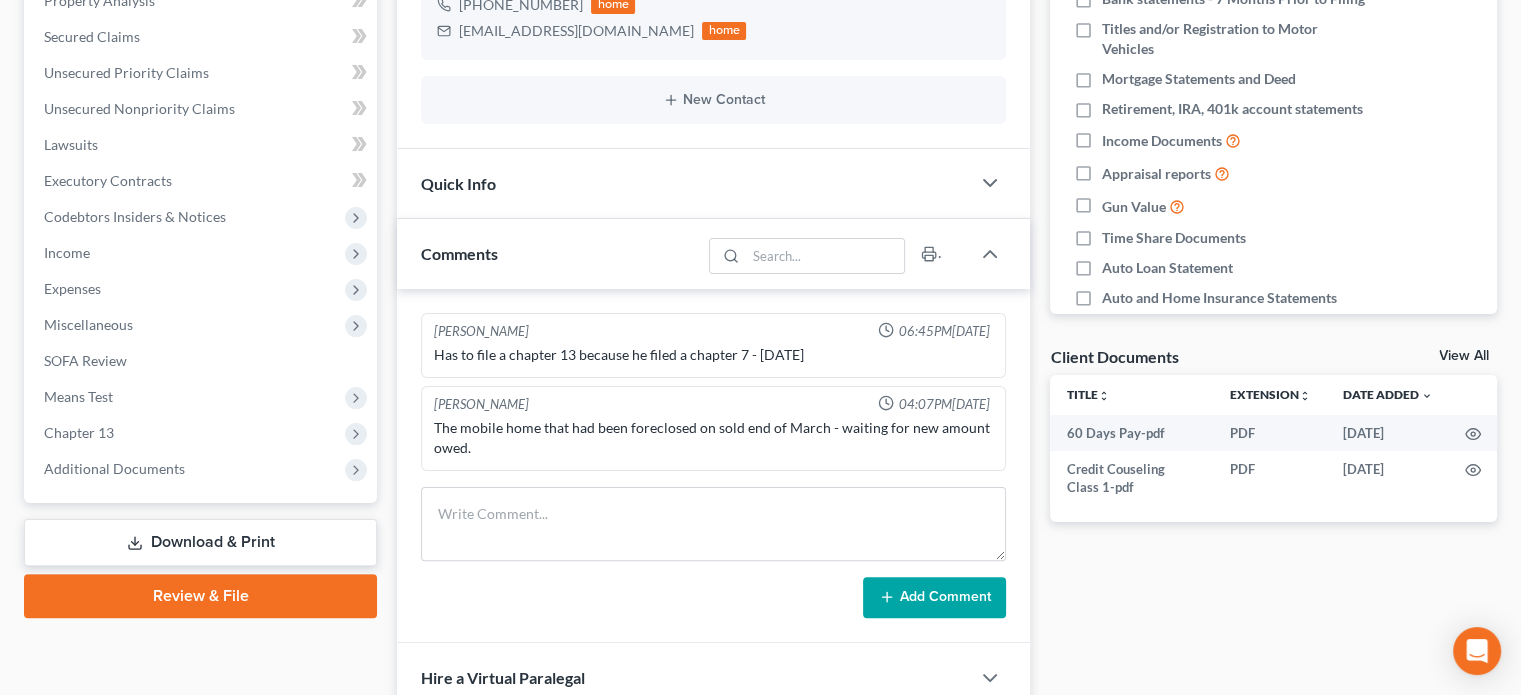 scroll, scrollTop: 500, scrollLeft: 0, axis: vertical 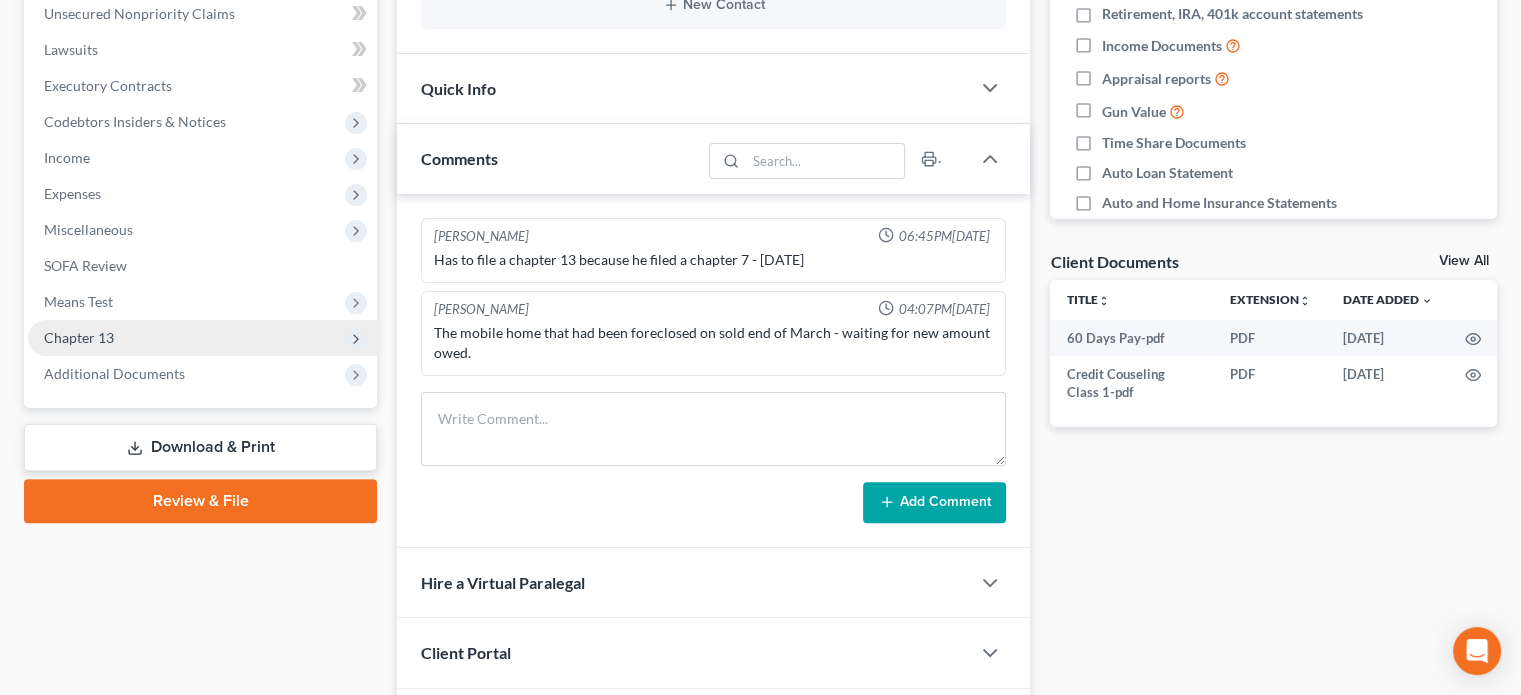 click on "Chapter 13" at bounding box center (79, 337) 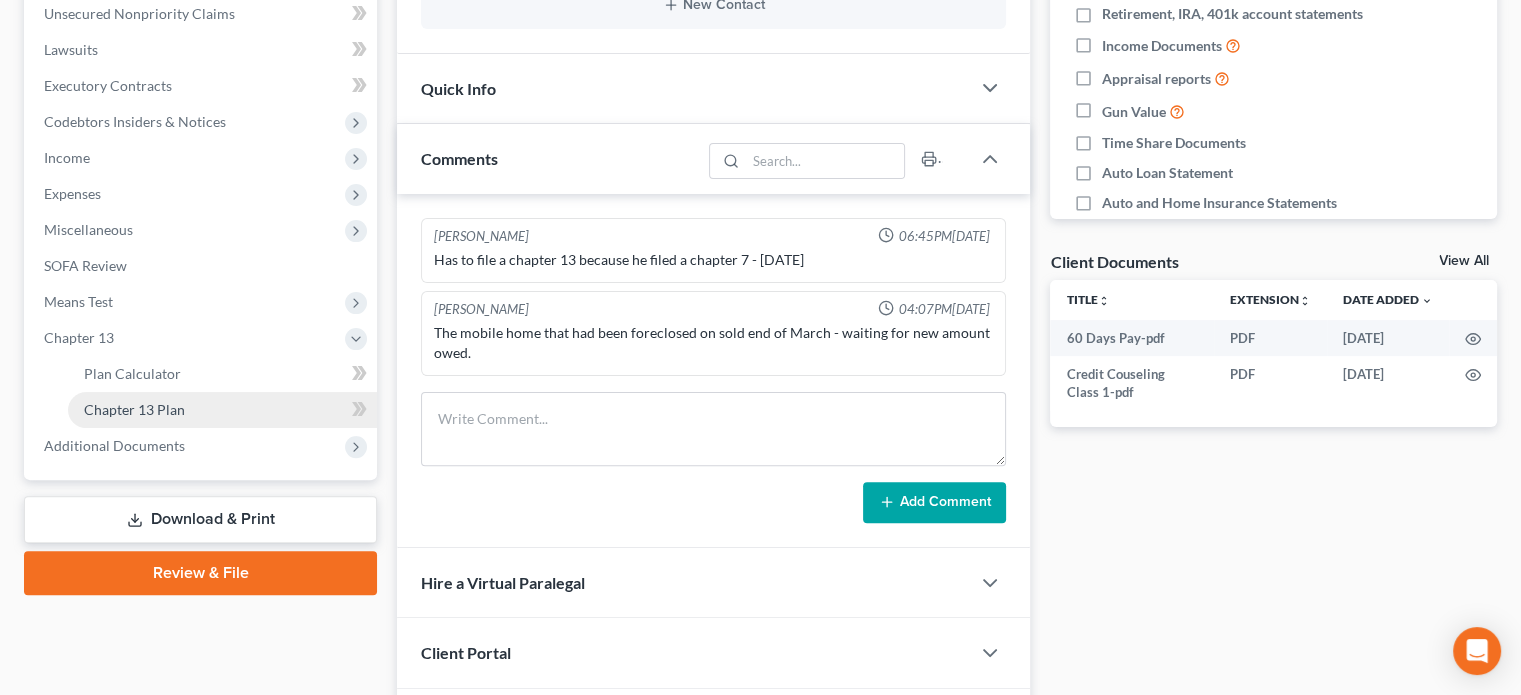 click on "Chapter 13 Plan" at bounding box center [134, 409] 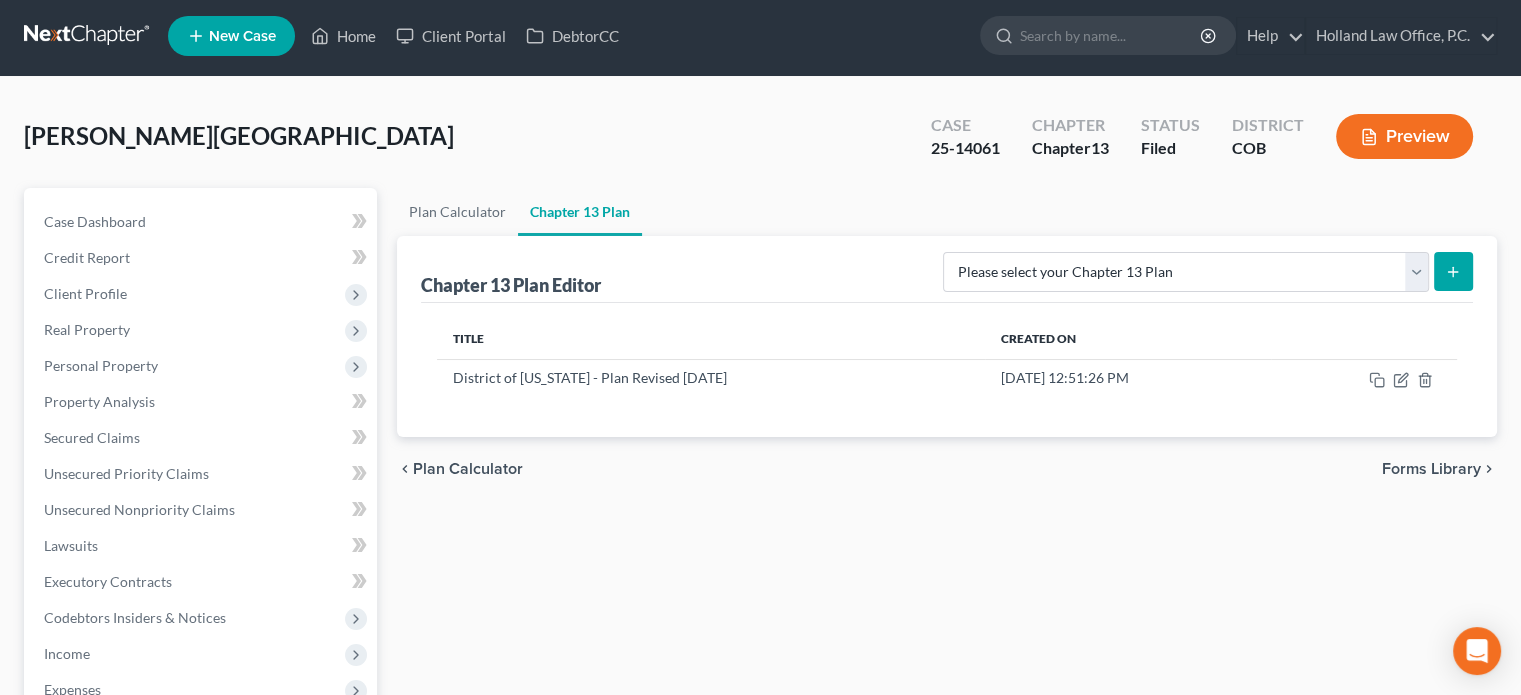 scroll, scrollTop: 0, scrollLeft: 0, axis: both 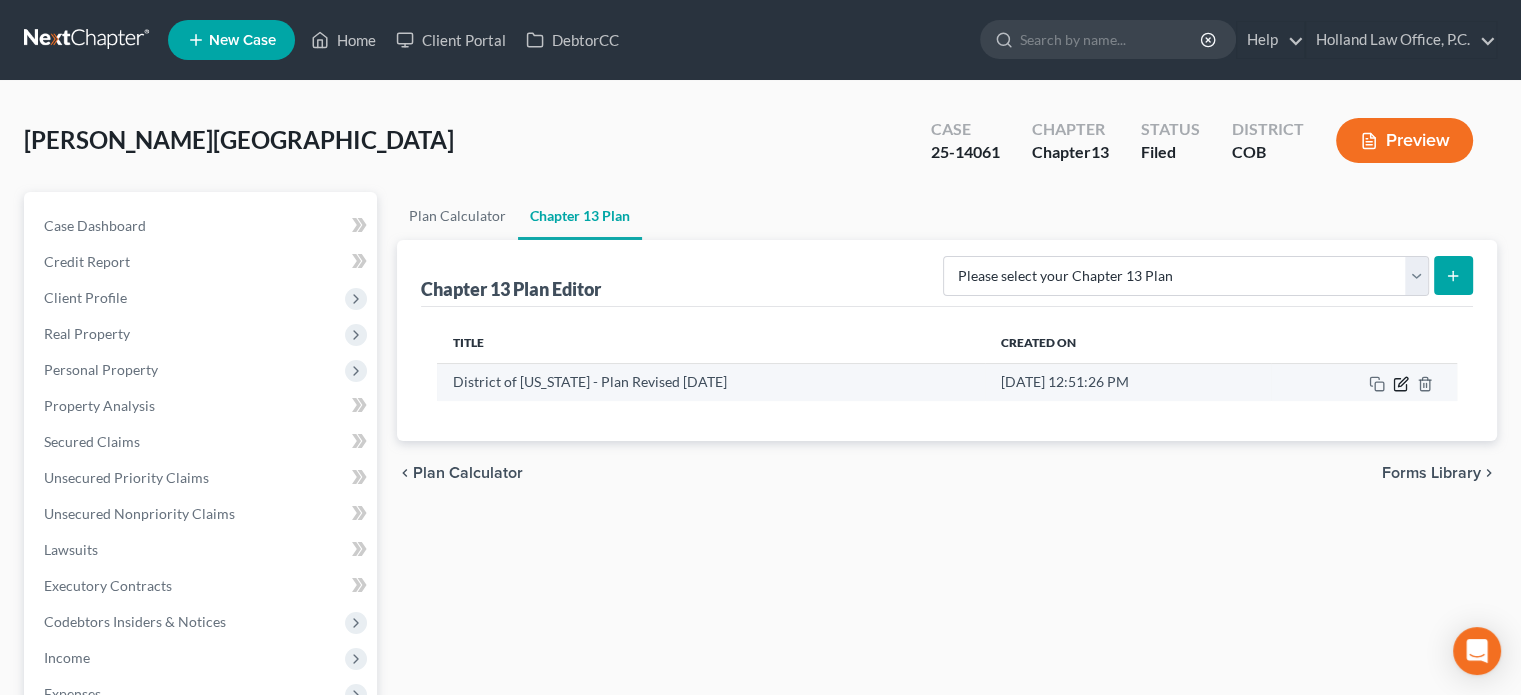 click 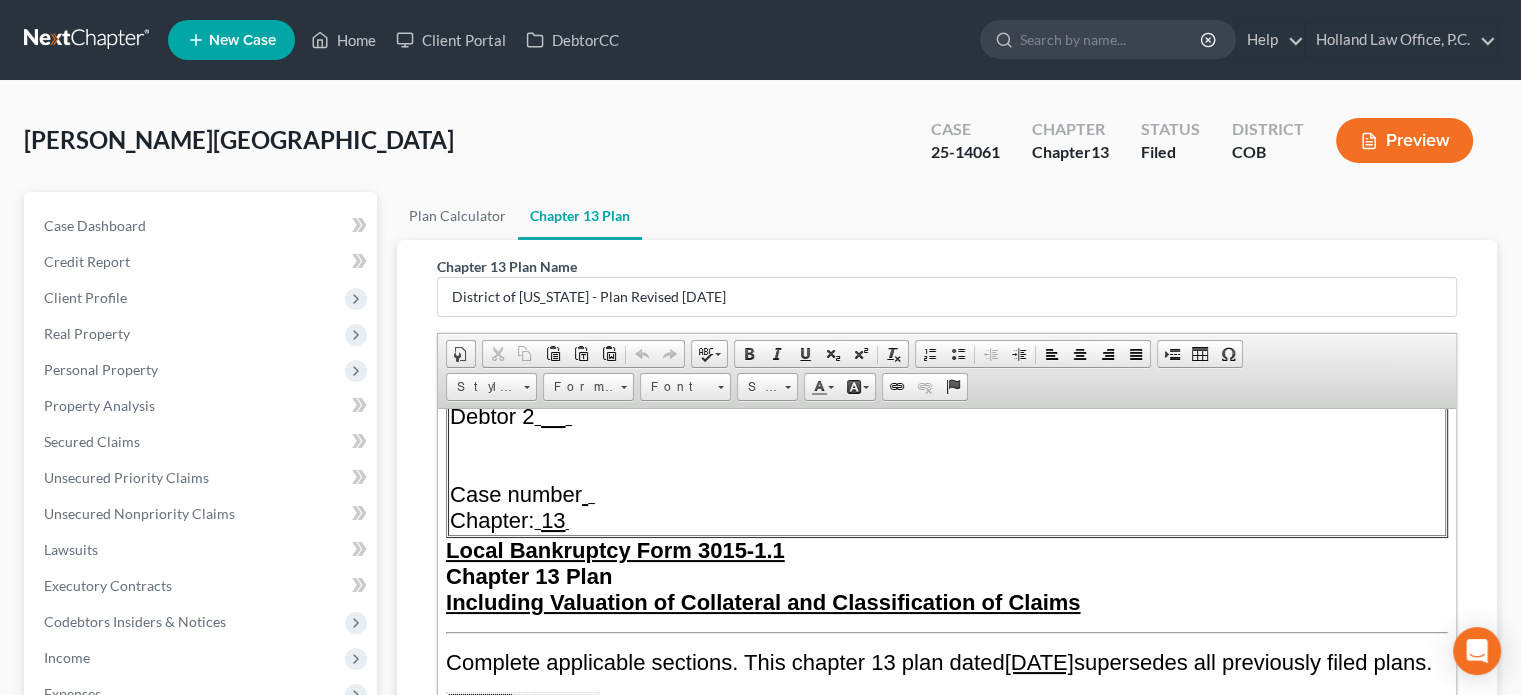 scroll, scrollTop: 400, scrollLeft: 0, axis: vertical 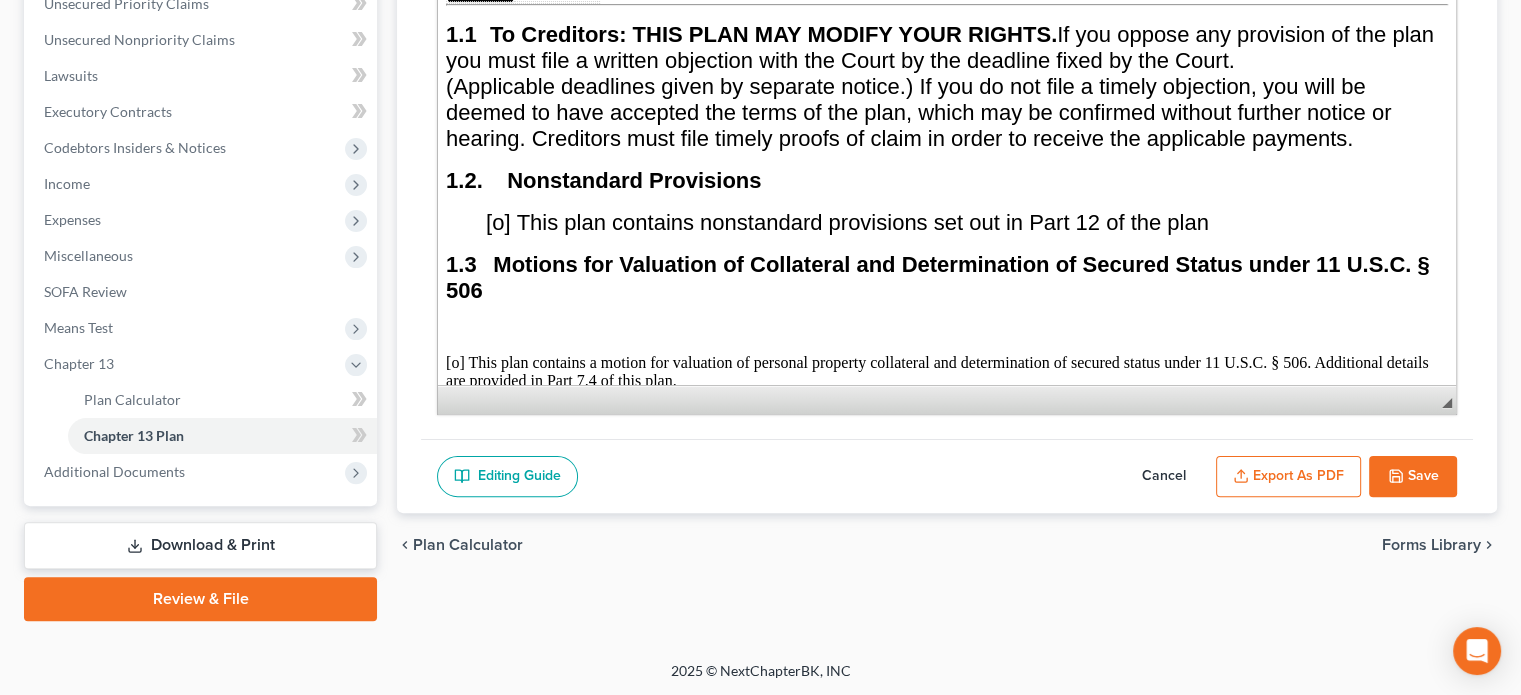 click on "Export as PDF" at bounding box center (1288, 477) 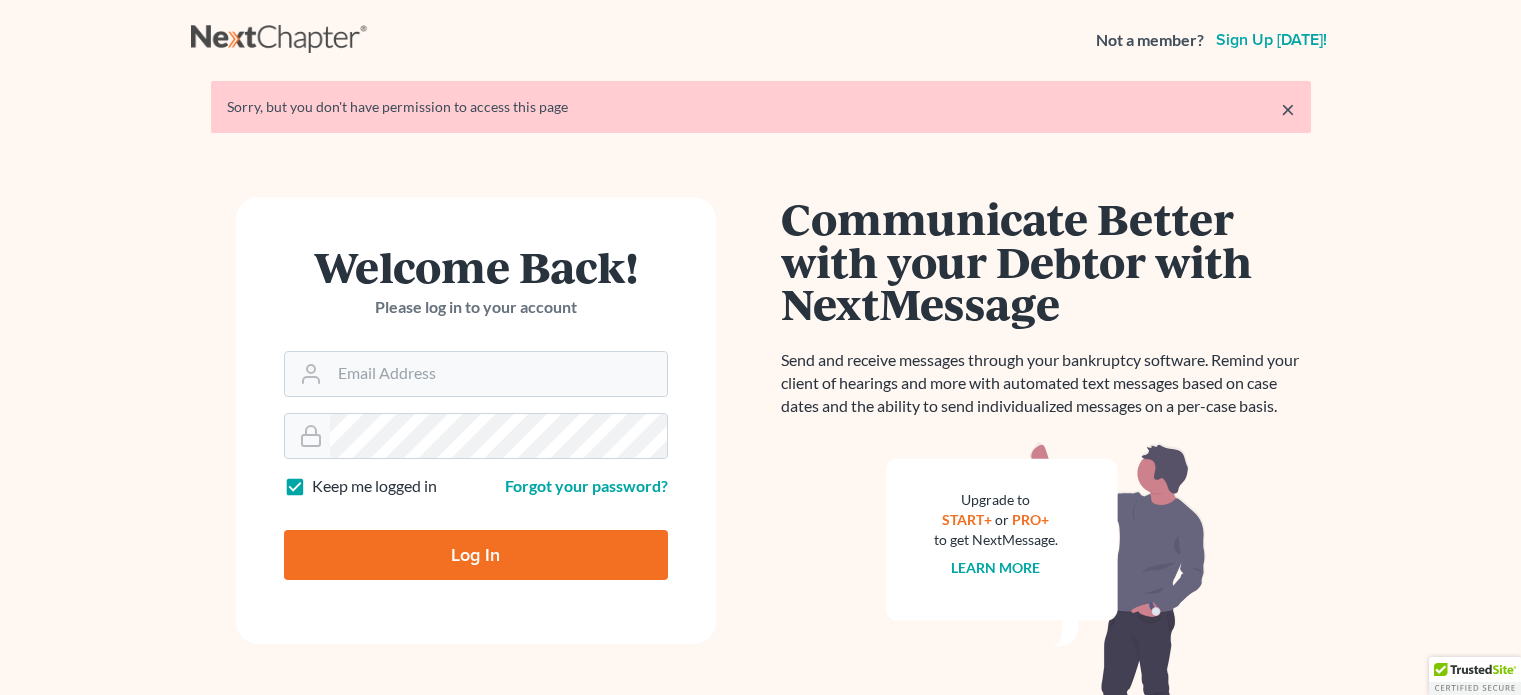 scroll, scrollTop: 0, scrollLeft: 0, axis: both 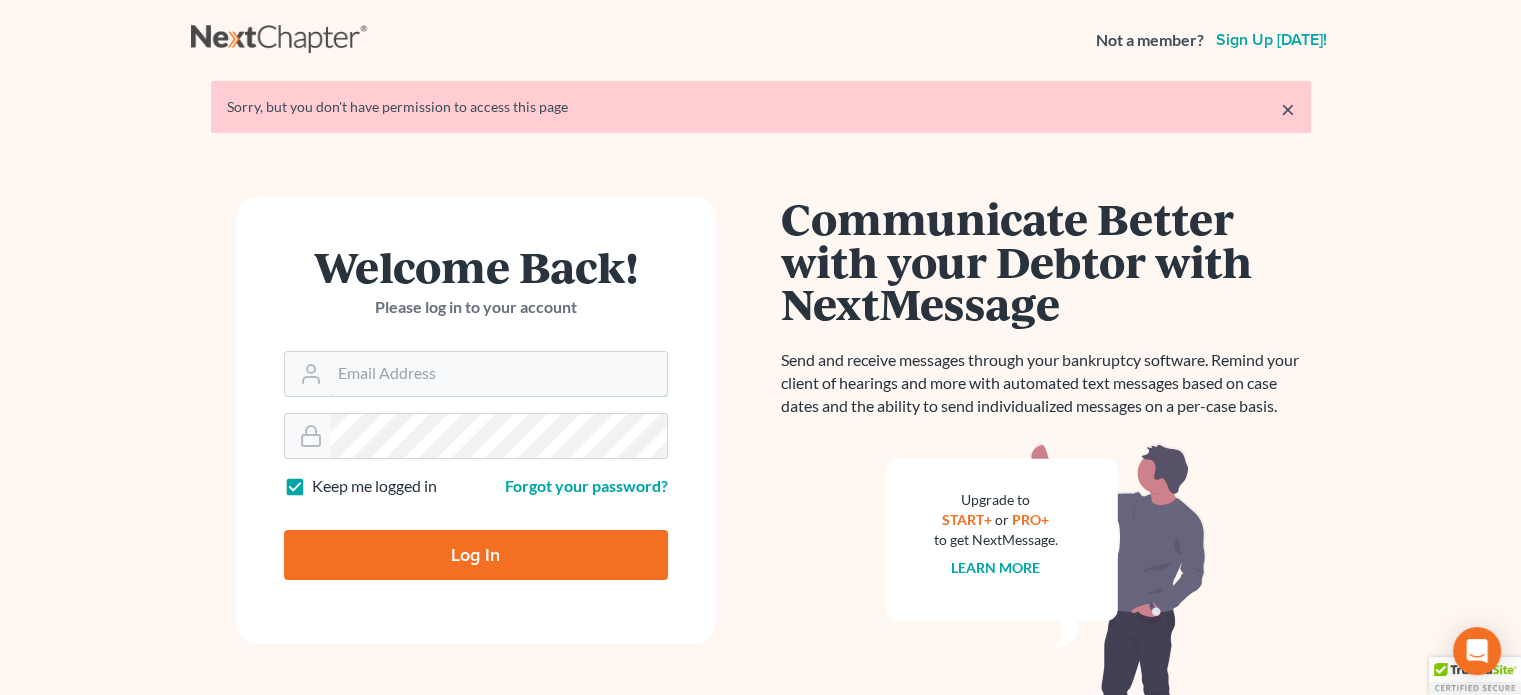 type on "[PERSON_NAME][EMAIL_ADDRESS][DOMAIN_NAME]" 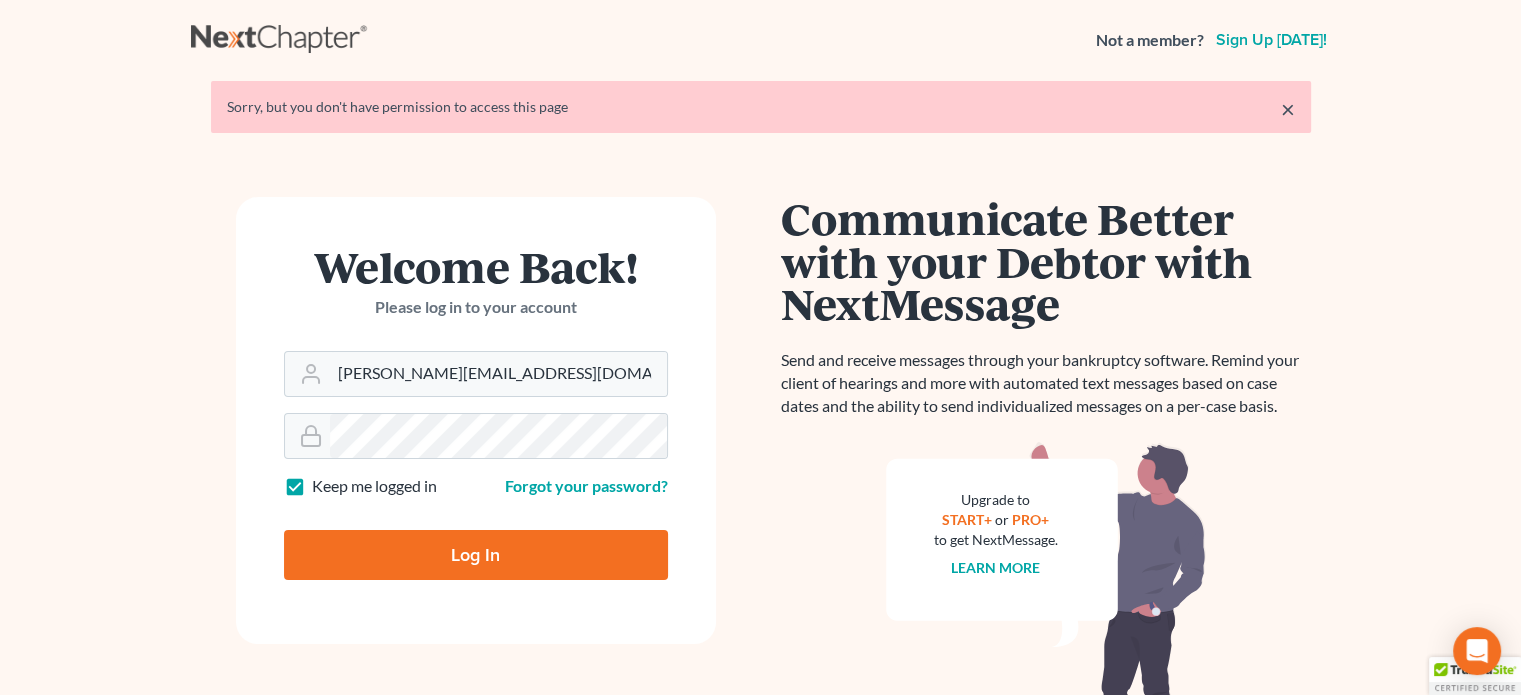 click on "Log In" at bounding box center [476, 555] 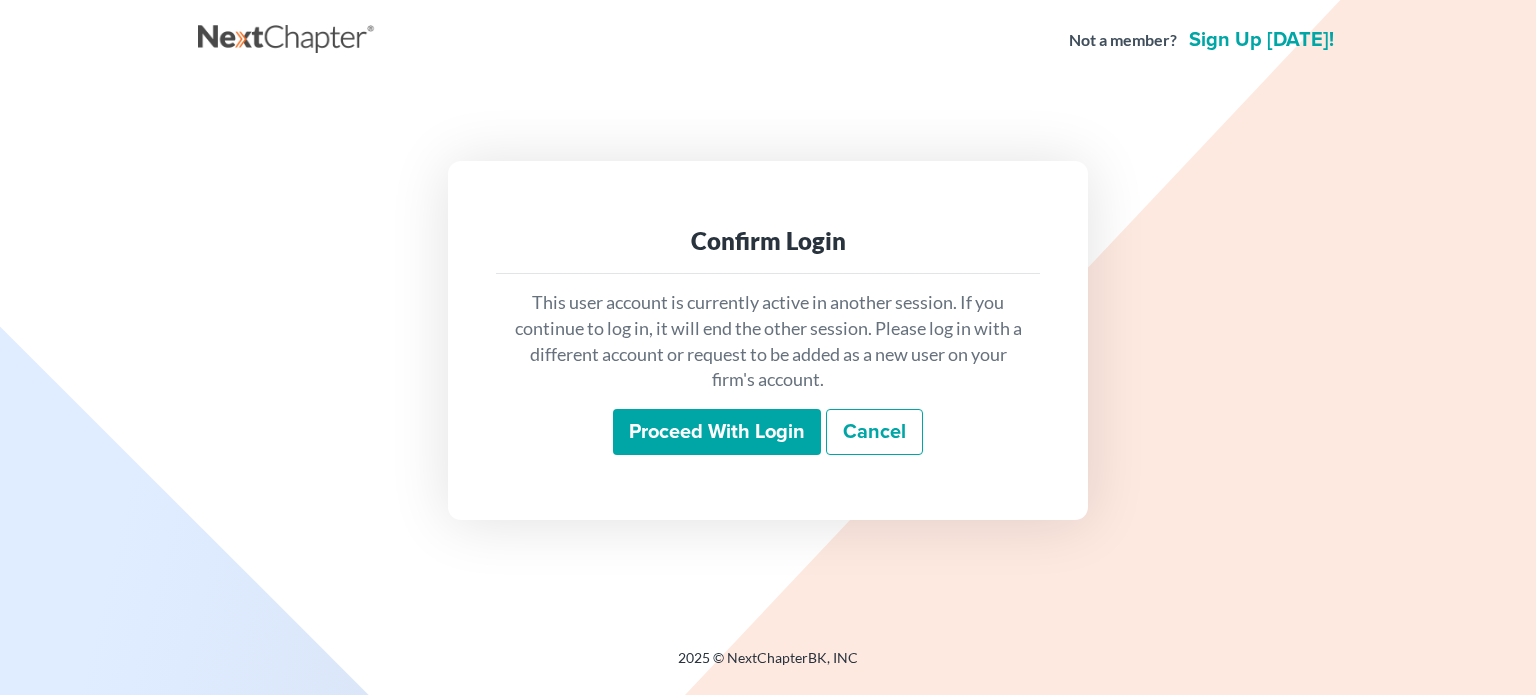scroll, scrollTop: 0, scrollLeft: 0, axis: both 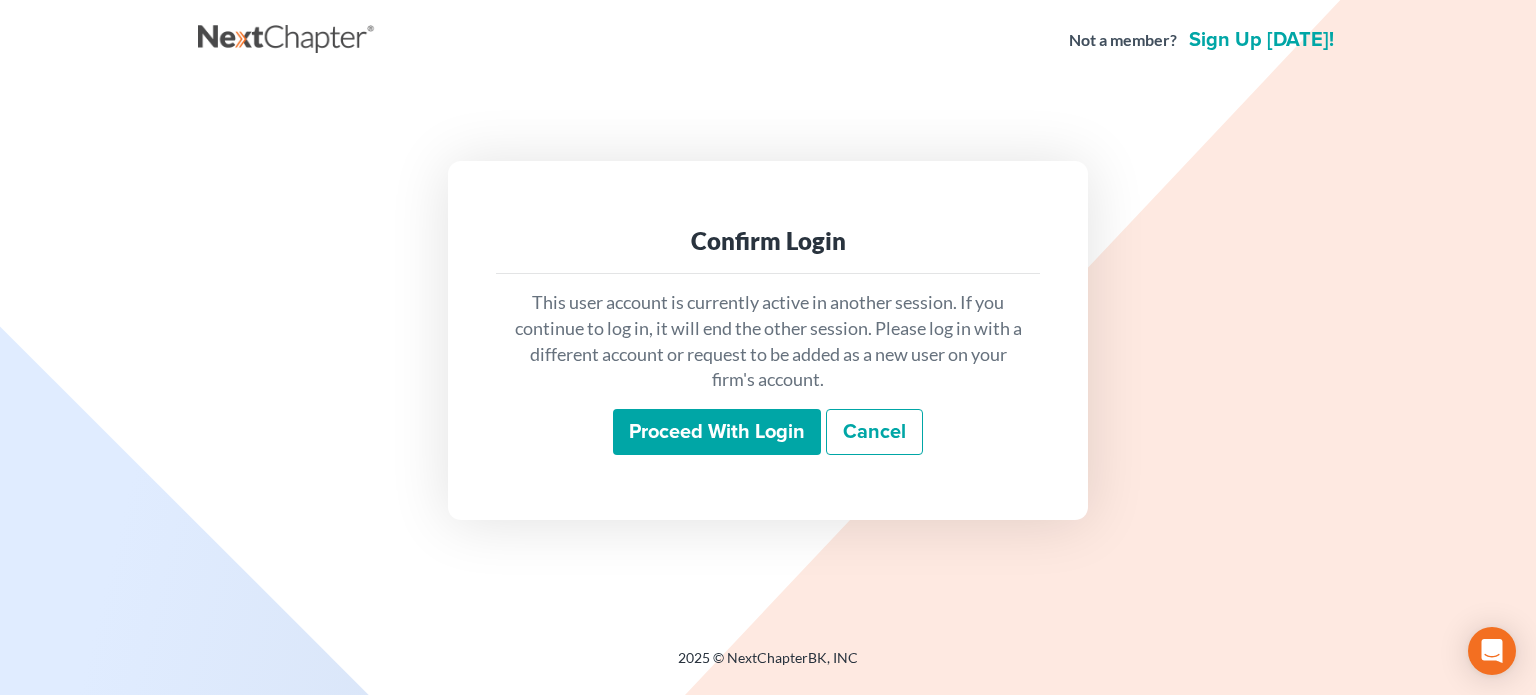 click on "Proceed with login" at bounding box center (717, 432) 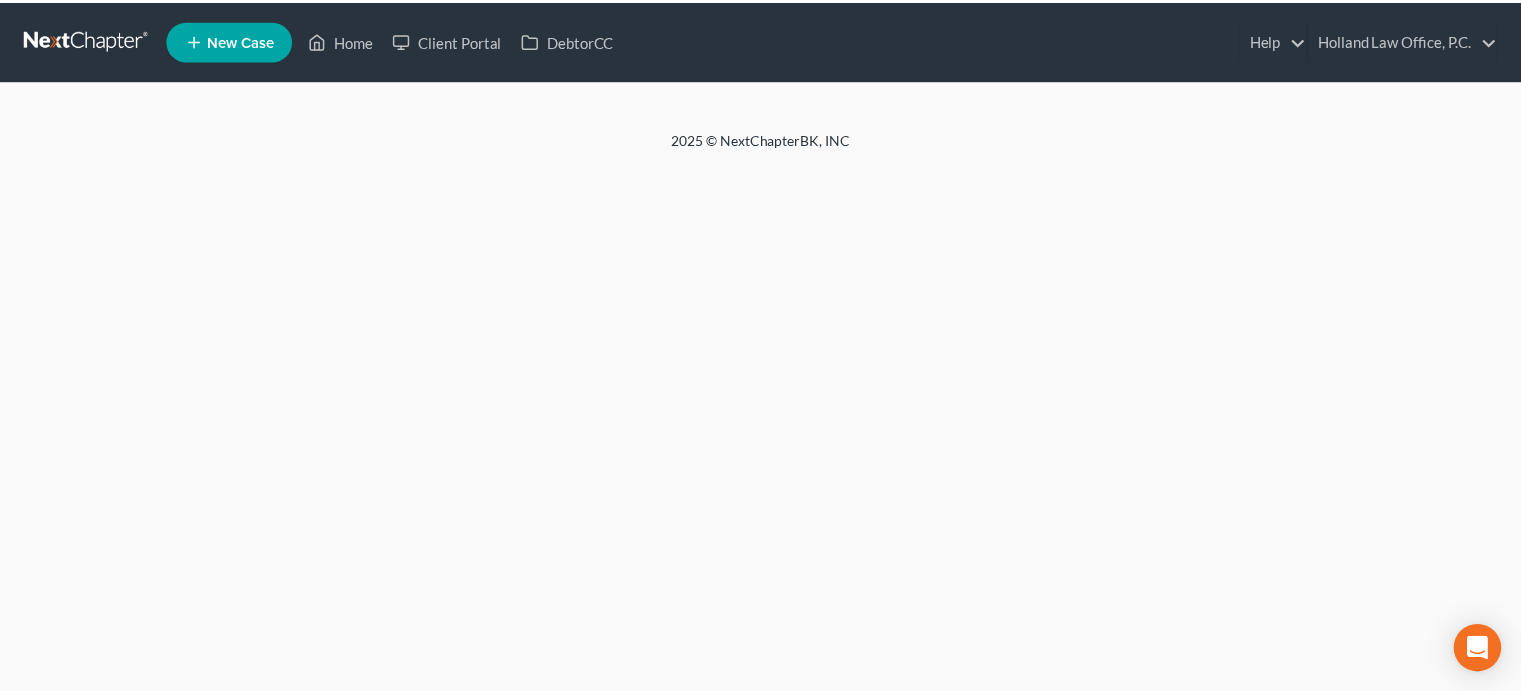 scroll, scrollTop: 0, scrollLeft: 0, axis: both 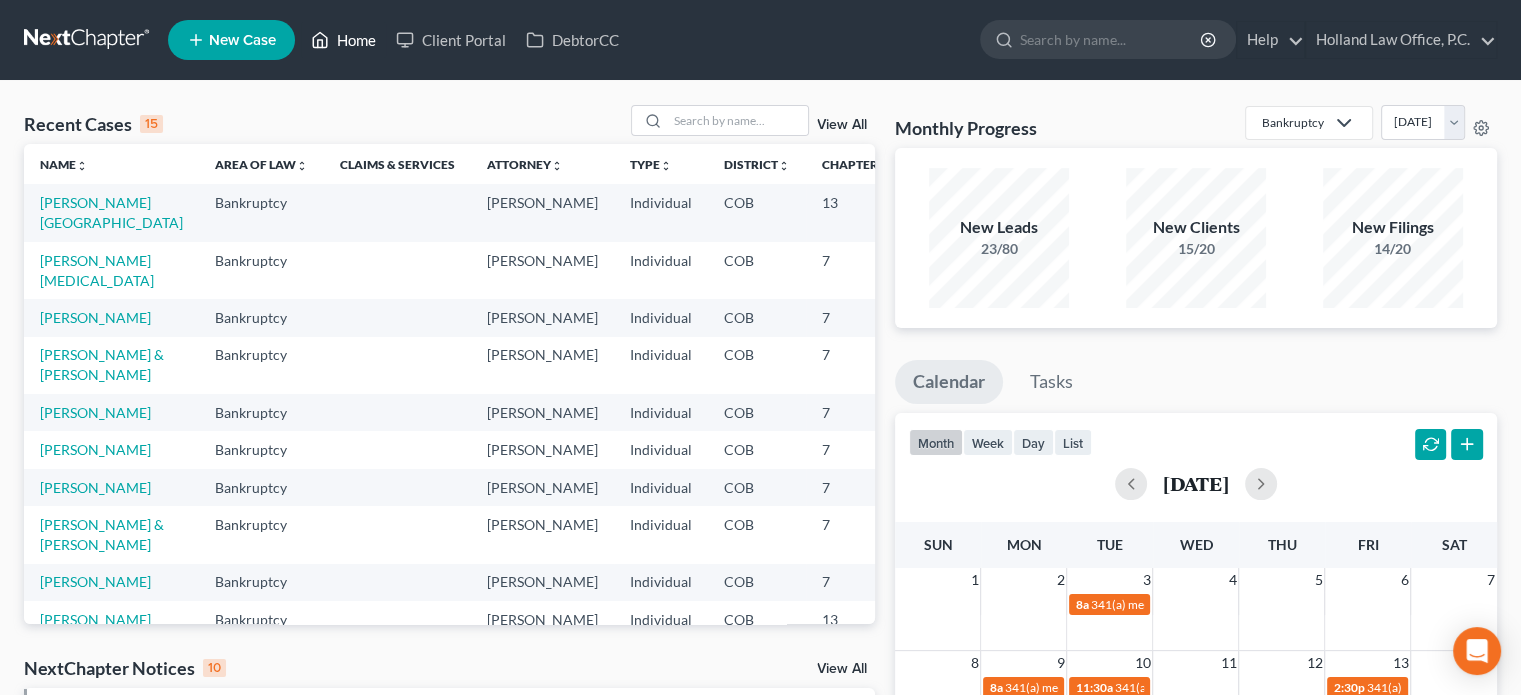 click on "Home" at bounding box center (343, 40) 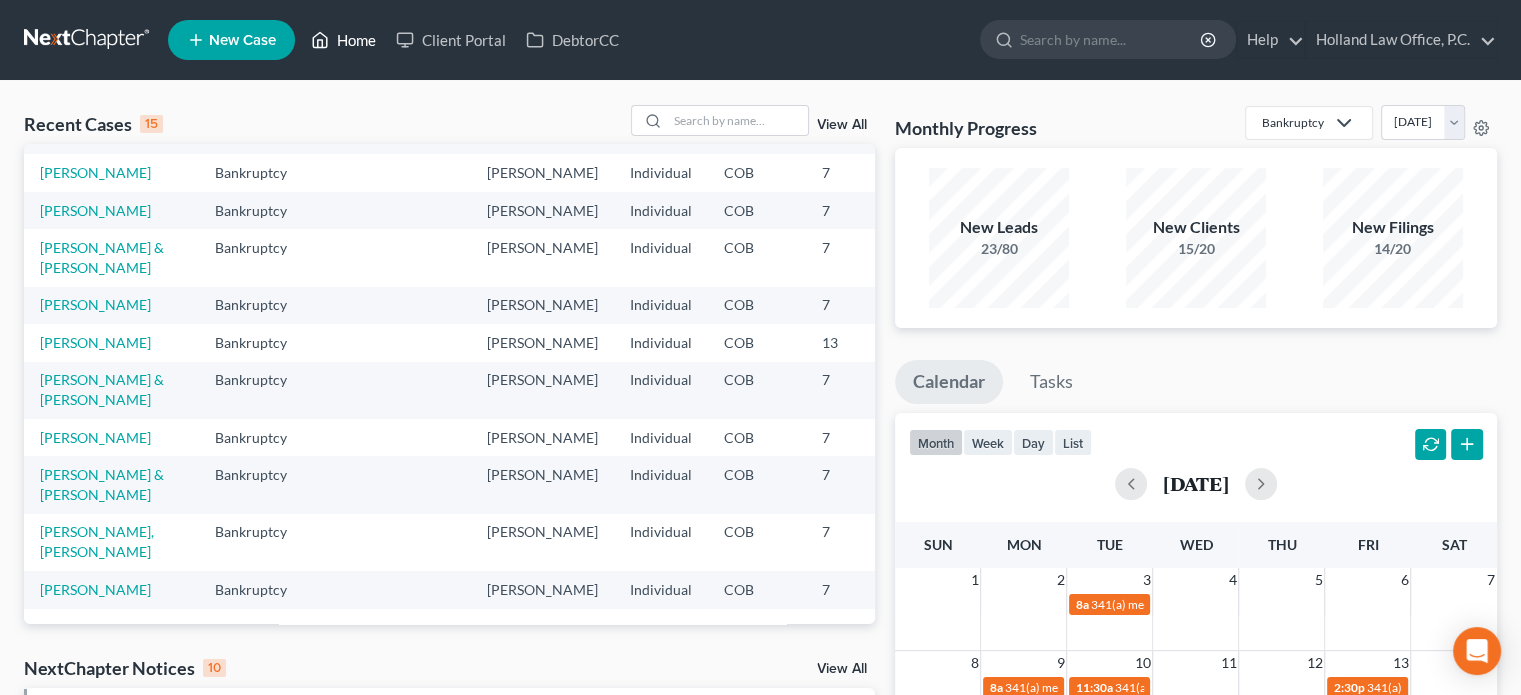 scroll, scrollTop: 400, scrollLeft: 0, axis: vertical 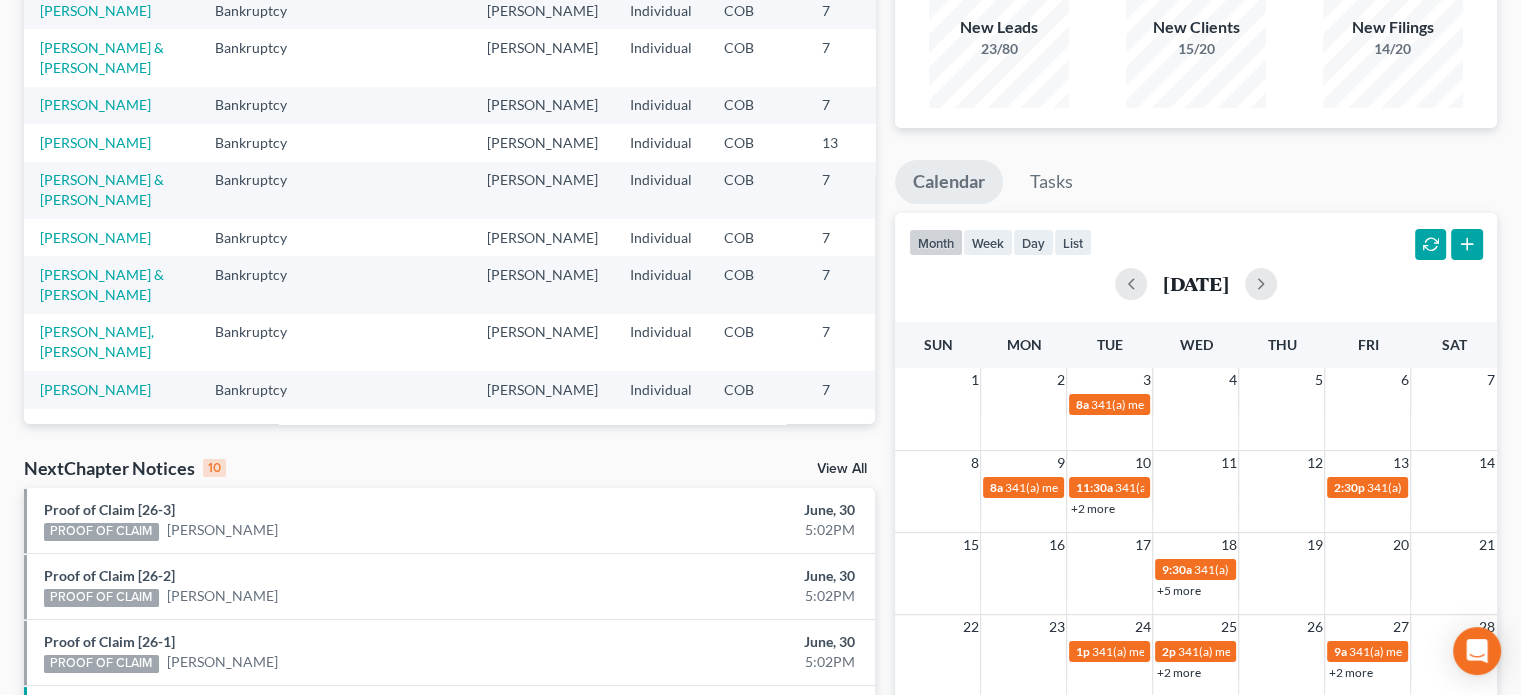 click on "View All" at bounding box center (842, 469) 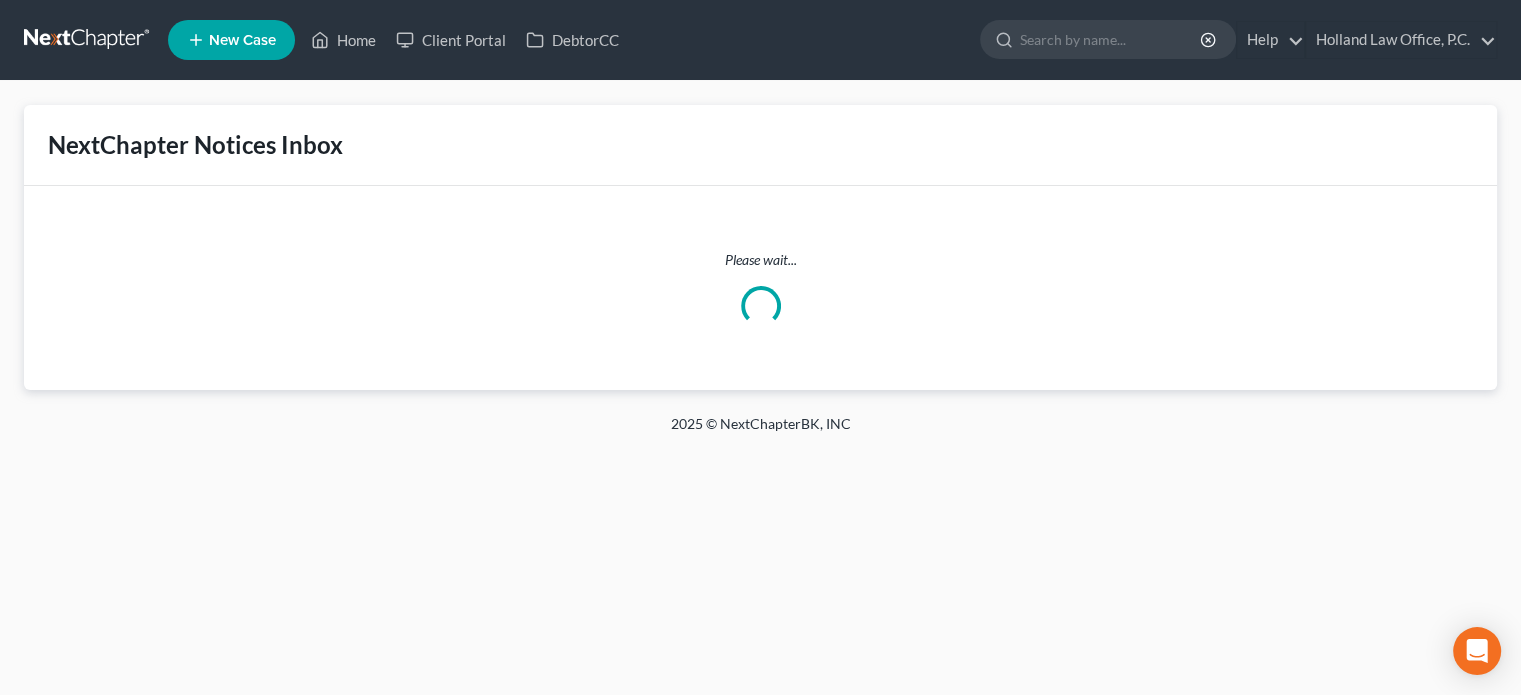 scroll, scrollTop: 0, scrollLeft: 0, axis: both 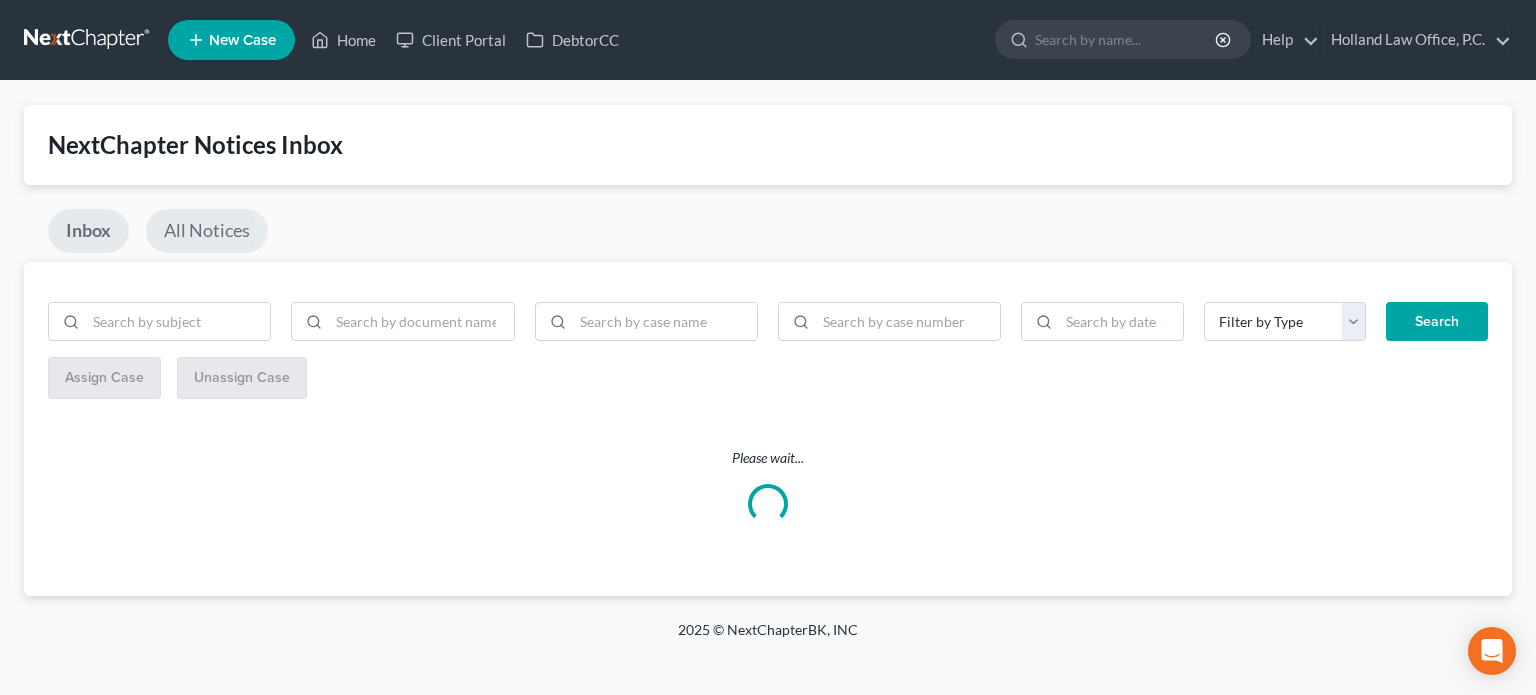 click on "All Notices" at bounding box center (207, 231) 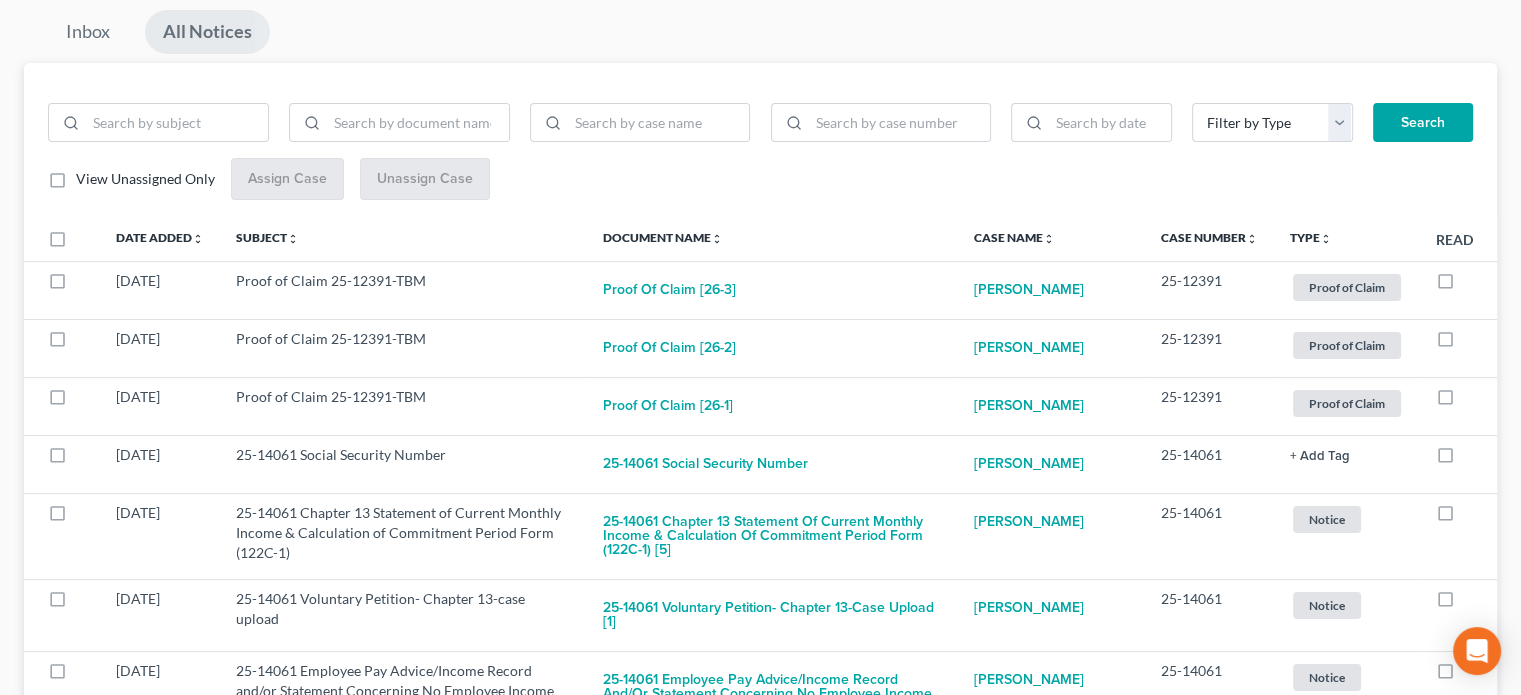 scroll, scrollTop: 200, scrollLeft: 0, axis: vertical 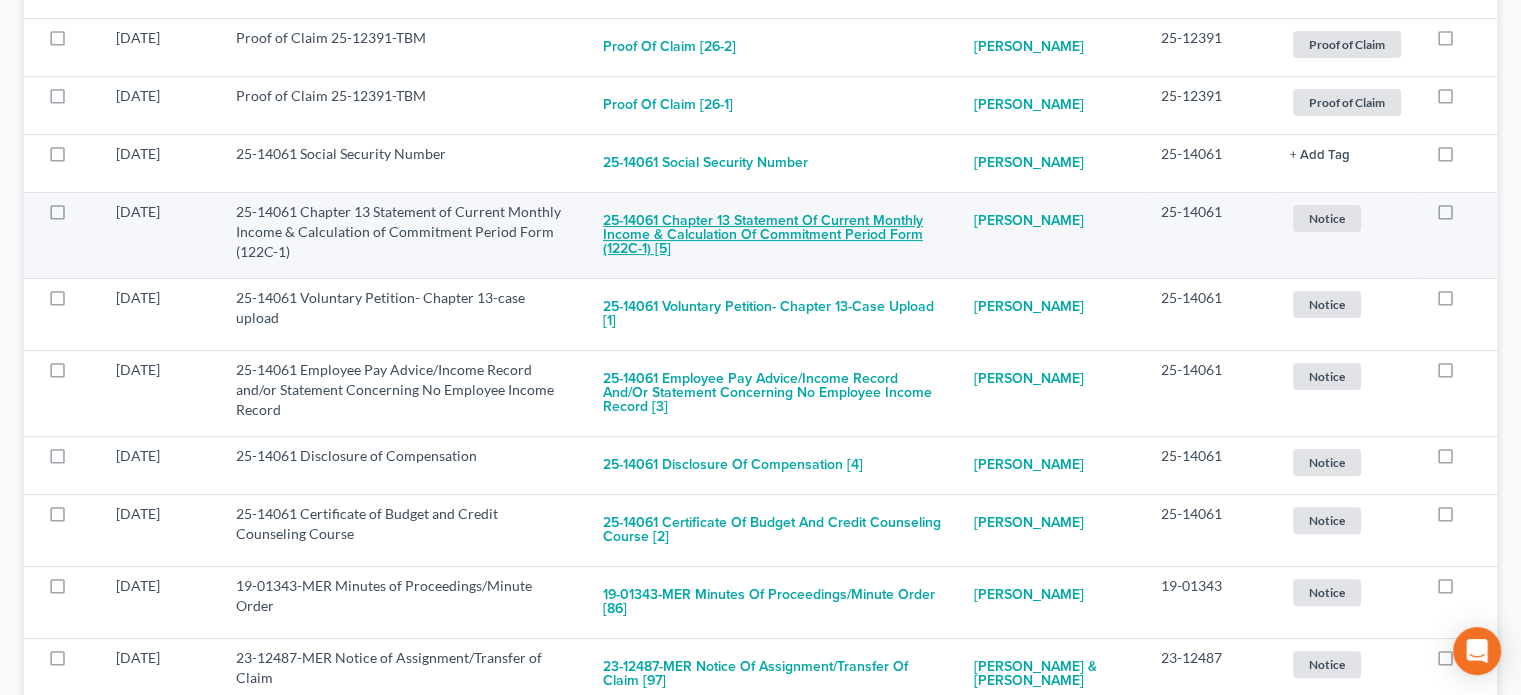click on "25-14061 Chapter 13 Statement of Current Monthly Income & Calculation of Commitment Period Form (122C-1) [5]" at bounding box center [772, 236] 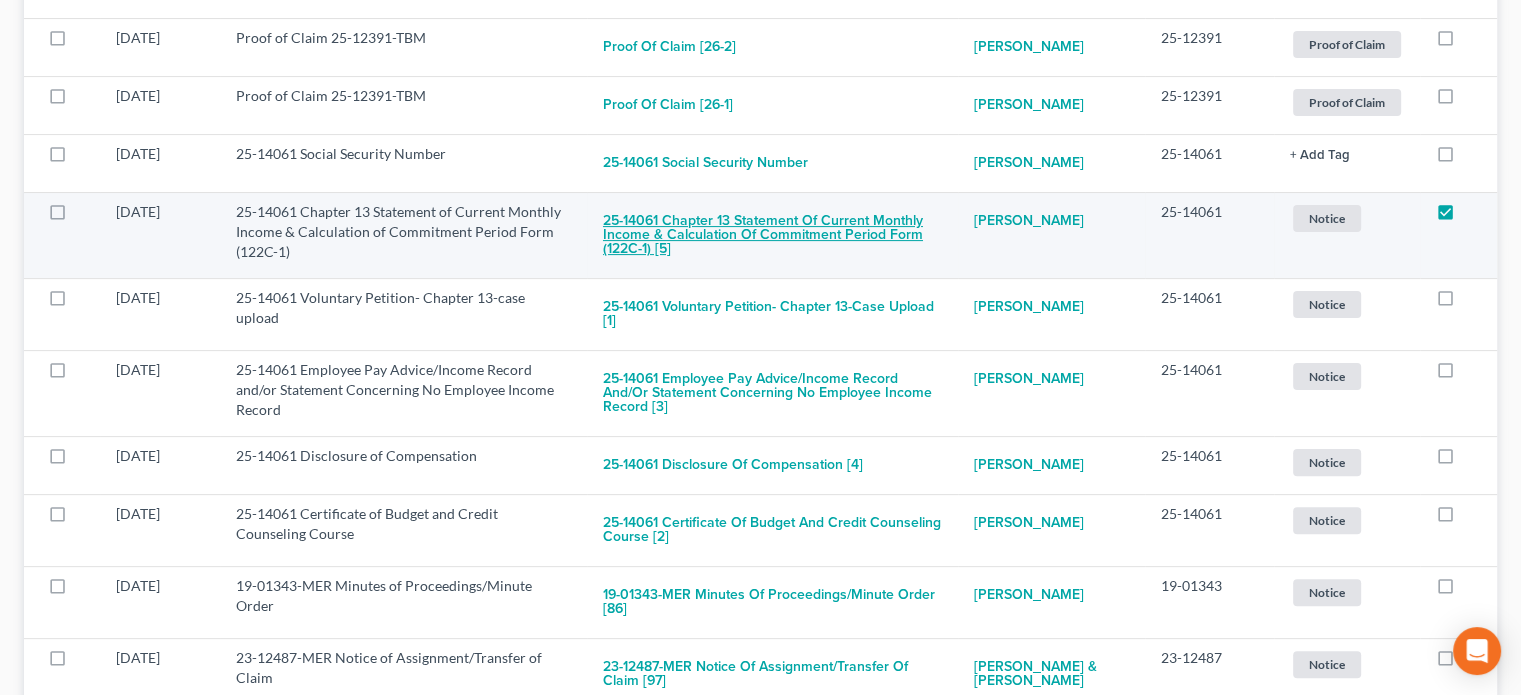 checkbox on "true" 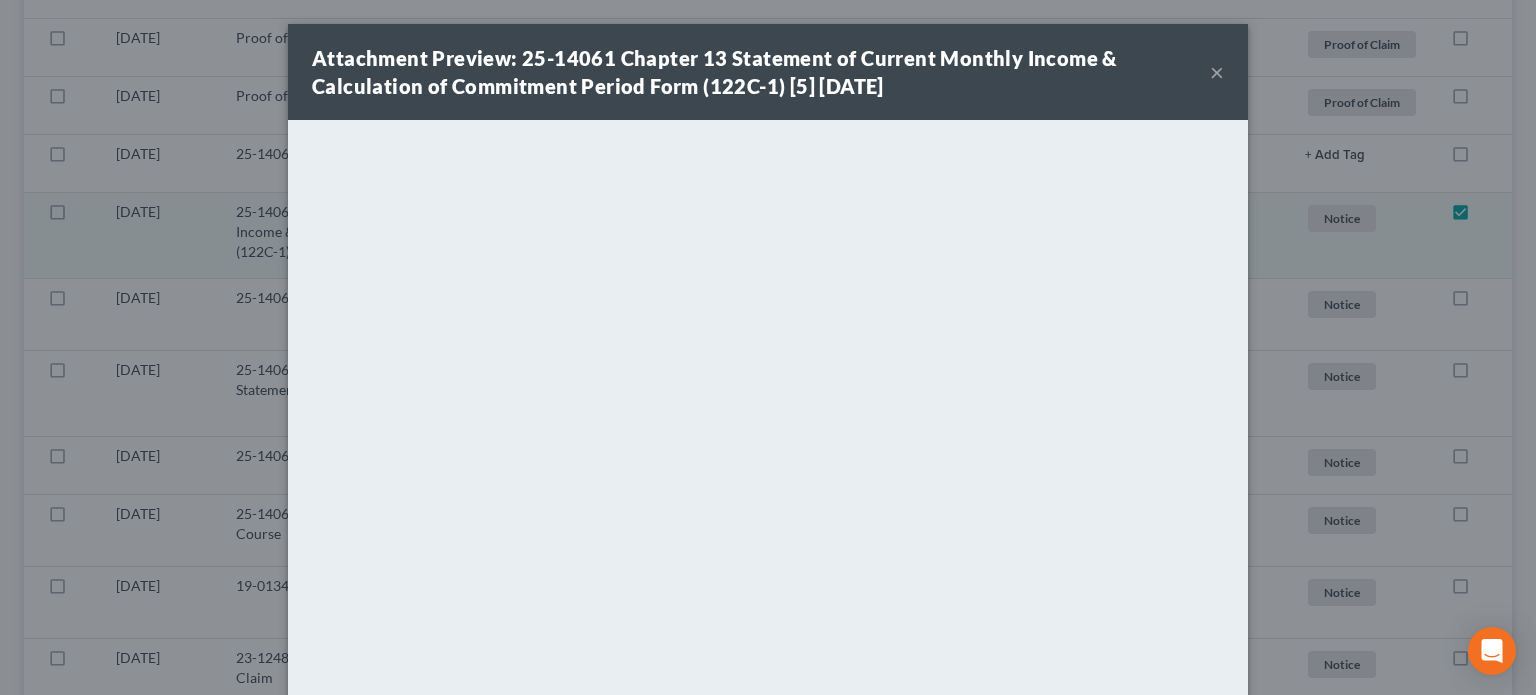 click on "×" at bounding box center (1217, 72) 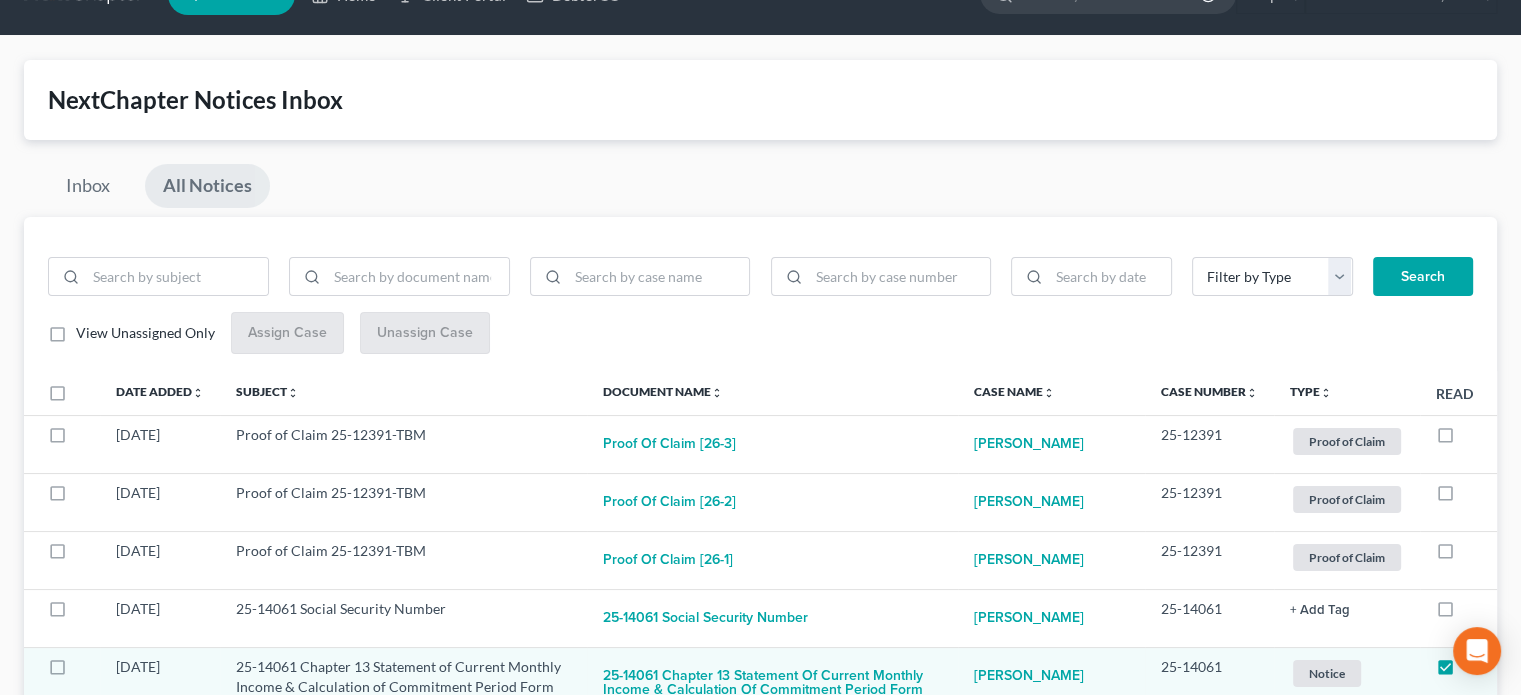 scroll, scrollTop: 0, scrollLeft: 0, axis: both 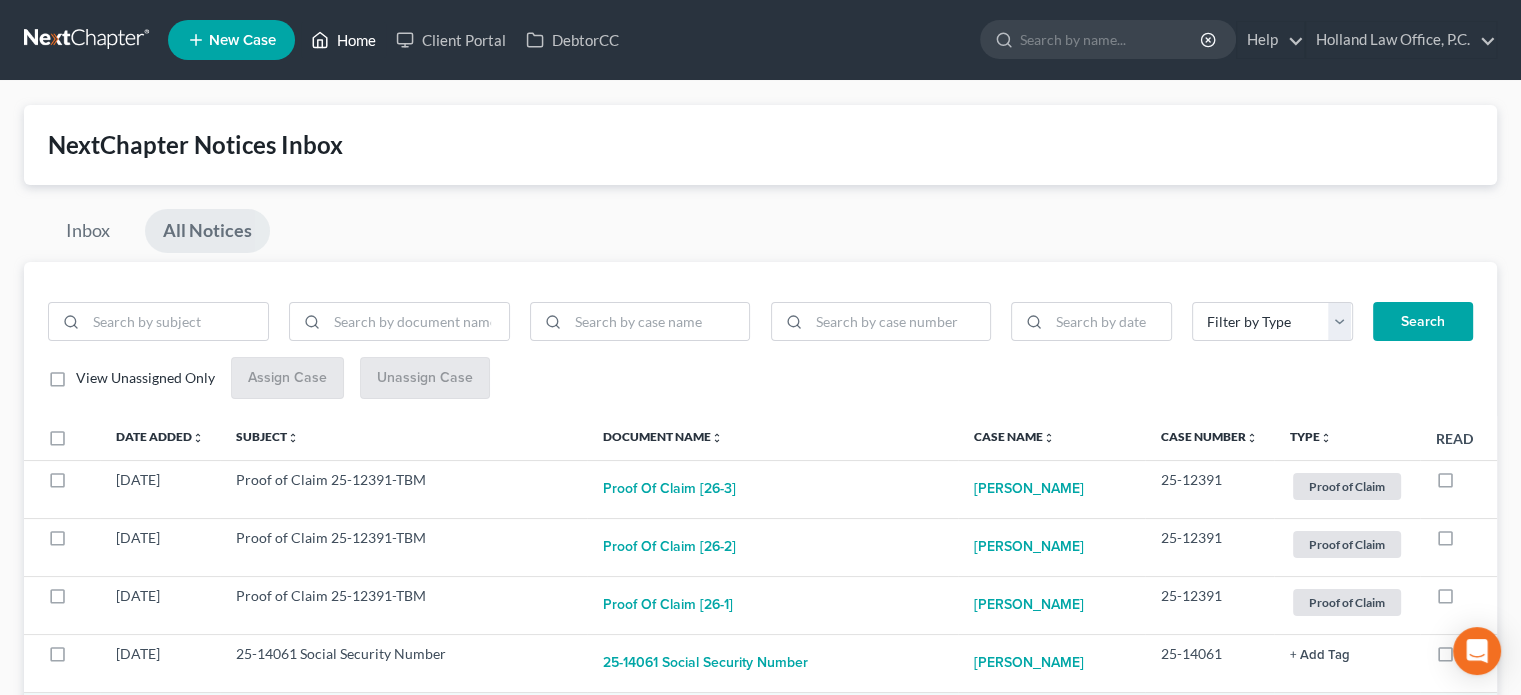 click on "Home" at bounding box center (343, 40) 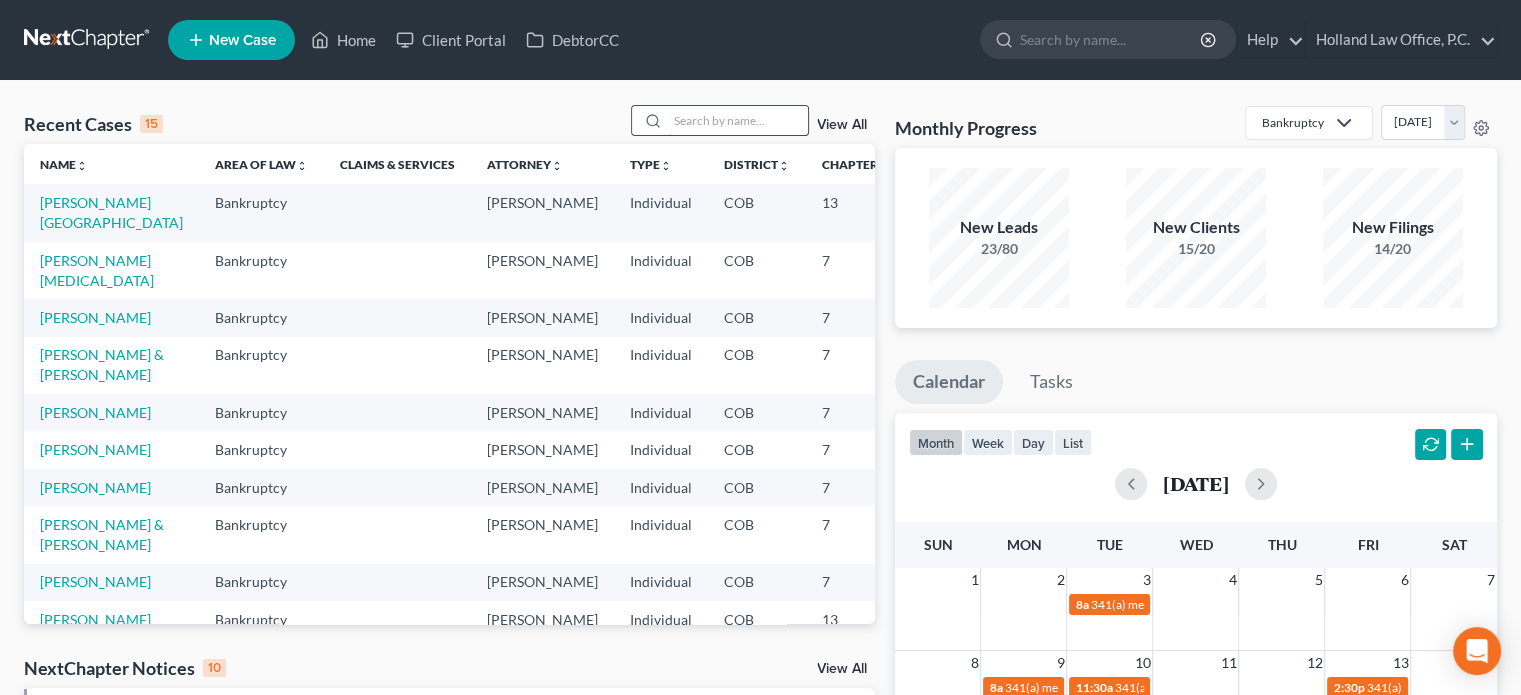 click at bounding box center [738, 120] 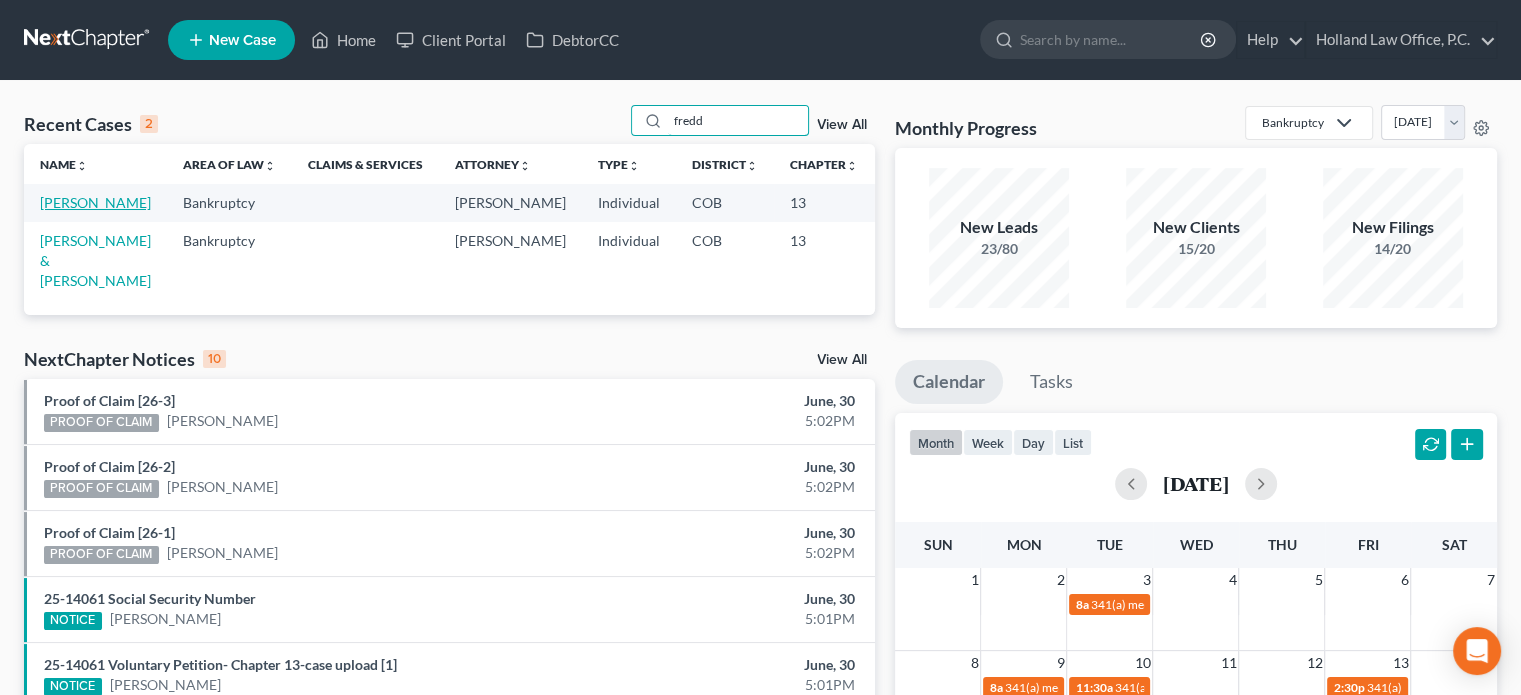 type on "fredd" 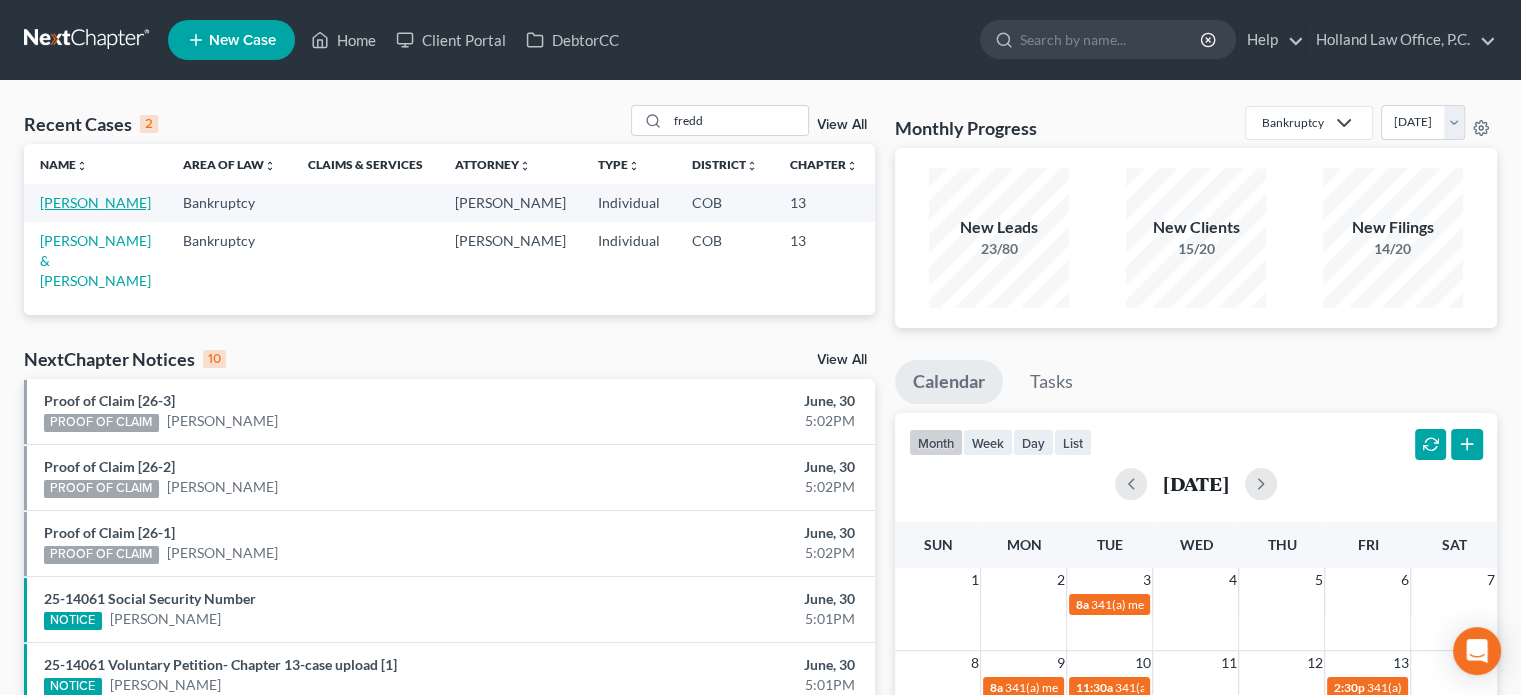 click on "[PERSON_NAME]" at bounding box center (95, 202) 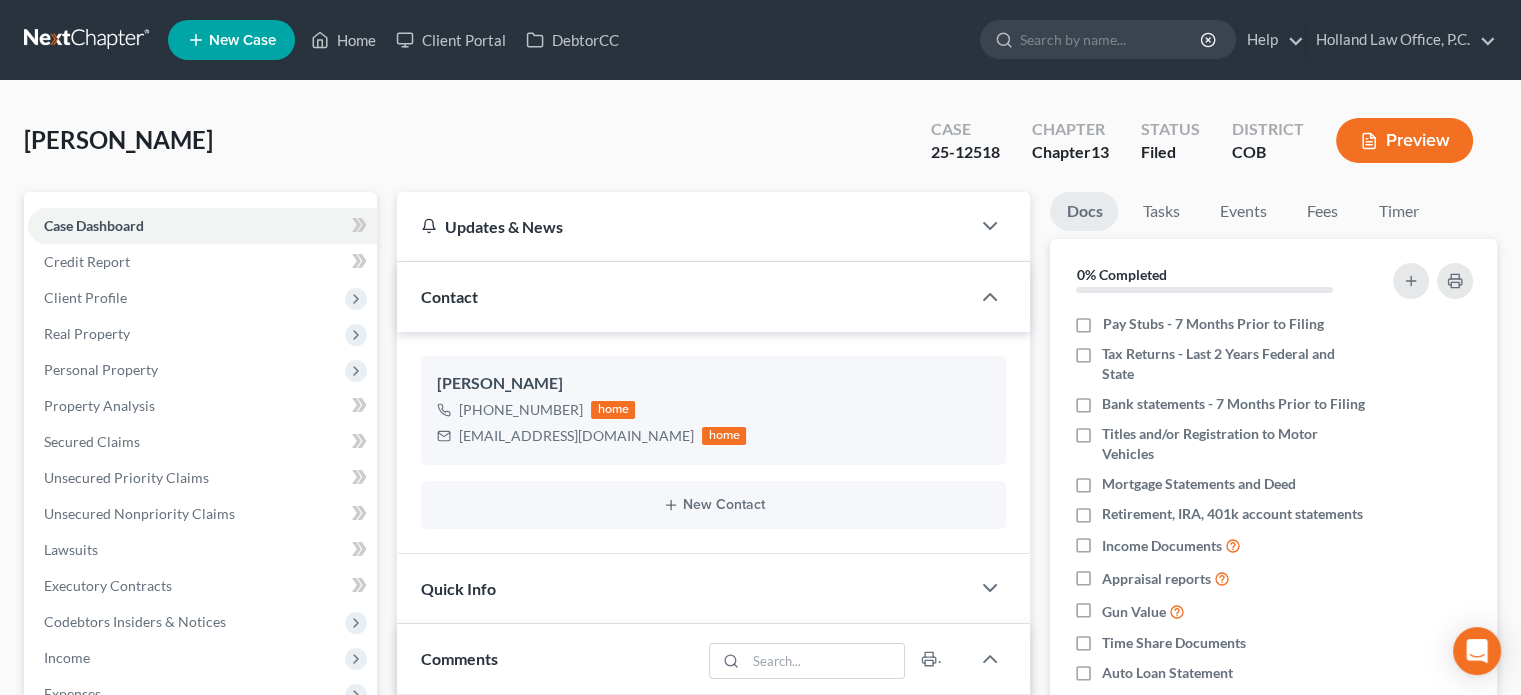scroll, scrollTop: 300, scrollLeft: 0, axis: vertical 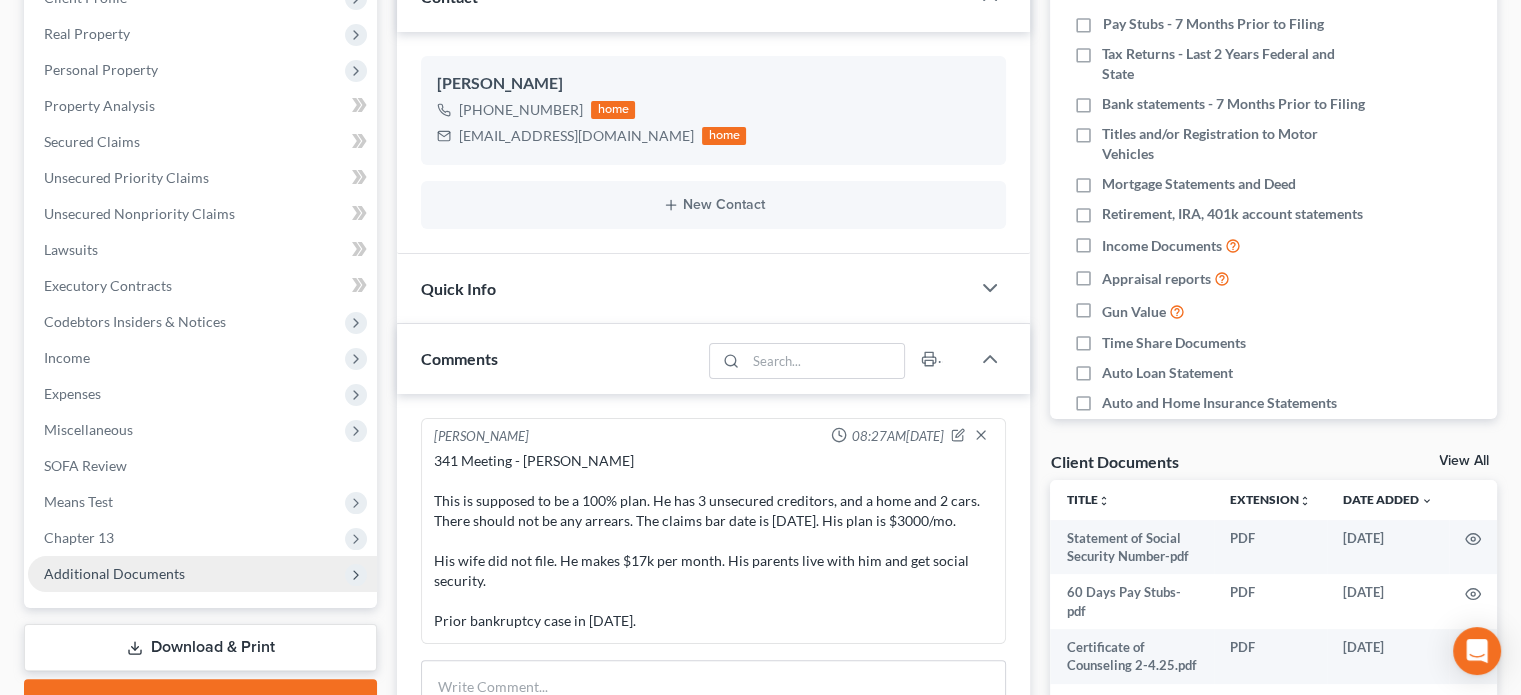 click on "Additional Documents" at bounding box center [114, 573] 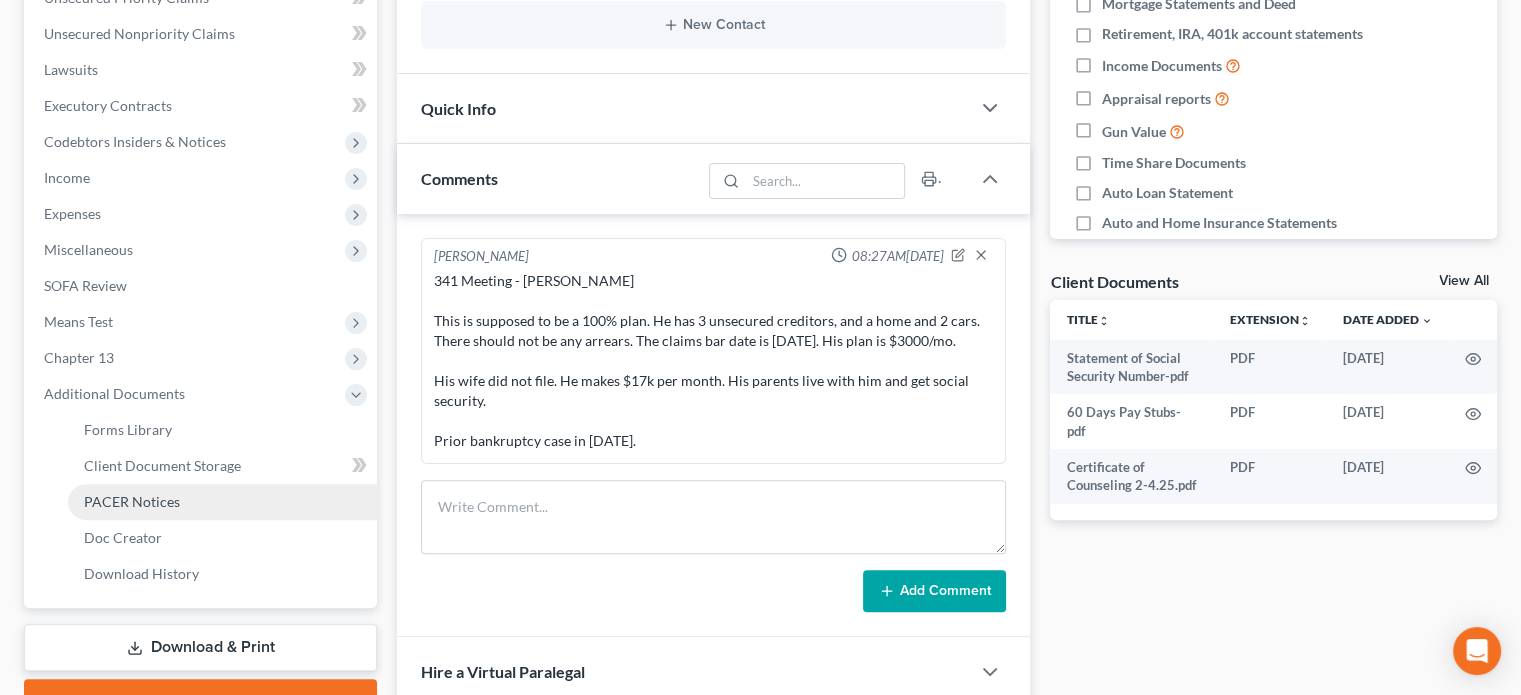 scroll, scrollTop: 500, scrollLeft: 0, axis: vertical 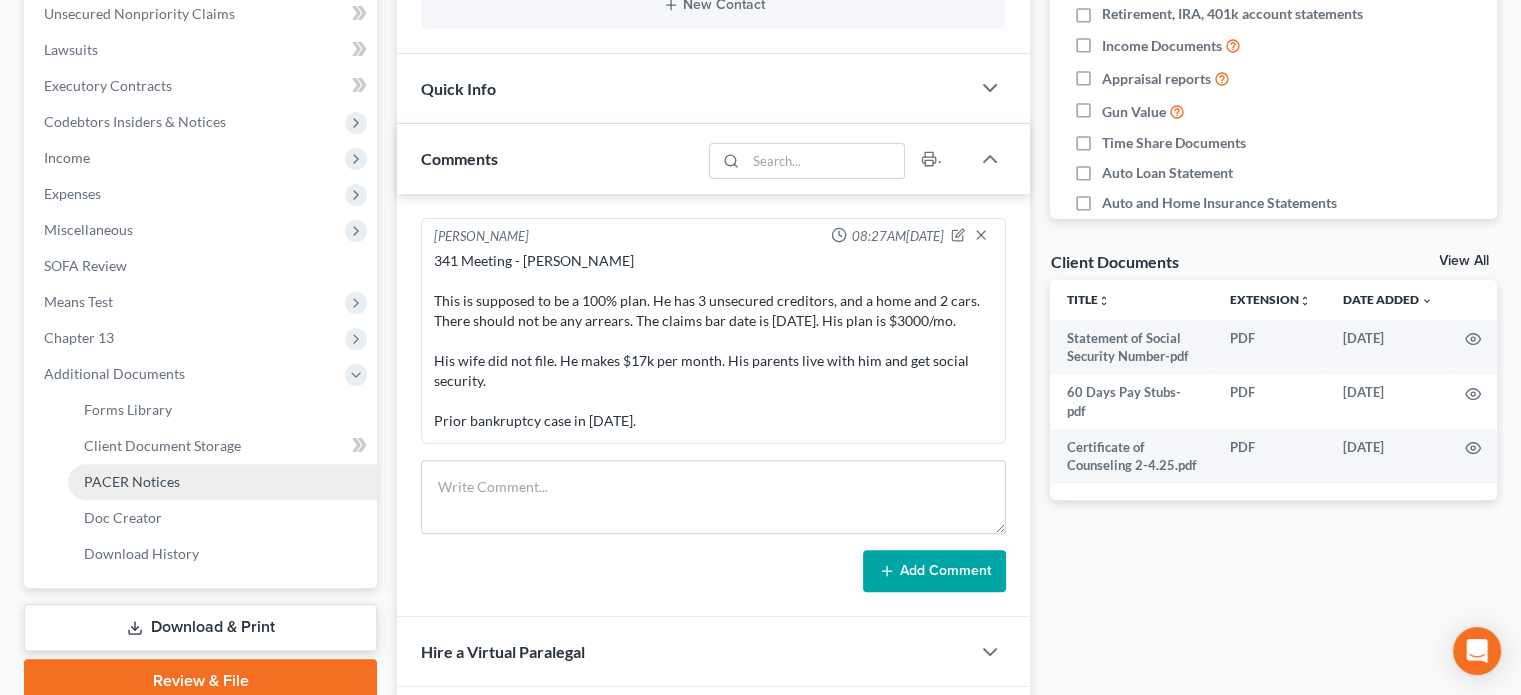 click on "PACER Notices" at bounding box center [132, 481] 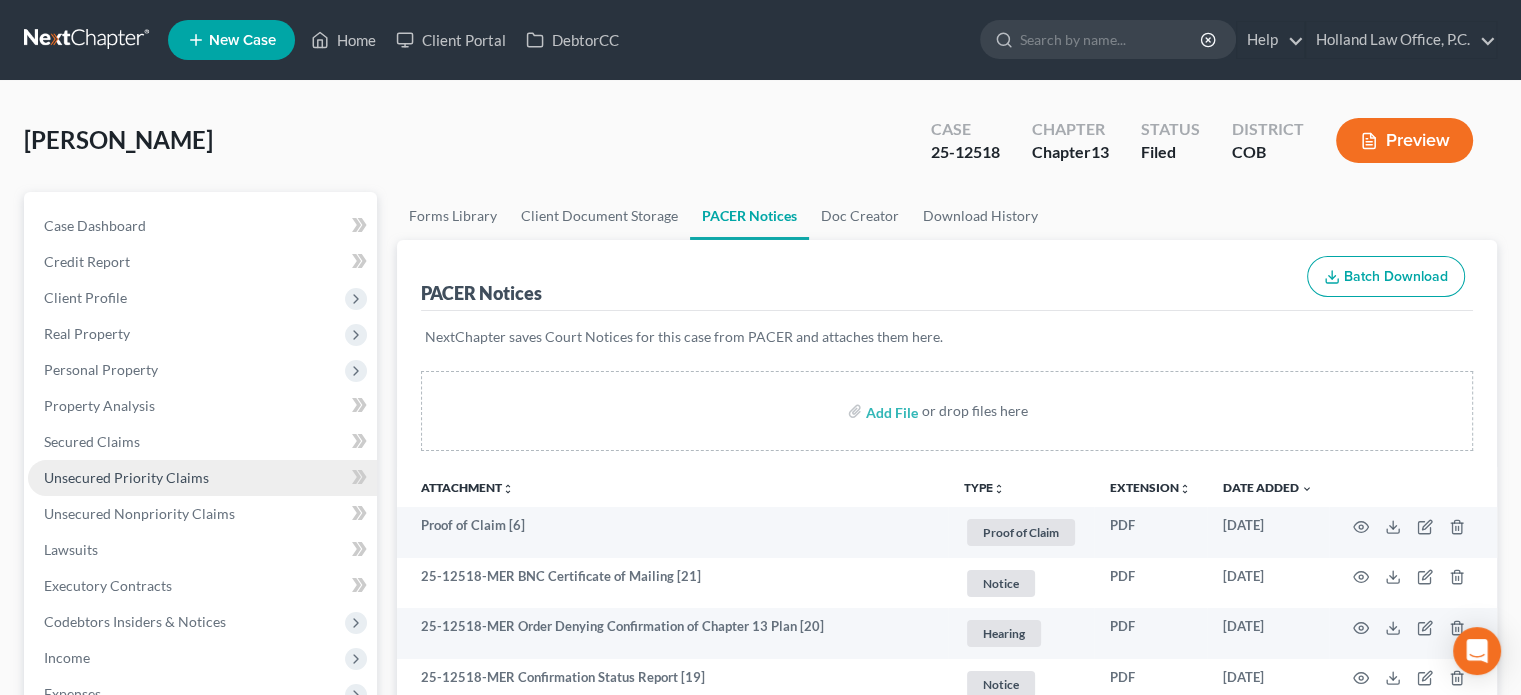scroll, scrollTop: 100, scrollLeft: 0, axis: vertical 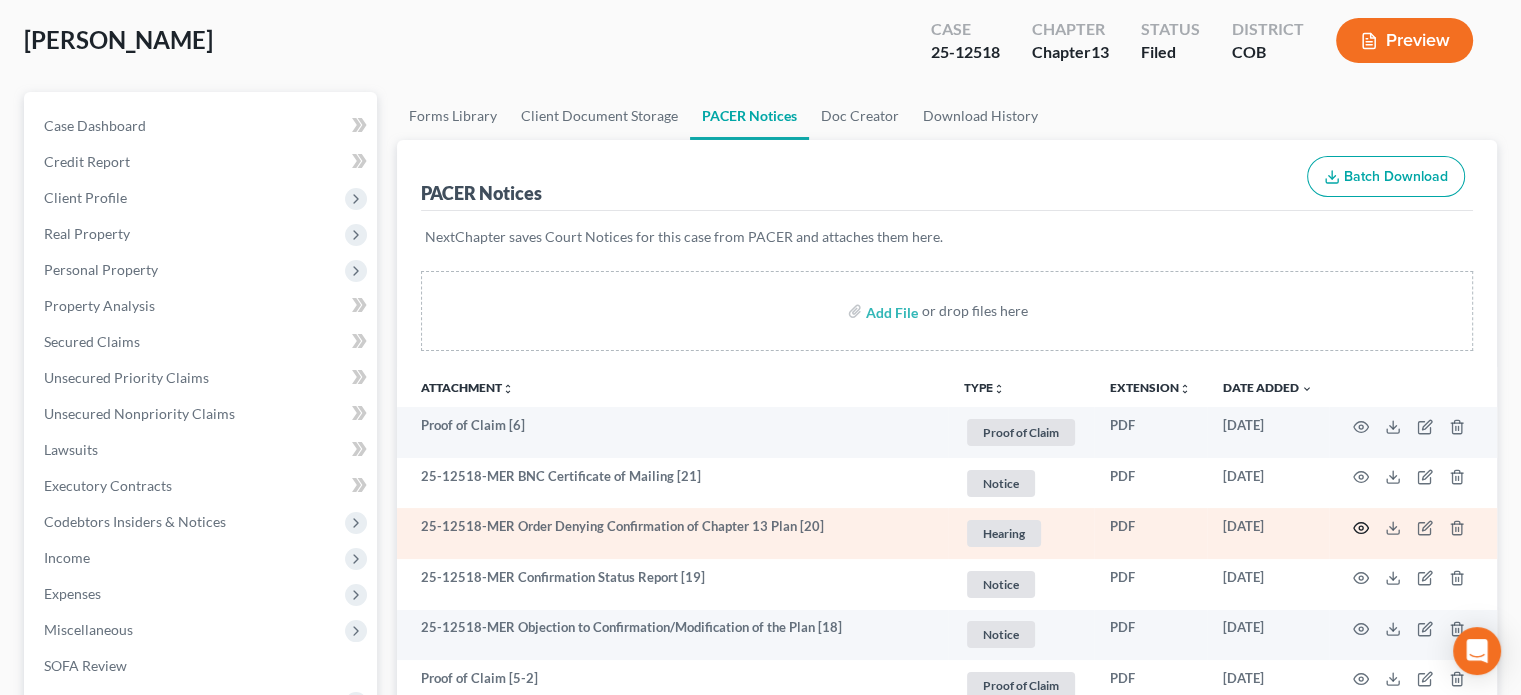 click 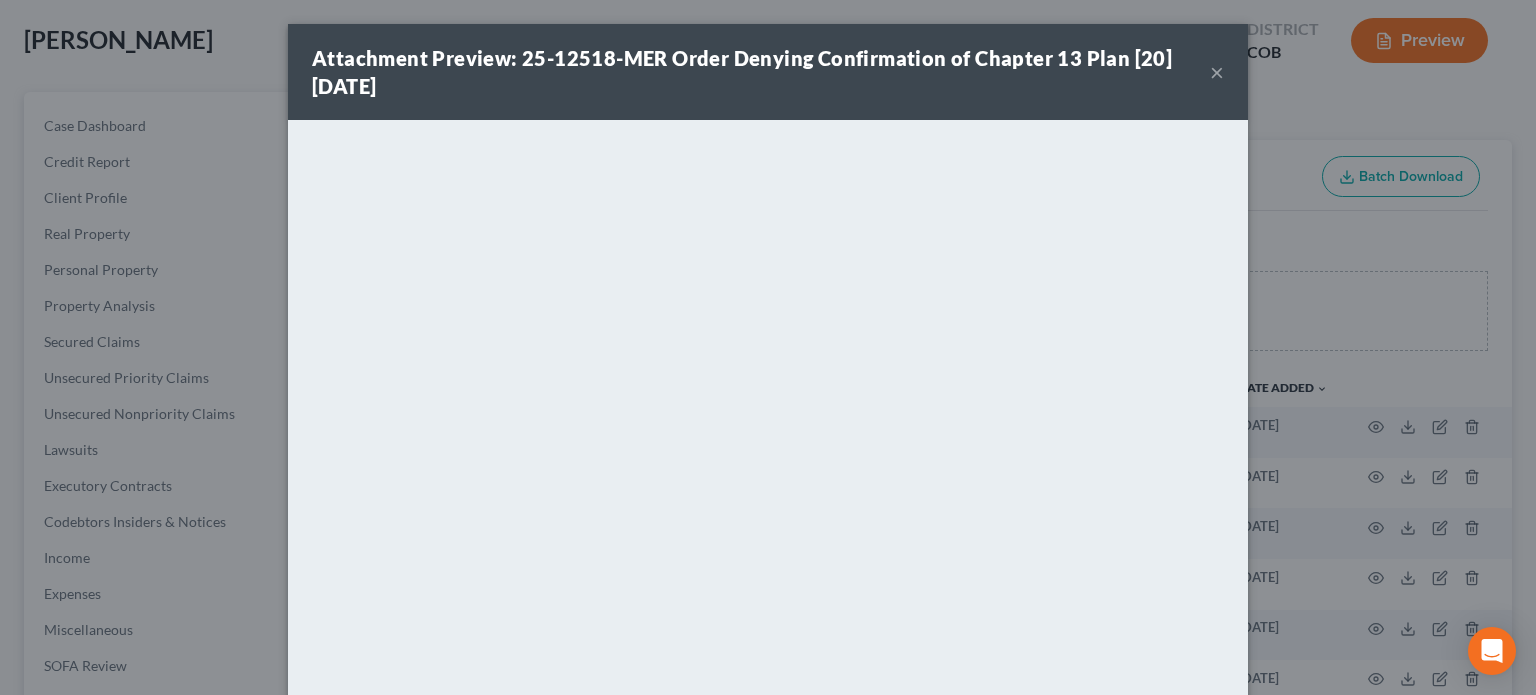 click on "×" at bounding box center (1217, 72) 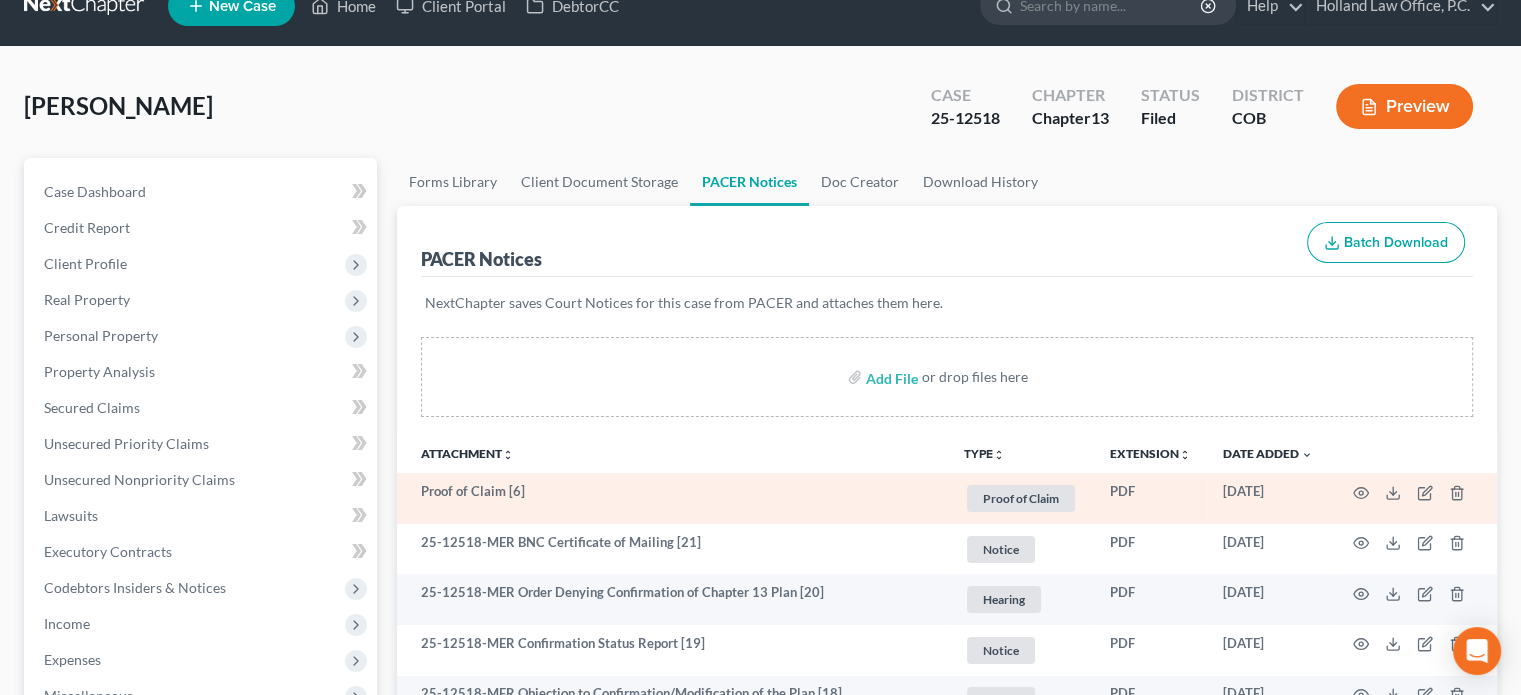 scroll, scrollTop: 0, scrollLeft: 0, axis: both 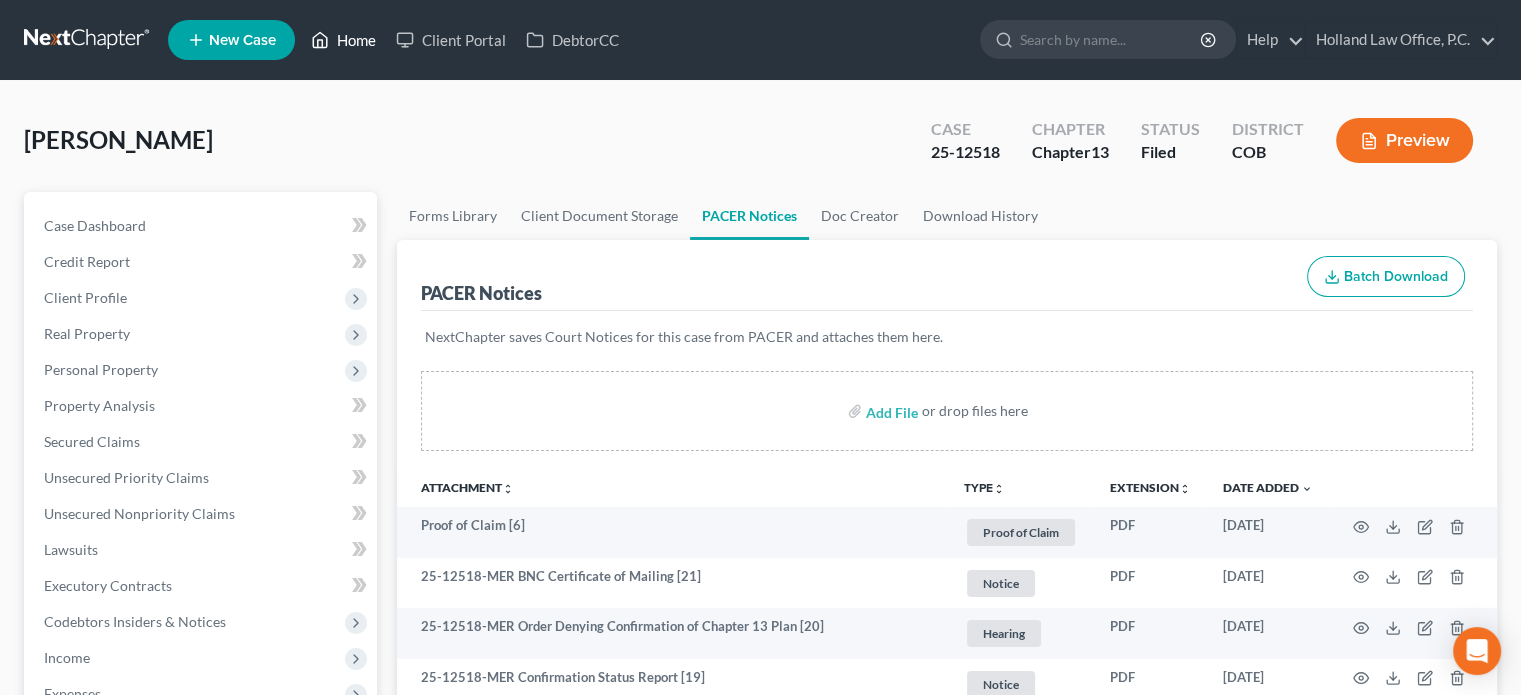 click on "Home" at bounding box center [343, 40] 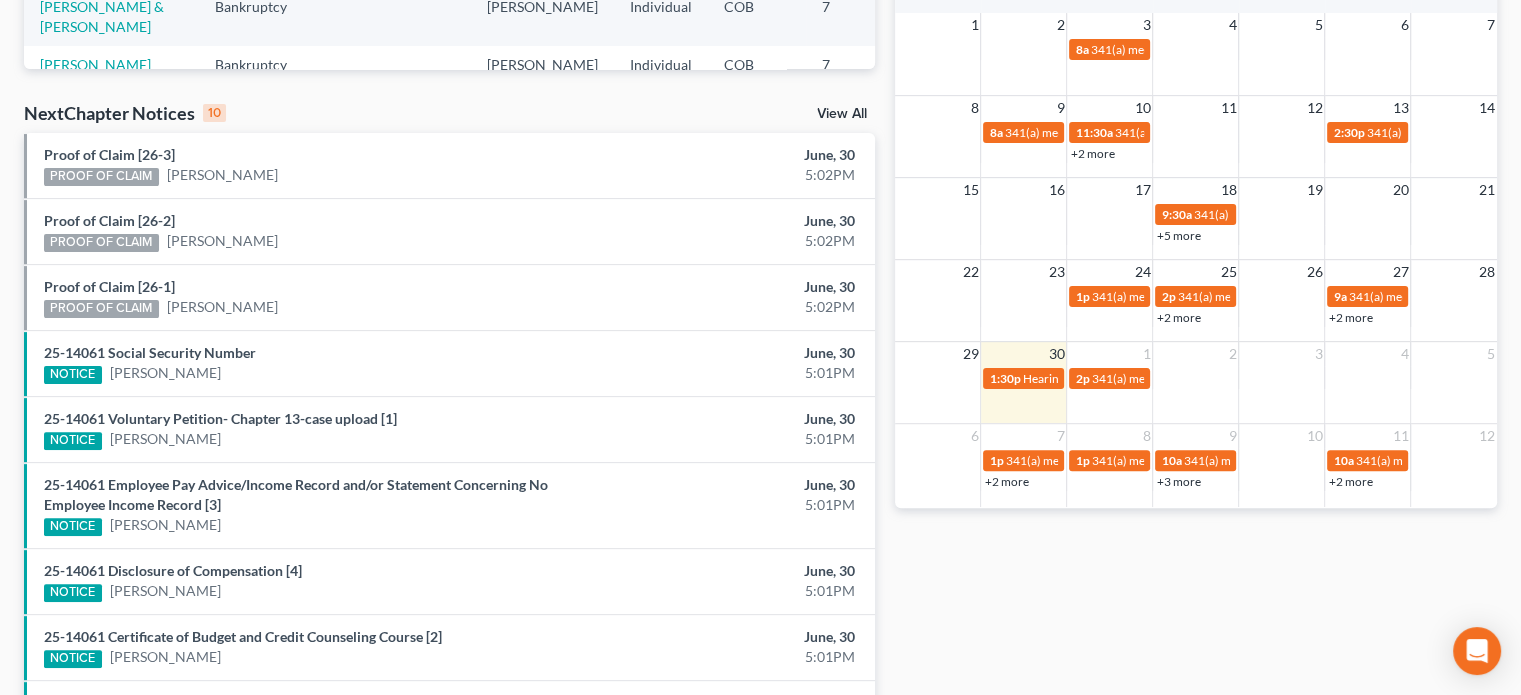 scroll, scrollTop: 556, scrollLeft: 0, axis: vertical 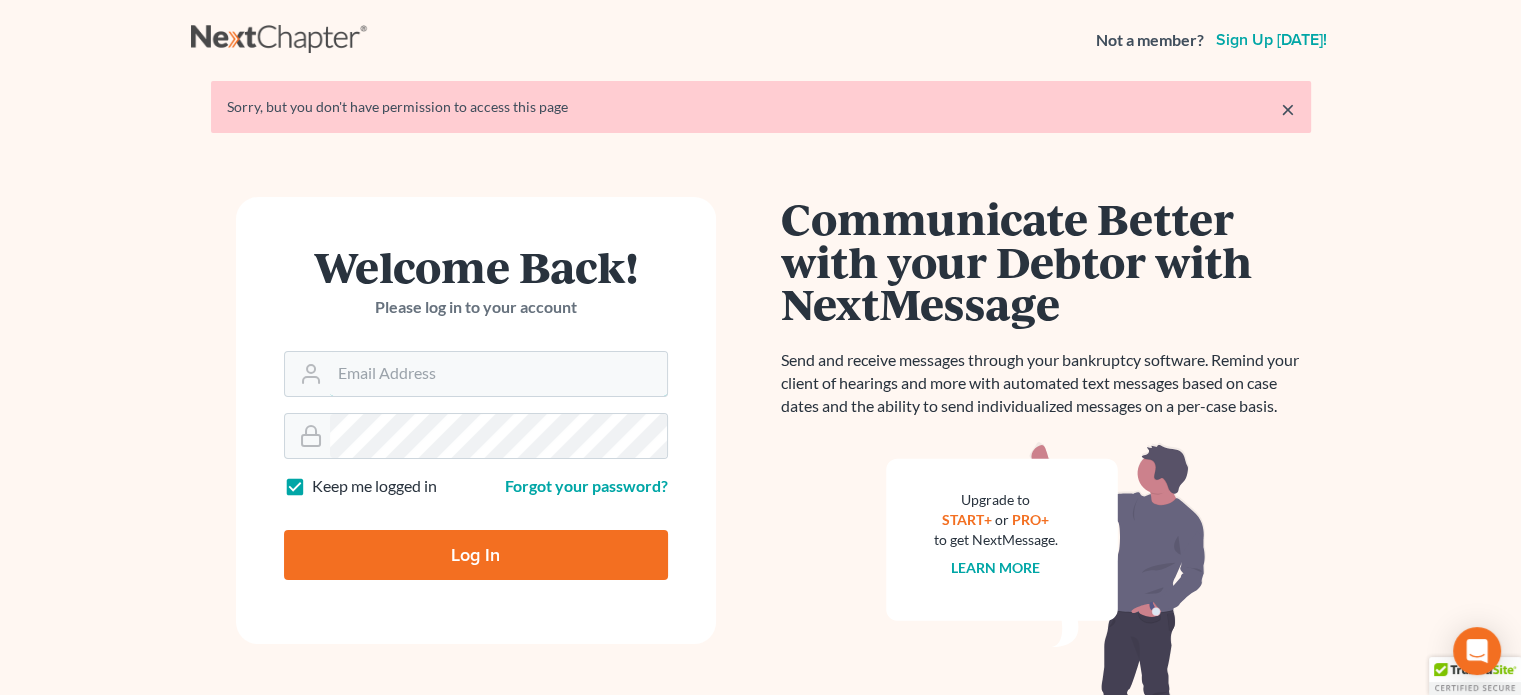 type on "[PERSON_NAME][EMAIL_ADDRESS][DOMAIN_NAME]" 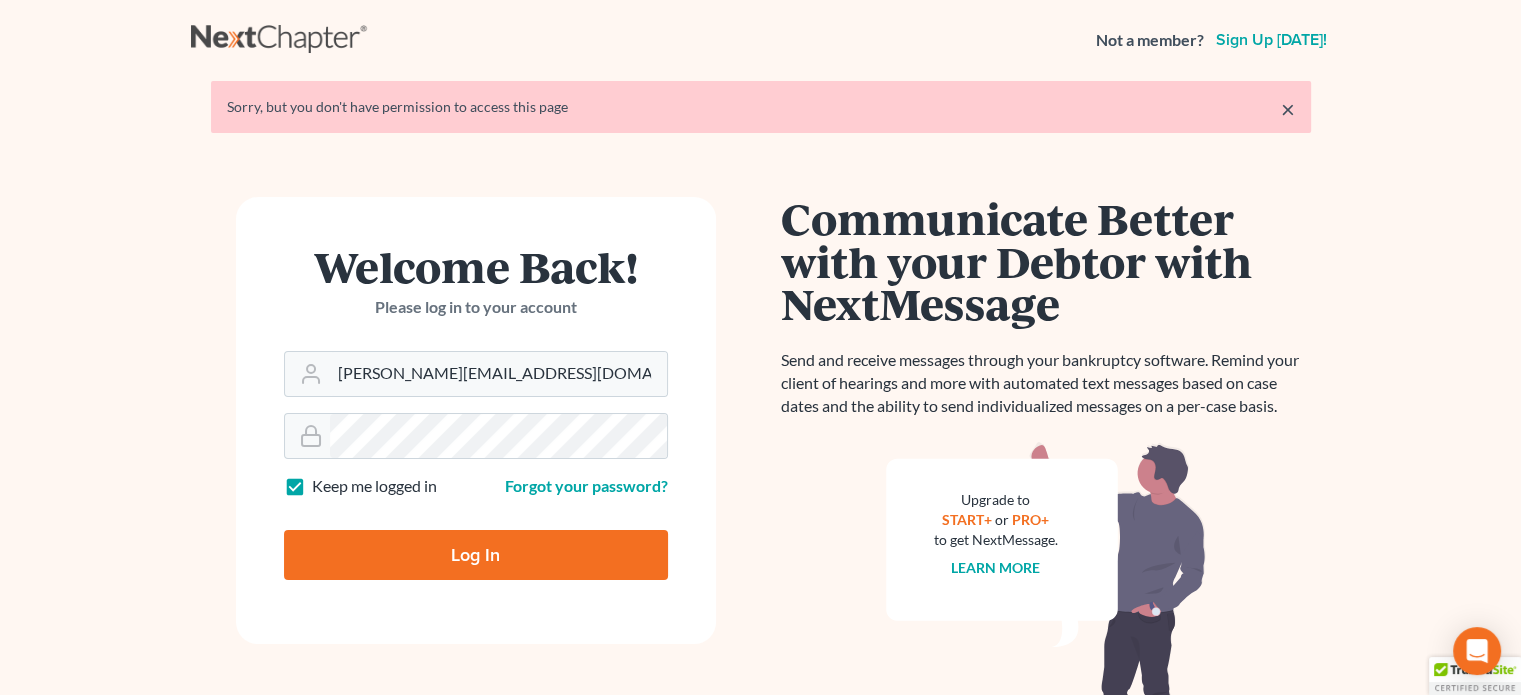 click on "Log In" at bounding box center [476, 555] 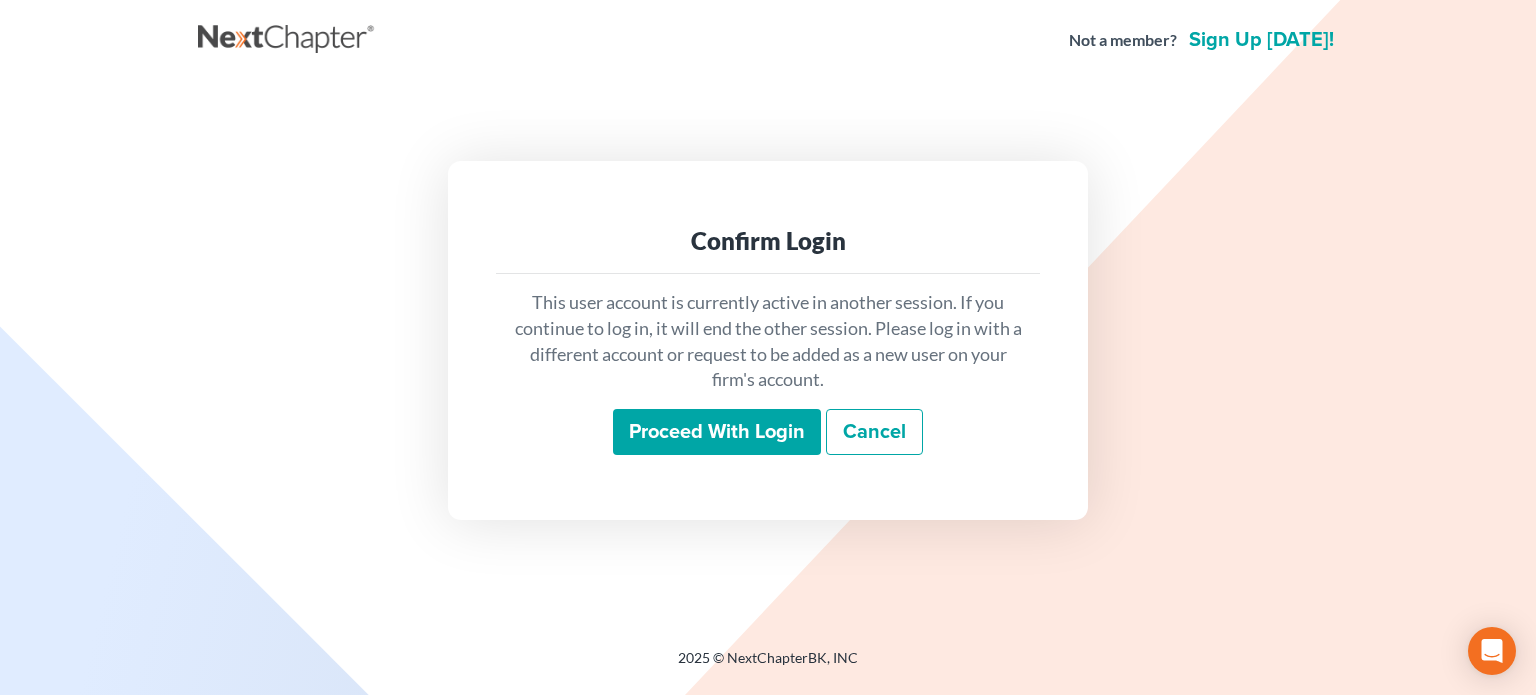 scroll, scrollTop: 0, scrollLeft: 0, axis: both 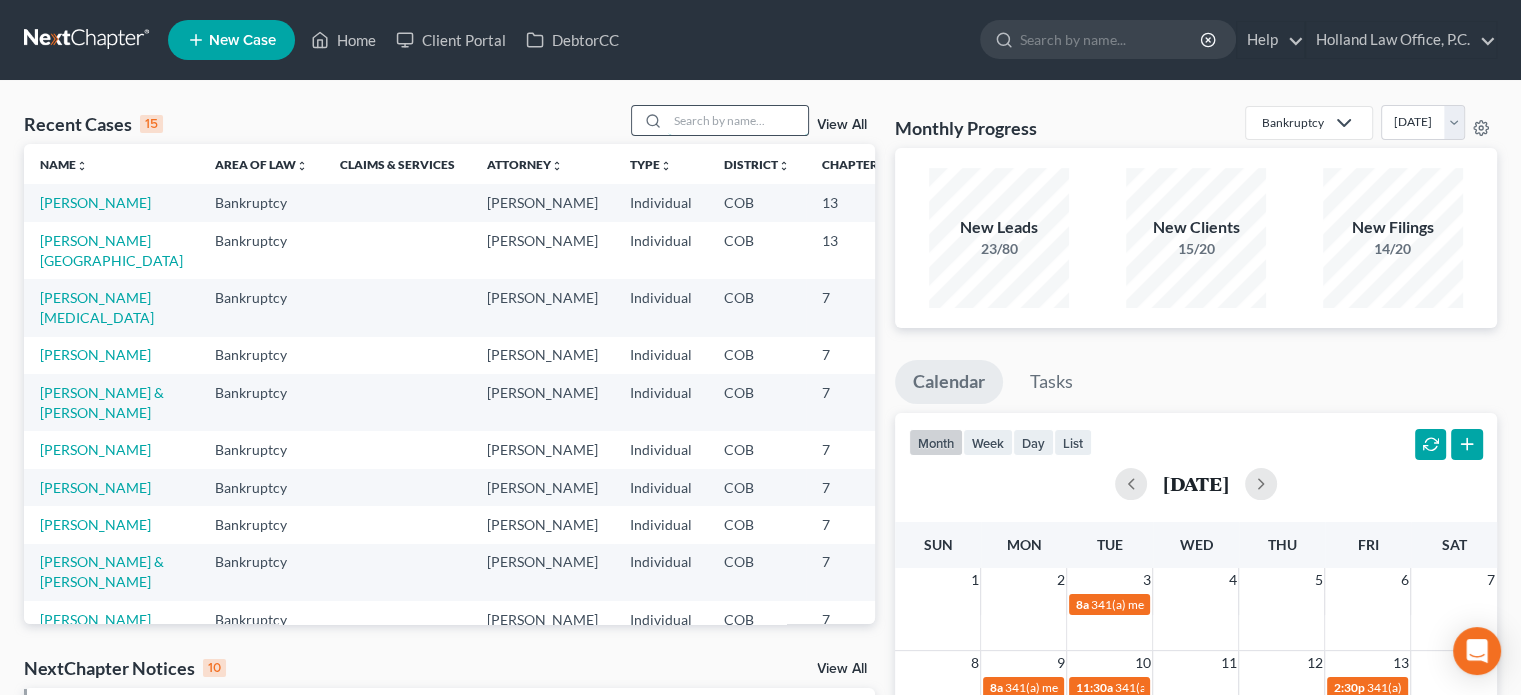 click at bounding box center (738, 120) 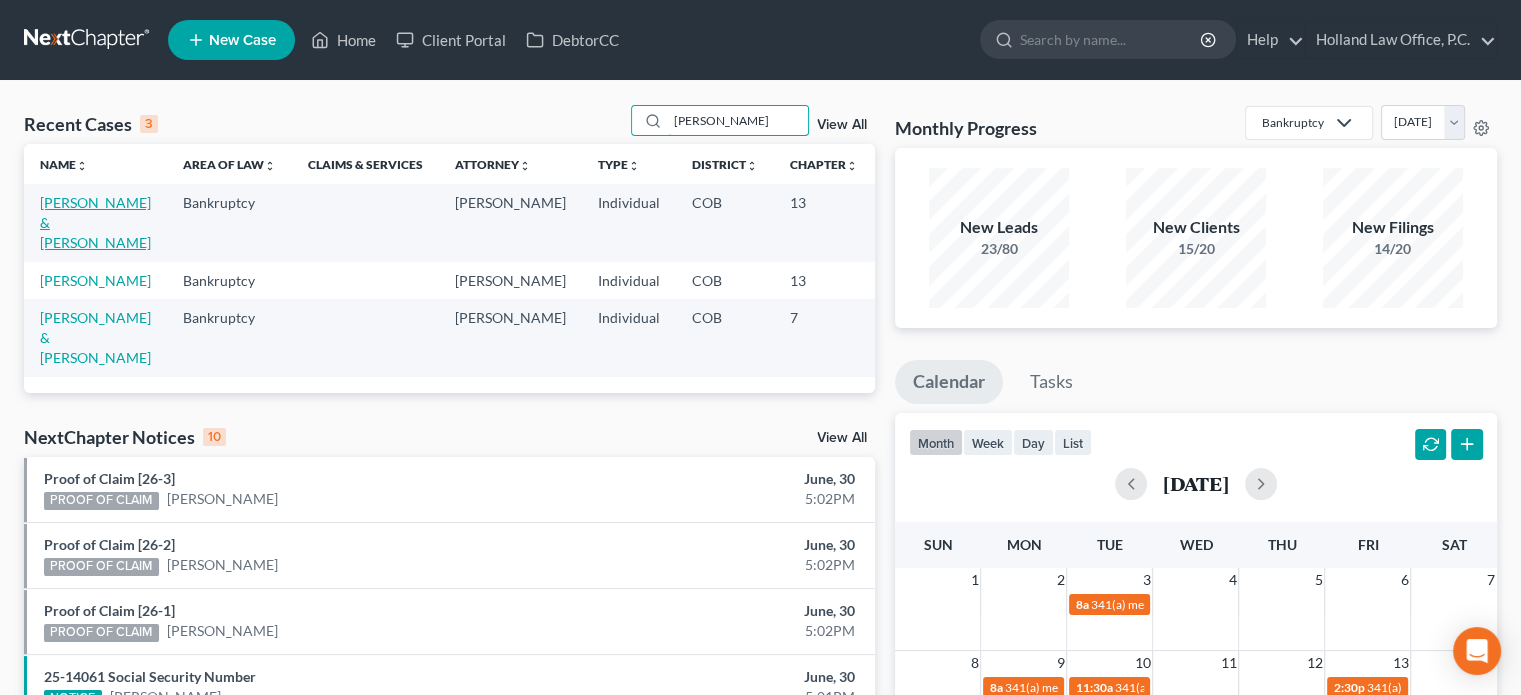 type on "meyer" 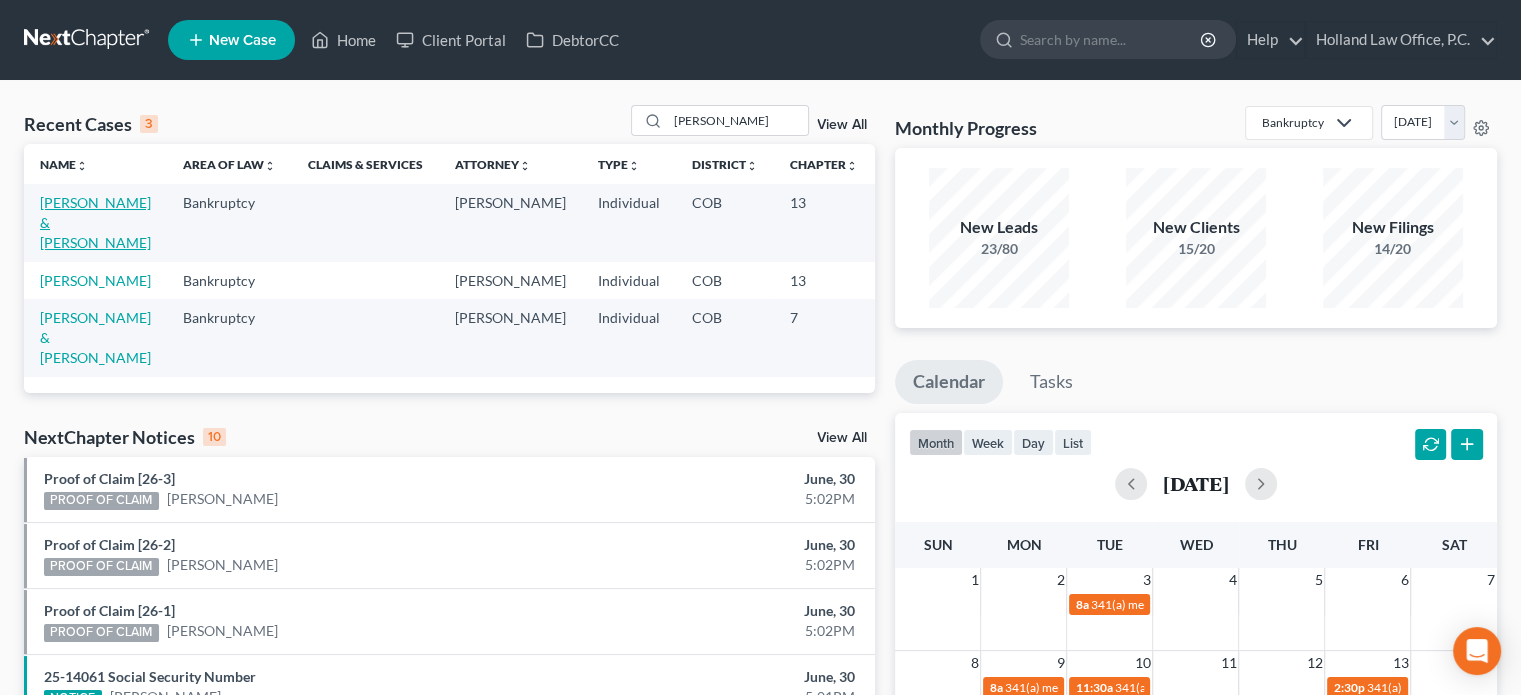 click on "[PERSON_NAME] & [PERSON_NAME]" at bounding box center [95, 222] 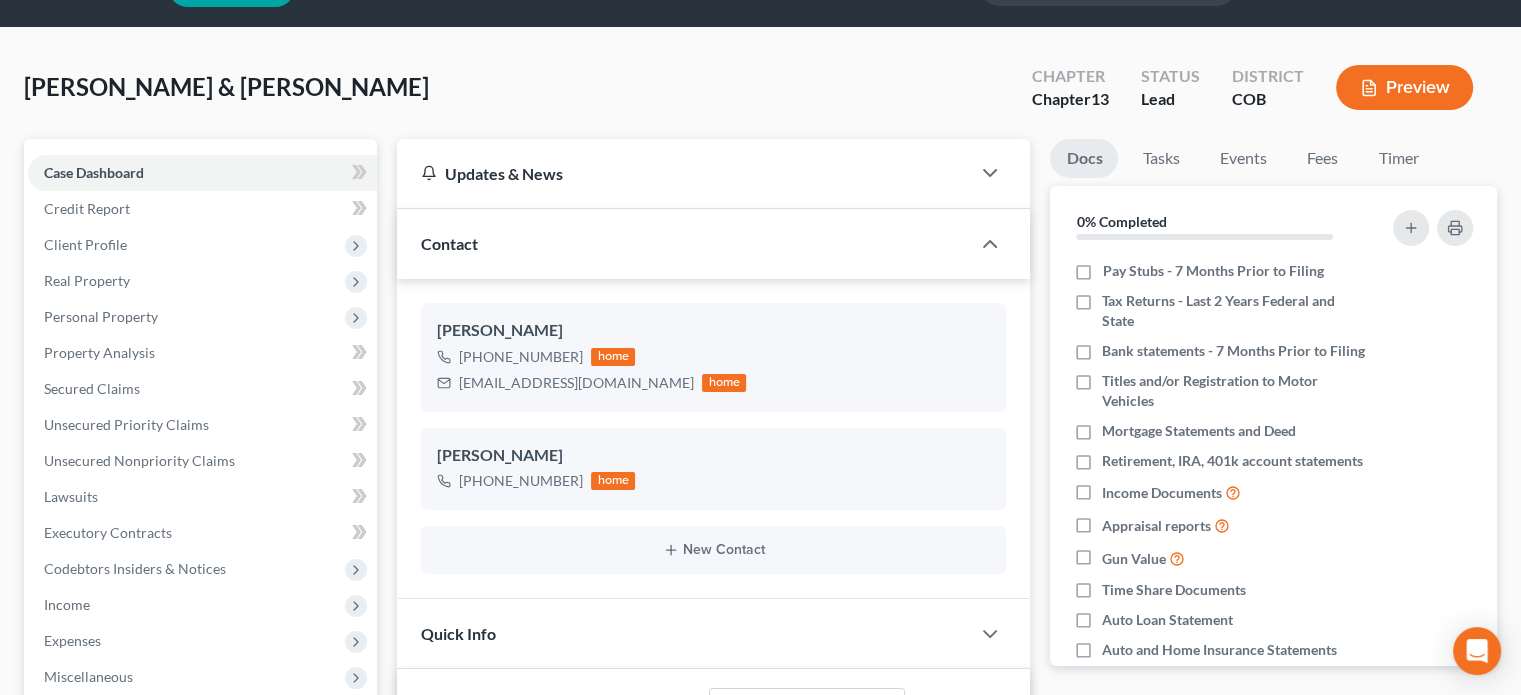 scroll, scrollTop: 100, scrollLeft: 0, axis: vertical 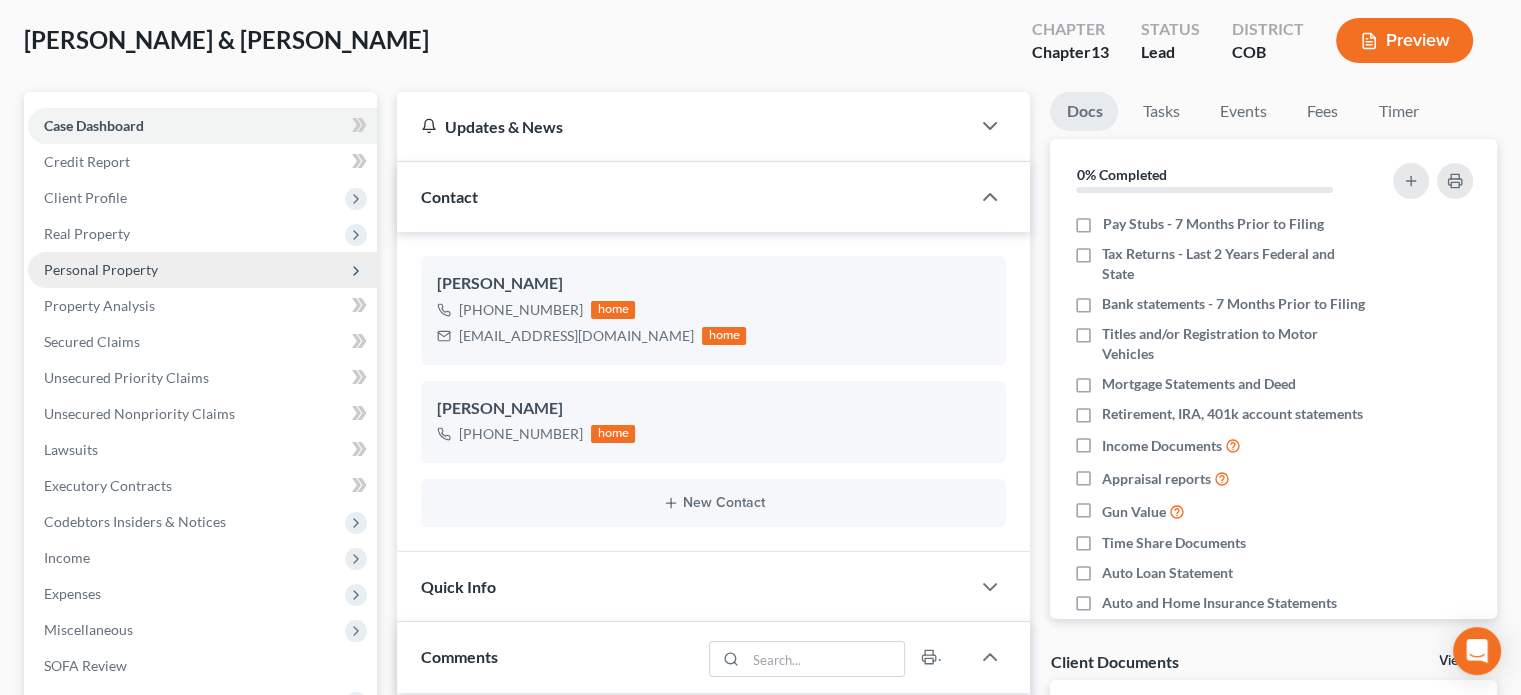 click on "Personal Property" at bounding box center [101, 269] 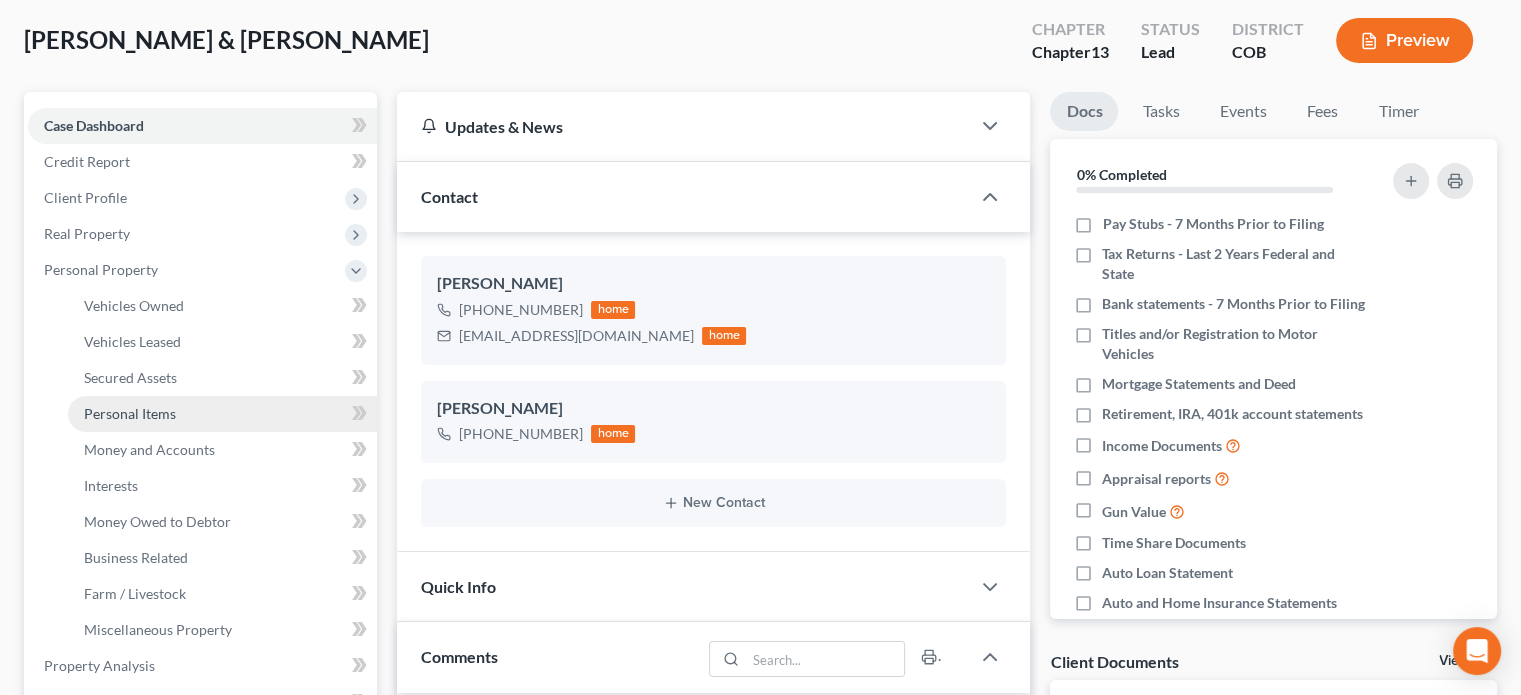 click on "Personal Items" at bounding box center (130, 413) 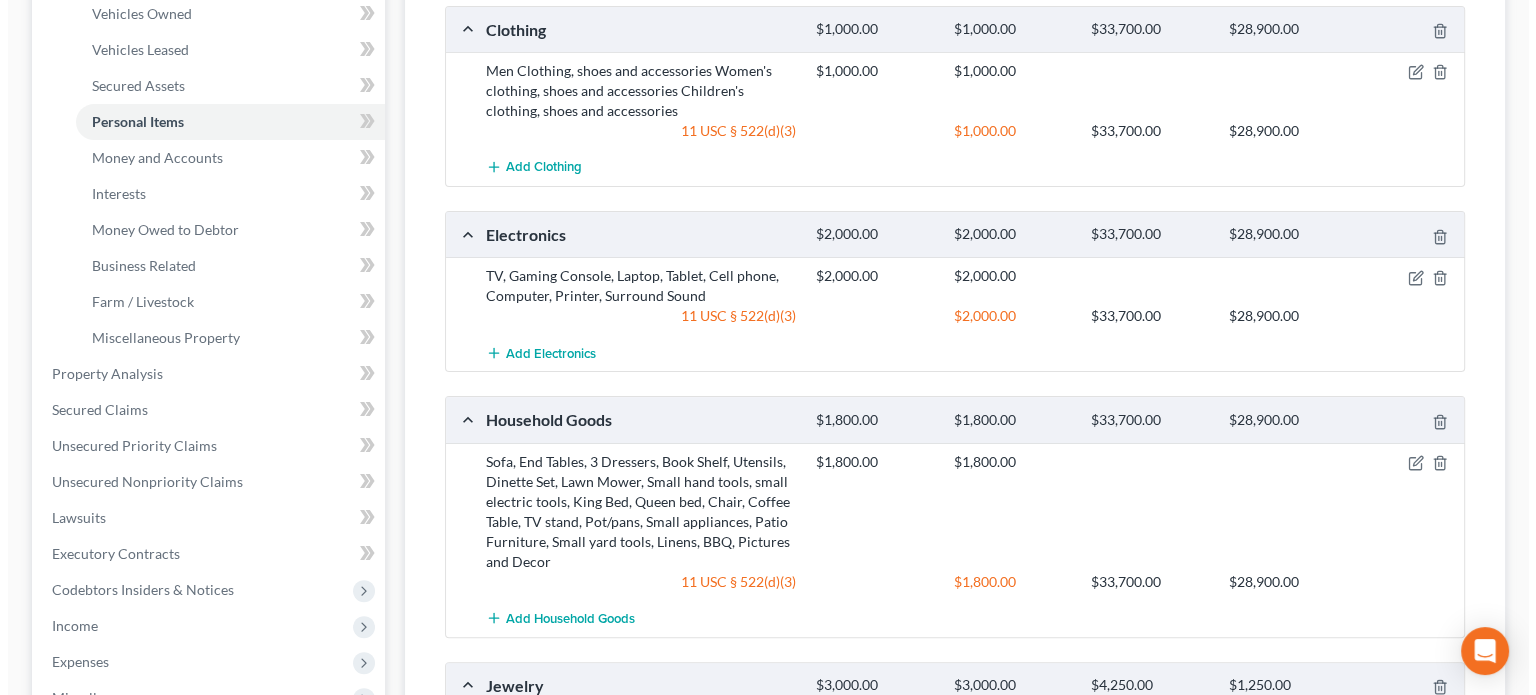 scroll, scrollTop: 400, scrollLeft: 0, axis: vertical 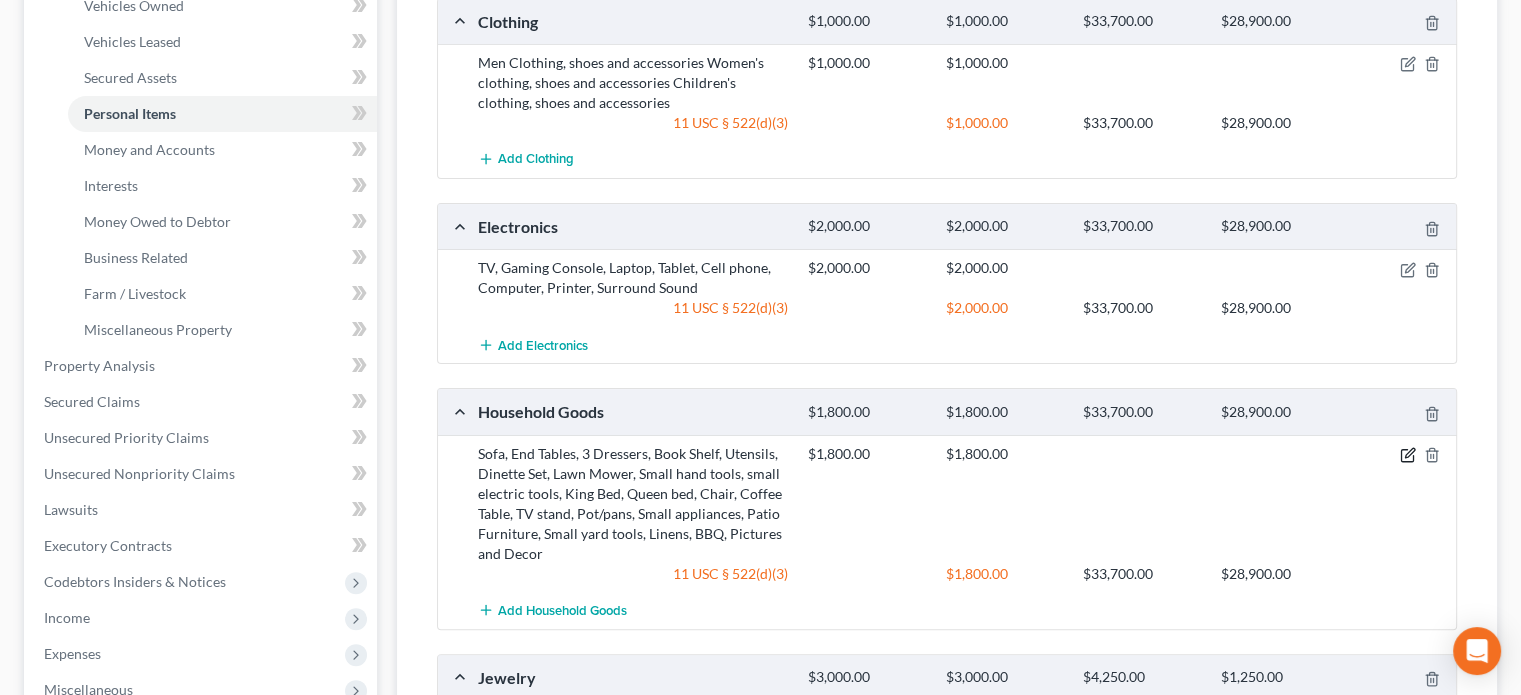 click 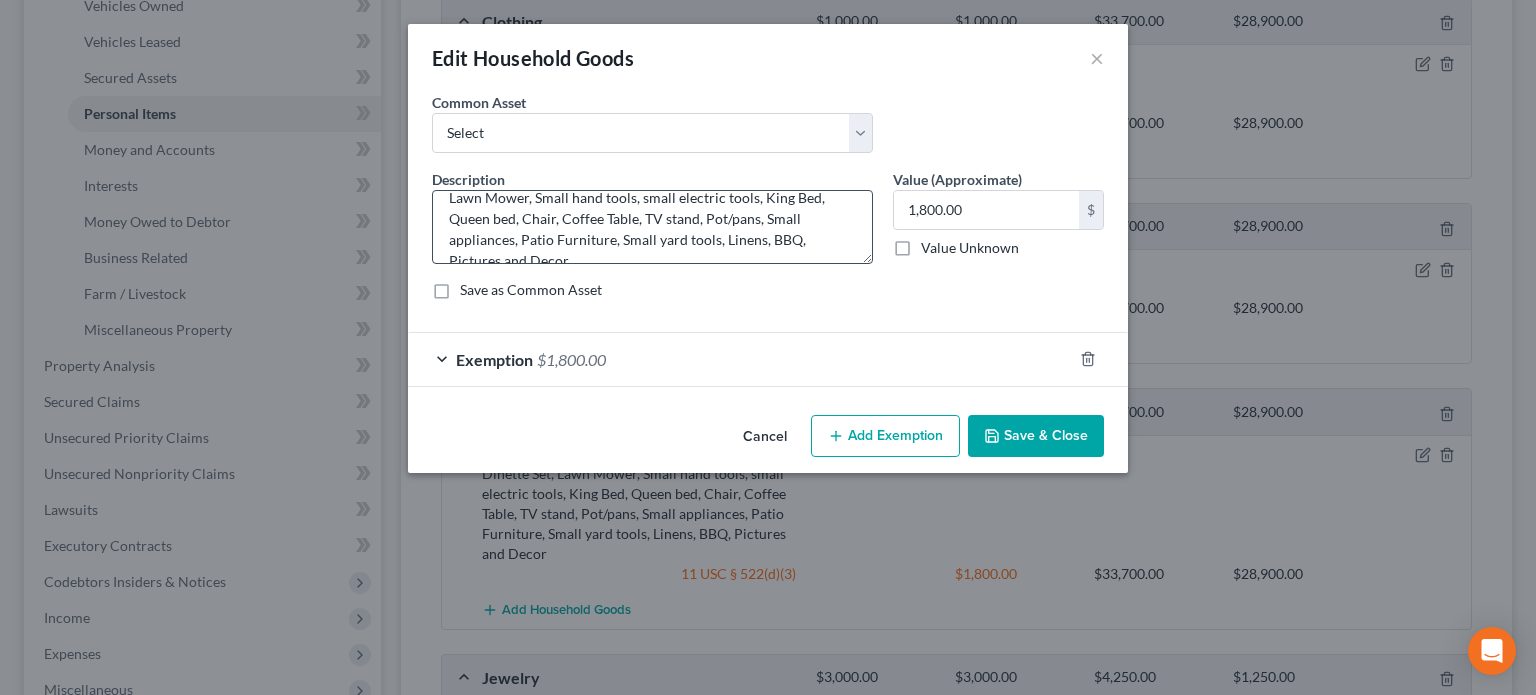 scroll, scrollTop: 63, scrollLeft: 0, axis: vertical 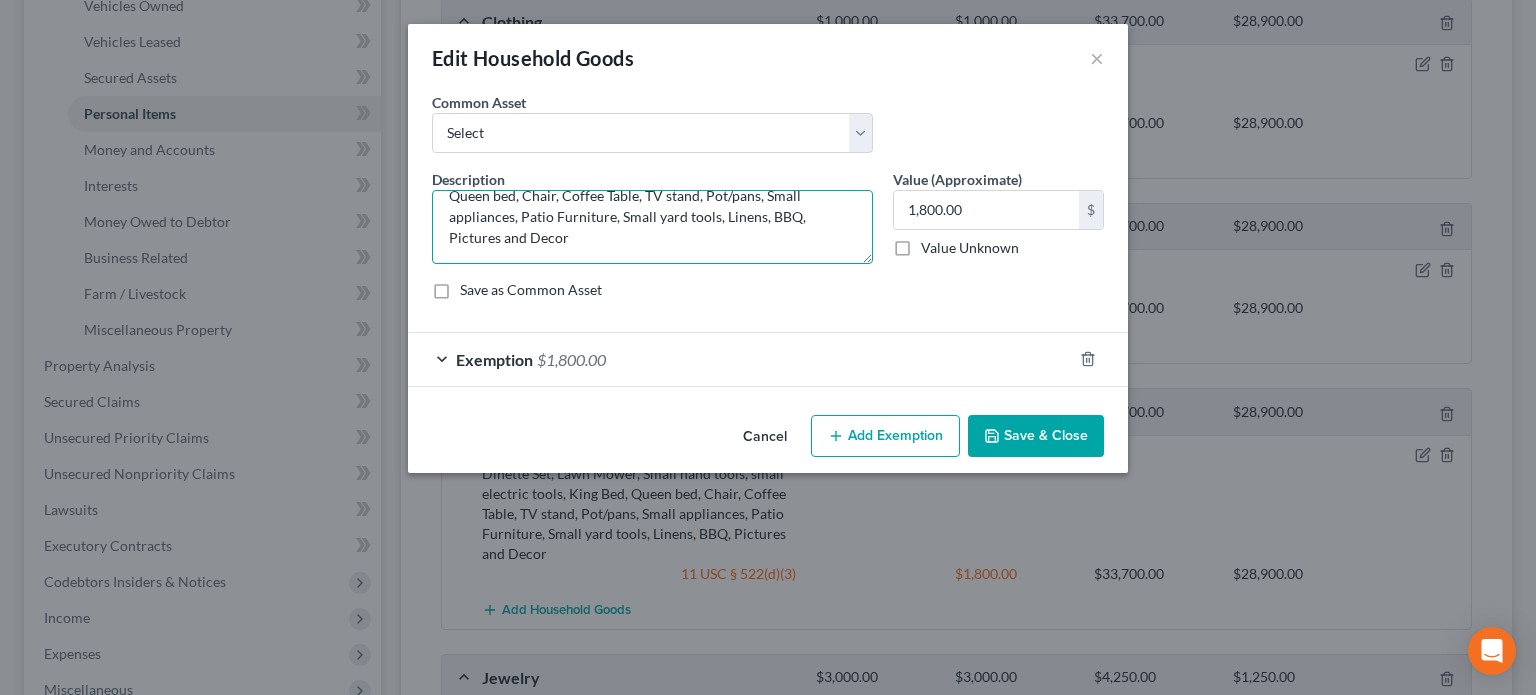 click on "Sofa, End Tables, 3 Dressers, Book Shelf, Utensils, Dinette Set, Lawn Mower, Small hand tools, small electric tools, King Bed, Queen bed, Chair, Coffee Table, TV stand, Pot/pans, Small appliances, Patio Furniture, Small yard tools, Linens, BBQ, Pictures and Decor" at bounding box center [652, 227] 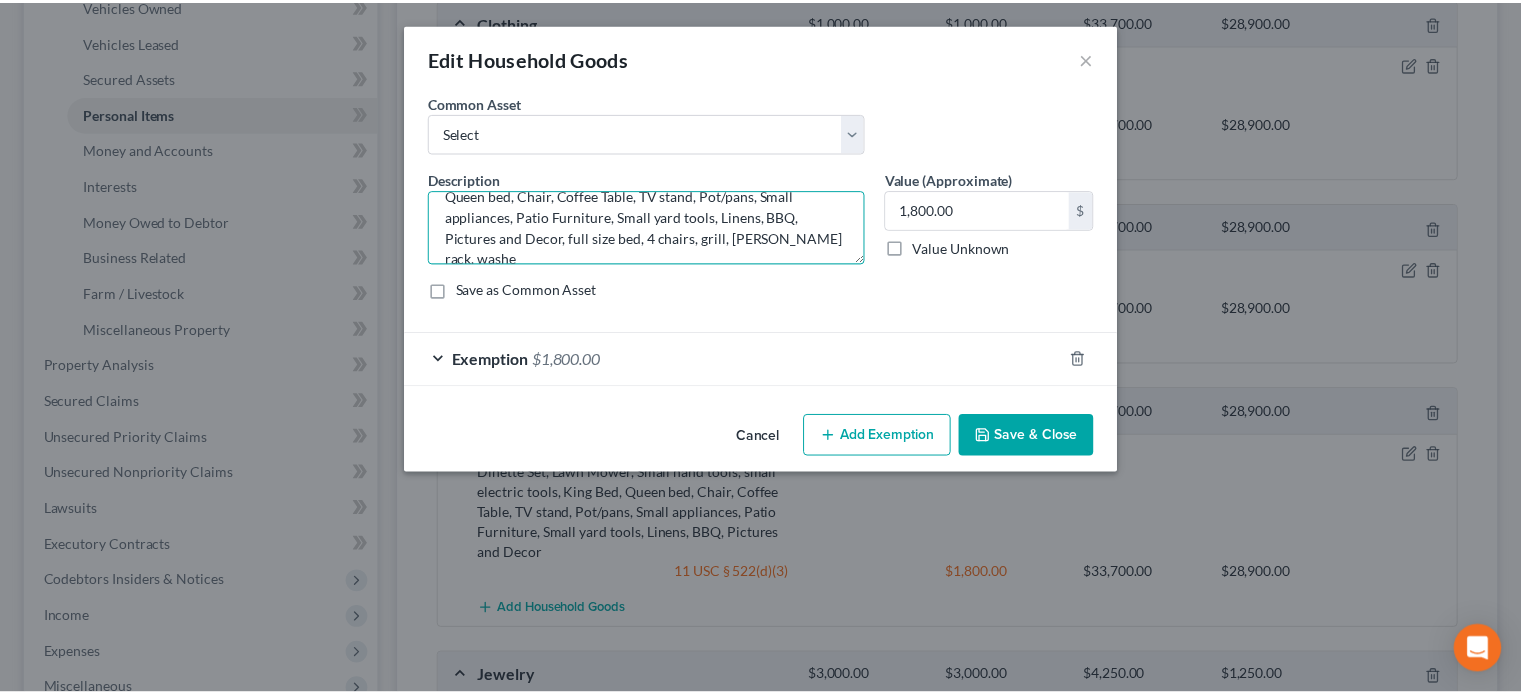 scroll, scrollTop: 66, scrollLeft: 0, axis: vertical 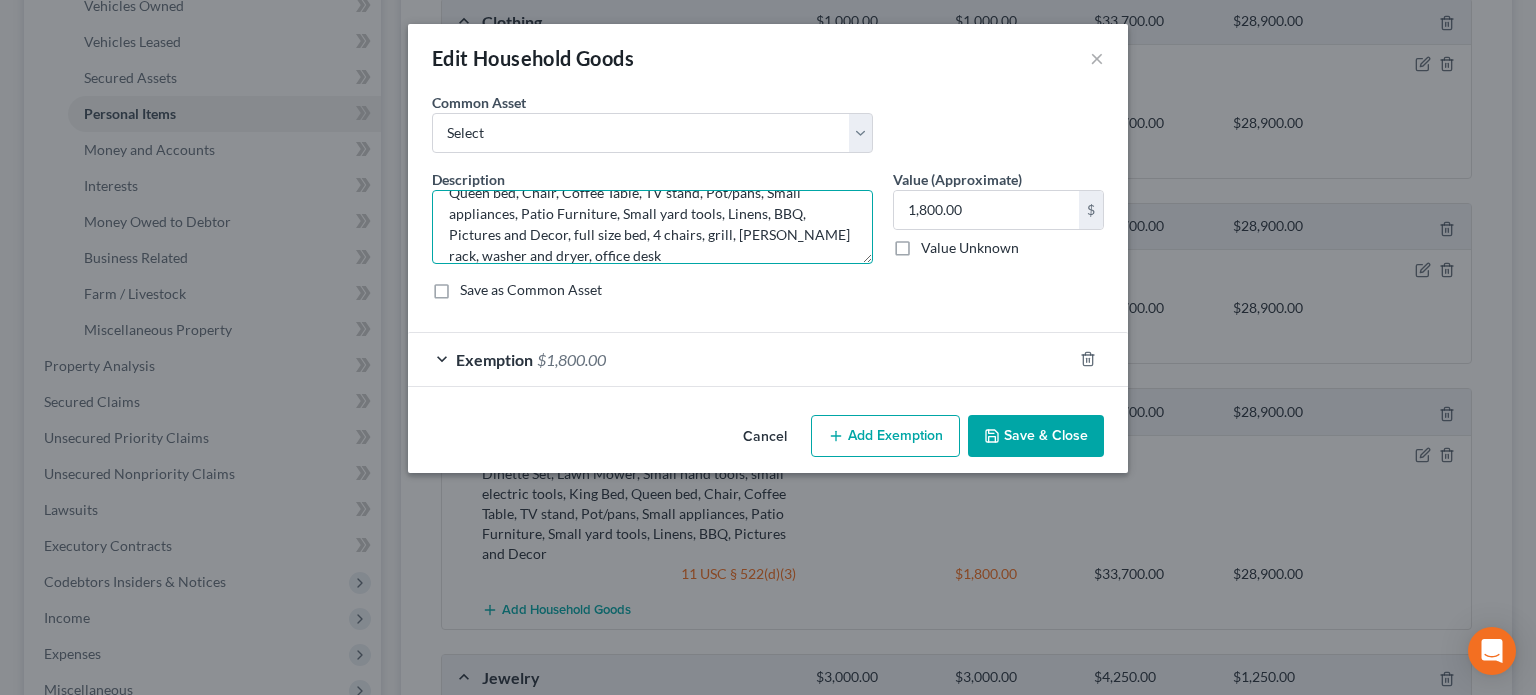 type on "Sofa, End Tables, 3 Dressers, Book Shelf, Utensils, Dinette Set, Lawn Mower, Small hand tools, small electric tools, King Bed, Queen bed, Chair, Coffee Table, TV stand, Pot/pans, Small appliances, Patio Furniture, Small yard tools, Linens, BBQ, Pictures and Decor, full size bed, 4 chairs, grill, baker's rack, washer and dryer, office desk" 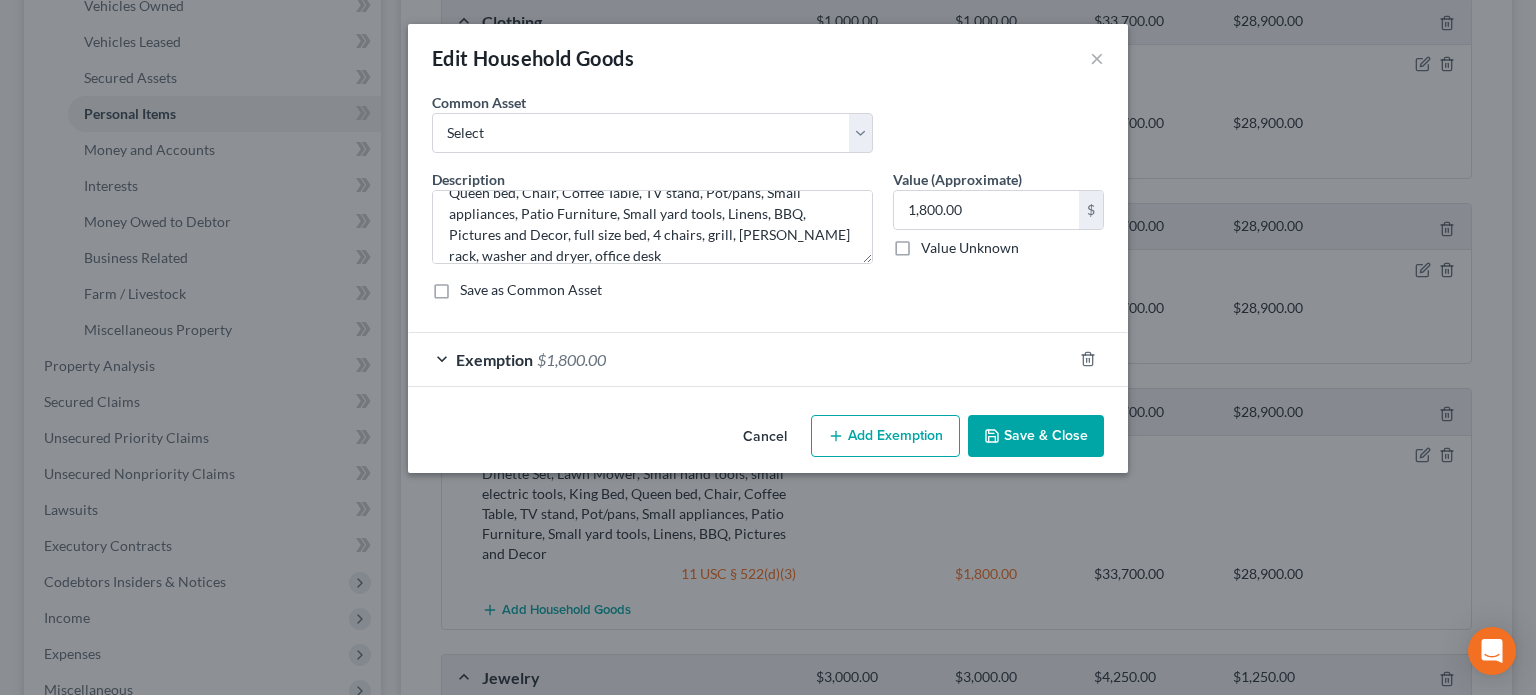 click on "Save & Close" at bounding box center (1036, 436) 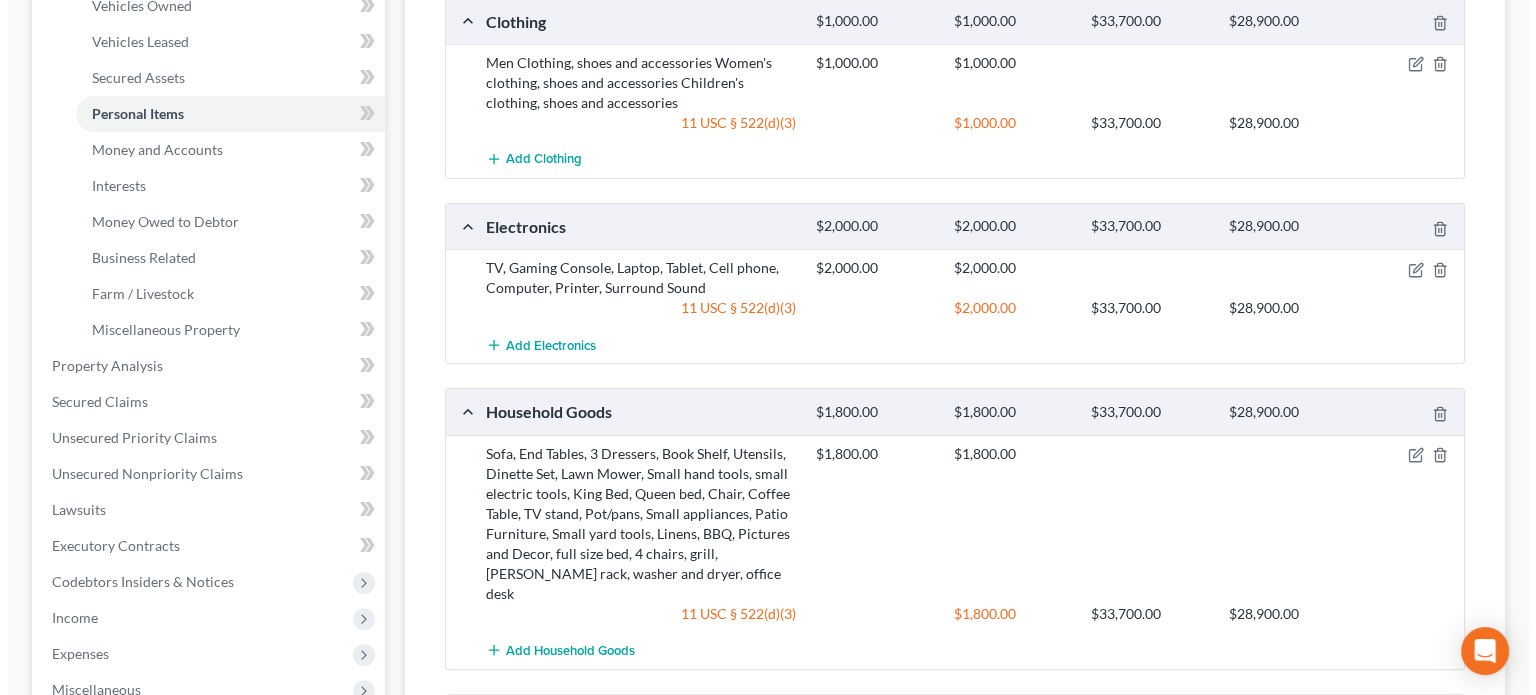 scroll, scrollTop: 400, scrollLeft: 0, axis: vertical 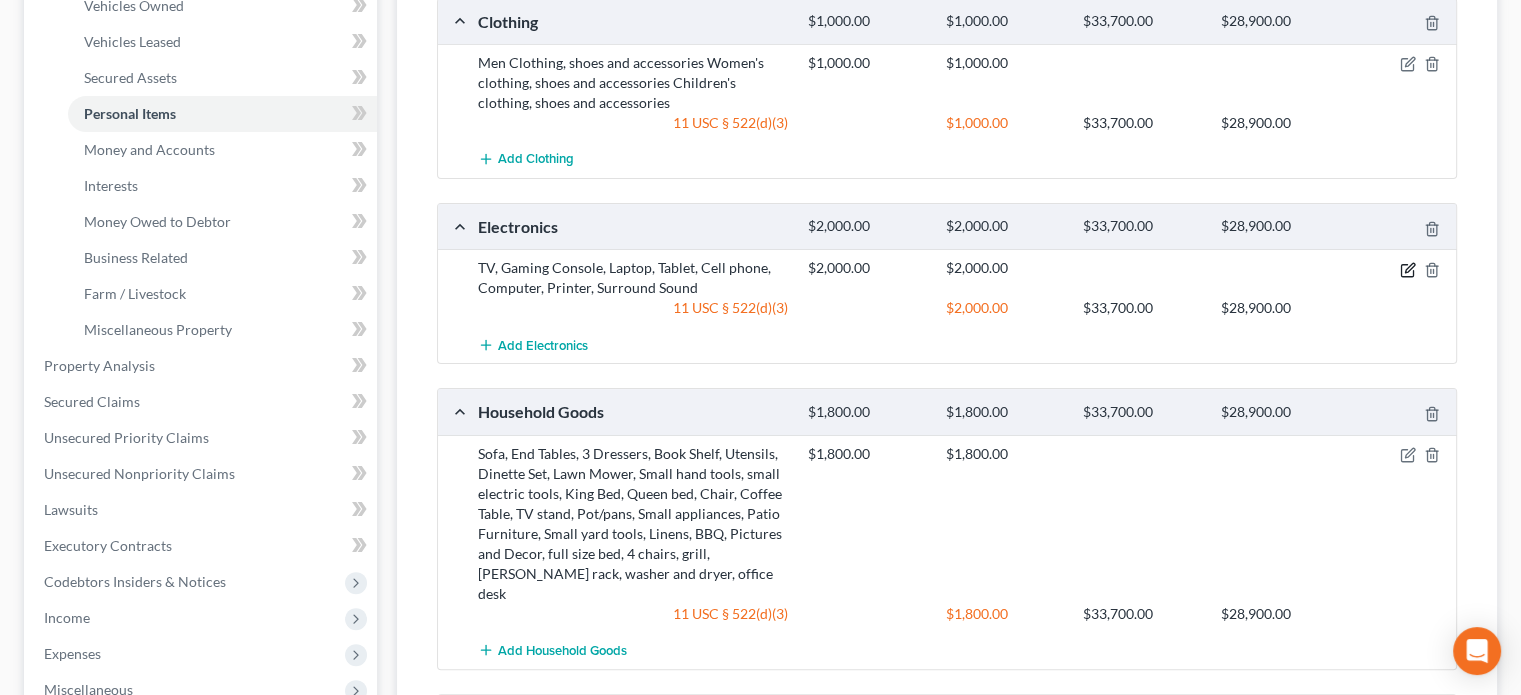 click 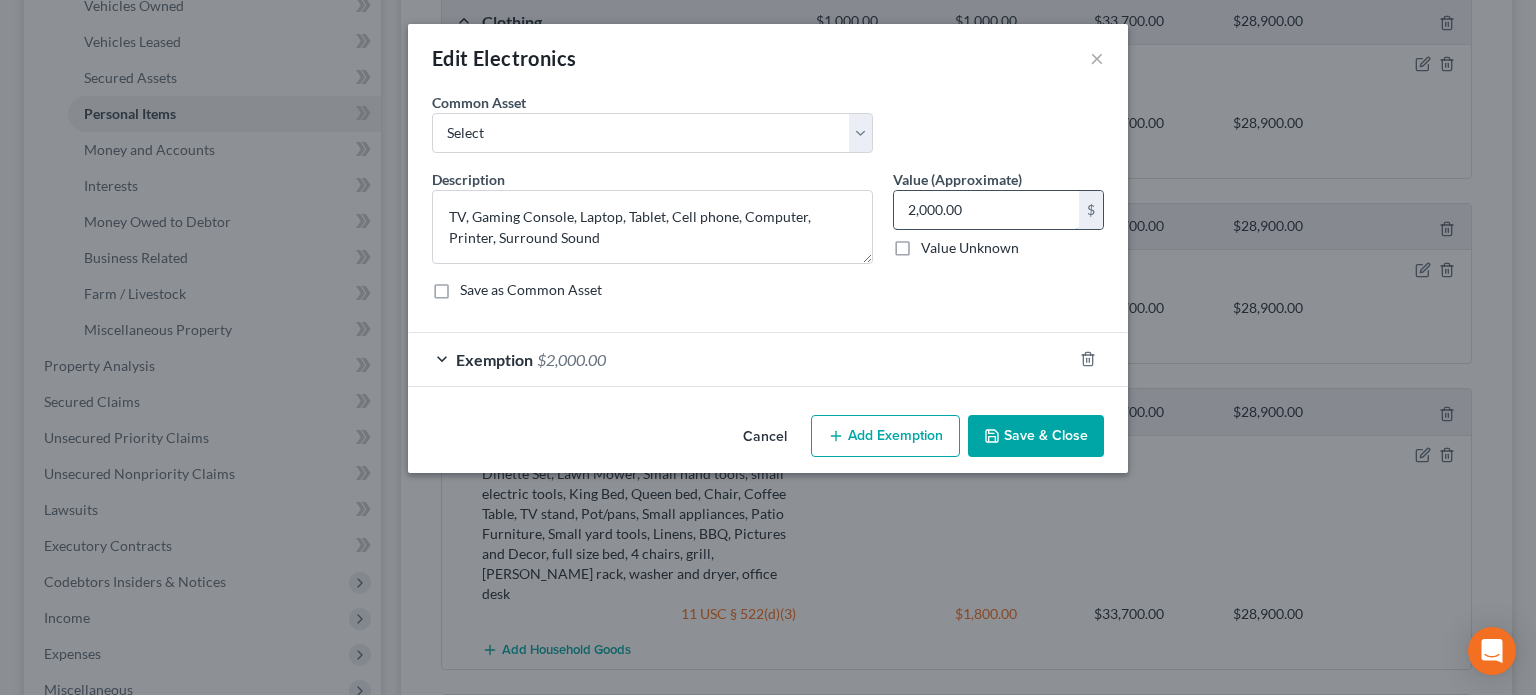 click on "2,000.00" at bounding box center [986, 210] 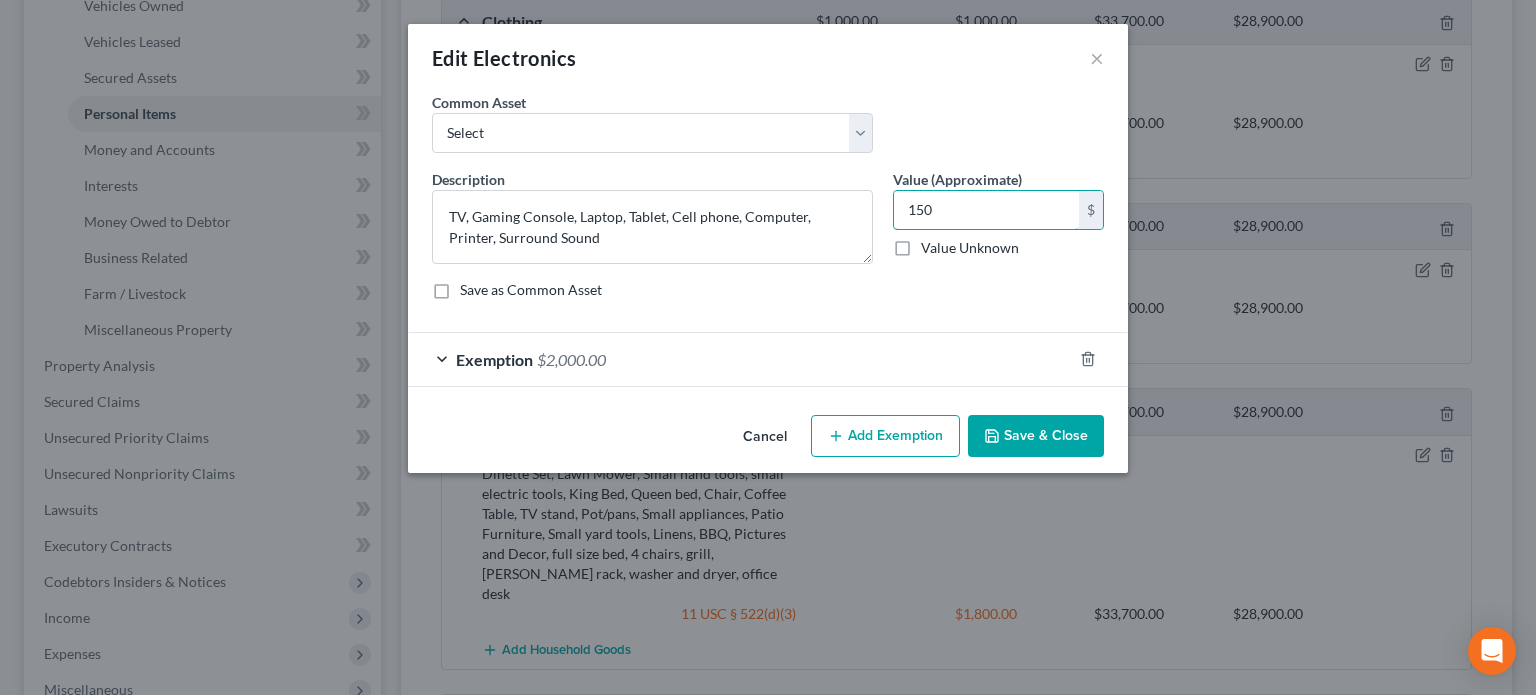 type on "150" 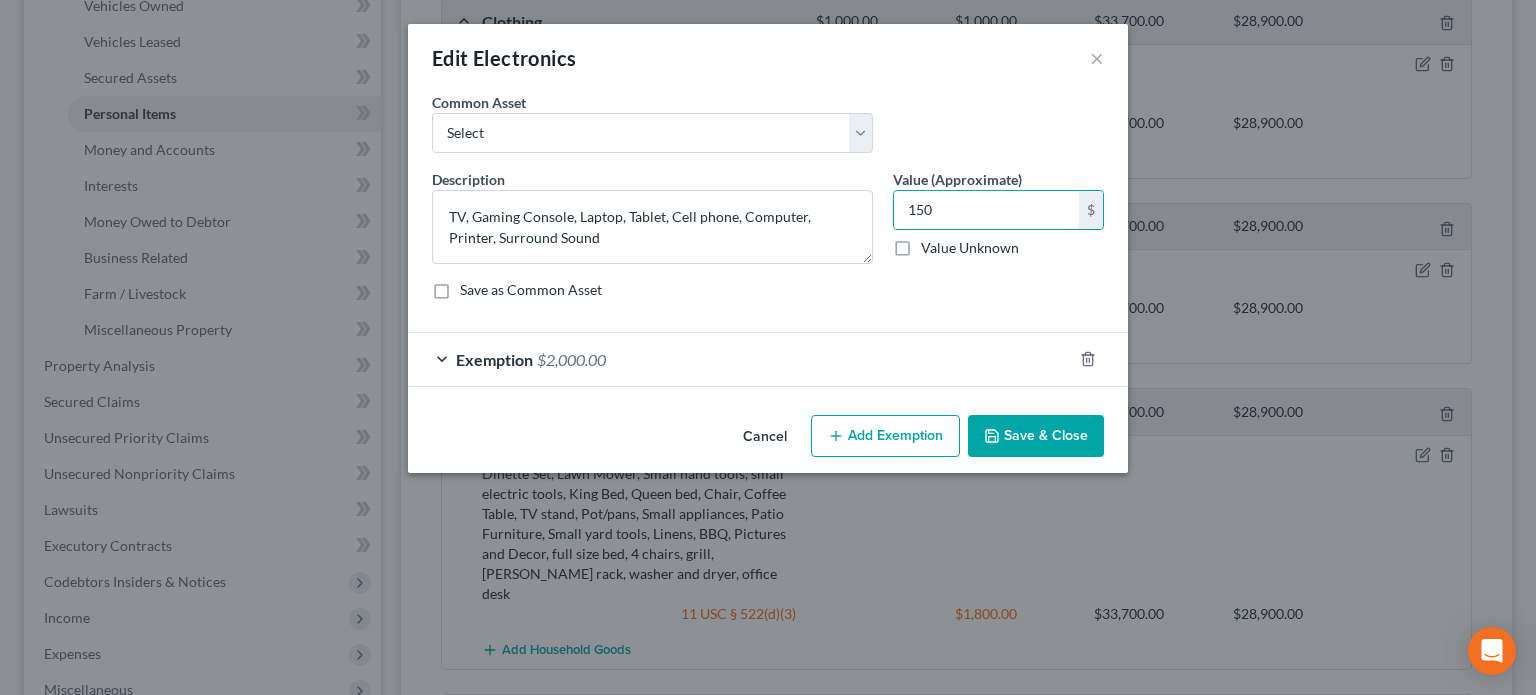 click on "$2,000.00" at bounding box center [571, 359] 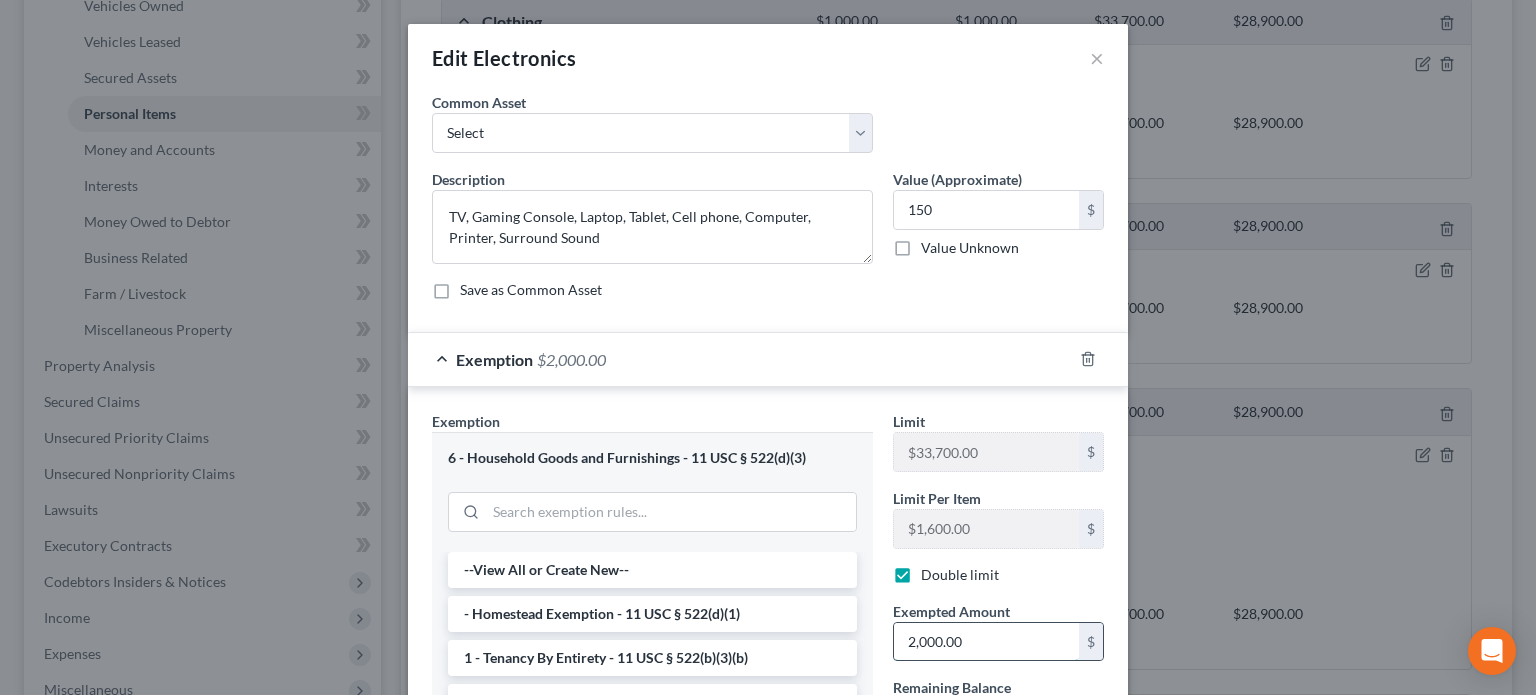 click on "2,000.00" at bounding box center [986, 642] 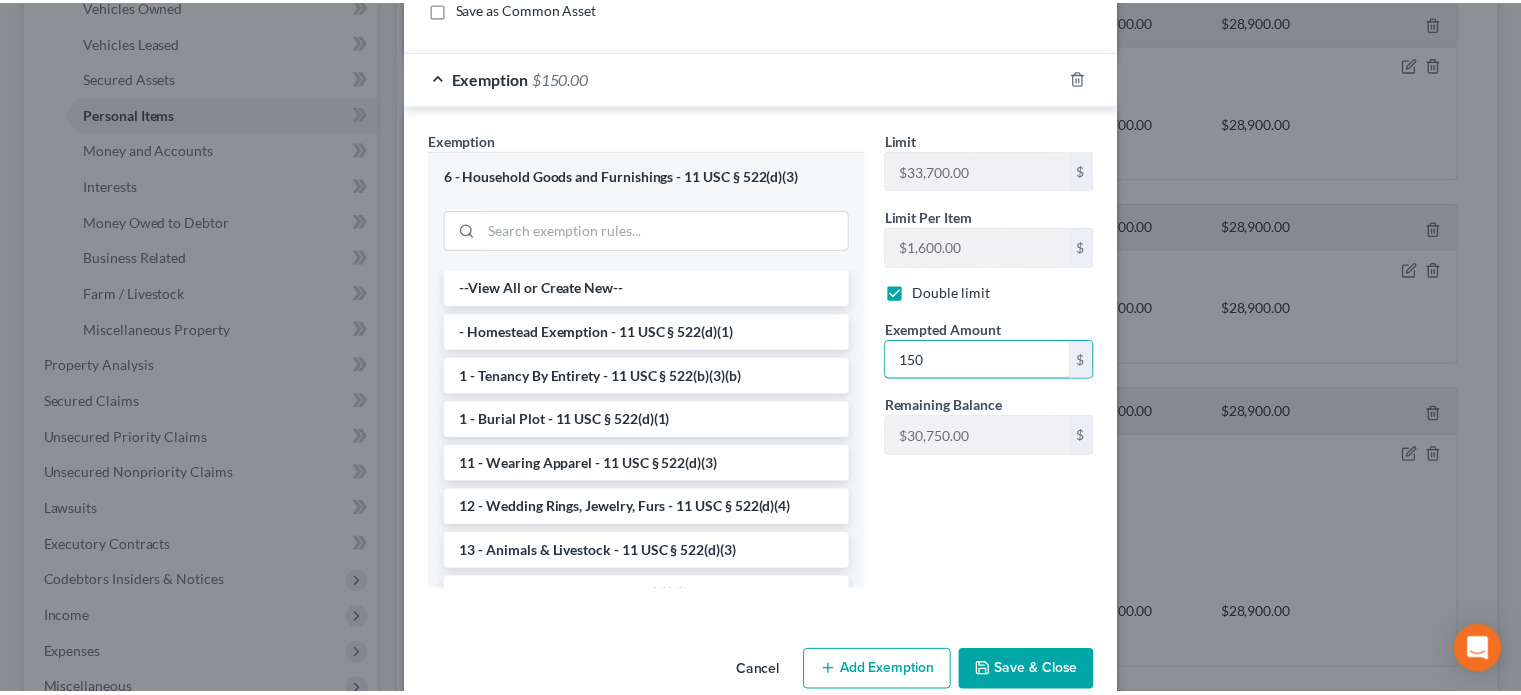 scroll, scrollTop: 316, scrollLeft: 0, axis: vertical 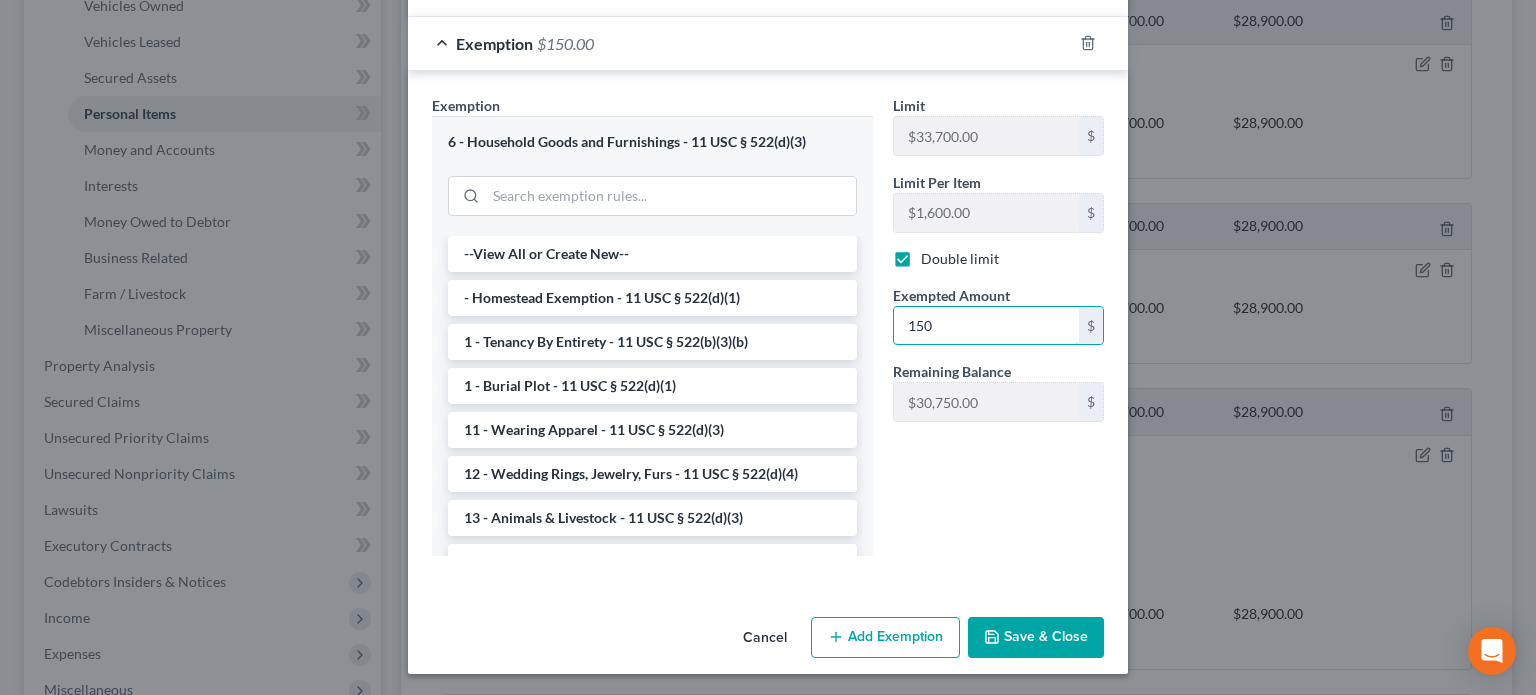type on "150" 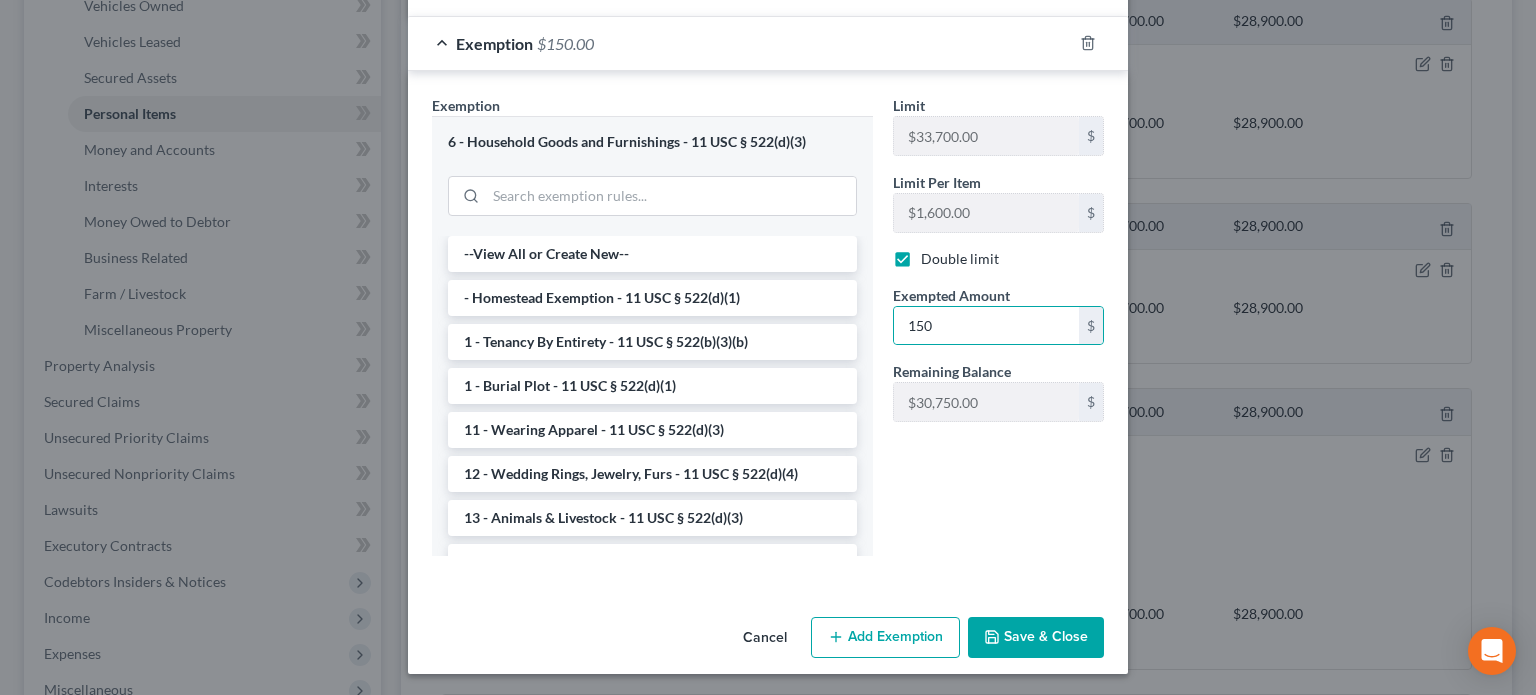 click on "Save & Close" at bounding box center (1036, 638) 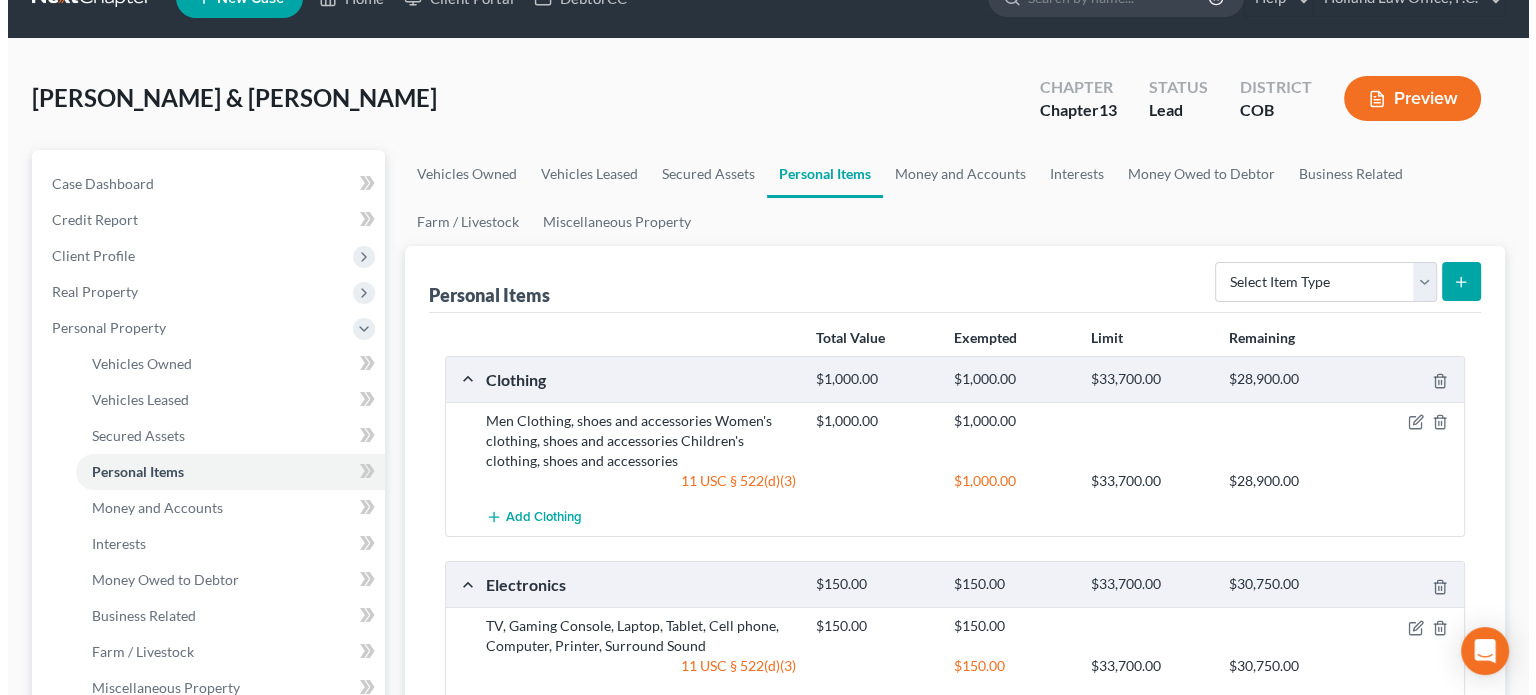 scroll, scrollTop: 0, scrollLeft: 0, axis: both 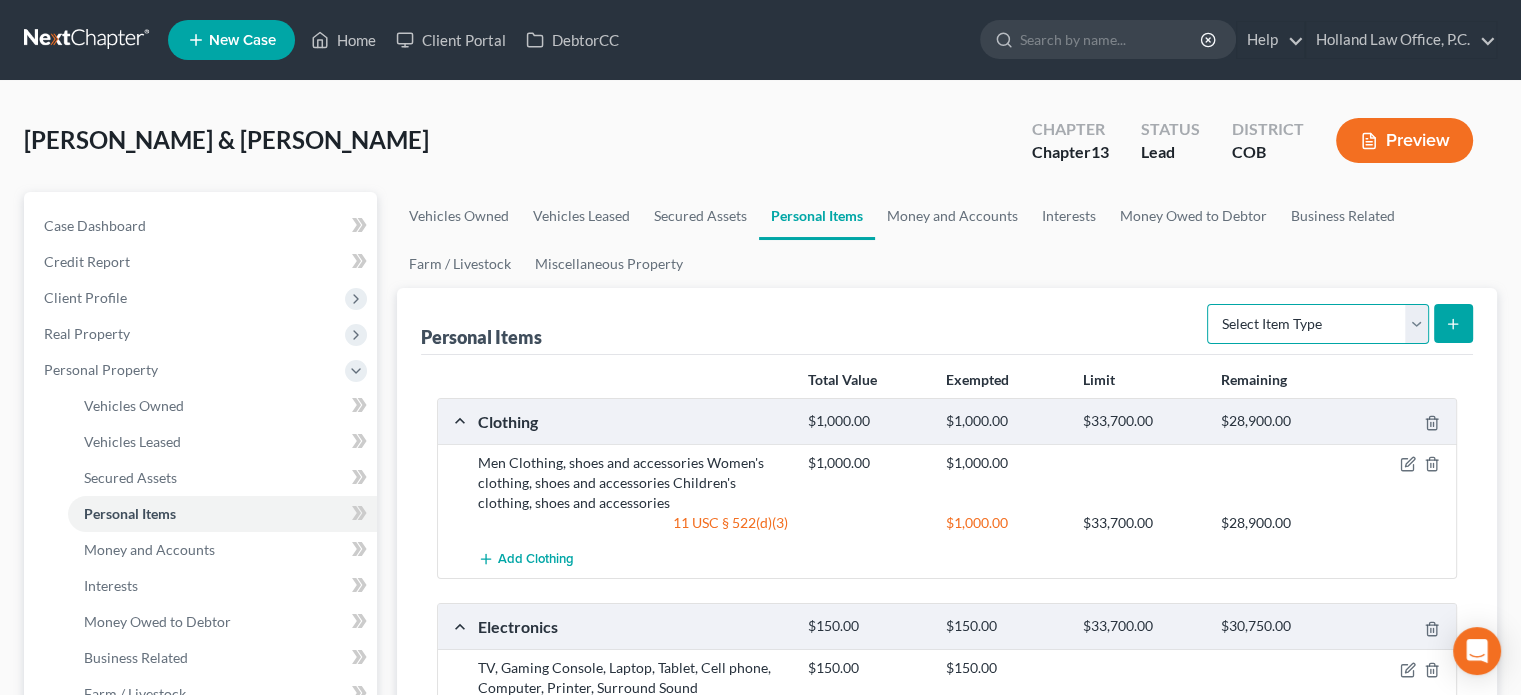 click on "Select Item Type Clothing Collectibles Of Value Electronics Firearms Household Goods Jewelry Other Pet(s) Sports & Hobby Equipment" at bounding box center [1318, 324] 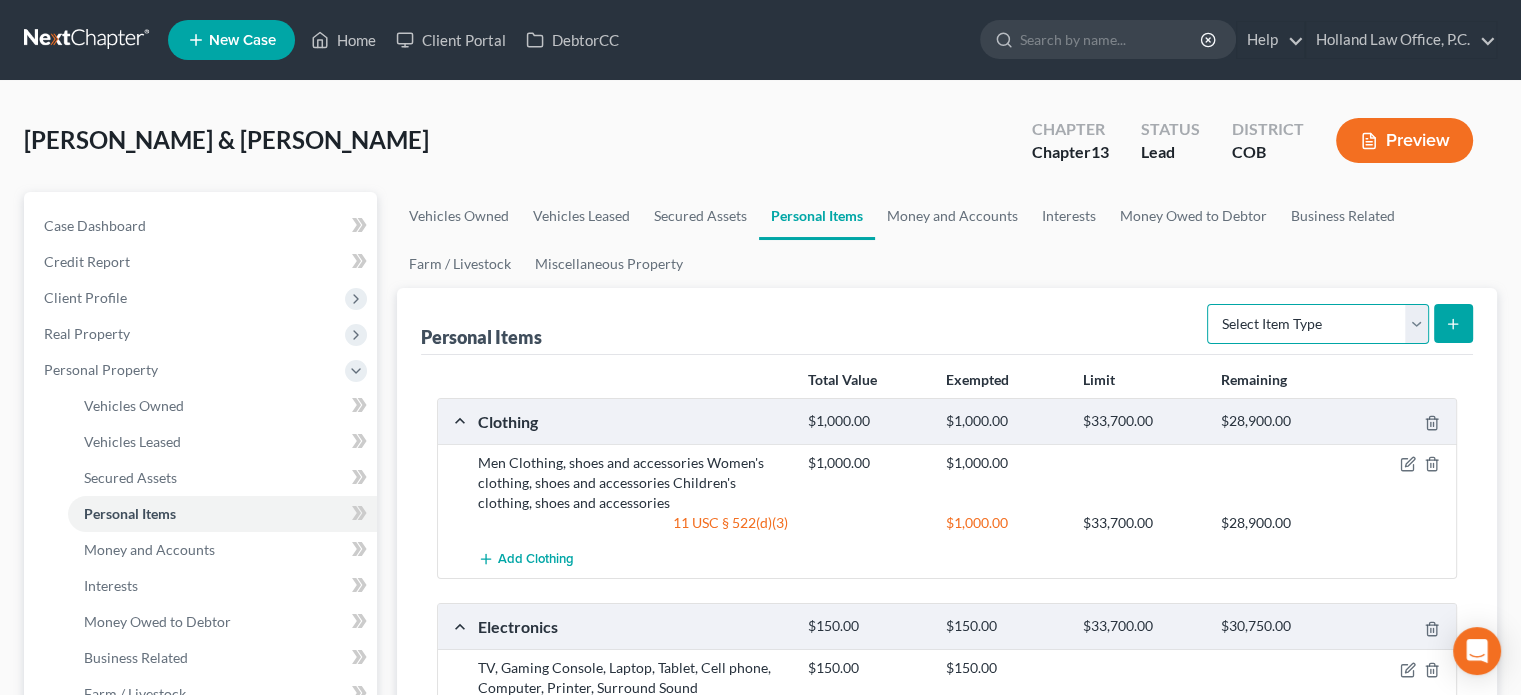 select on "collectibles_of_value" 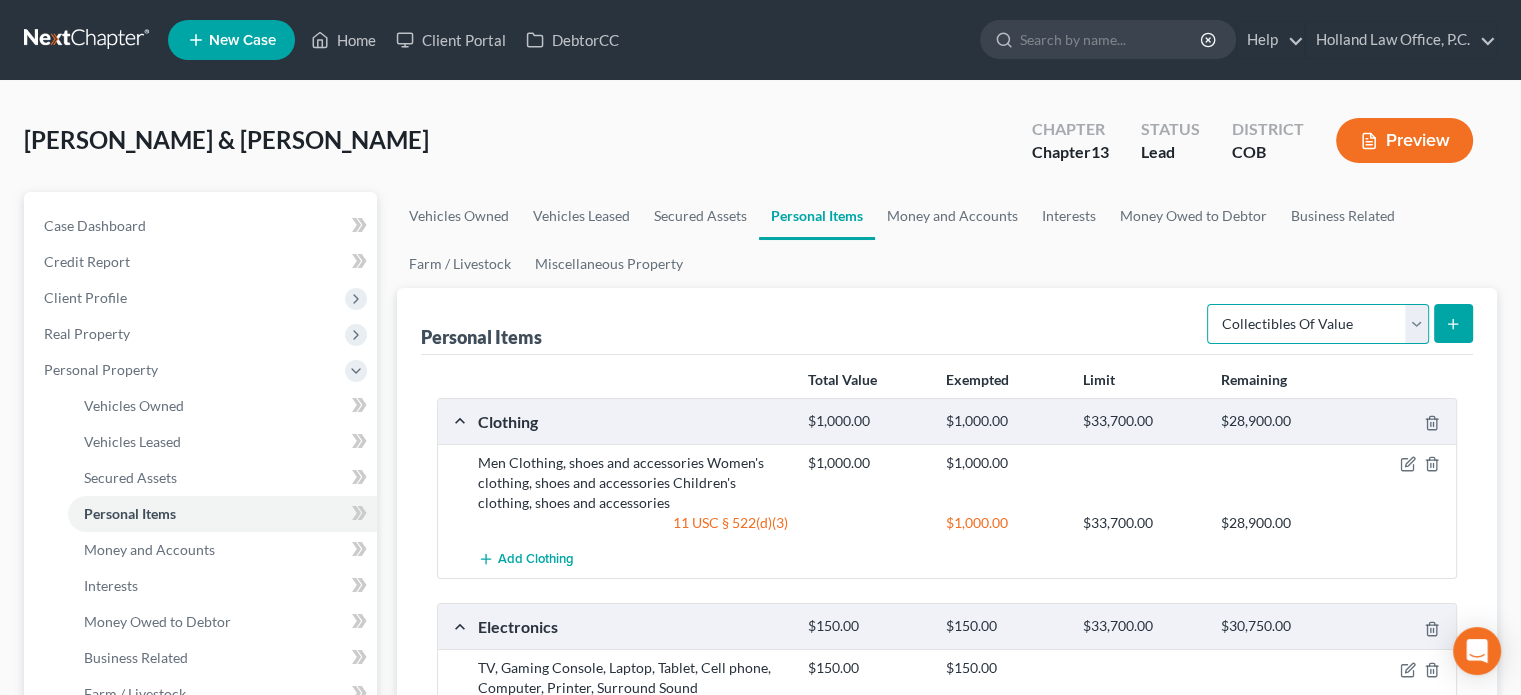 click on "Select Item Type Clothing Collectibles Of Value Electronics Firearms Household Goods Jewelry Other Pet(s) Sports & Hobby Equipment" at bounding box center (1318, 324) 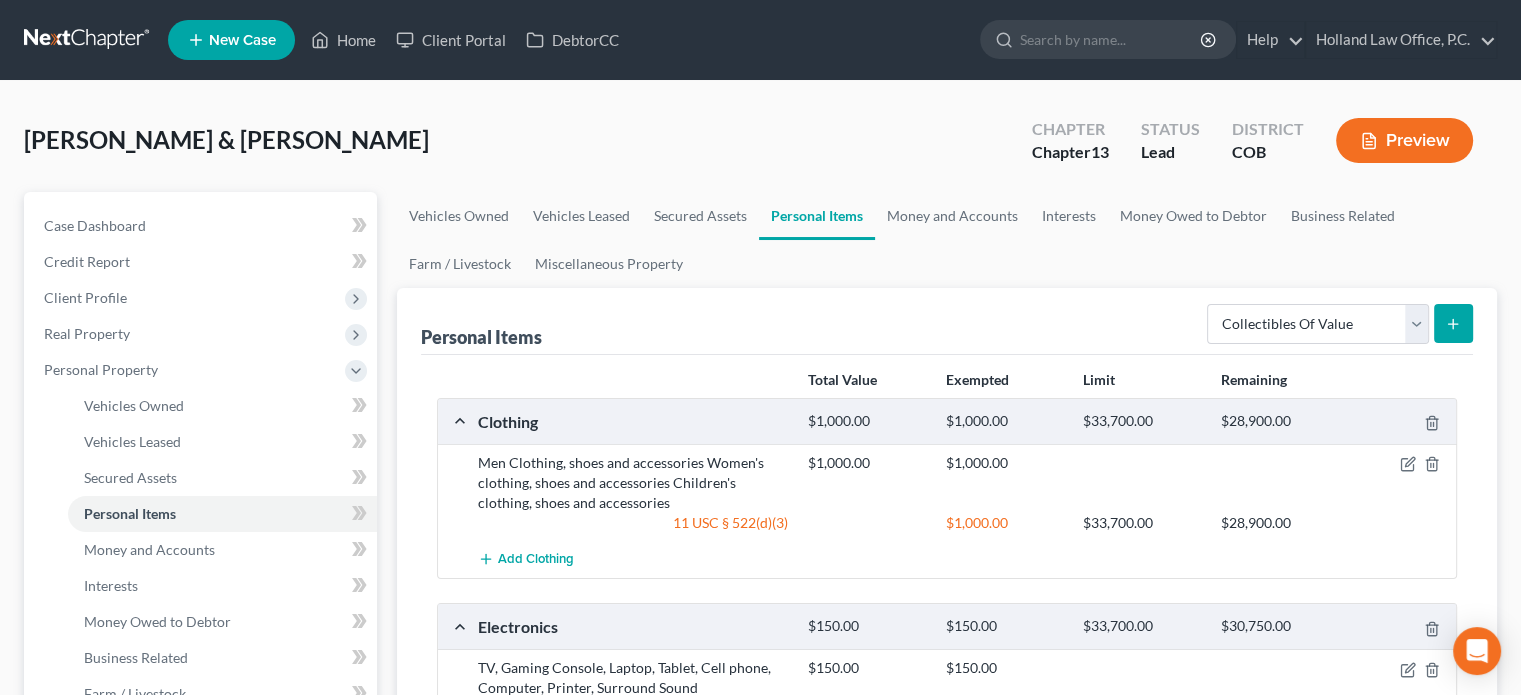 click 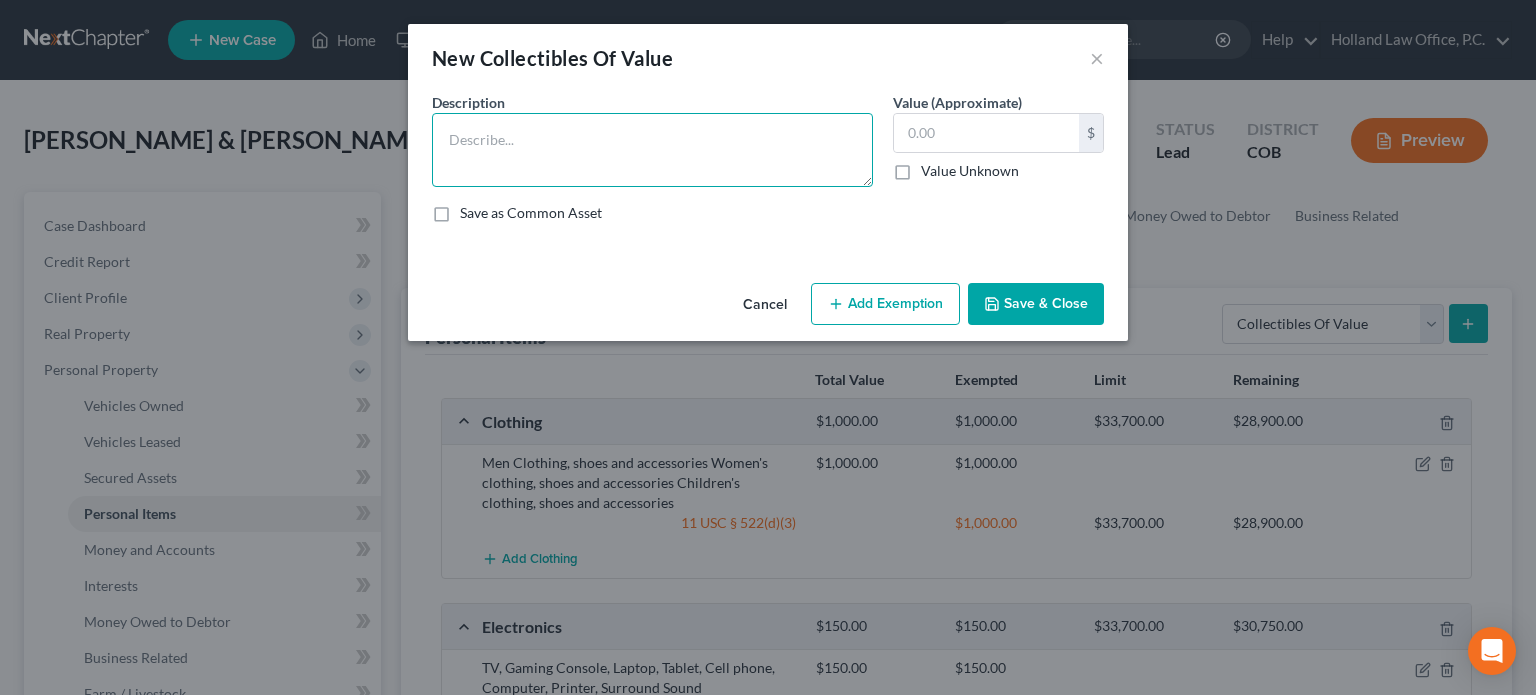 click at bounding box center (652, 150) 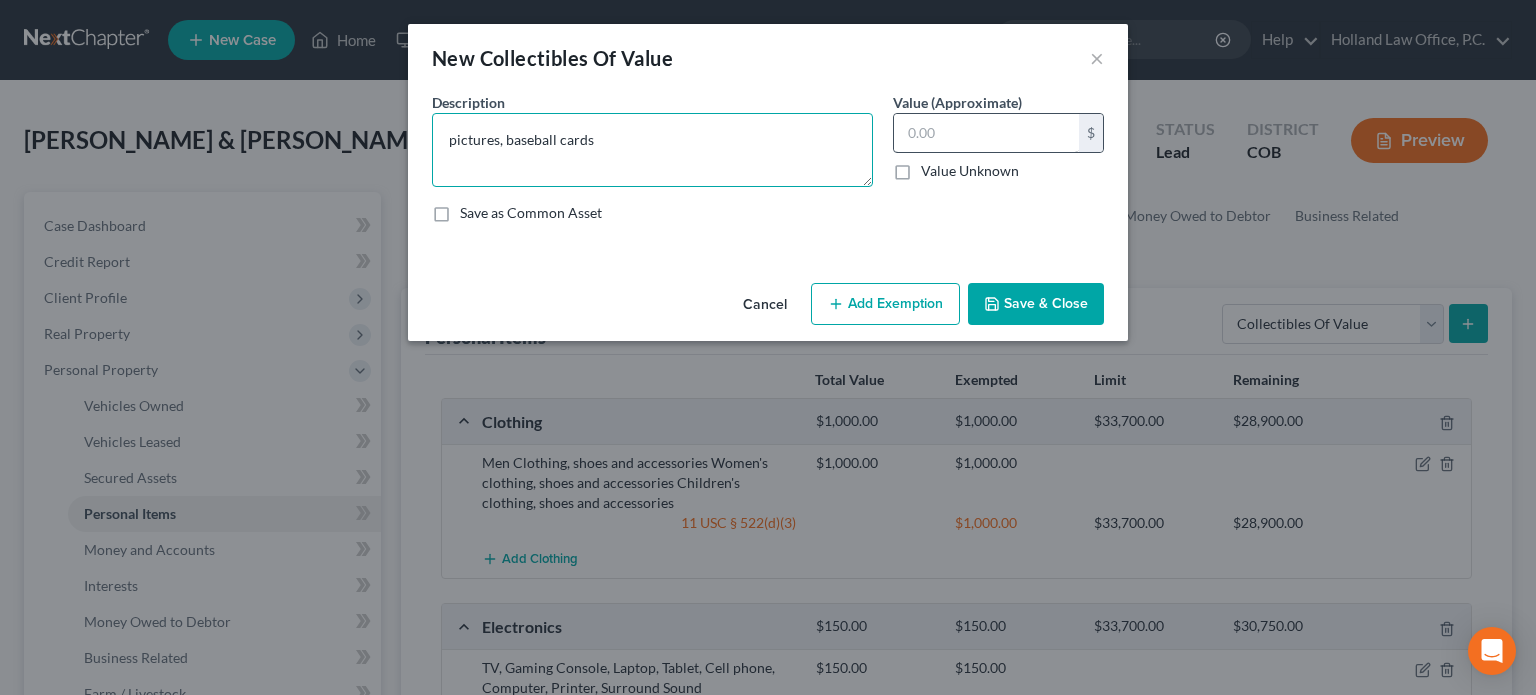 type on "pictures, baseball cards" 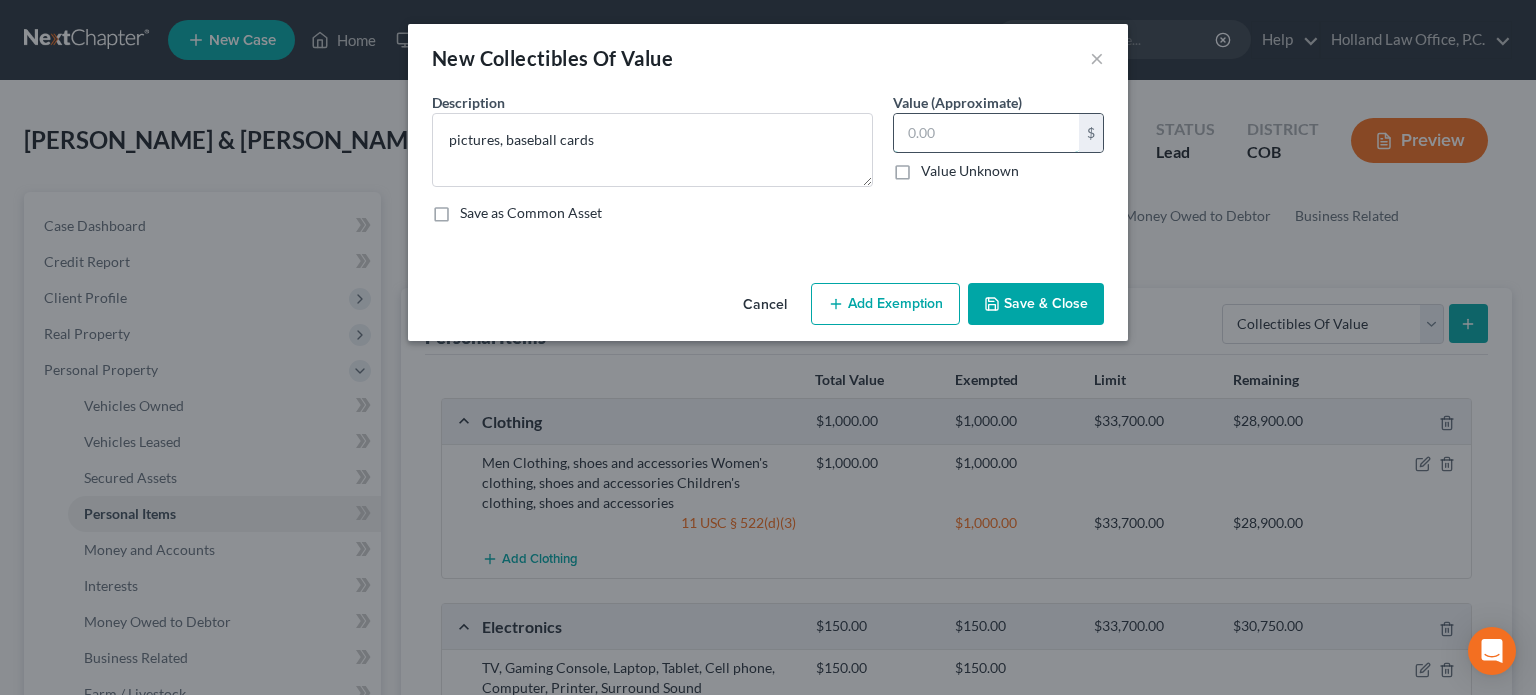click at bounding box center [986, 133] 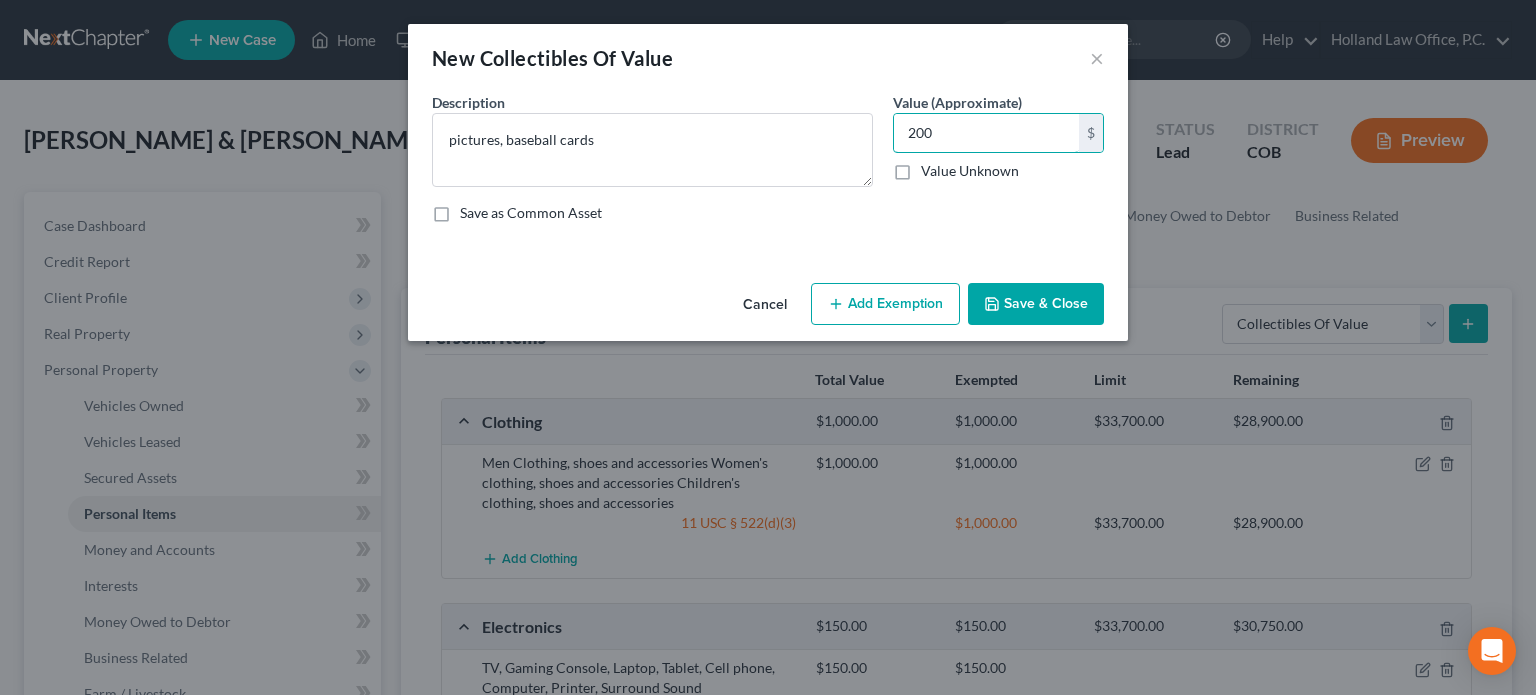 type on "200" 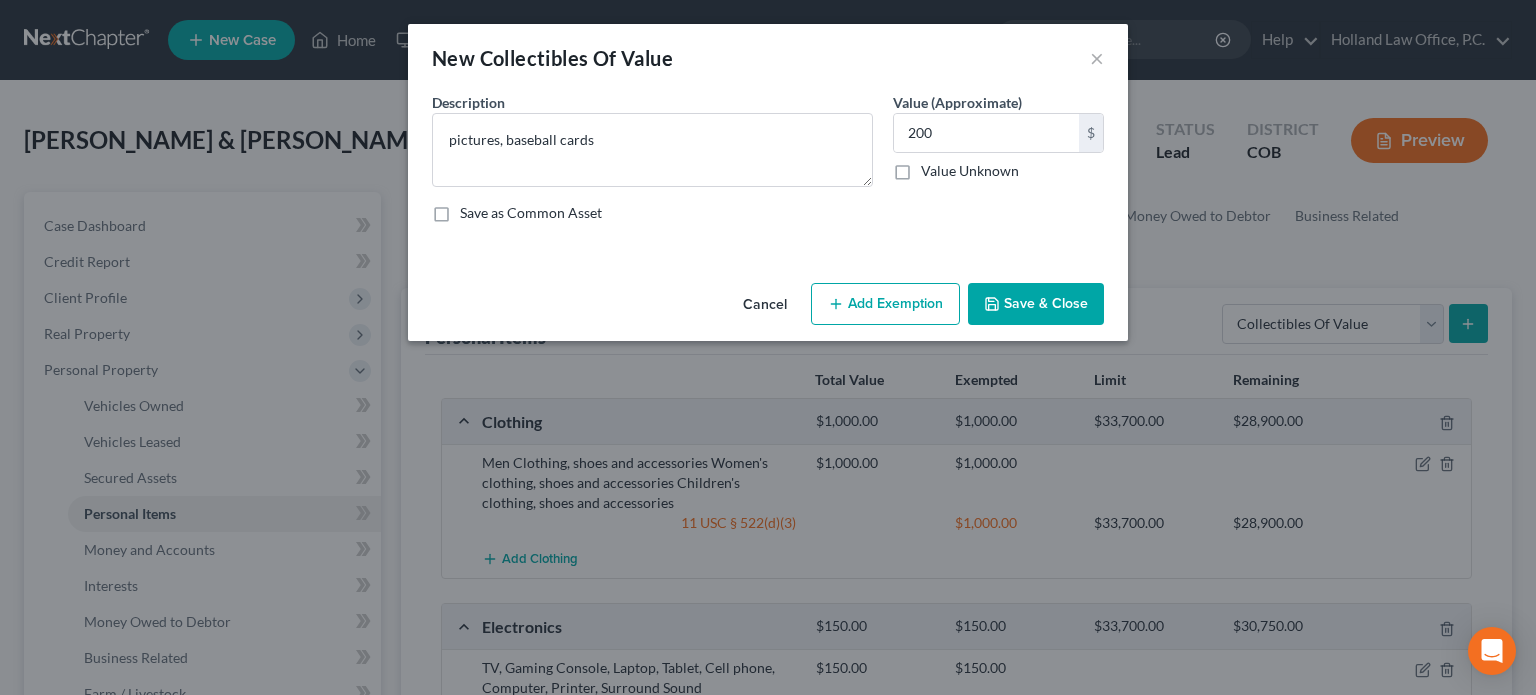 click on "Add Exemption" at bounding box center [885, 304] 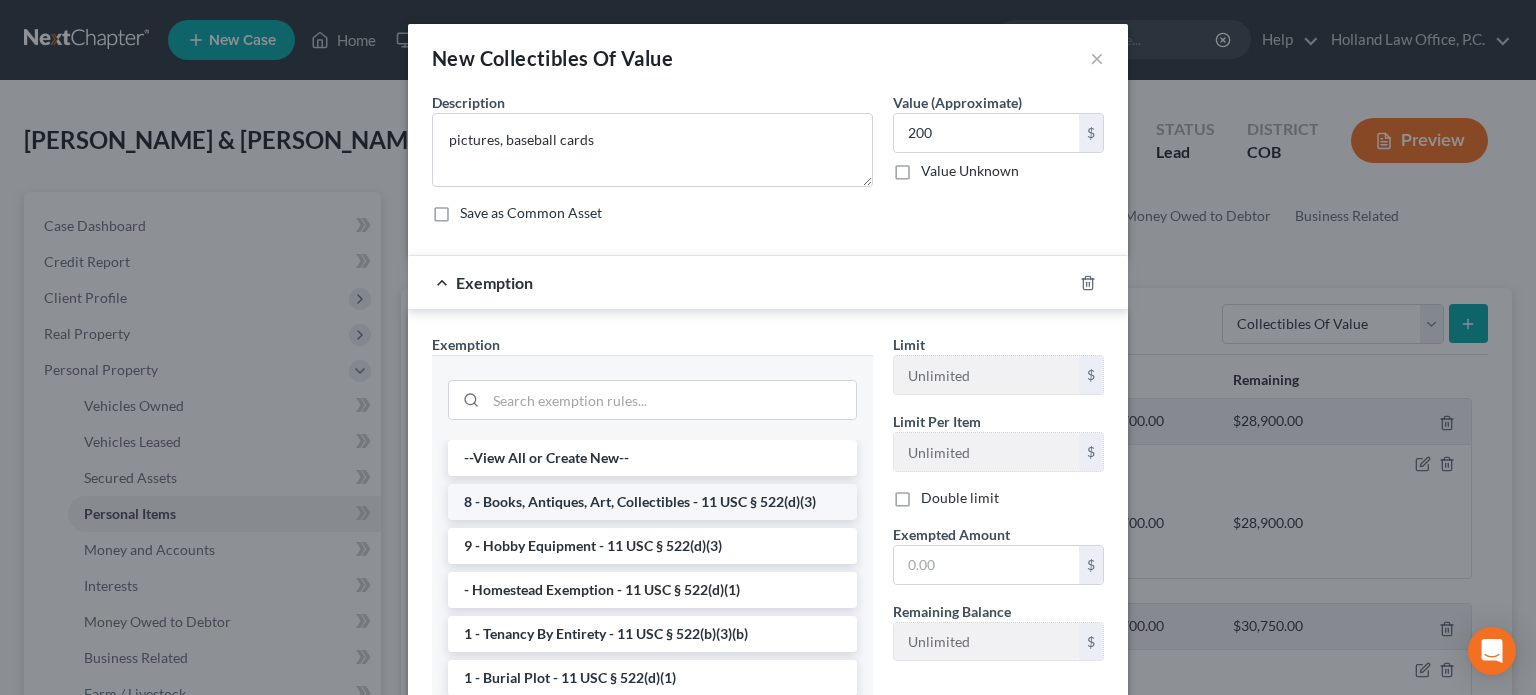 click on "8 - Books, Antiques, Art, Collectibles - 11 USC § 522(d)(3)" at bounding box center (652, 502) 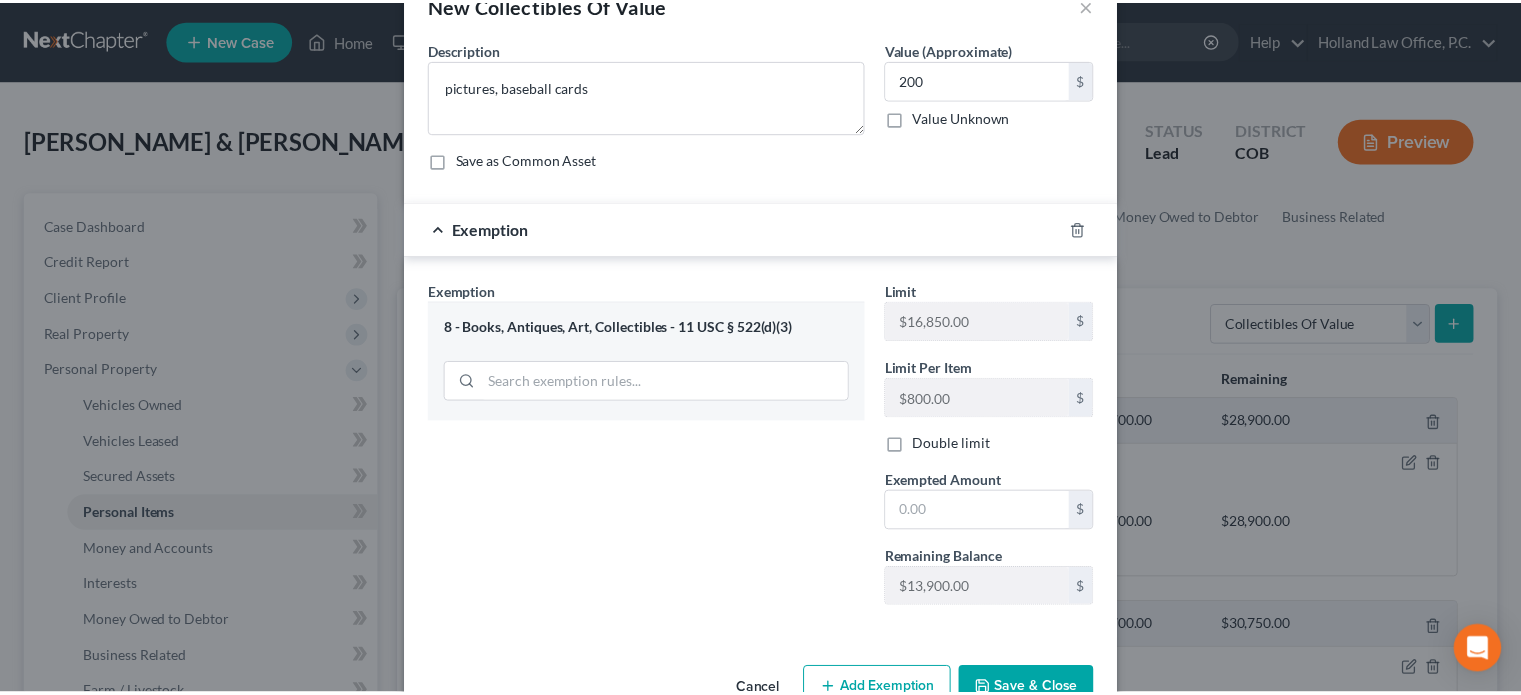 scroll, scrollTop: 106, scrollLeft: 0, axis: vertical 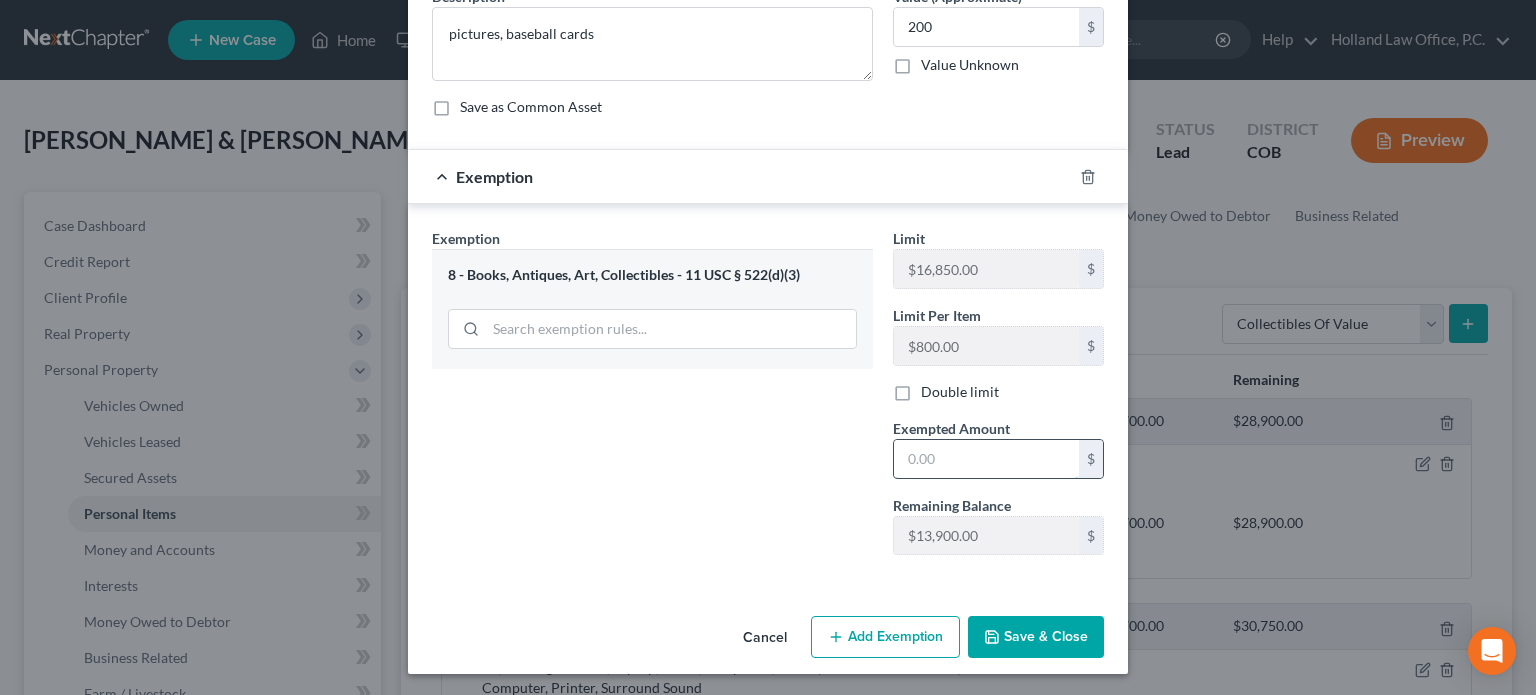 click at bounding box center [986, 459] 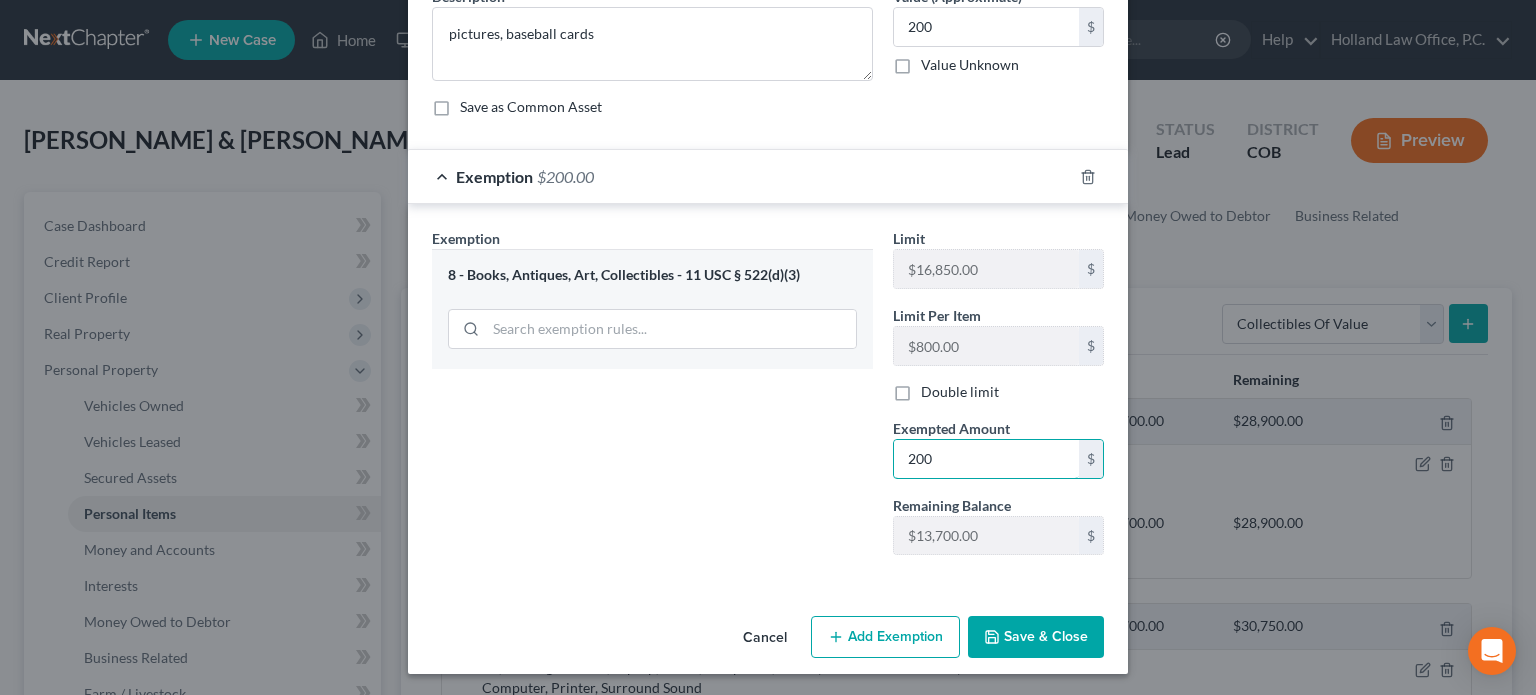 type on "200" 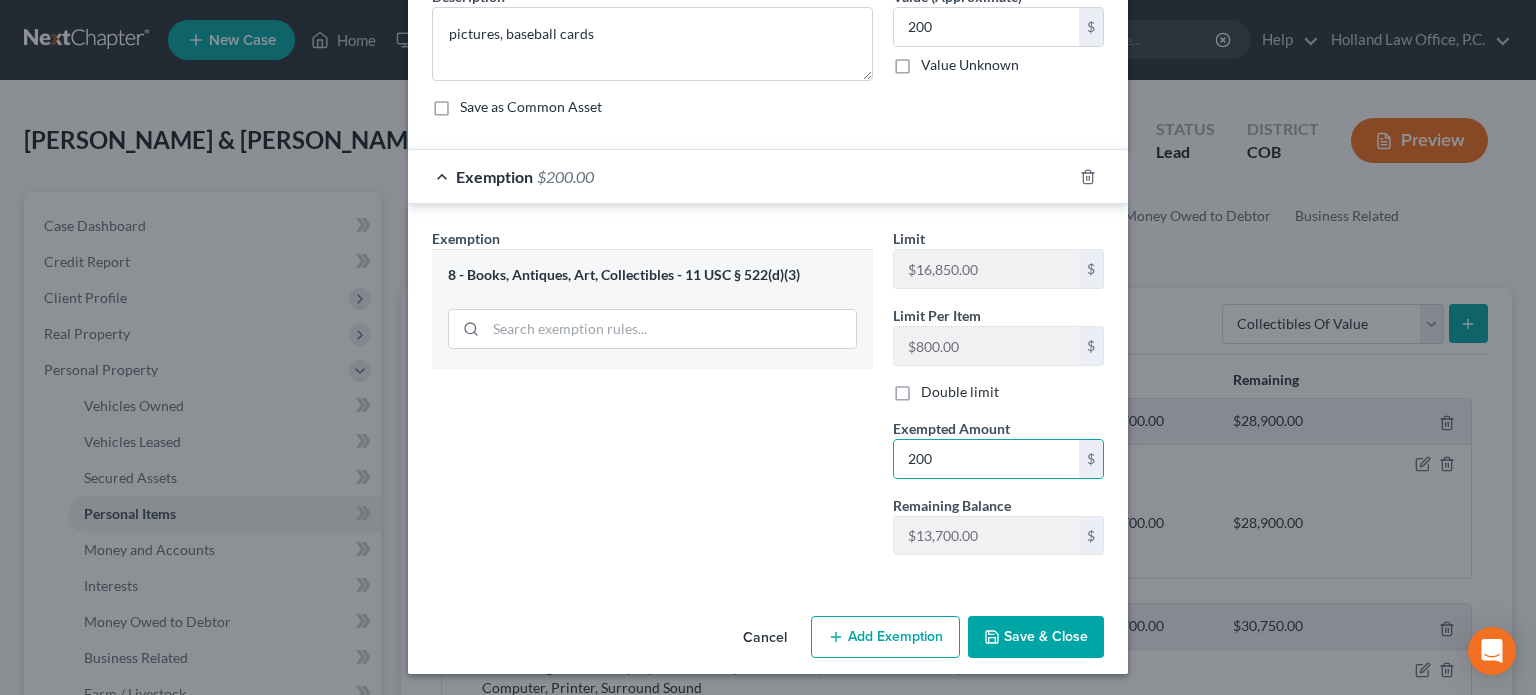 click on "Save & Close" at bounding box center (1036, 637) 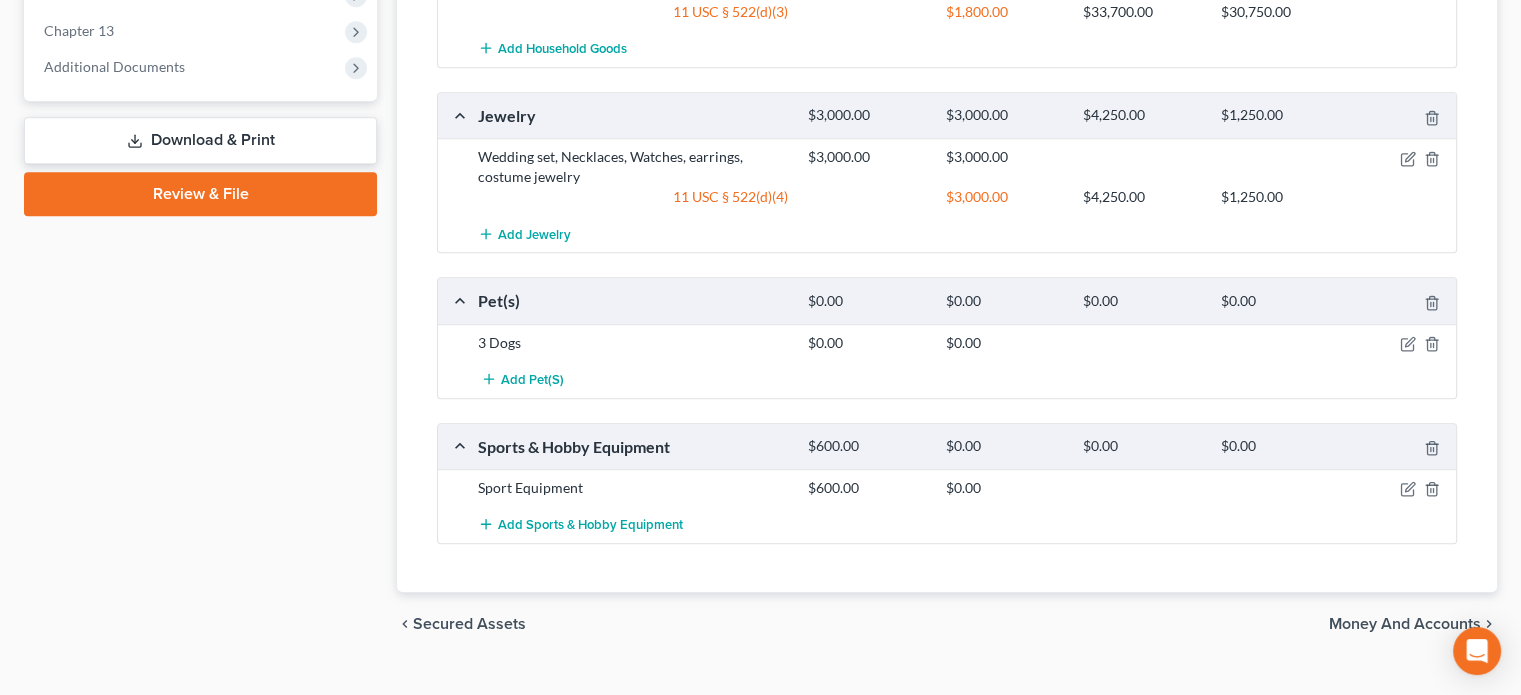 scroll, scrollTop: 1178, scrollLeft: 0, axis: vertical 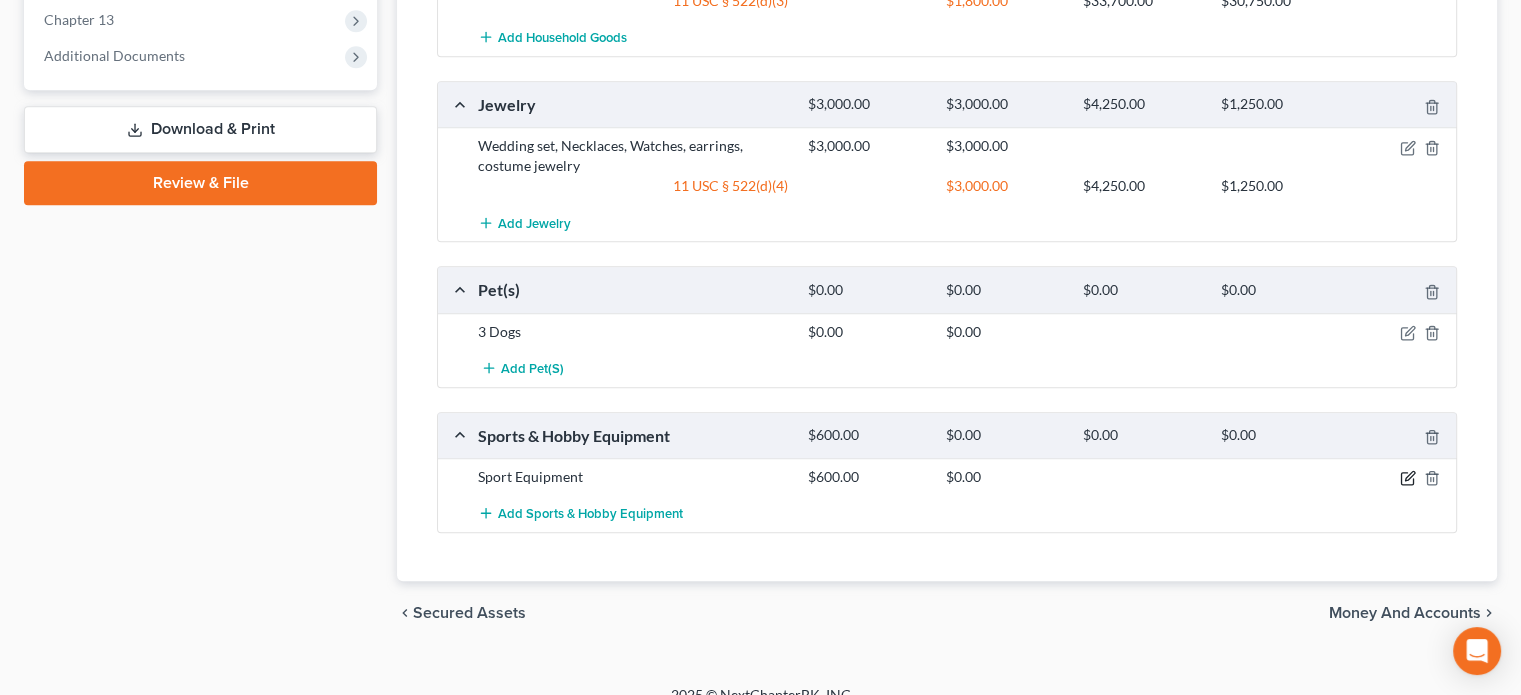 click 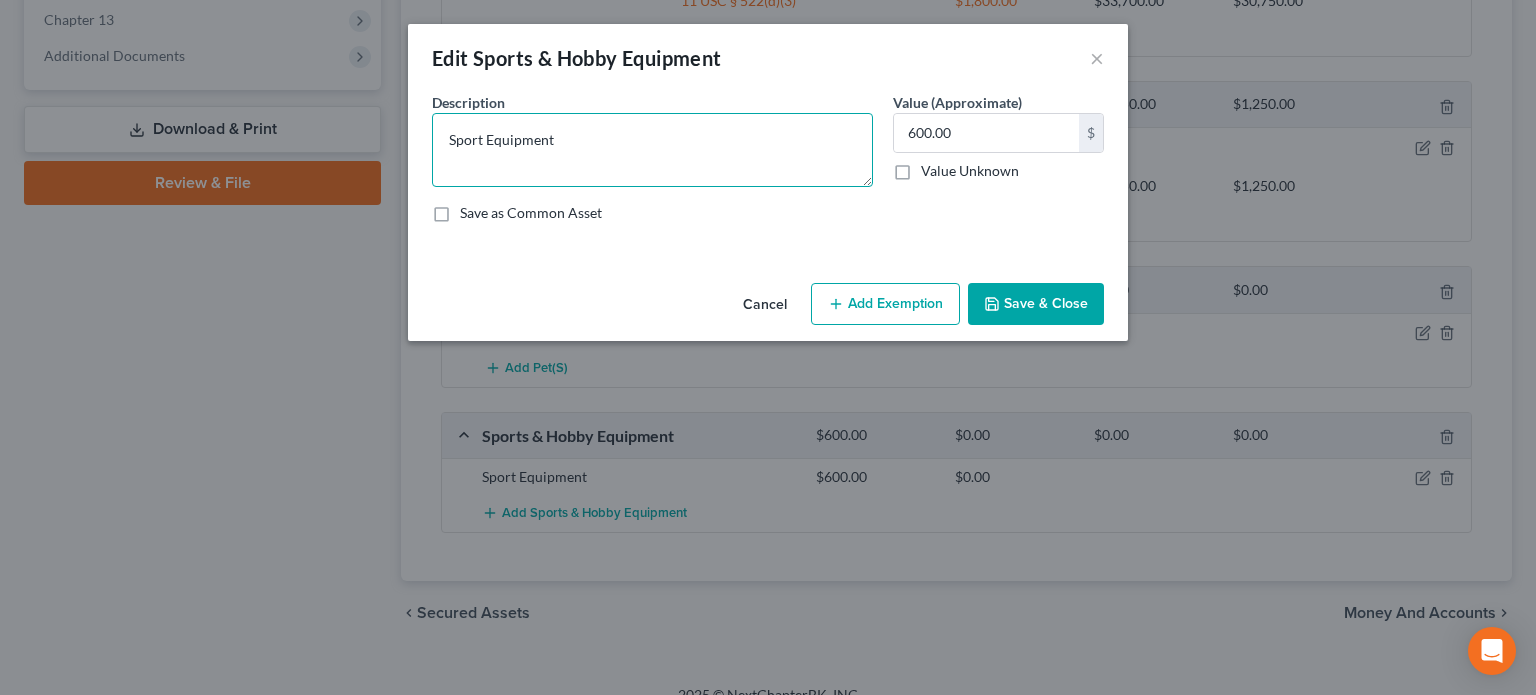click on "Sport Equipment" at bounding box center [652, 150] 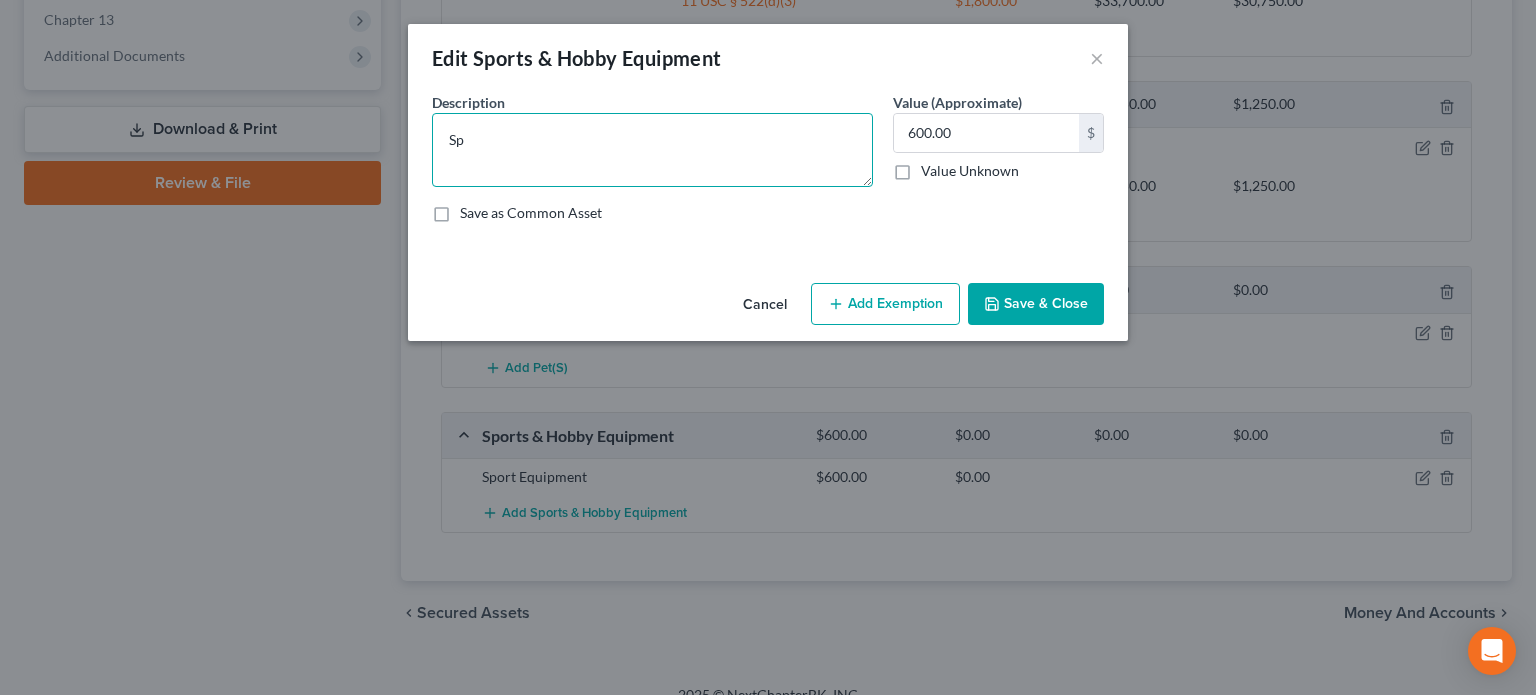 type on "S" 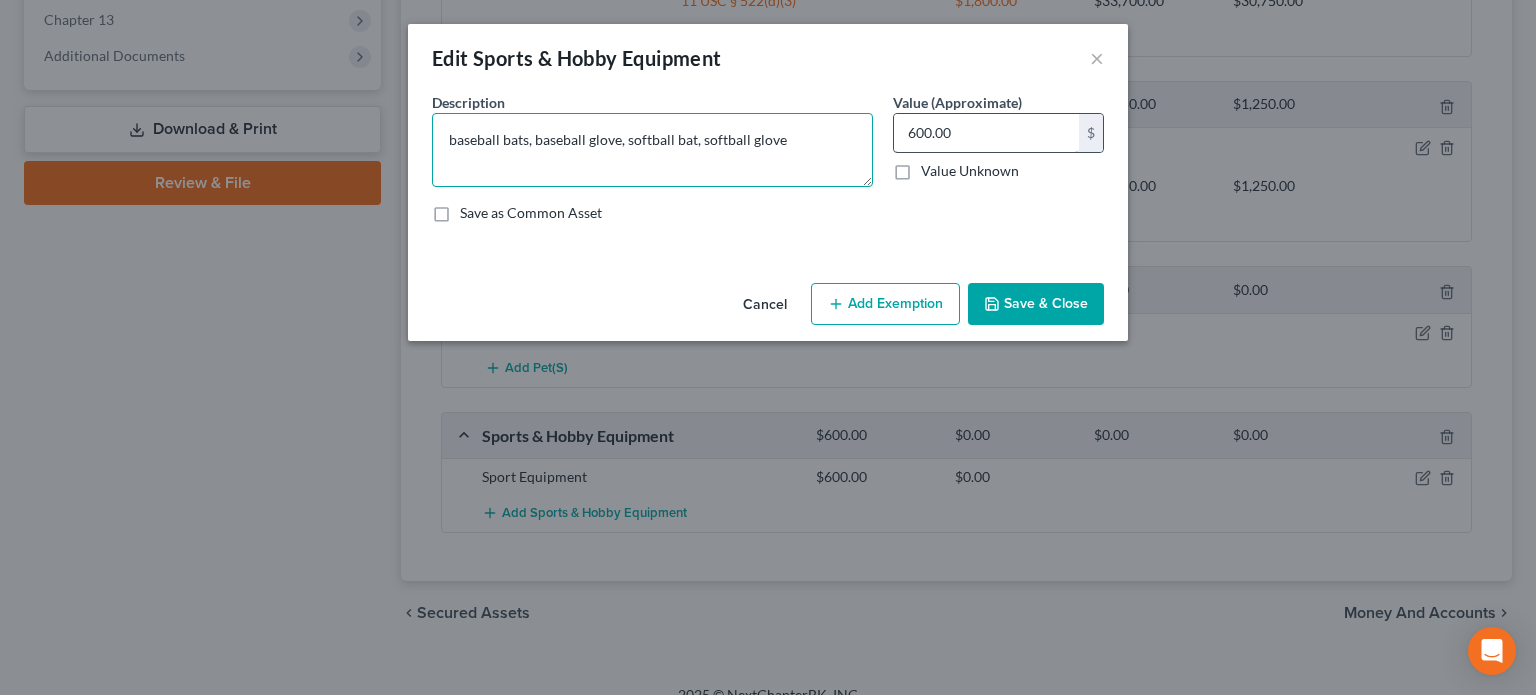 type on "baseball bats, baseball glove, softball bat, softball glove" 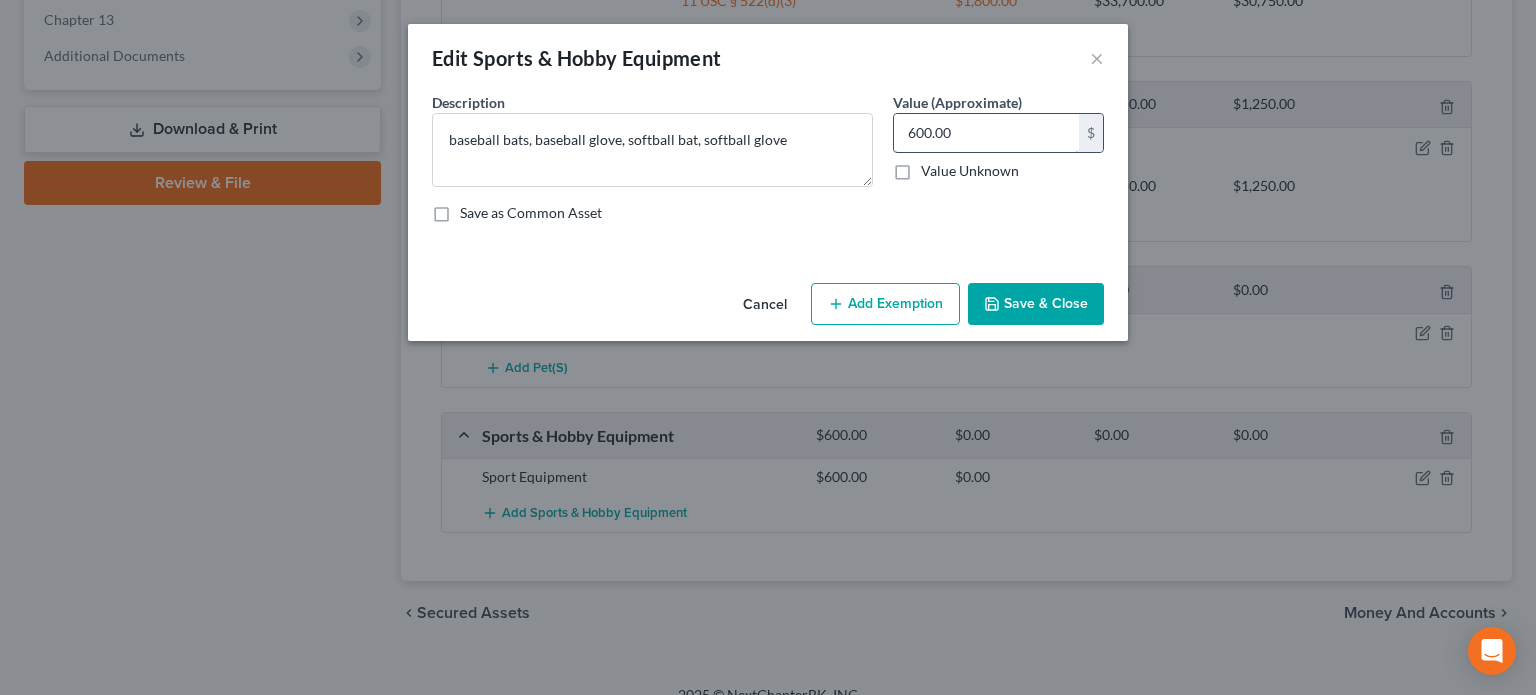 click on "600.00" at bounding box center (986, 133) 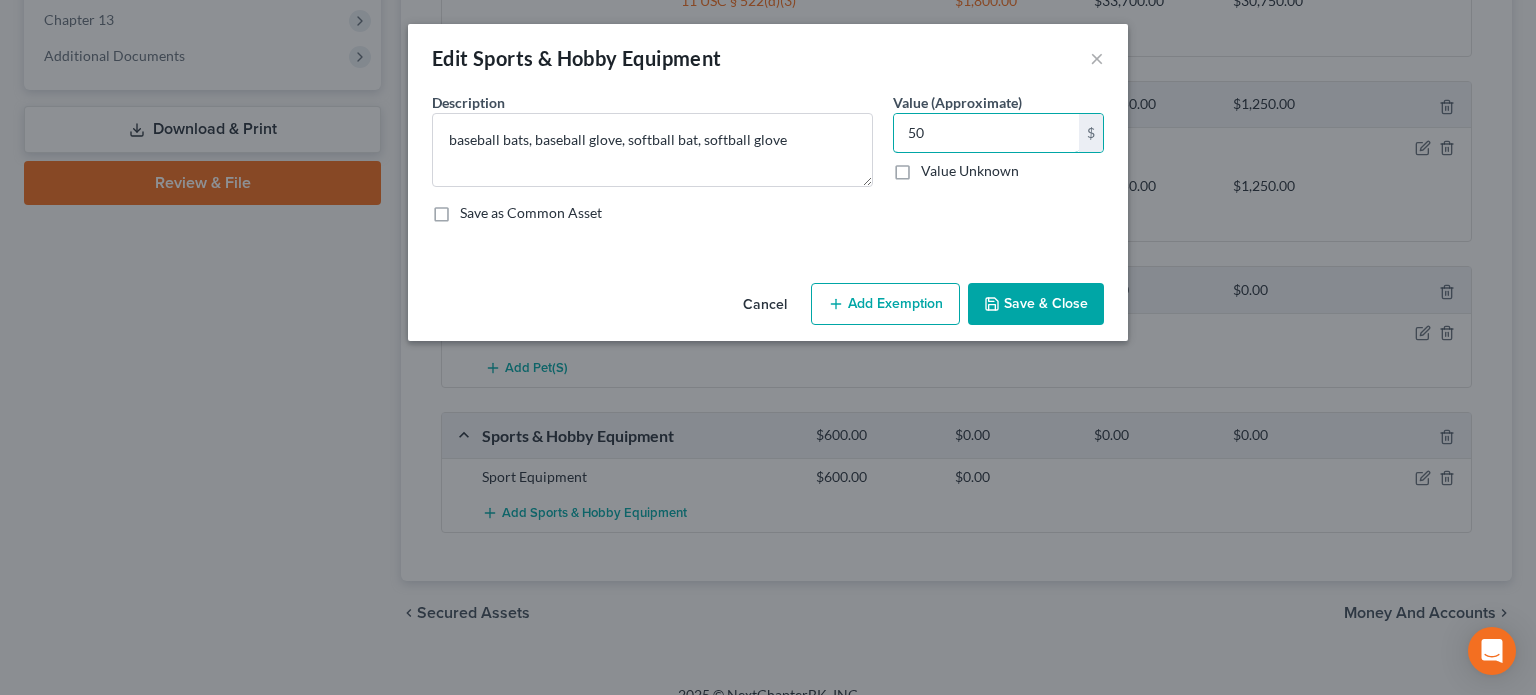 type on "50" 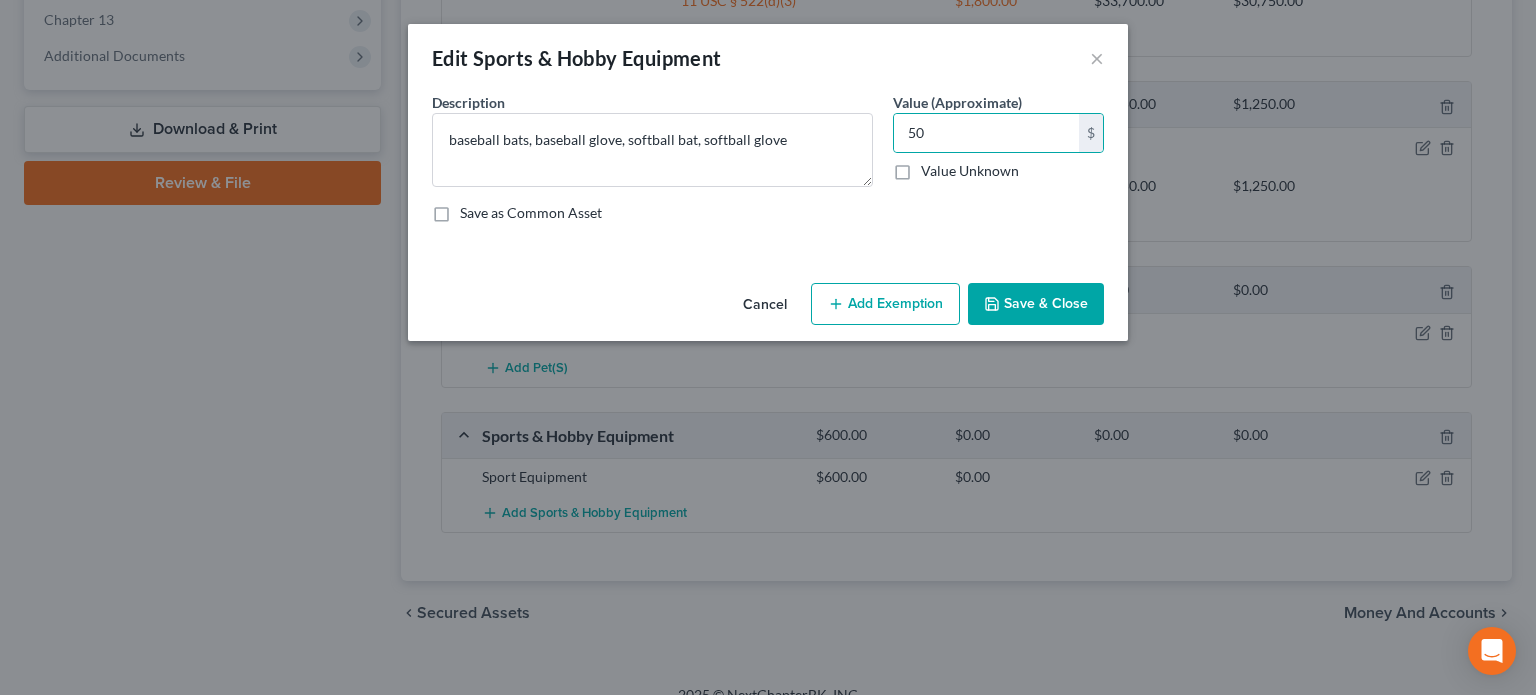 click on "Save & Close" at bounding box center [1036, 304] 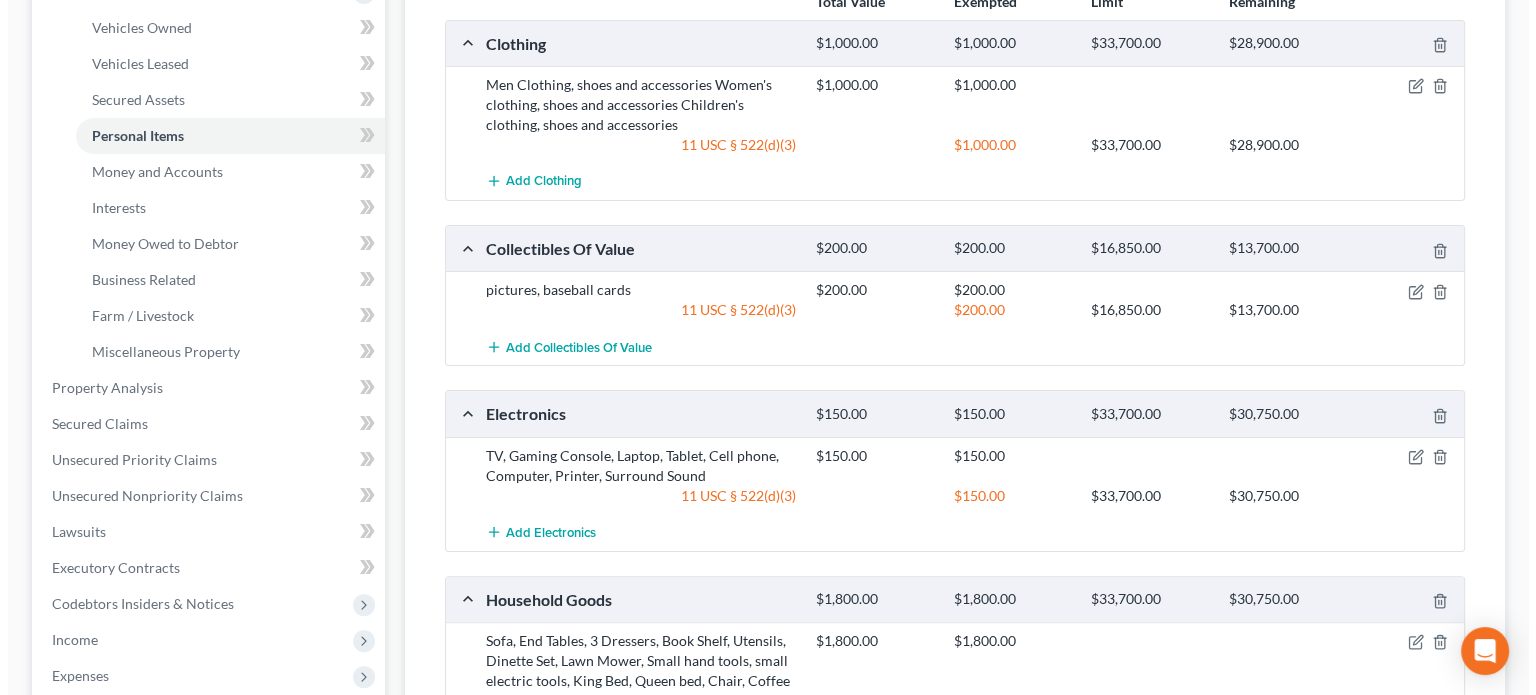 scroll, scrollTop: 278, scrollLeft: 0, axis: vertical 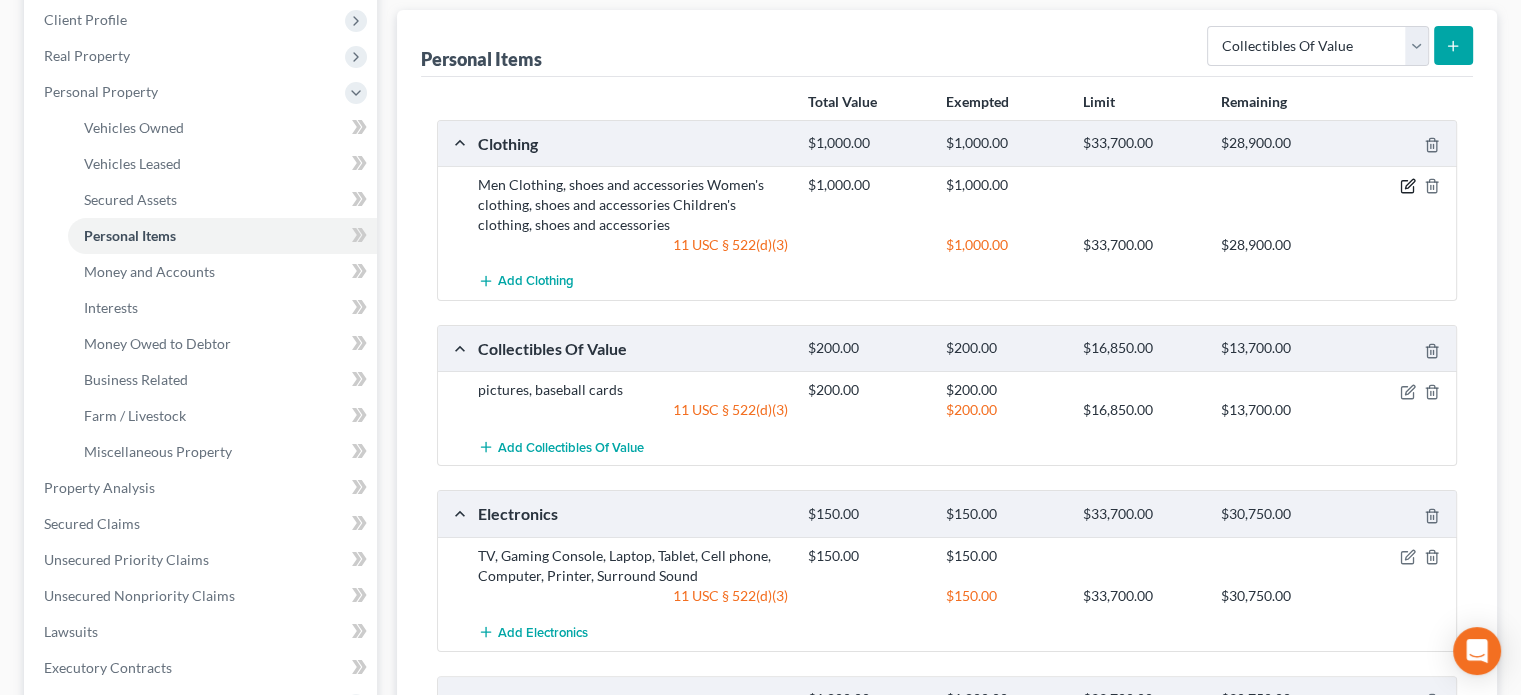 click 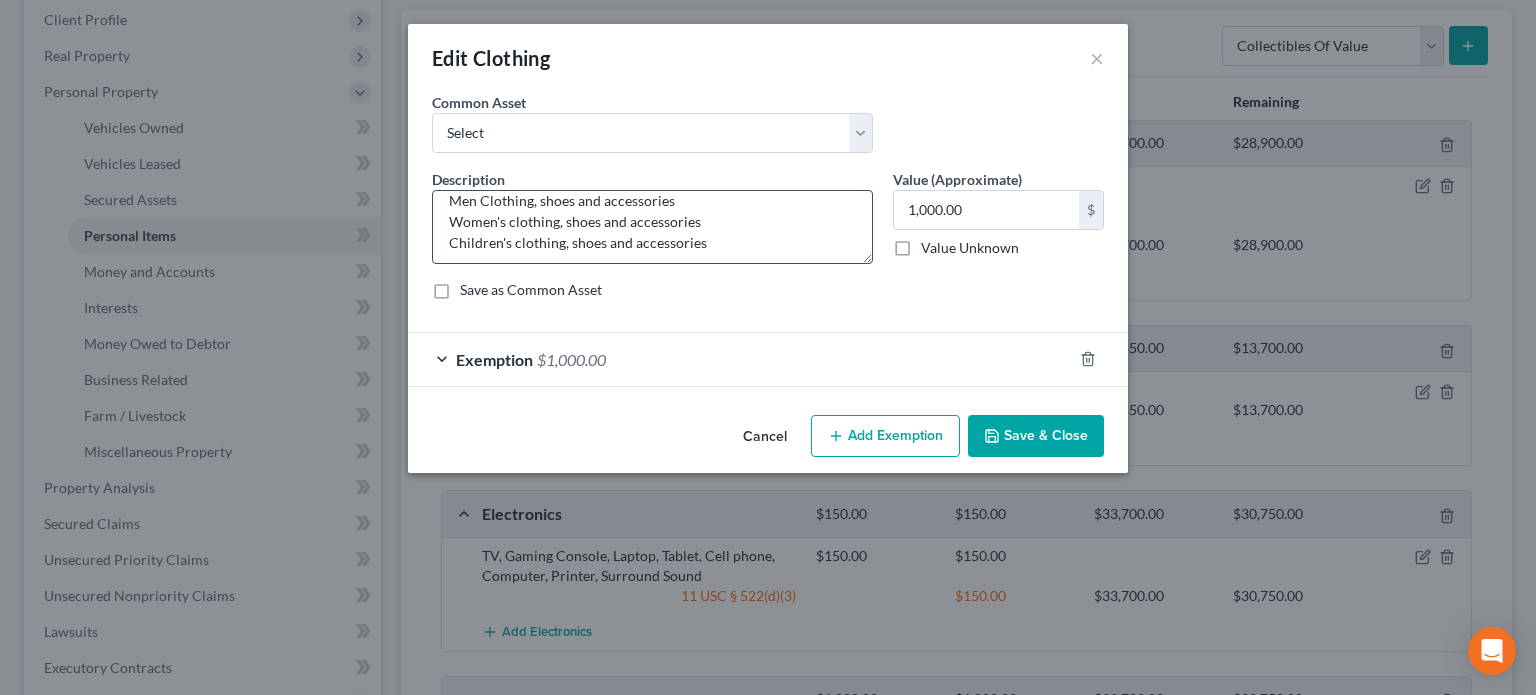 scroll, scrollTop: 20, scrollLeft: 0, axis: vertical 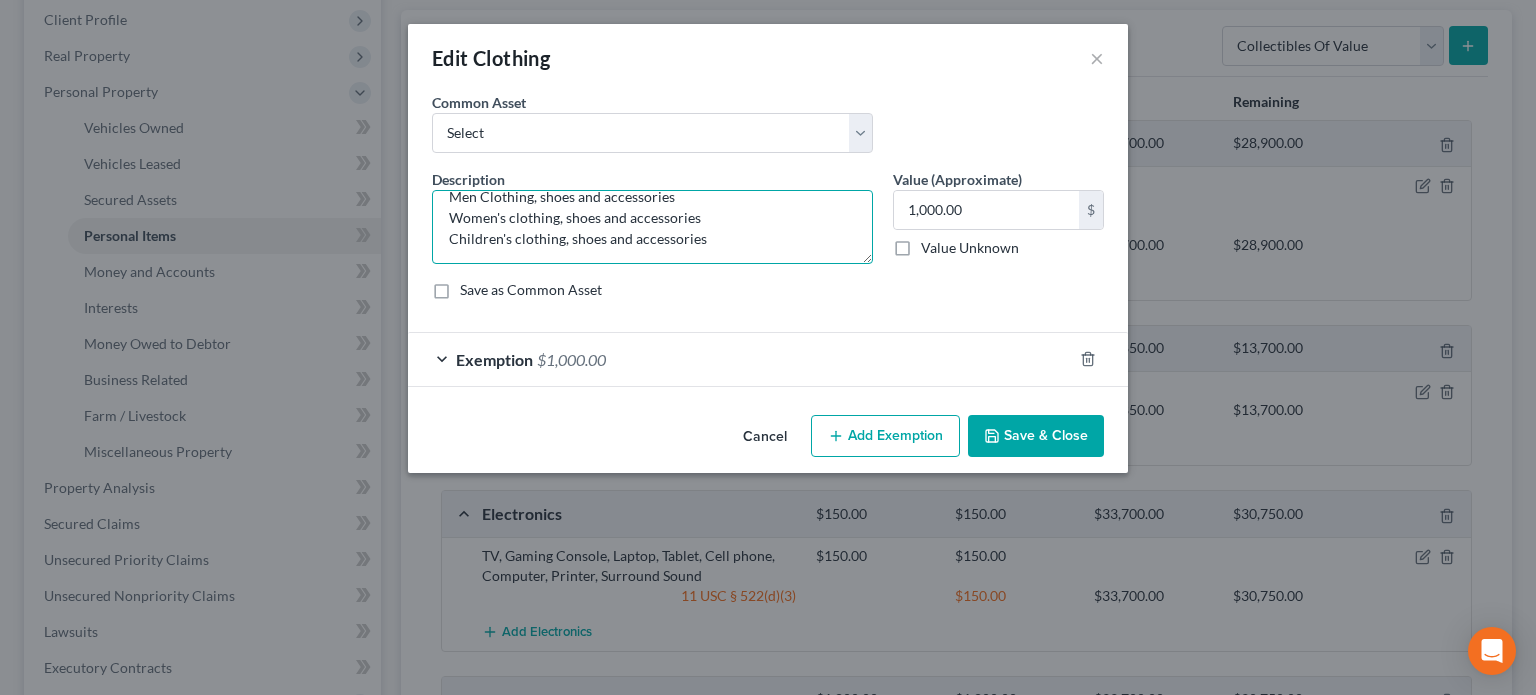 click on "Men Clothing, shoes and accessories
Women's clothing, shoes and accessories
Children's clothing, shoes and accessories" at bounding box center [652, 227] 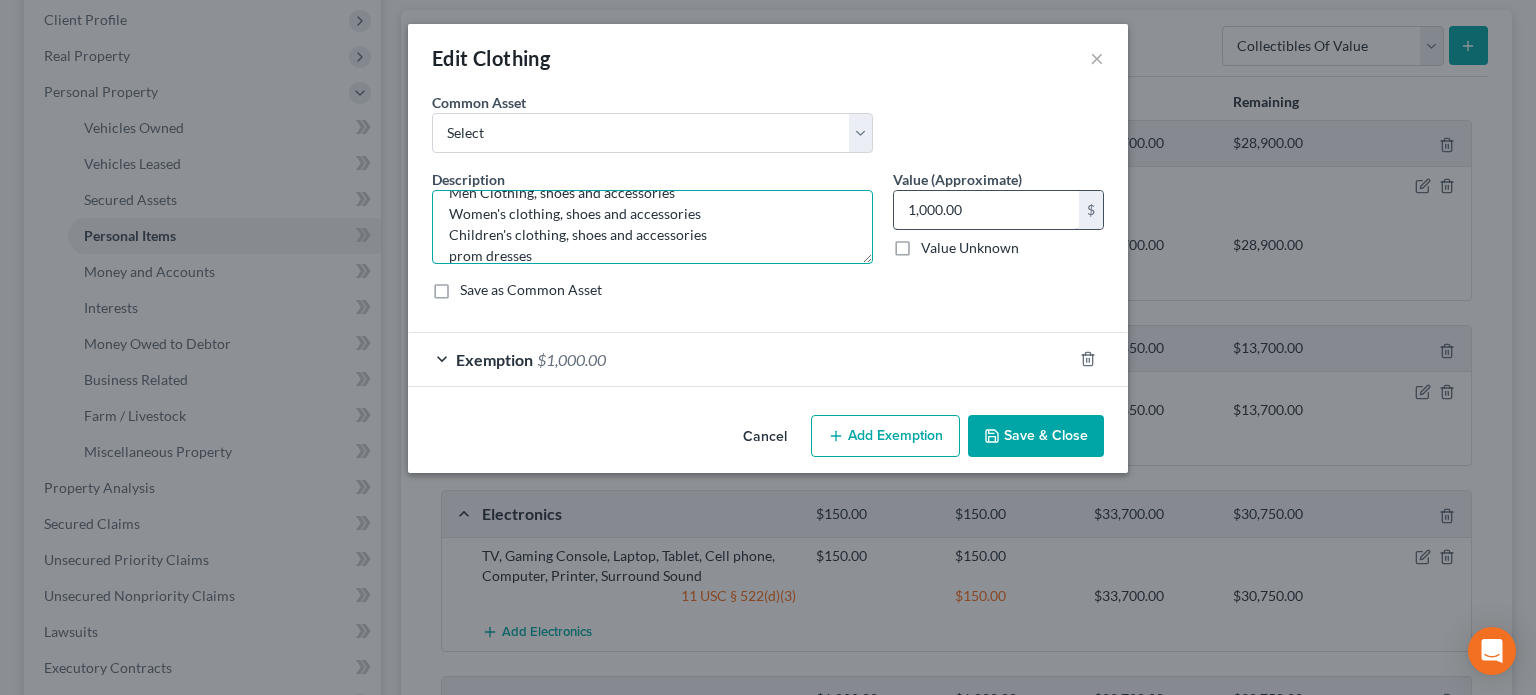 type on "Men Clothing, shoes and accessories
Women's clothing, shoes and accessories
Children's clothing, shoes and accessories
prom dresses" 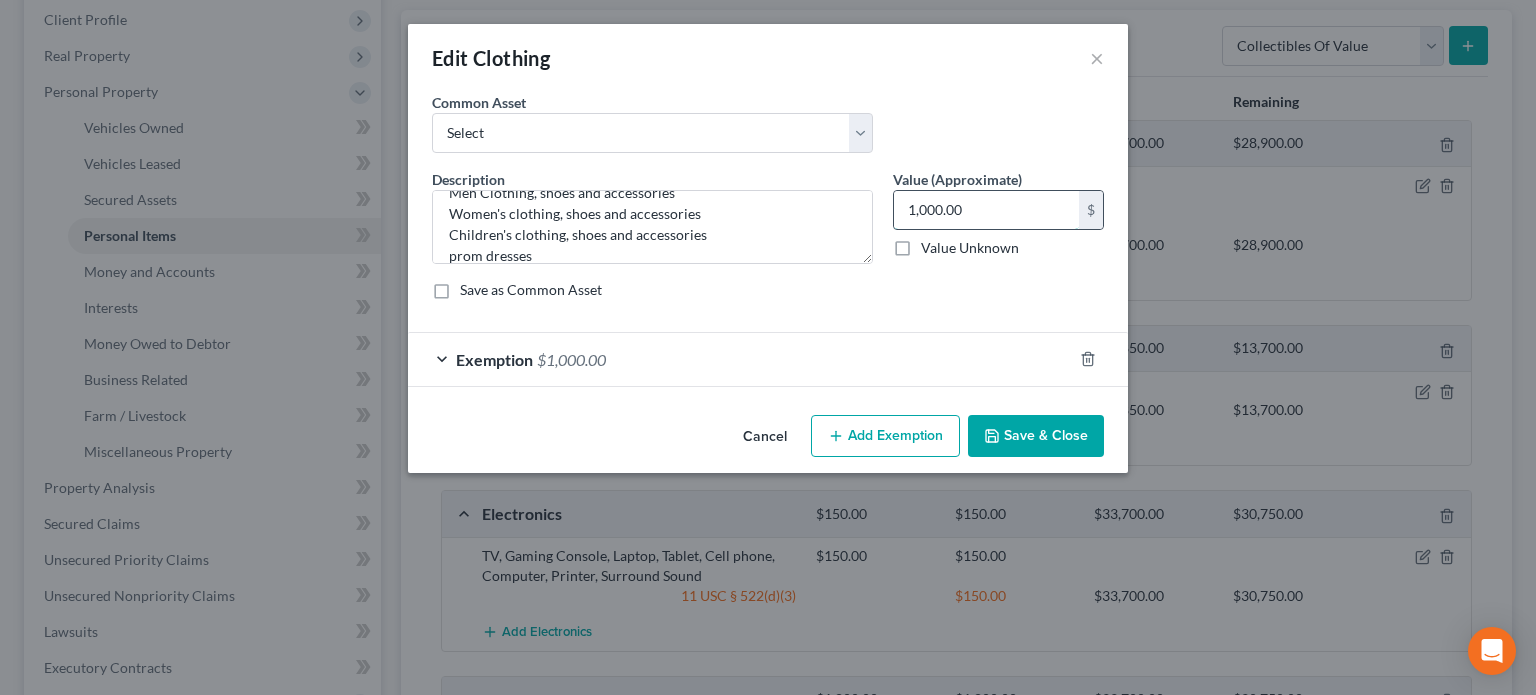click on "1,000.00" at bounding box center (986, 210) 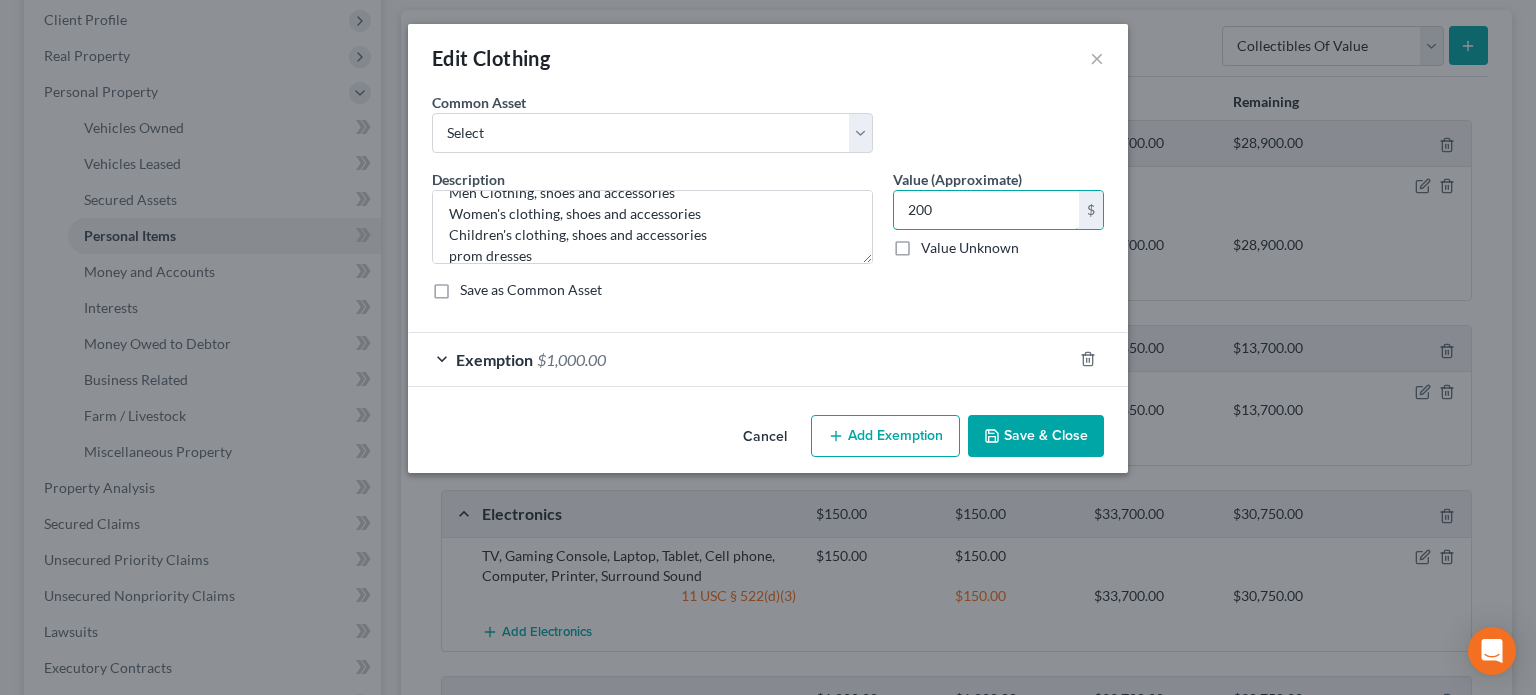 type on "200" 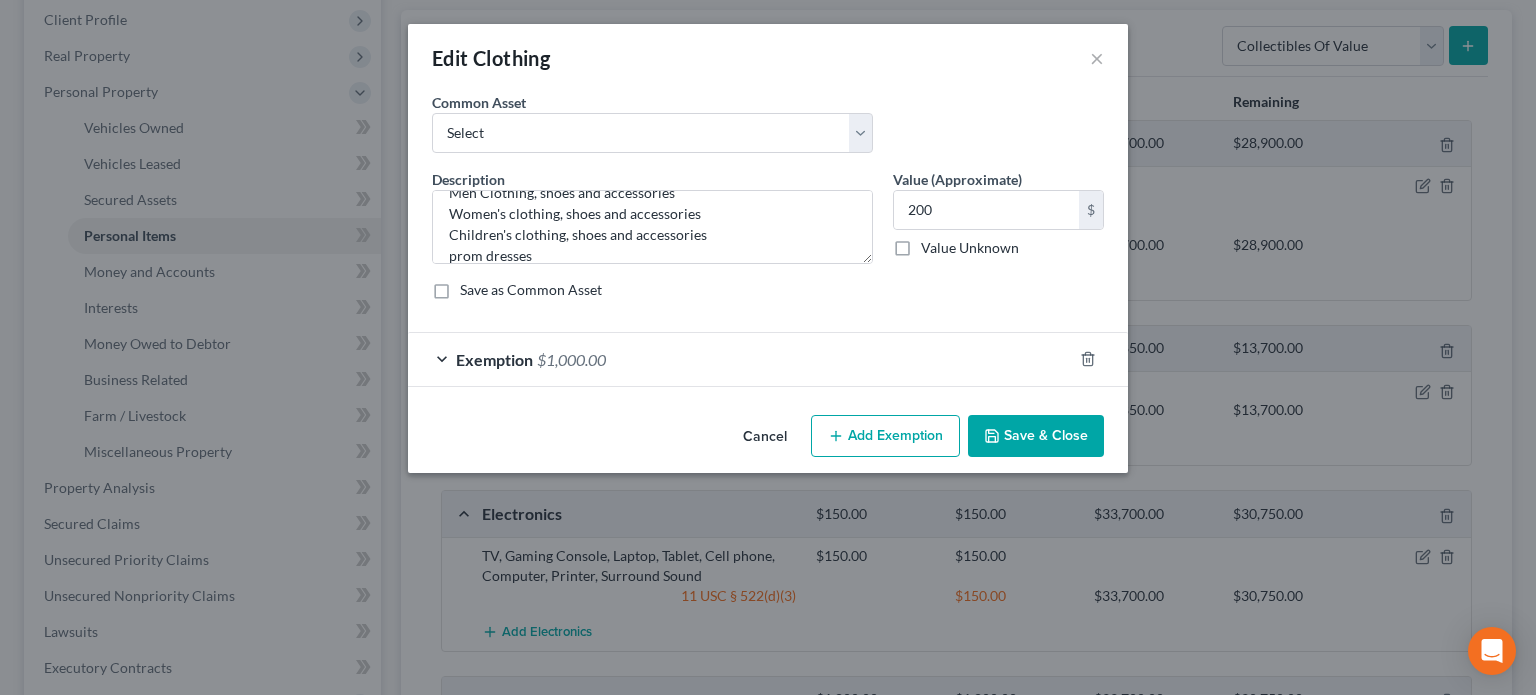 click on "$1,000.00" at bounding box center [571, 359] 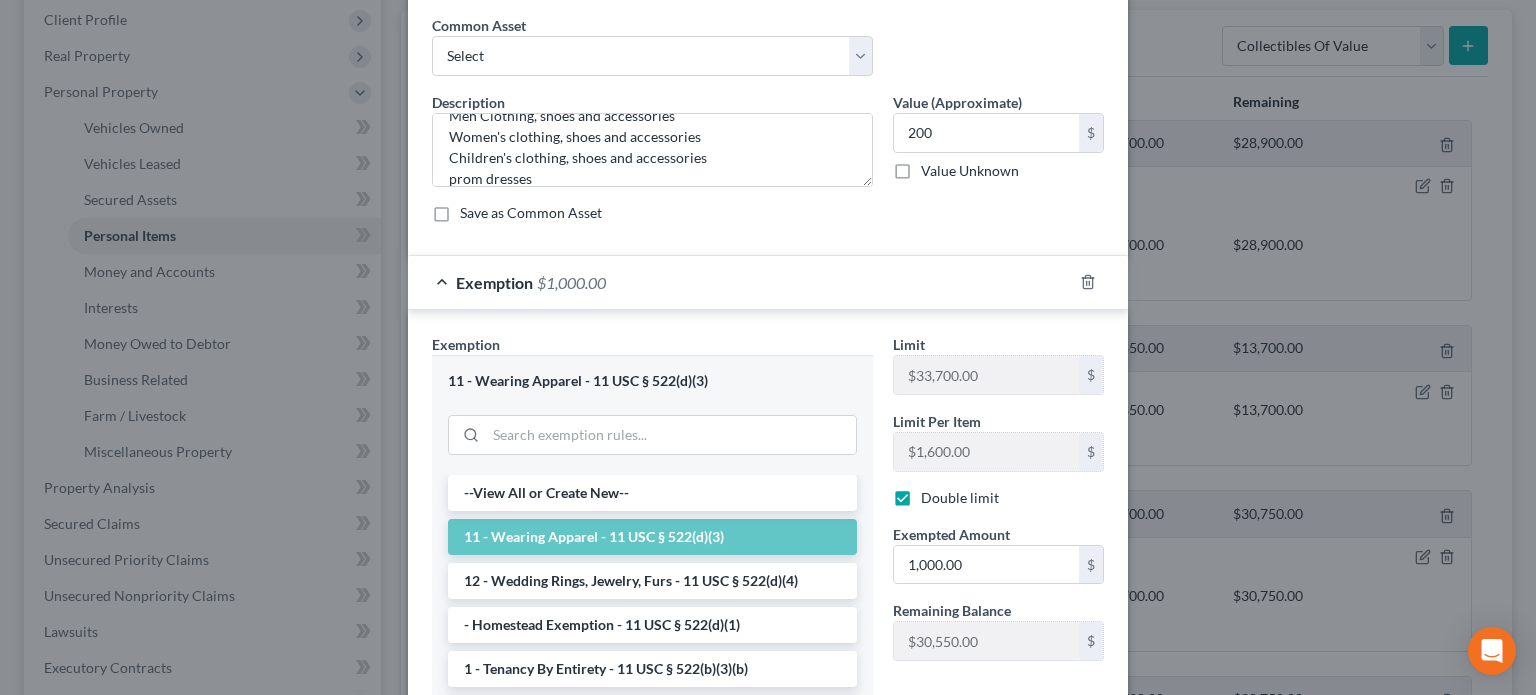 scroll, scrollTop: 200, scrollLeft: 0, axis: vertical 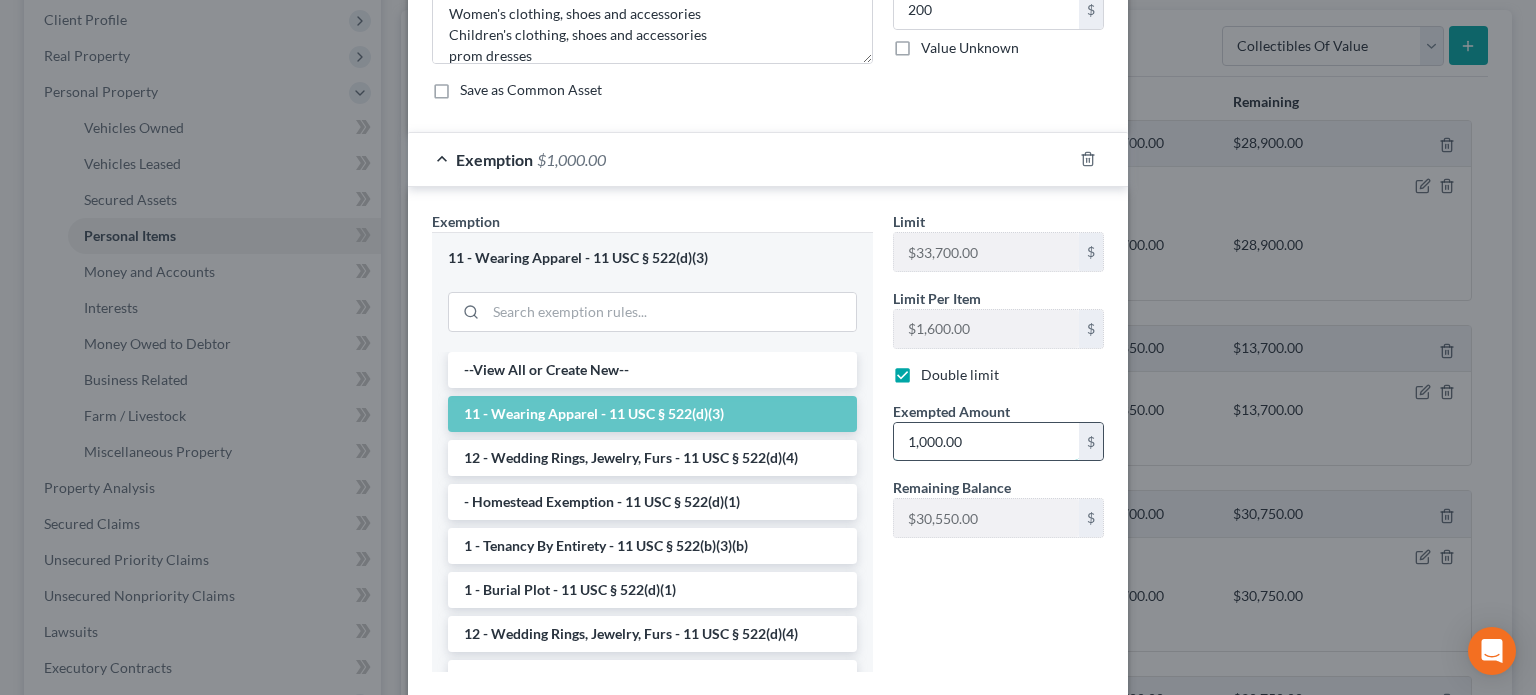 click on "1,000.00" at bounding box center [986, 442] 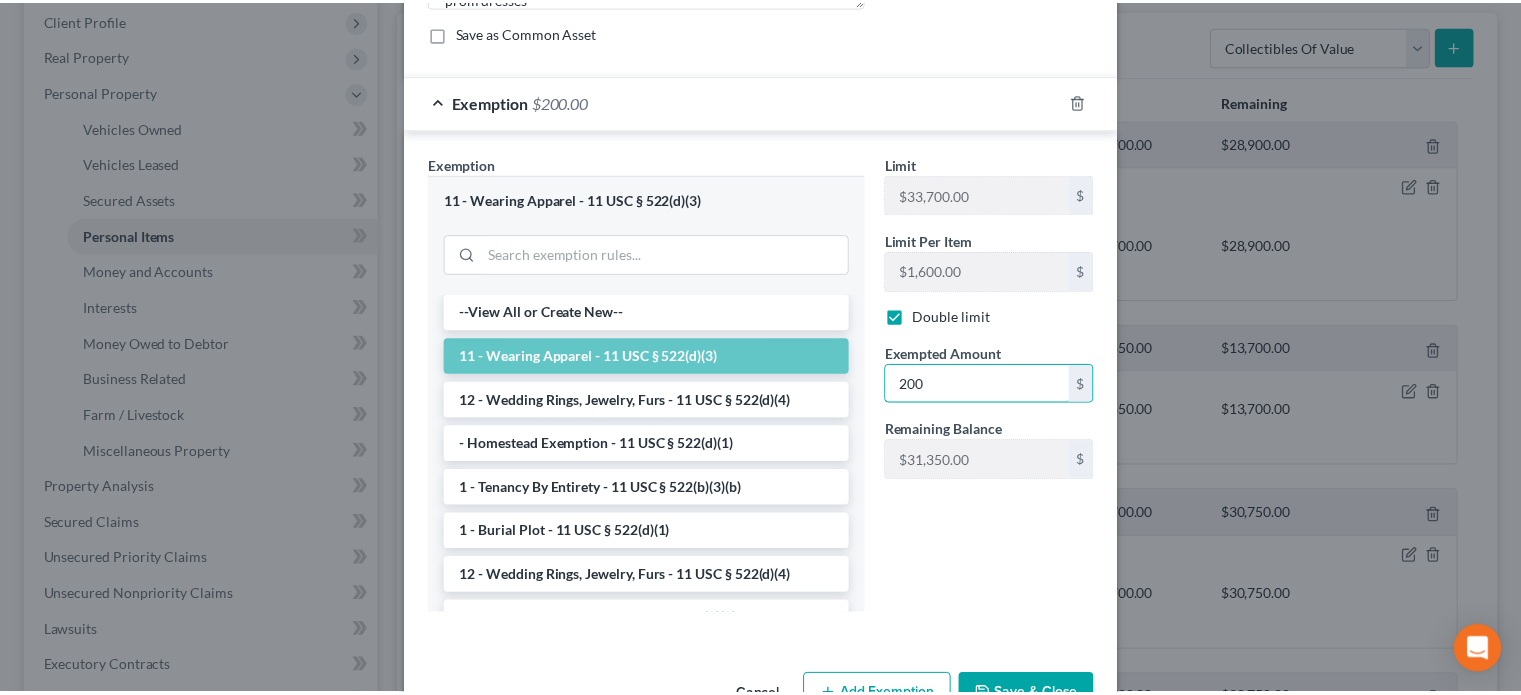 scroll, scrollTop: 316, scrollLeft: 0, axis: vertical 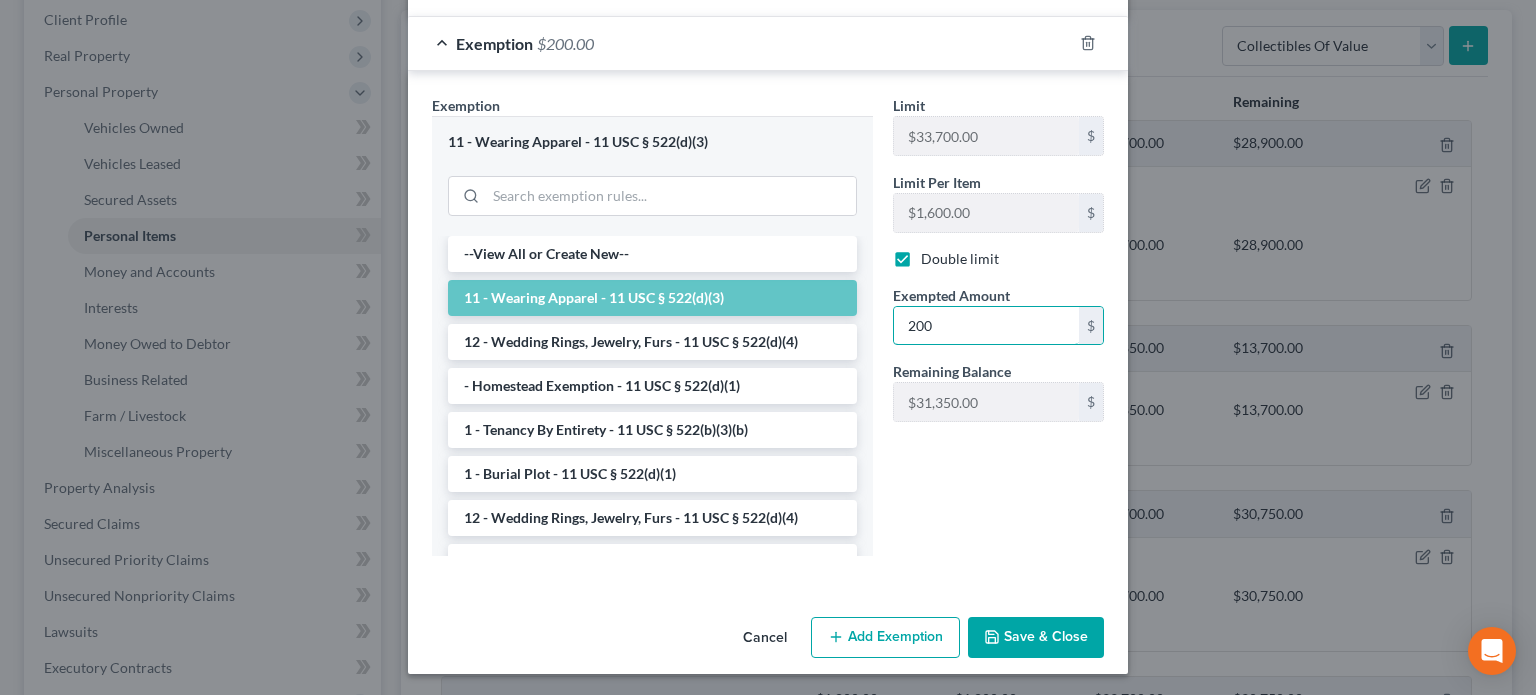 type on "200" 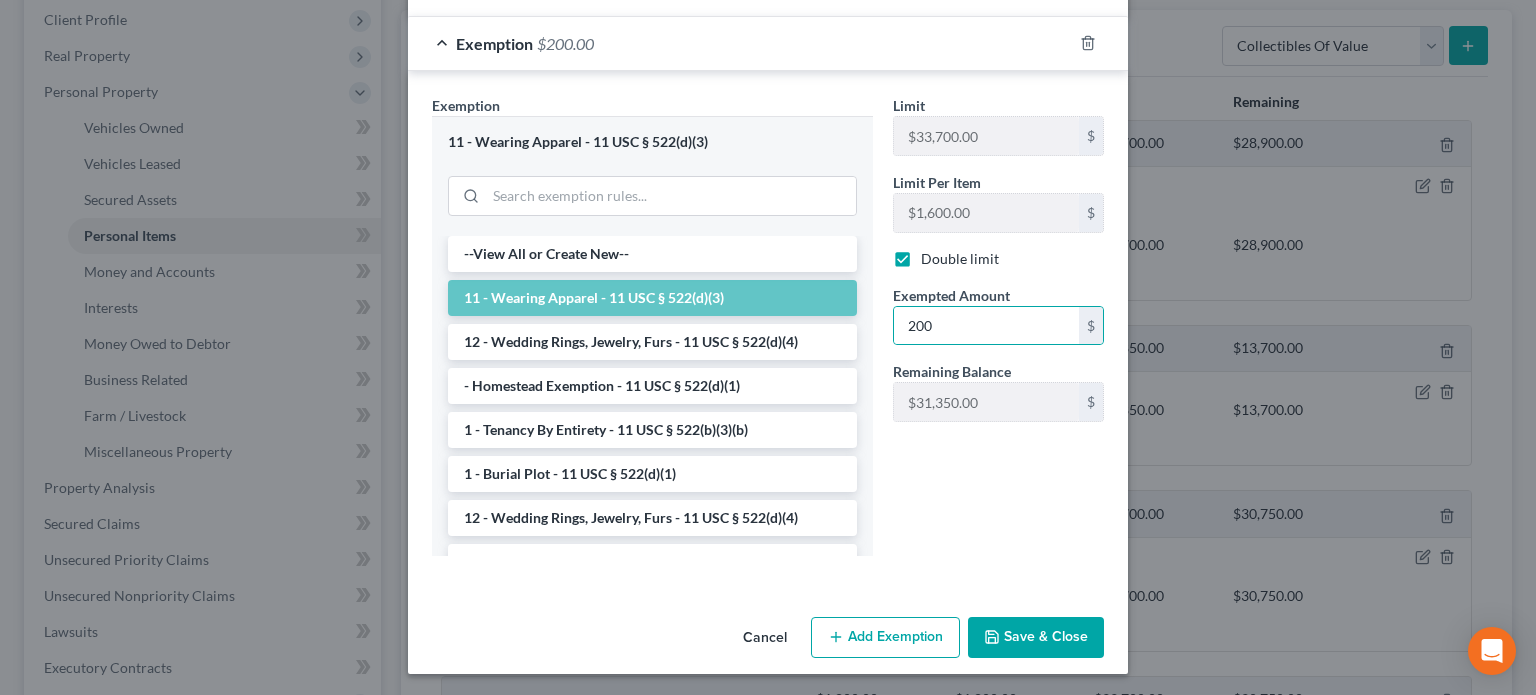 click on "Save & Close" at bounding box center [1036, 638] 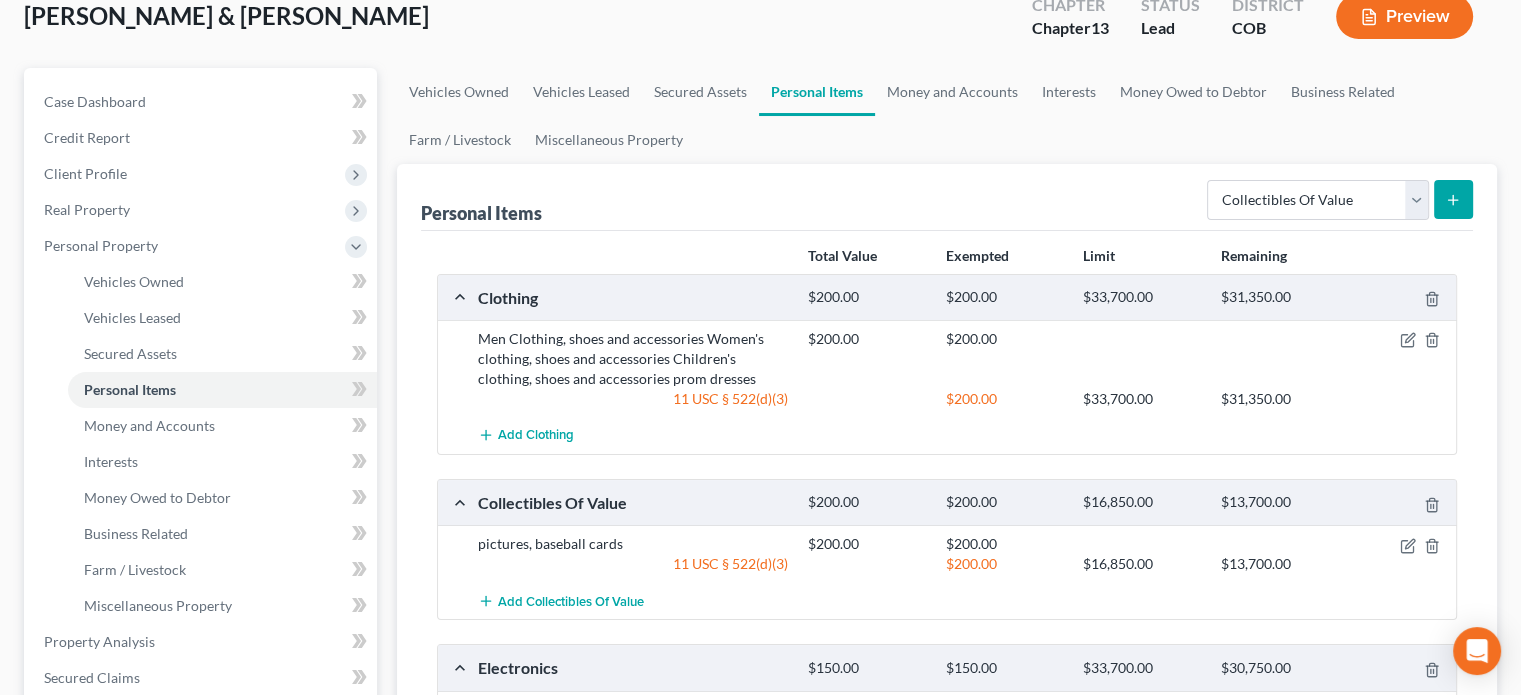 scroll, scrollTop: 78, scrollLeft: 0, axis: vertical 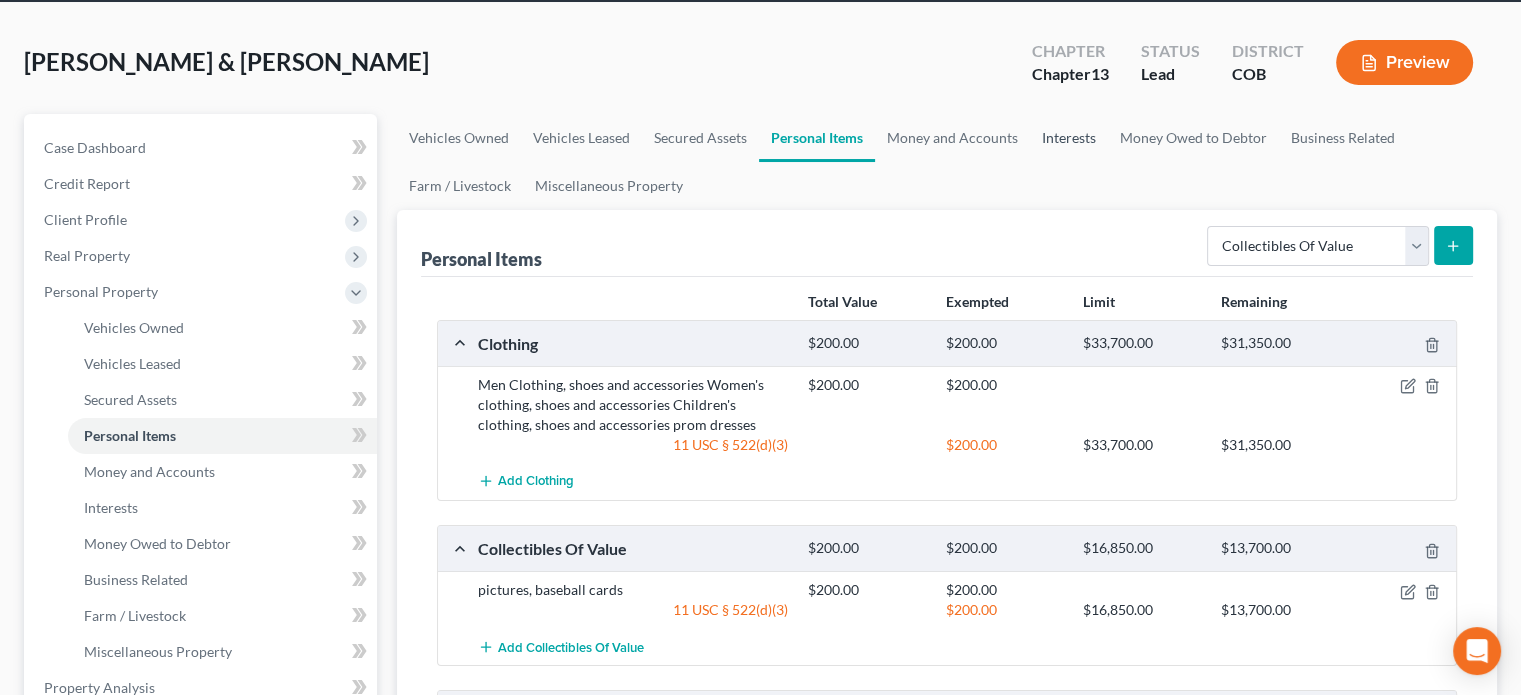 click on "Interests" at bounding box center (1069, 138) 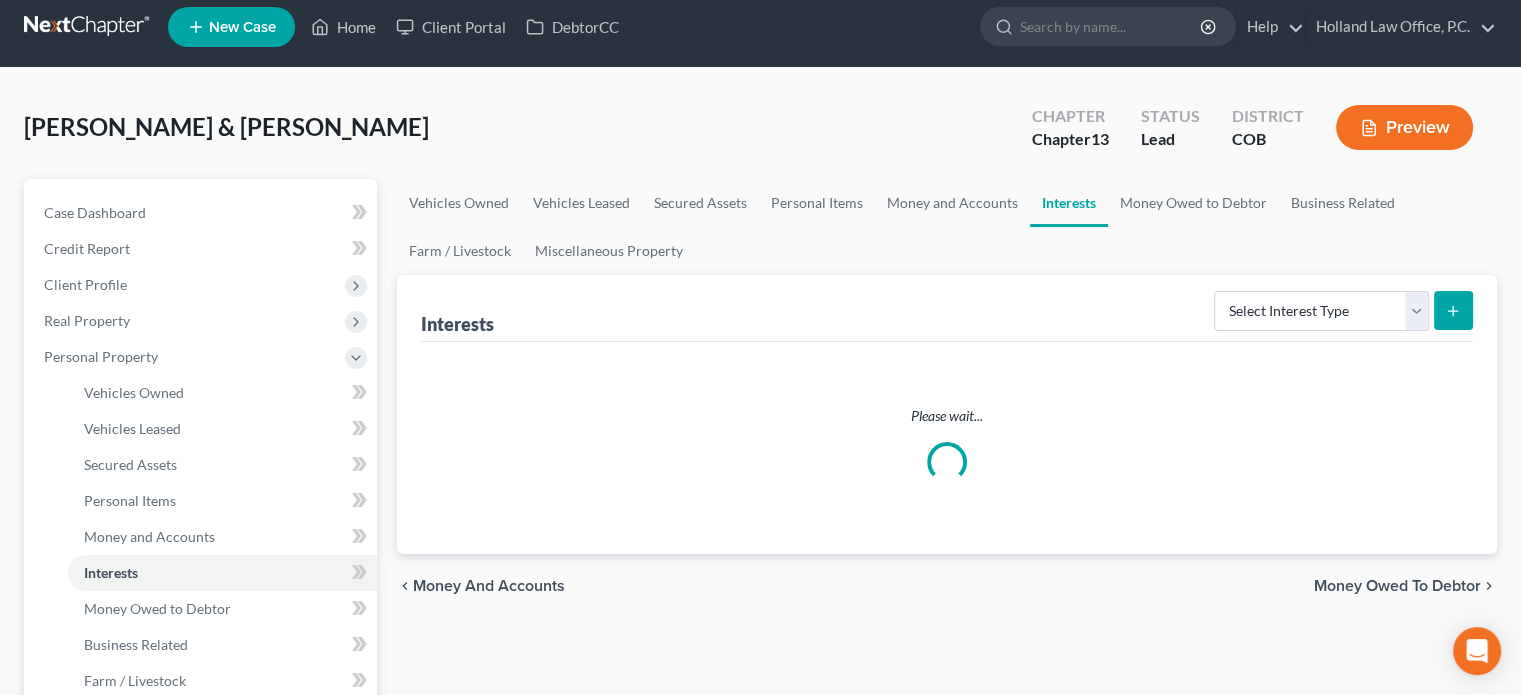 scroll, scrollTop: 0, scrollLeft: 0, axis: both 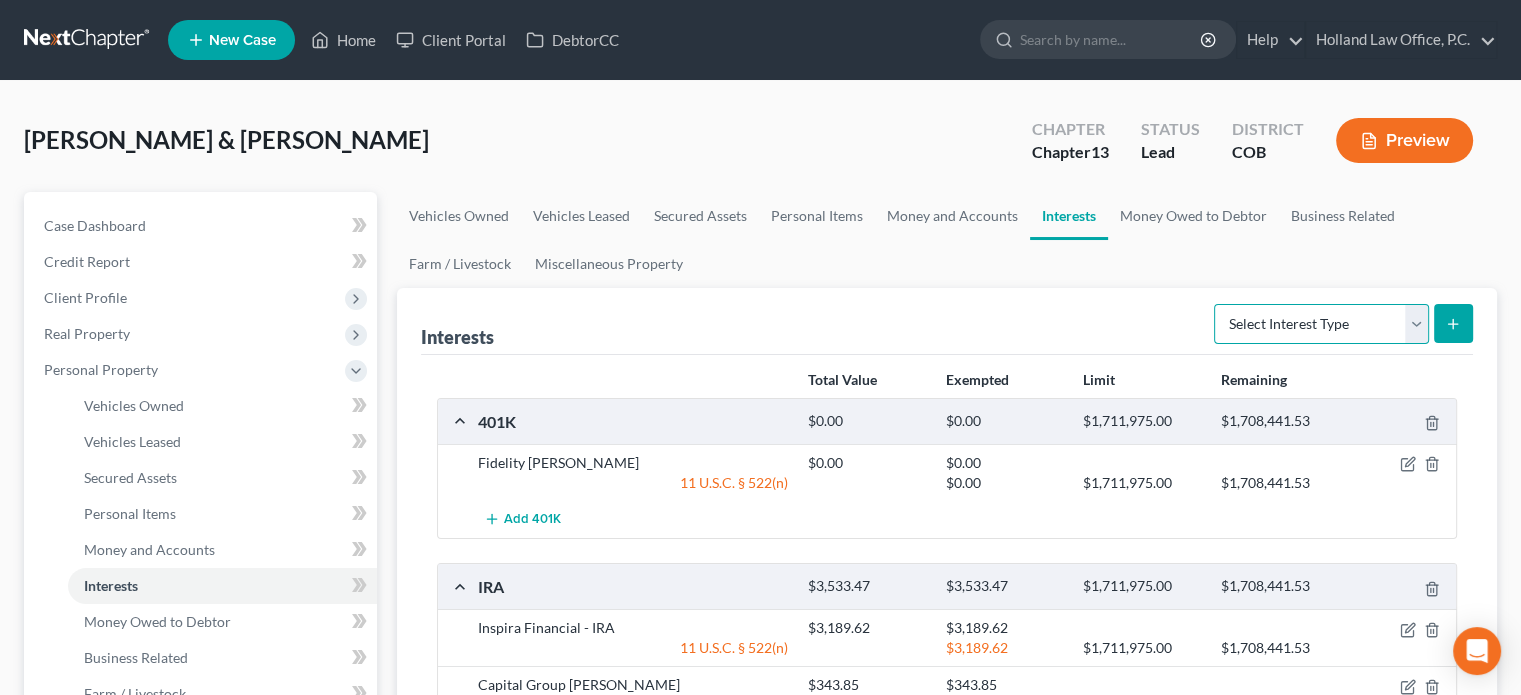 click on "Select Interest Type 401K Annuity Bond Education IRA Government Bond Government Pension Plan Incorporated Business IRA Joint Venture (Active) Joint Venture (Inactive) Keogh Mutual Fund Other Retirement Plan Partnership (Active) Partnership (Inactive) Pension Plan Stock Term Life Insurance Unincorporated Business Whole Life Insurance" at bounding box center (1321, 324) 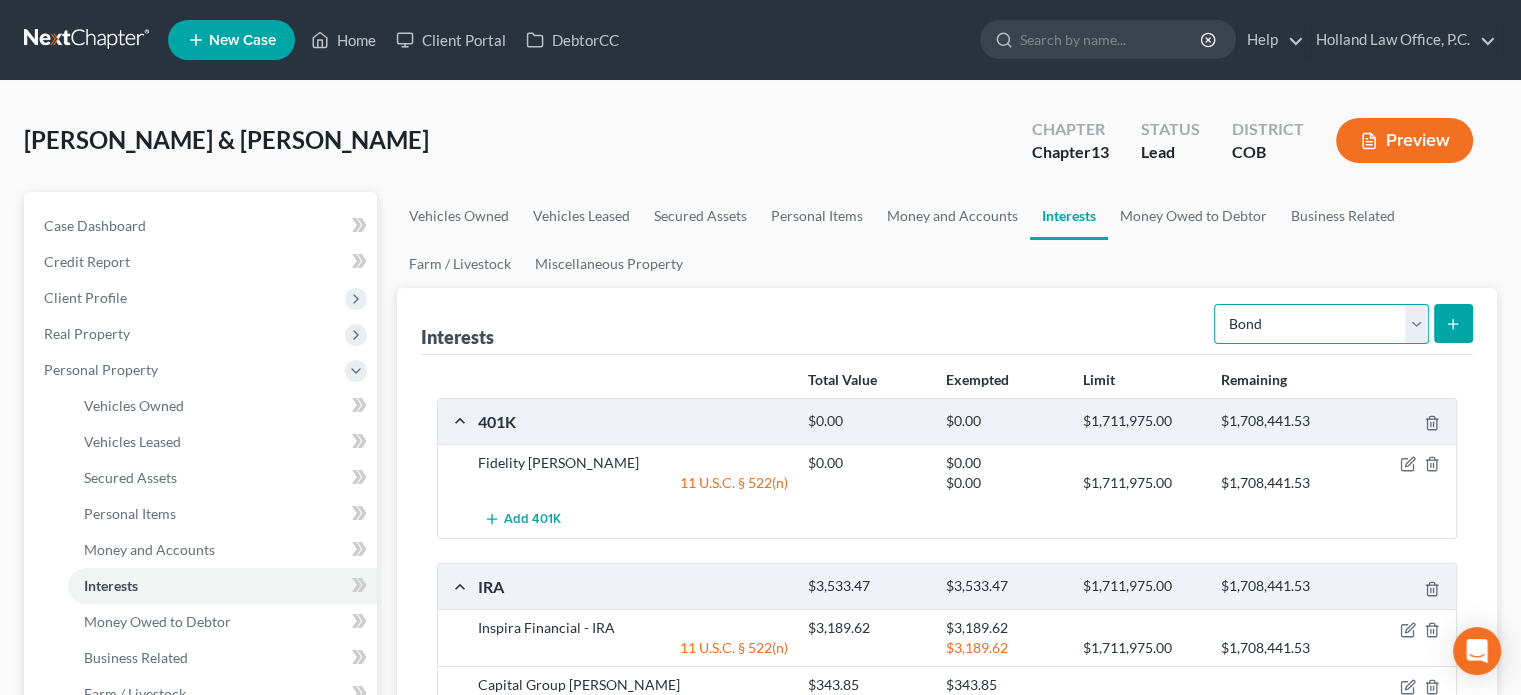 click on "Select Interest Type 401K Annuity Bond Education IRA Government Bond Government Pension Plan Incorporated Business IRA Joint Venture (Active) Joint Venture (Inactive) Keogh Mutual Fund Other Retirement Plan Partnership (Active) Partnership (Inactive) Pension Plan Stock Term Life Insurance Unincorporated Business Whole Life Insurance" at bounding box center [1321, 324] 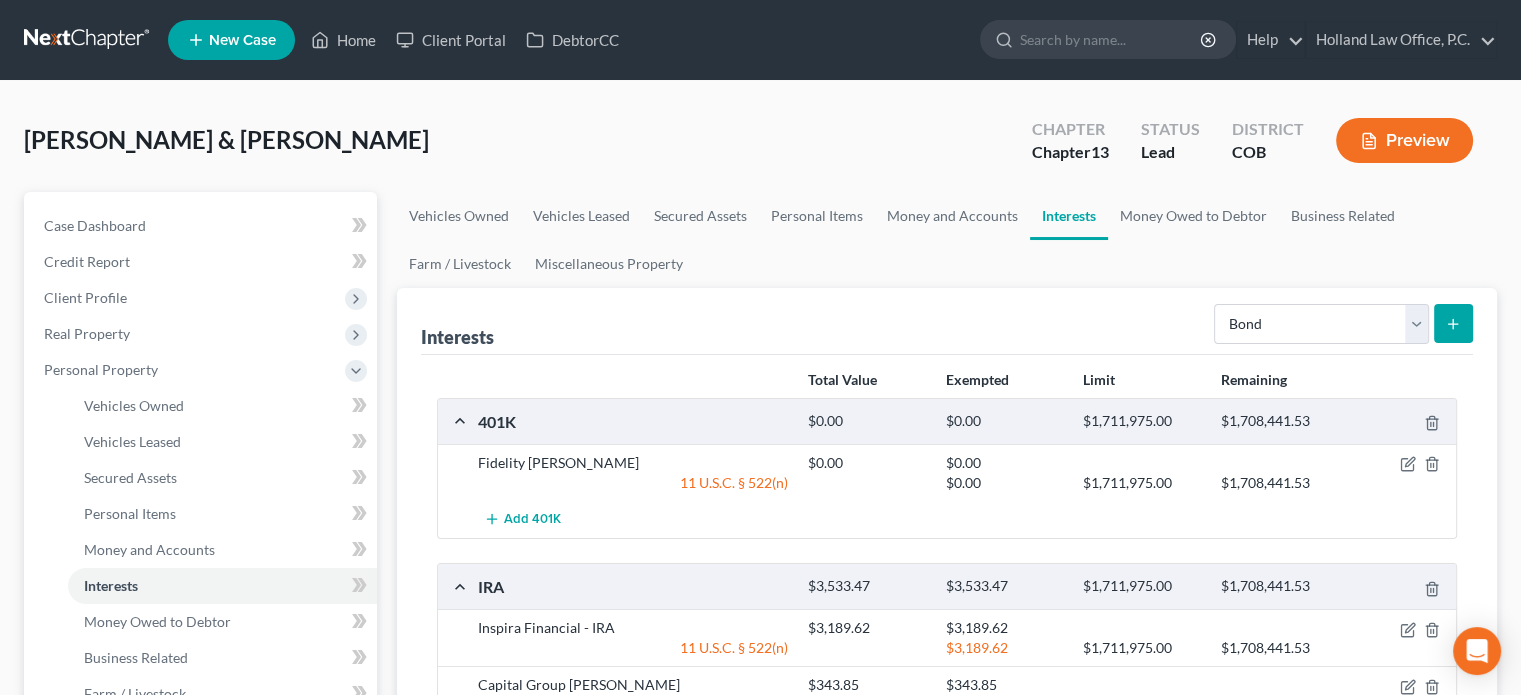 click 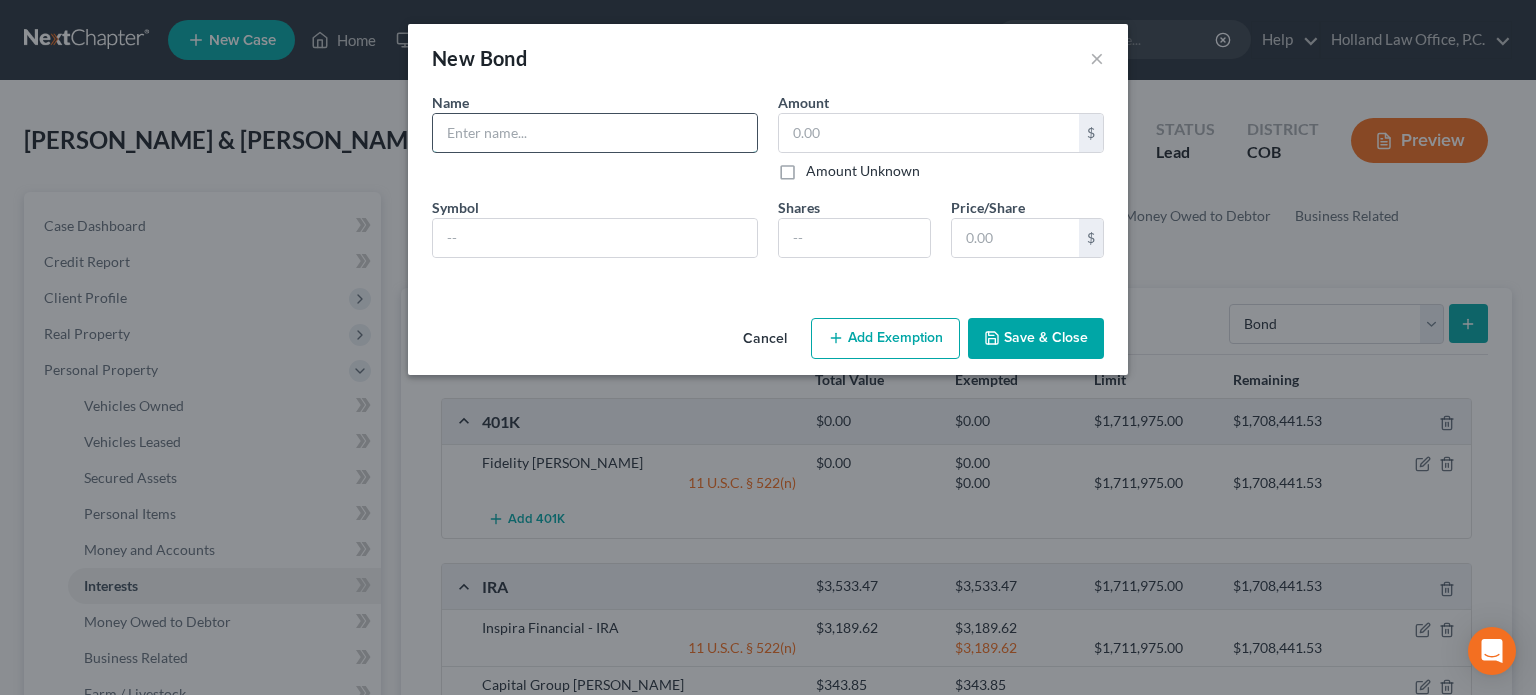click at bounding box center (595, 133) 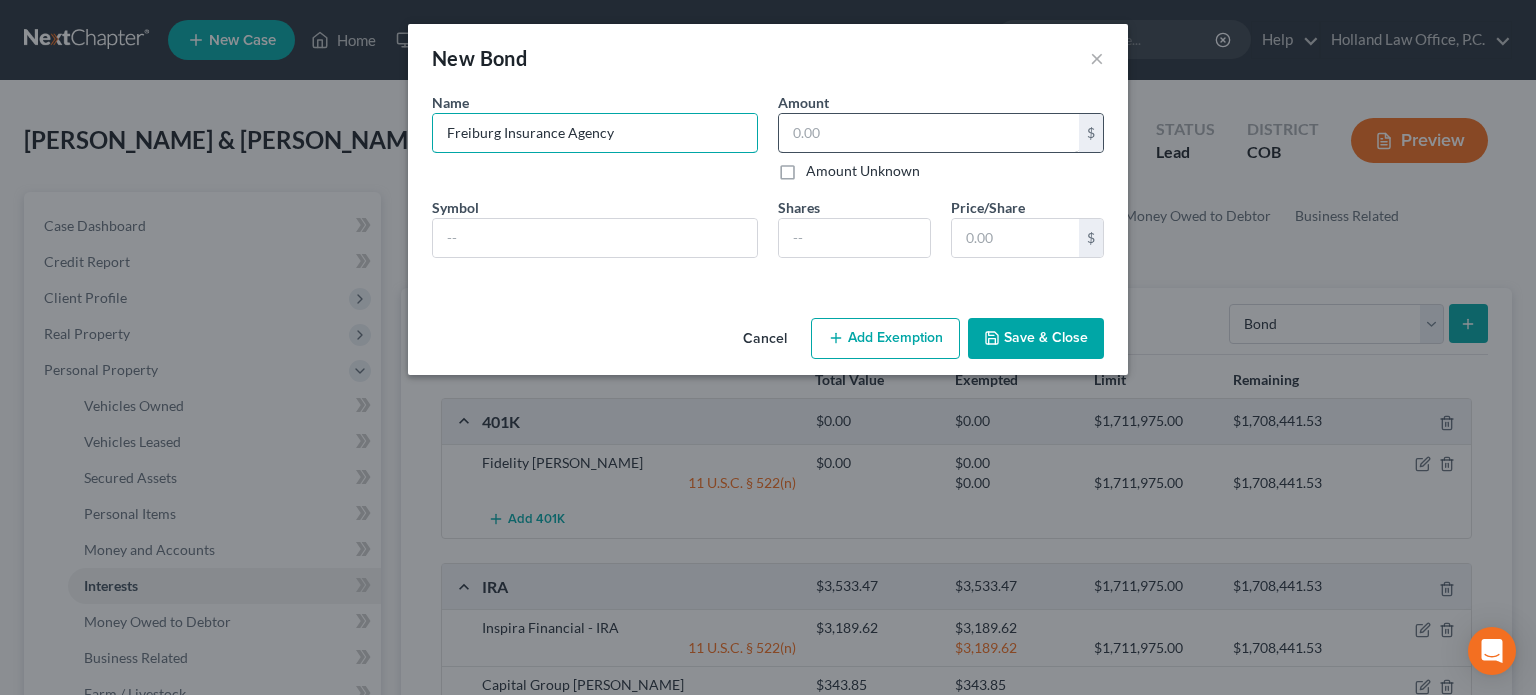 type on "Freiburg Insurance Agency" 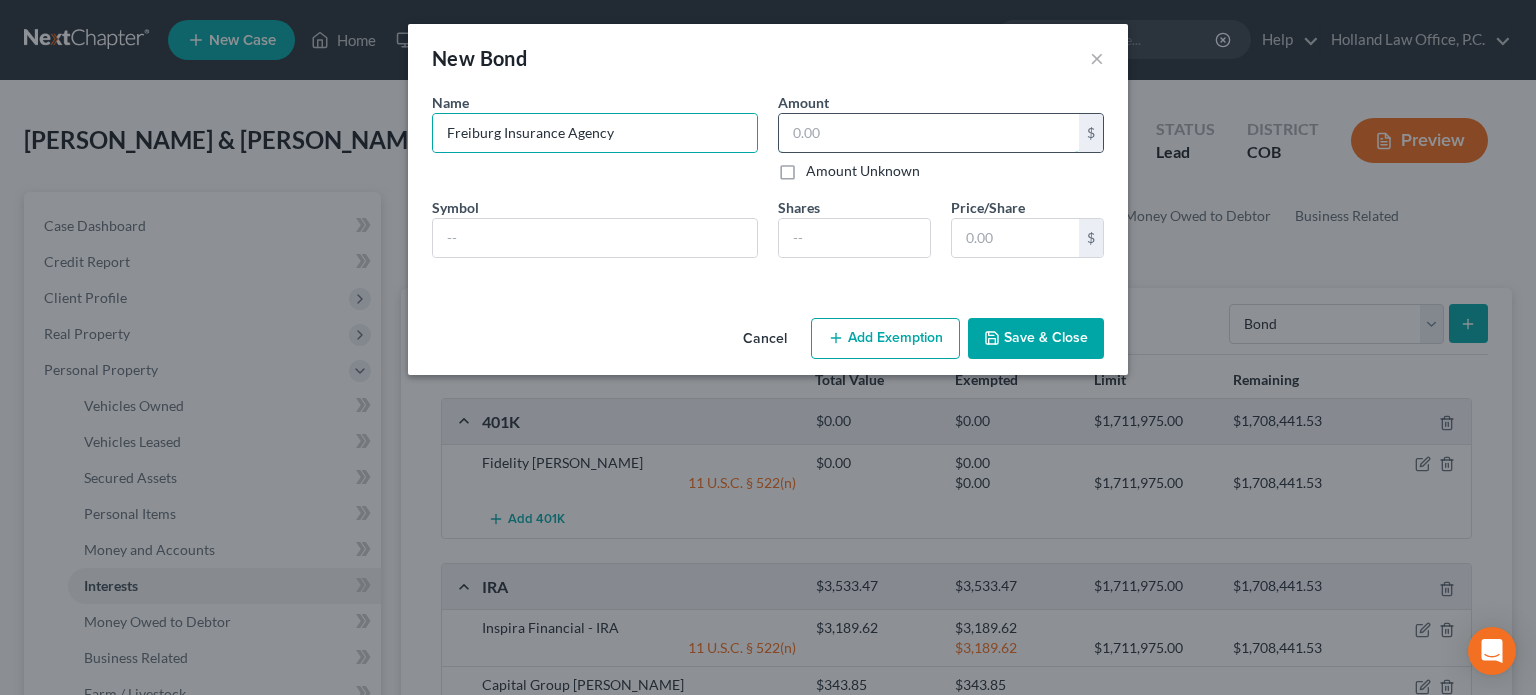 click at bounding box center (929, 133) 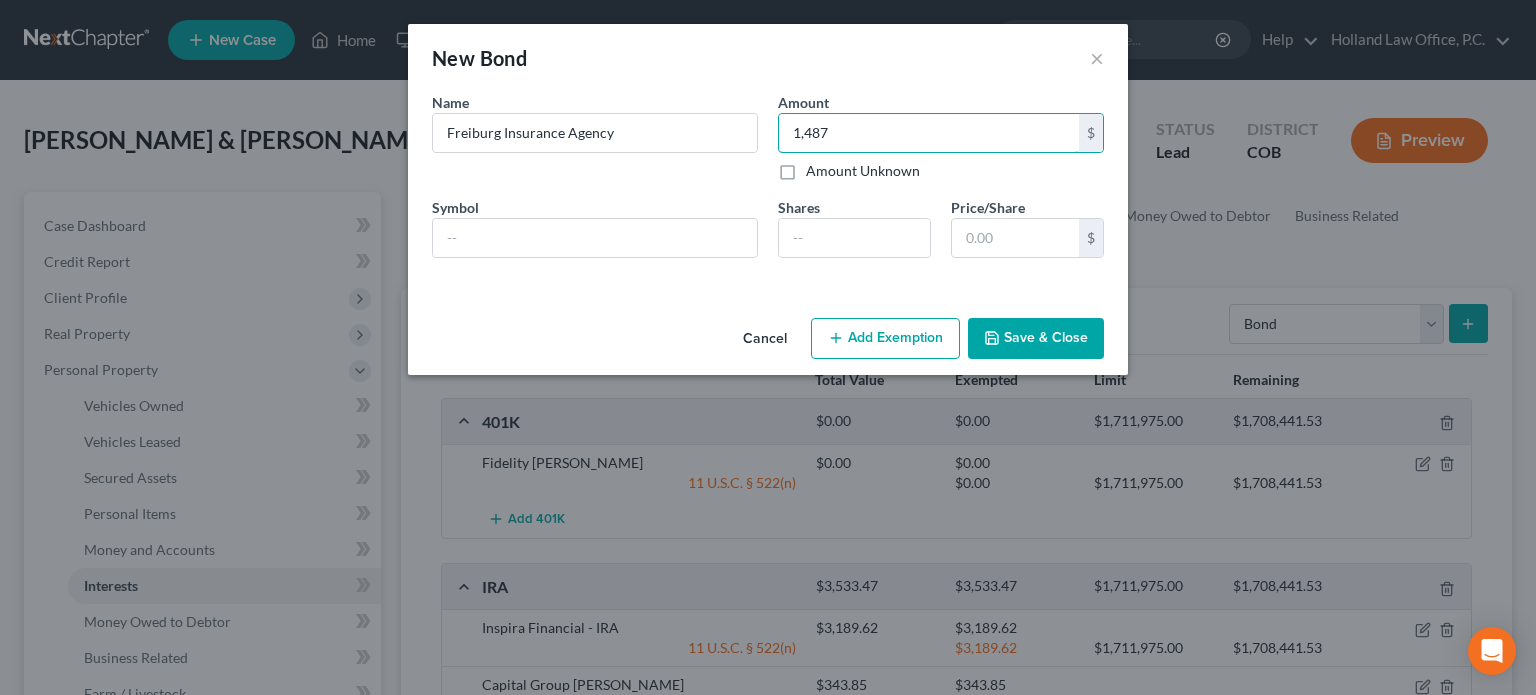 type on "1,487" 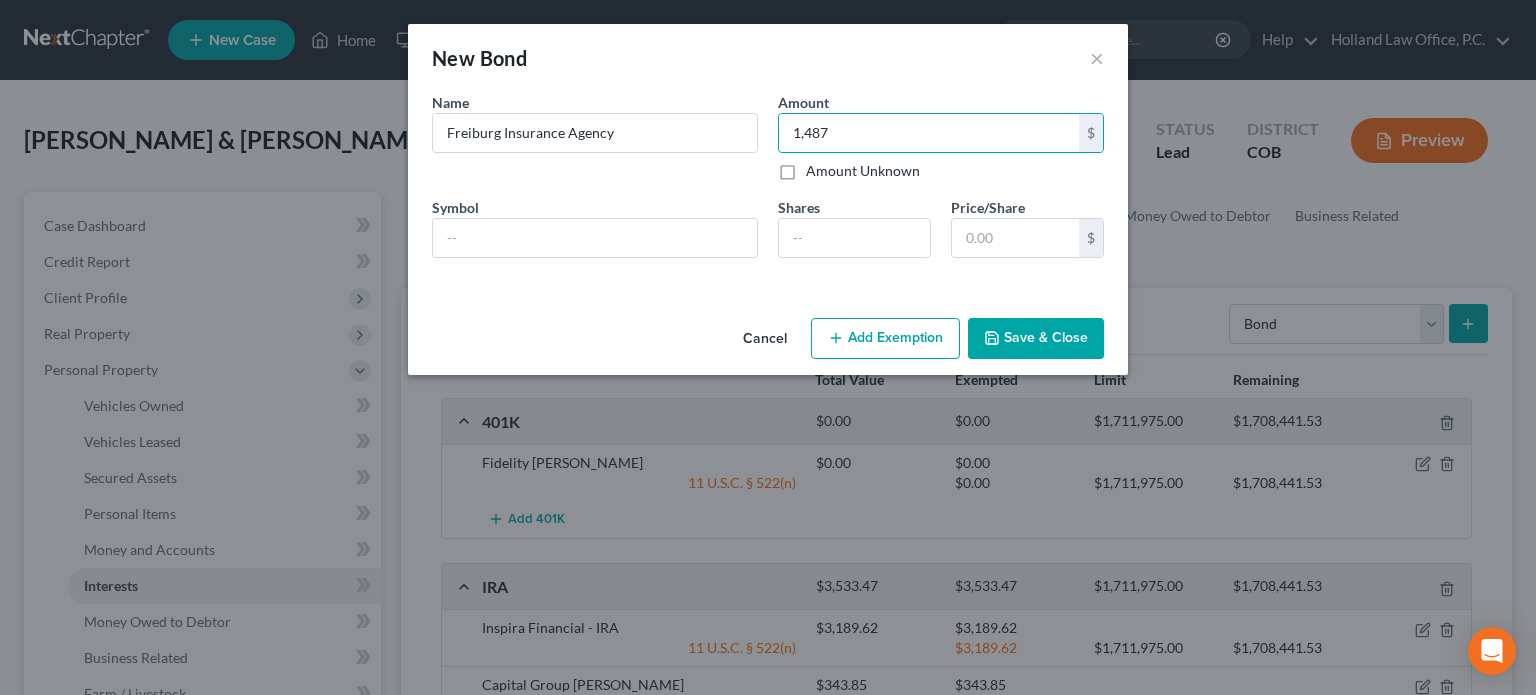 click on "Save & Close" at bounding box center [1036, 339] 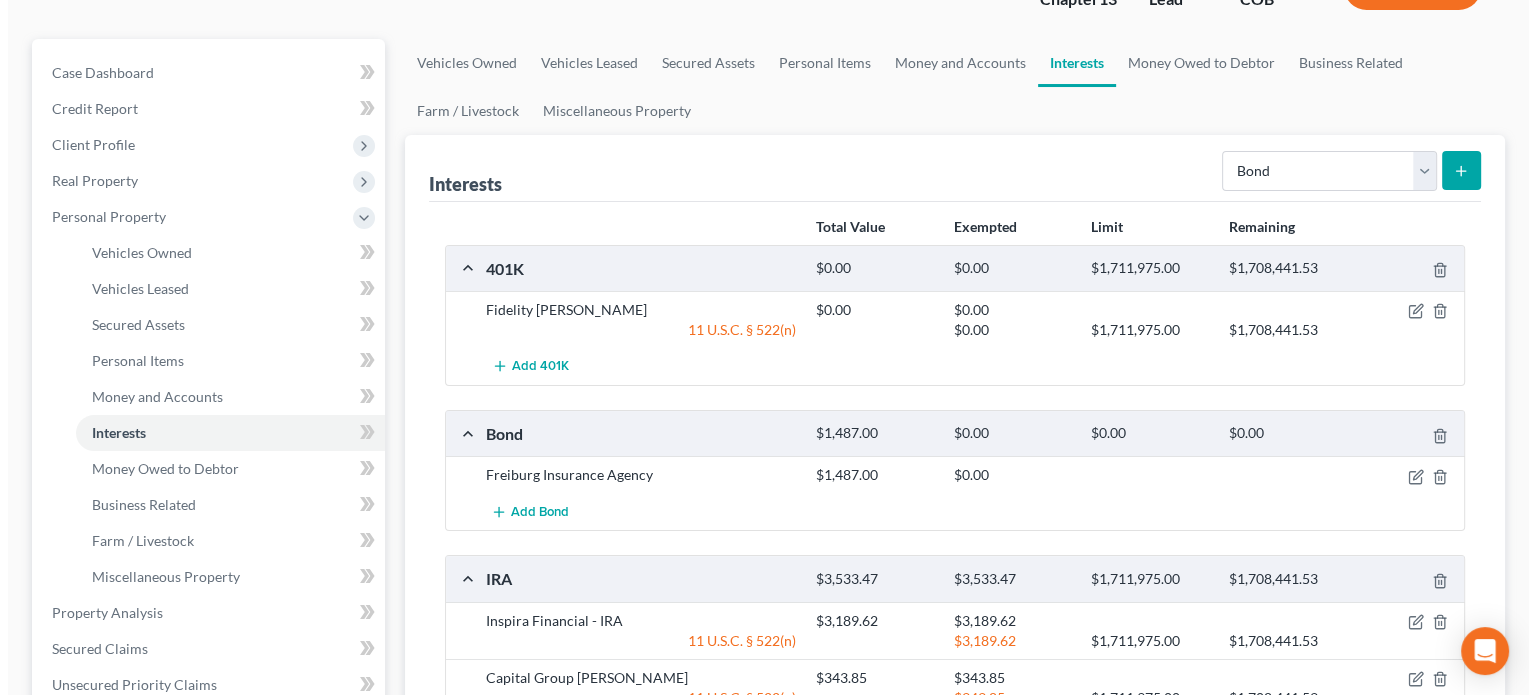 scroll, scrollTop: 200, scrollLeft: 0, axis: vertical 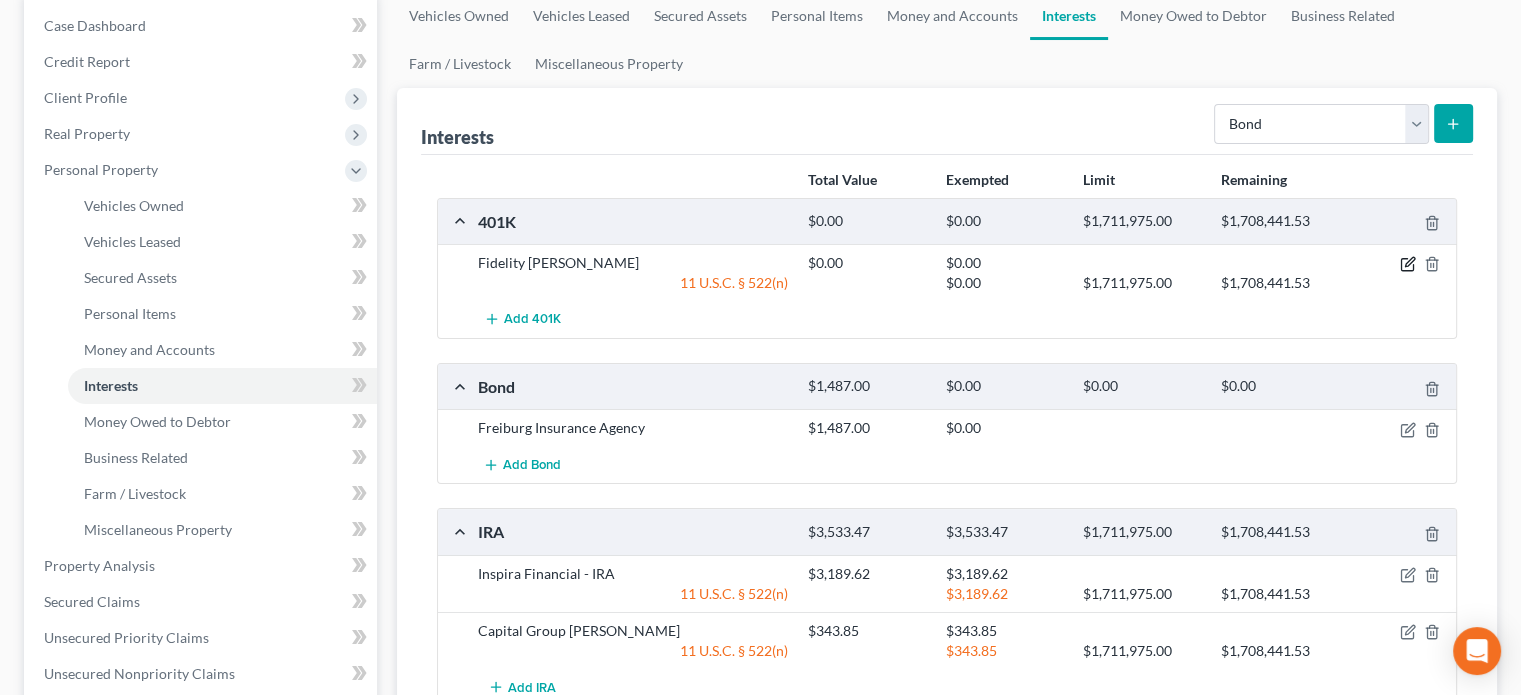 click 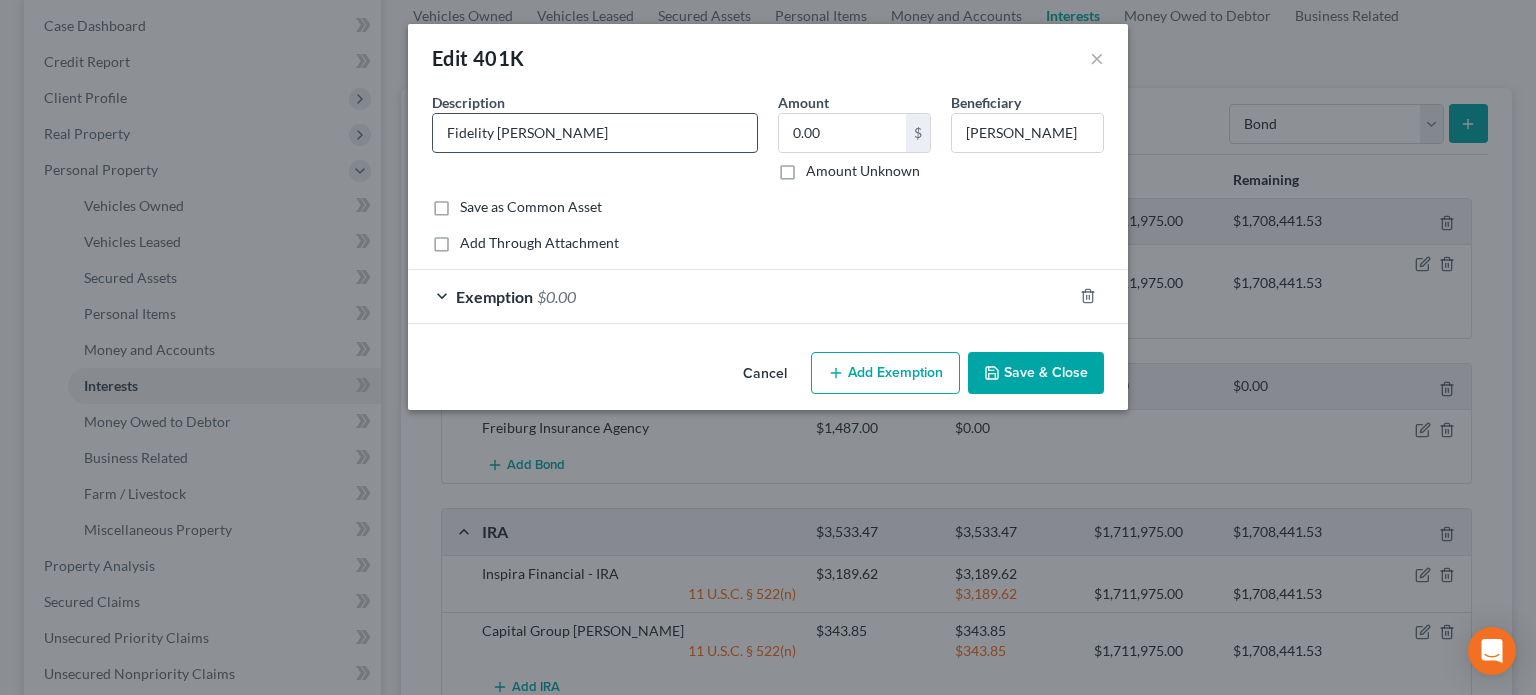 click on "Fidelity Matthew" at bounding box center [595, 133] 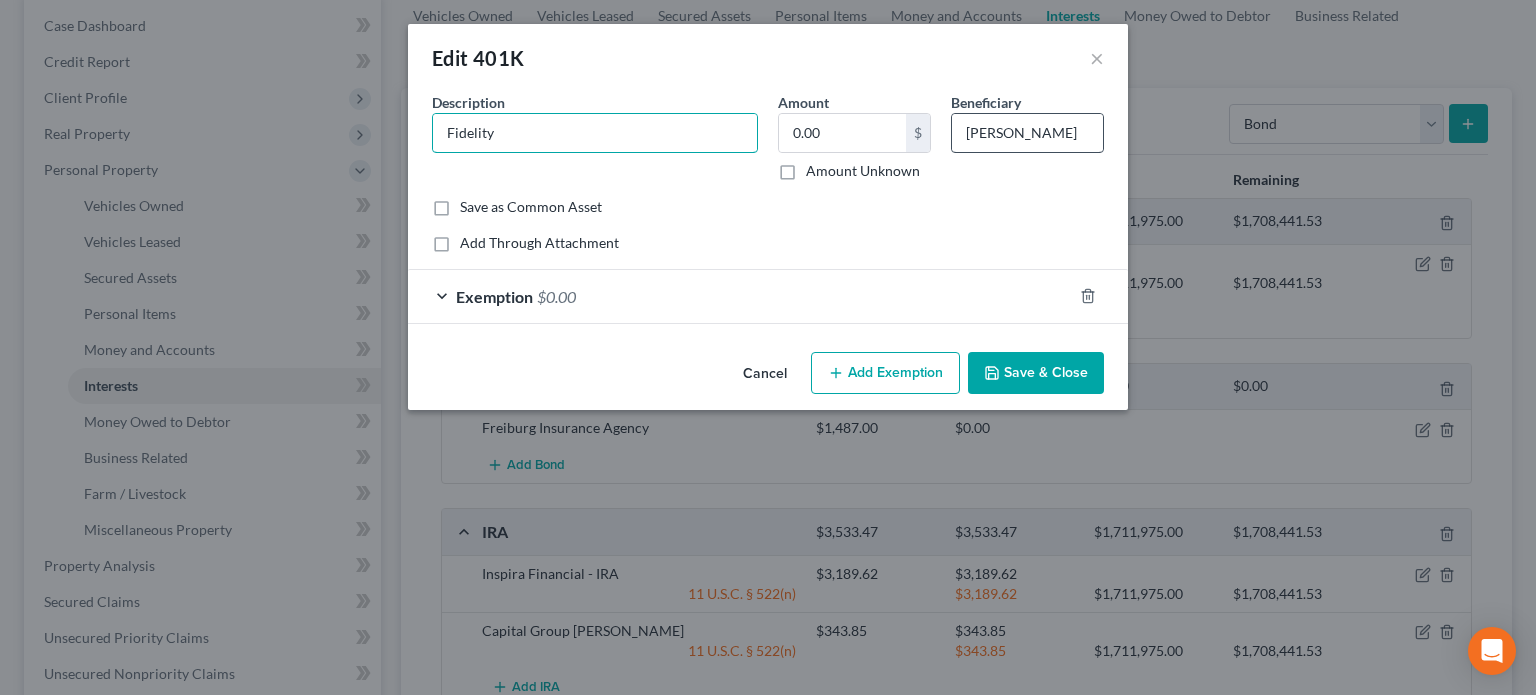 type on "Fidelity" 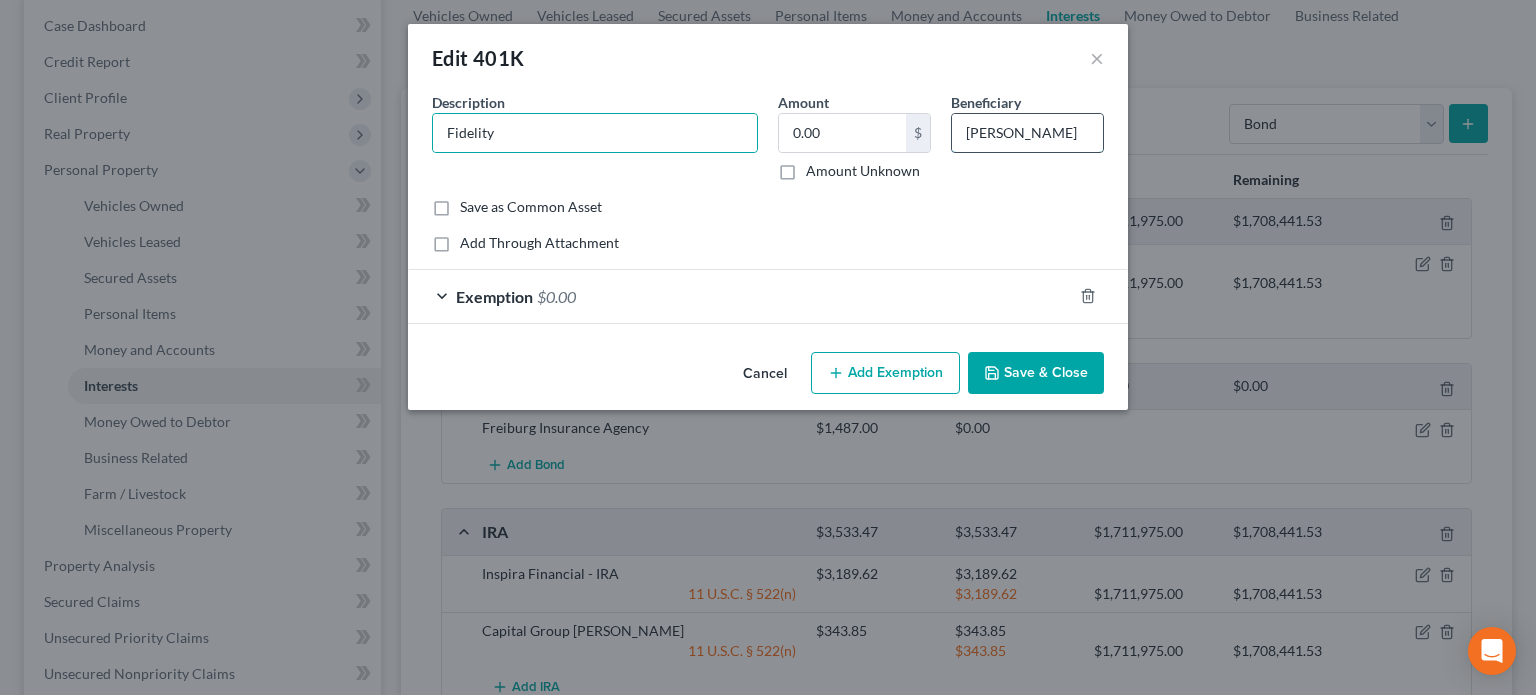 click on "Angela Meyer" at bounding box center (1027, 133) 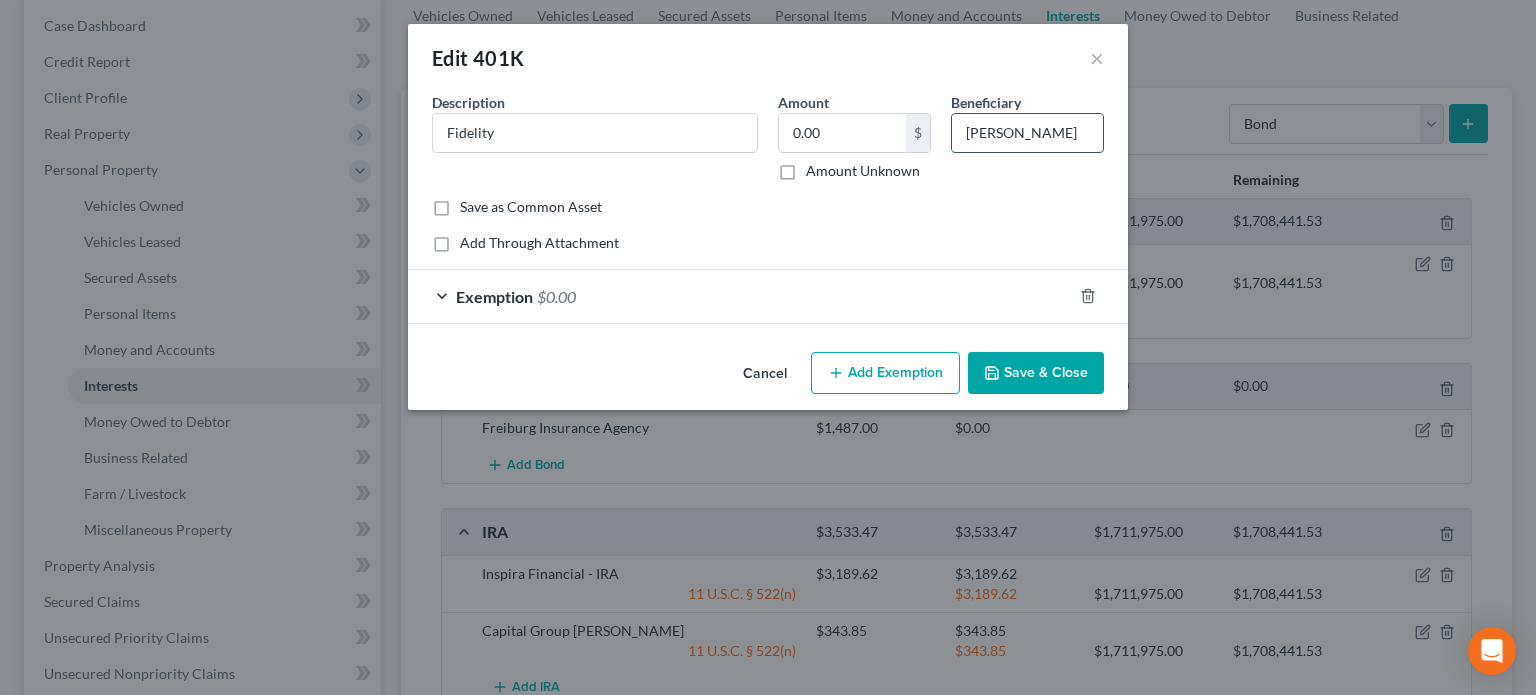 click on "Angela Meyer" at bounding box center (1027, 133) 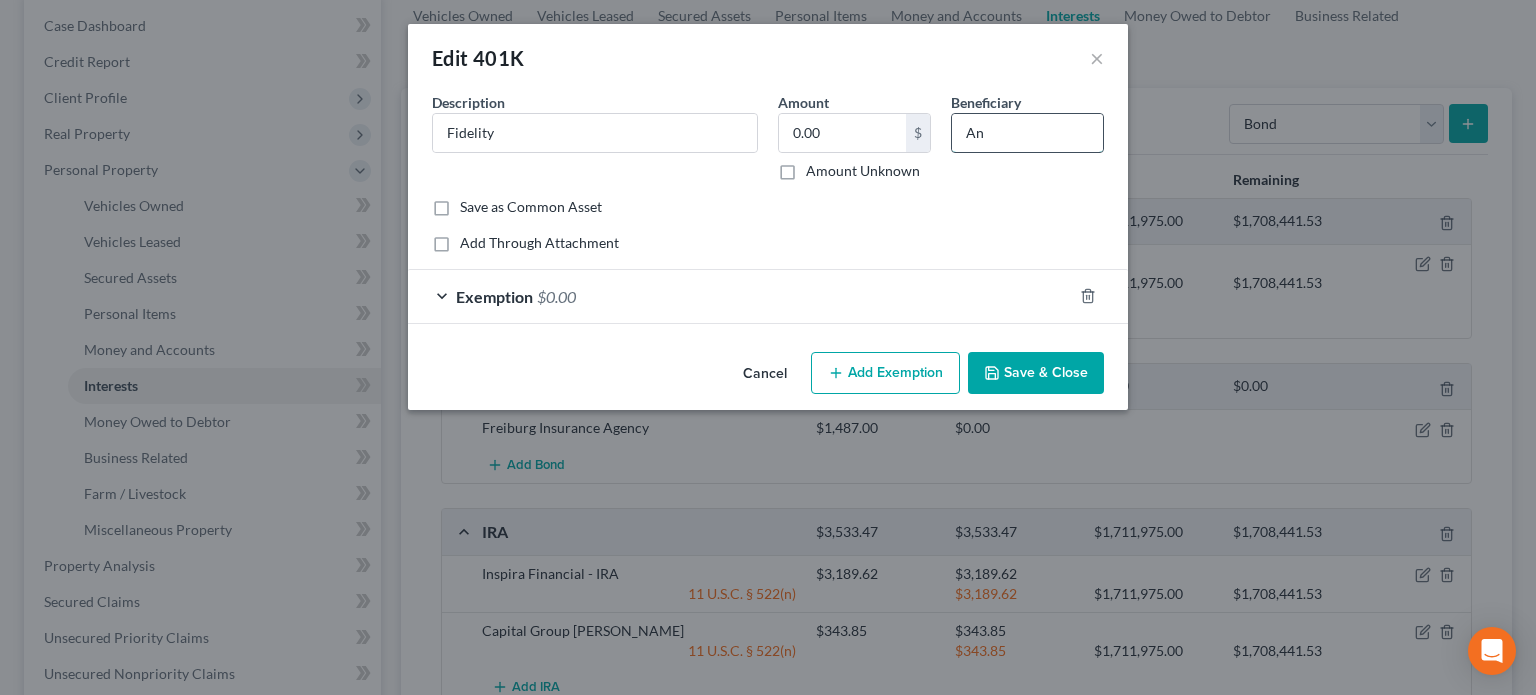 type on "A" 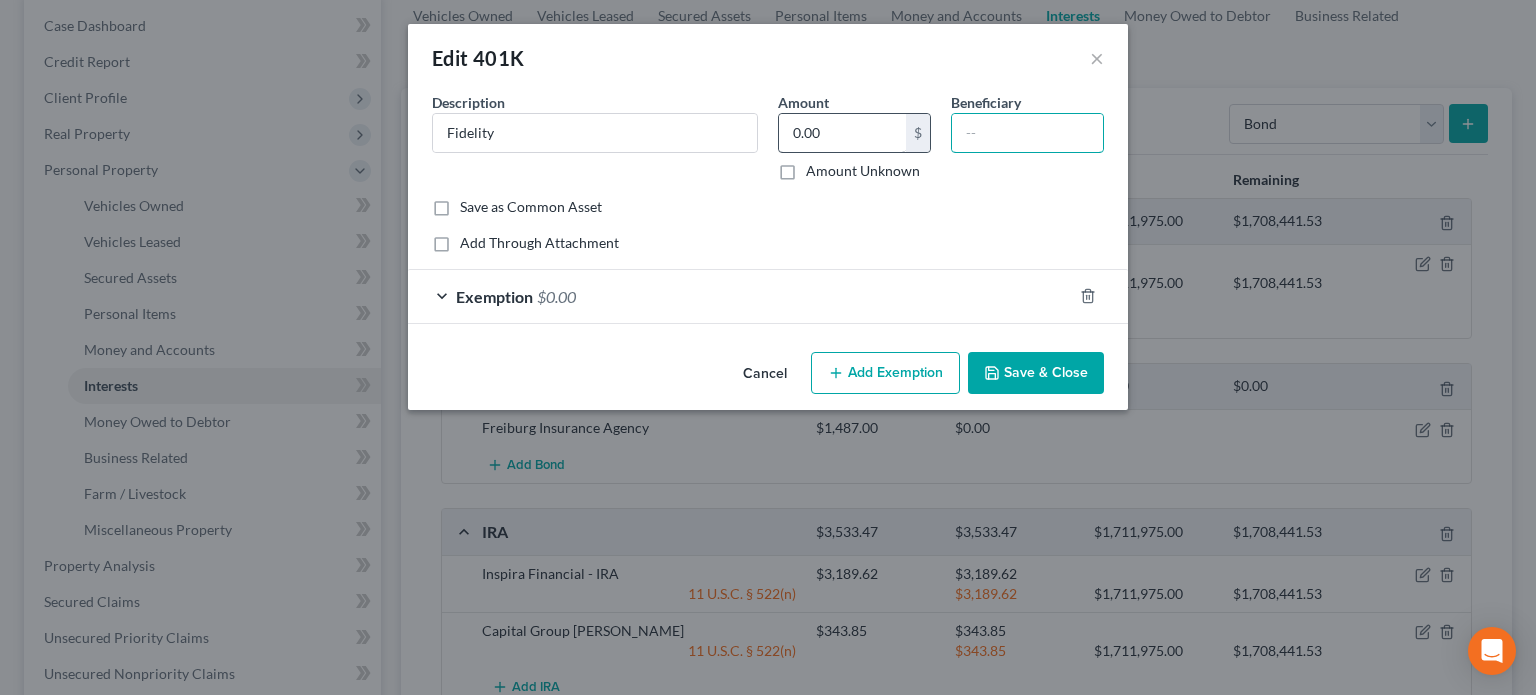 type 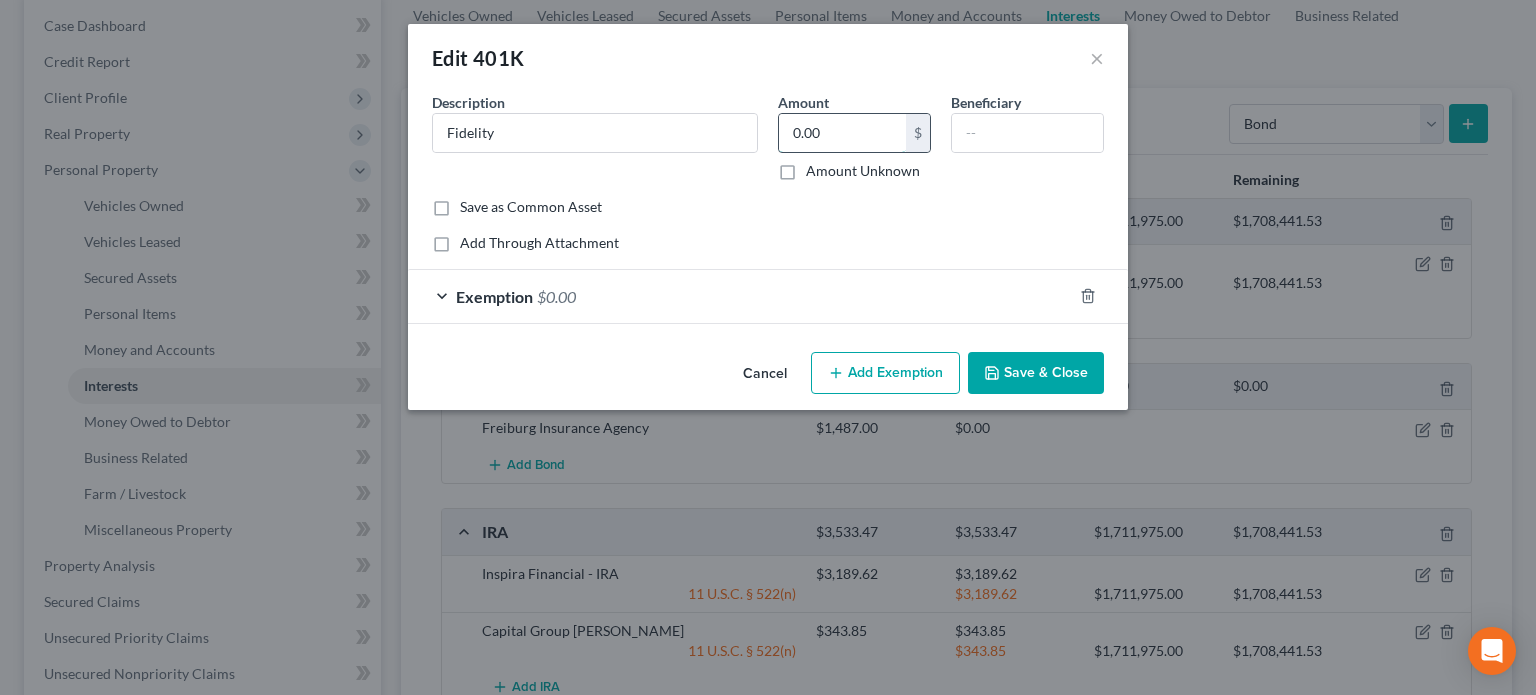 click on "0.00" at bounding box center [842, 133] 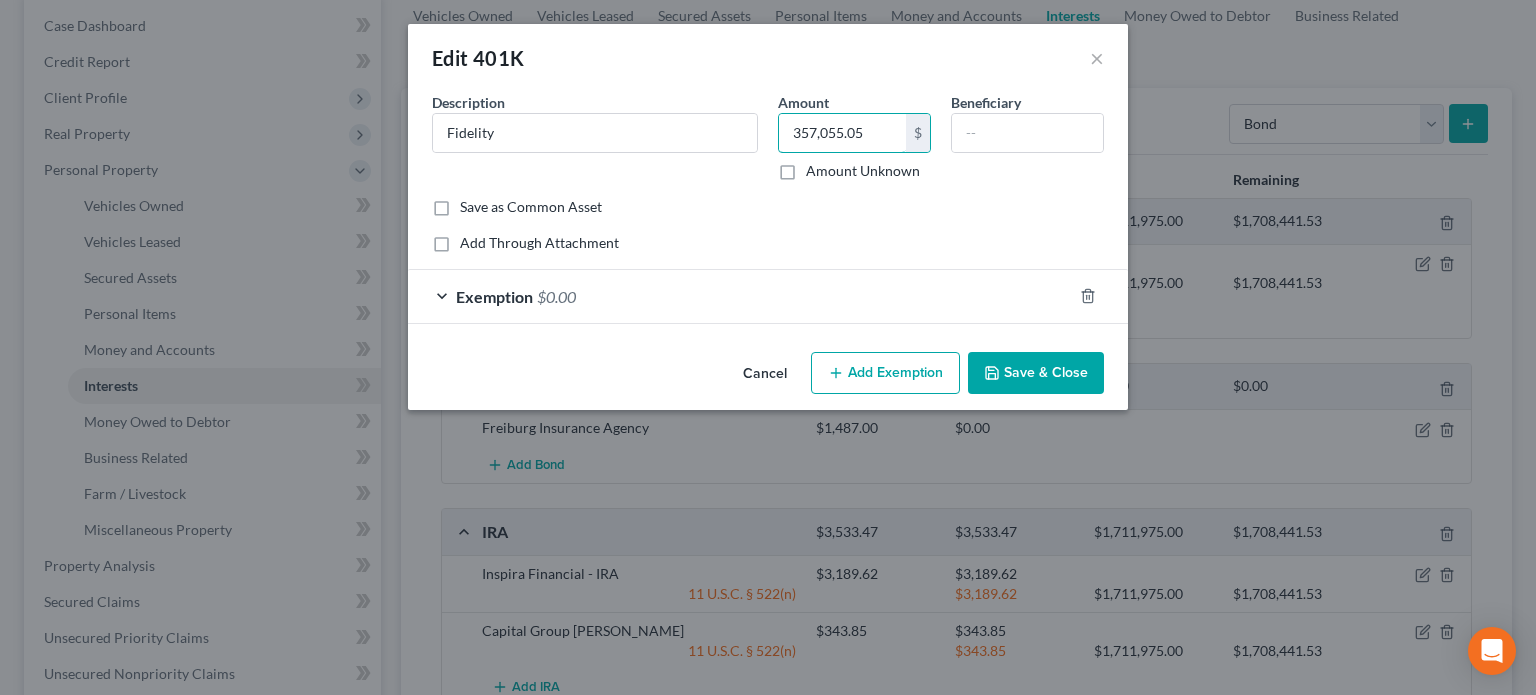 type on "357,055.05" 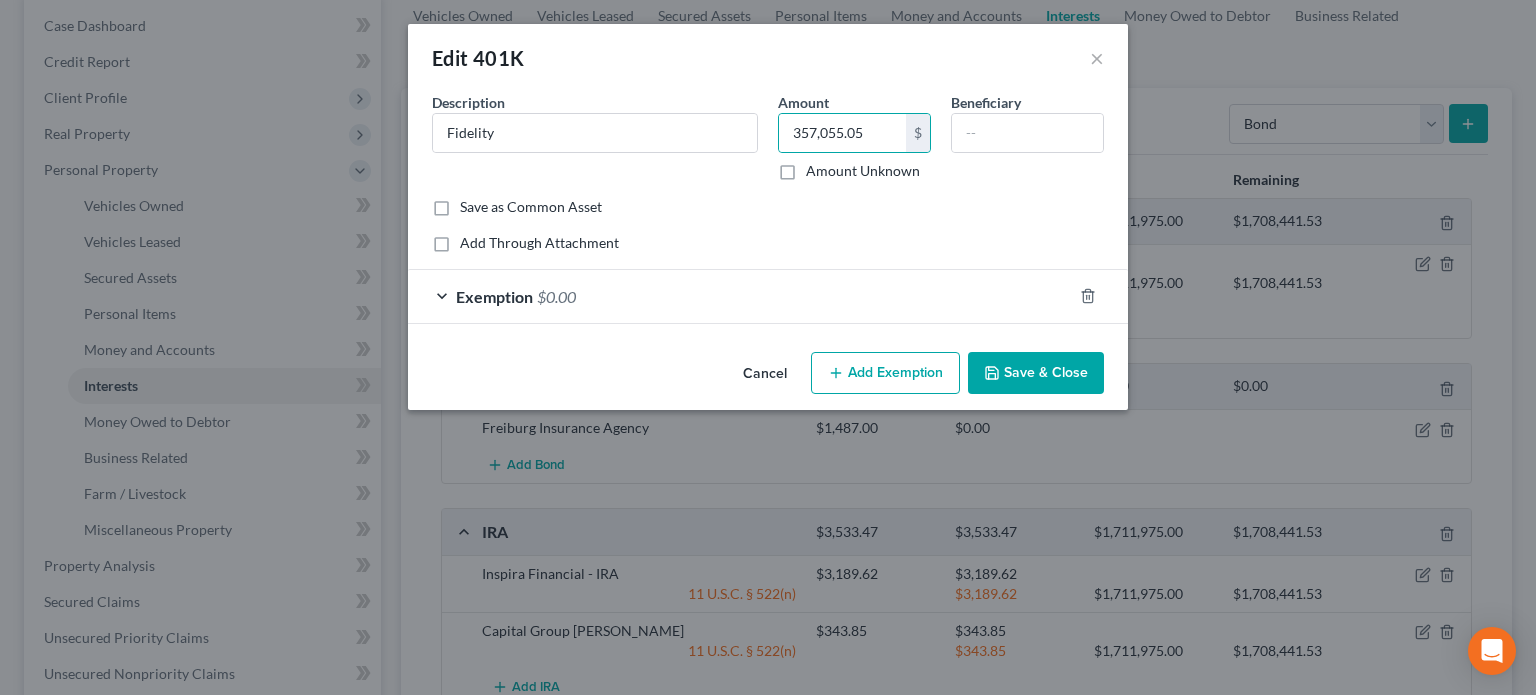 click on "$0.00" at bounding box center [556, 296] 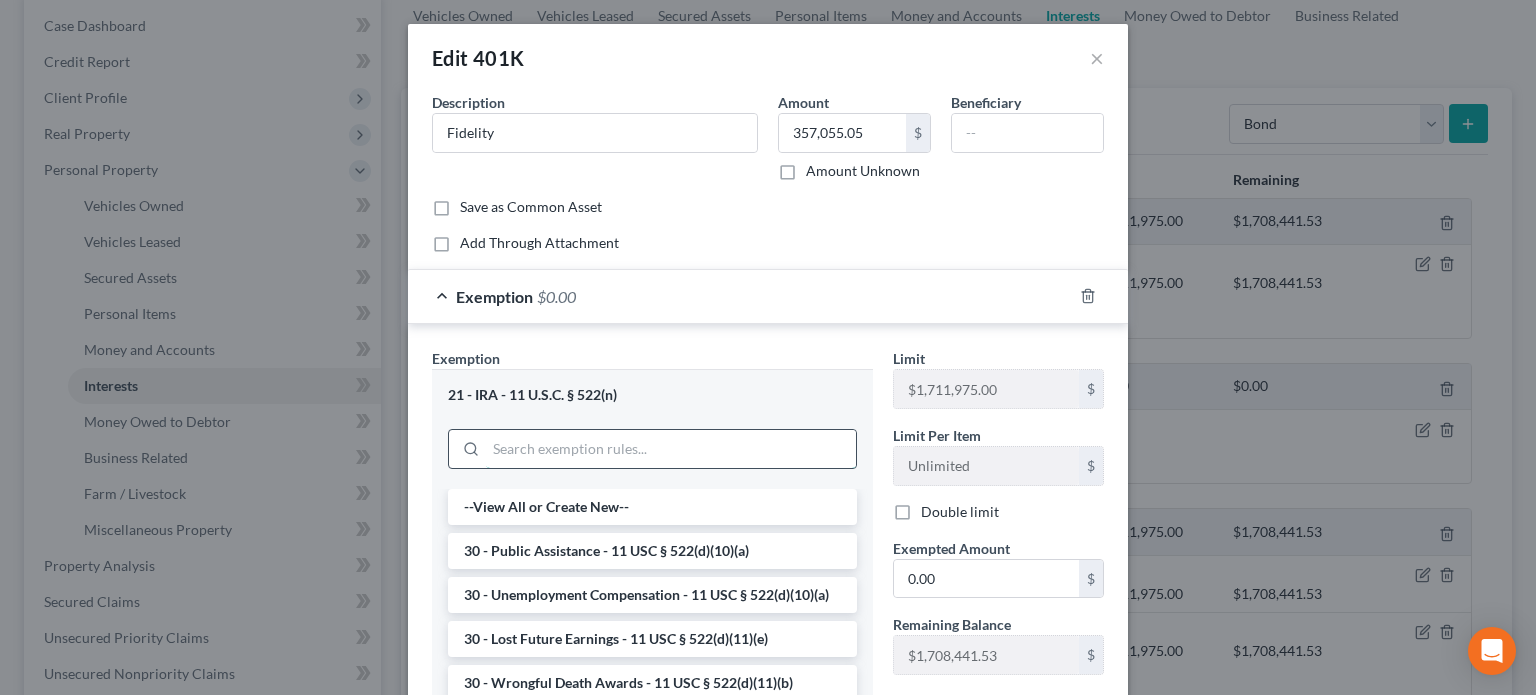 click at bounding box center (671, 449) 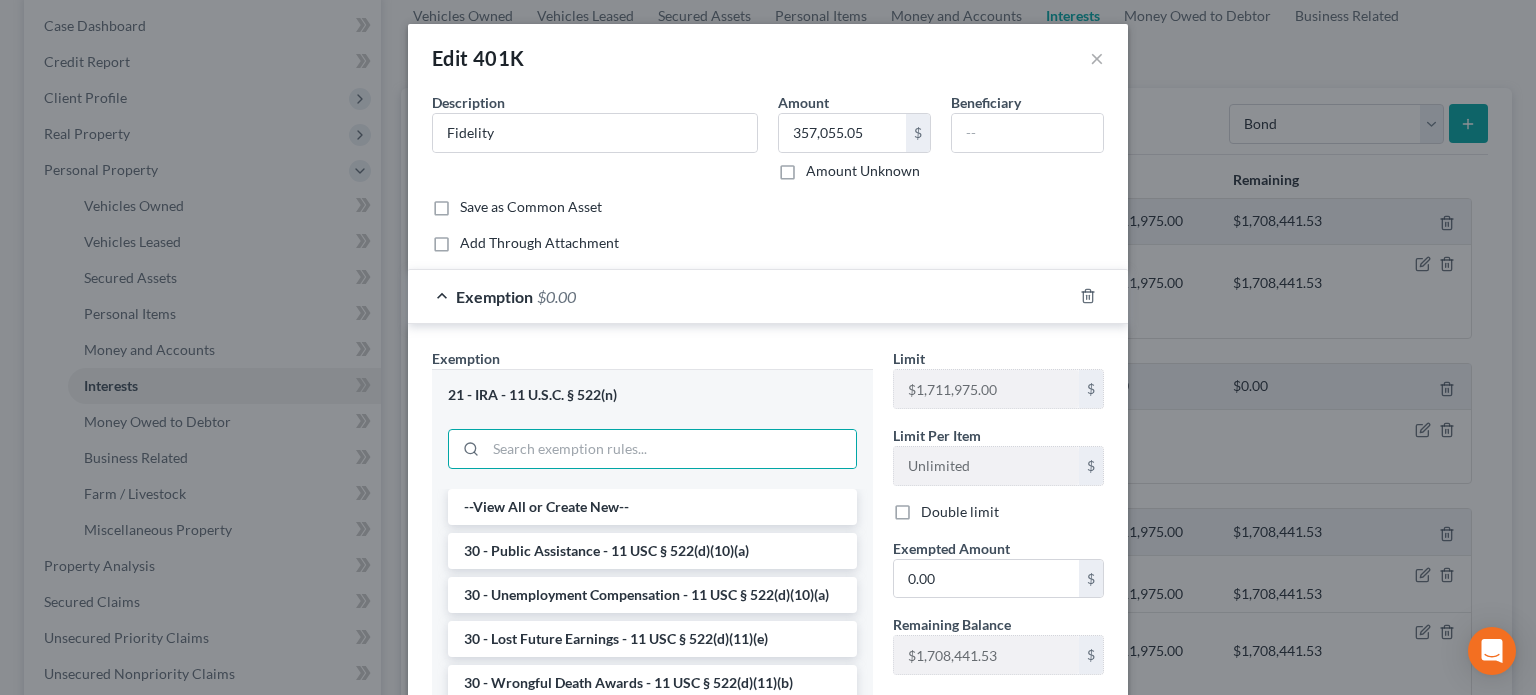 click on "21 - IRA - 11 U.S.C. § 522(n)" at bounding box center (652, 395) 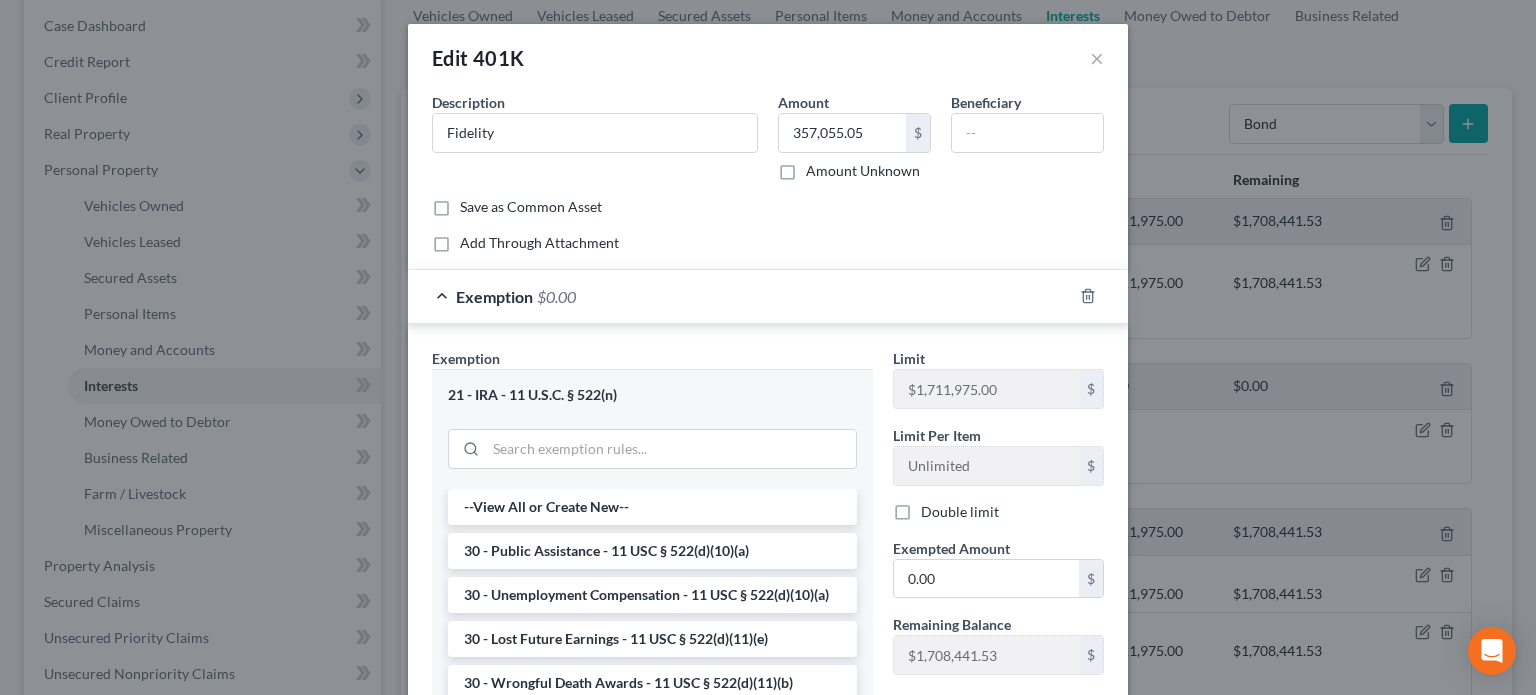 scroll, scrollTop: 100, scrollLeft: 0, axis: vertical 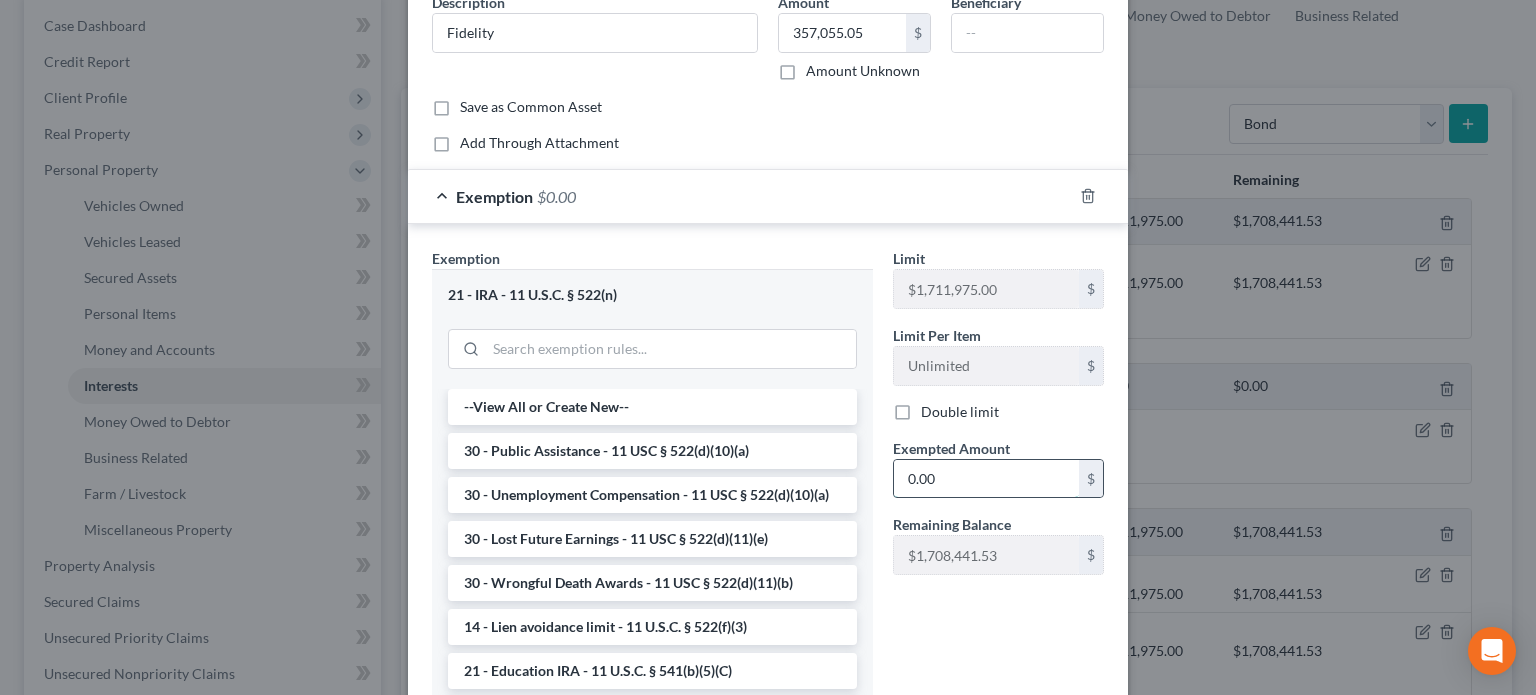 click on "0.00" at bounding box center (986, 479) 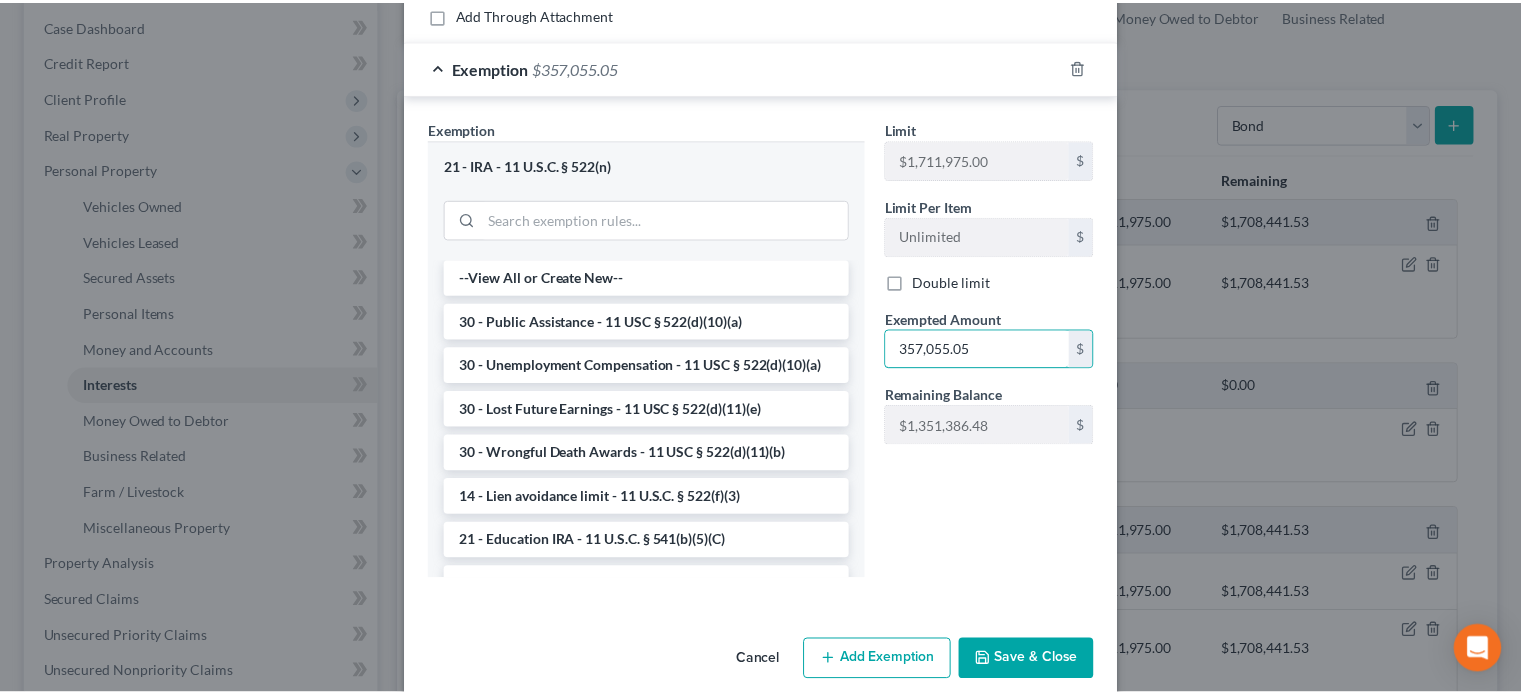 scroll, scrollTop: 254, scrollLeft: 0, axis: vertical 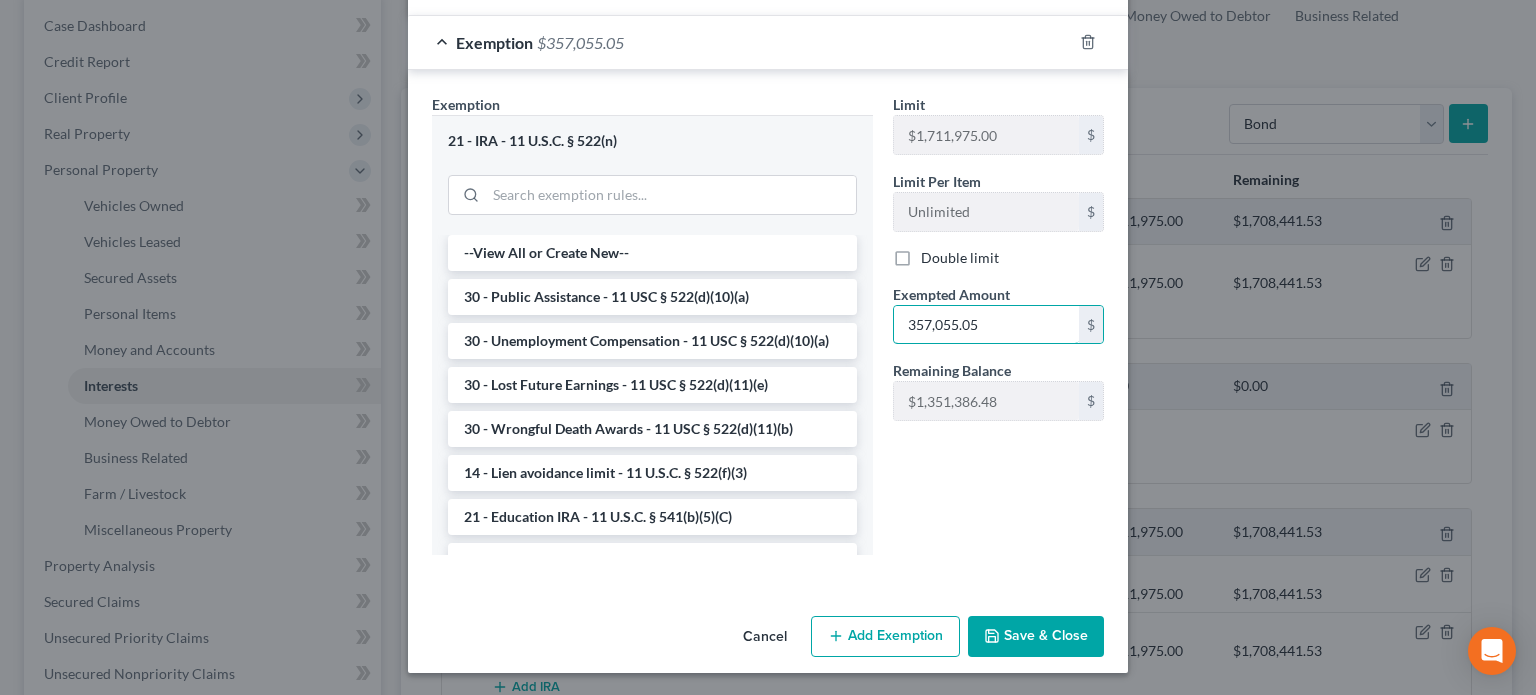 type on "357,055.05" 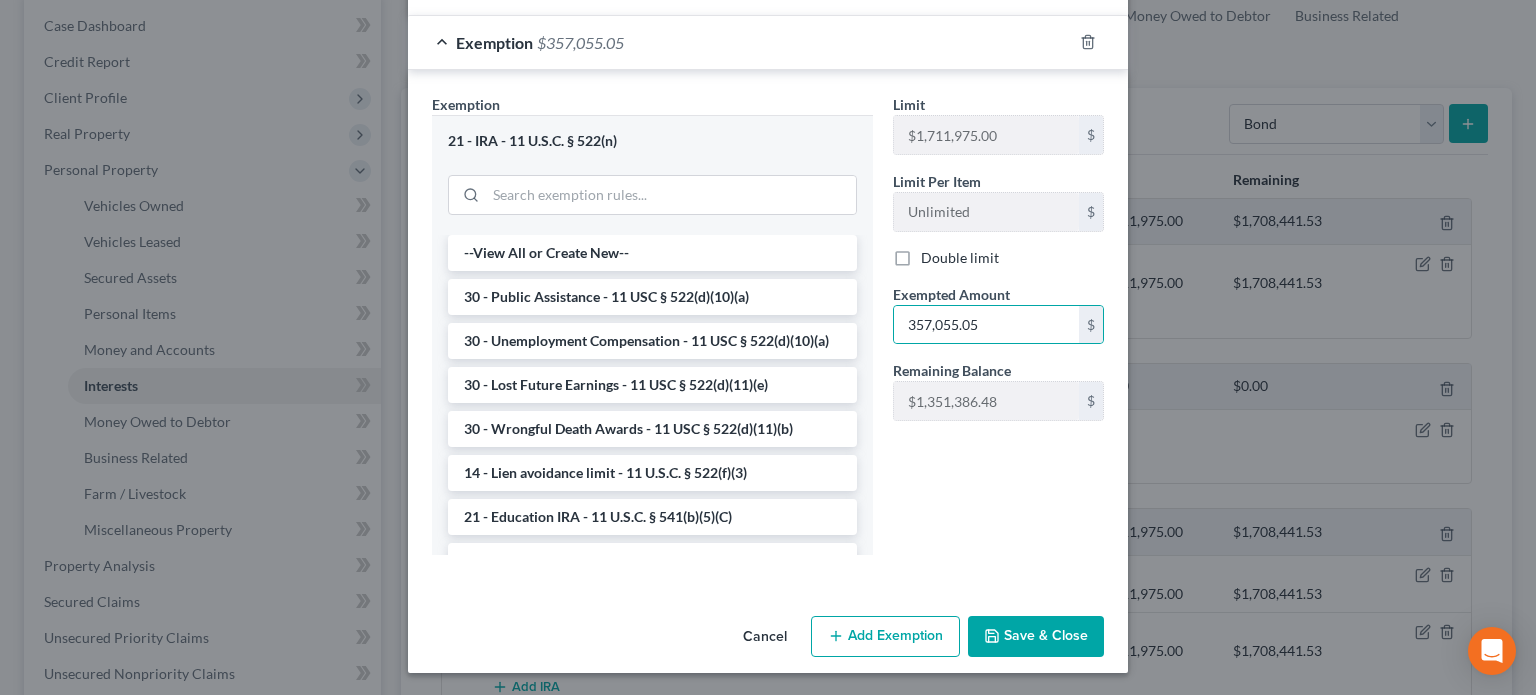 click on "Save & Close" at bounding box center (1036, 637) 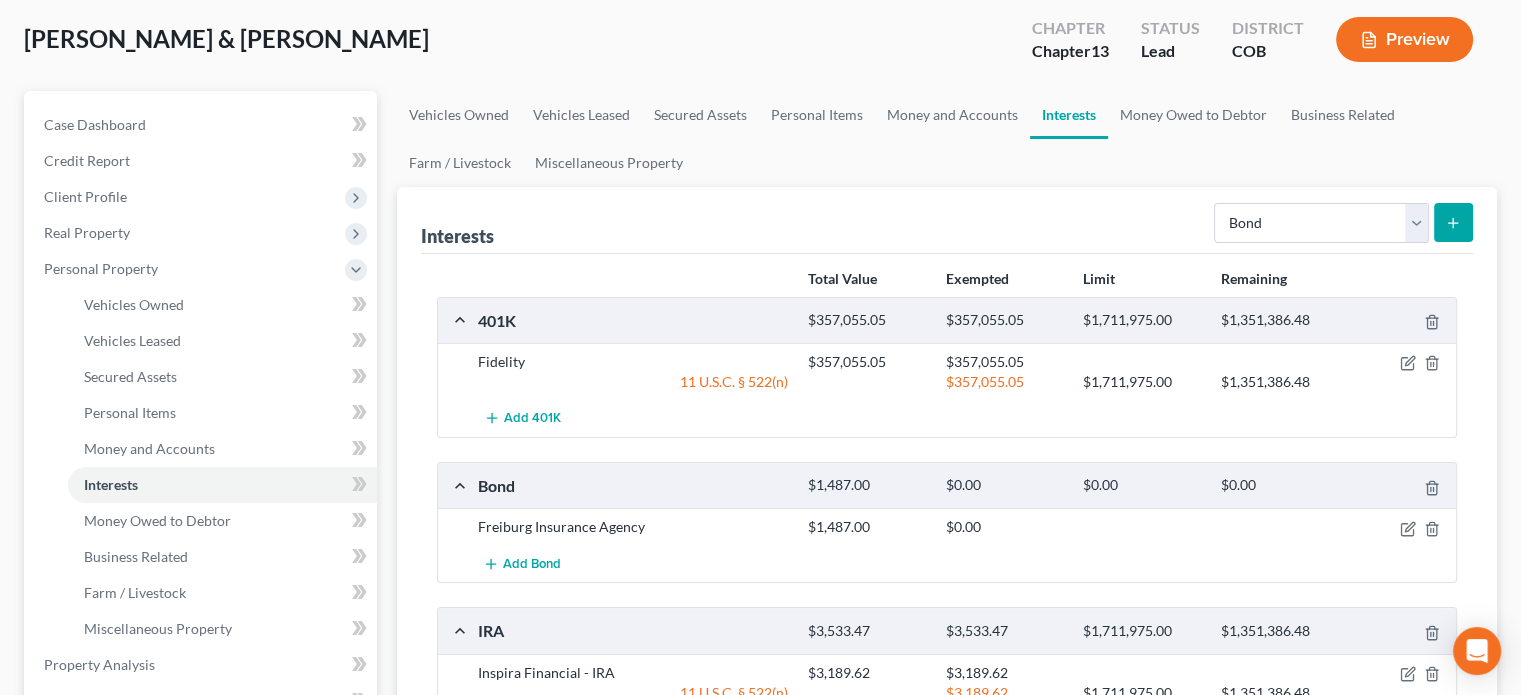 scroll, scrollTop: 100, scrollLeft: 0, axis: vertical 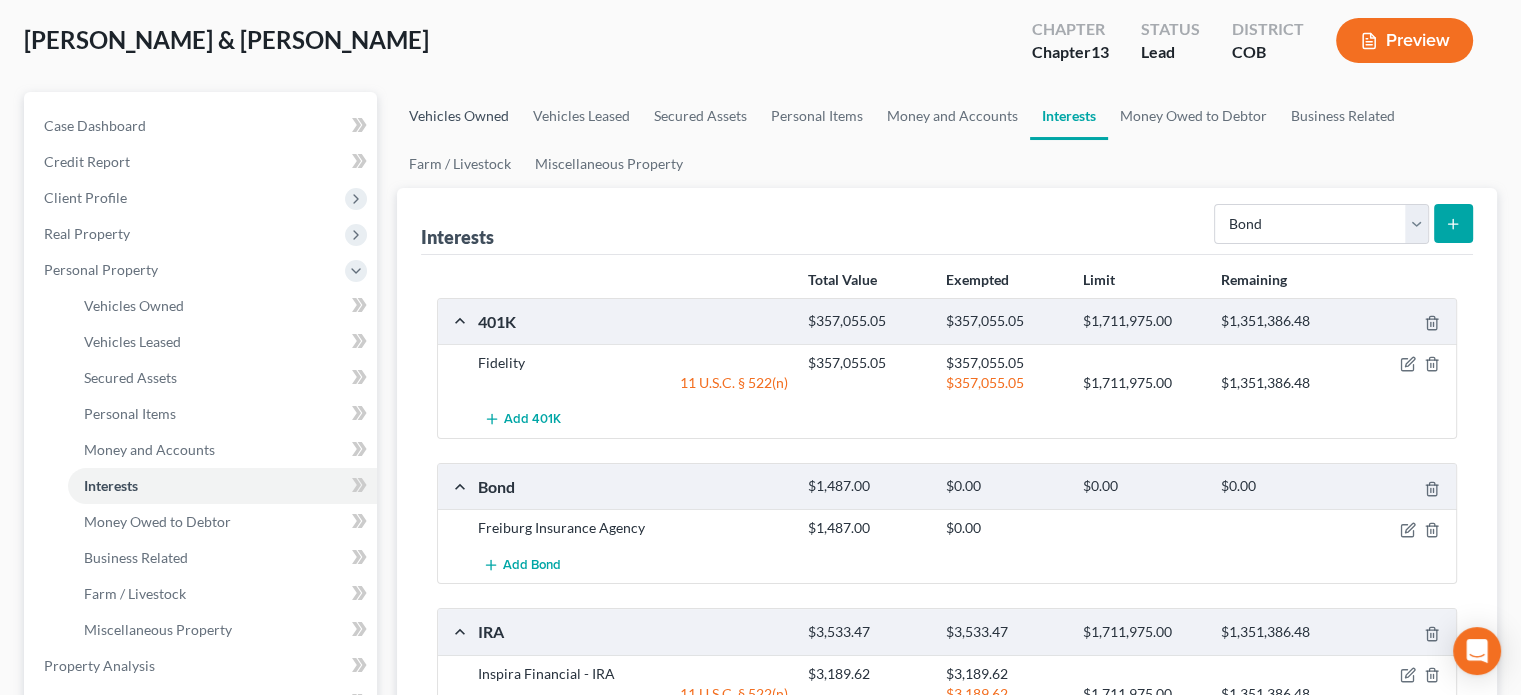 click on "Vehicles Owned" at bounding box center [459, 116] 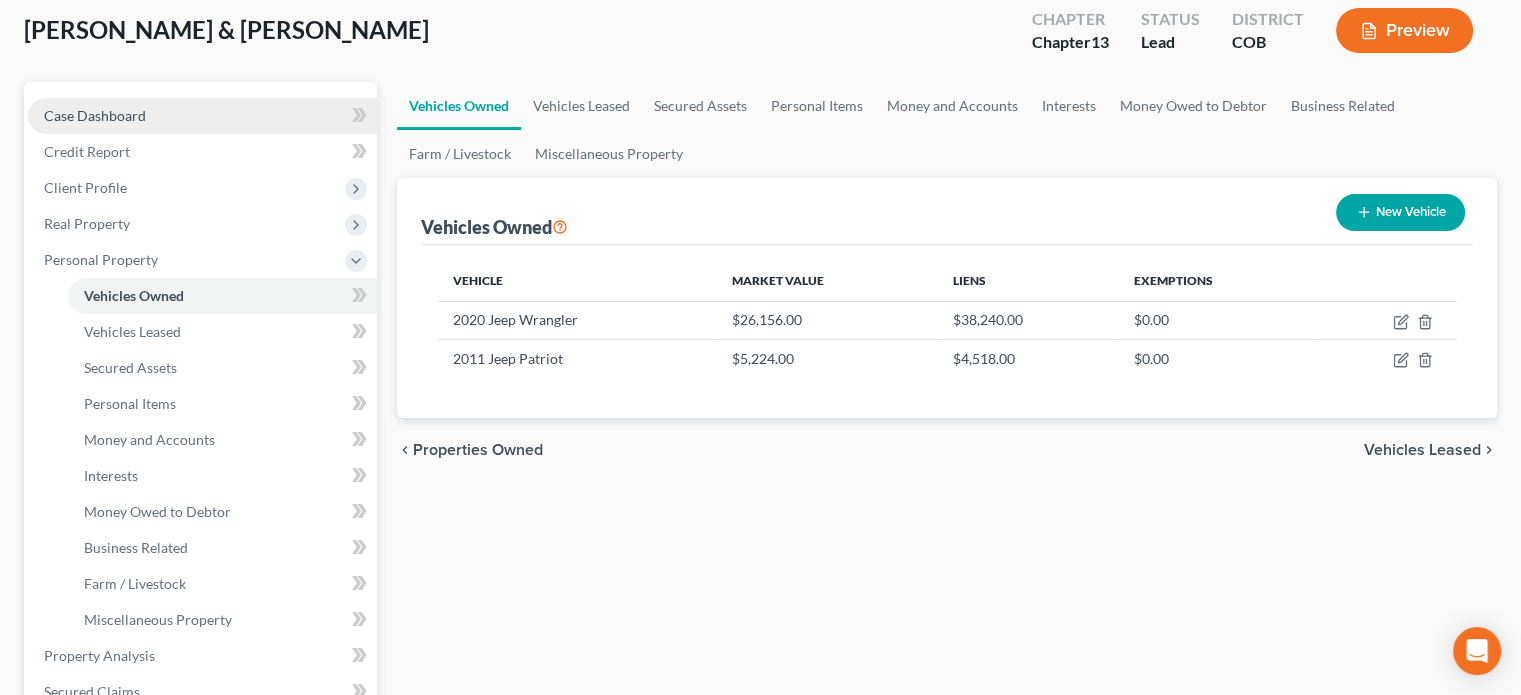 scroll, scrollTop: 300, scrollLeft: 0, axis: vertical 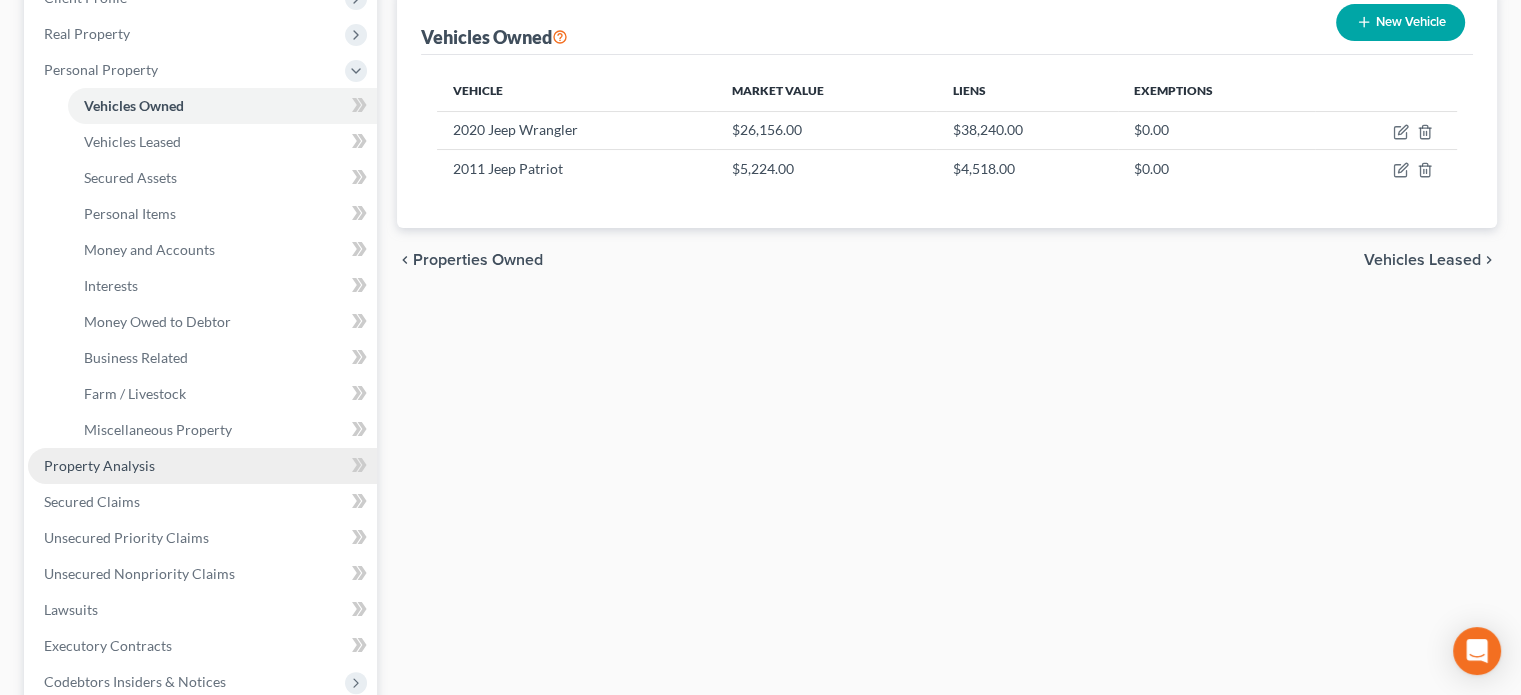 click on "Property Analysis" at bounding box center [99, 465] 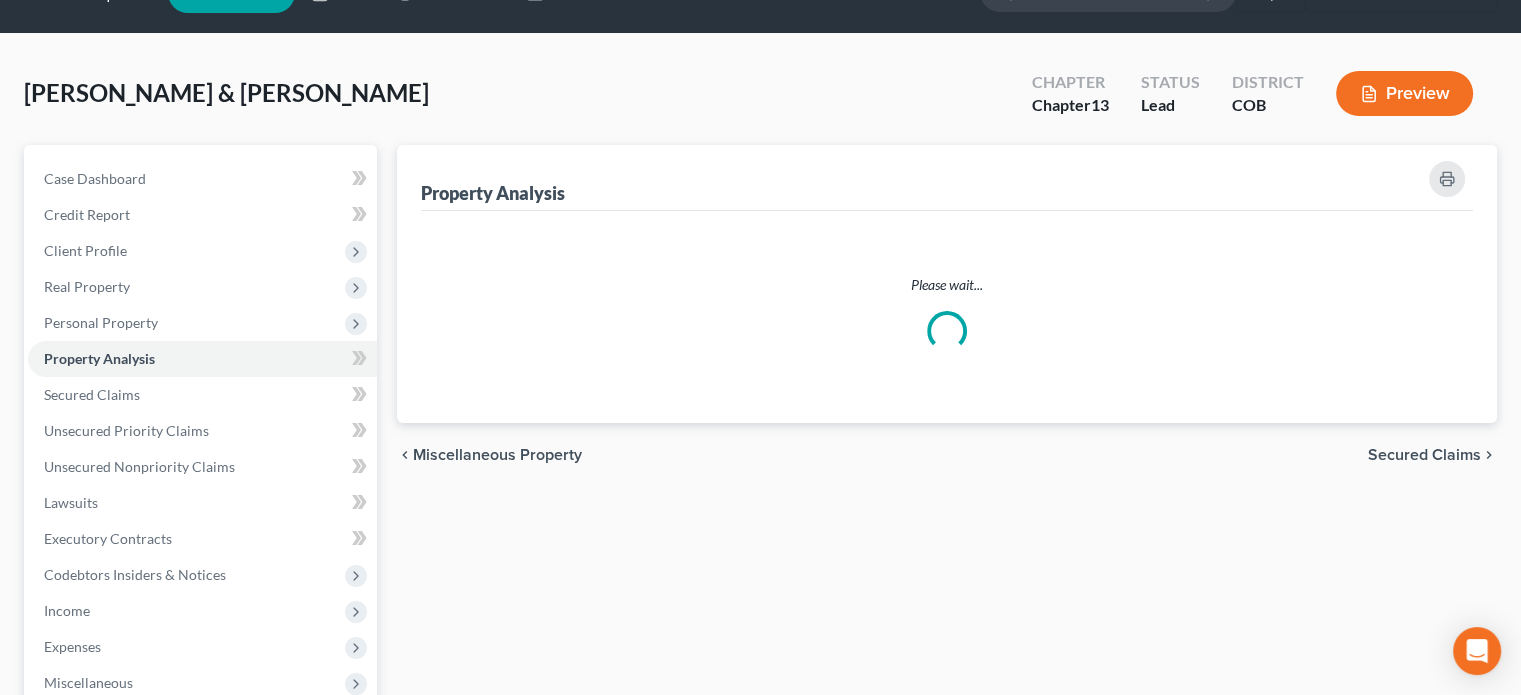 scroll, scrollTop: 0, scrollLeft: 0, axis: both 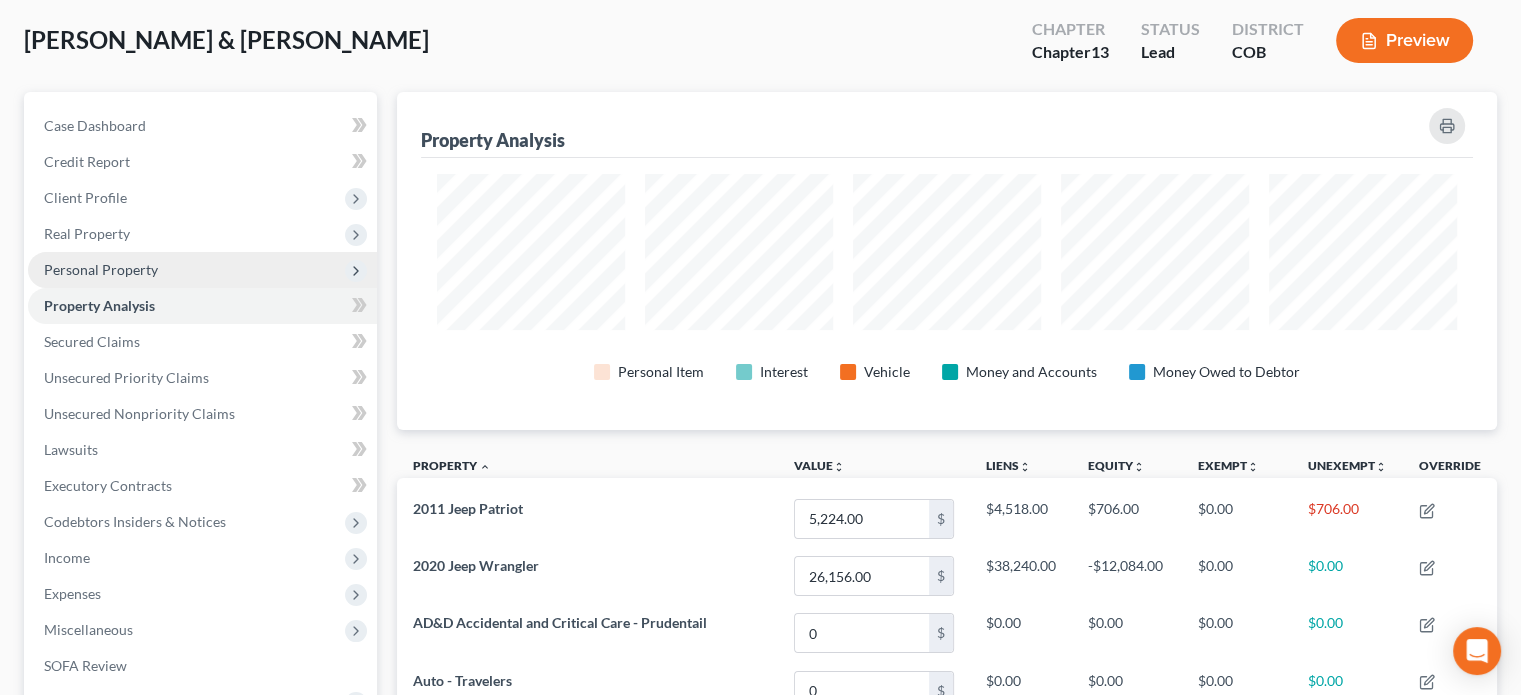 click on "Personal Property" at bounding box center [101, 269] 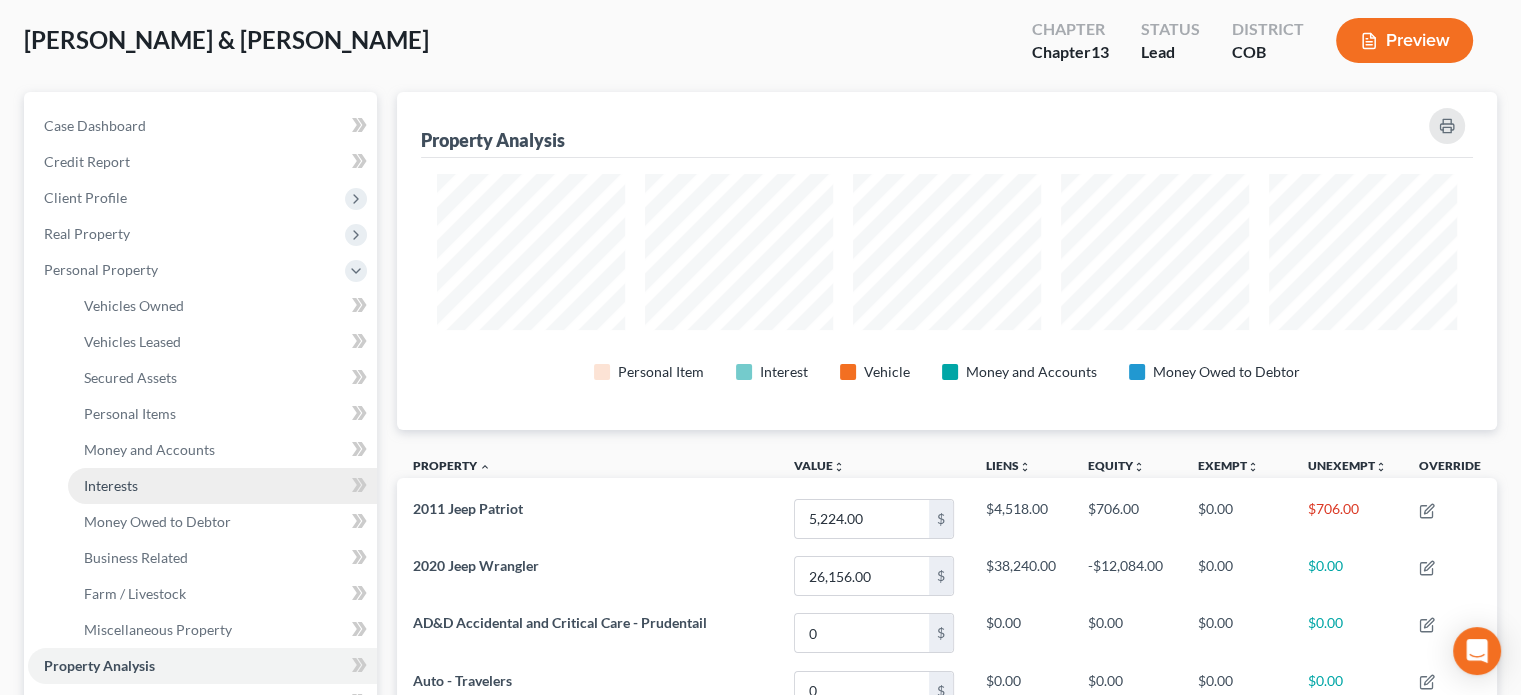 click on "Interests" at bounding box center (111, 485) 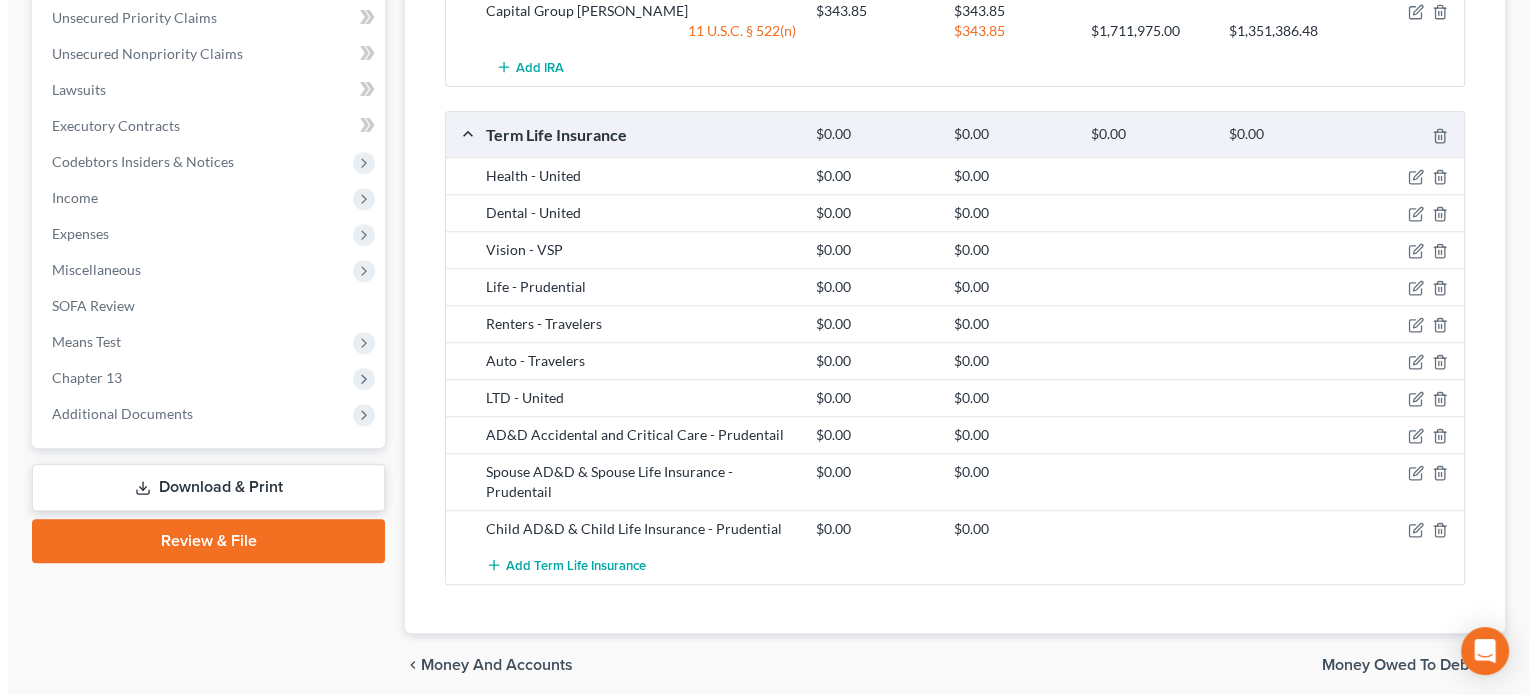scroll, scrollTop: 772, scrollLeft: 0, axis: vertical 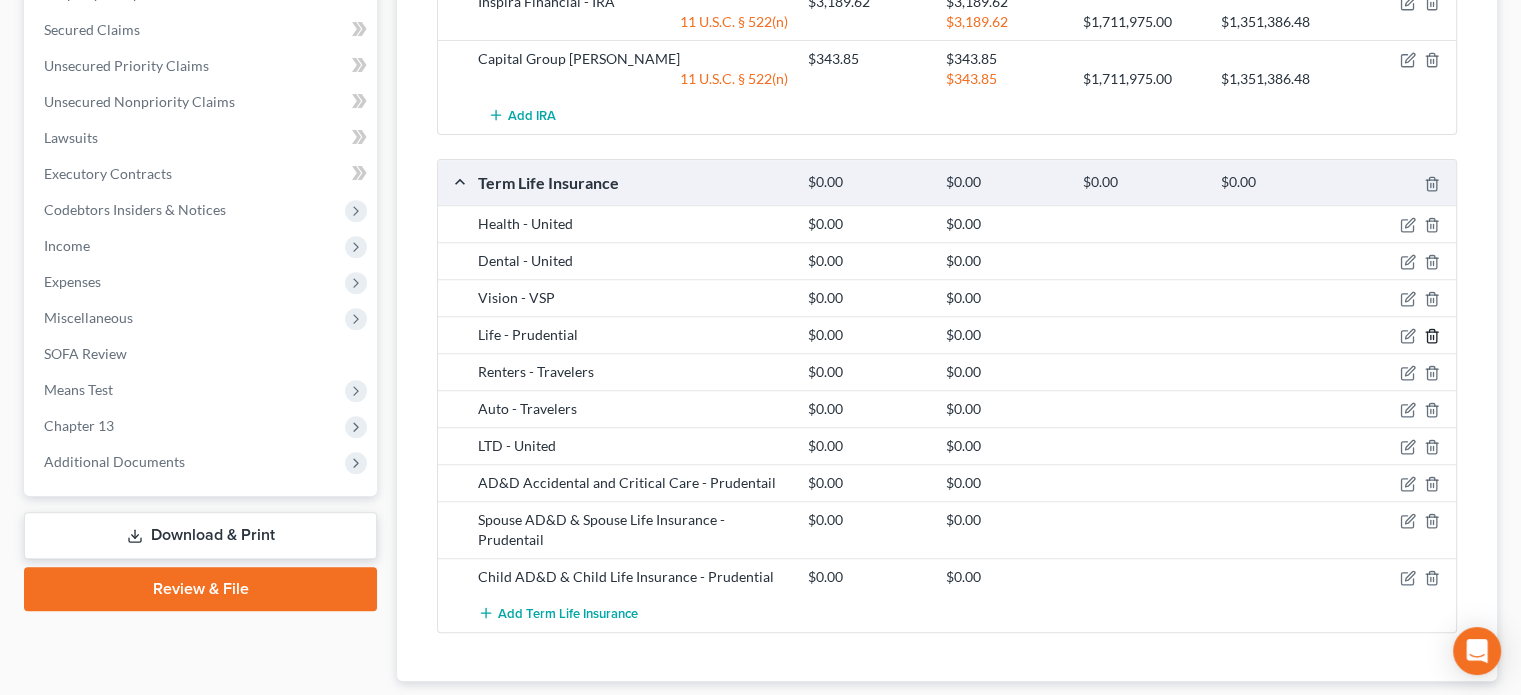 click 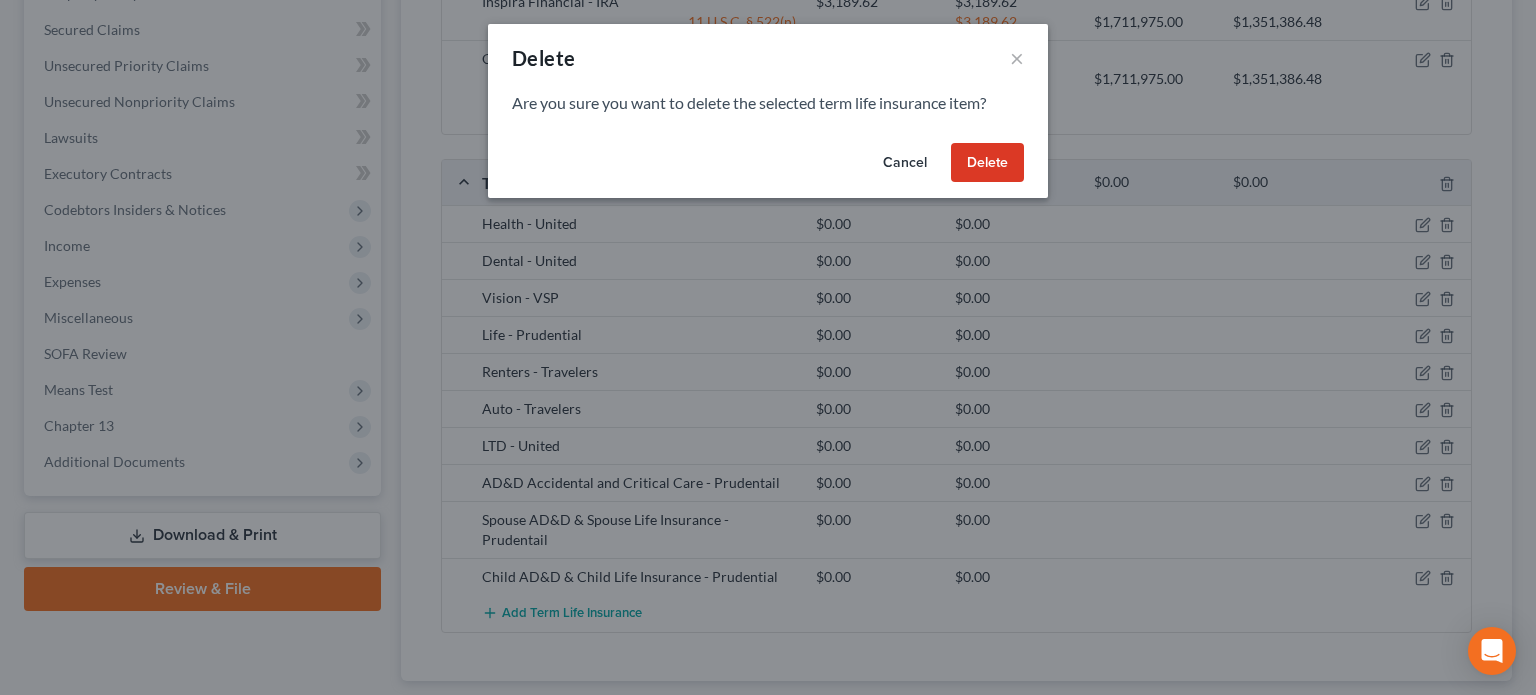 click on "Delete" at bounding box center [987, 163] 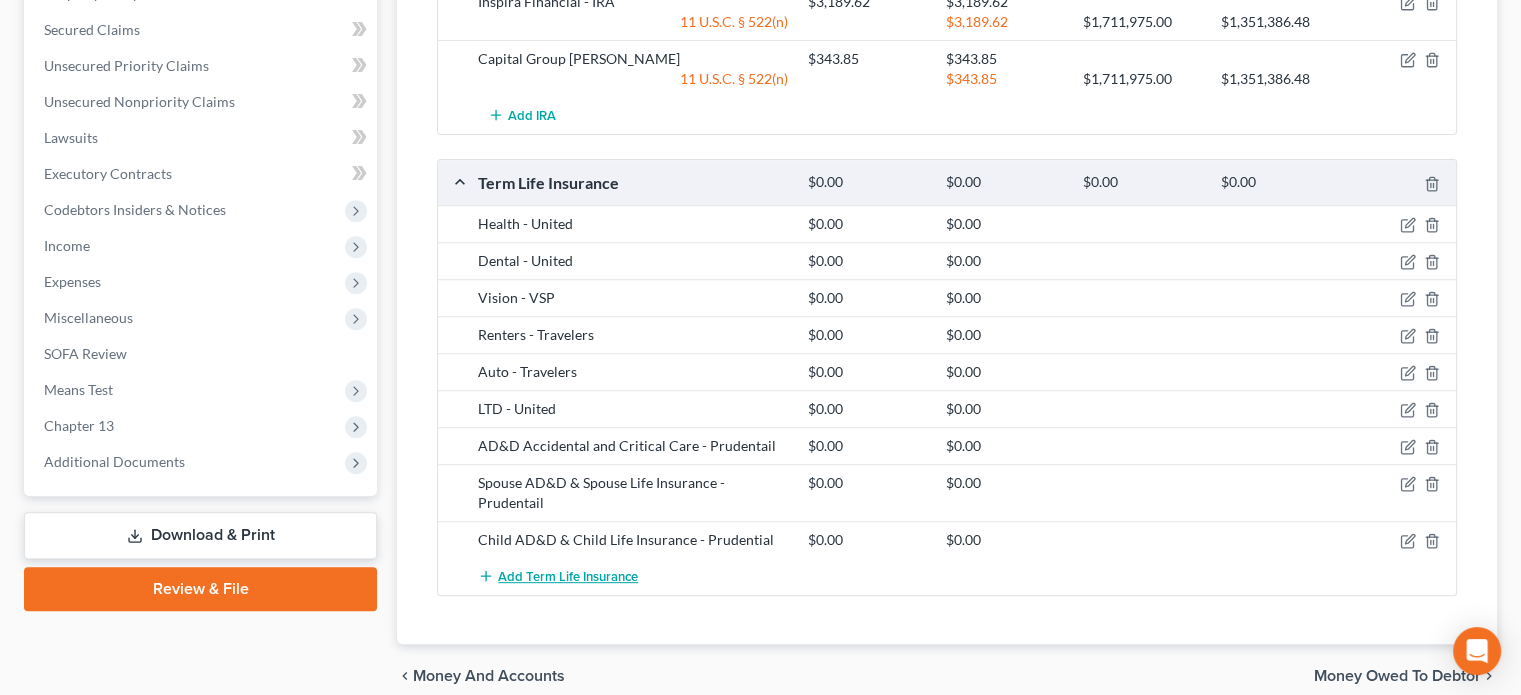 click on "Add Term Life Insurance" at bounding box center [568, 577] 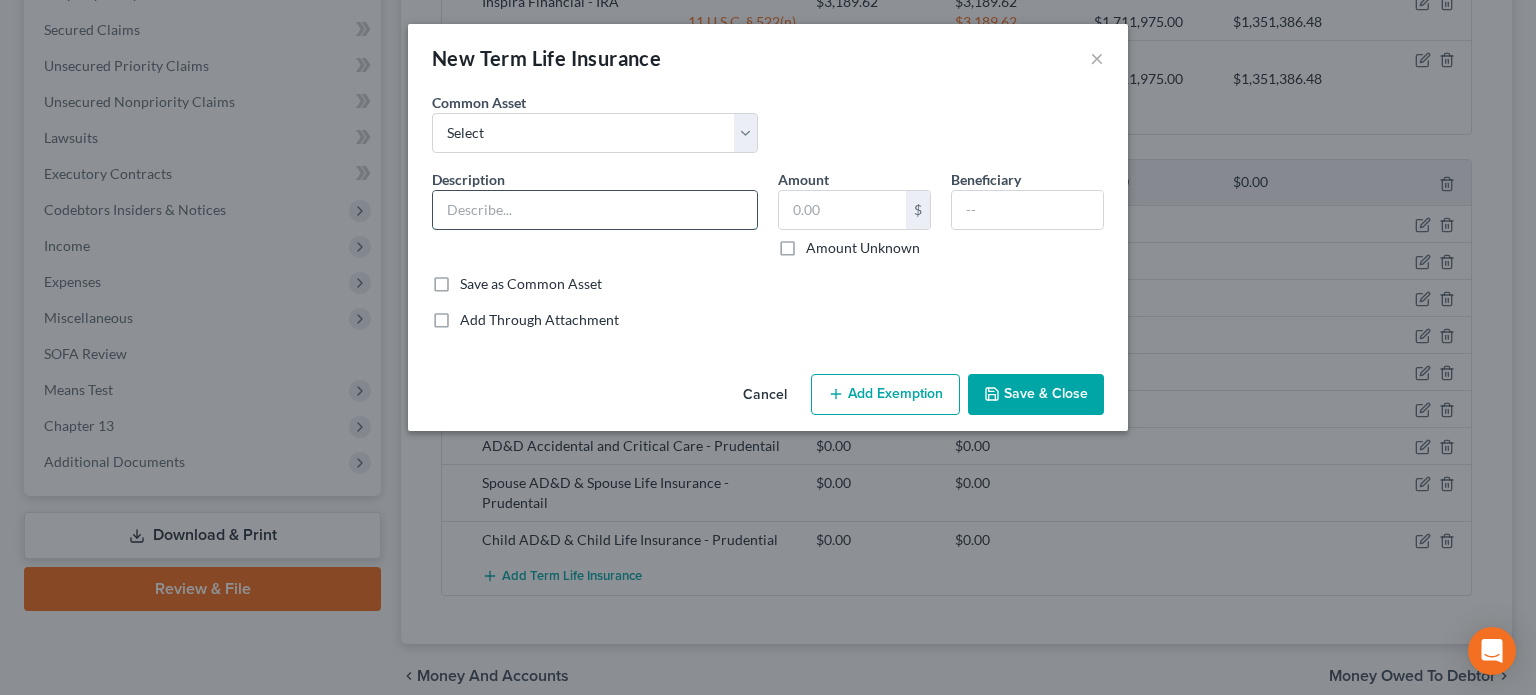 click at bounding box center (595, 210) 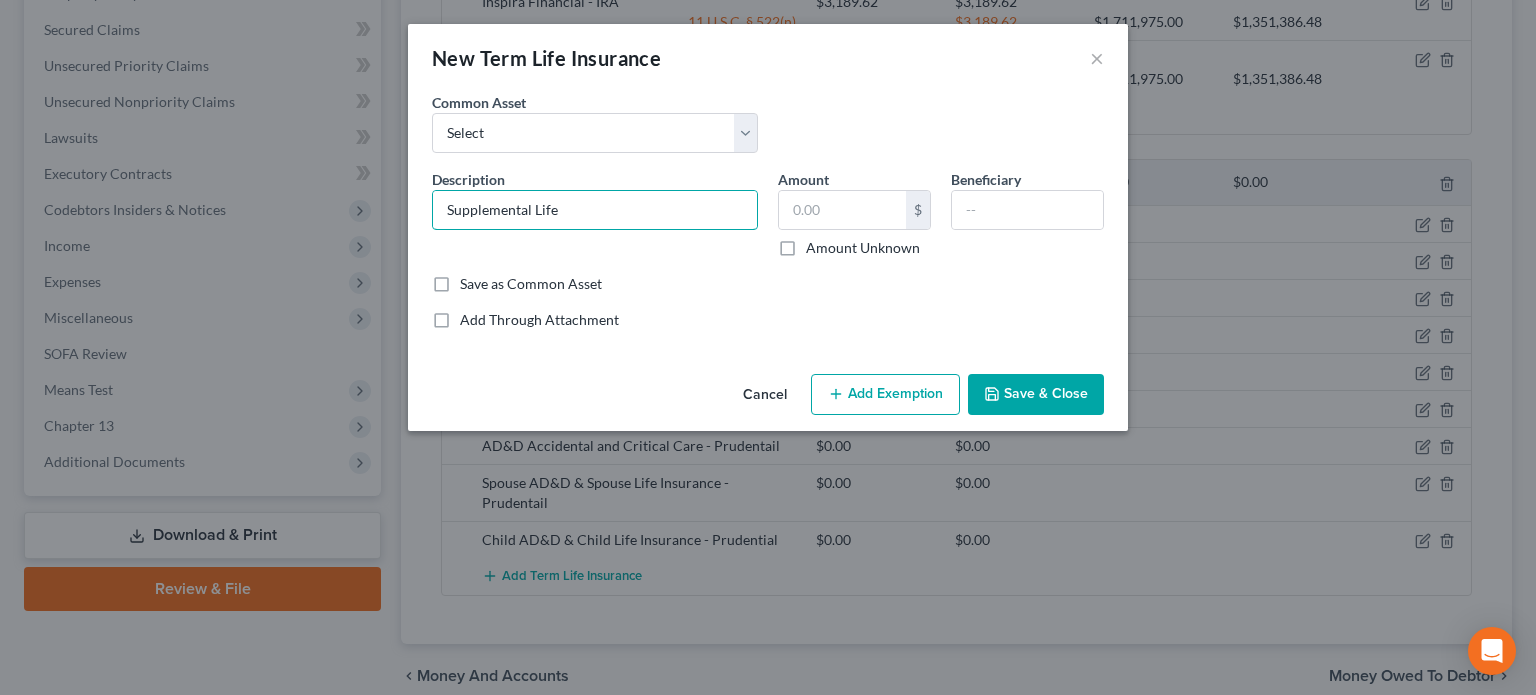 type on "Supplemental Life" 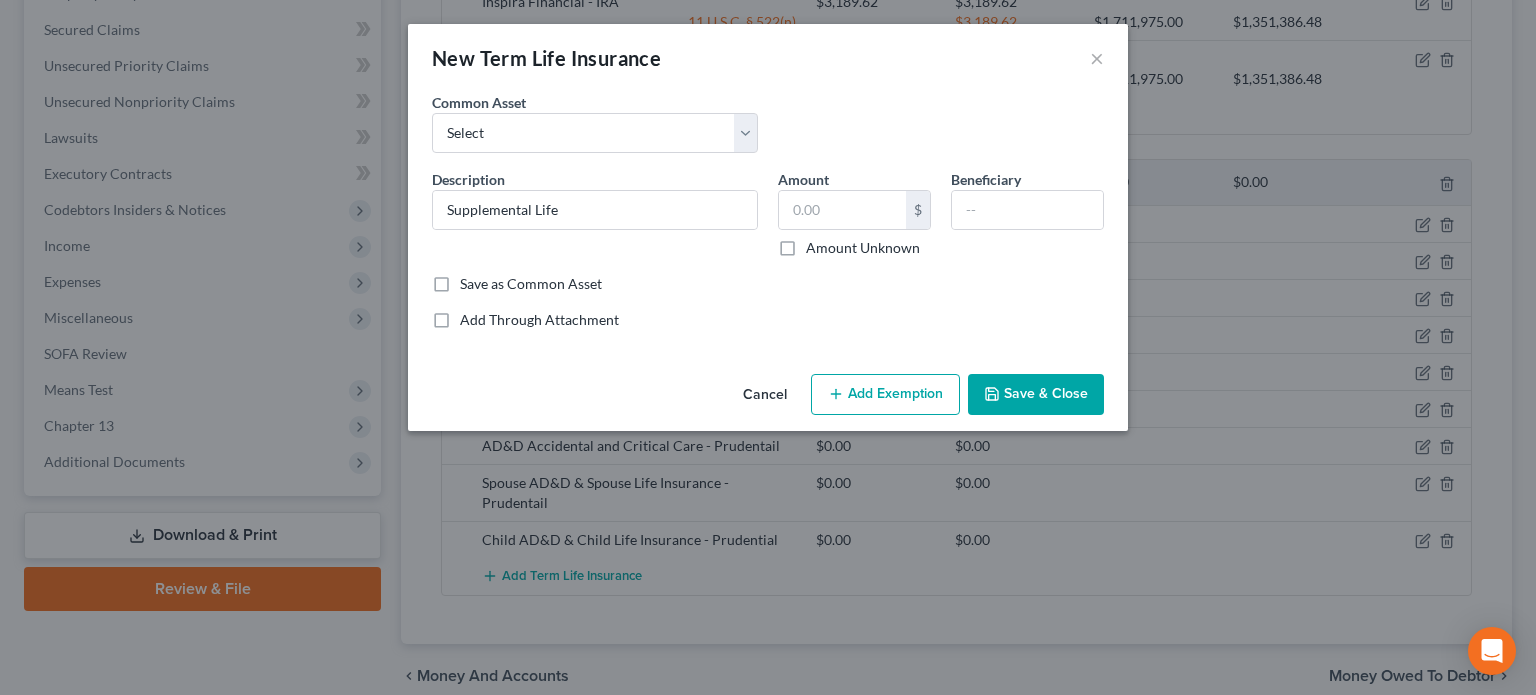 click on "Add Exemption" at bounding box center (885, 395) 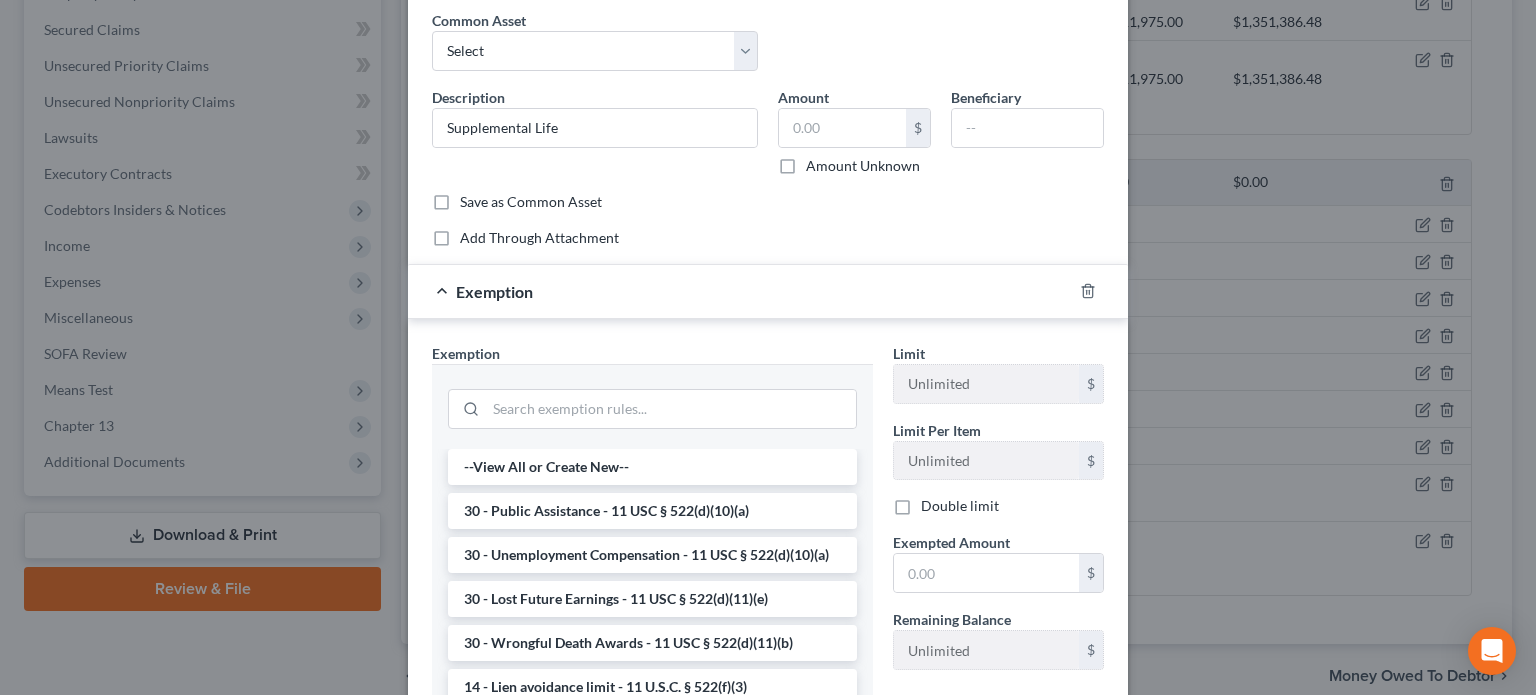 scroll, scrollTop: 200, scrollLeft: 0, axis: vertical 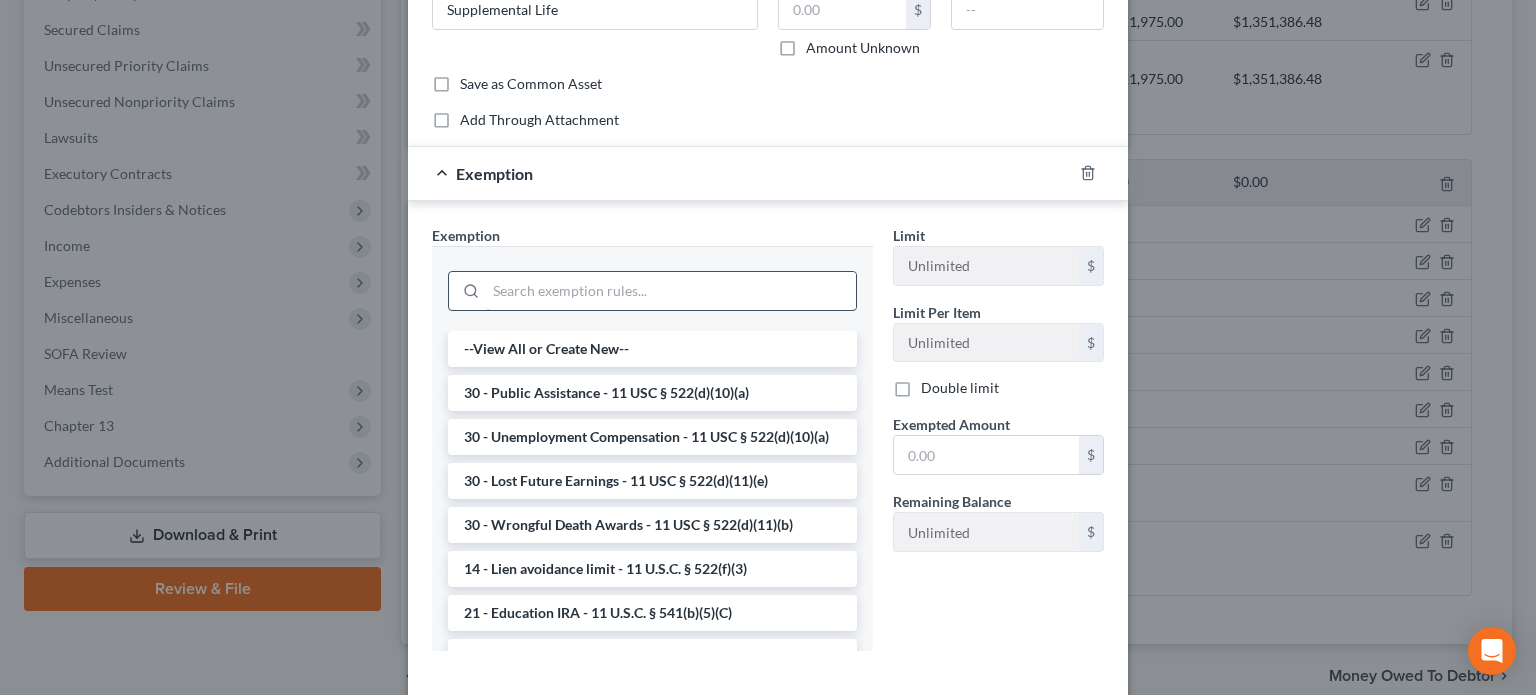 click at bounding box center (671, 291) 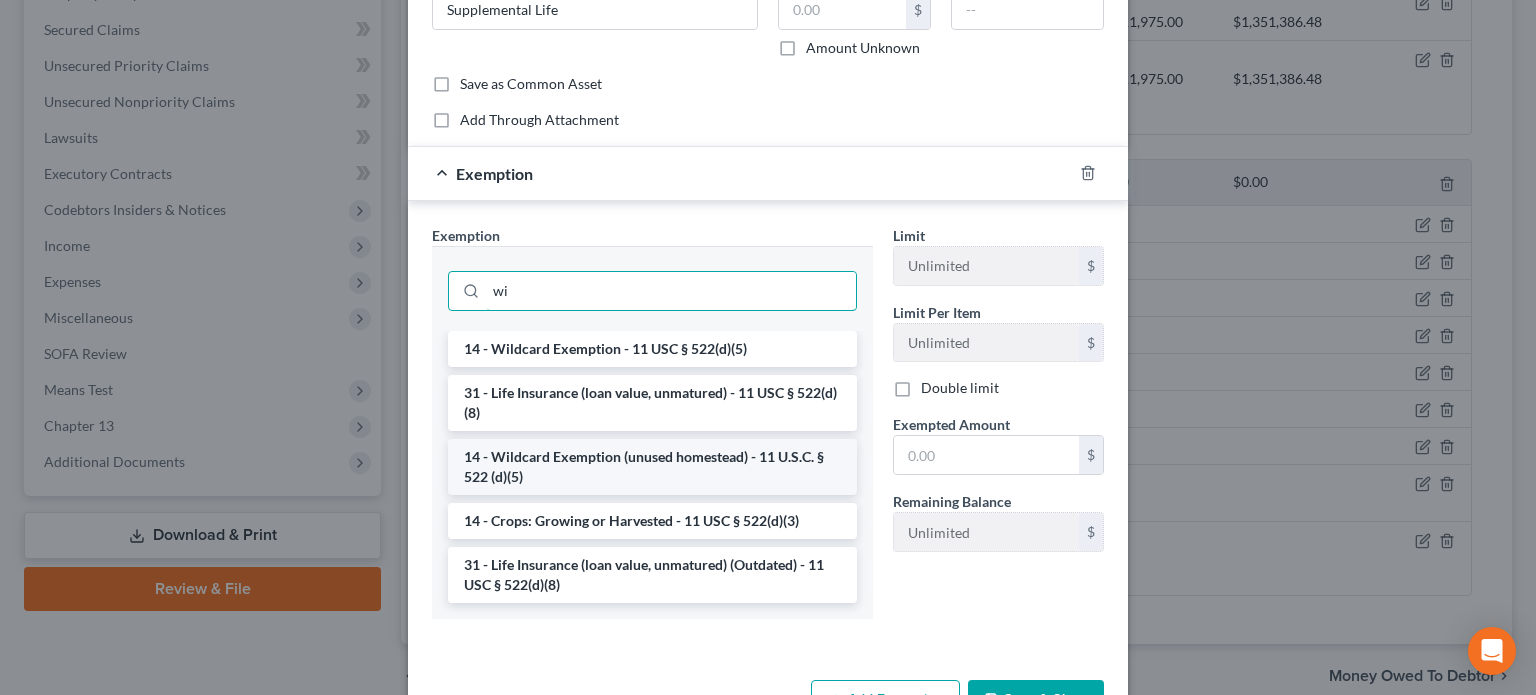 type on "wi" 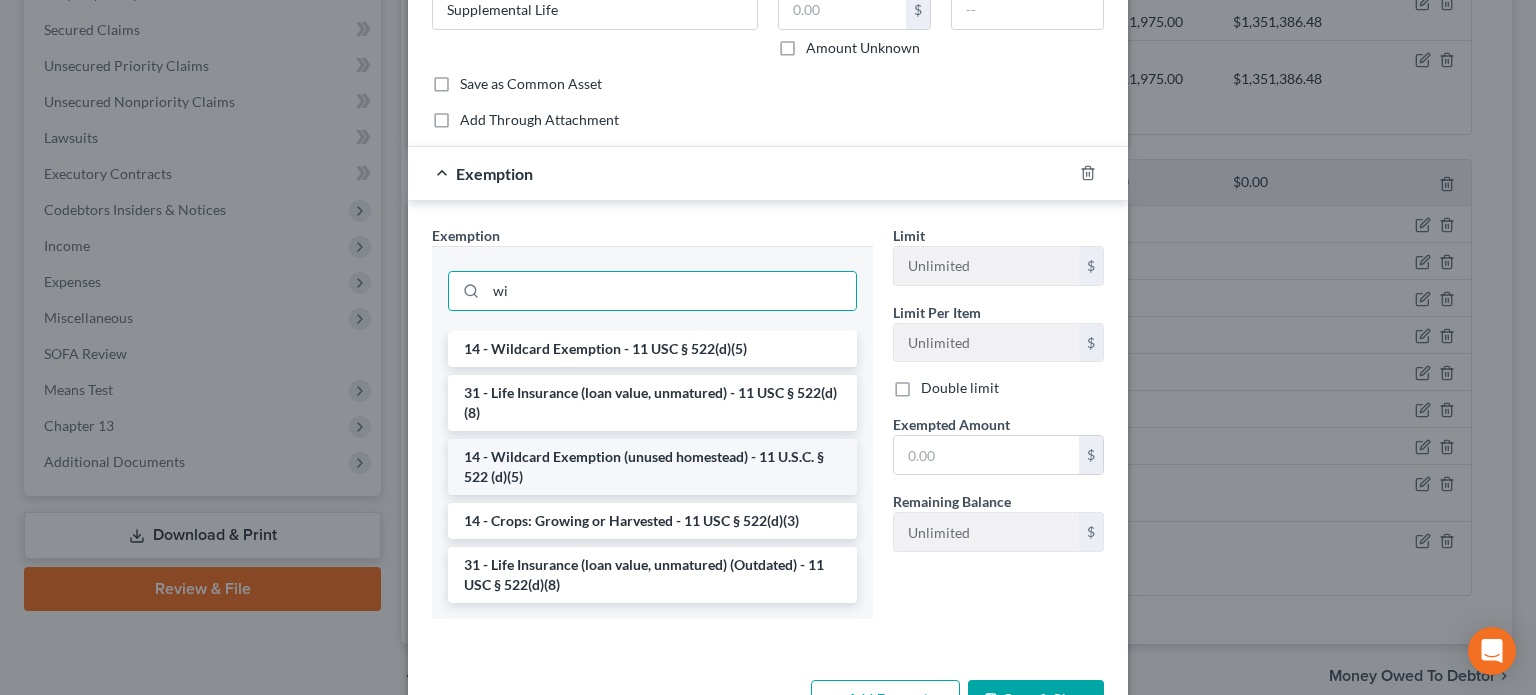click on "14 - Wildcard Exemption (unused homestead) - 11 U.S.C. § 522 (d)(5)" at bounding box center [652, 467] 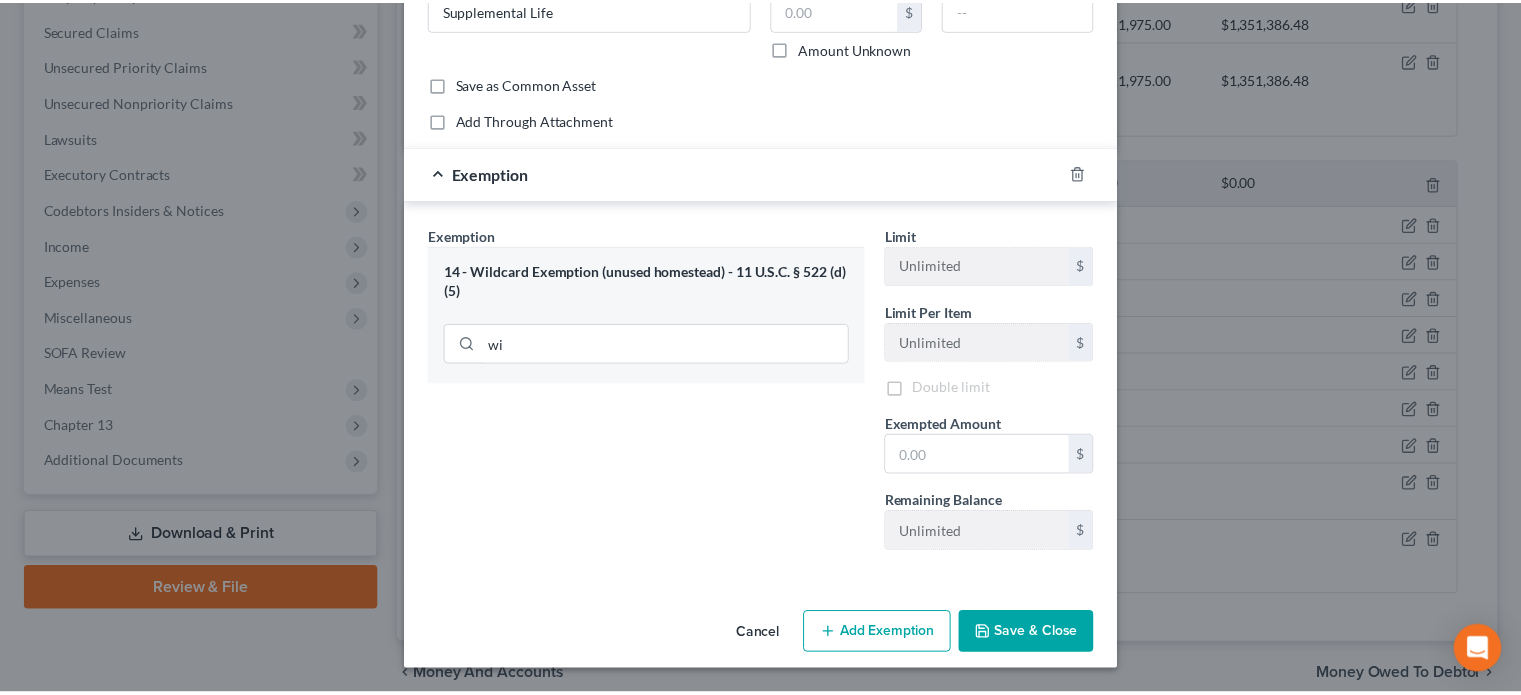 scroll, scrollTop: 196, scrollLeft: 0, axis: vertical 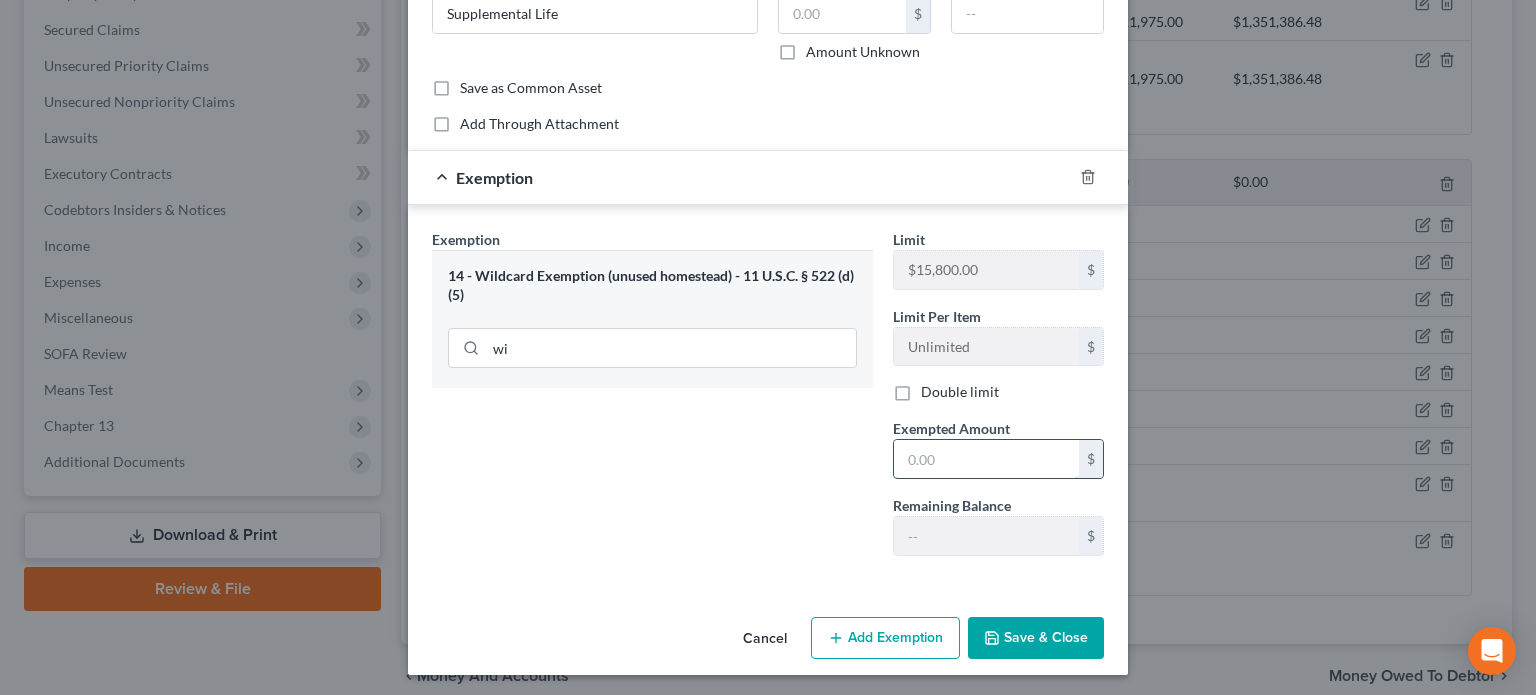 click at bounding box center (986, 459) 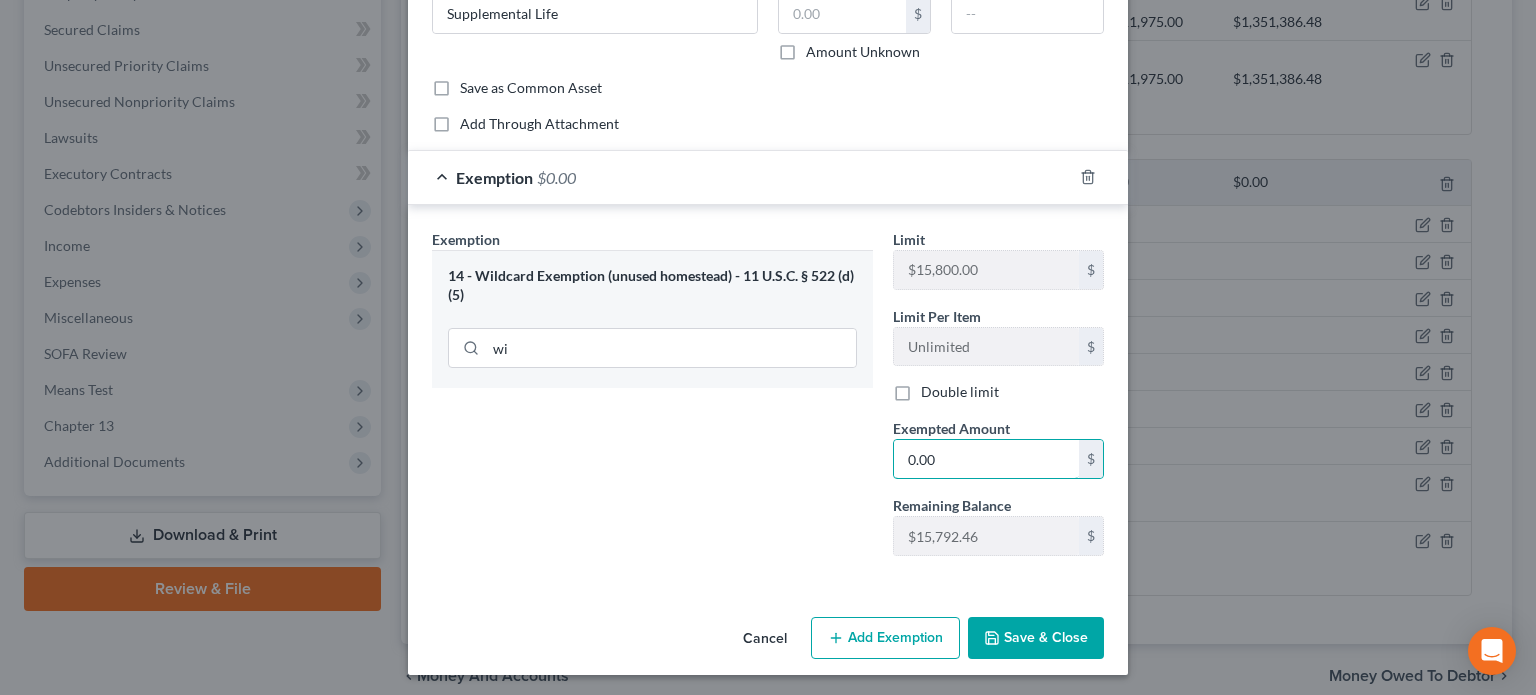 type on "0.00" 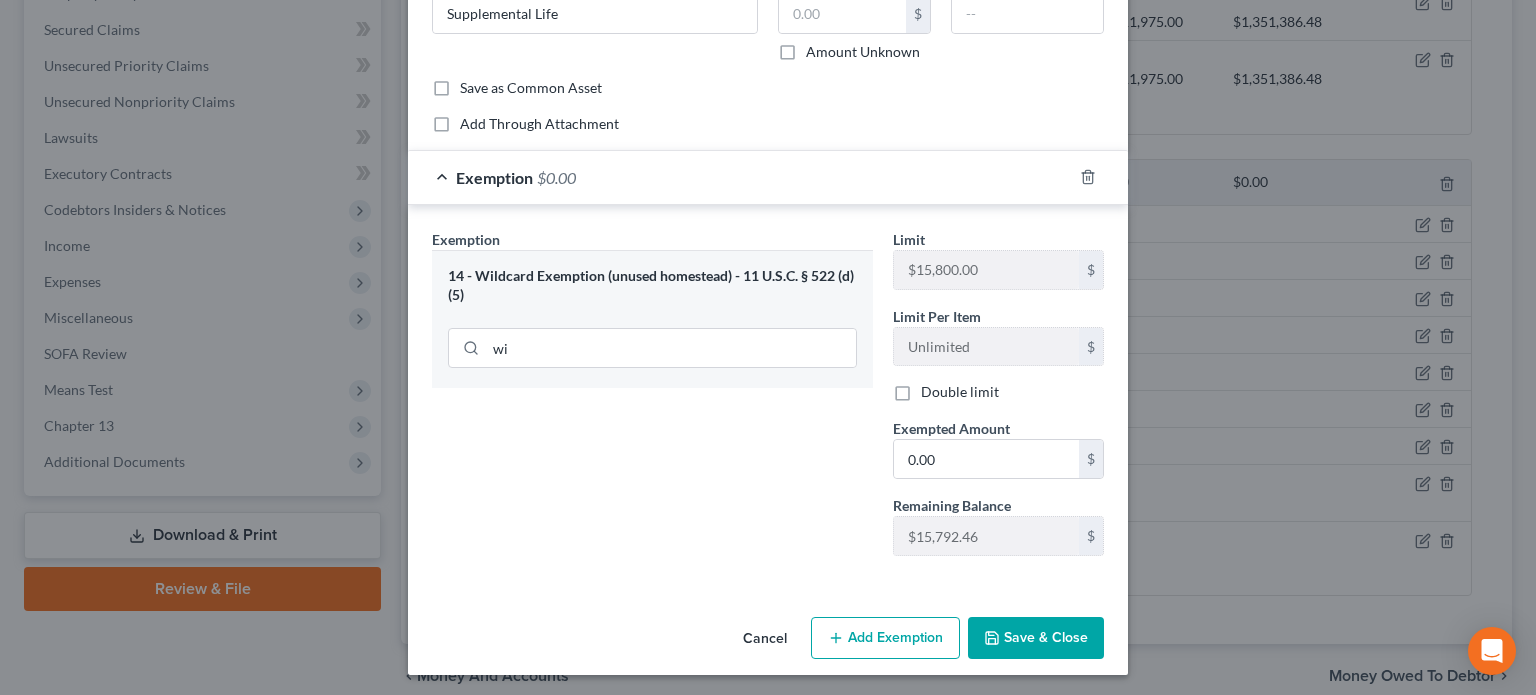 click on "Save & Close" at bounding box center [1036, 638] 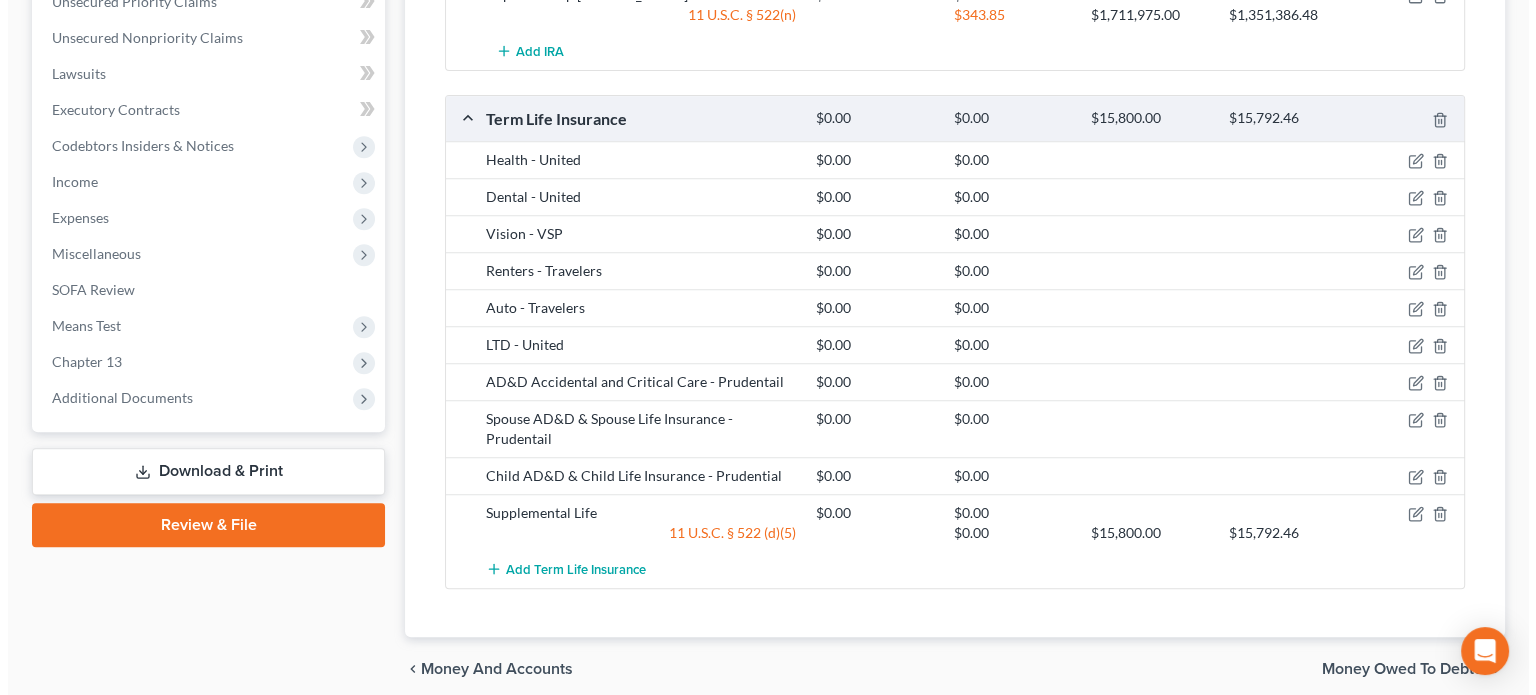 scroll, scrollTop: 872, scrollLeft: 0, axis: vertical 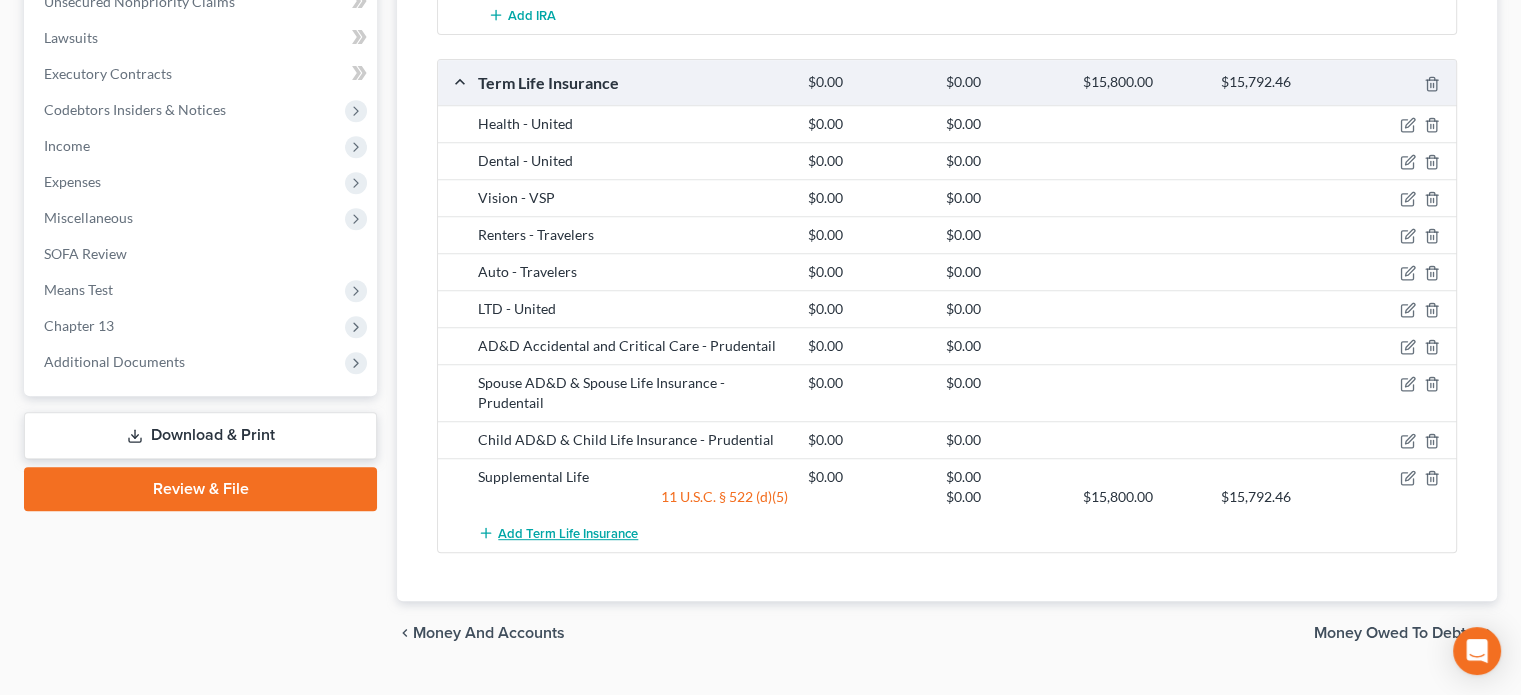 click on "Add Term Life Insurance" at bounding box center [568, 534] 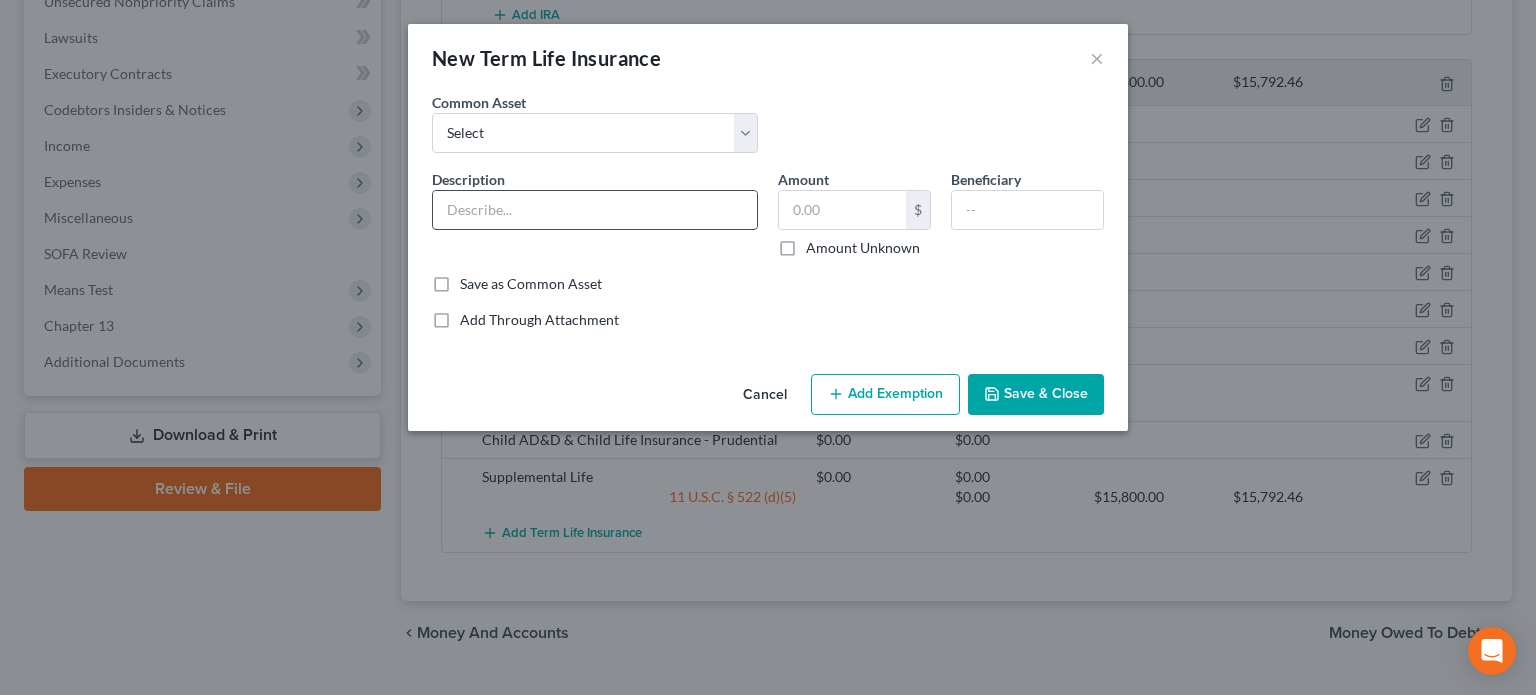 click at bounding box center (595, 210) 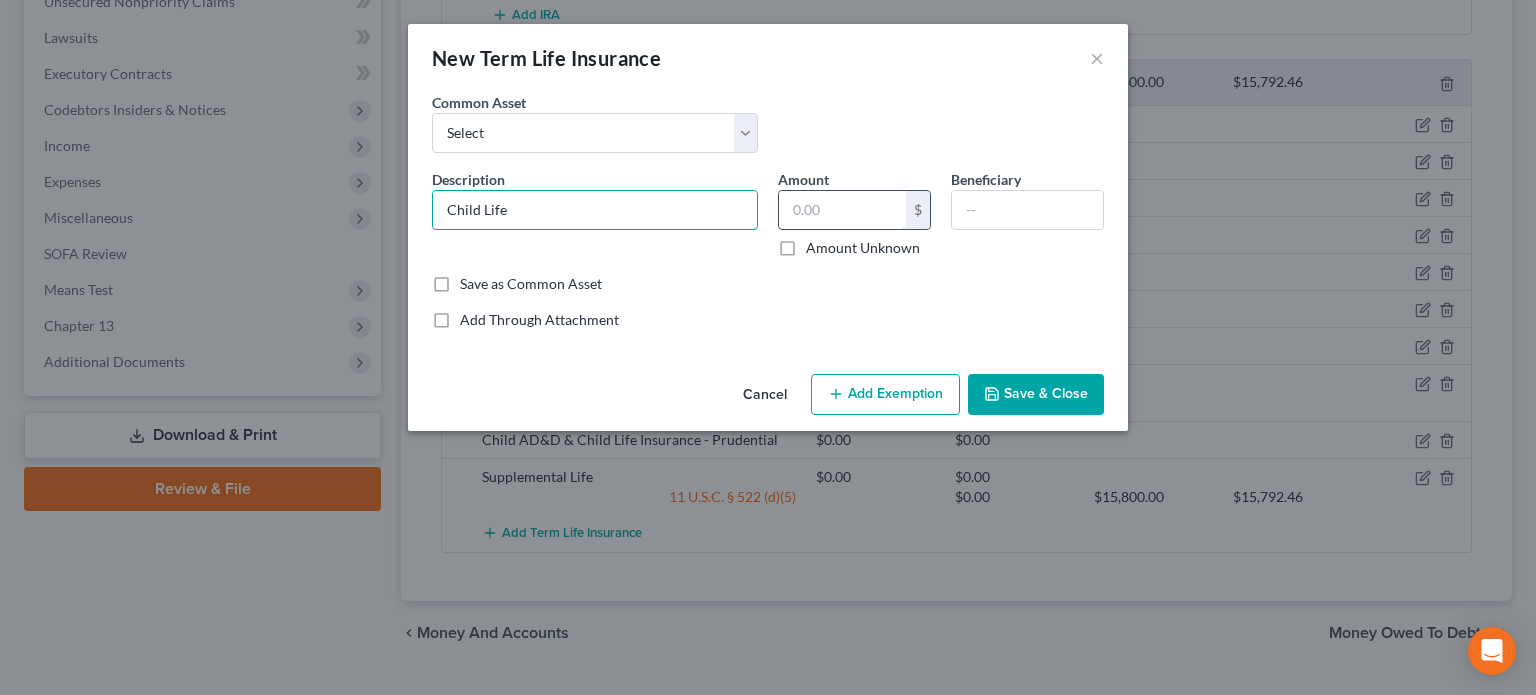 type on "Child Life" 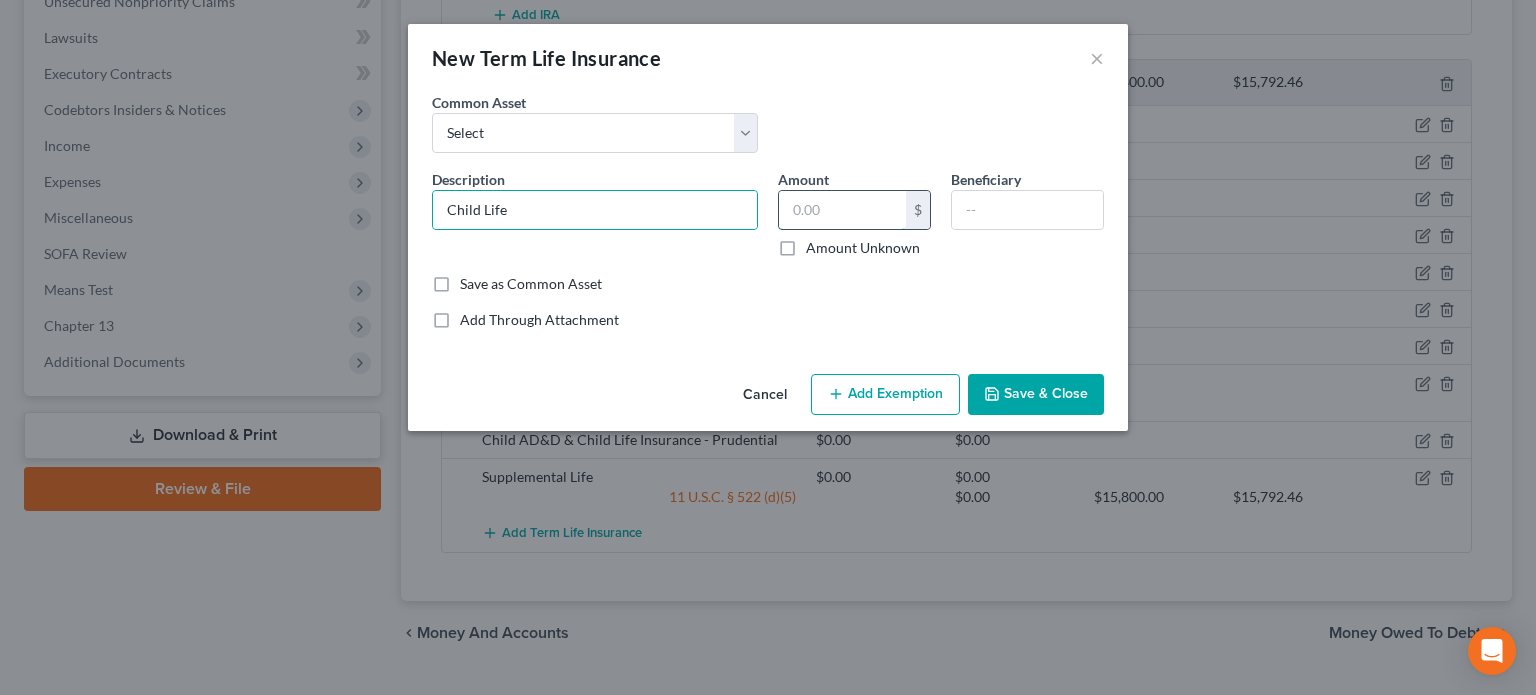 click at bounding box center (842, 210) 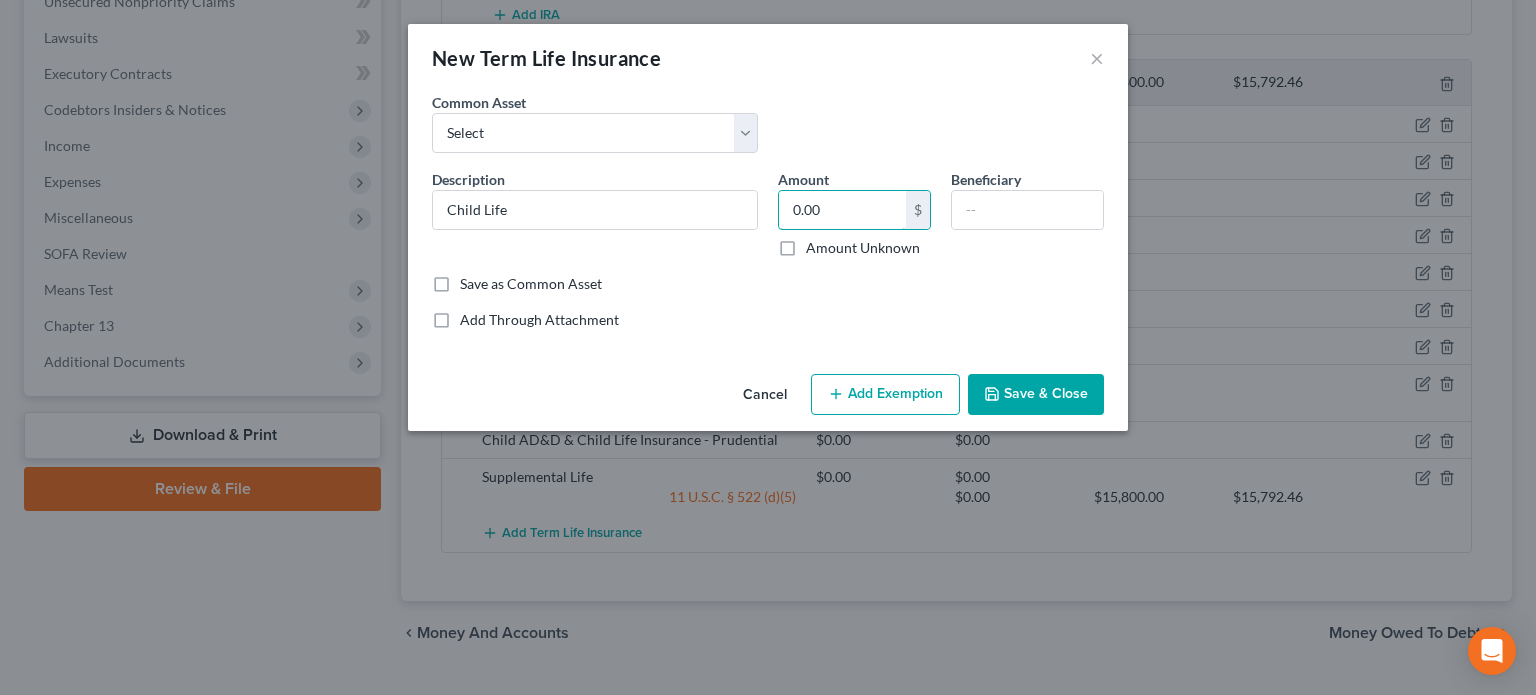type on "0.00" 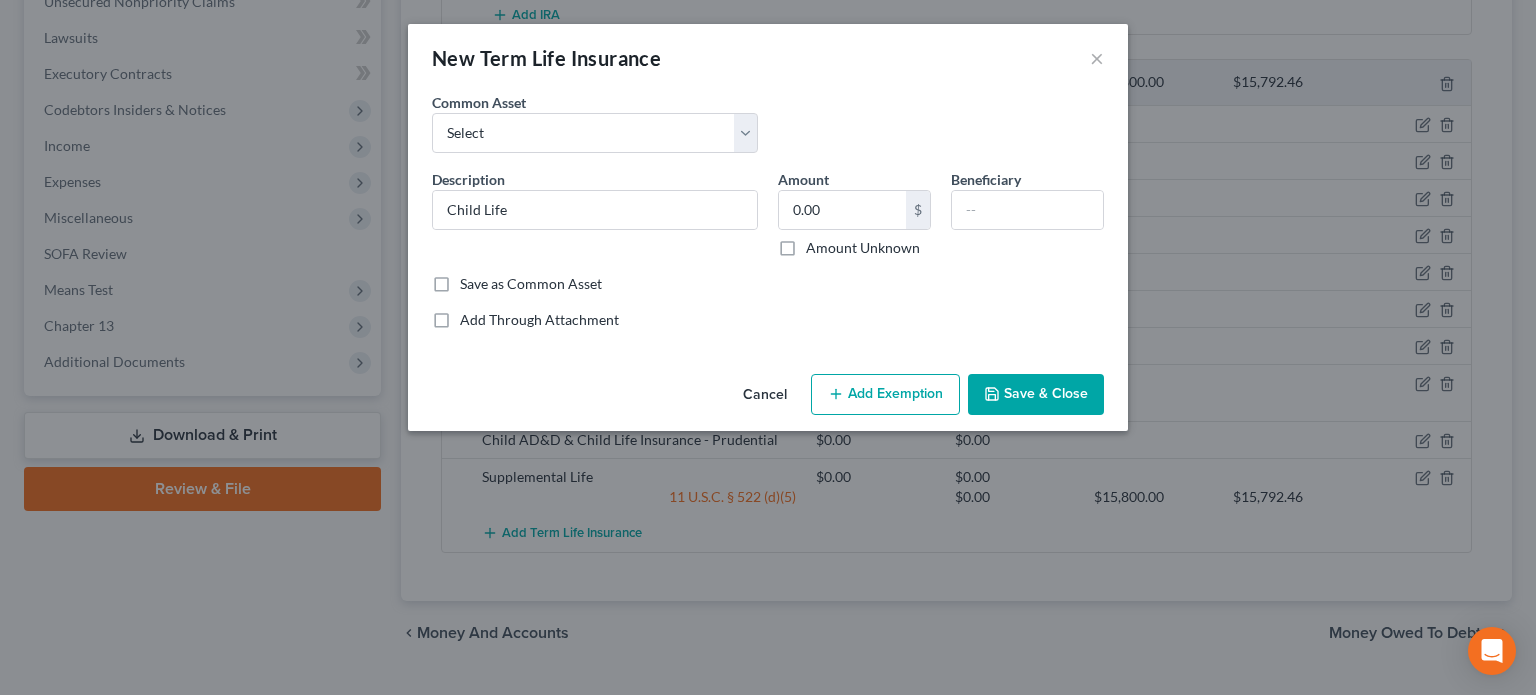 click on "Add Exemption" at bounding box center [885, 395] 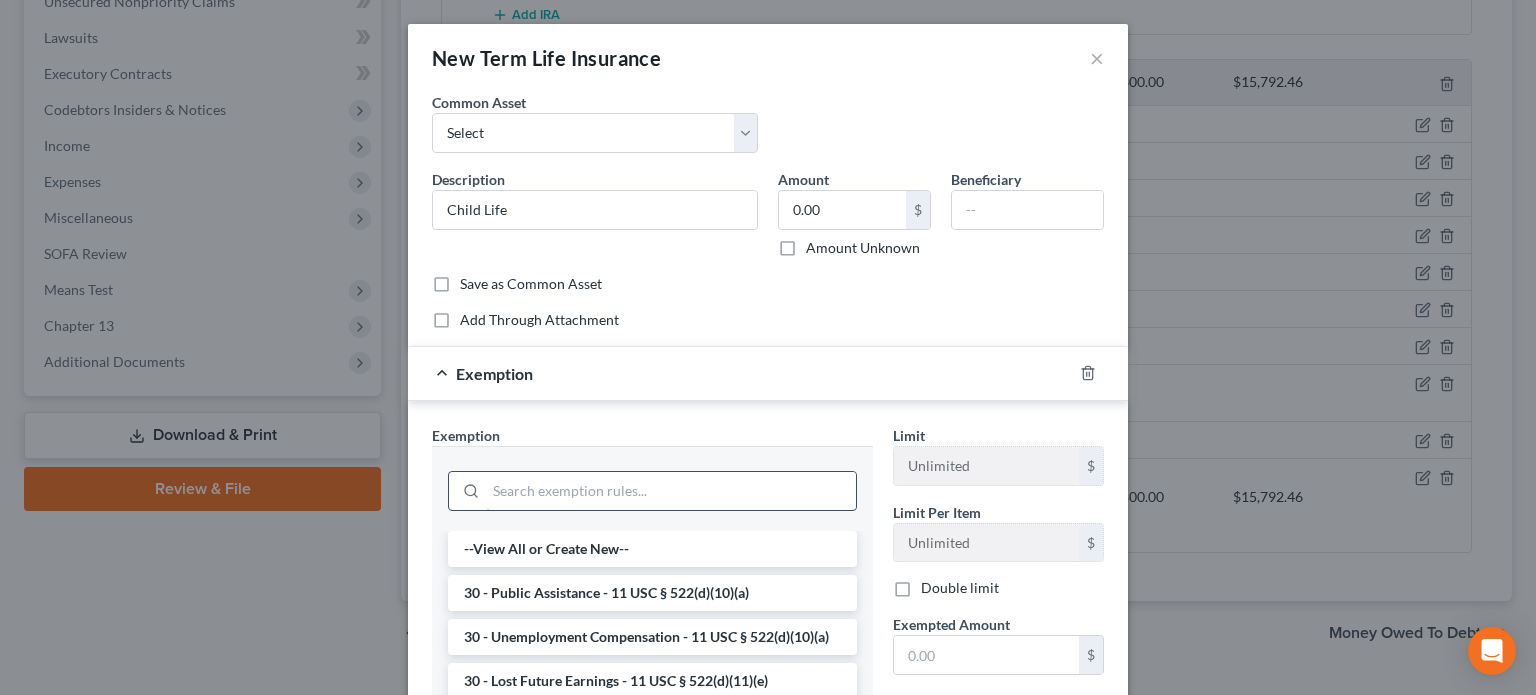 click at bounding box center (671, 491) 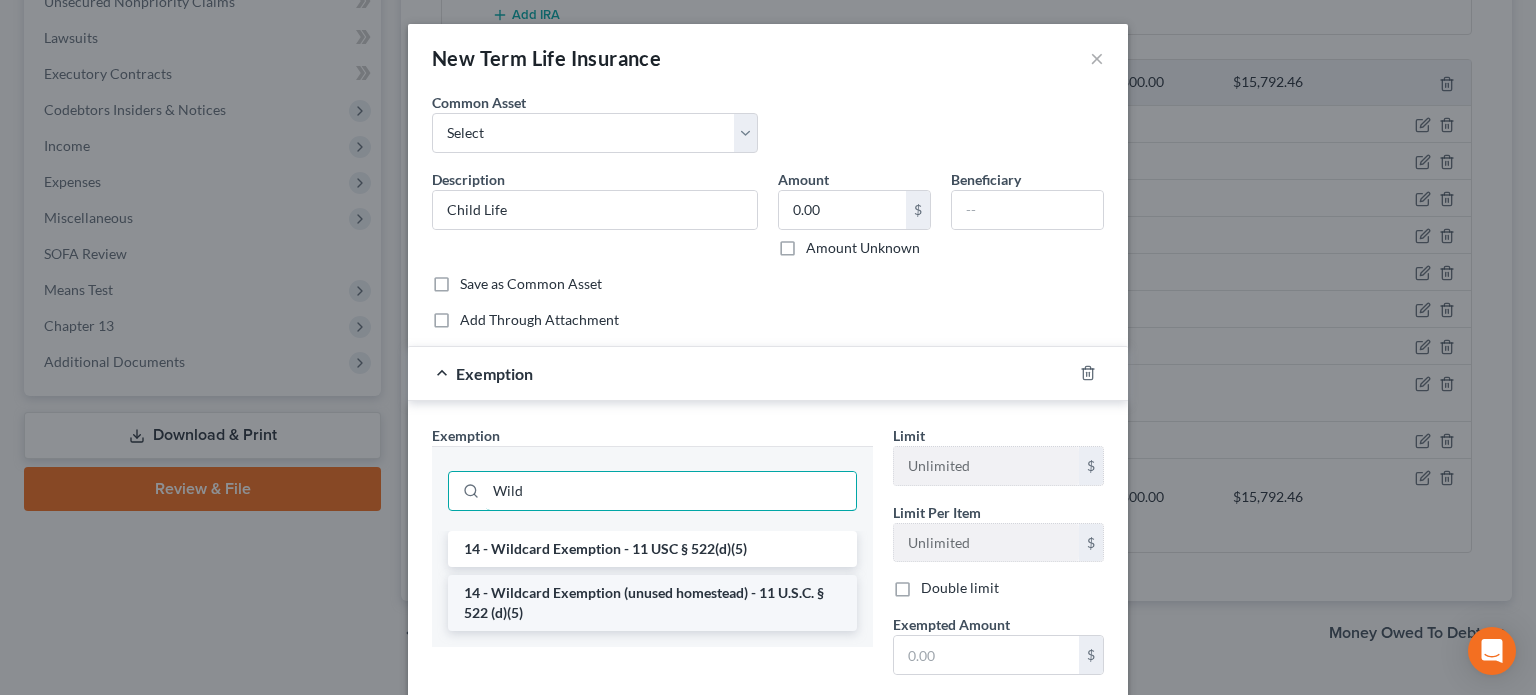 type on "Wild" 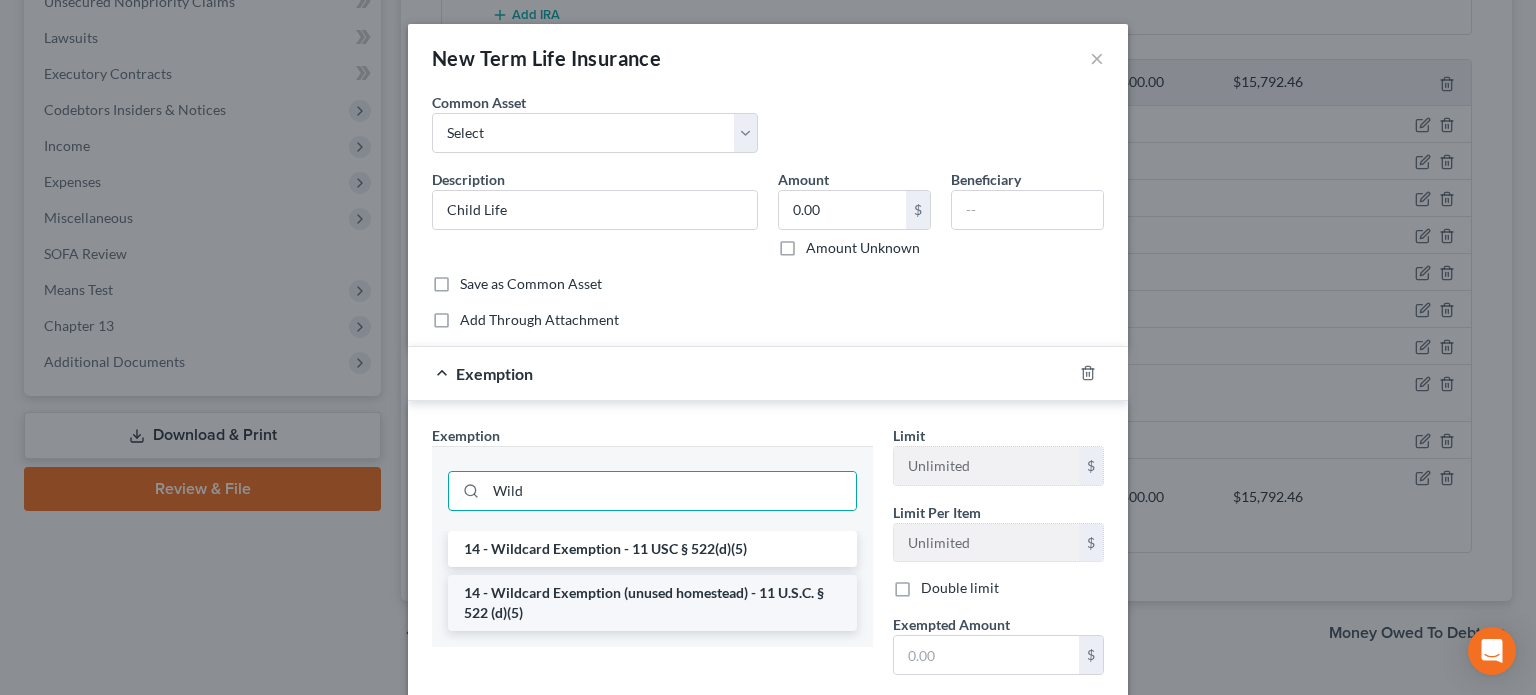 click on "14 - Wildcard Exemption (unused homestead) - 11 U.S.C. § 522 (d)(5)" at bounding box center (652, 603) 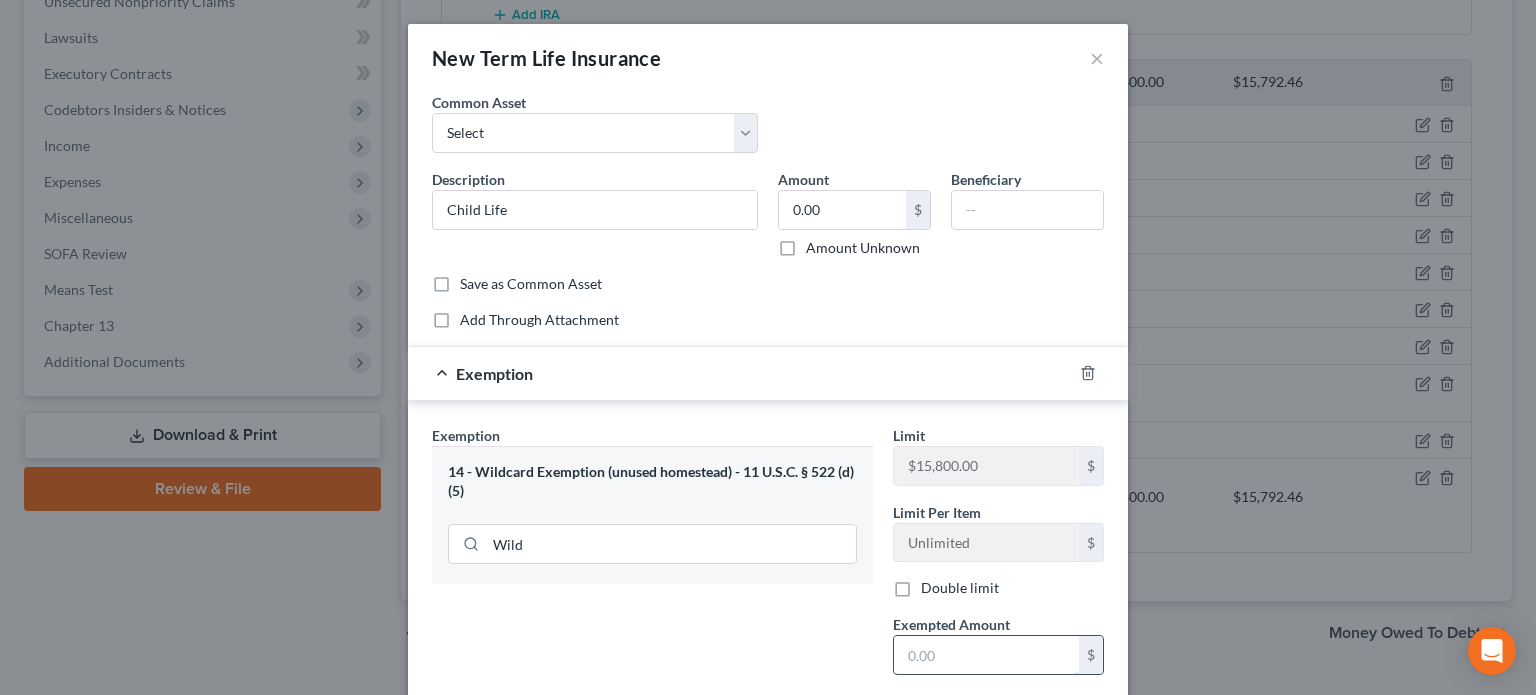 click at bounding box center (986, 655) 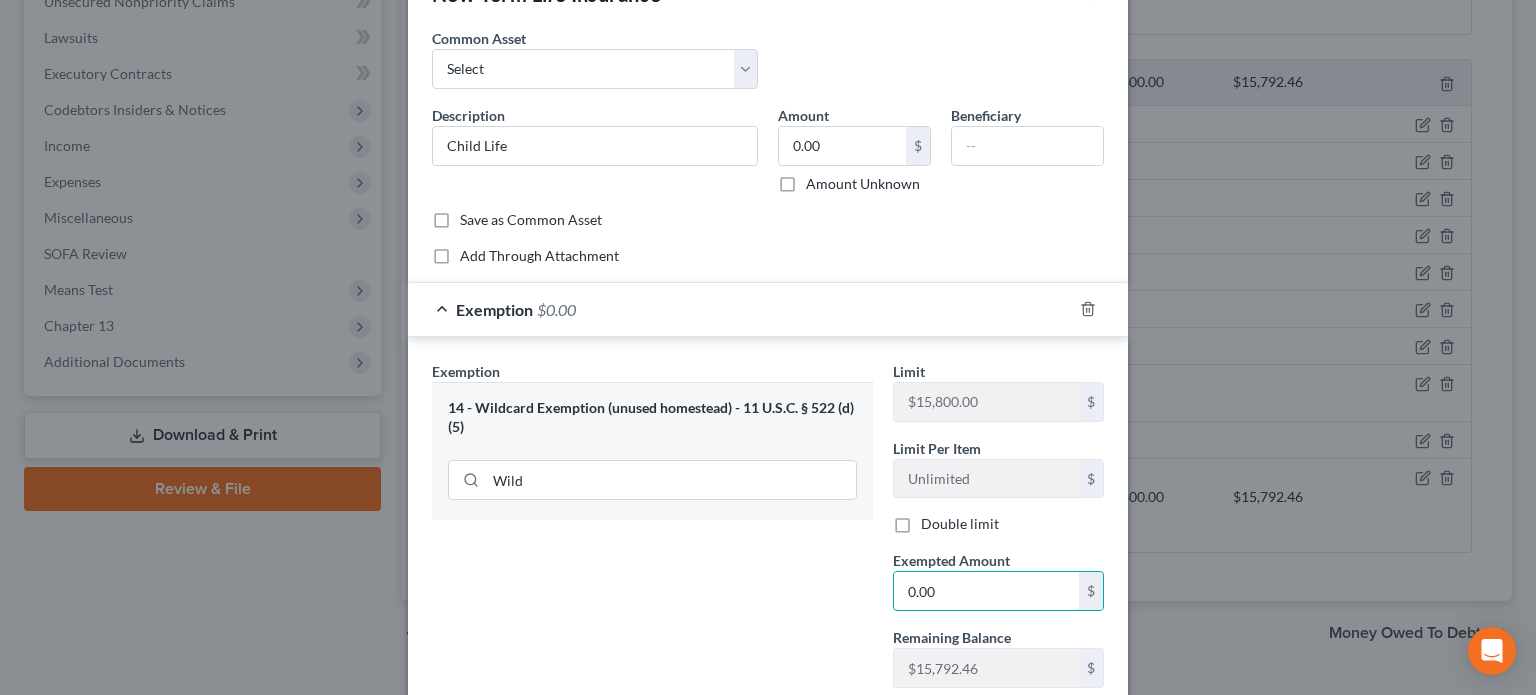 scroll, scrollTop: 196, scrollLeft: 0, axis: vertical 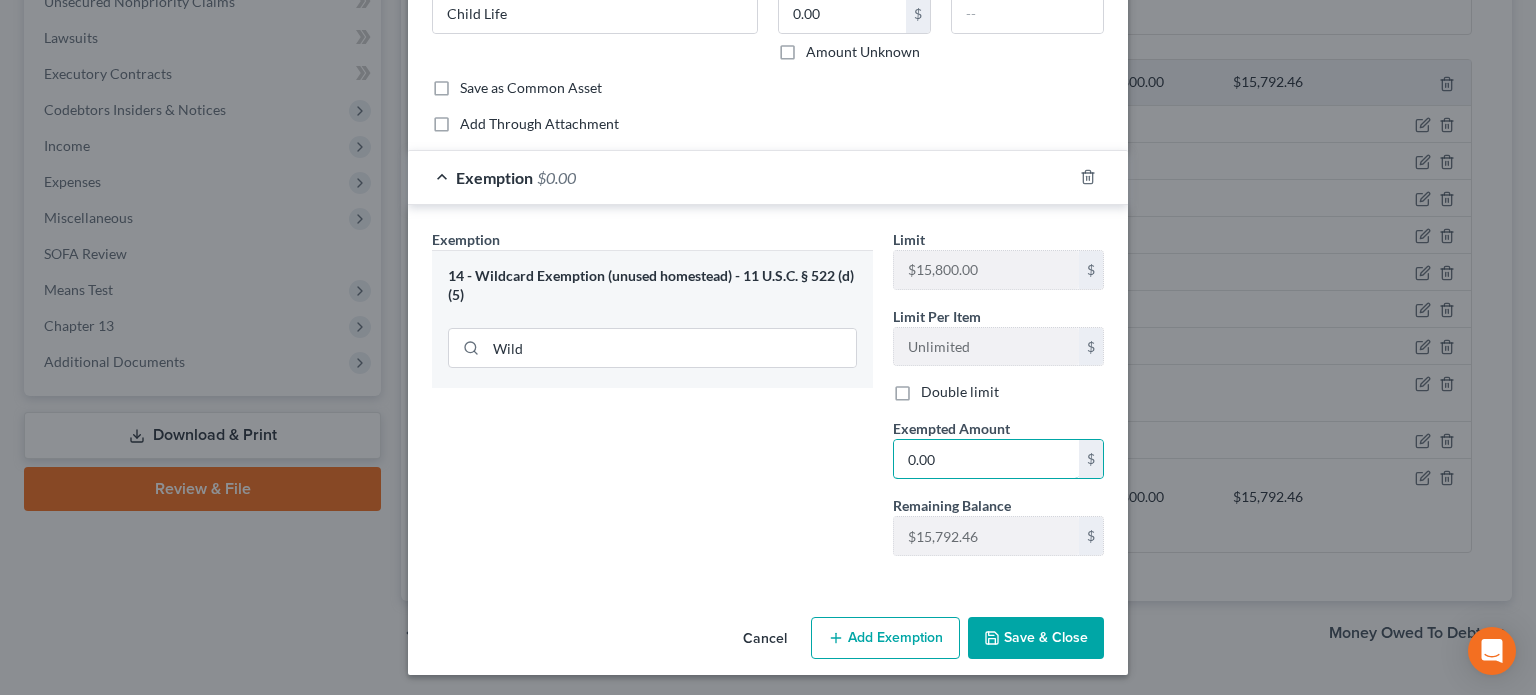 type on "0.00" 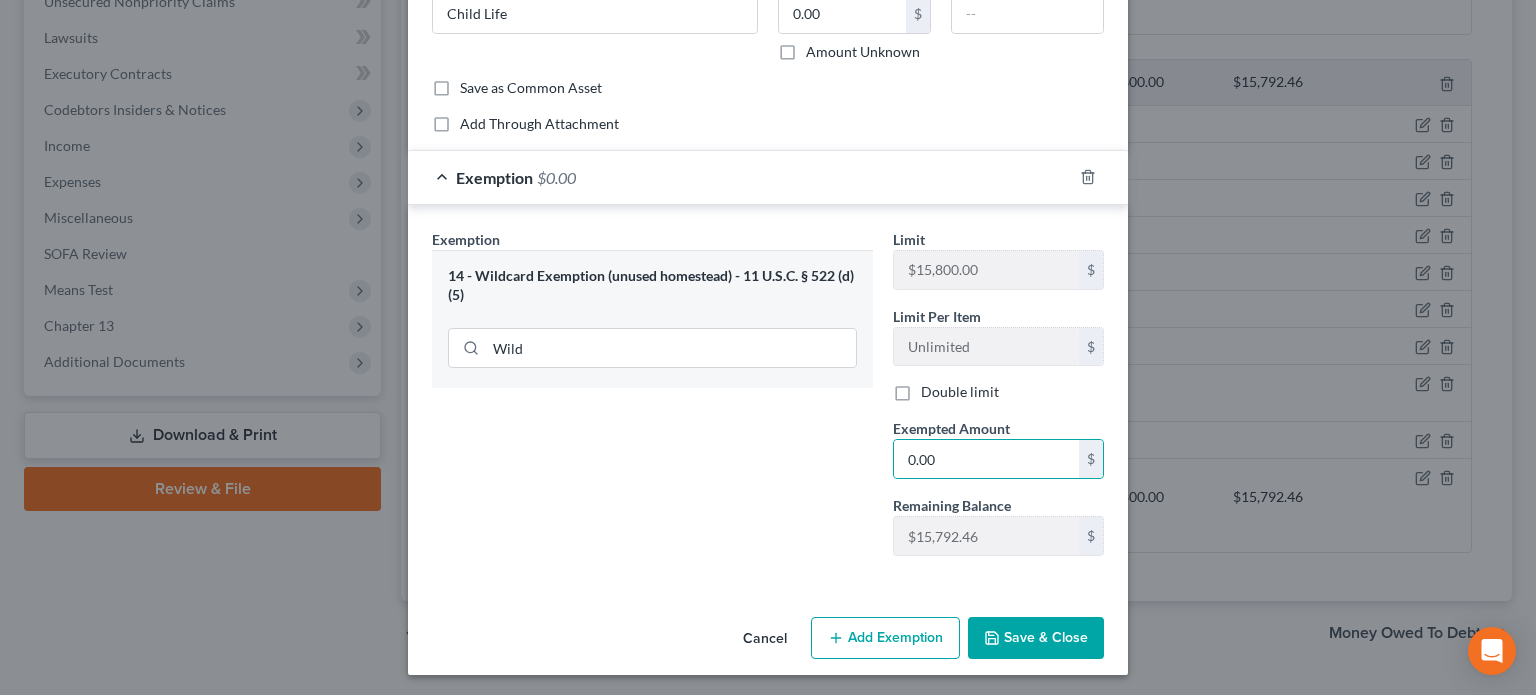 click on "Save & Close" at bounding box center (1036, 638) 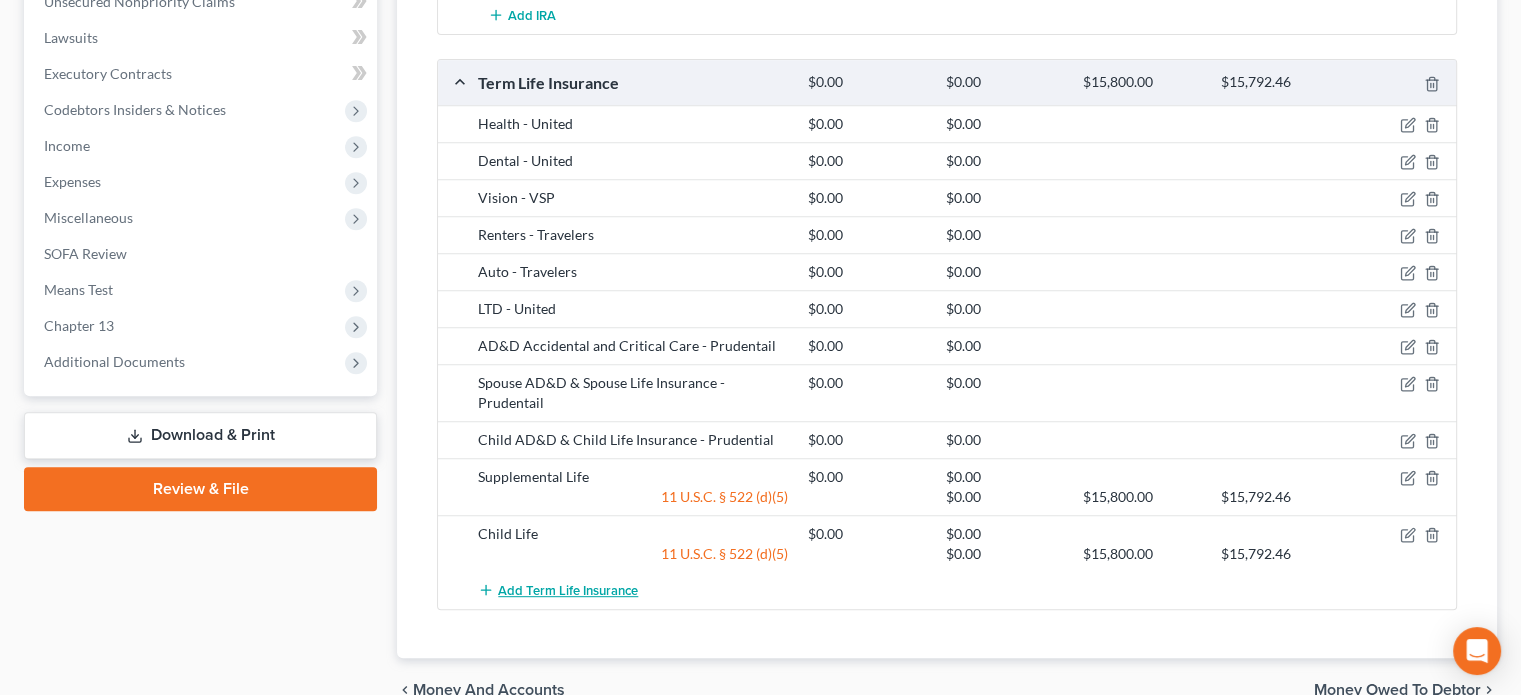 click on "Add Term Life Insurance" at bounding box center [568, 591] 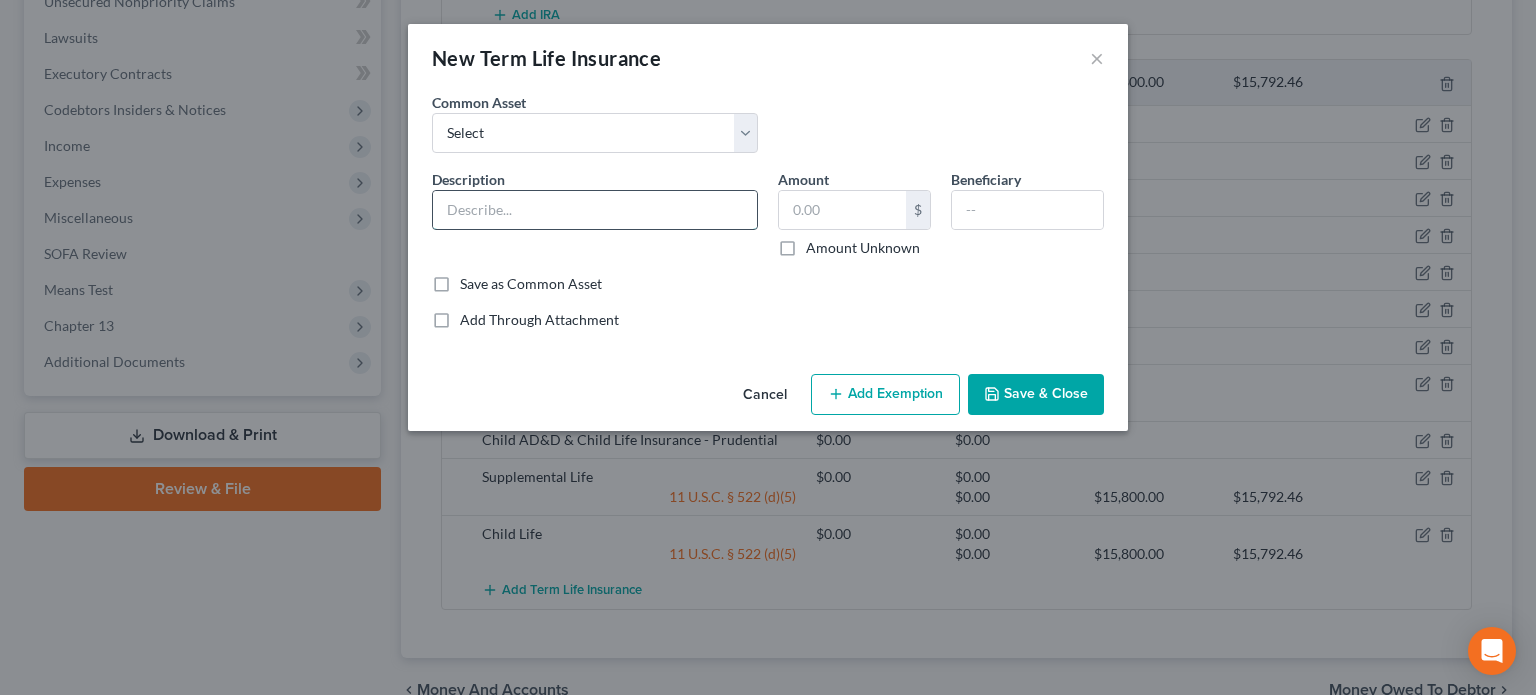 click at bounding box center [595, 210] 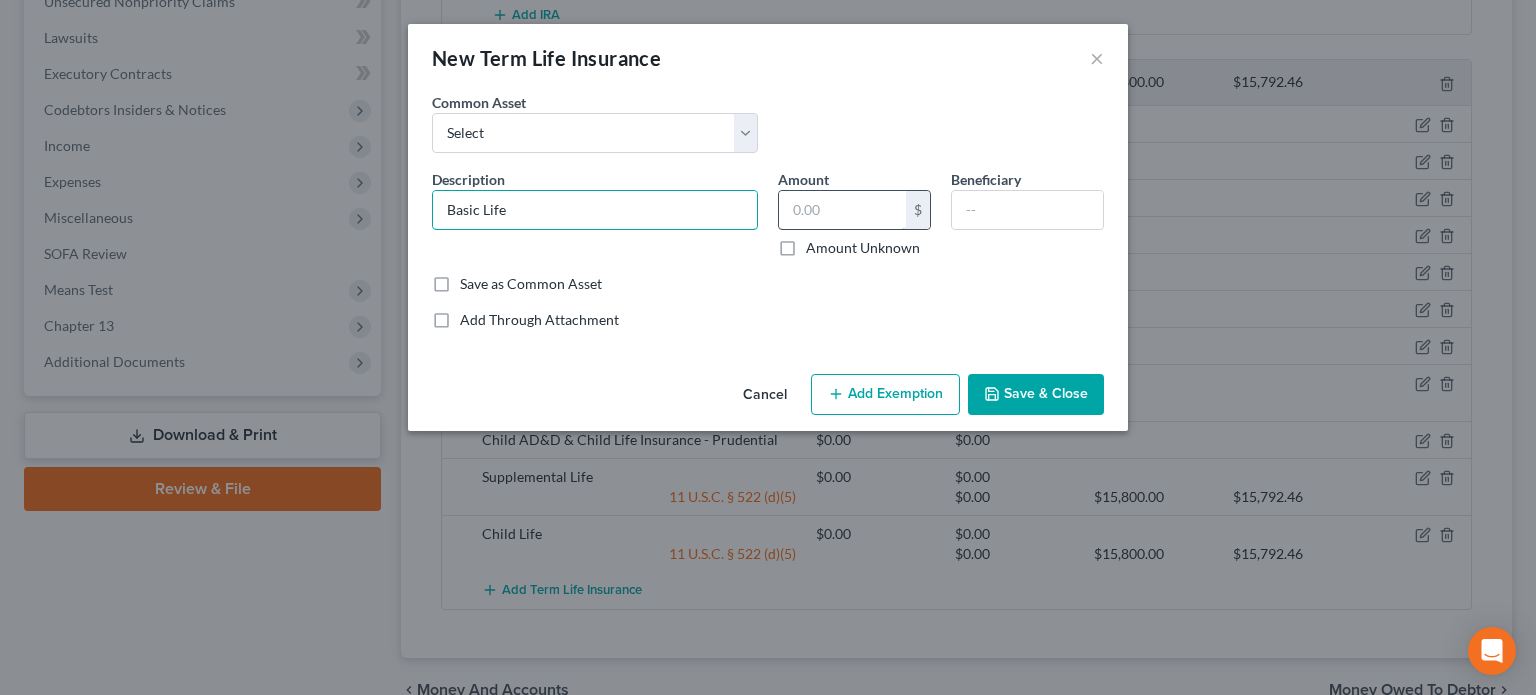 type on "Basic Life" 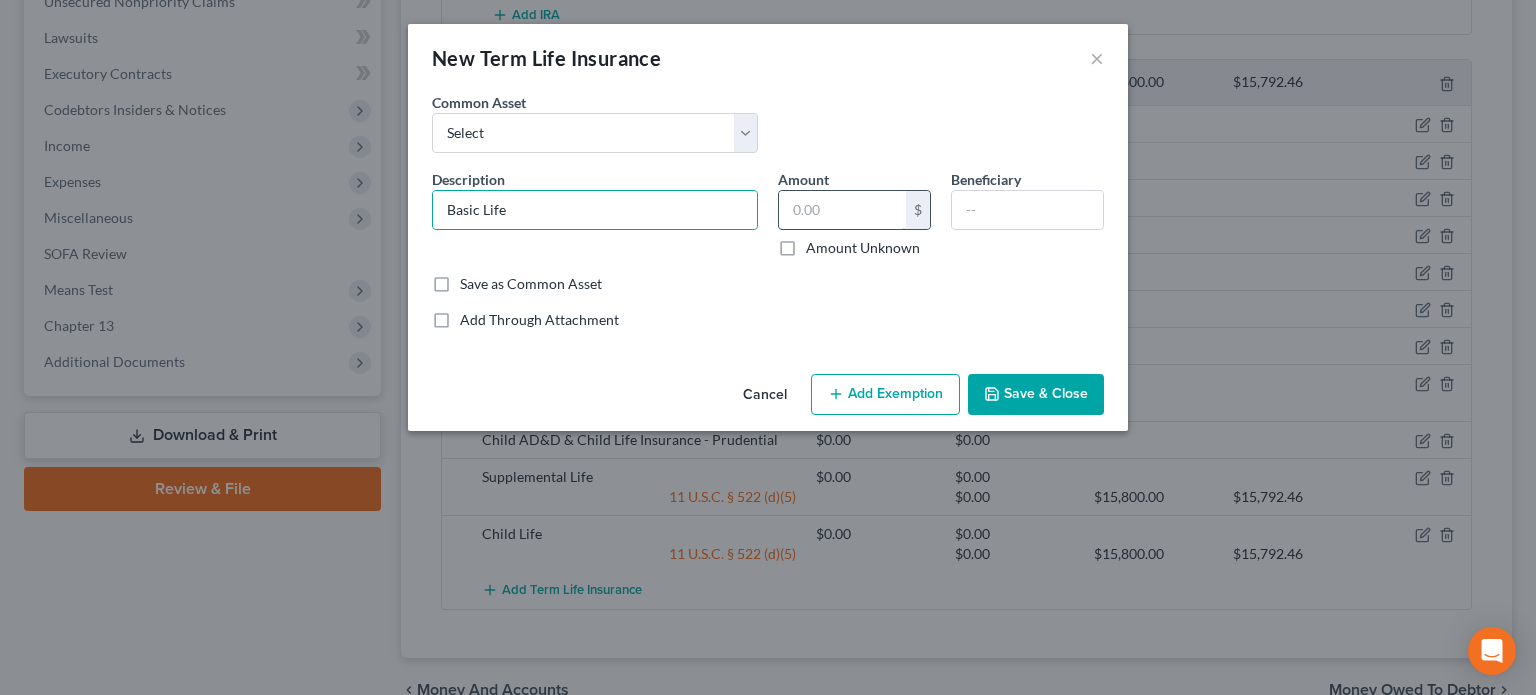 click at bounding box center (842, 210) 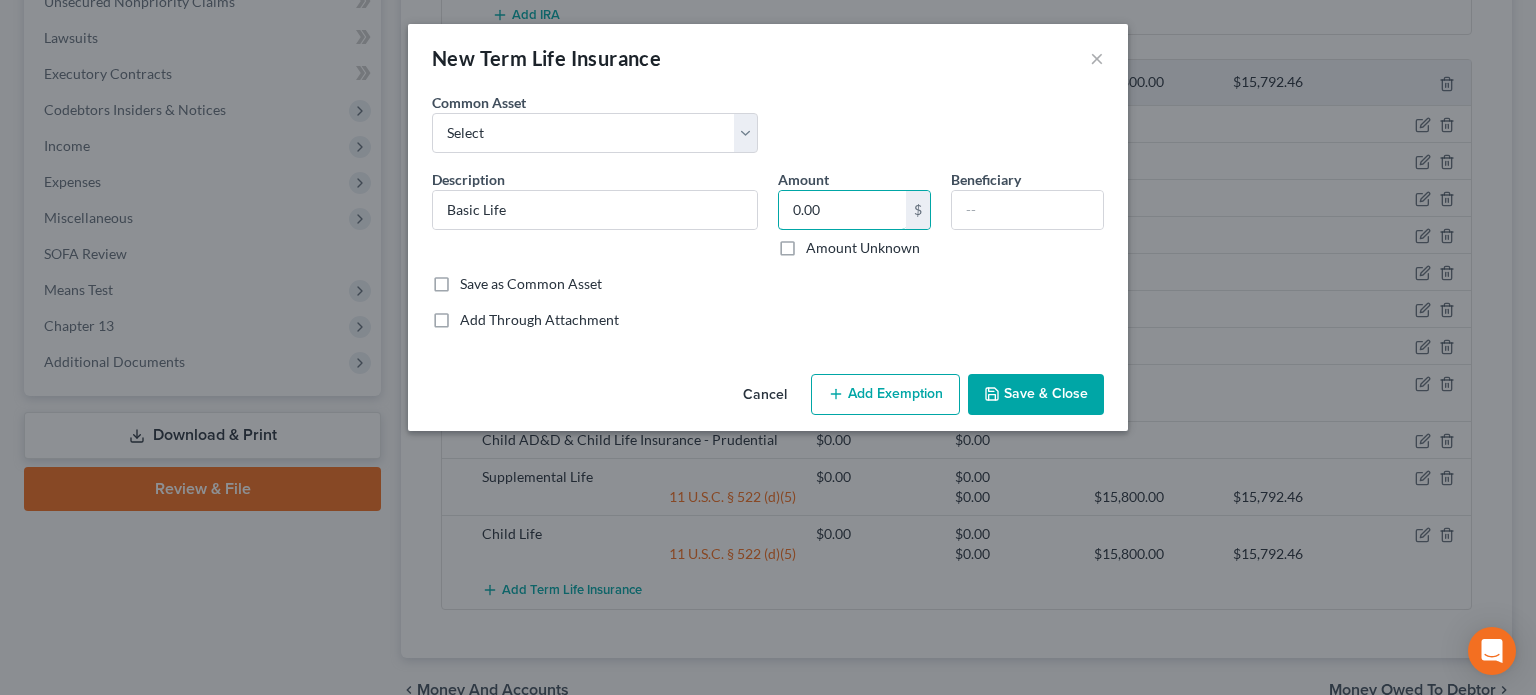 type on "0.00" 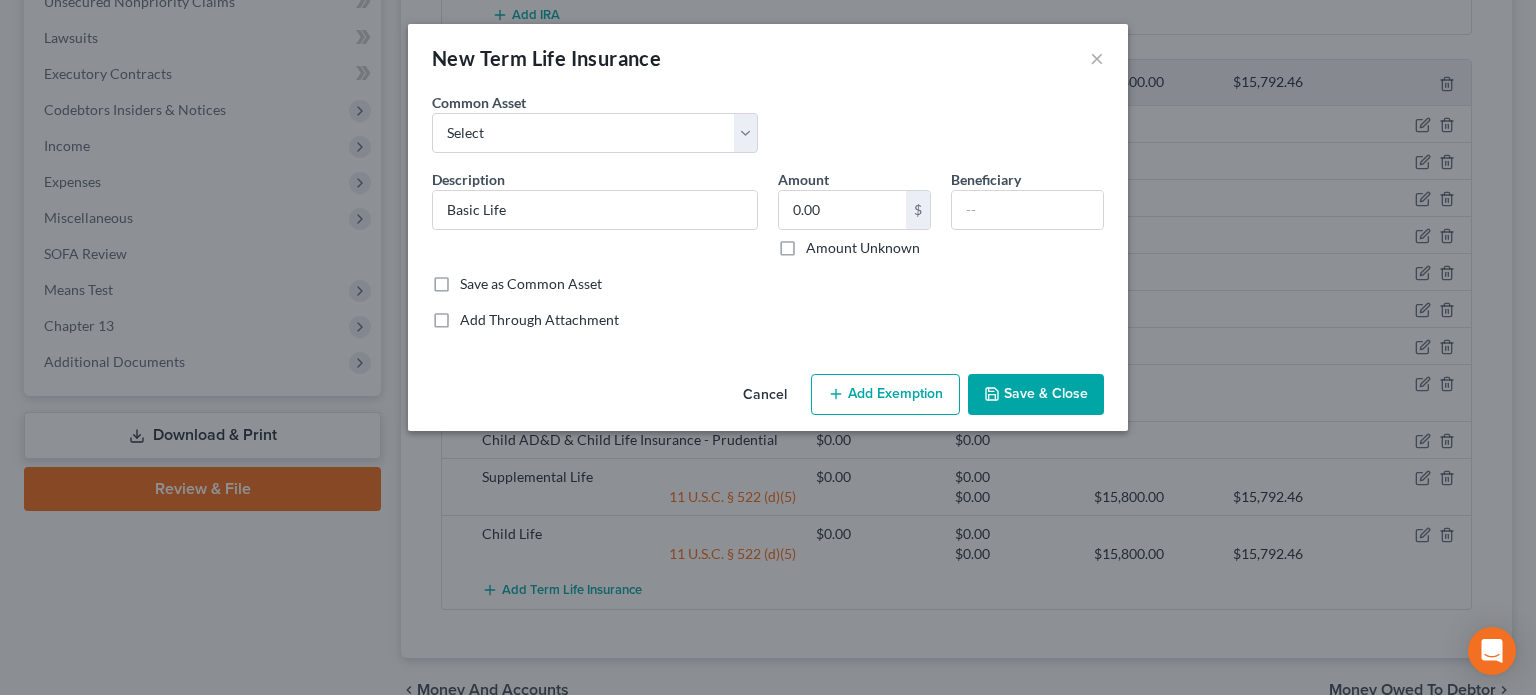 click on "Add Exemption" at bounding box center [885, 395] 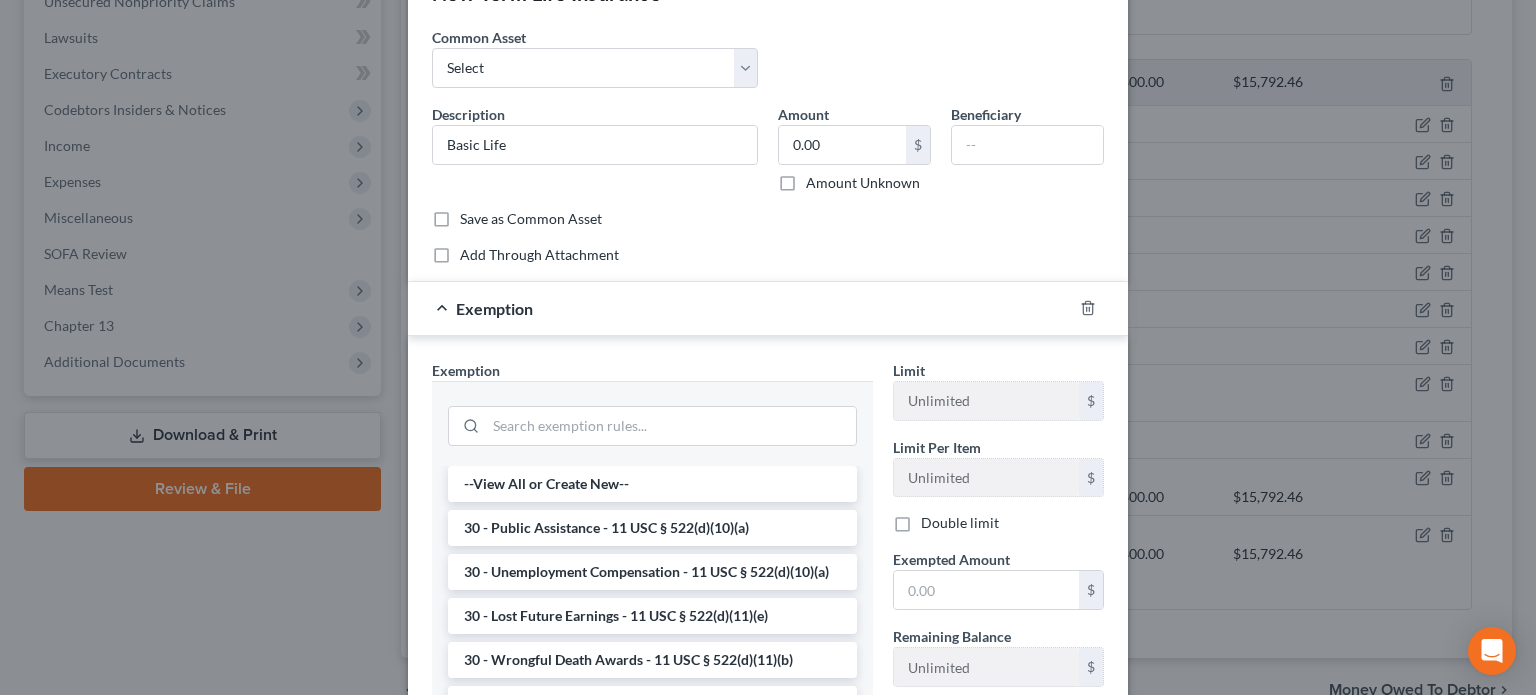 scroll, scrollTop: 100, scrollLeft: 0, axis: vertical 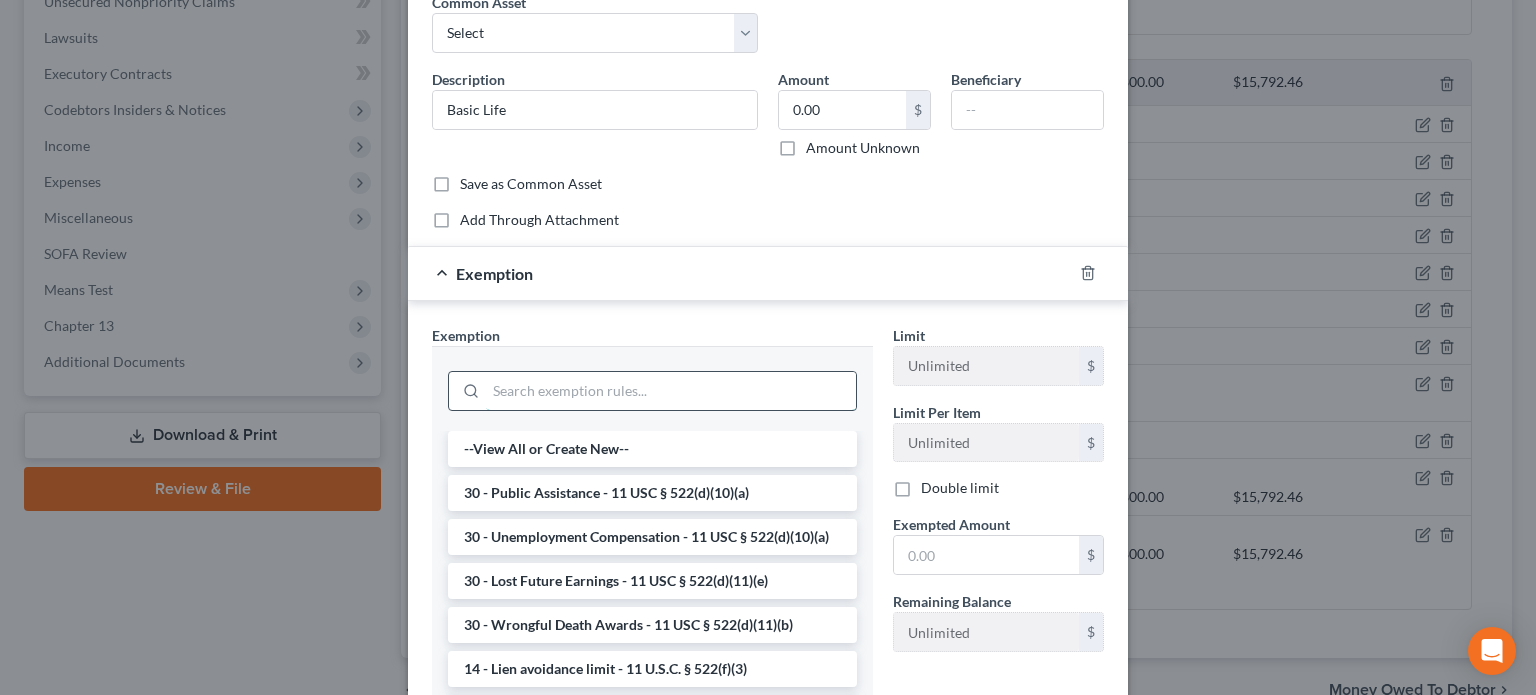 click at bounding box center (671, 391) 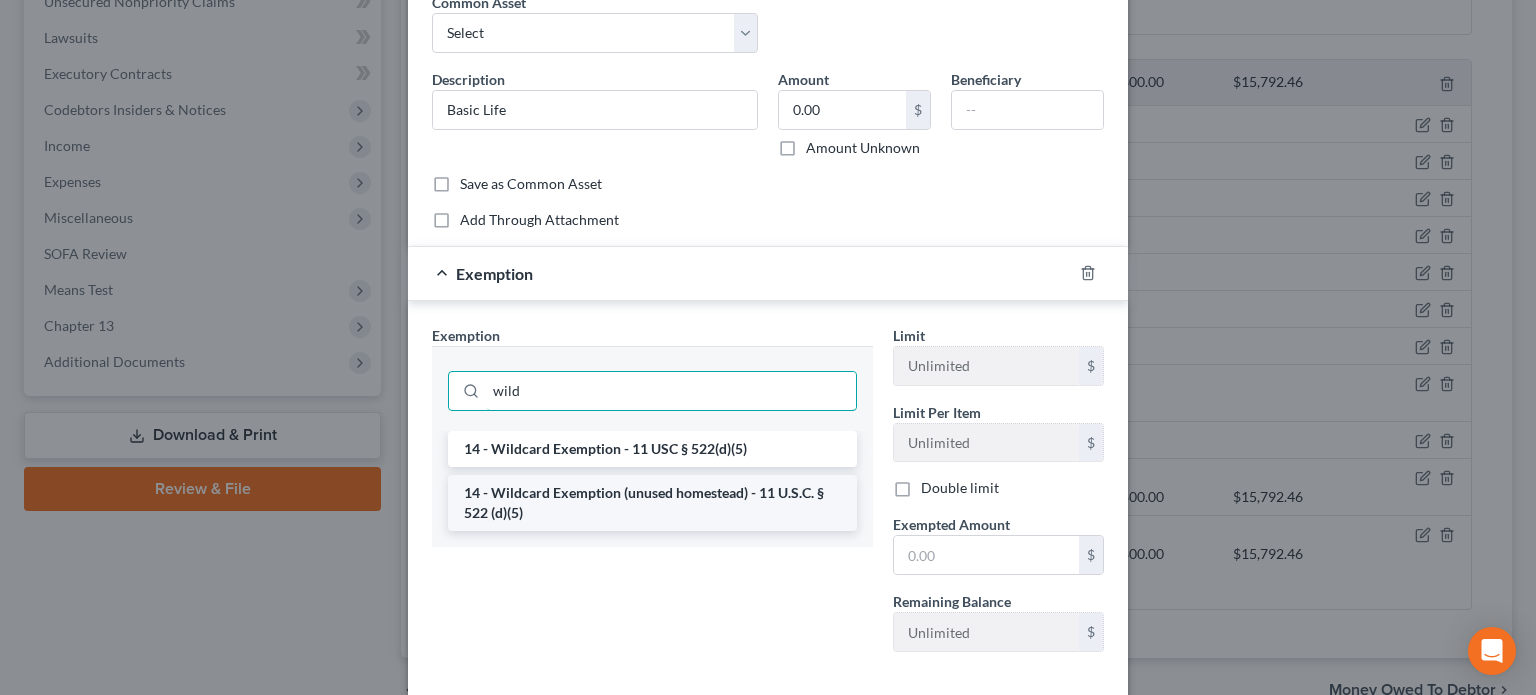 type on "wild" 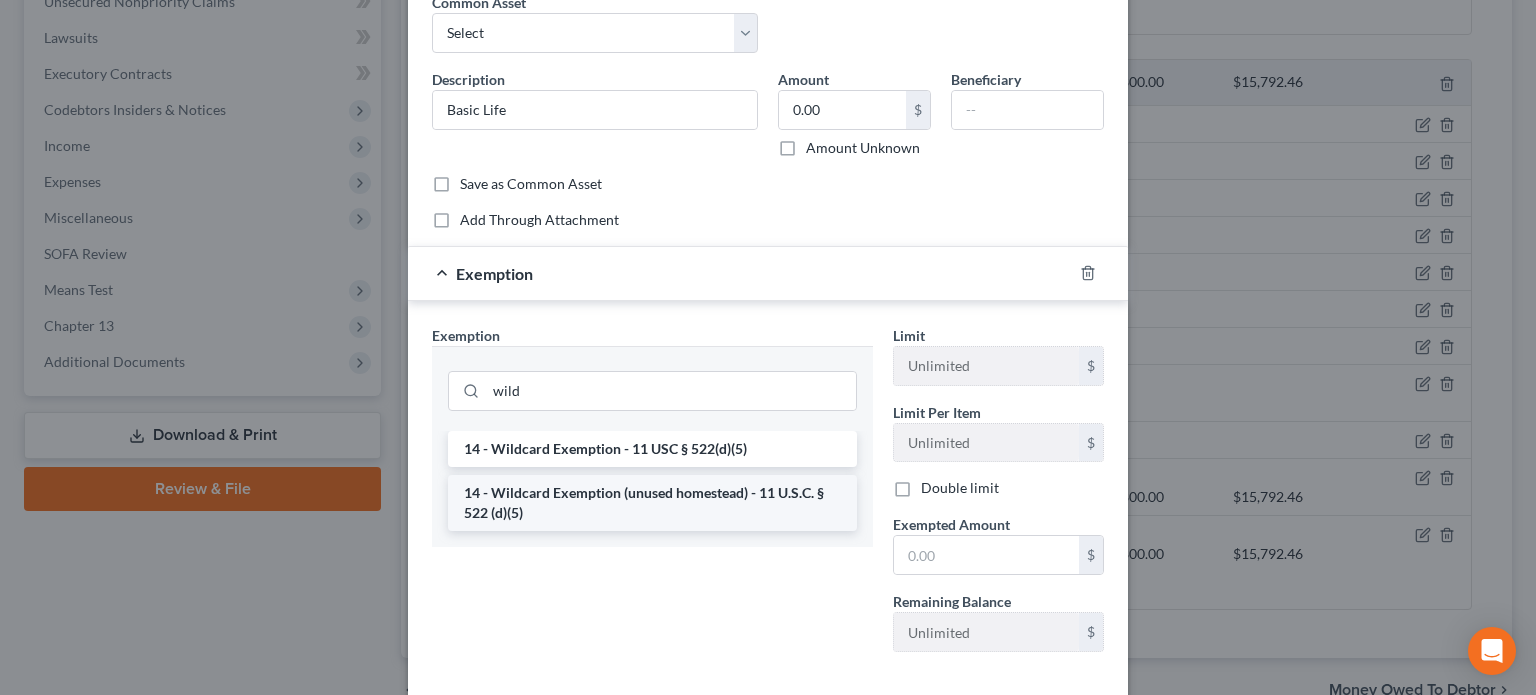 click on "14 - Wildcard Exemption (unused homestead) - 11 U.S.C. § 522 (d)(5)" at bounding box center (652, 503) 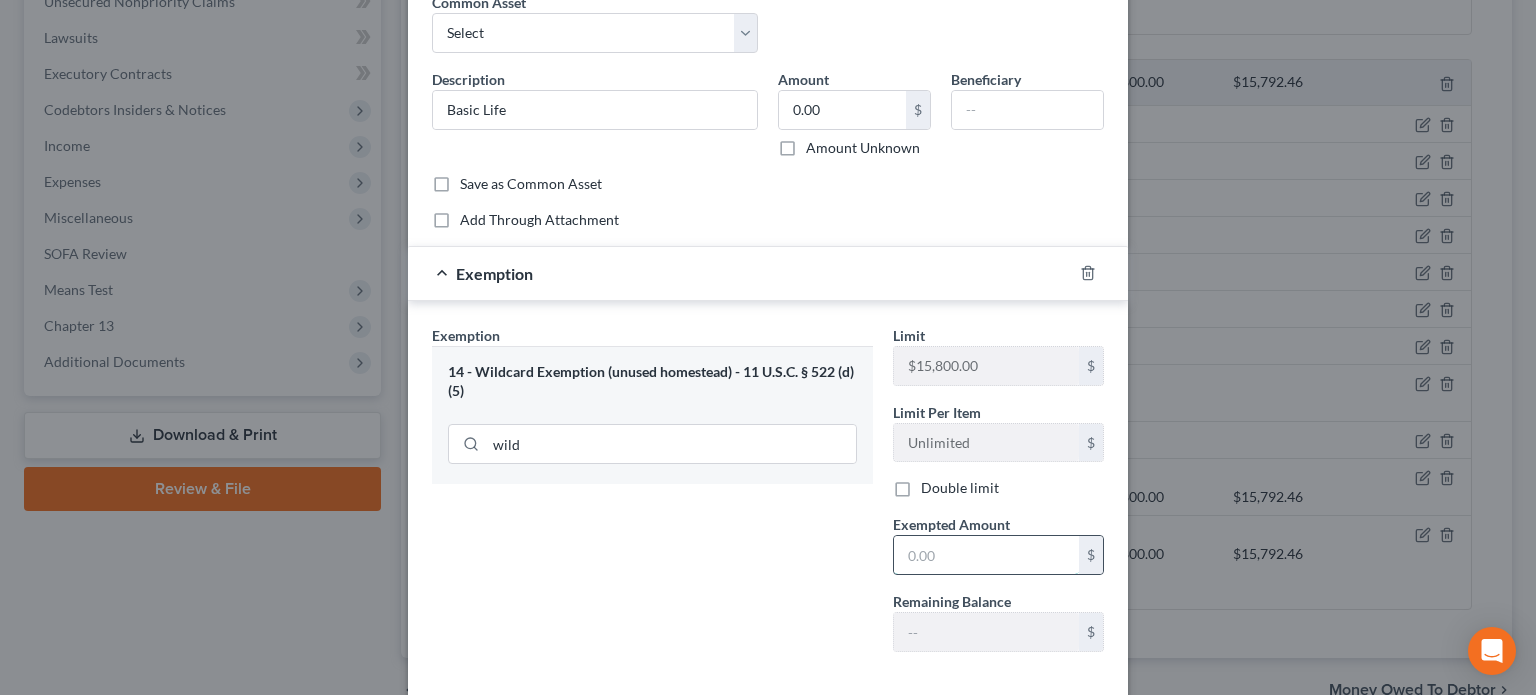 click at bounding box center [986, 555] 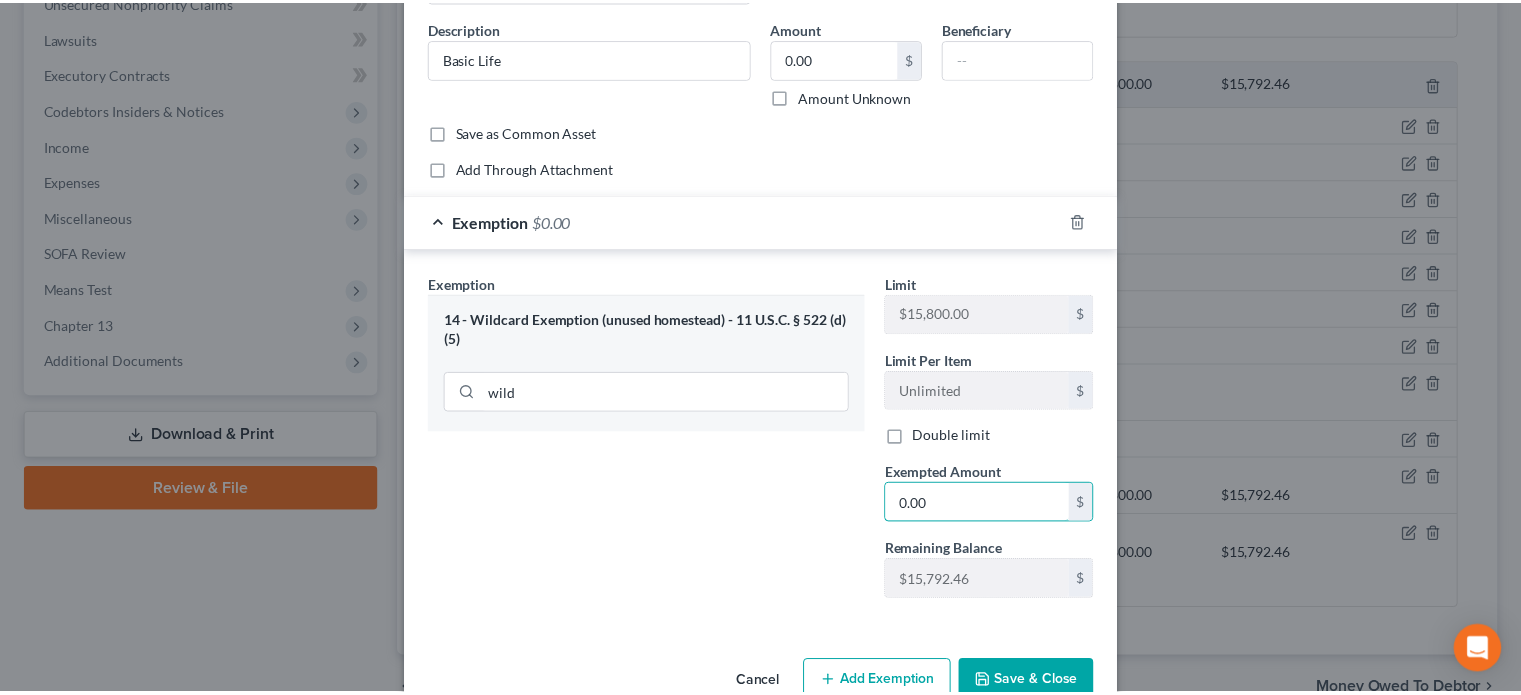 scroll, scrollTop: 196, scrollLeft: 0, axis: vertical 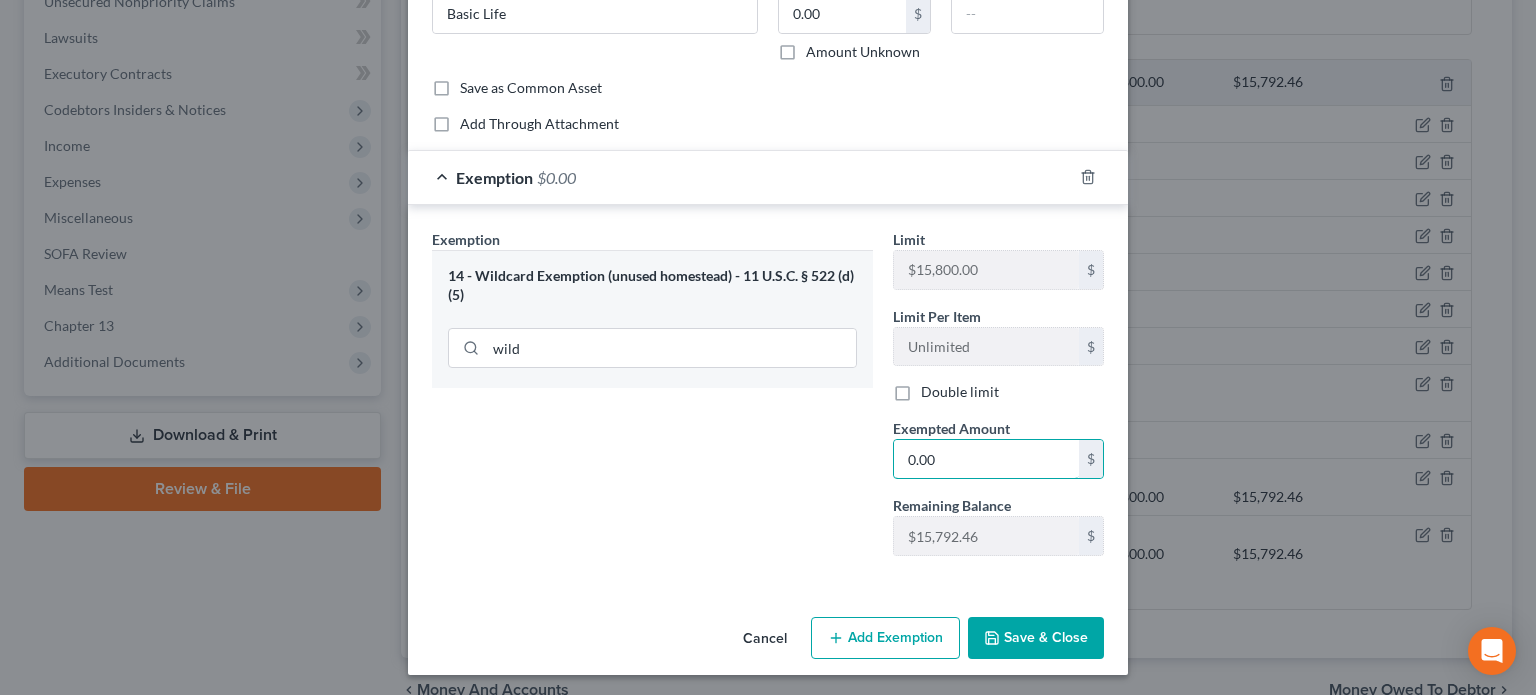 type on "0.00" 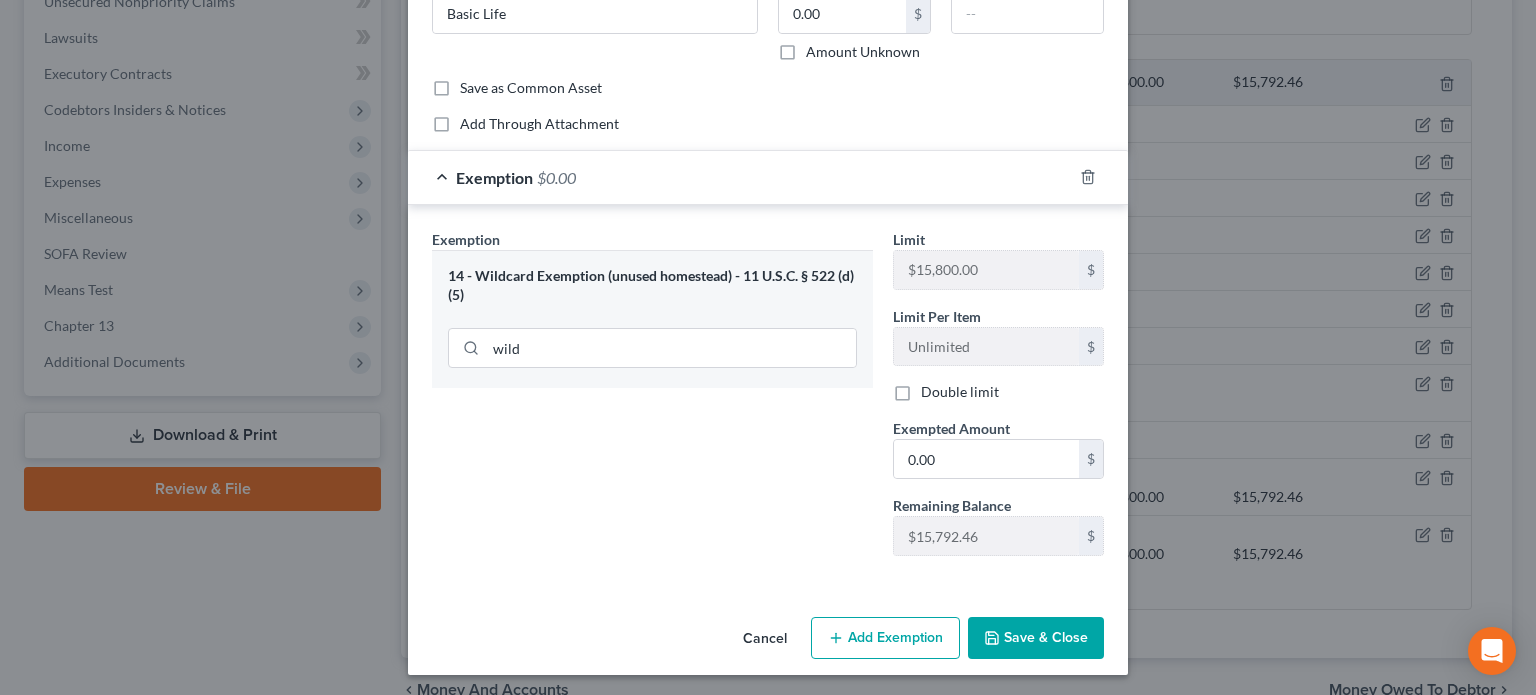 click on "An exemption set must first be selected from the Filing Information section. Common Asset Select Farmers Auto Insurance Basic Life Guardian Health Anthem Insurance Anthem Health Insurance Health Insurance - Blue Cross Blue Shield
Description
*
Basic Life Amount 0.00 $ Amount Unknown Beneficiary Save as Common Asset
Add Through Attachment
Exemption $0.00
Exemption Set must be selected for CA.
Exemption
*
14 - Wildcard Exemption (unused homestead) - 11 U.S.C. § 522 (d)(5)         wild Limit     $15,800.00 $ Limit Per Item Unlimited $ Double limit
Exempted Amount
*
0.00 $ Remaining Balance $" at bounding box center (768, 252) 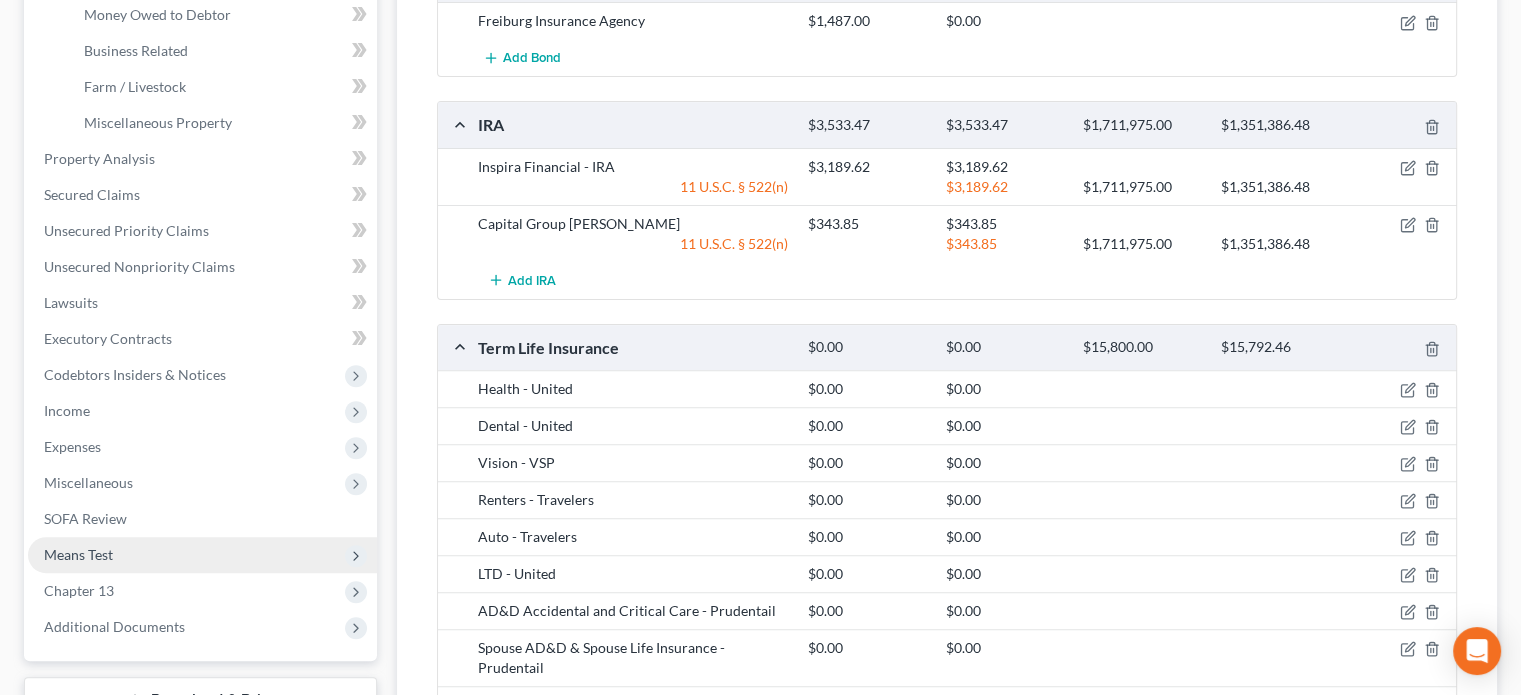 scroll, scrollTop: 572, scrollLeft: 0, axis: vertical 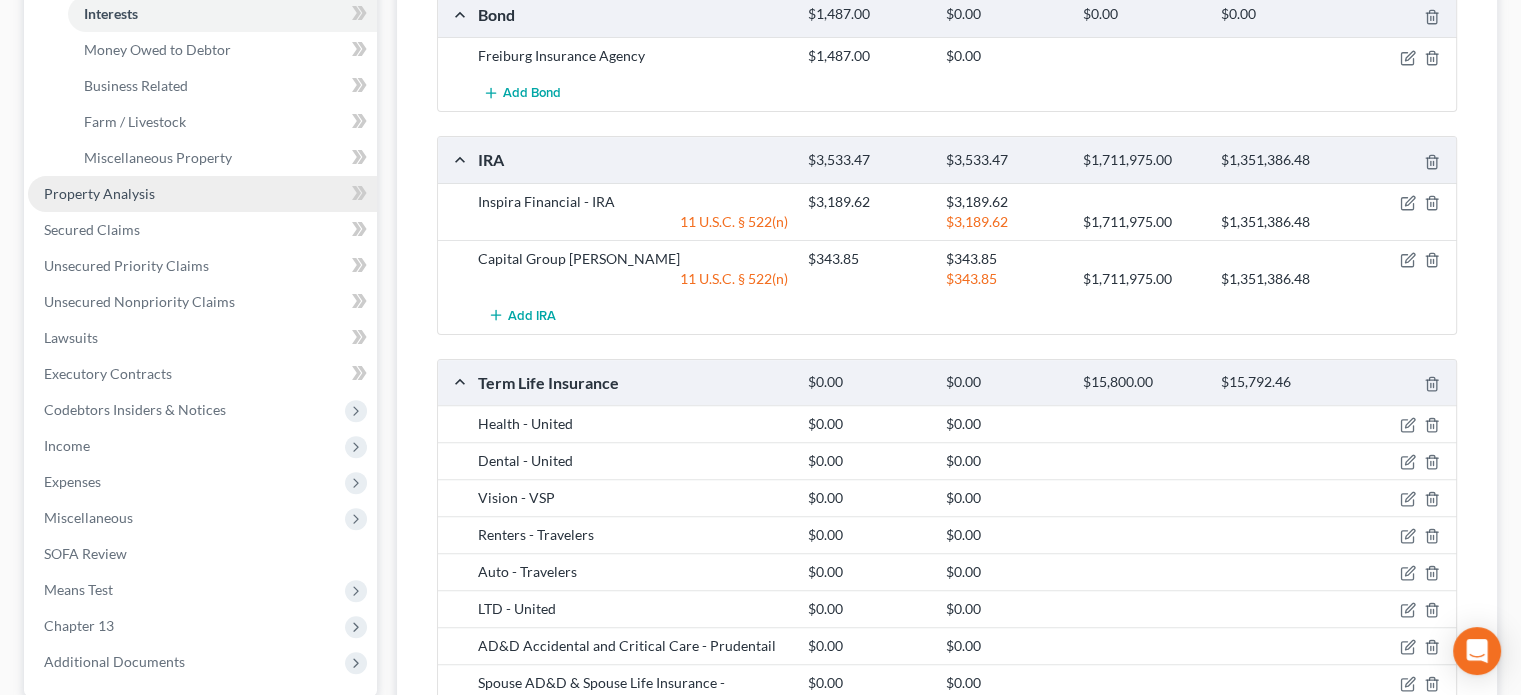 click on "Property Analysis" at bounding box center (99, 193) 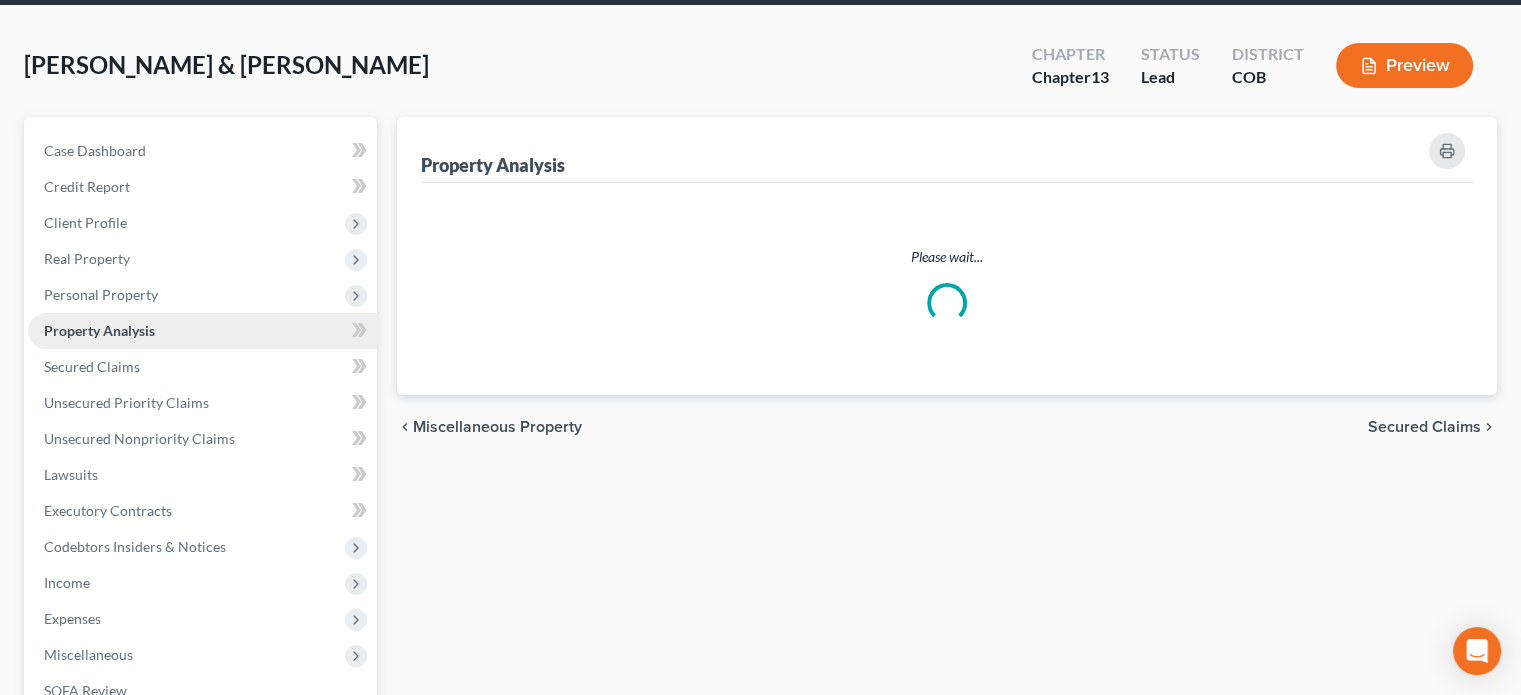 scroll, scrollTop: 0, scrollLeft: 0, axis: both 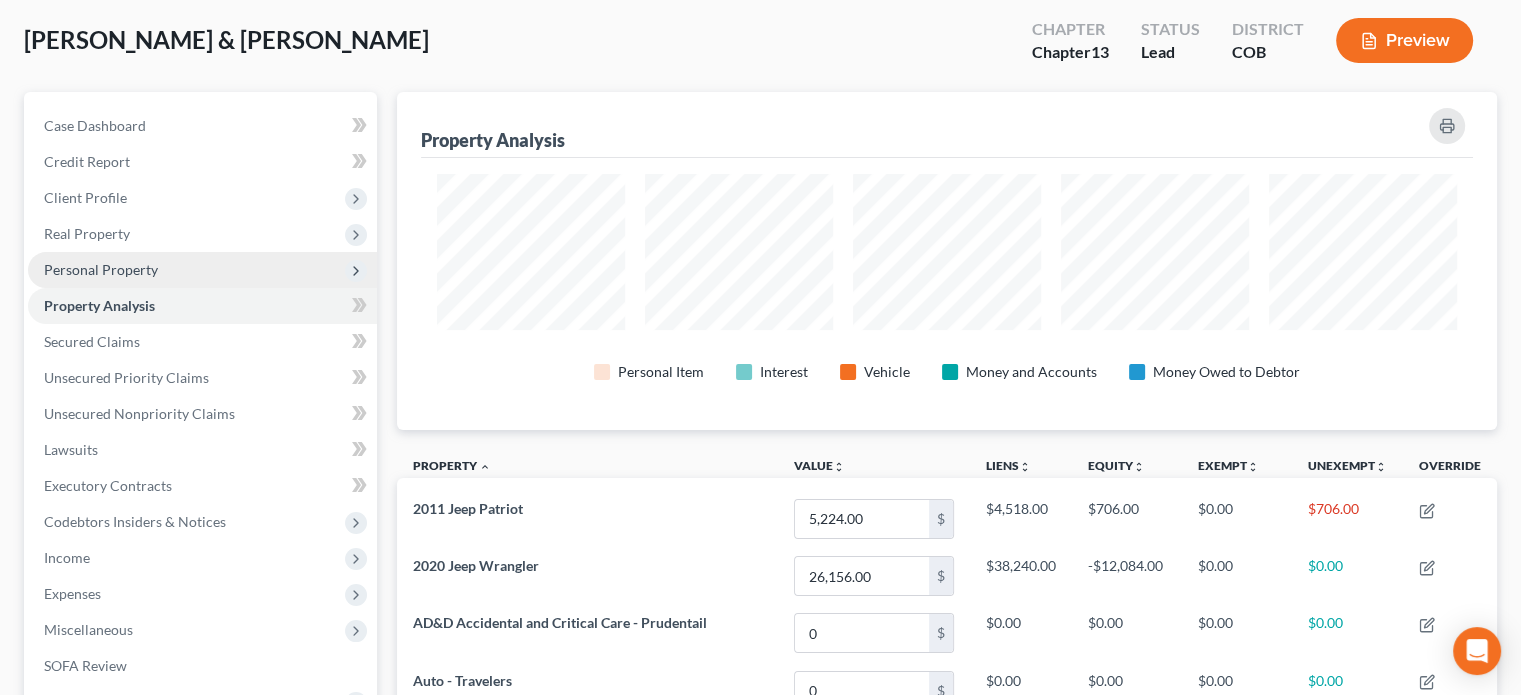 click on "Personal Property" at bounding box center (101, 269) 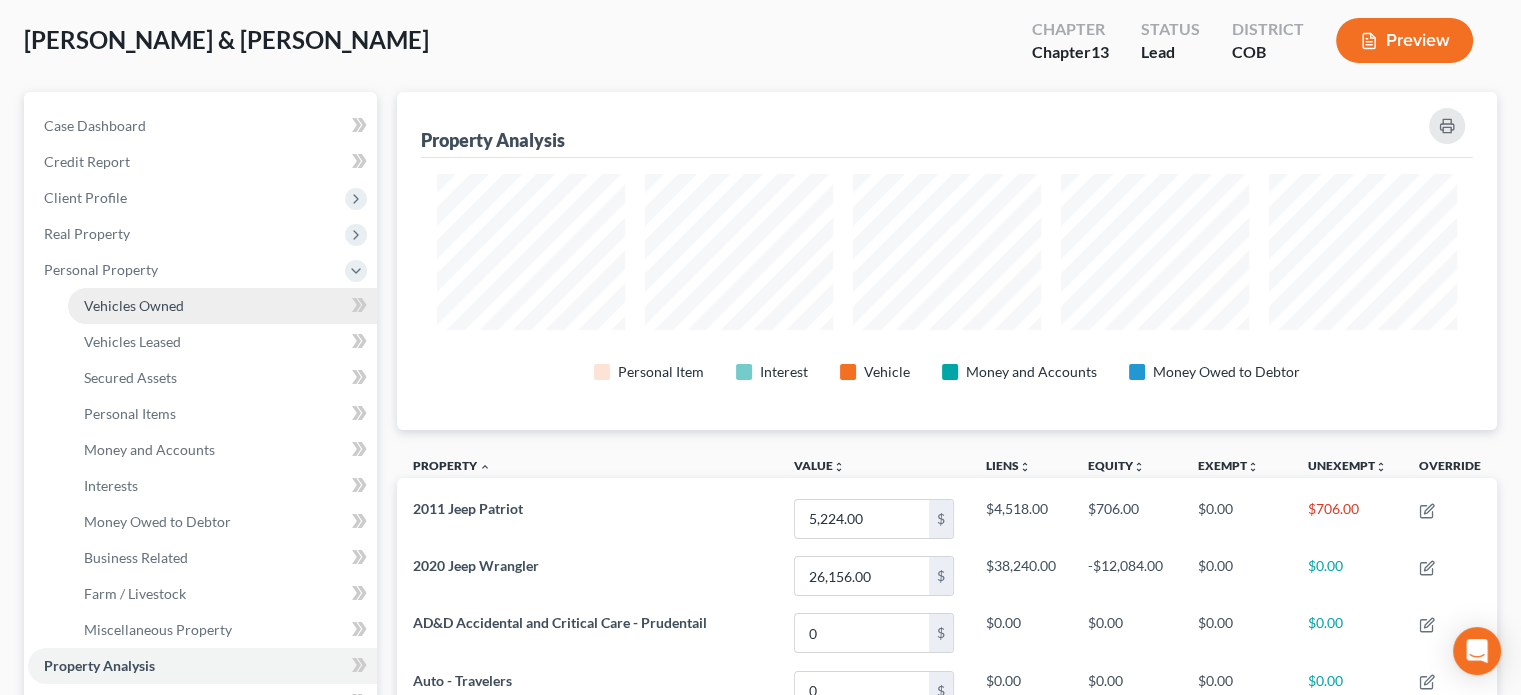 click on "Vehicles Owned" at bounding box center (134, 305) 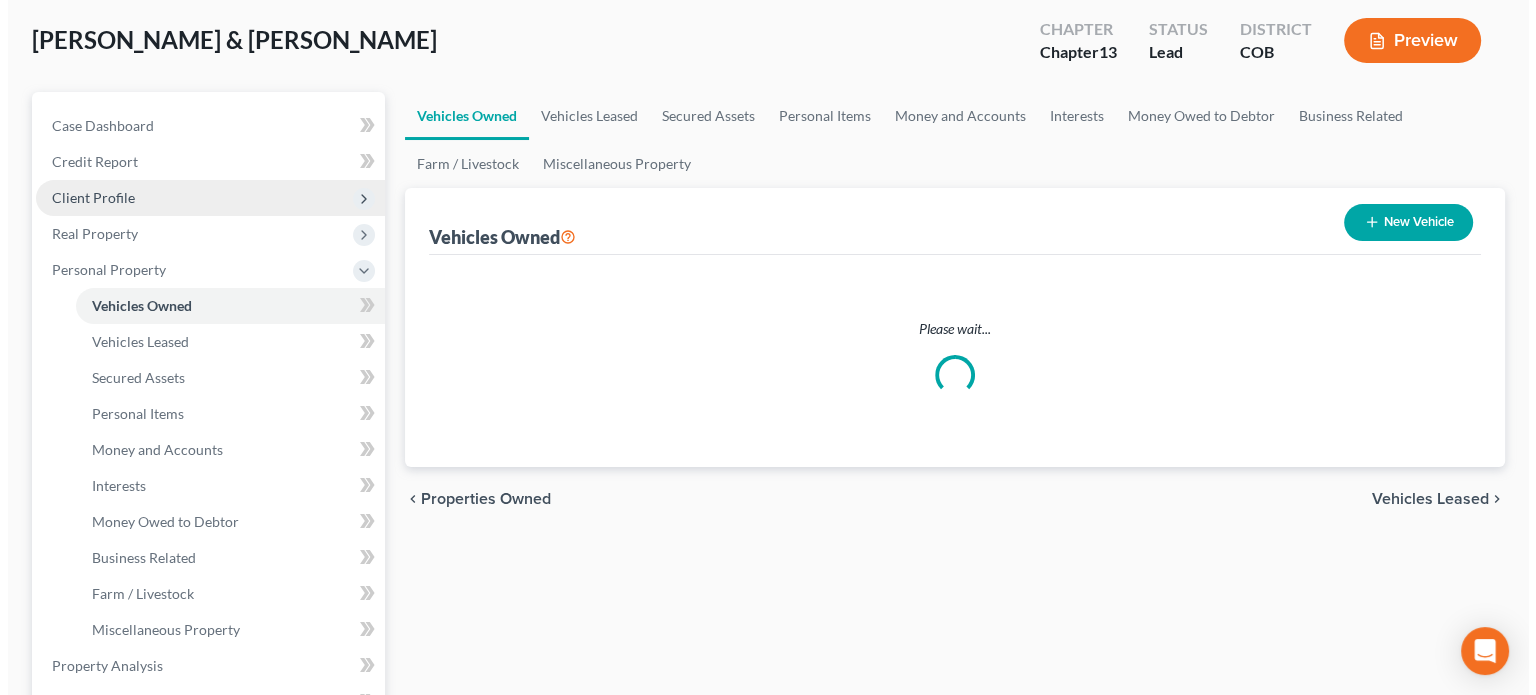 scroll, scrollTop: 0, scrollLeft: 0, axis: both 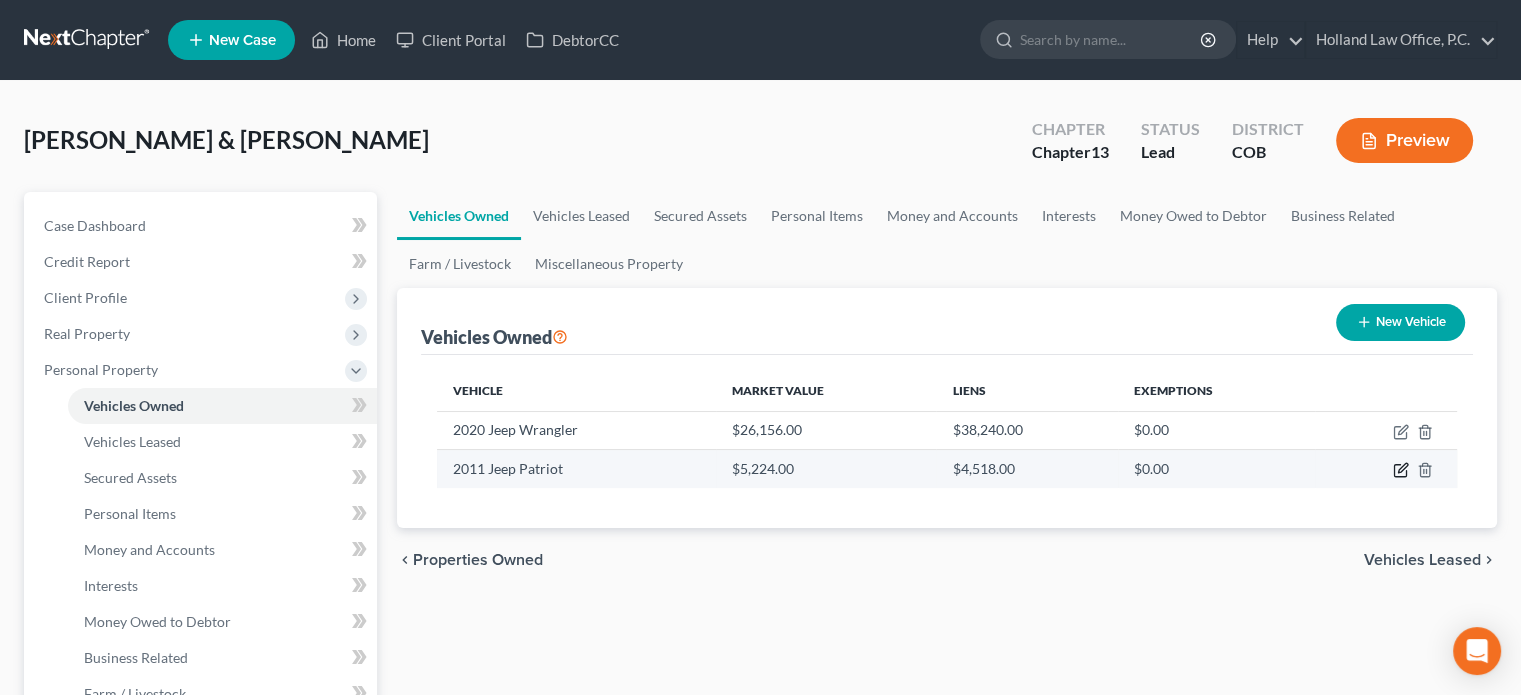 click 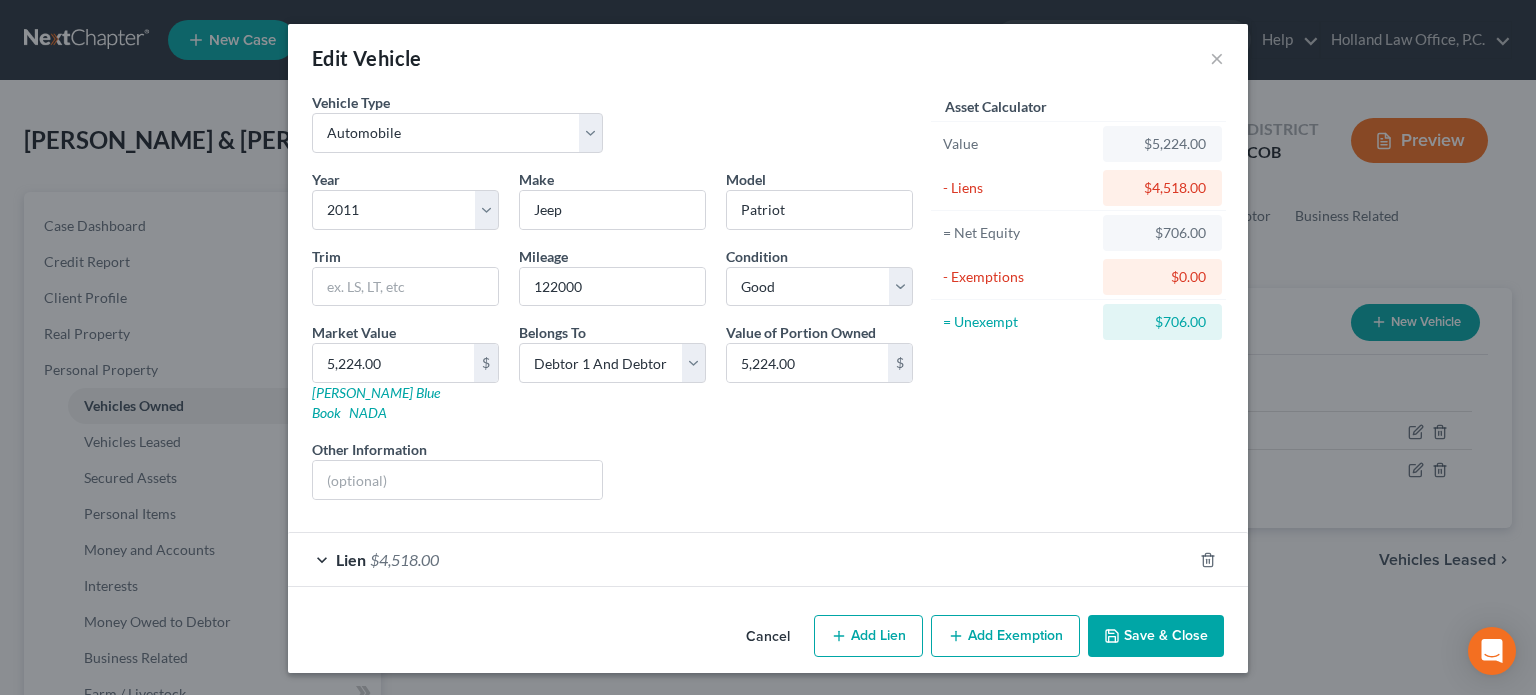 click on "Add Exemption" at bounding box center [1005, 636] 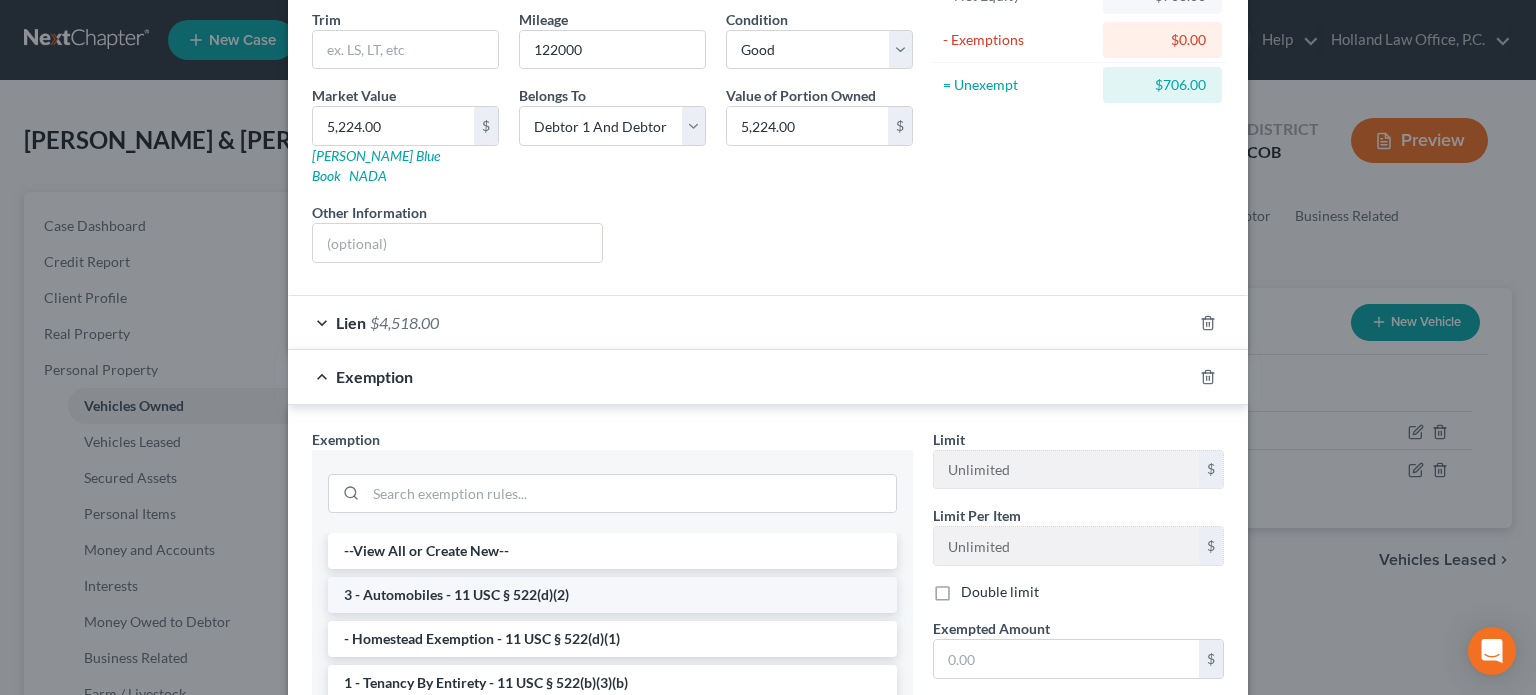scroll, scrollTop: 300, scrollLeft: 0, axis: vertical 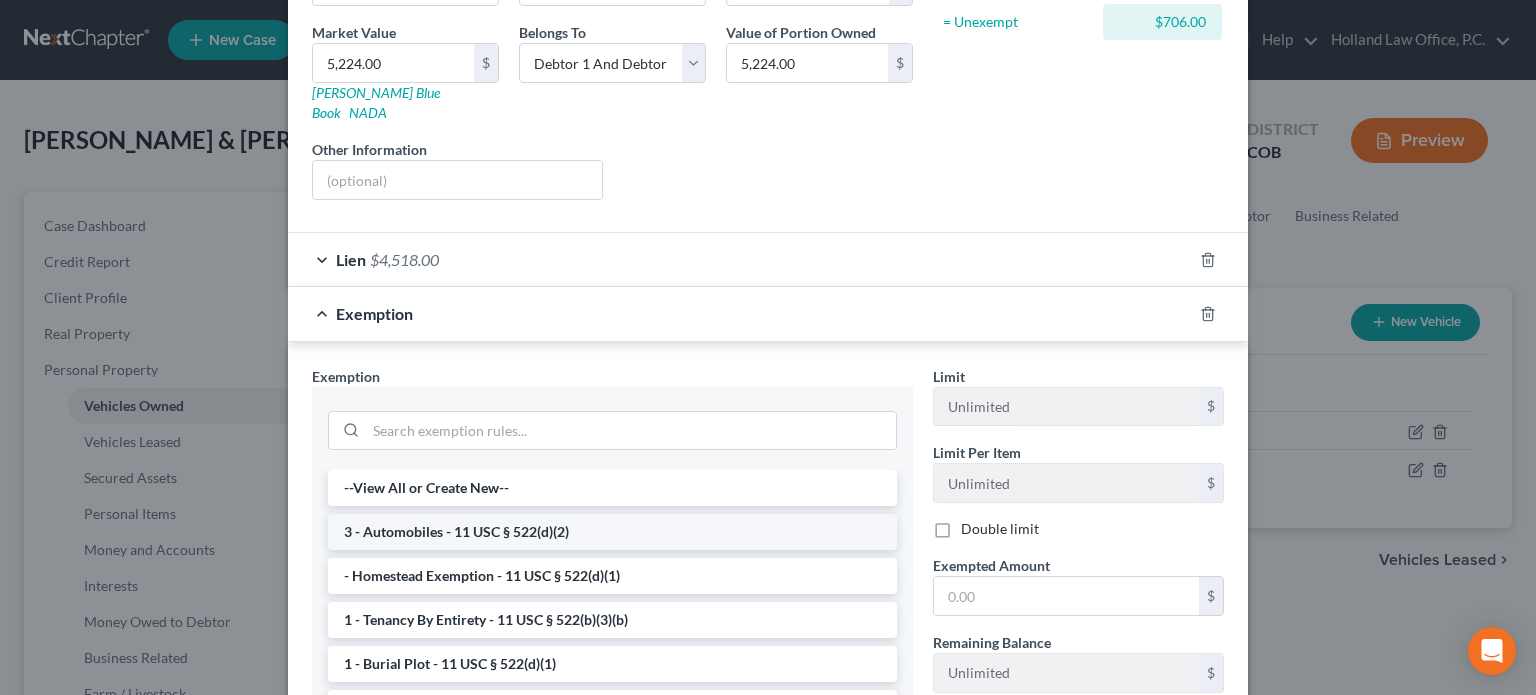 click on "3 - Automobiles - 11 USC § 522(d)(2)" at bounding box center (612, 532) 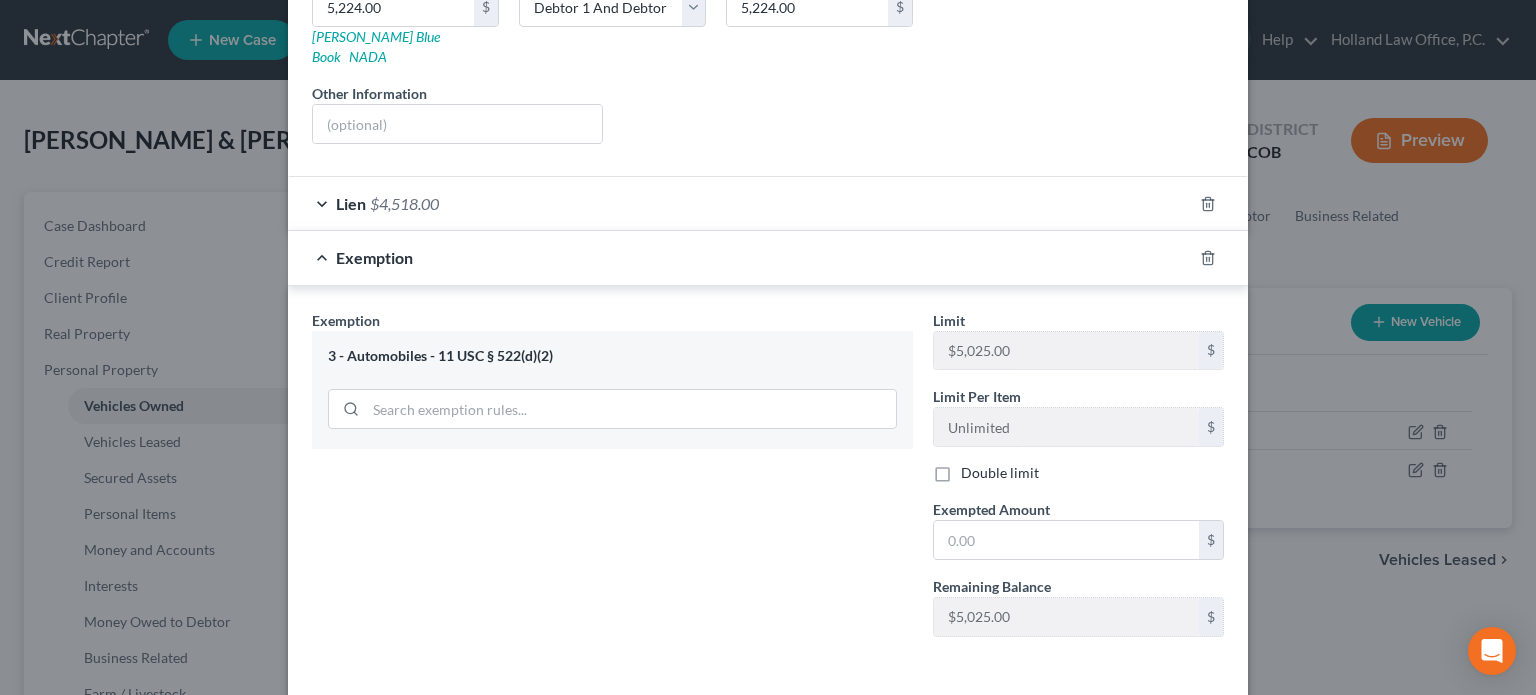 scroll, scrollTop: 400, scrollLeft: 0, axis: vertical 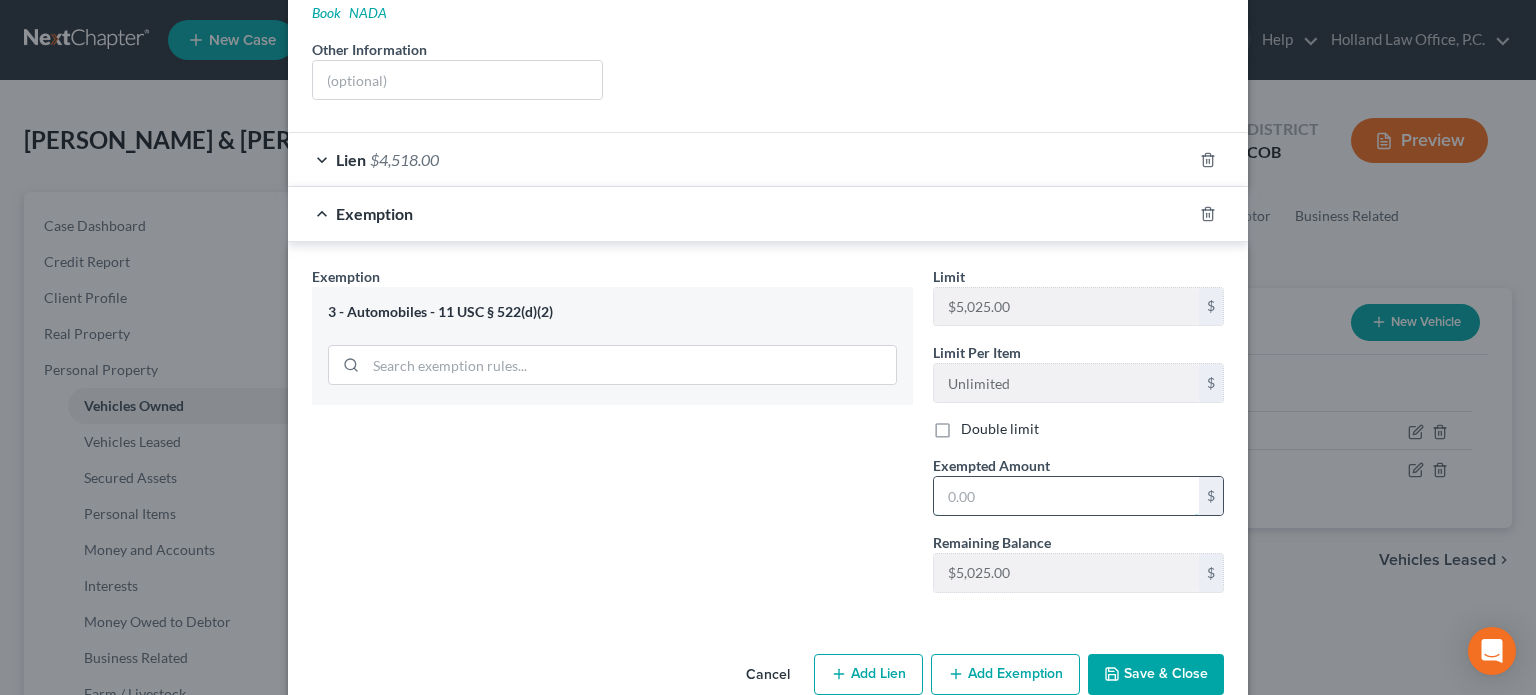 click at bounding box center [1066, 496] 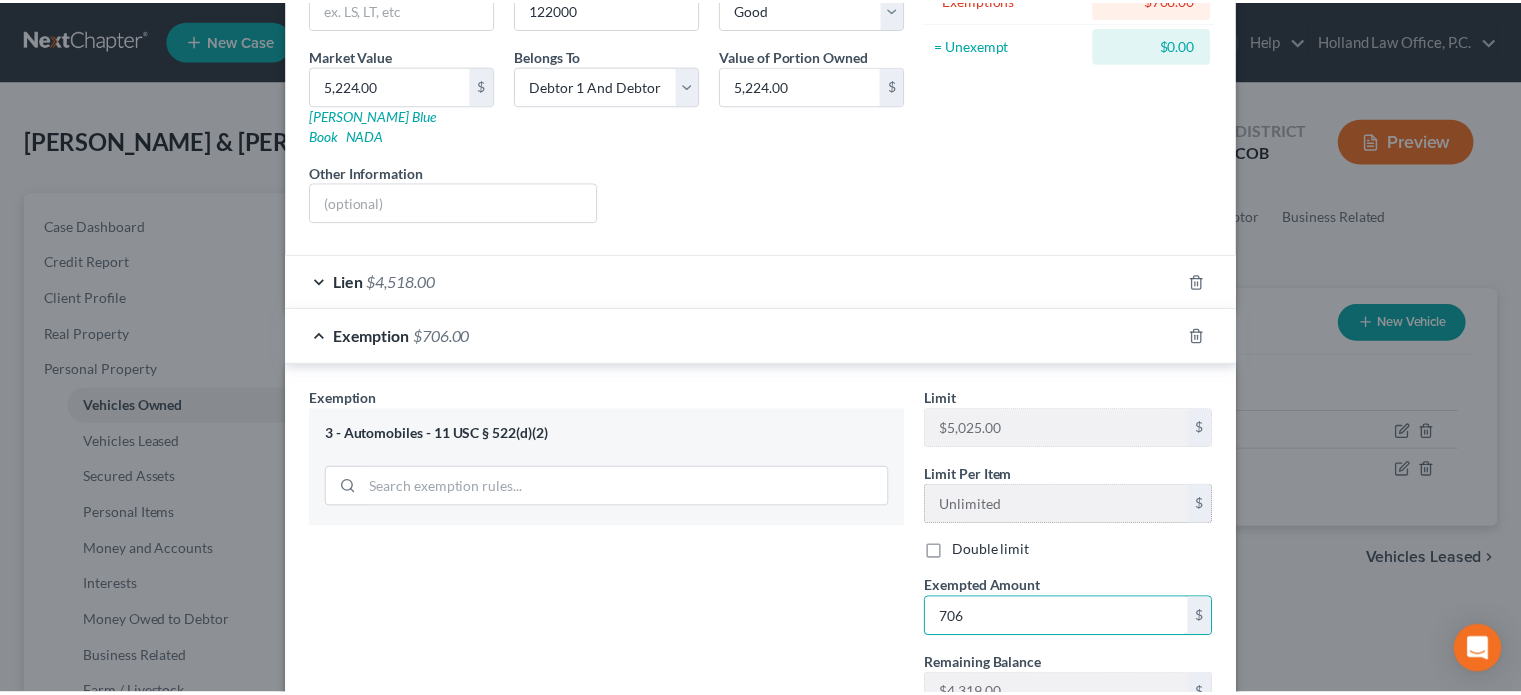 scroll, scrollTop: 416, scrollLeft: 0, axis: vertical 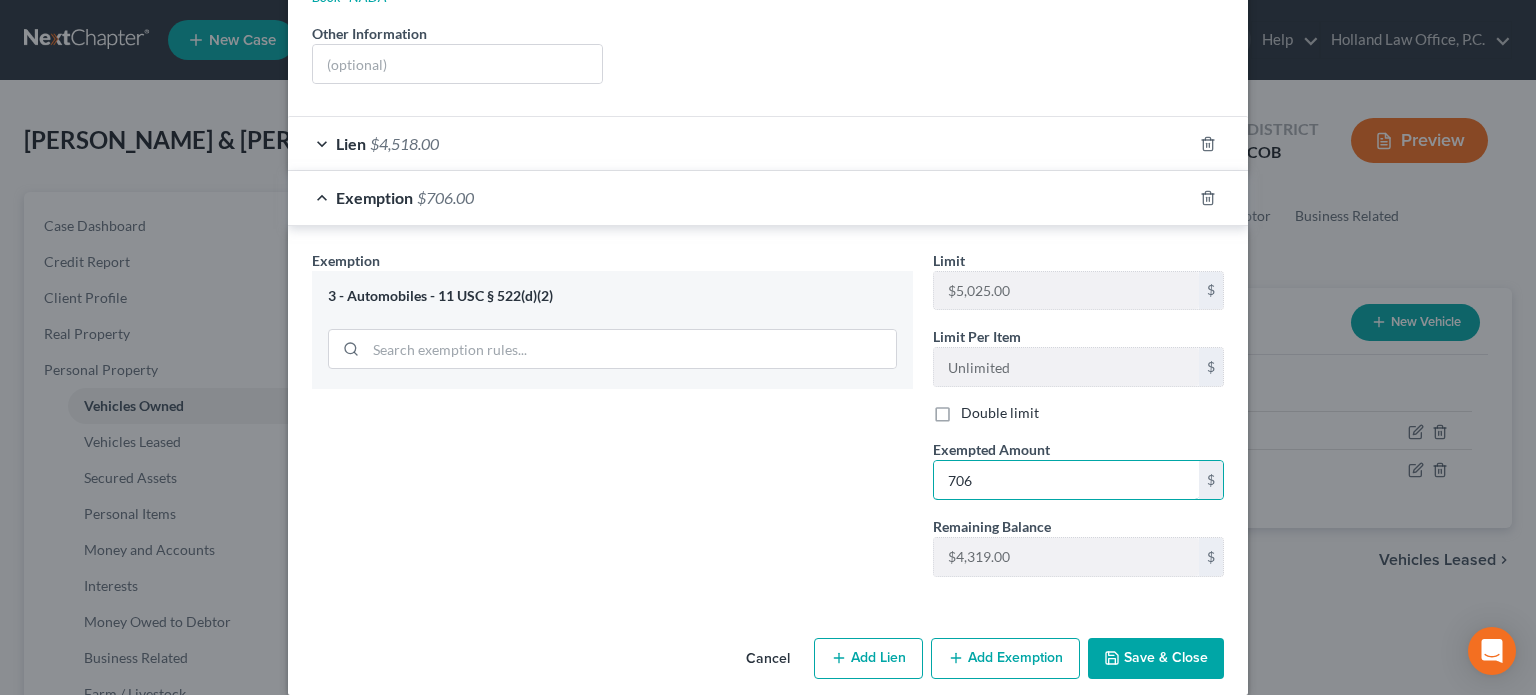 type on "706" 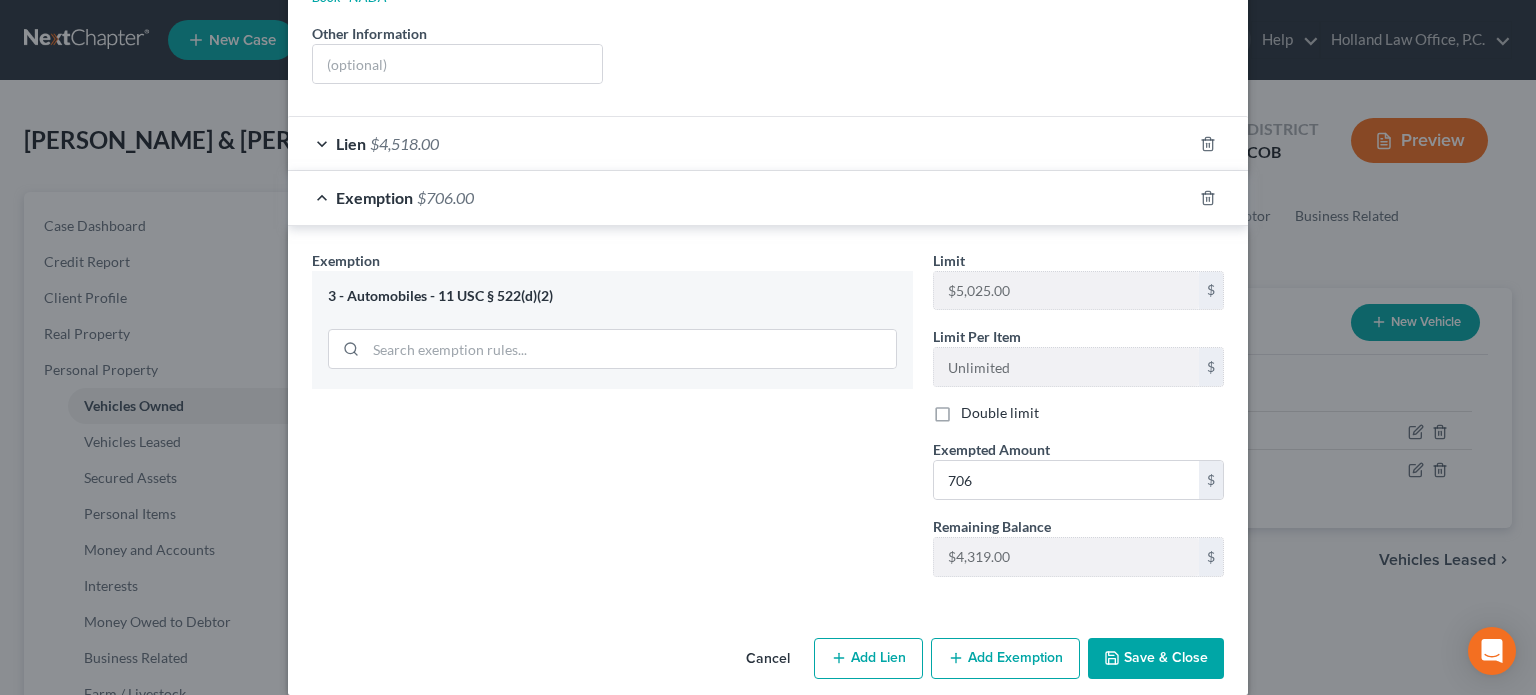 click on "Save & Close" at bounding box center [1156, 659] 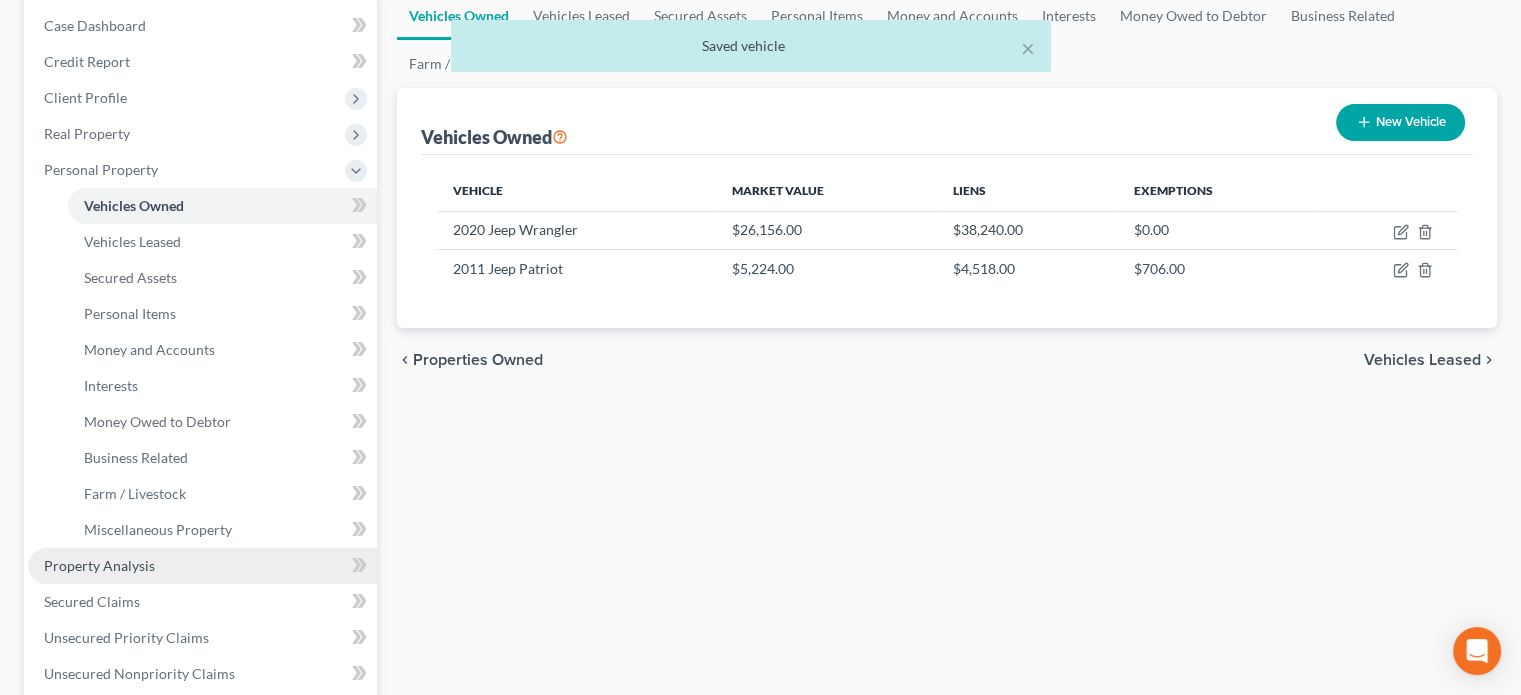 click on "Property Analysis" at bounding box center [202, 566] 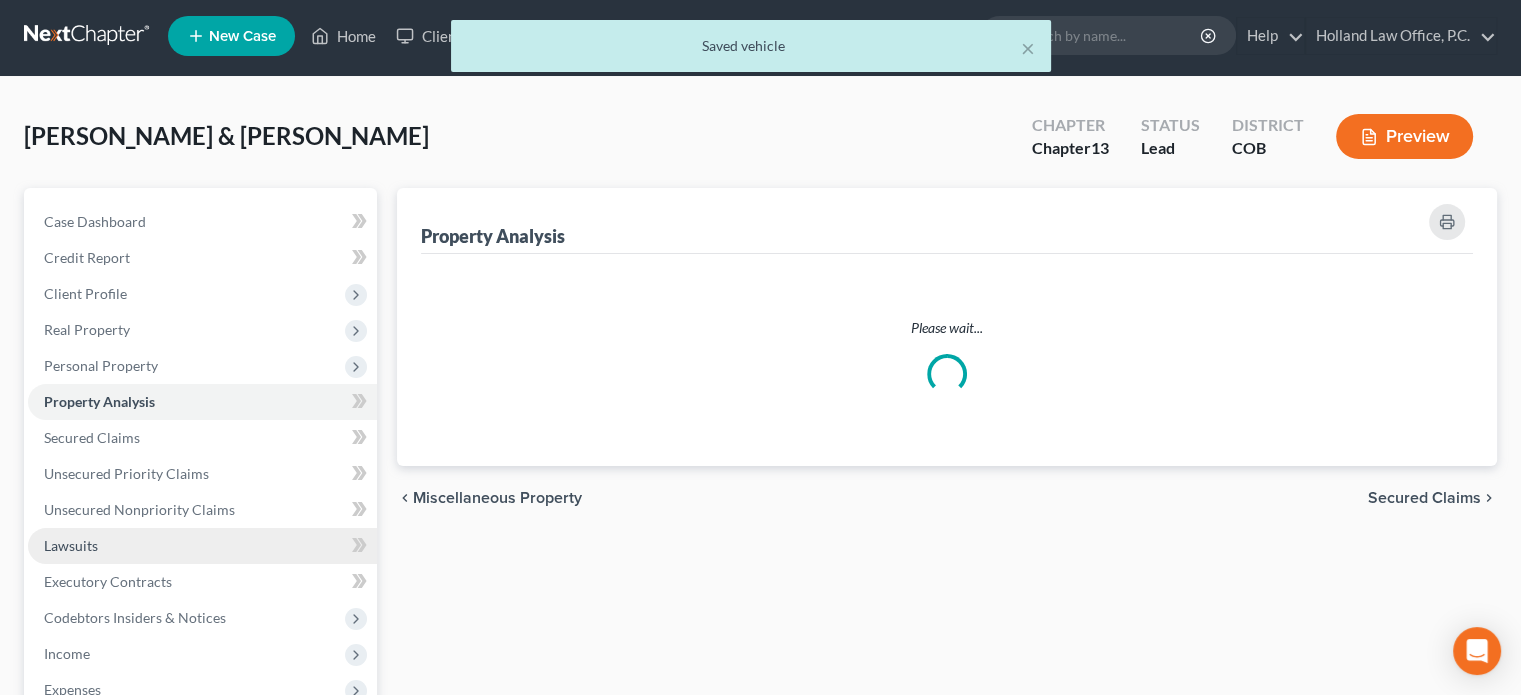 scroll, scrollTop: 0, scrollLeft: 0, axis: both 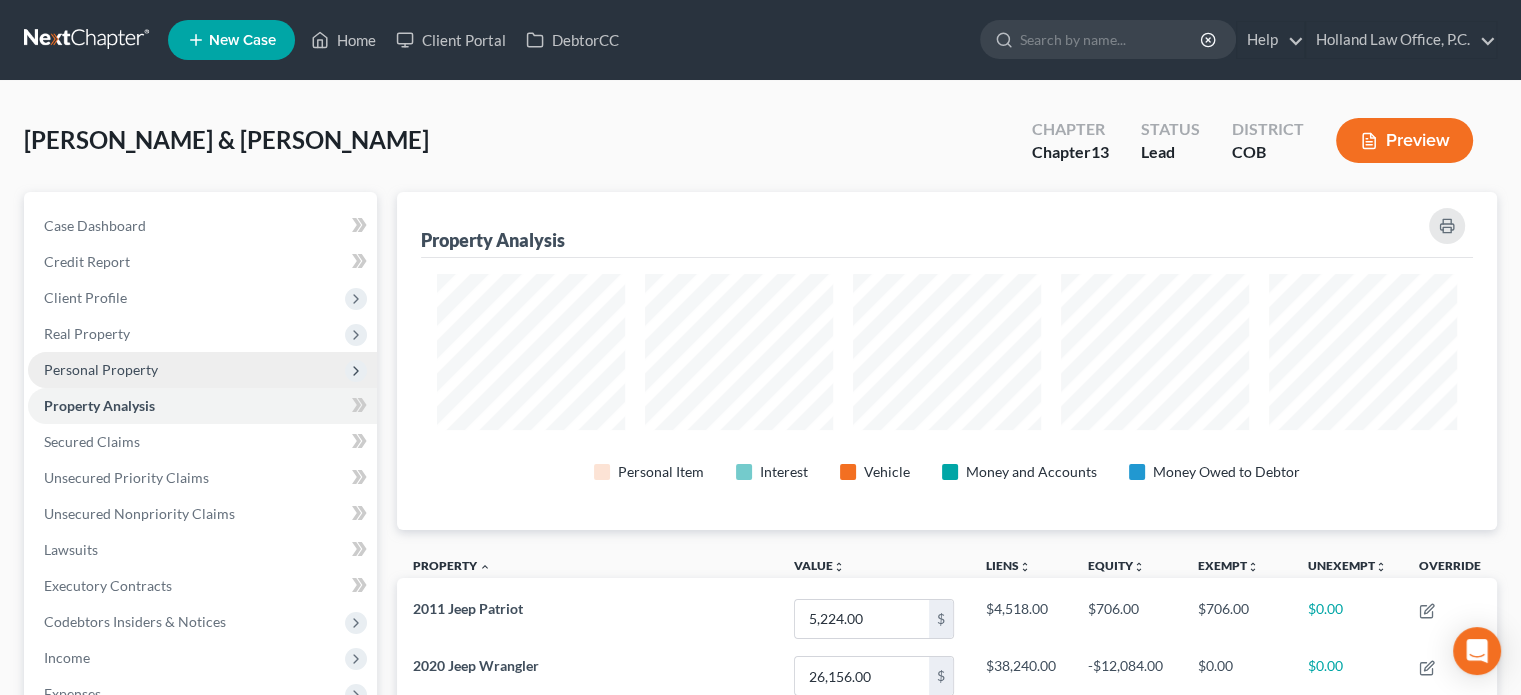 click on "Personal Property" at bounding box center [101, 369] 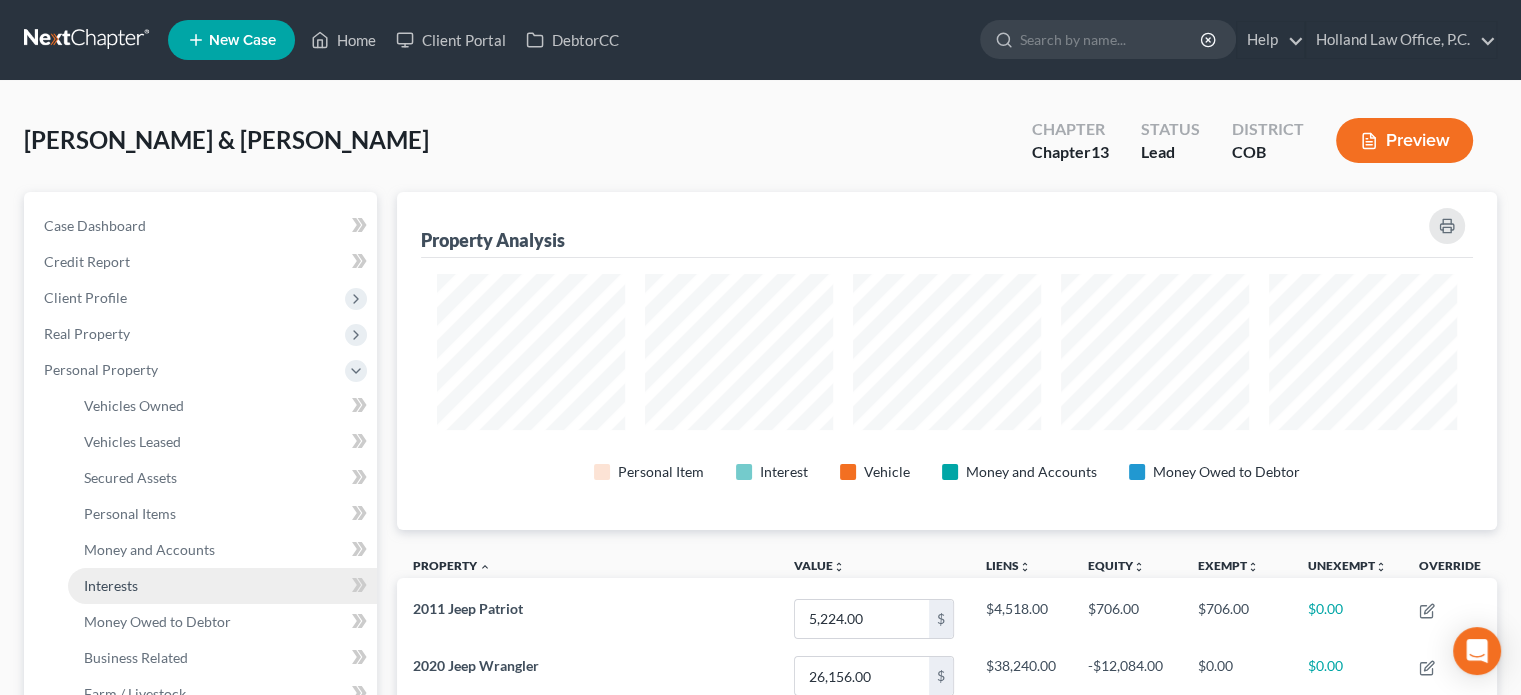 click on "Interests" at bounding box center (111, 585) 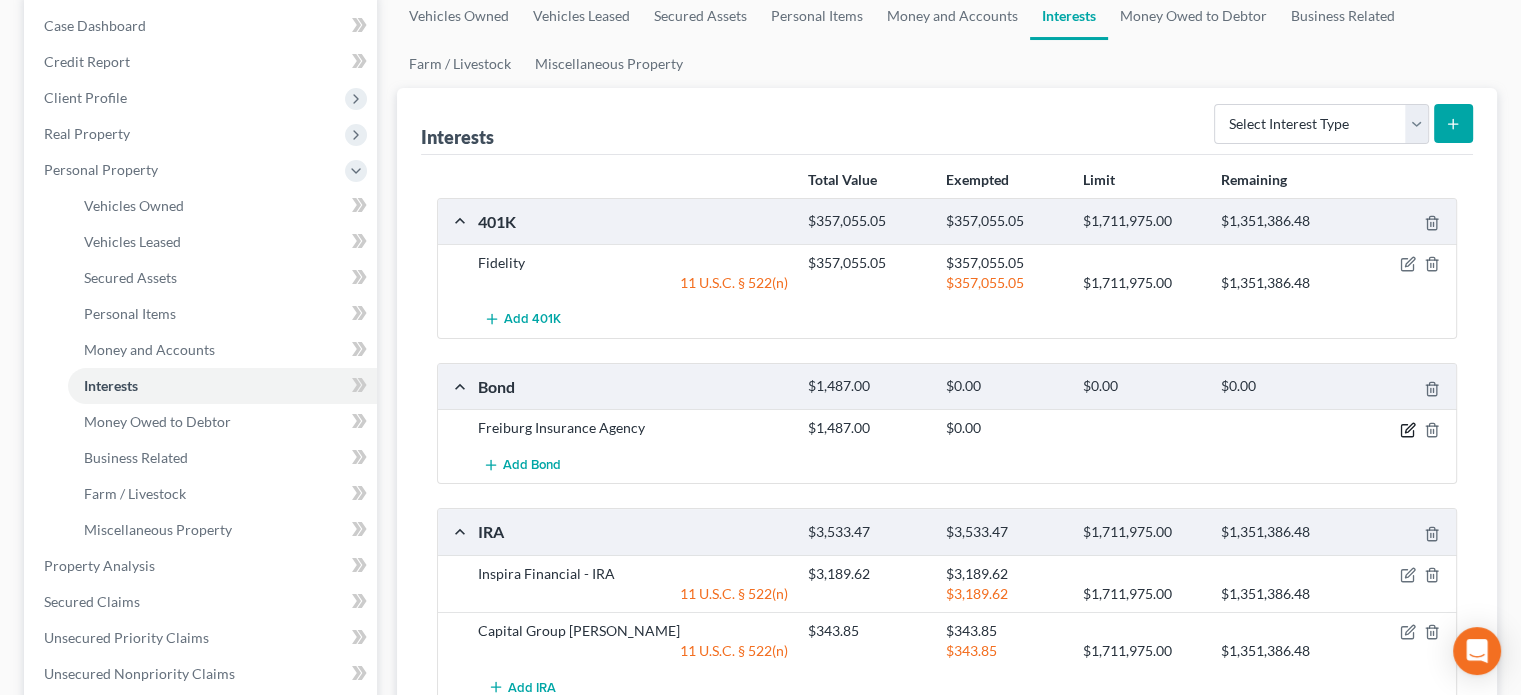 click 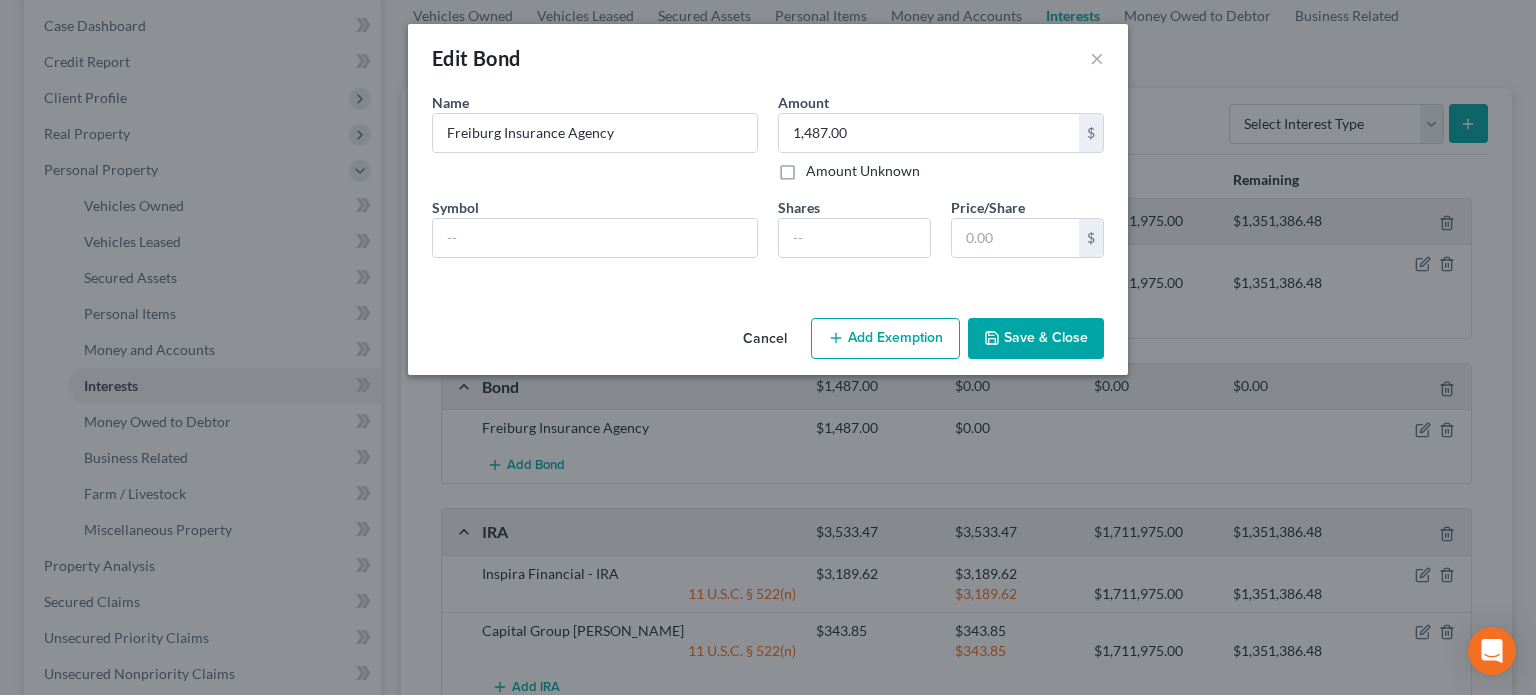 click on "Add Exemption" at bounding box center [885, 339] 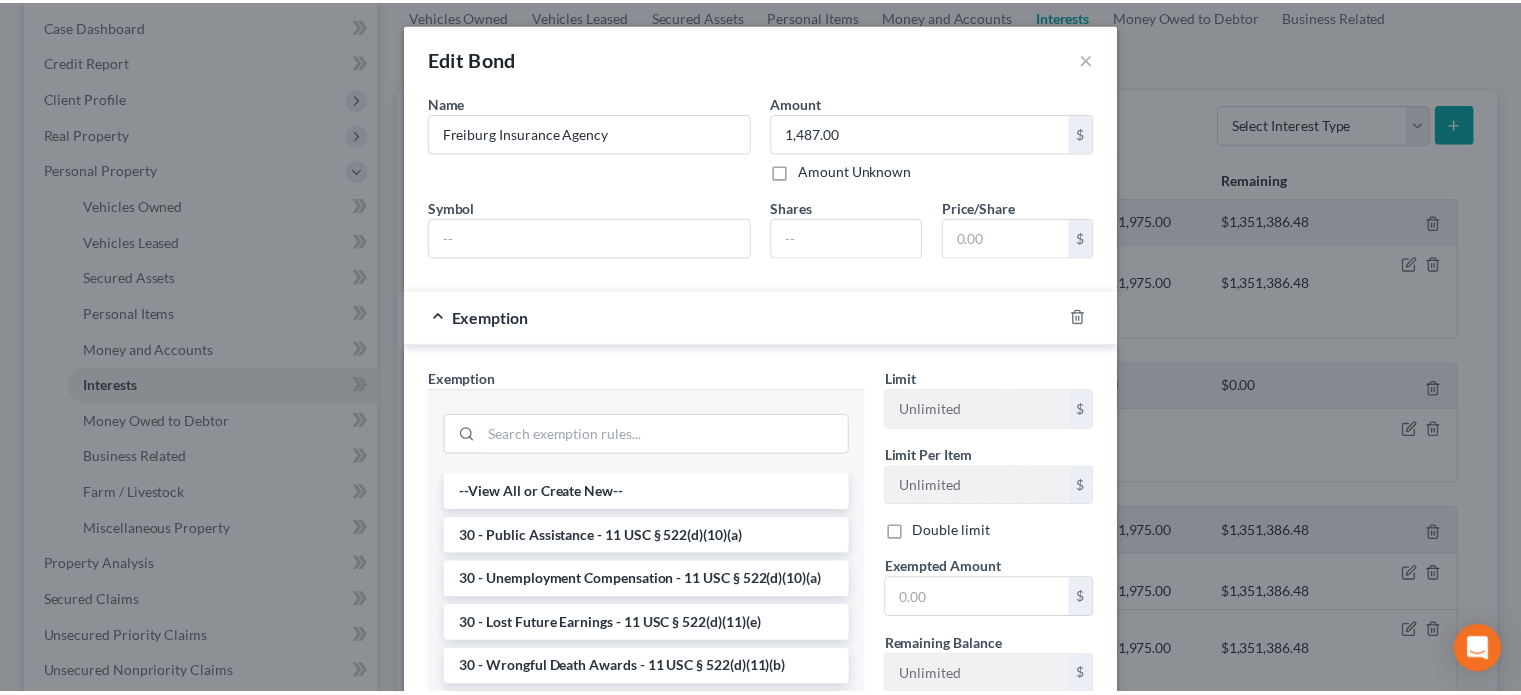 scroll, scrollTop: 100, scrollLeft: 0, axis: vertical 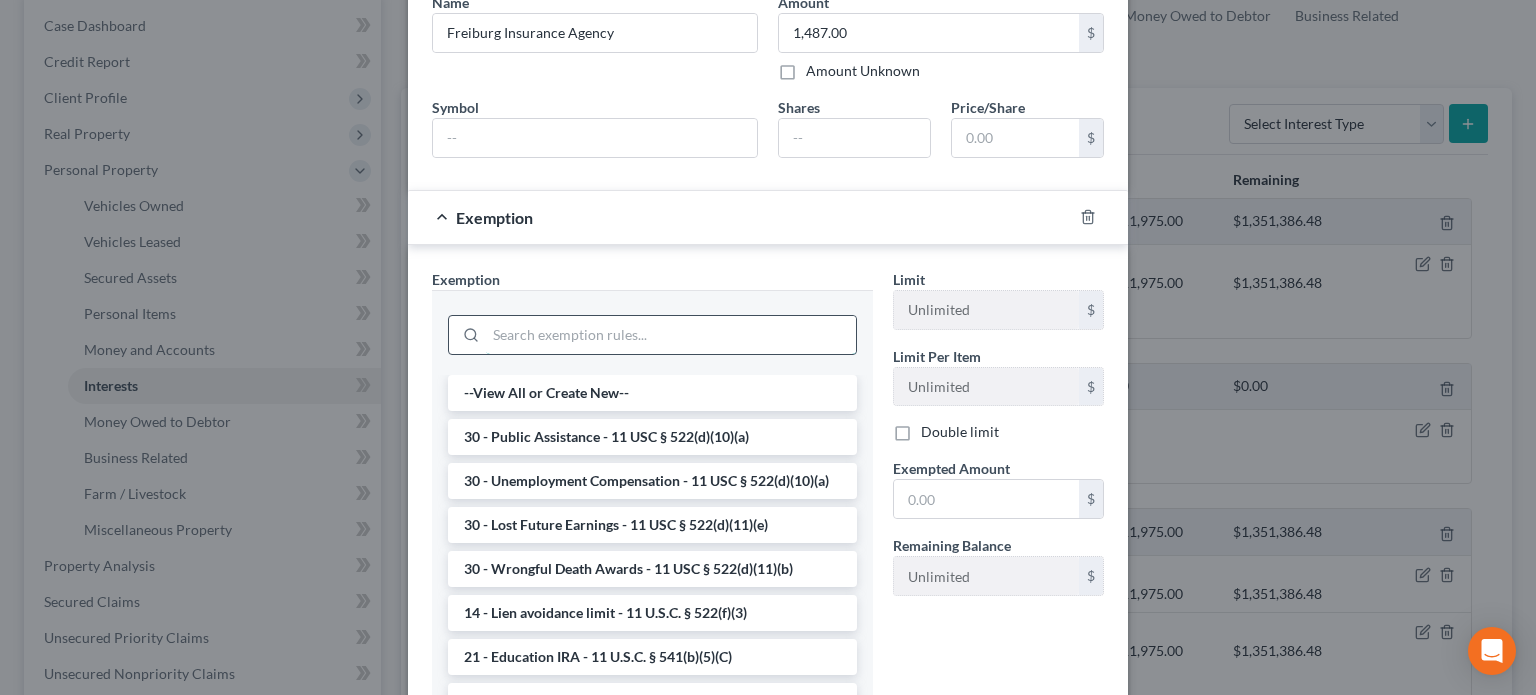 click at bounding box center (671, 335) 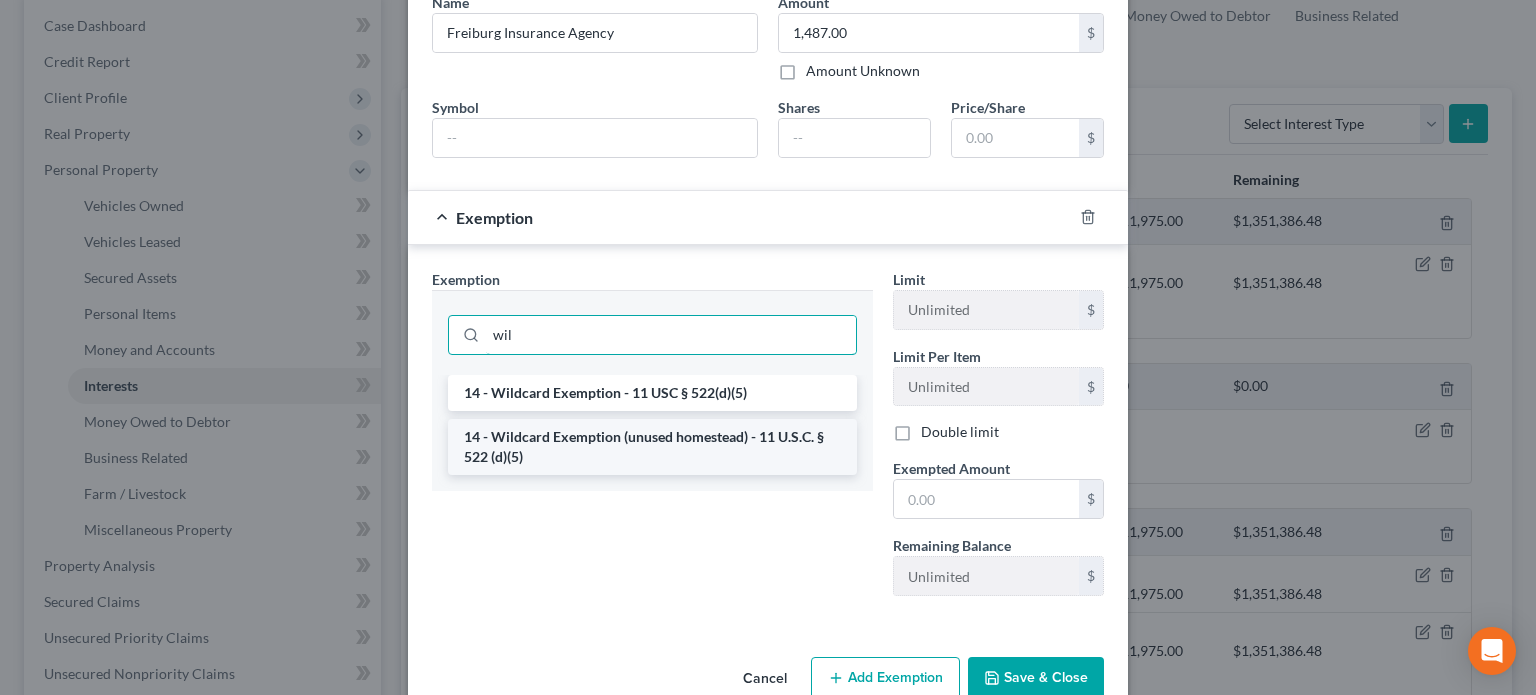 type on "wil" 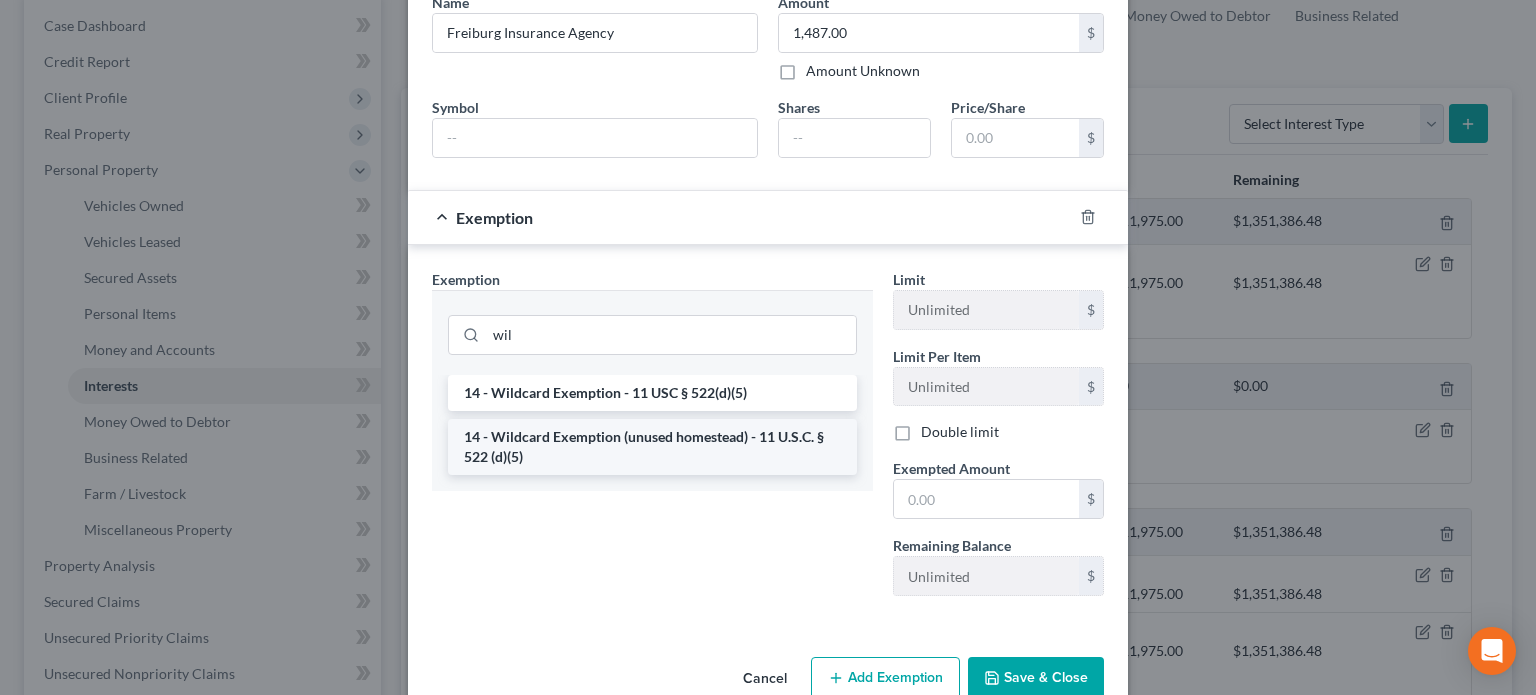 click on "14 - Wildcard Exemption (unused homestead) - 11 U.S.C. § 522 (d)(5)" at bounding box center [652, 447] 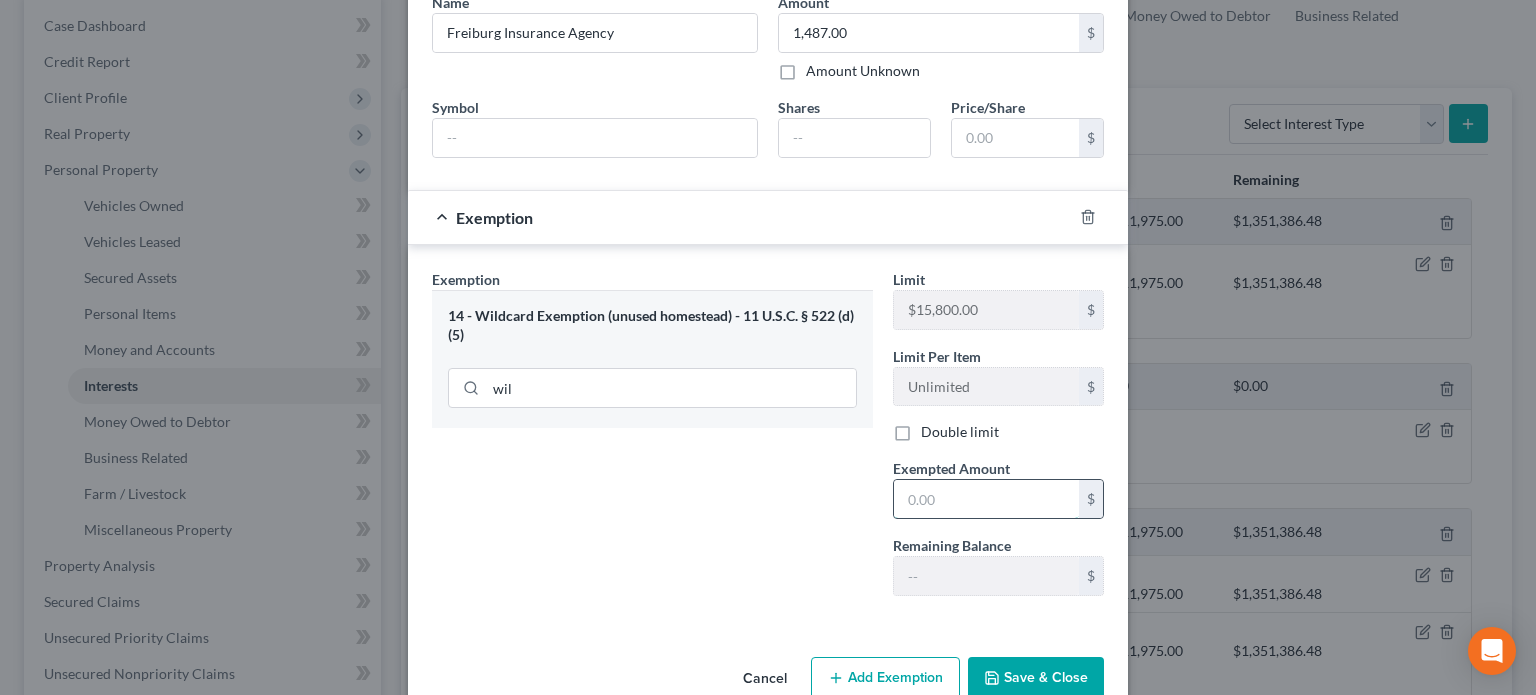 click at bounding box center (986, 499) 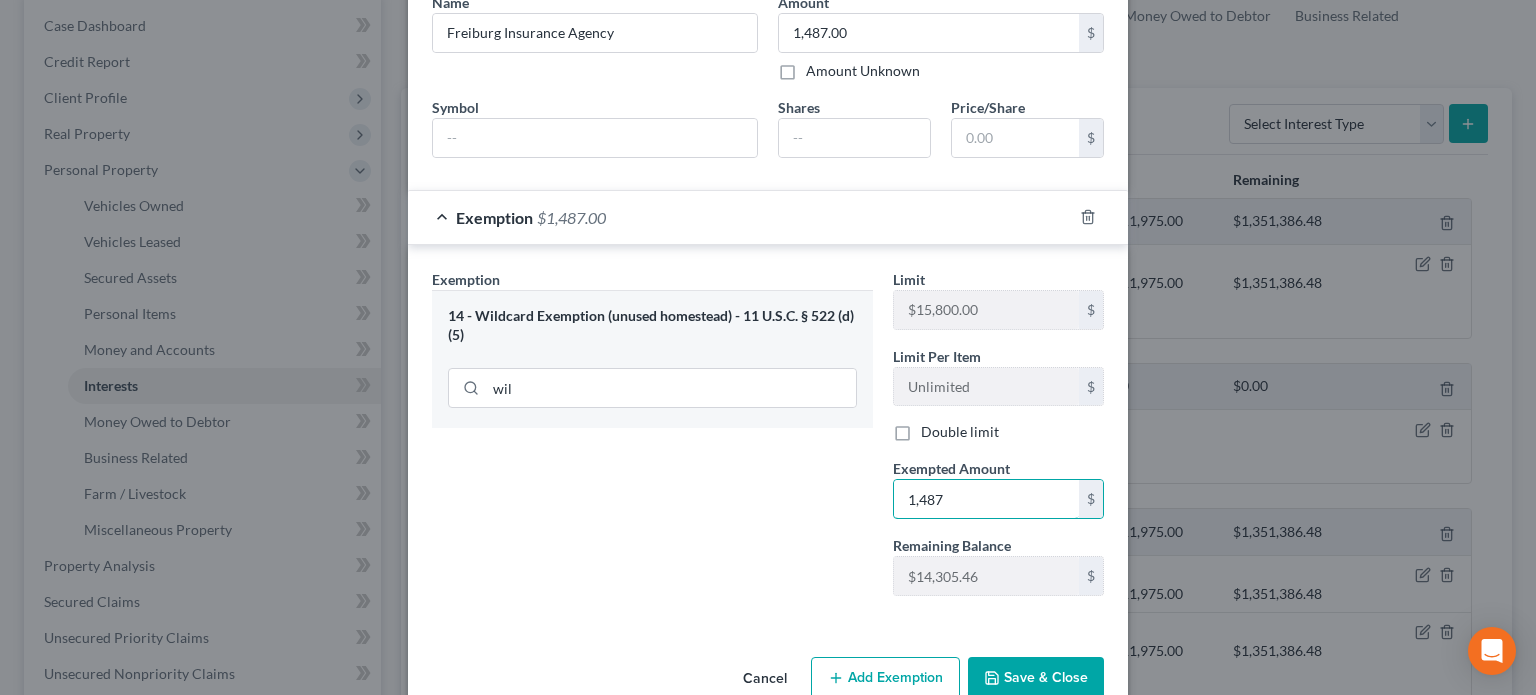 type on "1,487" 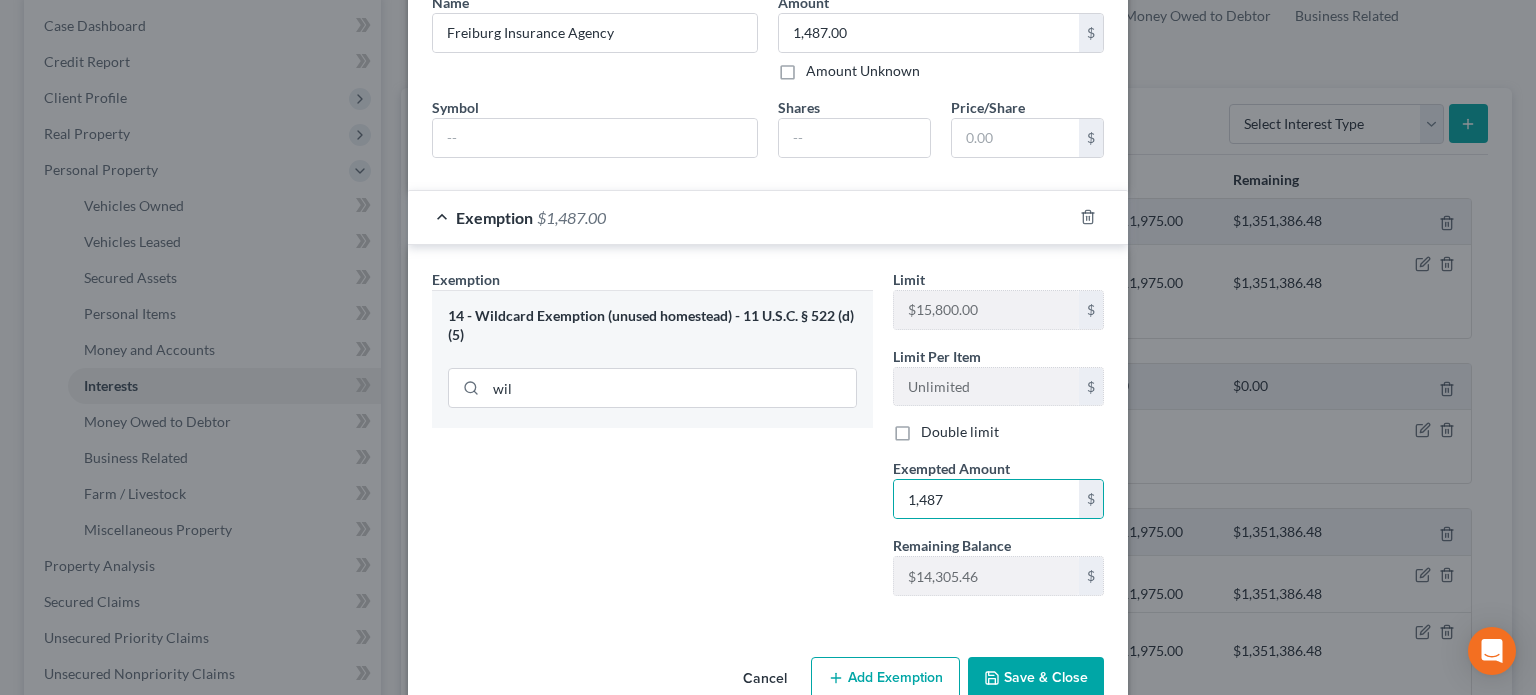 click on "Save & Close" at bounding box center [1036, 678] 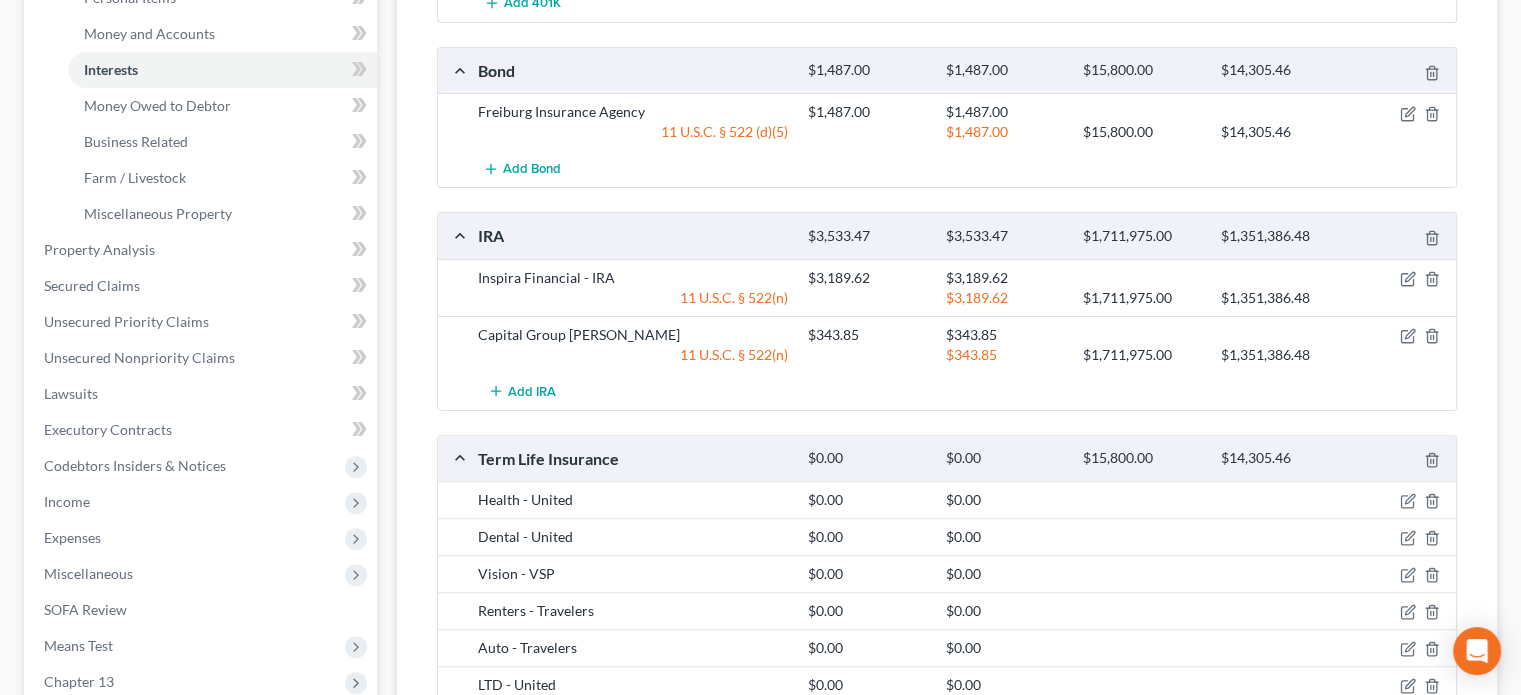 scroll, scrollTop: 700, scrollLeft: 0, axis: vertical 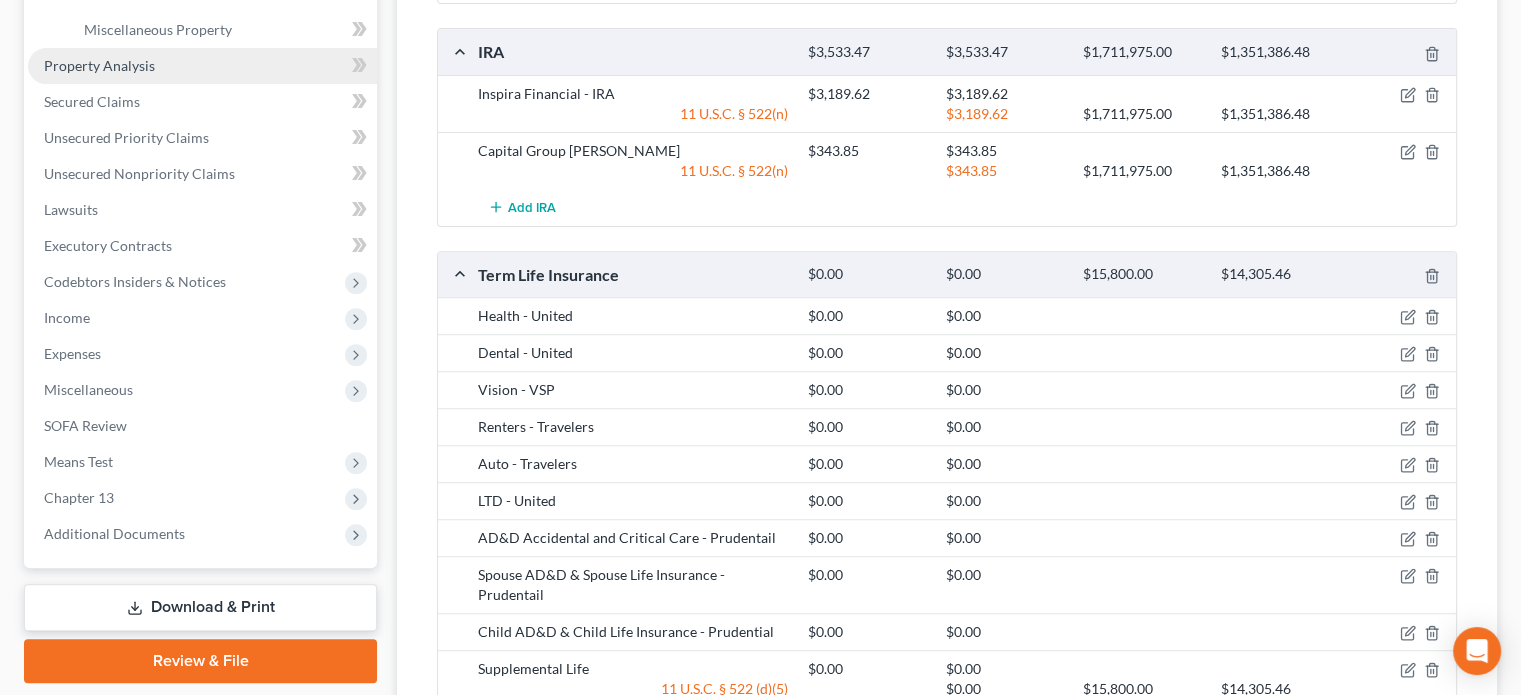 click on "Property Analysis" at bounding box center (99, 65) 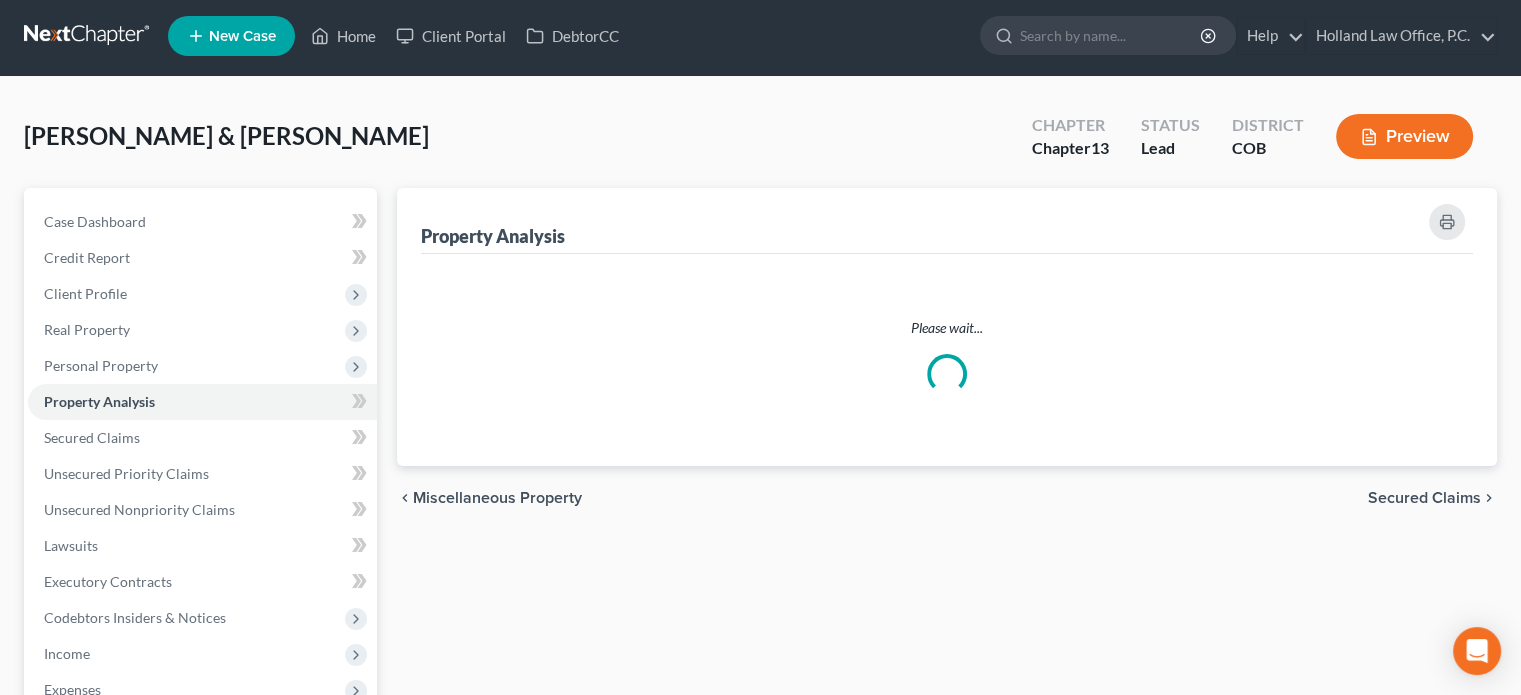 scroll, scrollTop: 0, scrollLeft: 0, axis: both 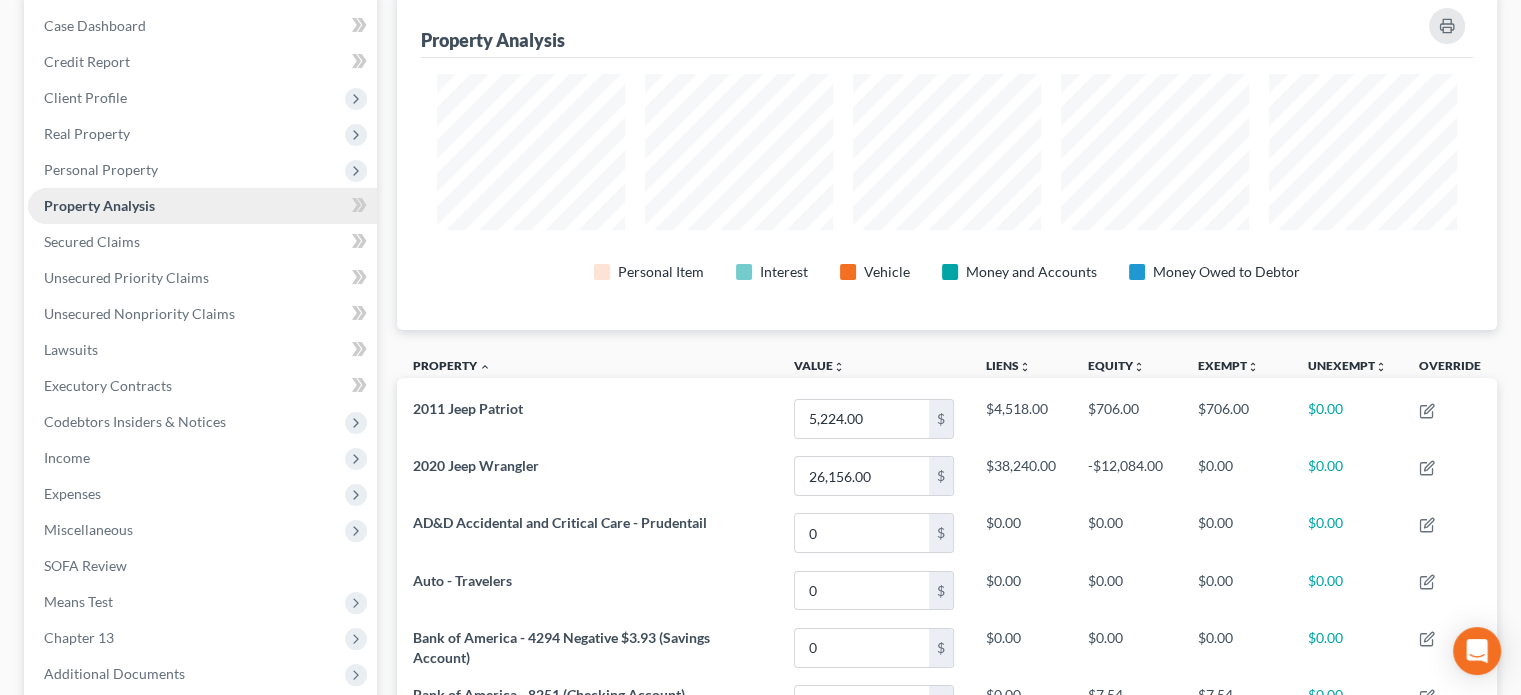 click on "Property Analysis" at bounding box center (99, 205) 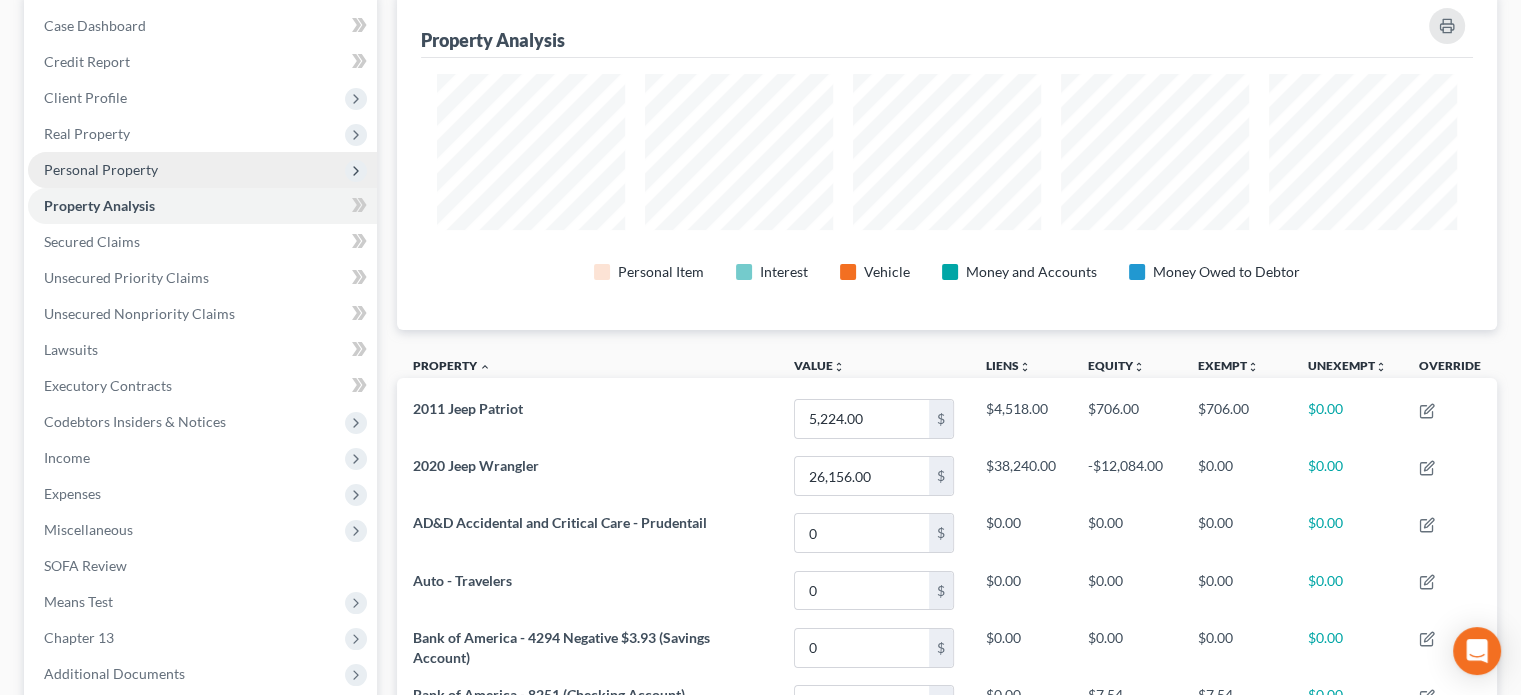 click on "Personal Property" at bounding box center (101, 169) 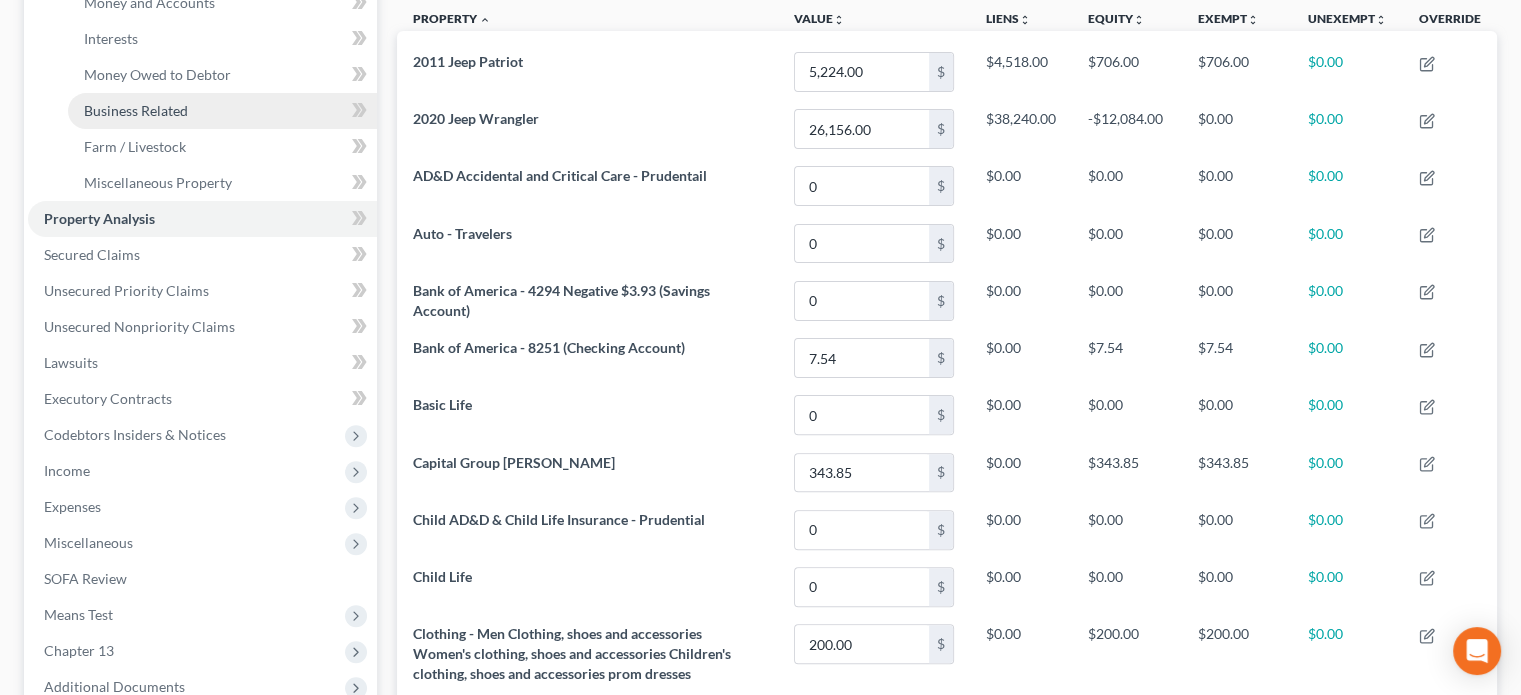 scroll, scrollTop: 500, scrollLeft: 0, axis: vertical 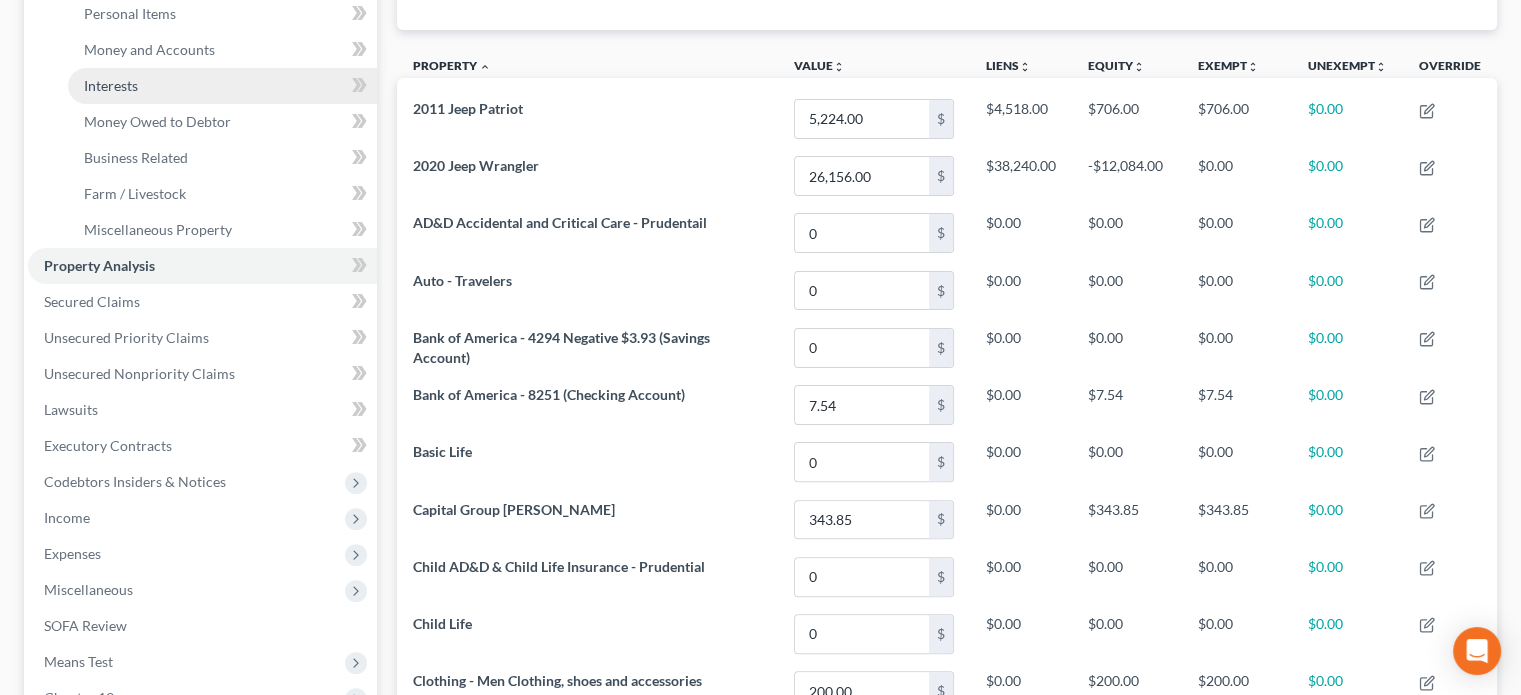click on "Interests" at bounding box center (111, 85) 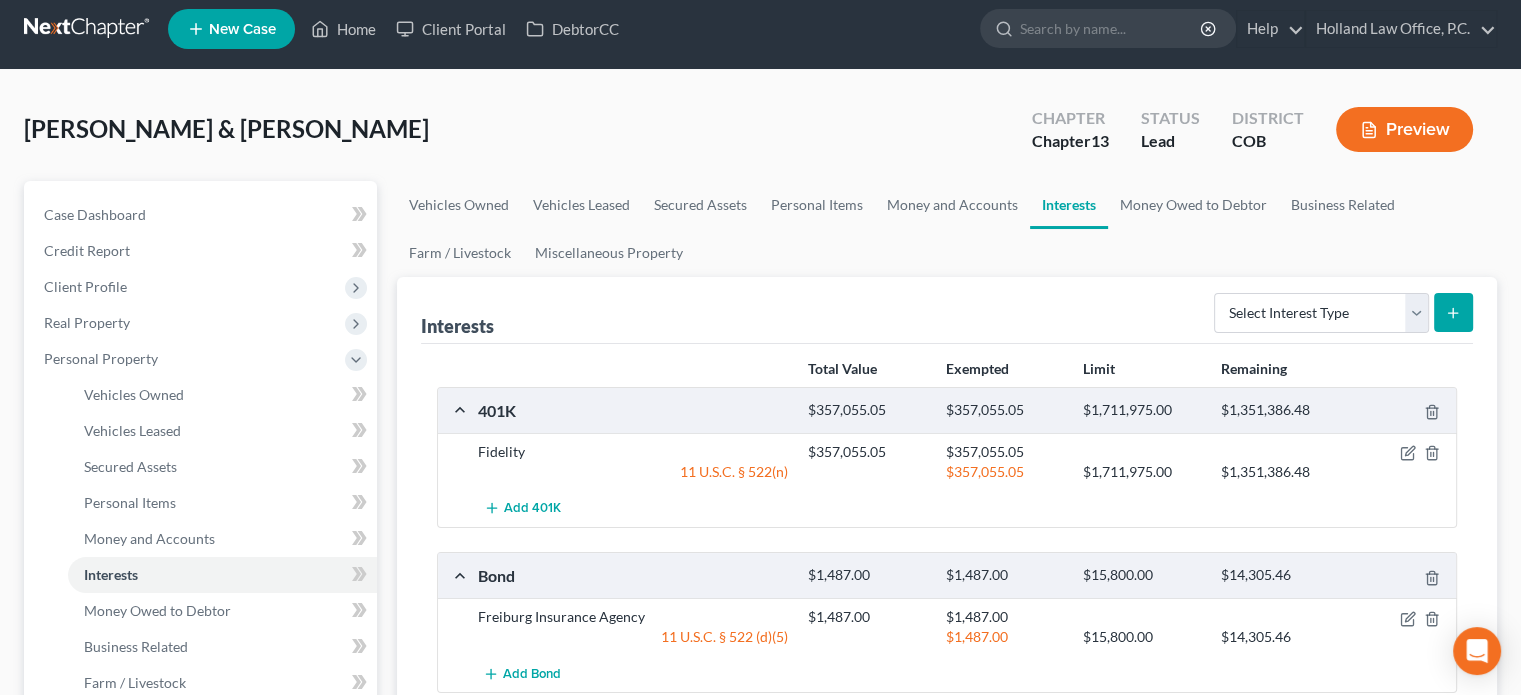 scroll, scrollTop: 0, scrollLeft: 0, axis: both 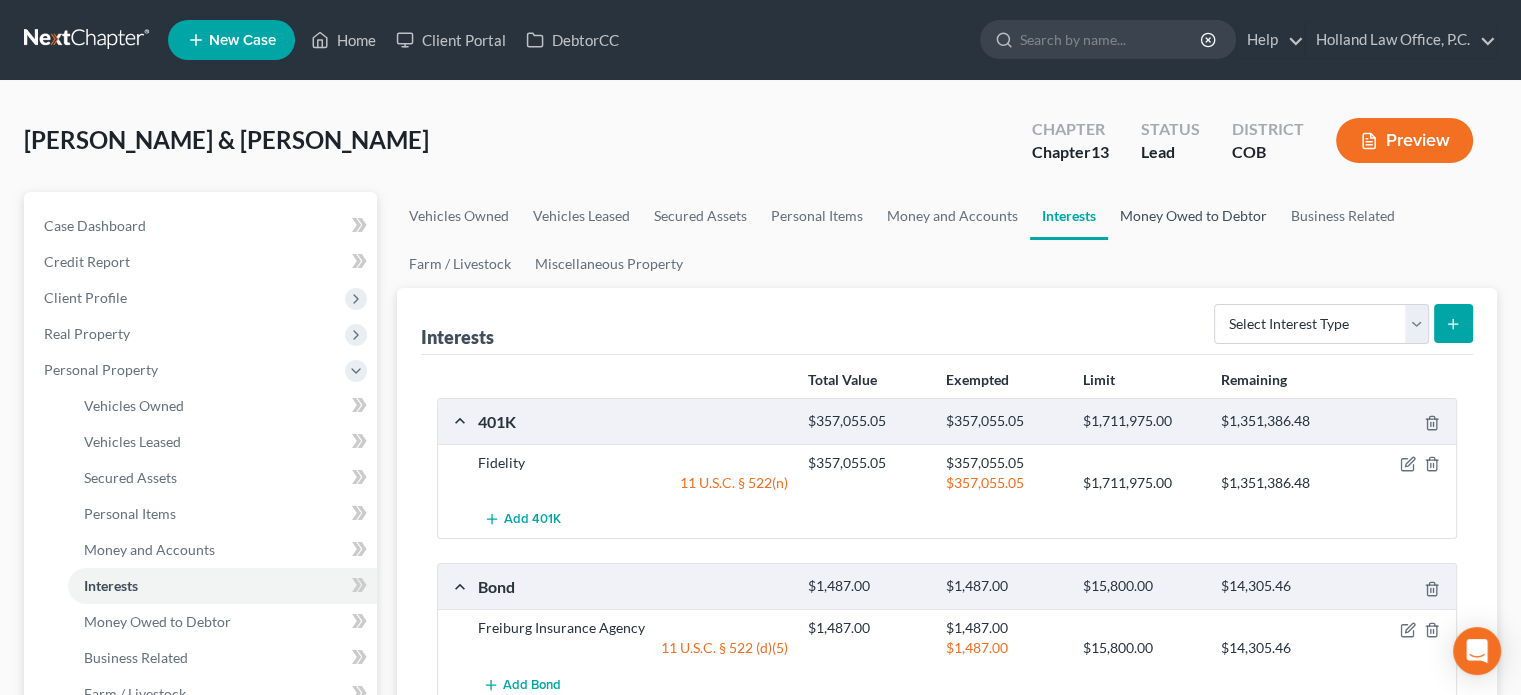 click on "Money Owed to Debtor" at bounding box center [1193, 216] 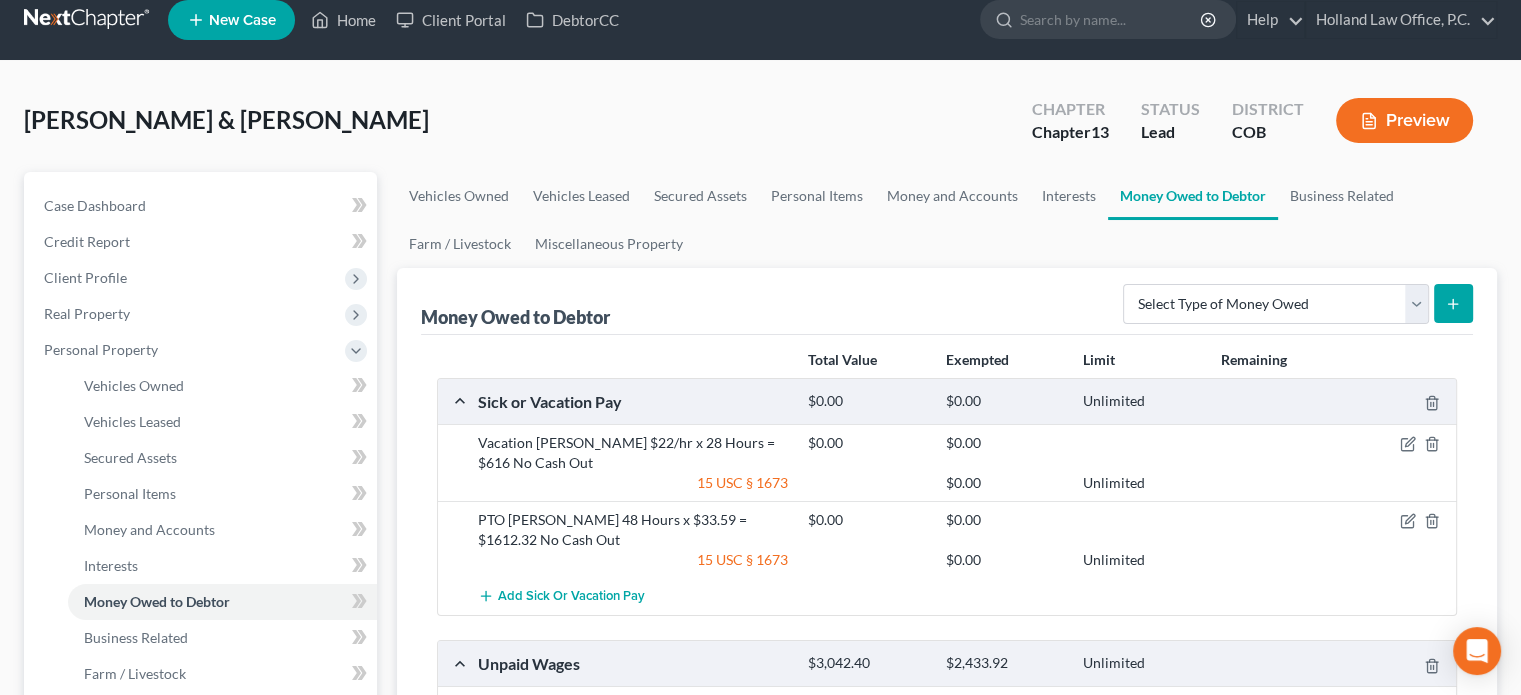 scroll, scrollTop: 0, scrollLeft: 0, axis: both 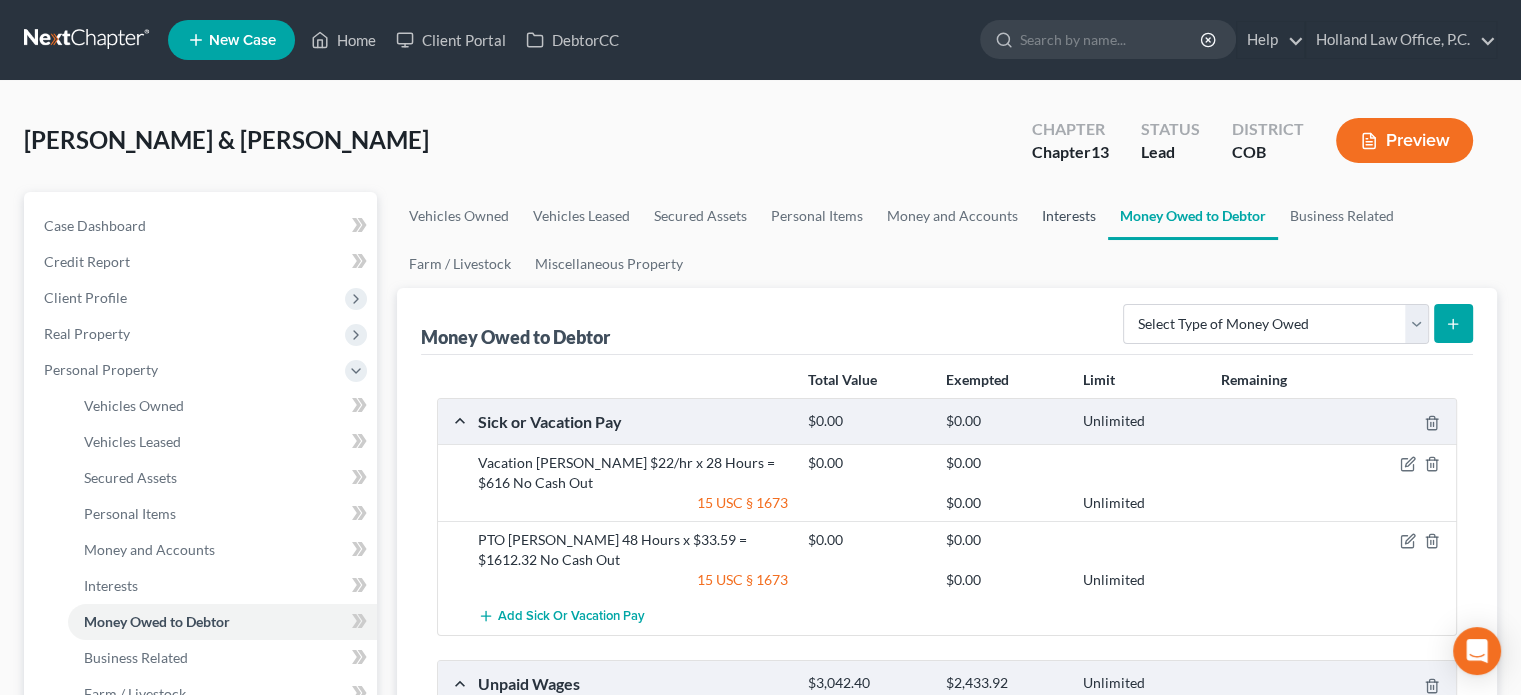 click on "Interests" at bounding box center [1069, 216] 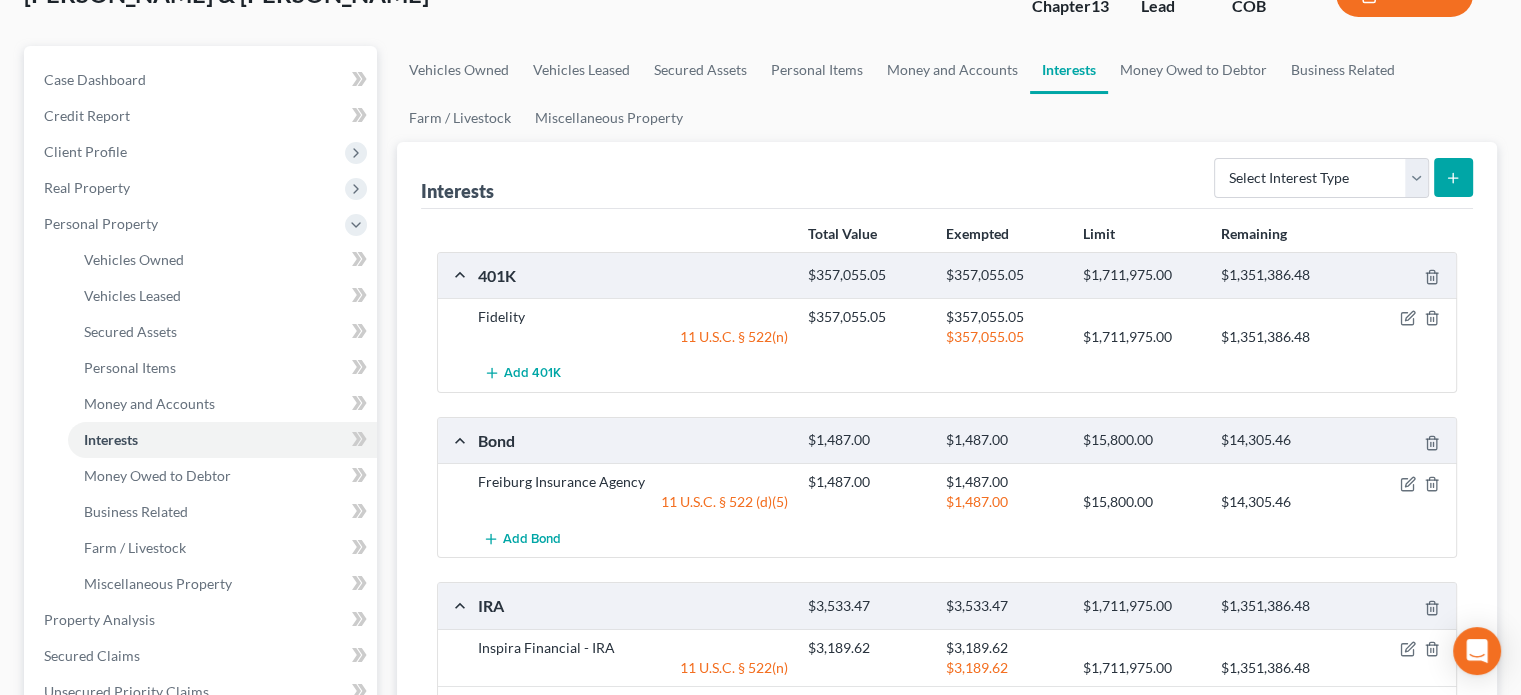 scroll, scrollTop: 100, scrollLeft: 0, axis: vertical 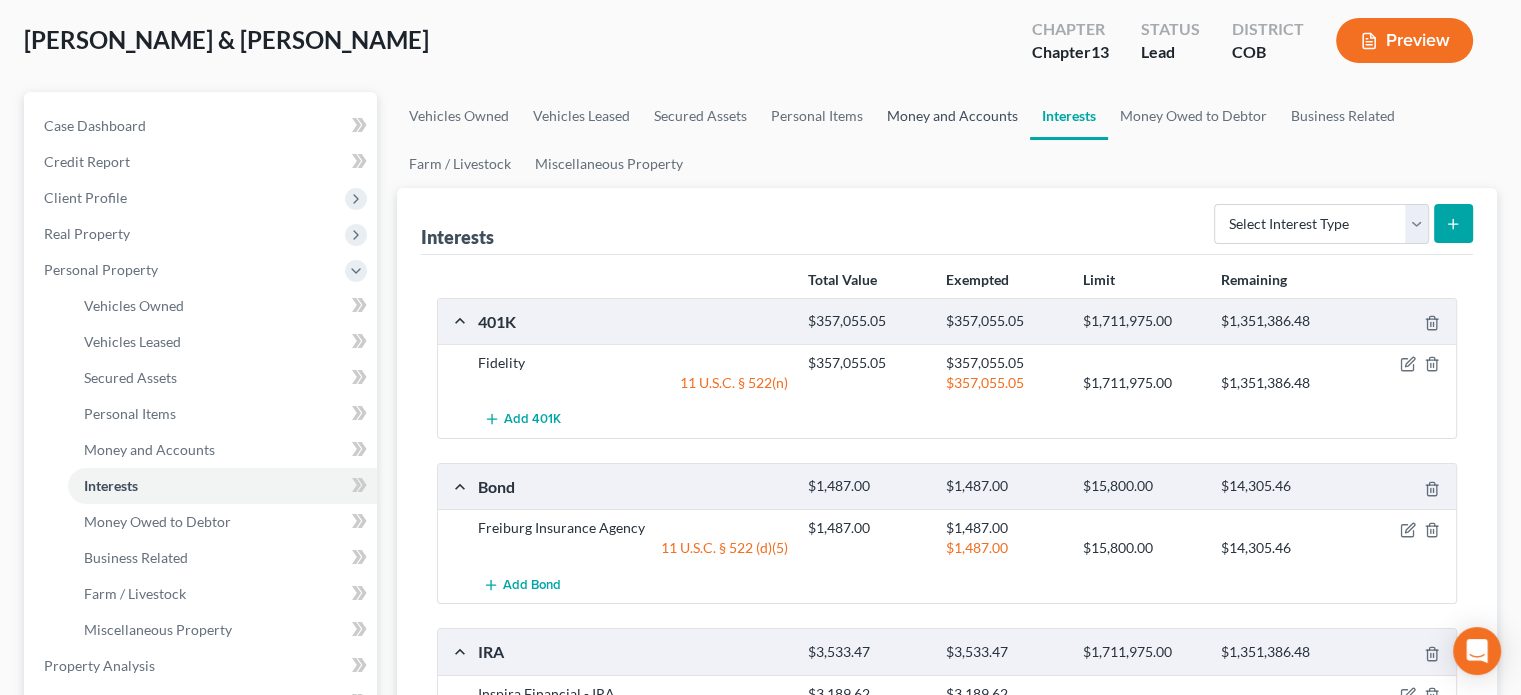 click on "Money and Accounts" at bounding box center (952, 116) 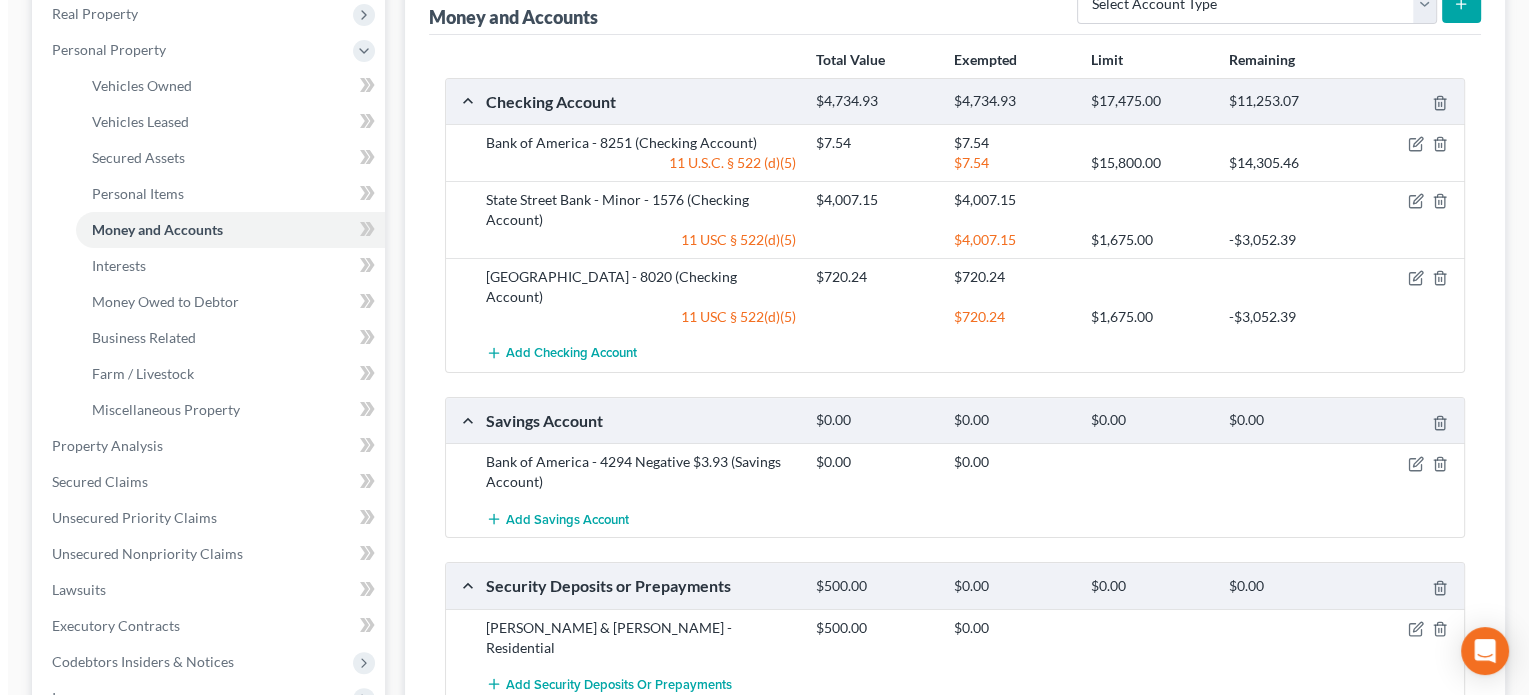 scroll, scrollTop: 500, scrollLeft: 0, axis: vertical 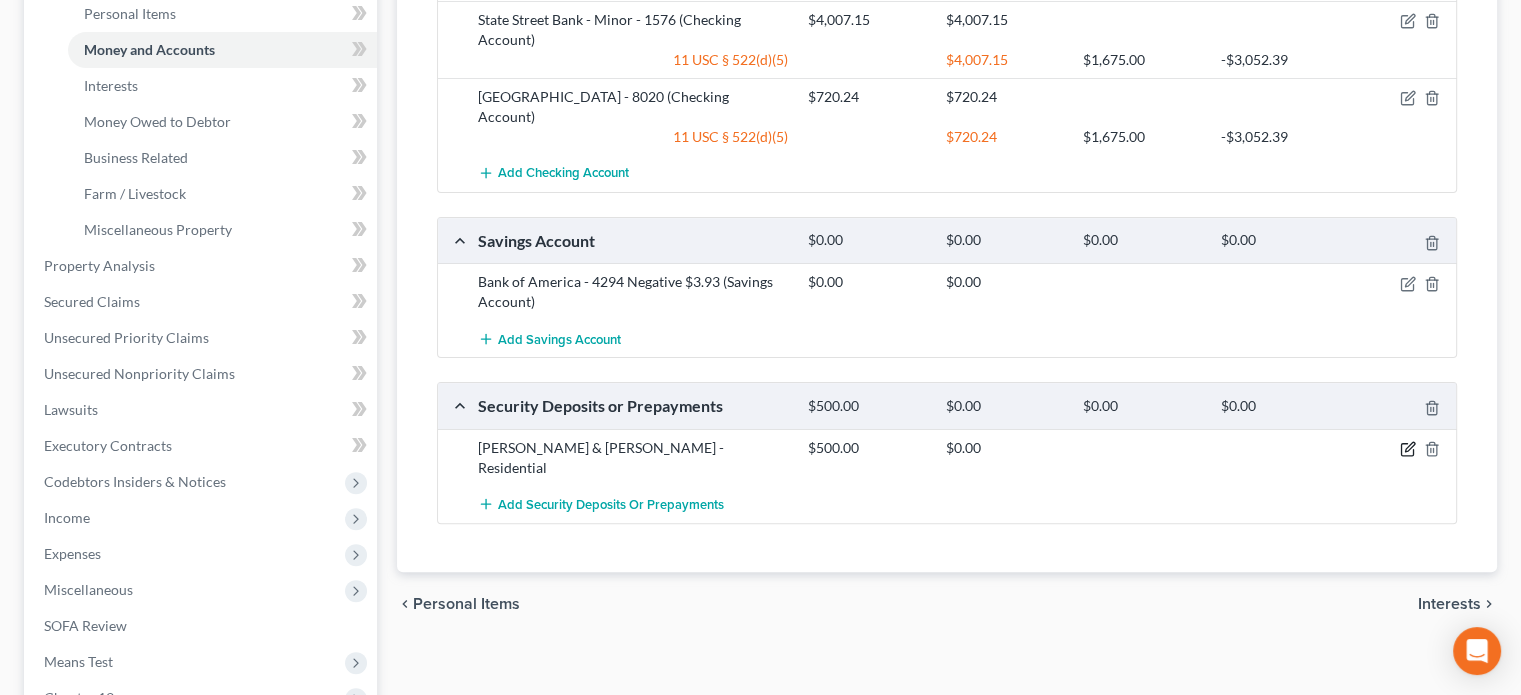 click 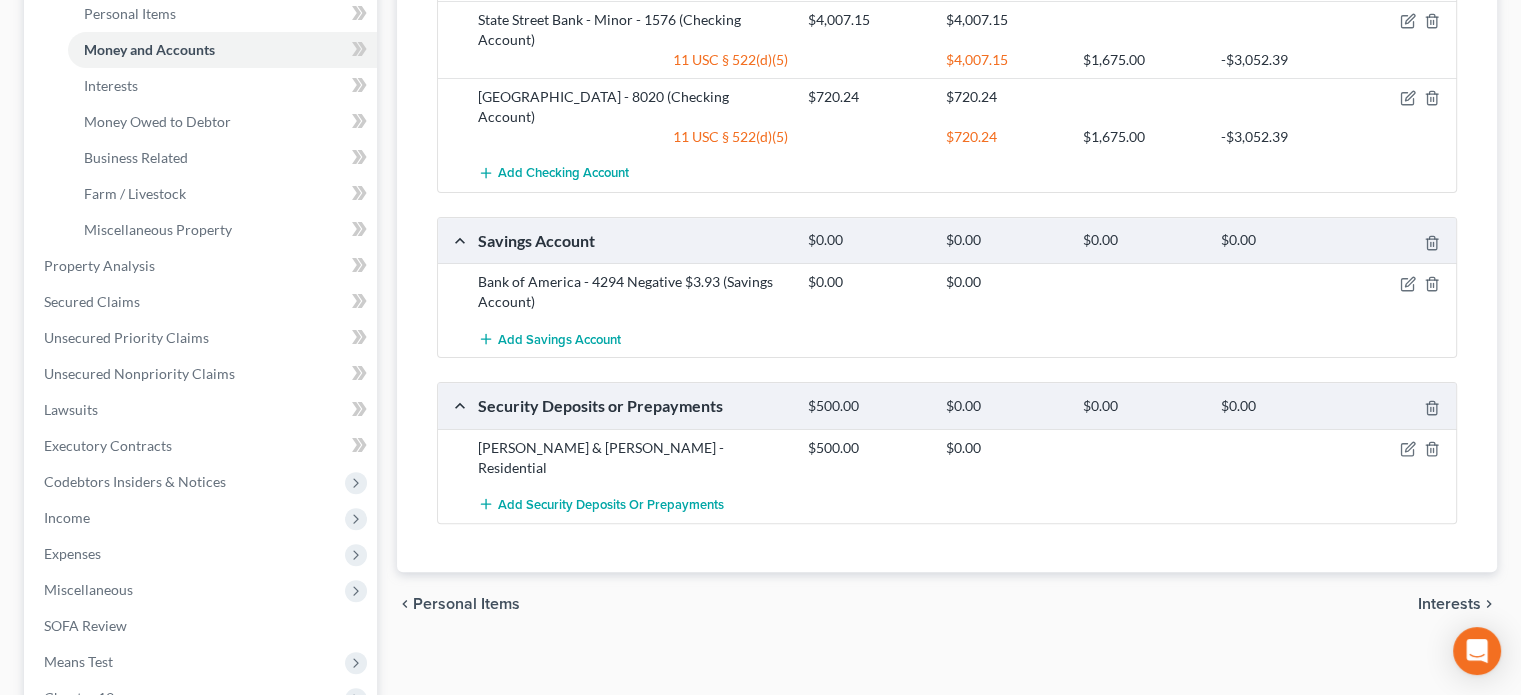 select on "3" 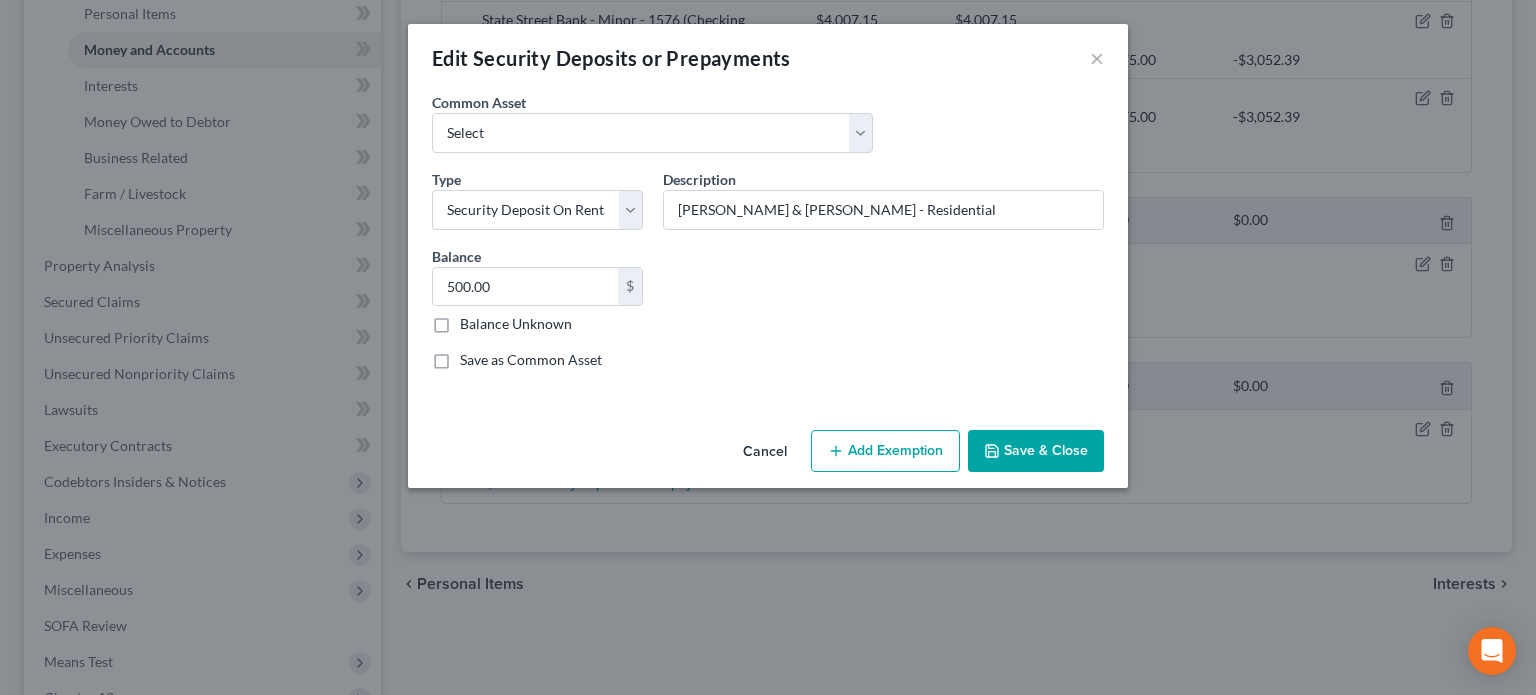 click on "Add Exemption" at bounding box center [885, 451] 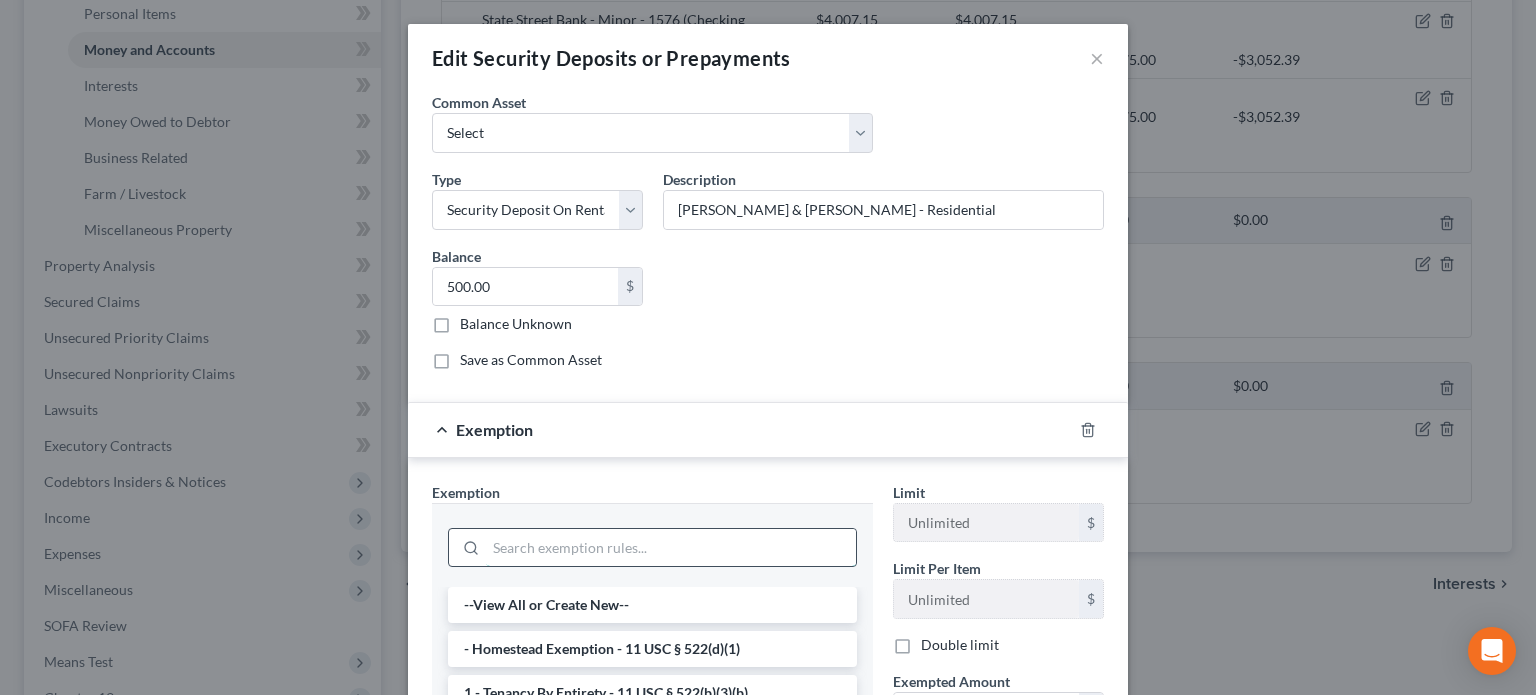 click at bounding box center [671, 548] 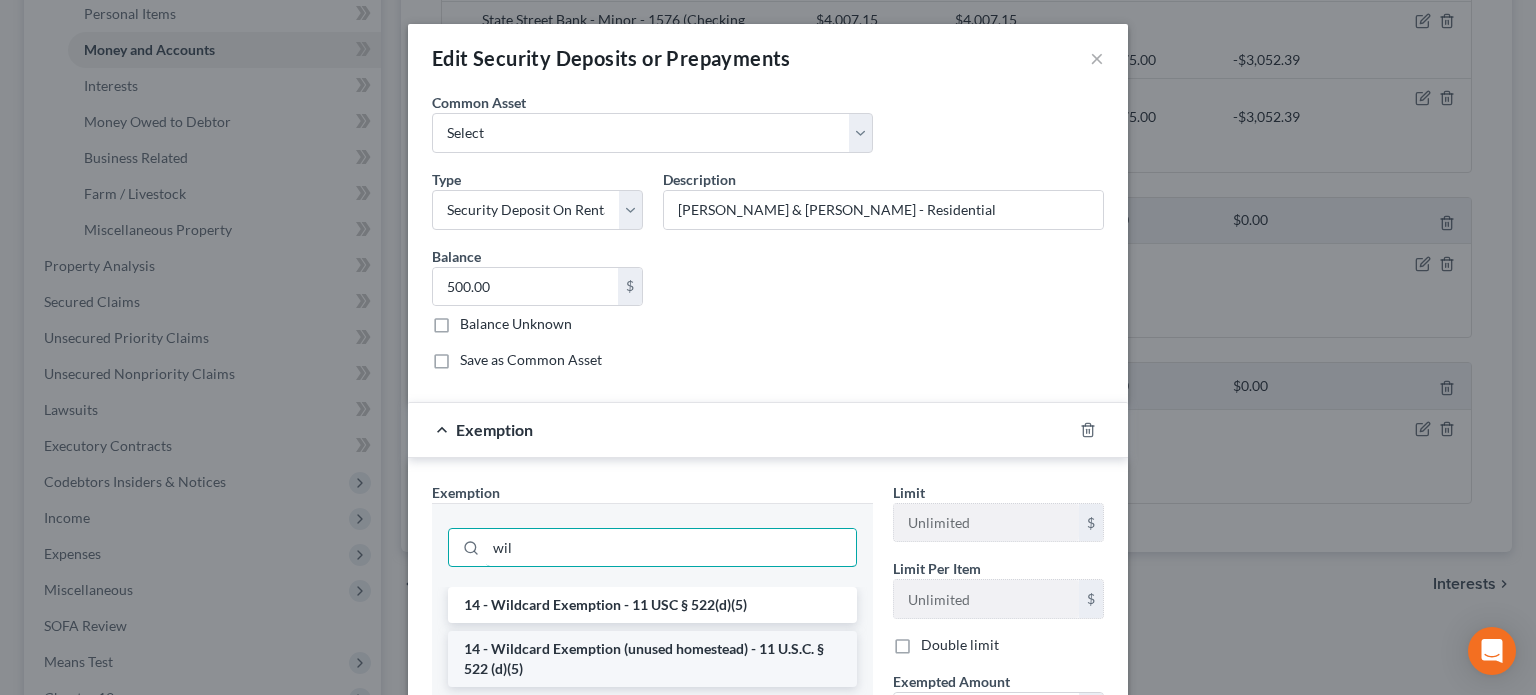 type on "wil" 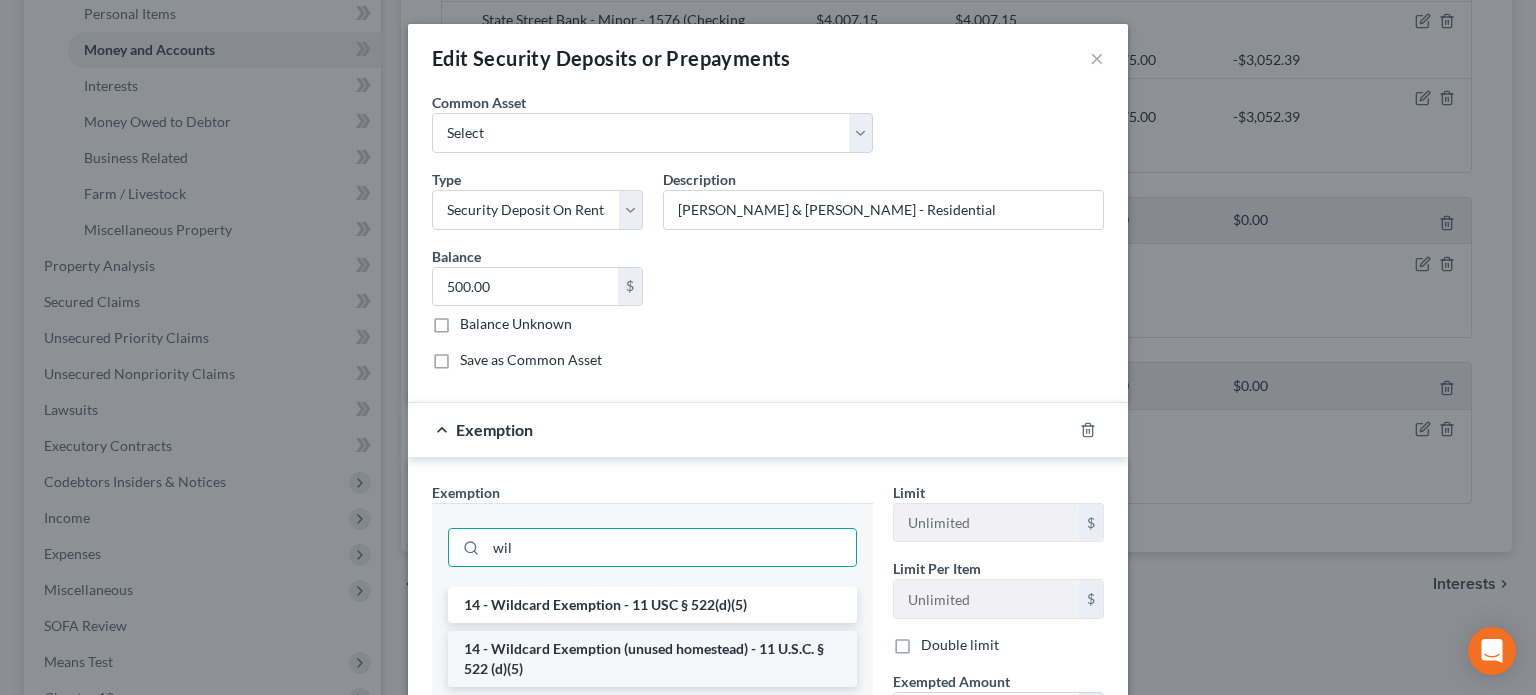 click on "14 - Wildcard Exemption (unused homestead) - 11 U.S.C. § 522 (d)(5)" at bounding box center [652, 659] 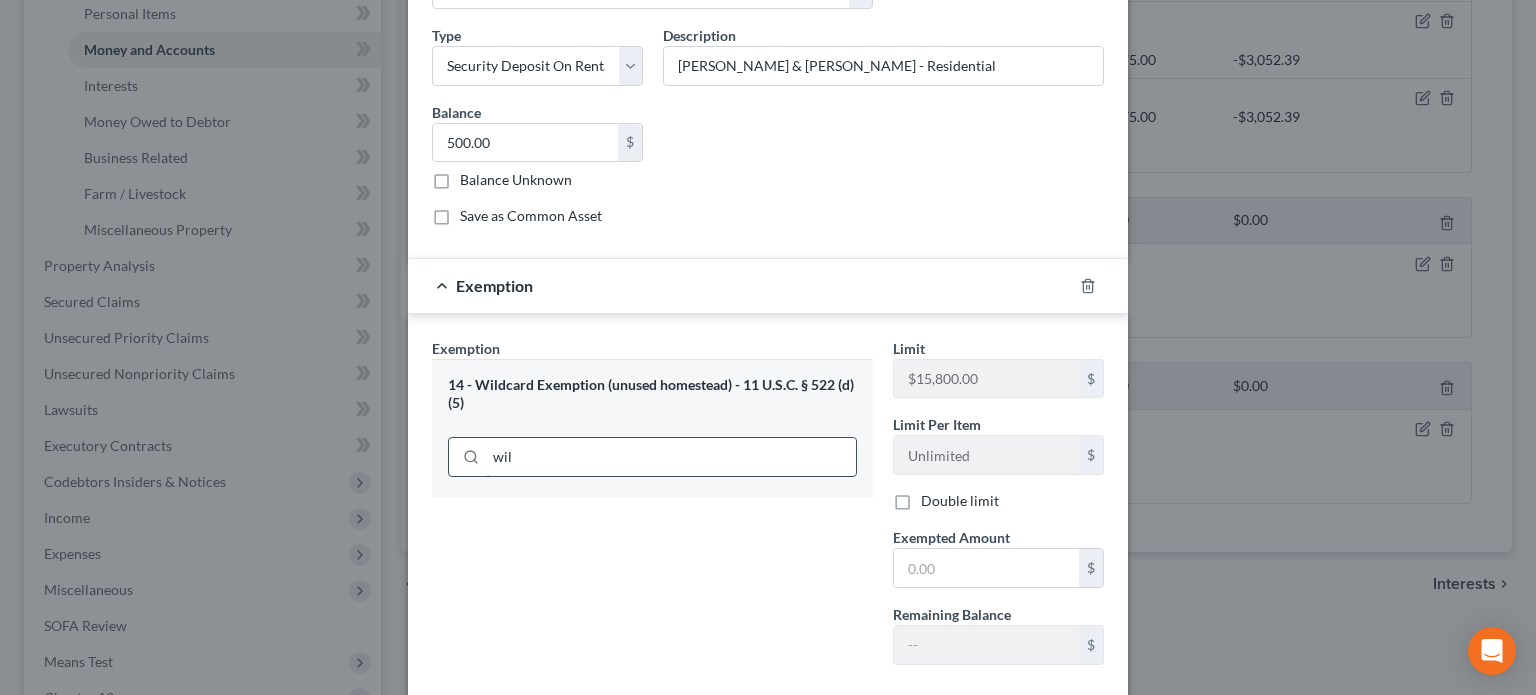 scroll, scrollTop: 200, scrollLeft: 0, axis: vertical 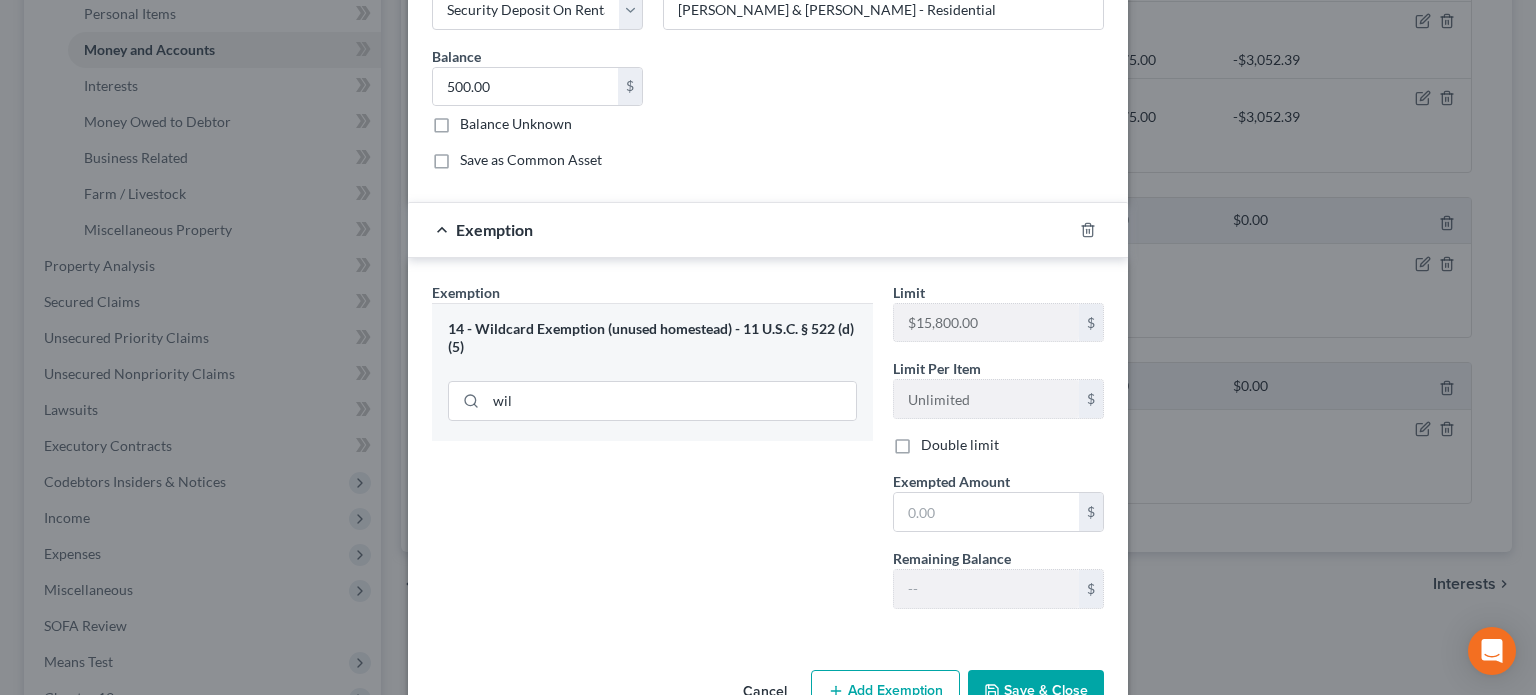 click on "Double limit" at bounding box center (960, 445) 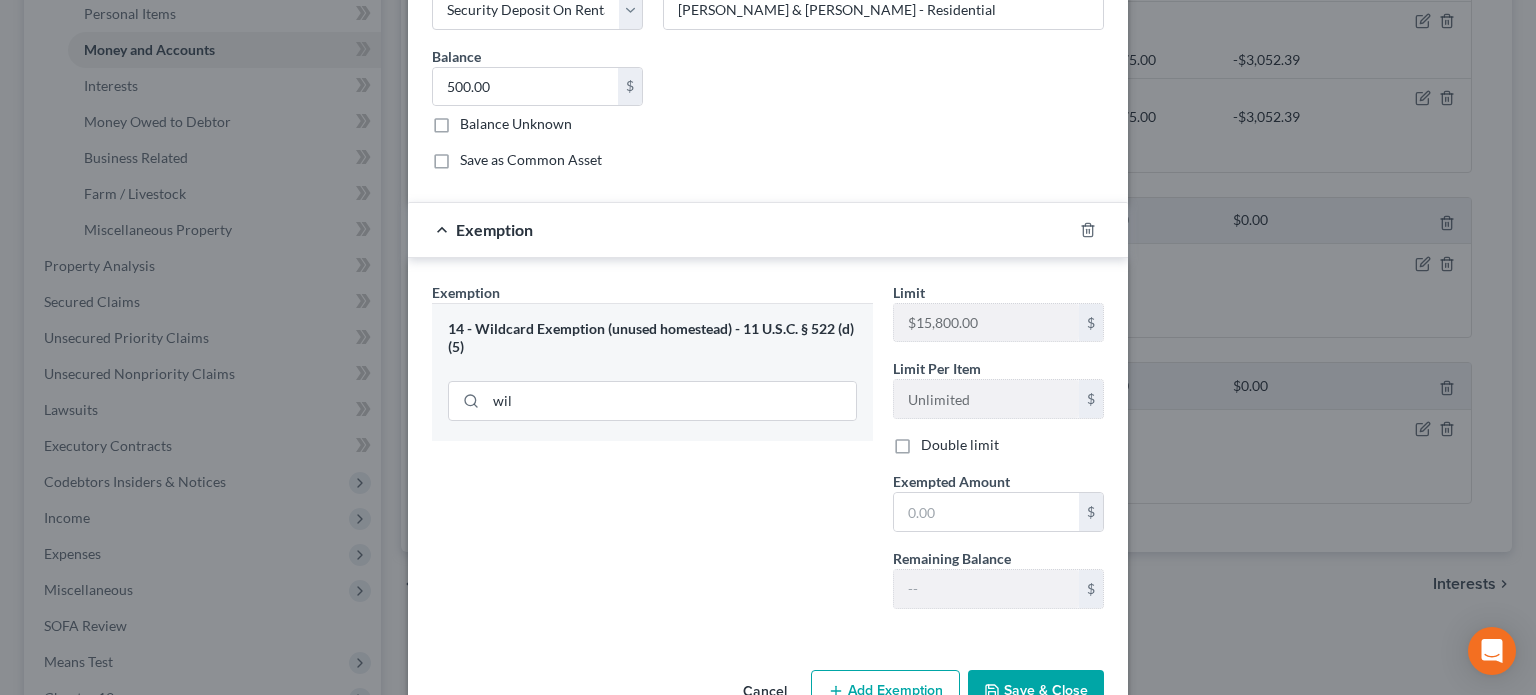 click on "Double limit" at bounding box center [935, 441] 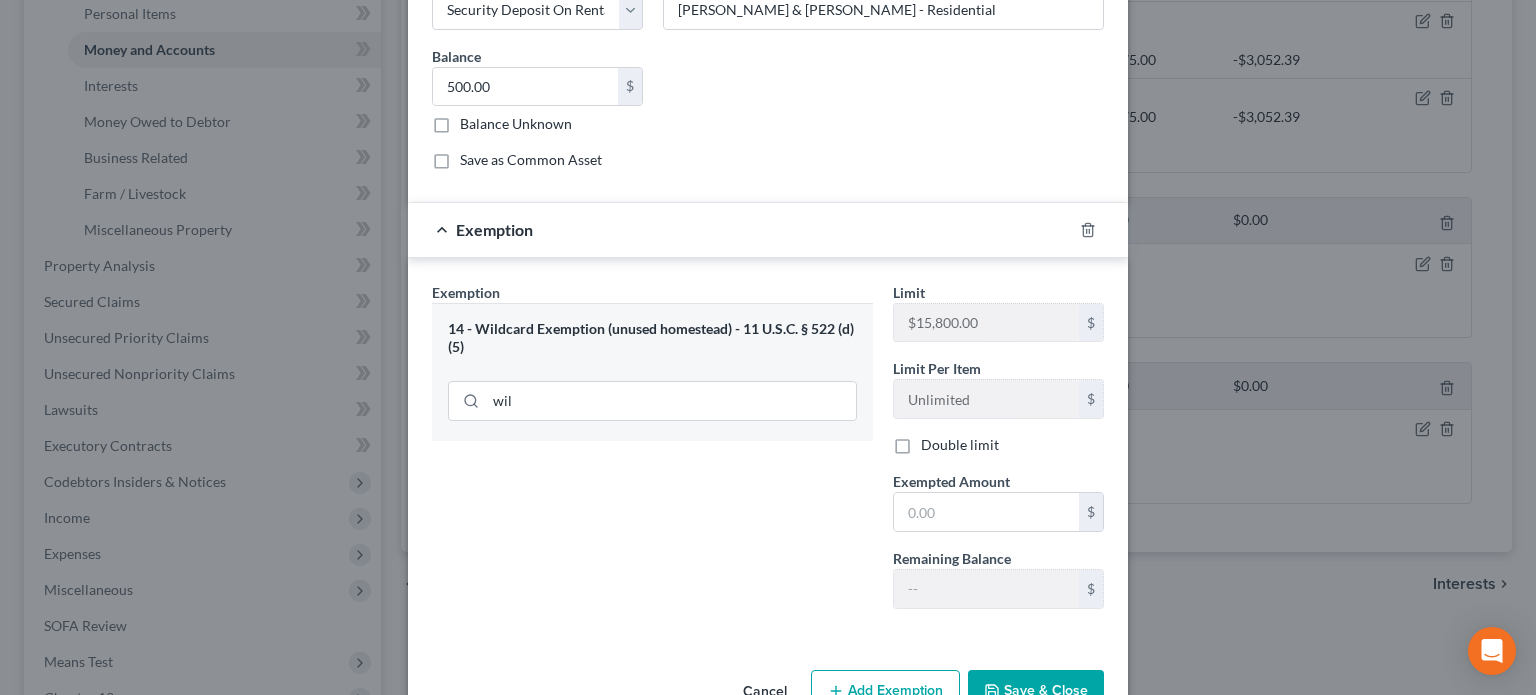 checkbox on "true" 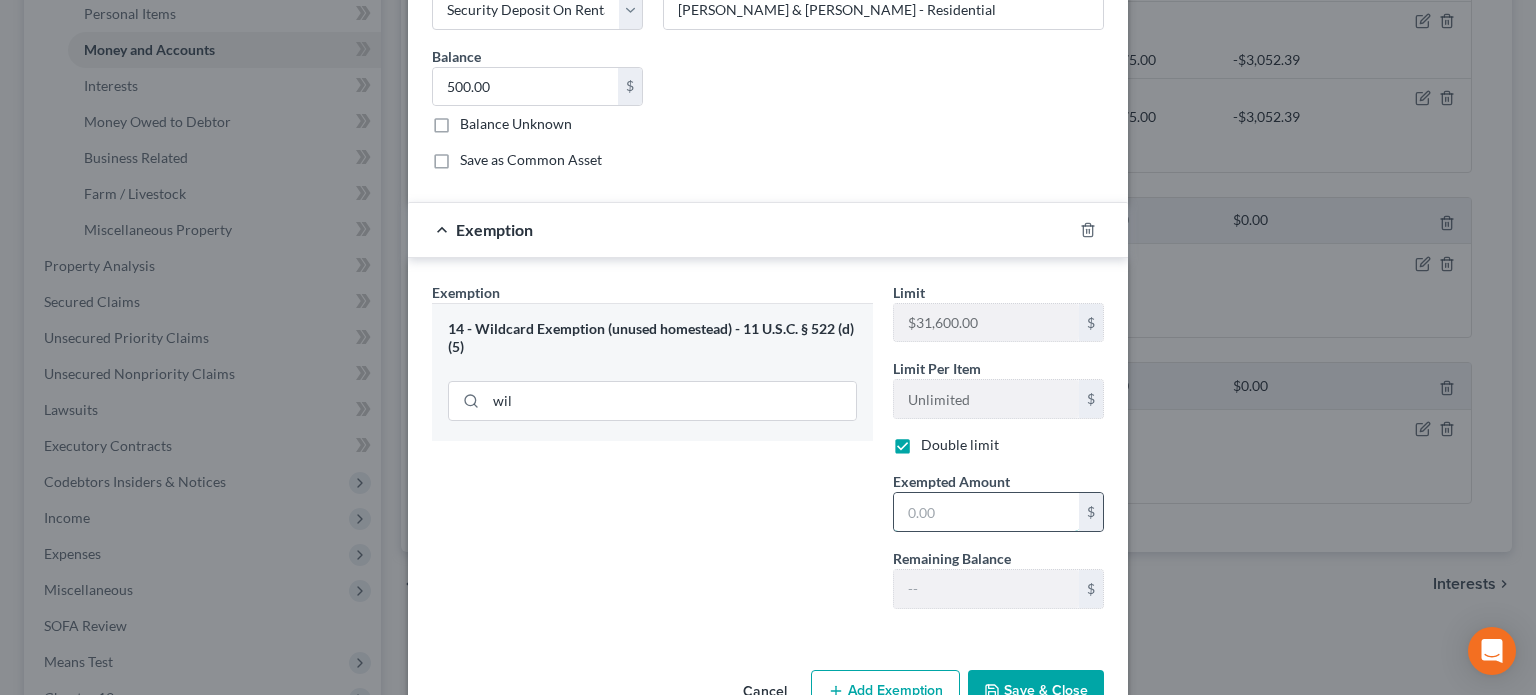 click at bounding box center (986, 512) 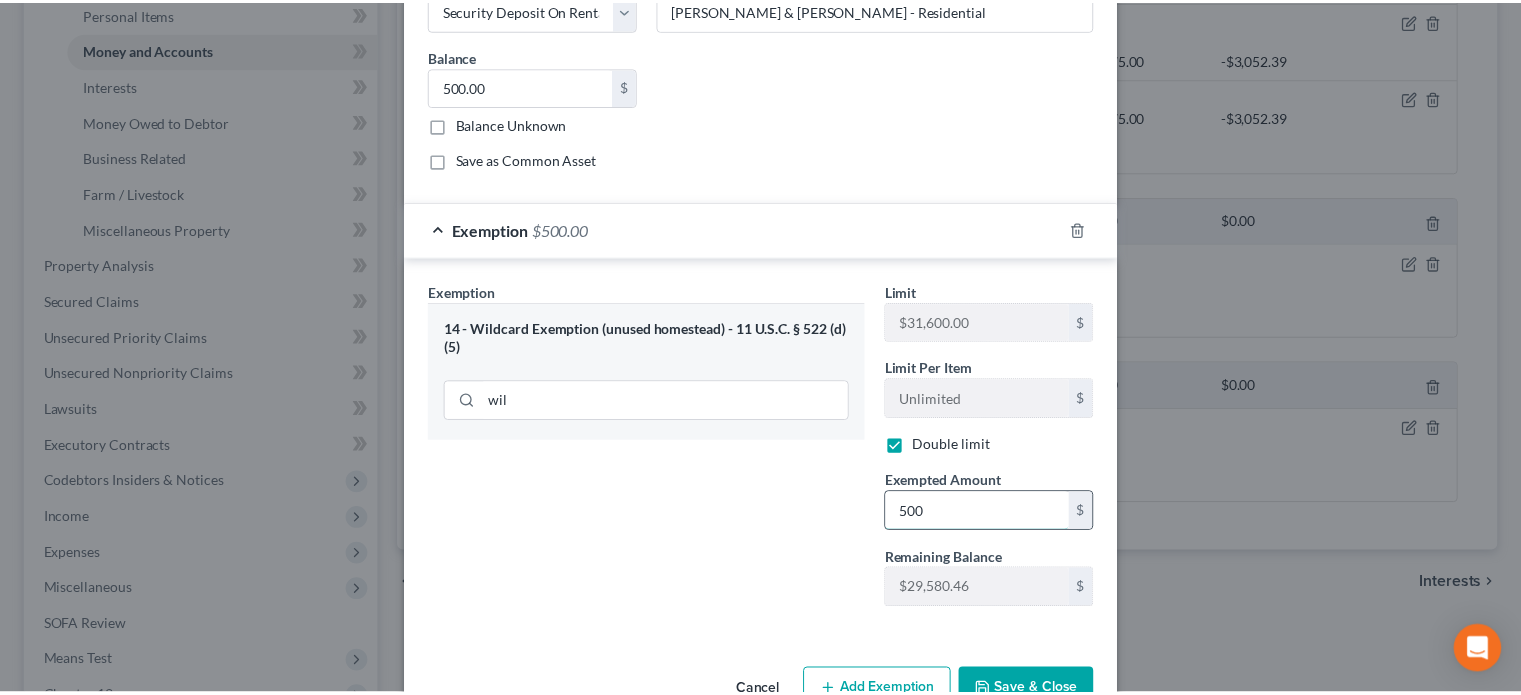 scroll, scrollTop: 252, scrollLeft: 0, axis: vertical 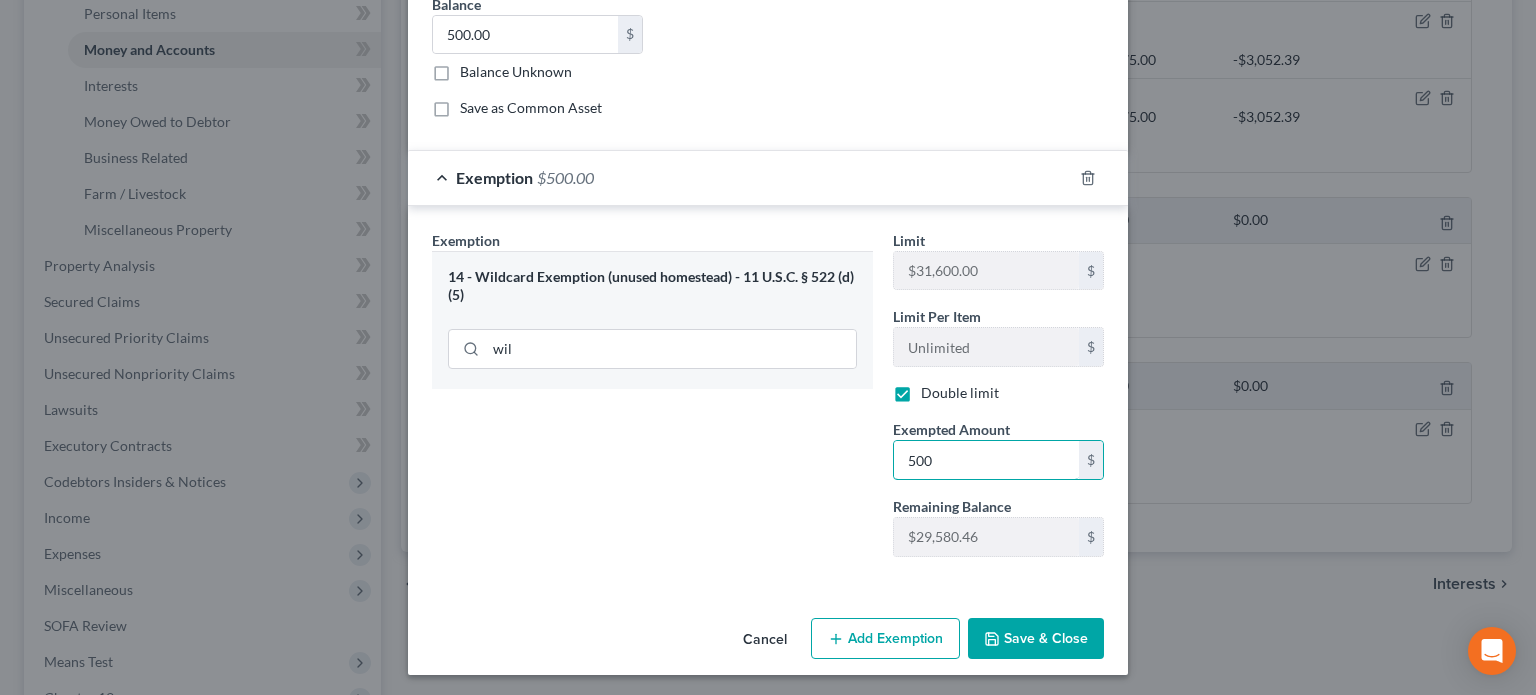 type on "500" 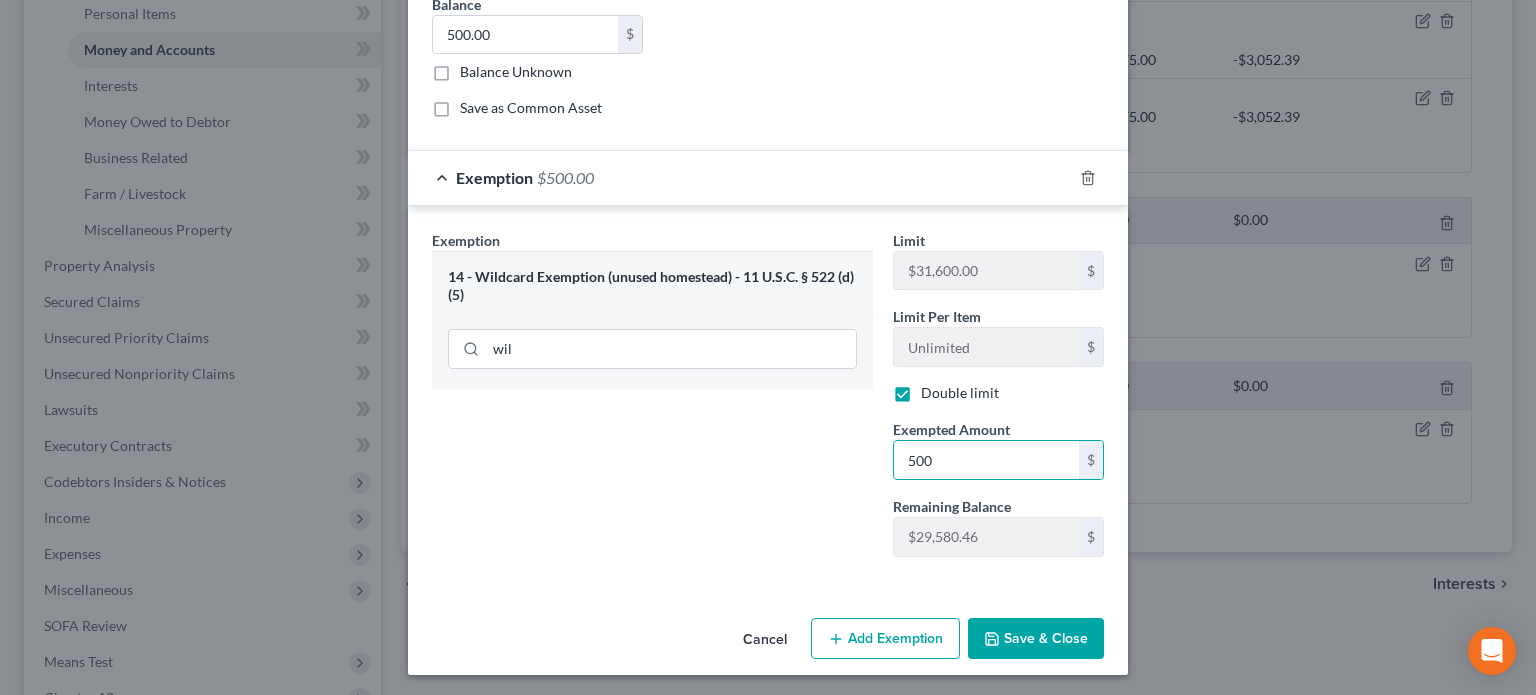 click on "Save & Close" at bounding box center [1036, 639] 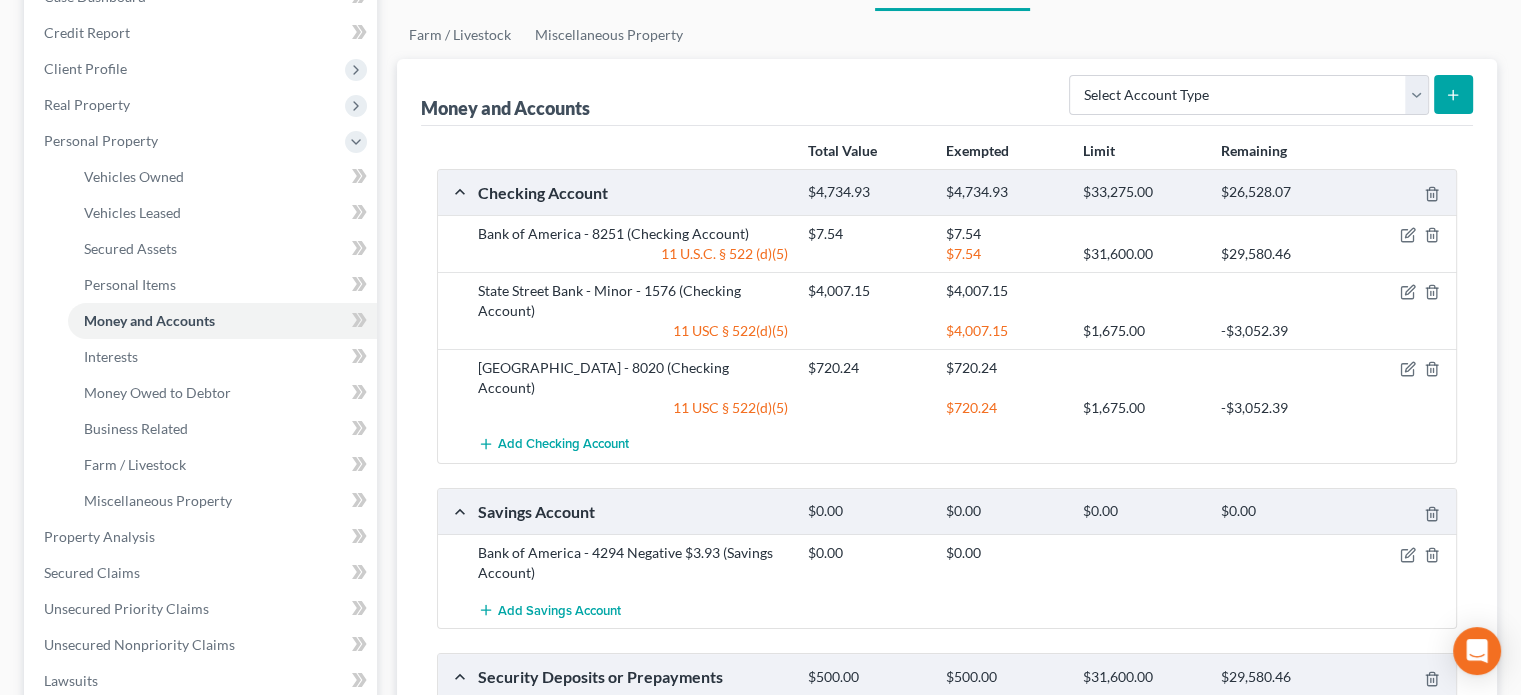 scroll, scrollTop: 200, scrollLeft: 0, axis: vertical 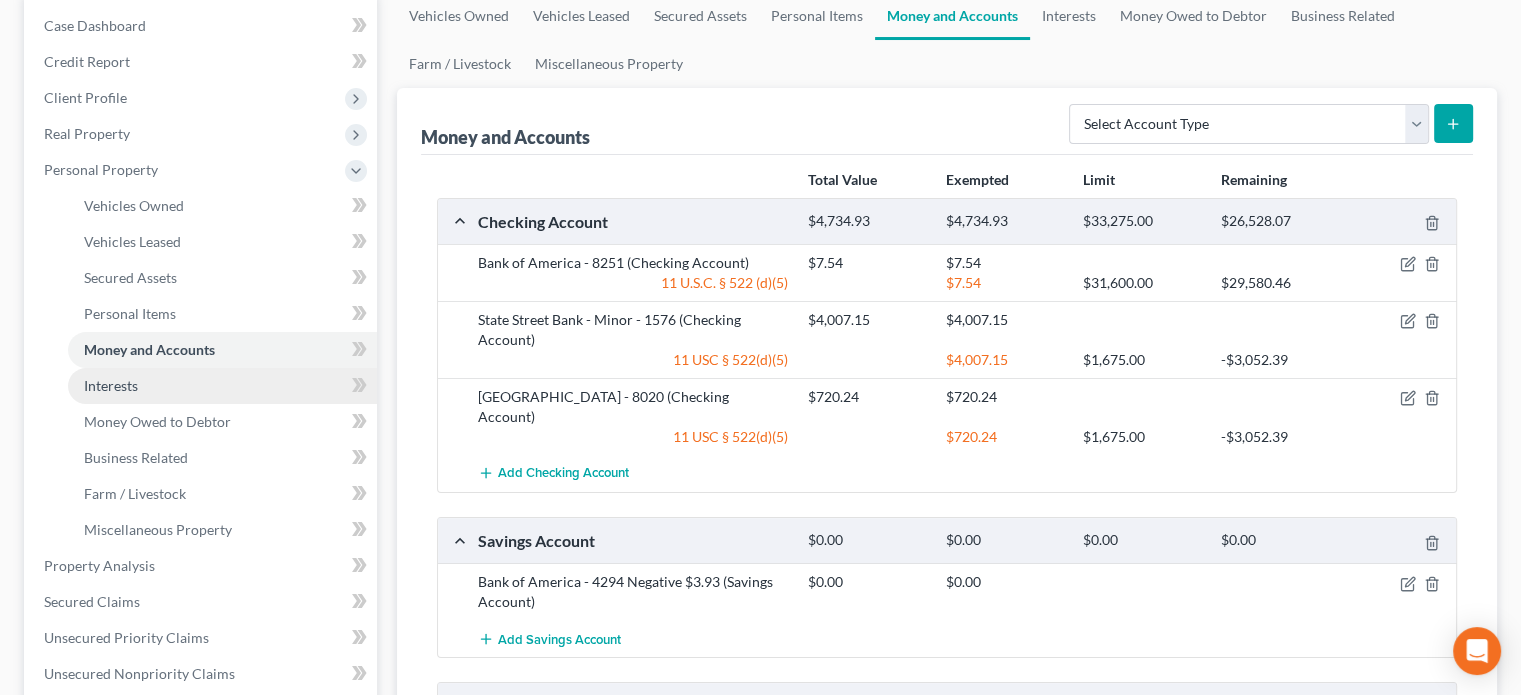 click on "Interests" at bounding box center [111, 385] 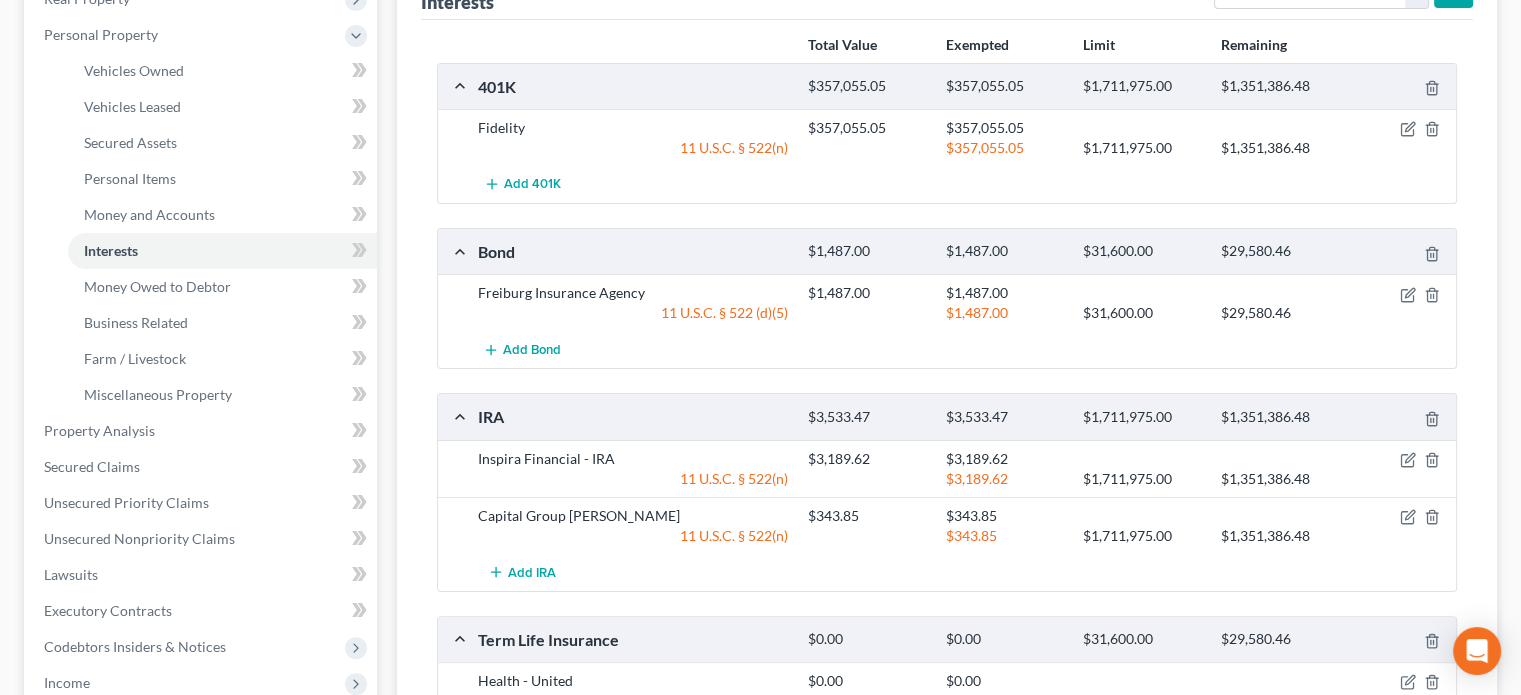 scroll, scrollTop: 300, scrollLeft: 0, axis: vertical 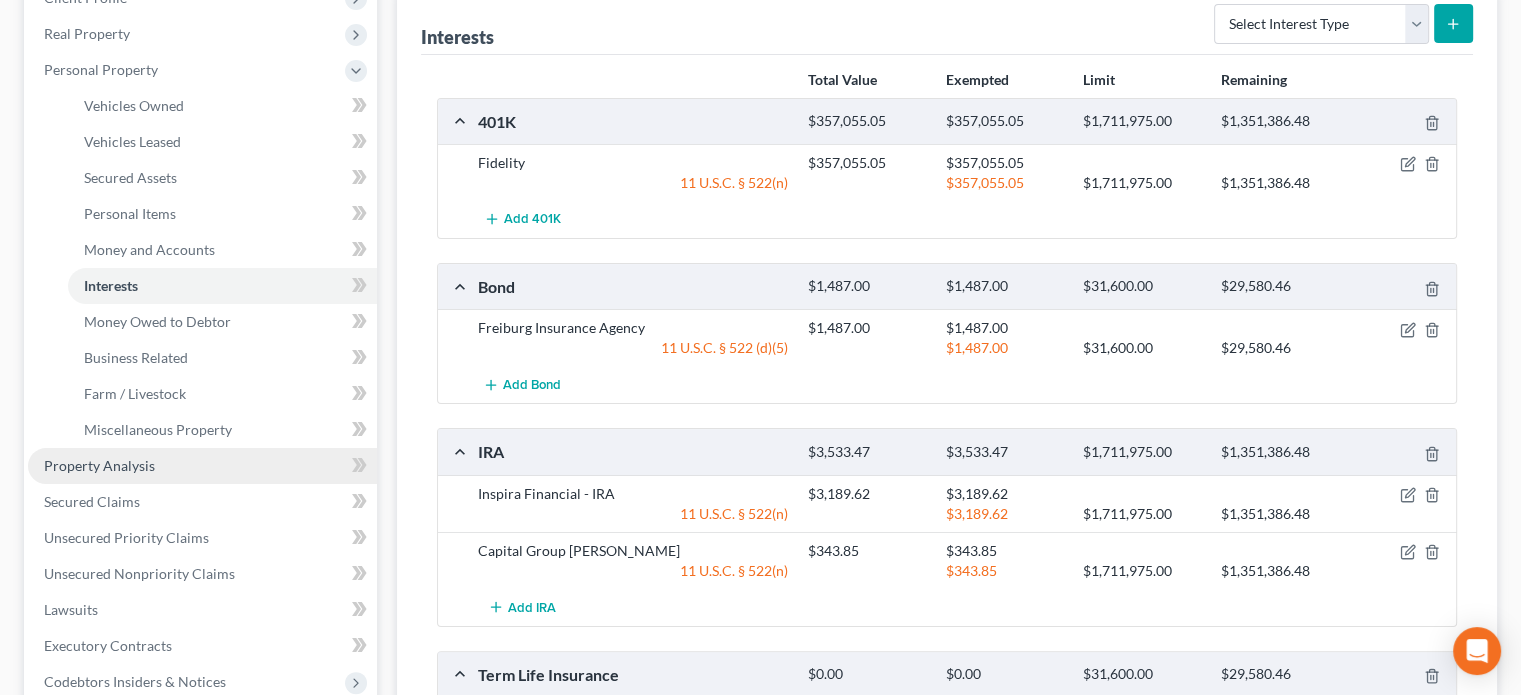 click on "Property Analysis" at bounding box center (99, 465) 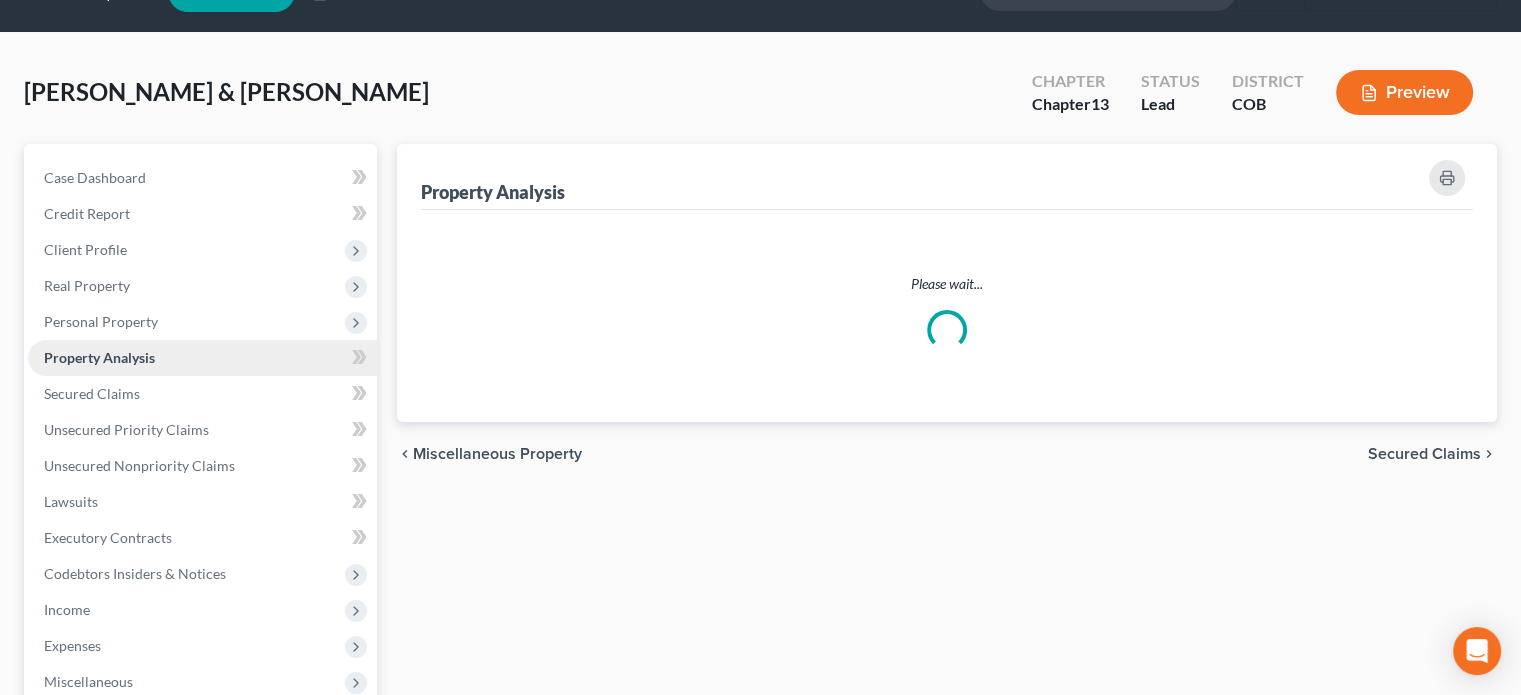 scroll, scrollTop: 0, scrollLeft: 0, axis: both 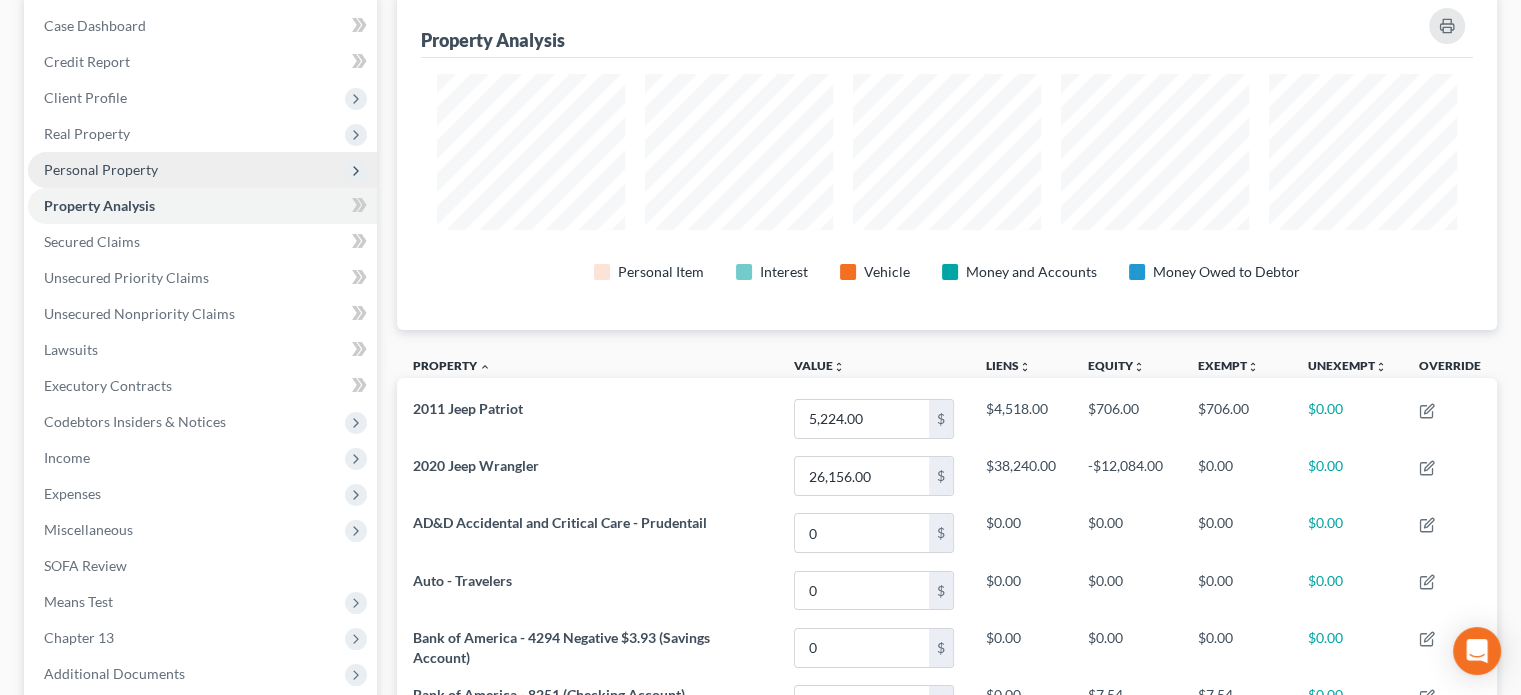 click on "Personal Property" at bounding box center (101, 169) 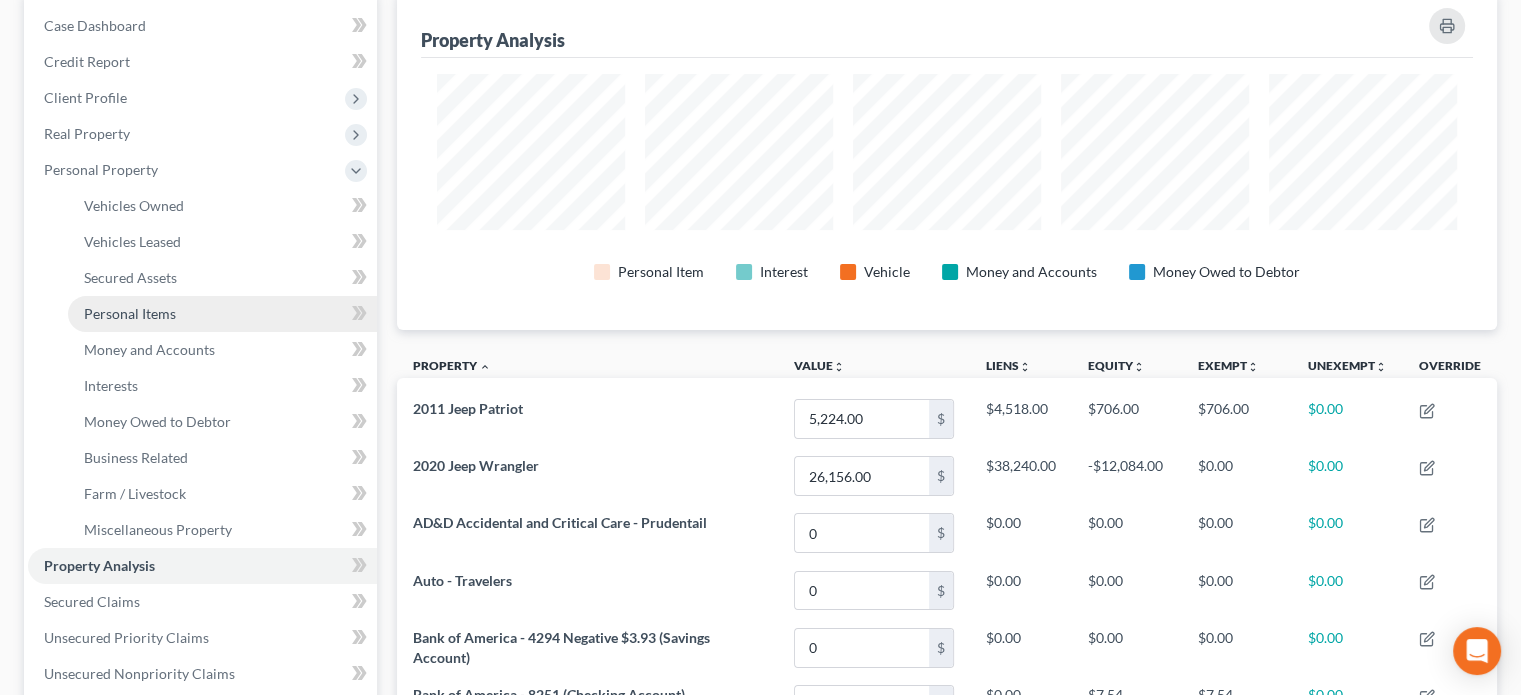 click on "Personal Items" at bounding box center [130, 313] 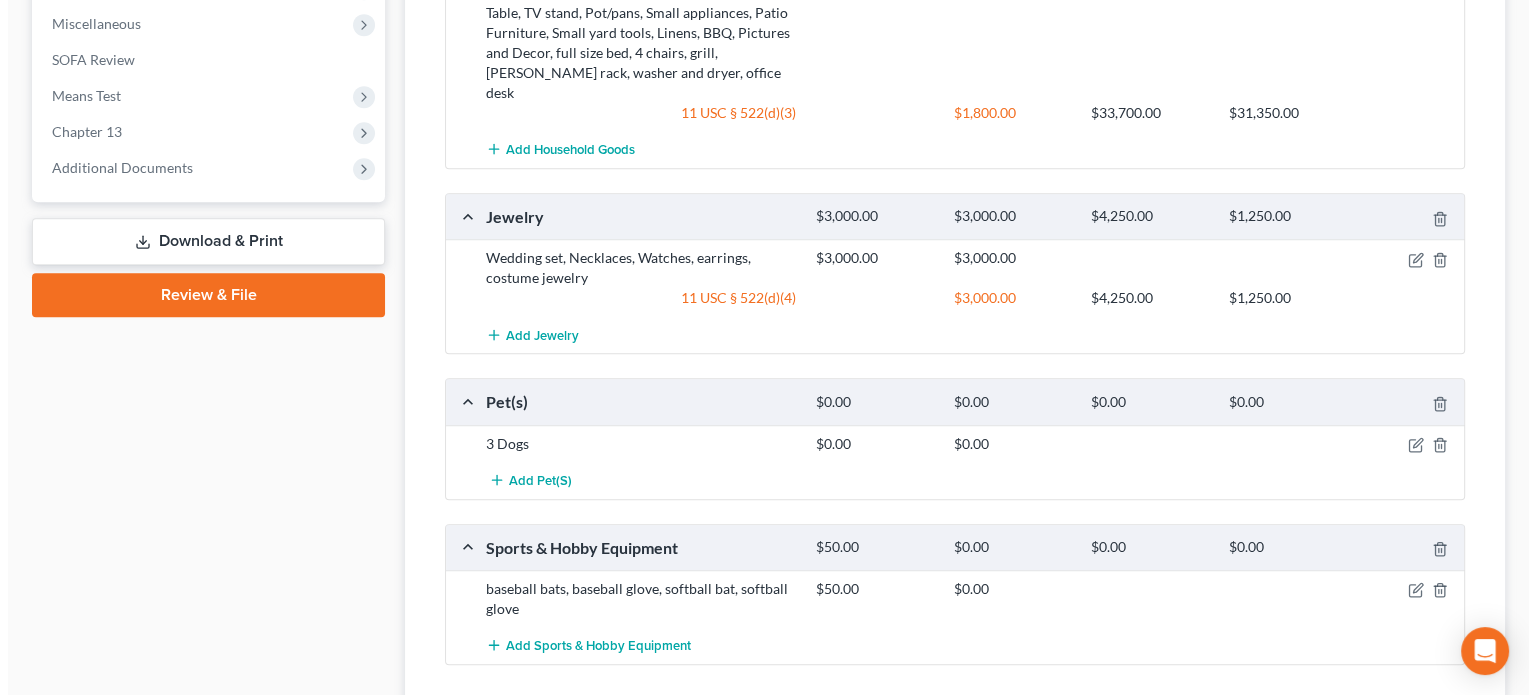 scroll, scrollTop: 1198, scrollLeft: 0, axis: vertical 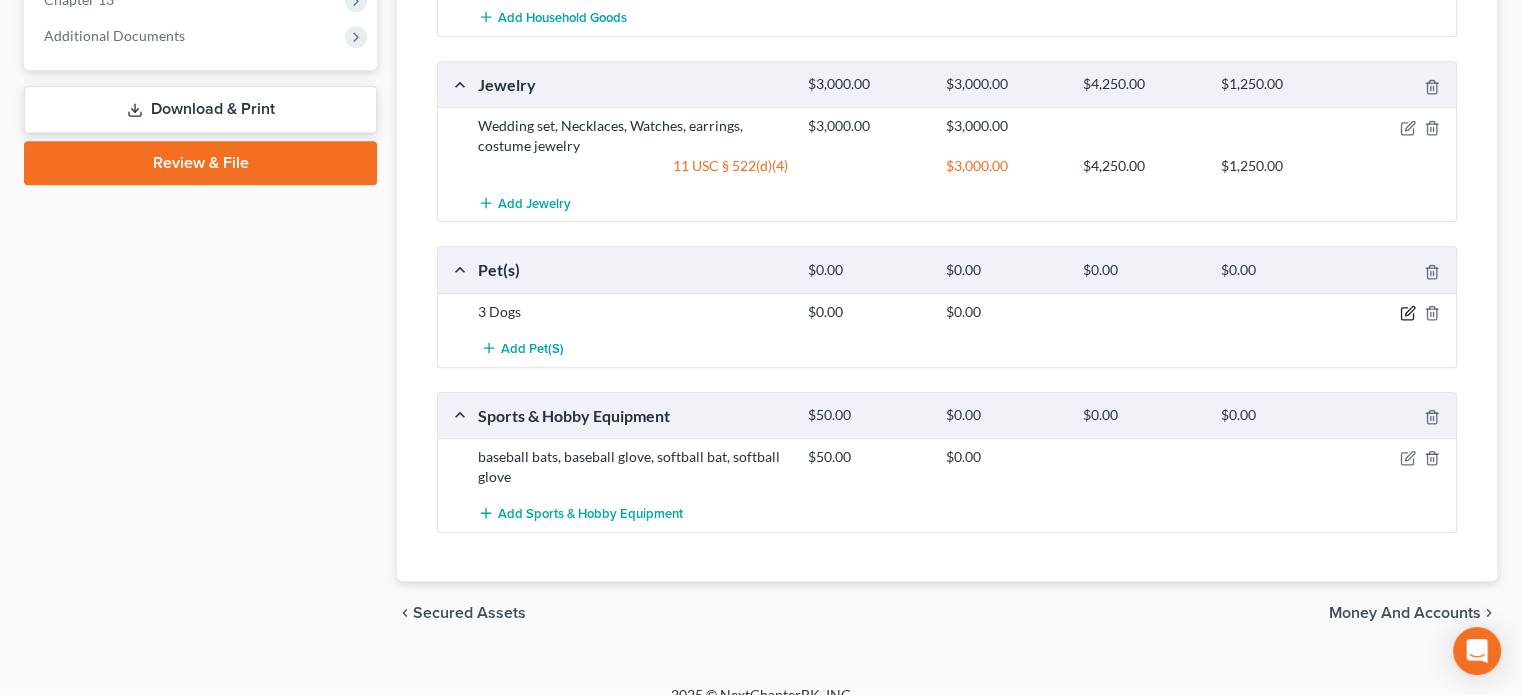 click 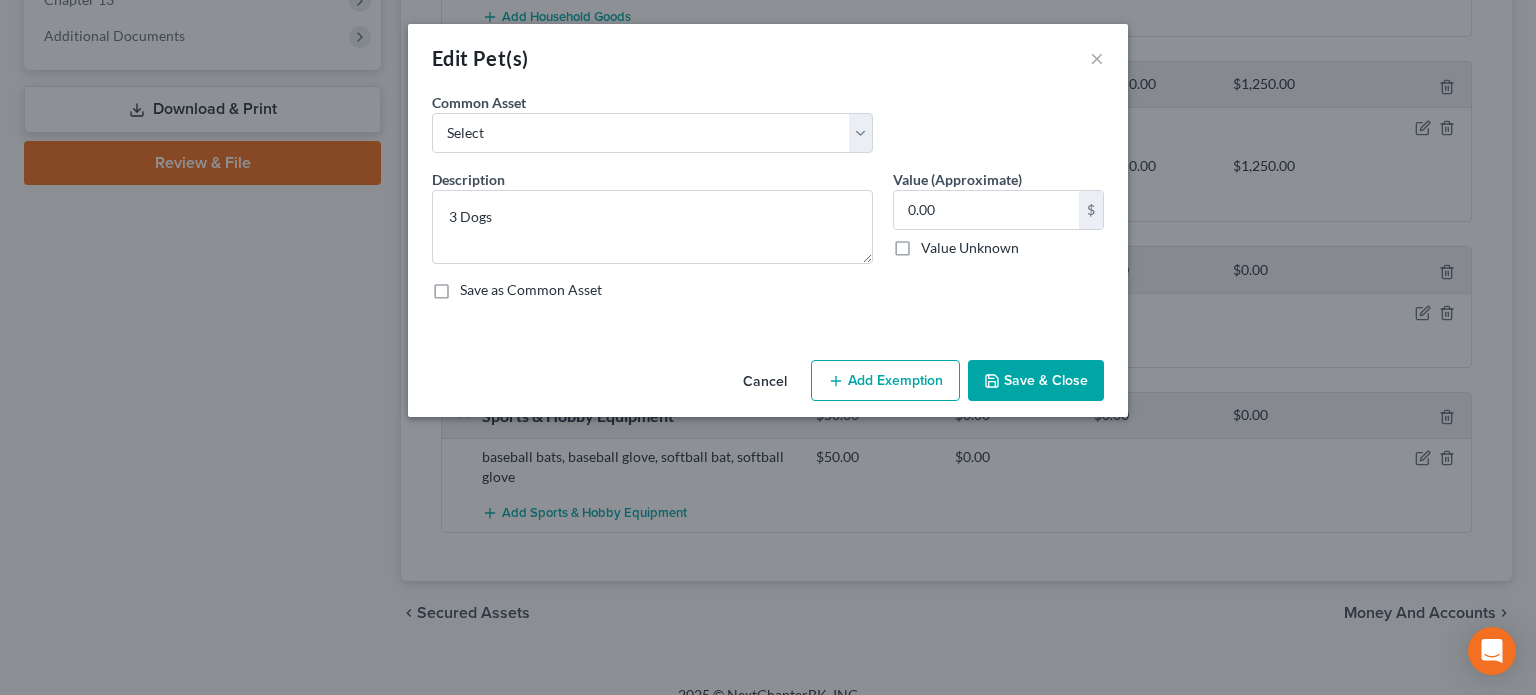 click on "Add Exemption" at bounding box center (885, 381) 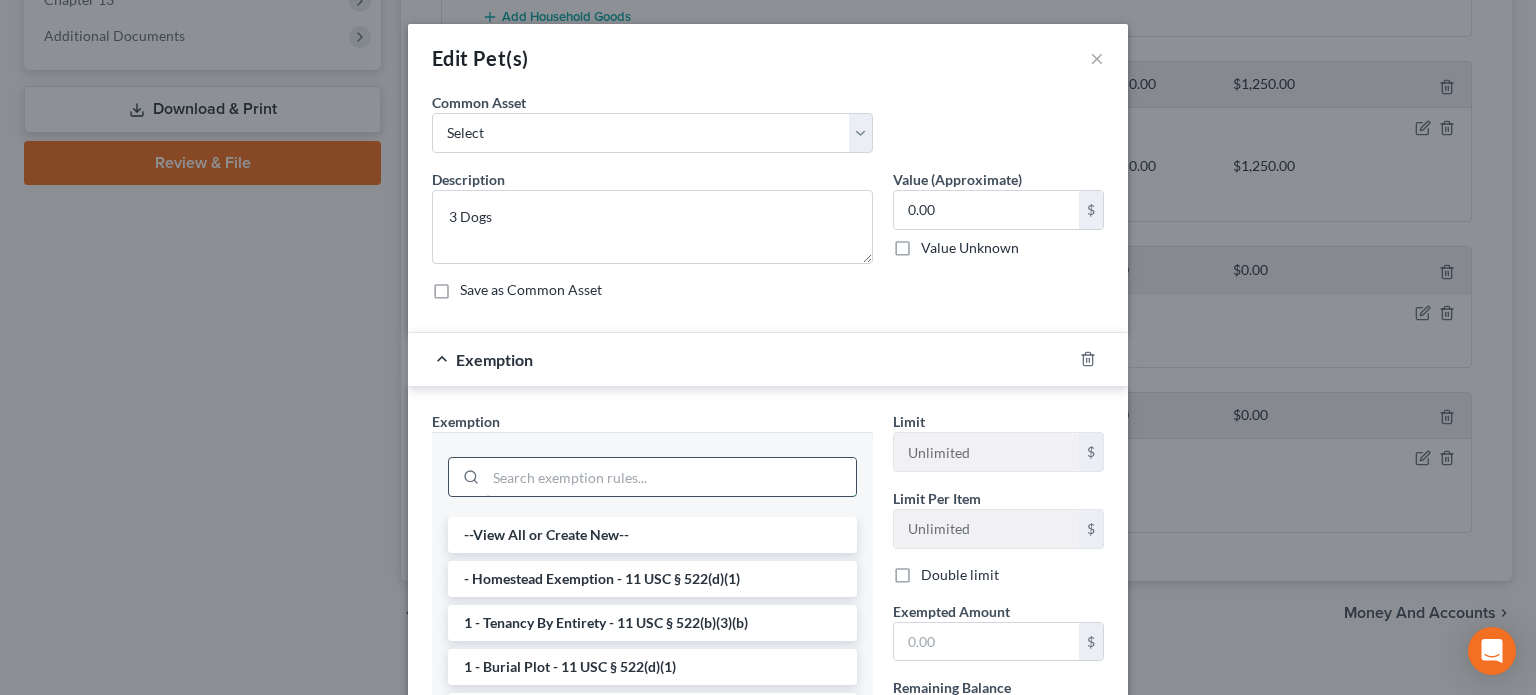 click at bounding box center (671, 477) 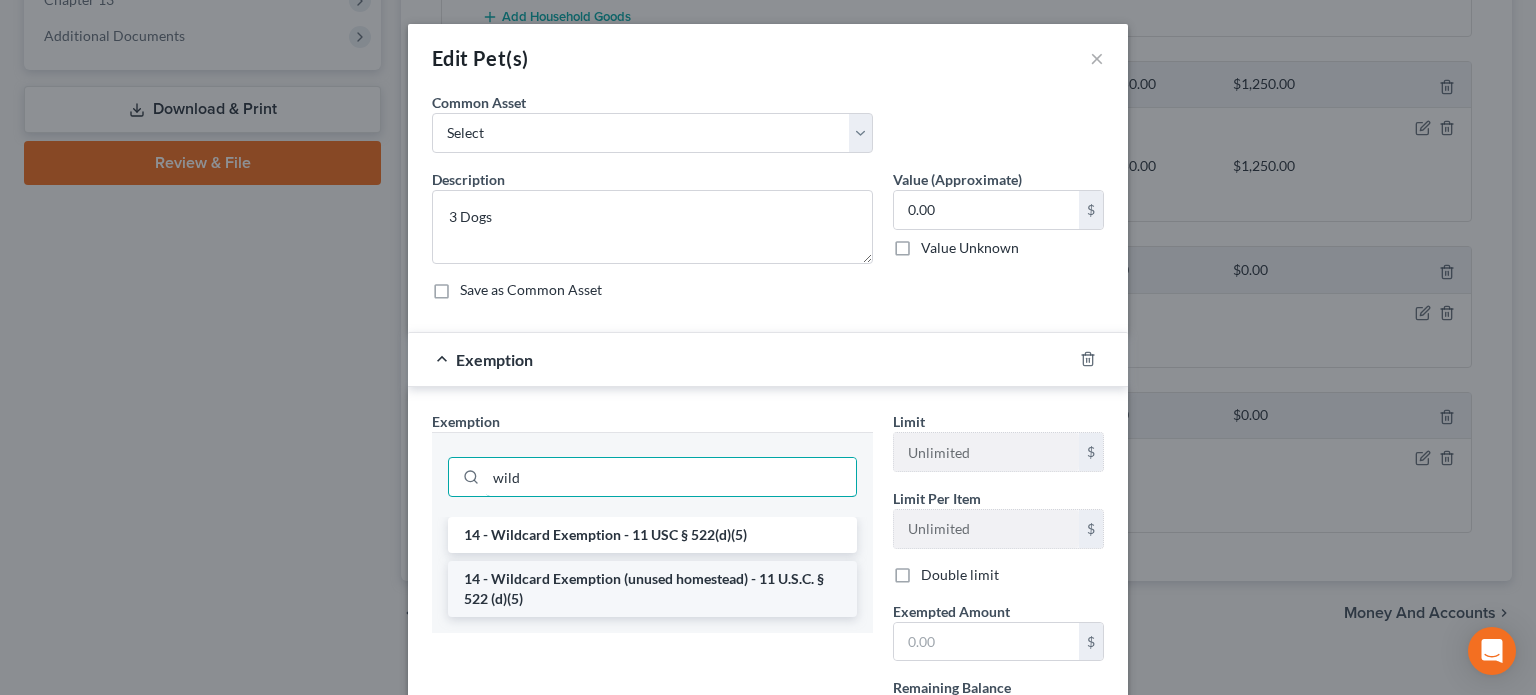 type on "wild" 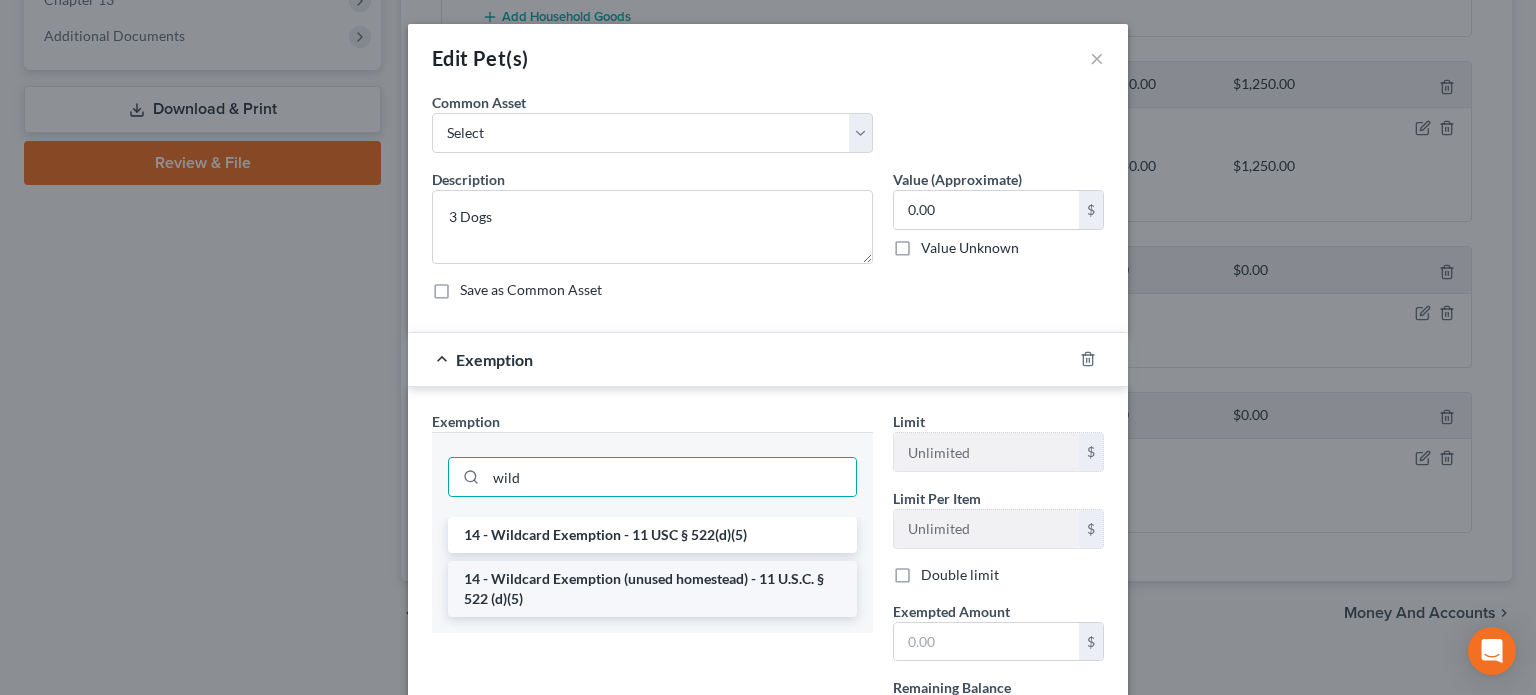 click on "14 - Wildcard Exemption (unused homestead) - 11 U.S.C. § 522 (d)(5)" at bounding box center [652, 589] 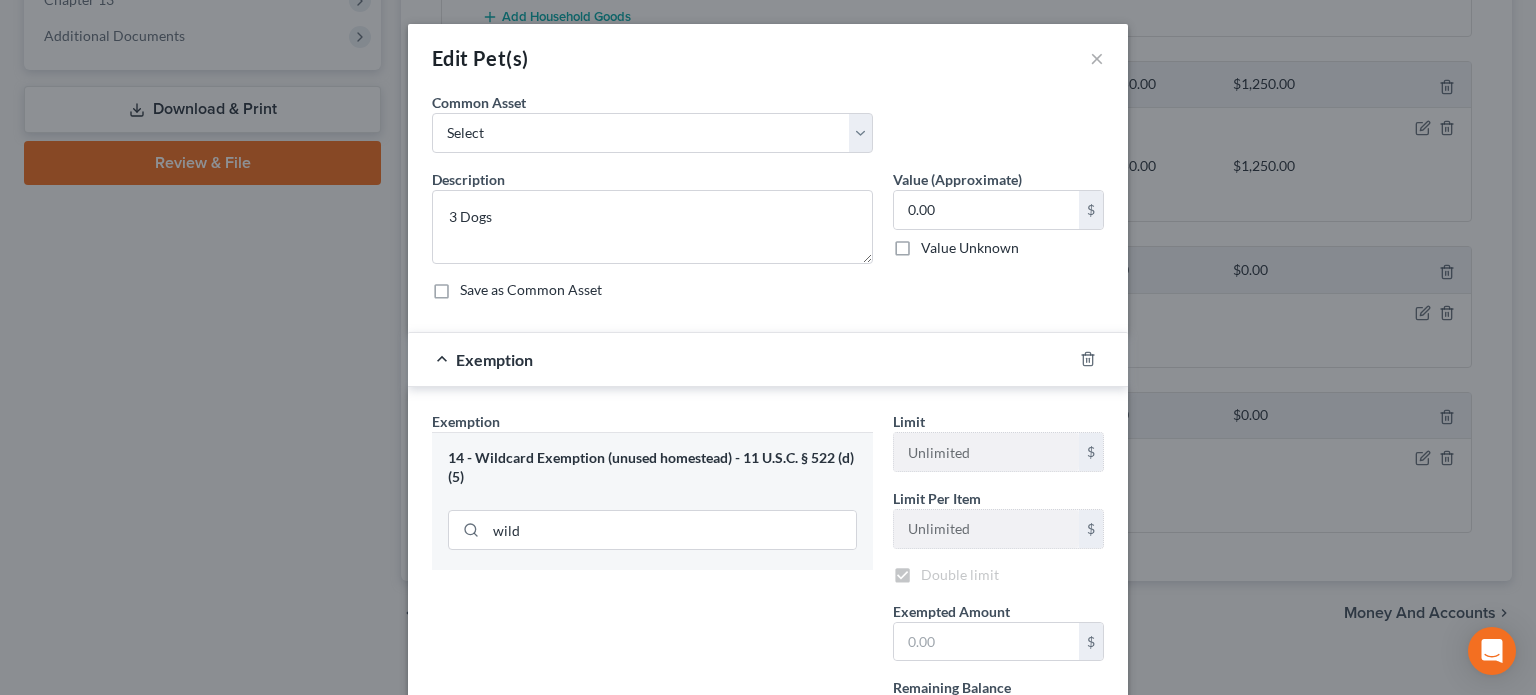 checkbox on "true" 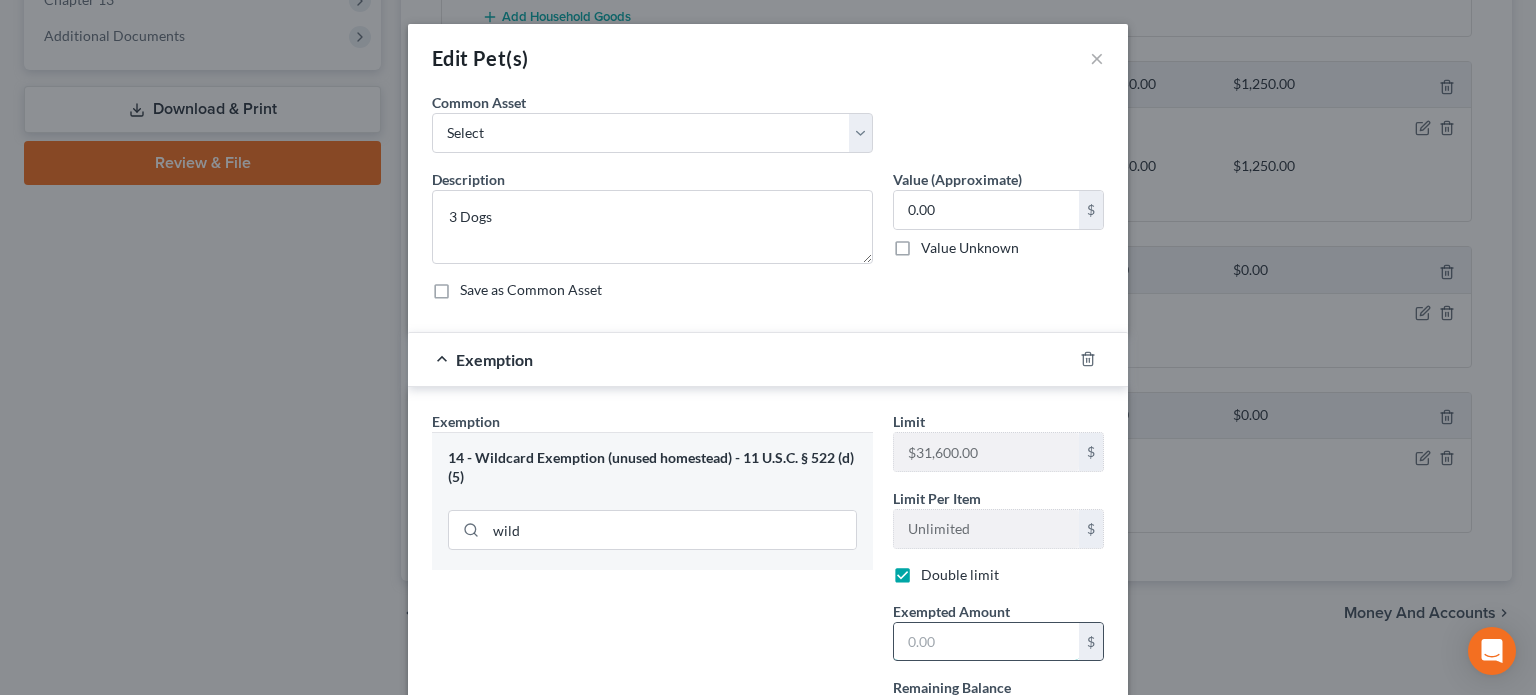 click at bounding box center (986, 642) 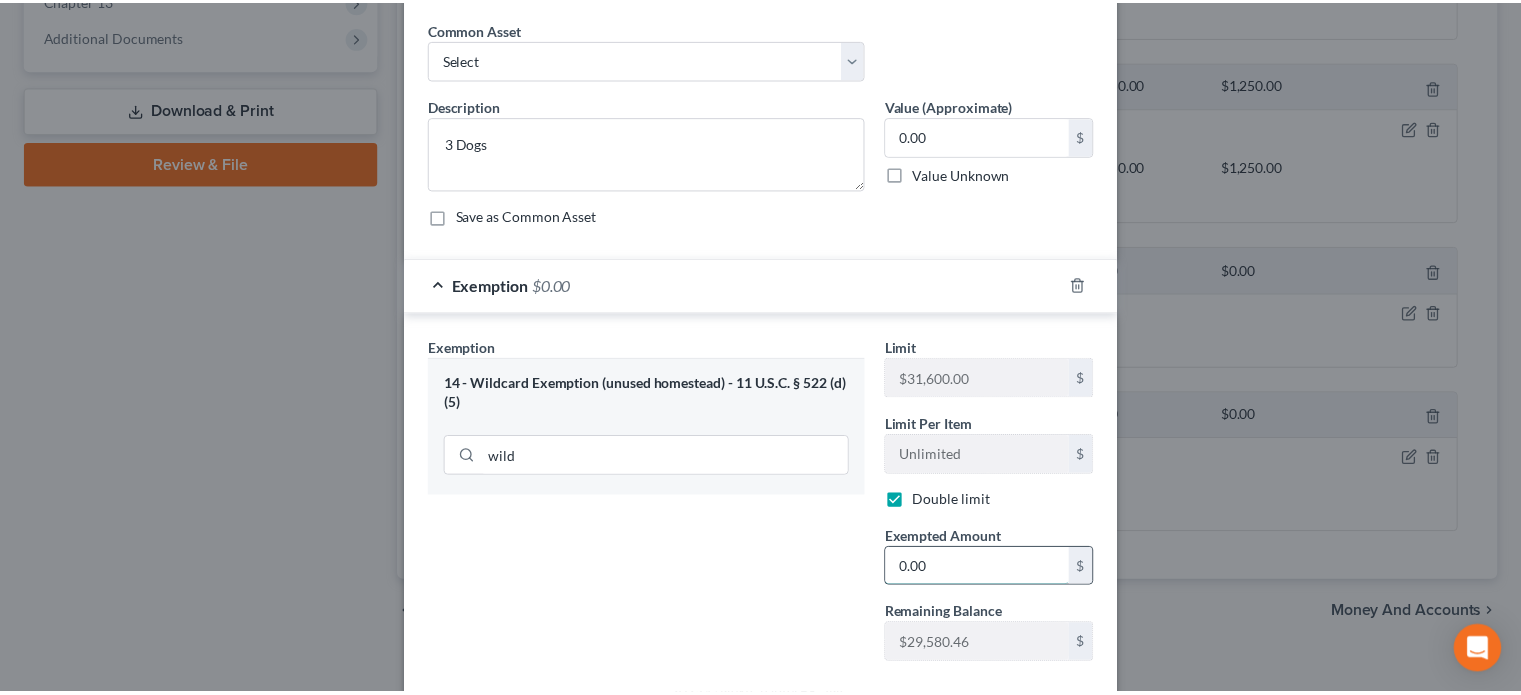 scroll, scrollTop: 183, scrollLeft: 0, axis: vertical 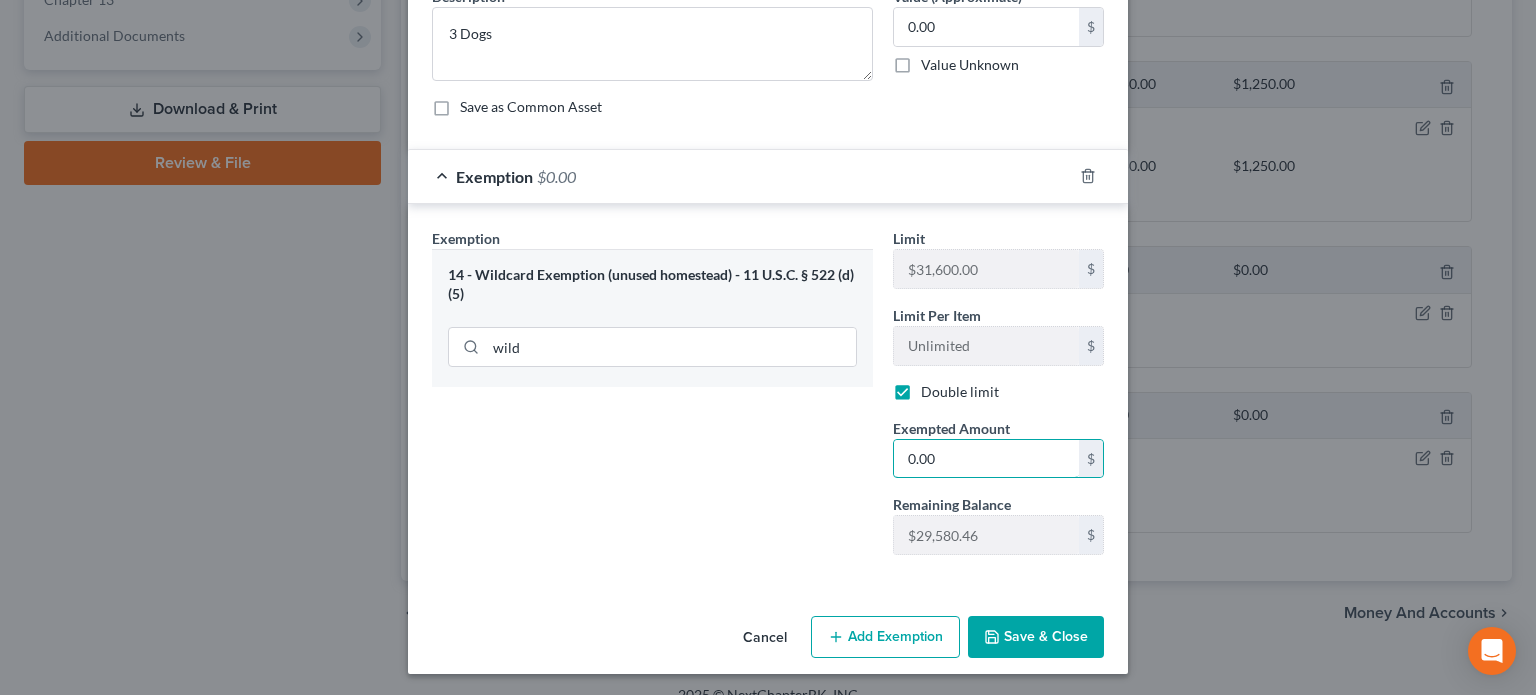 type on "0.00" 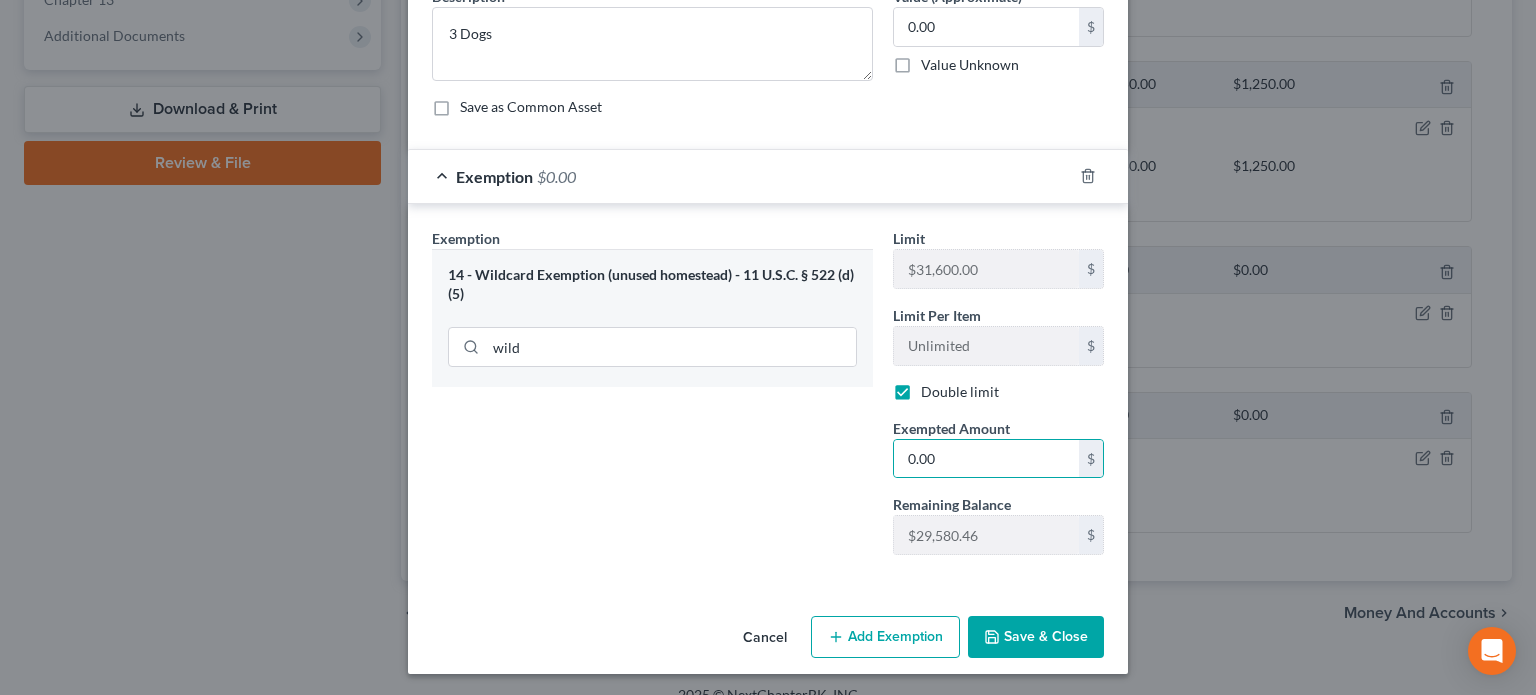 click on "Save & Close" at bounding box center (1036, 637) 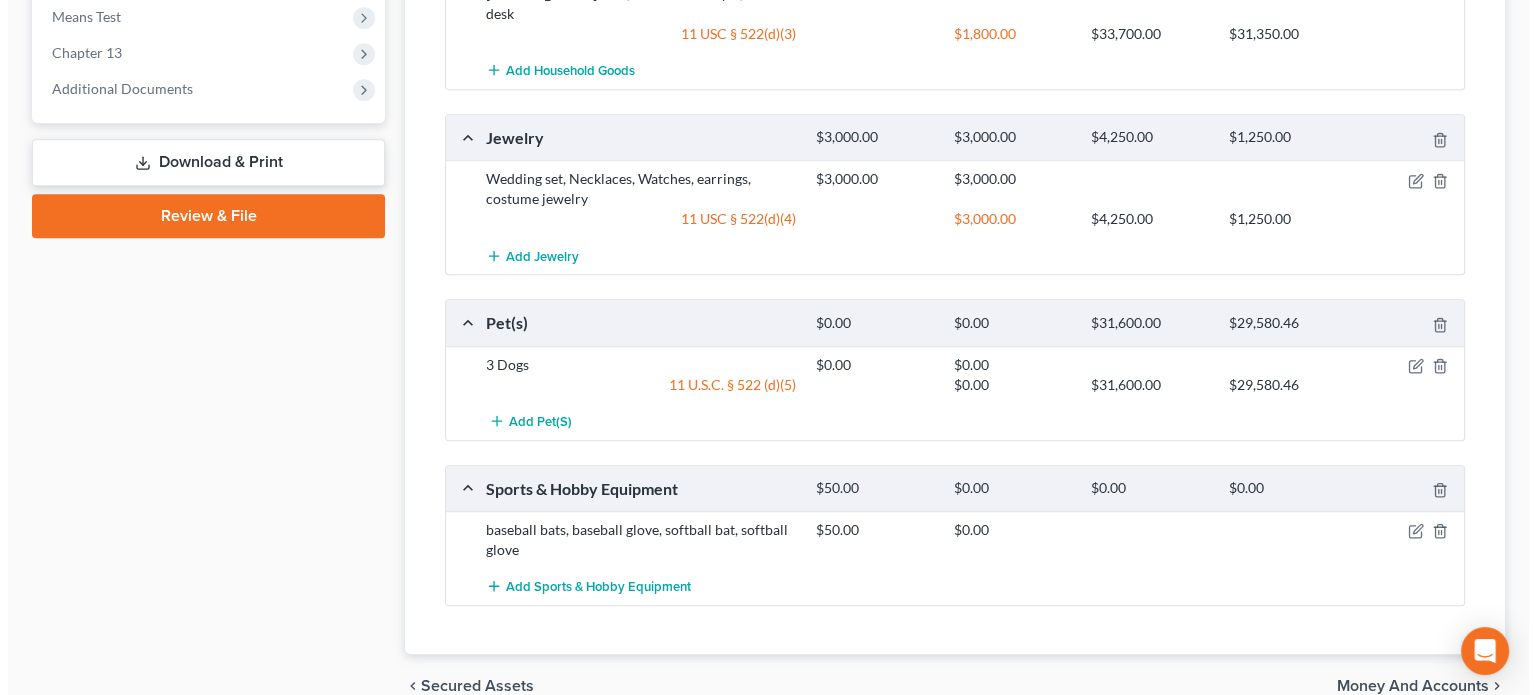 scroll, scrollTop: 1098, scrollLeft: 0, axis: vertical 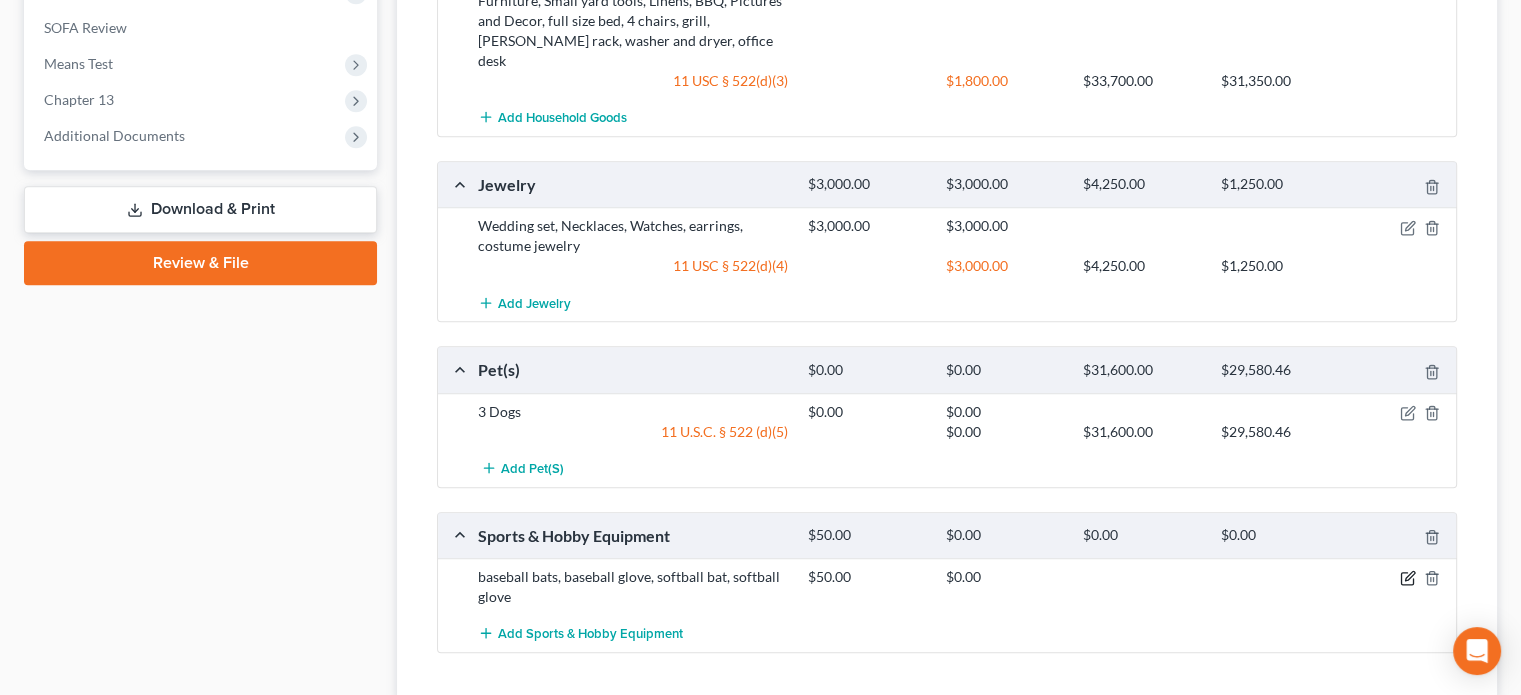 click 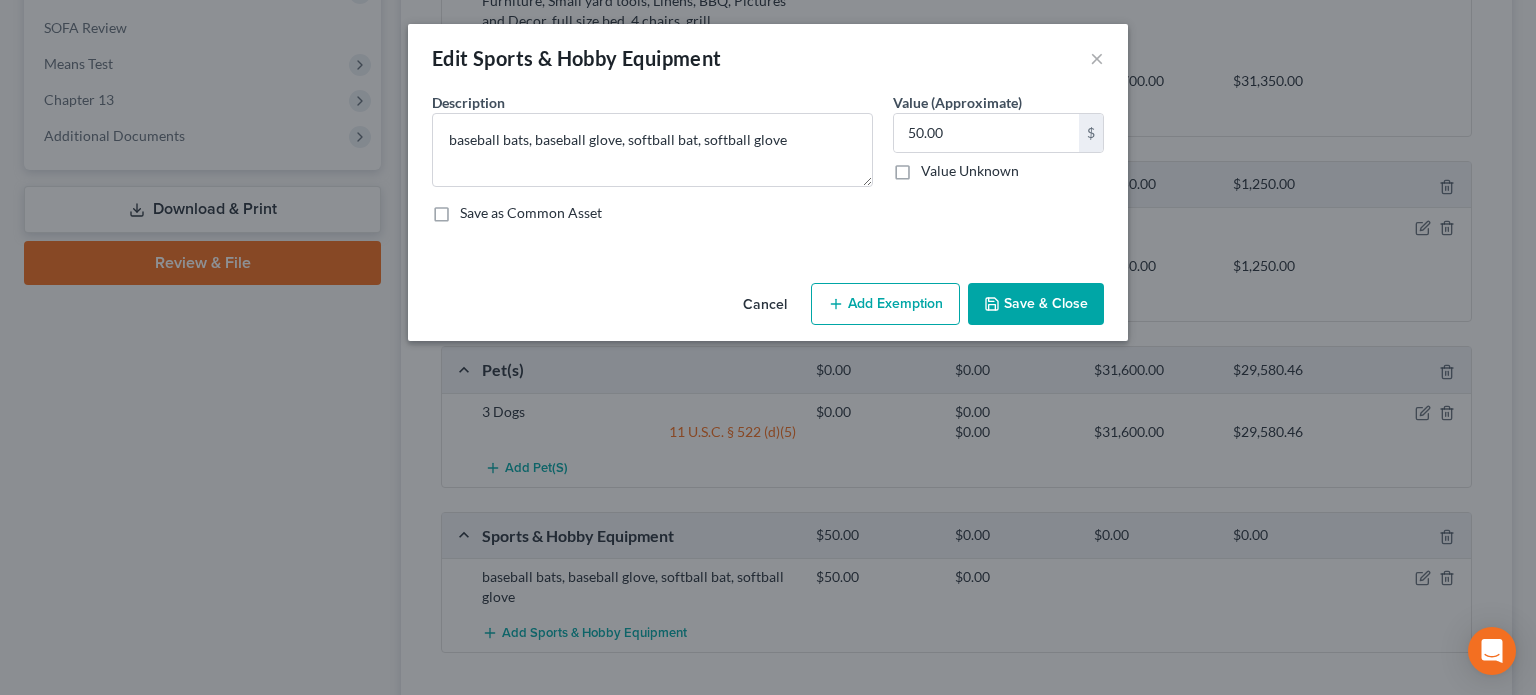 click on "Add Exemption" at bounding box center [885, 304] 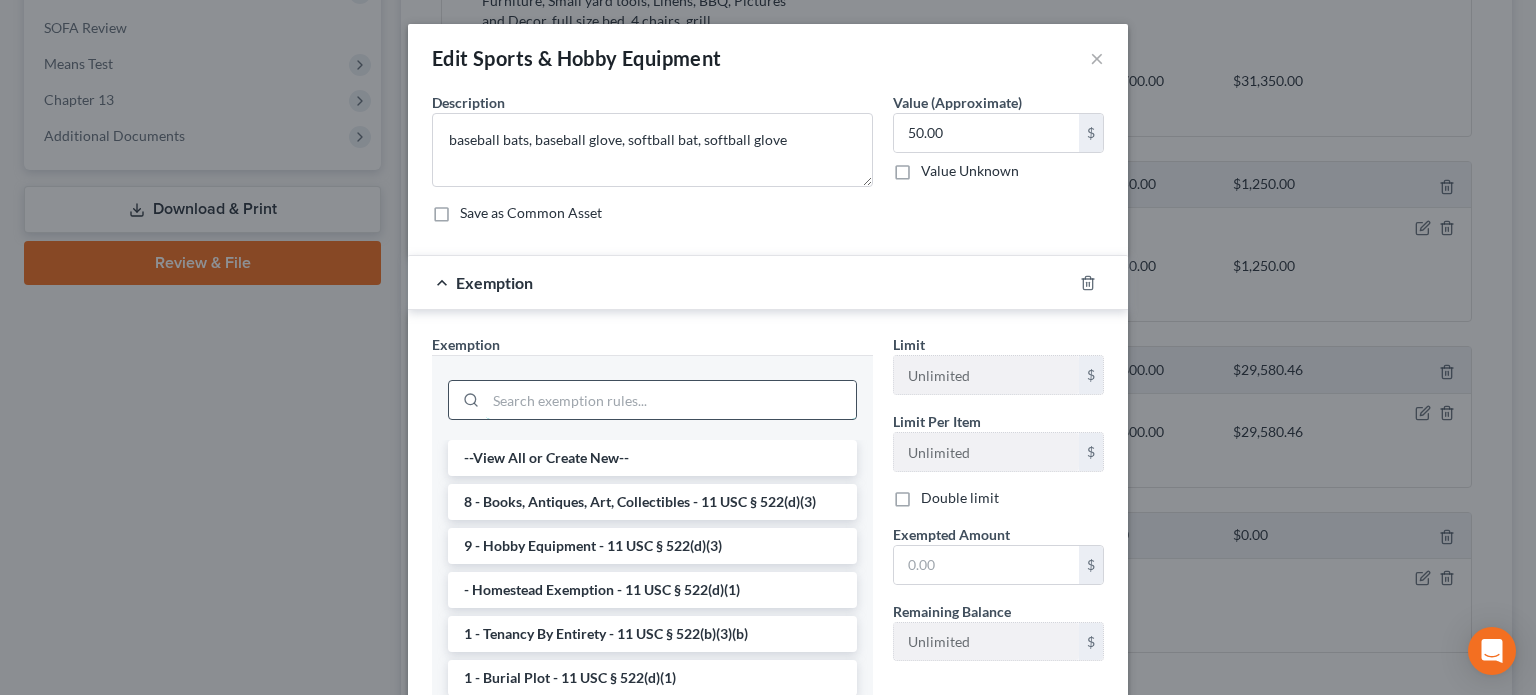 click at bounding box center [671, 400] 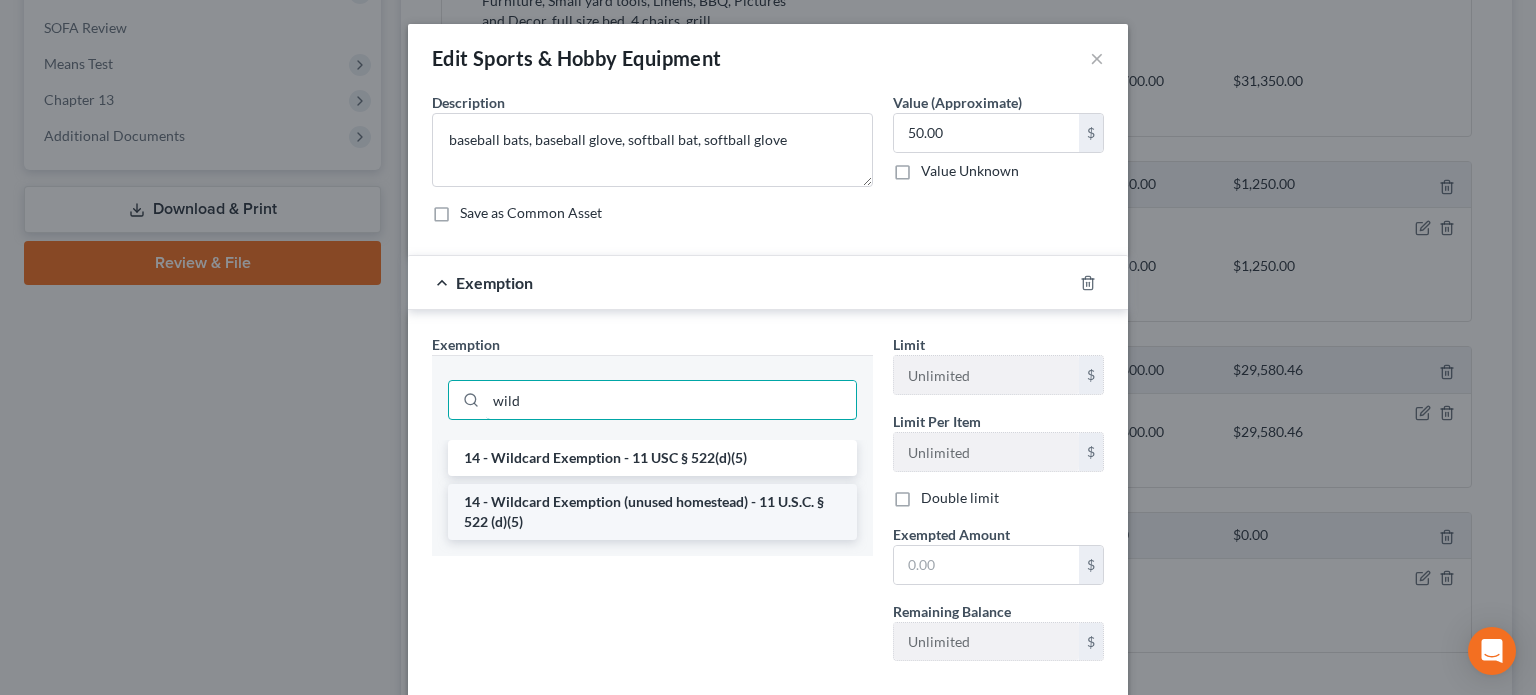 type on "wild" 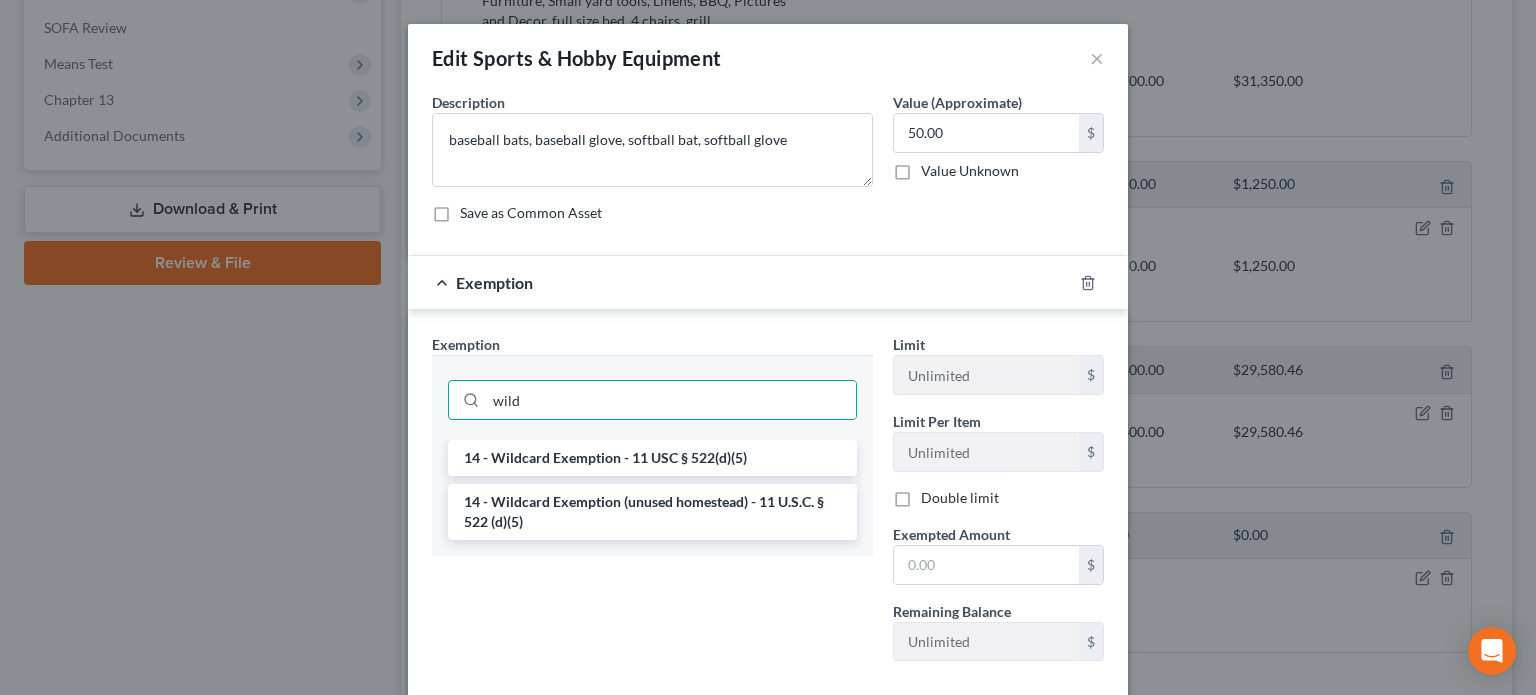 click on "14 - Wildcard Exemption (unused homestead) - 11 U.S.C. § 522 (d)(5)" at bounding box center (652, 512) 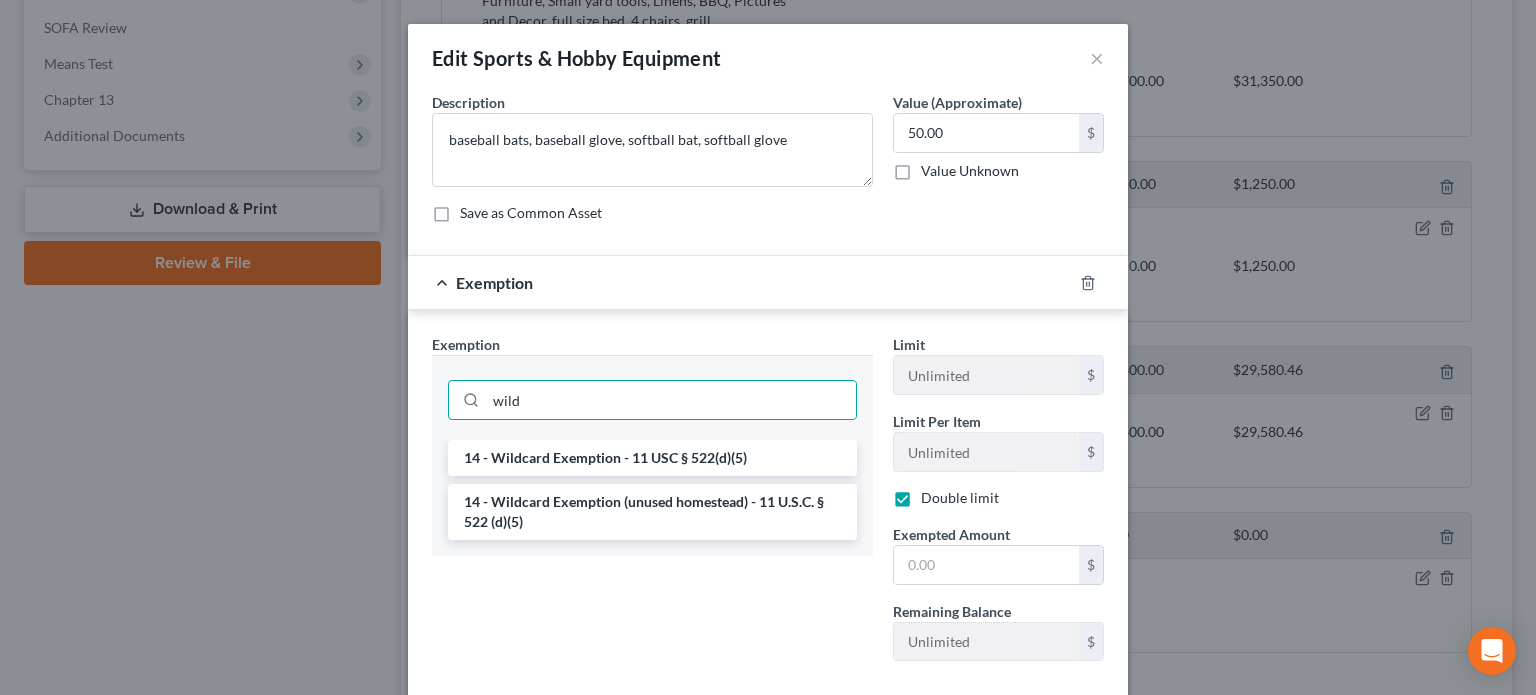 checkbox on "true" 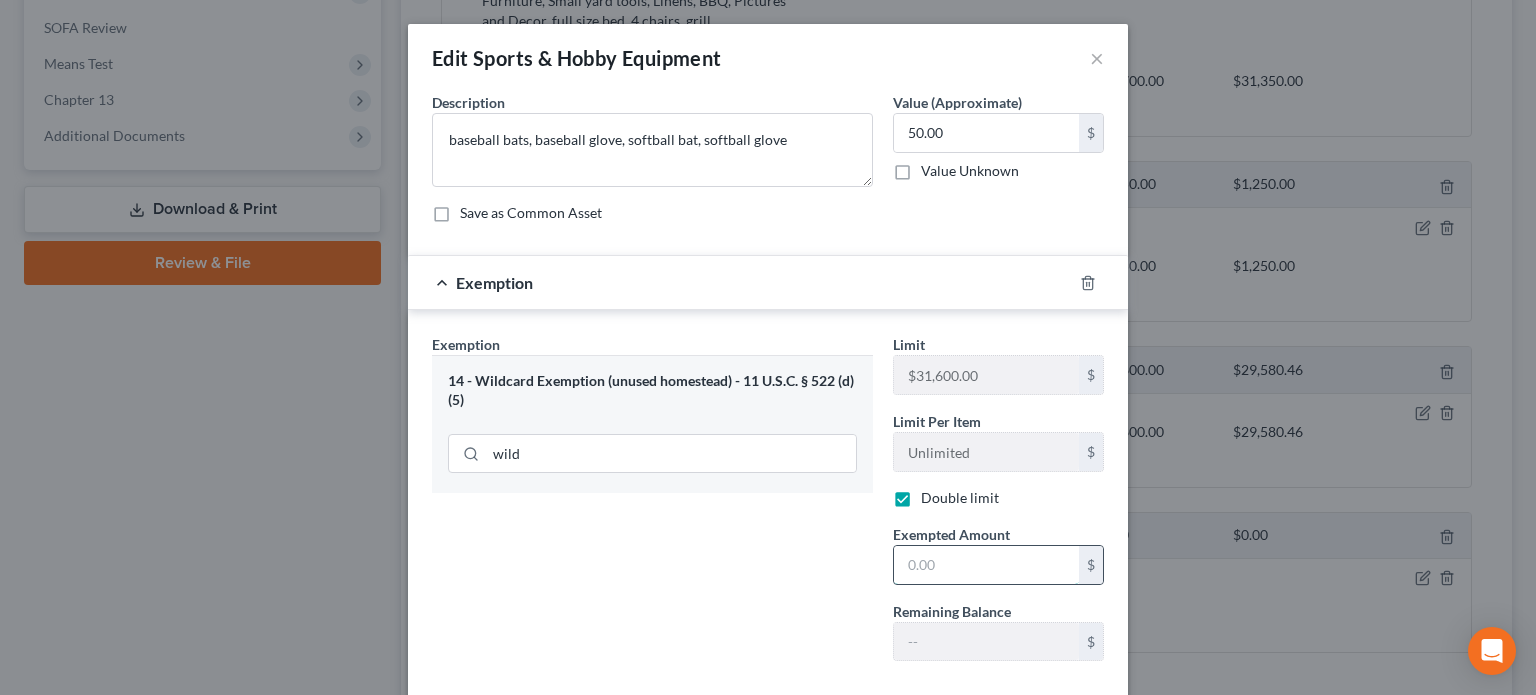 click at bounding box center [986, 565] 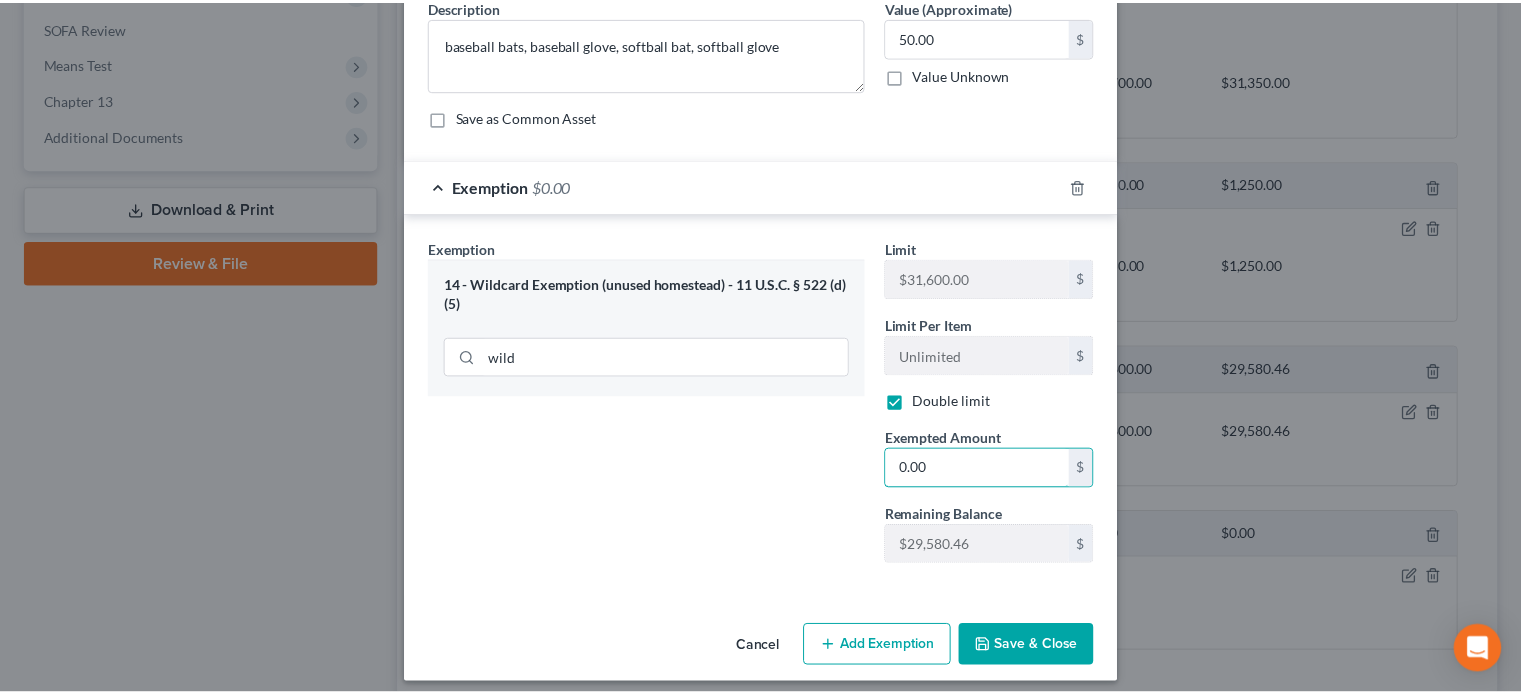 scroll, scrollTop: 106, scrollLeft: 0, axis: vertical 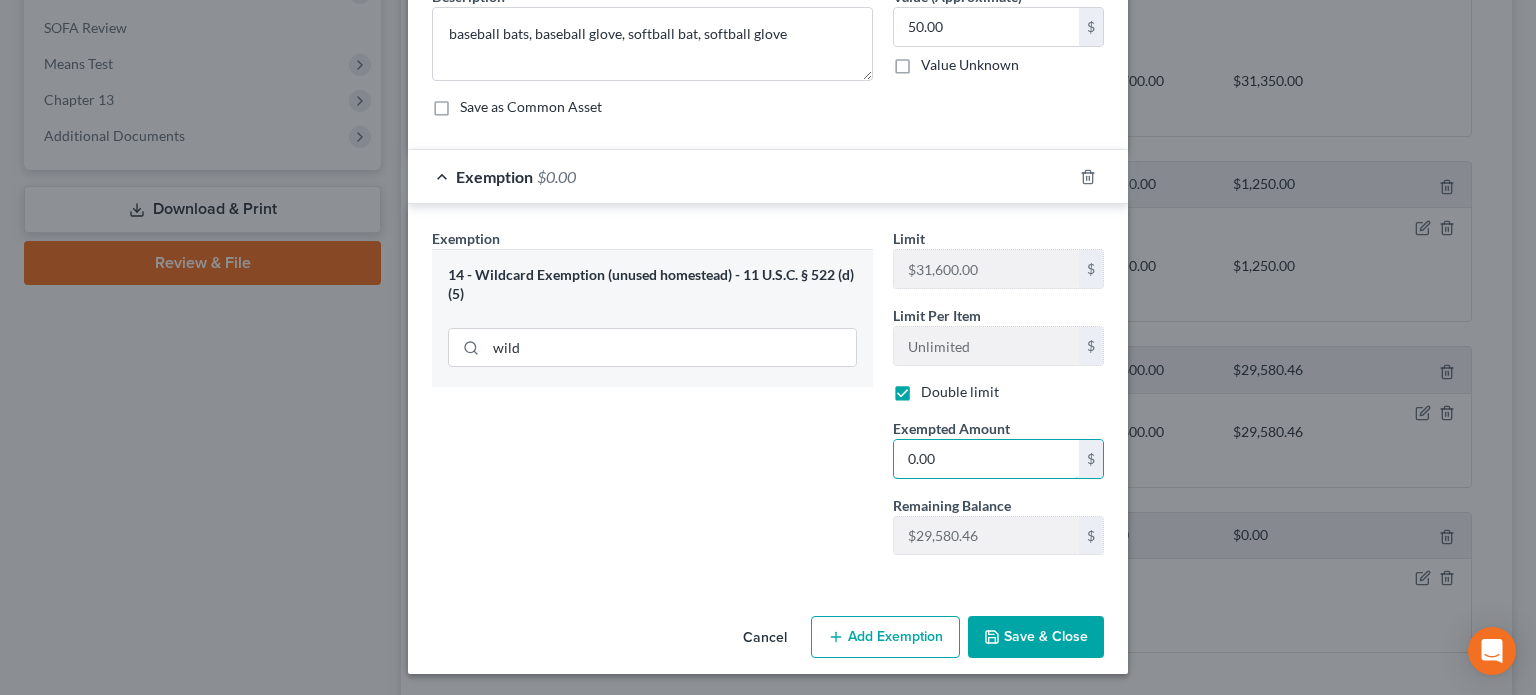 type on "0.00" 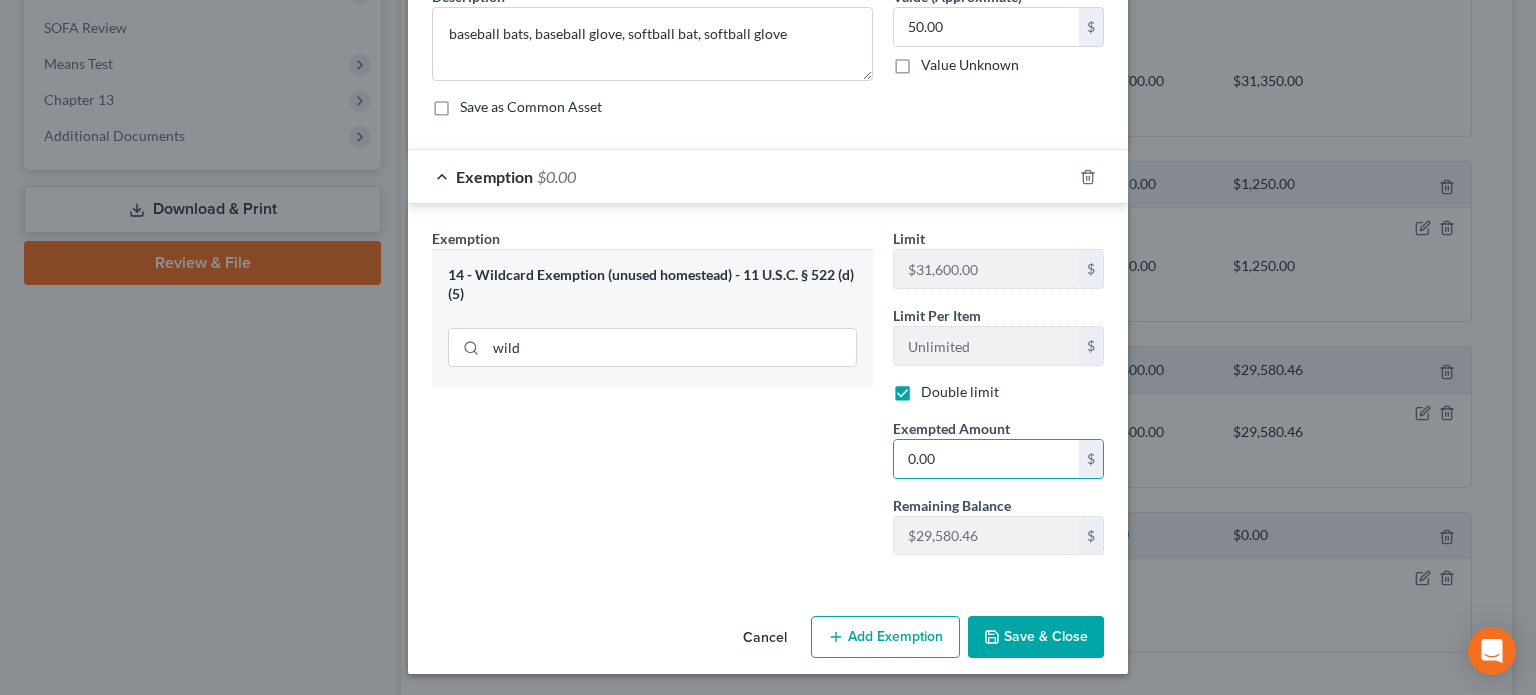 click on "Exemption Set must be selected for CA.
Exemption
*
14 - Wildcard Exemption (unused homestead) - 11 U.S.C. § 522 (d)(5)         wild" at bounding box center [652, 399] 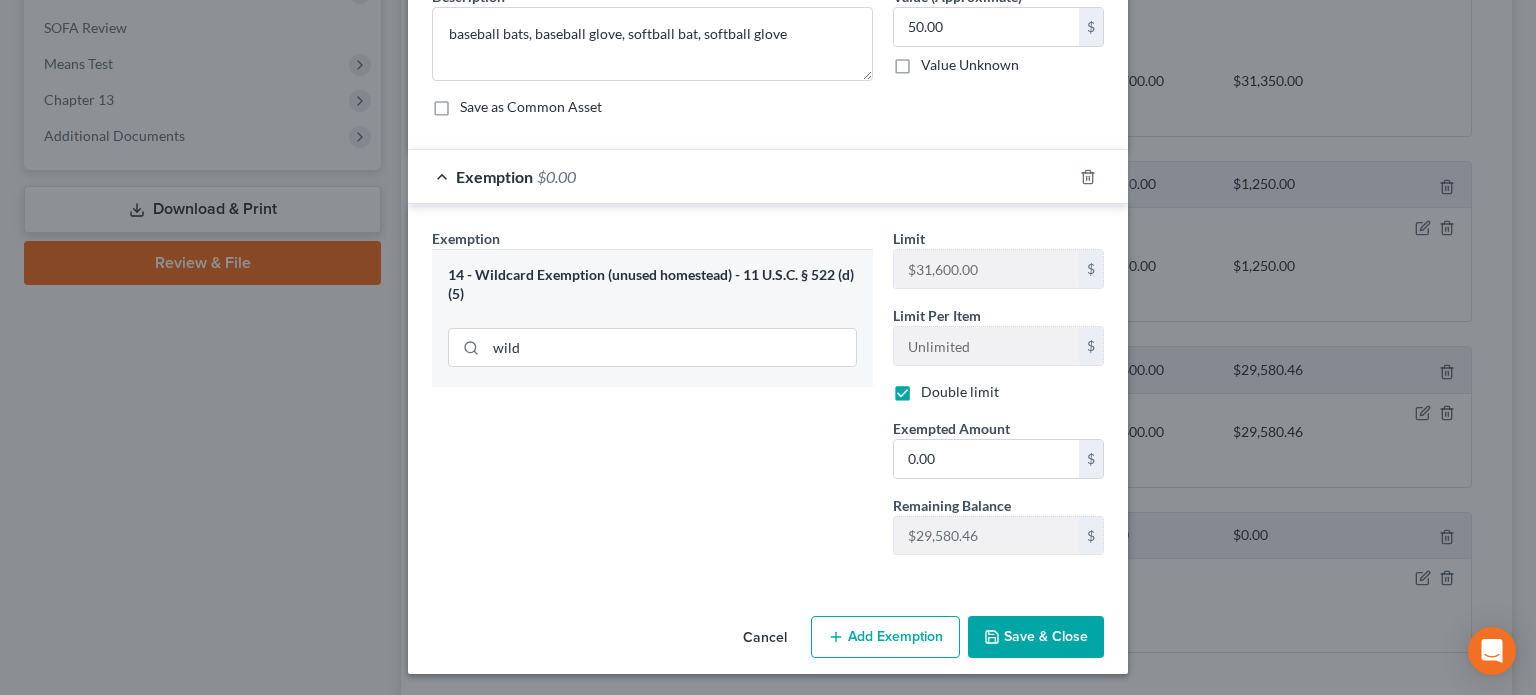 click 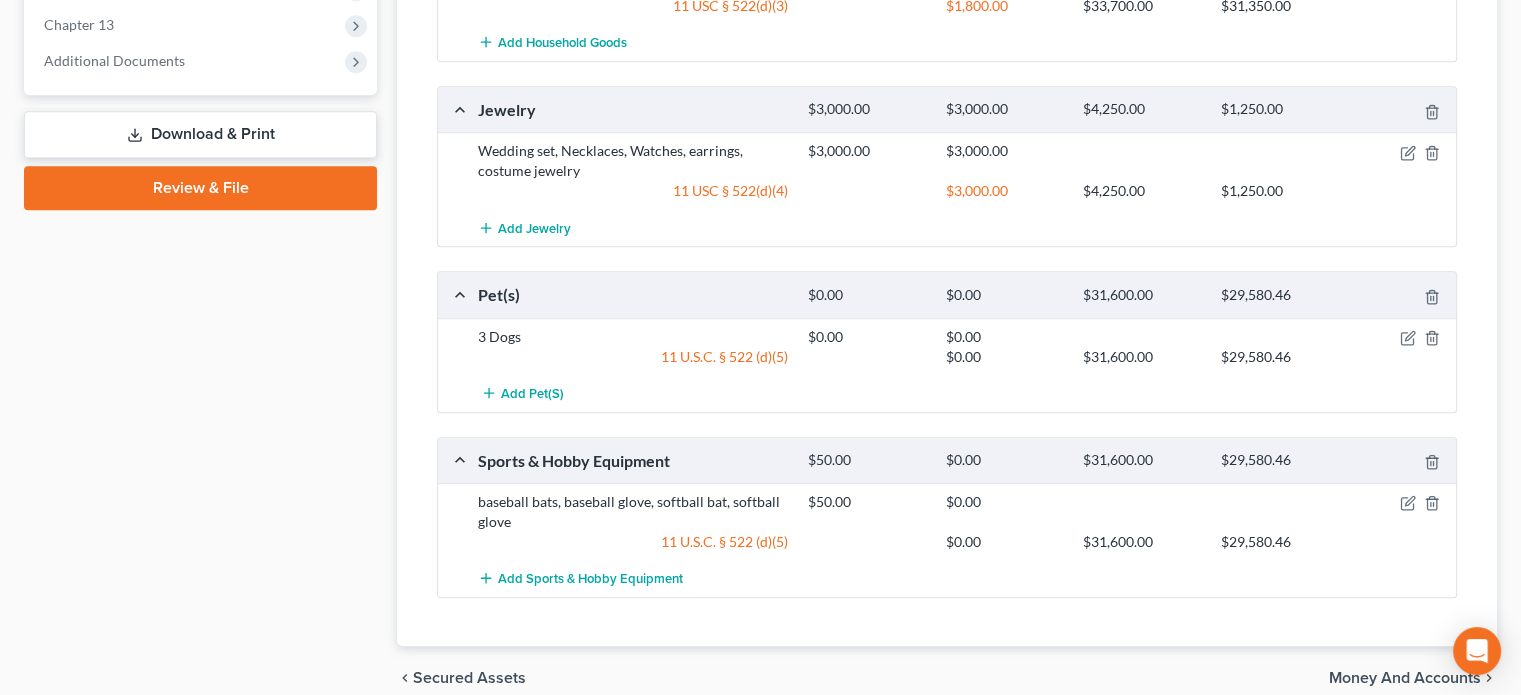 scroll, scrollTop: 1138, scrollLeft: 0, axis: vertical 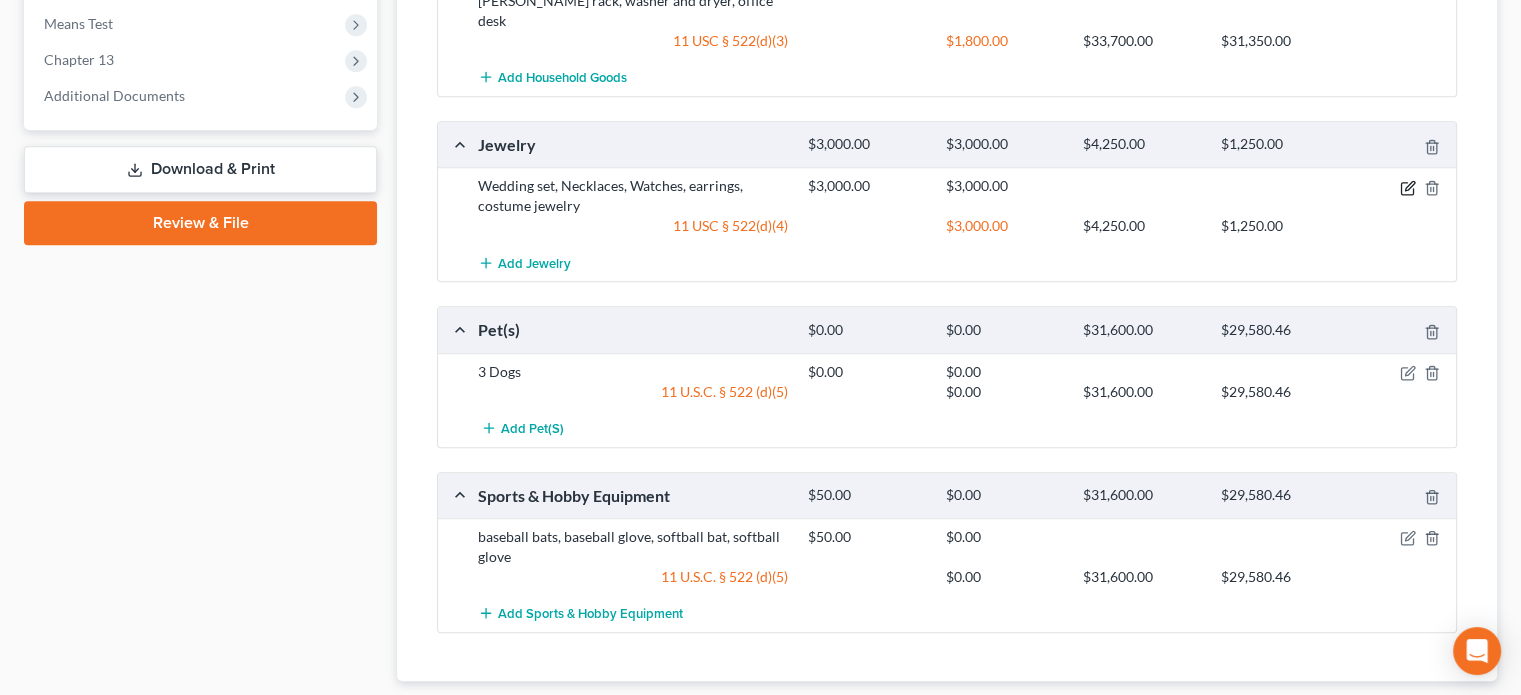 click 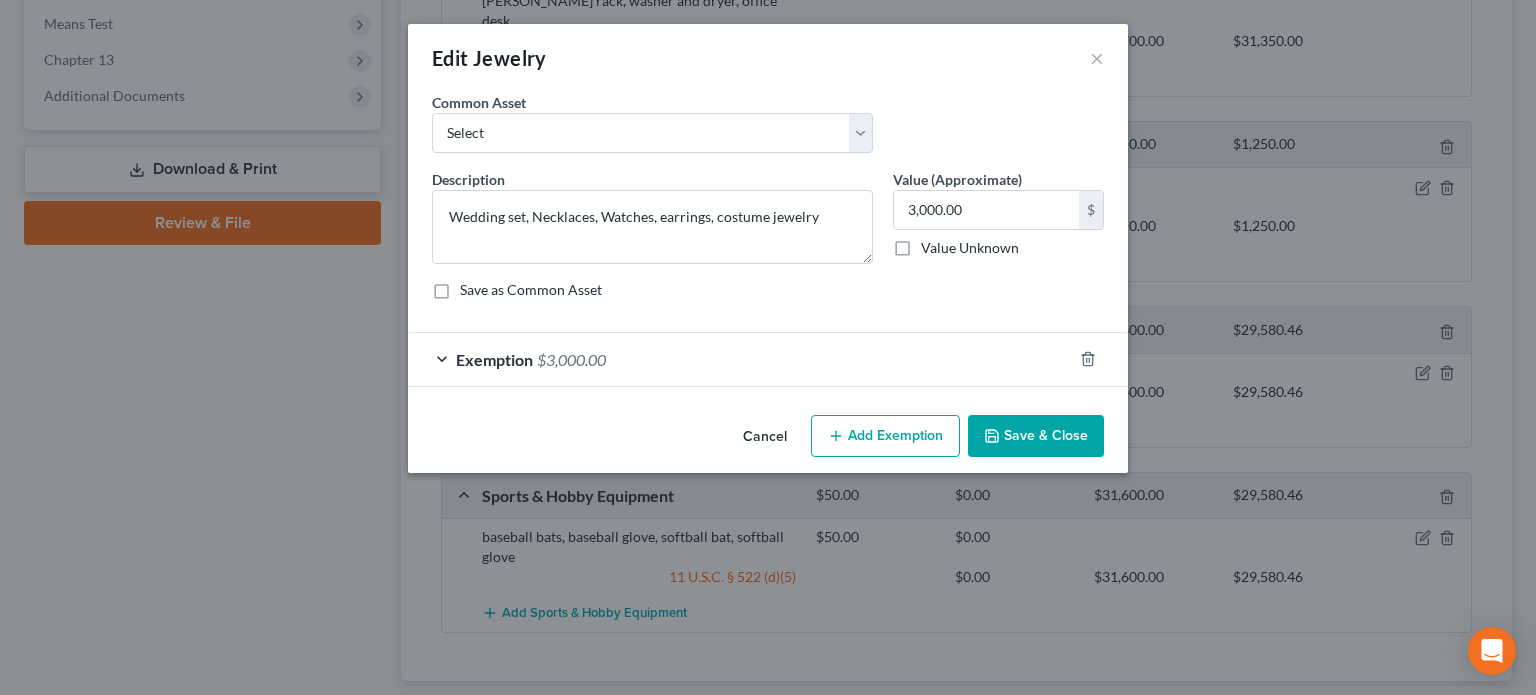 click on "Save & Close" at bounding box center [1036, 436] 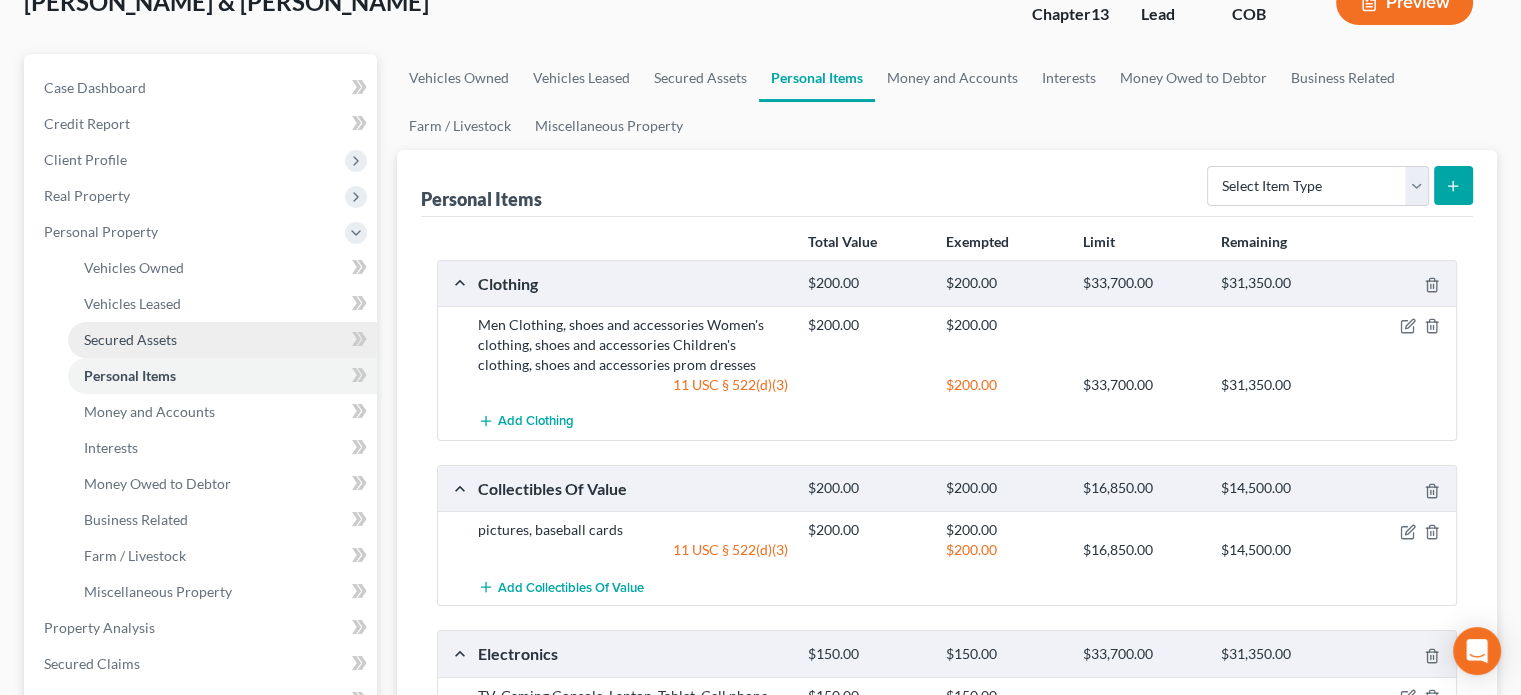 scroll, scrollTop: 238, scrollLeft: 0, axis: vertical 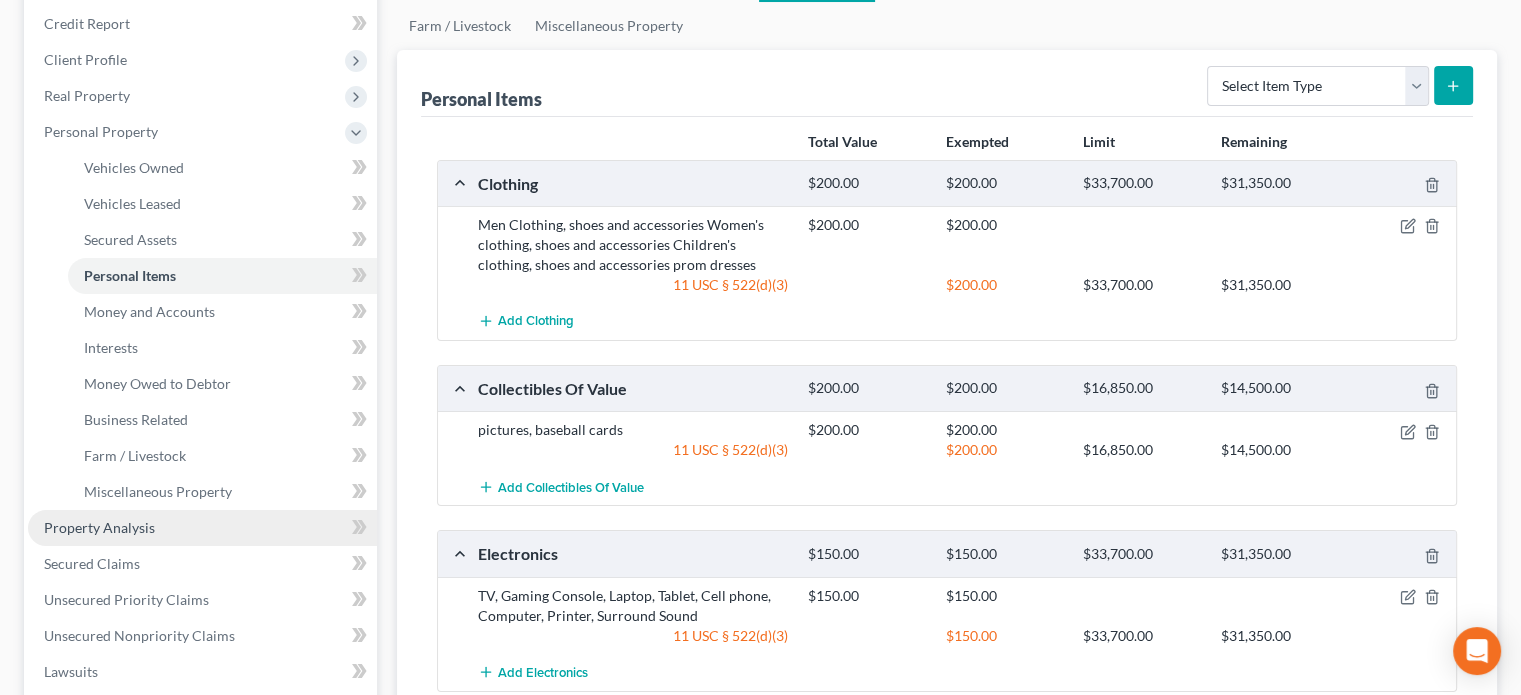 click on "Property Analysis" at bounding box center [99, 527] 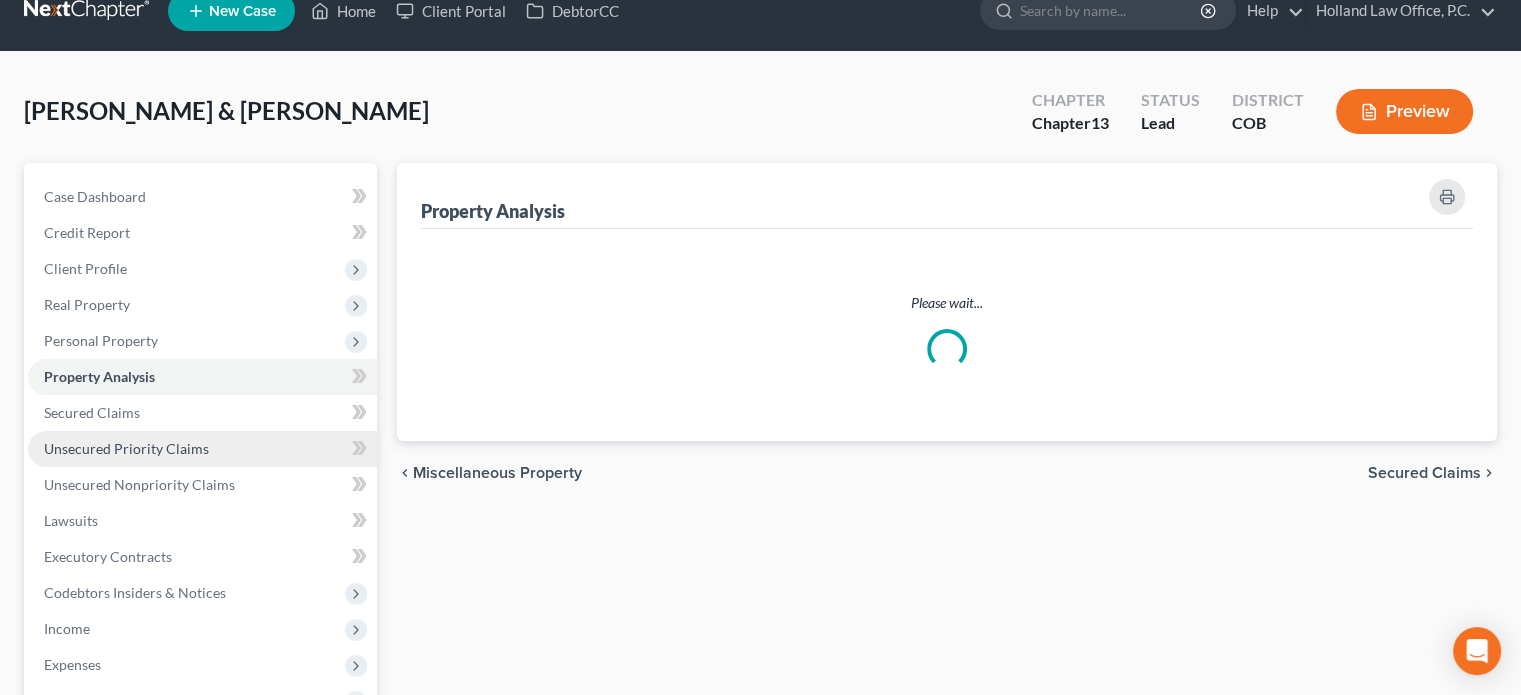 scroll, scrollTop: 0, scrollLeft: 0, axis: both 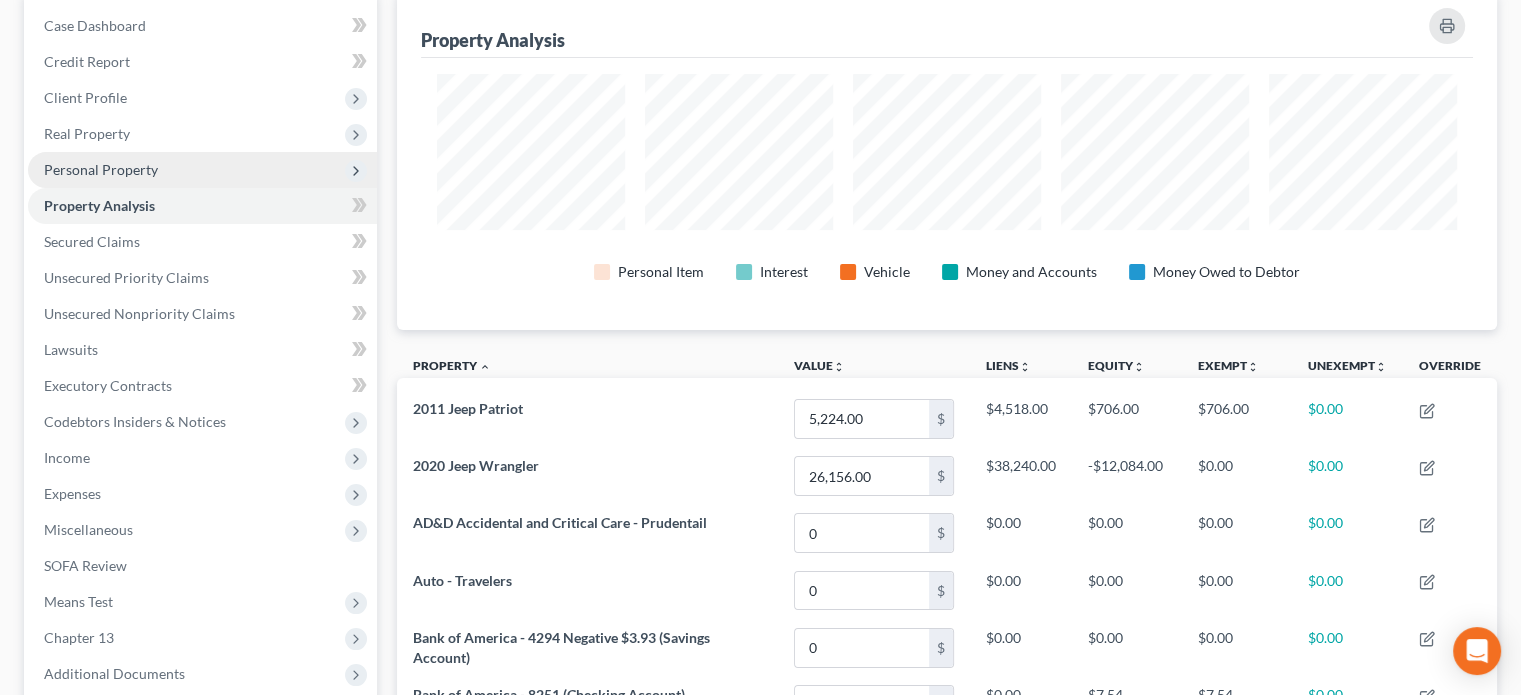 click on "Personal Property" at bounding box center (101, 169) 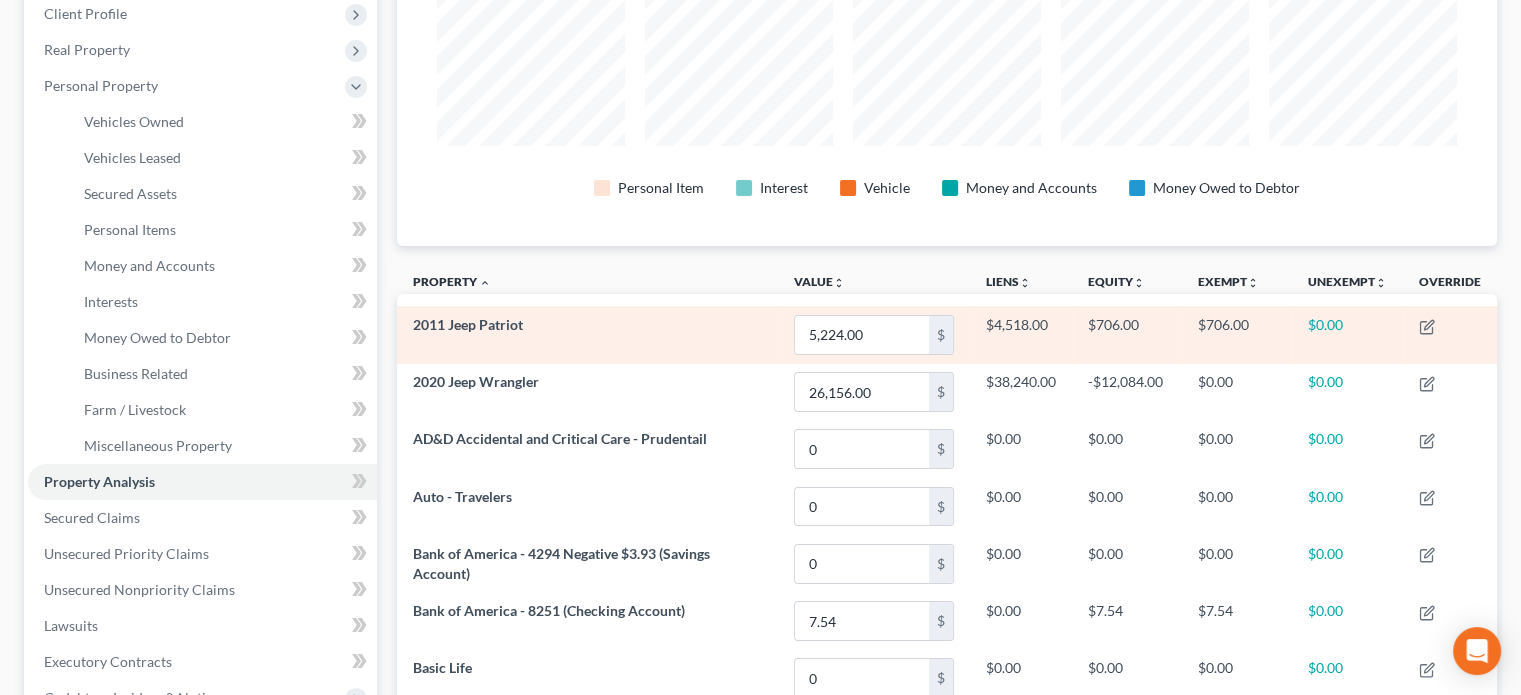 scroll, scrollTop: 300, scrollLeft: 0, axis: vertical 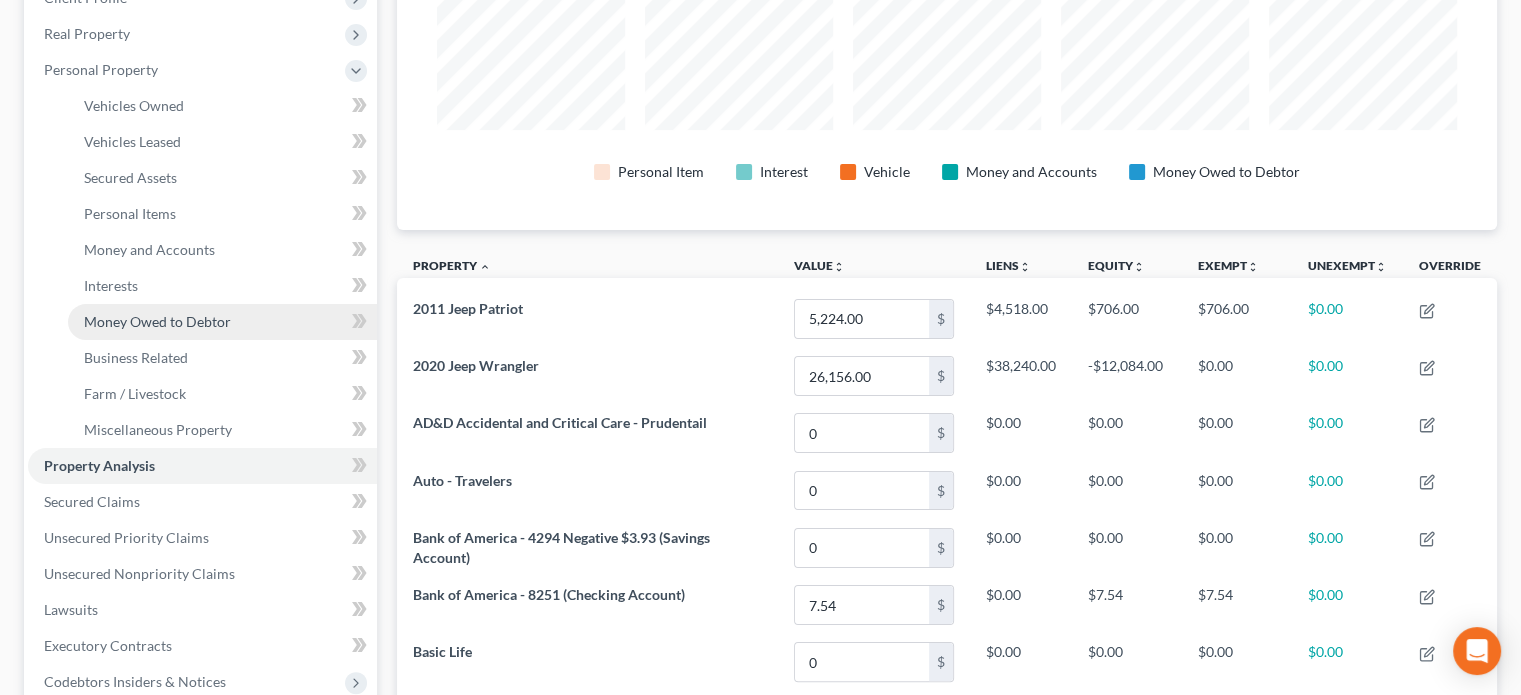 click on "Money Owed to Debtor" at bounding box center [157, 321] 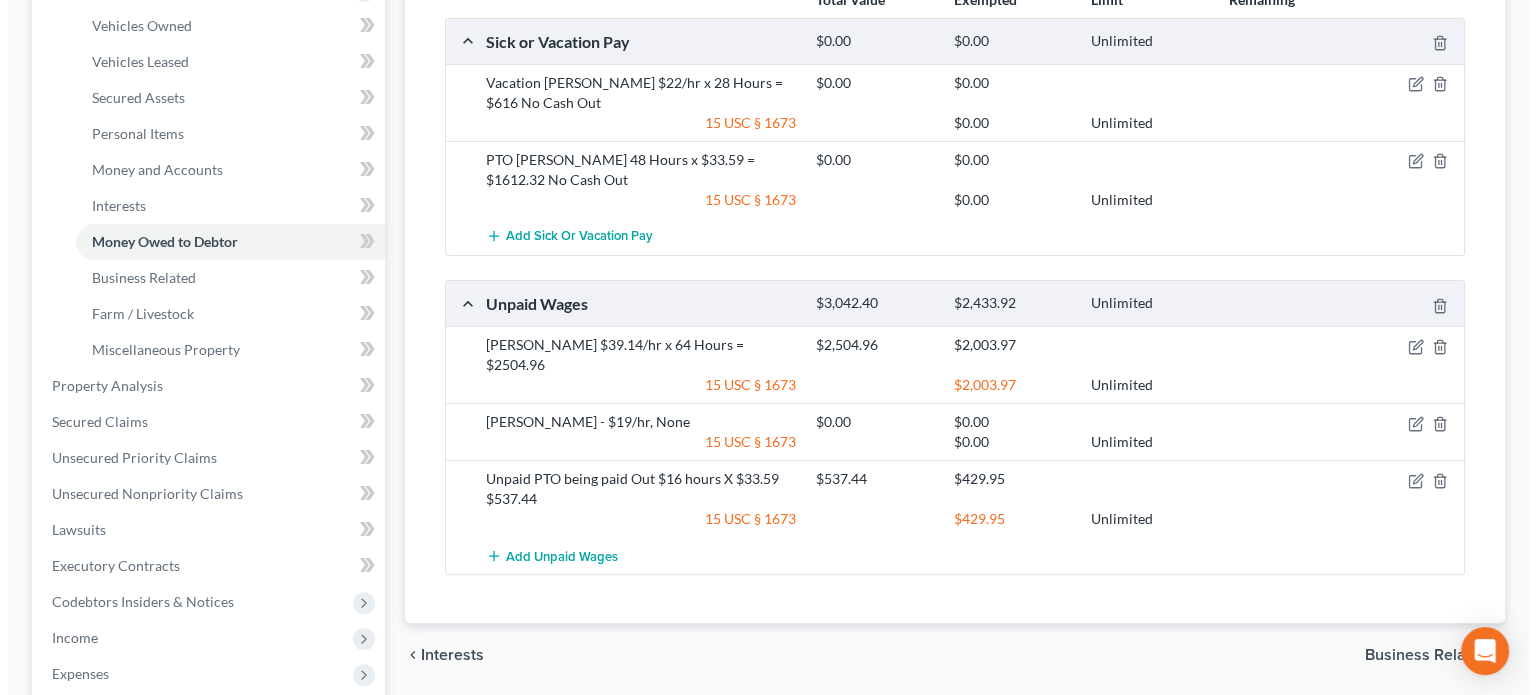 scroll, scrollTop: 500, scrollLeft: 0, axis: vertical 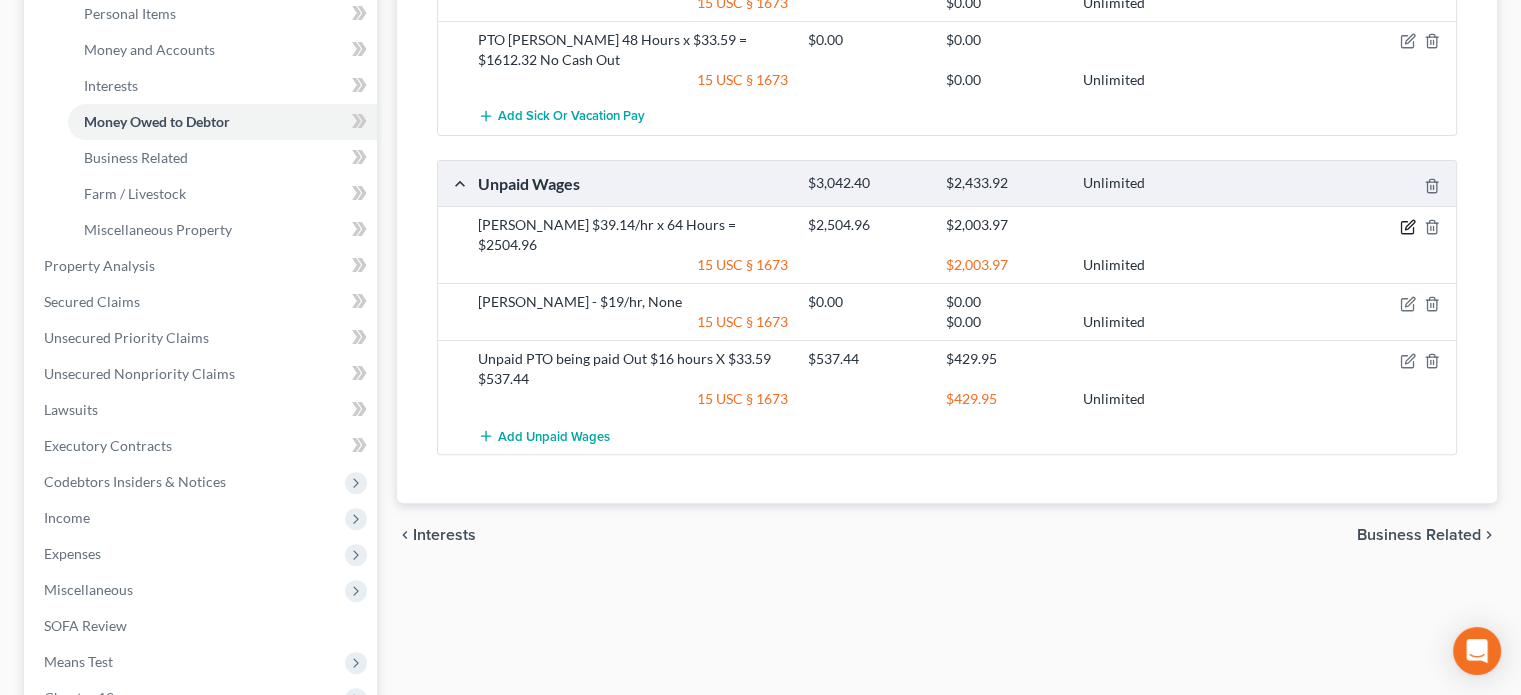 click 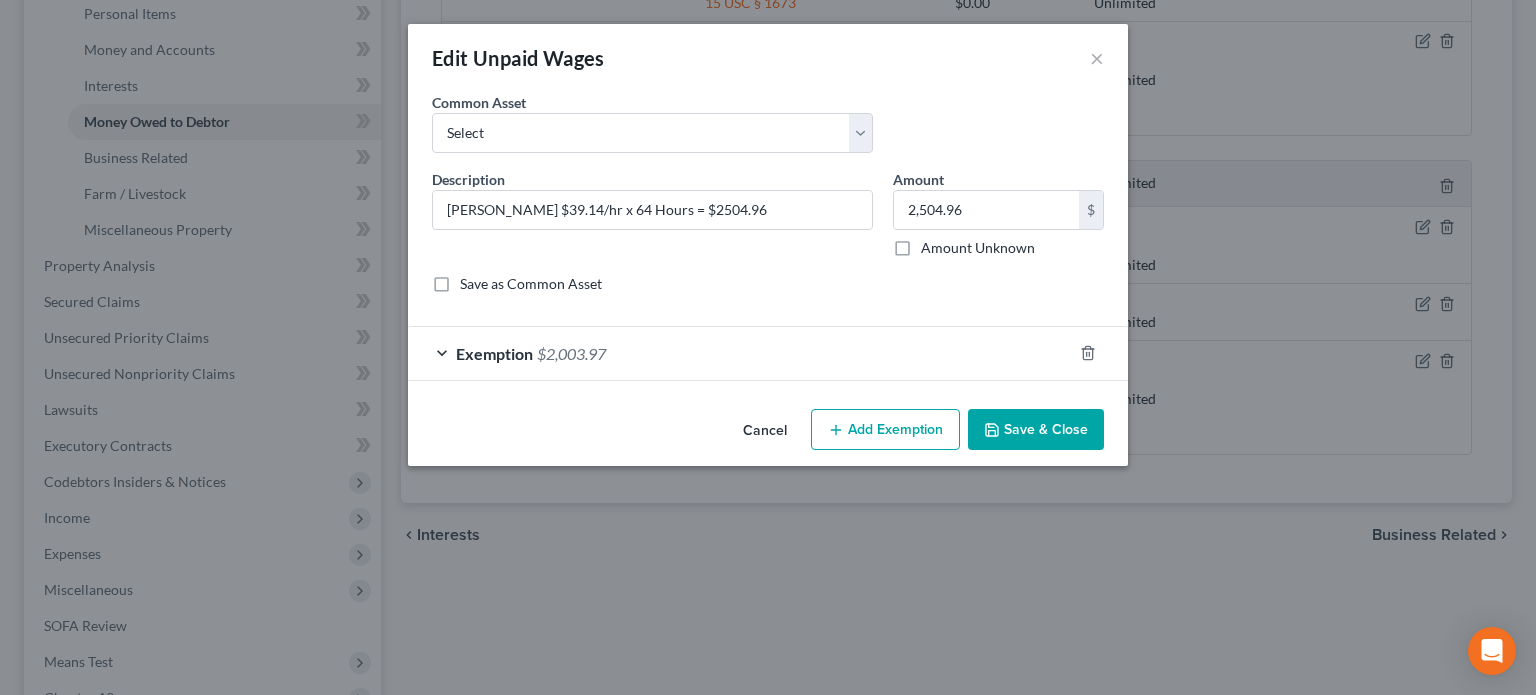 click on "Add Exemption" at bounding box center (885, 430) 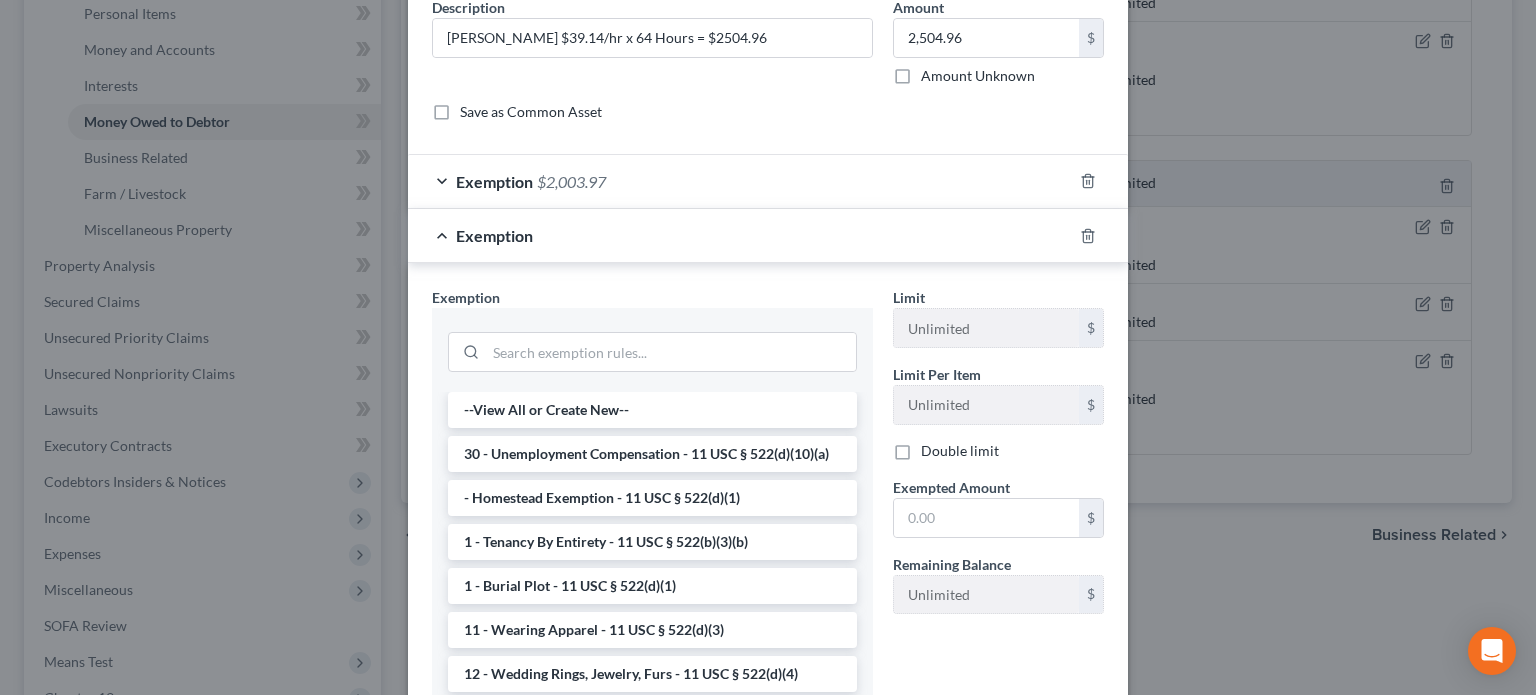scroll, scrollTop: 300, scrollLeft: 0, axis: vertical 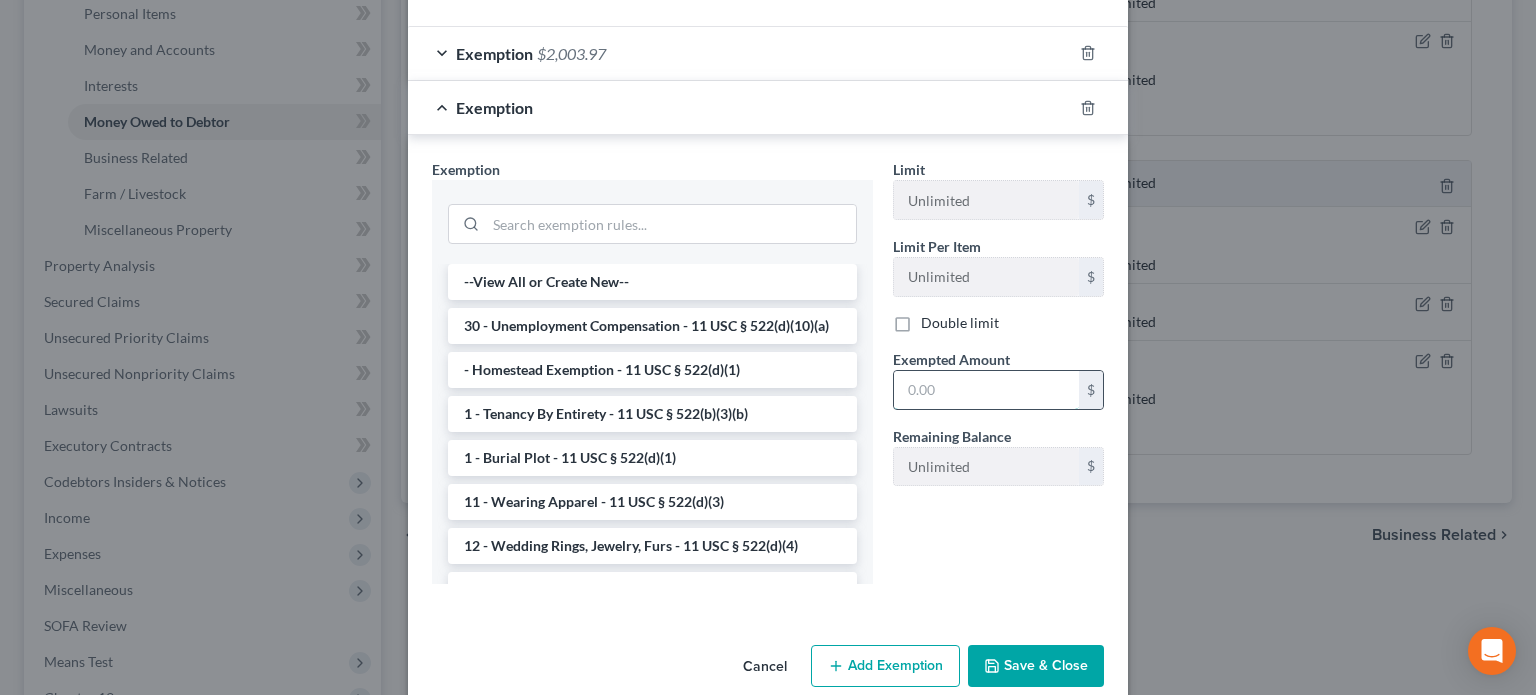 click at bounding box center [986, 390] 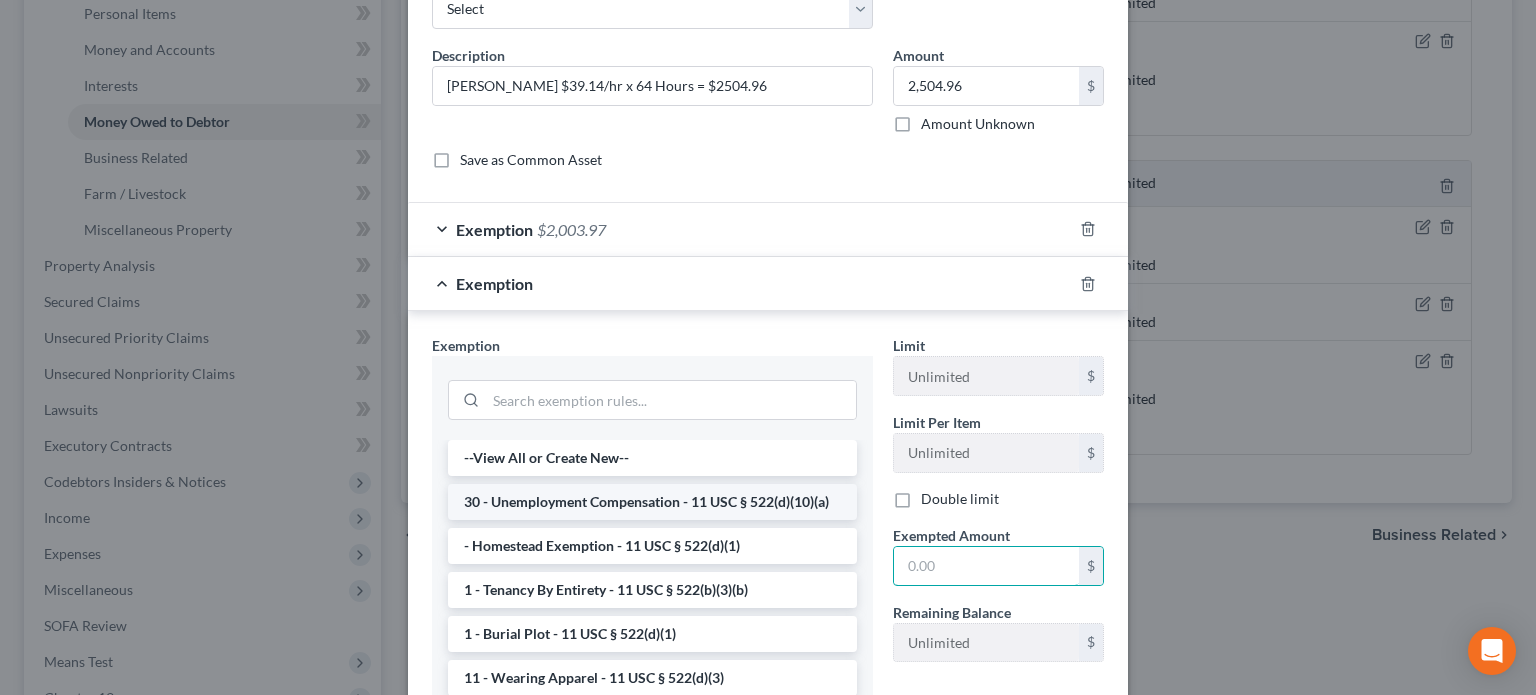 scroll, scrollTop: 100, scrollLeft: 0, axis: vertical 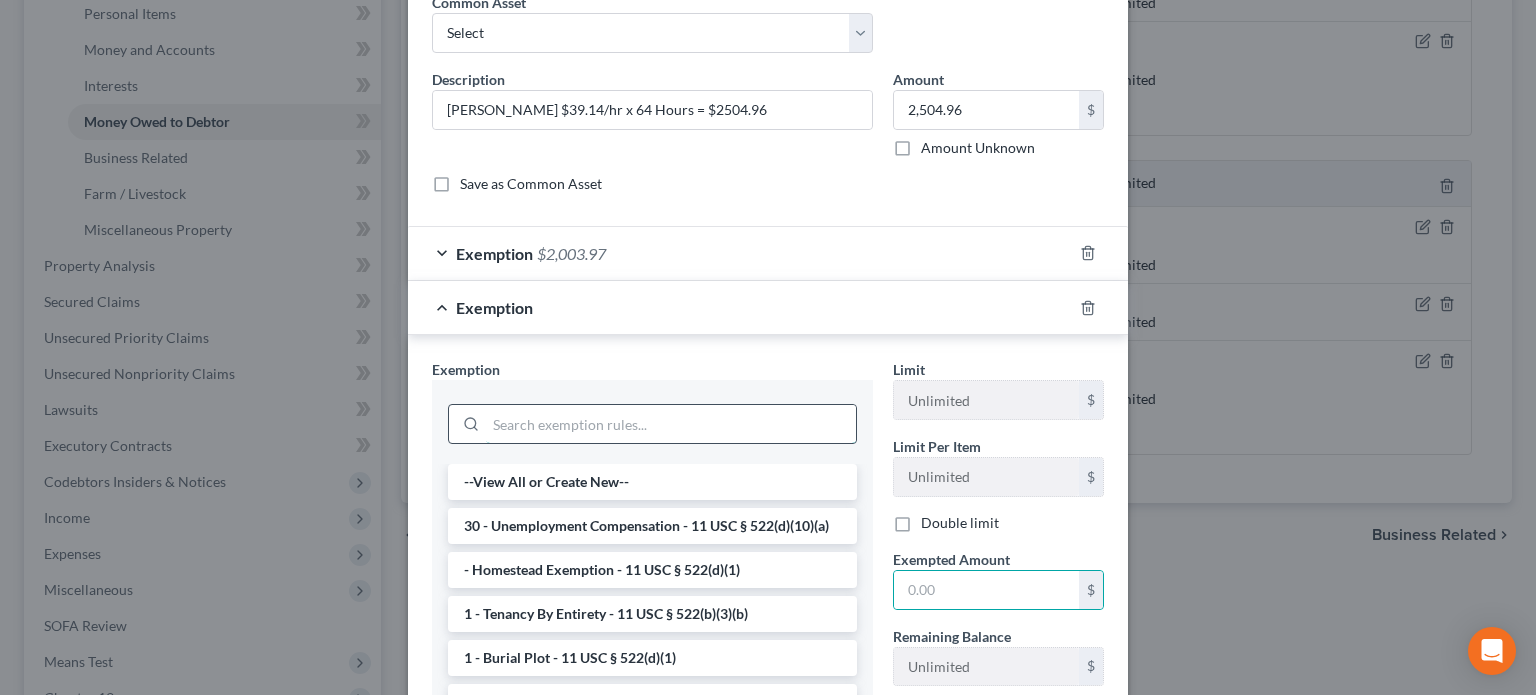 click at bounding box center (671, 424) 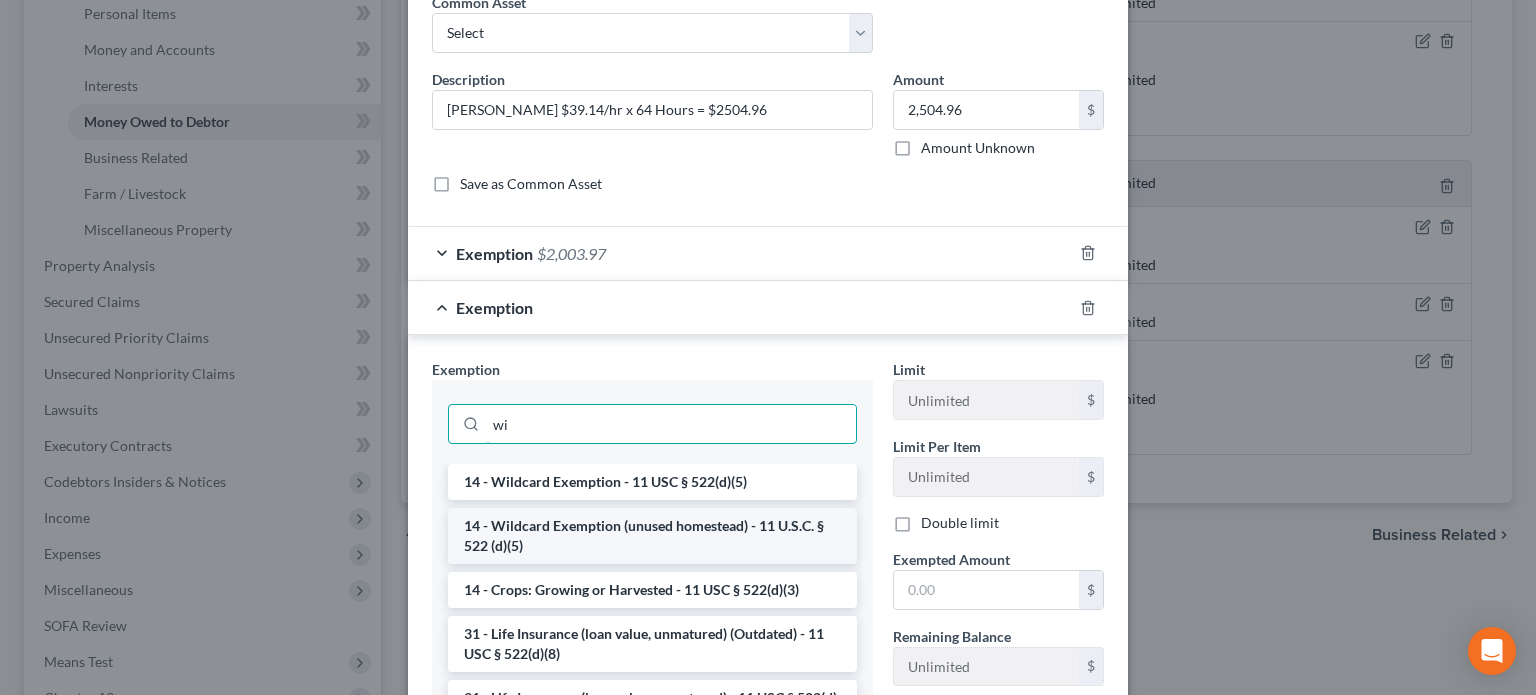 type on "wi" 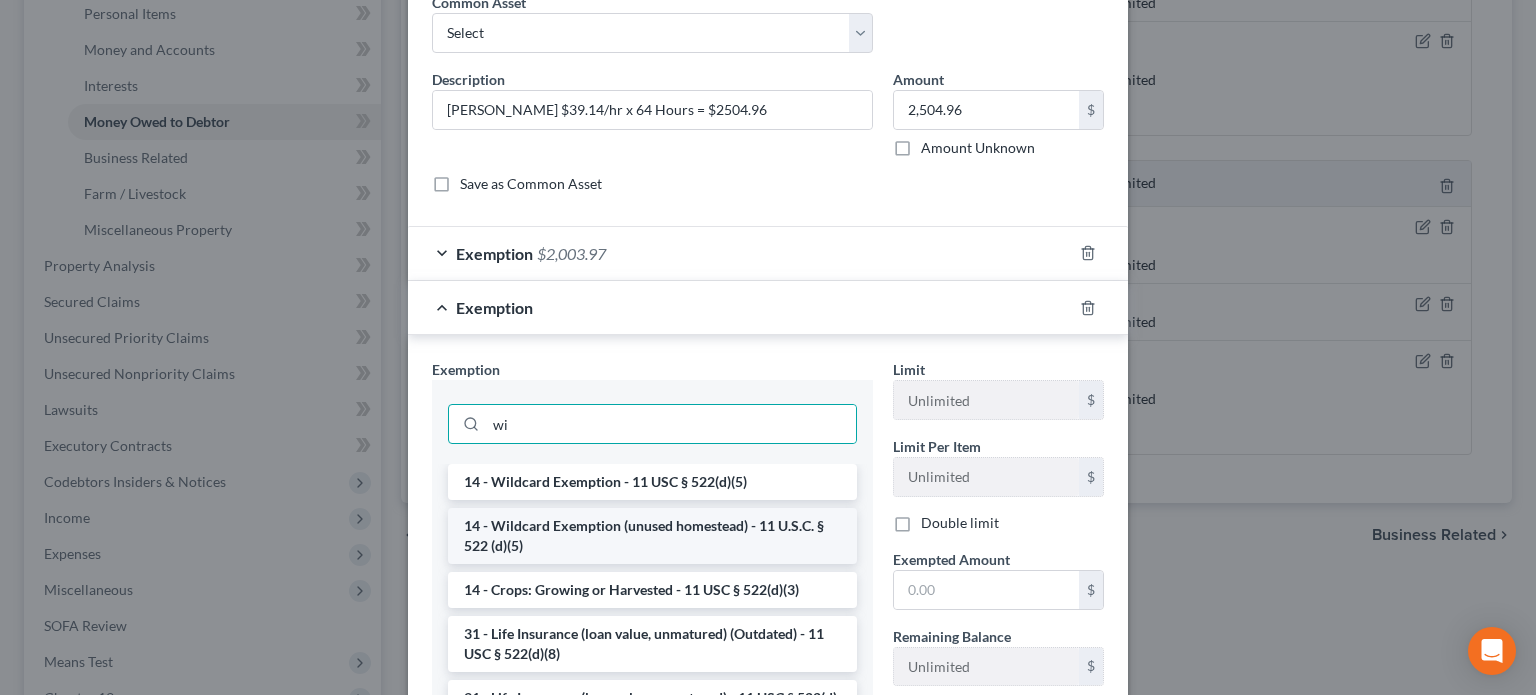 click on "14 - Wildcard Exemption (unused homestead) - 11 U.S.C. § 522 (d)(5)" at bounding box center (652, 536) 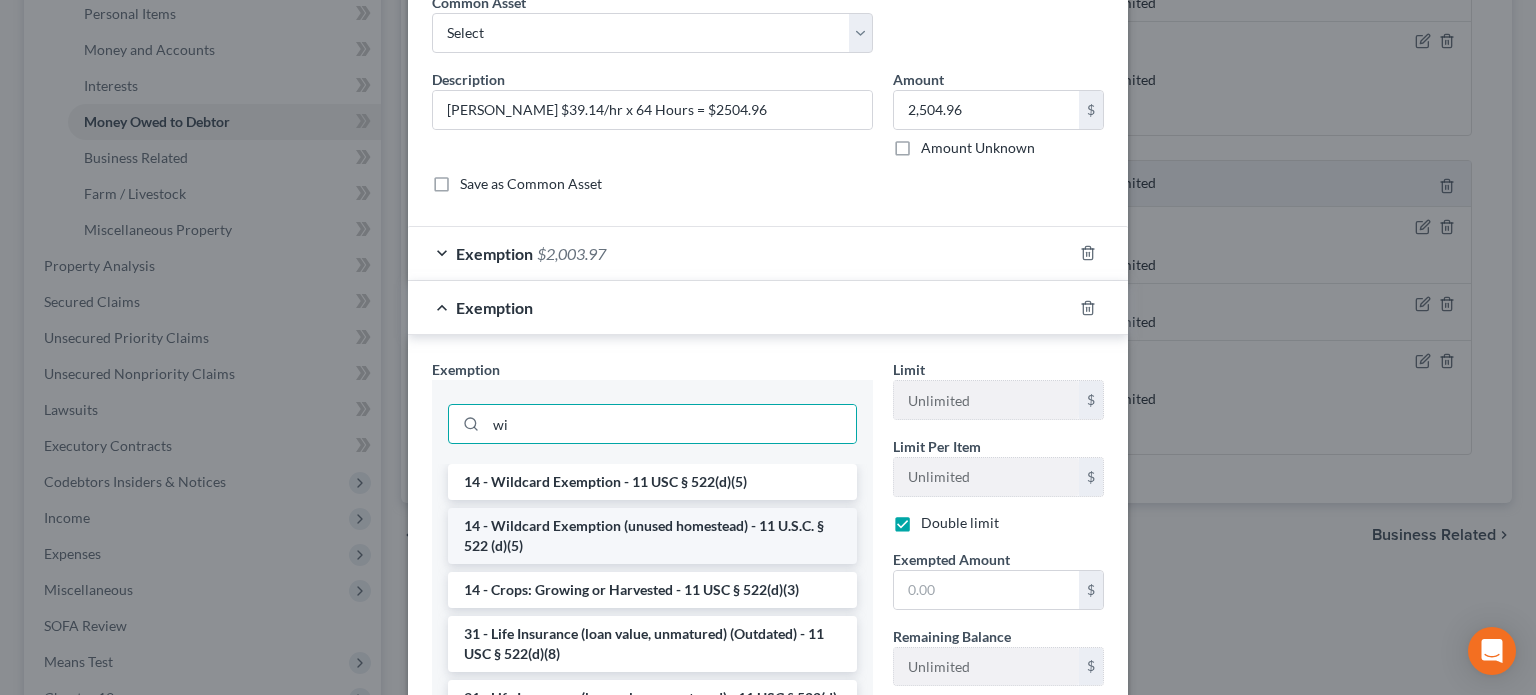 checkbox on "true" 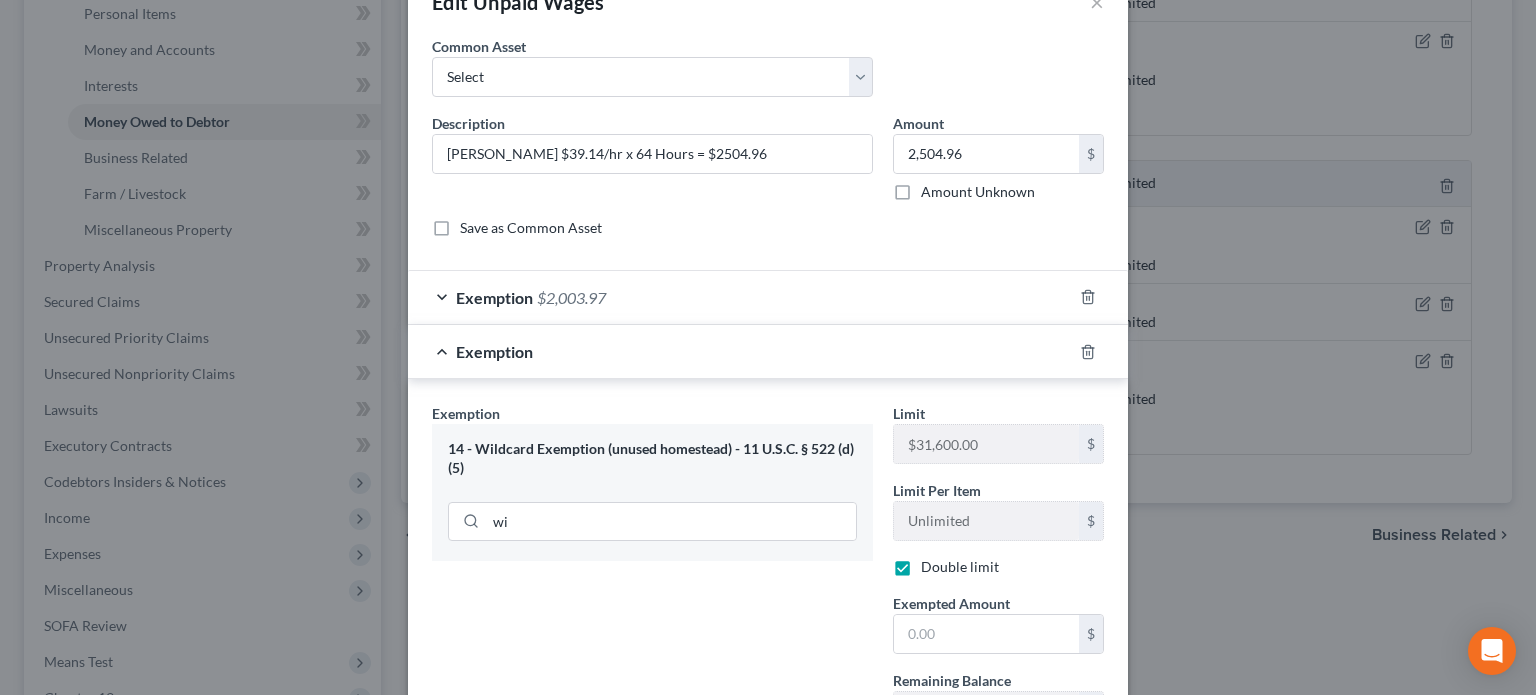 scroll, scrollTop: 100, scrollLeft: 0, axis: vertical 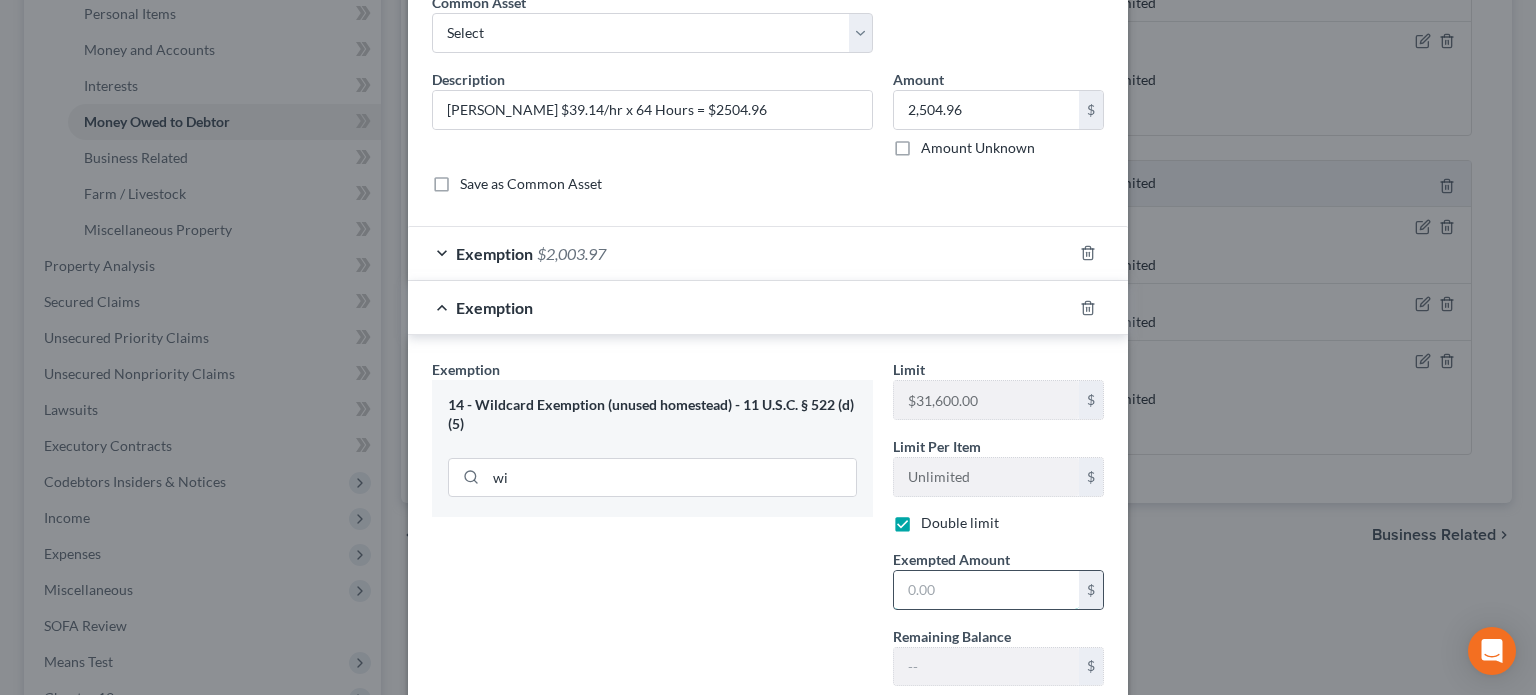 click at bounding box center (986, 590) 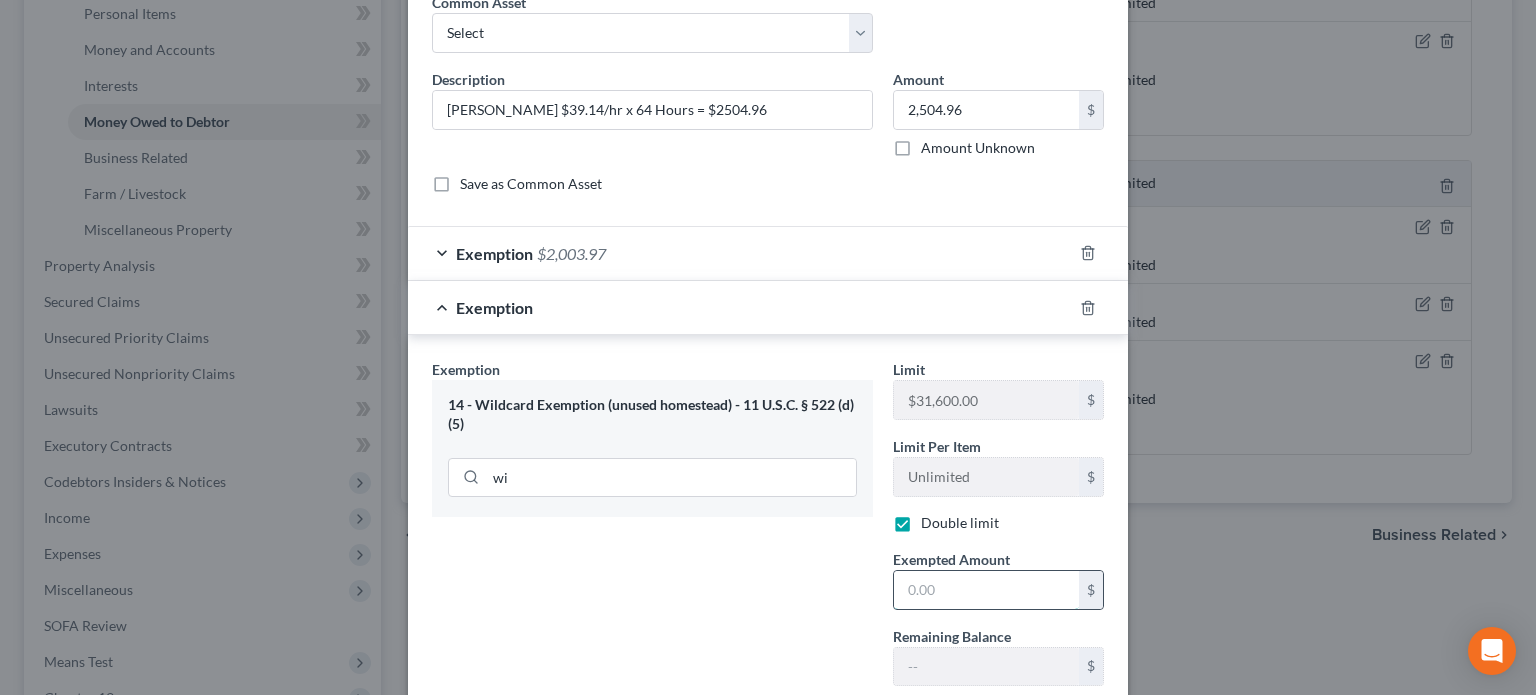 click at bounding box center (986, 590) 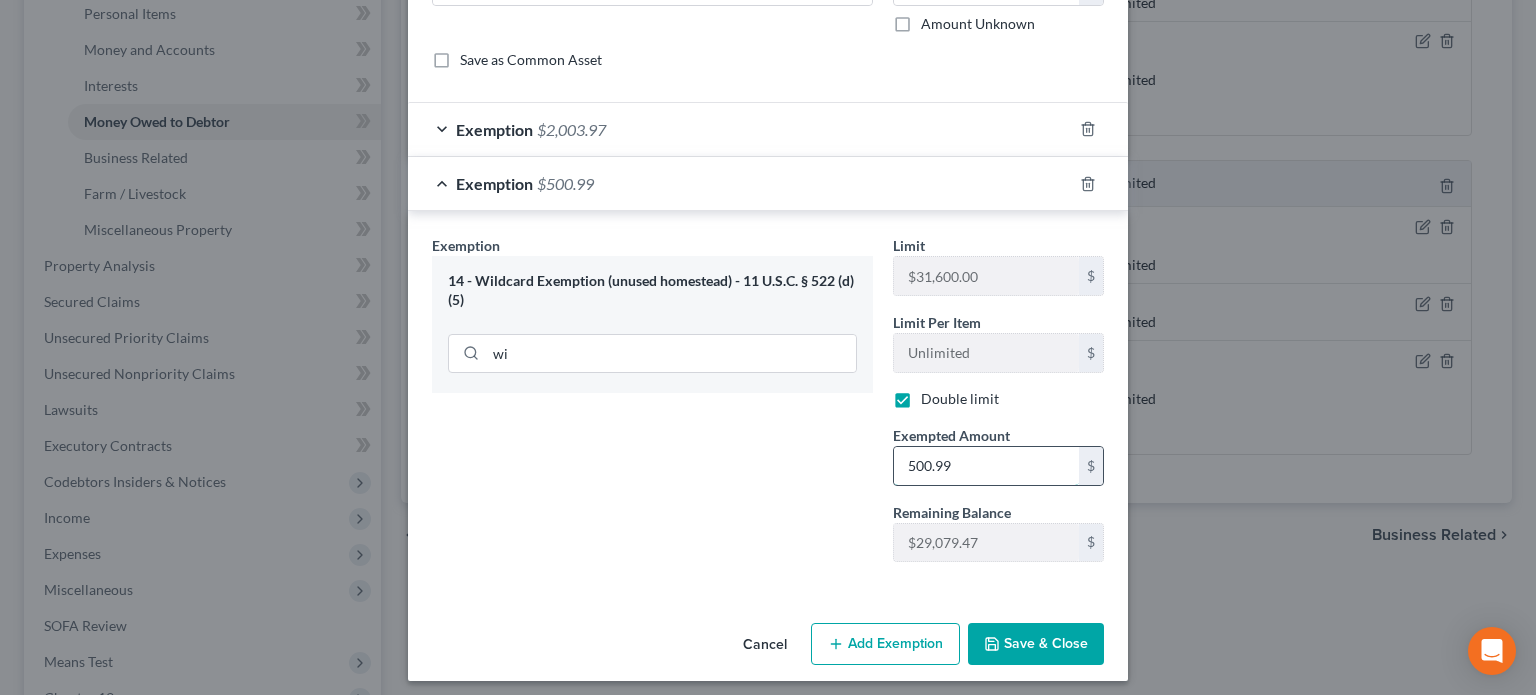 scroll, scrollTop: 231, scrollLeft: 0, axis: vertical 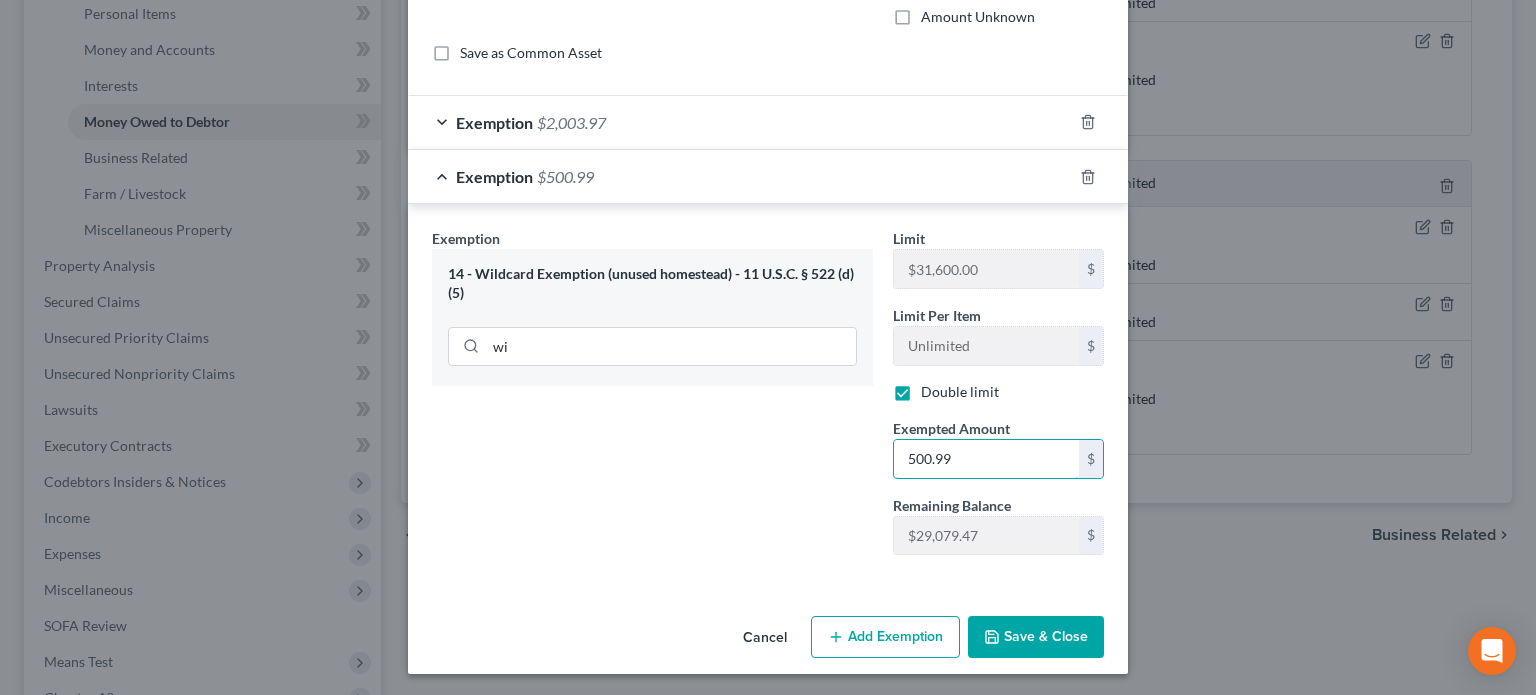 type on "500.99" 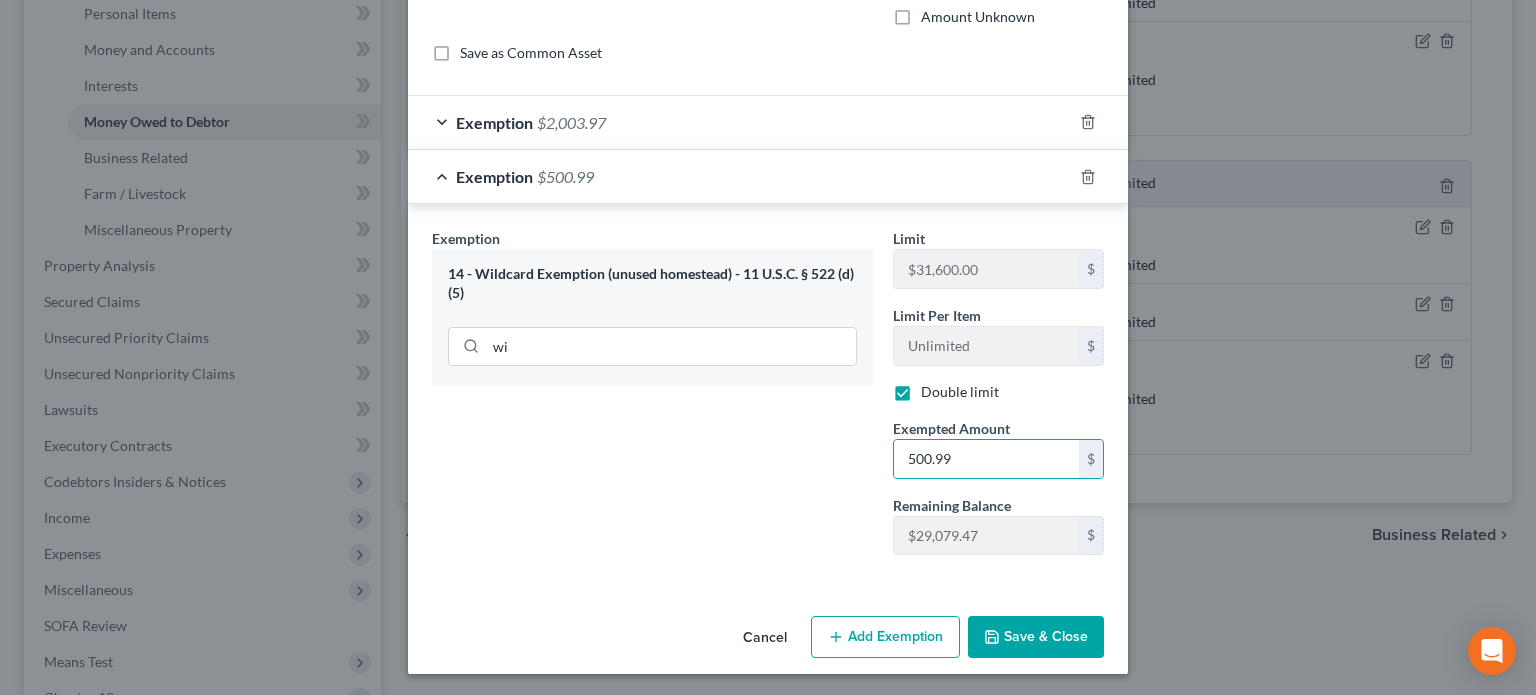 click on "Save & Close" at bounding box center [1036, 637] 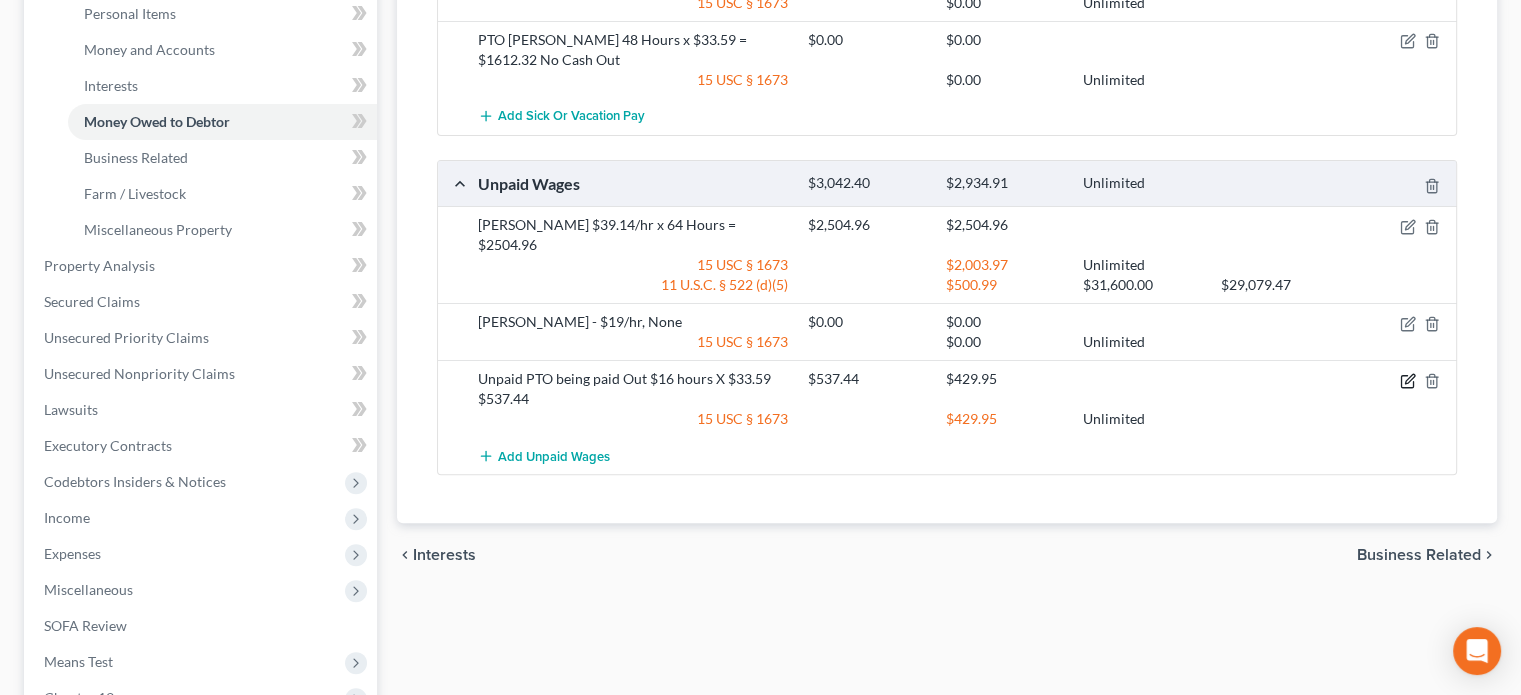 click 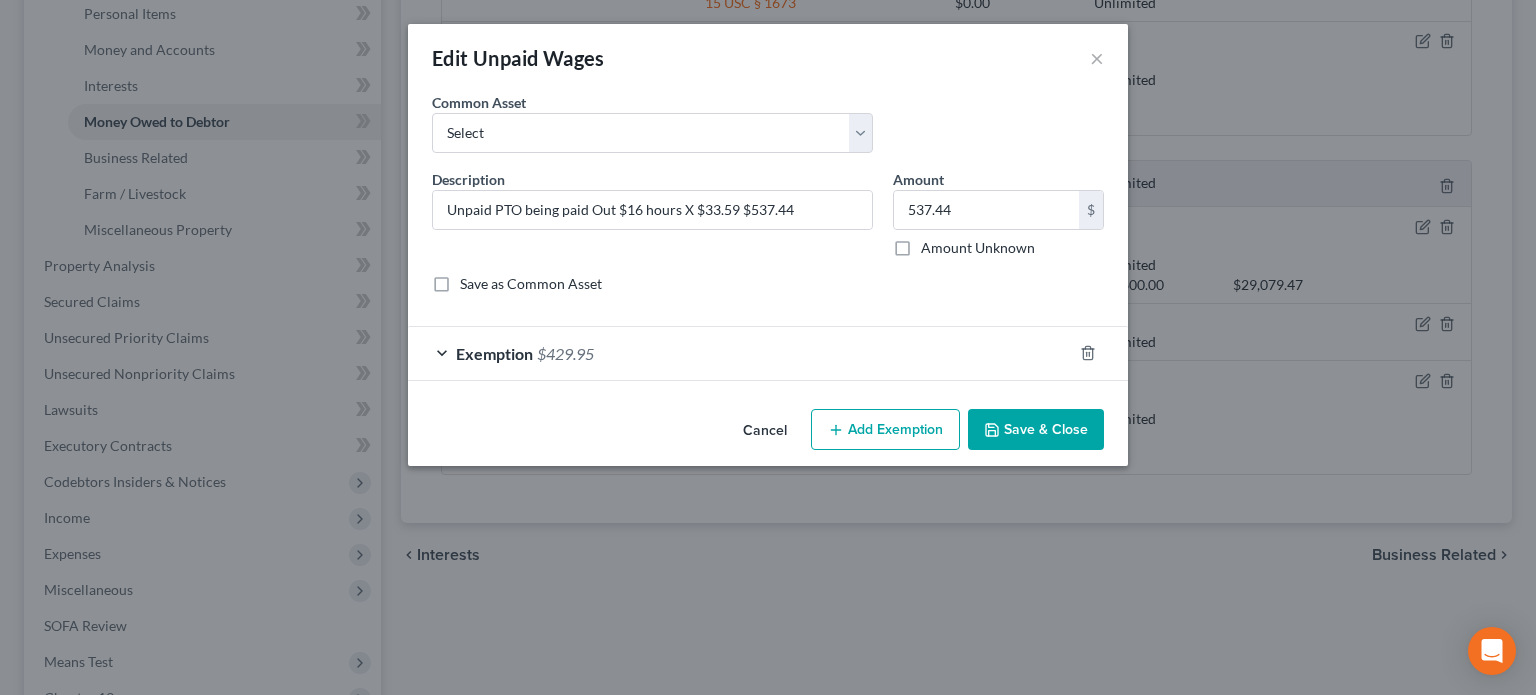 click on "Add Exemption" at bounding box center [885, 430] 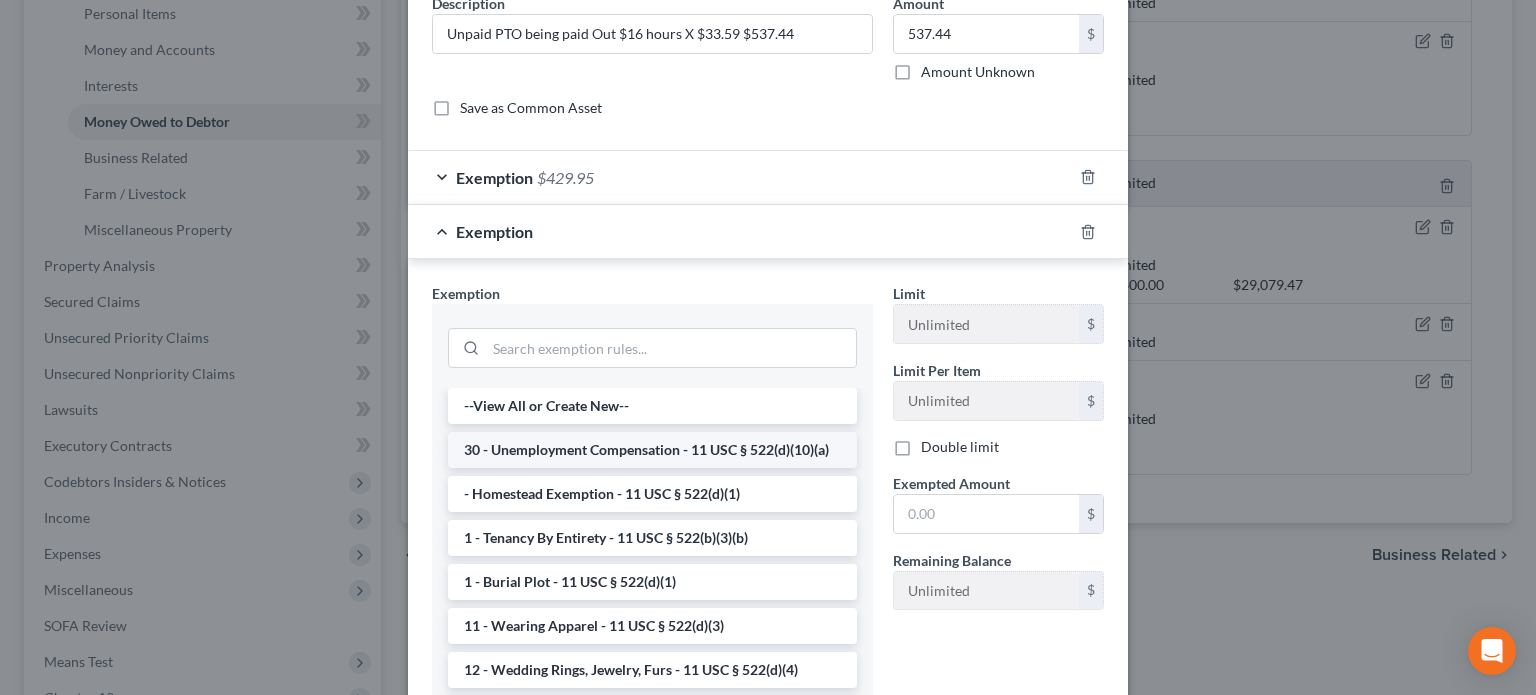 scroll, scrollTop: 200, scrollLeft: 0, axis: vertical 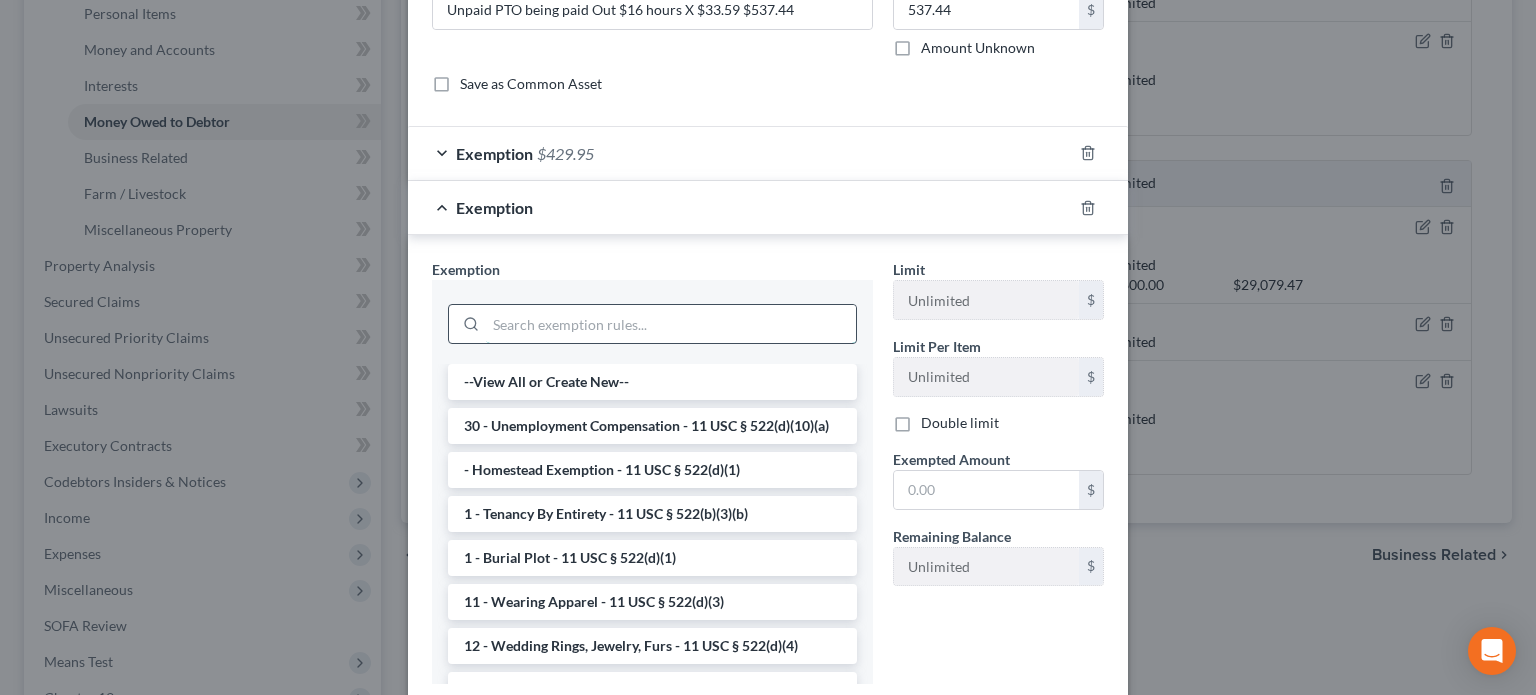 click at bounding box center (671, 324) 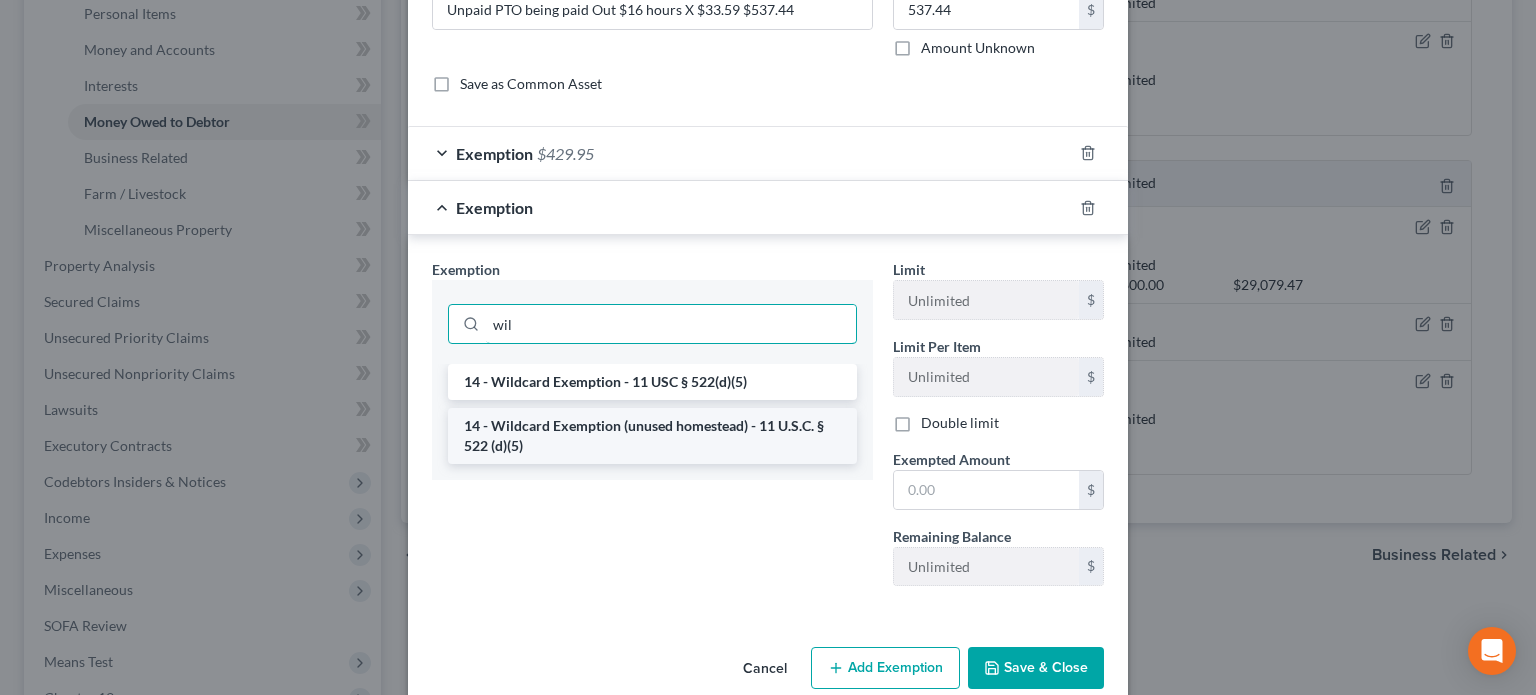 type on "wil" 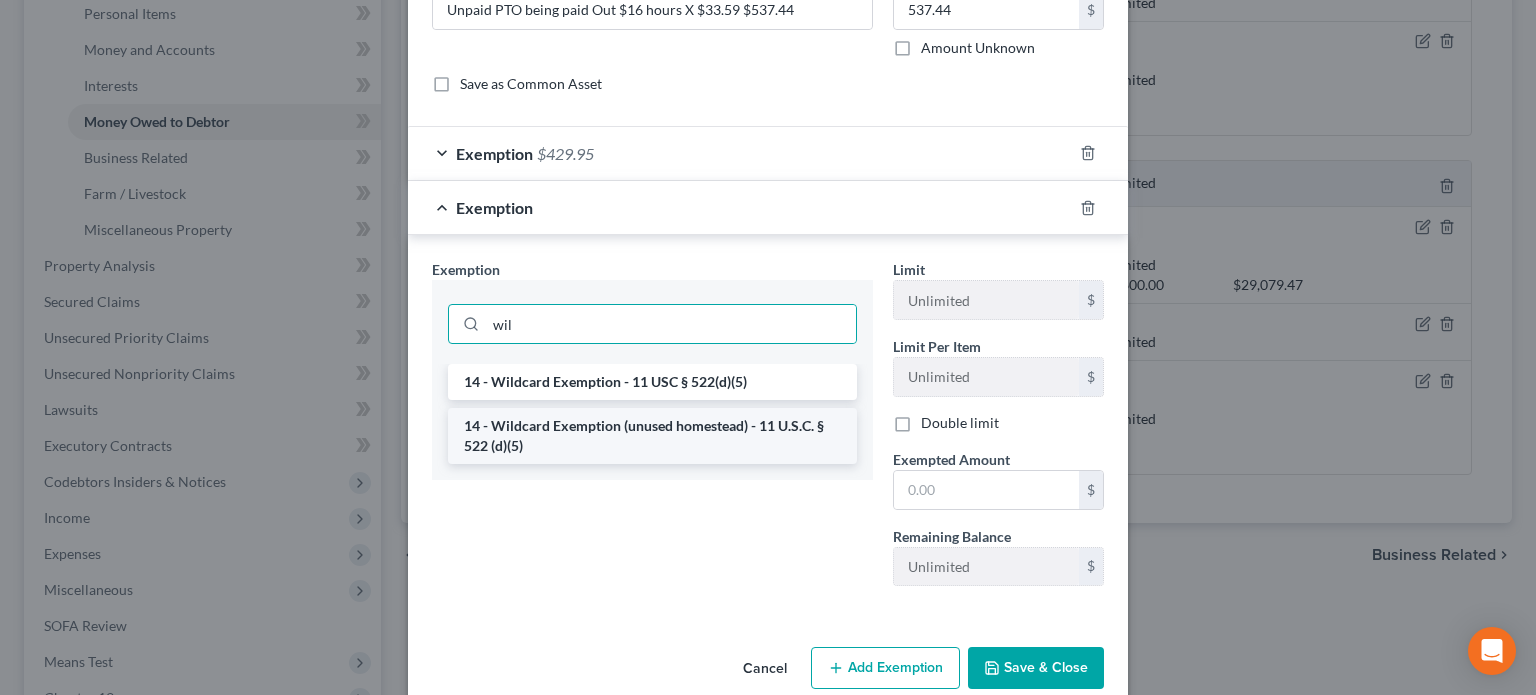 click on "14 - Wildcard Exemption (unused homestead) - 11 U.S.C. § 522 (d)(5)" at bounding box center (652, 436) 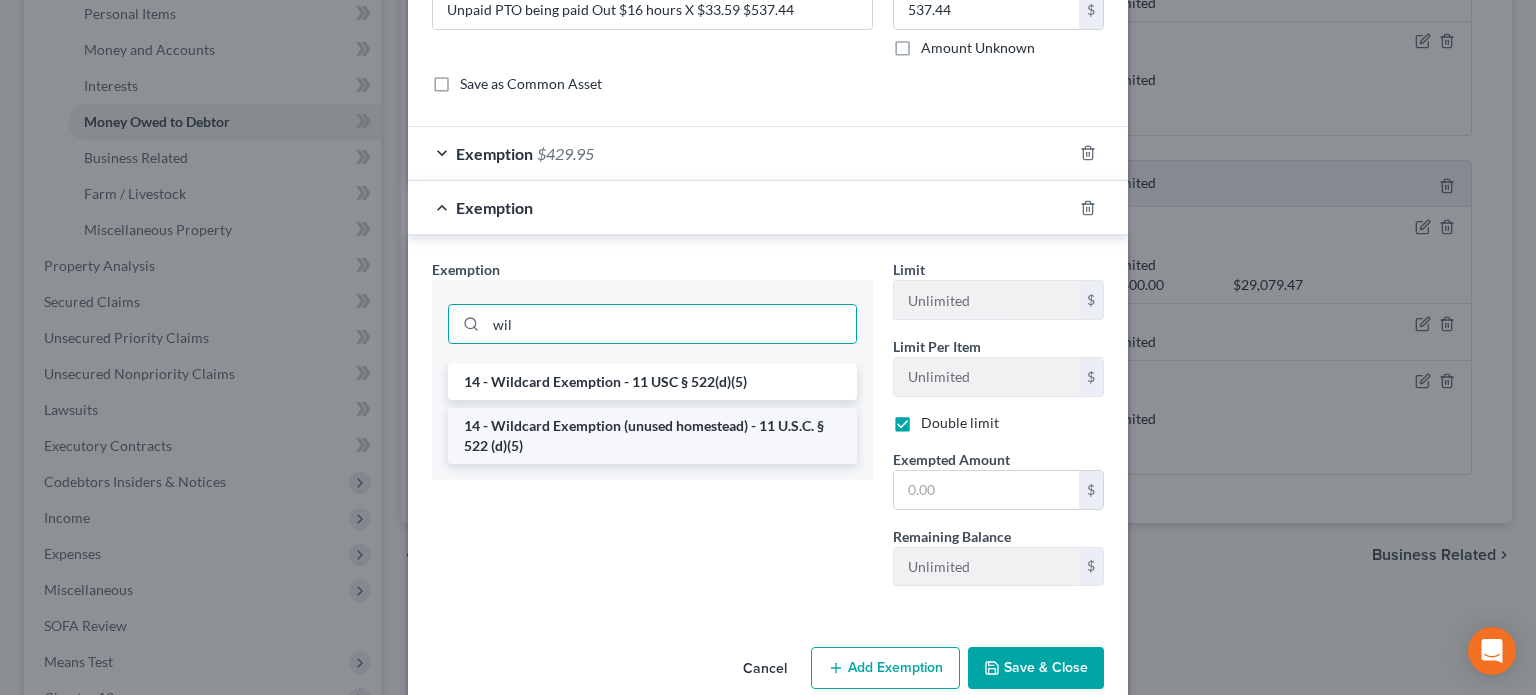 checkbox on "true" 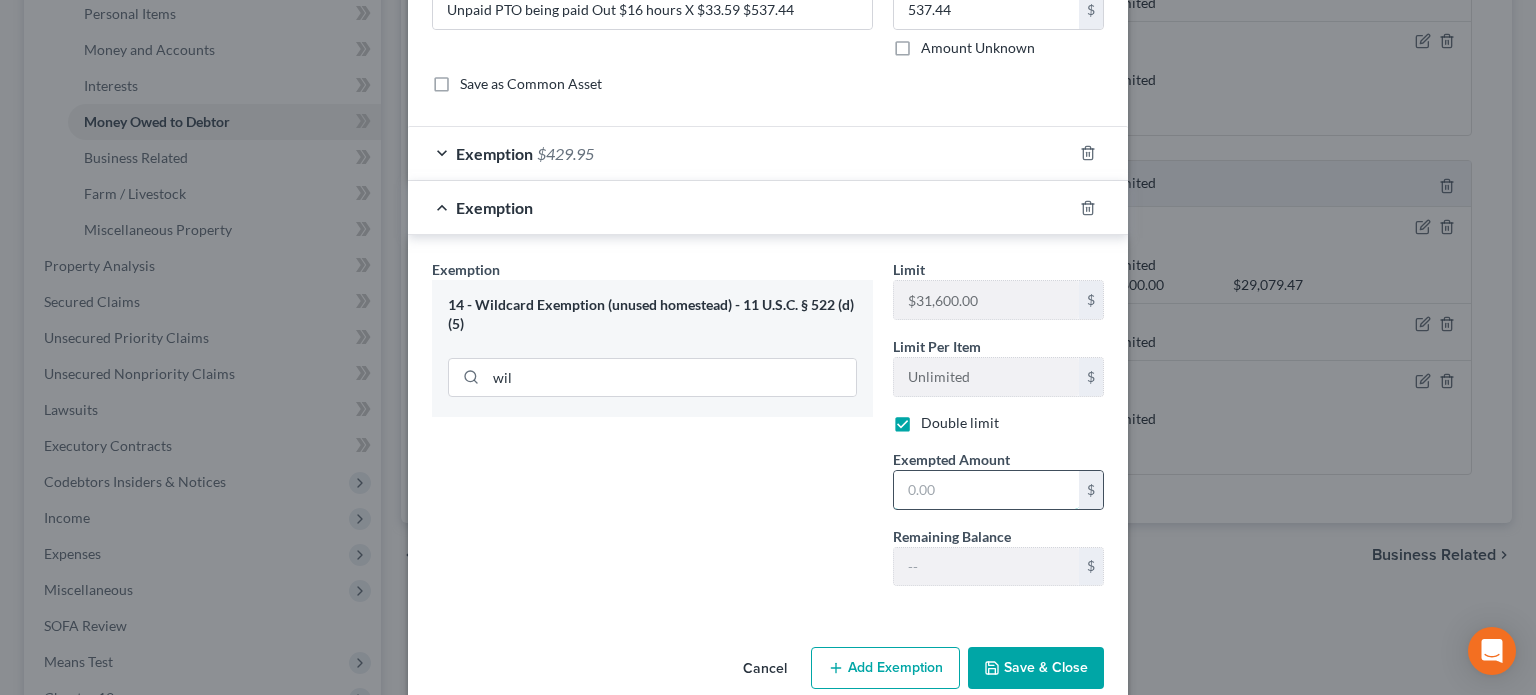 click at bounding box center [986, 490] 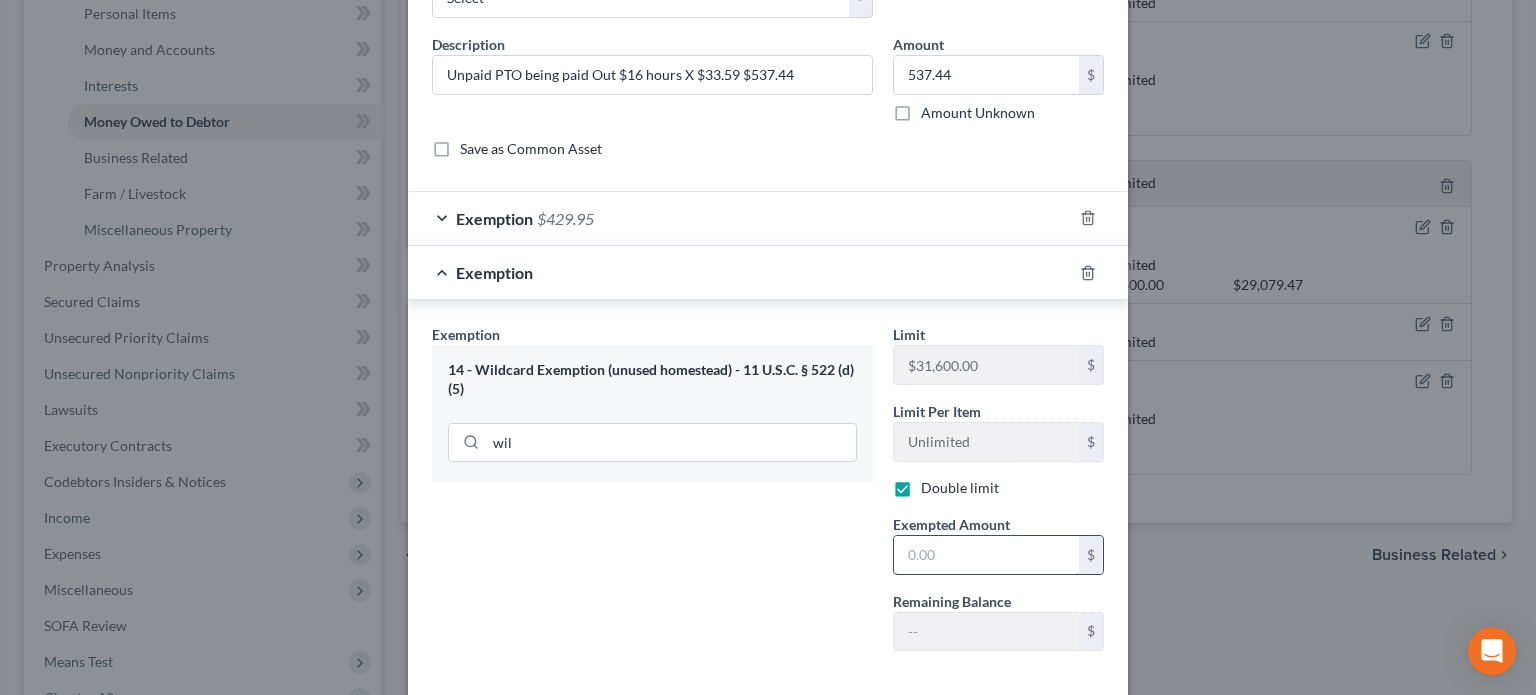 scroll, scrollTop: 100, scrollLeft: 0, axis: vertical 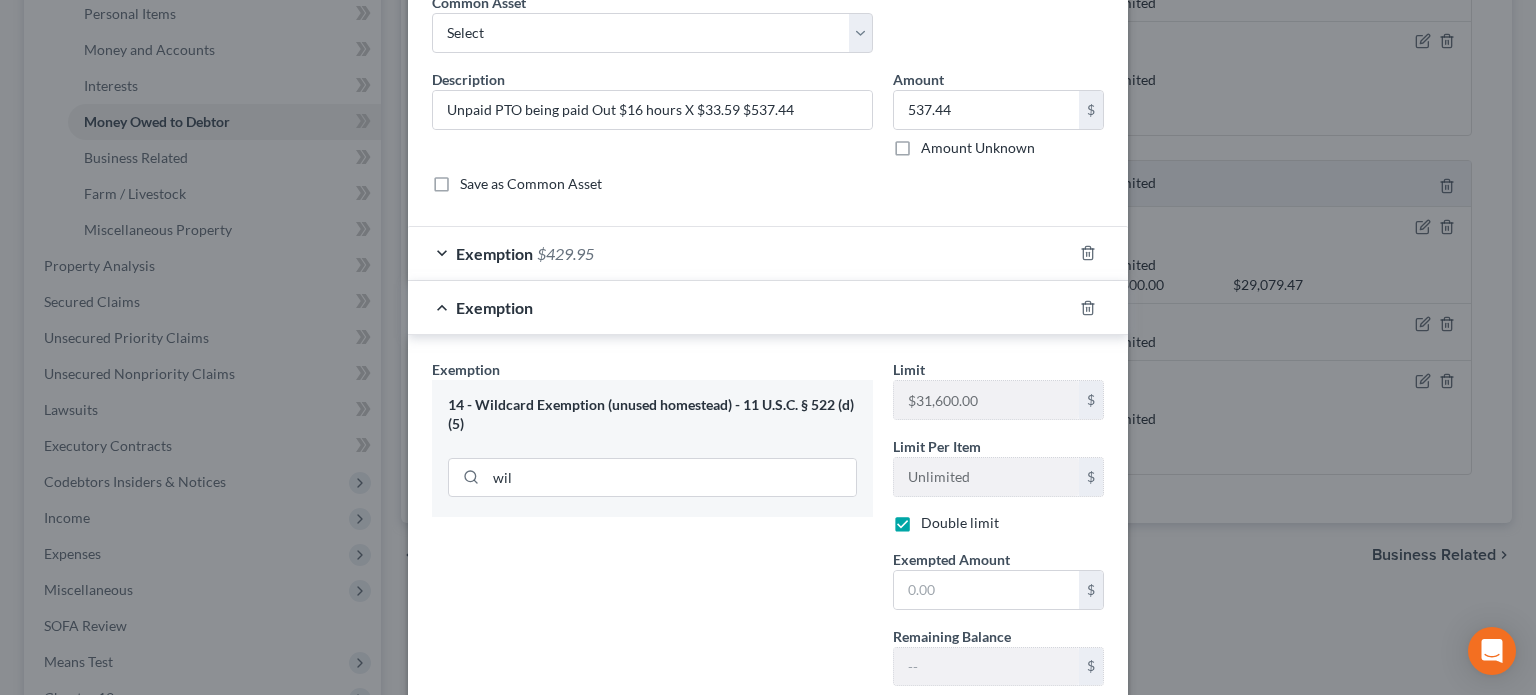 click on "Save as Common Asset" at bounding box center [768, 184] 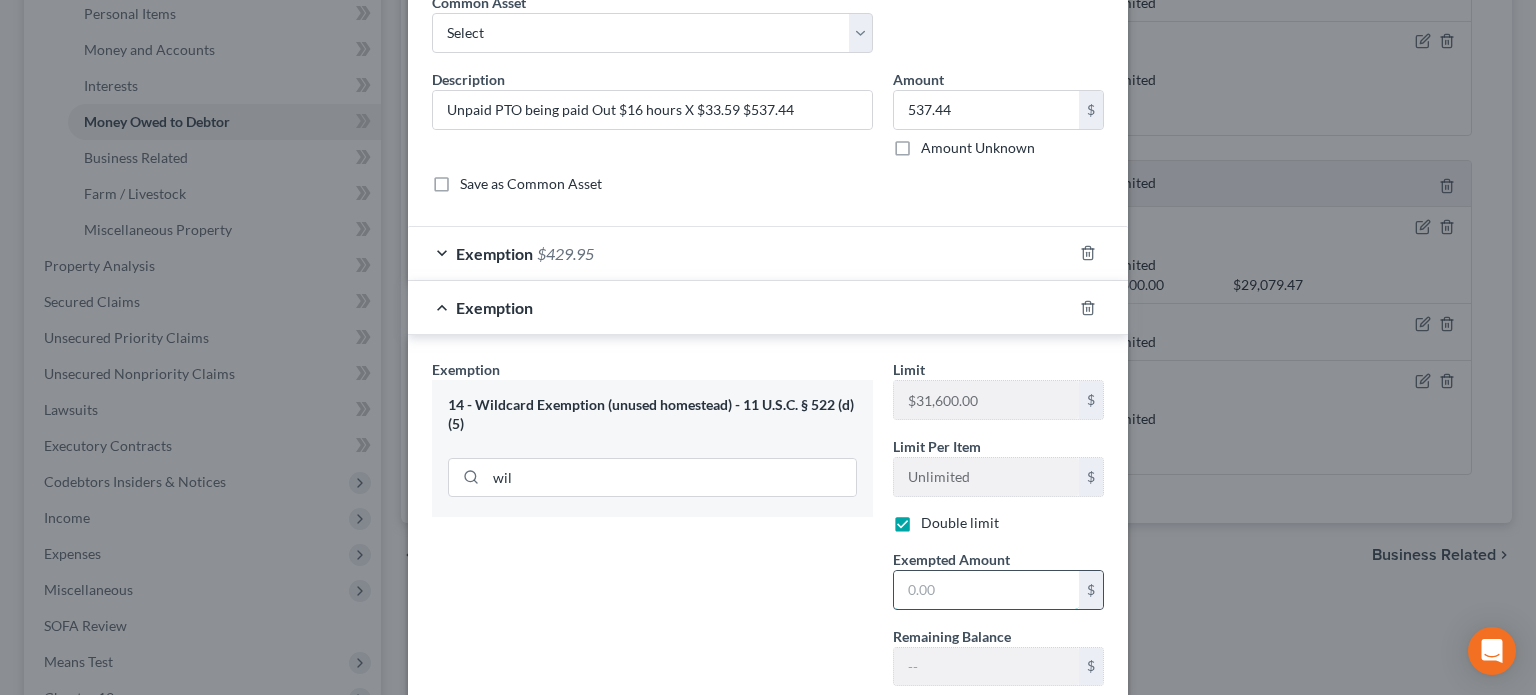 click at bounding box center (986, 590) 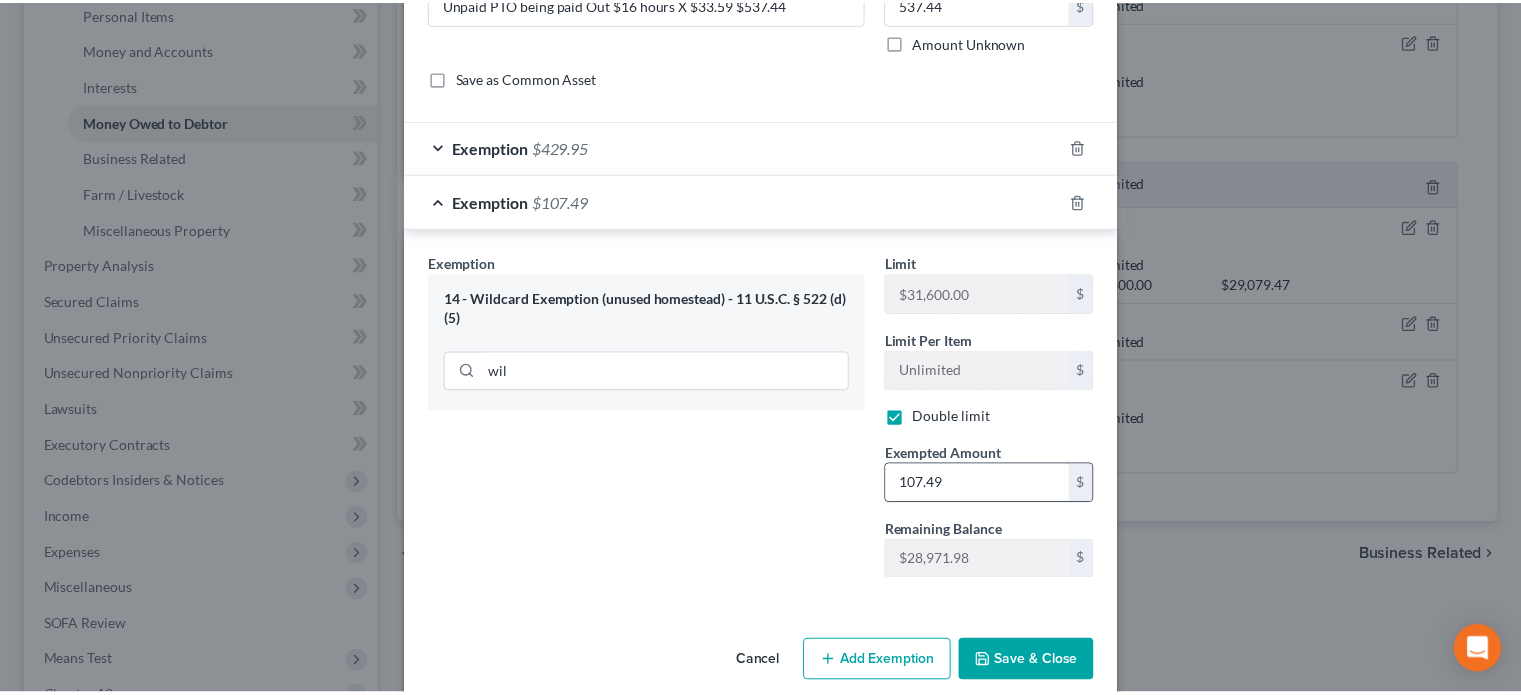 scroll, scrollTop: 231, scrollLeft: 0, axis: vertical 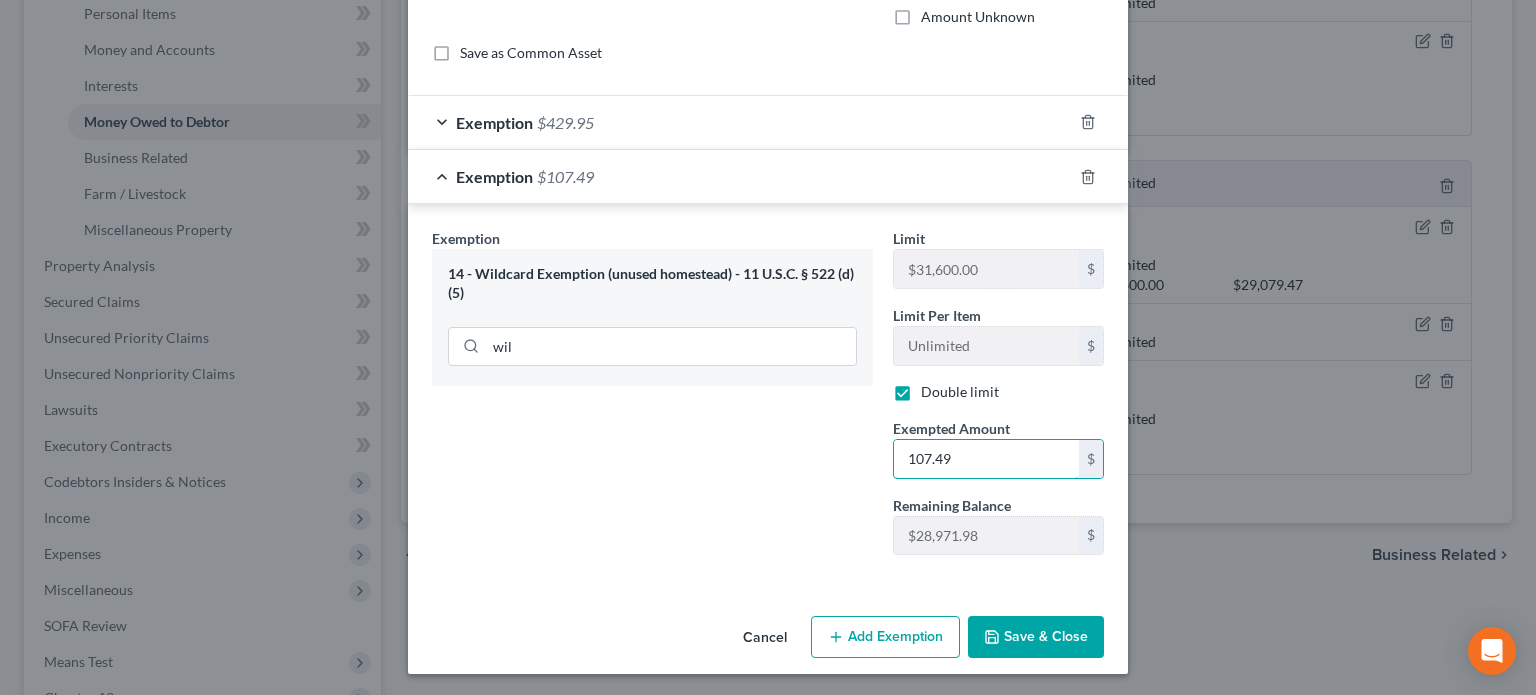 type on "107.49" 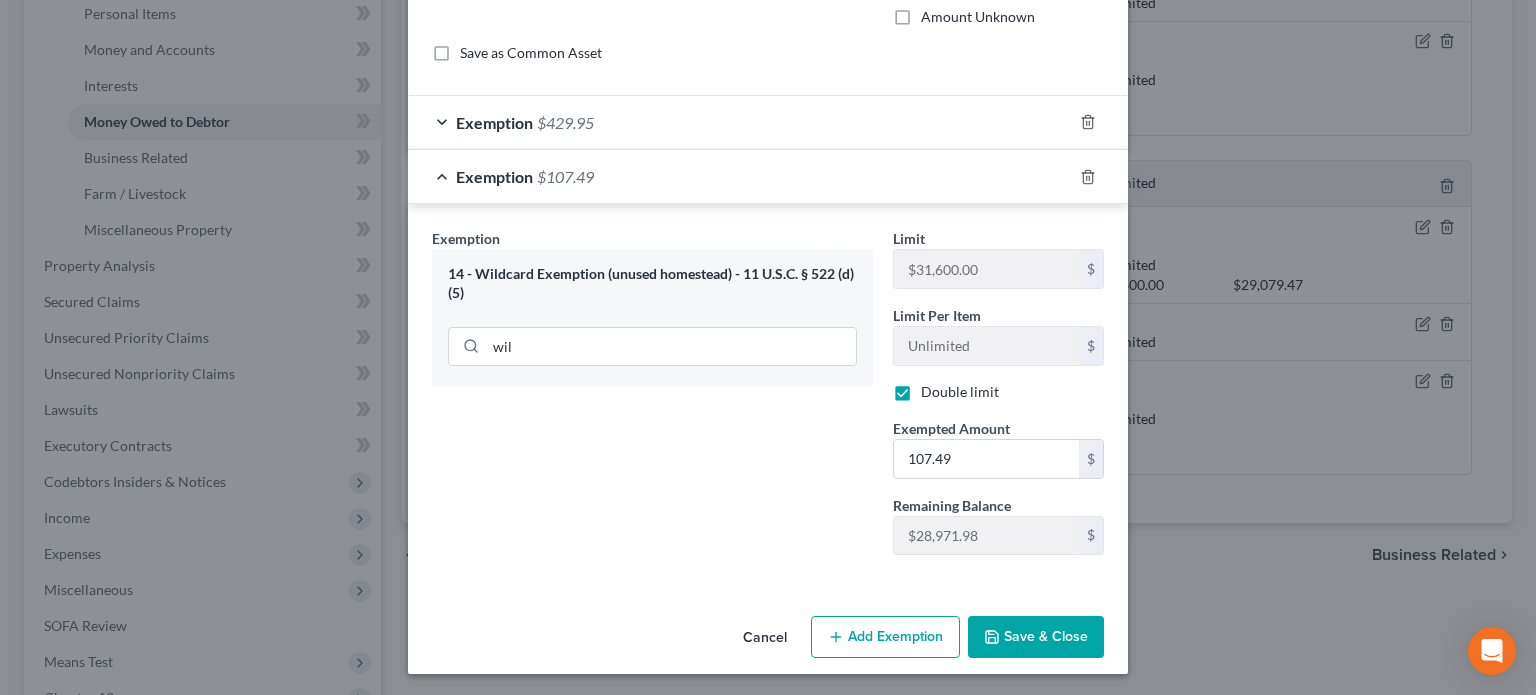 click on "Save & Close" at bounding box center (1036, 637) 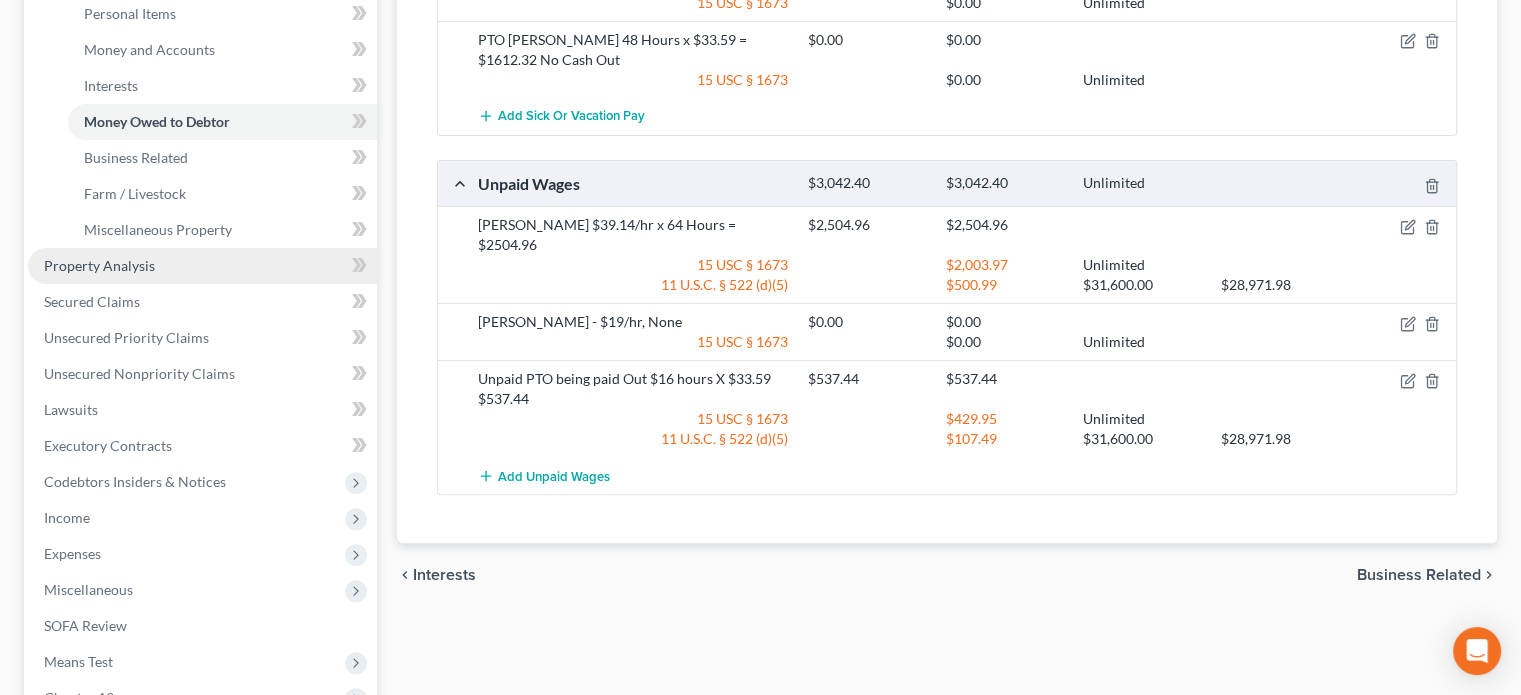 click on "Property Analysis" at bounding box center (202, 266) 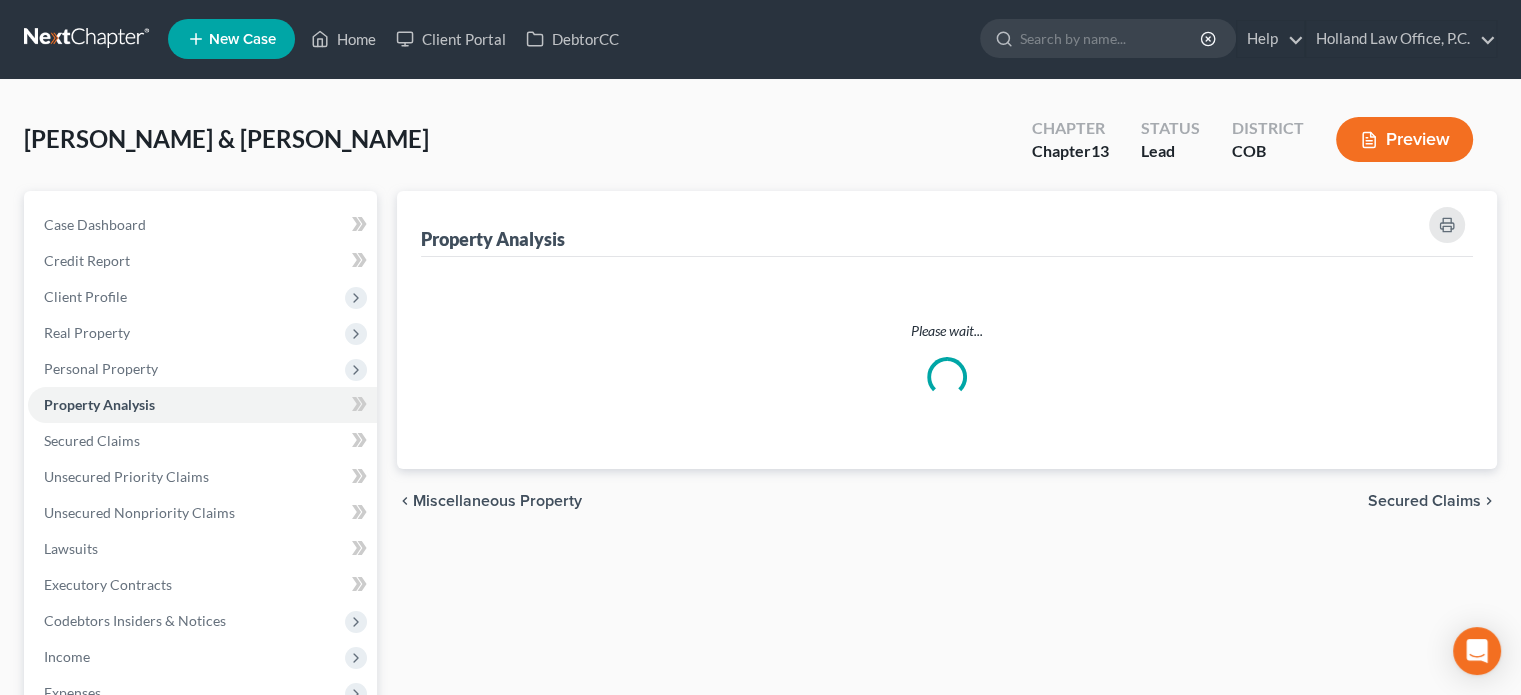 scroll, scrollTop: 0, scrollLeft: 0, axis: both 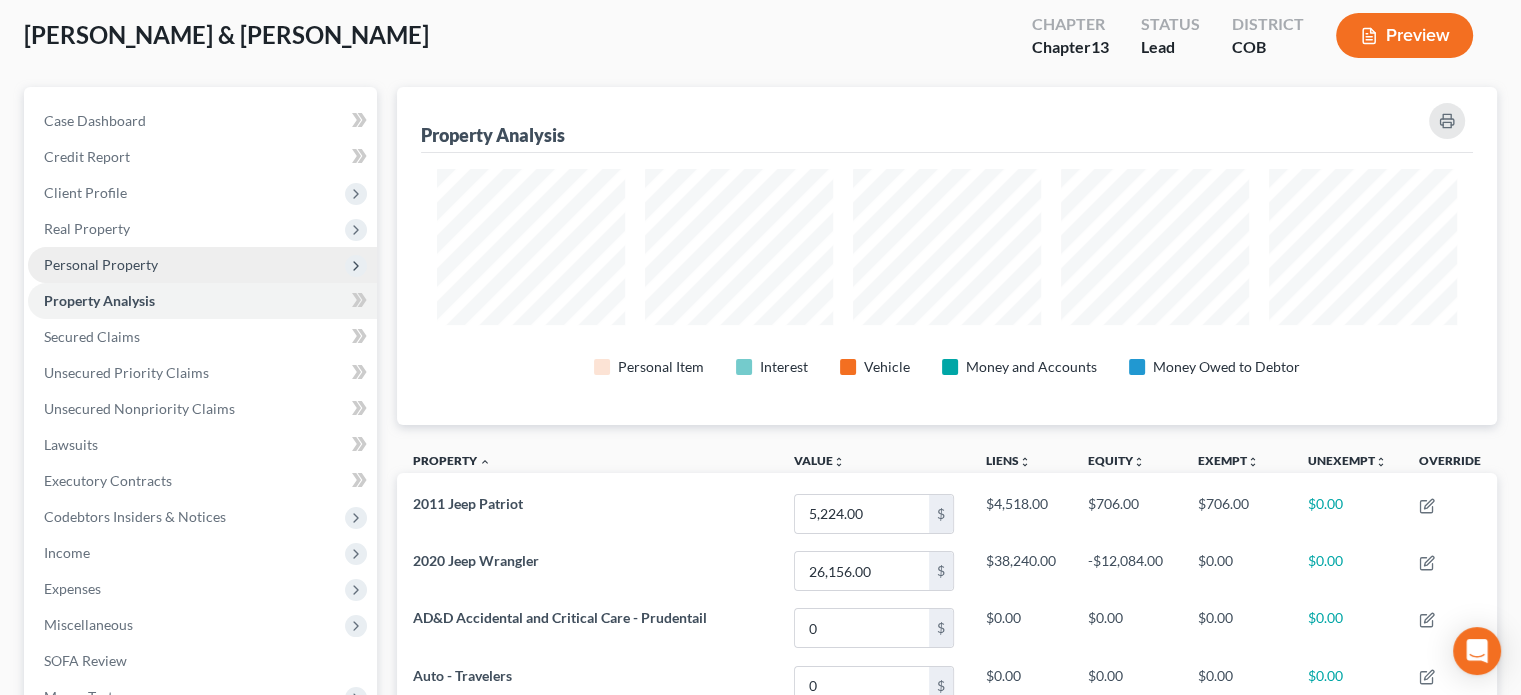 click on "Personal Property" at bounding box center [101, 264] 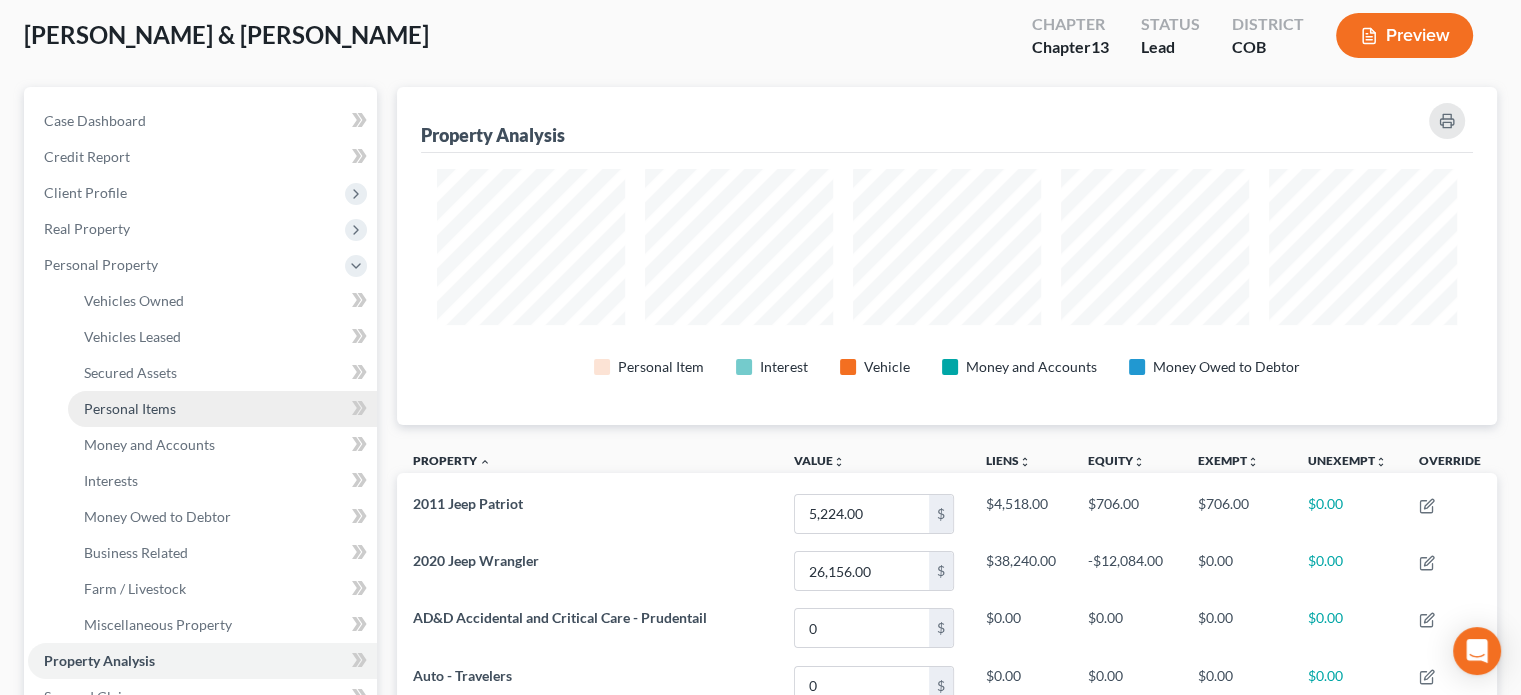 click on "Personal Items" at bounding box center (130, 408) 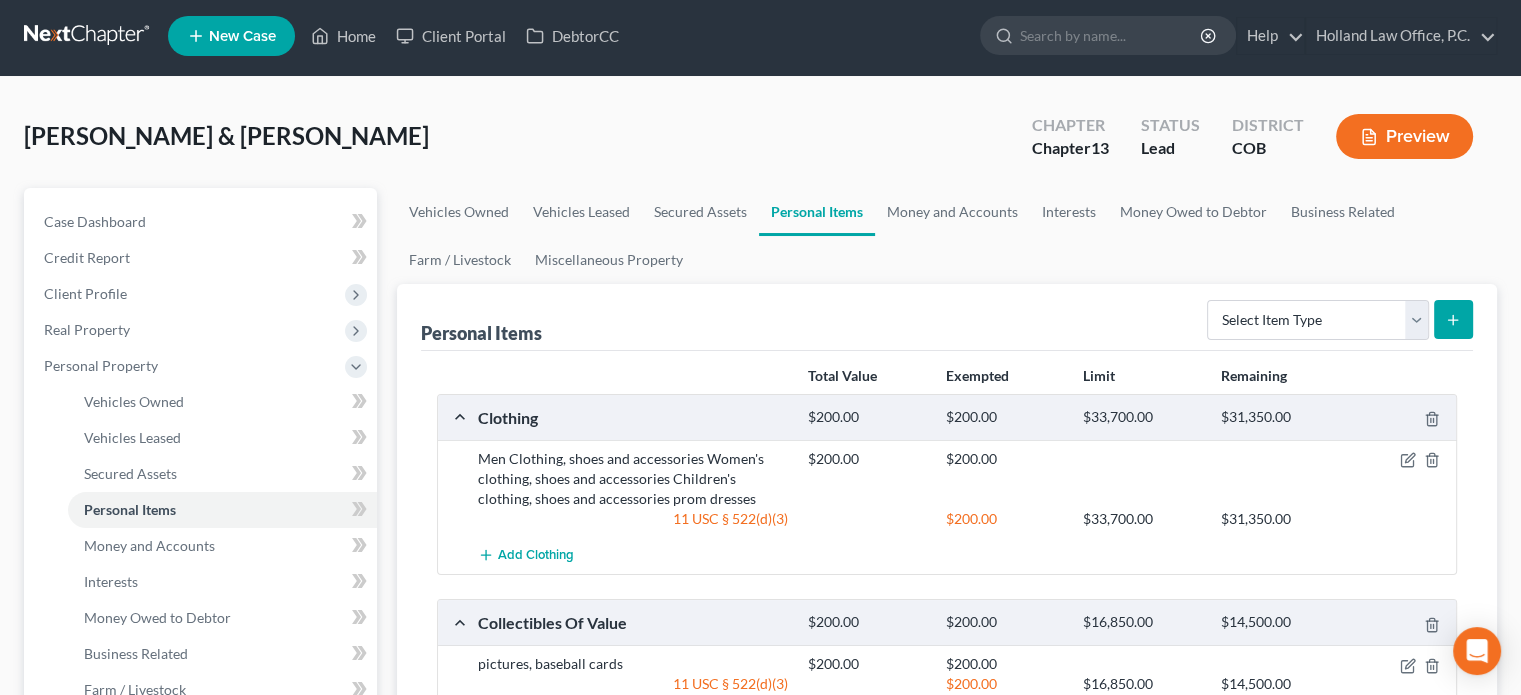 scroll, scrollTop: 0, scrollLeft: 0, axis: both 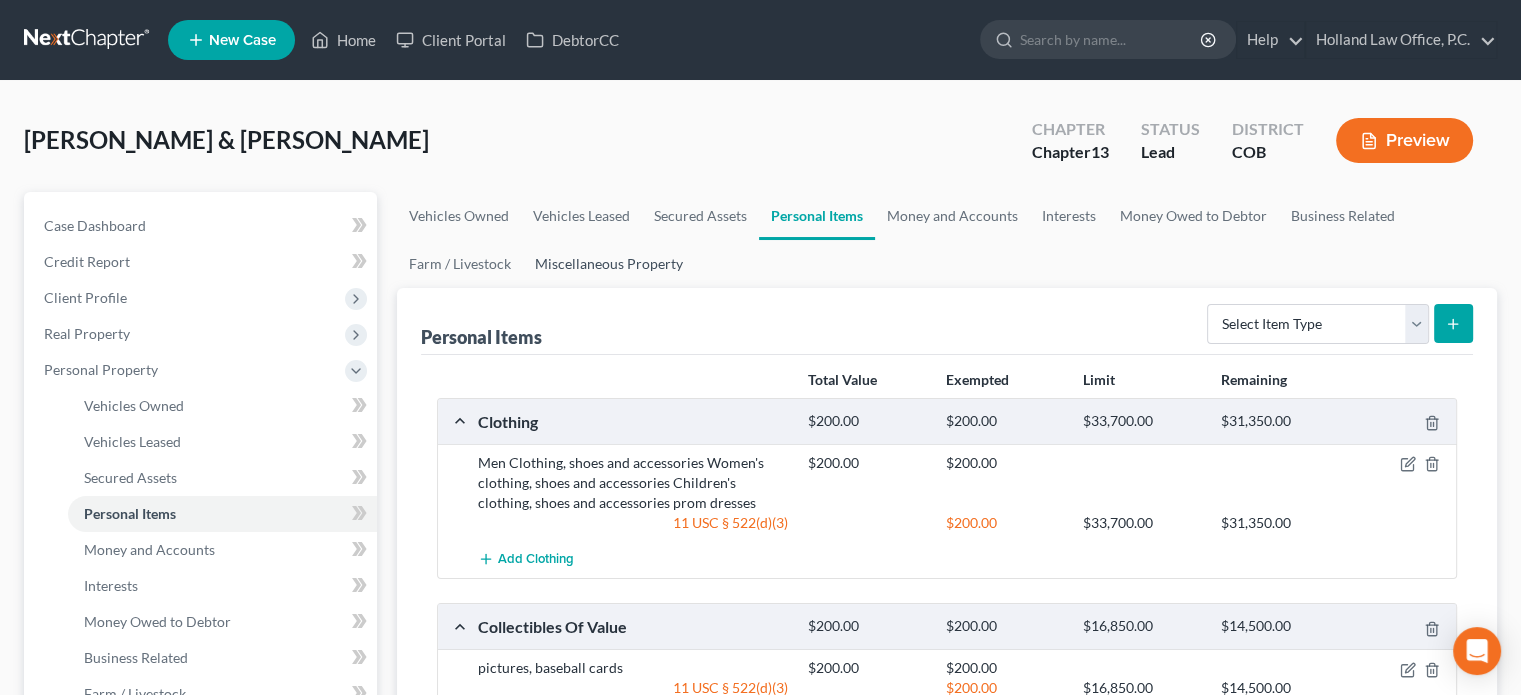 click on "Miscellaneous Property" at bounding box center [609, 264] 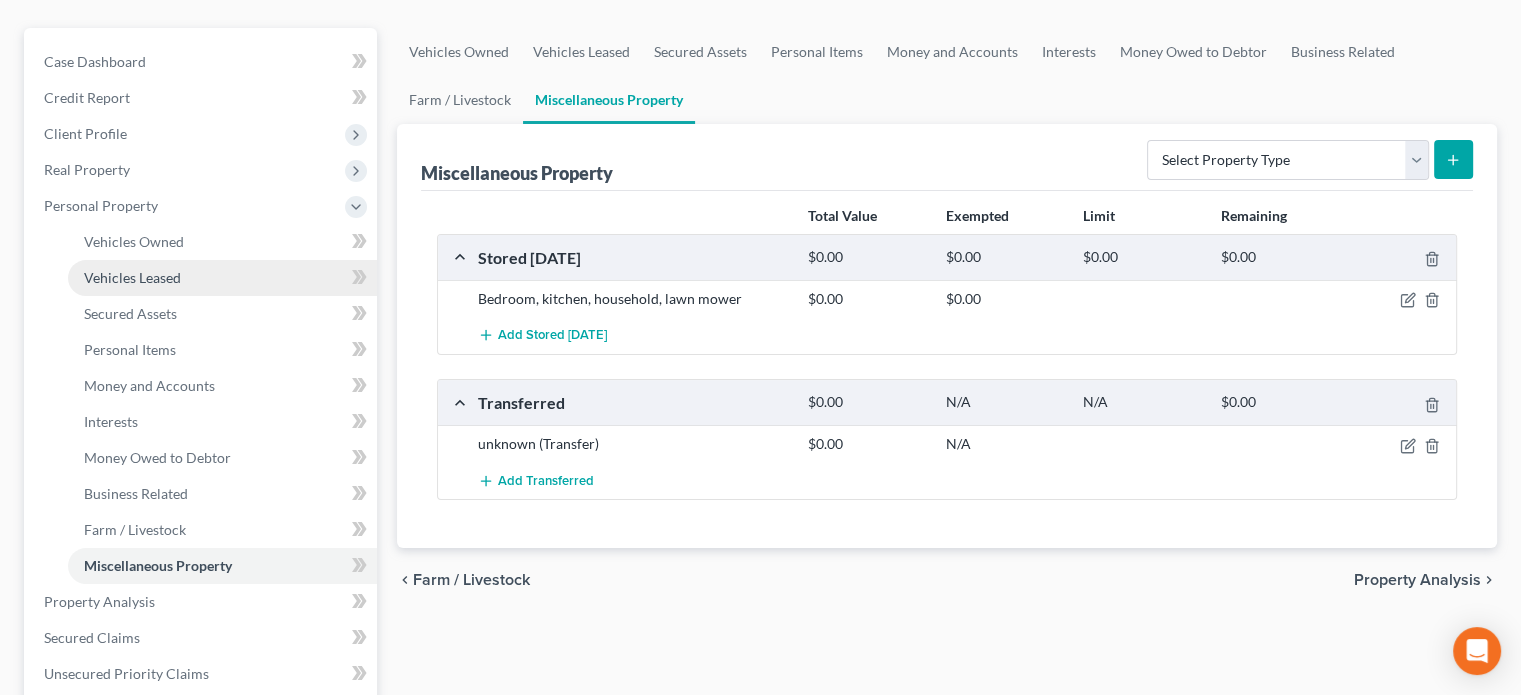 scroll, scrollTop: 200, scrollLeft: 0, axis: vertical 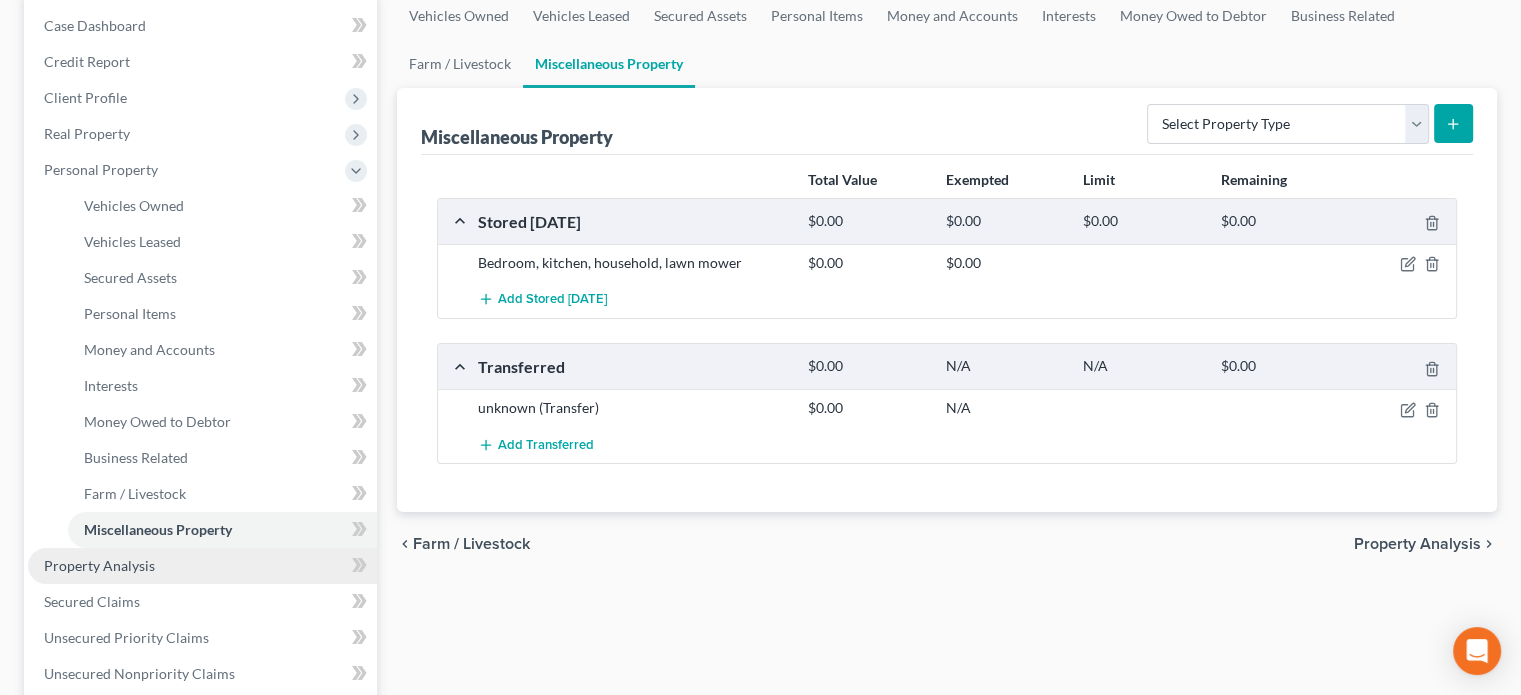click on "Property Analysis" at bounding box center (99, 565) 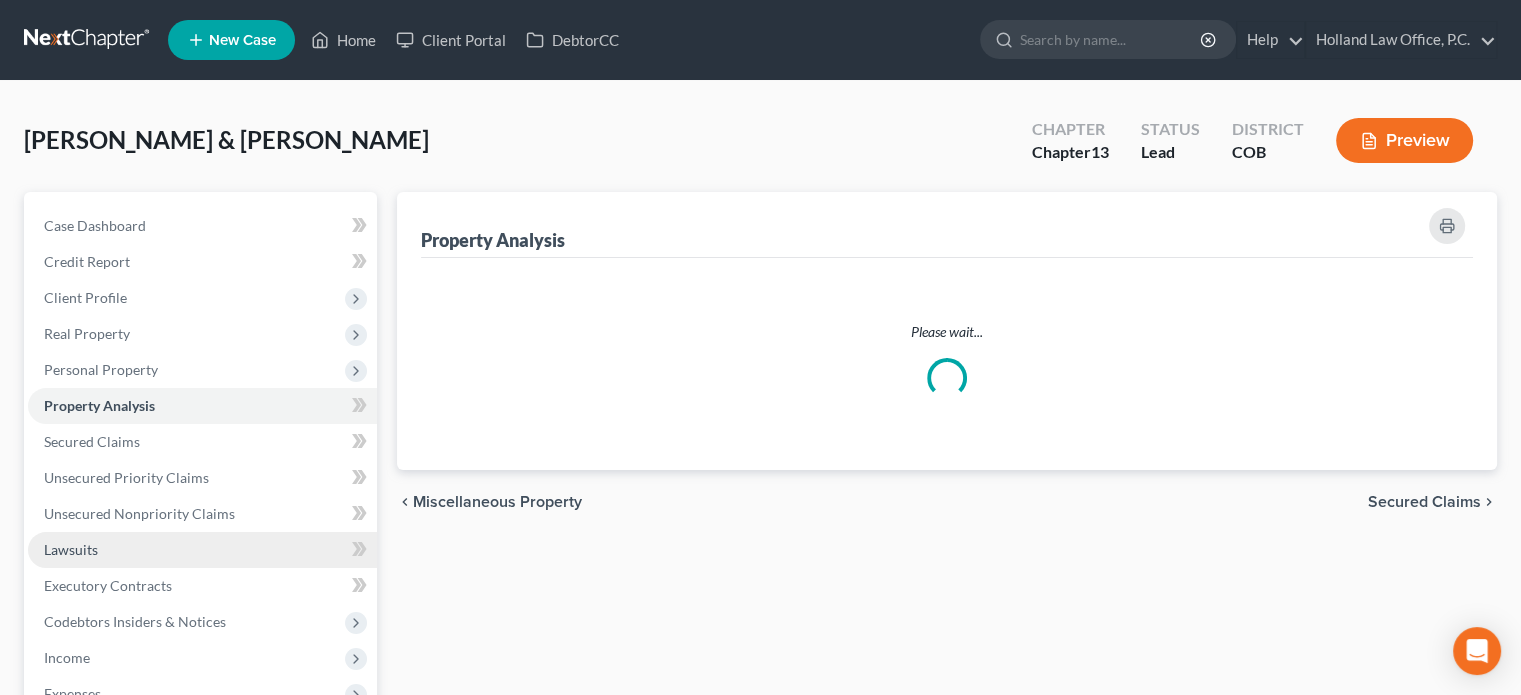 scroll, scrollTop: 0, scrollLeft: 0, axis: both 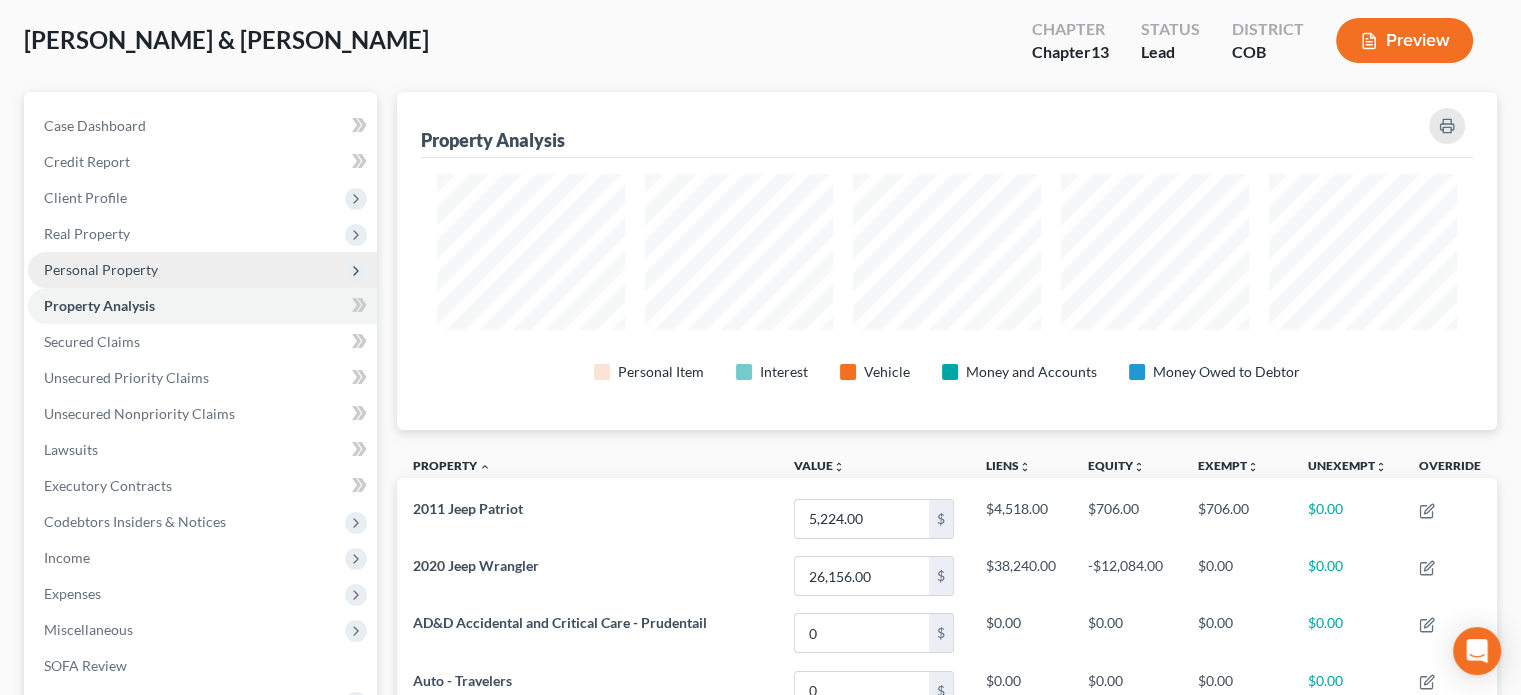 click on "Personal Property" at bounding box center [101, 269] 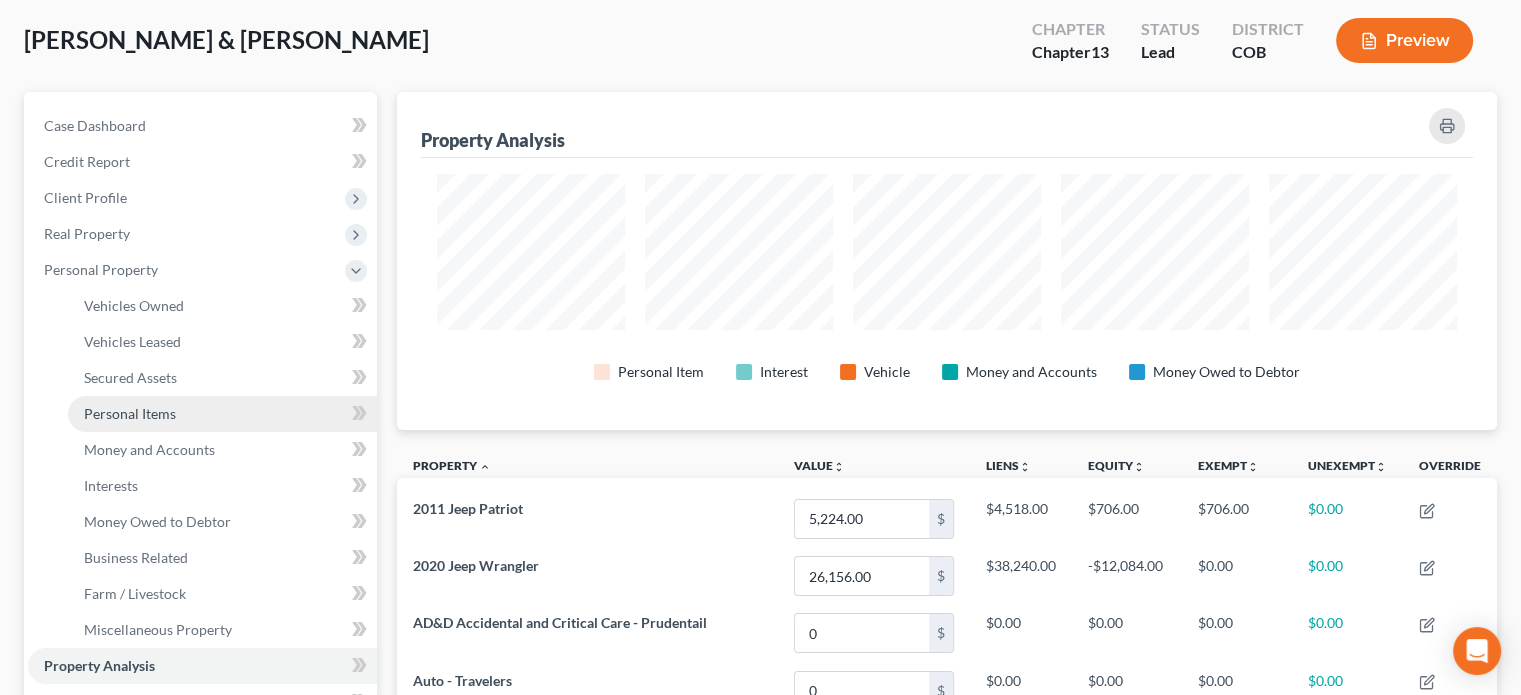 click on "Personal Items" at bounding box center [130, 413] 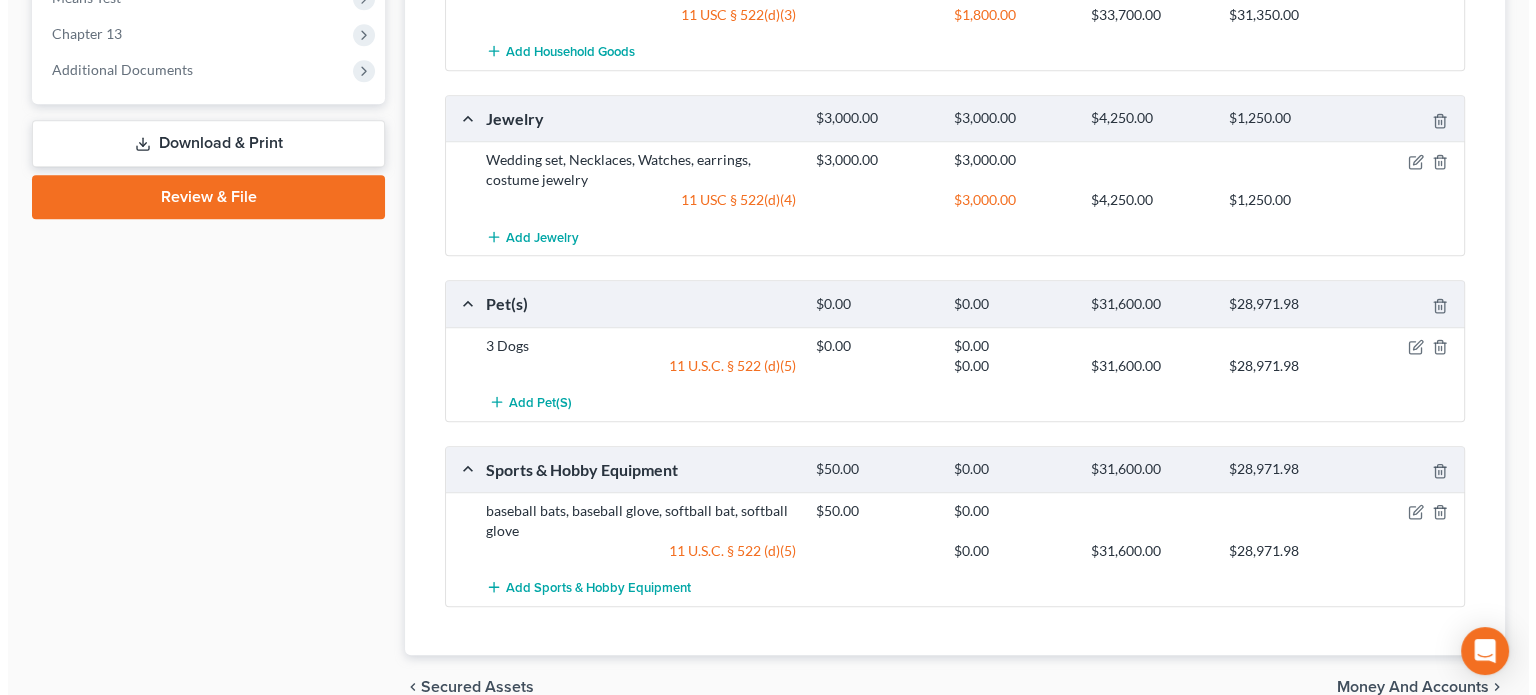 scroll, scrollTop: 1200, scrollLeft: 0, axis: vertical 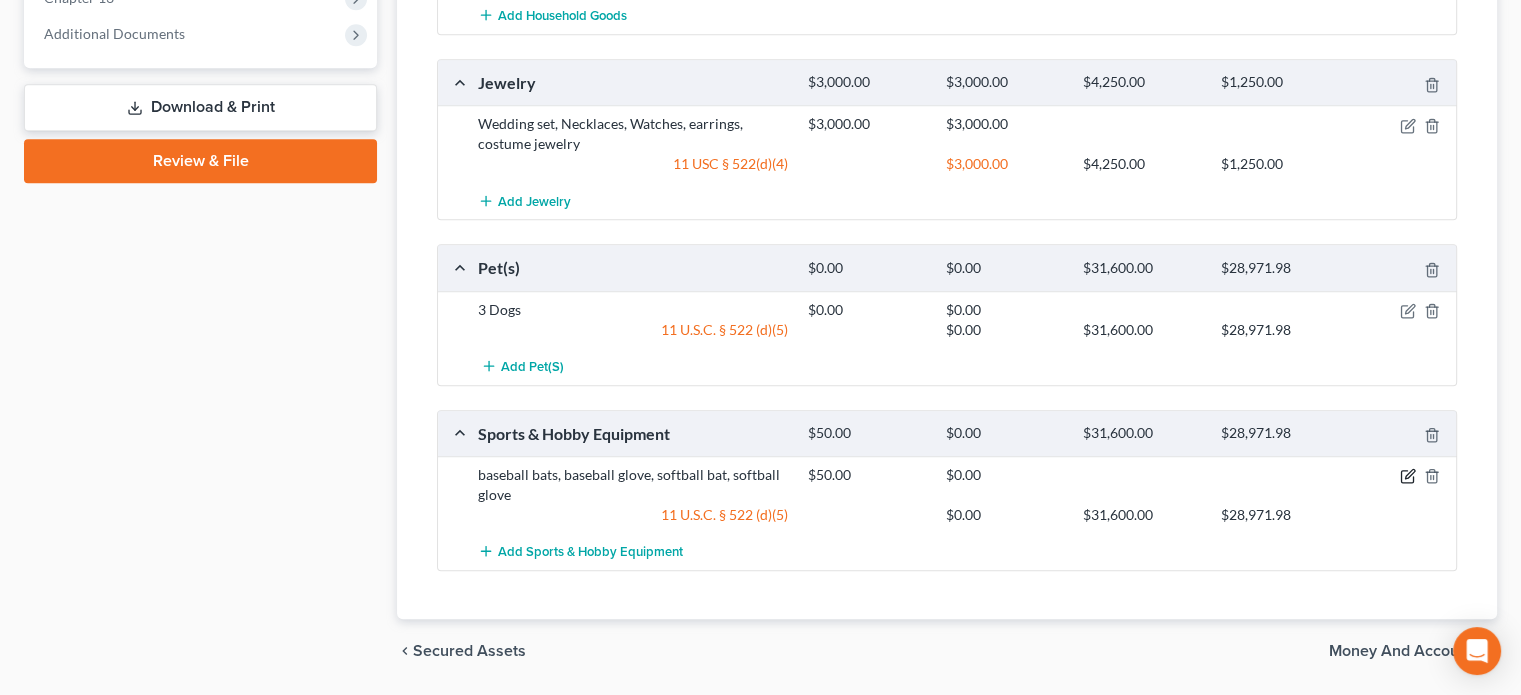click 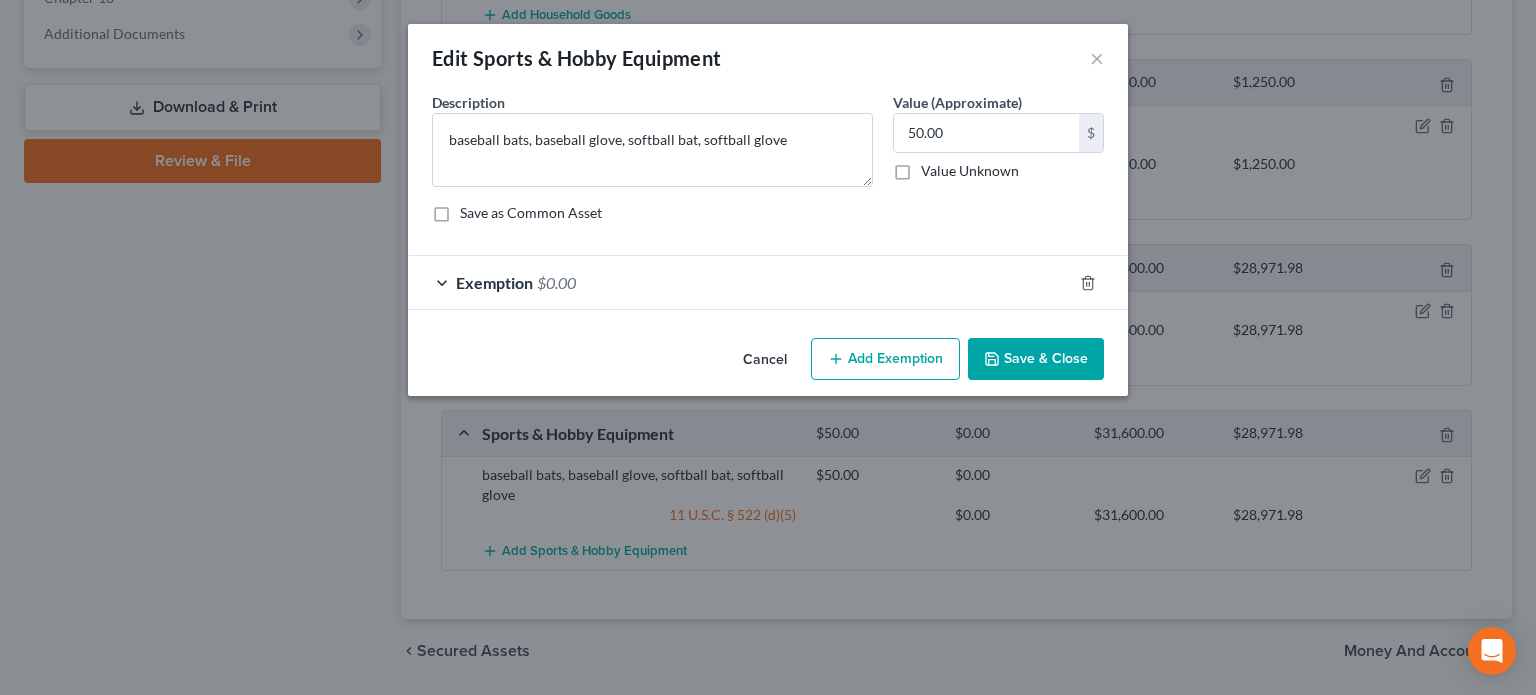 click on "Exemption $0.00" at bounding box center (740, 282) 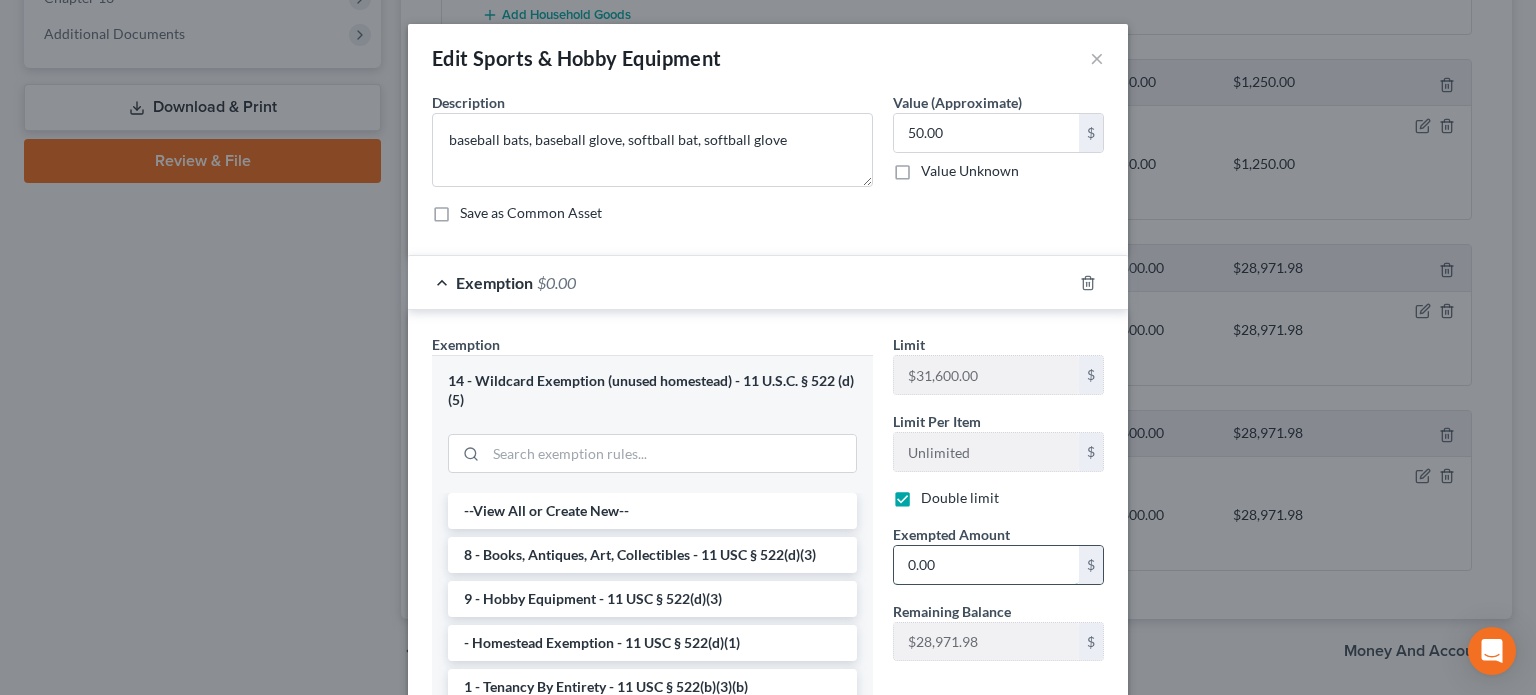 click on "0.00" at bounding box center (986, 565) 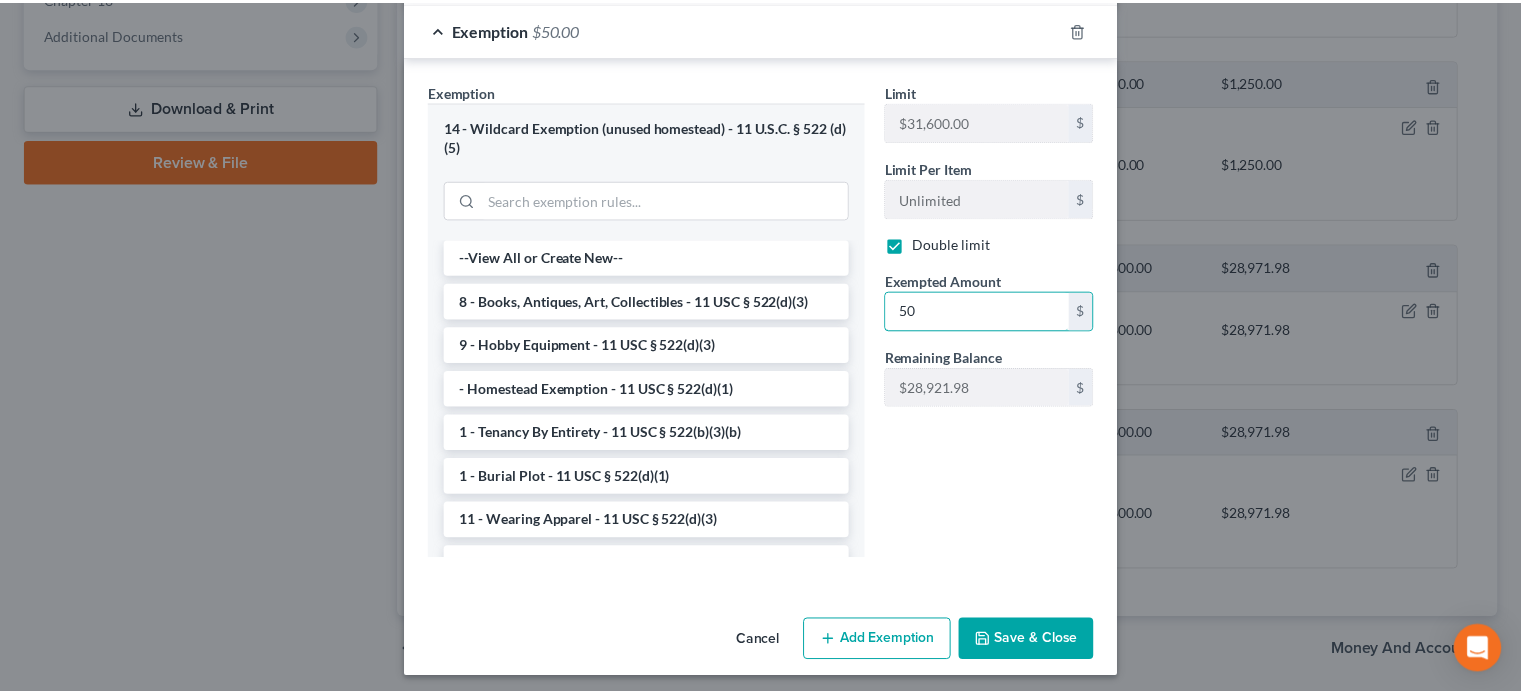 scroll, scrollTop: 259, scrollLeft: 0, axis: vertical 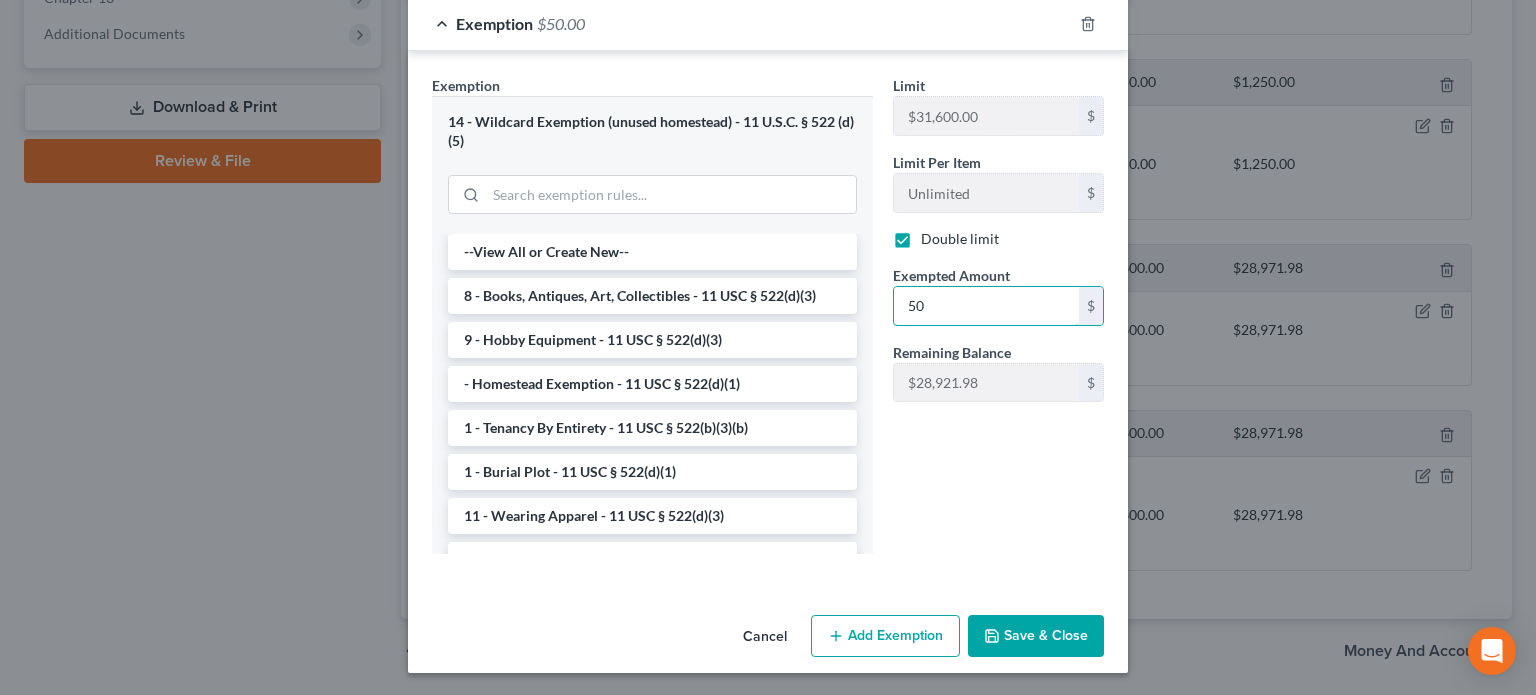 type on "50" 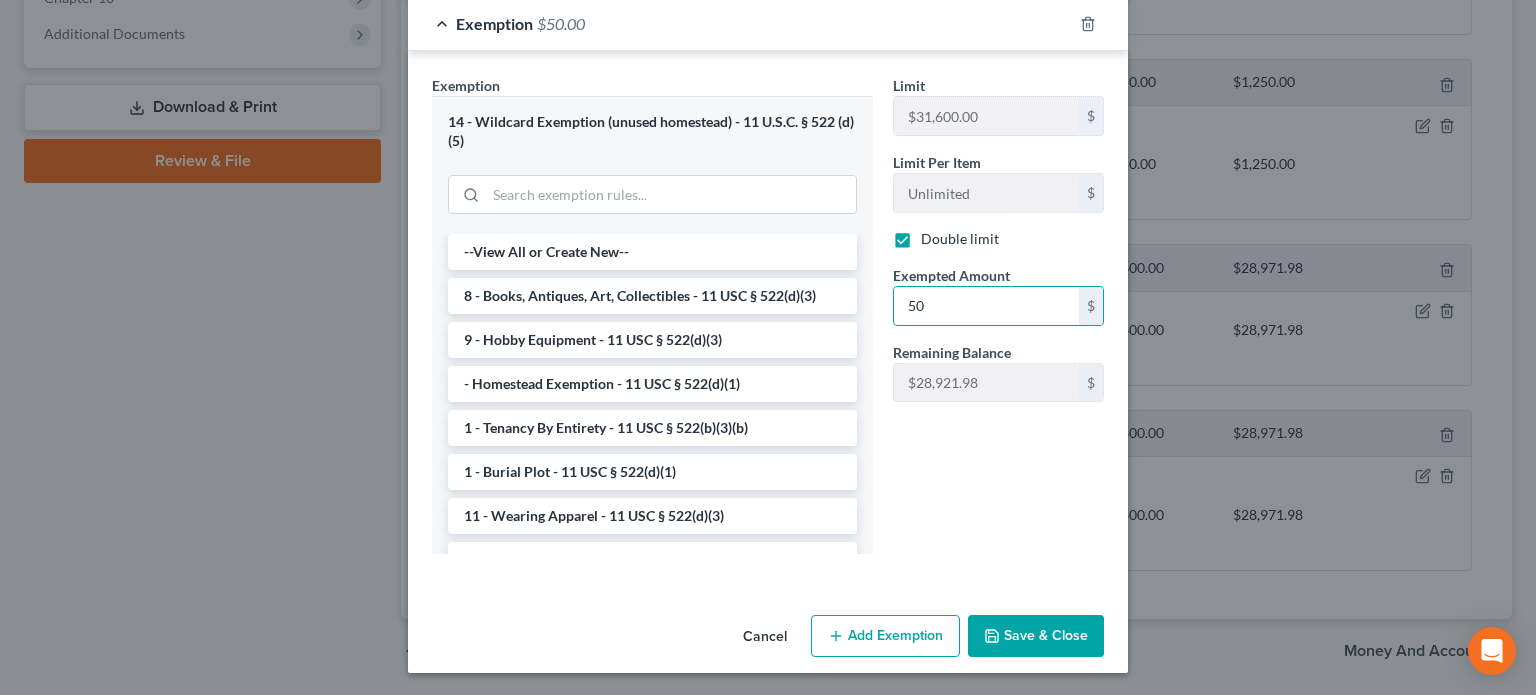 click on "Save & Close" at bounding box center [1036, 636] 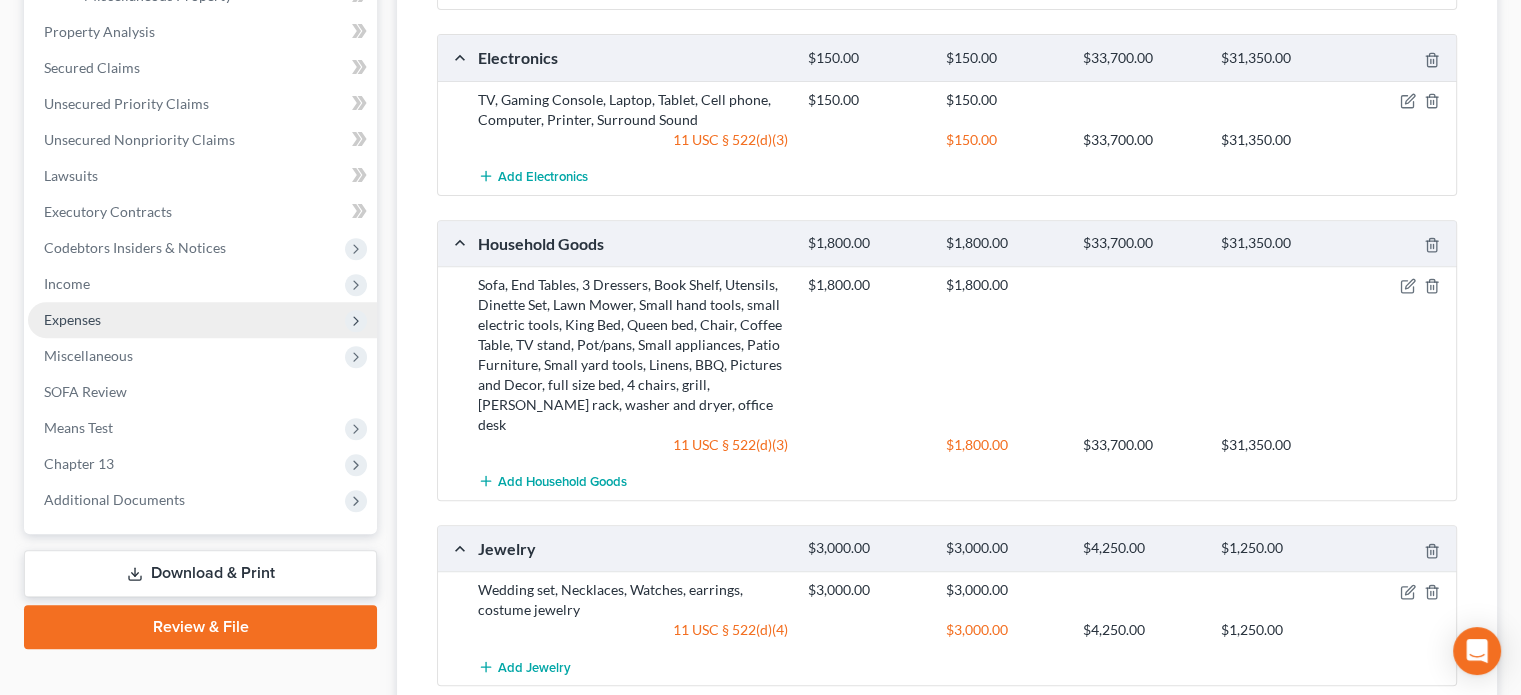 scroll, scrollTop: 700, scrollLeft: 0, axis: vertical 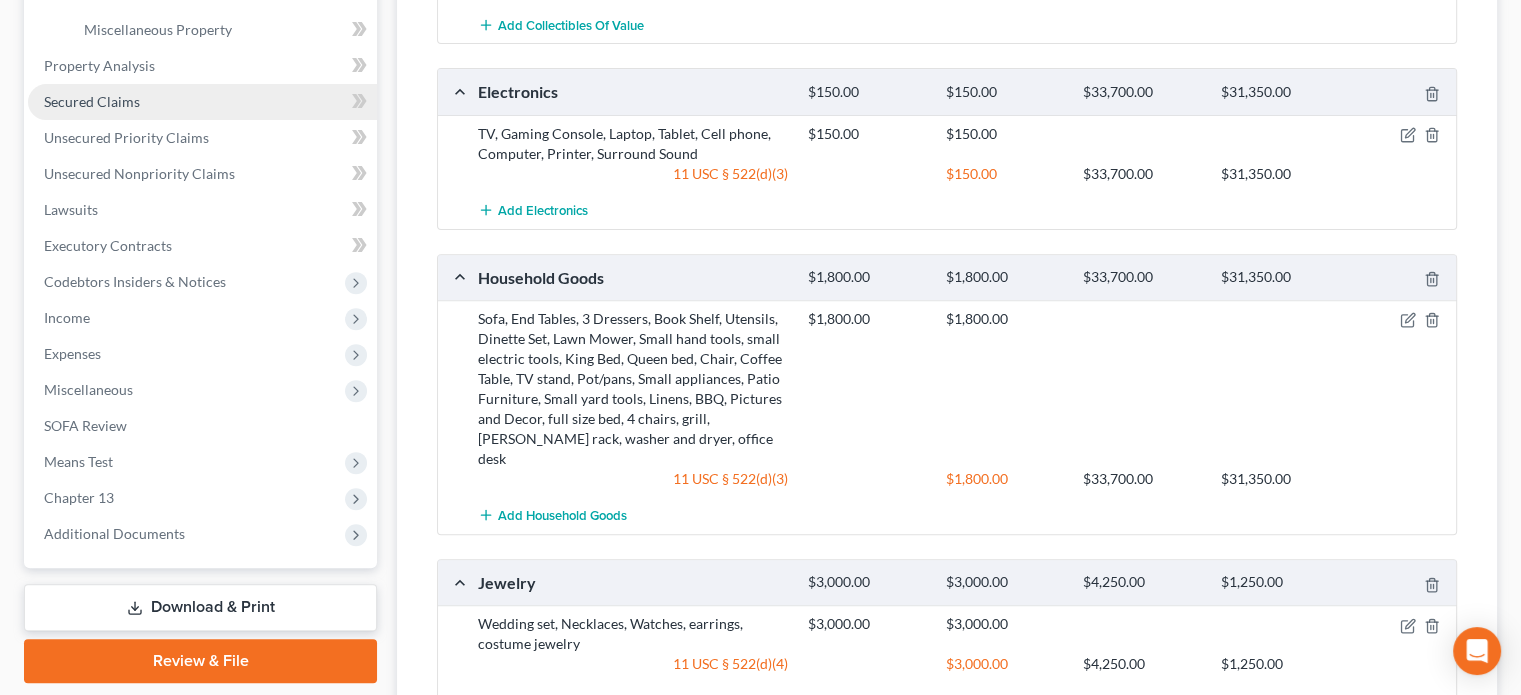 click on "Secured Claims" at bounding box center (92, 101) 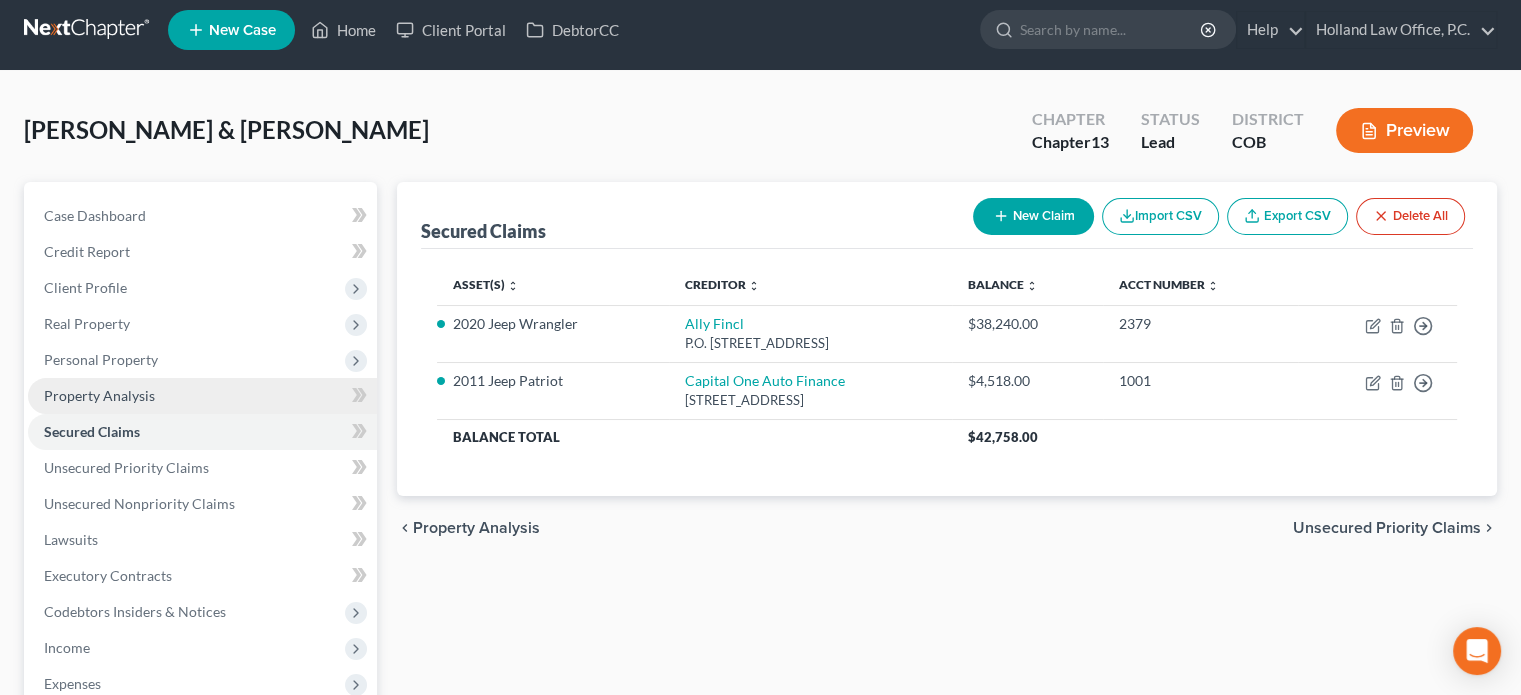 scroll, scrollTop: 0, scrollLeft: 0, axis: both 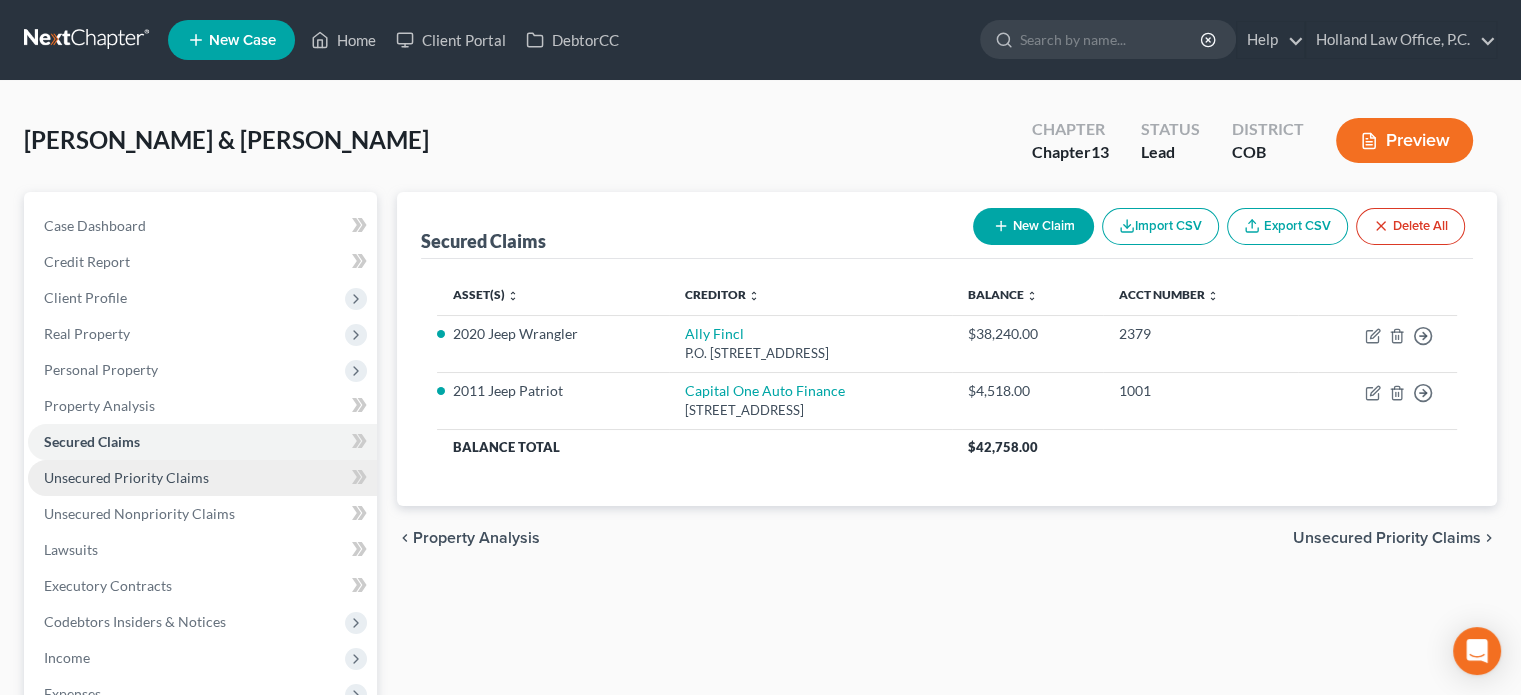 click on "Unsecured Priority Claims" at bounding box center (126, 477) 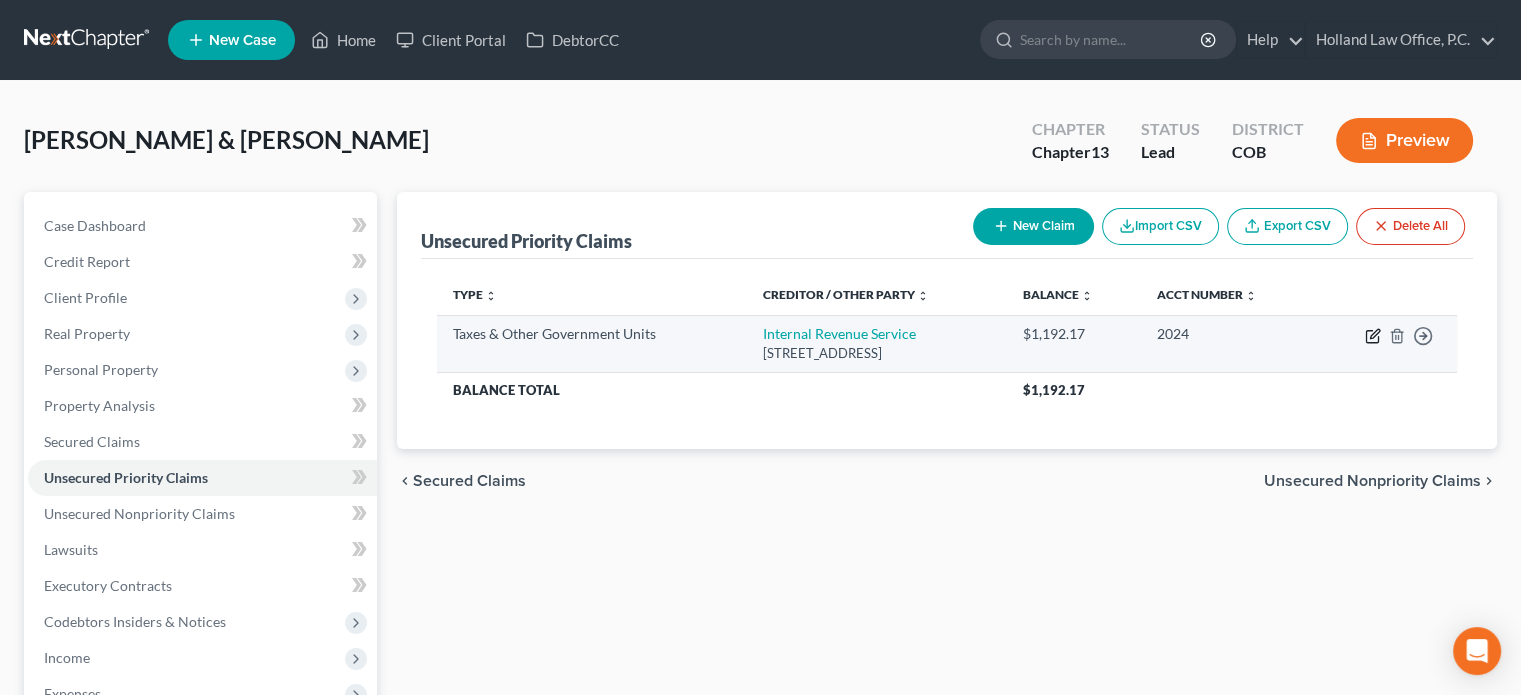 click 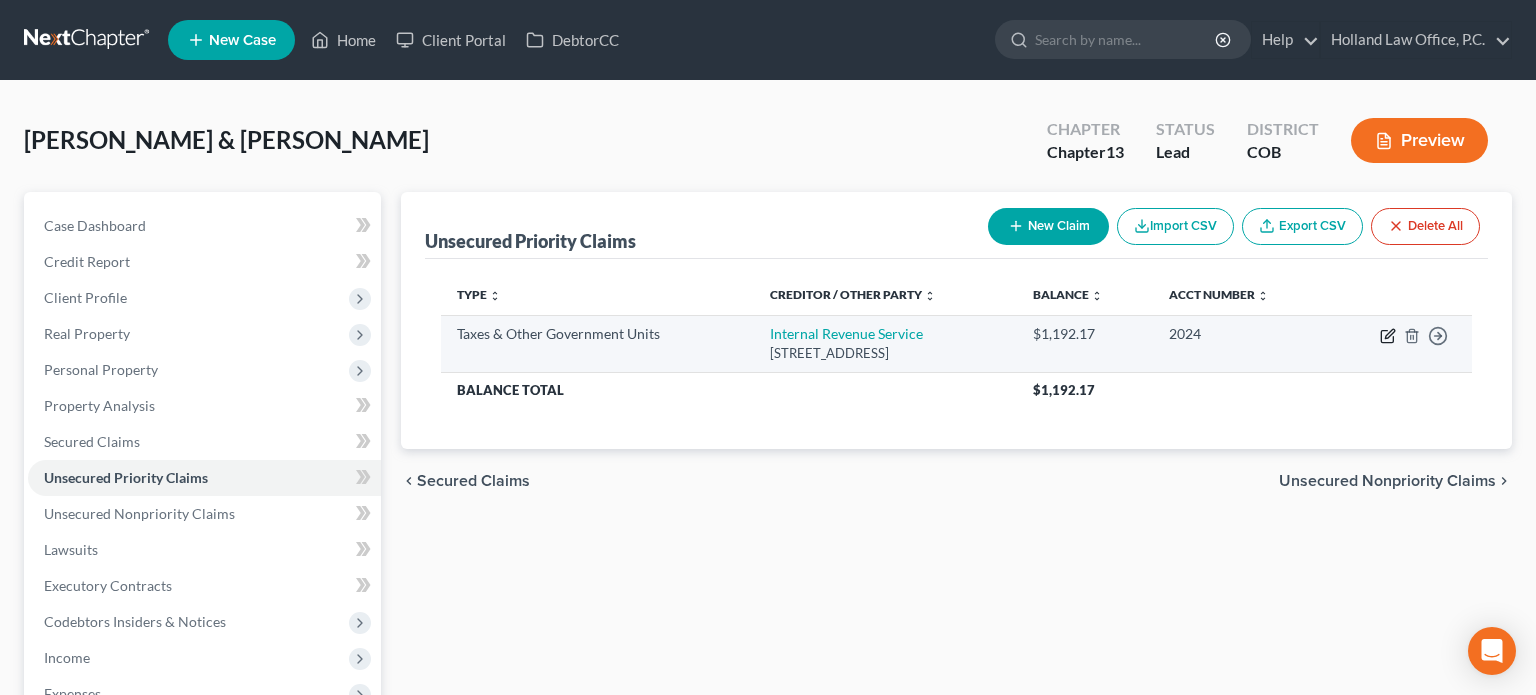 select on "0" 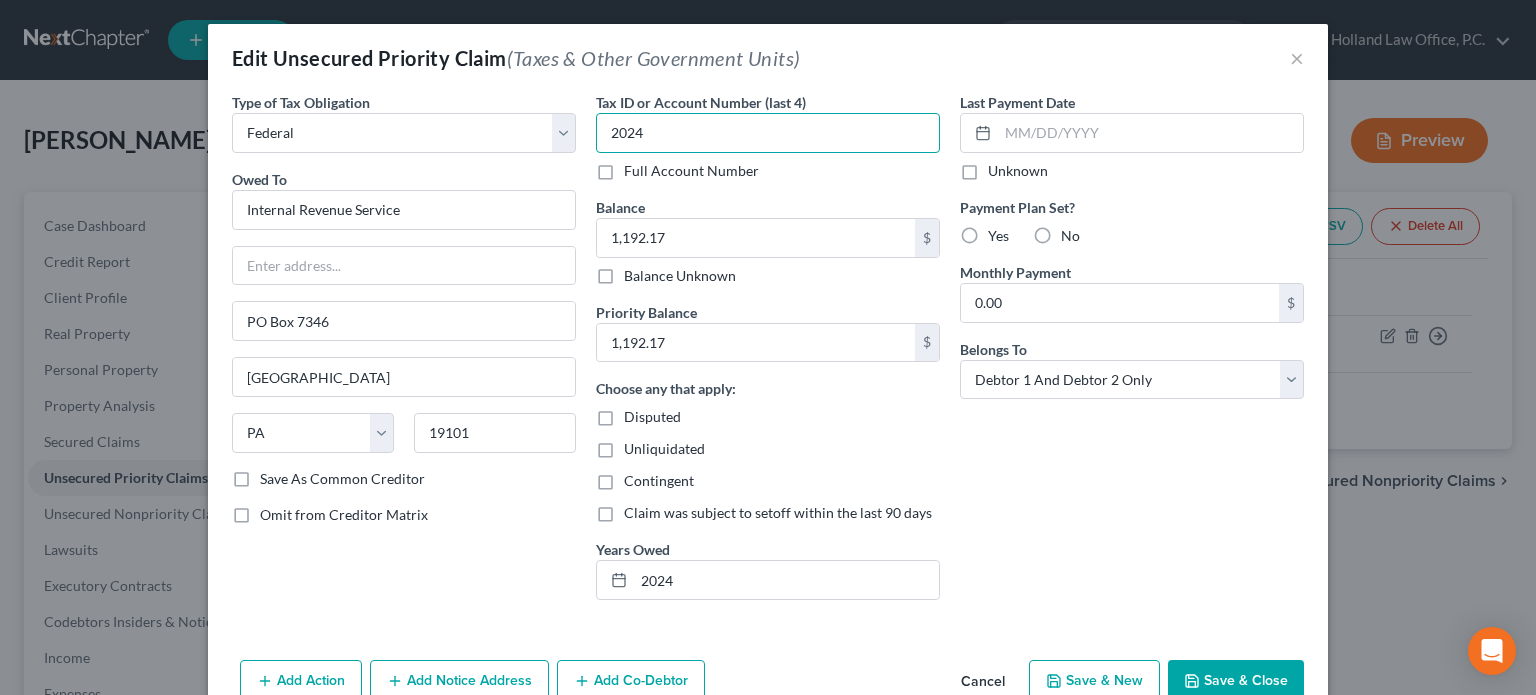 click on "2024" at bounding box center [768, 133] 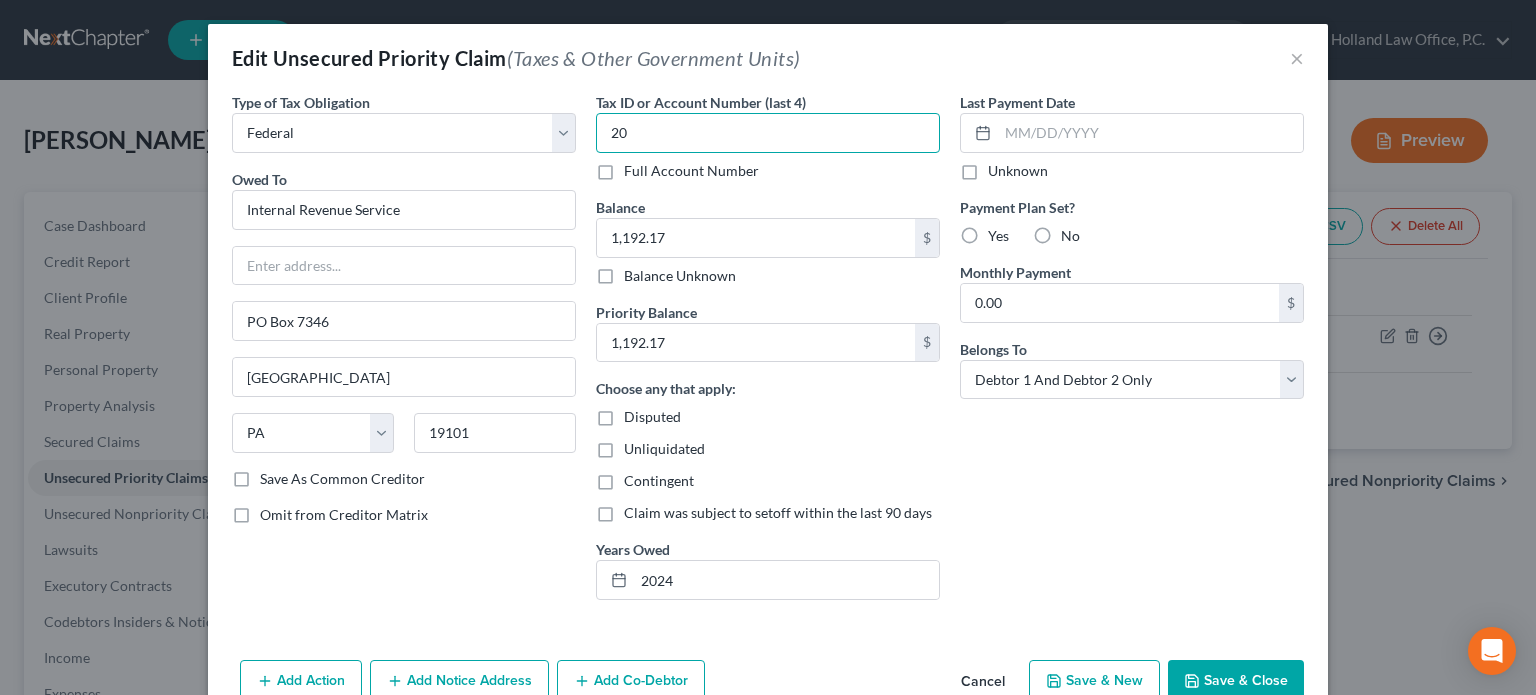 type on "2" 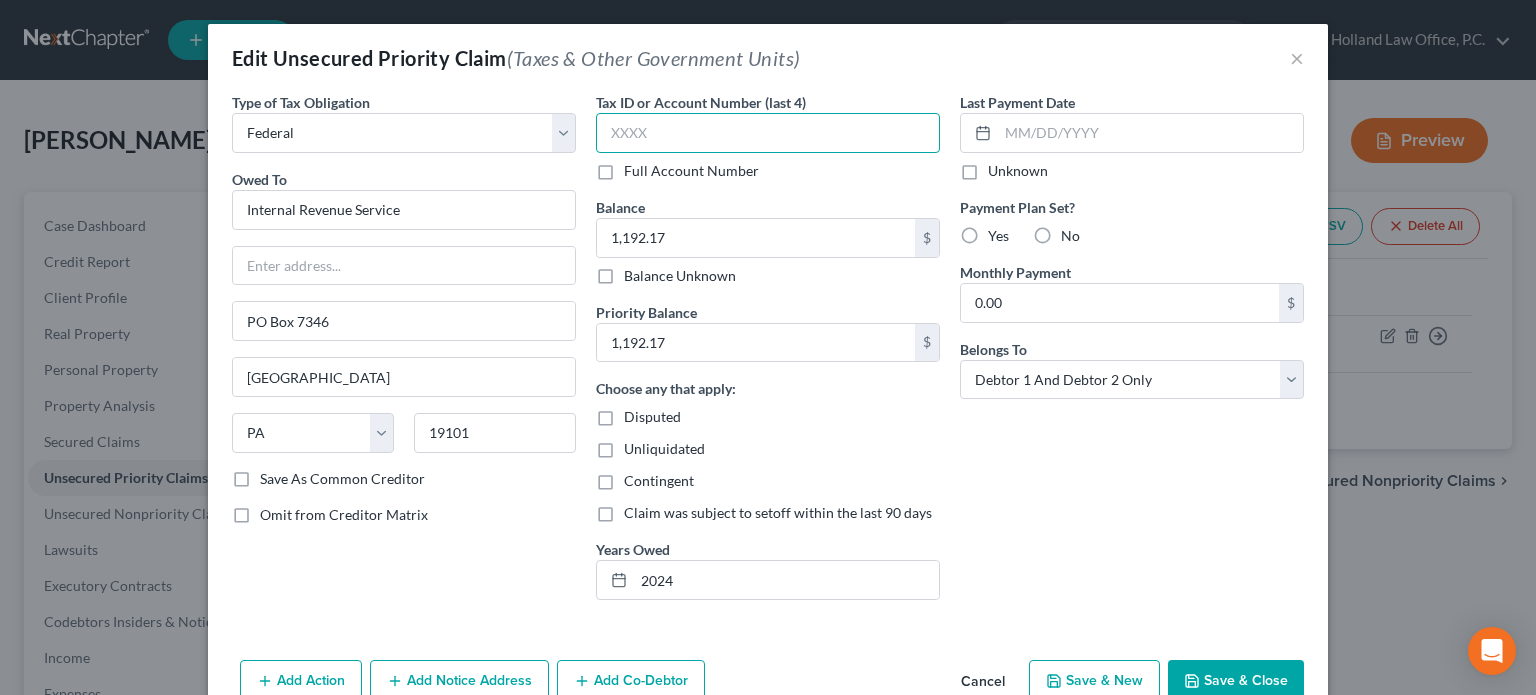 type 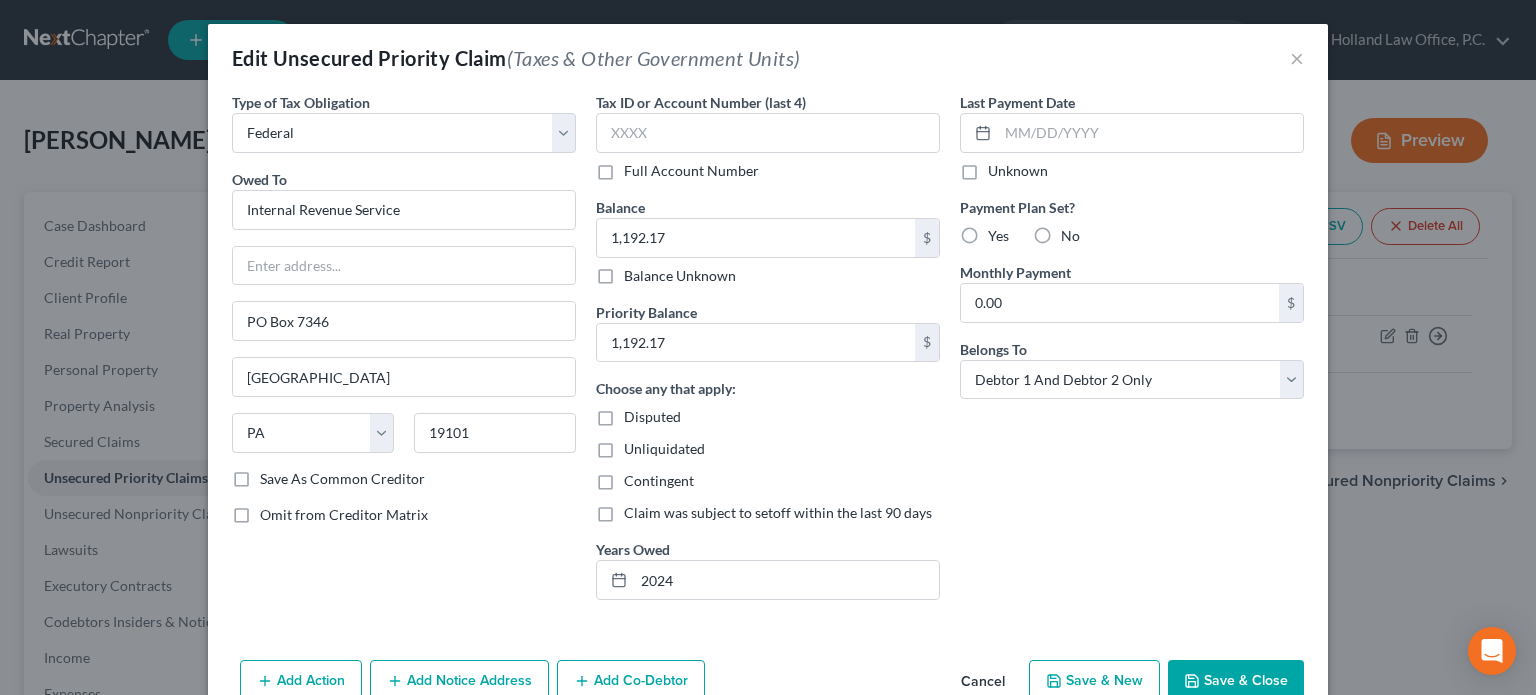 click on "Save & Close" at bounding box center (1236, 681) 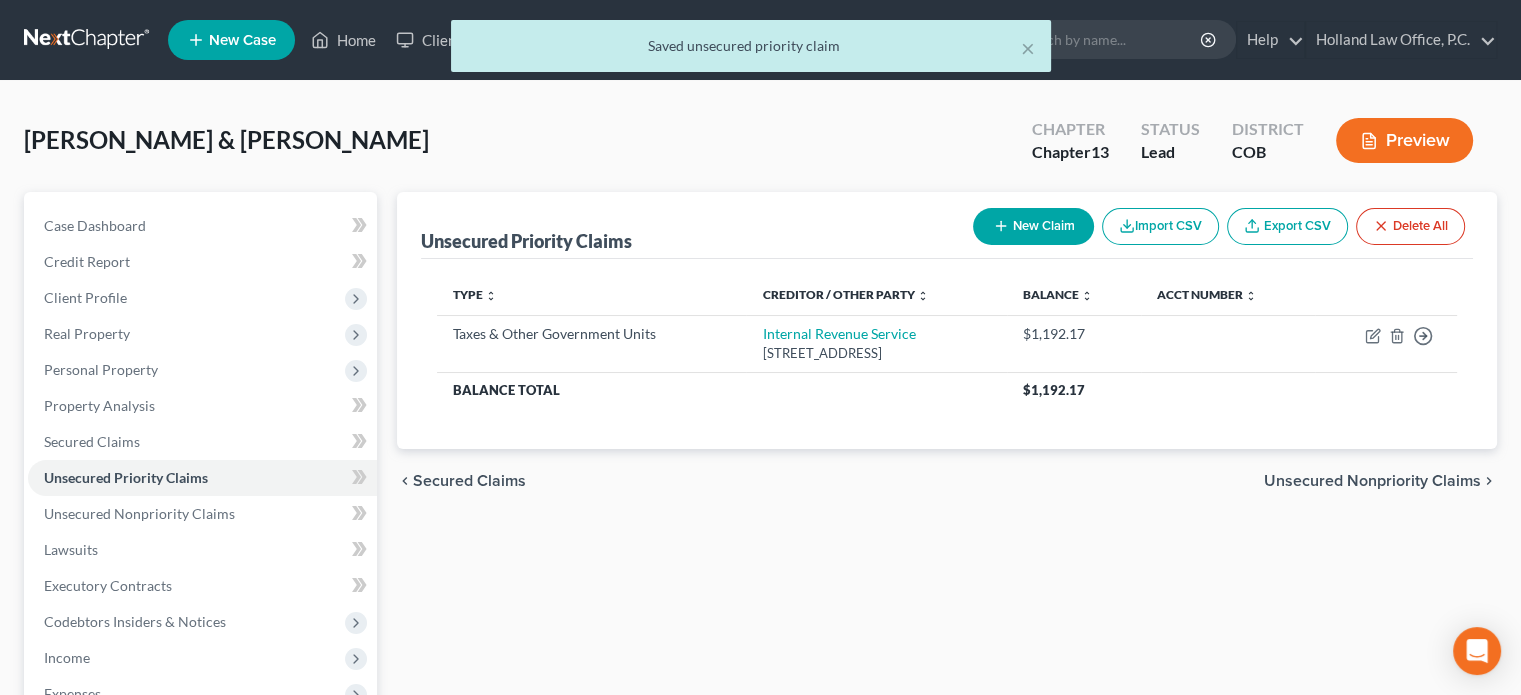 click on "New Claim" at bounding box center (1033, 226) 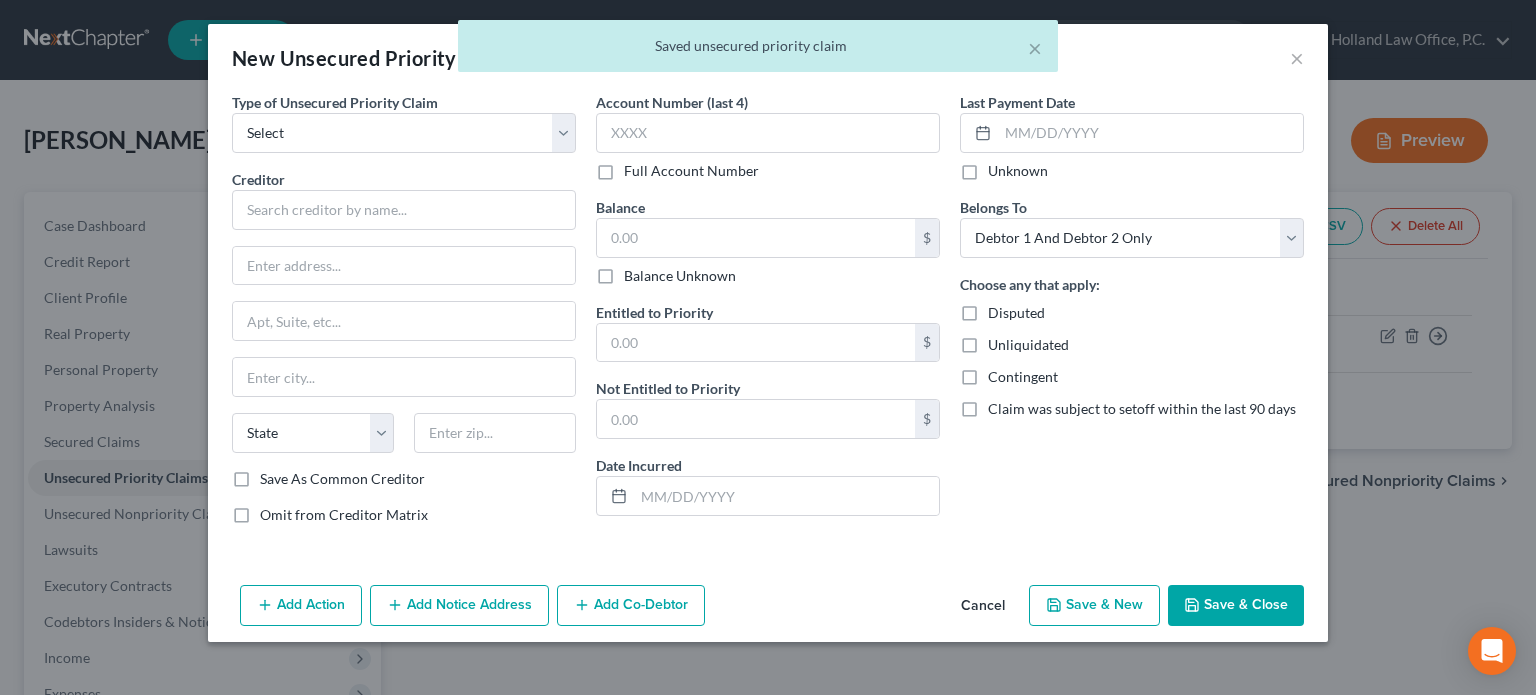 click on "Cancel" at bounding box center [983, 607] 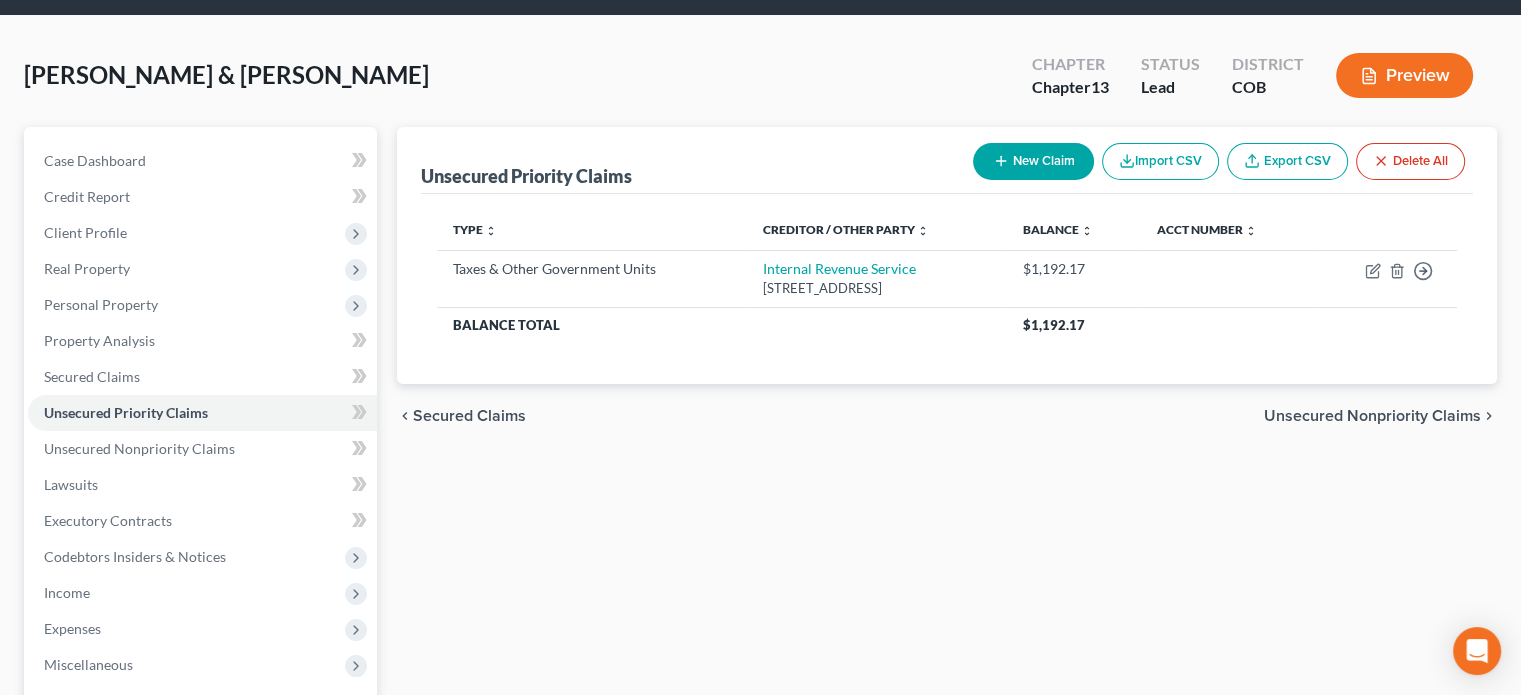 scroll, scrollTop: 100, scrollLeft: 0, axis: vertical 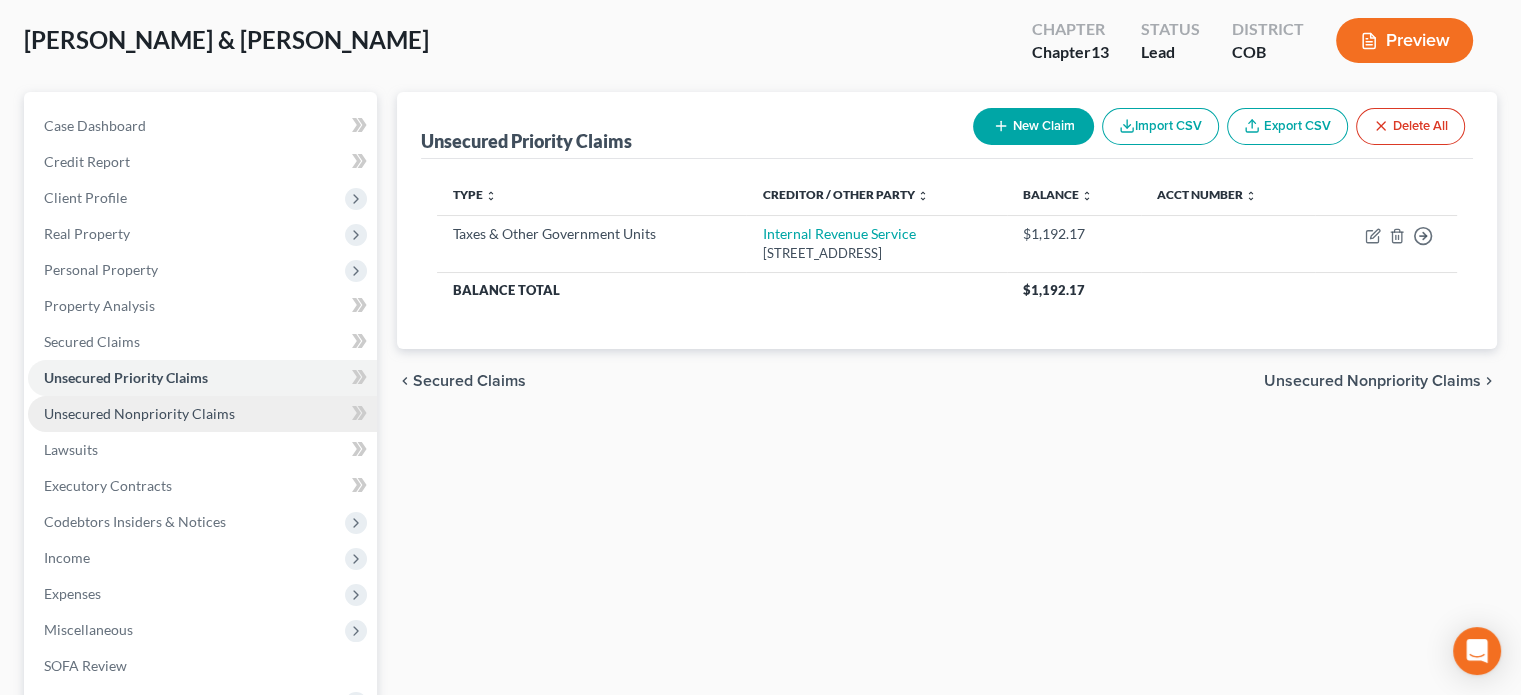 click on "Unsecured Nonpriority Claims" at bounding box center [139, 413] 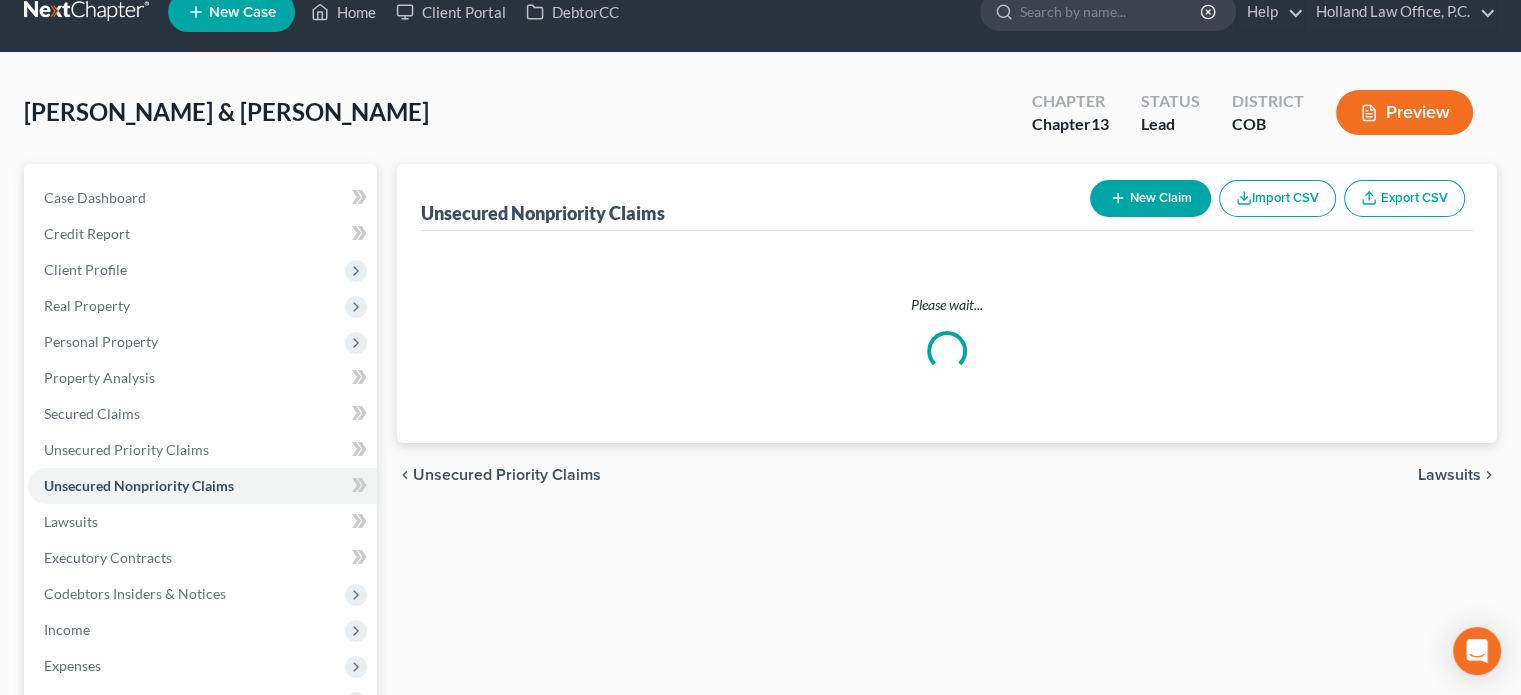 scroll, scrollTop: 0, scrollLeft: 0, axis: both 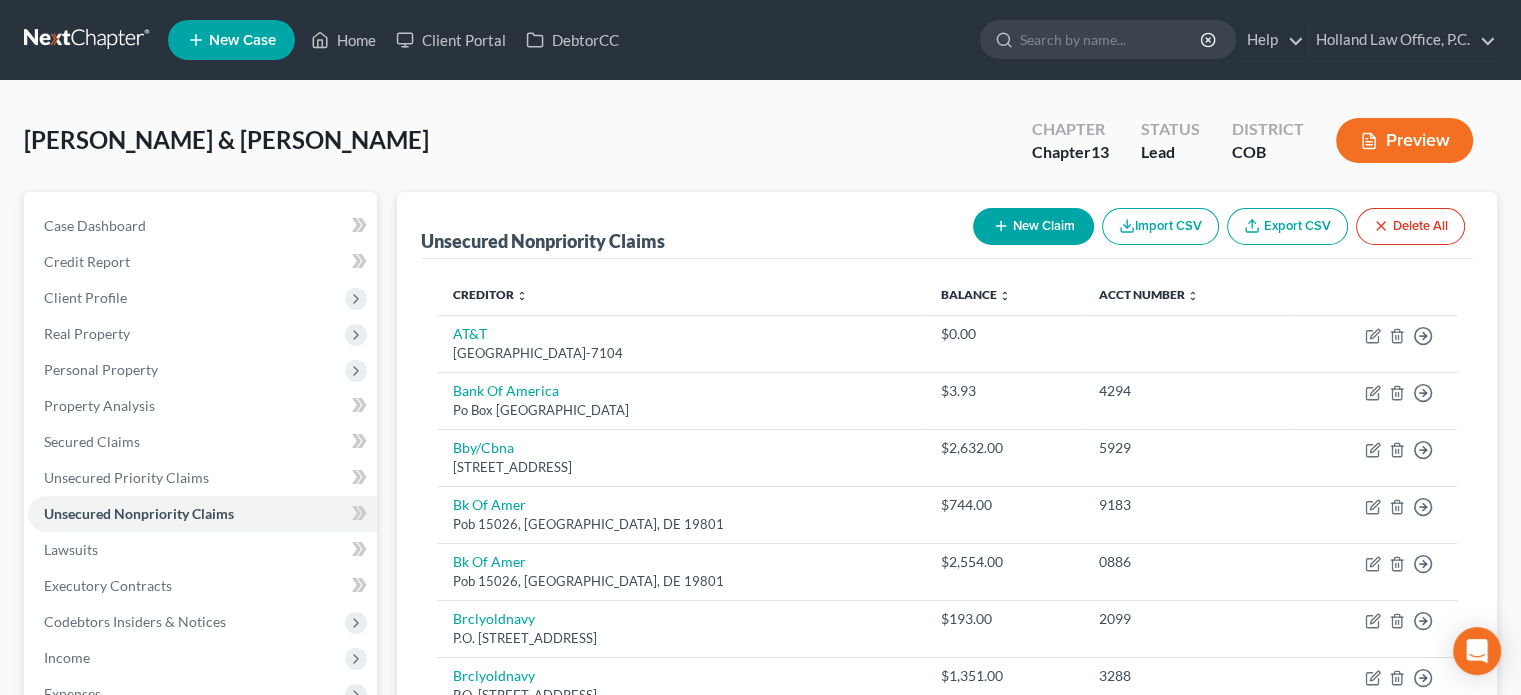 click on "New Claim" at bounding box center [1033, 226] 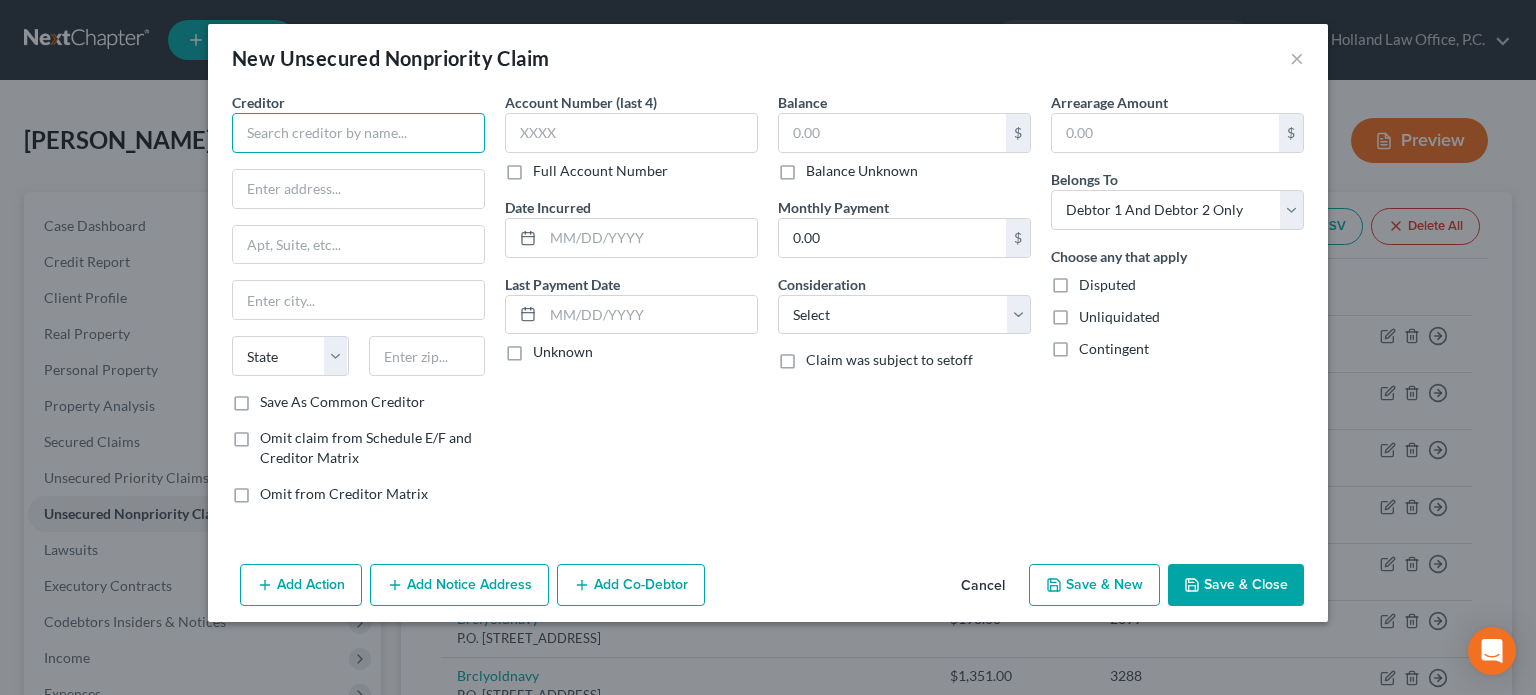 click at bounding box center [358, 133] 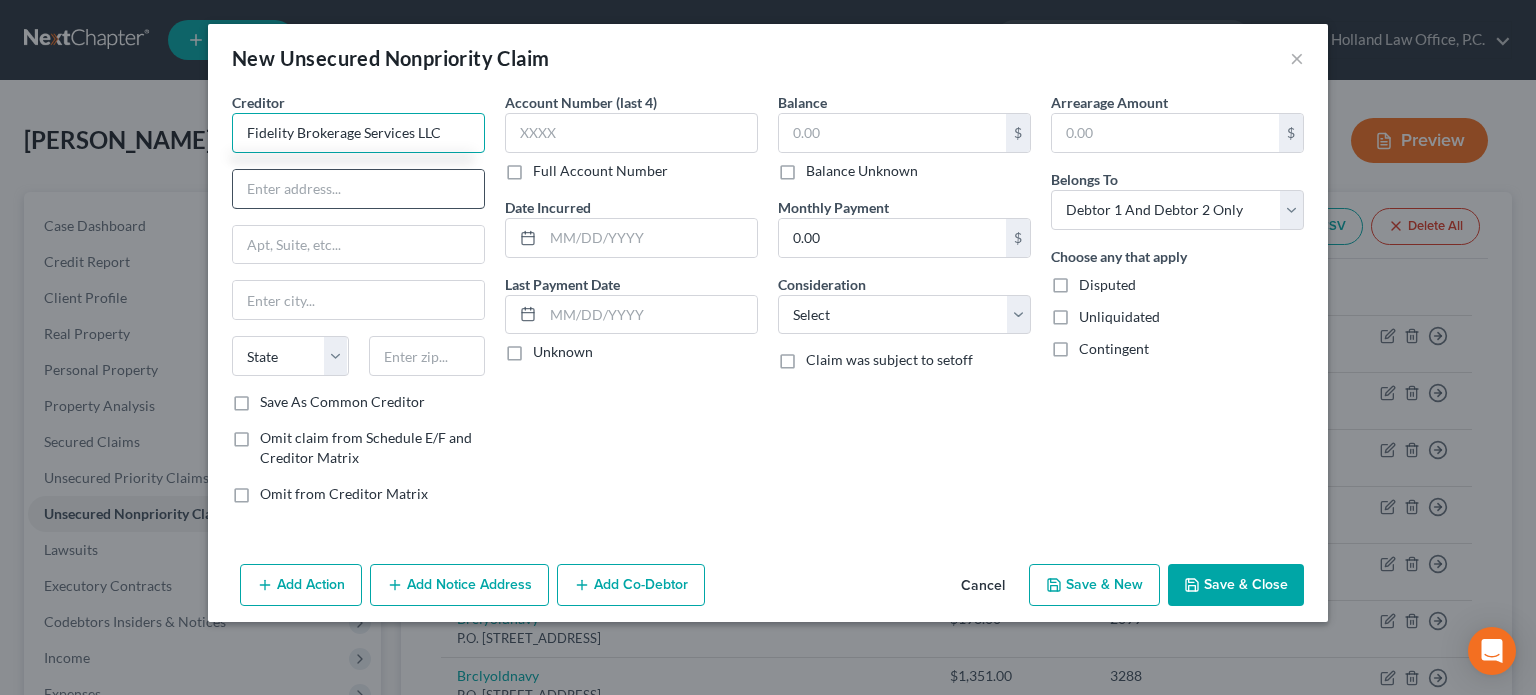type on "Fidelity Brokerage Services LLC" 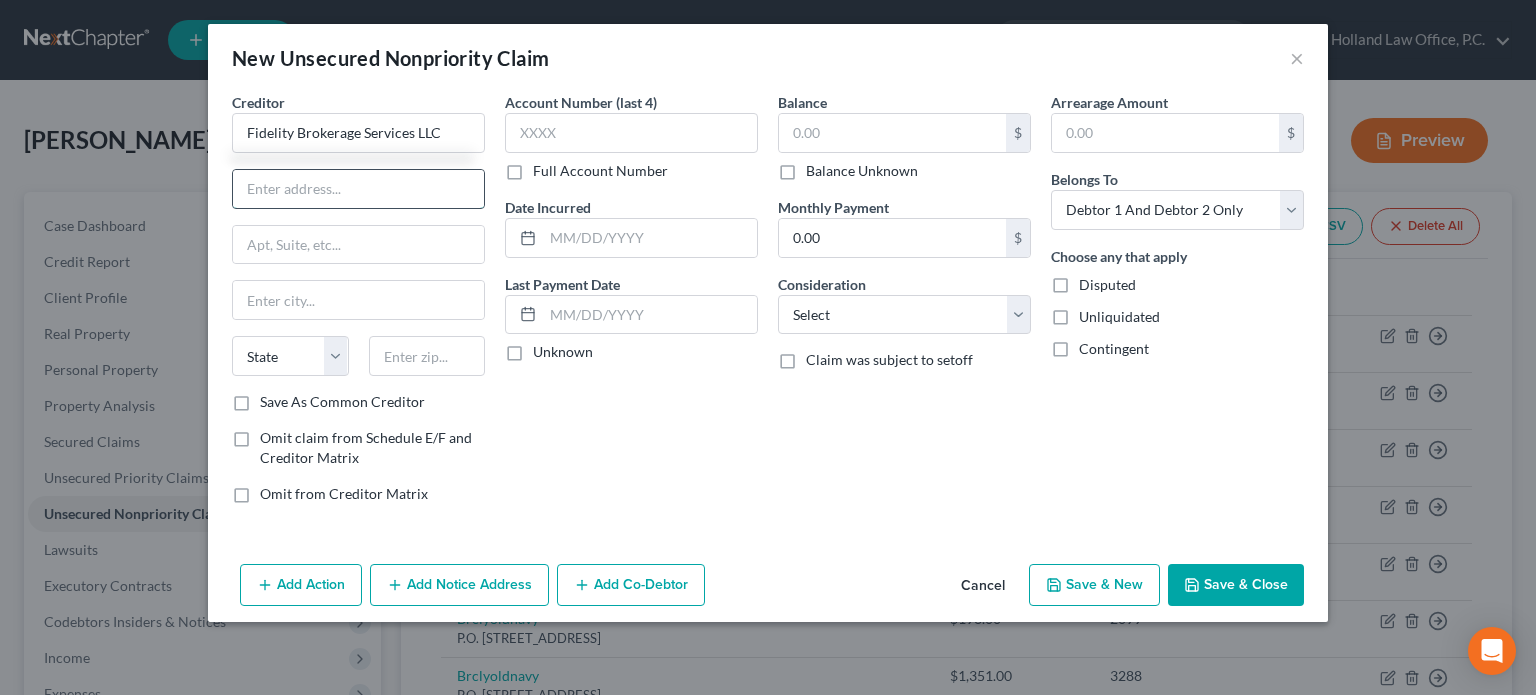 click at bounding box center [358, 189] 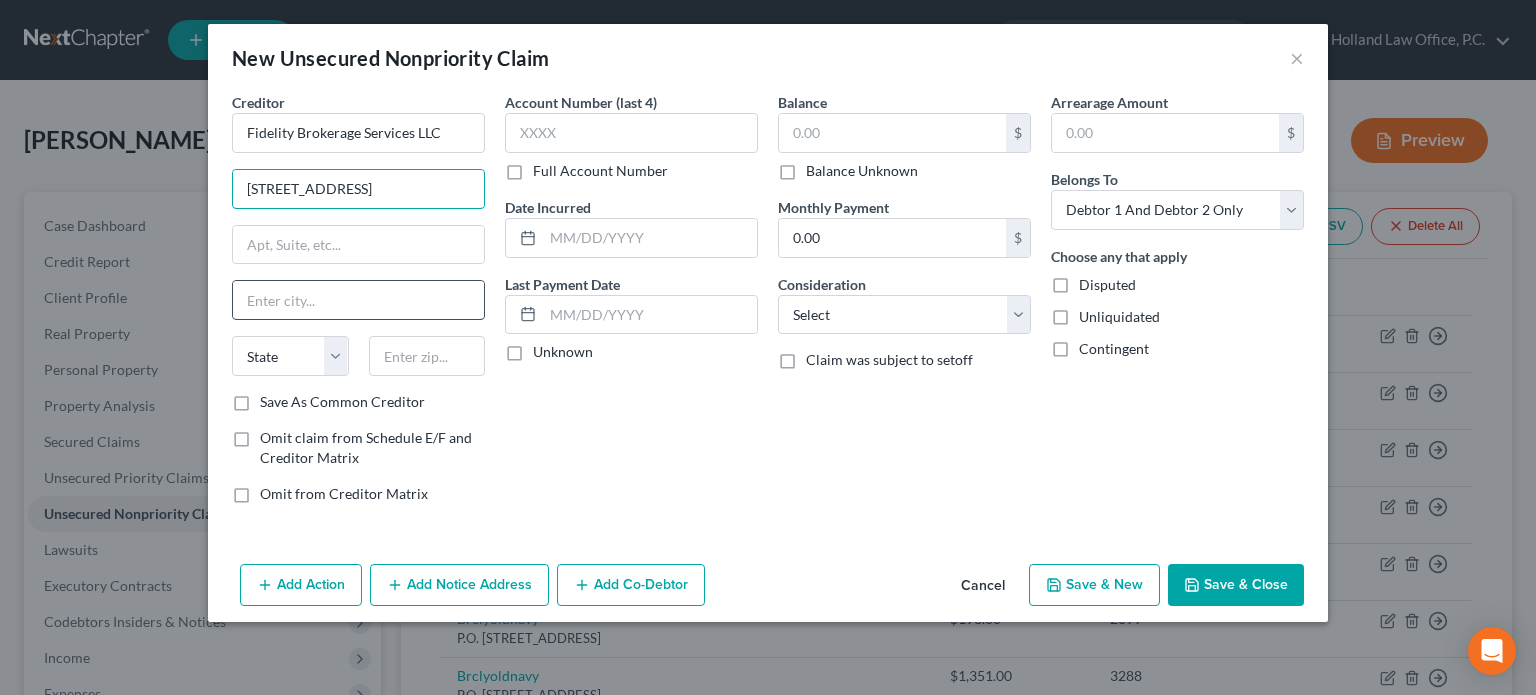 type on "900 Salem Street" 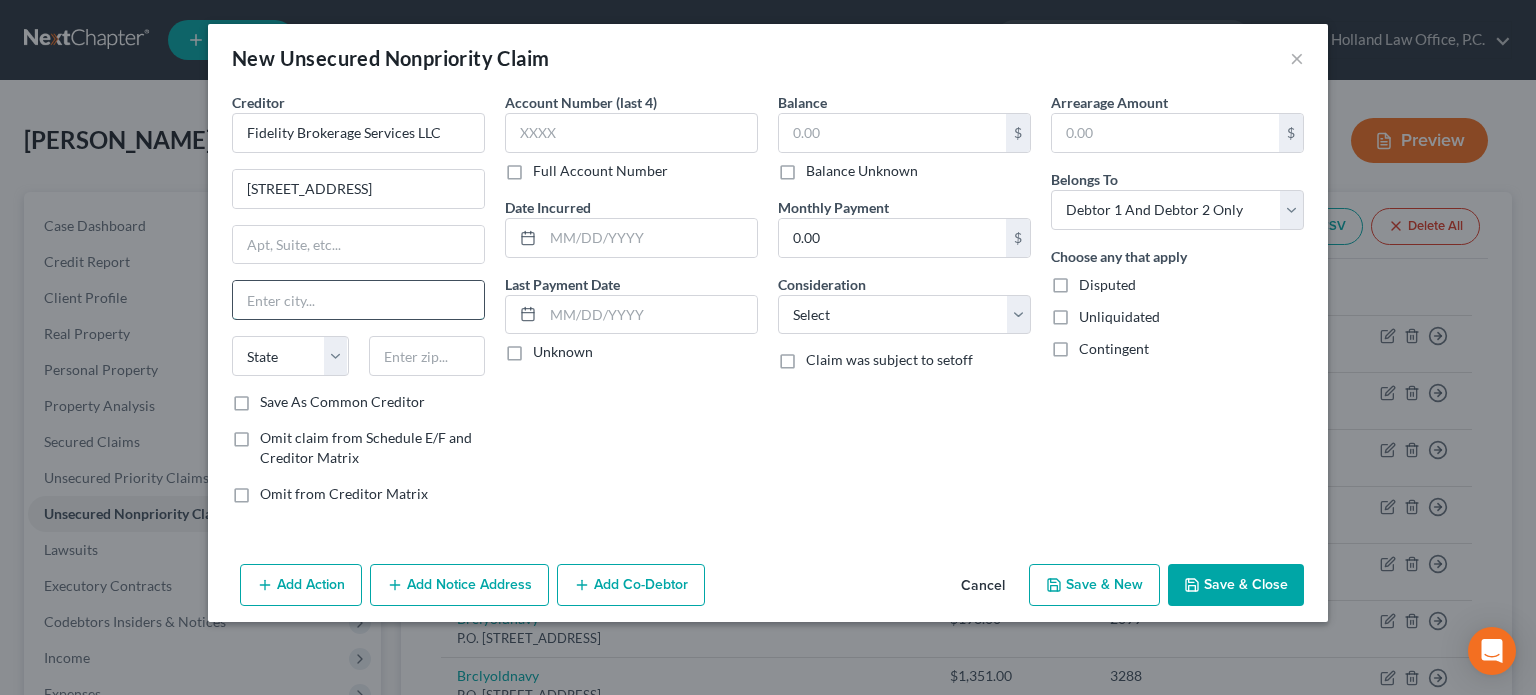 click at bounding box center (358, 300) 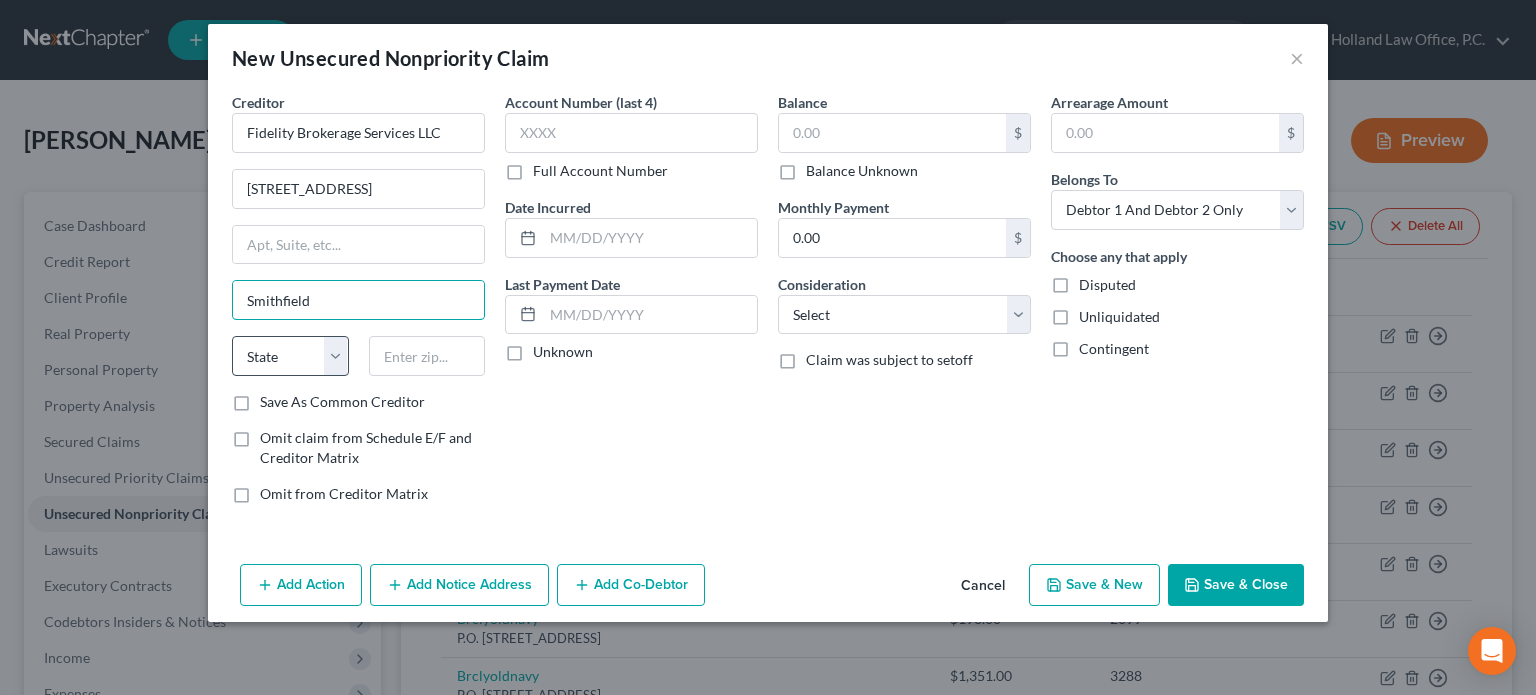 type on "Smithfield" 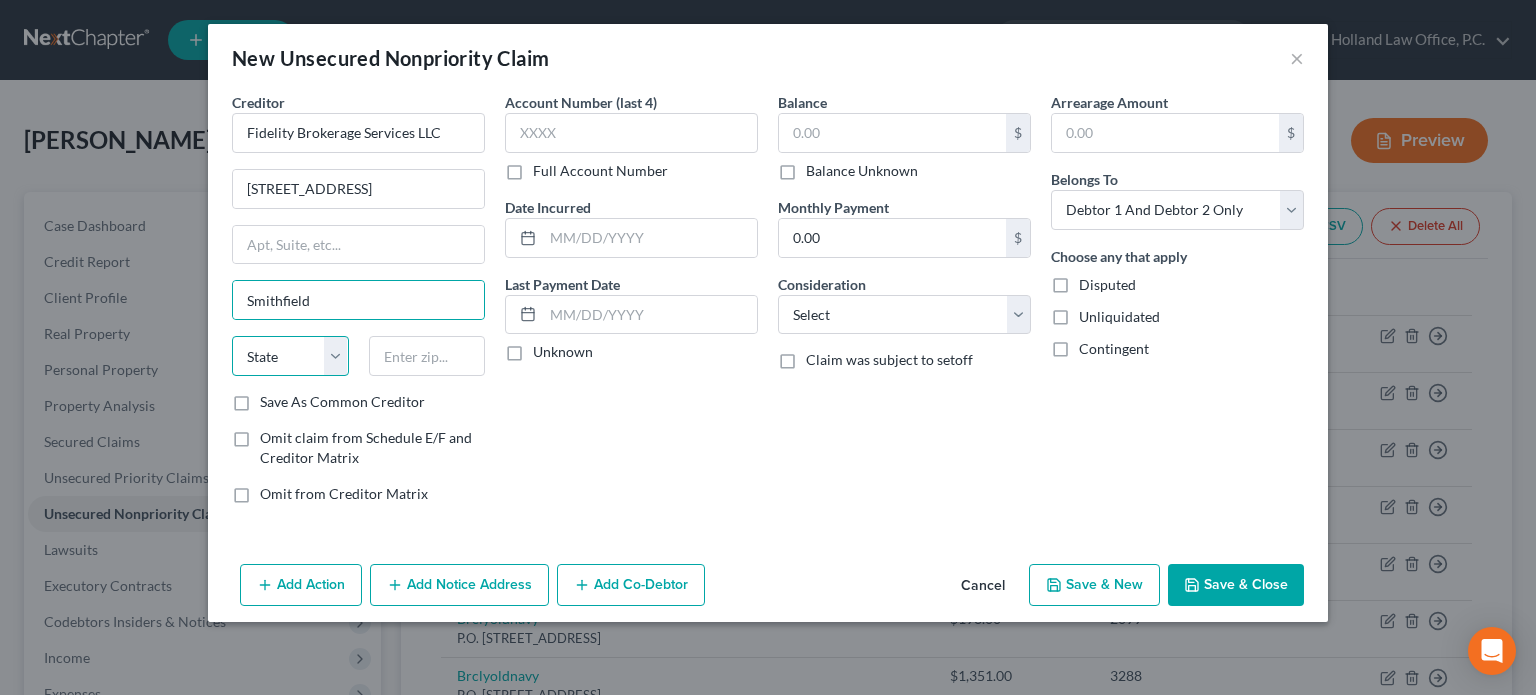click on "State AL AK AR AZ CA CO CT DE DC FL GA GU HI ID IL IN IA KS KY LA ME MD MA MI MN MS MO MT NC ND NE NV NH NJ NM NY OH OK OR PA PR RI SC SD TN TX UT VI VA VT WA WV WI WY" at bounding box center [290, 356] 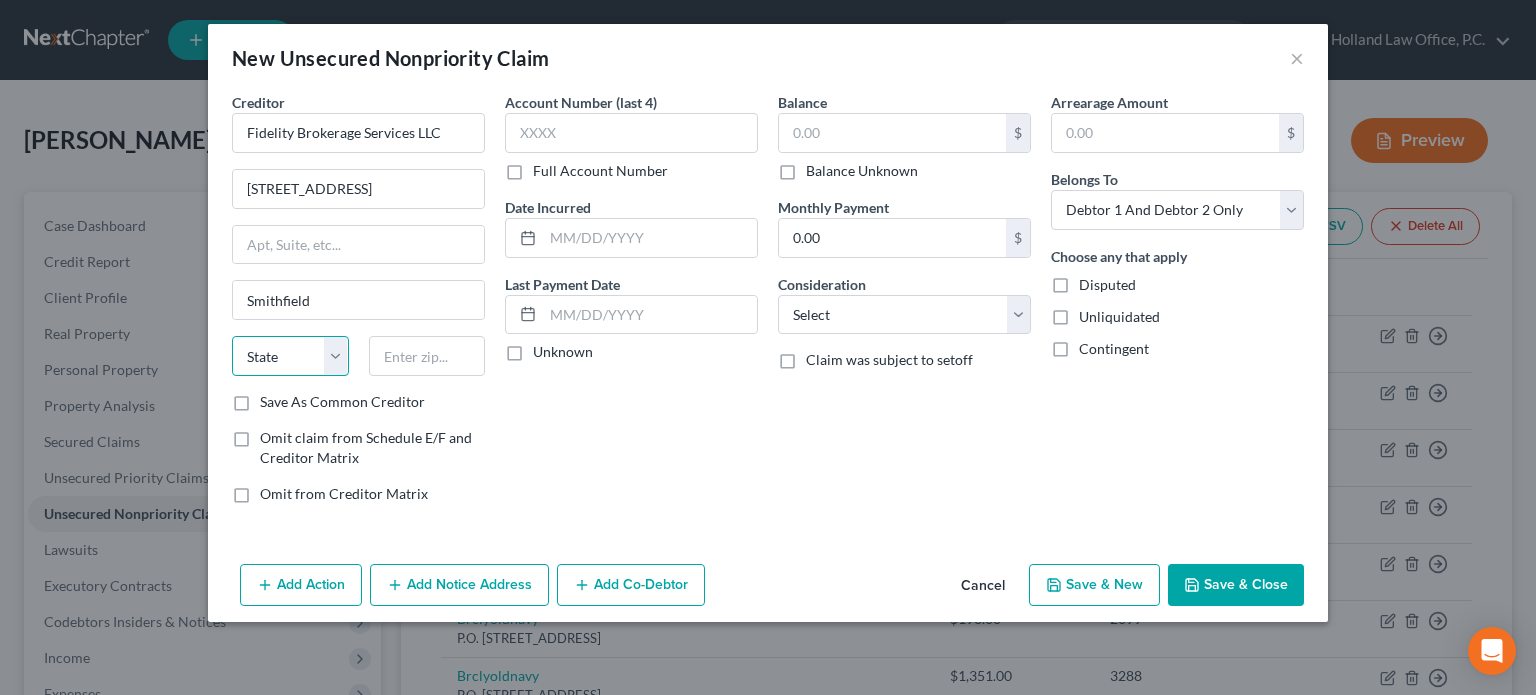 select on "41" 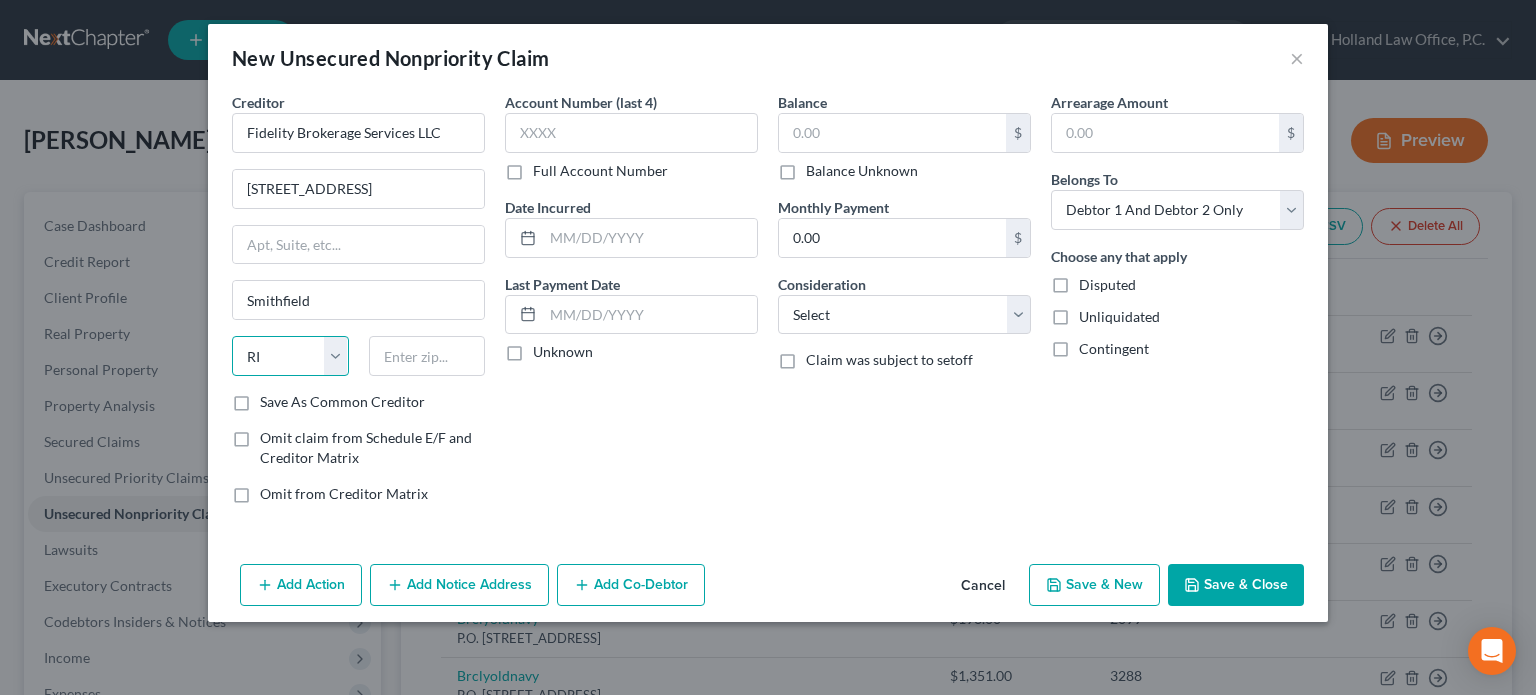 click on "State AL AK AR AZ CA CO CT DE DC FL GA GU HI ID IL IN IA KS KY LA ME MD MA MI MN MS MO MT NC ND NE NV NH NJ NM NY OH OK OR PA PR RI SC SD TN TX UT VI VA VT WA WV WI WY" at bounding box center [290, 356] 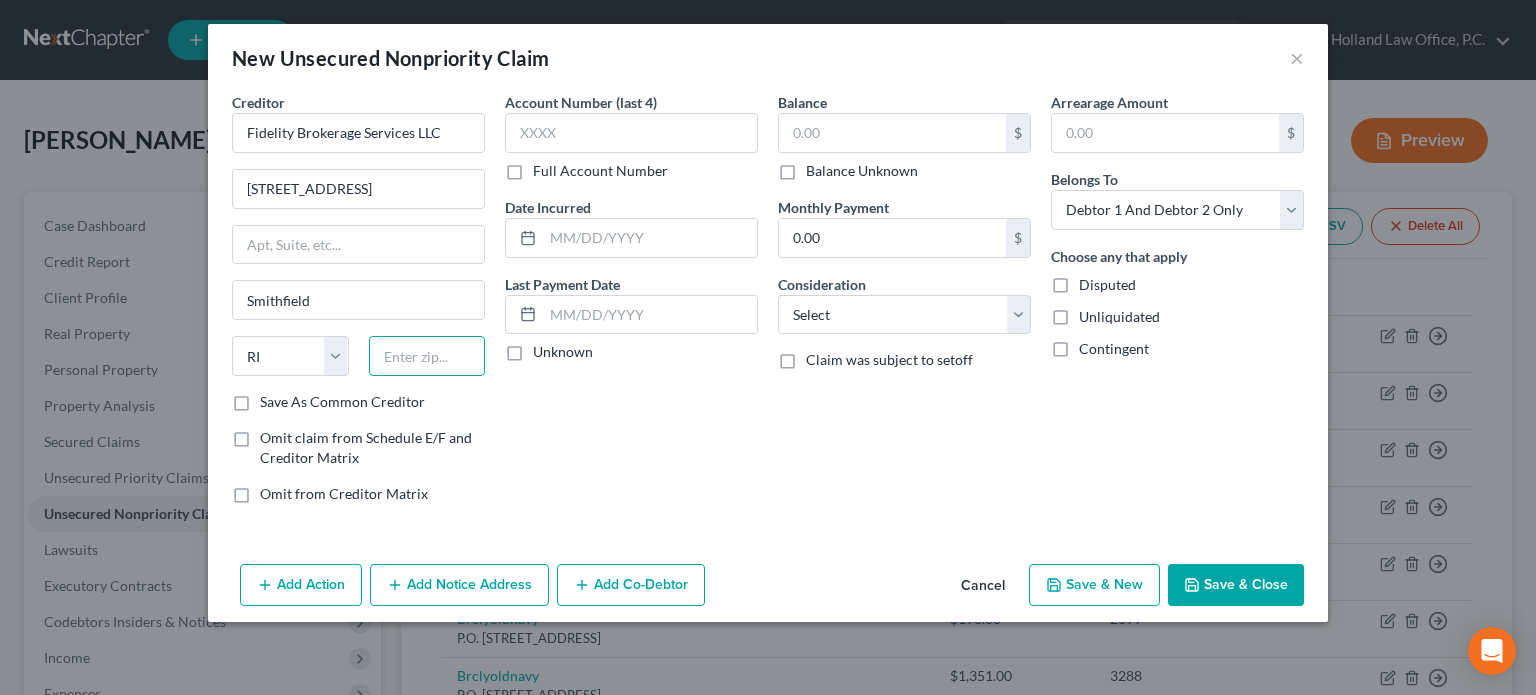 click at bounding box center [427, 356] 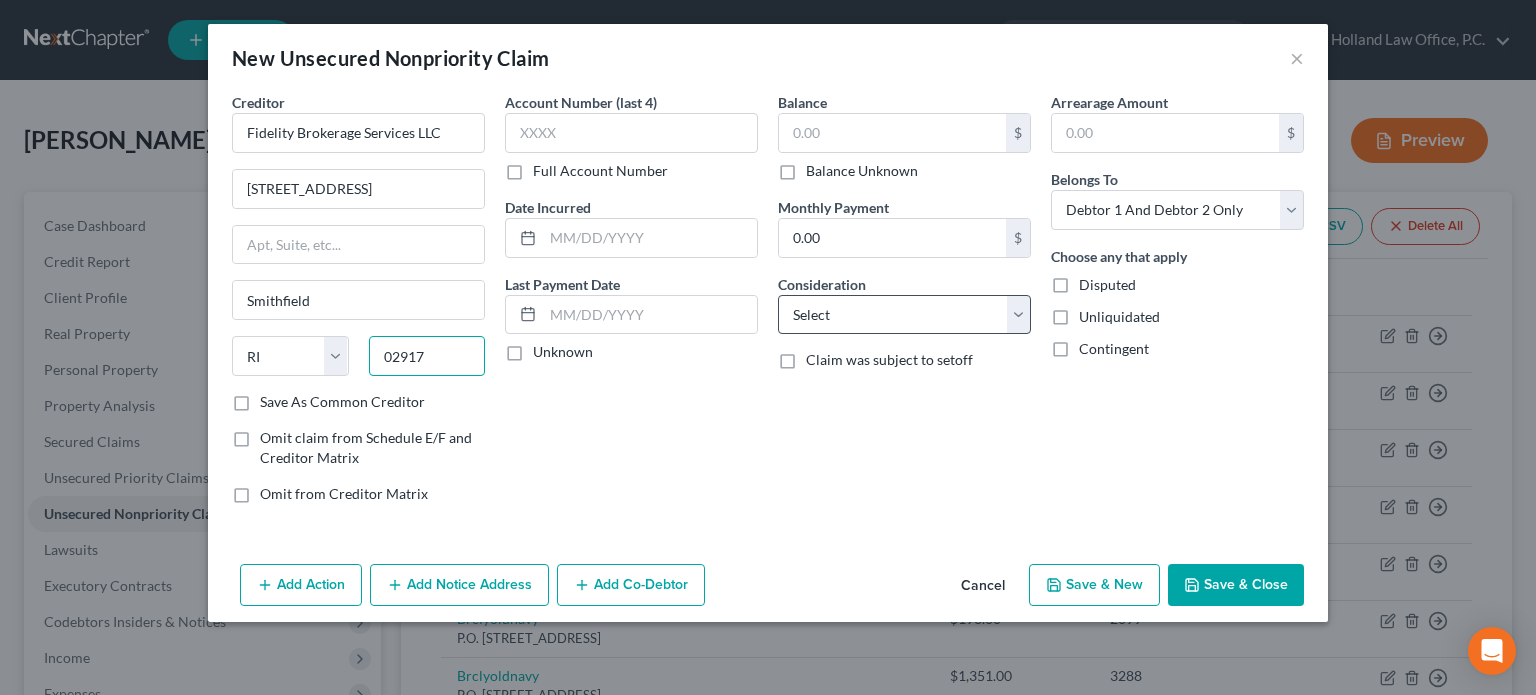 type on "02917" 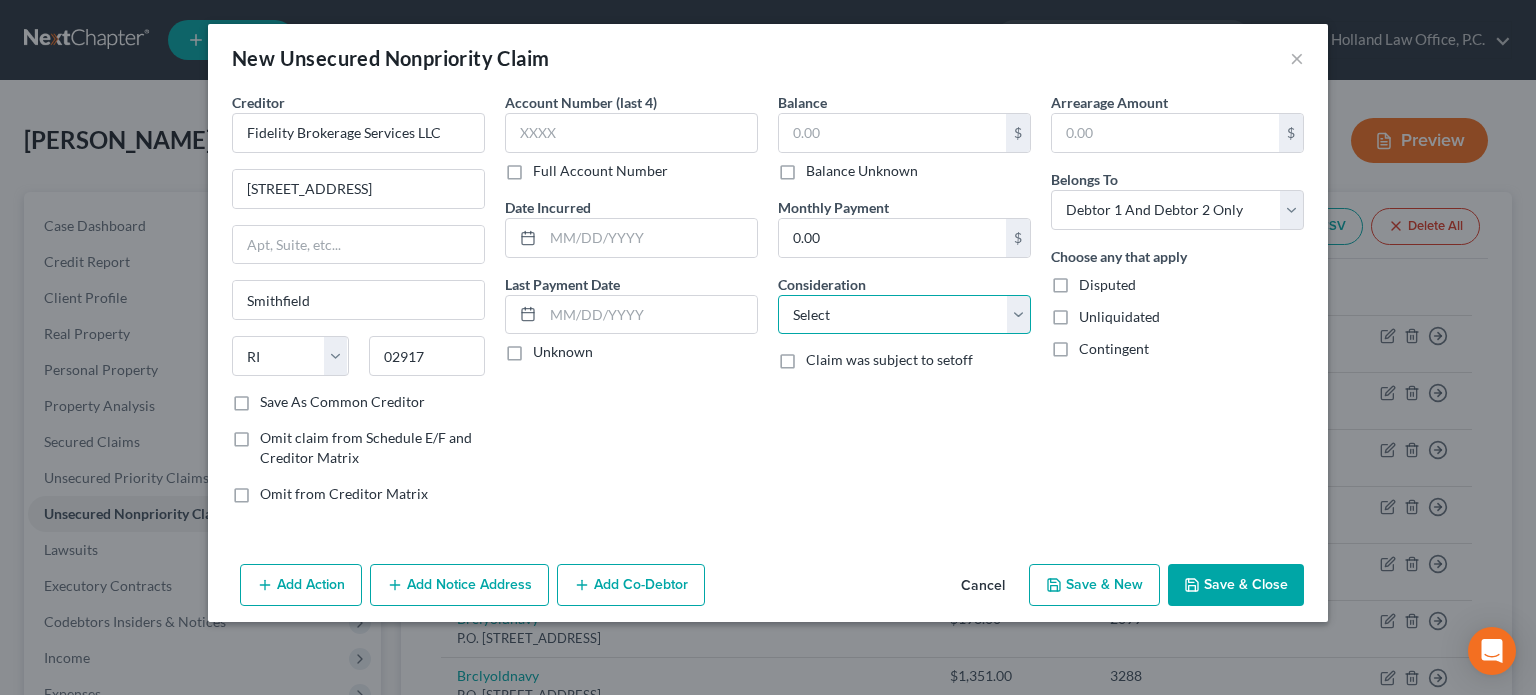 click on "Select Cable / Satellite Services Collection Agency Credit Card Debt Debt Counseling / Attorneys Deficiency Balance Domestic Support Obligations Home / Car Repairs Income Taxes Judgment Liens Medical Services Monies Loaned / Advanced Mortgage Obligation From Divorce Or Separation Obligation To Pensions Other Overdrawn Bank Account Promised To Help Pay Creditors Student Loans Suppliers And Vendors Telephone / Internet Services Utility Services" at bounding box center (904, 315) 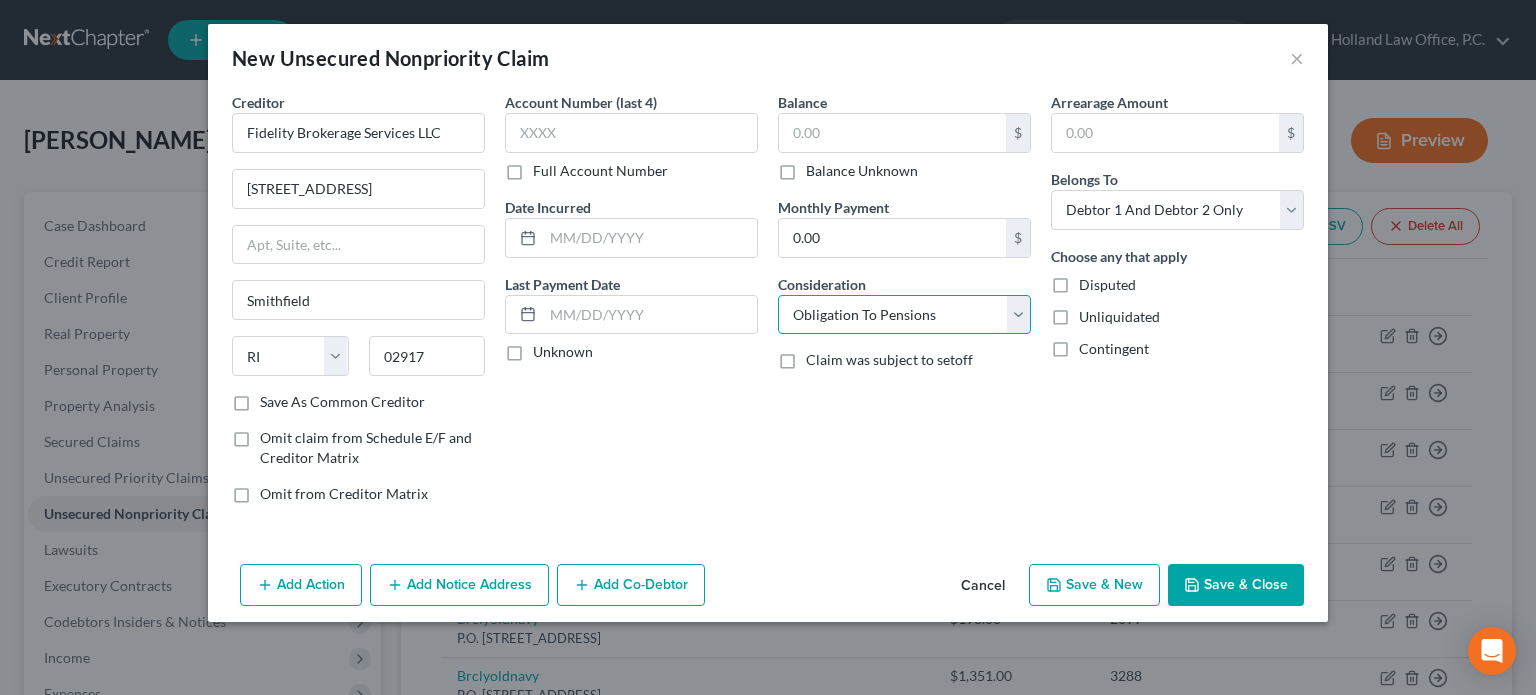 click on "Select Cable / Satellite Services Collection Agency Credit Card Debt Debt Counseling / Attorneys Deficiency Balance Domestic Support Obligations Home / Car Repairs Income Taxes Judgment Liens Medical Services Monies Loaned / Advanced Mortgage Obligation From Divorce Or Separation Obligation To Pensions Other Overdrawn Bank Account Promised To Help Pay Creditors Student Loans Suppliers And Vendors Telephone / Internet Services Utility Services" at bounding box center (904, 315) 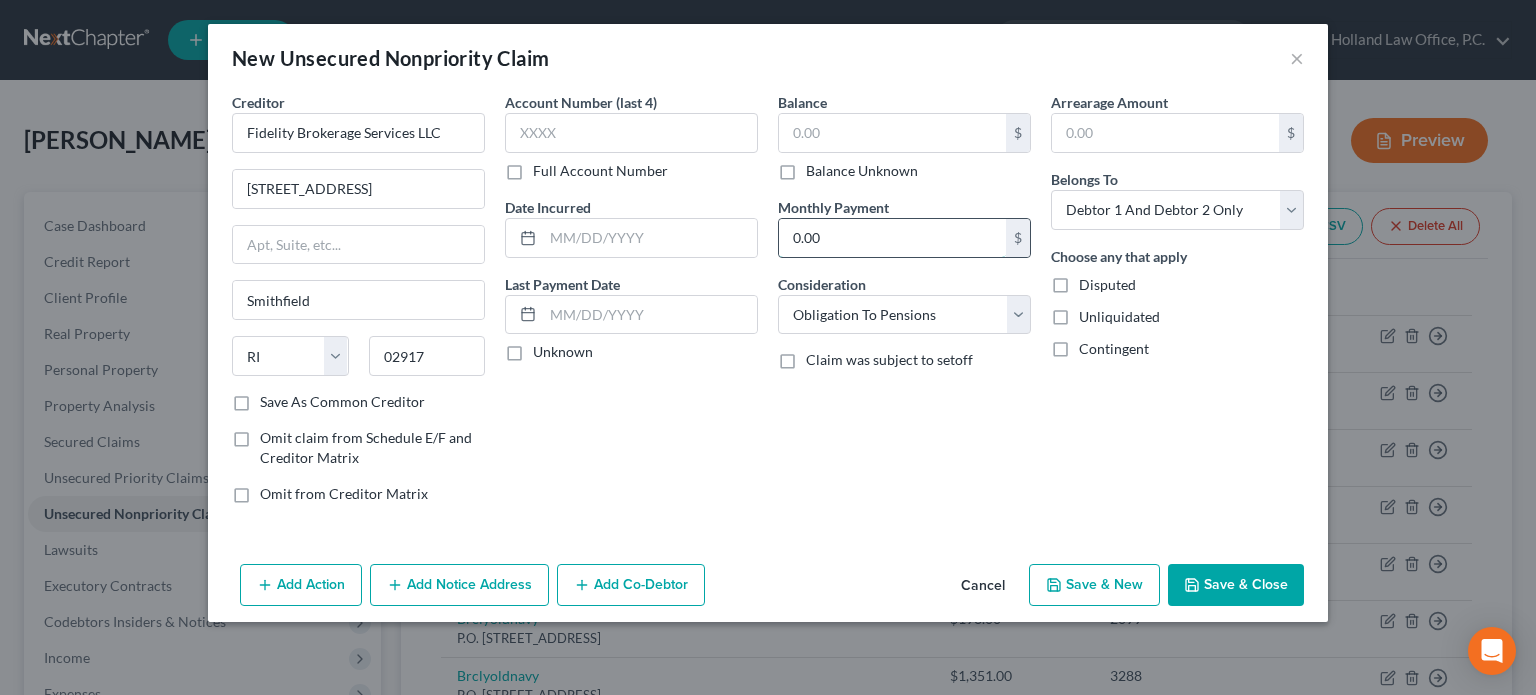 click on "0.00" at bounding box center (892, 238) 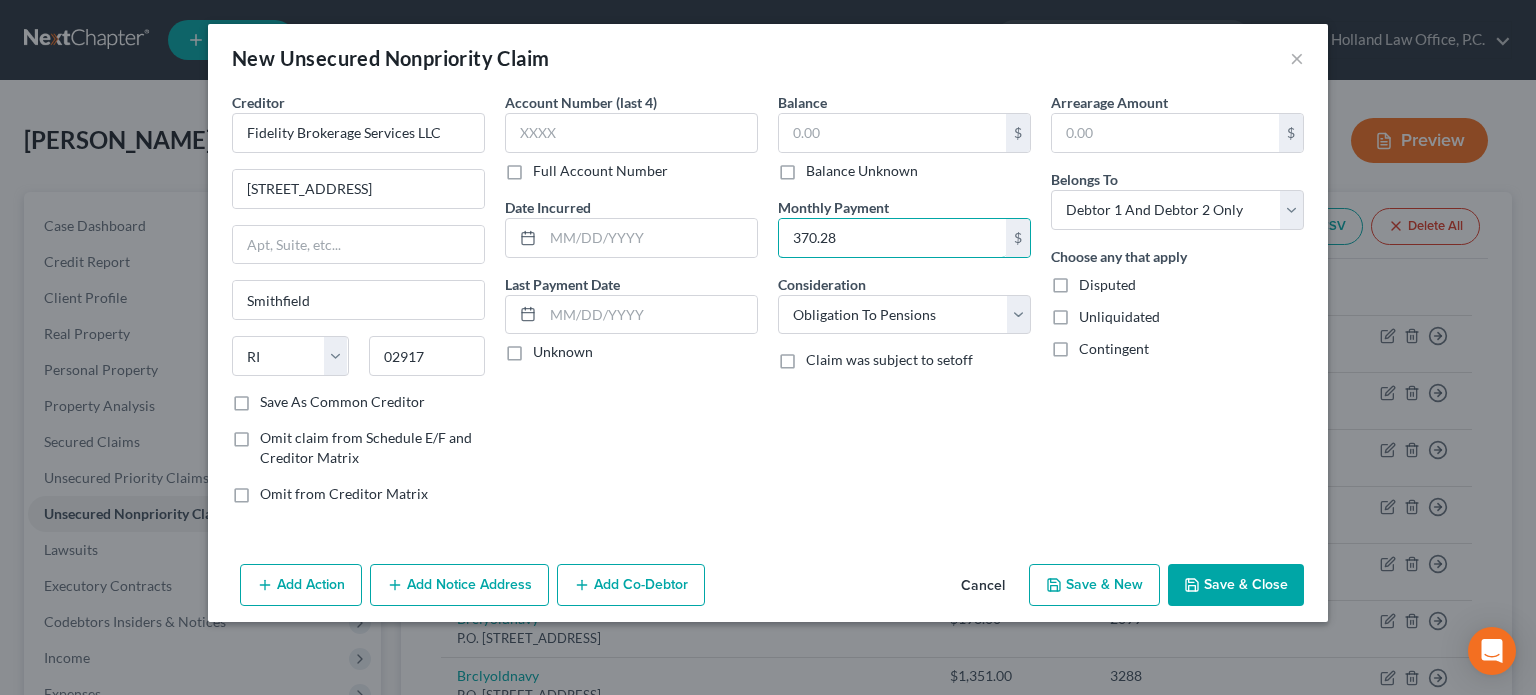type on "370.28" 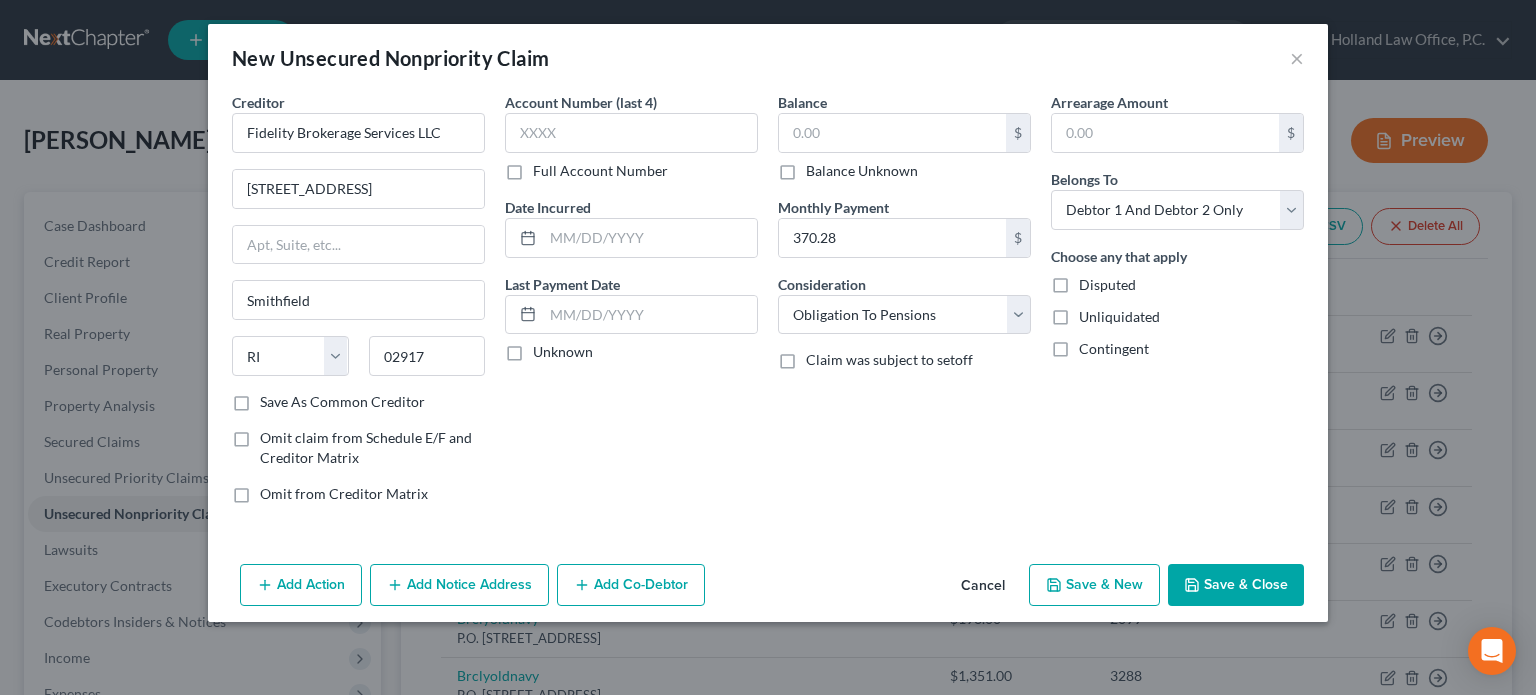 click on "Save & Close" at bounding box center (1236, 585) 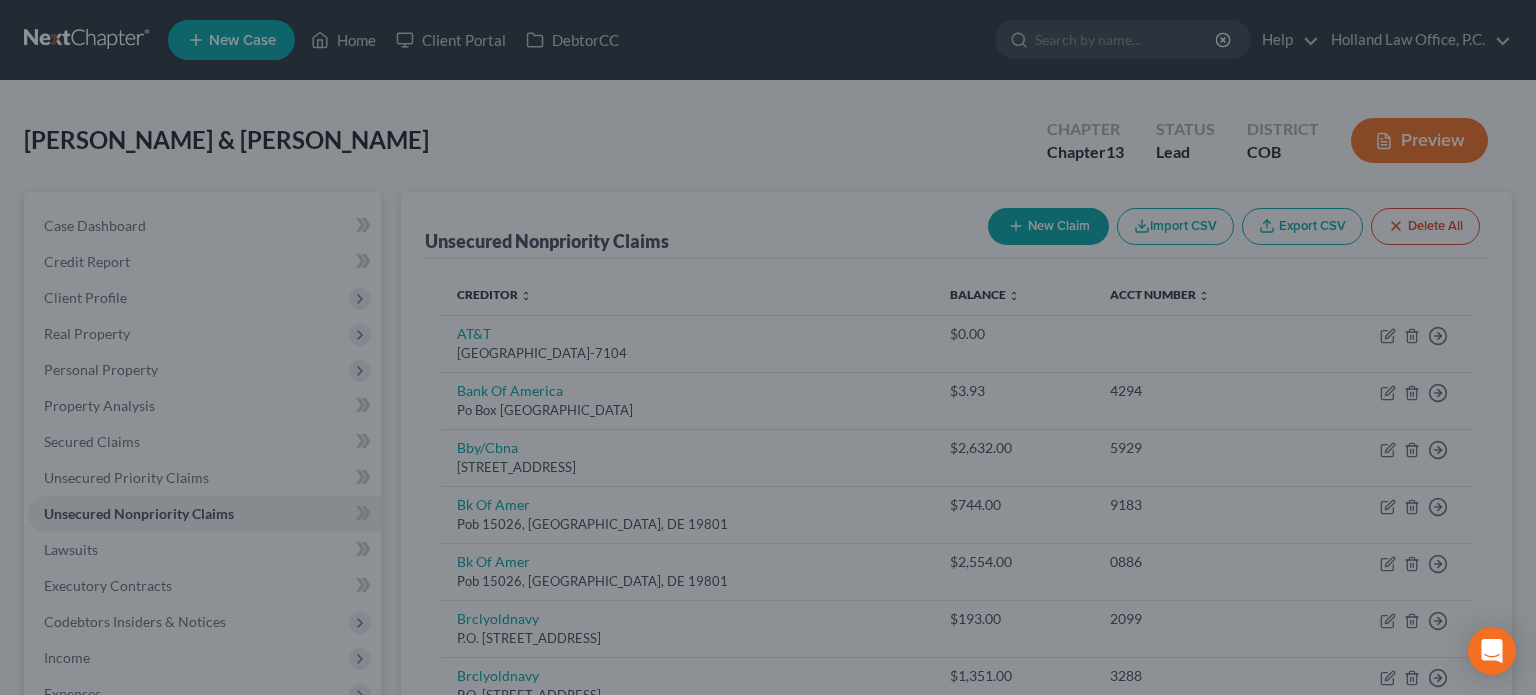 type on "0.00" 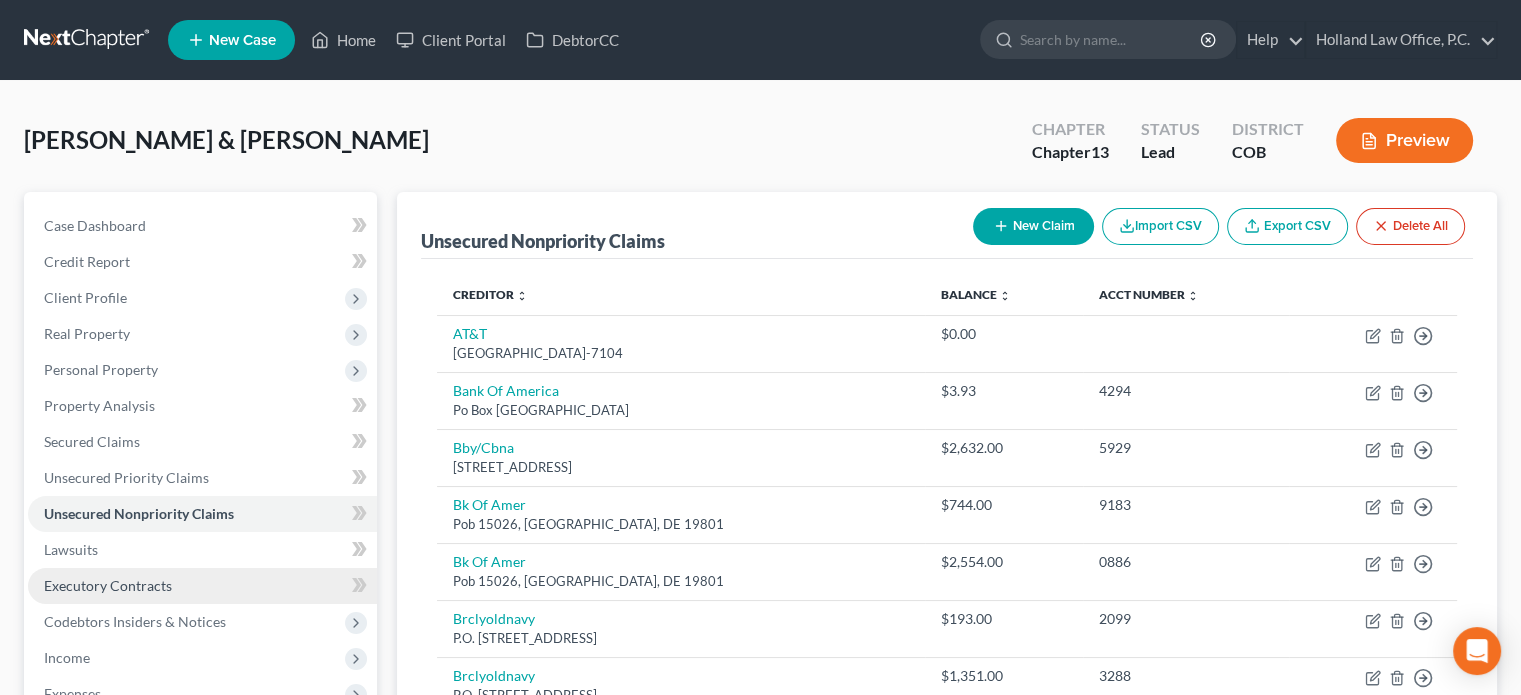 click on "Executory Contracts" at bounding box center [108, 585] 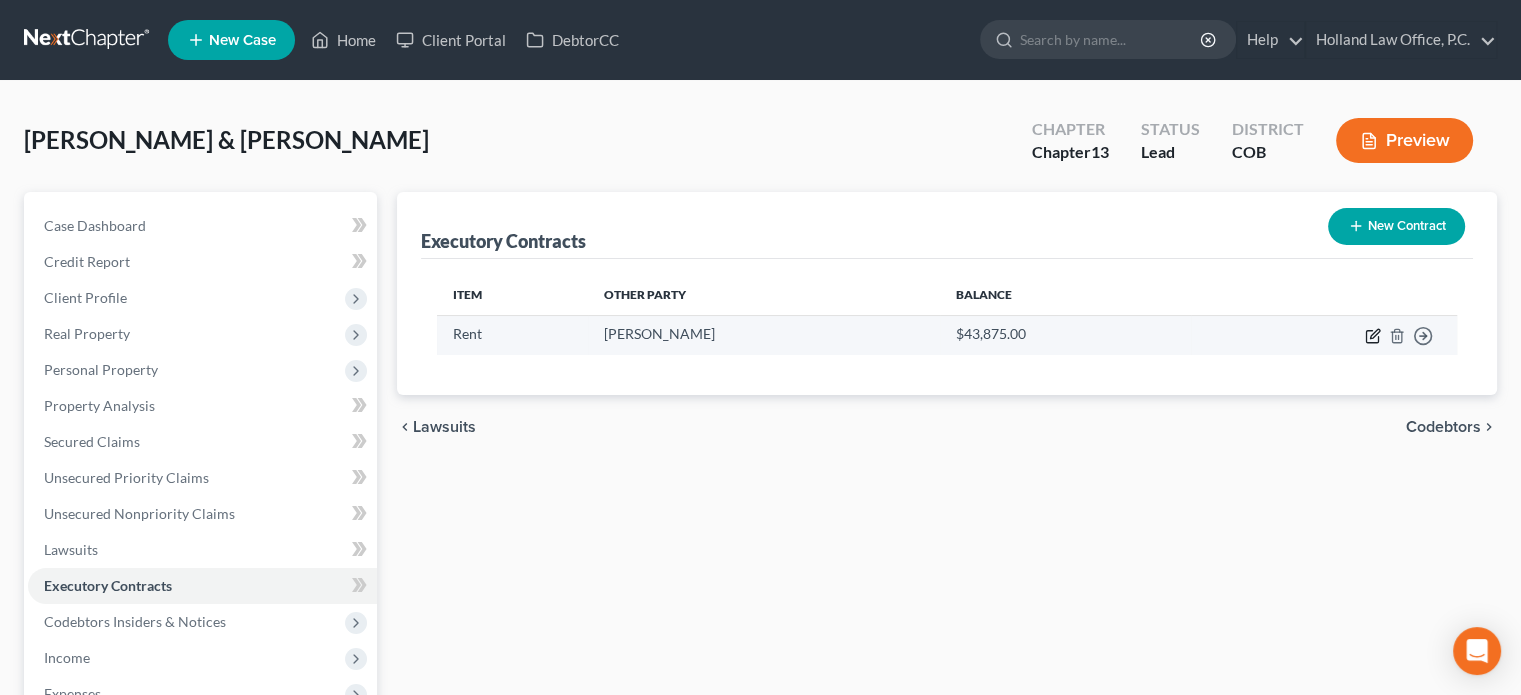 click 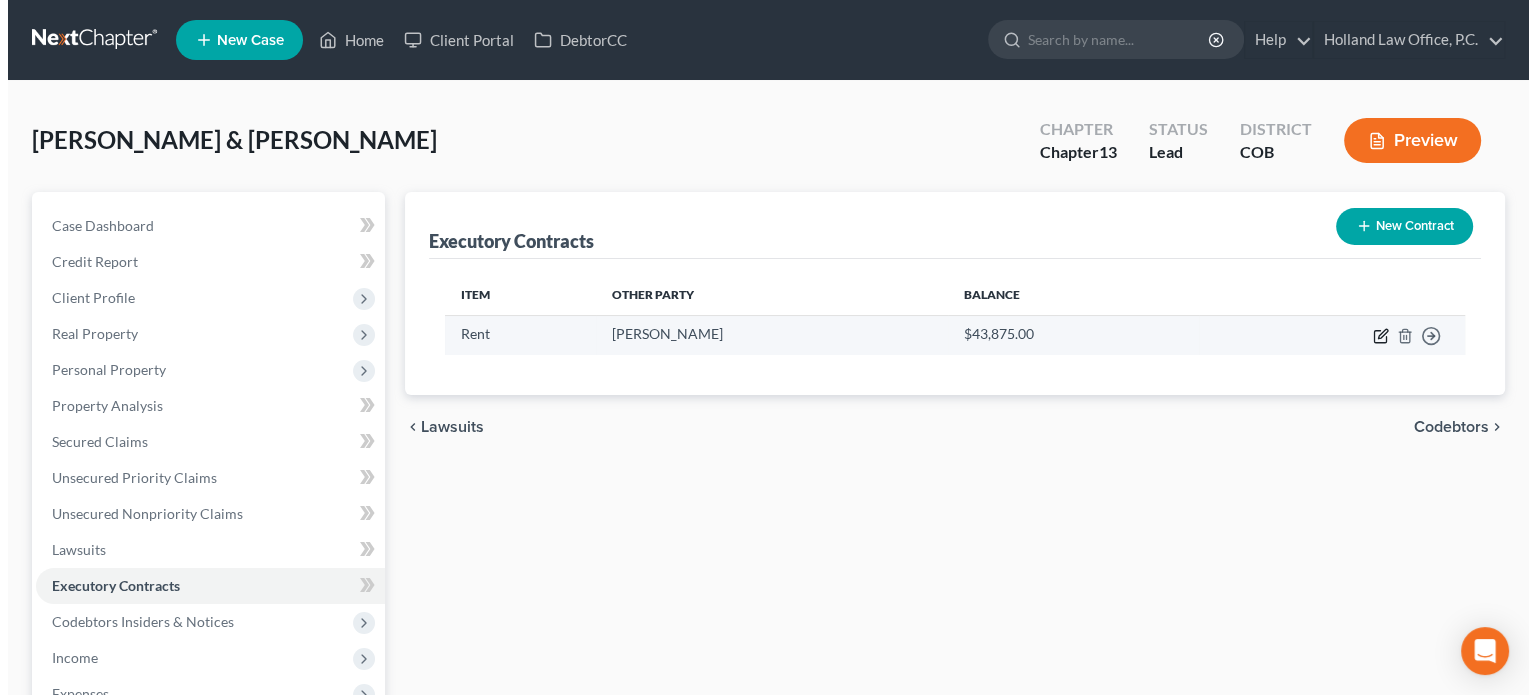 select on "3" 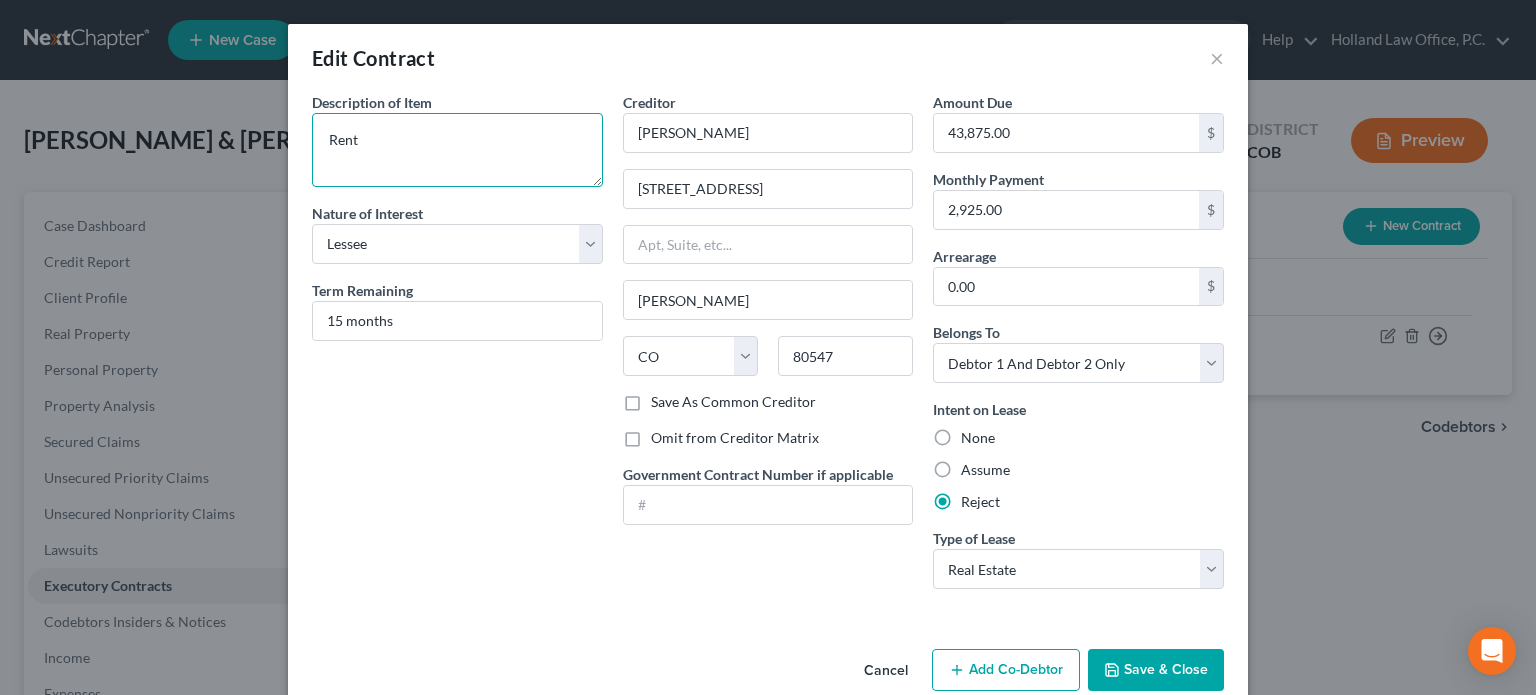 click on "Rent" at bounding box center [457, 150] 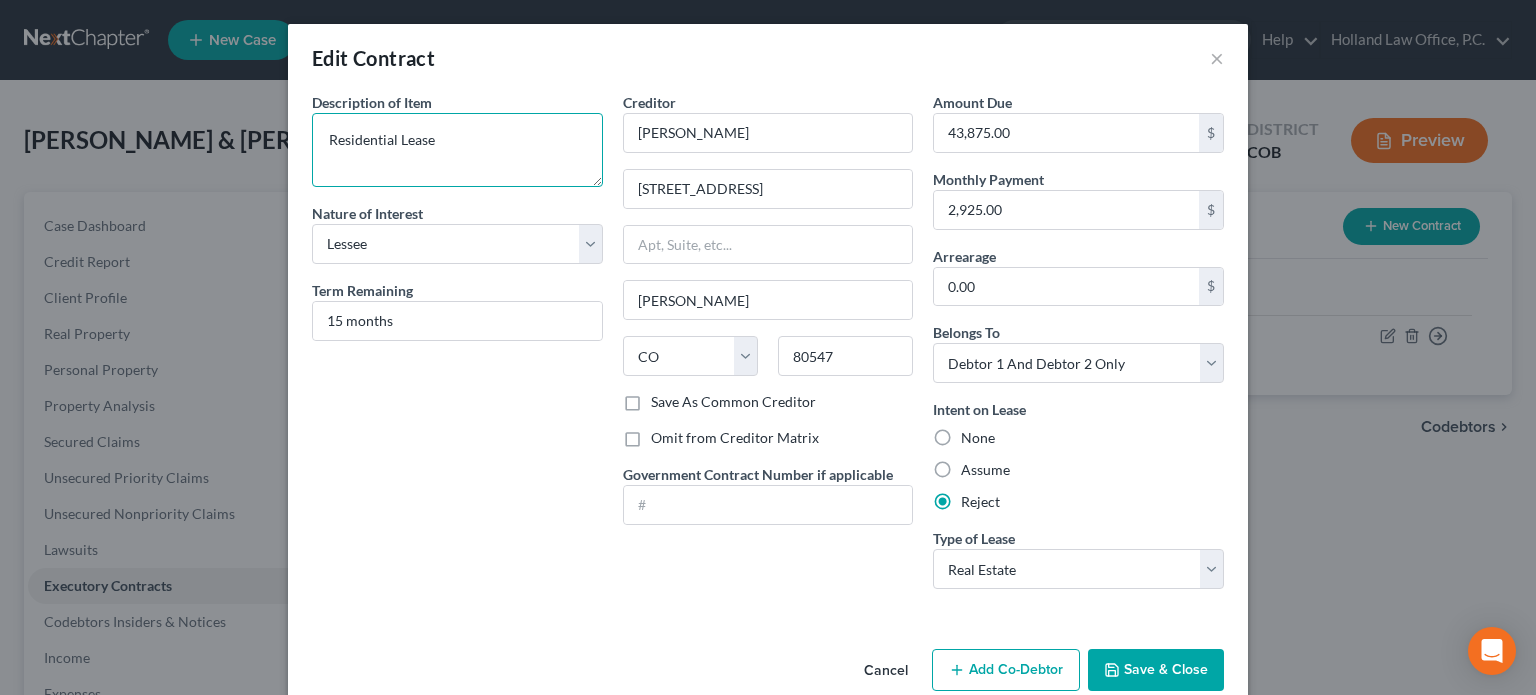 type on "Residential Lease" 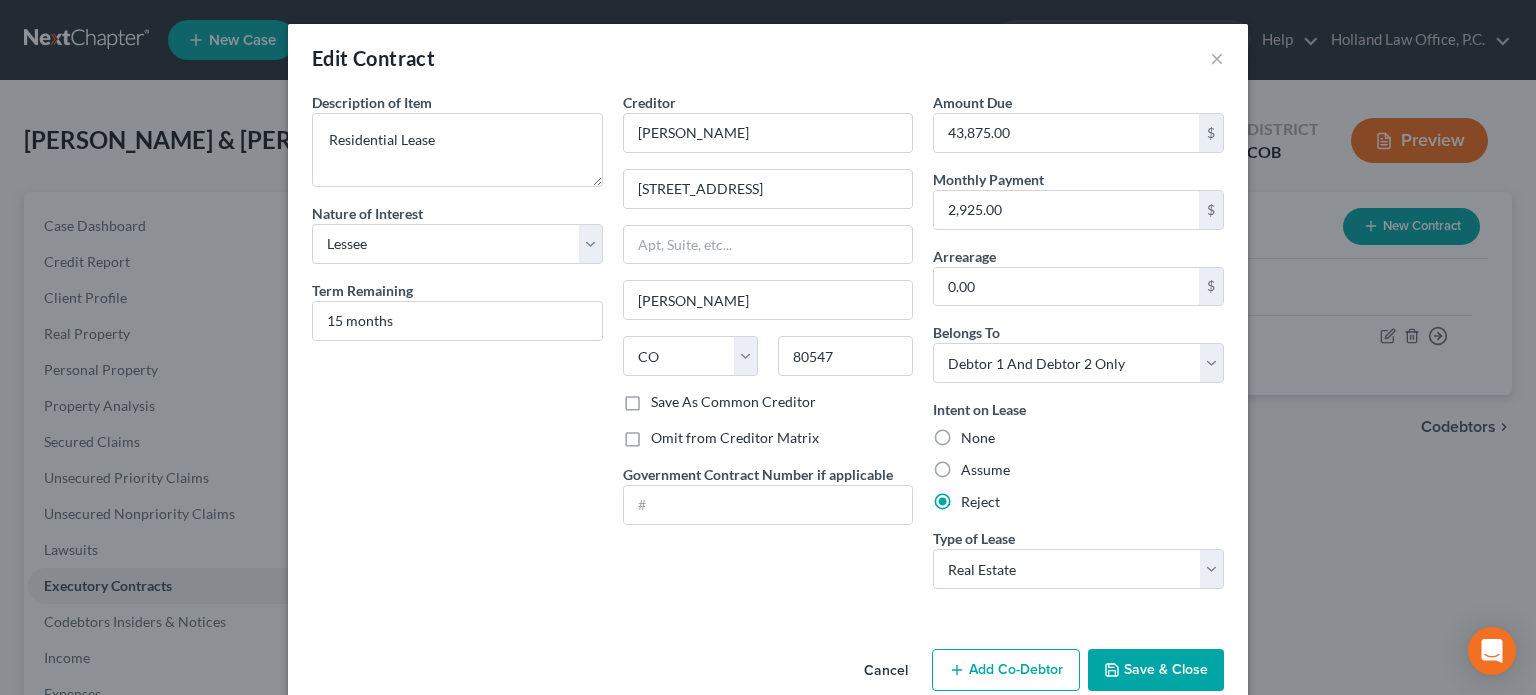 click on "Save & Close" at bounding box center [1156, 670] 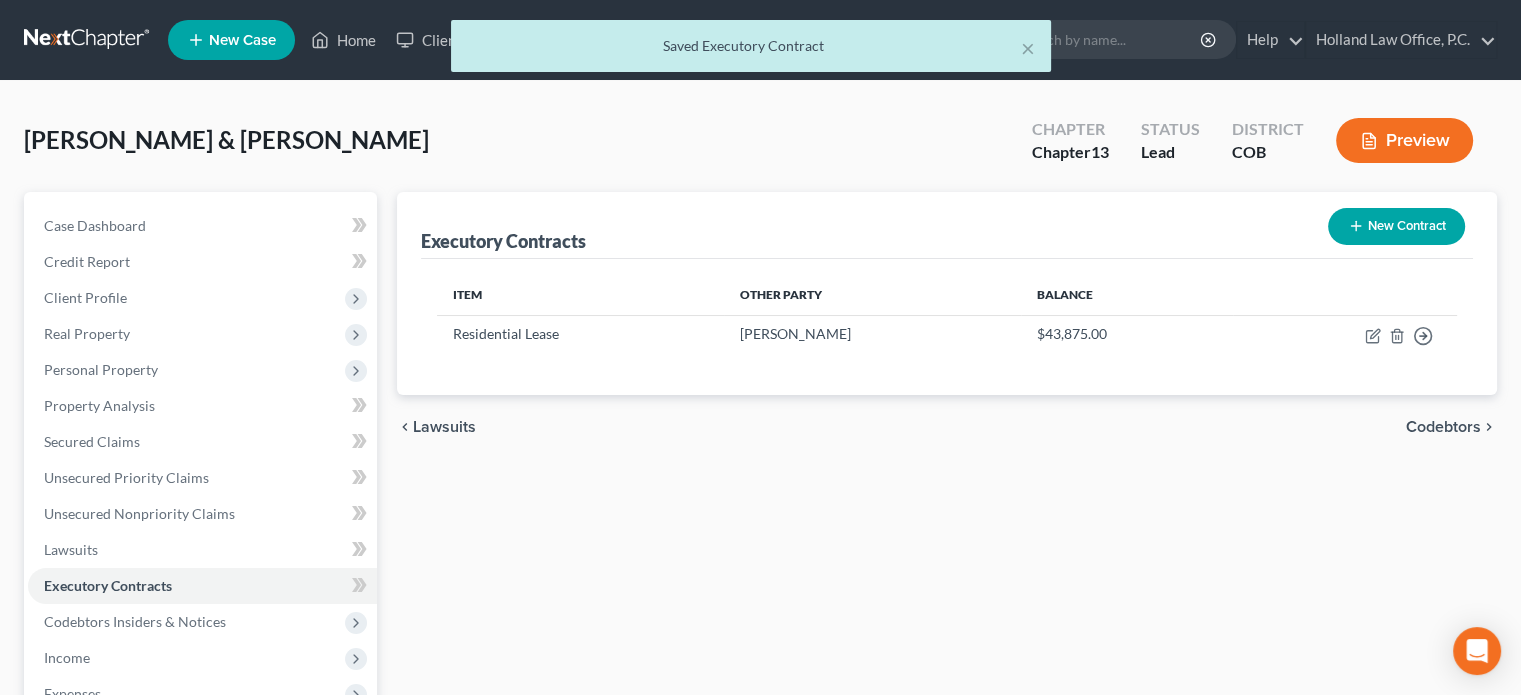 click on "New Contract" at bounding box center [1396, 226] 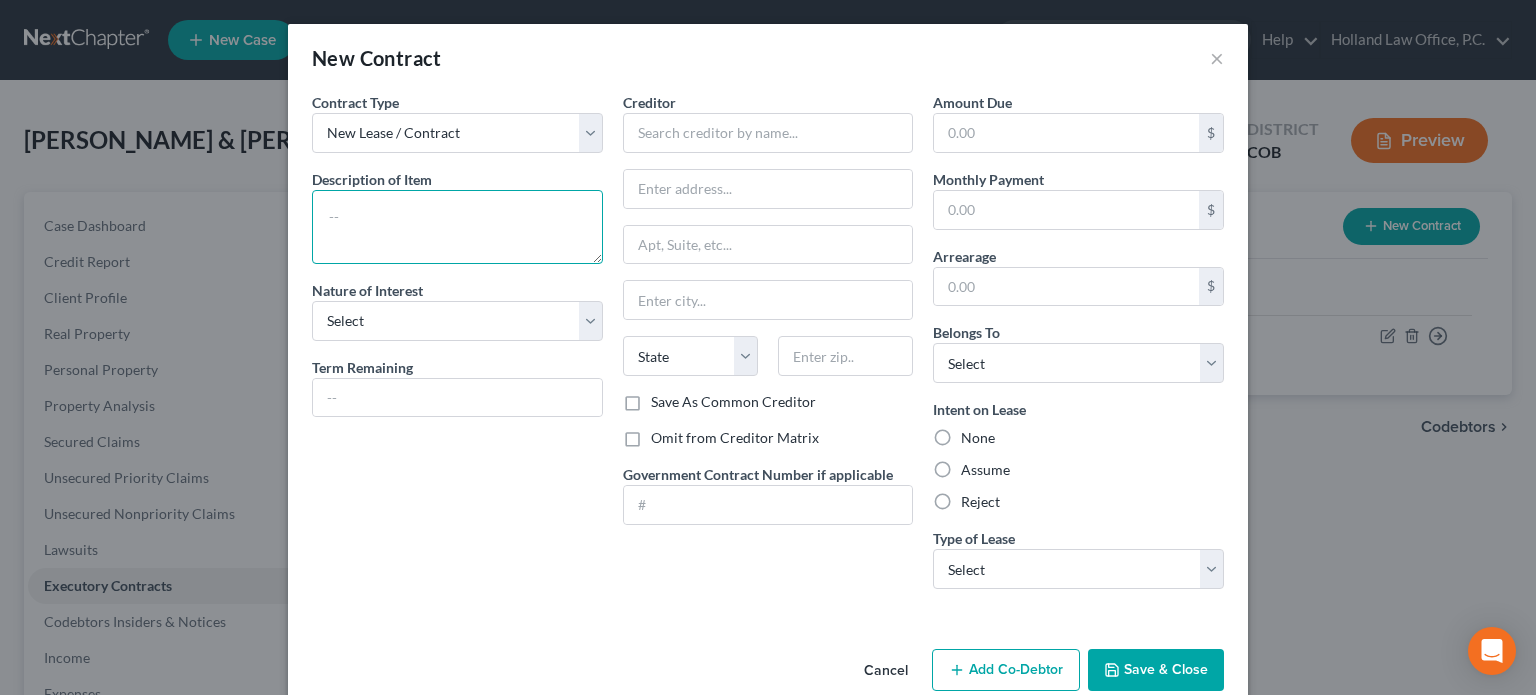 click at bounding box center [457, 227] 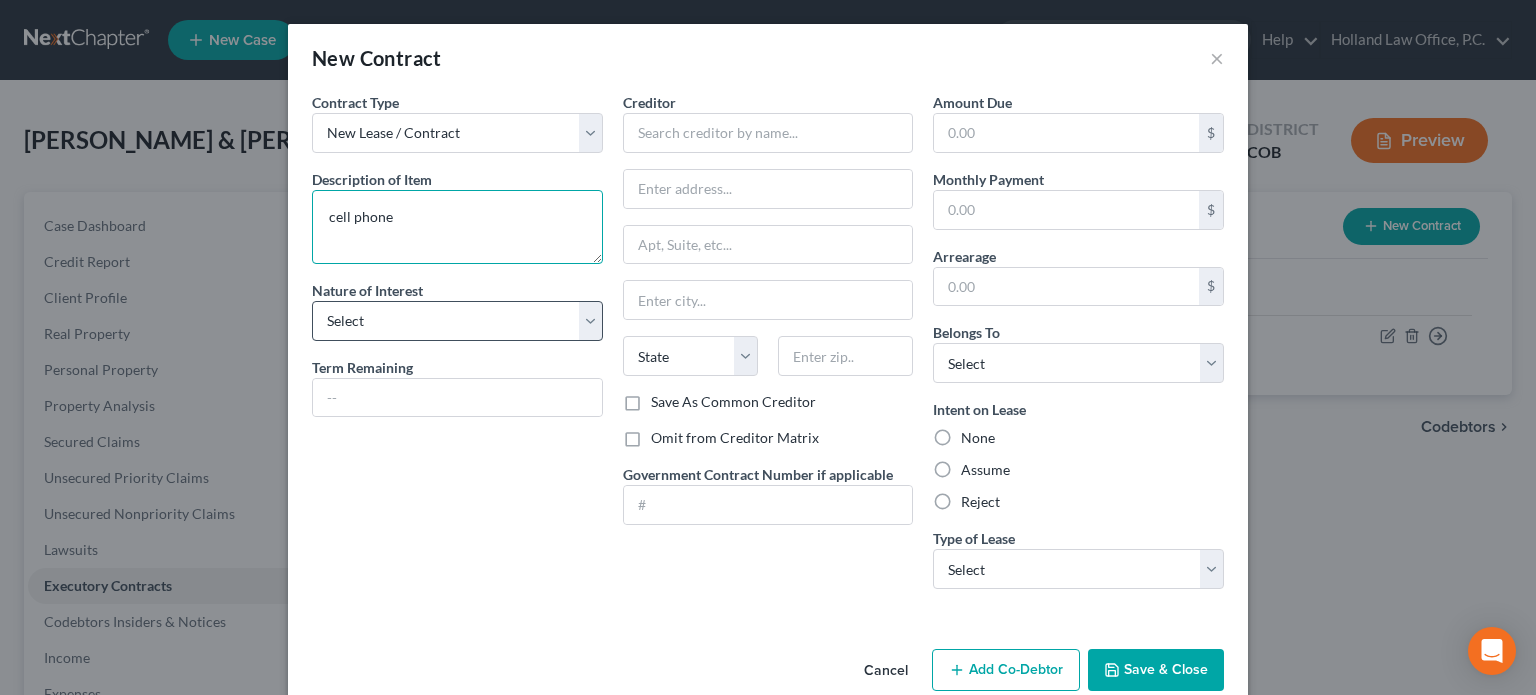 type on "cell phone" 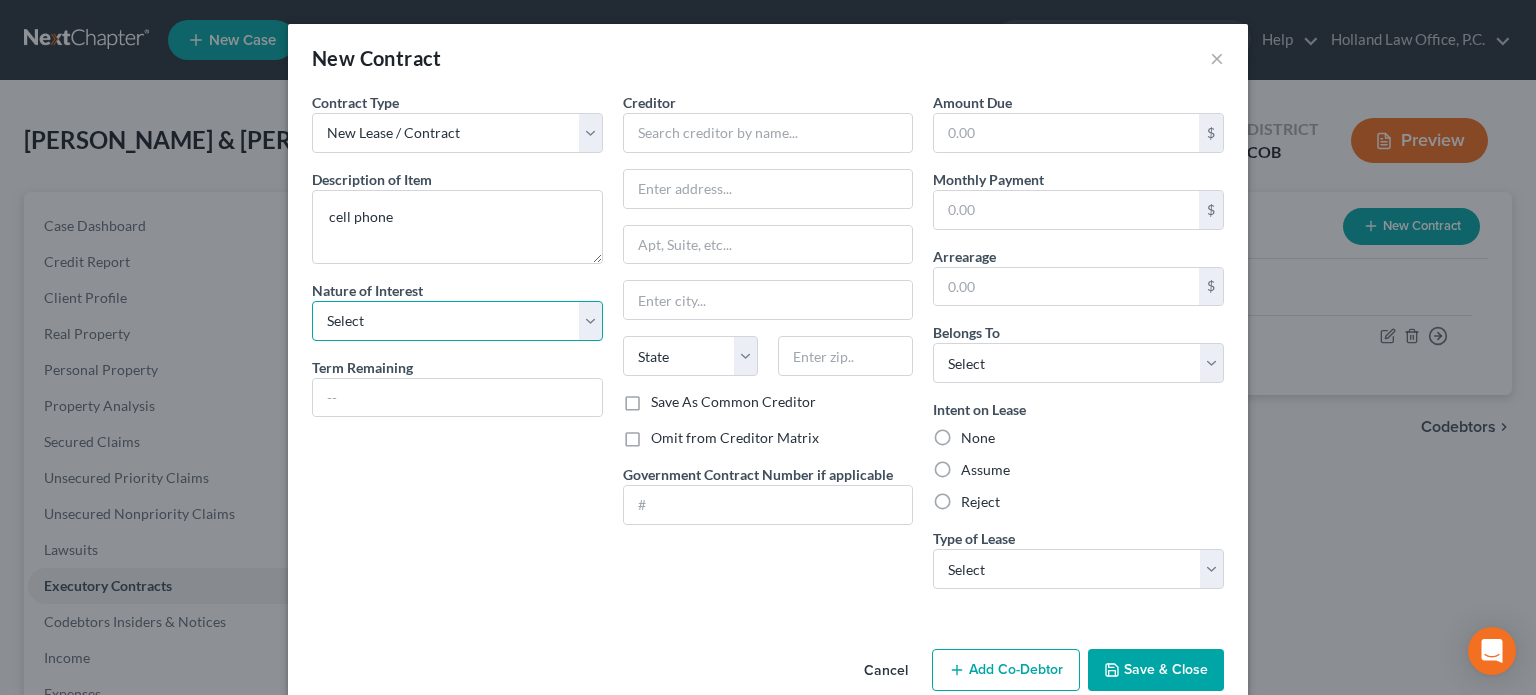 click on "Select Purchaser Agent Lessor Lessee" at bounding box center [457, 321] 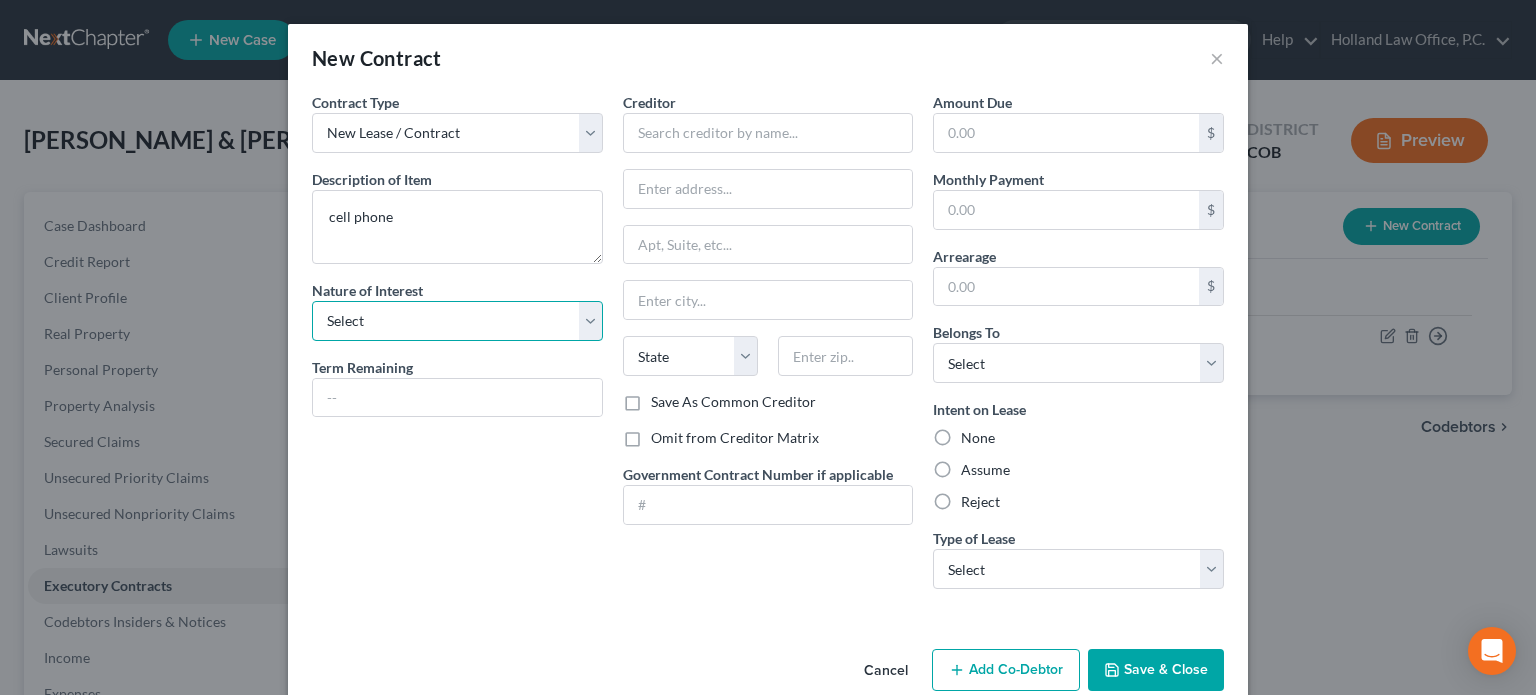 select on "0" 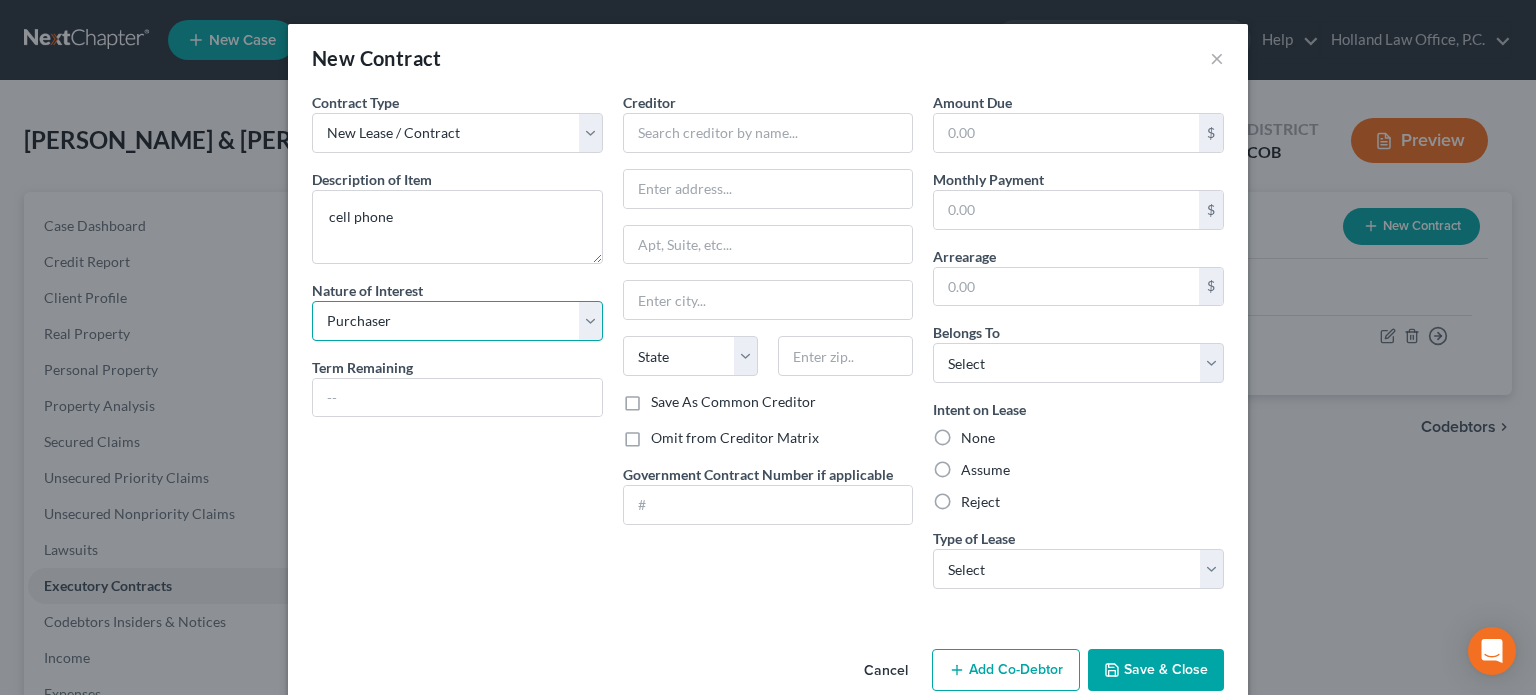 click on "Select Purchaser Agent Lessor Lessee" at bounding box center [457, 321] 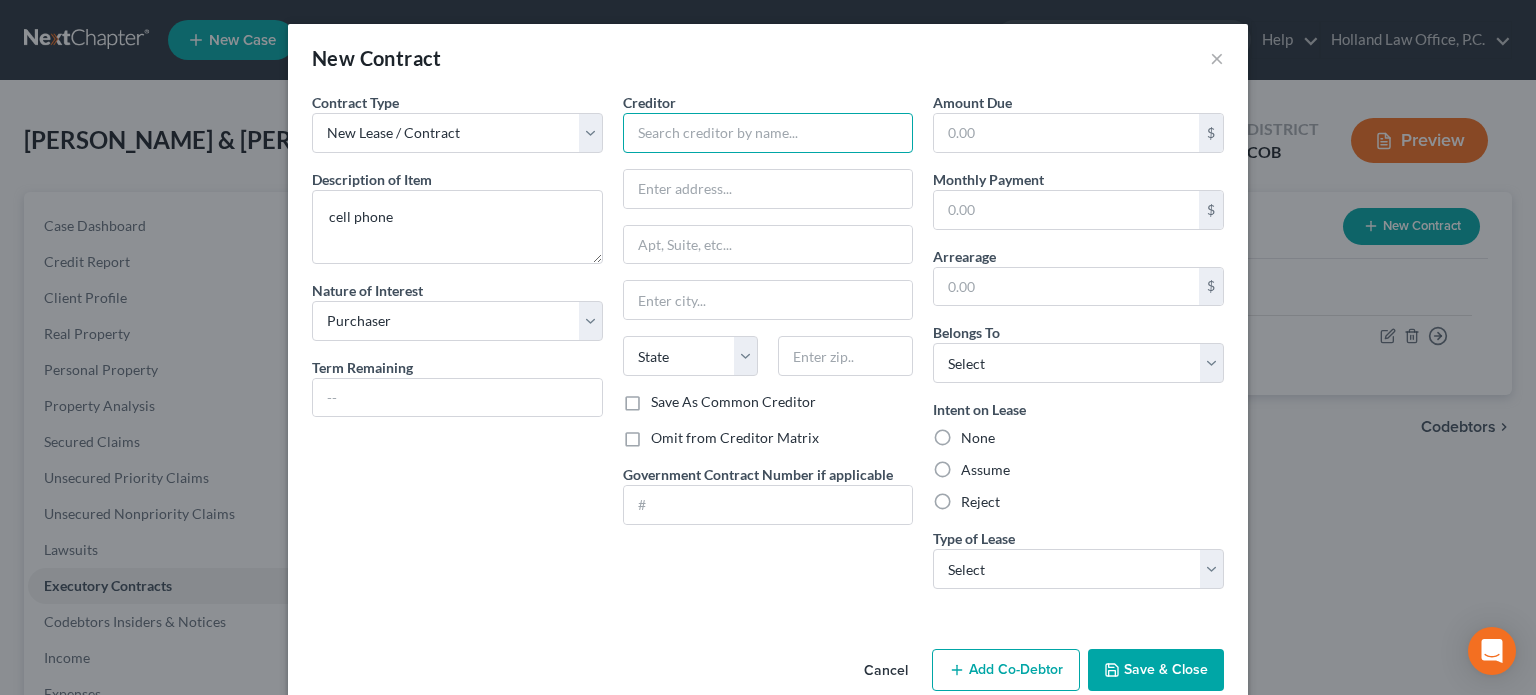 click at bounding box center (768, 133) 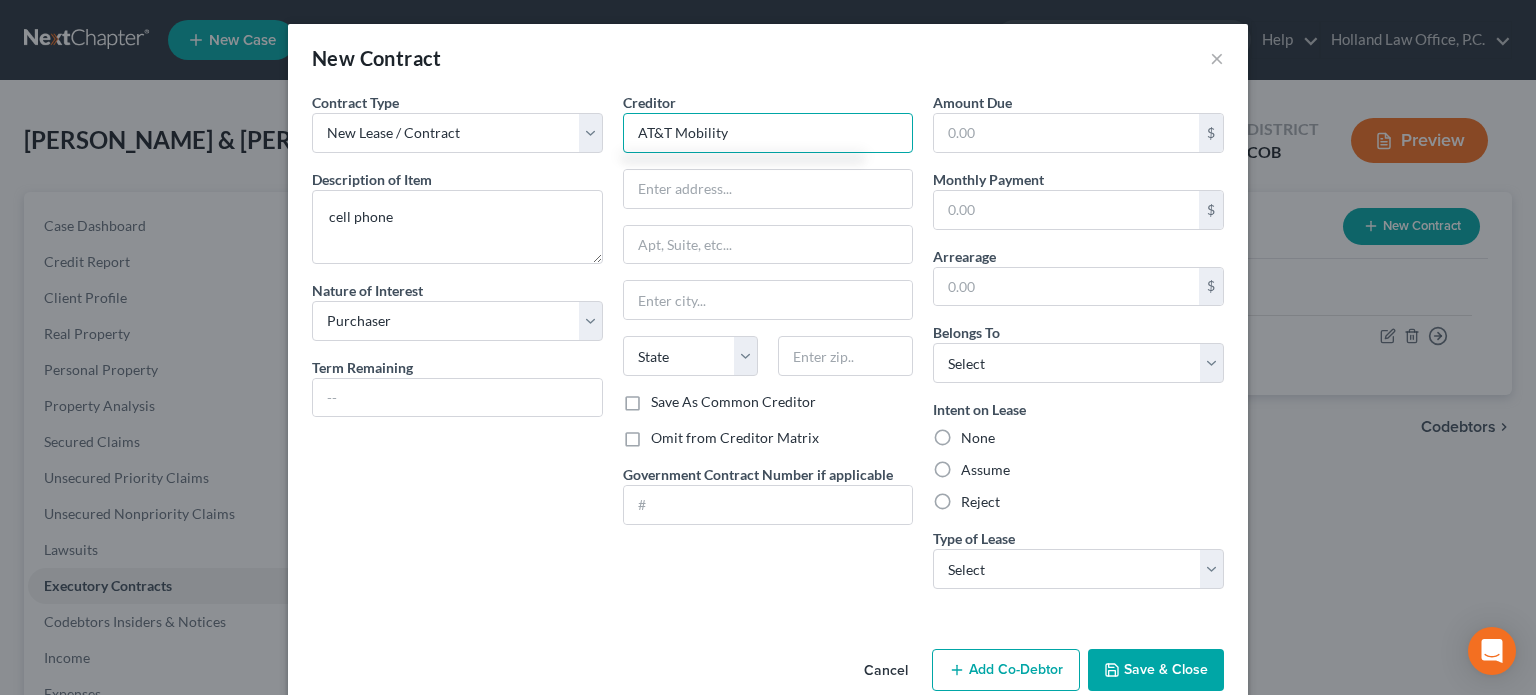 type on "AT&T Mobility" 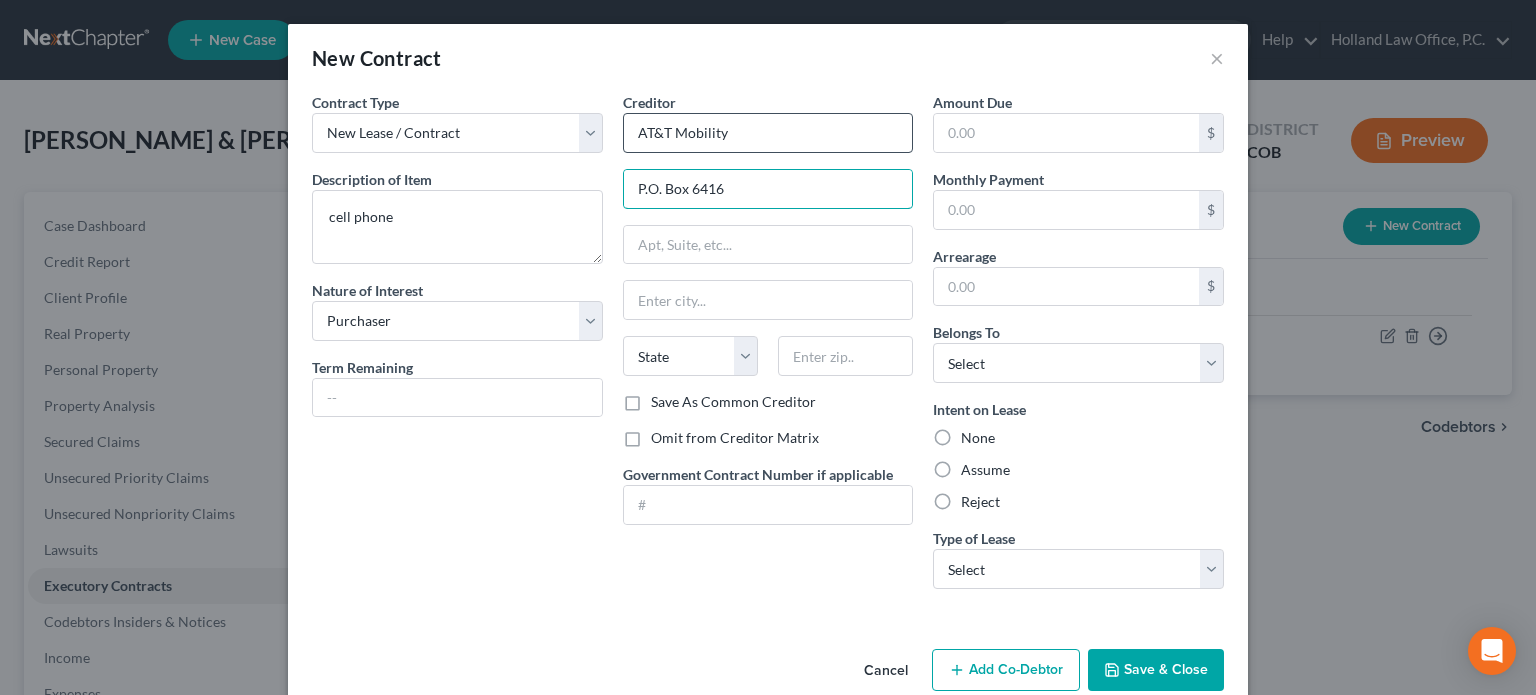 type on "P.O. Box 6416" 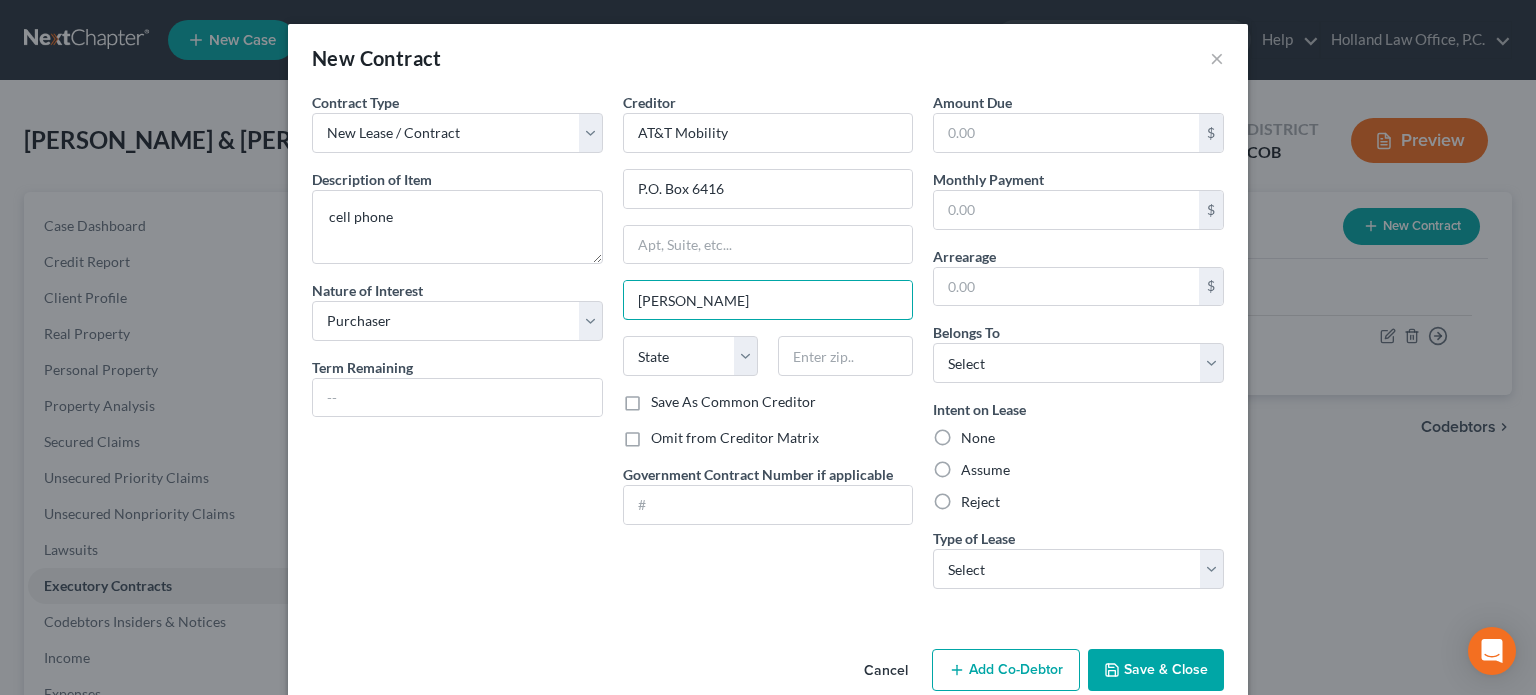 type on "Carol Stream" 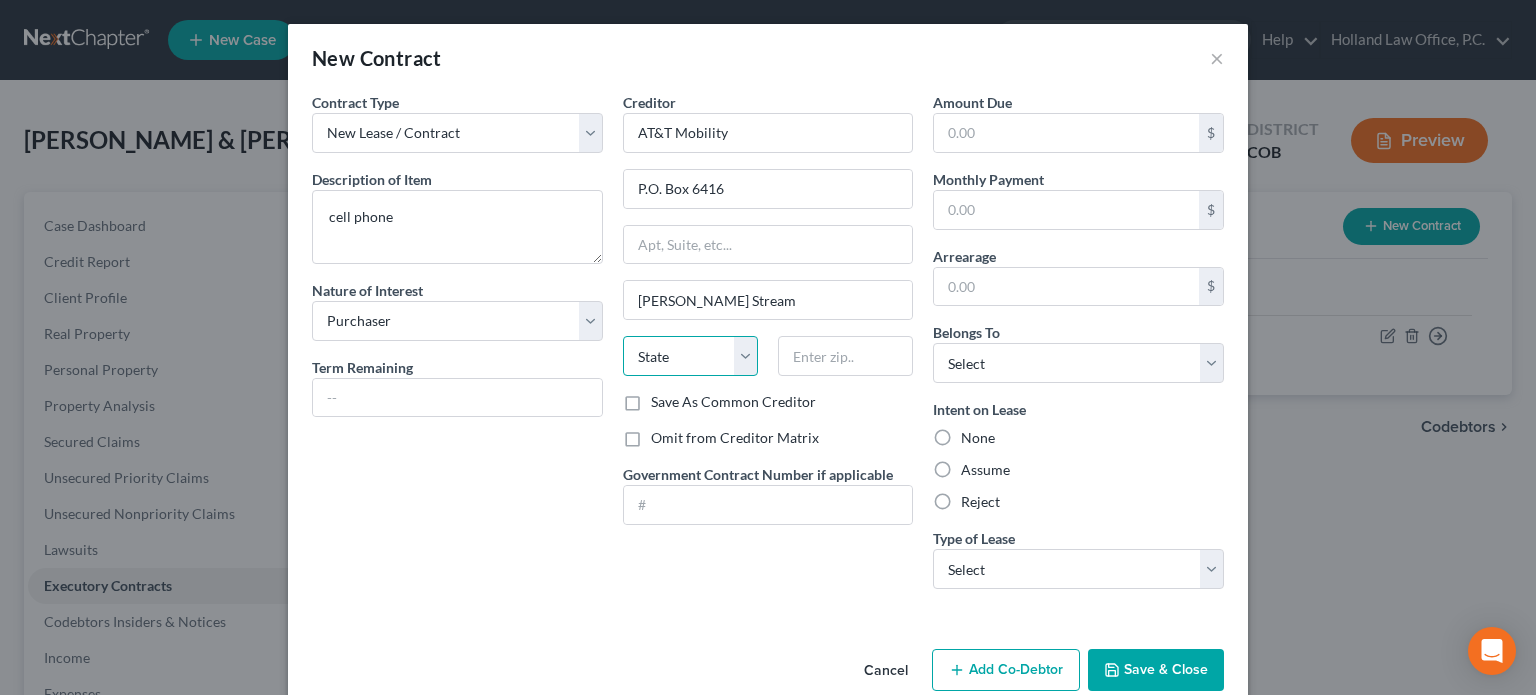 click on "State AL AK AR AZ CA CO CT DE DC FL GA GU HI ID IL IN IA KS KY LA ME MD MA MI MN MS MO MT NC ND NE NV NH NJ NM NY OH OK OR PA PR RI SC SD TN TX UT VI VA VT WA WV WI WY" at bounding box center (690, 356) 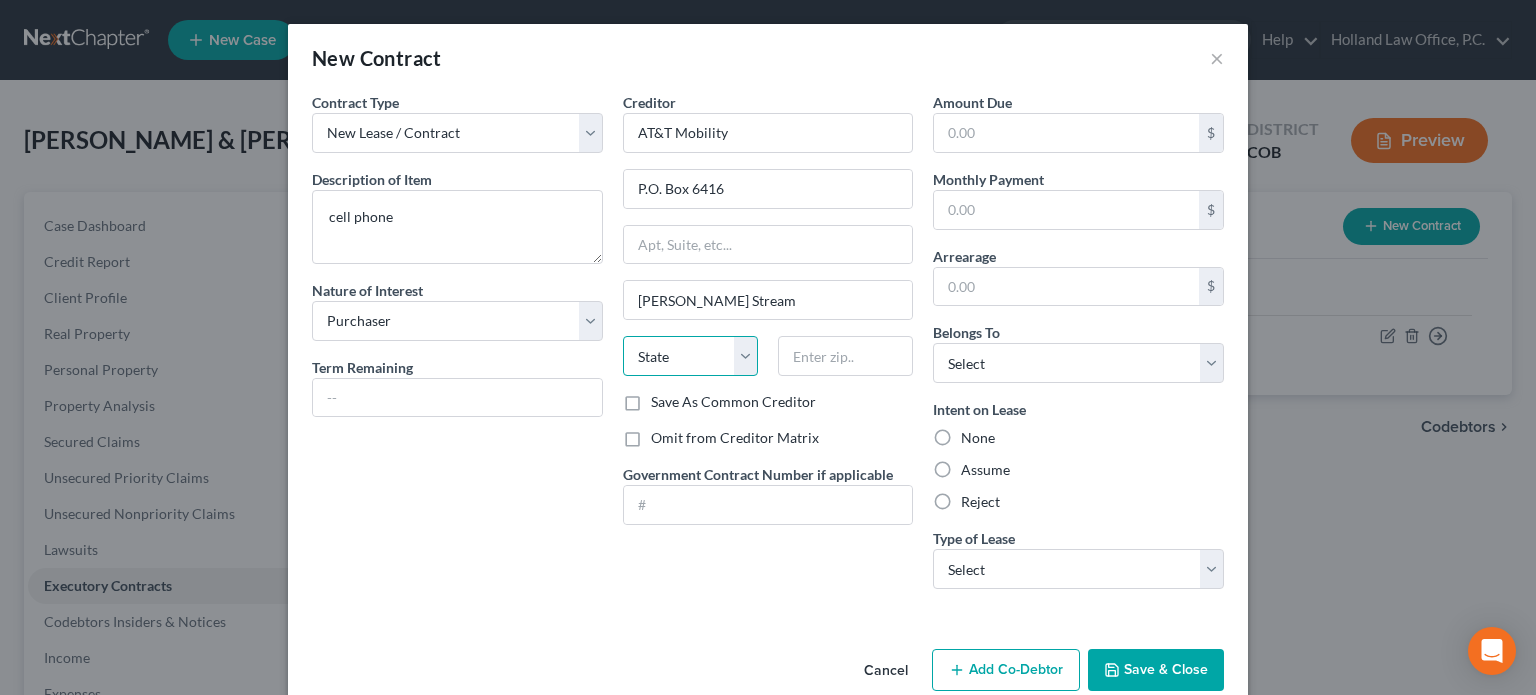 select on "14" 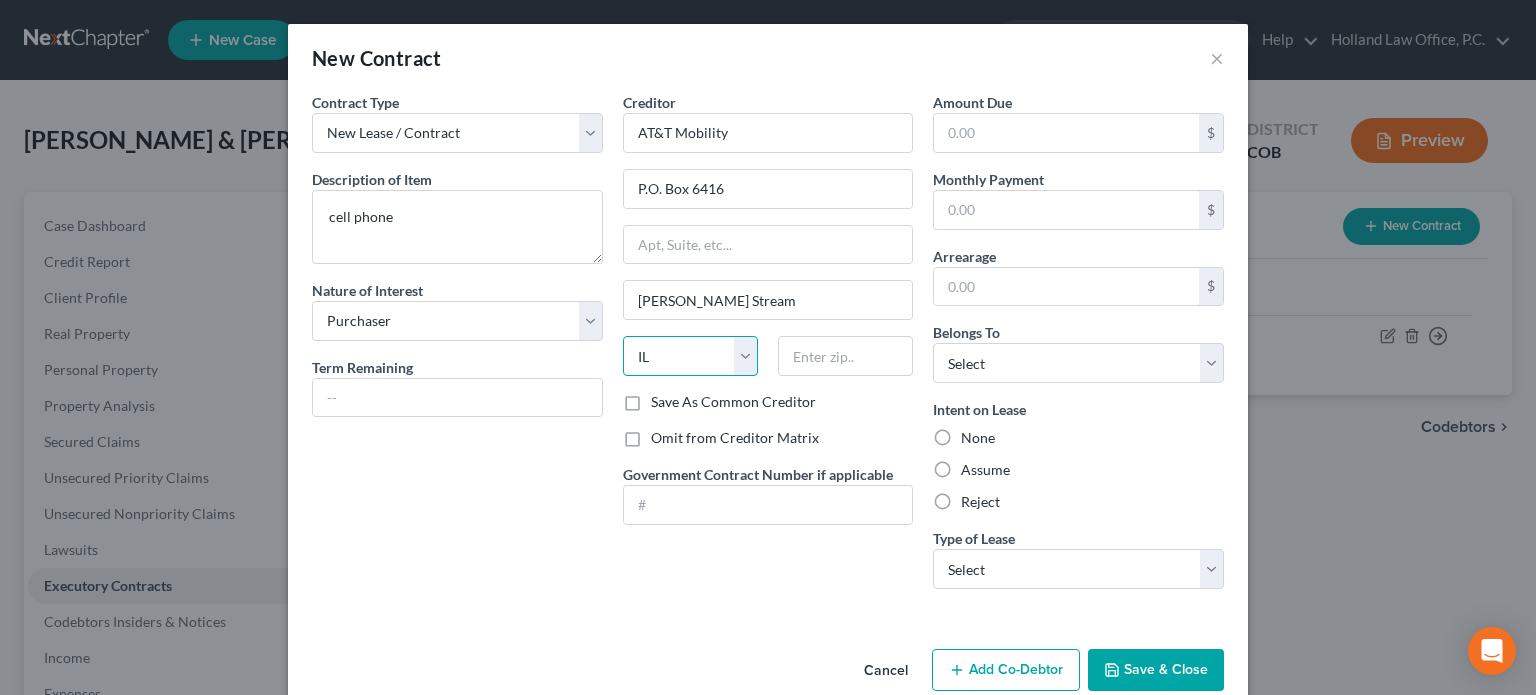 click on "State AL AK AR AZ CA CO CT DE DC FL GA GU HI ID IL IN IA KS KY LA ME MD MA MI MN MS MO MT NC ND NE NV NH NJ NM NY OH OK OR PA PR RI SC SD TN TX UT VI VA VT WA WV WI WY" at bounding box center (690, 356) 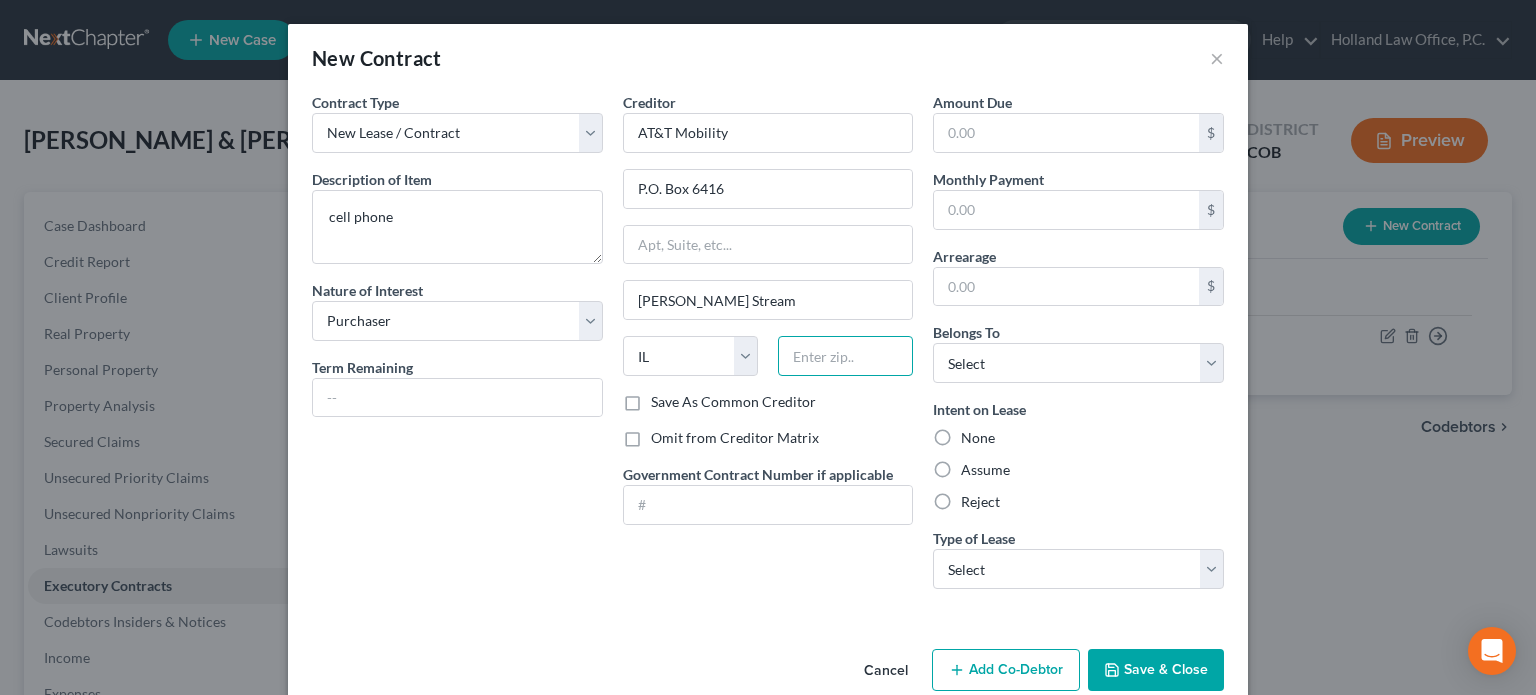 click at bounding box center [845, 356] 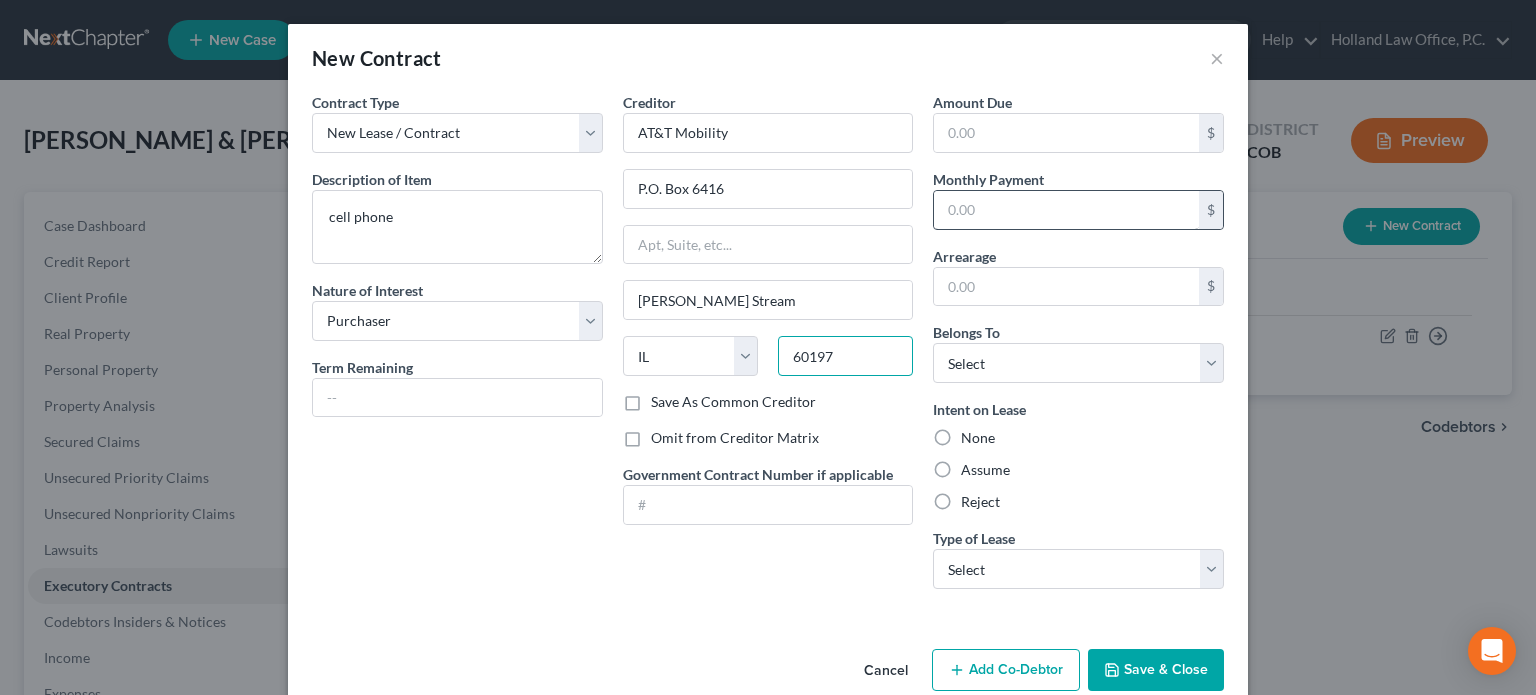 type on "60197" 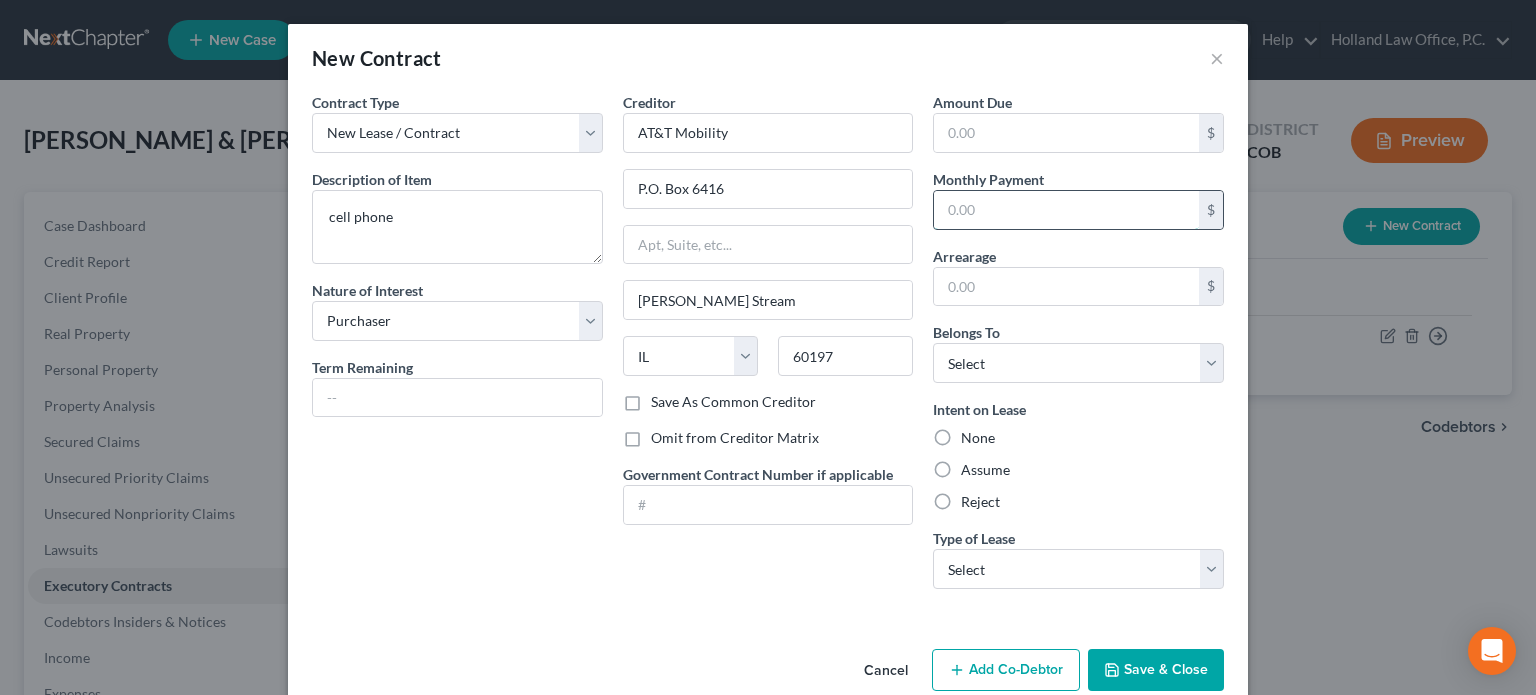 click at bounding box center [1066, 210] 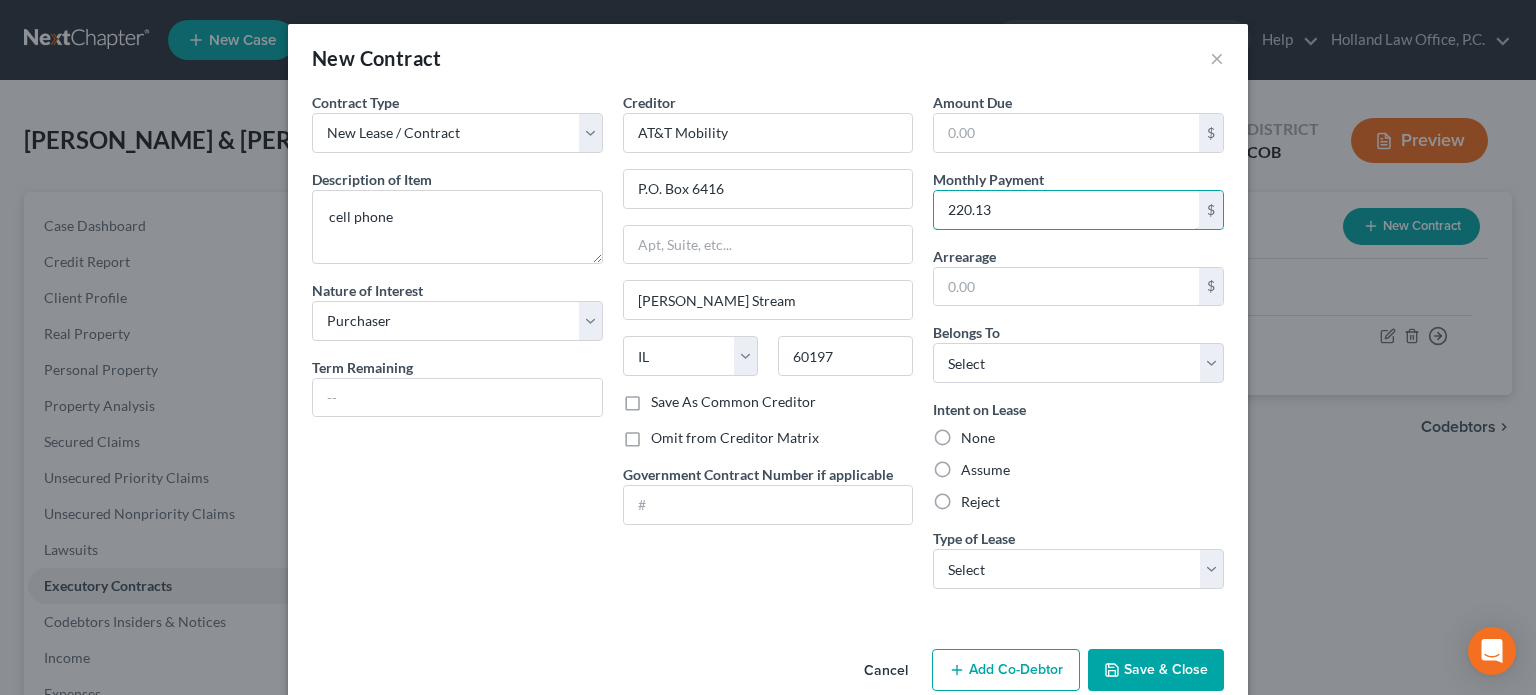 type on "220.13" 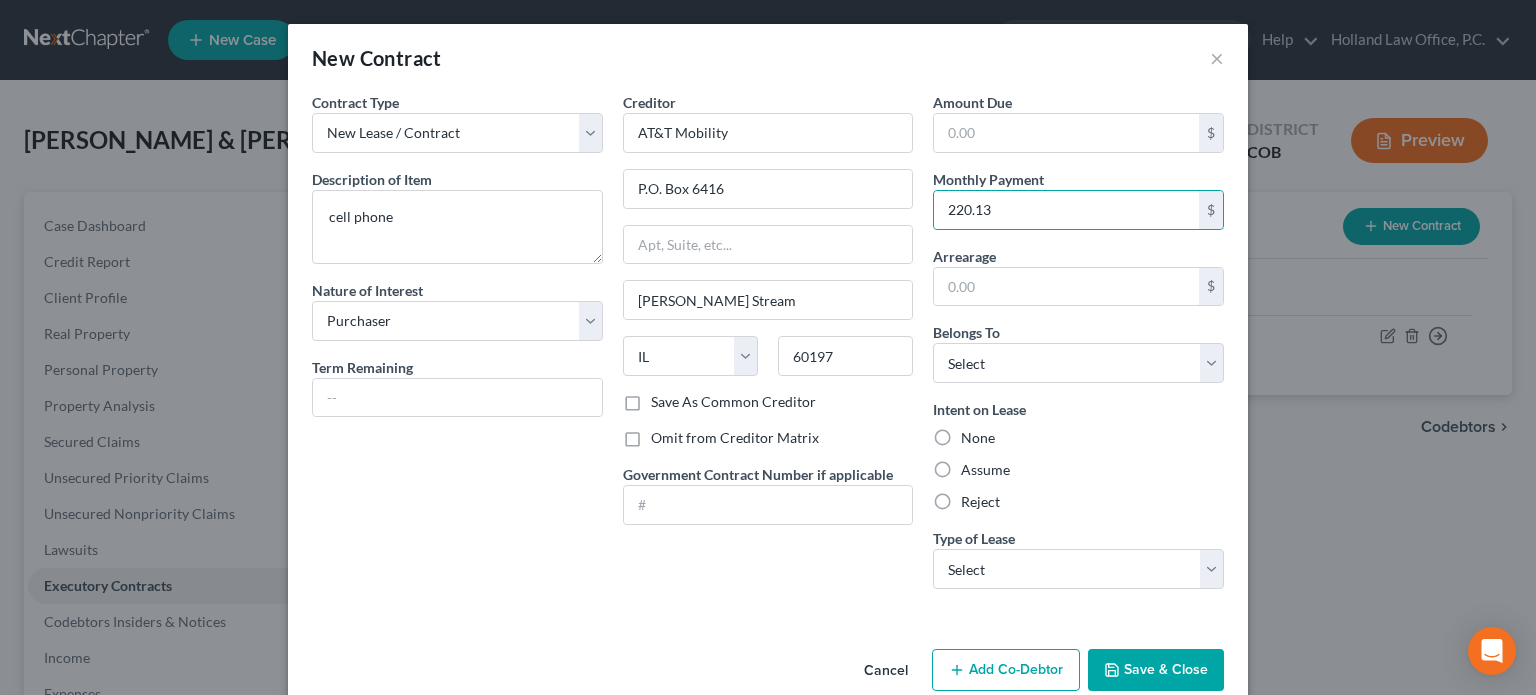 click on "Assume" at bounding box center [985, 470] 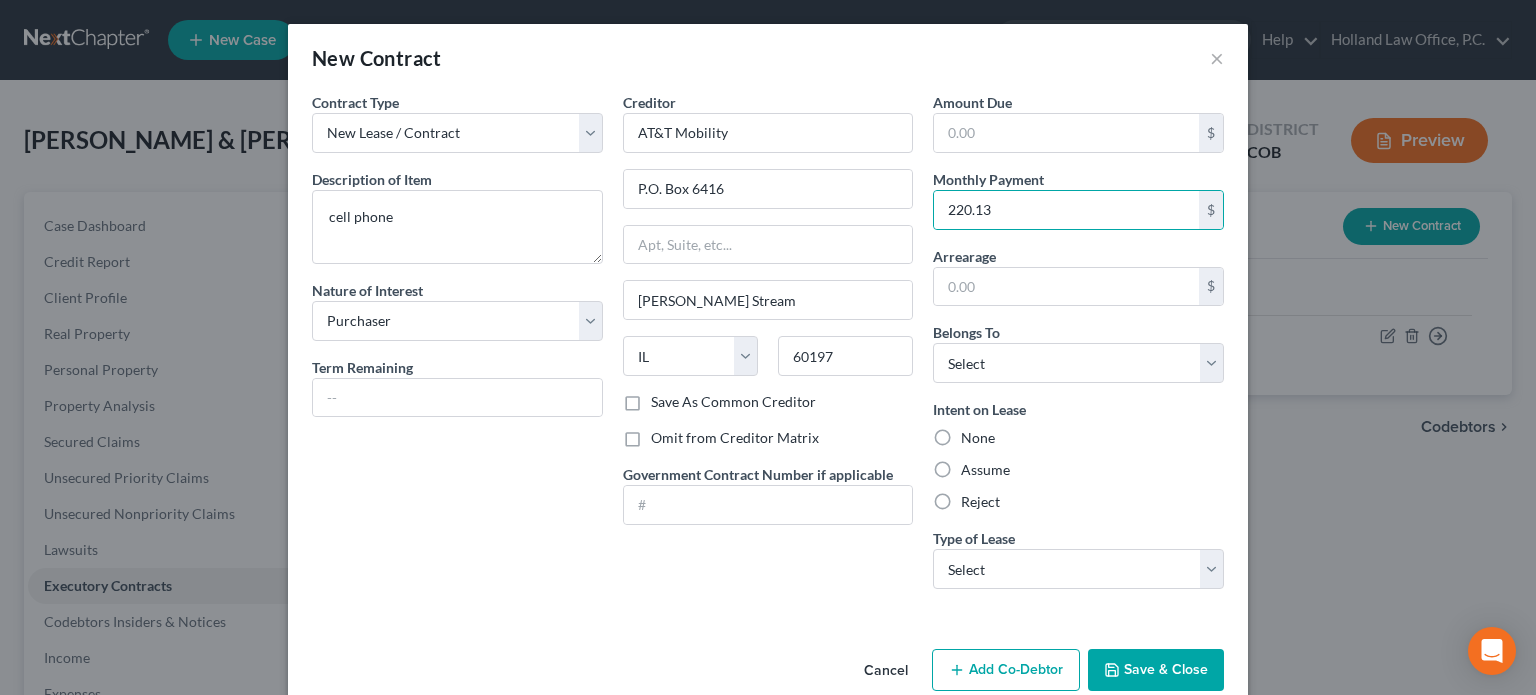 click on "Assume" at bounding box center [975, 466] 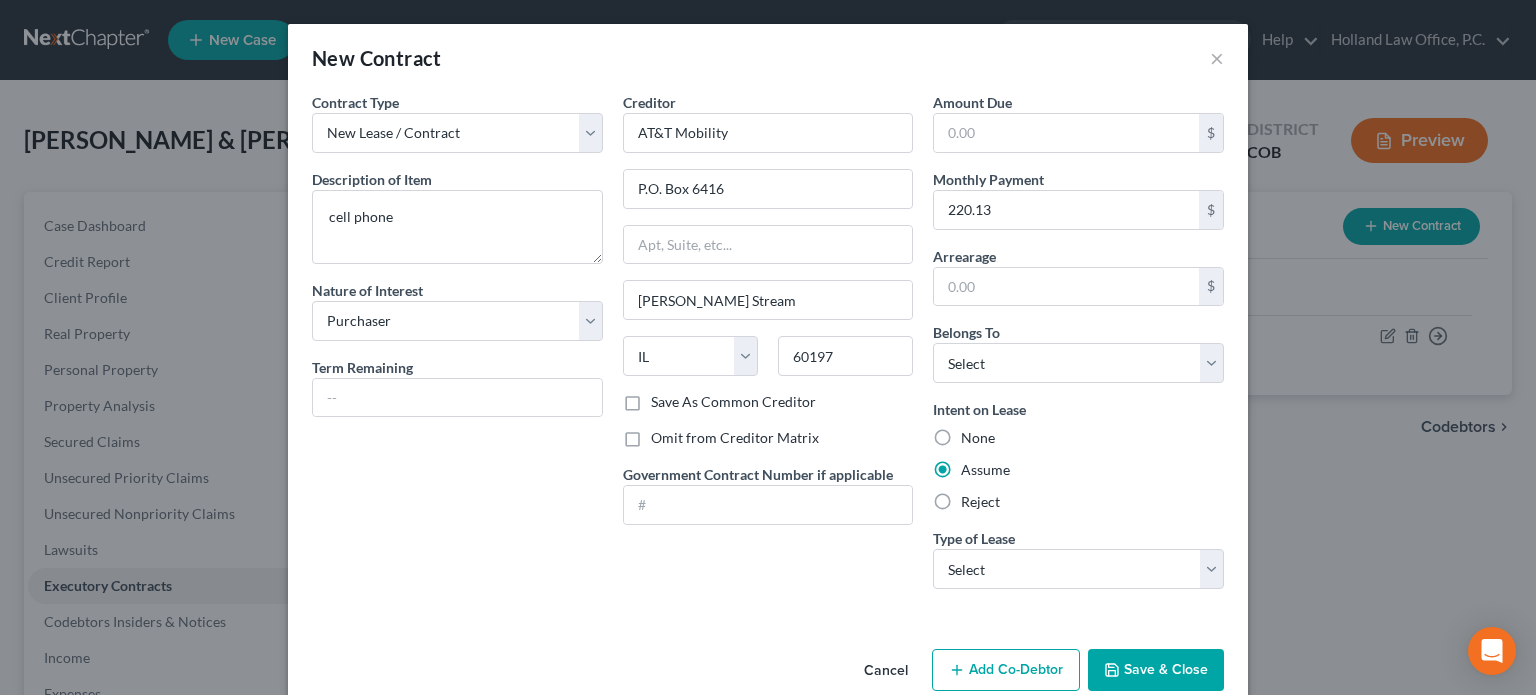 click on "Save & Close" at bounding box center (1156, 670) 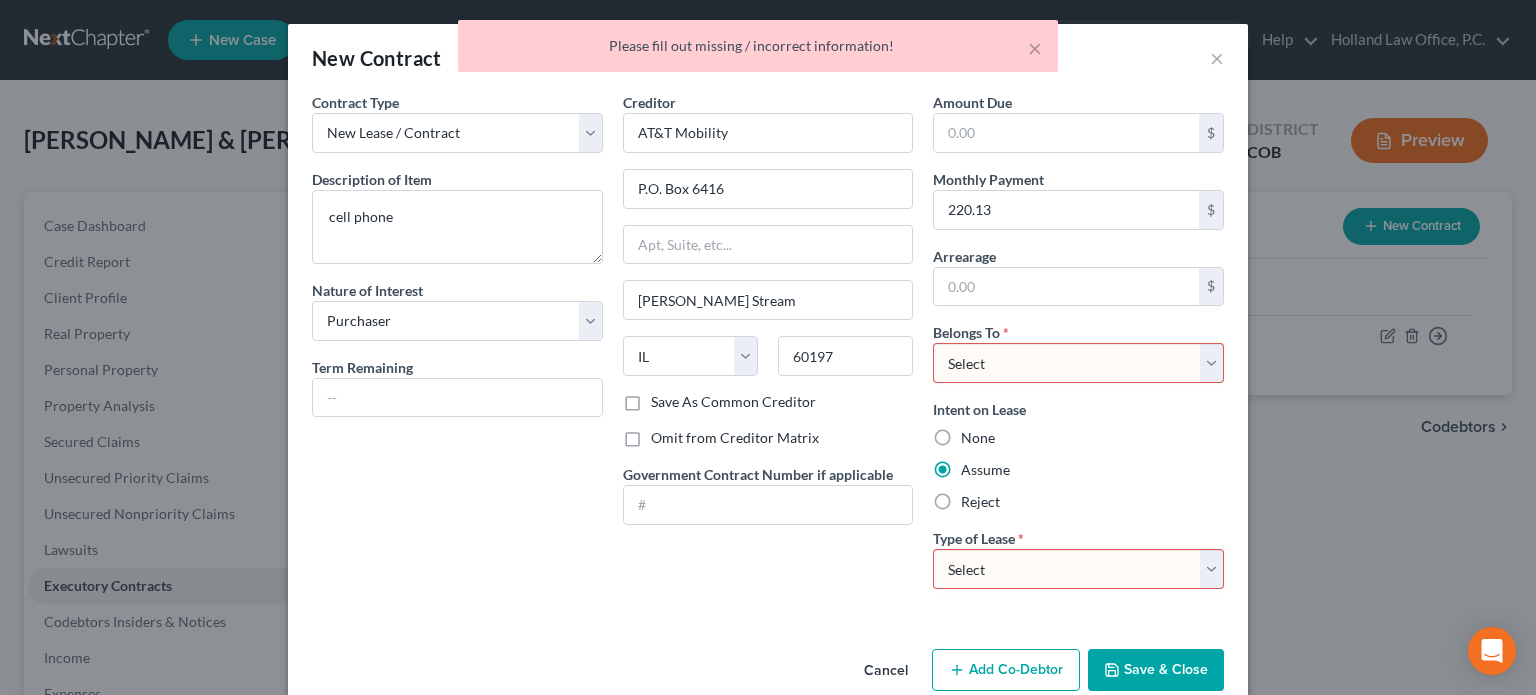 click on "Select Debtor 1 Only Debtor 2 Only Debtor 1 And Debtor 2 Only At Least One Of The Debtors And Another Community Property" at bounding box center [1078, 363] 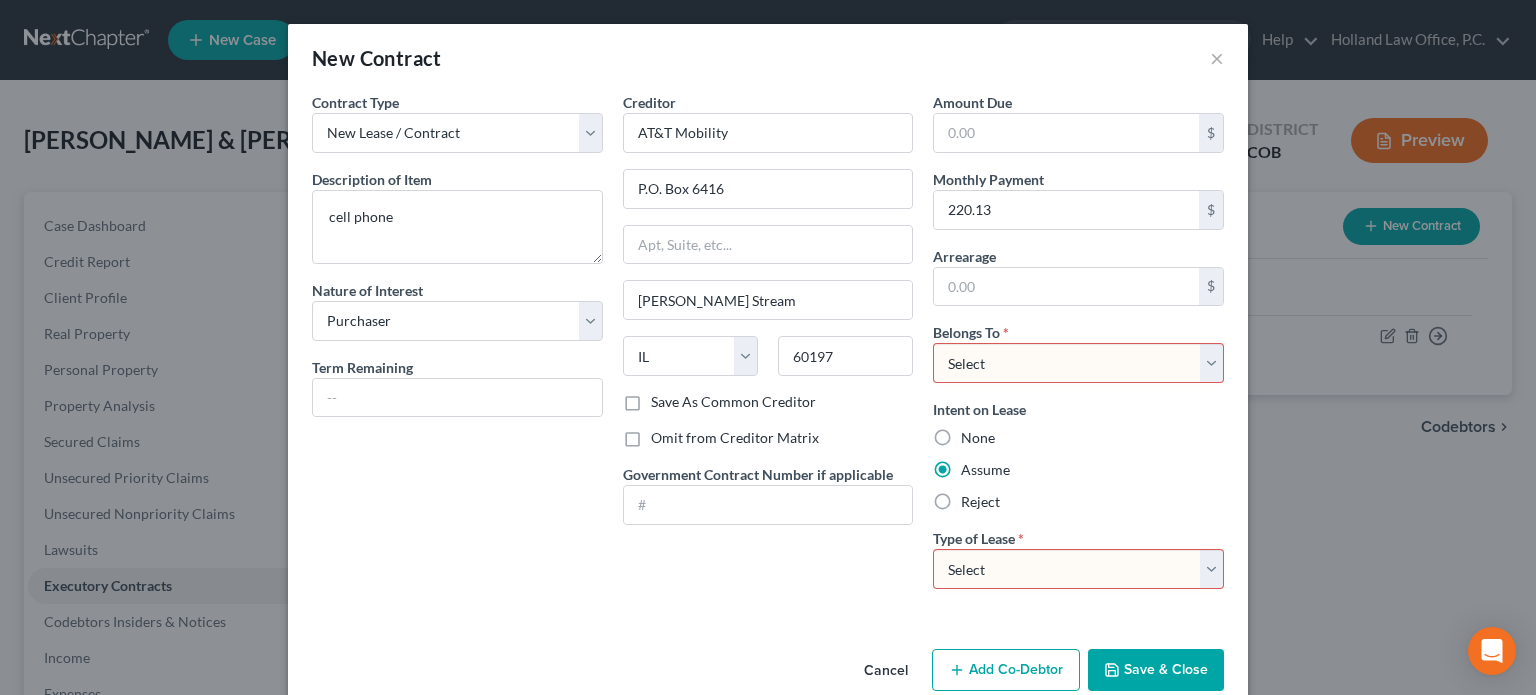 select on "2" 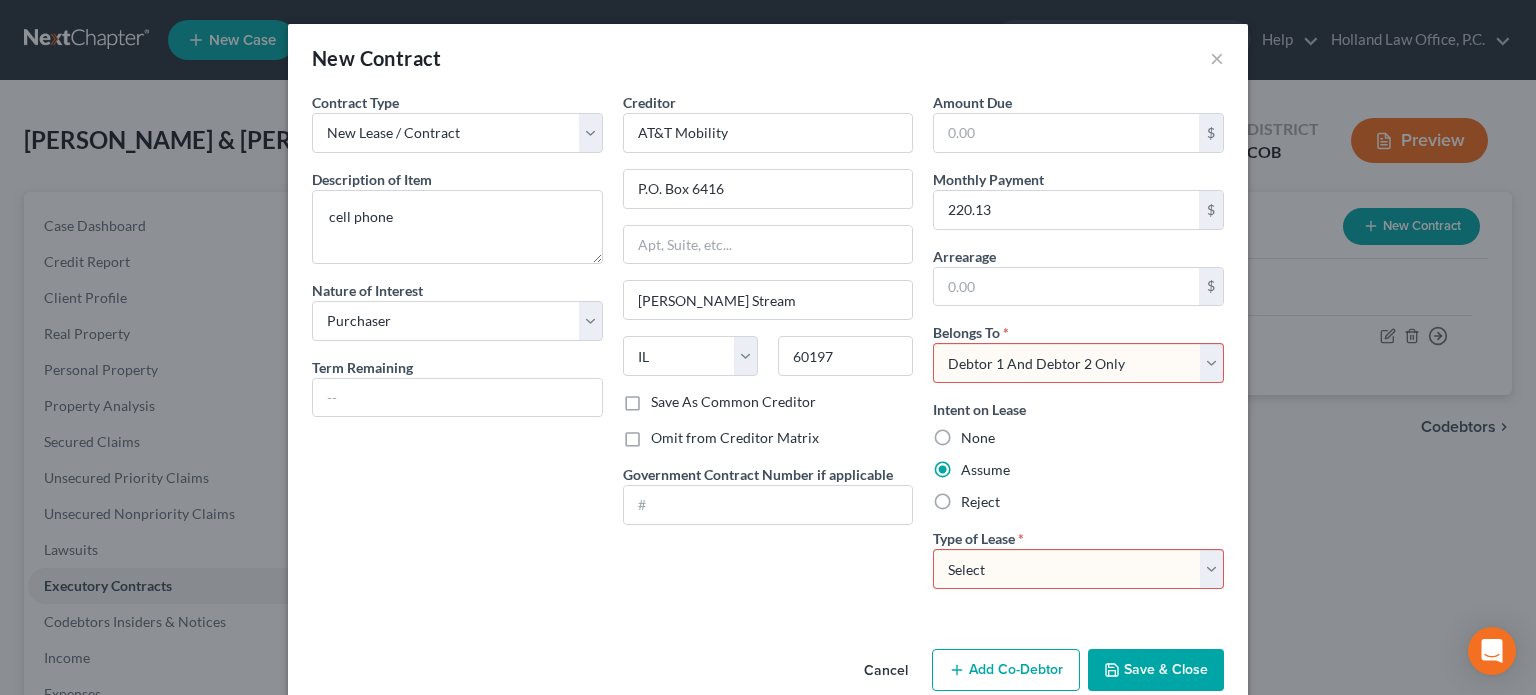 click on "Select Debtor 1 Only Debtor 2 Only Debtor 1 And Debtor 2 Only At Least One Of The Debtors And Another Community Property" at bounding box center (1078, 363) 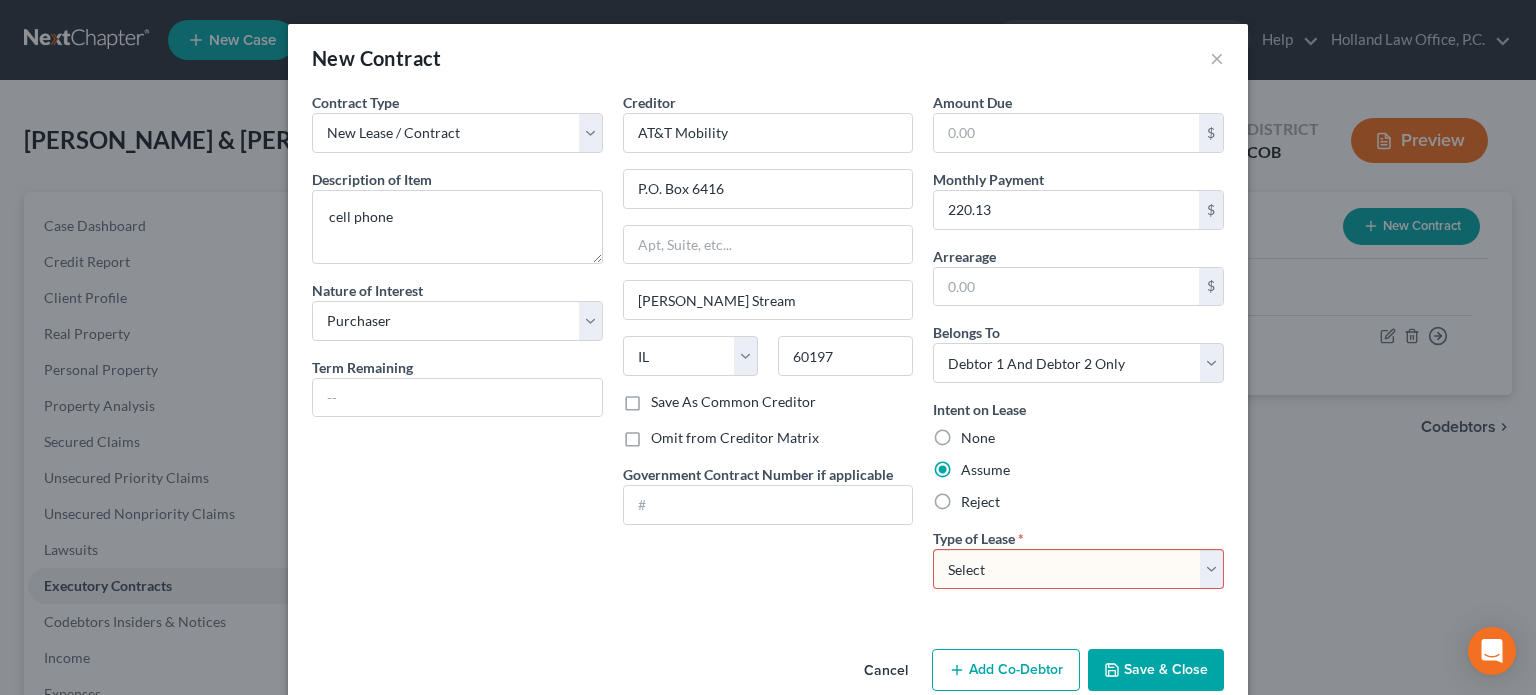 click on "Select Real Estate Car Other" at bounding box center [1078, 569] 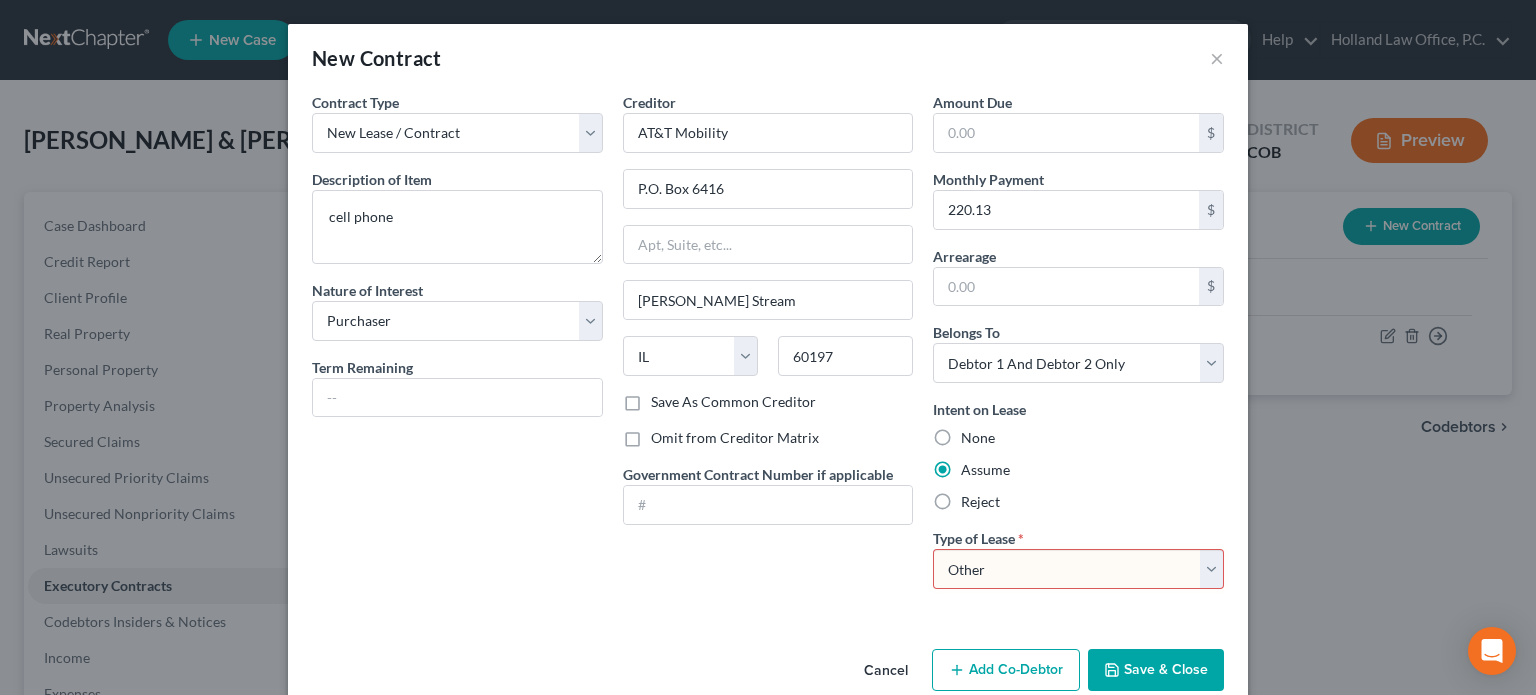 click on "Select Real Estate Car Other" at bounding box center [1078, 569] 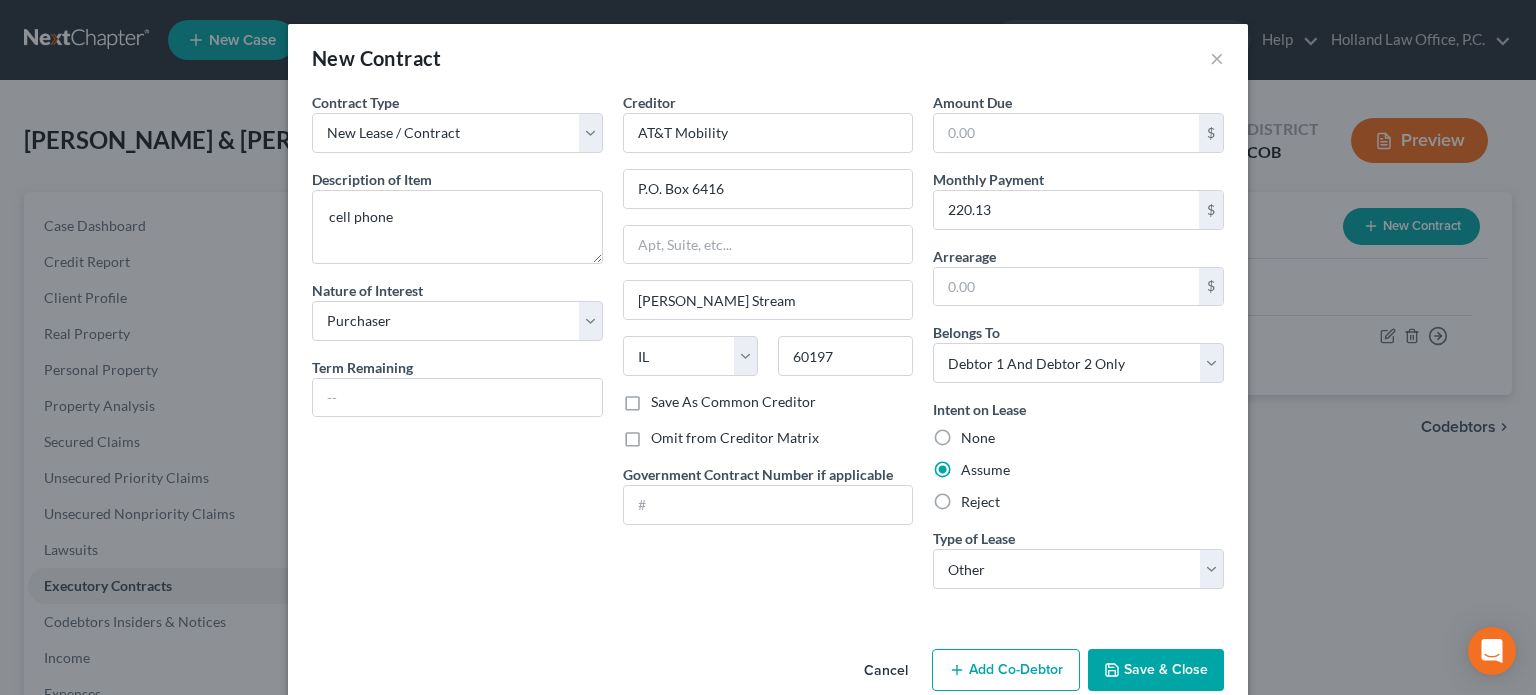 click on "Save & Close" at bounding box center [1156, 670] 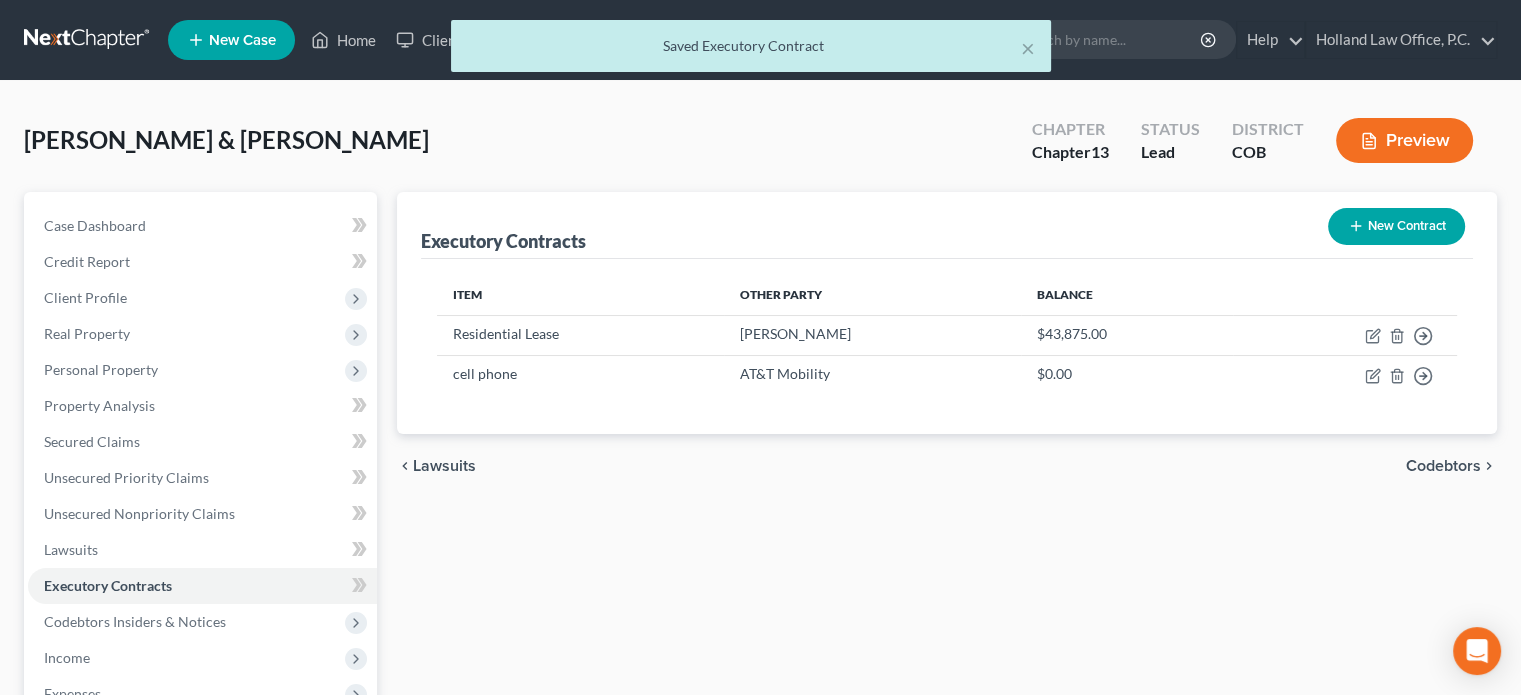 click on "New Contract" at bounding box center [1396, 226] 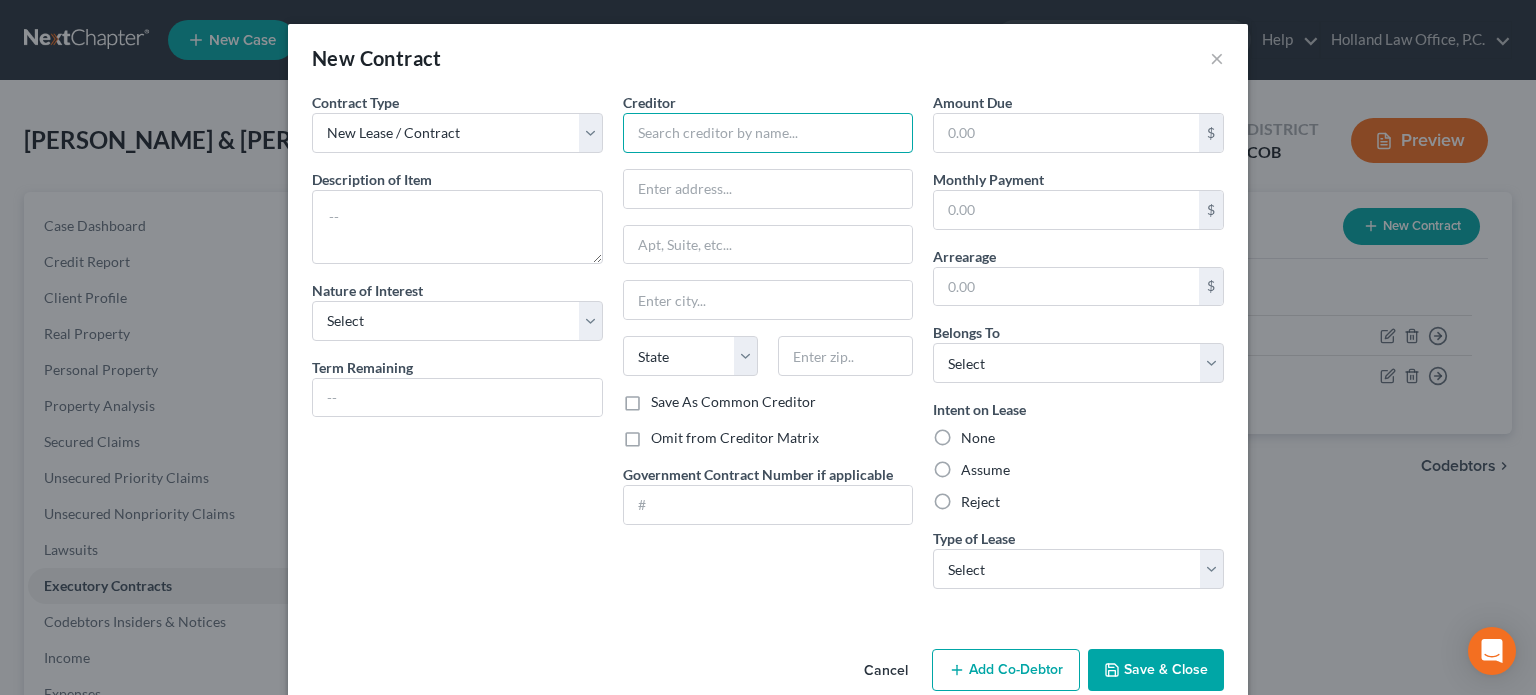 click at bounding box center (768, 133) 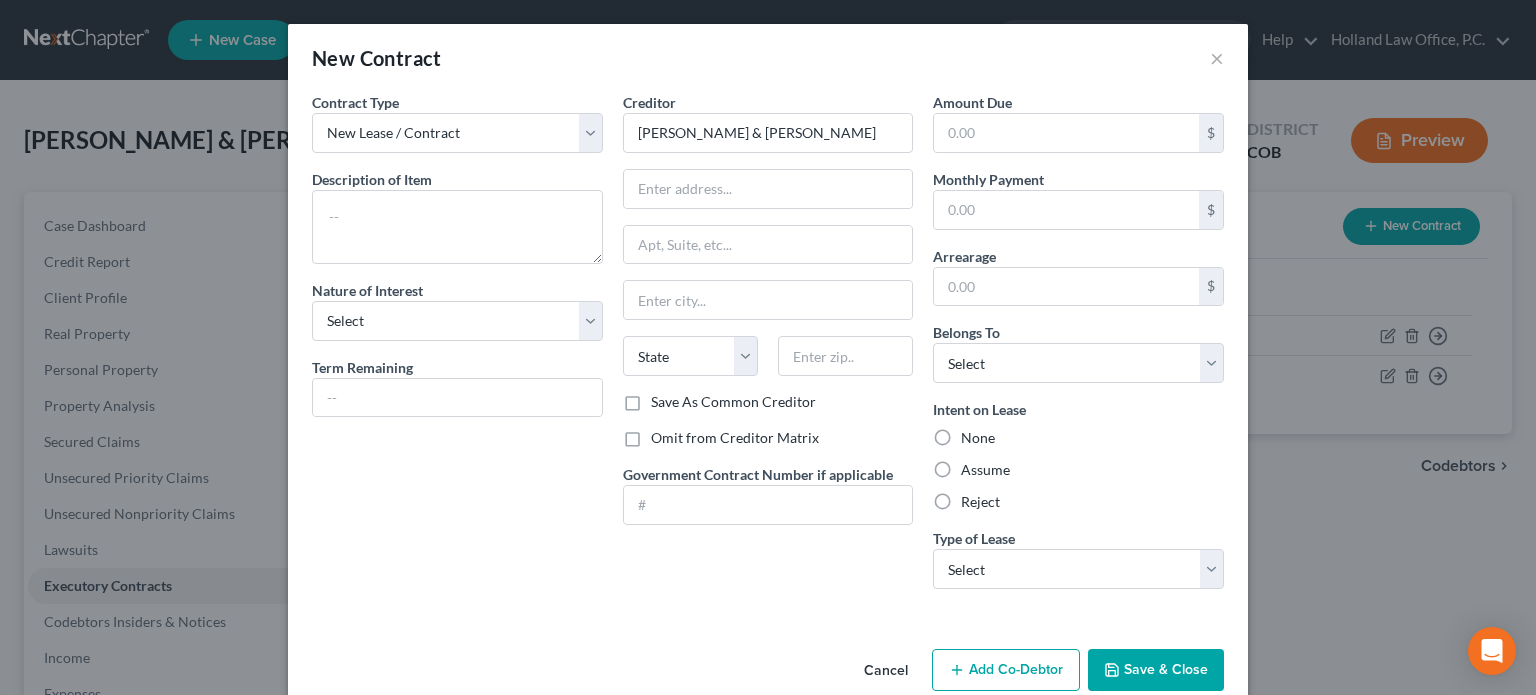 click on "Cancel" at bounding box center (886, 671) 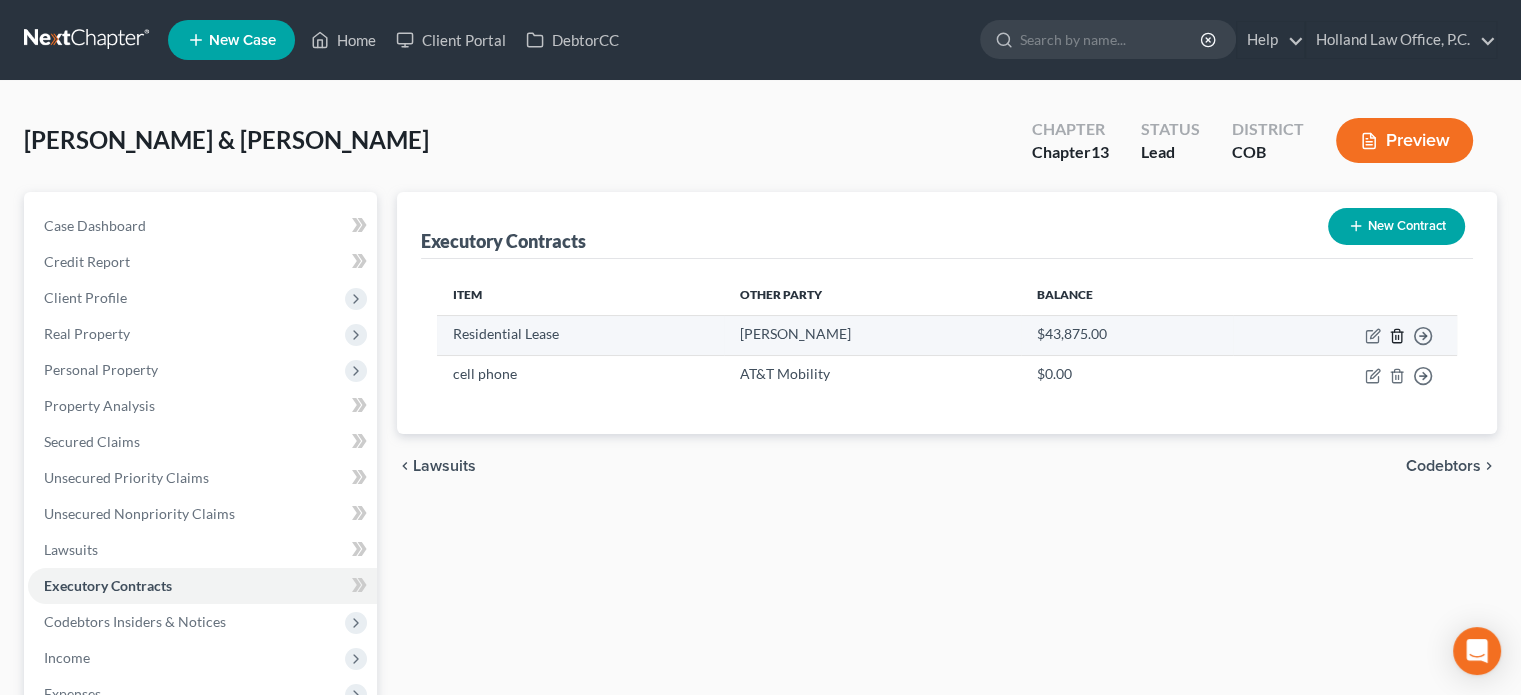 click 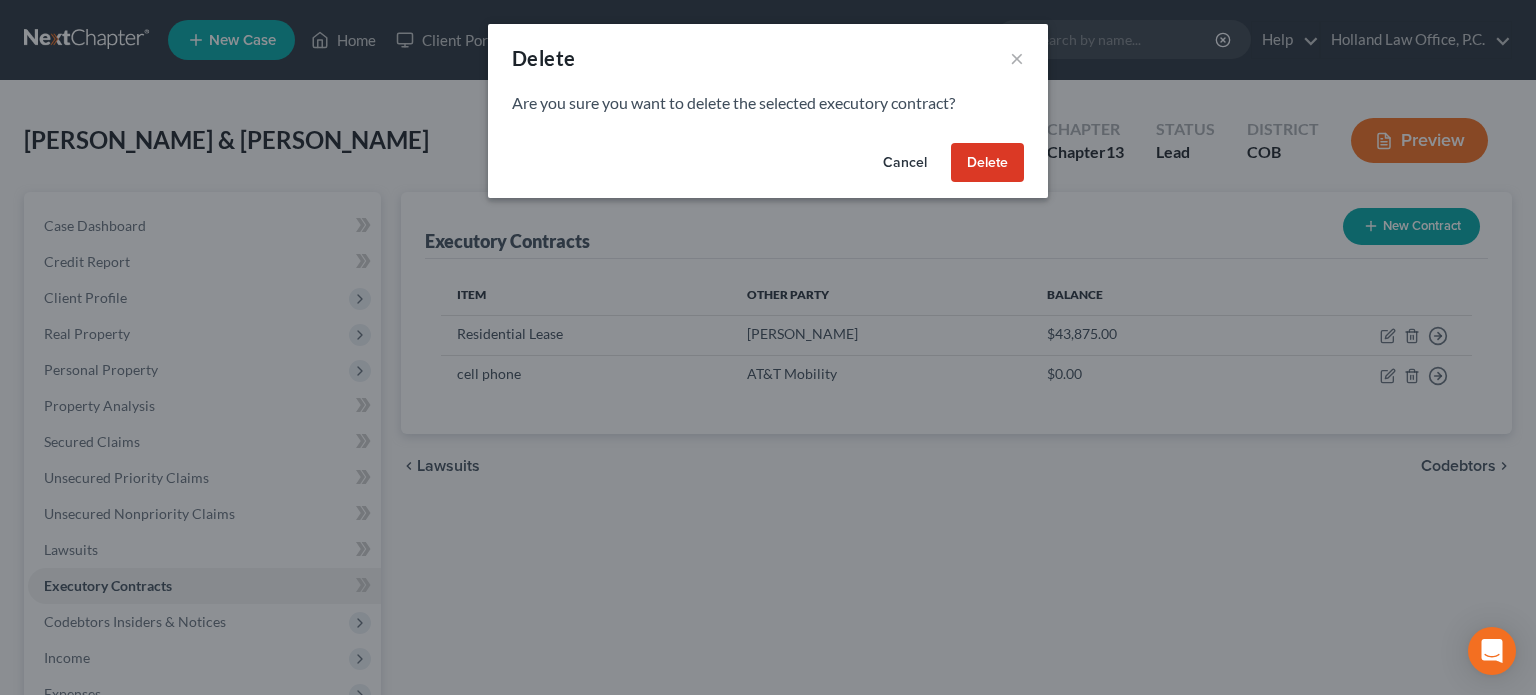 click on "Delete" at bounding box center (987, 163) 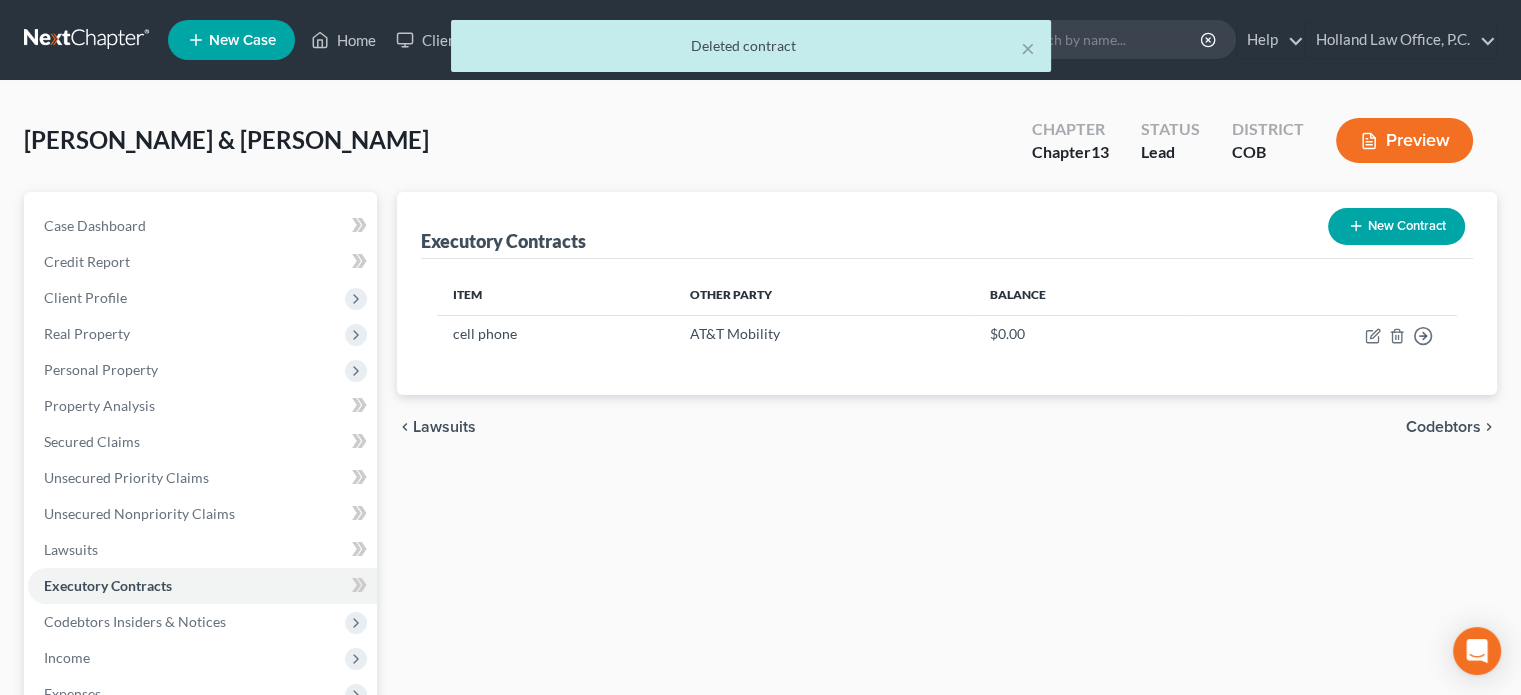 click on "New Contract" at bounding box center [1396, 226] 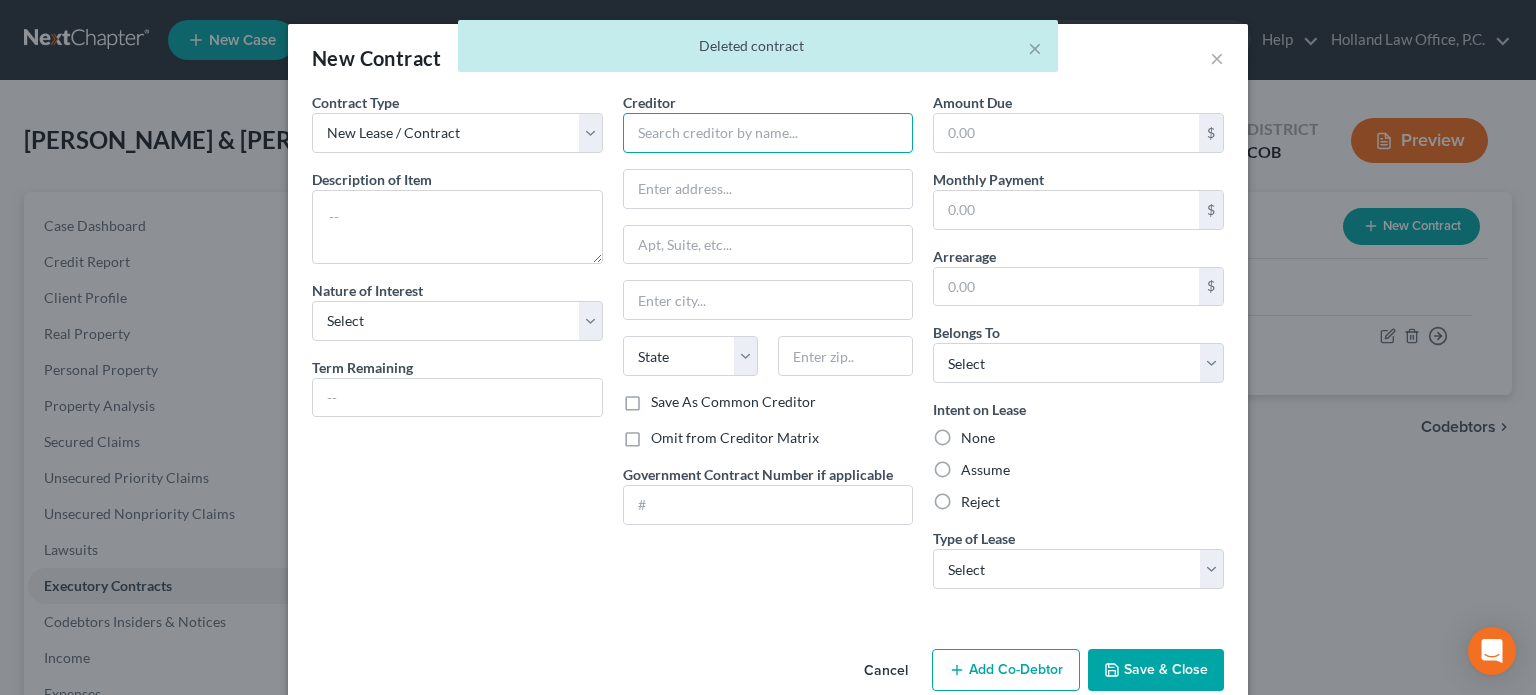 click at bounding box center (768, 133) 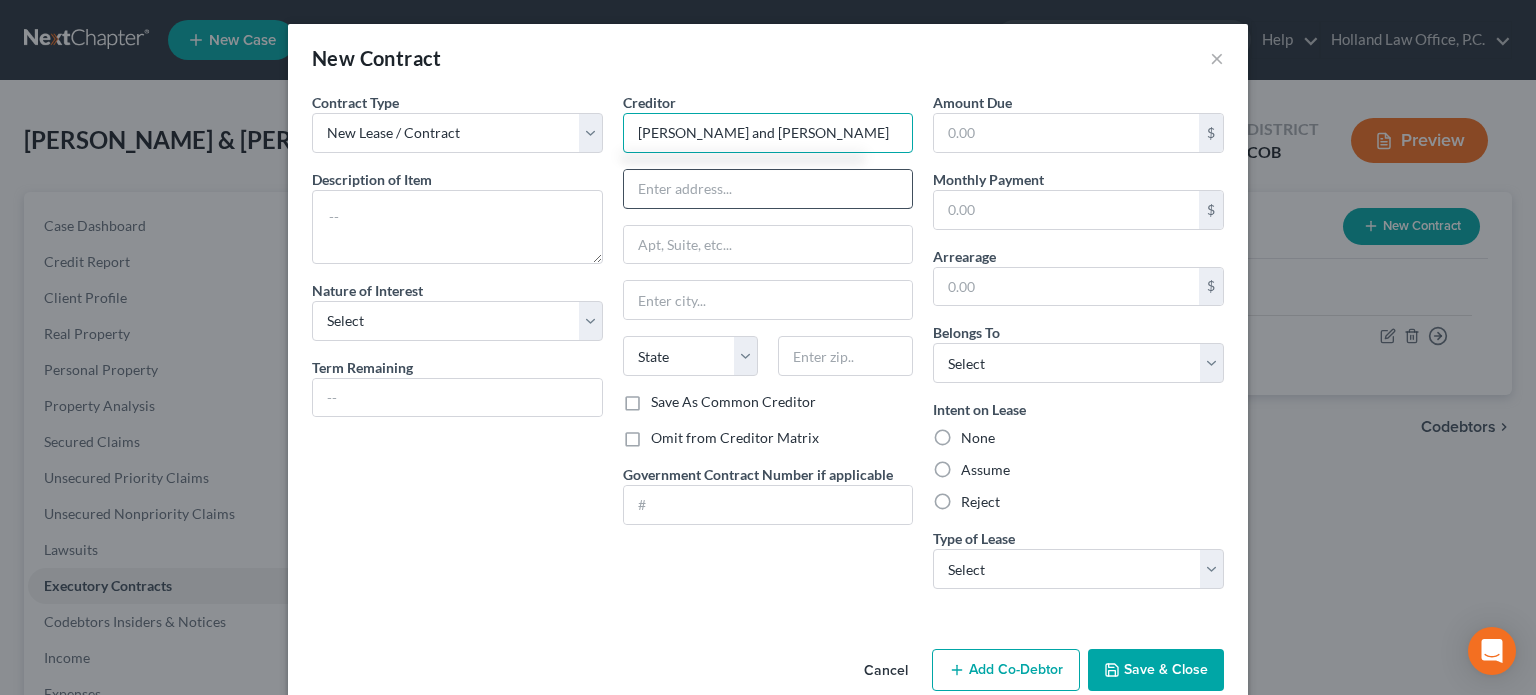 type on "Sherman and Terry Meyer" 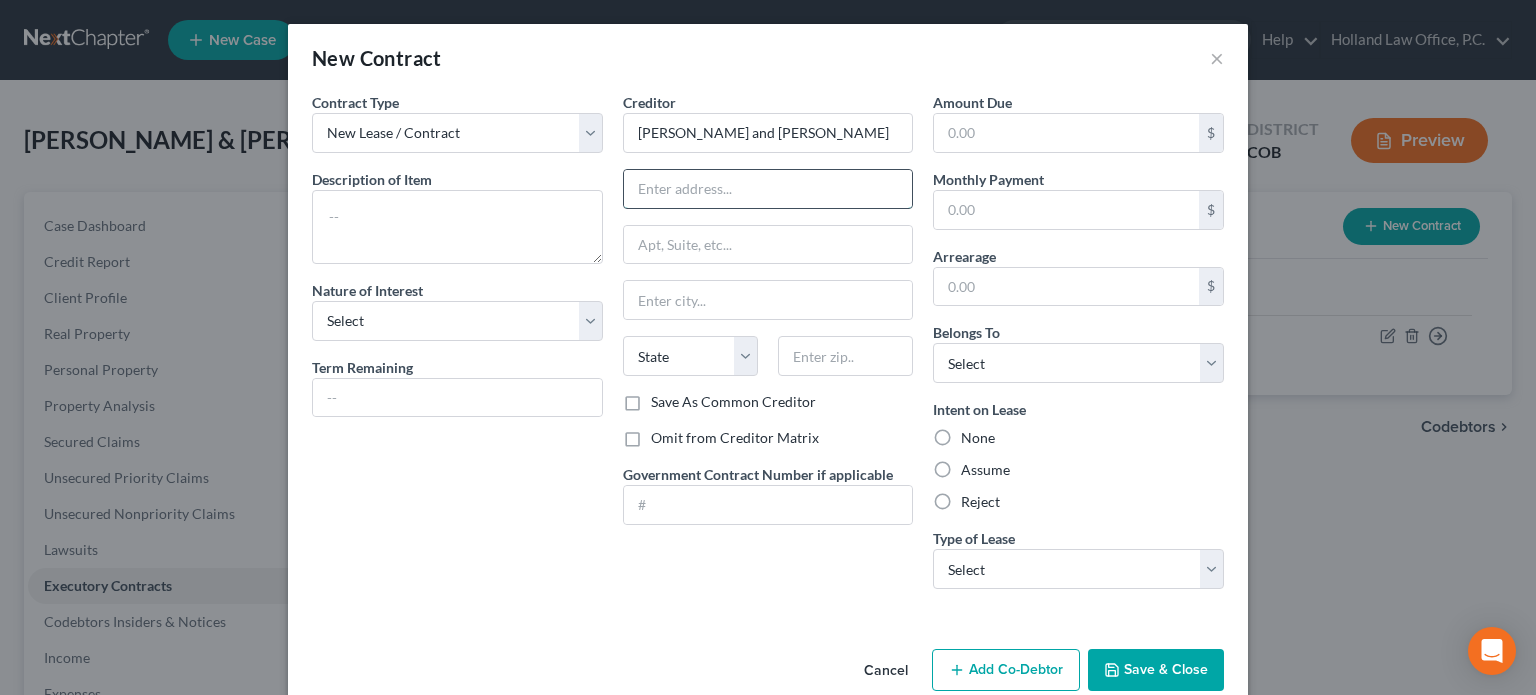 click at bounding box center [768, 189] 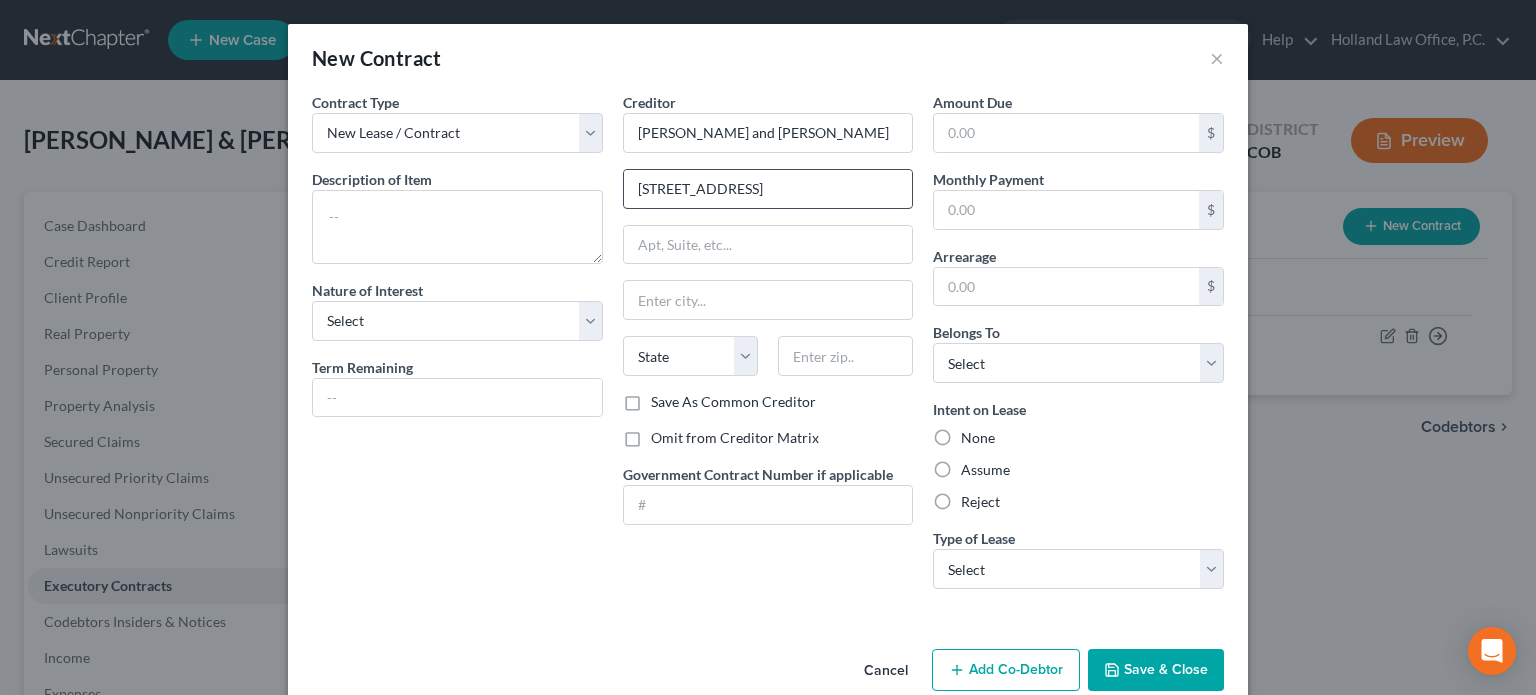 type on "205 W. Park" 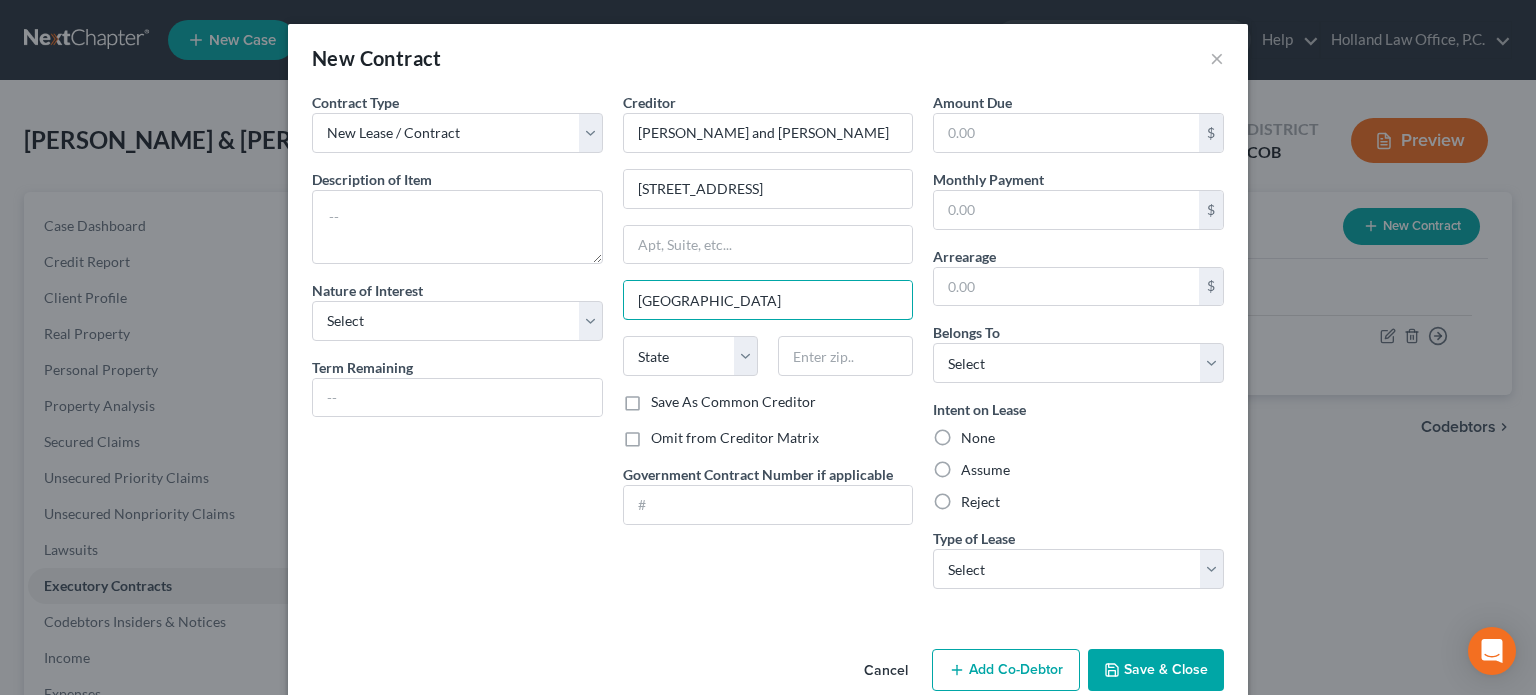 type on "Camp Point" 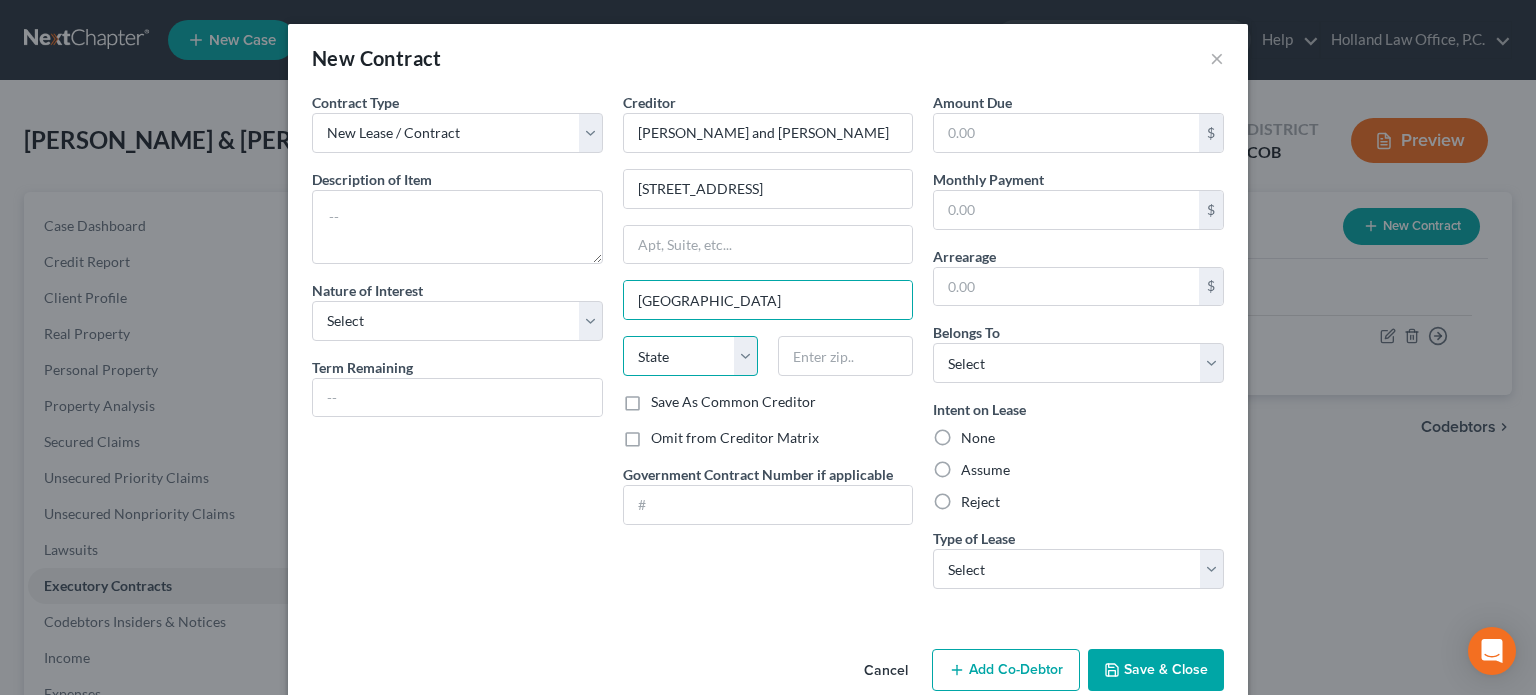 click on "State AL AK AR AZ CA CO CT DE DC FL GA GU HI ID IL IN IA KS KY LA ME MD MA MI MN MS MO MT NC ND NE NV NH NJ NM NY OH OK OR PA PR RI SC SD TN TX UT VI VA VT WA WV WI WY" at bounding box center (690, 356) 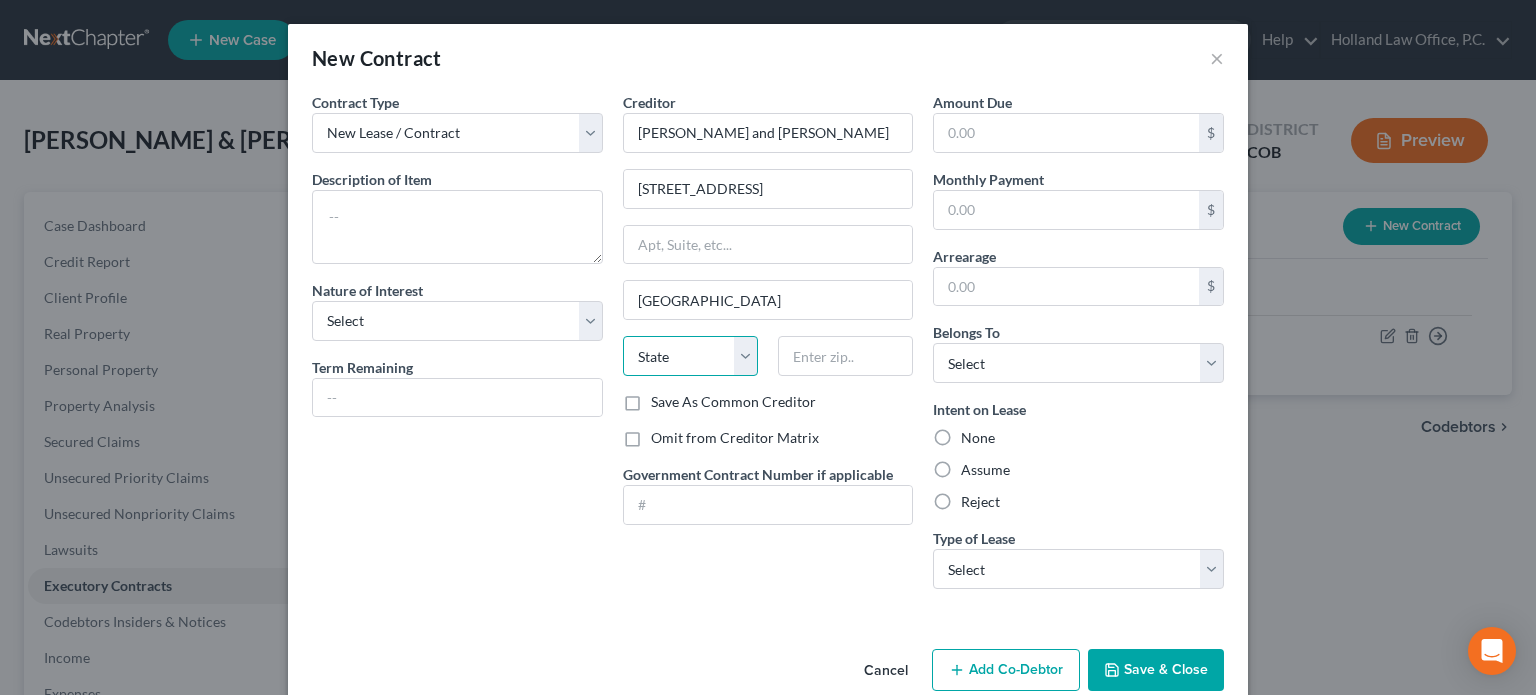 select on "14" 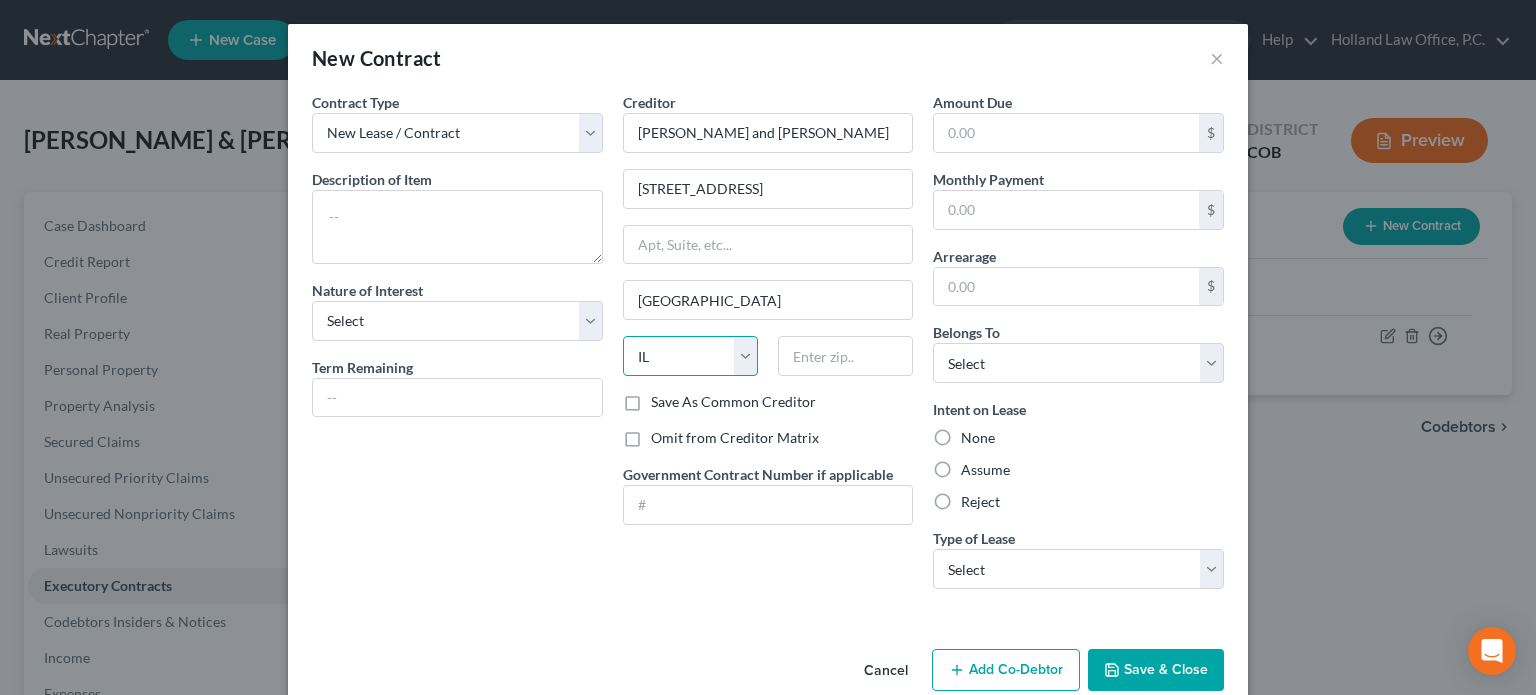 click on "State AL AK AR AZ CA CO CT DE DC FL GA GU HI ID IL IN IA KS KY LA ME MD MA MI MN MS MO MT NC ND NE NV NH NJ NM NY OH OK OR PA PR RI SC SD TN TX UT VI VA VT WA WV WI WY" at bounding box center (690, 356) 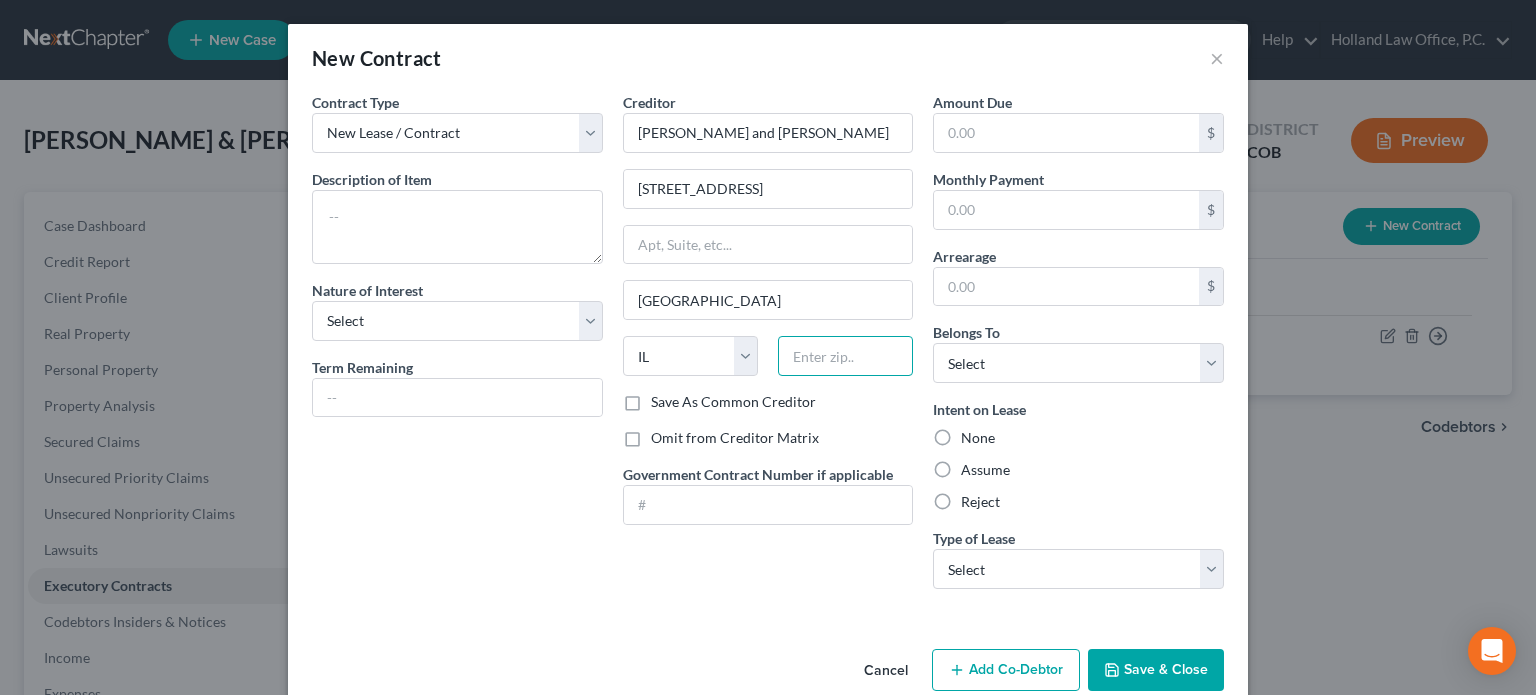 click at bounding box center [845, 356] 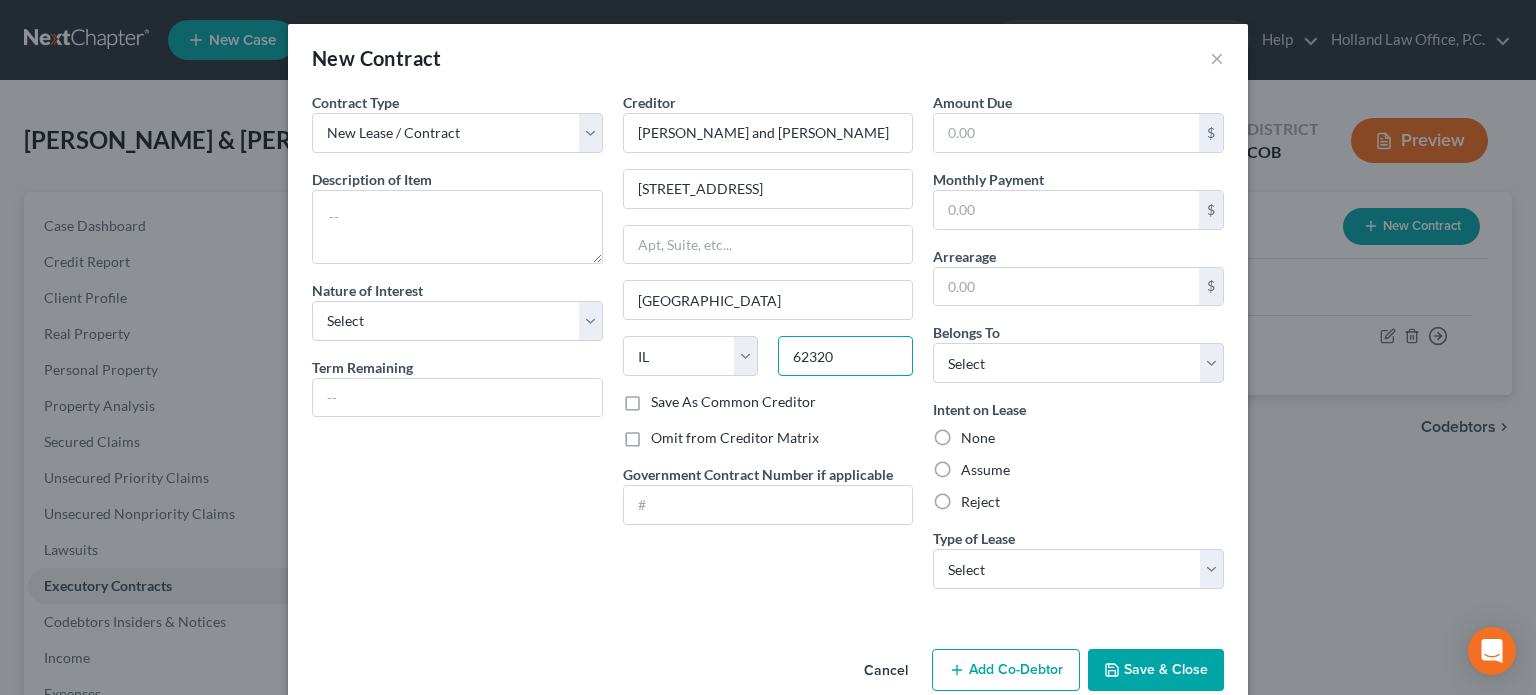 type on "62320" 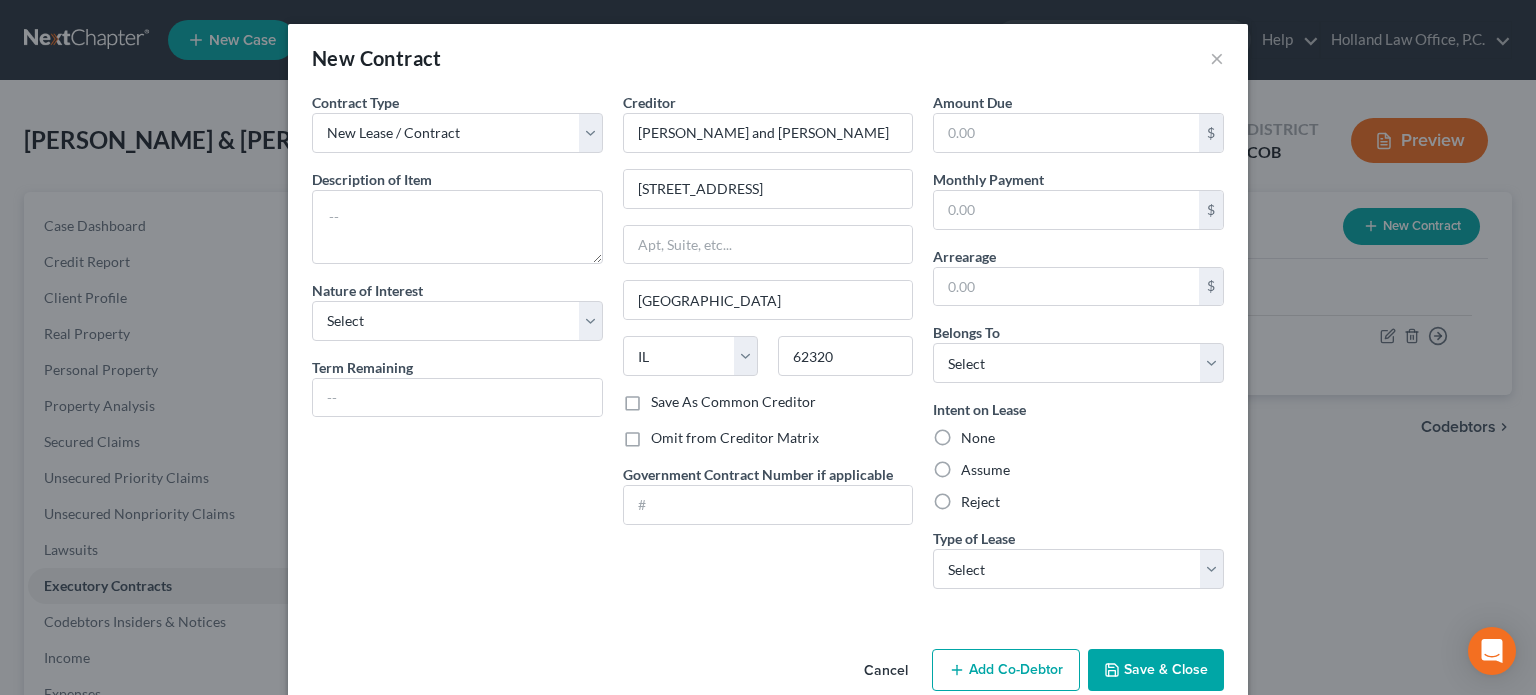 click on "Assume" at bounding box center (985, 470) 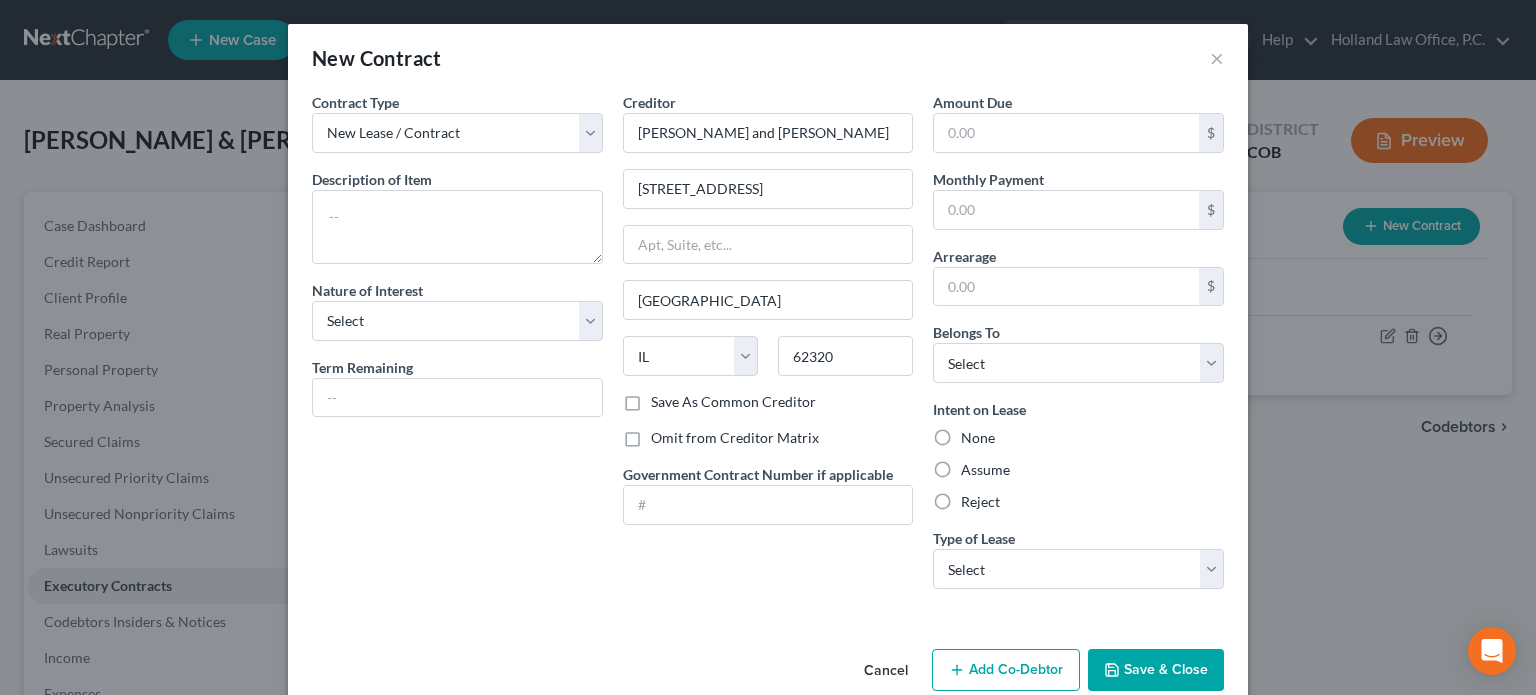click on "Assume" at bounding box center (975, 466) 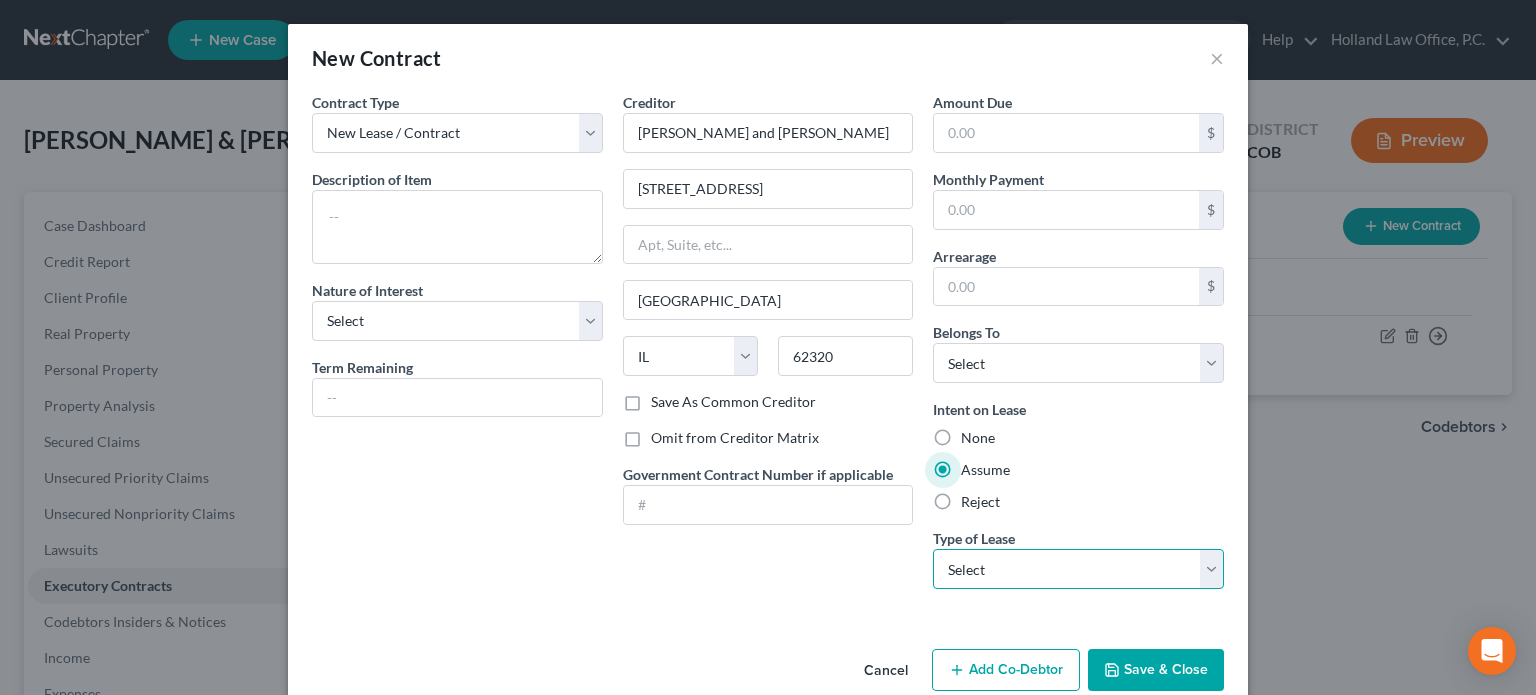 click on "Select Real Estate Car Other" at bounding box center [1078, 569] 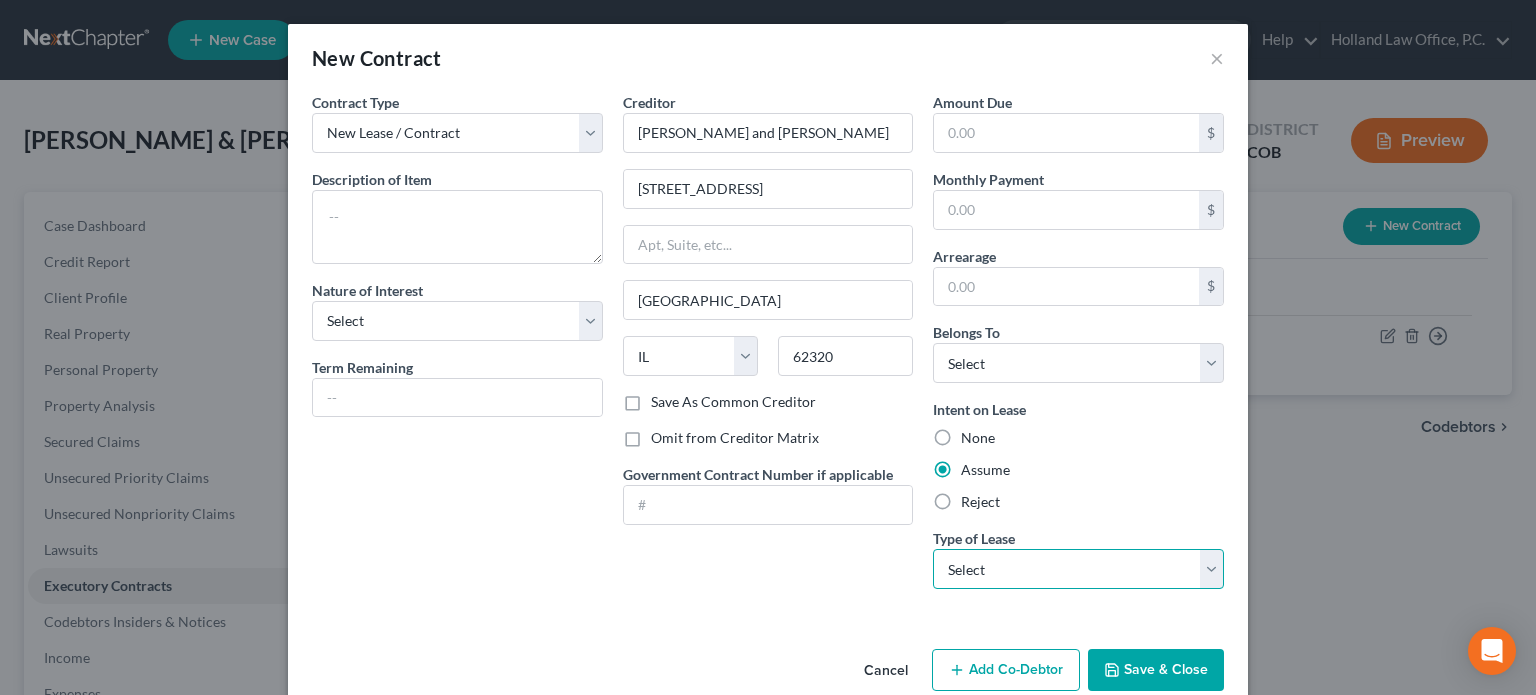 select on "2" 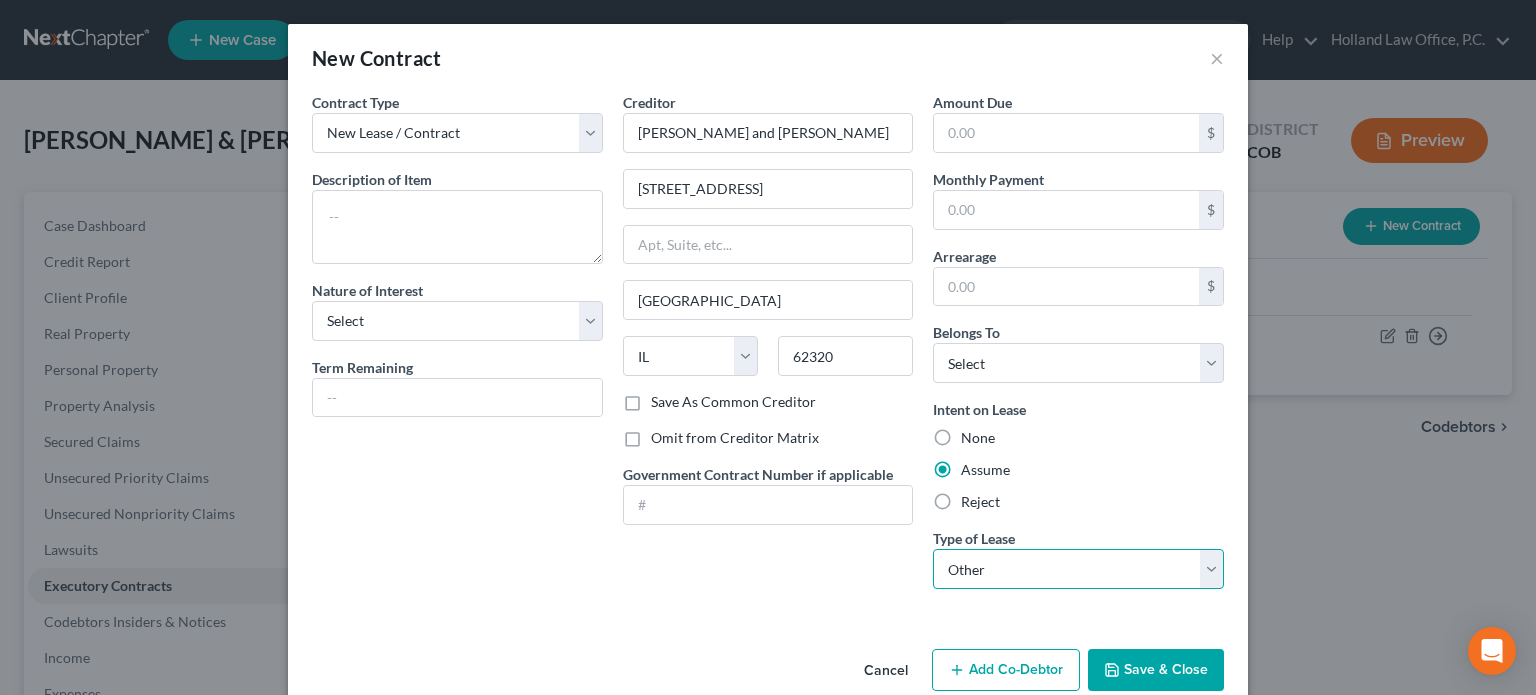 click on "Select Real Estate Car Other" at bounding box center (1078, 569) 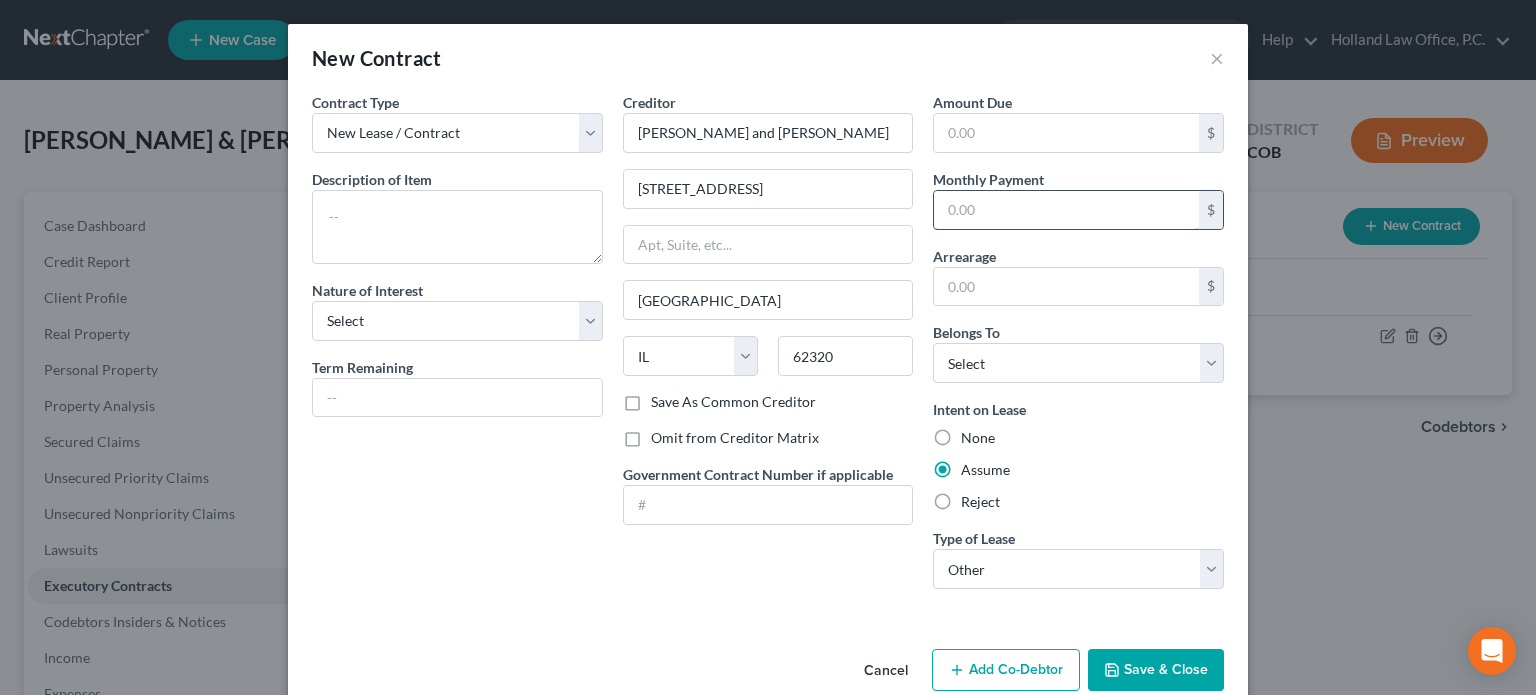 click at bounding box center (1066, 210) 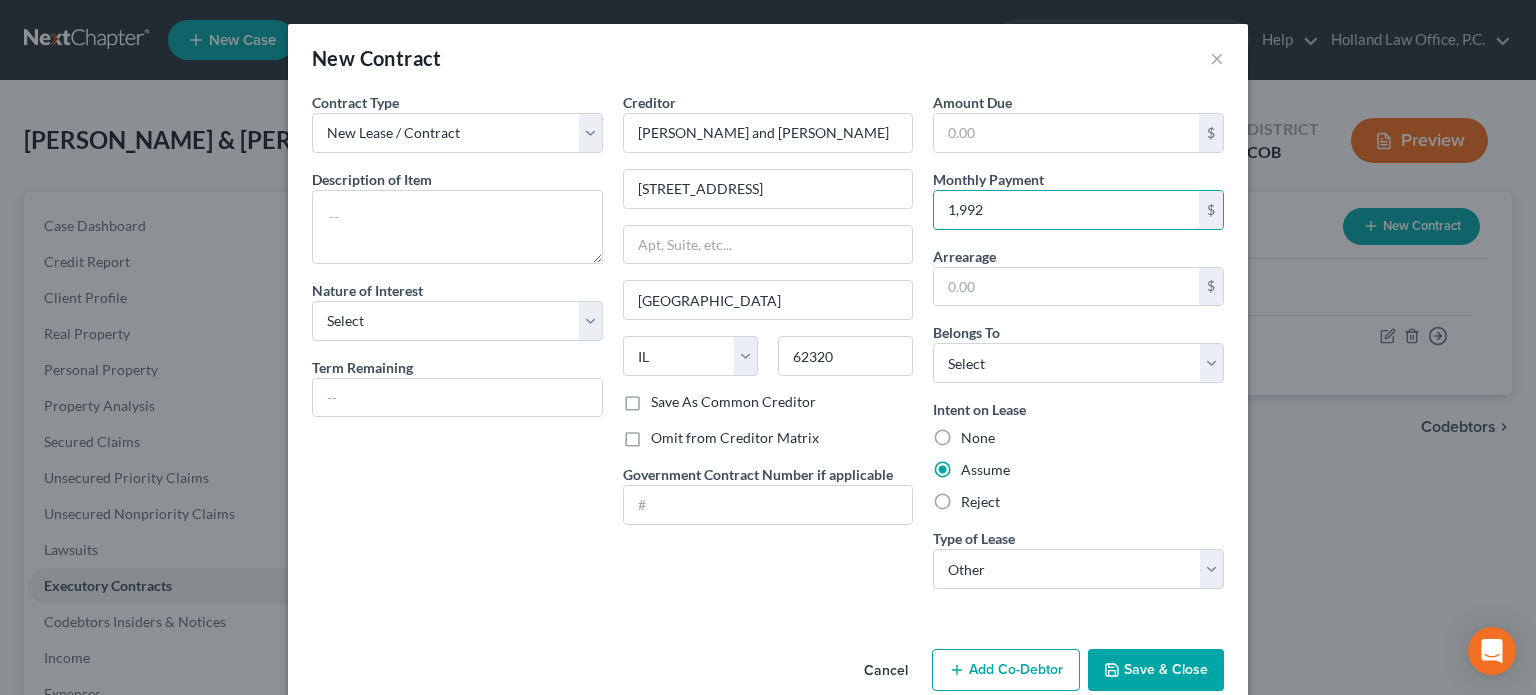 type on "1,992" 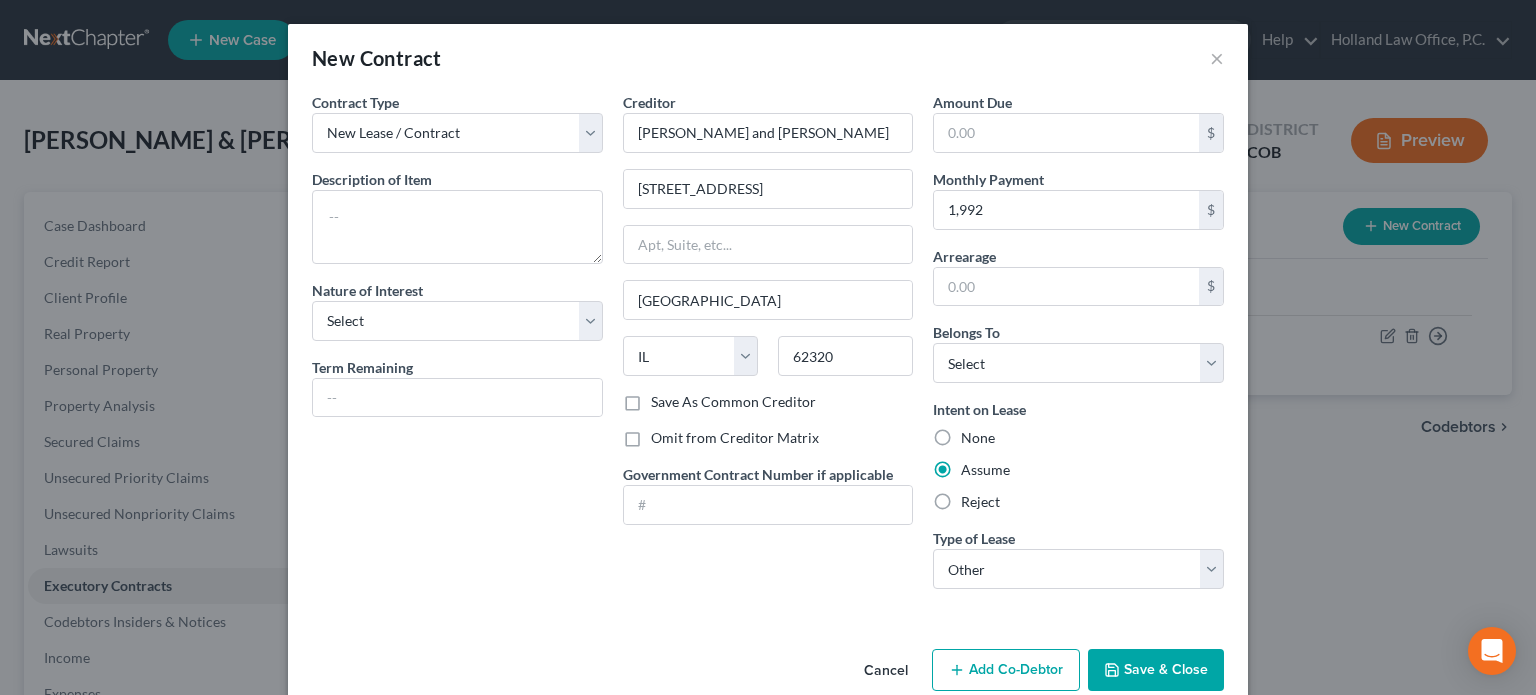 click on "Save & Close" at bounding box center (1156, 670) 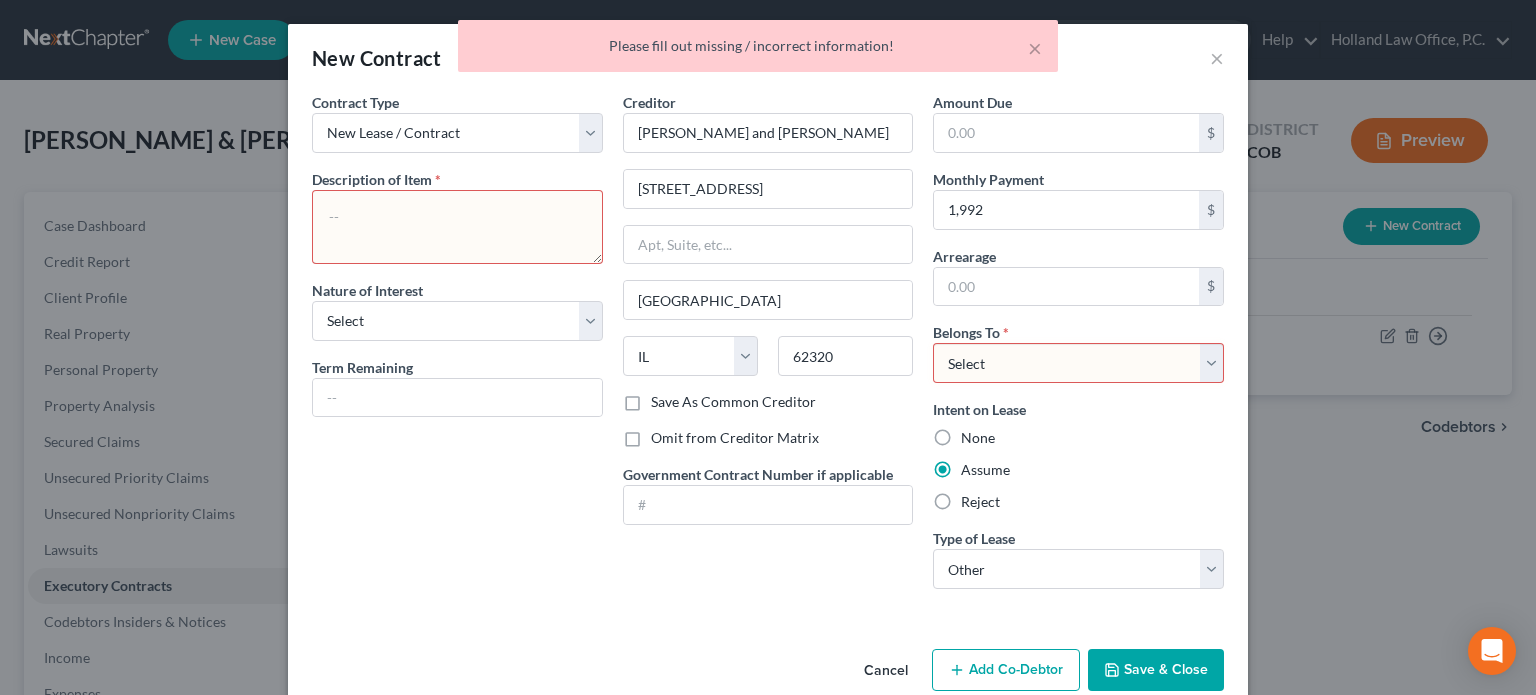 click at bounding box center (457, 227) 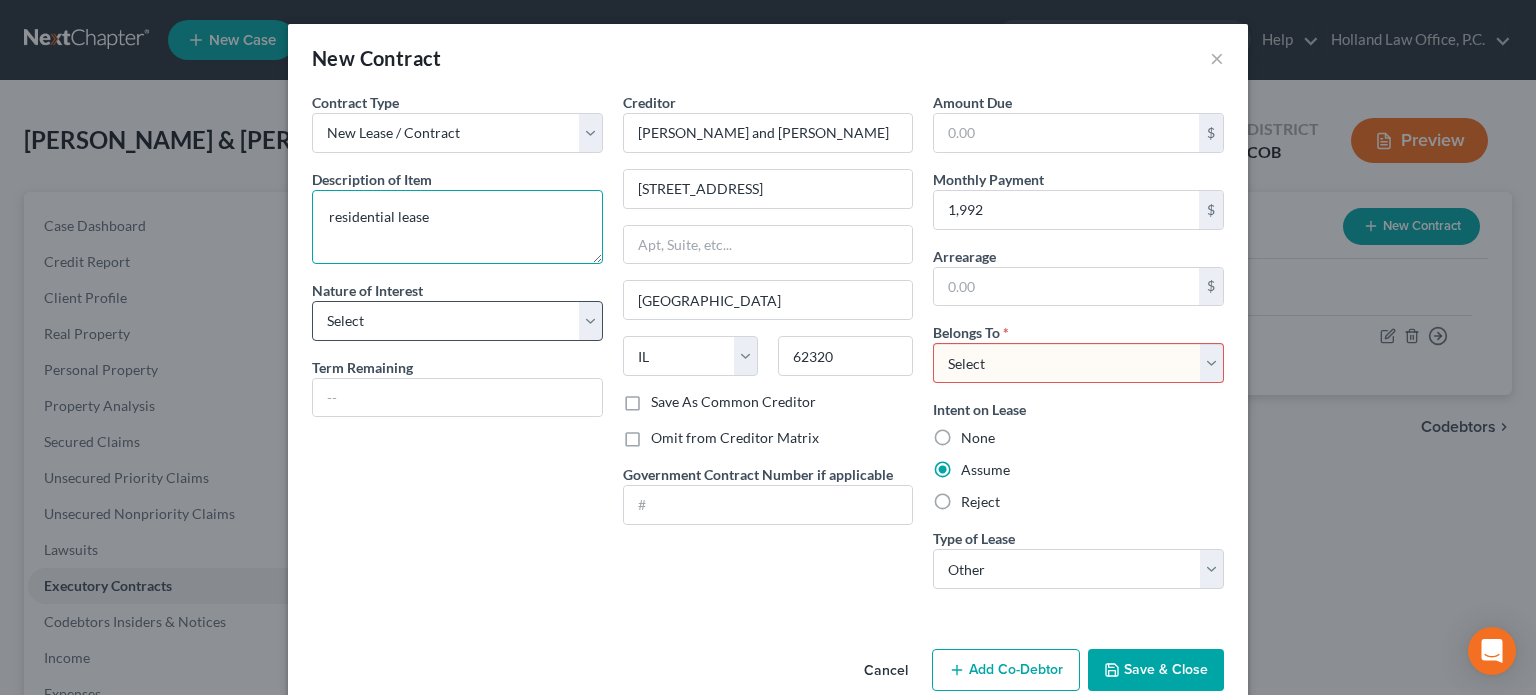 type on "residential lease" 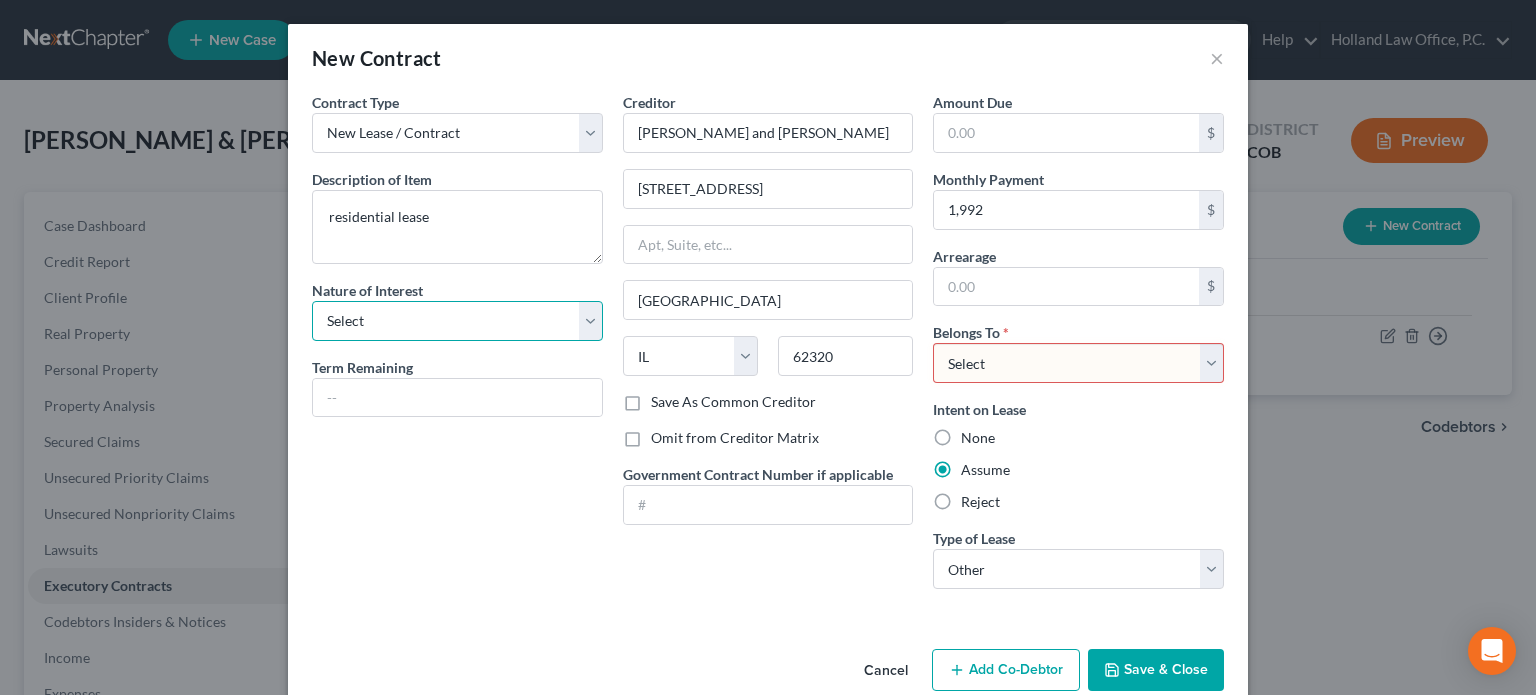 click on "Select Purchaser Agent Lessor Lessee" at bounding box center (457, 321) 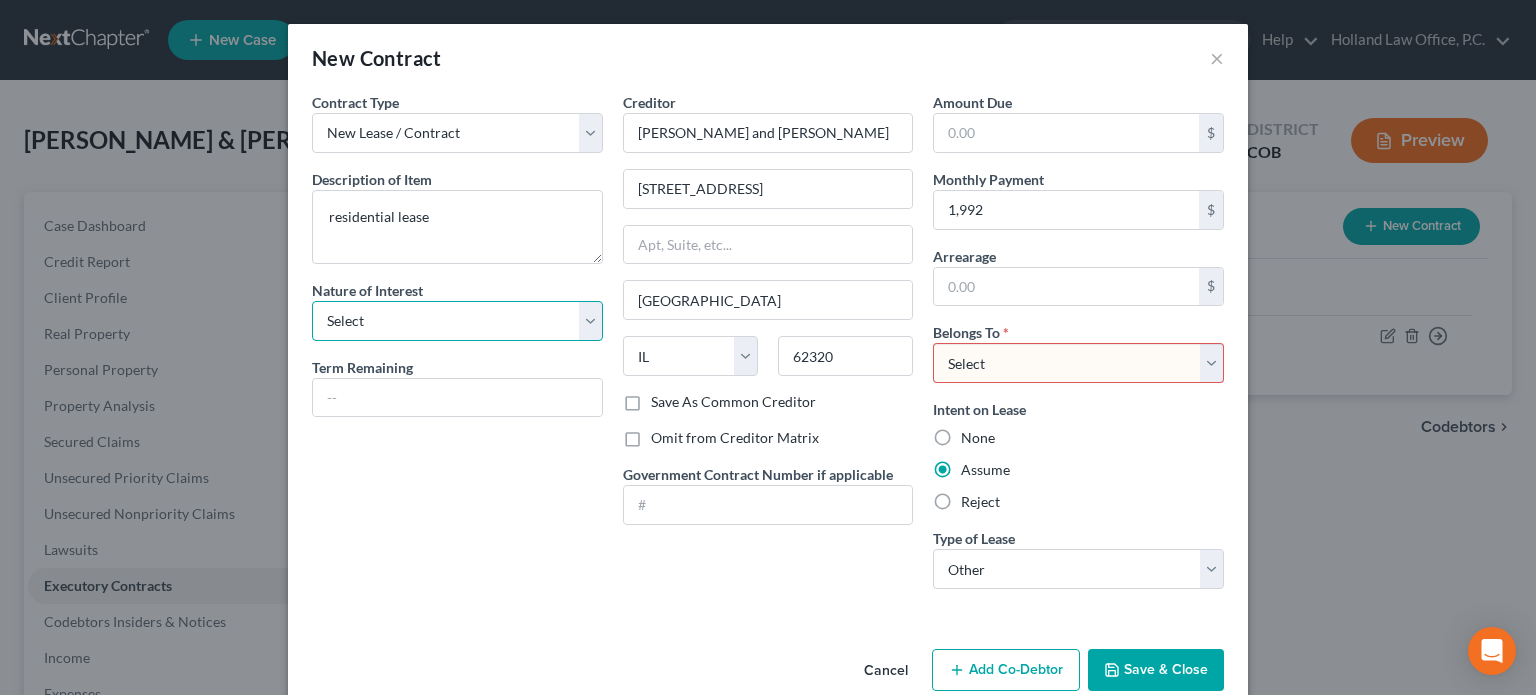 select on "3" 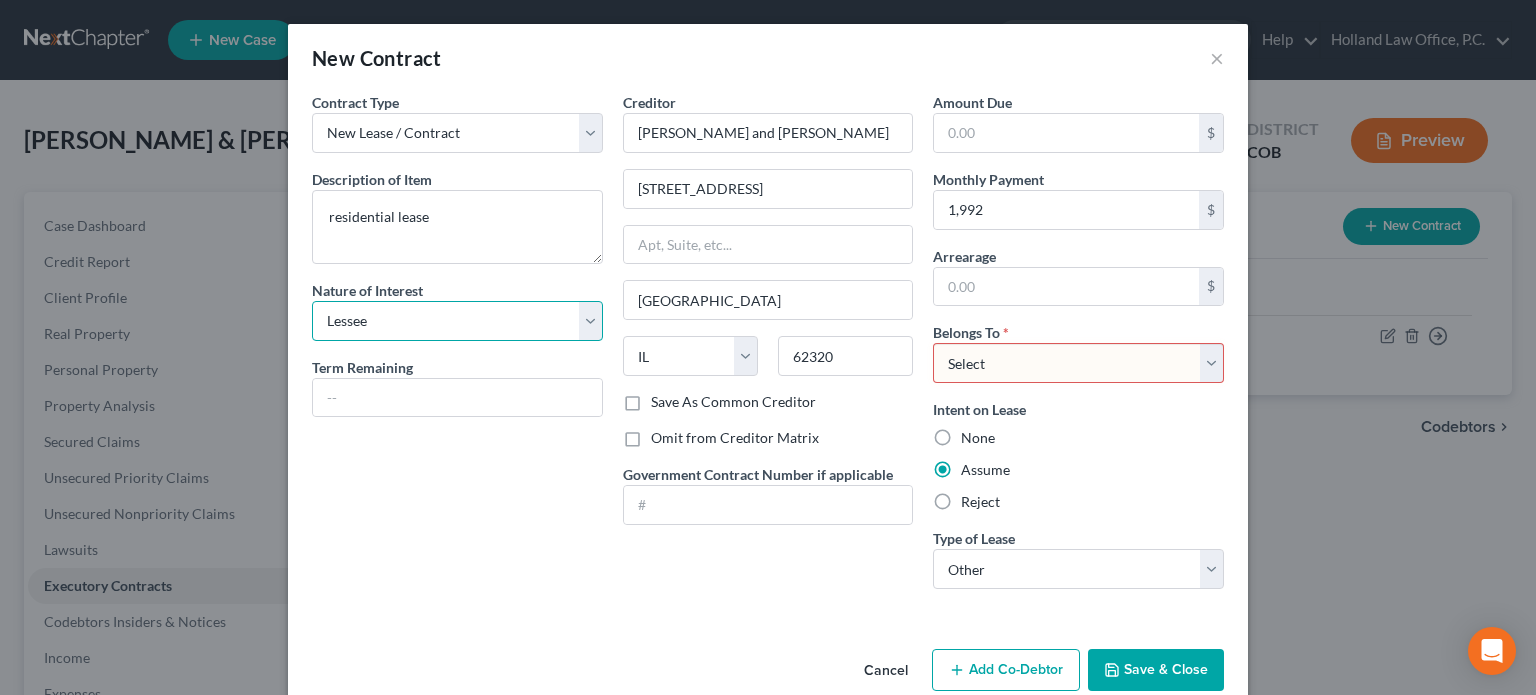 click on "Select Purchaser Agent Lessor Lessee" at bounding box center [457, 321] 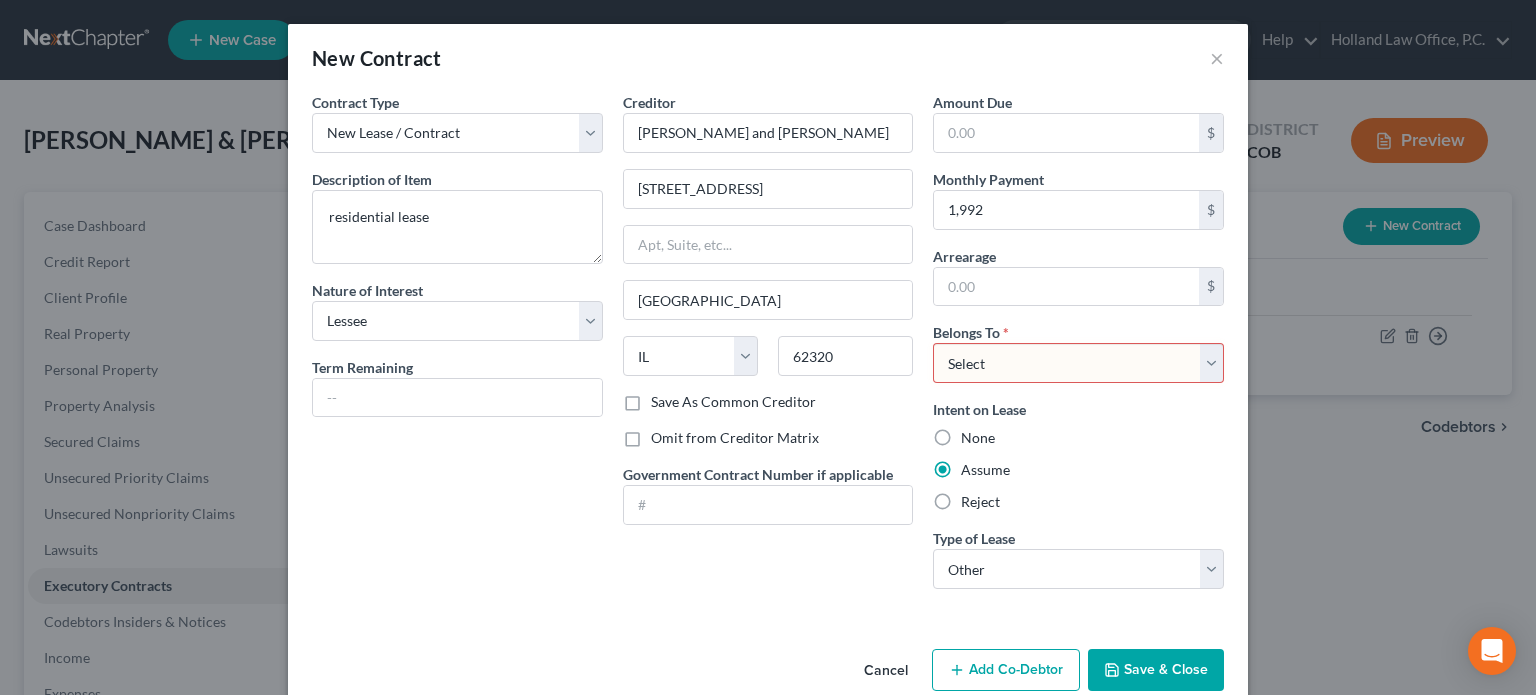 click on "Save & Close" at bounding box center [1156, 670] 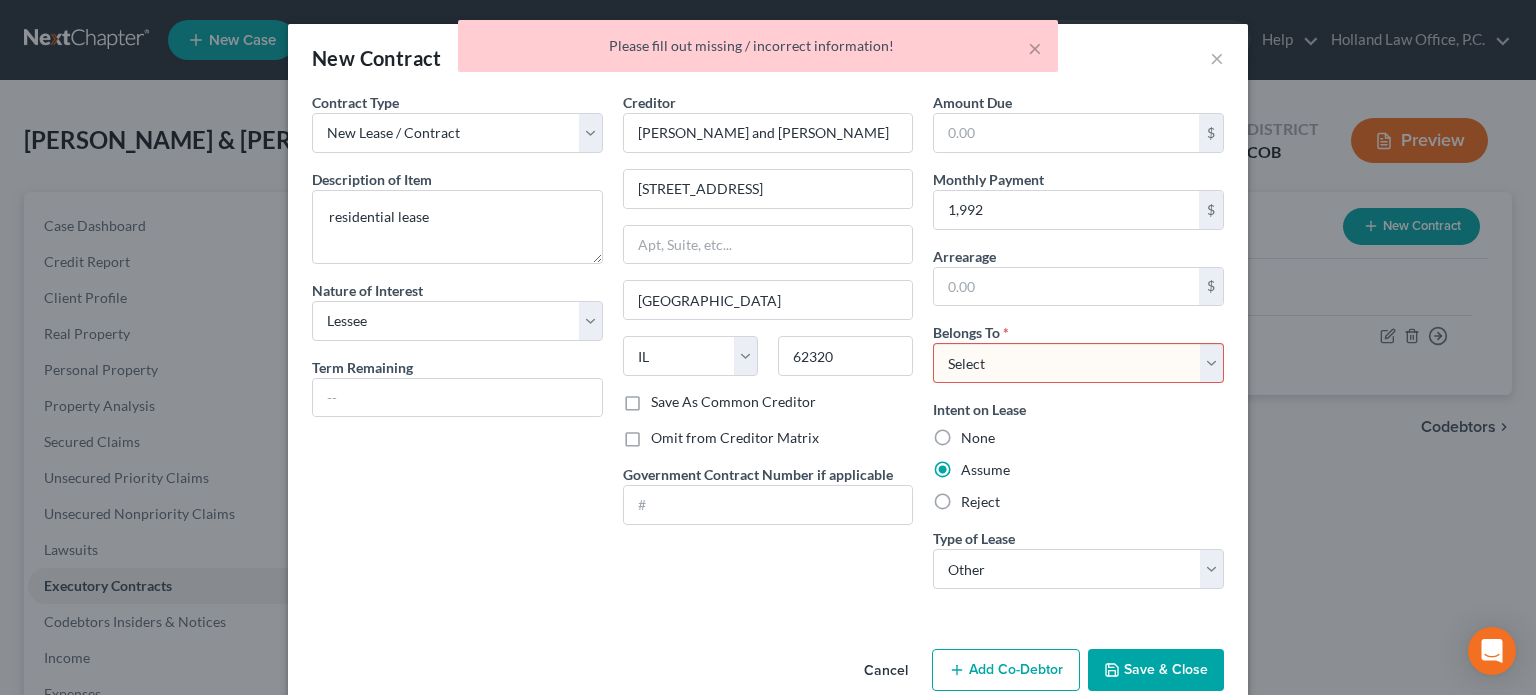 click on "Select Debtor 1 Only Debtor 2 Only Debtor 1 And Debtor 2 Only At Least One Of The Debtors And Another Community Property" at bounding box center [1078, 363] 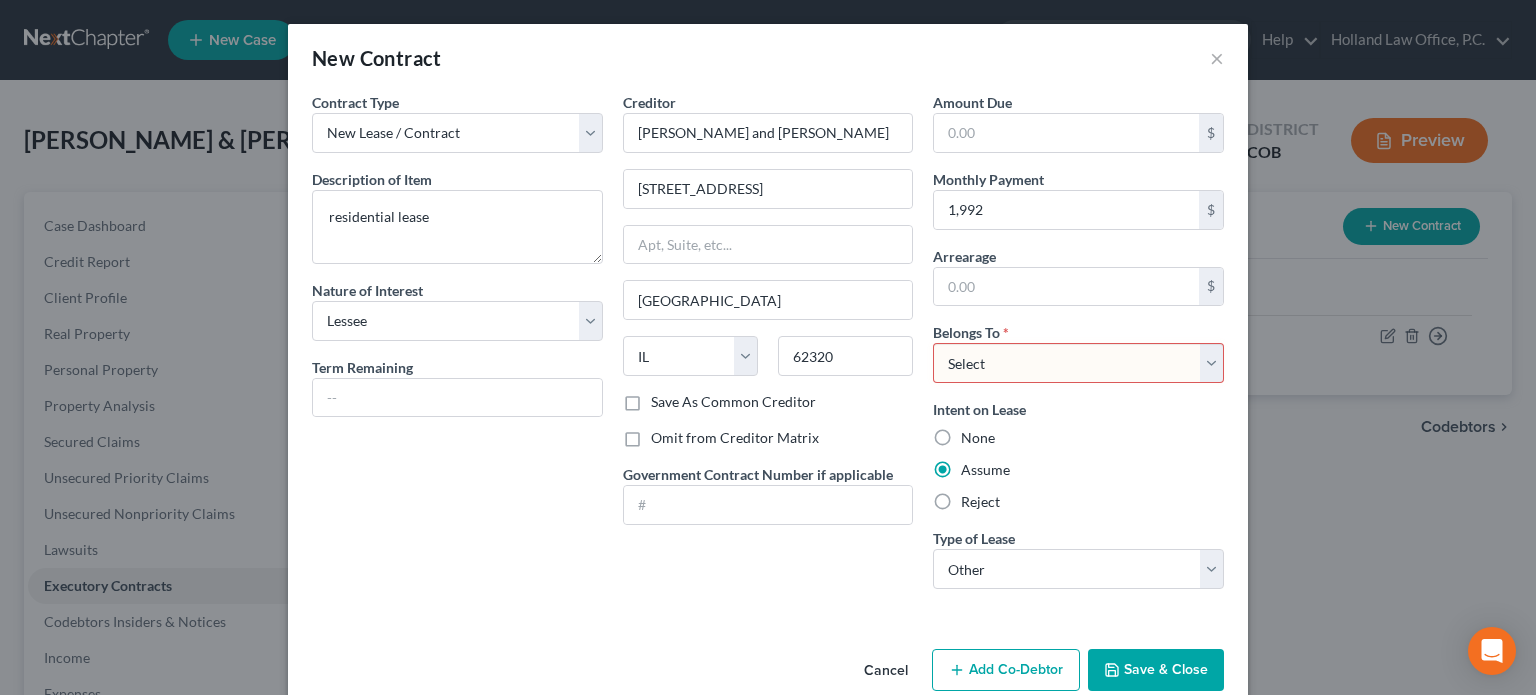 select on "2" 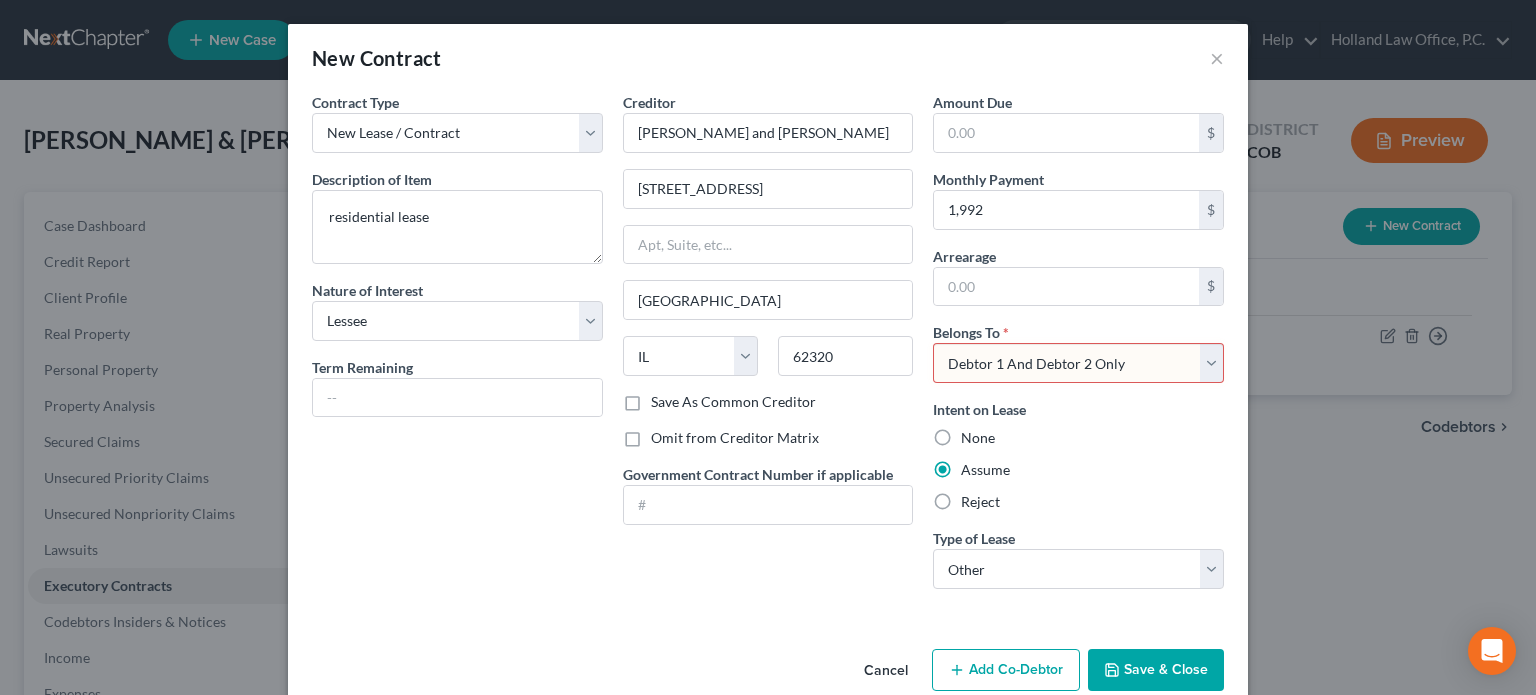 click on "Select Debtor 1 Only Debtor 2 Only Debtor 1 And Debtor 2 Only At Least One Of The Debtors And Another Community Property" at bounding box center [1078, 363] 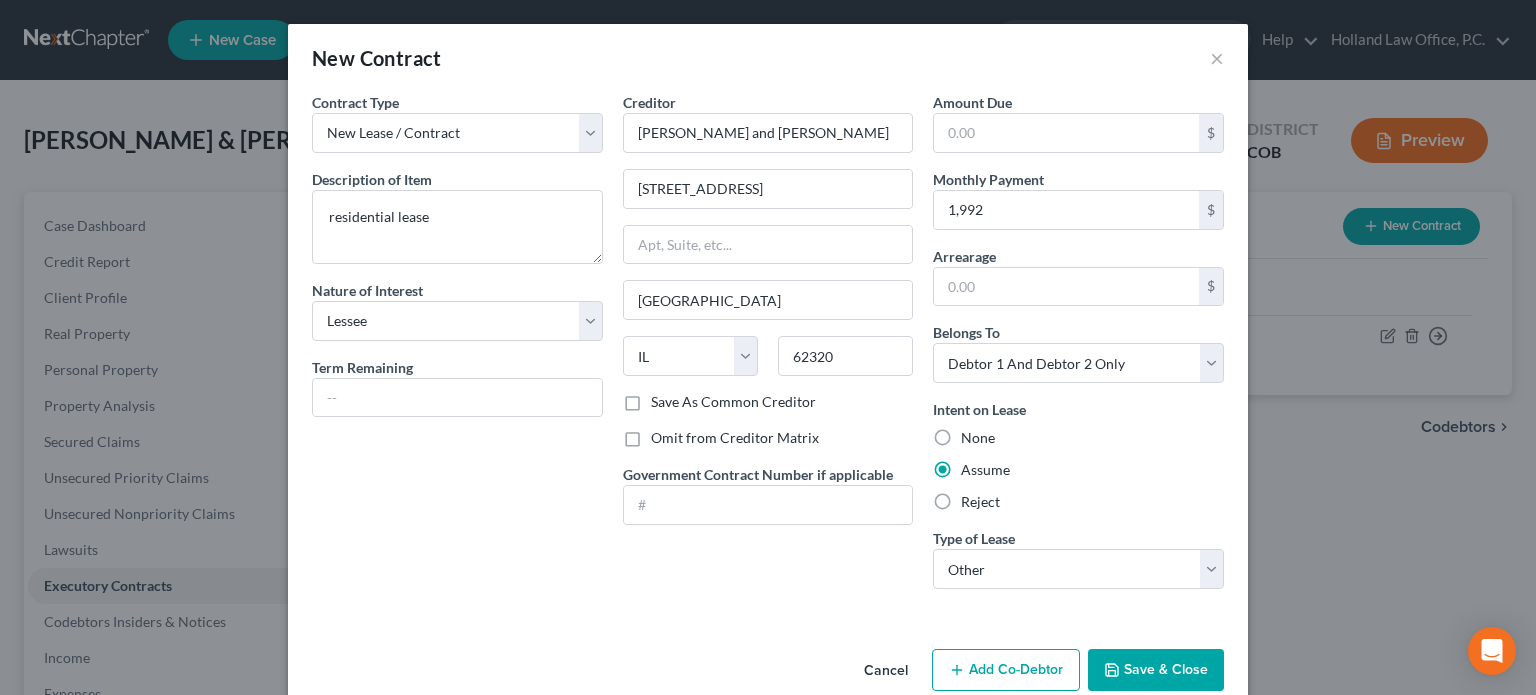 click on "Save & Close" at bounding box center [1156, 670] 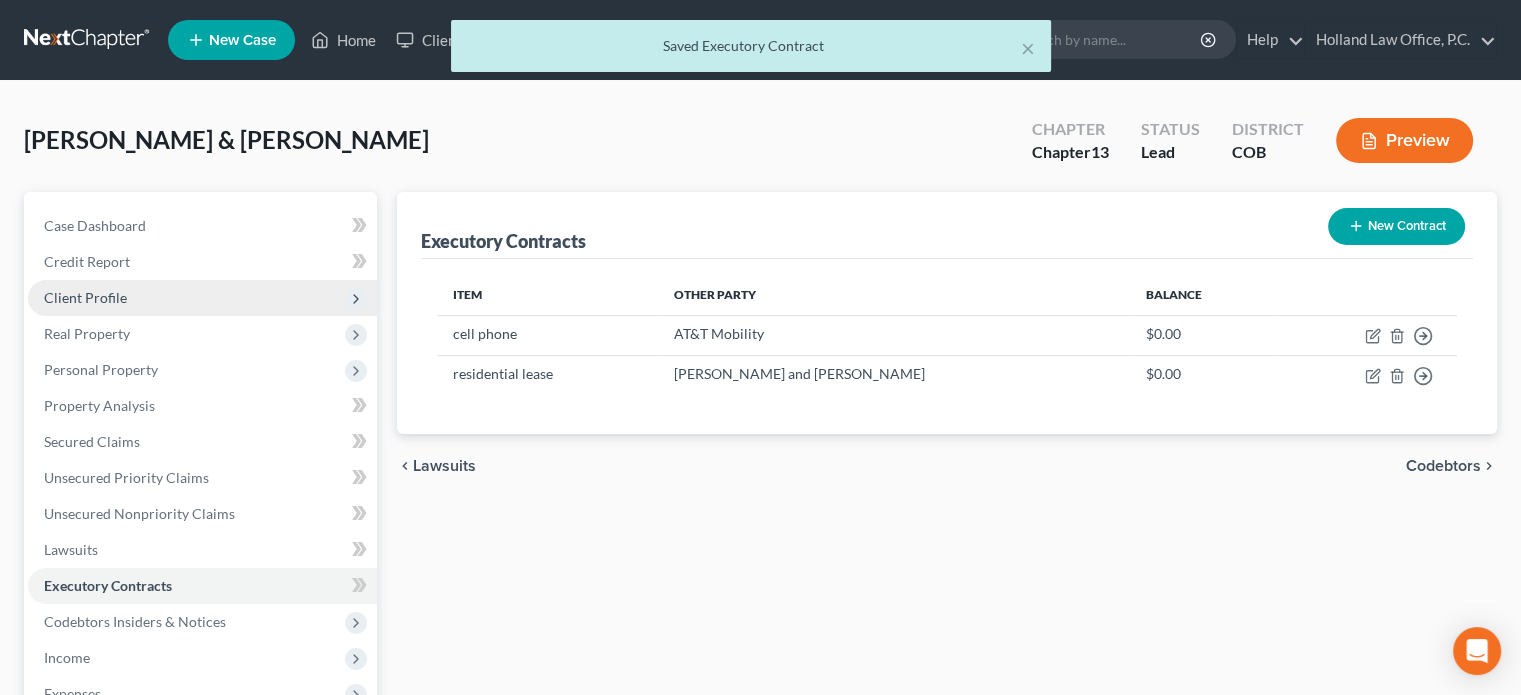 click on "Client Profile" at bounding box center [85, 297] 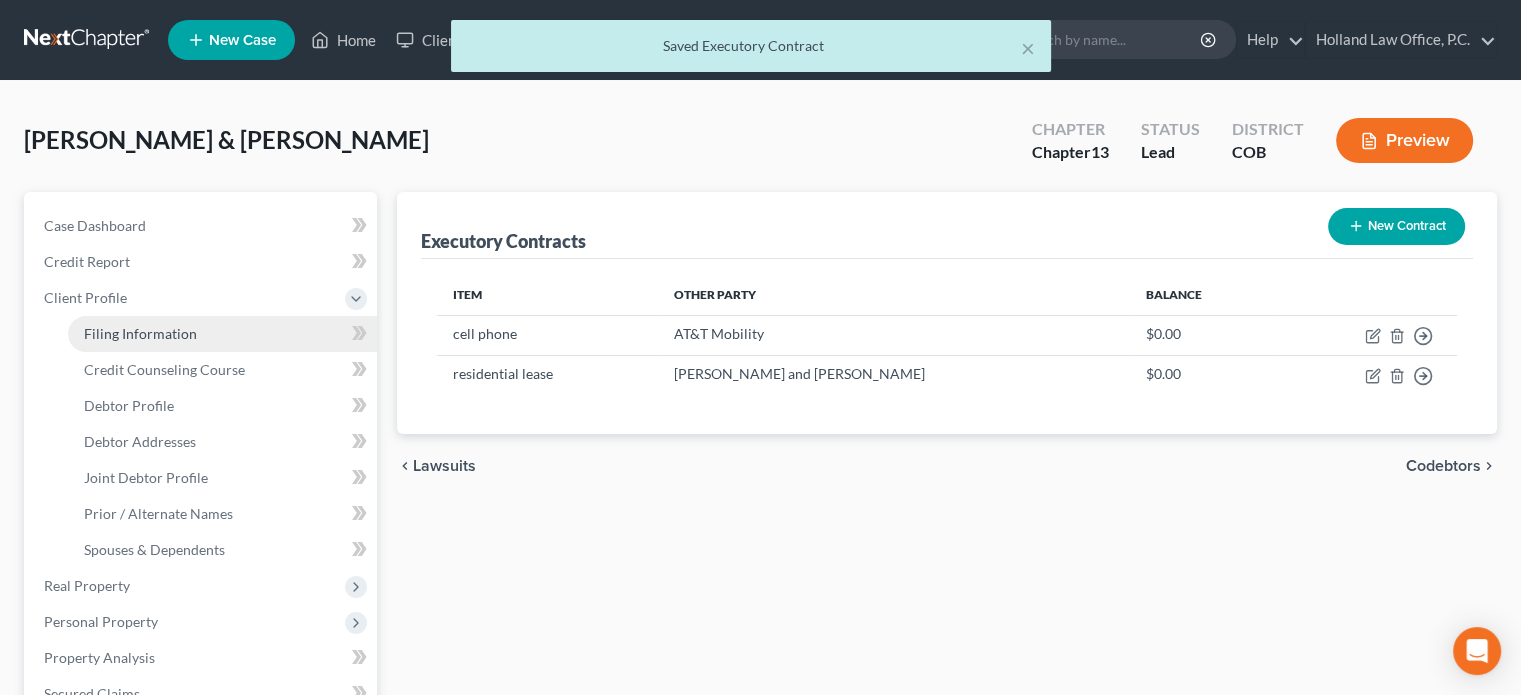 click on "Filing Information" at bounding box center (140, 333) 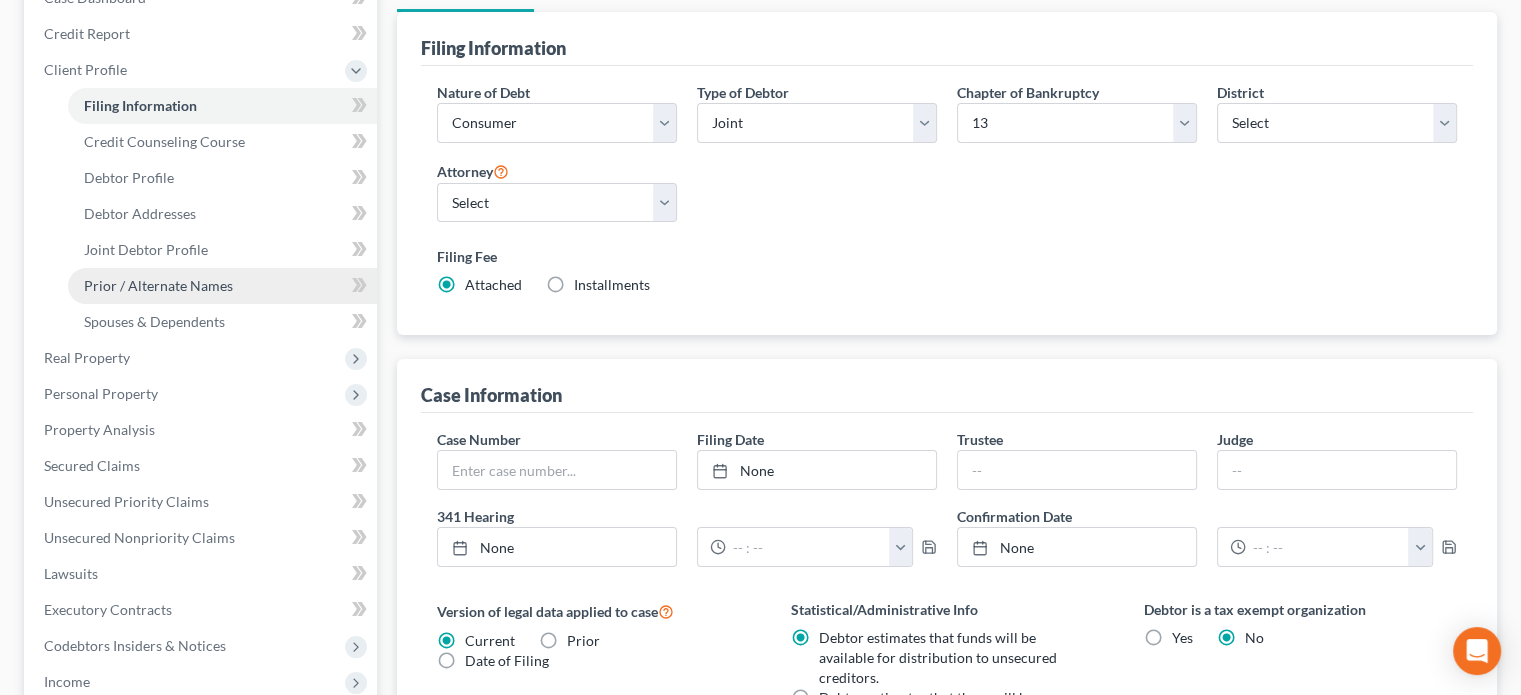 scroll, scrollTop: 200, scrollLeft: 0, axis: vertical 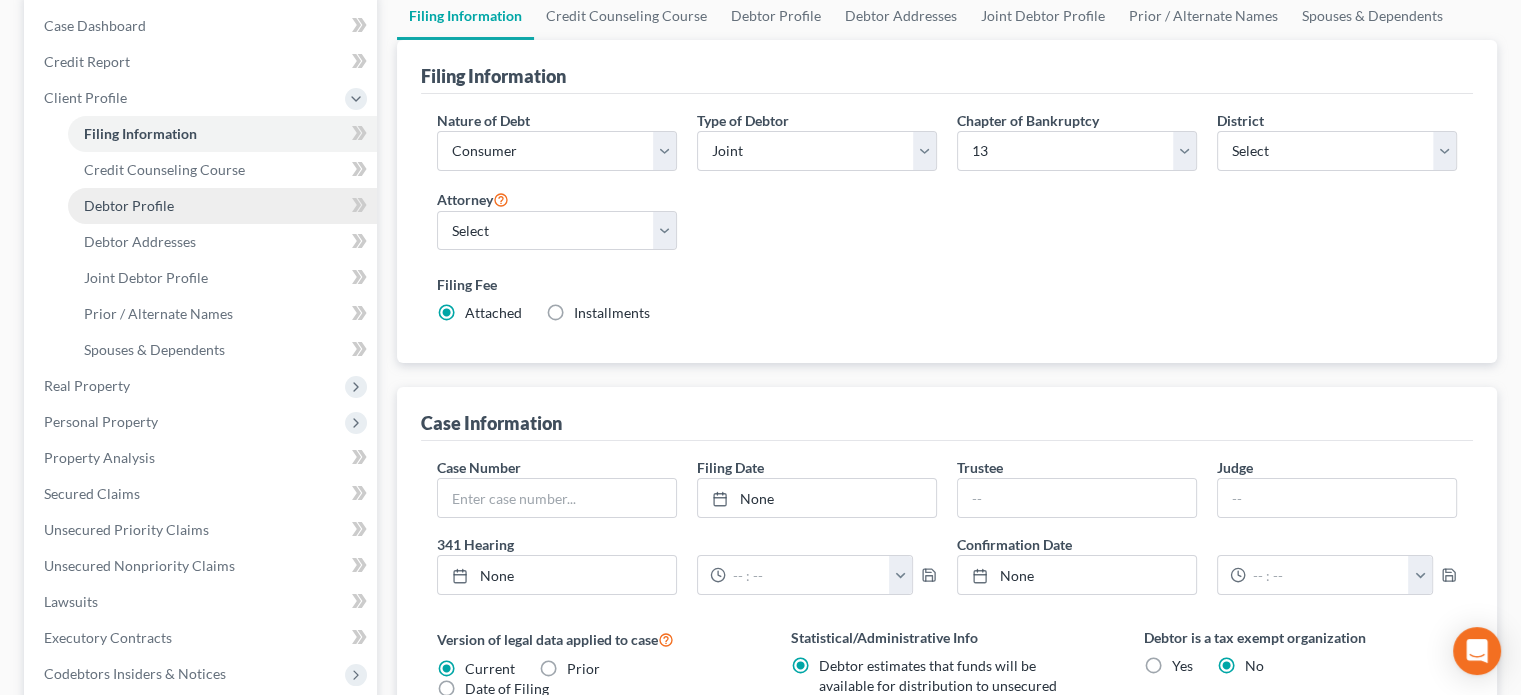 click on "Debtor Profile" at bounding box center [222, 206] 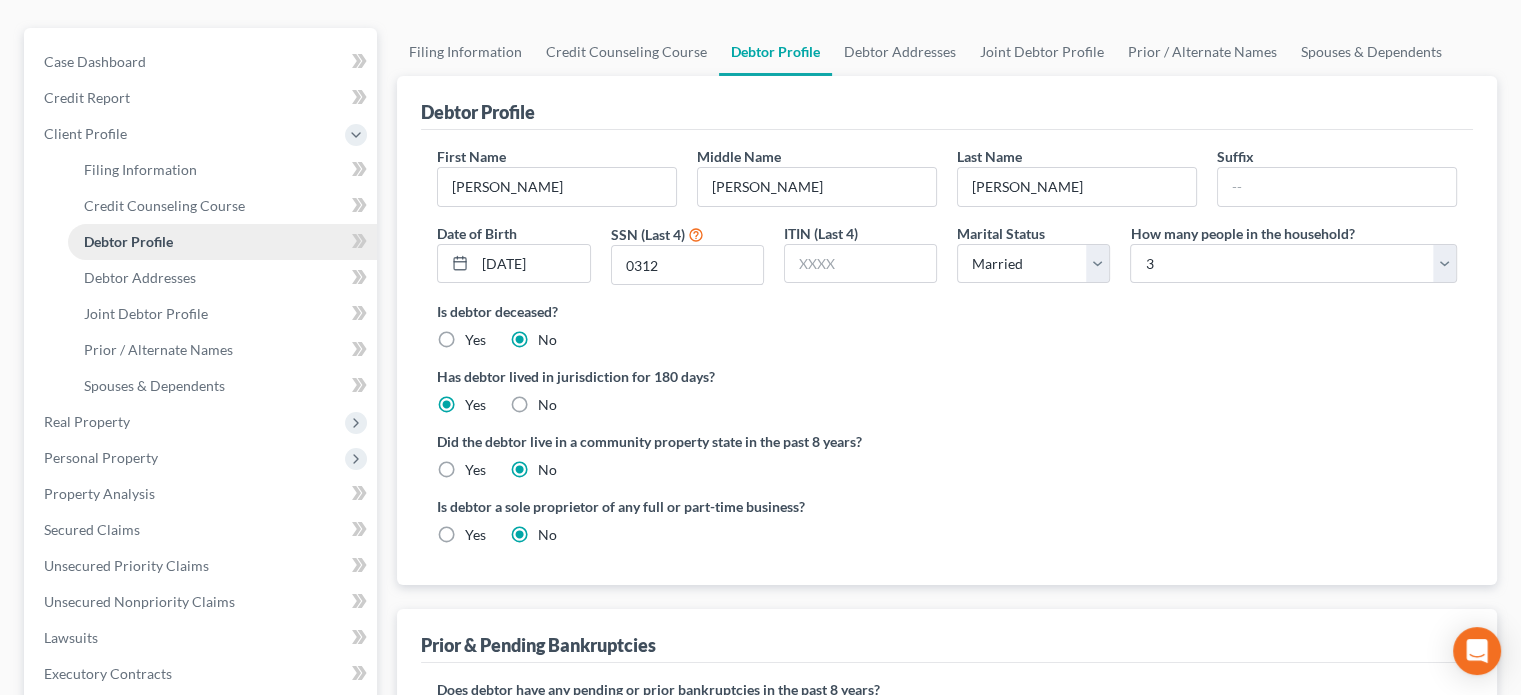 scroll, scrollTop: 200, scrollLeft: 0, axis: vertical 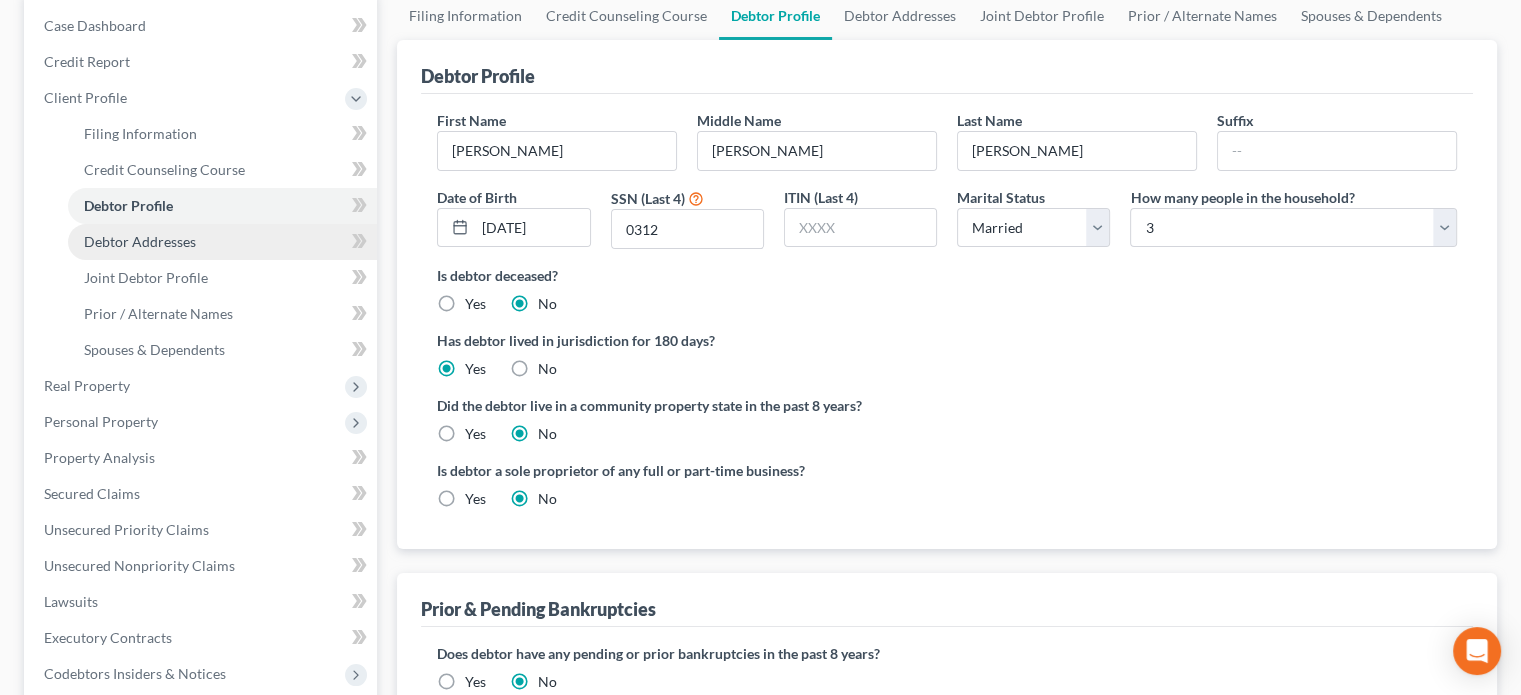click on "Debtor Addresses" at bounding box center [140, 241] 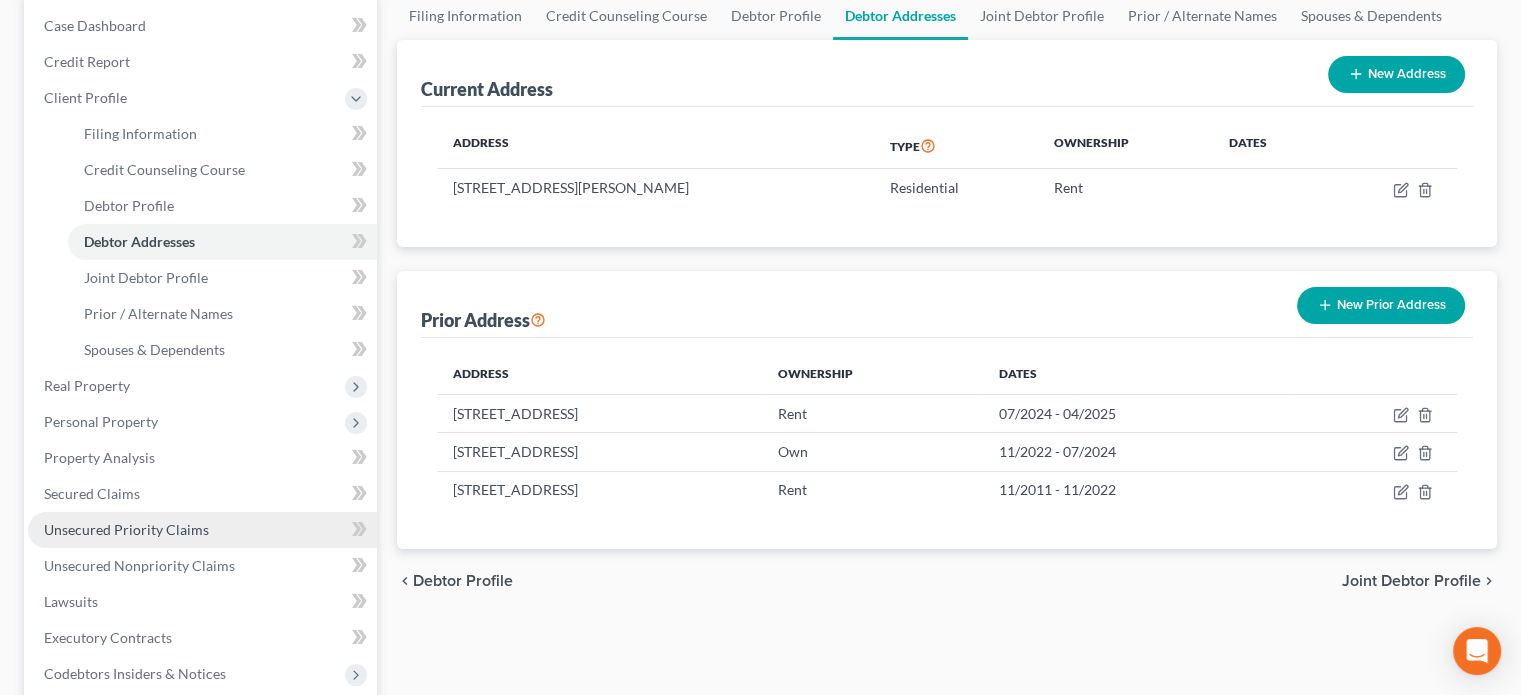 scroll, scrollTop: 300, scrollLeft: 0, axis: vertical 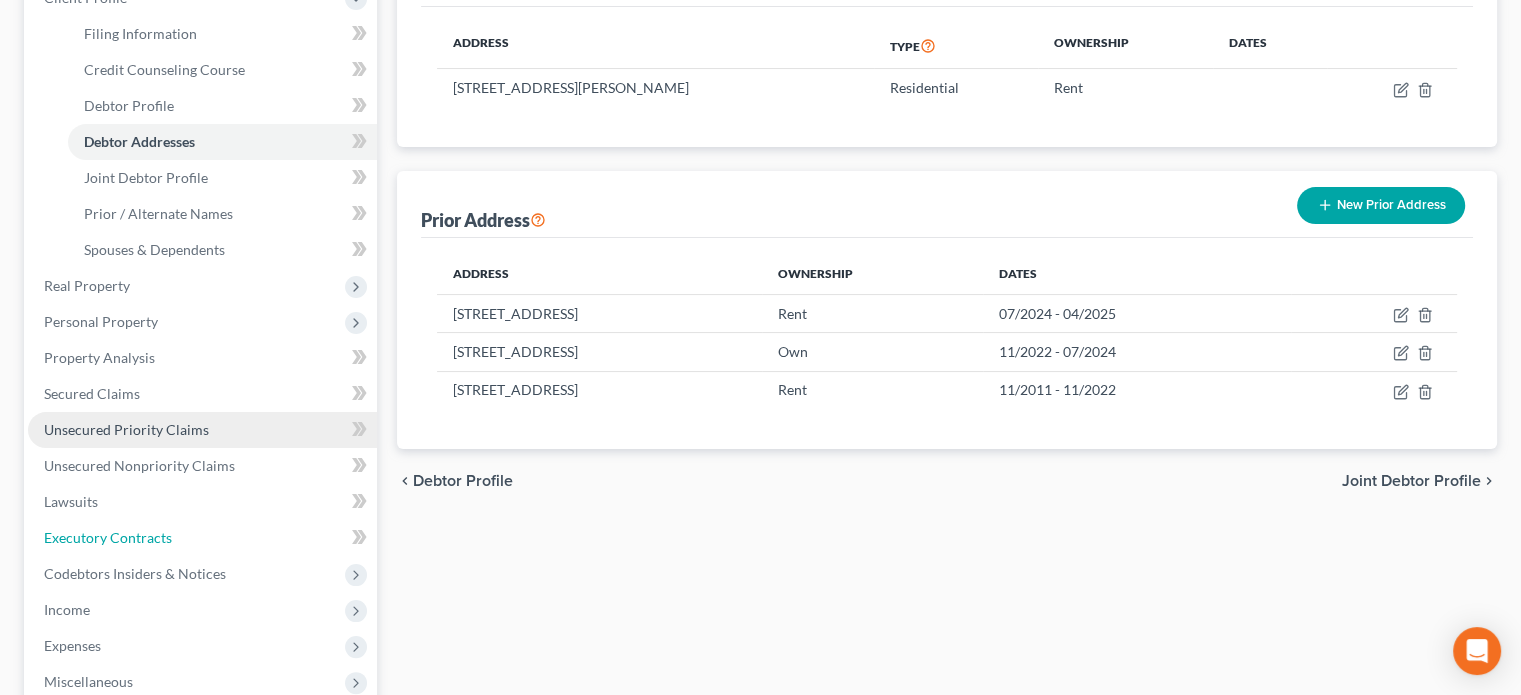 click on "Executory Contracts" at bounding box center (108, 537) 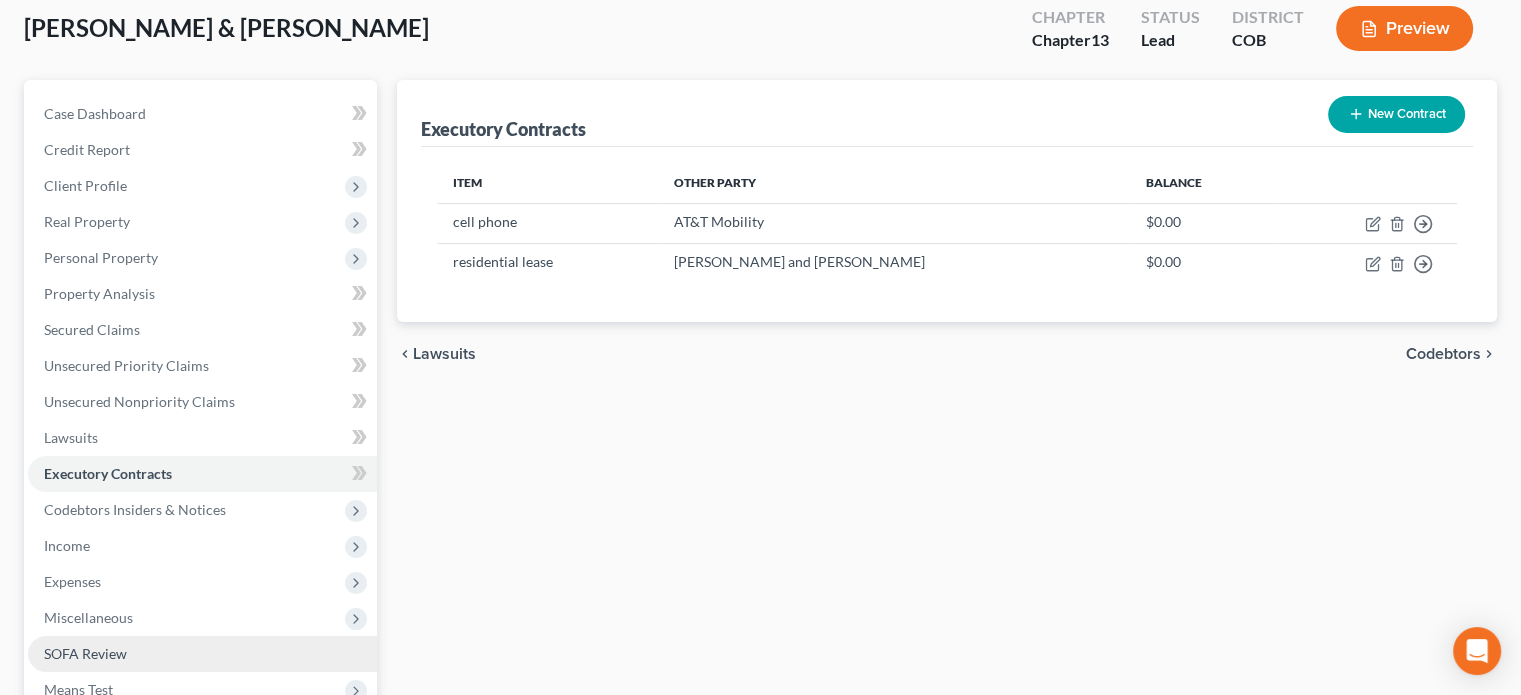 scroll, scrollTop: 300, scrollLeft: 0, axis: vertical 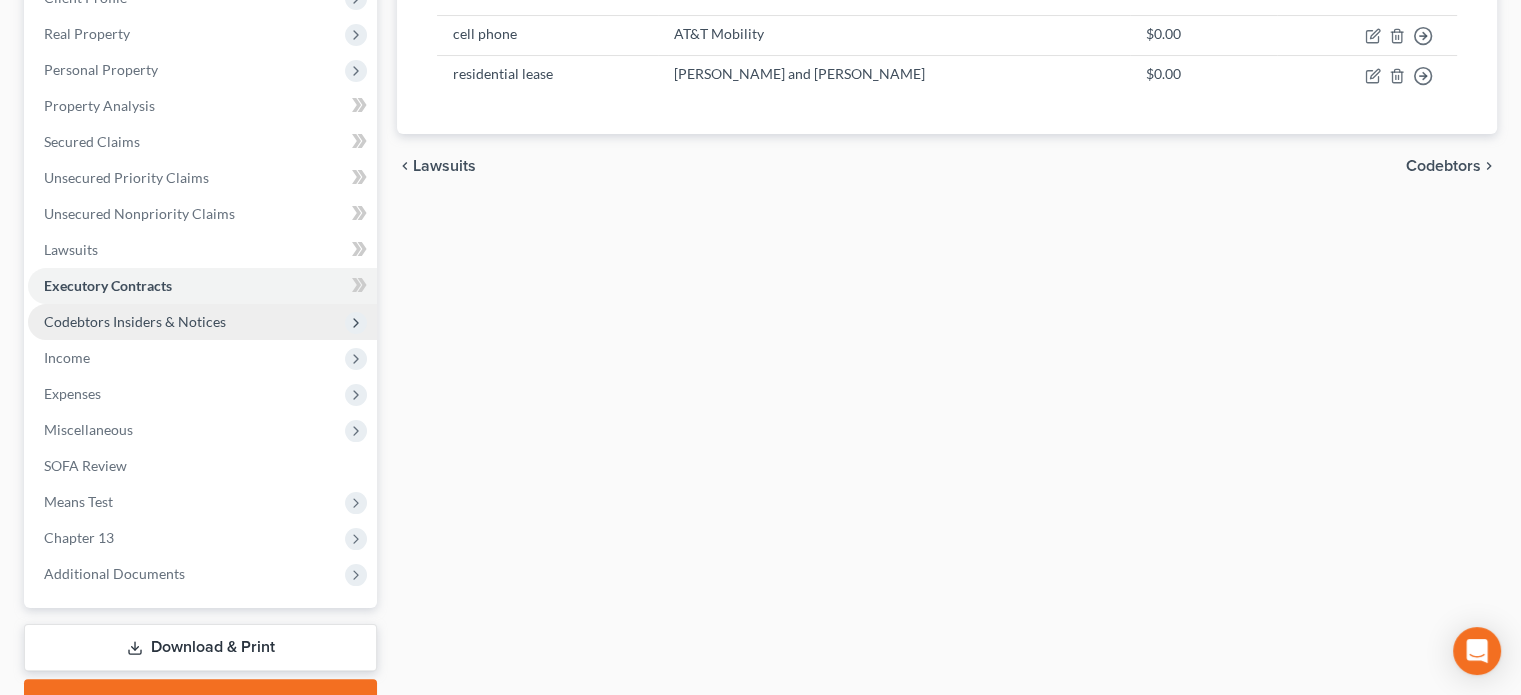 click on "Codebtors Insiders & Notices" at bounding box center [202, 322] 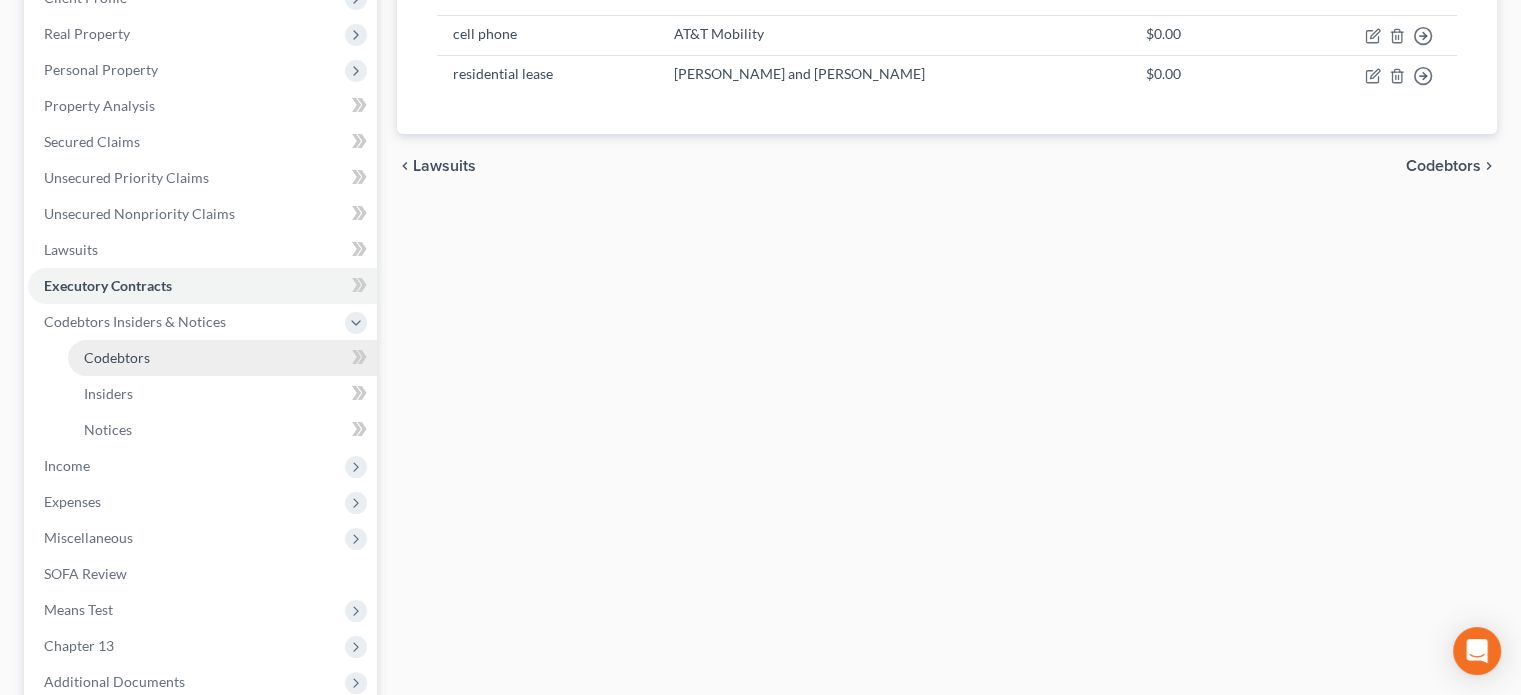 click on "Codebtors" at bounding box center [117, 357] 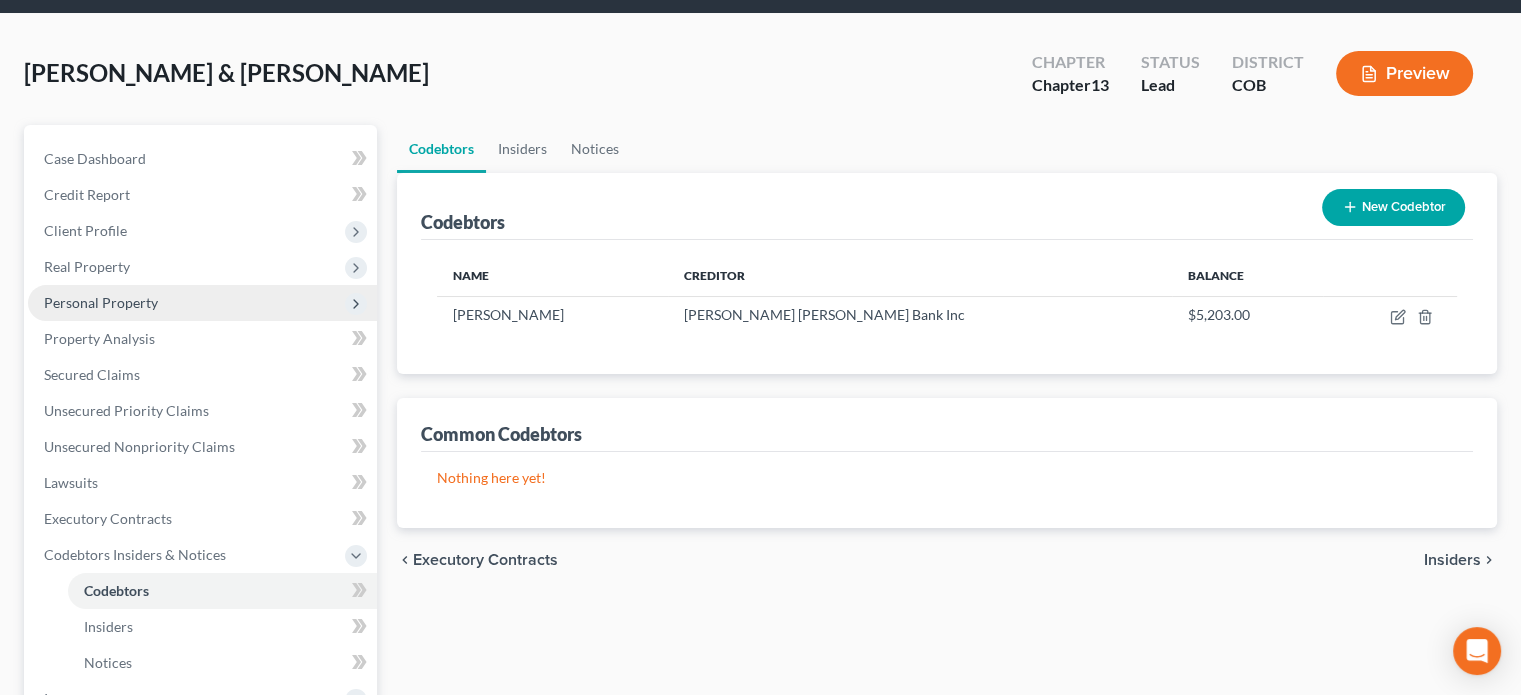scroll, scrollTop: 0, scrollLeft: 0, axis: both 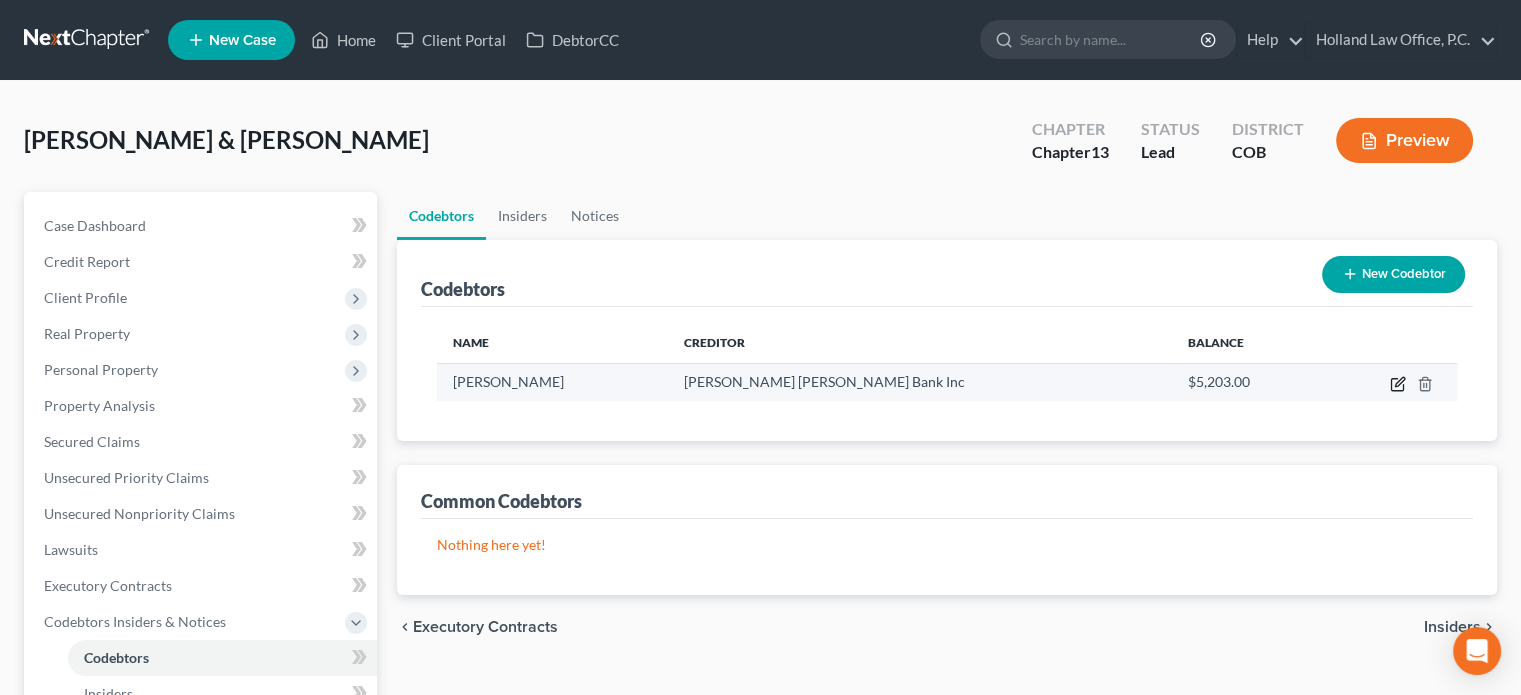 click 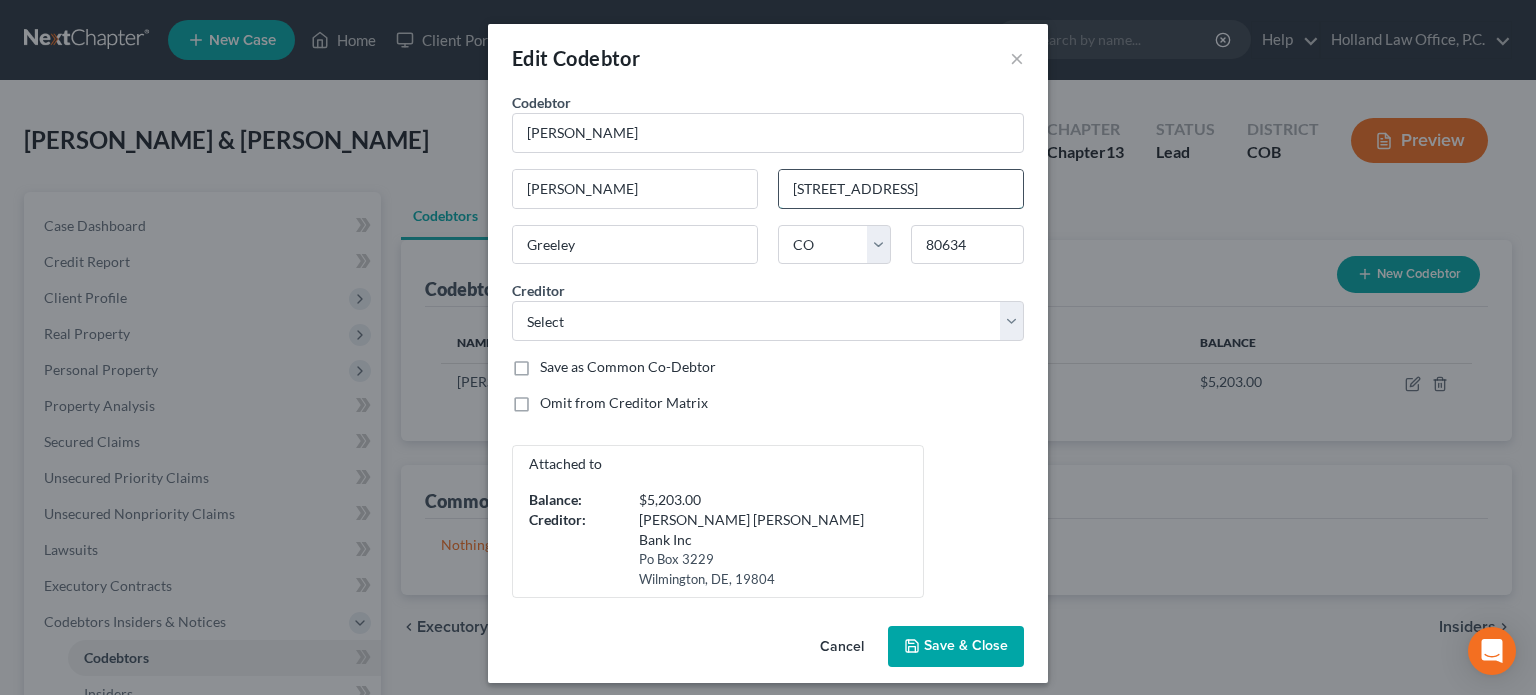 click on "7217 West 21st Street" at bounding box center [901, 189] 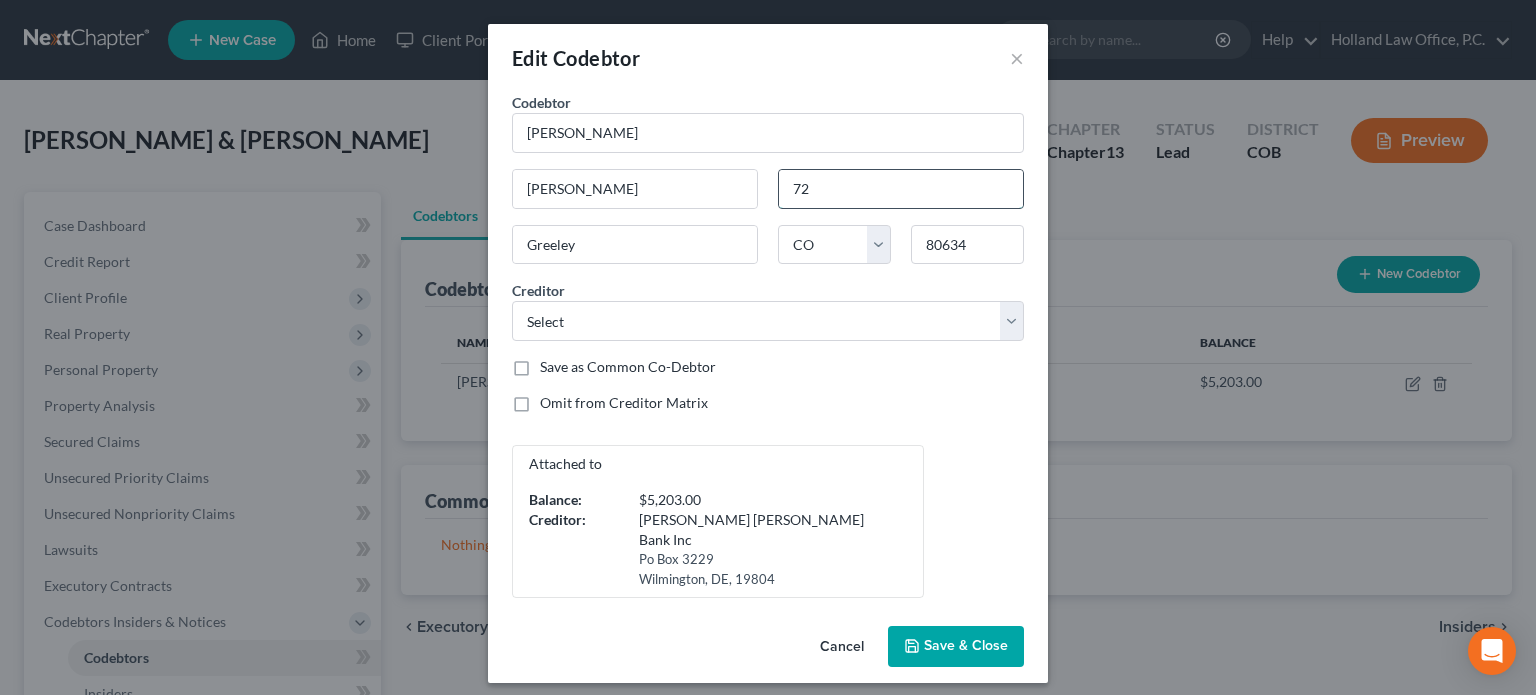 type on "7" 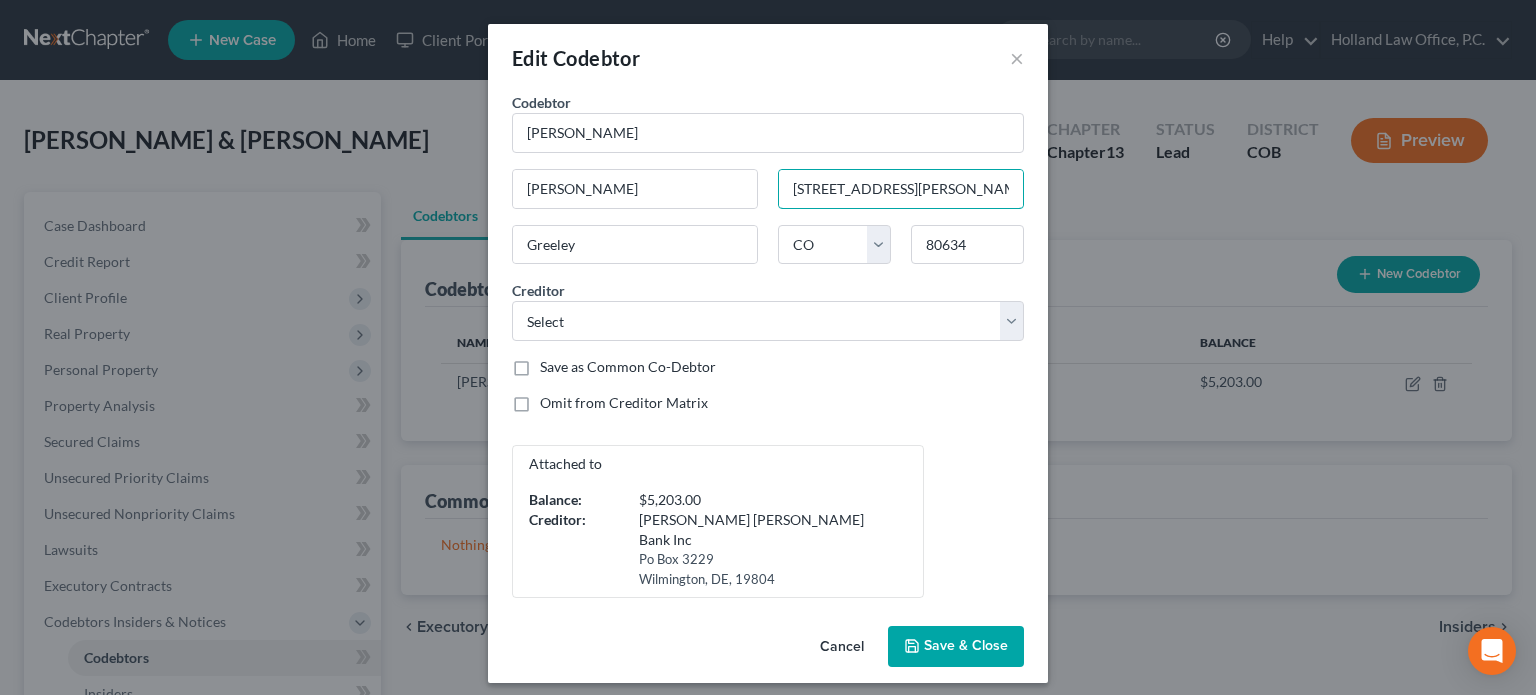 type on "303 W. Lierly St." 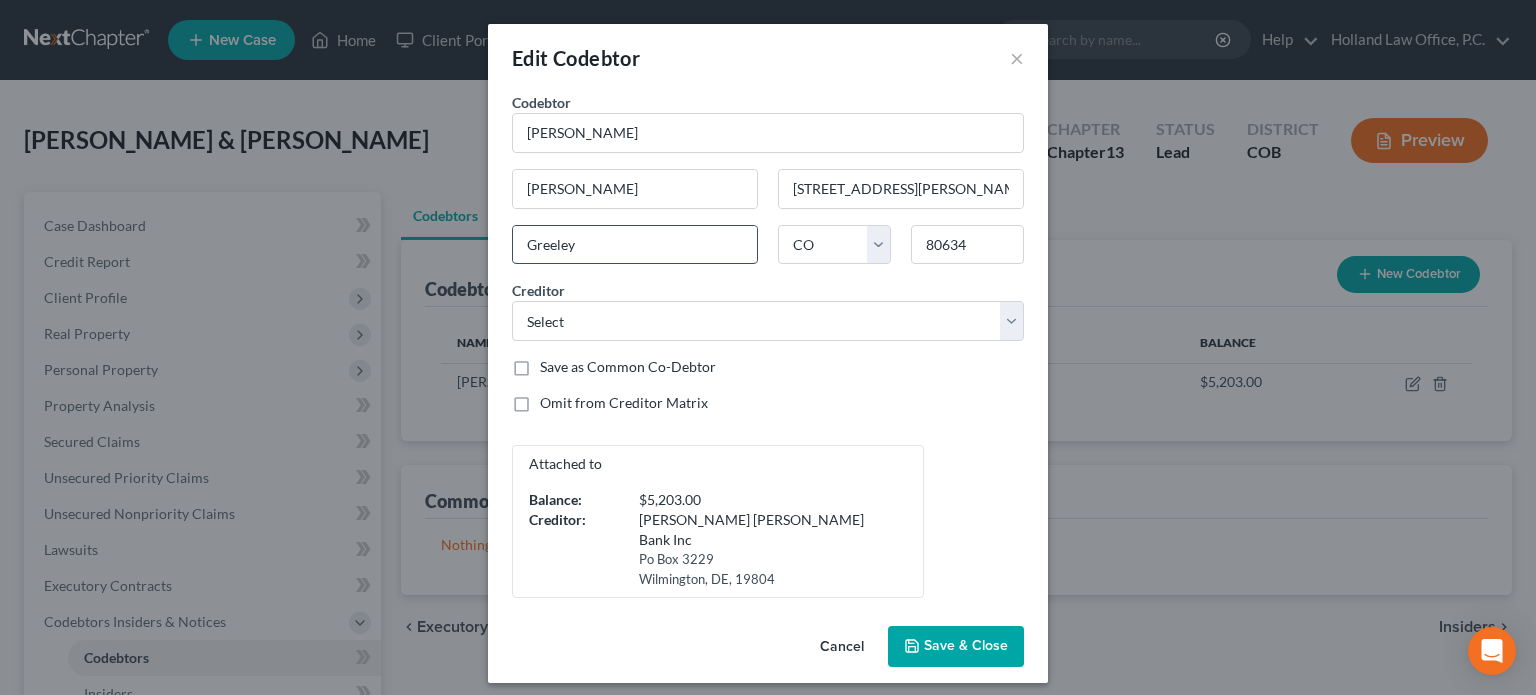 click on "Greeley" at bounding box center [635, 245] 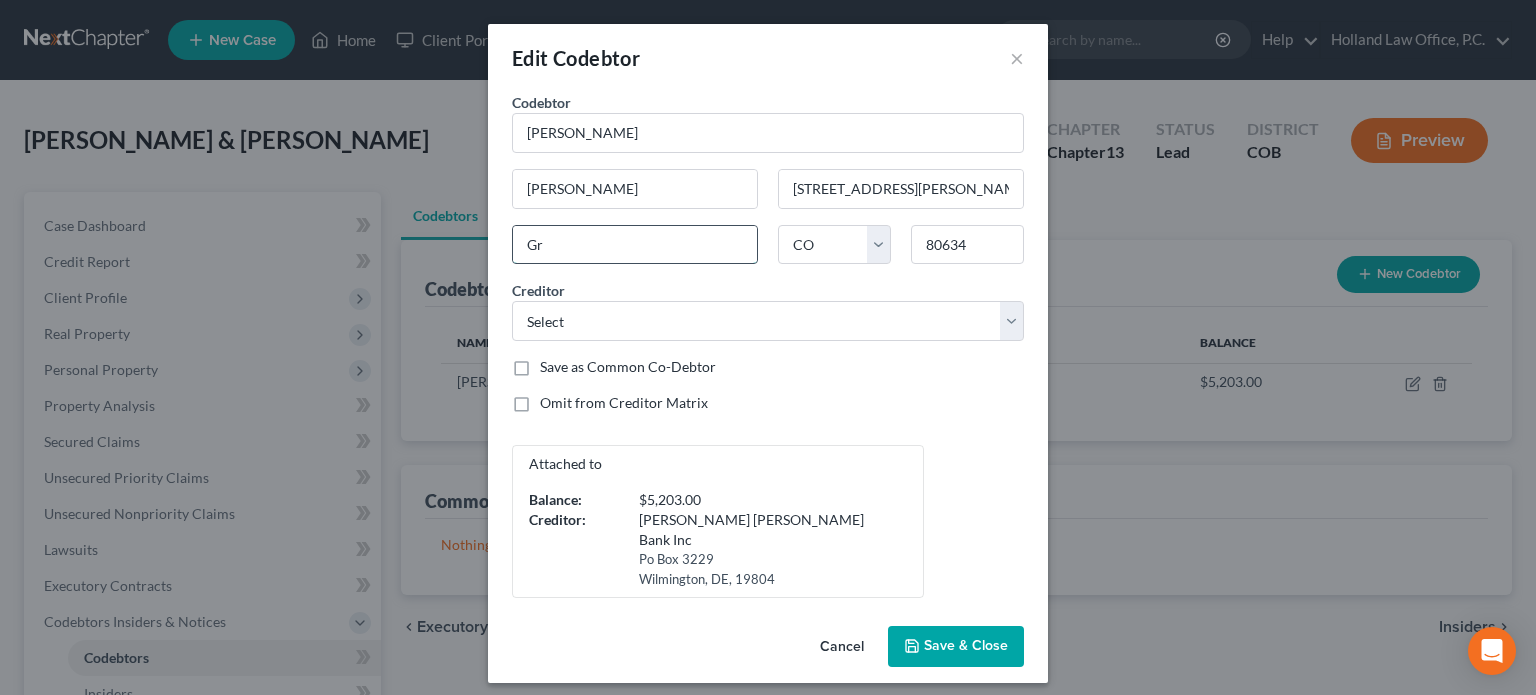type on "G" 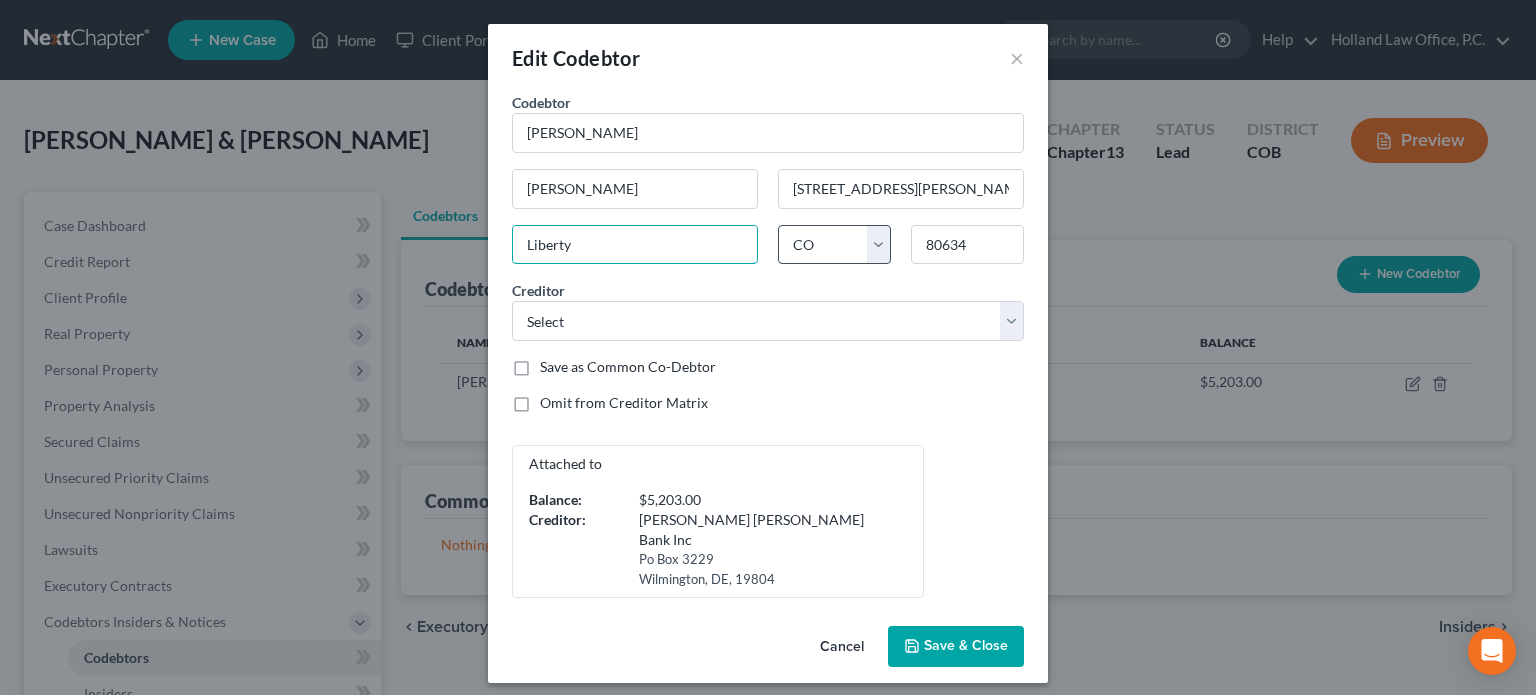 type on "Liberty" 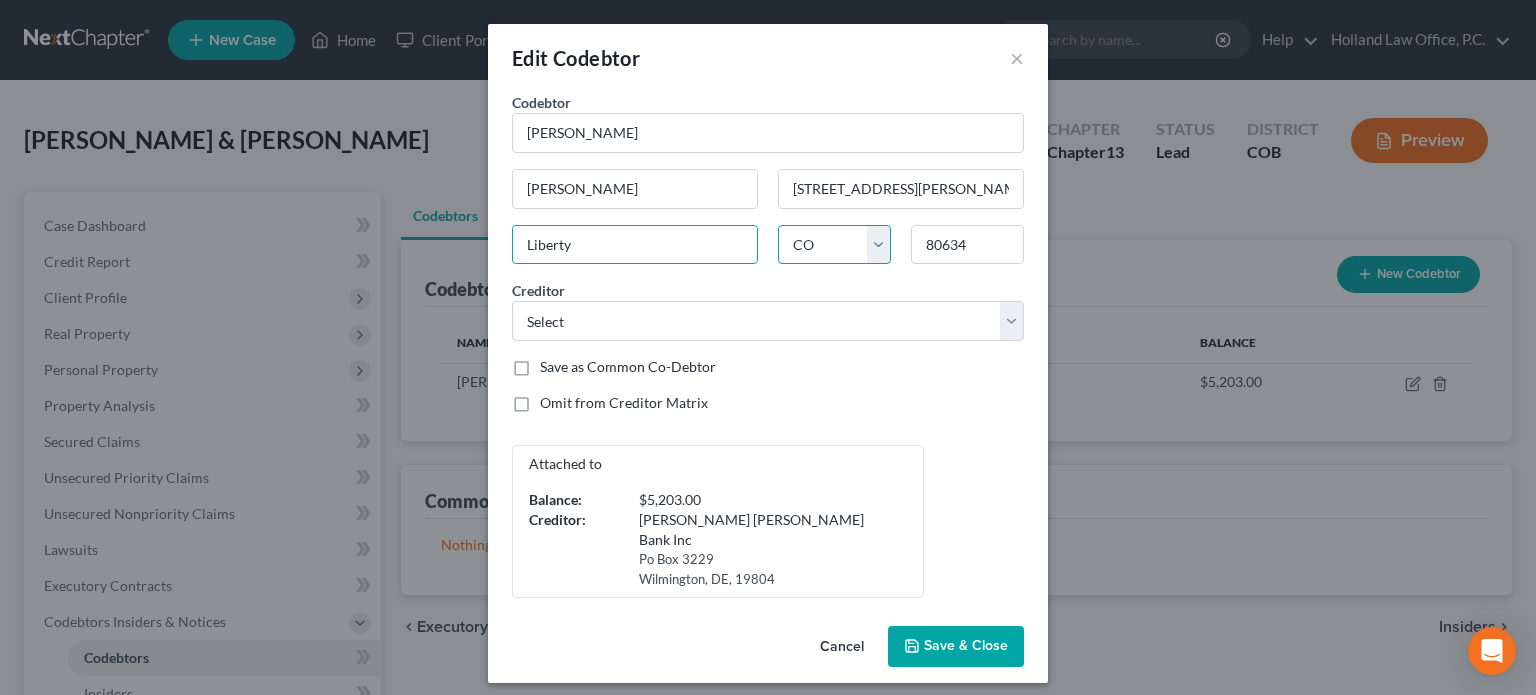 click on "State AL AK AR AZ CA CO CT DE DC FL GA GU HI ID IL IN IA KS KY LA ME MD MA MI MN MS MO MT NC ND NE NV NH NJ NM NY OH OK OR PA PR RI SC SD TN TX UT VI VA VT WA WV WI WY" at bounding box center [834, 245] 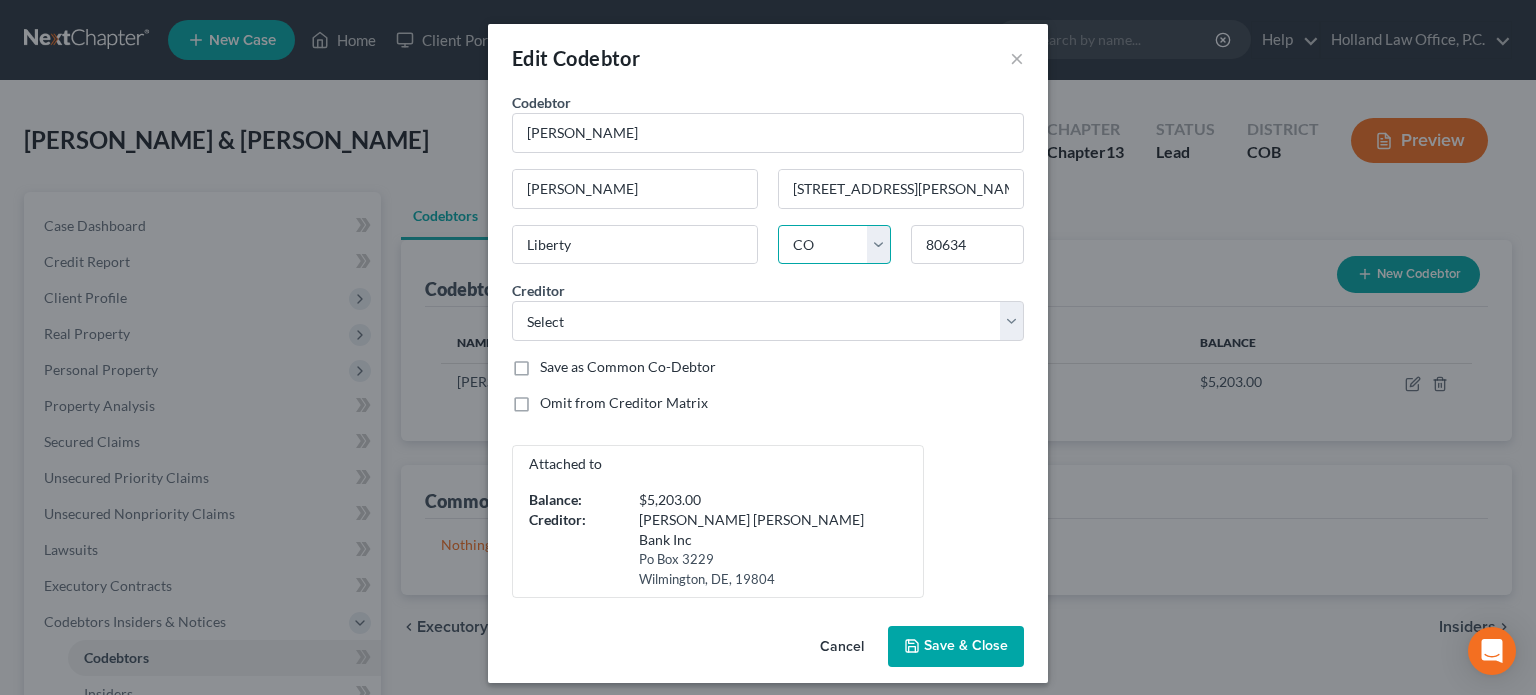 select on "14" 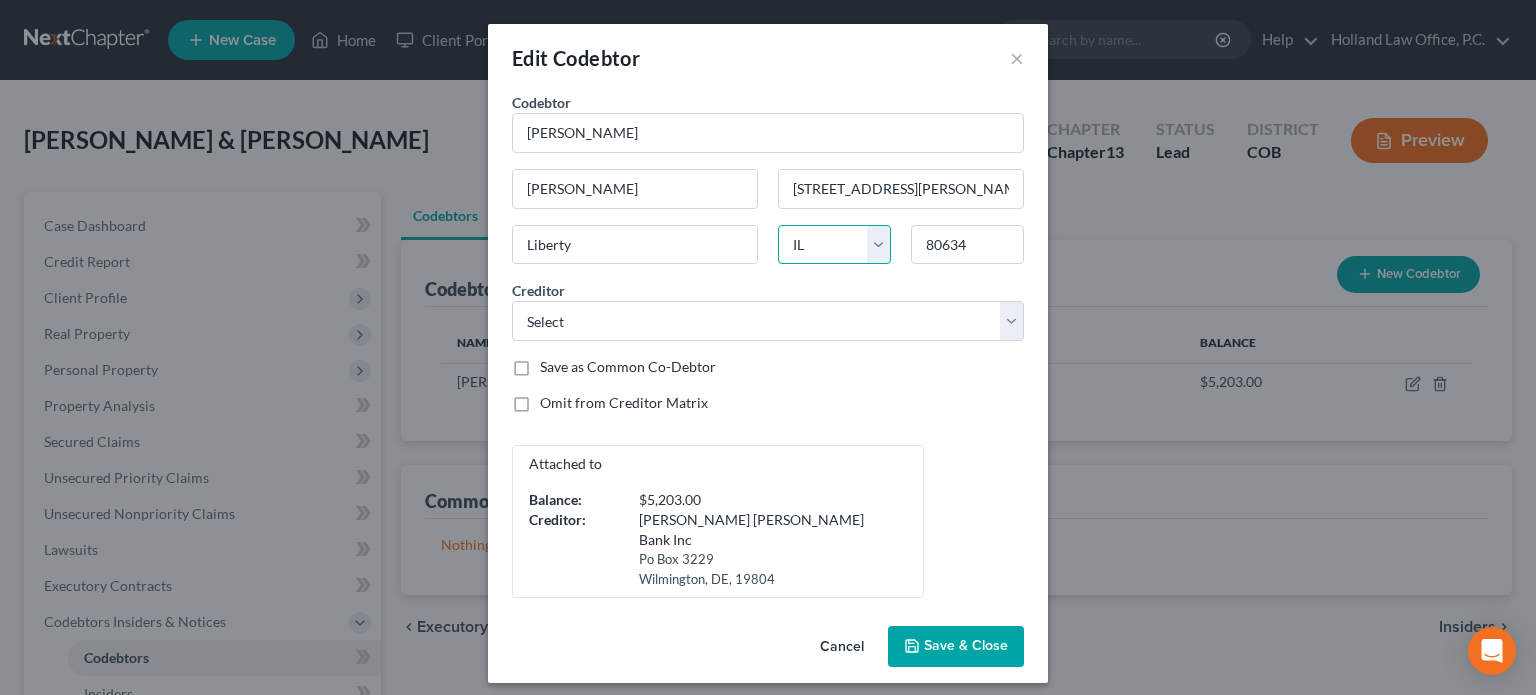 click on "State AL AK AR AZ CA CO CT DE DC FL GA GU HI ID IL IN IA KS KY LA ME MD MA MI MN MS MO MT NC ND NE NV NH NJ NM NY OH OK OR PA PR RI SC SD TN TX UT VI VA VT WA WV WI WY" at bounding box center [834, 245] 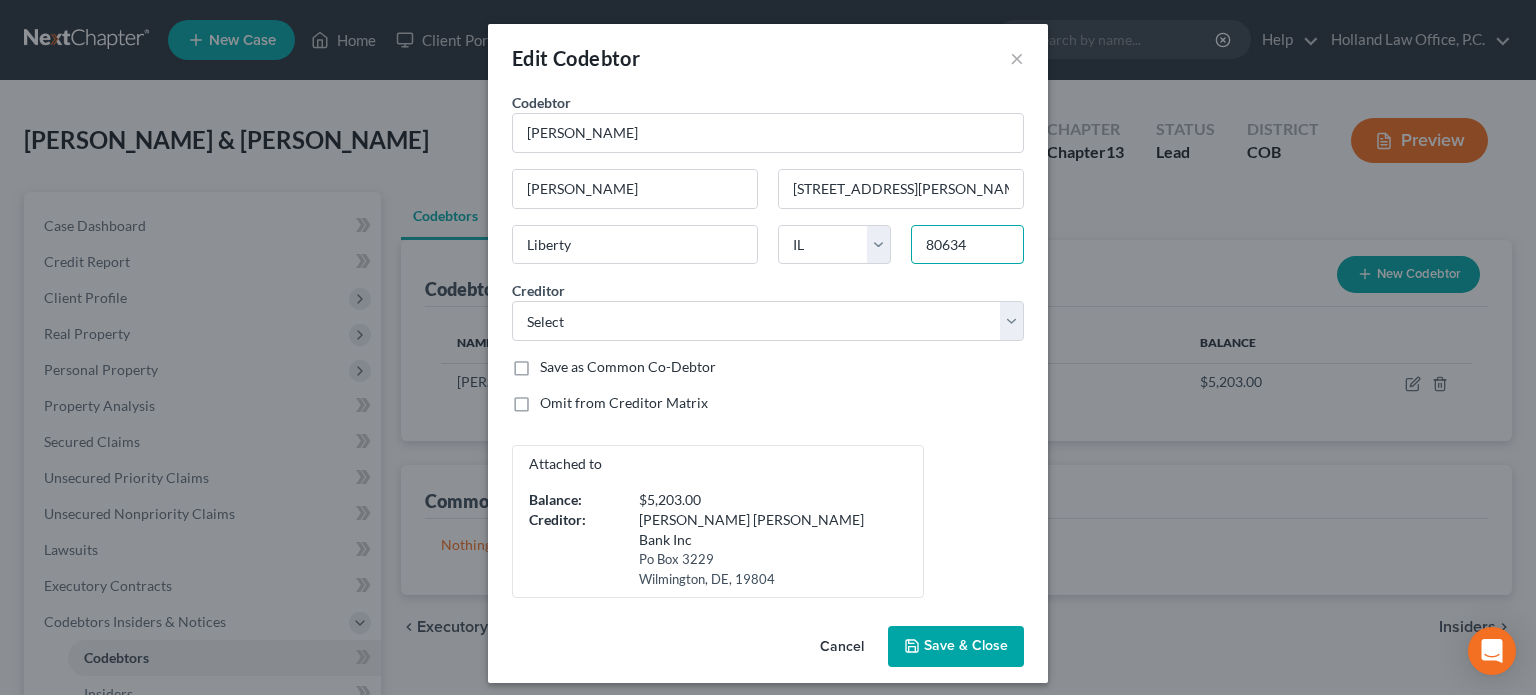 click on "80634" at bounding box center [967, 245] 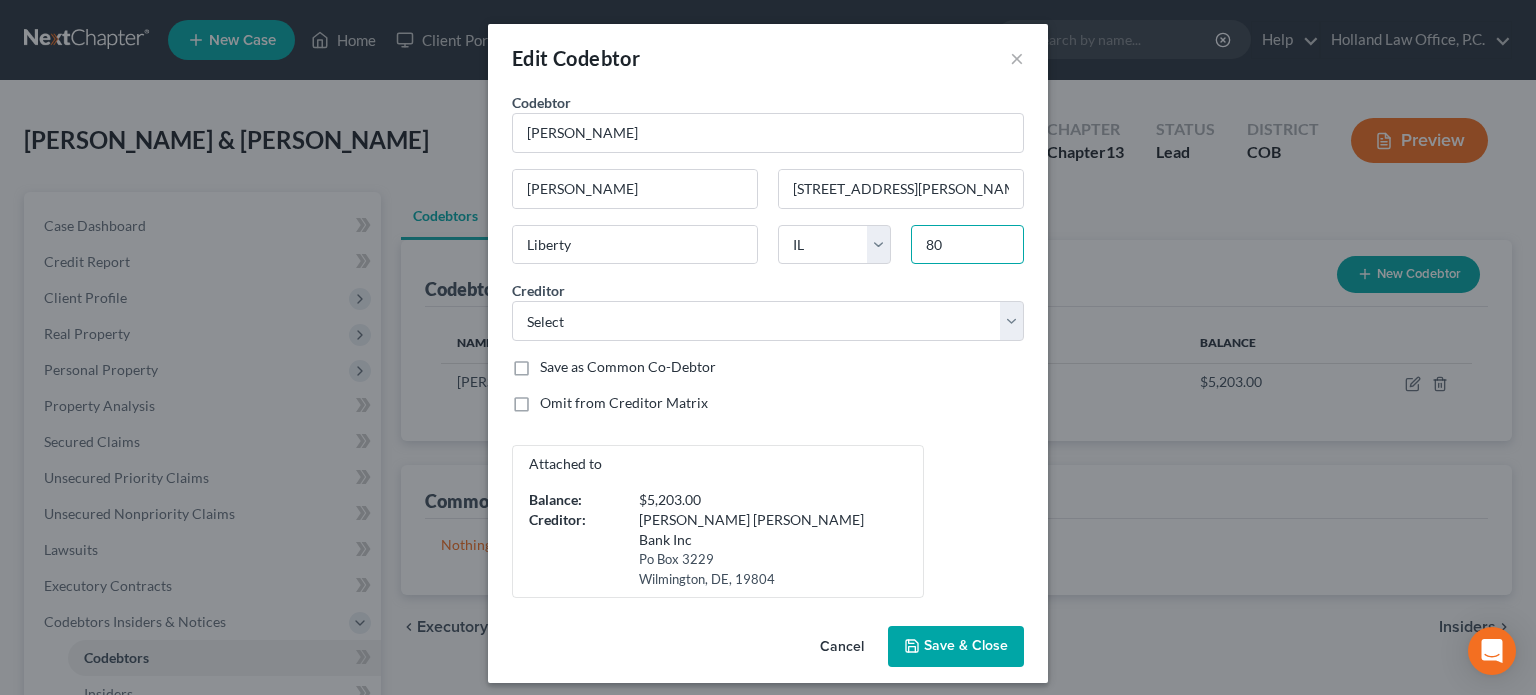 type on "8" 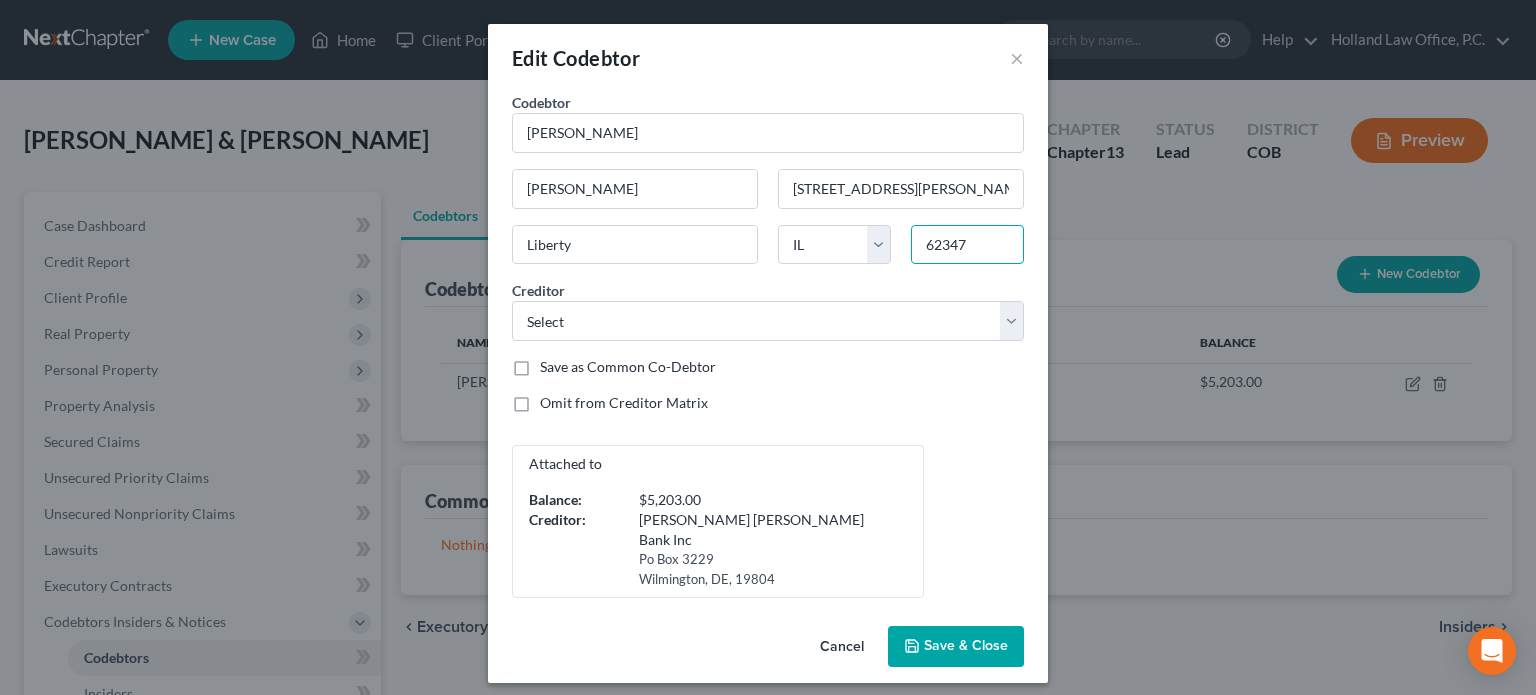 type on "62347" 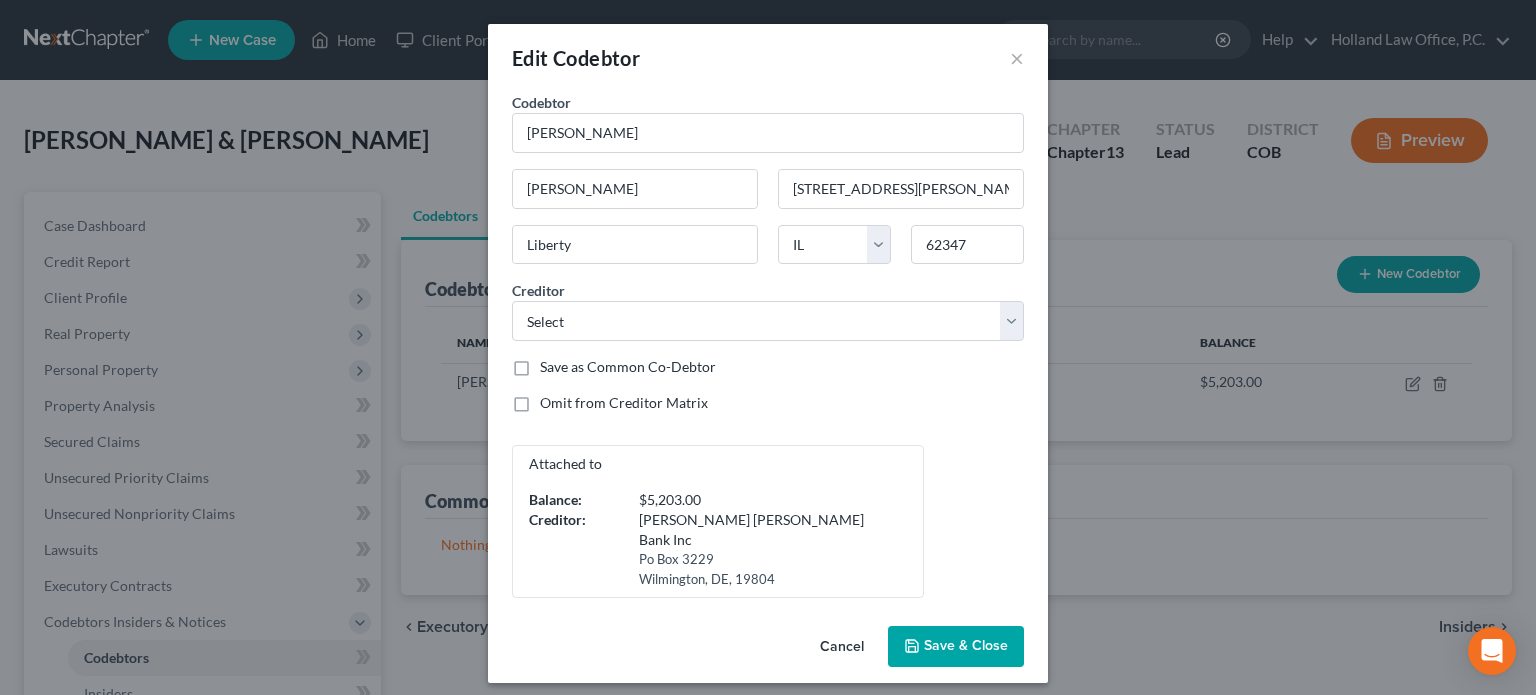 click on "Attached to  Balance: $5,203.00 Creditor: Sallie Mae Bank Inc Po Box 3229 Wilmington,   DE,   19804" at bounding box center [768, 521] 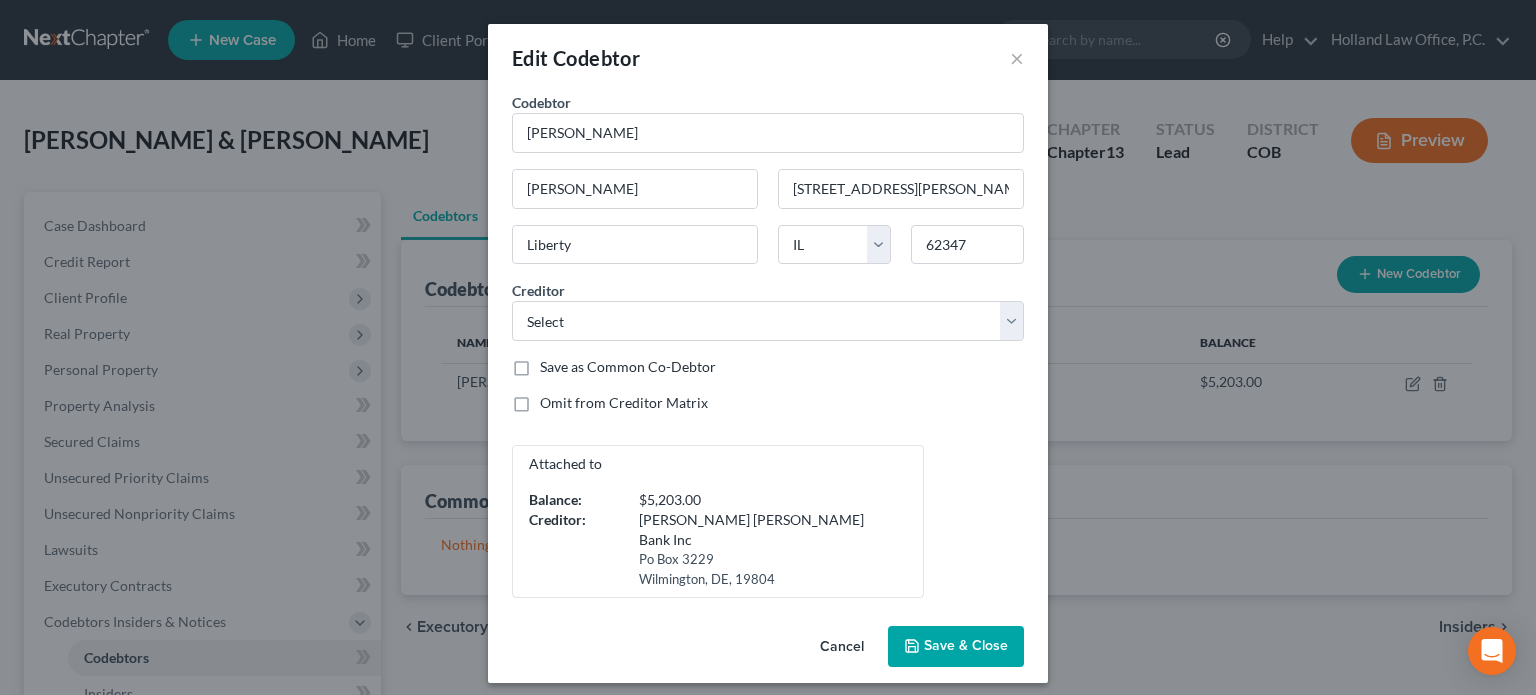click on "Save & Close" at bounding box center [956, 647] 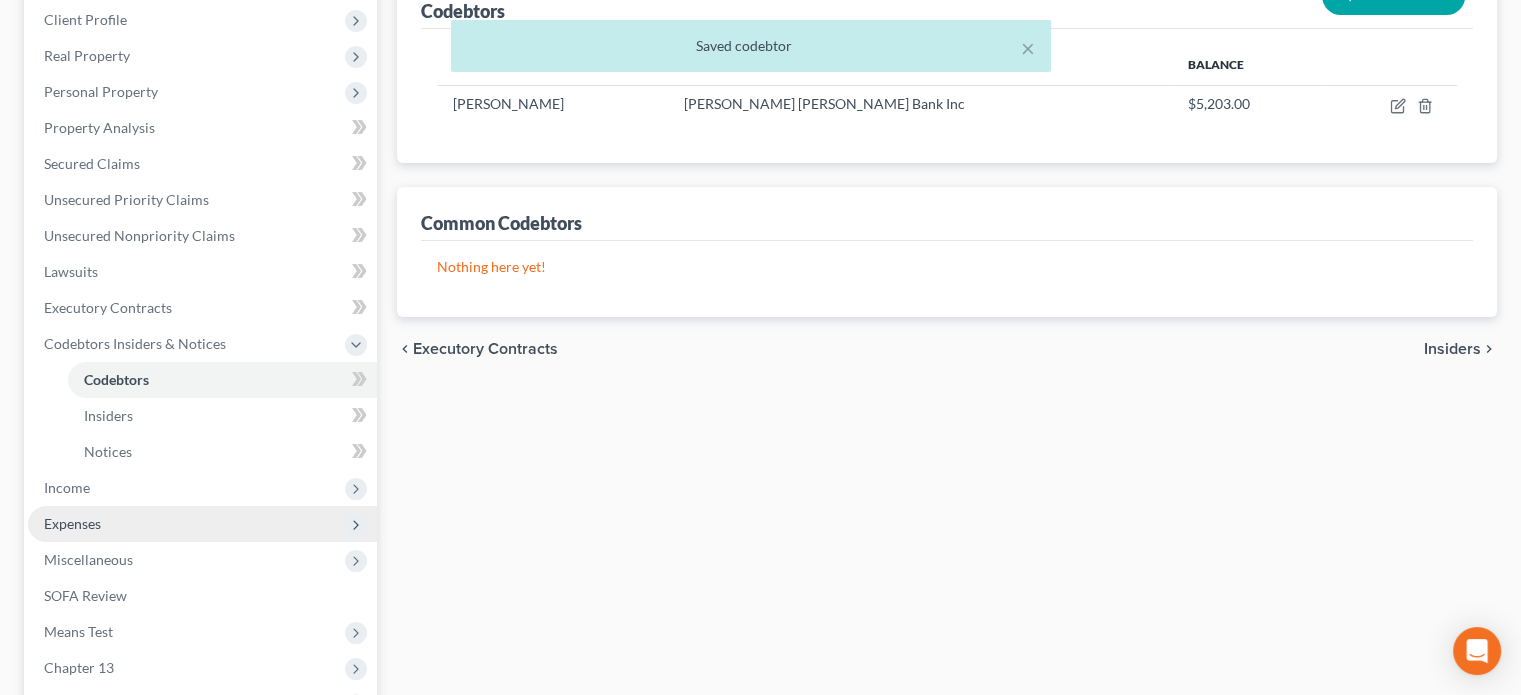 scroll, scrollTop: 400, scrollLeft: 0, axis: vertical 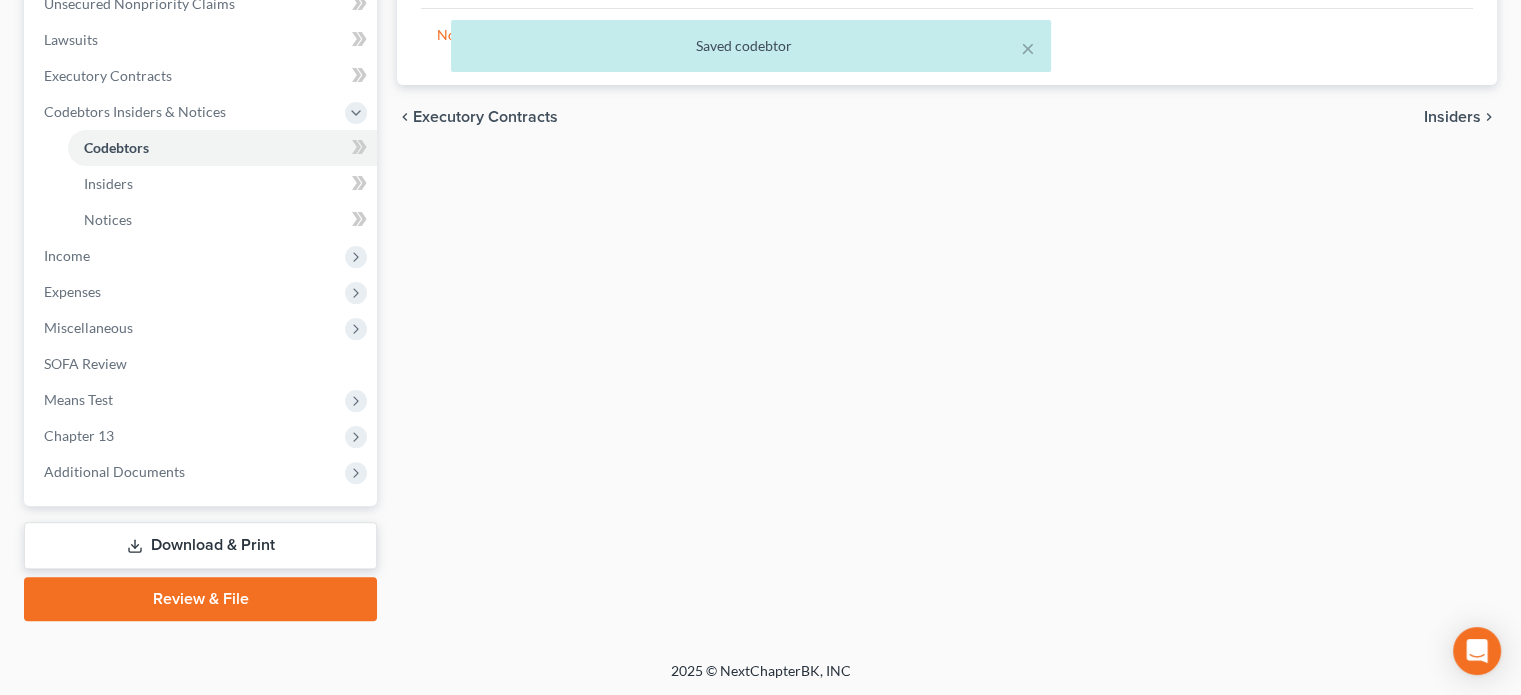 click on "Review & File" at bounding box center (200, 599) 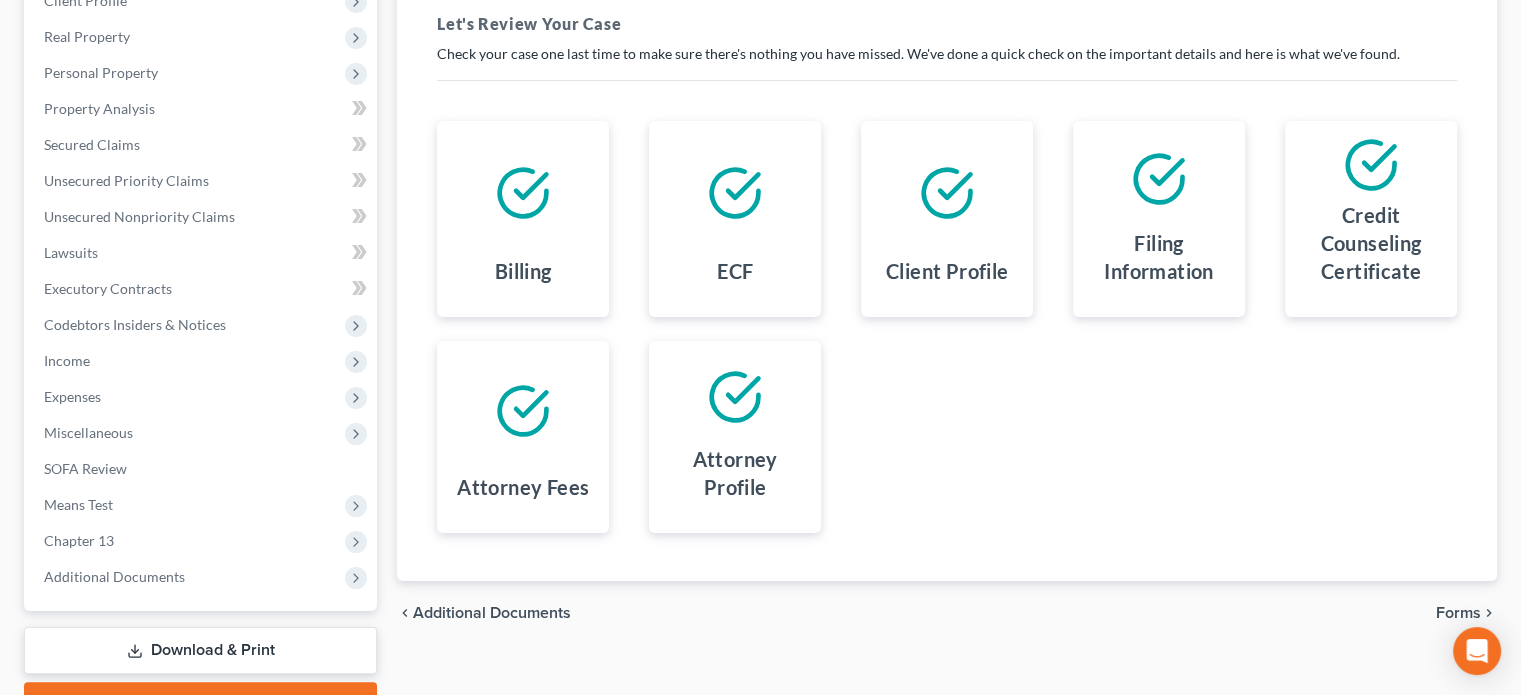 scroll, scrollTop: 300, scrollLeft: 0, axis: vertical 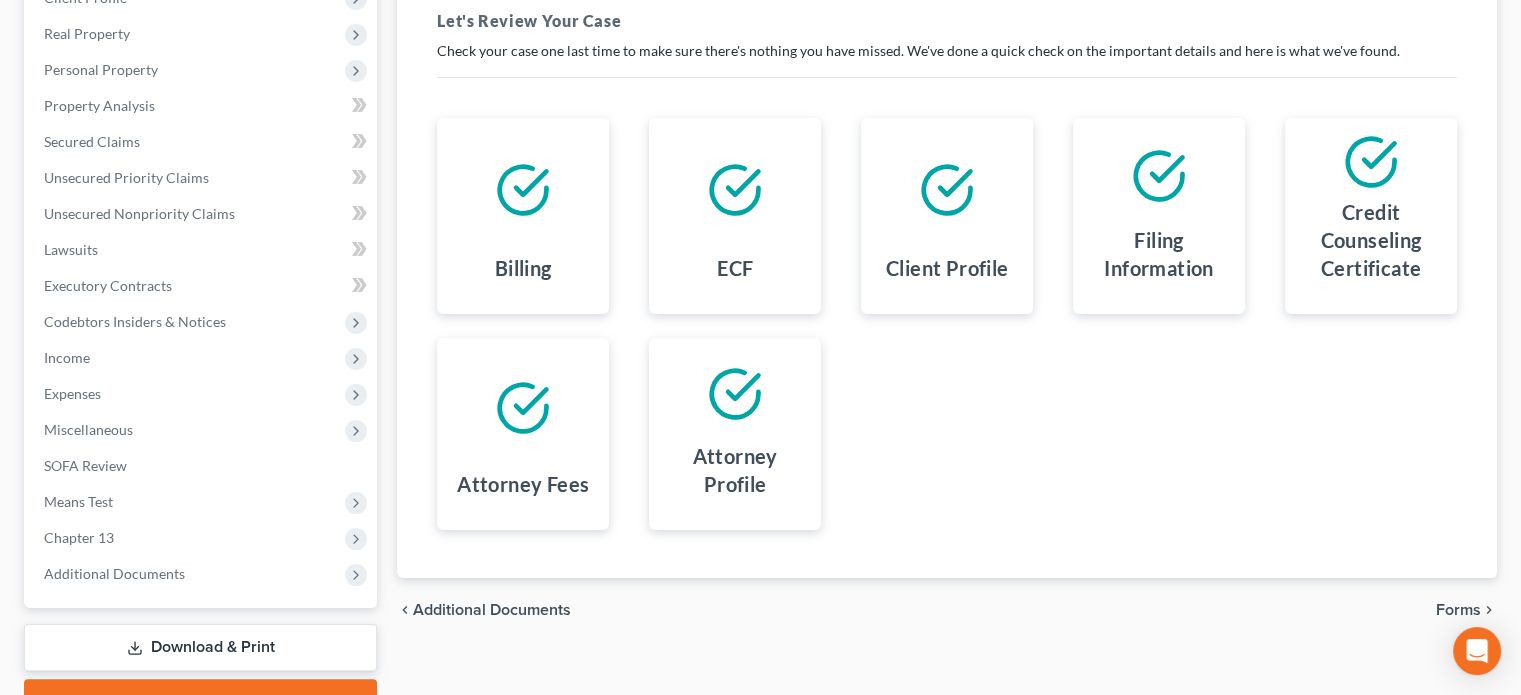 click on "Forms" at bounding box center [1458, 610] 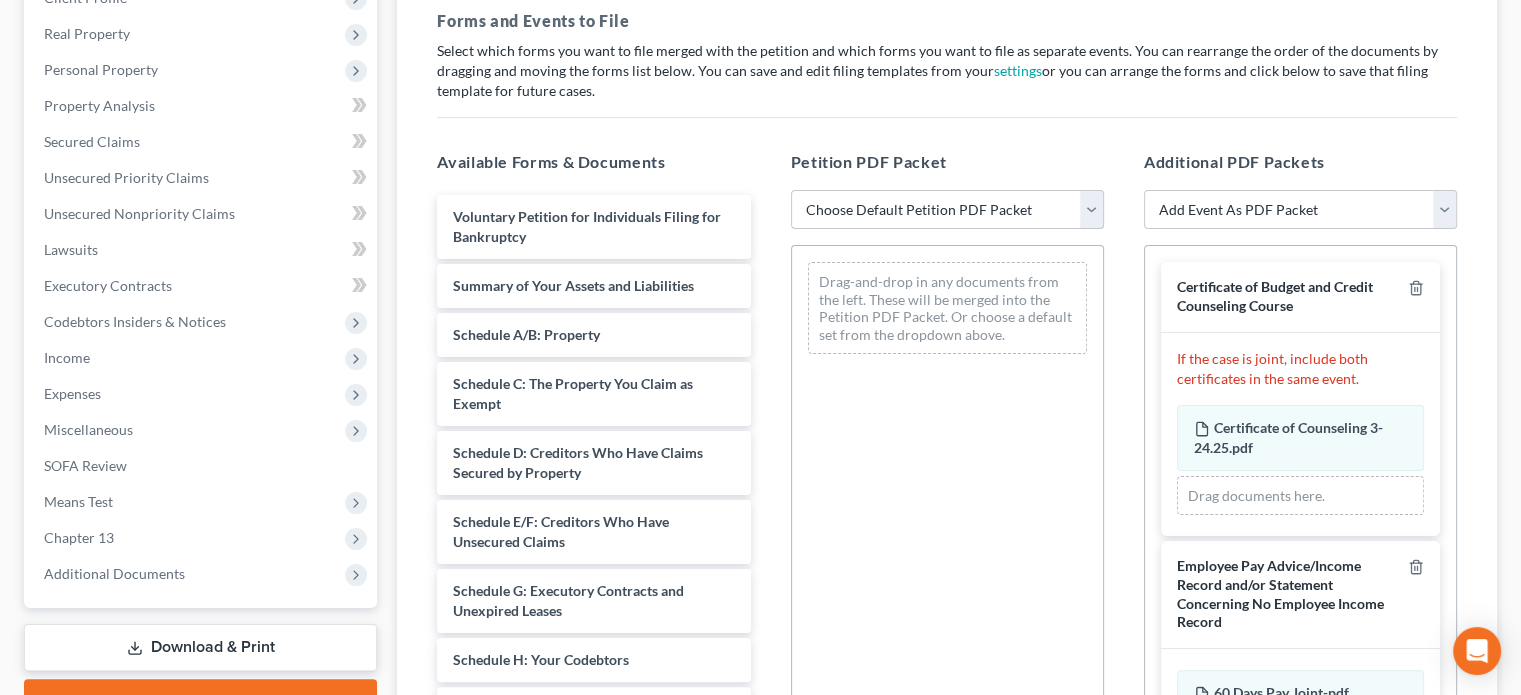 click on "Choose Default Petition PDF Packet Emergency Filing (Voluntary Petition and Creditor List Only) Chapter 13 Template CH13 above median income CH13 below median income" at bounding box center (947, 210) 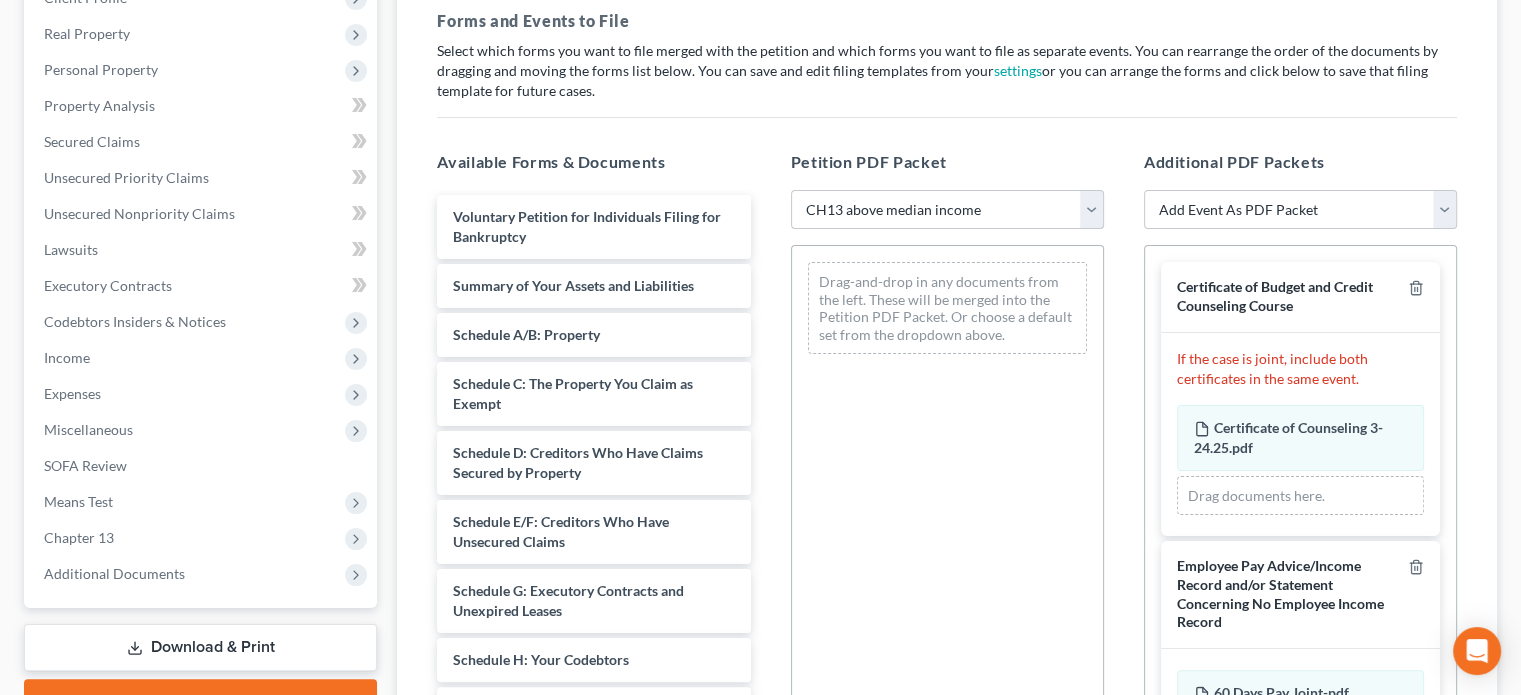 click on "Choose Default Petition PDF Packet Emergency Filing (Voluntary Petition and Creditor List Only) Chapter 13 Template CH13 above median income CH13 below median income" at bounding box center [947, 210] 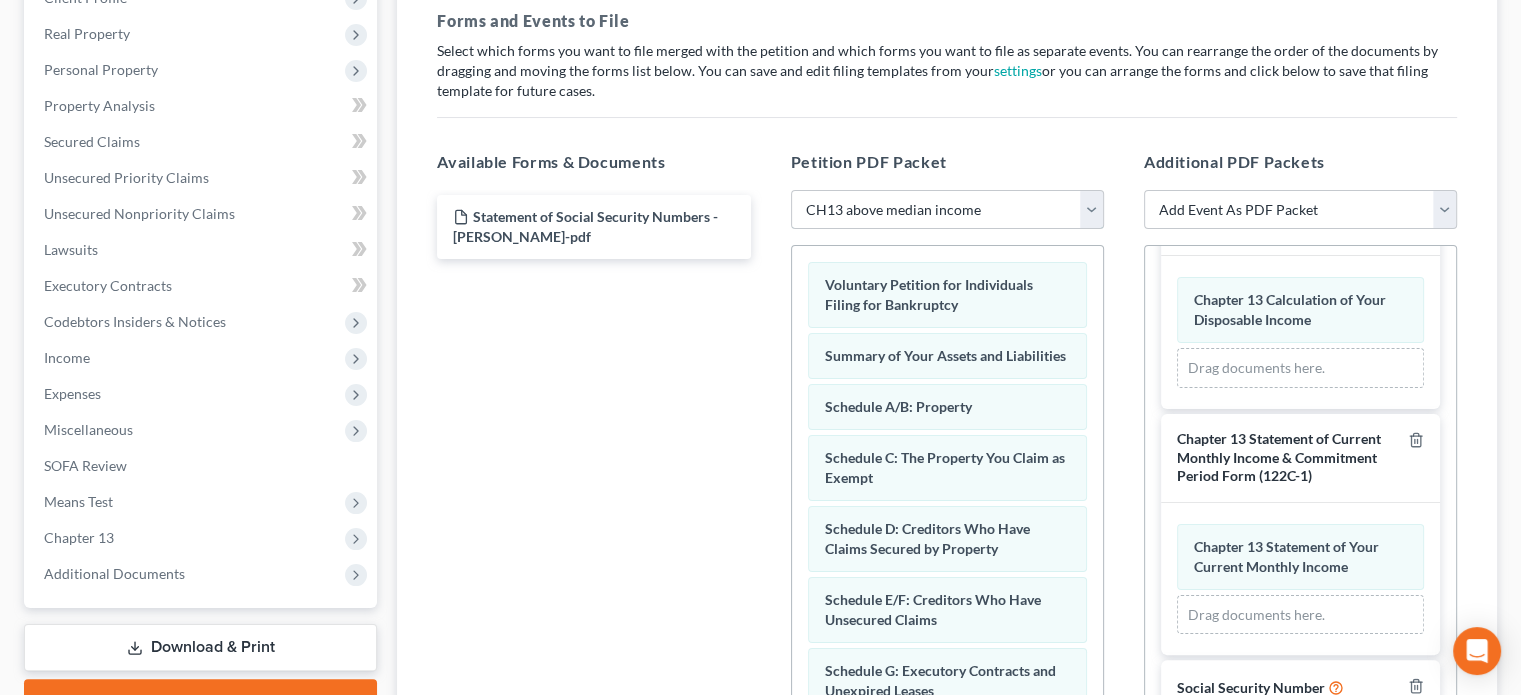 scroll, scrollTop: 838, scrollLeft: 0, axis: vertical 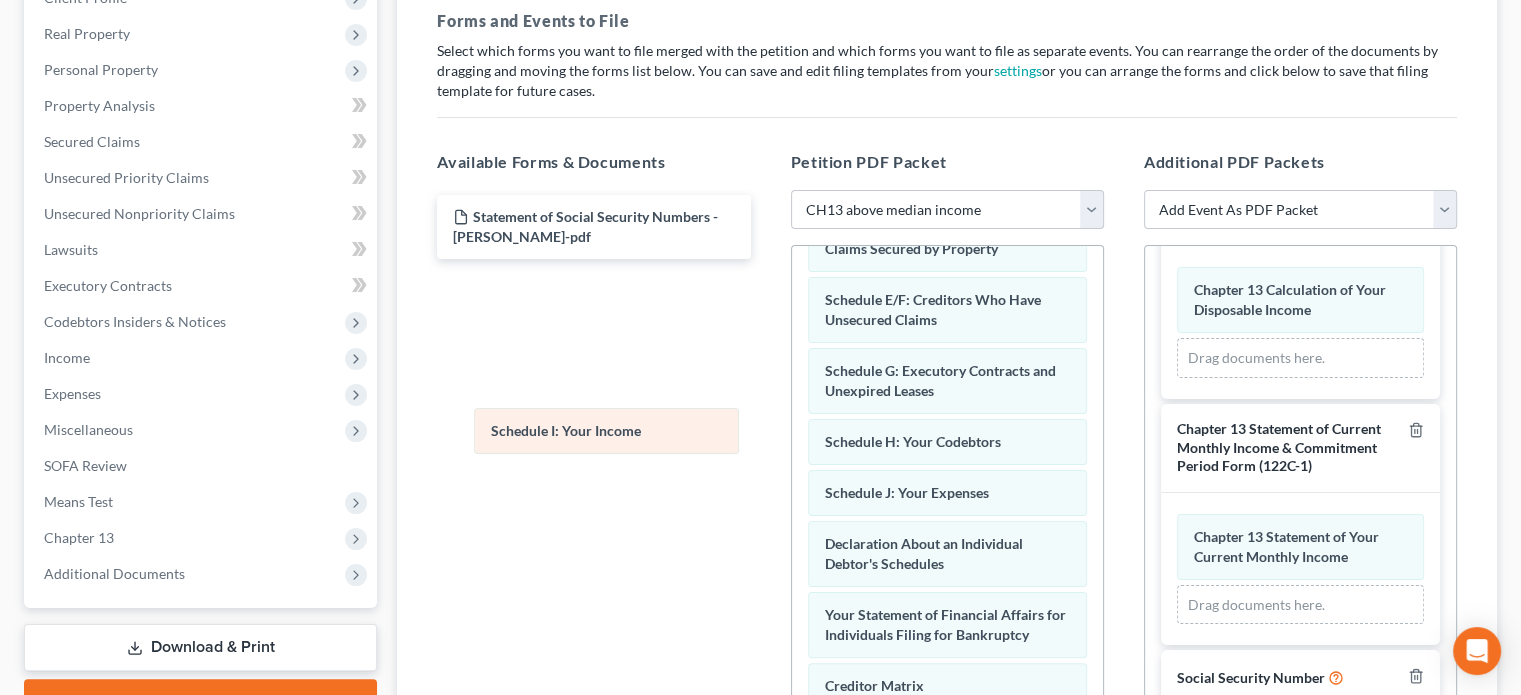 drag, startPoint x: 936, startPoint y: 512, endPoint x: 593, endPoint y: 403, distance: 359.90277 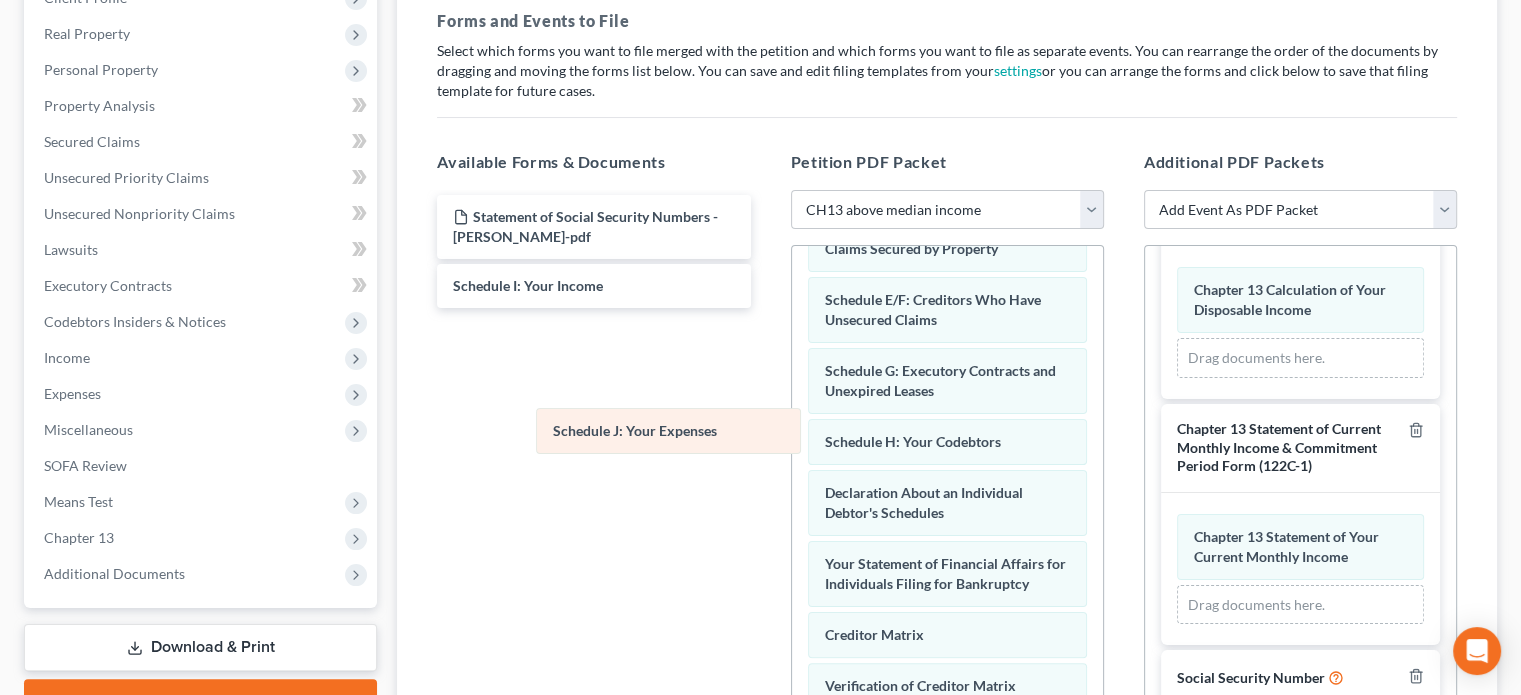 drag, startPoint x: 837, startPoint y: 503, endPoint x: 566, endPoint y: 426, distance: 281.7268 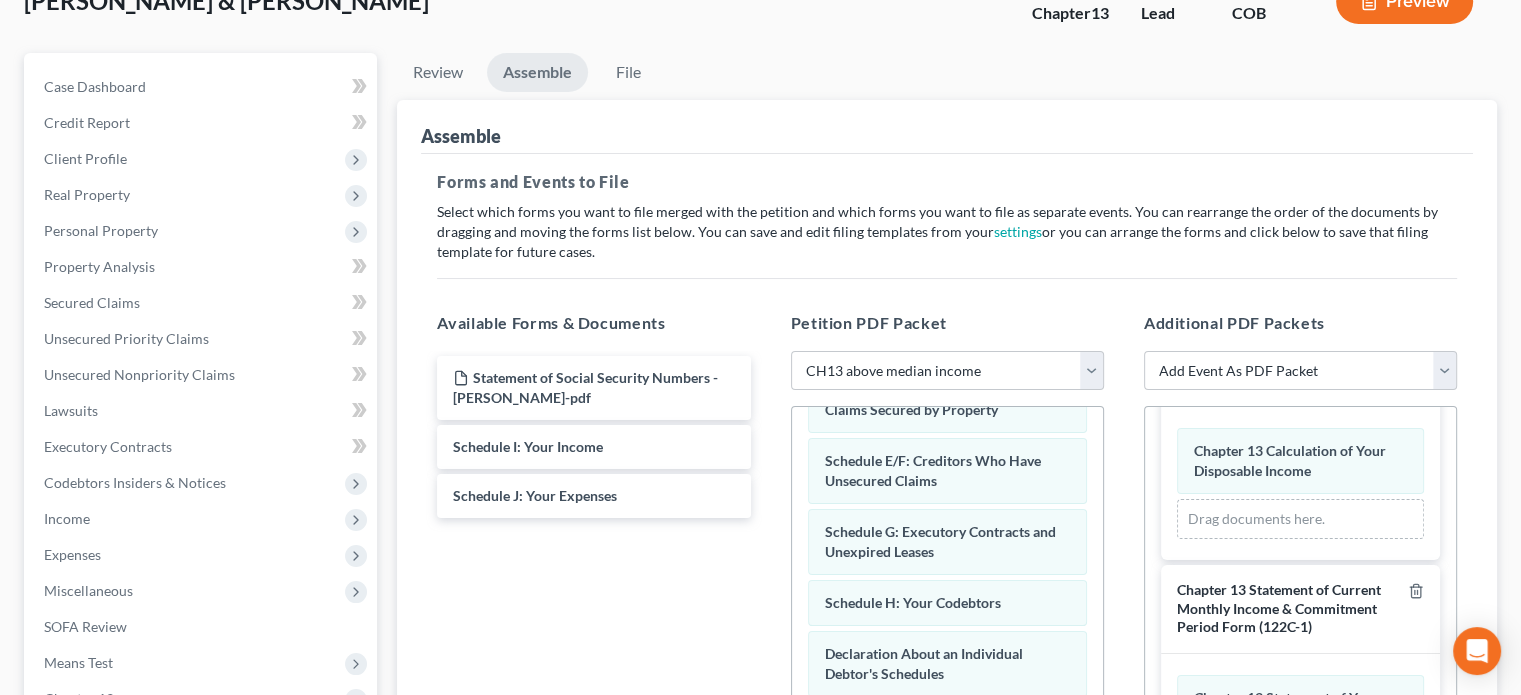 scroll, scrollTop: 100, scrollLeft: 0, axis: vertical 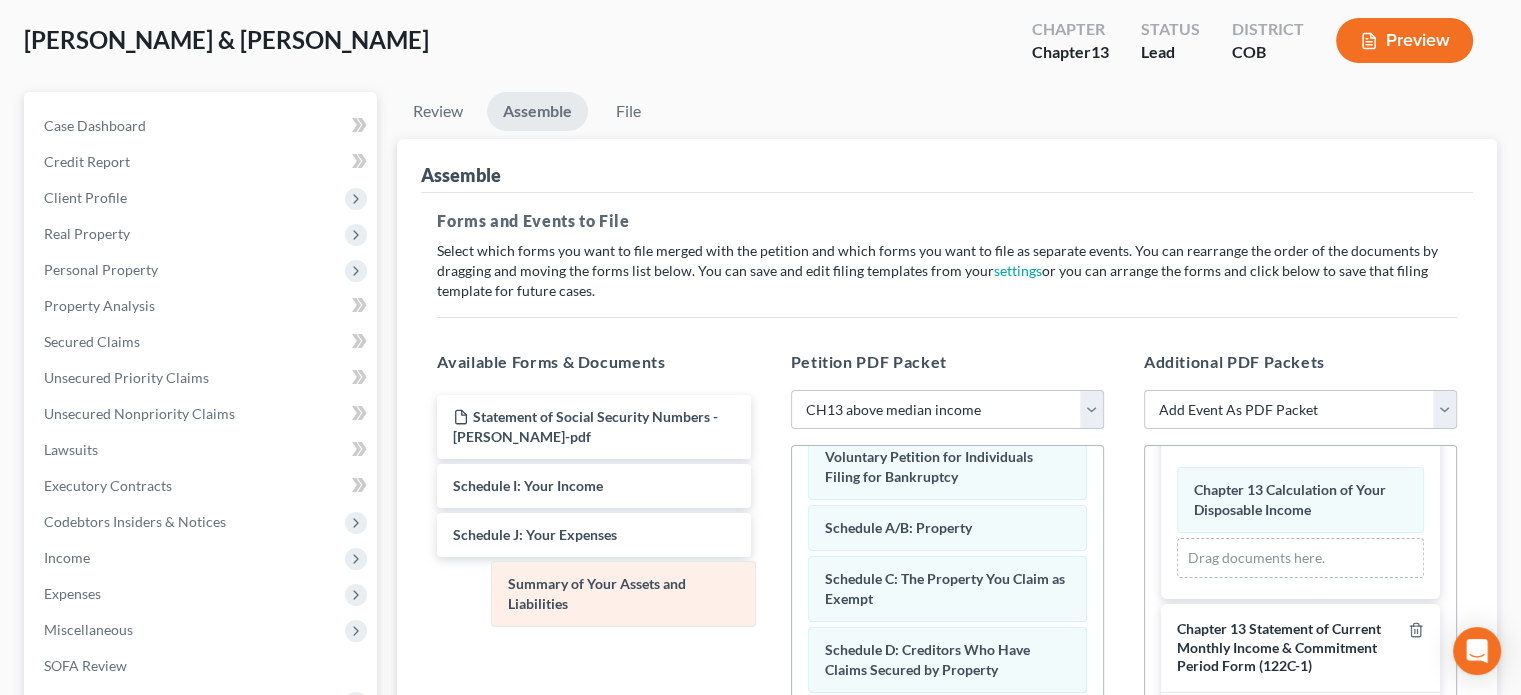 drag, startPoint x: 924, startPoint y: 475, endPoint x: 603, endPoint y: 593, distance: 342.00146 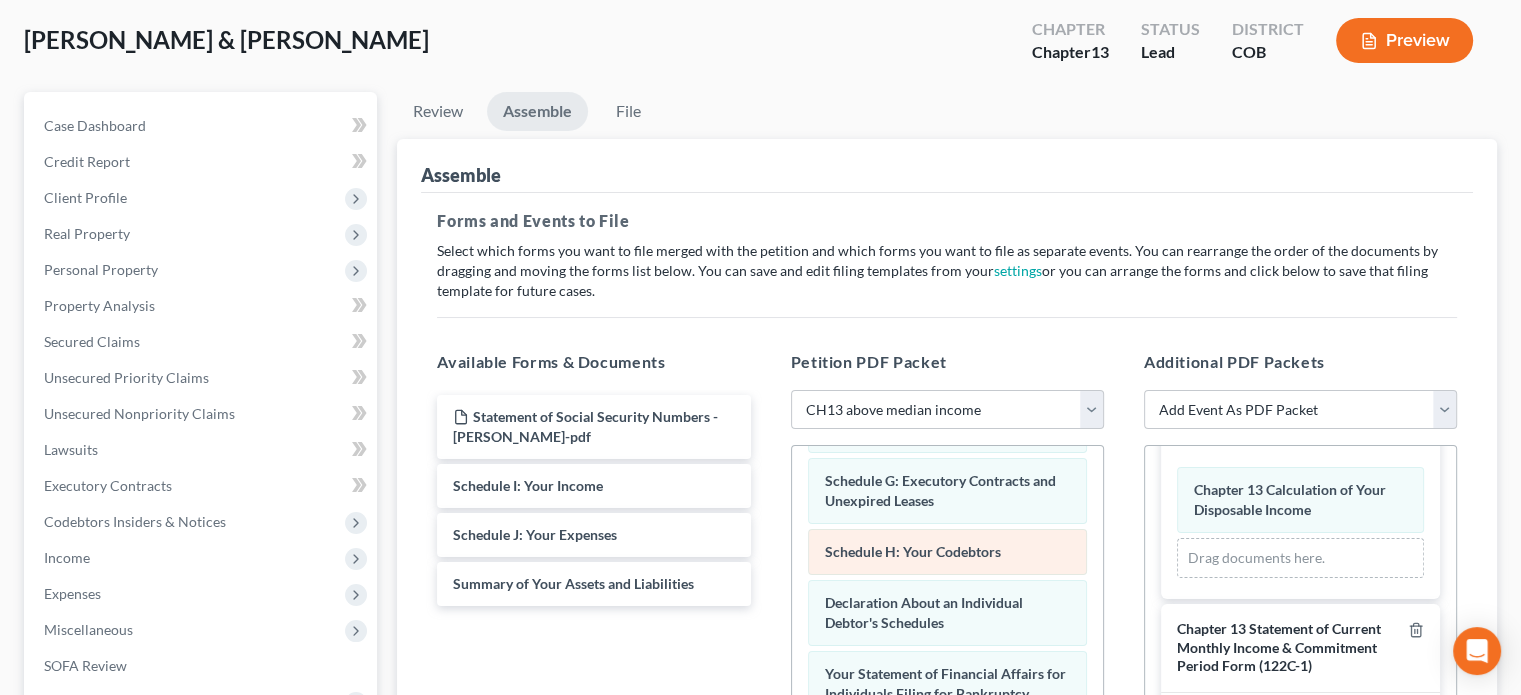 scroll, scrollTop: 342, scrollLeft: 0, axis: vertical 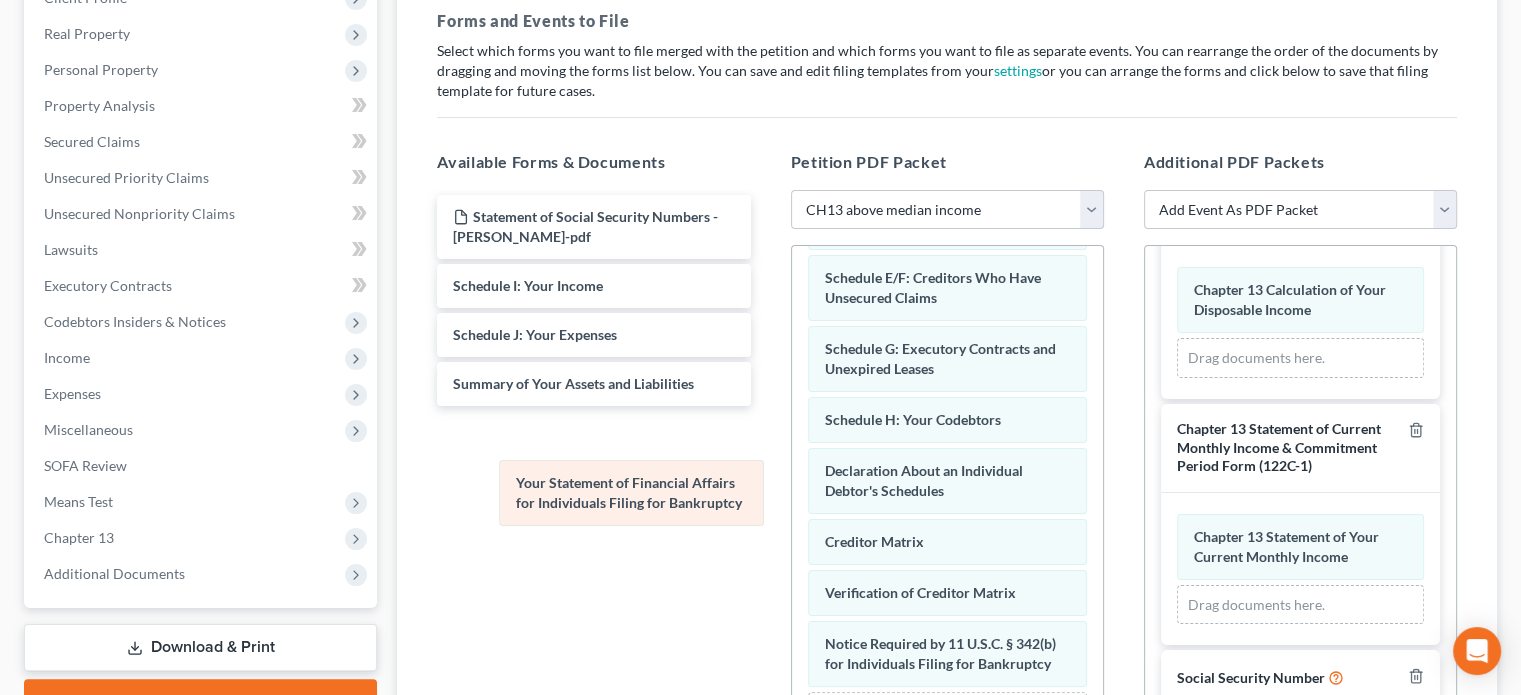 drag, startPoint x: 904, startPoint y: 491, endPoint x: 594, endPoint y: 507, distance: 310.41263 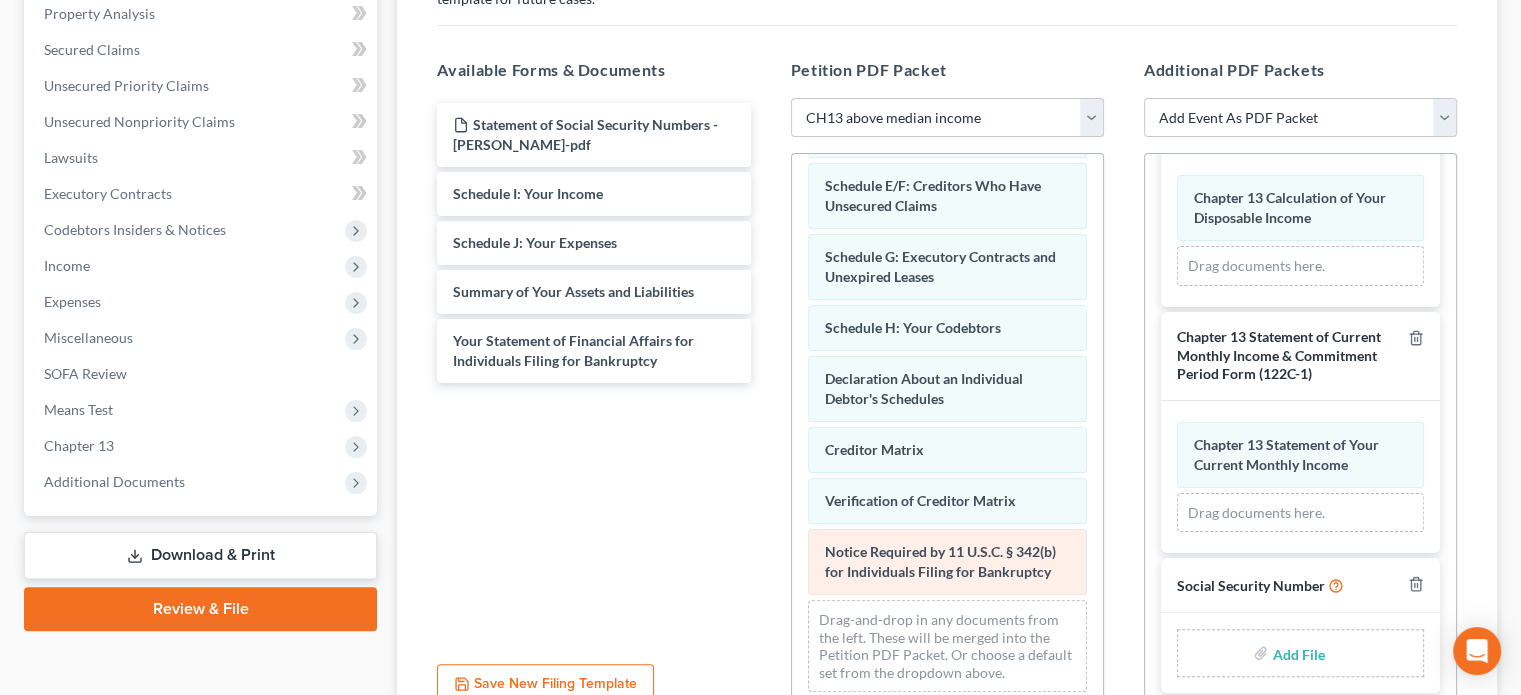 scroll, scrollTop: 500, scrollLeft: 0, axis: vertical 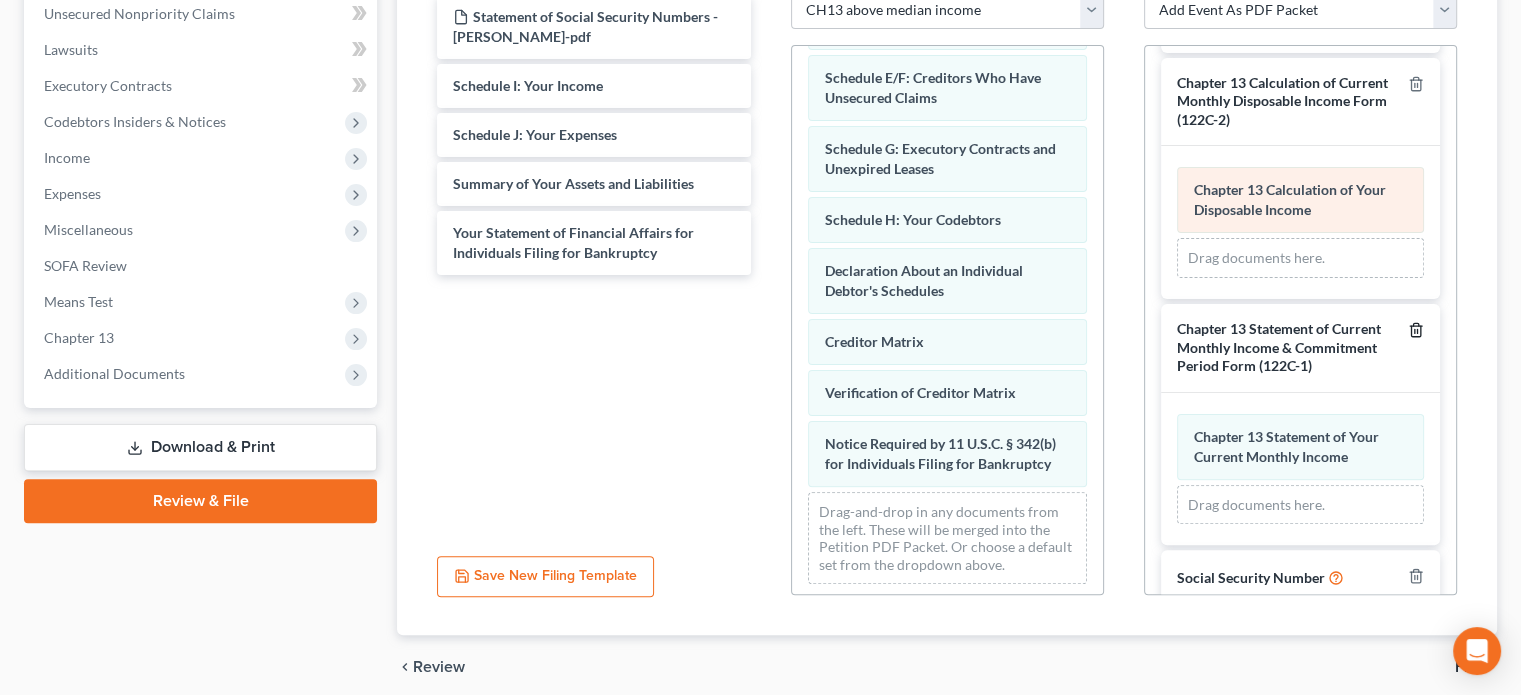 click 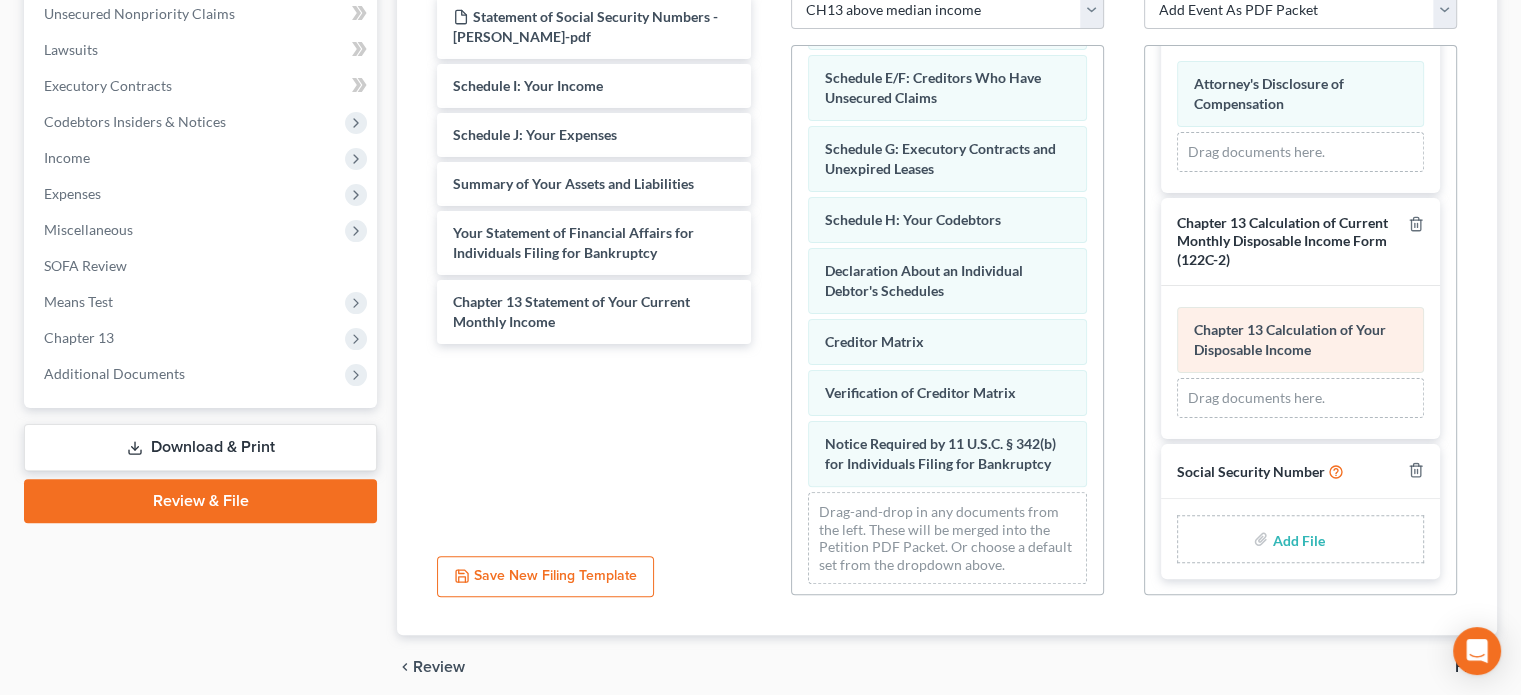 scroll, scrollTop: 592, scrollLeft: 0, axis: vertical 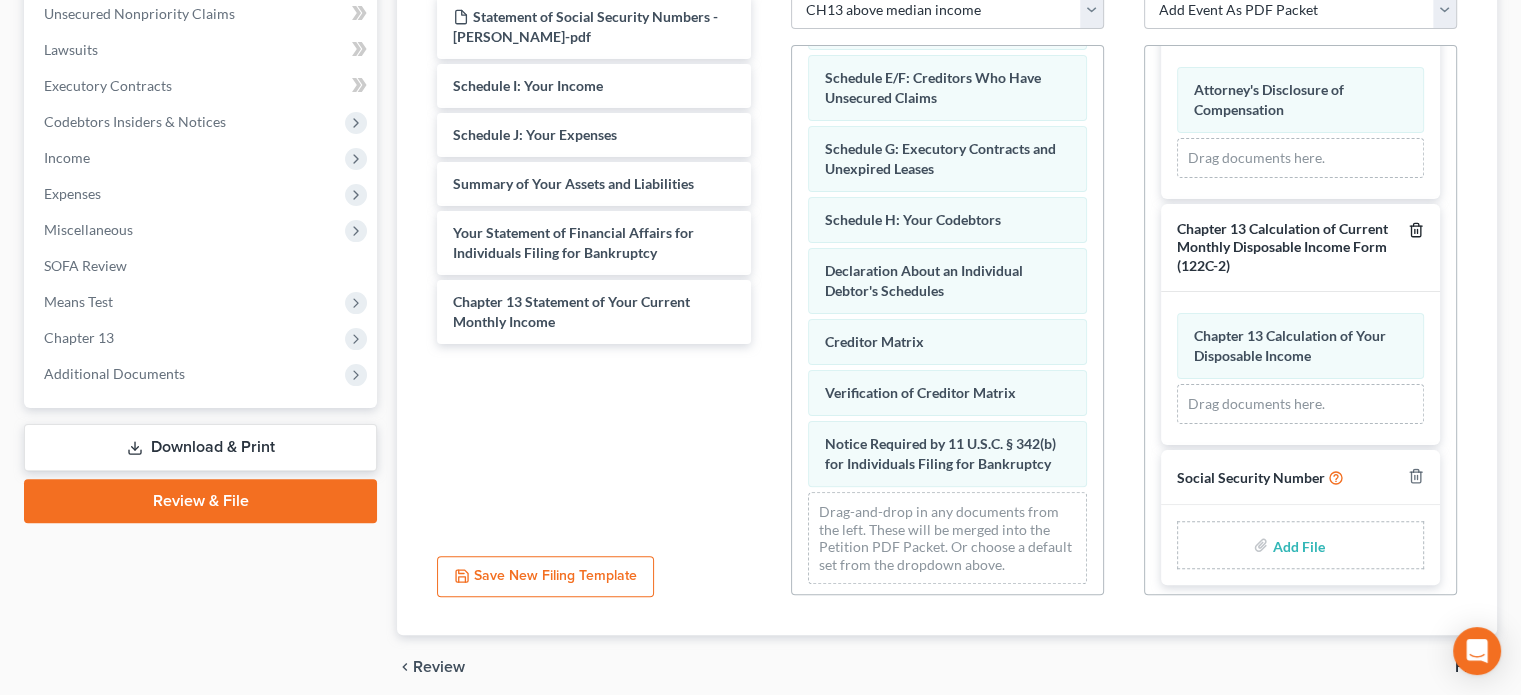 click 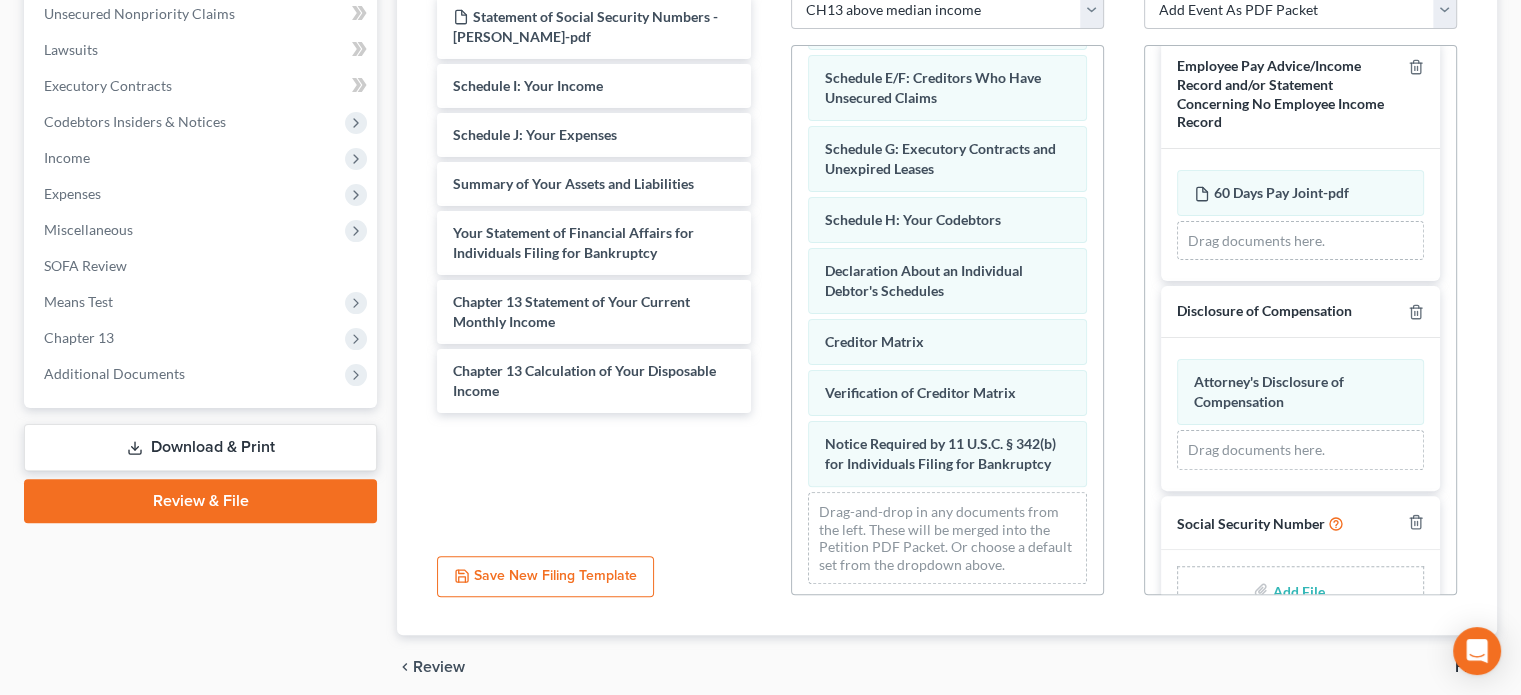 scroll, scrollTop: 347, scrollLeft: 0, axis: vertical 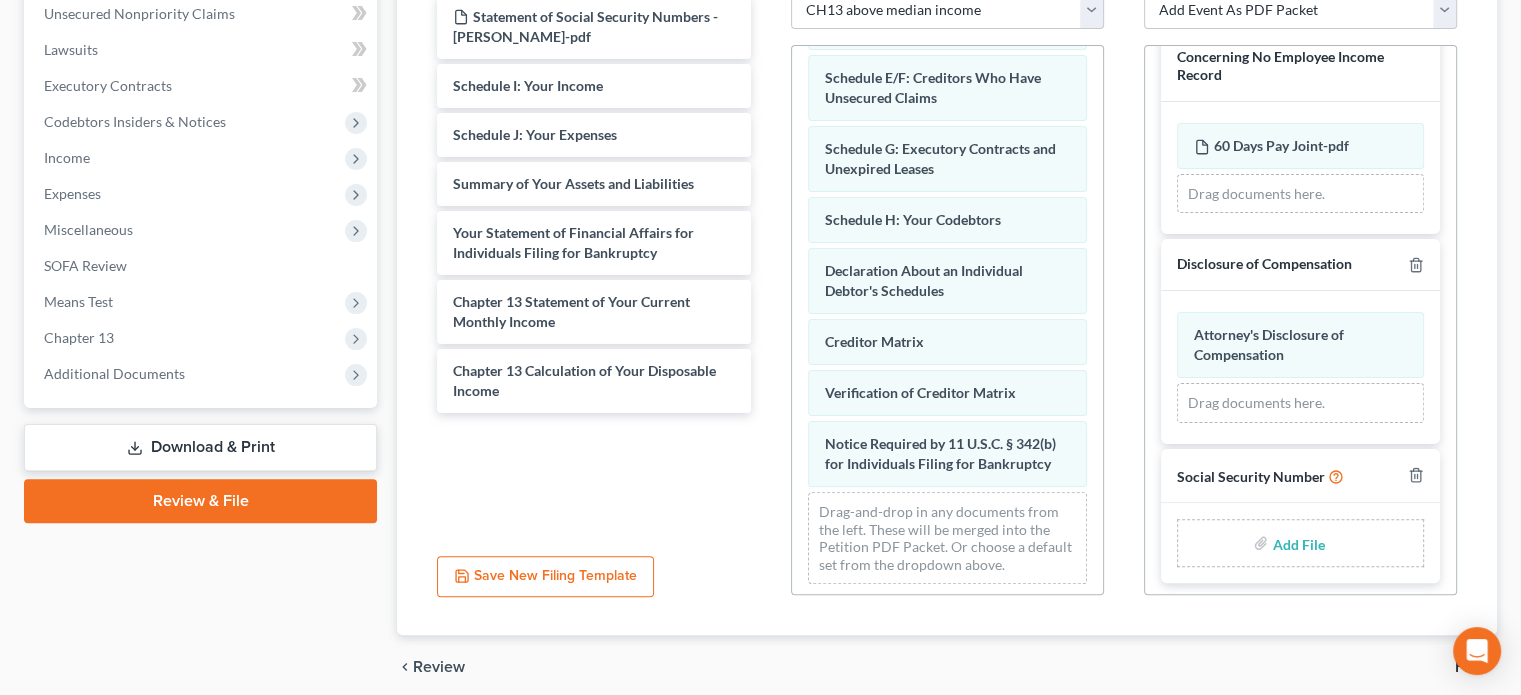 click at bounding box center (1296, 543) 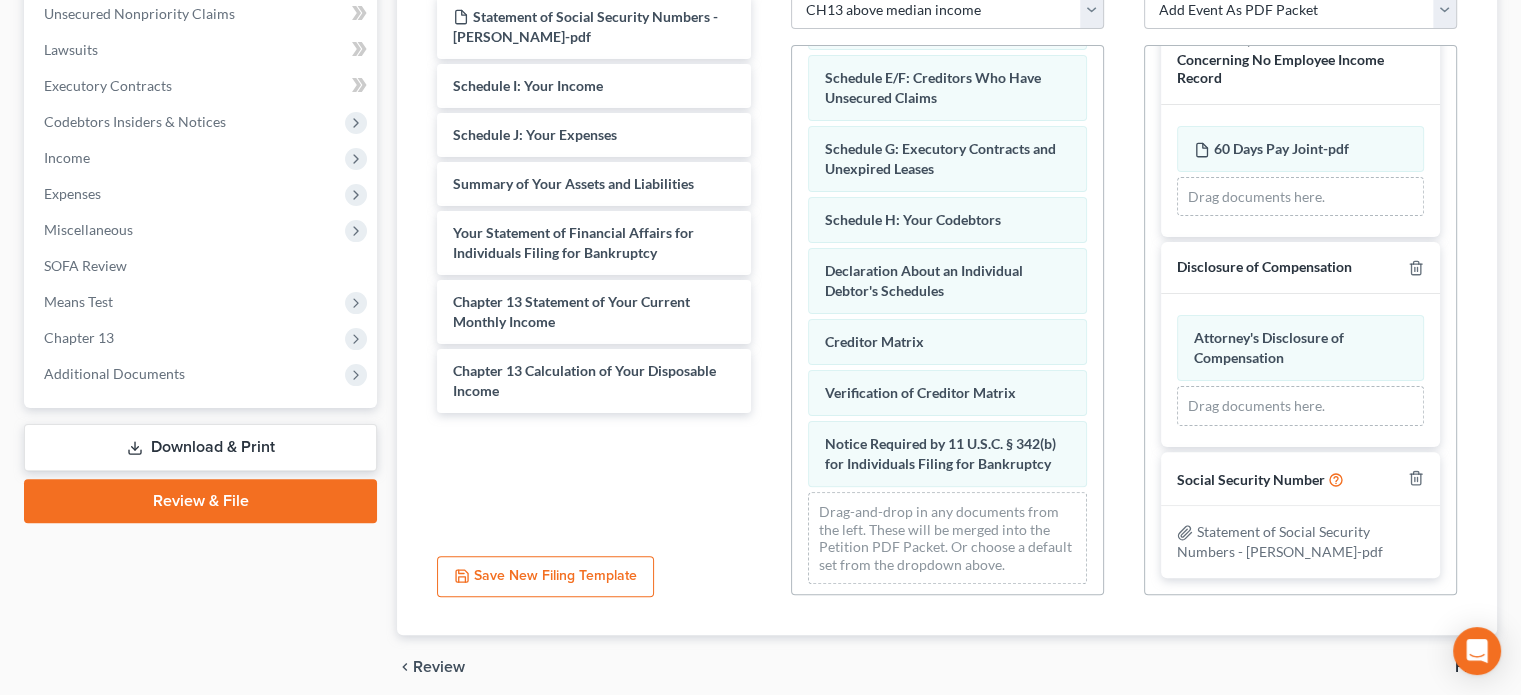 scroll, scrollTop: 339, scrollLeft: 0, axis: vertical 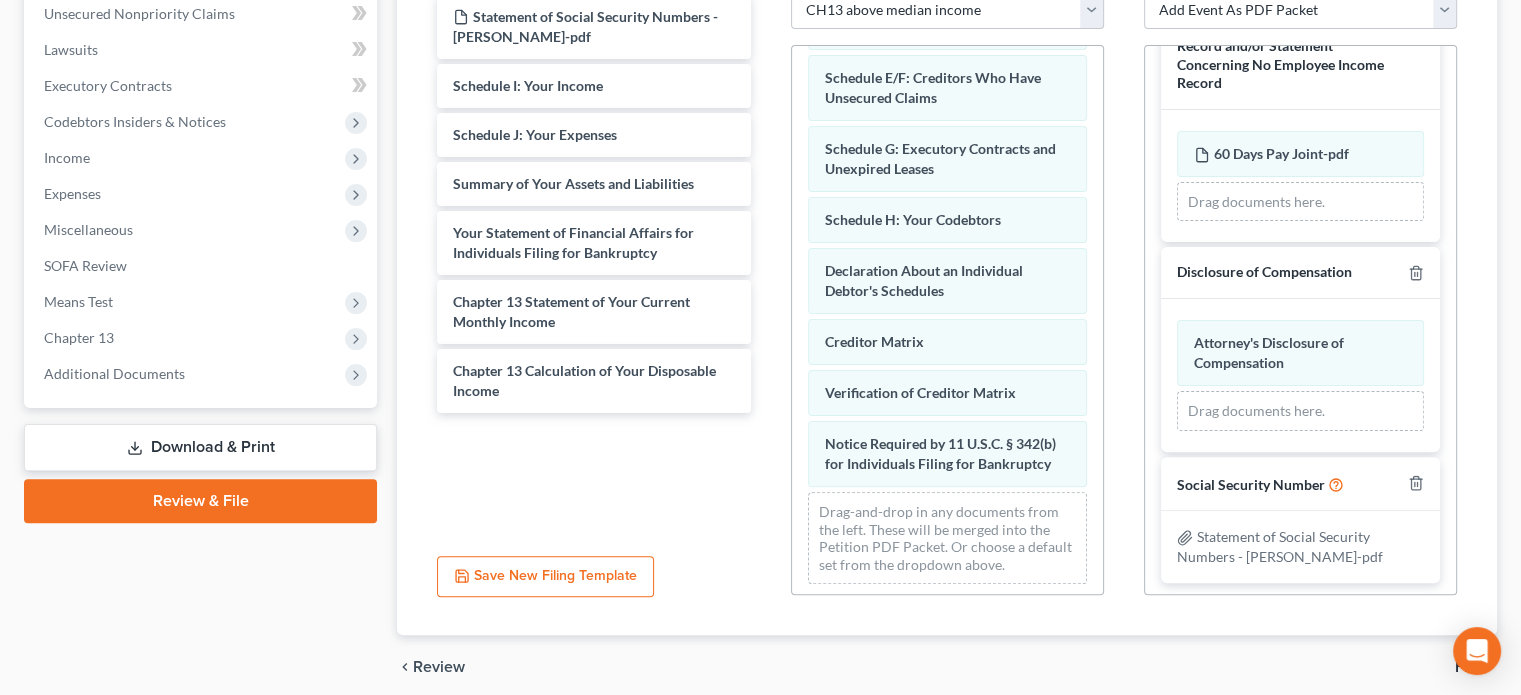click on "Assemble Forms and Events to File Select which forms you want to file merged with the petition and which forms you want to file as separate events. You can rearrange the order of the documents by dragging and moving the forms list below. You can save and edit filing templates from your  settings  or you can arrange the forms and click below to save that filing template for future cases. This case has already been filed with the court. You can file supplemental or amended documents by selecting the appropriate court event and then dragging and dropping which form you would like to file for that event. If you select a form generated by NextChapter and select “Amended” that PDF will show as Amended. Additional information is needed for one or more of the event codes you've selected. Please attach documents and answer all questions in the Additional PDF Packets column before proceeding. Available Forms & Documents
Statement of Social Security Numbers - Meyer-pdf Schedule I: Your Income" at bounding box center [947, 187] 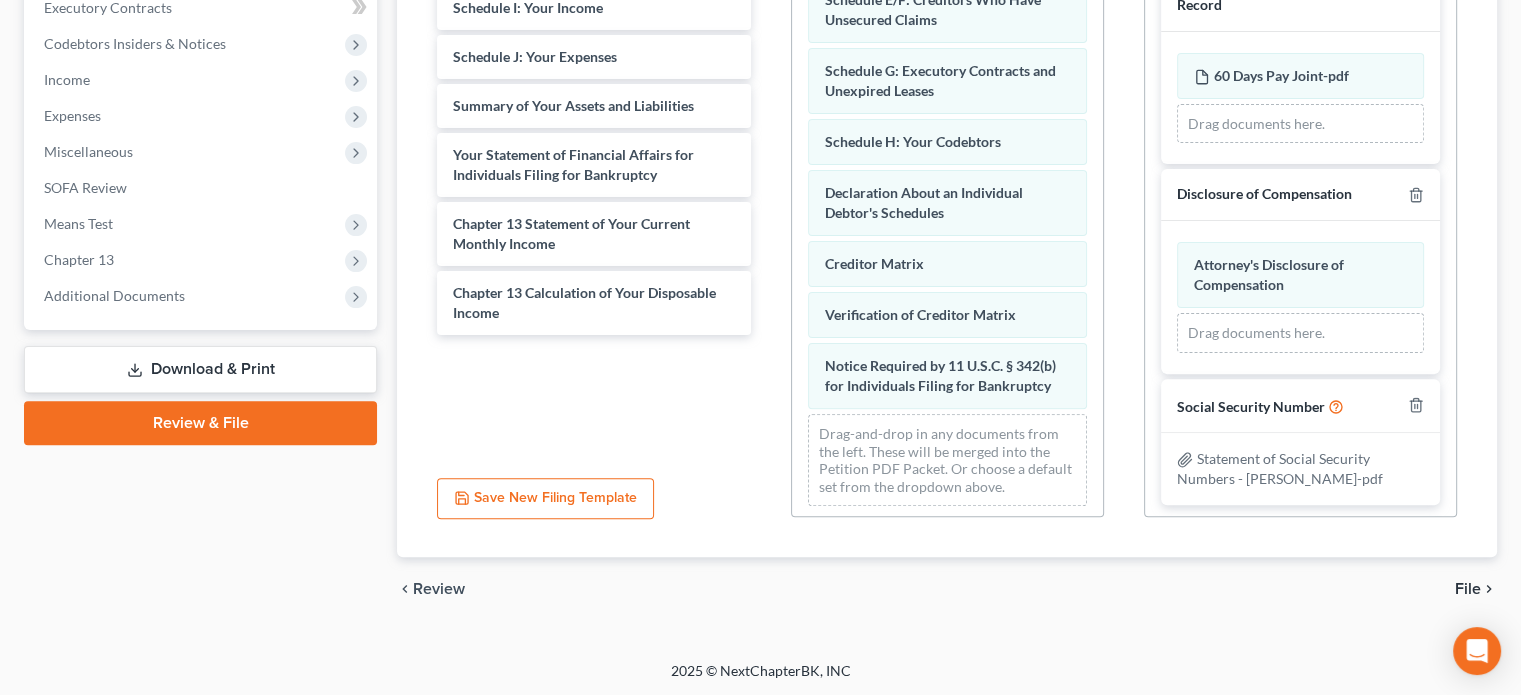 click on "File" at bounding box center [1468, 589] 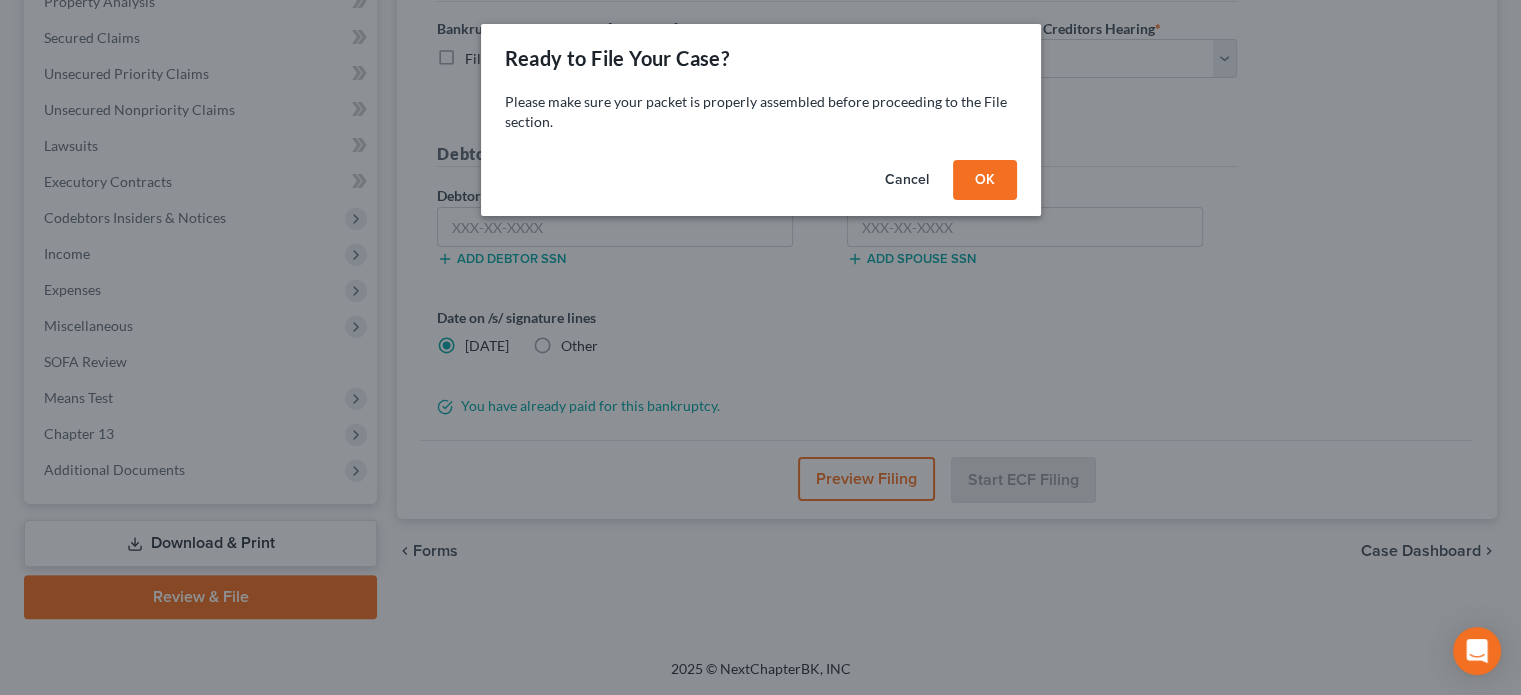 scroll, scrollTop: 402, scrollLeft: 0, axis: vertical 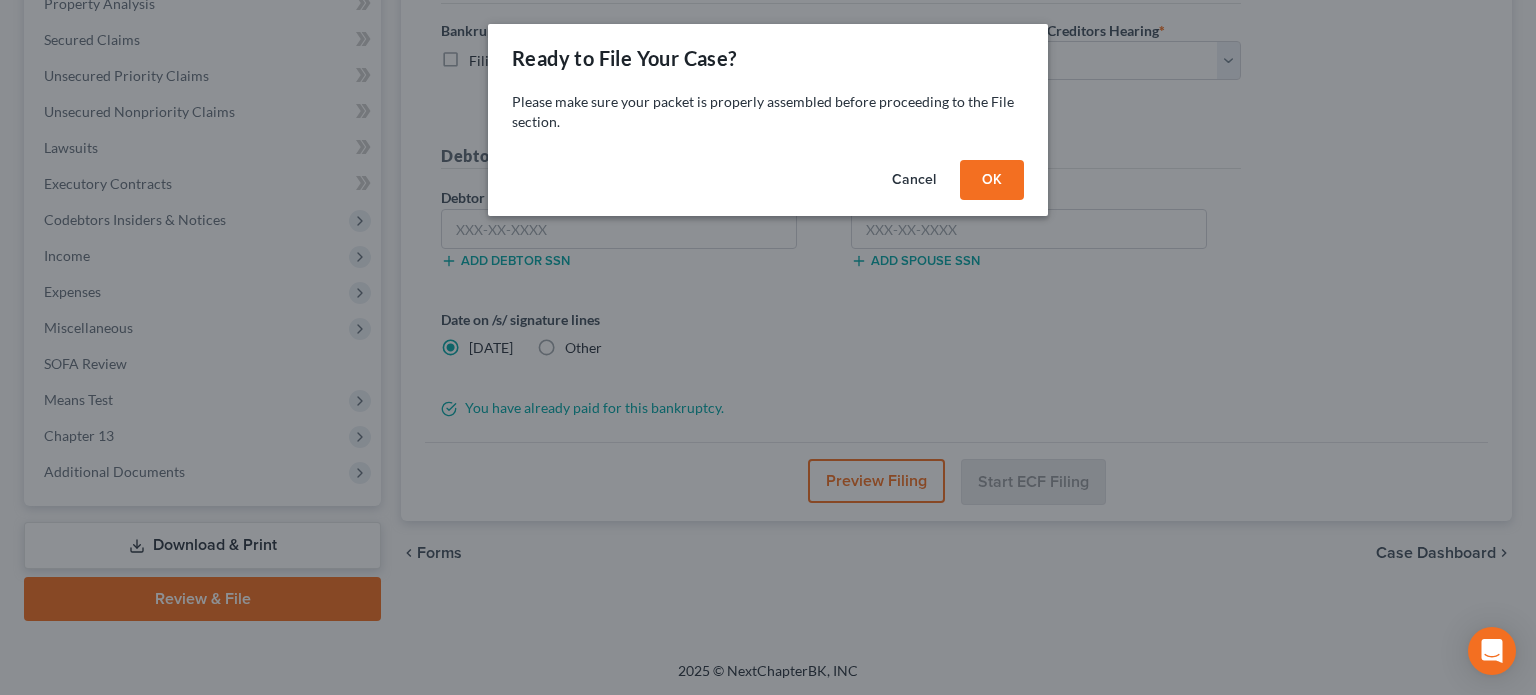 click on "OK" at bounding box center [992, 180] 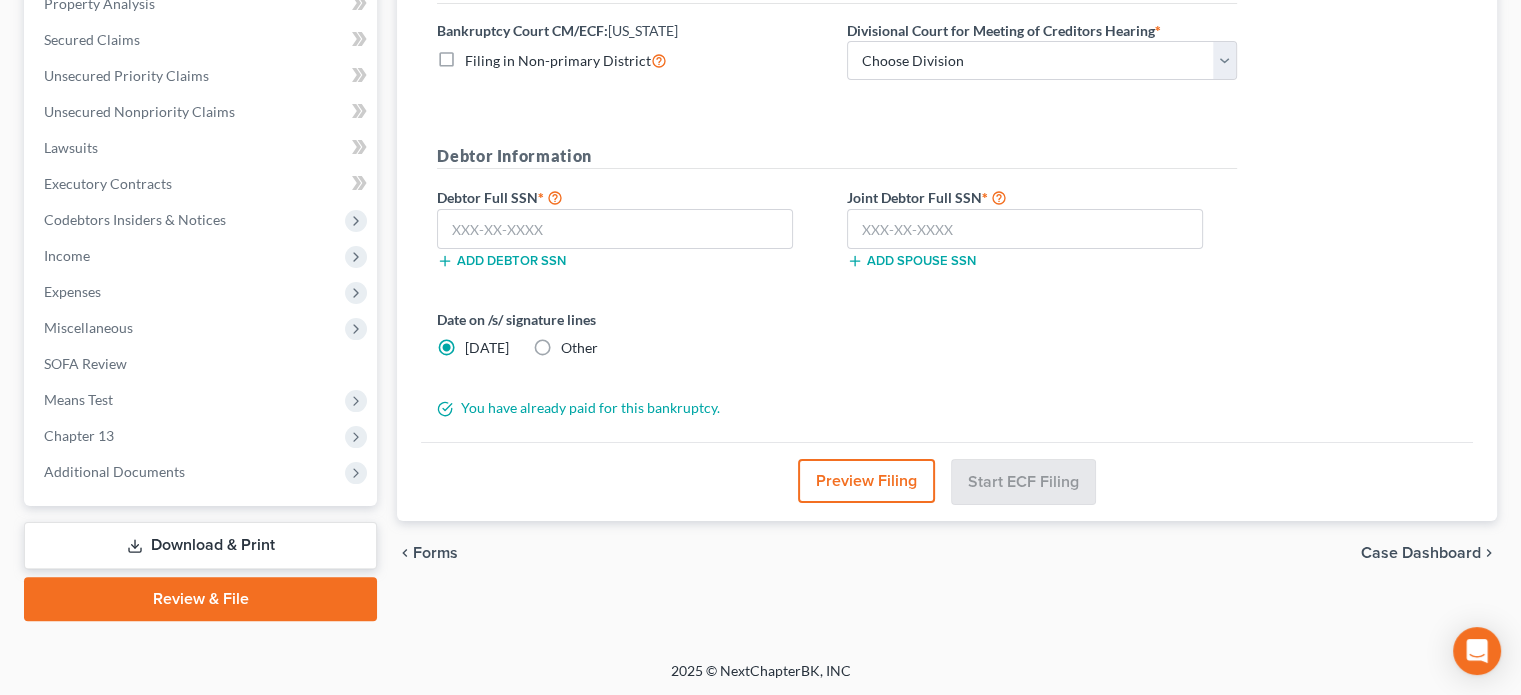 click on "Other" at bounding box center [579, 348] 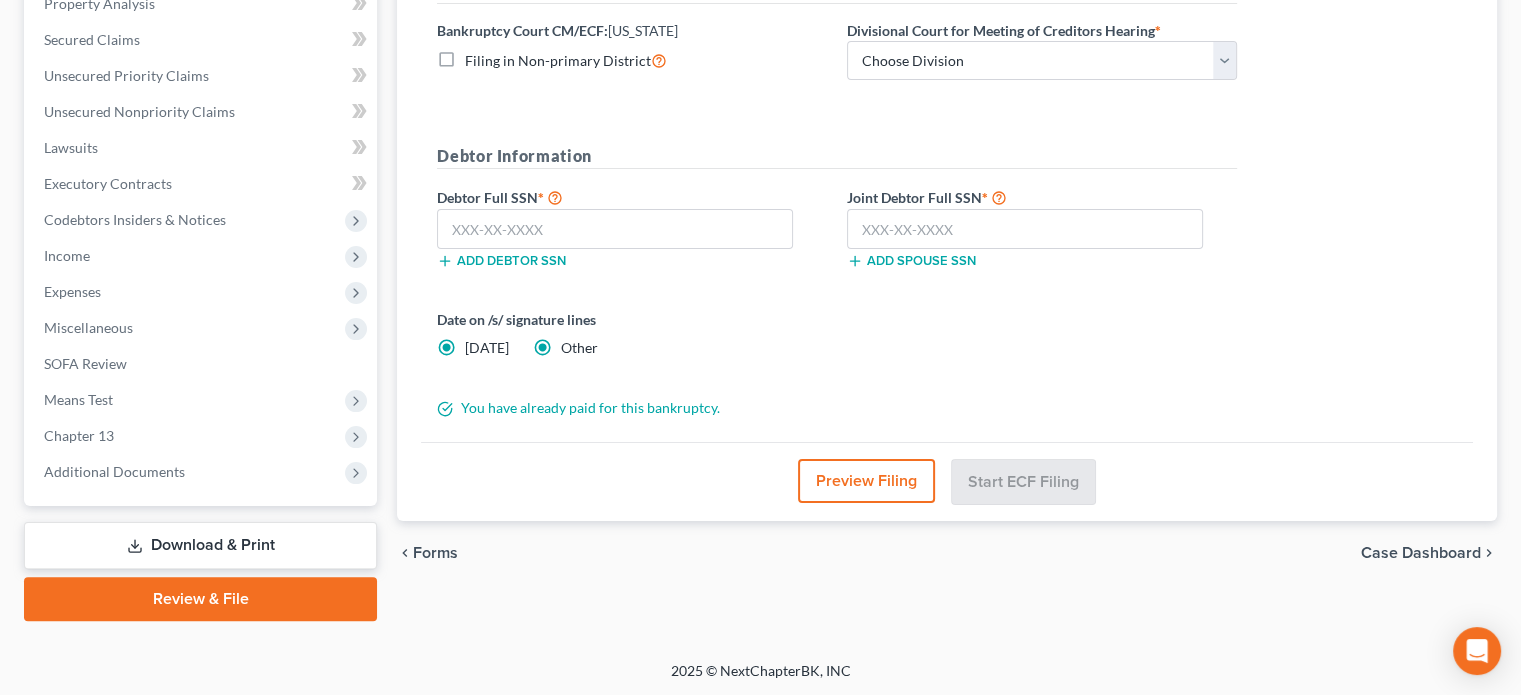 radio on "false" 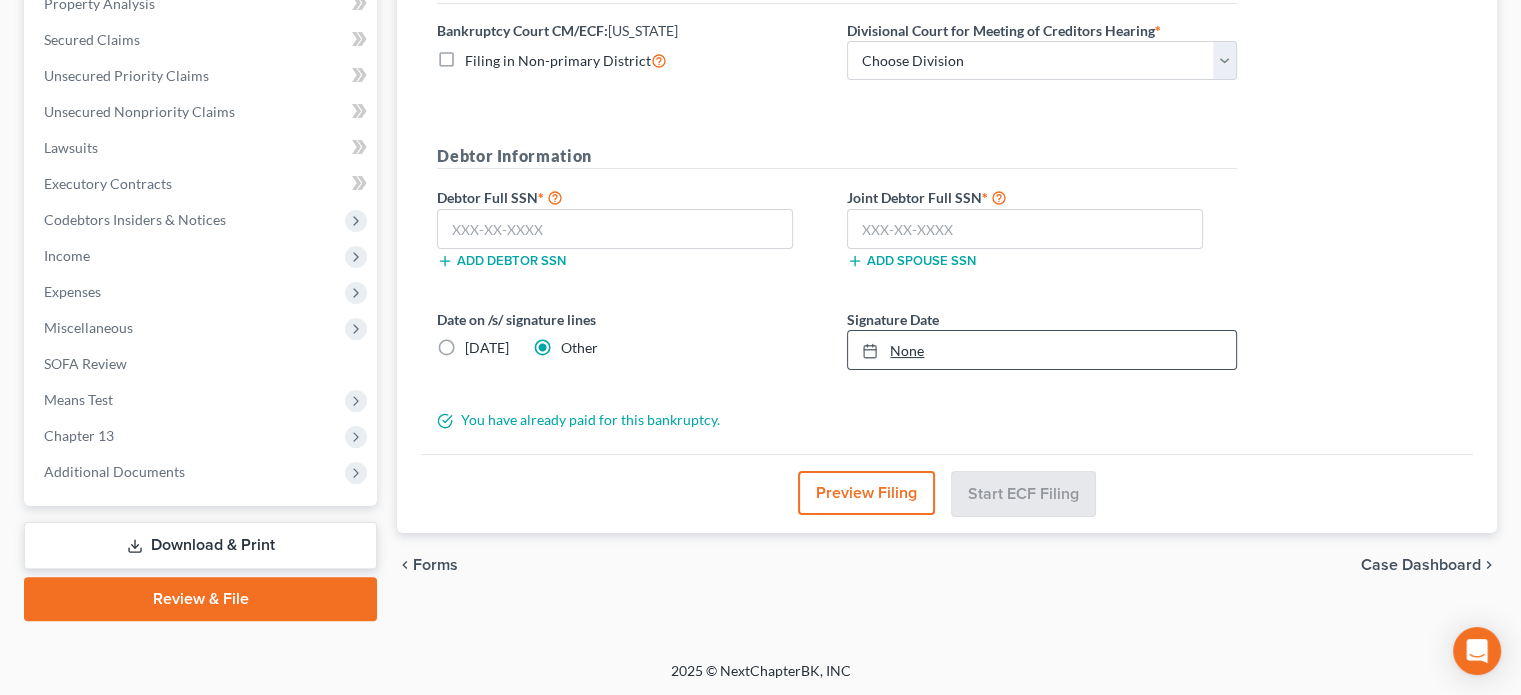 type on "[DATE]" 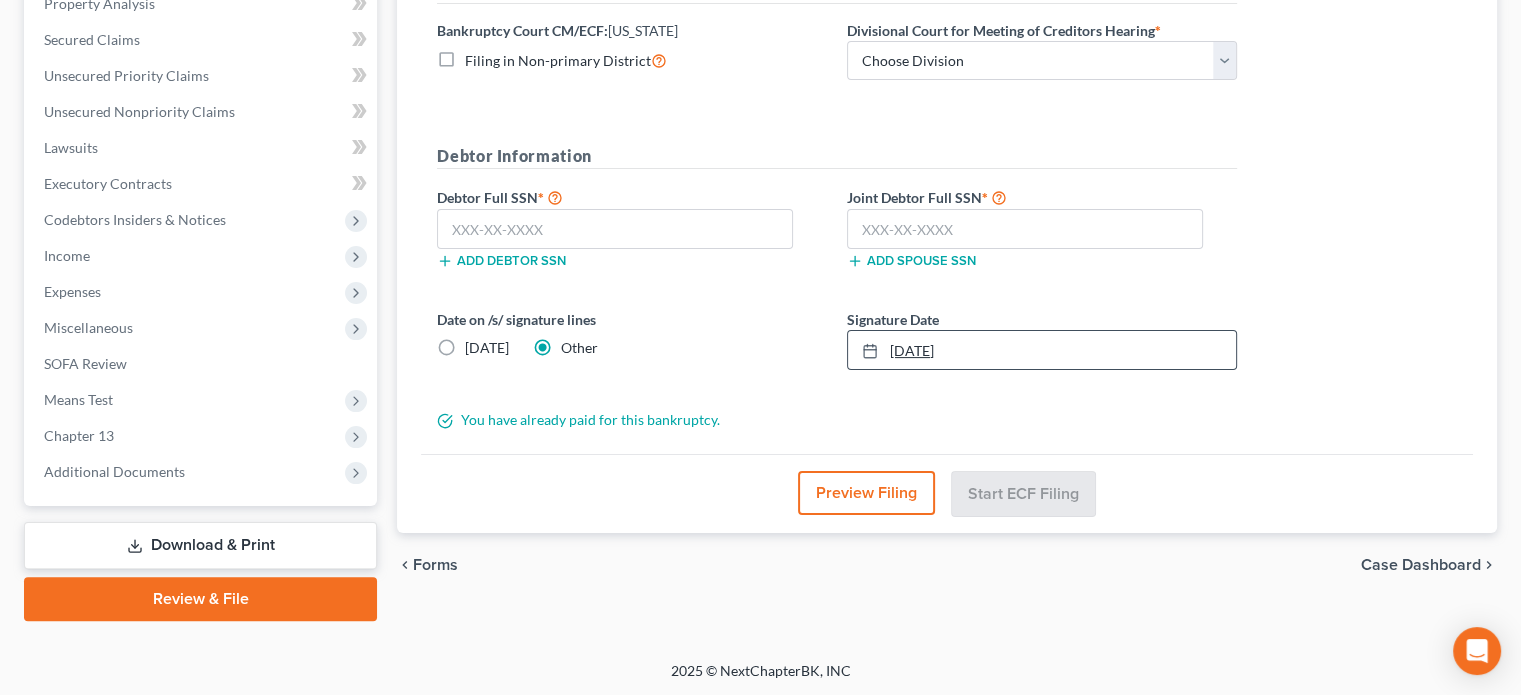 click on "[DATE]" at bounding box center (1042, 350) 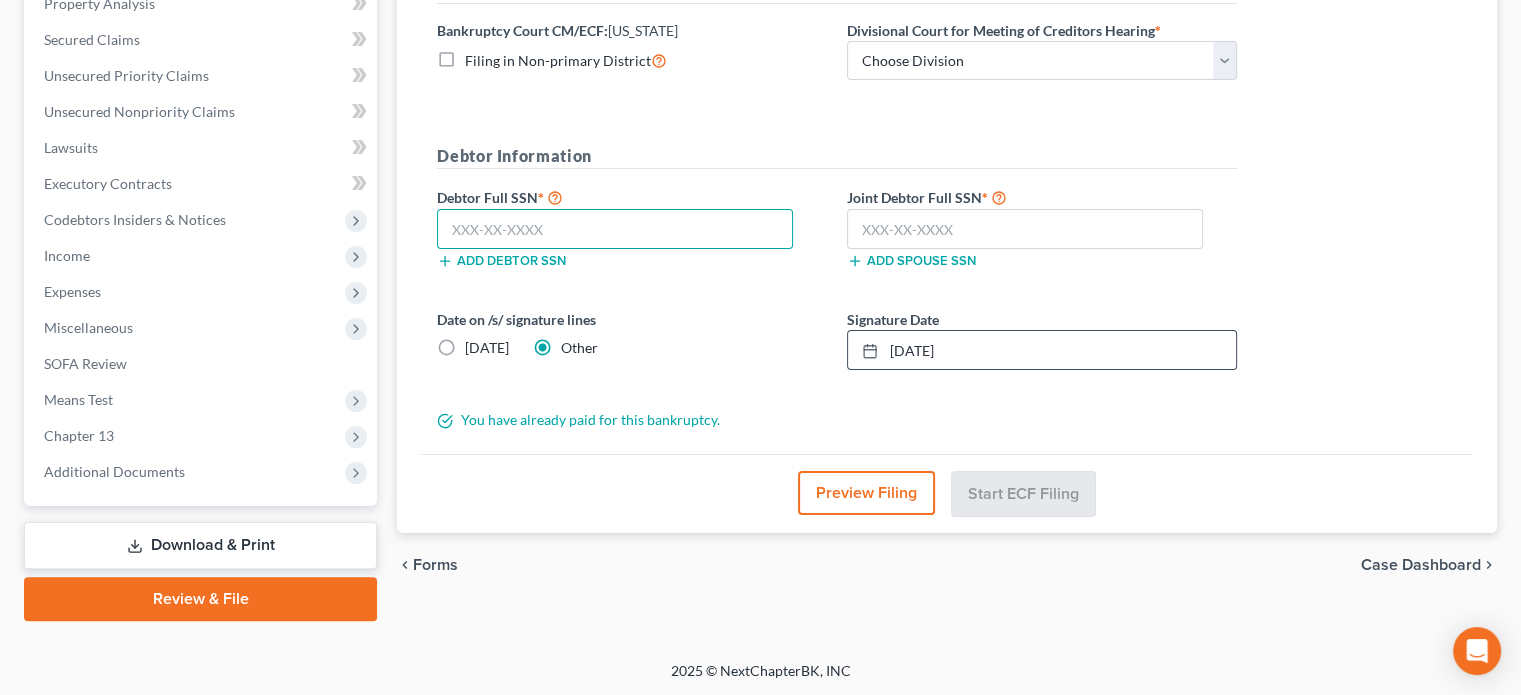 click at bounding box center (615, 229) 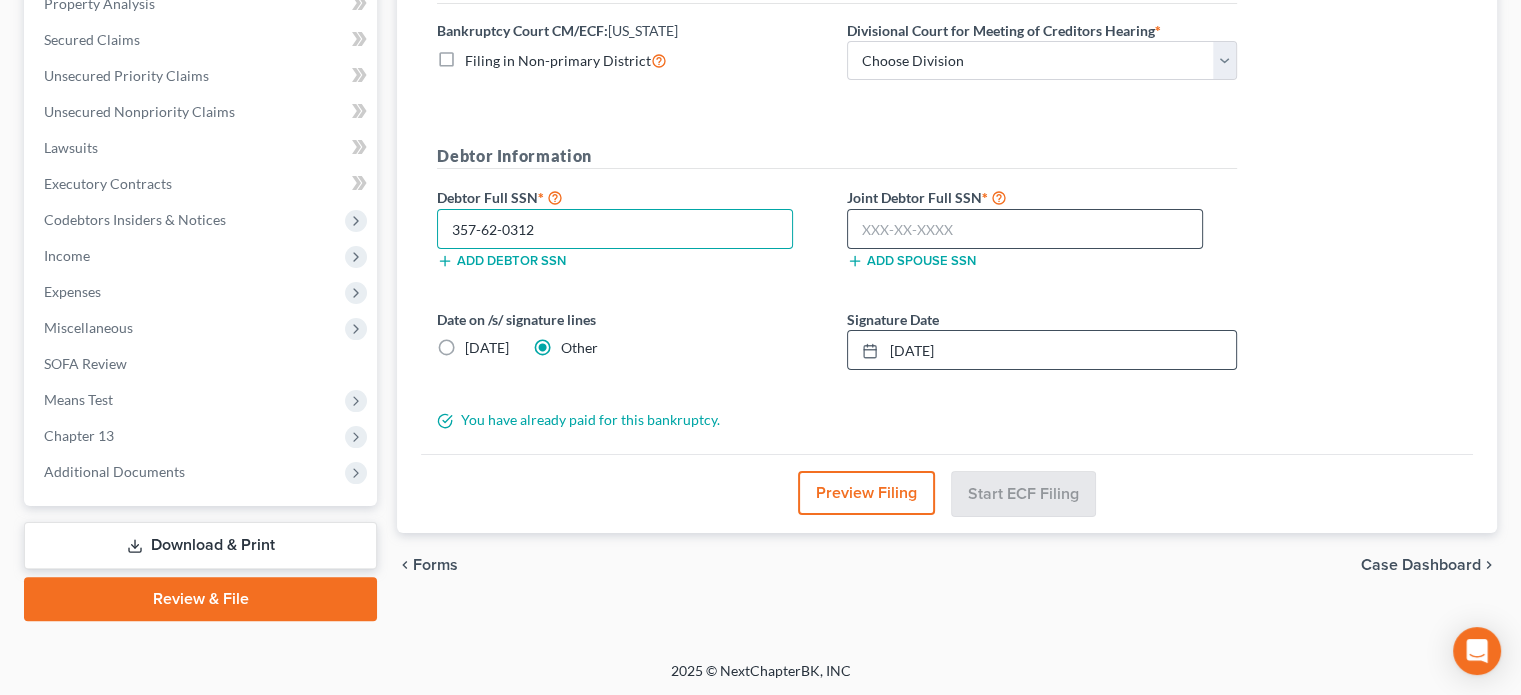 type on "357-62-0312" 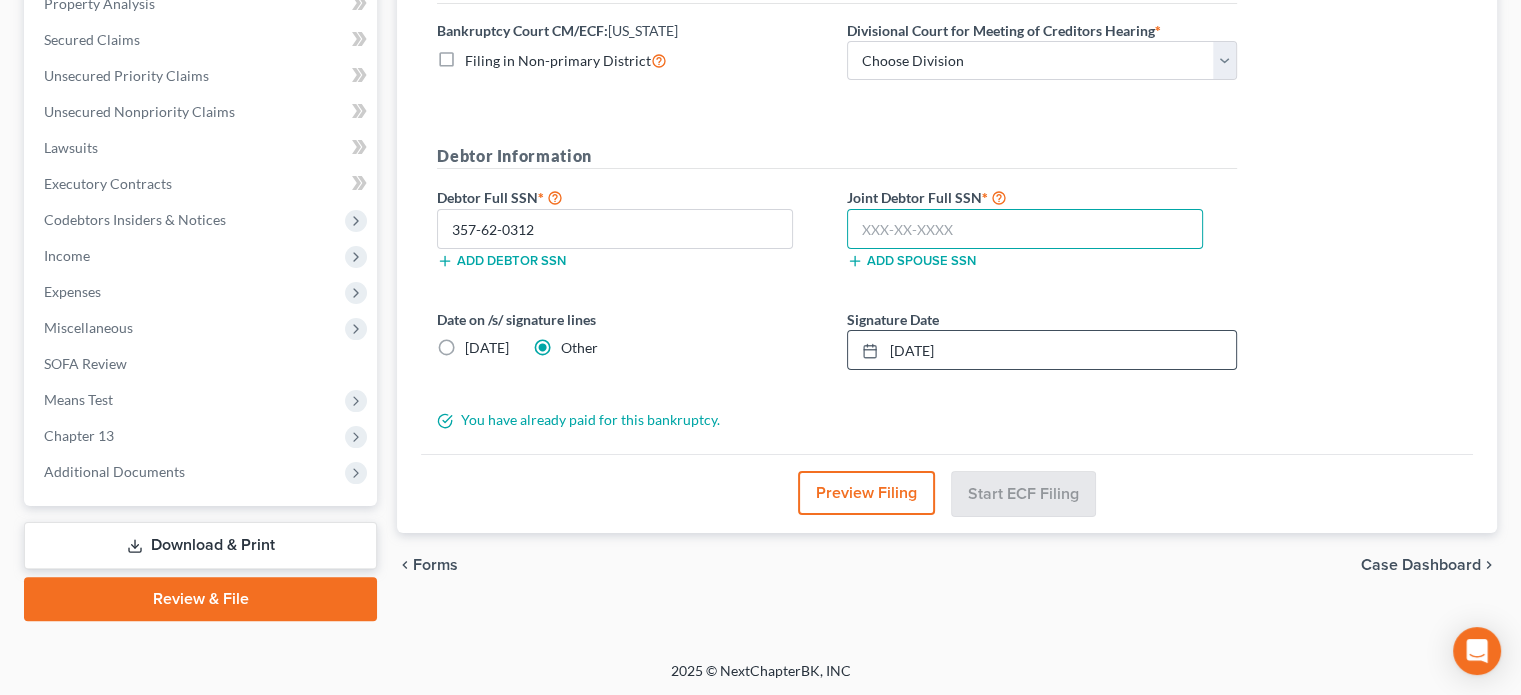 click at bounding box center [1025, 229] 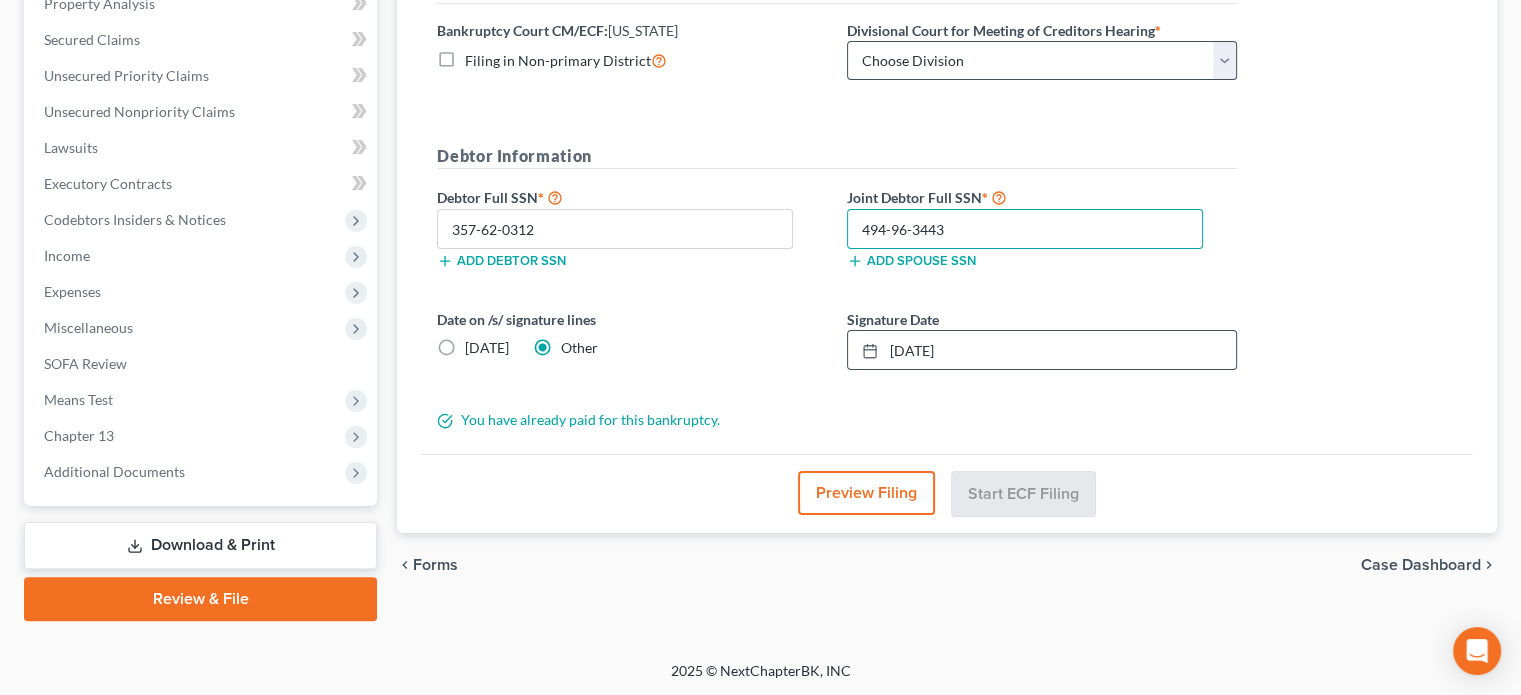 type on "494-96-3443" 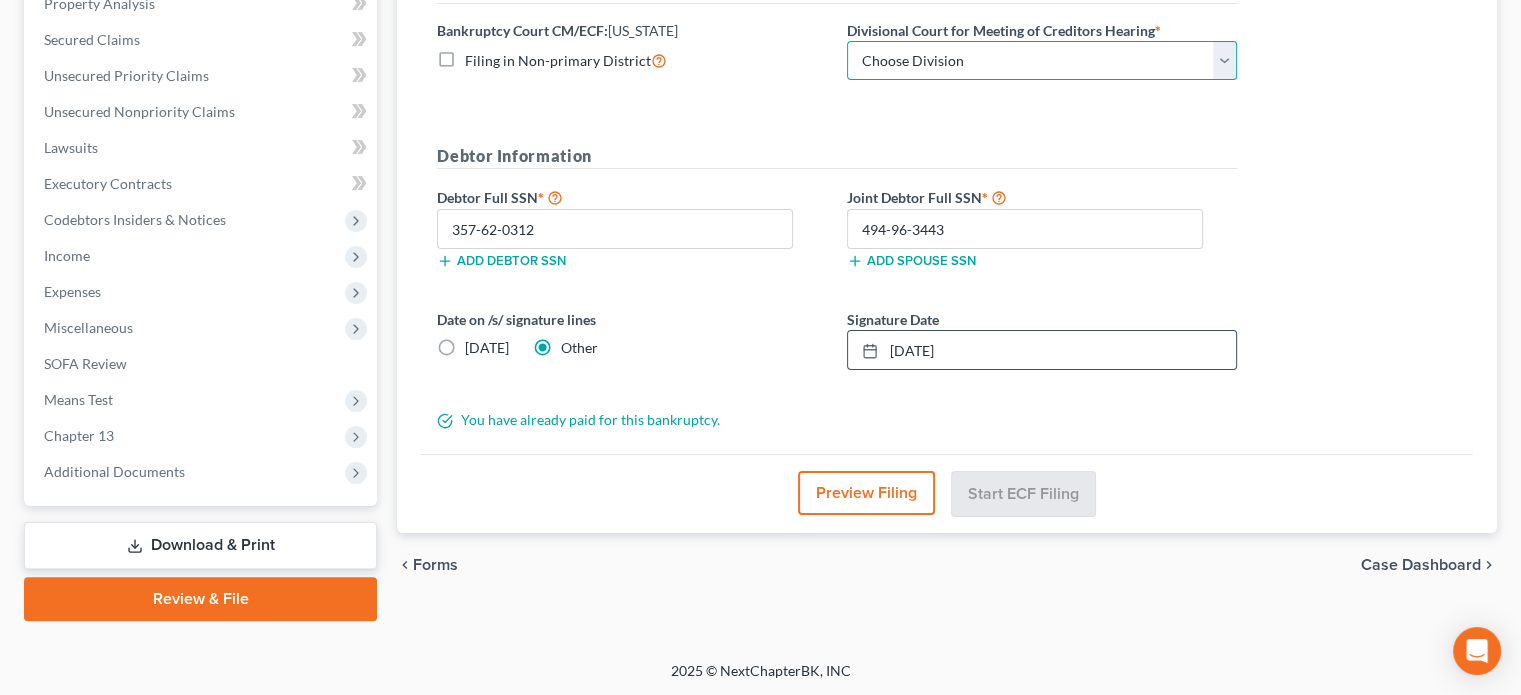 click on "Choose Division [GEOGRAPHIC_DATA]" at bounding box center (1042, 61) 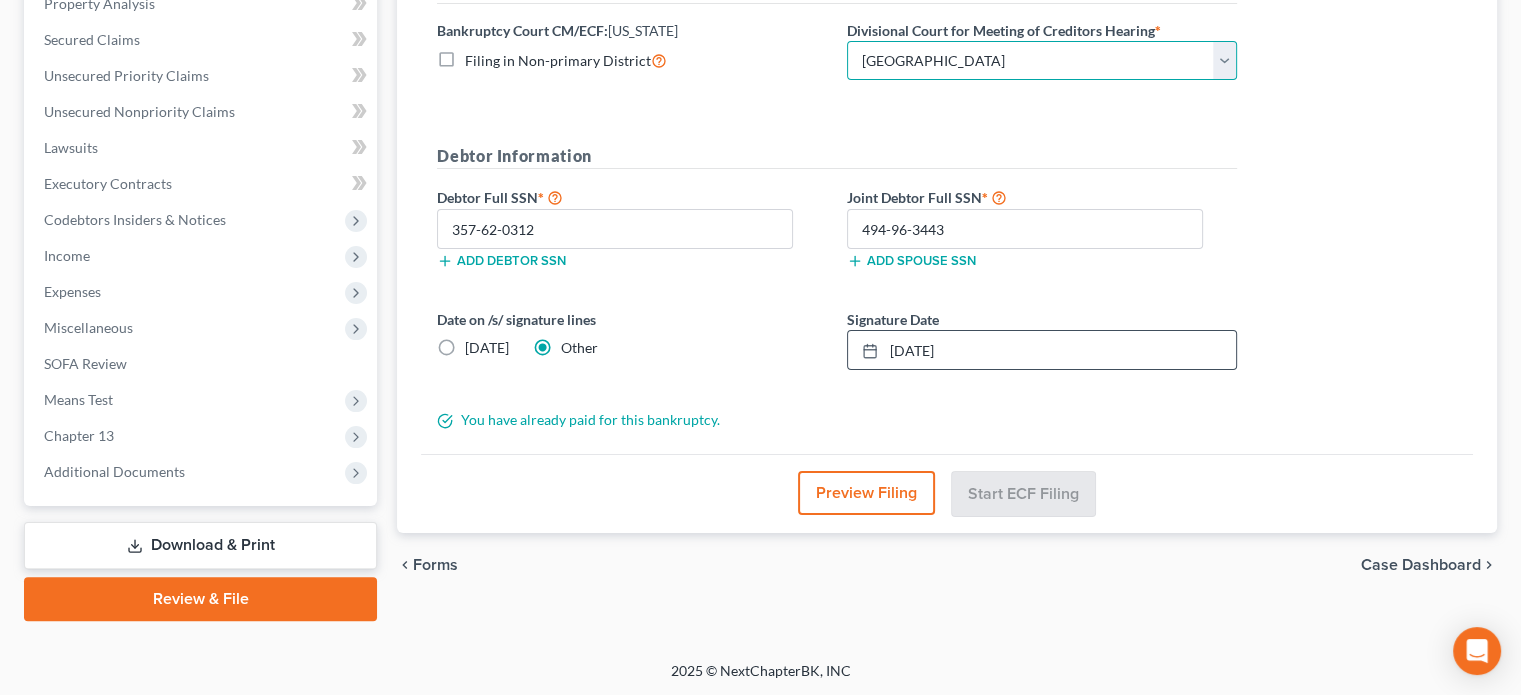 click on "Choose Division [GEOGRAPHIC_DATA]" at bounding box center [1042, 61] 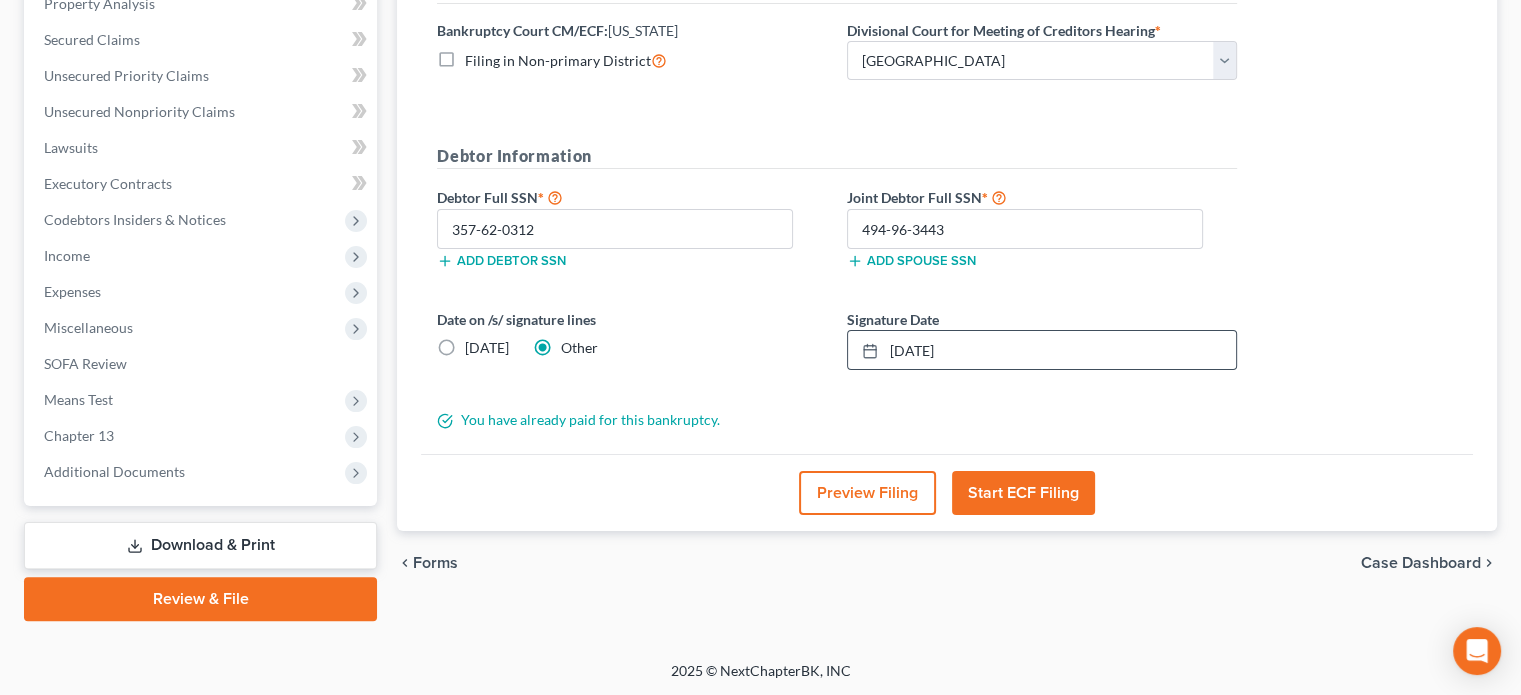 click on "Preview Filing" at bounding box center (867, 493) 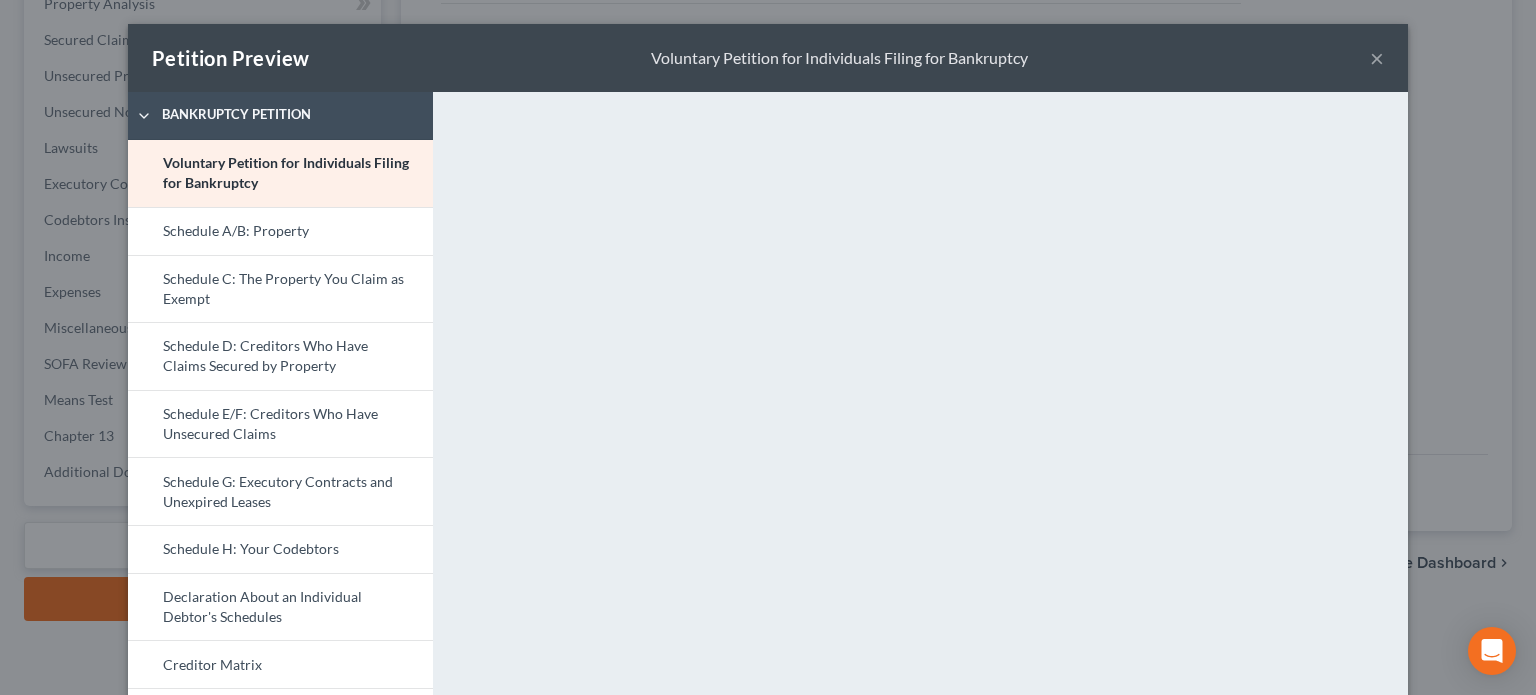 click on "×" at bounding box center (1377, 58) 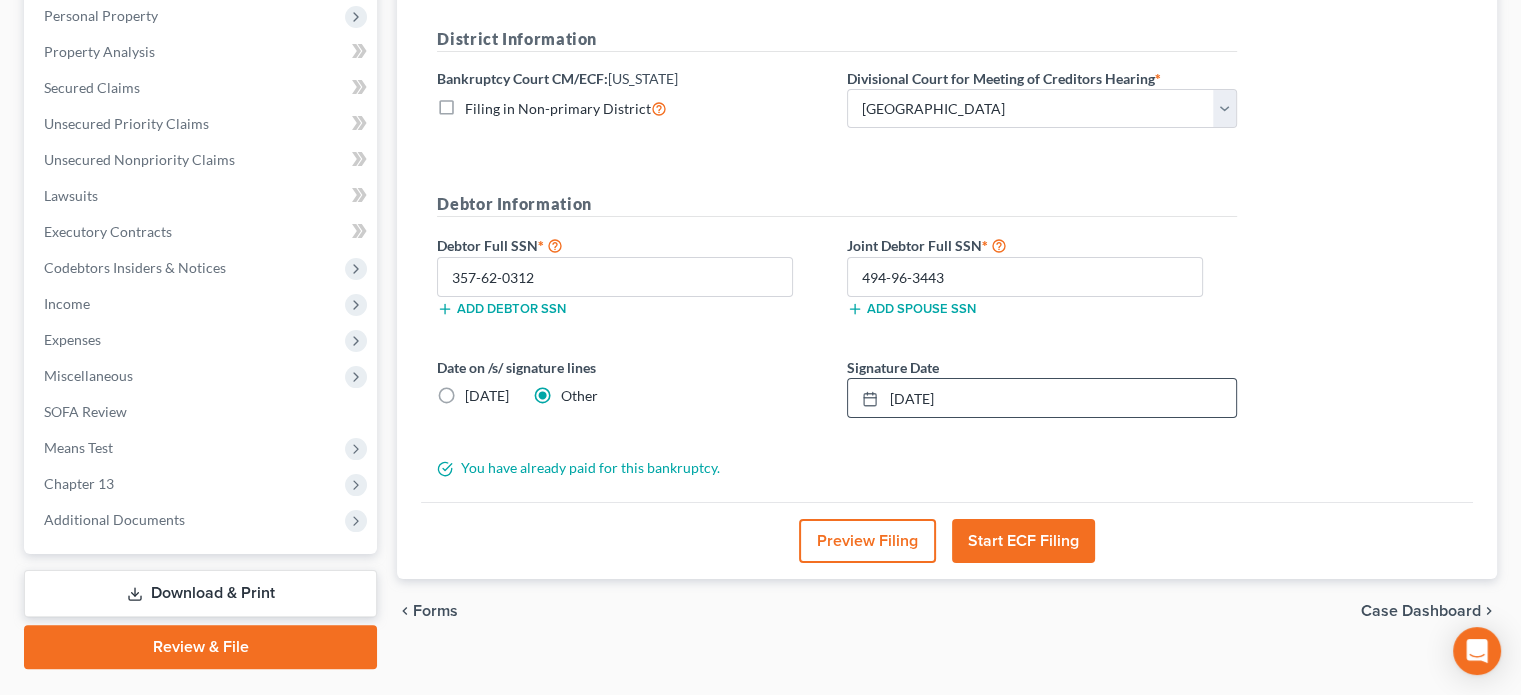 scroll, scrollTop: 402, scrollLeft: 0, axis: vertical 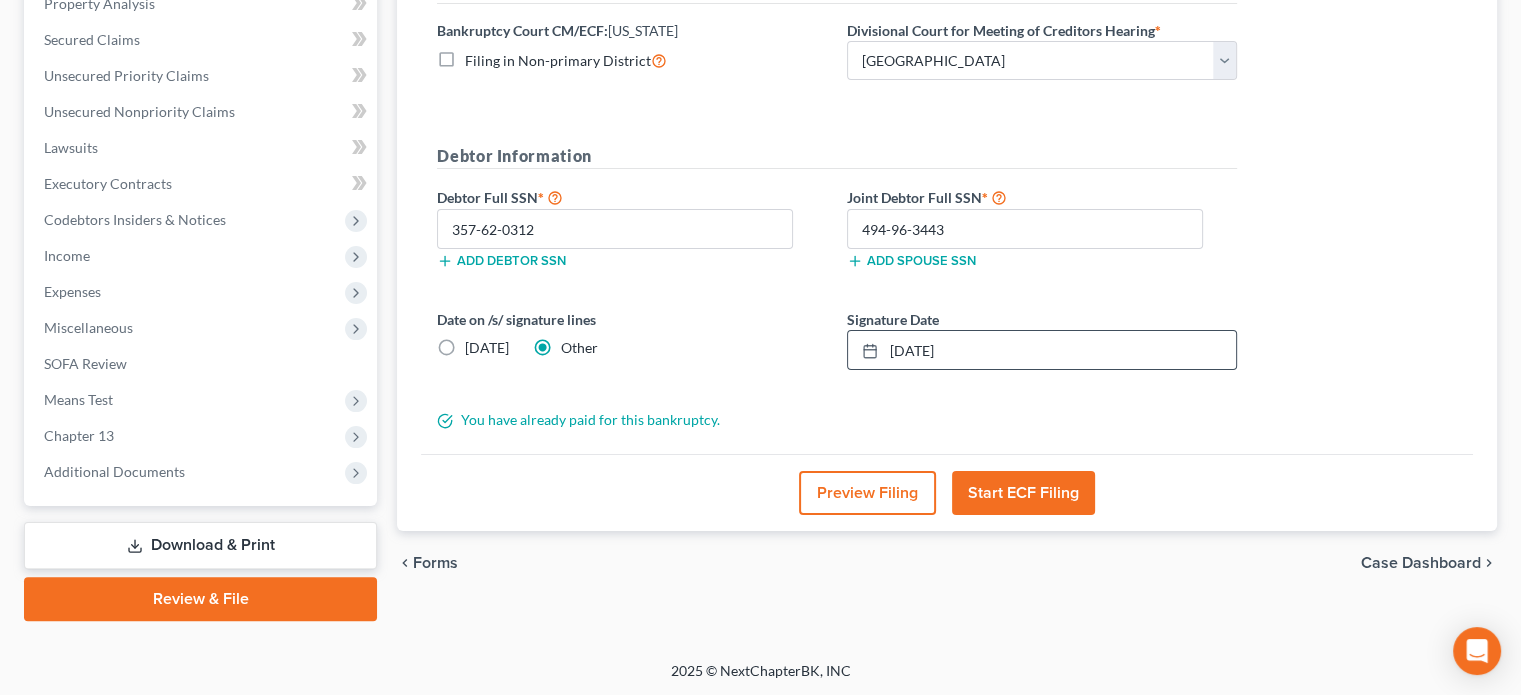 click on "Start ECF Filing" at bounding box center (1023, 493) 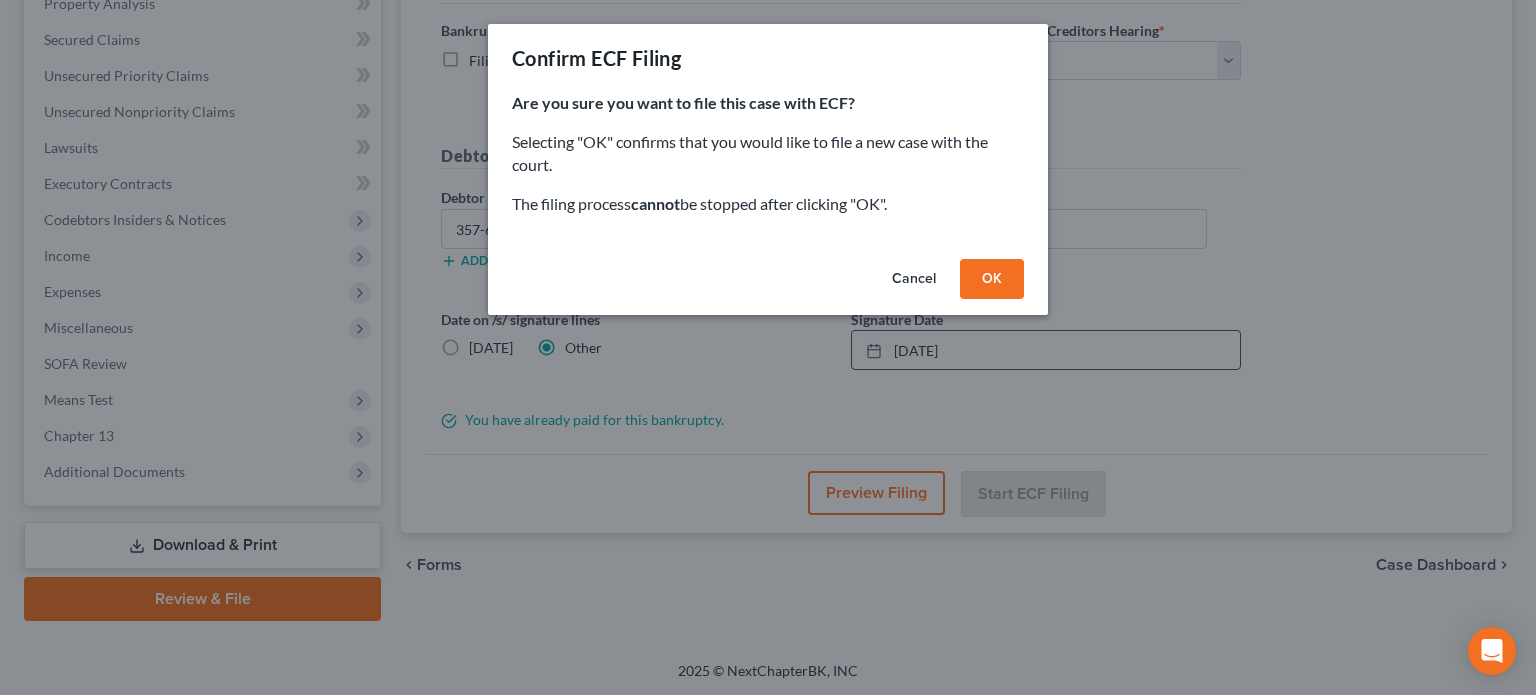 click on "OK" at bounding box center [992, 279] 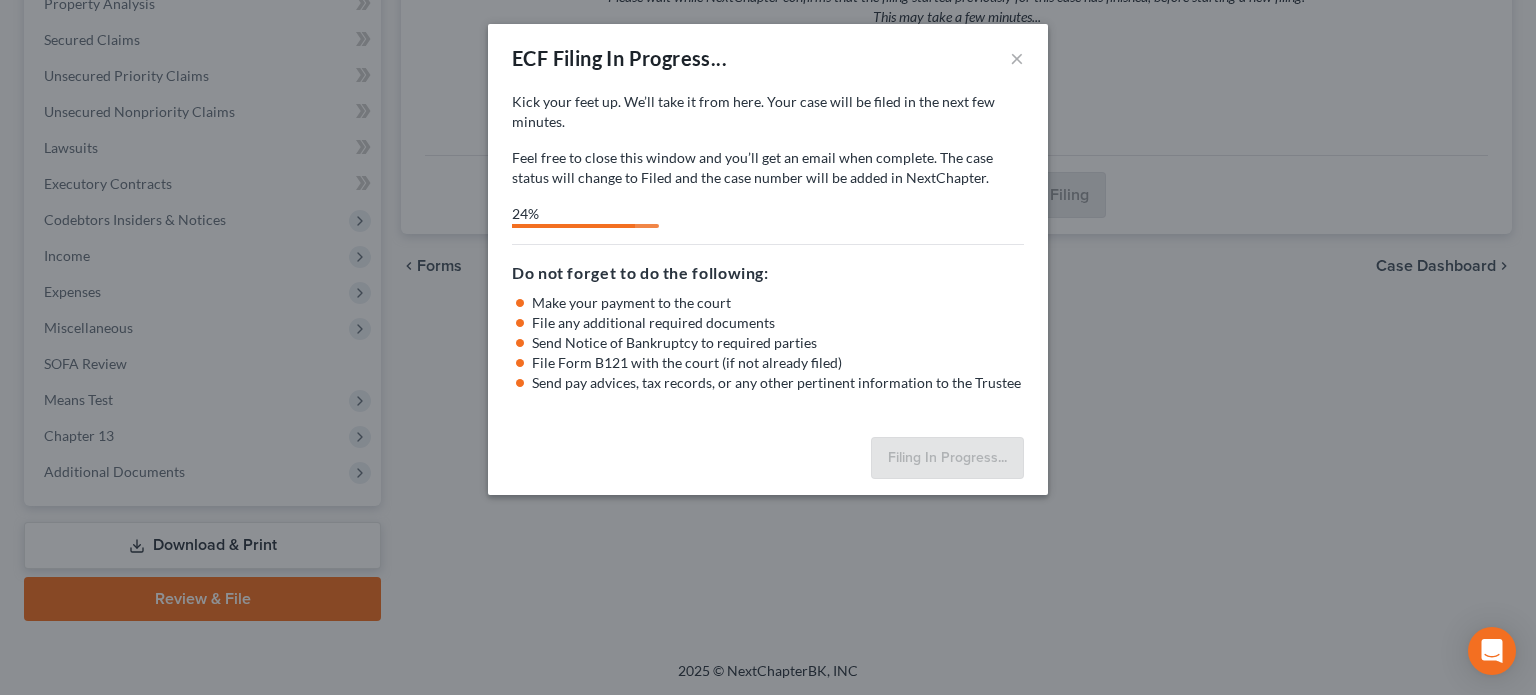 select on "0" 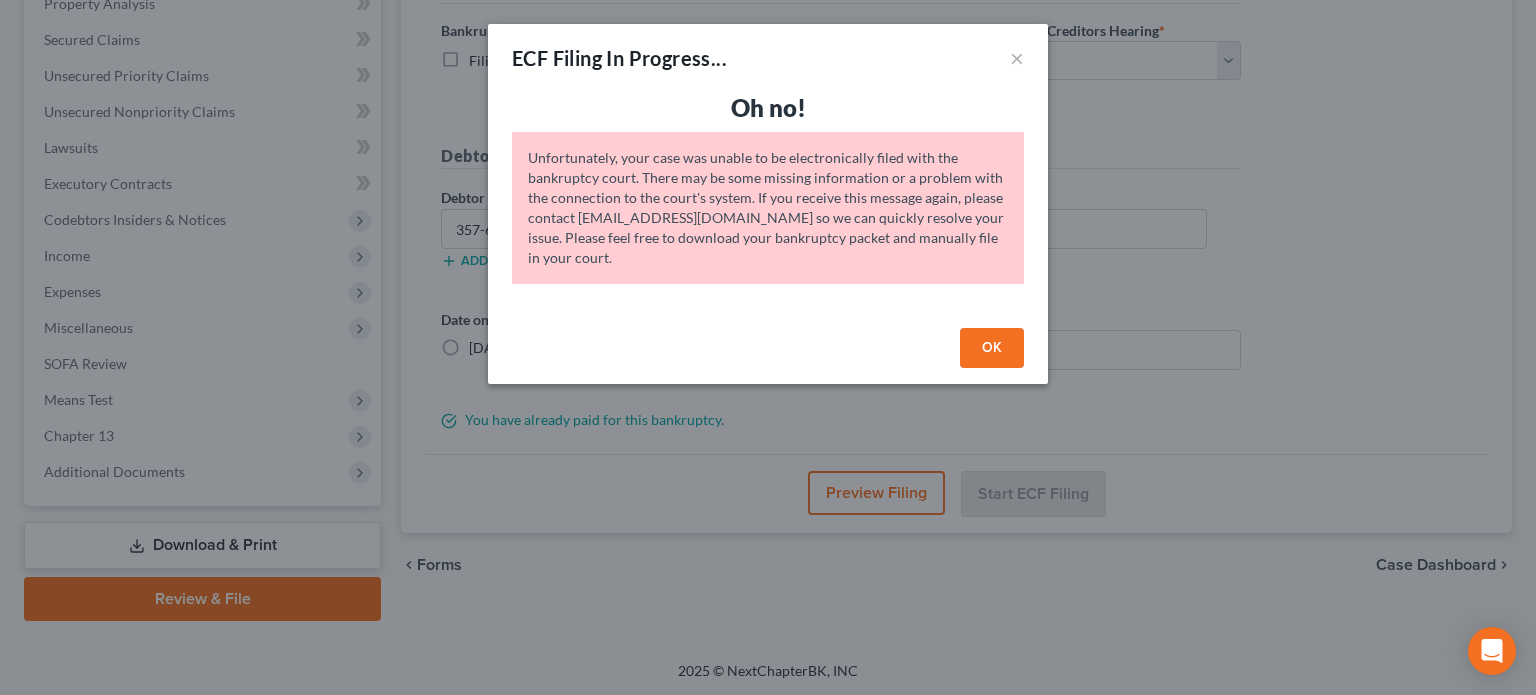 click on "OK" at bounding box center (992, 348) 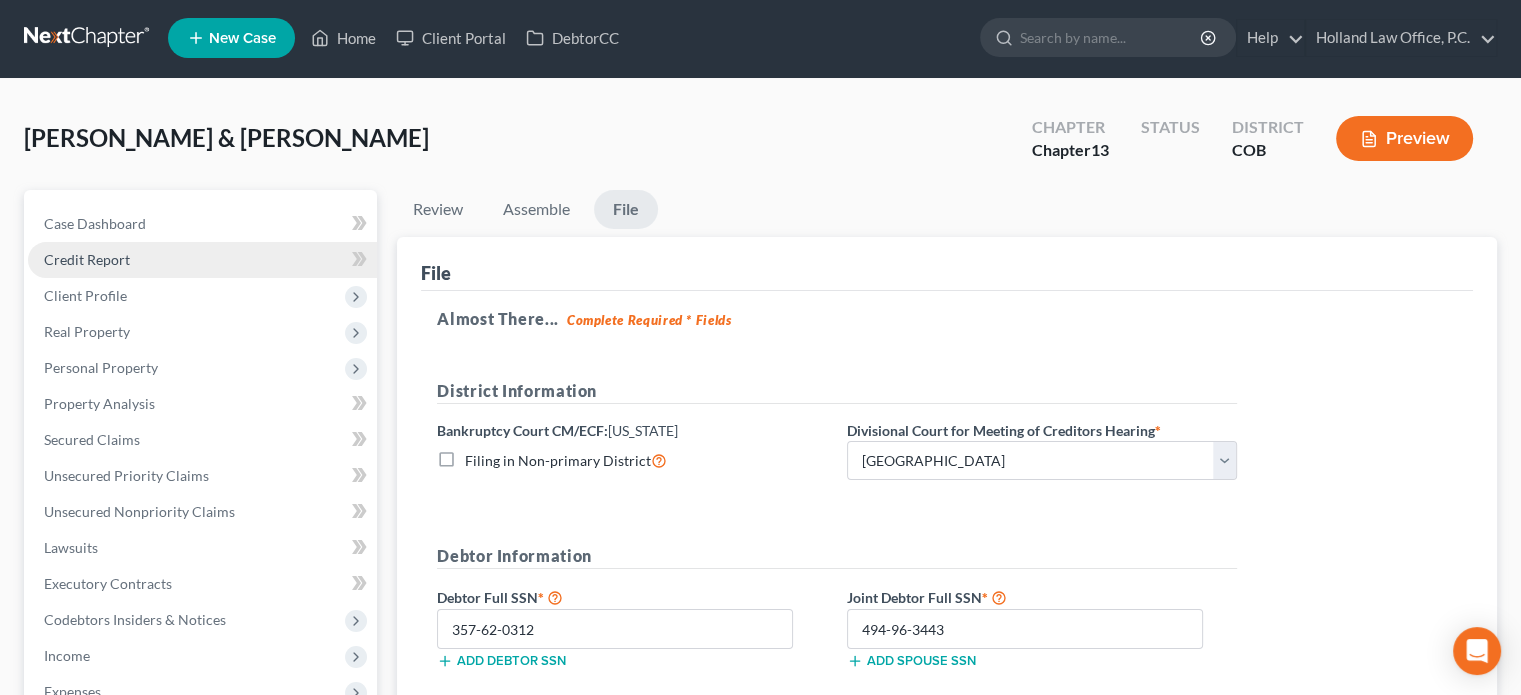 scroll, scrollTop: 0, scrollLeft: 0, axis: both 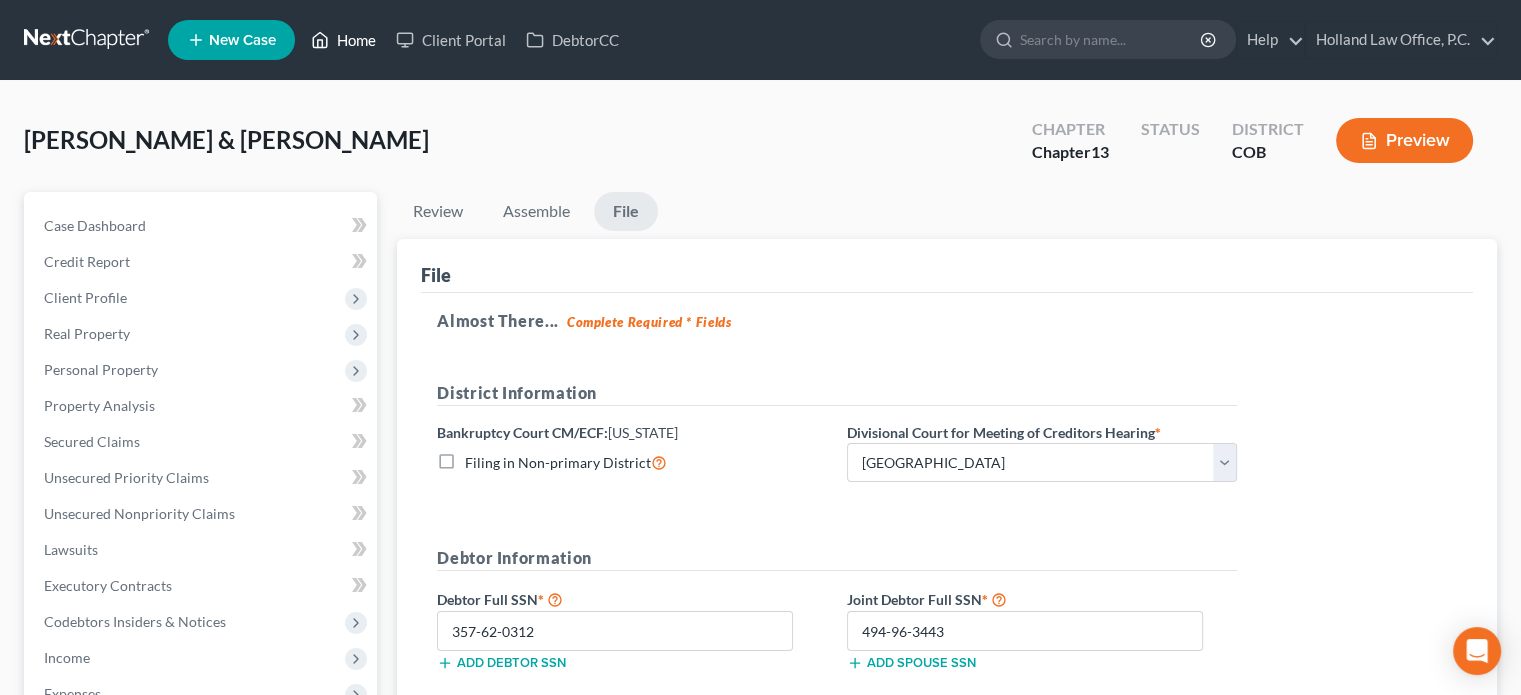 click on "Home" at bounding box center [343, 40] 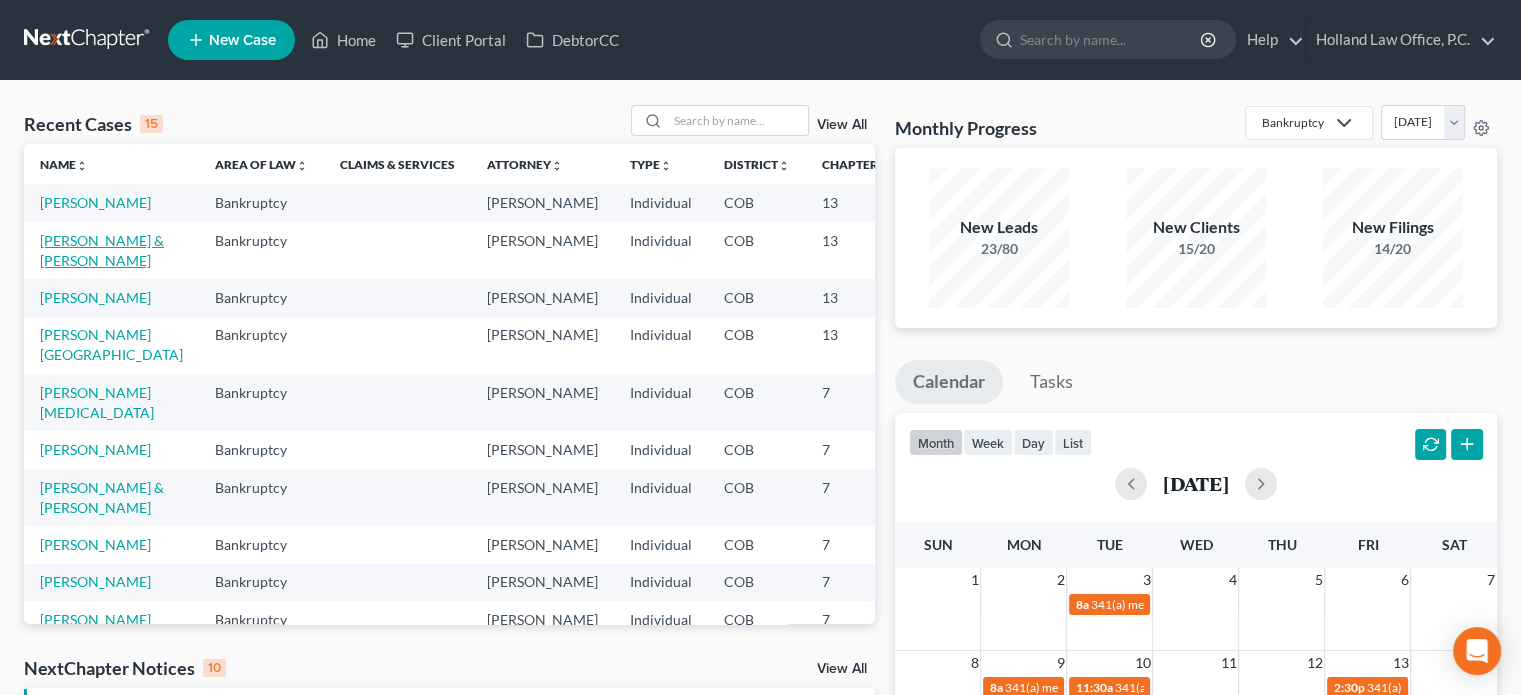 click on "[PERSON_NAME] & [PERSON_NAME]" at bounding box center [102, 250] 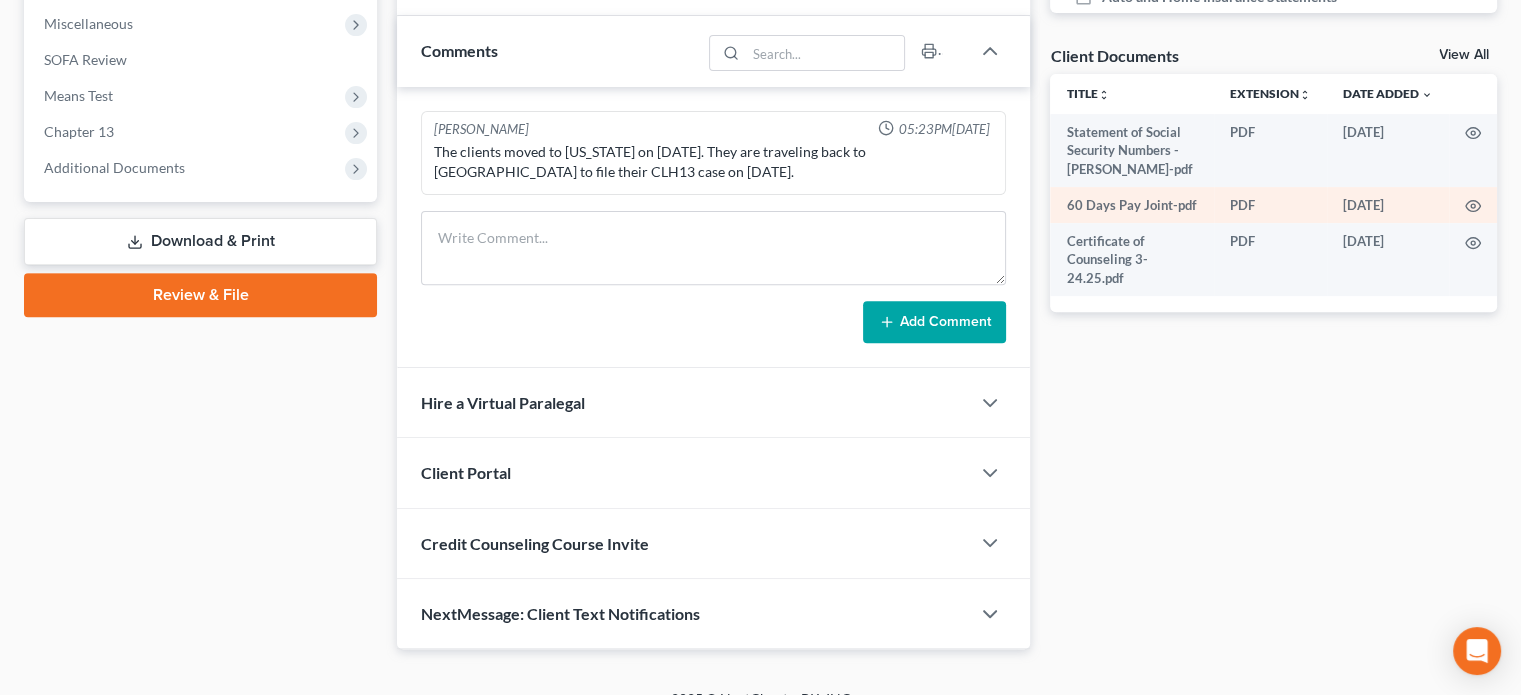 scroll, scrollTop: 732, scrollLeft: 0, axis: vertical 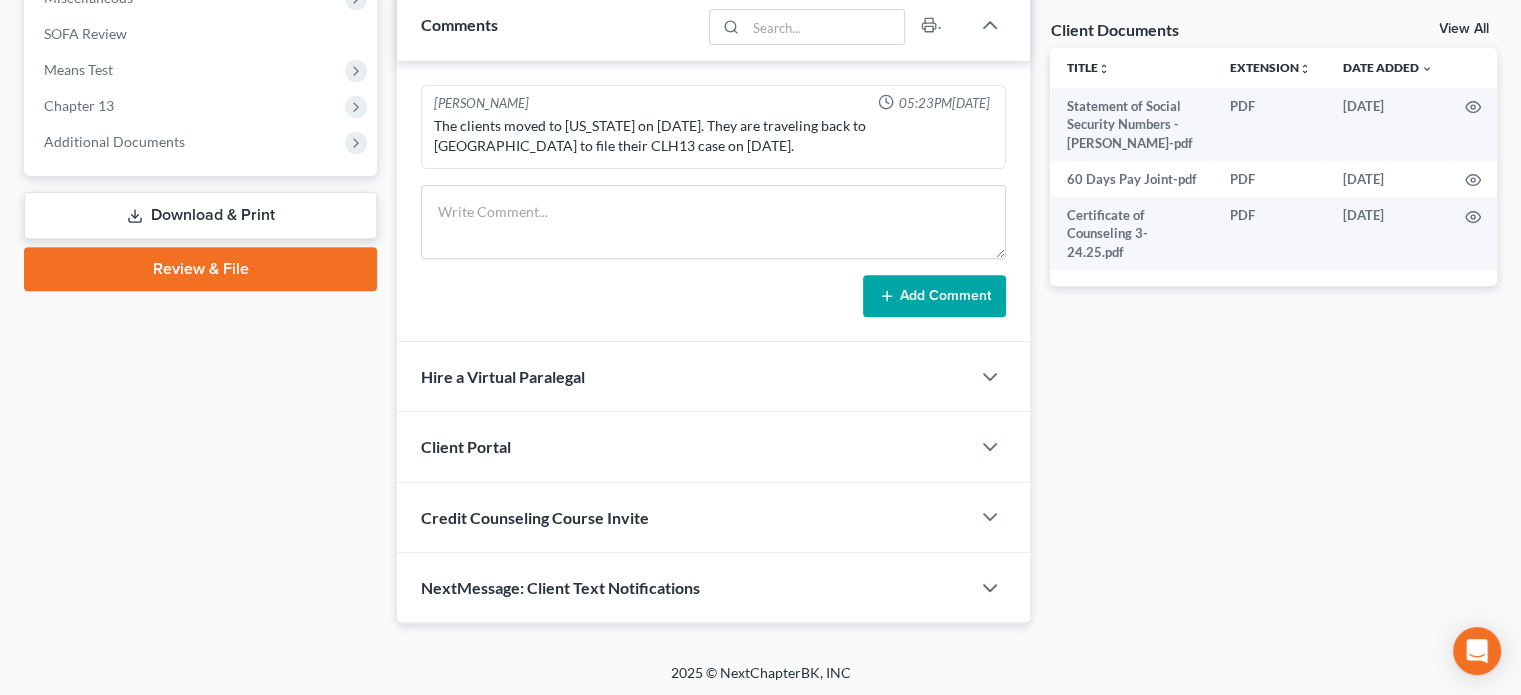 click on "Review & File" at bounding box center [200, 269] 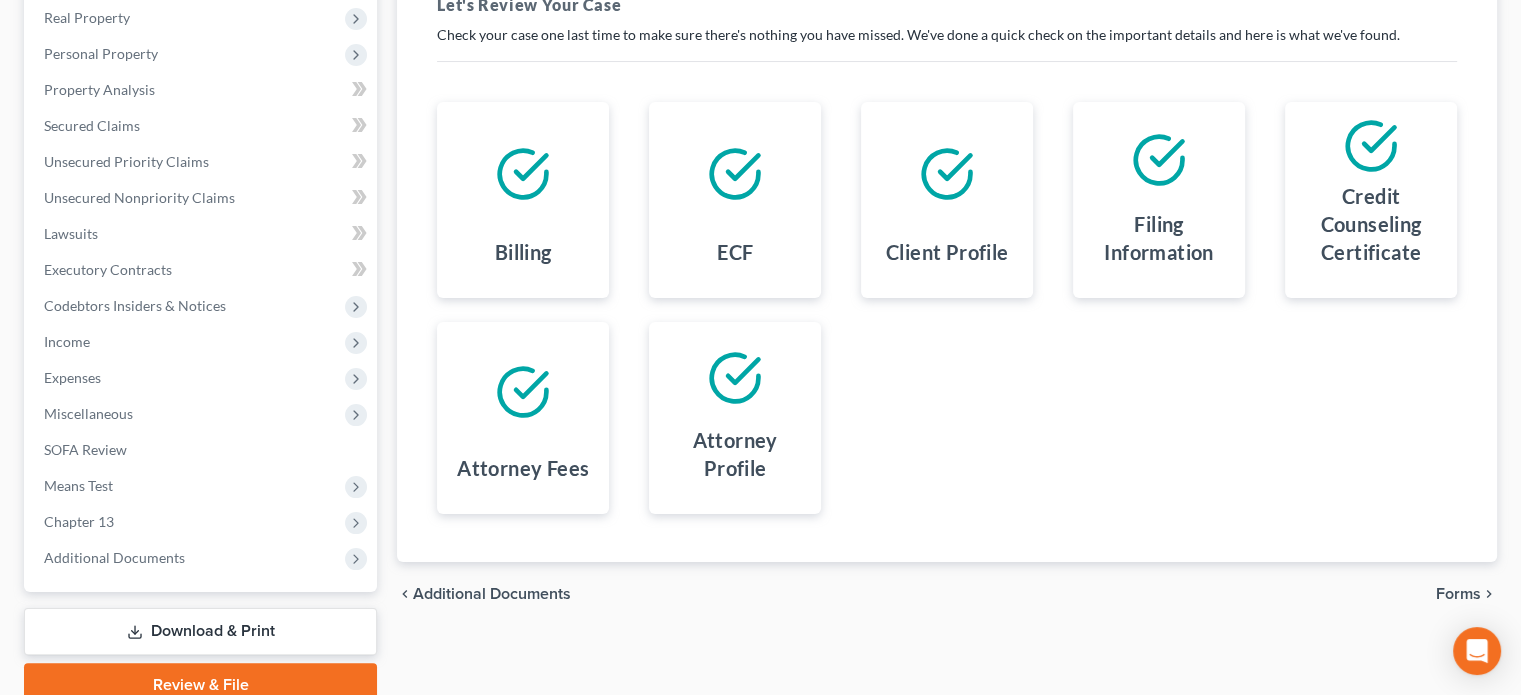 scroll, scrollTop: 402, scrollLeft: 0, axis: vertical 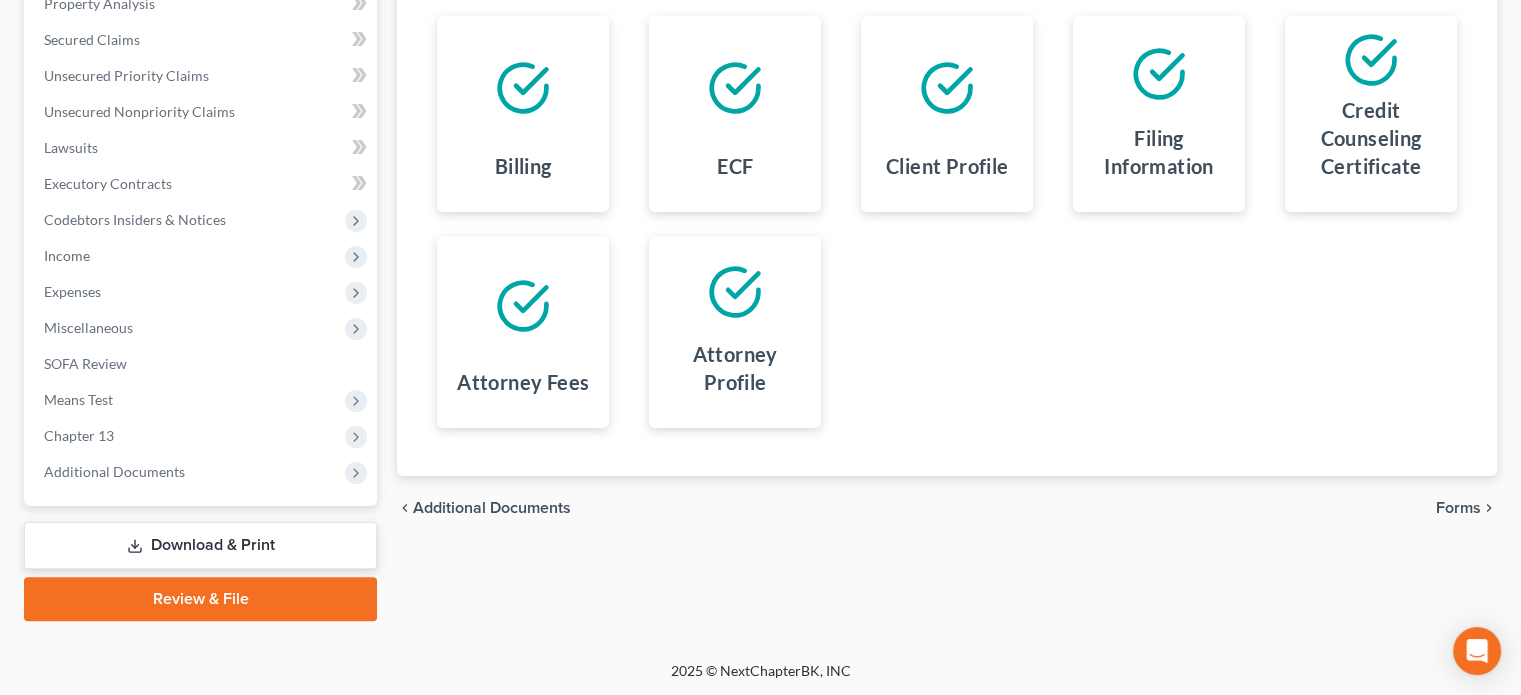 click on "Forms" at bounding box center (1458, 508) 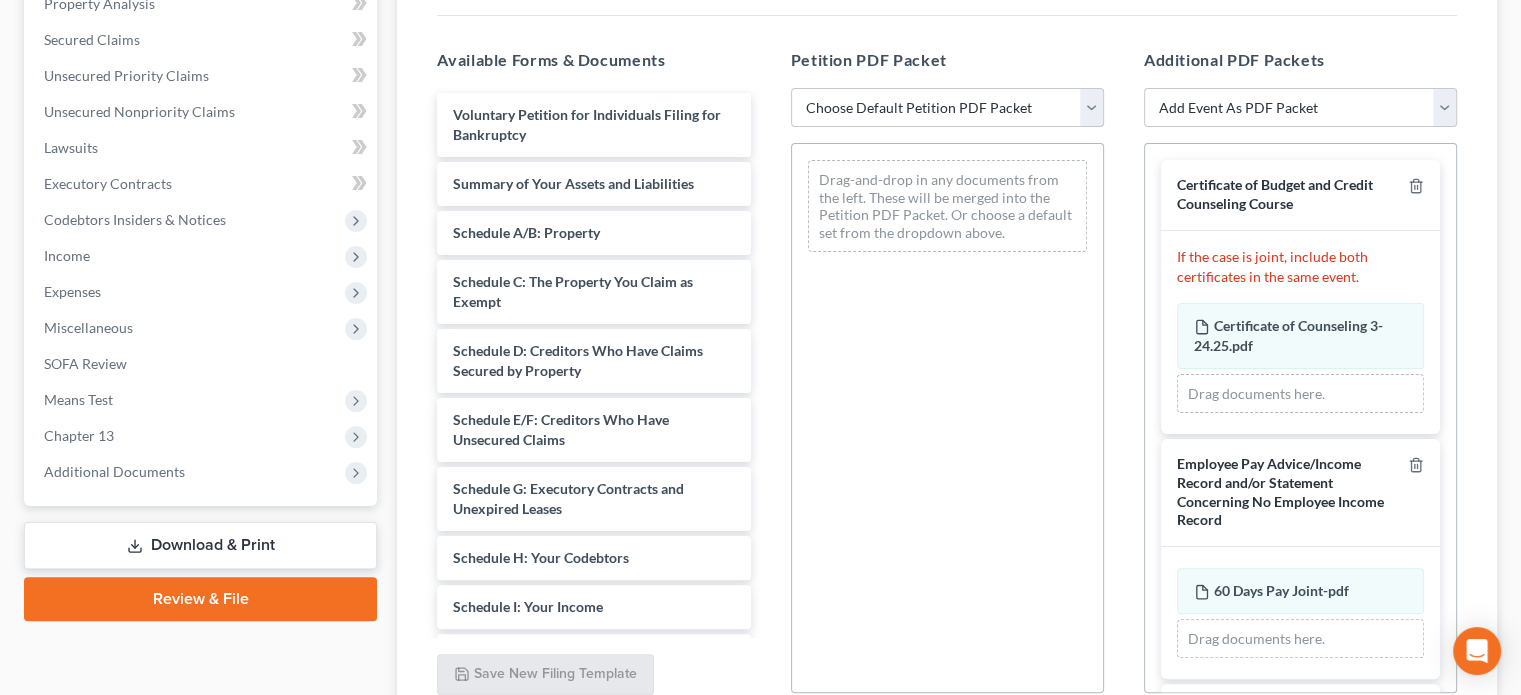 click on "Choose Default Petition PDF Packet Emergency Filing (Voluntary Petition and Creditor List Only) Chapter 13 Template CH13 above median income CH13 below median income" at bounding box center [947, 108] 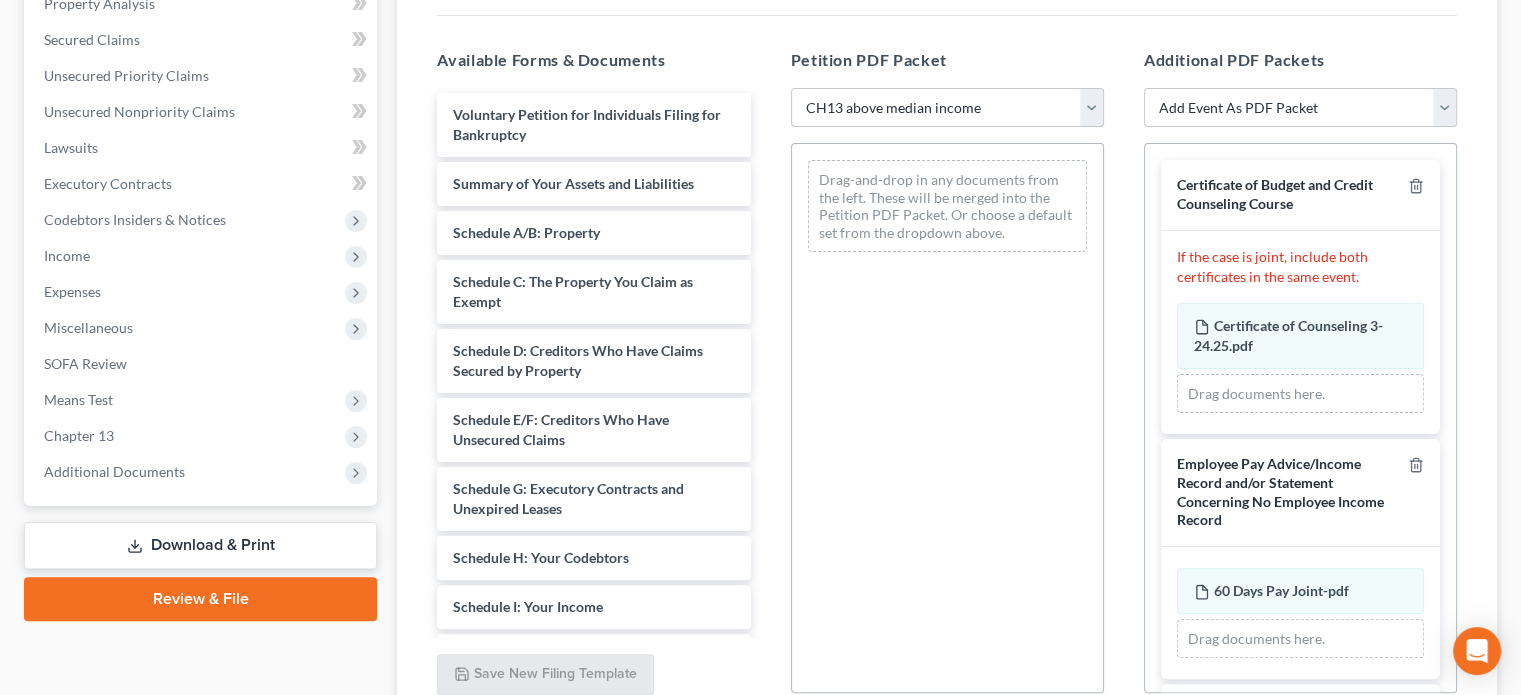 click on "Choose Default Petition PDF Packet Emergency Filing (Voluntary Petition and Creditor List Only) Chapter 13 Template CH13 above median income CH13 below median income" at bounding box center [947, 108] 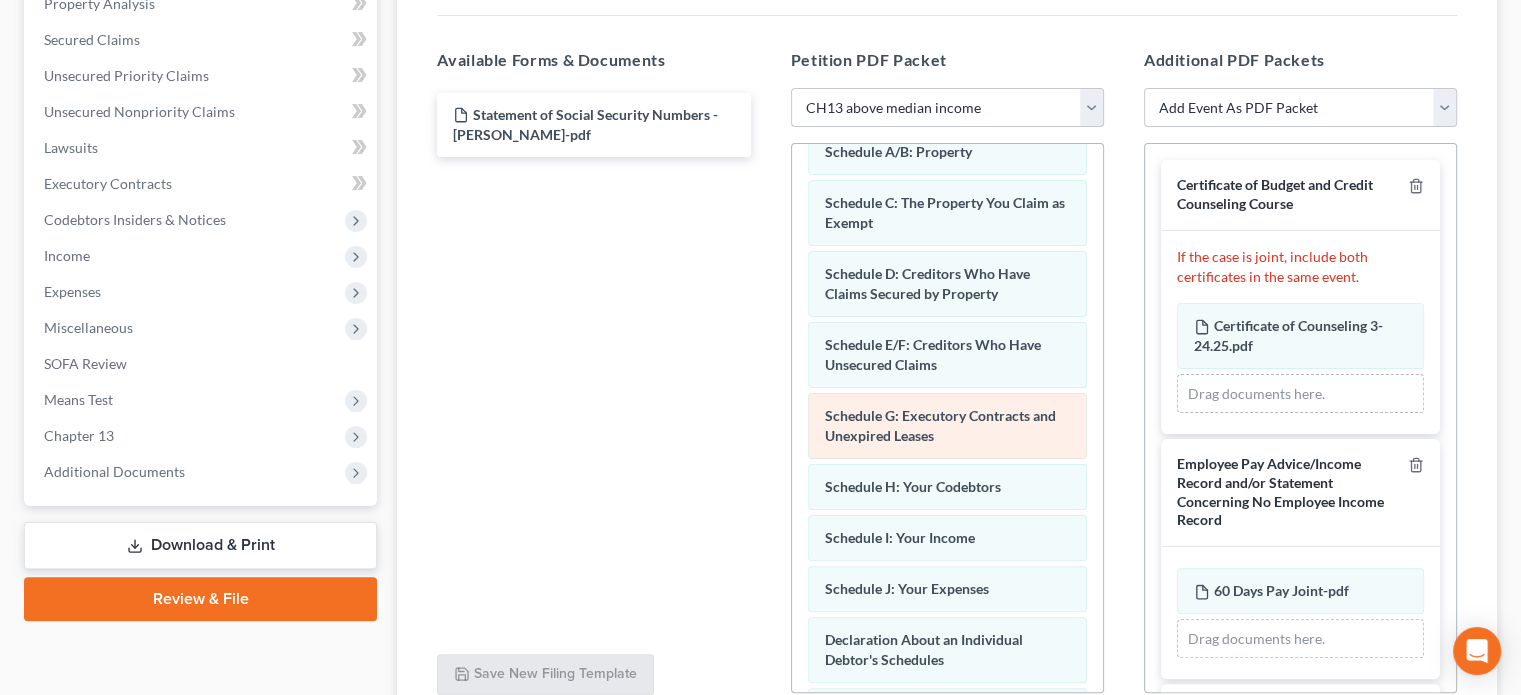 scroll, scrollTop: 200, scrollLeft: 0, axis: vertical 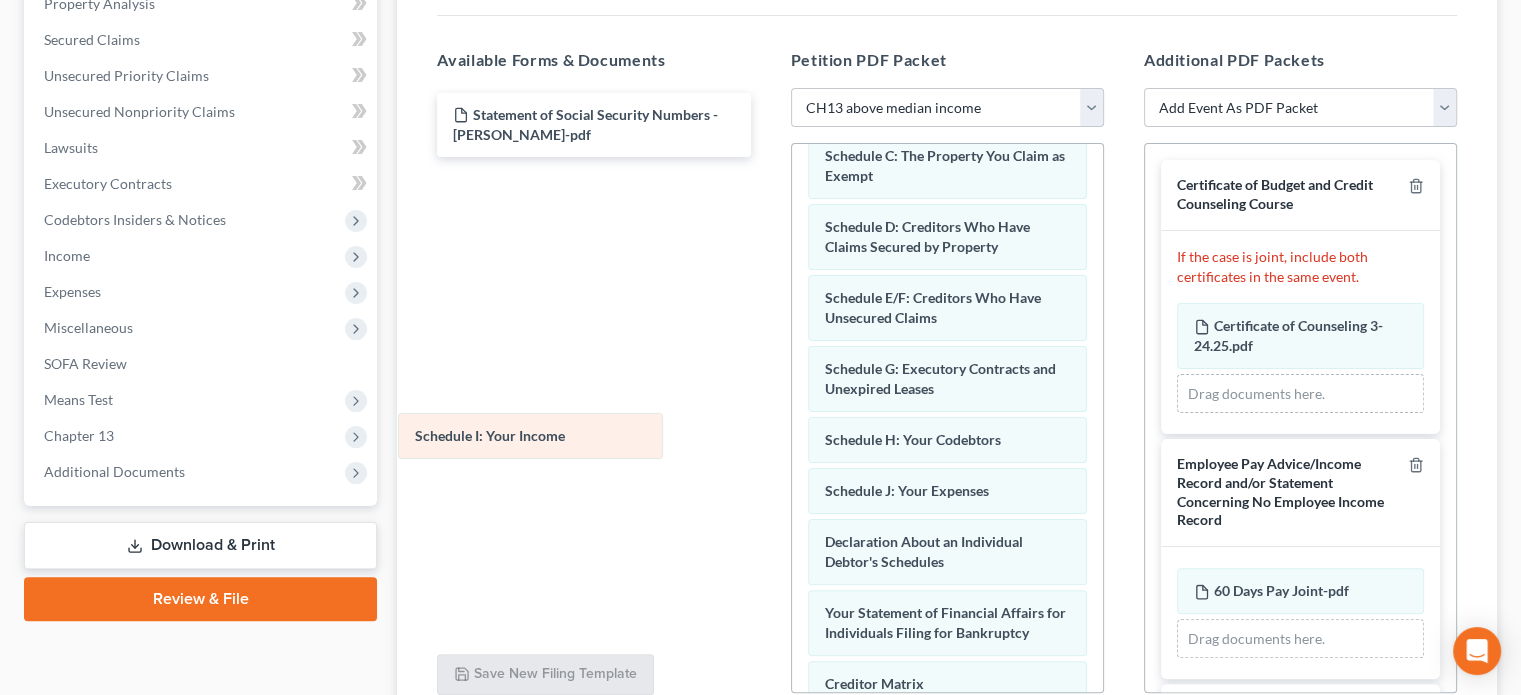 drag, startPoint x: 924, startPoint y: 500, endPoint x: 518, endPoint y: 427, distance: 412.51062 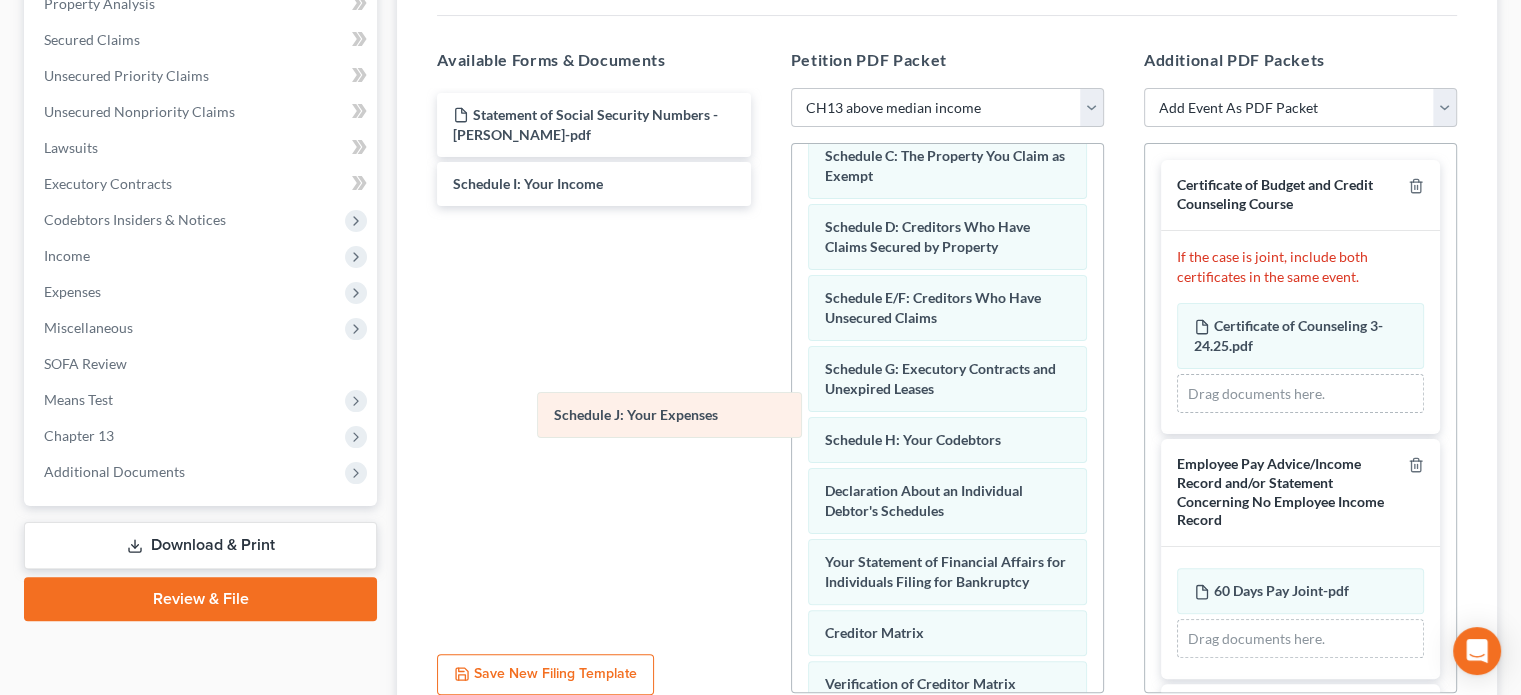 drag, startPoint x: 889, startPoint y: 503, endPoint x: 621, endPoint y: 411, distance: 283.35138 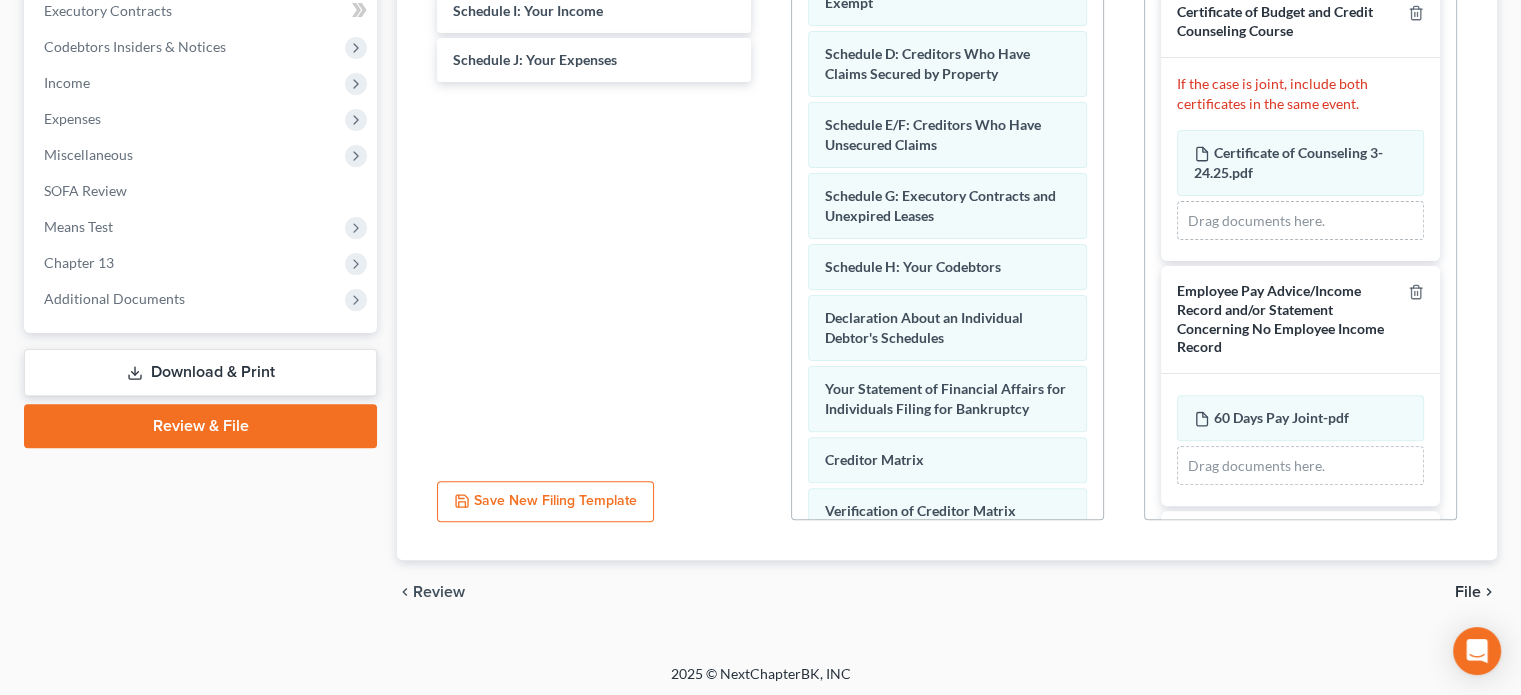scroll, scrollTop: 578, scrollLeft: 0, axis: vertical 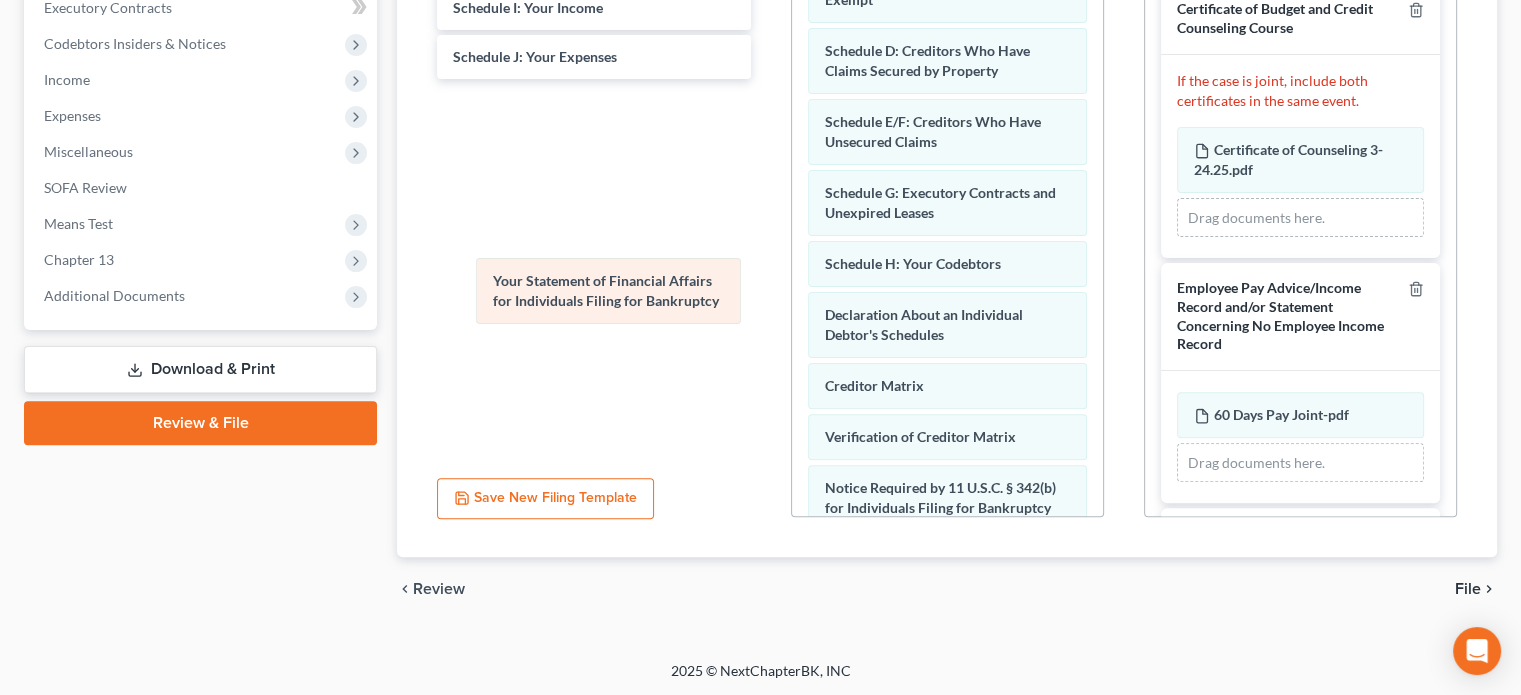 drag, startPoint x: 898, startPoint y: 404, endPoint x: 565, endPoint y: 281, distance: 354.99014 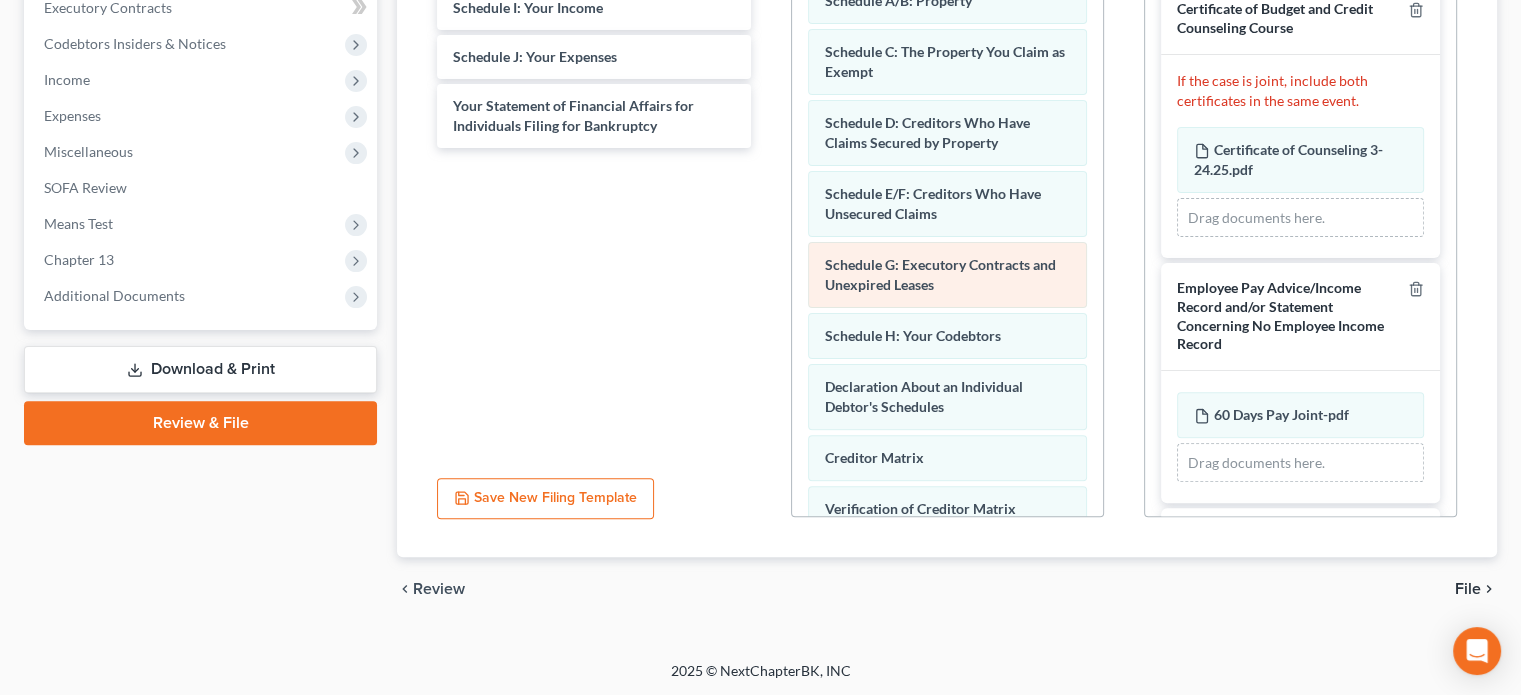 scroll, scrollTop: 0, scrollLeft: 0, axis: both 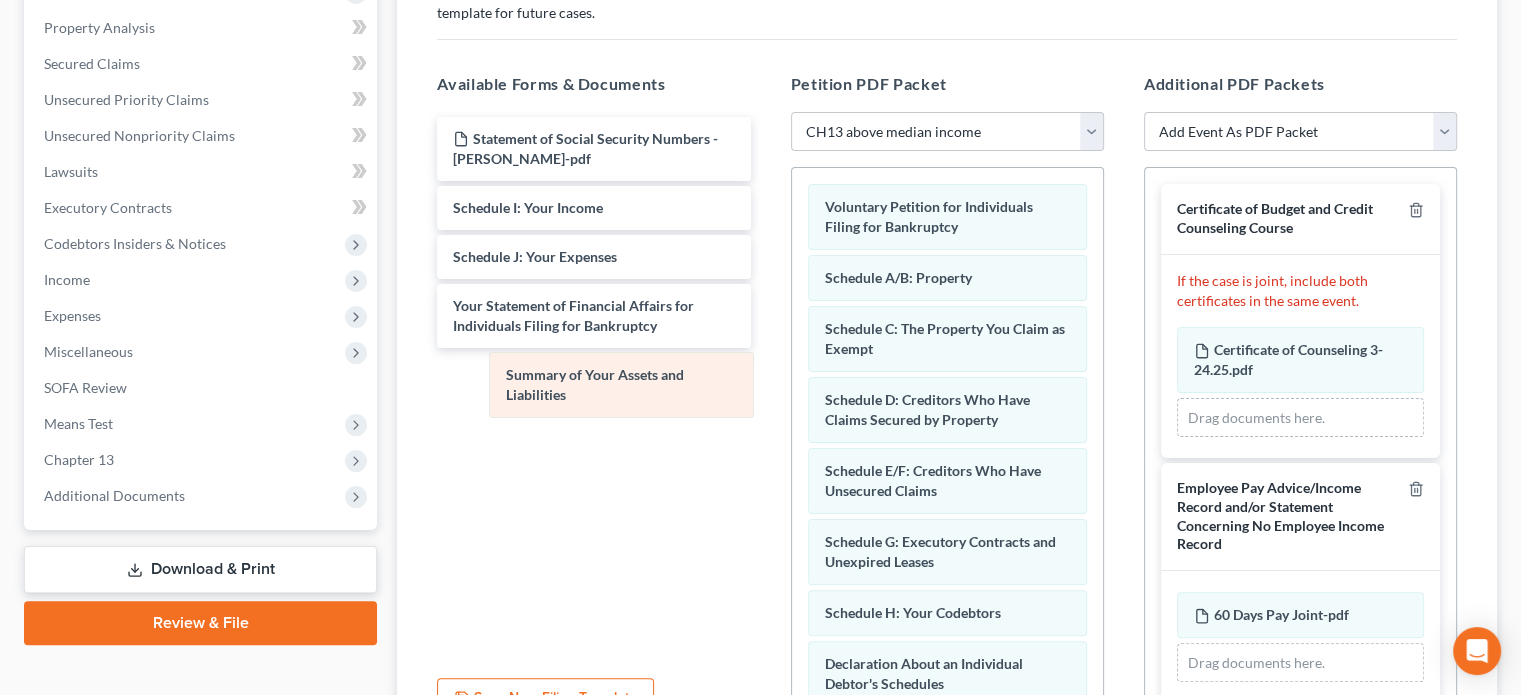 drag, startPoint x: 891, startPoint y: 292, endPoint x: 574, endPoint y: 391, distance: 332.0994 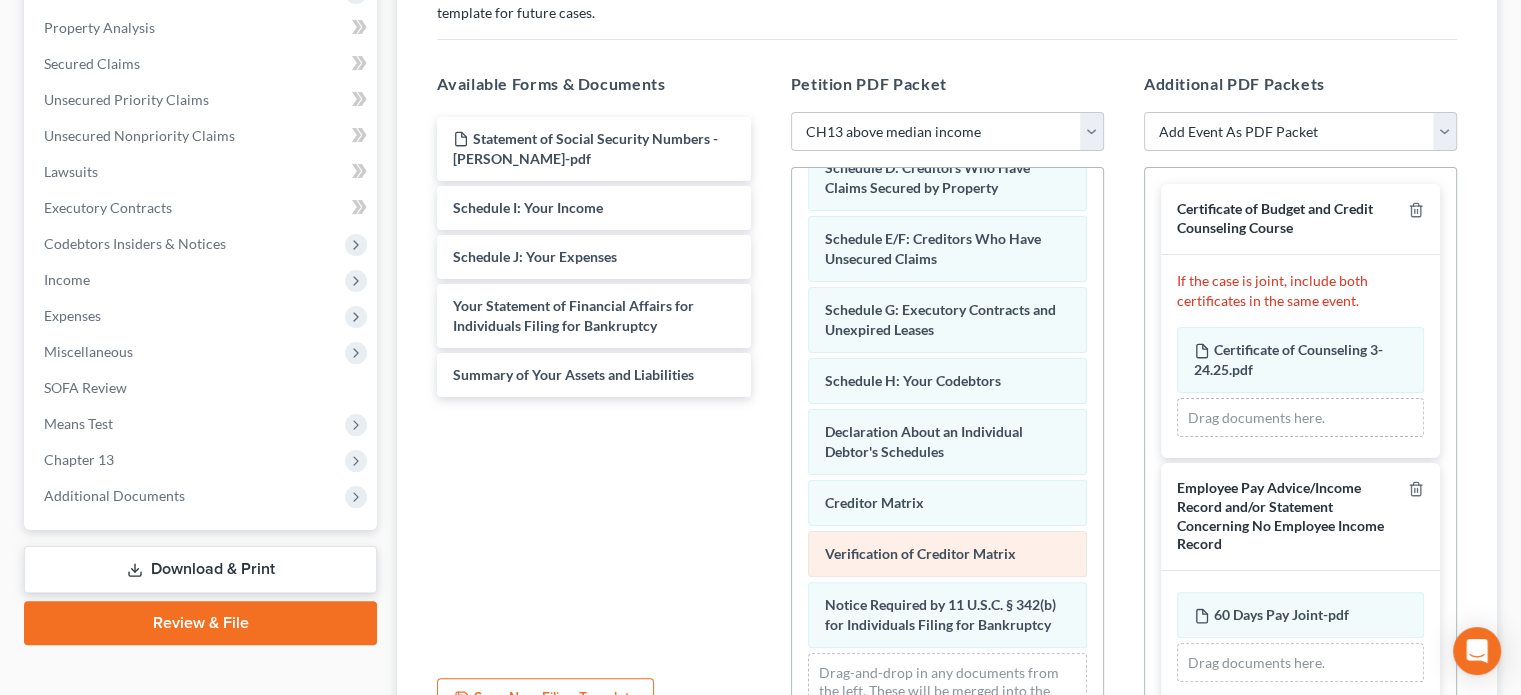 scroll, scrollTop: 271, scrollLeft: 0, axis: vertical 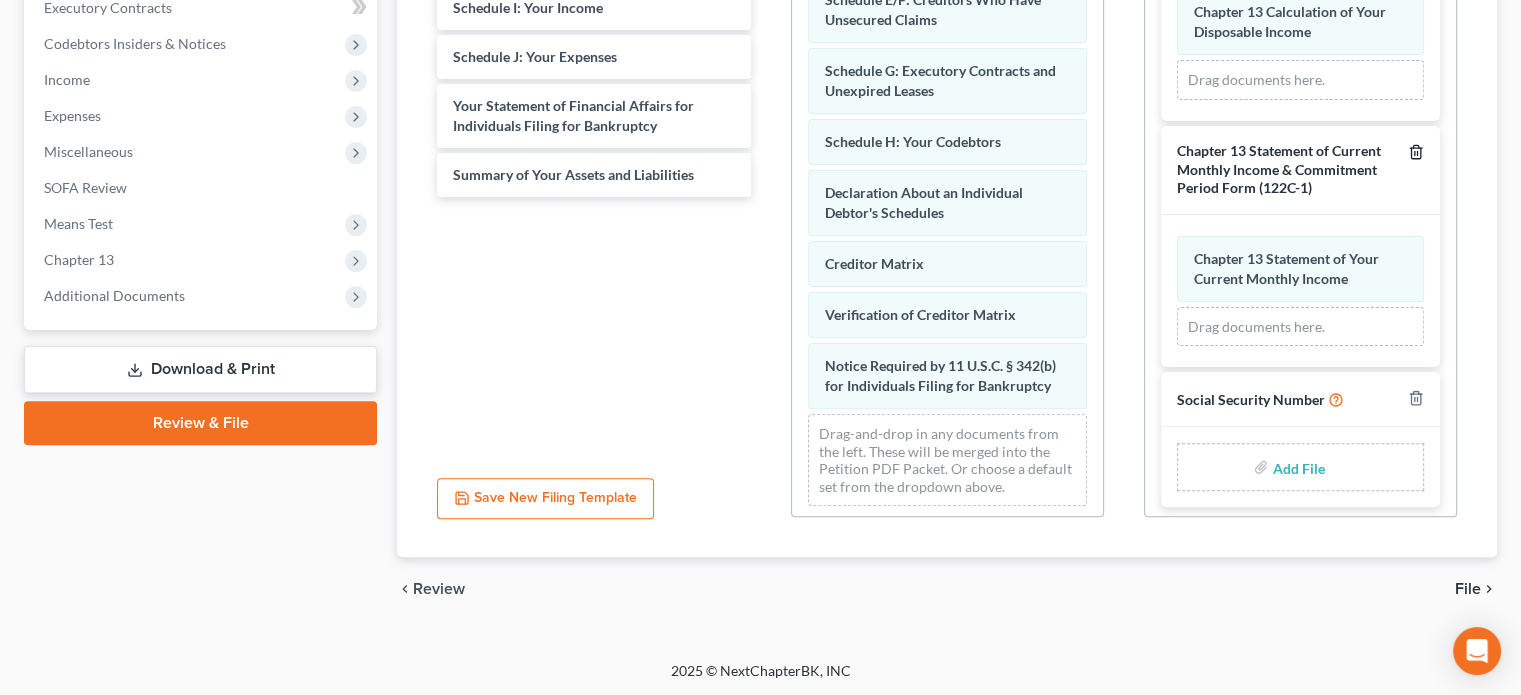 click 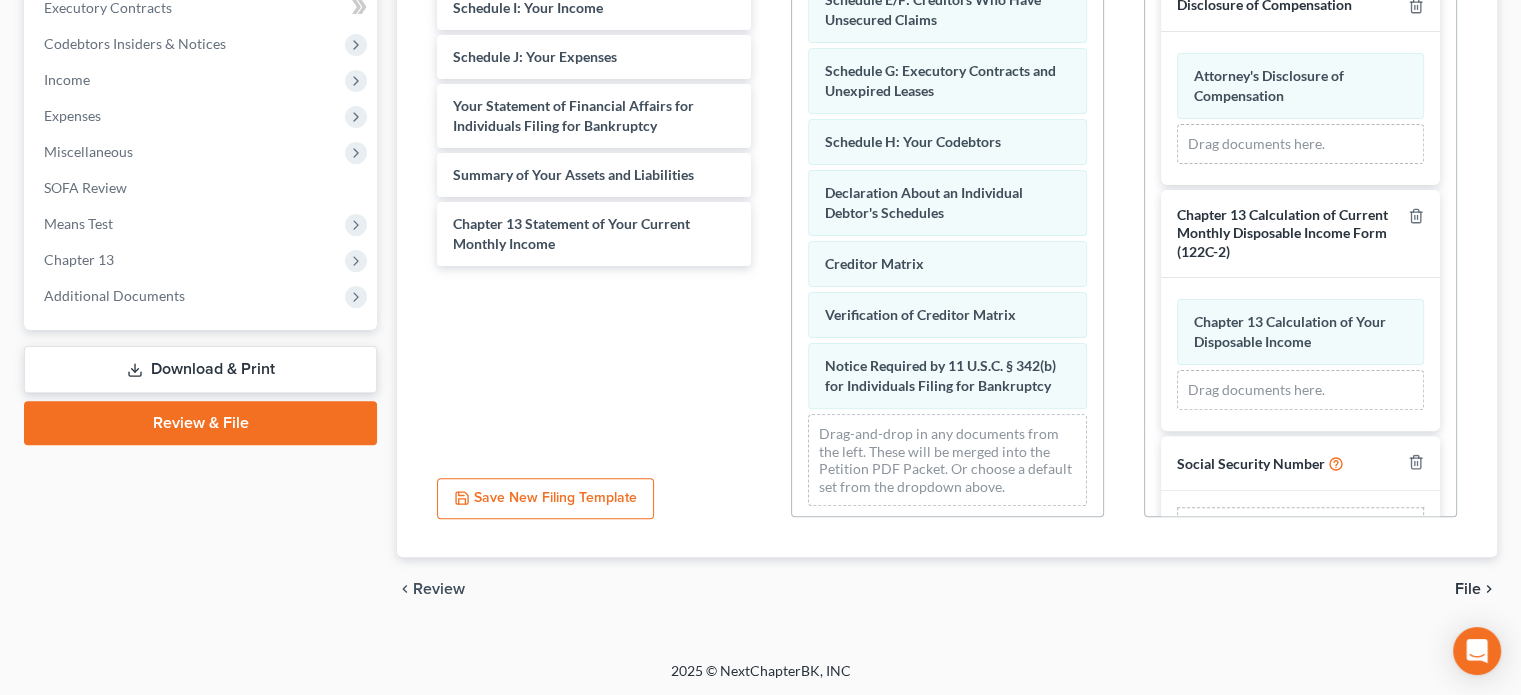 scroll, scrollTop: 492, scrollLeft: 0, axis: vertical 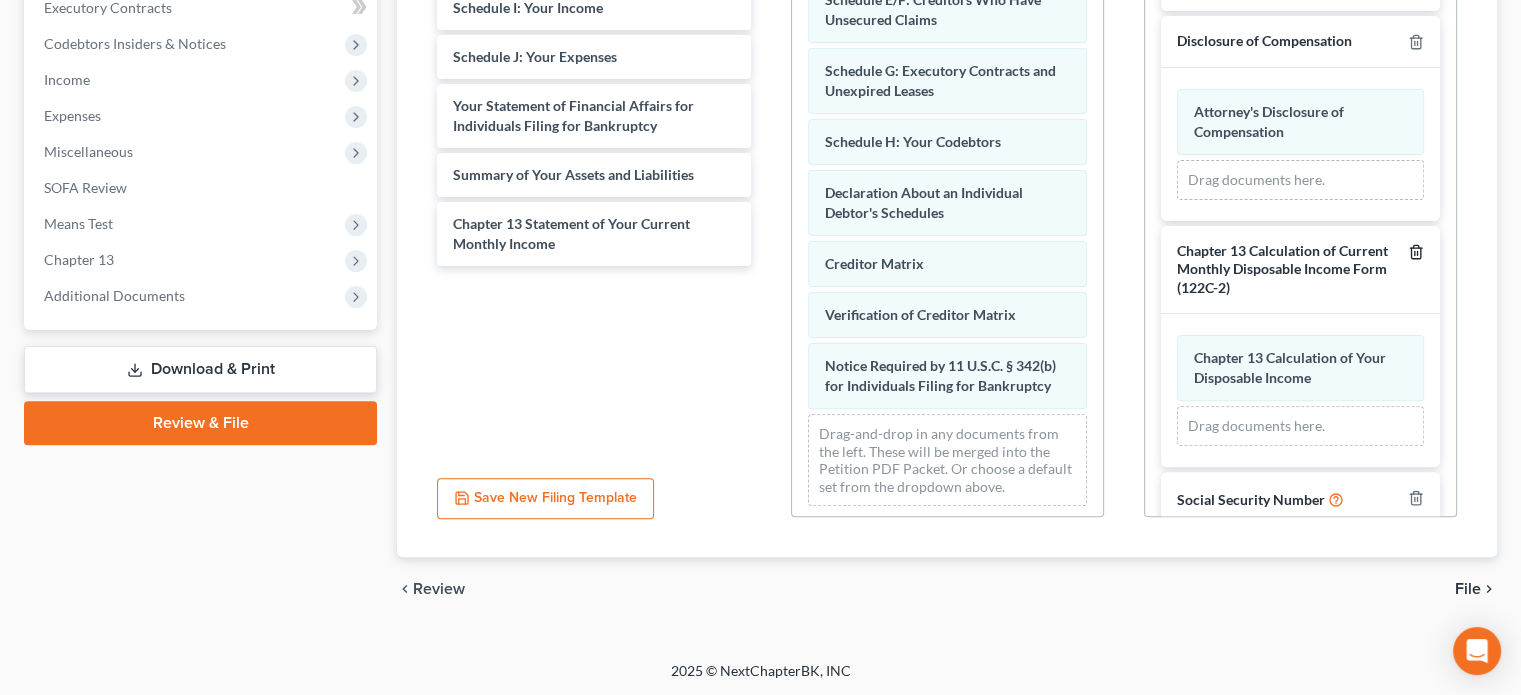click 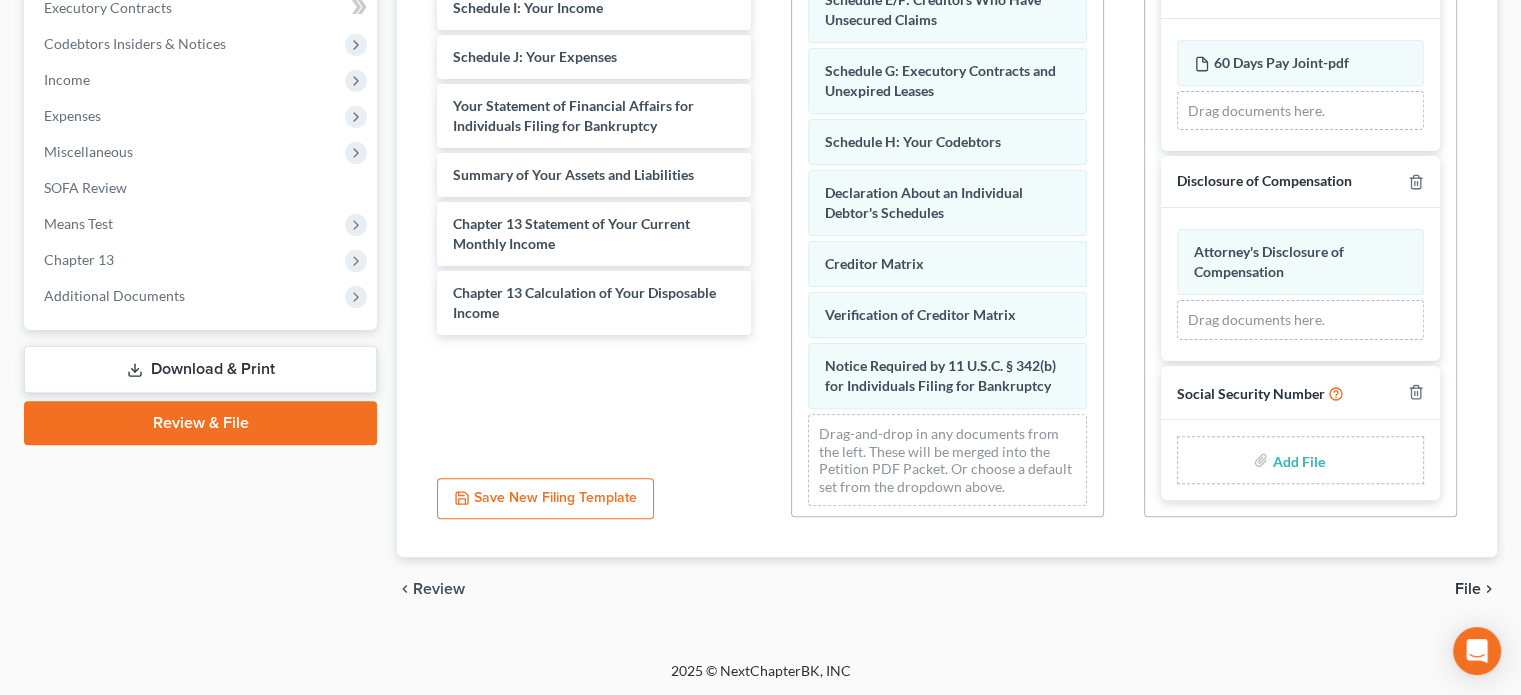 scroll, scrollTop: 347, scrollLeft: 0, axis: vertical 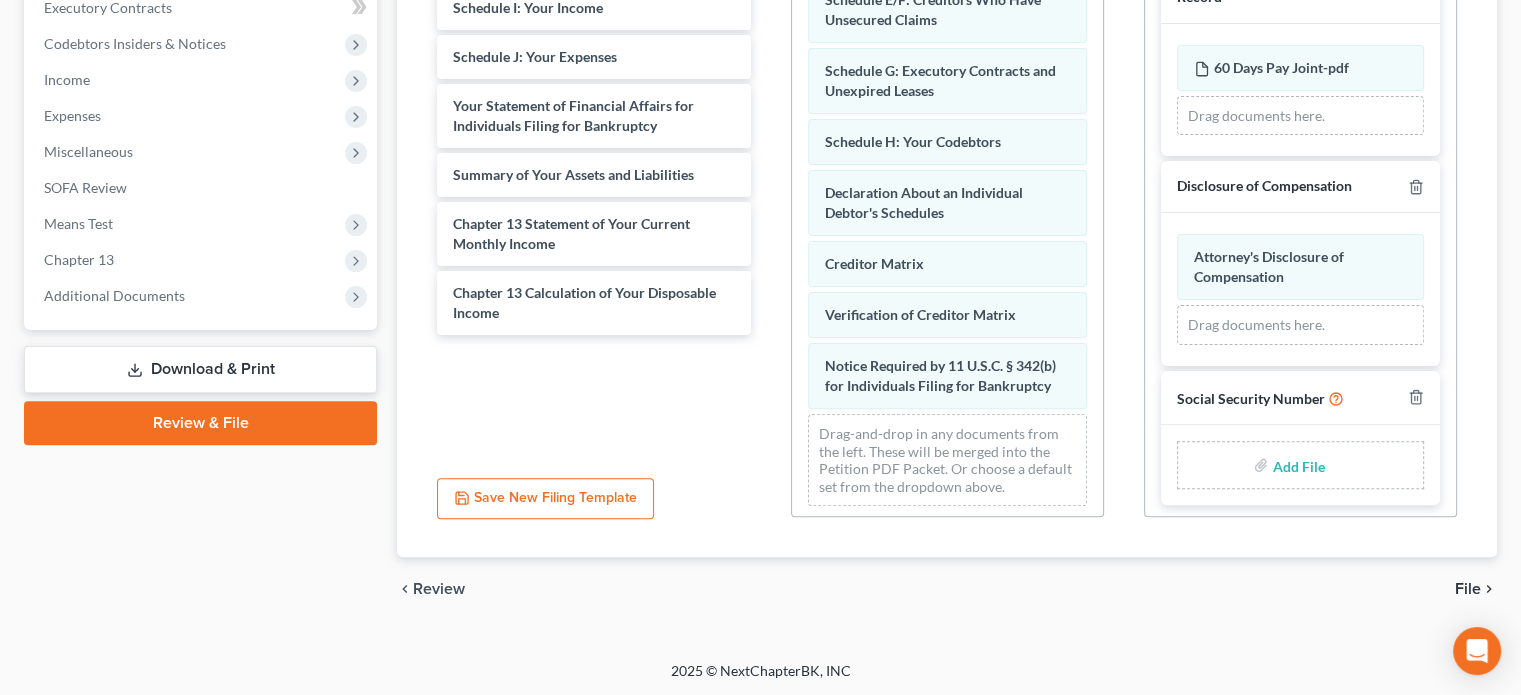click at bounding box center (1296, 465) 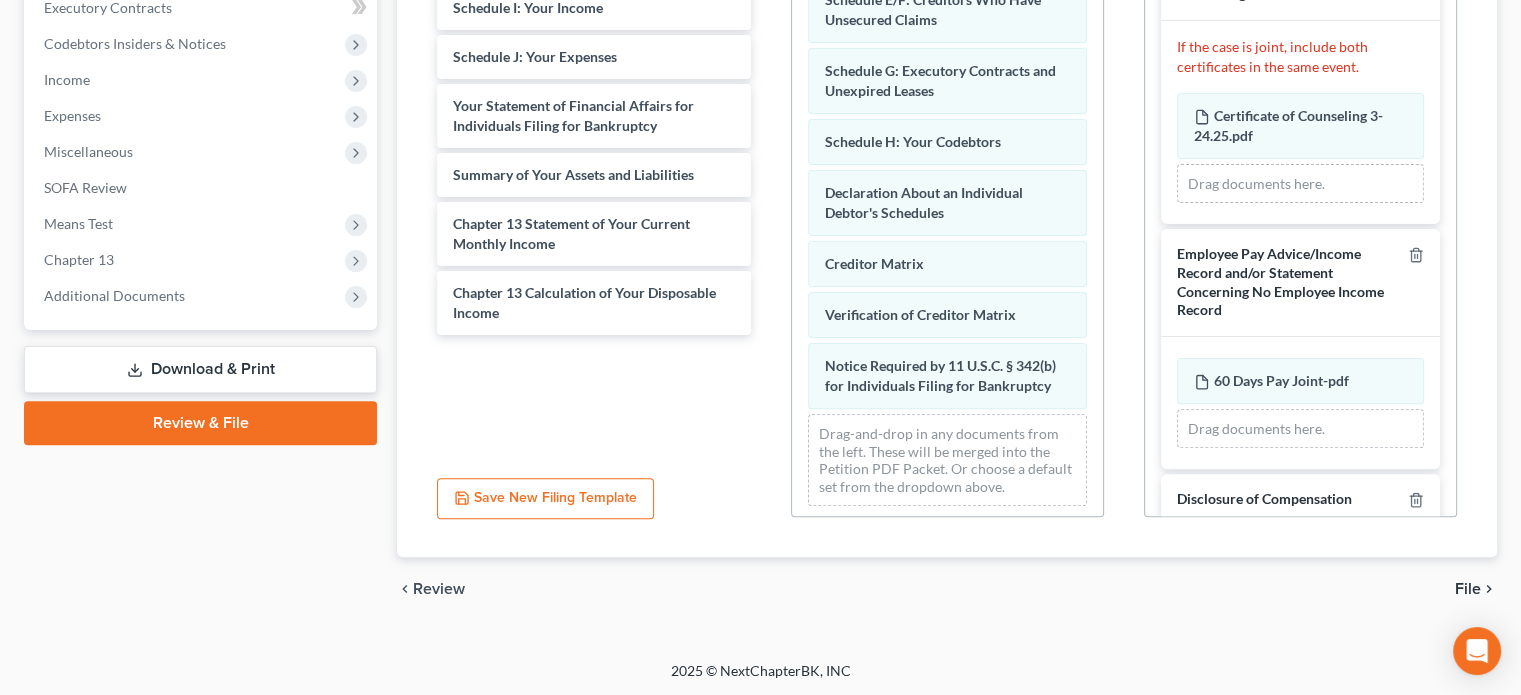 scroll, scrollTop: 0, scrollLeft: 0, axis: both 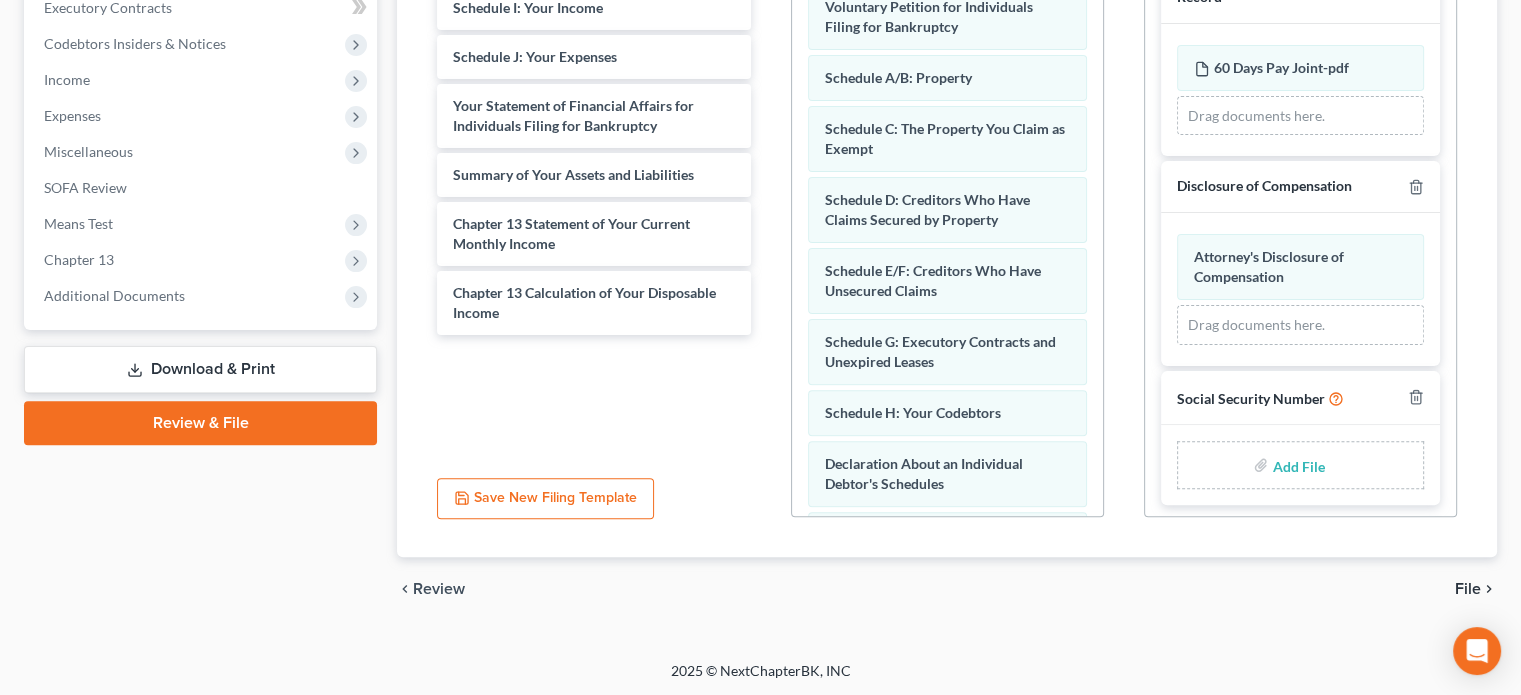 click at bounding box center [1296, 465] 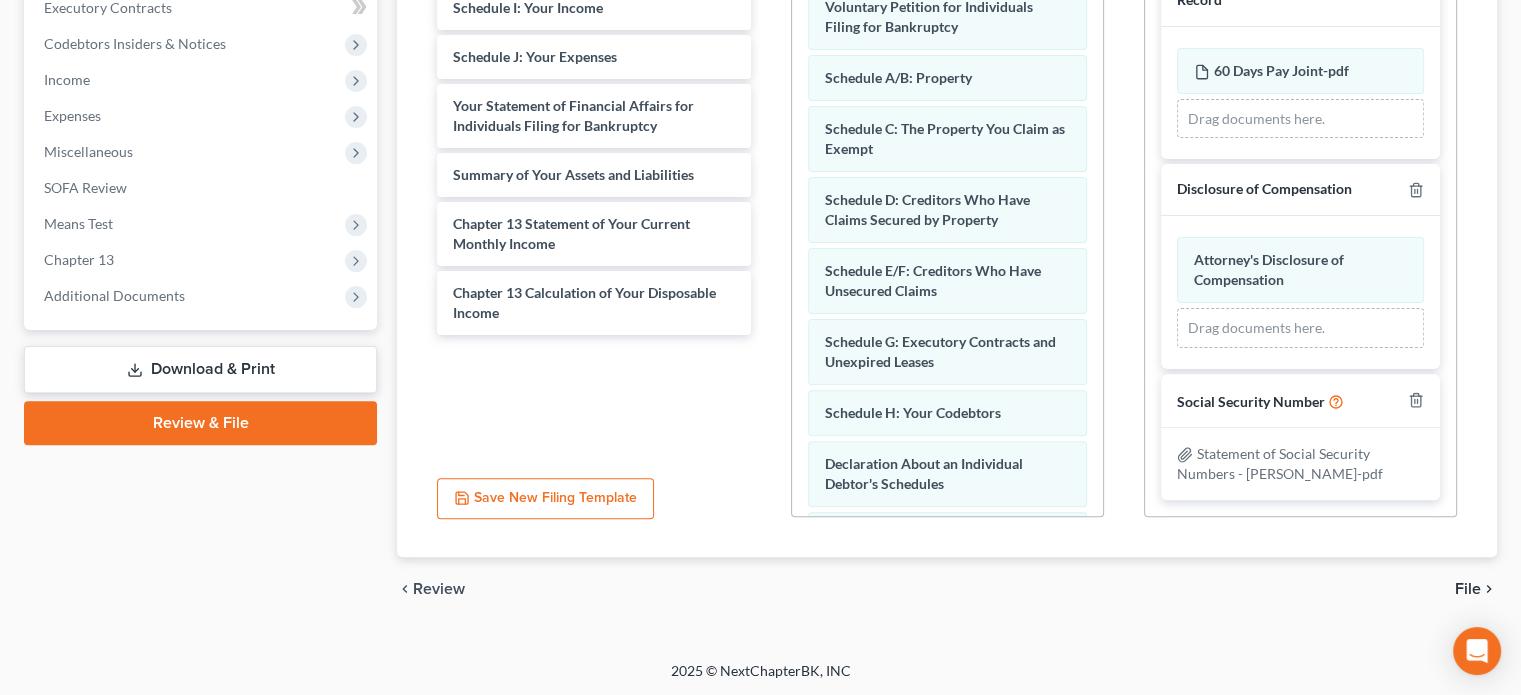 scroll, scrollTop: 339, scrollLeft: 0, axis: vertical 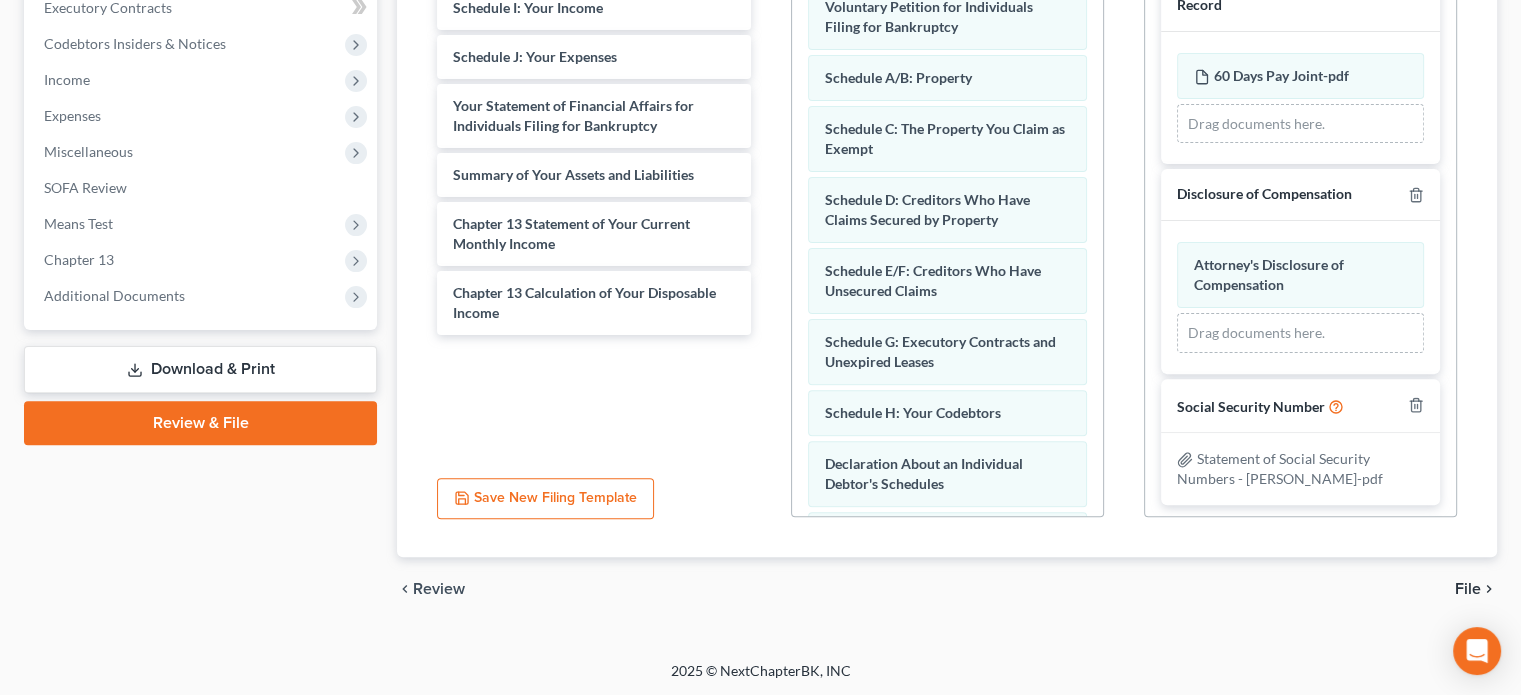 click on "File" at bounding box center [1468, 589] 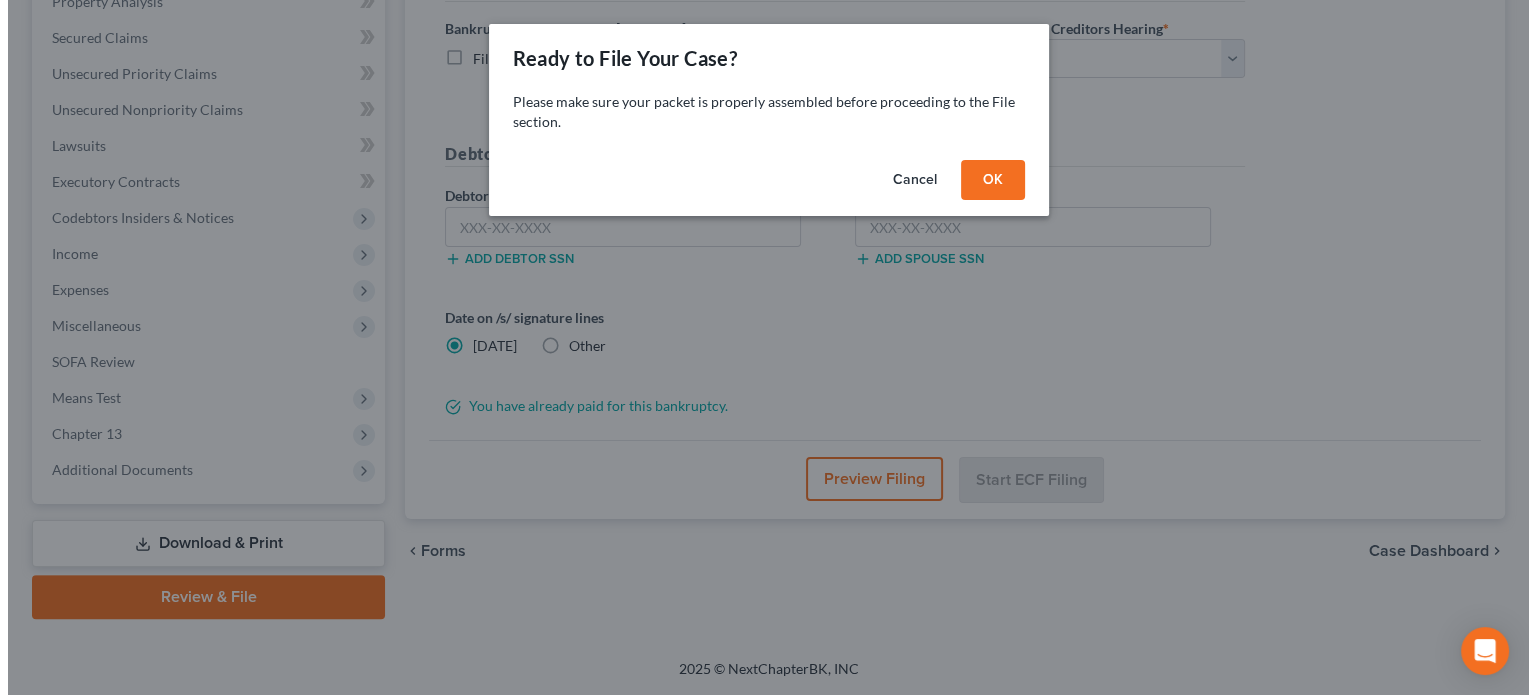 scroll, scrollTop: 402, scrollLeft: 0, axis: vertical 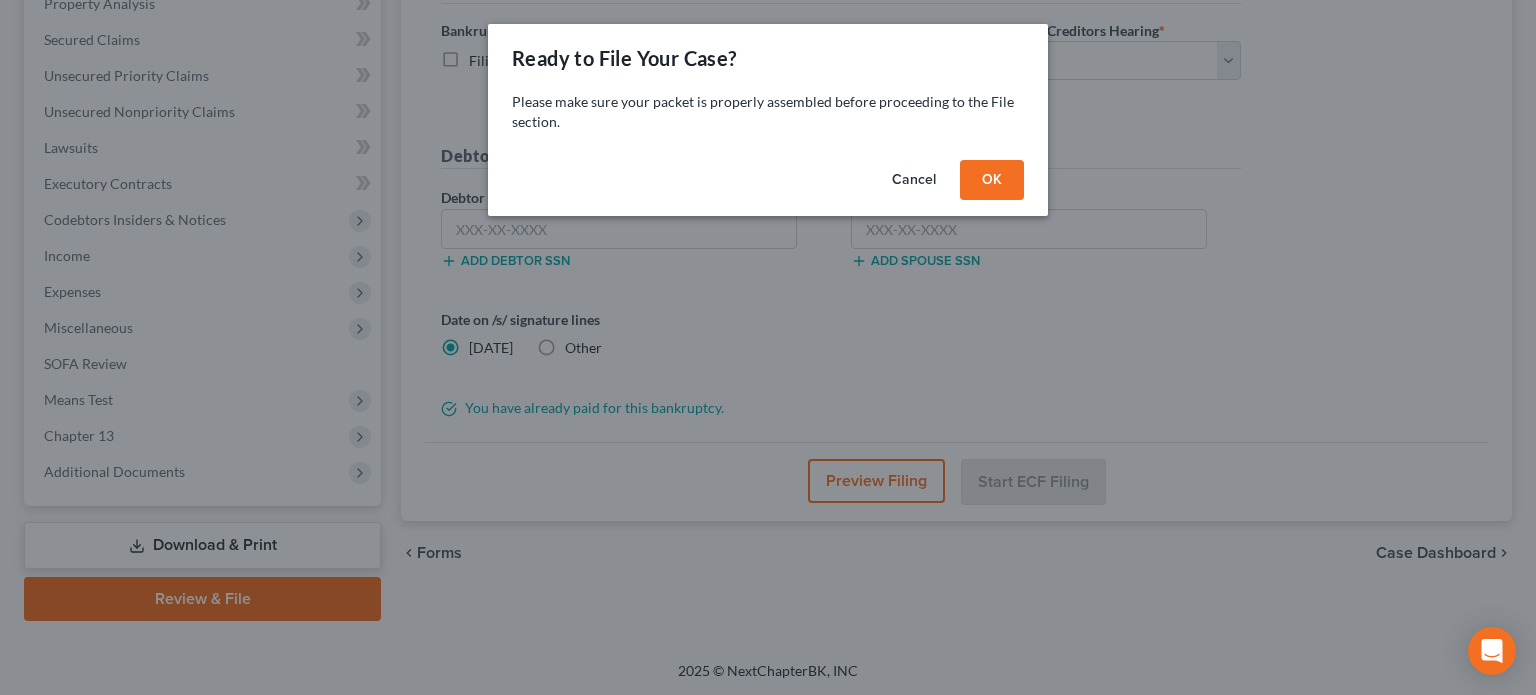 click on "OK" at bounding box center (992, 180) 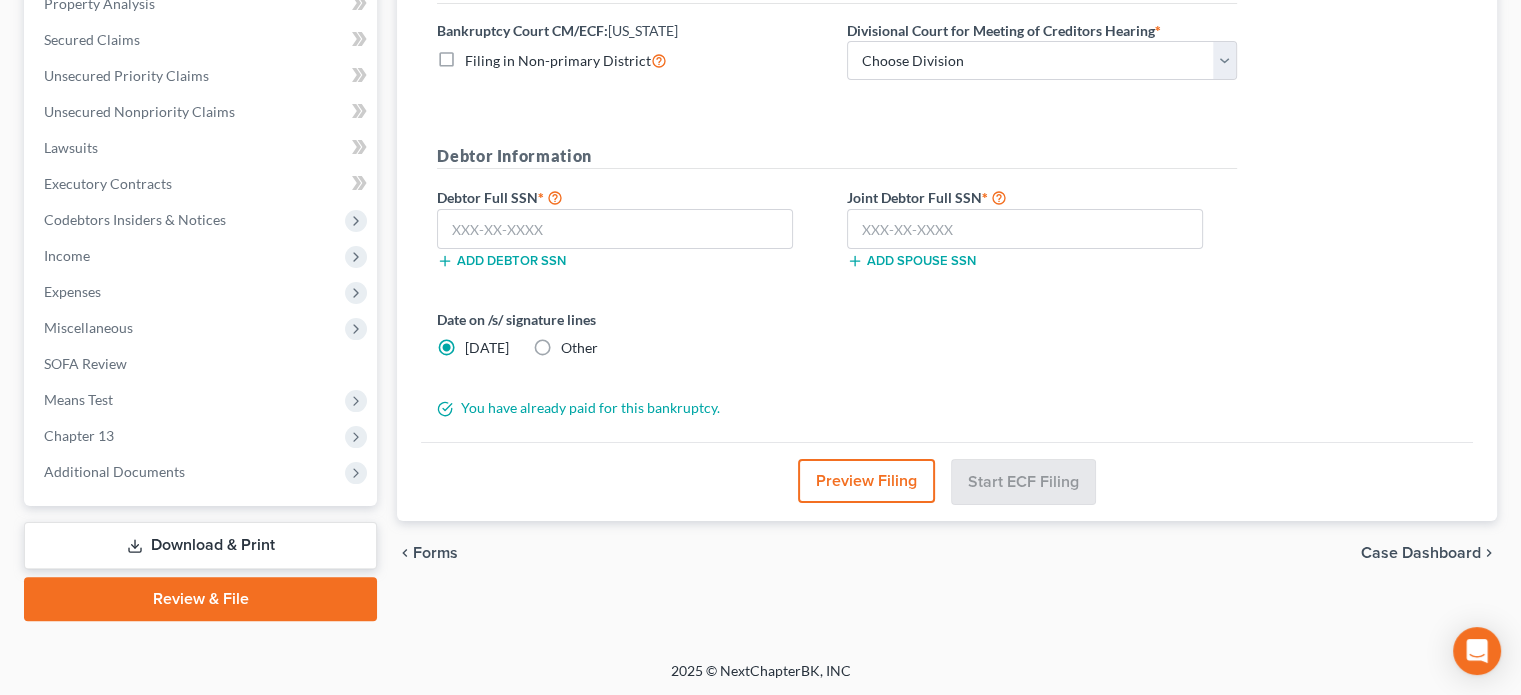 click on "Other" at bounding box center [579, 348] 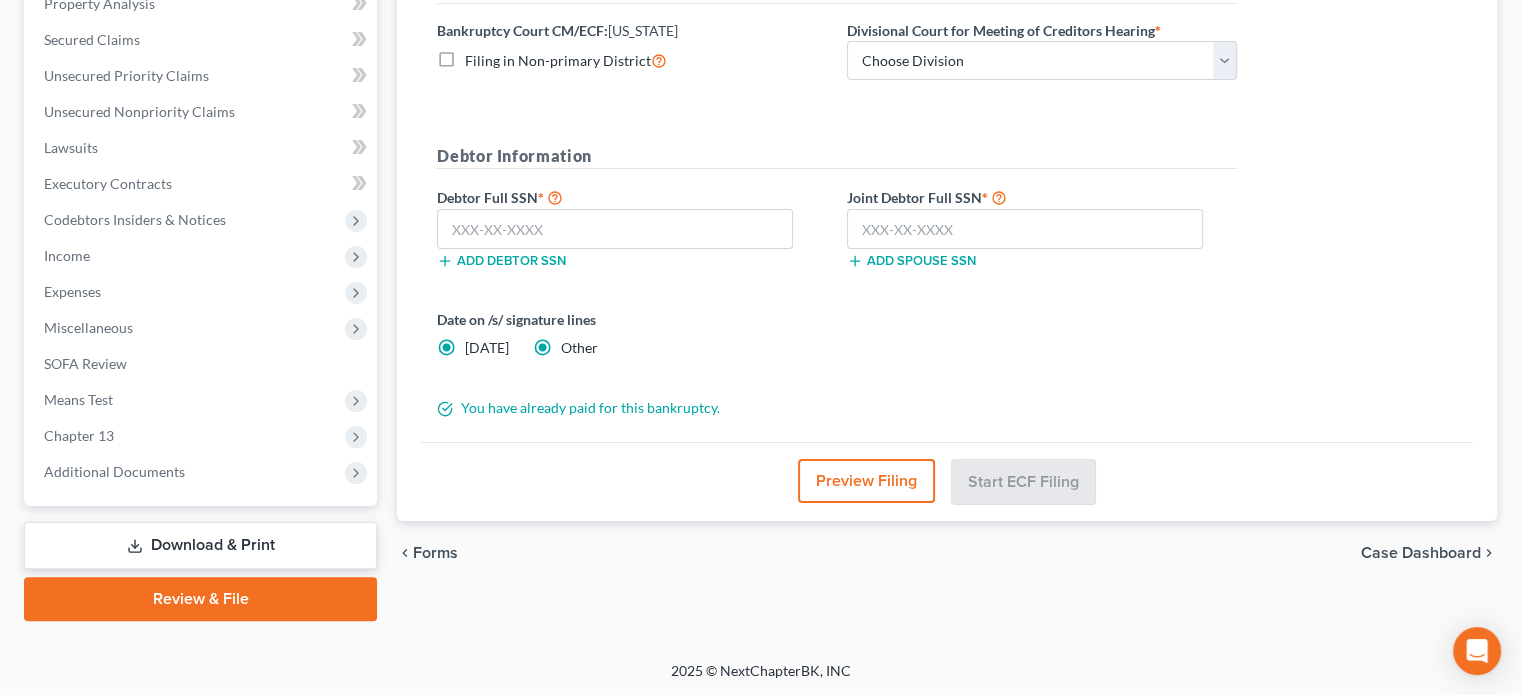 radio on "false" 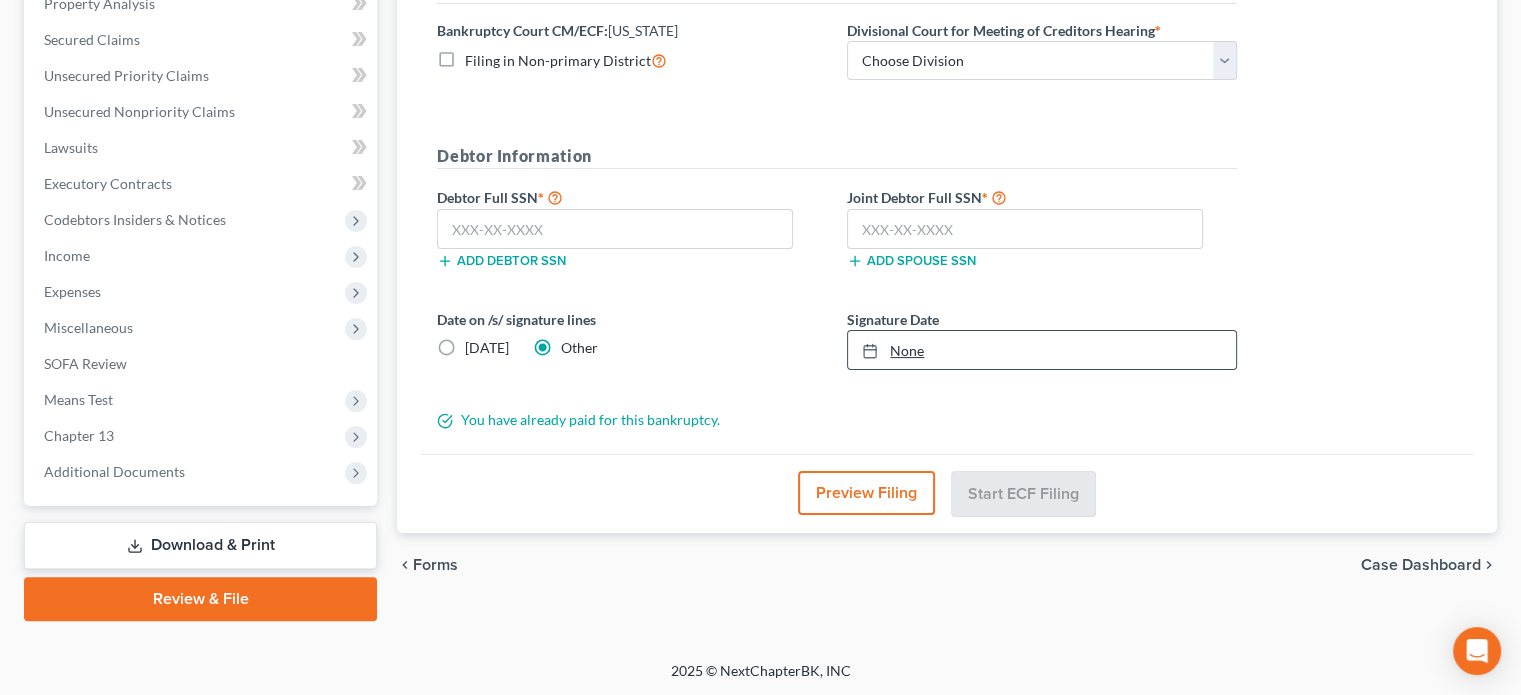 type on "[DATE]" 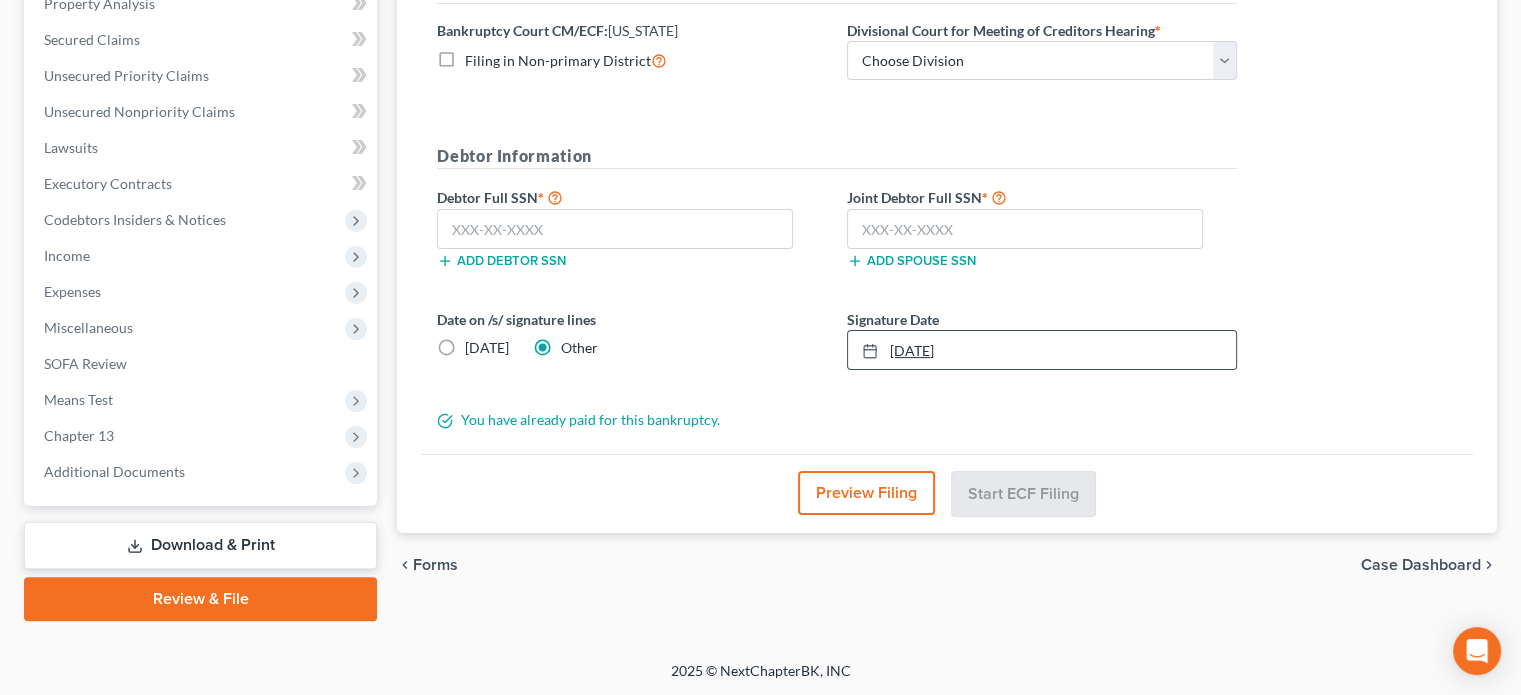 click on "[DATE]" at bounding box center (1042, 350) 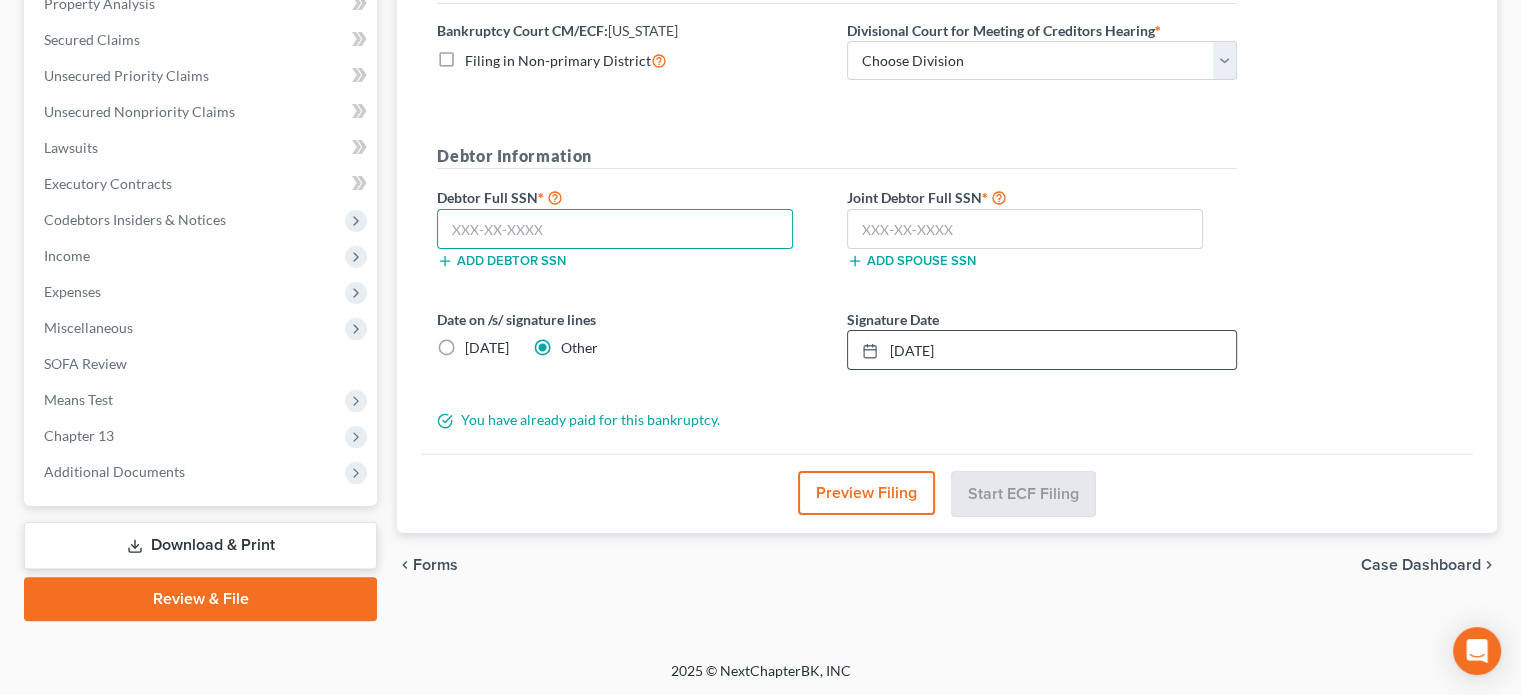 click at bounding box center [615, 229] 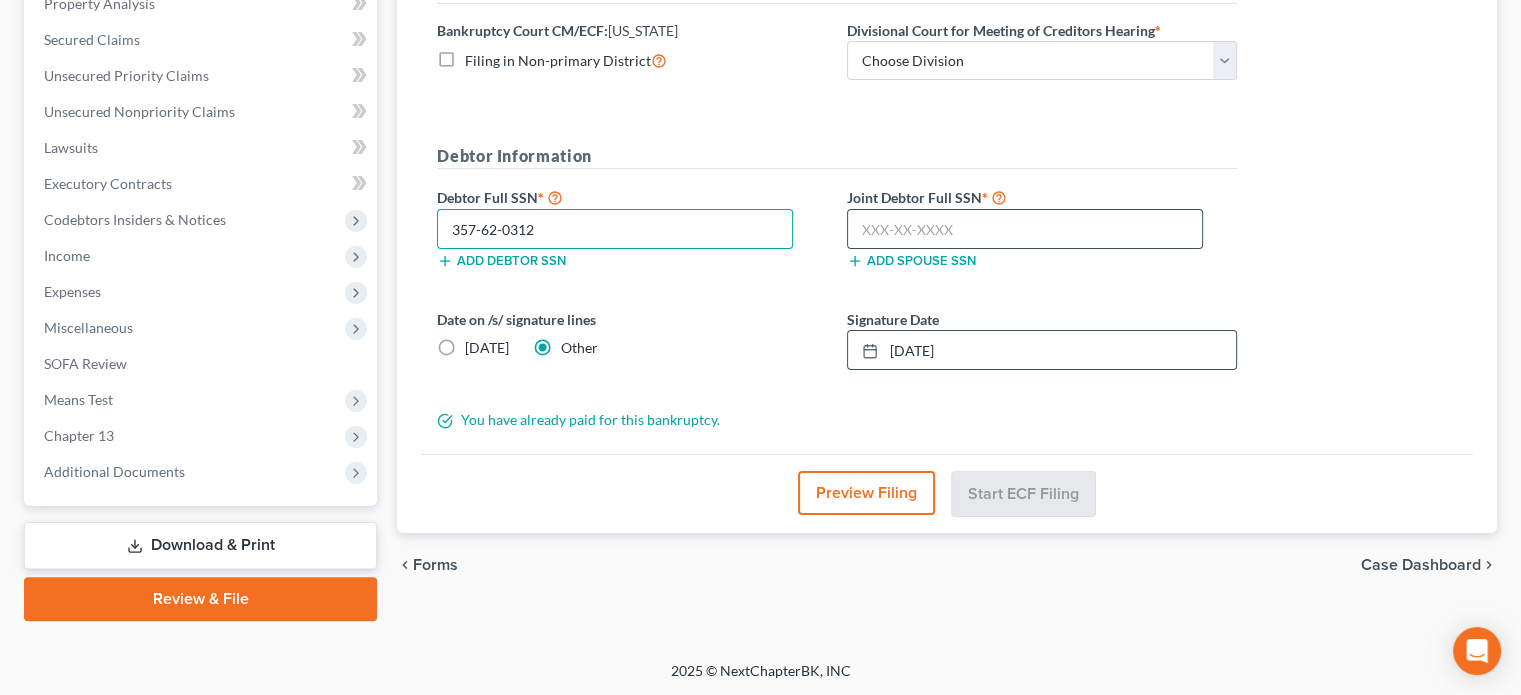 type on "357-62-0312" 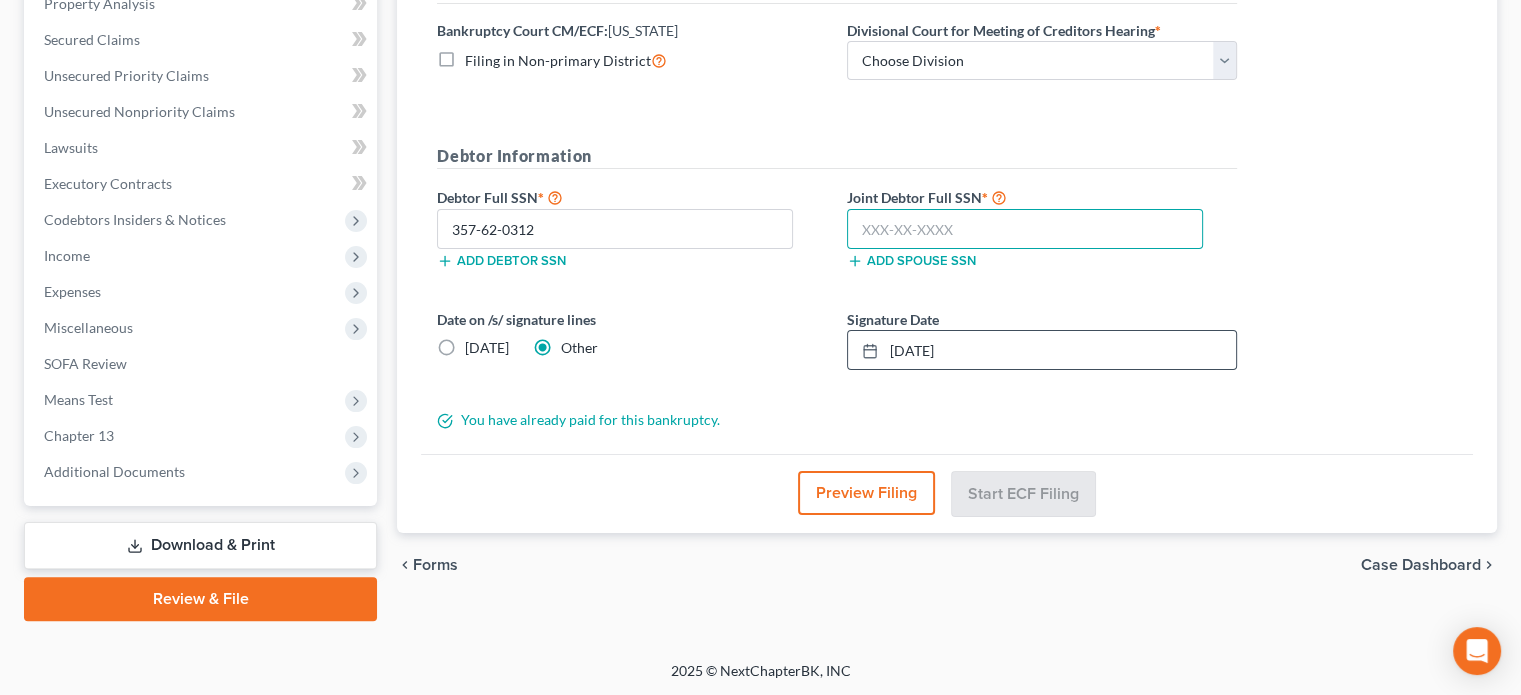 click at bounding box center [1025, 229] 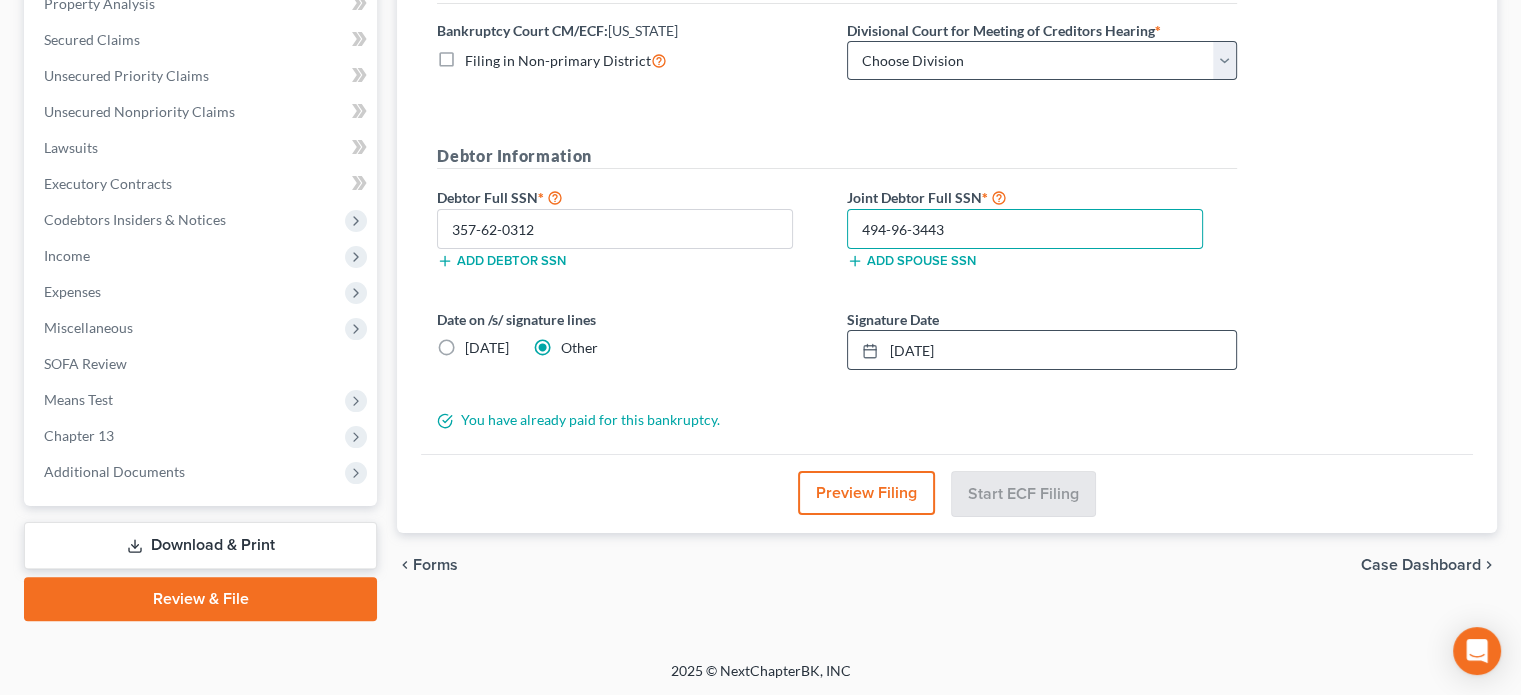 type on "494-96-3443" 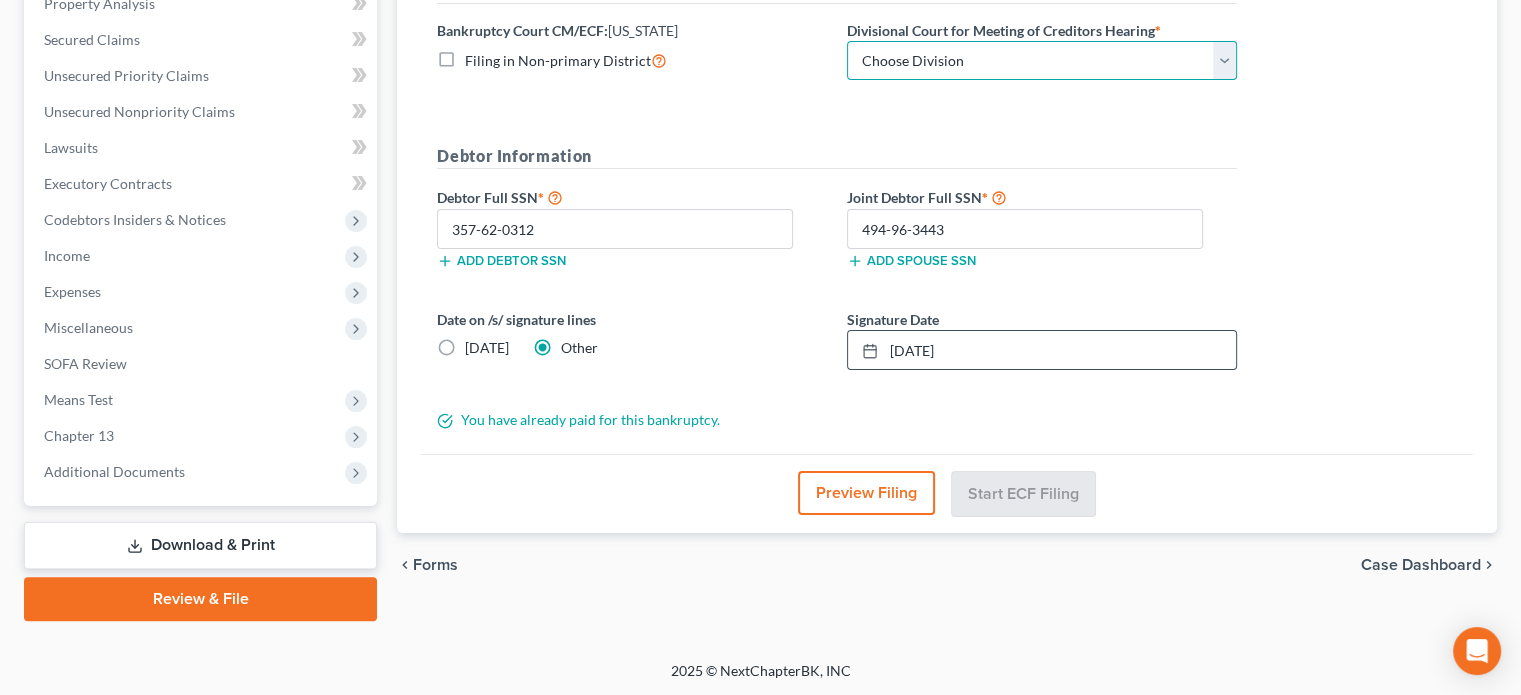 click on "Choose Division [GEOGRAPHIC_DATA]" at bounding box center [1042, 61] 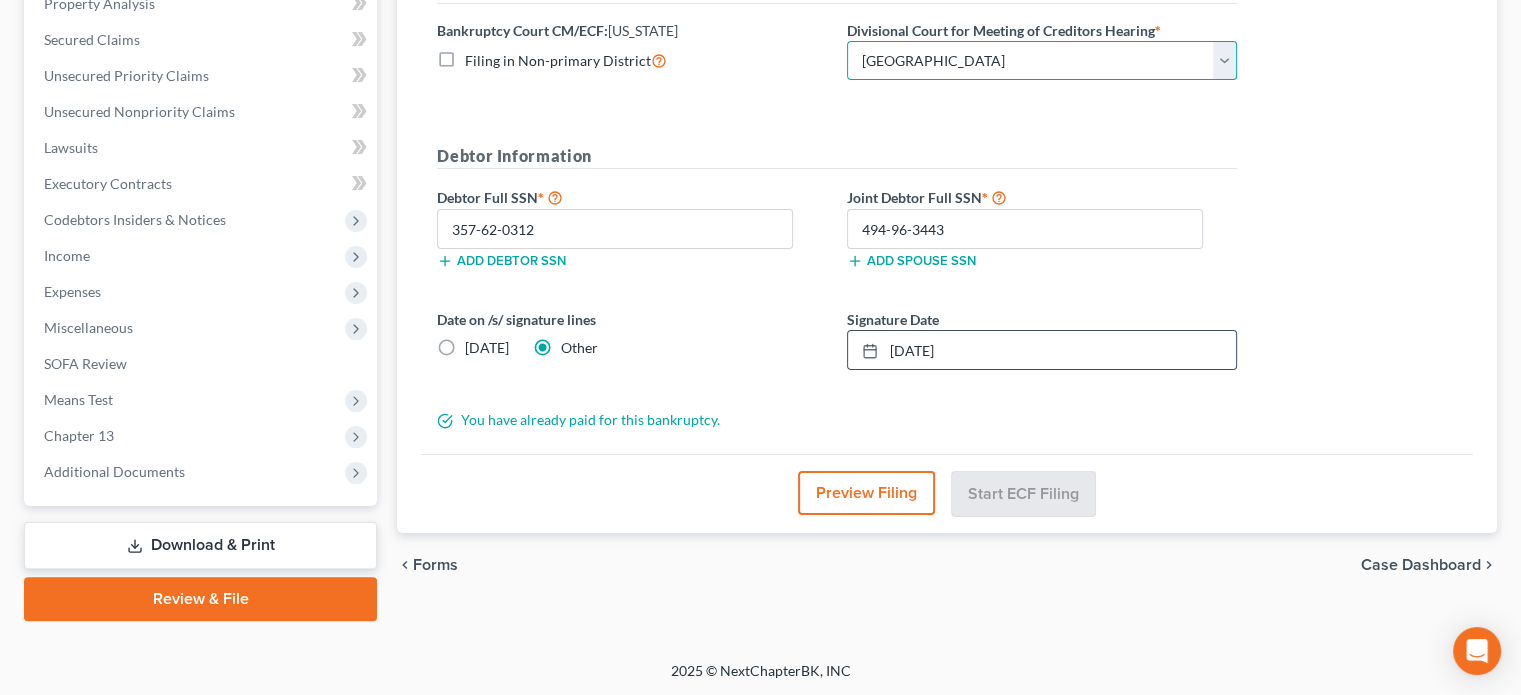 click on "Choose Division [GEOGRAPHIC_DATA]" at bounding box center [1042, 61] 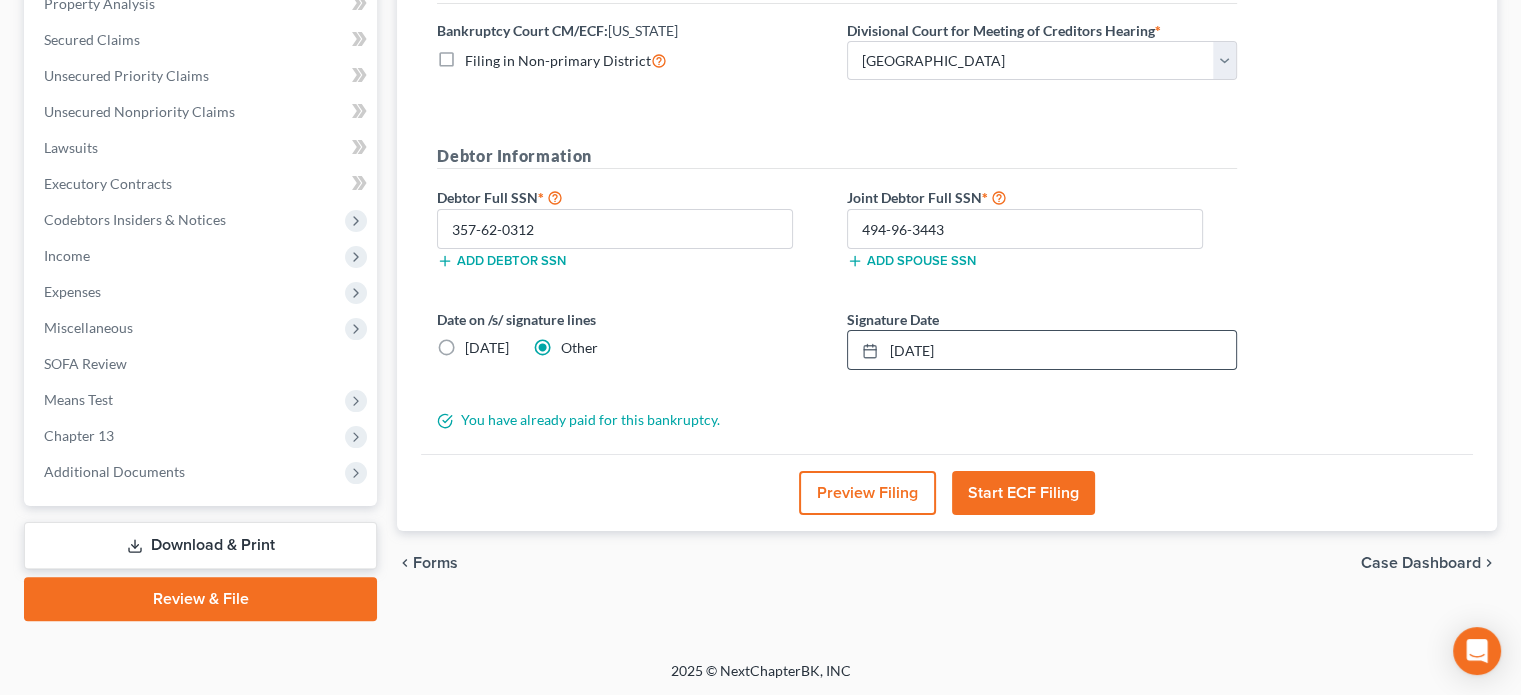 click on "Start ECF Filing" at bounding box center (1023, 493) 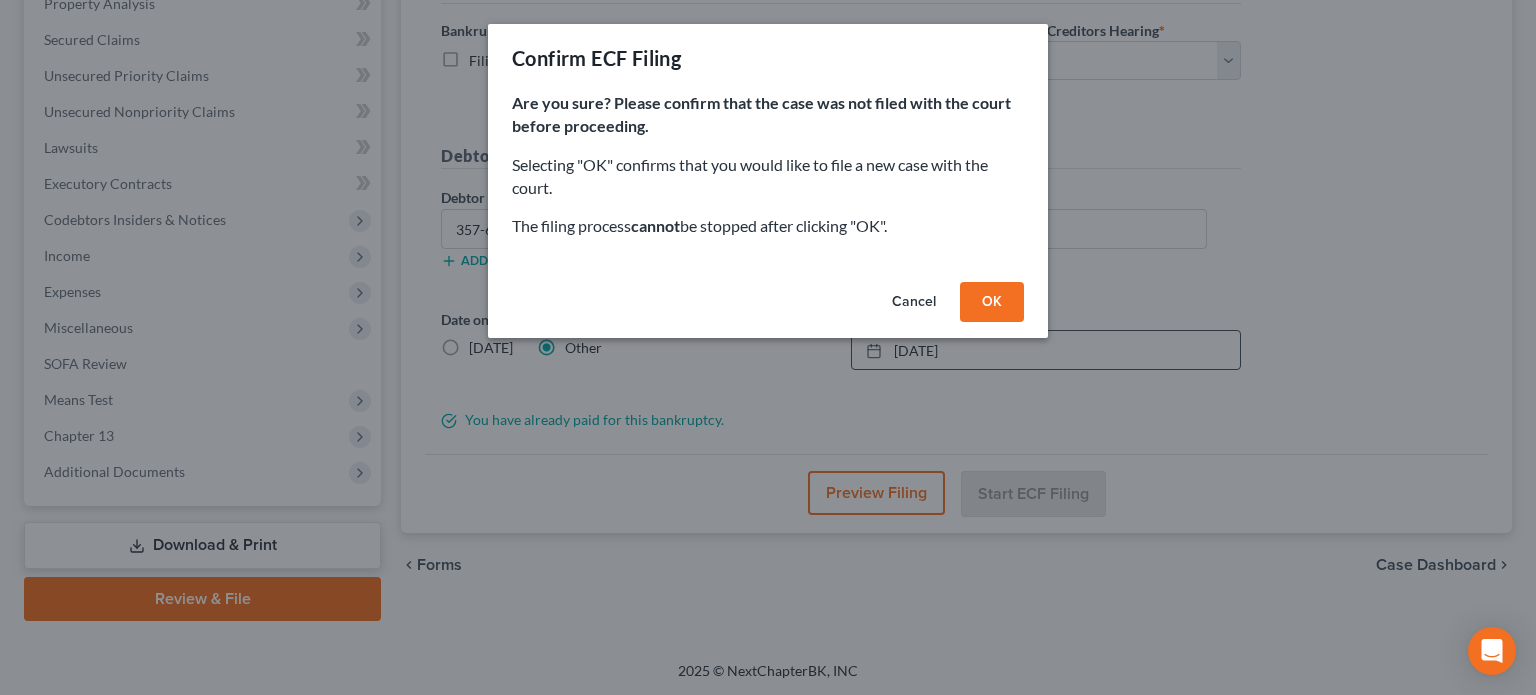 click on "OK" at bounding box center [992, 302] 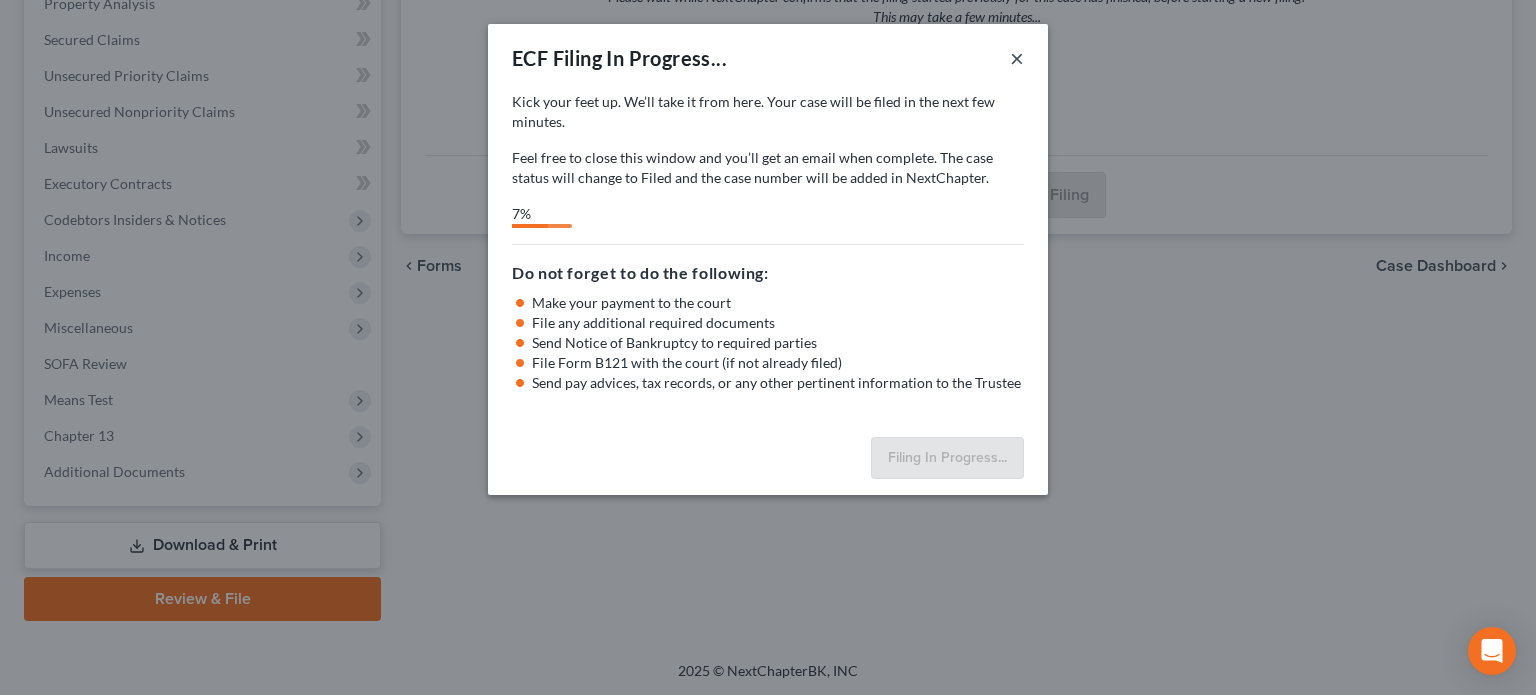 type 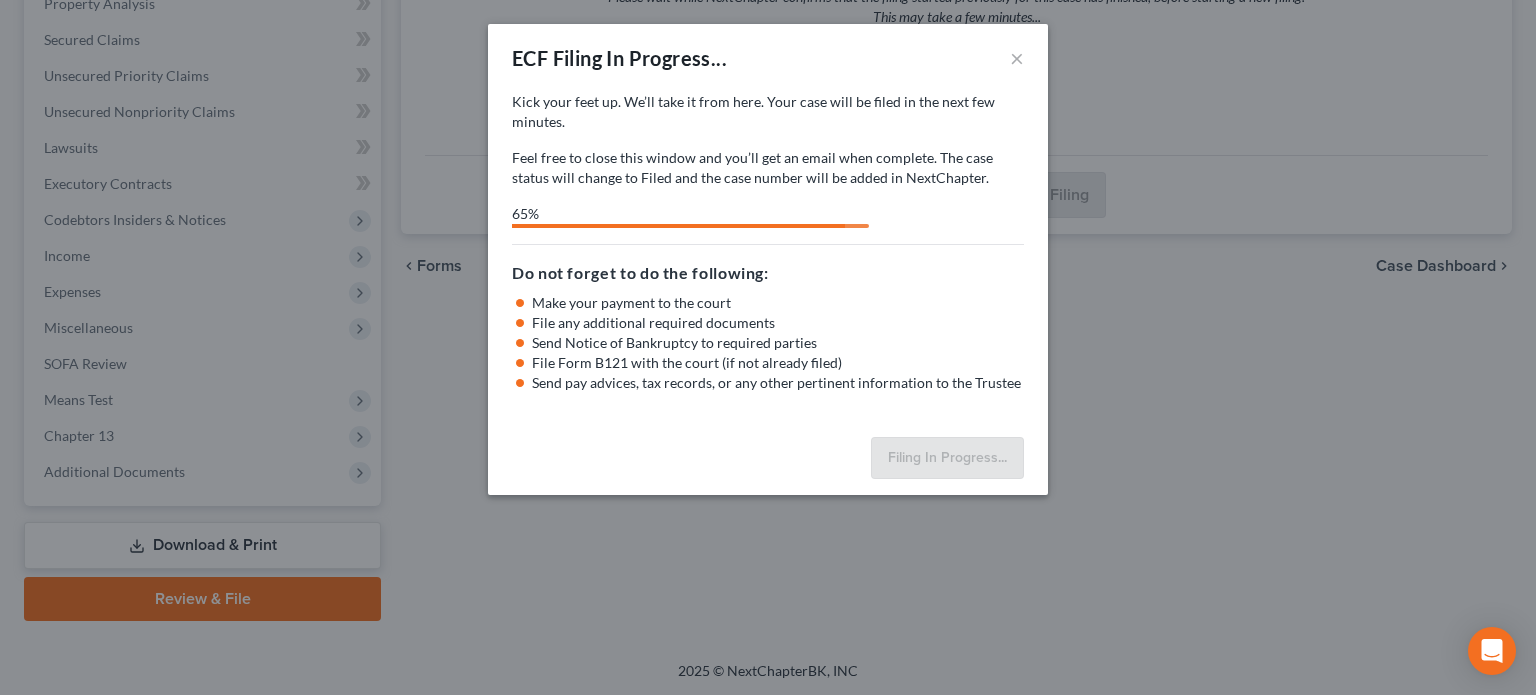 select on "0" 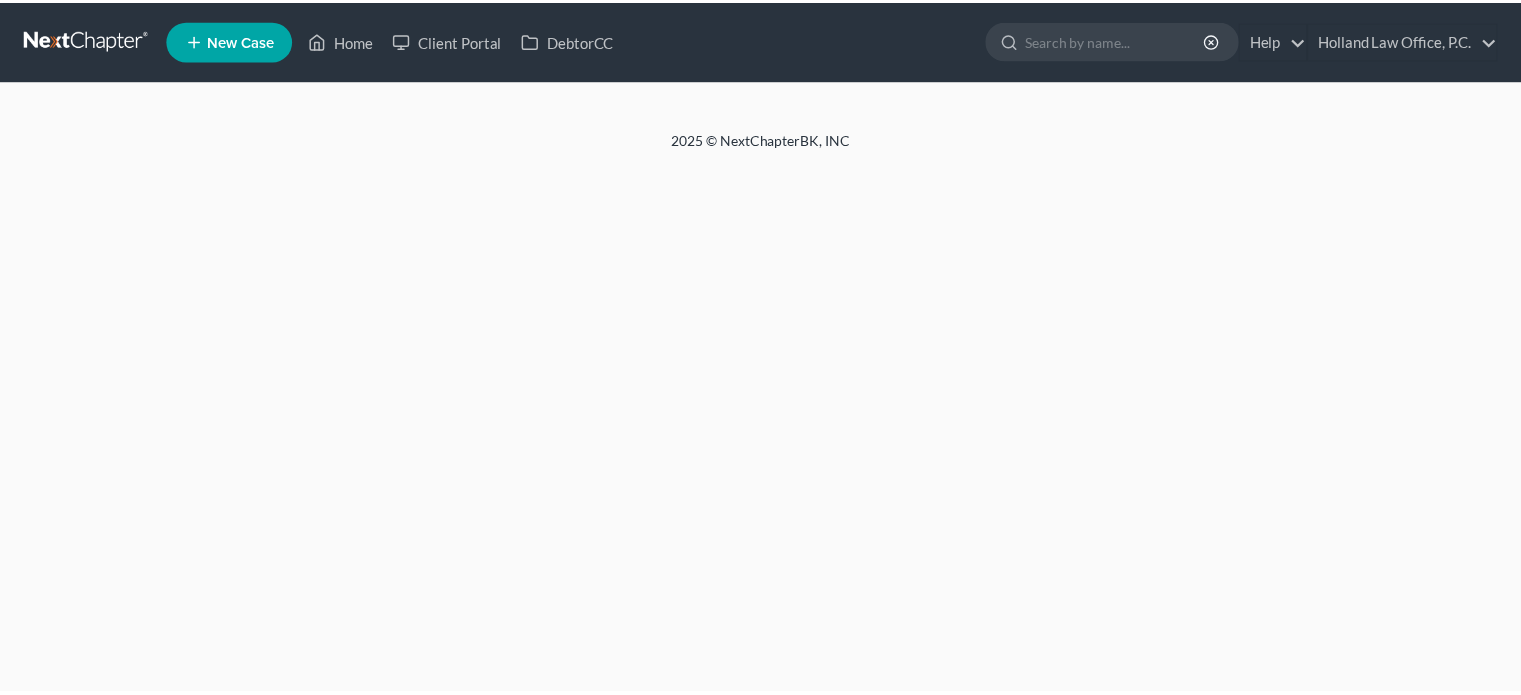 scroll, scrollTop: 0, scrollLeft: 0, axis: both 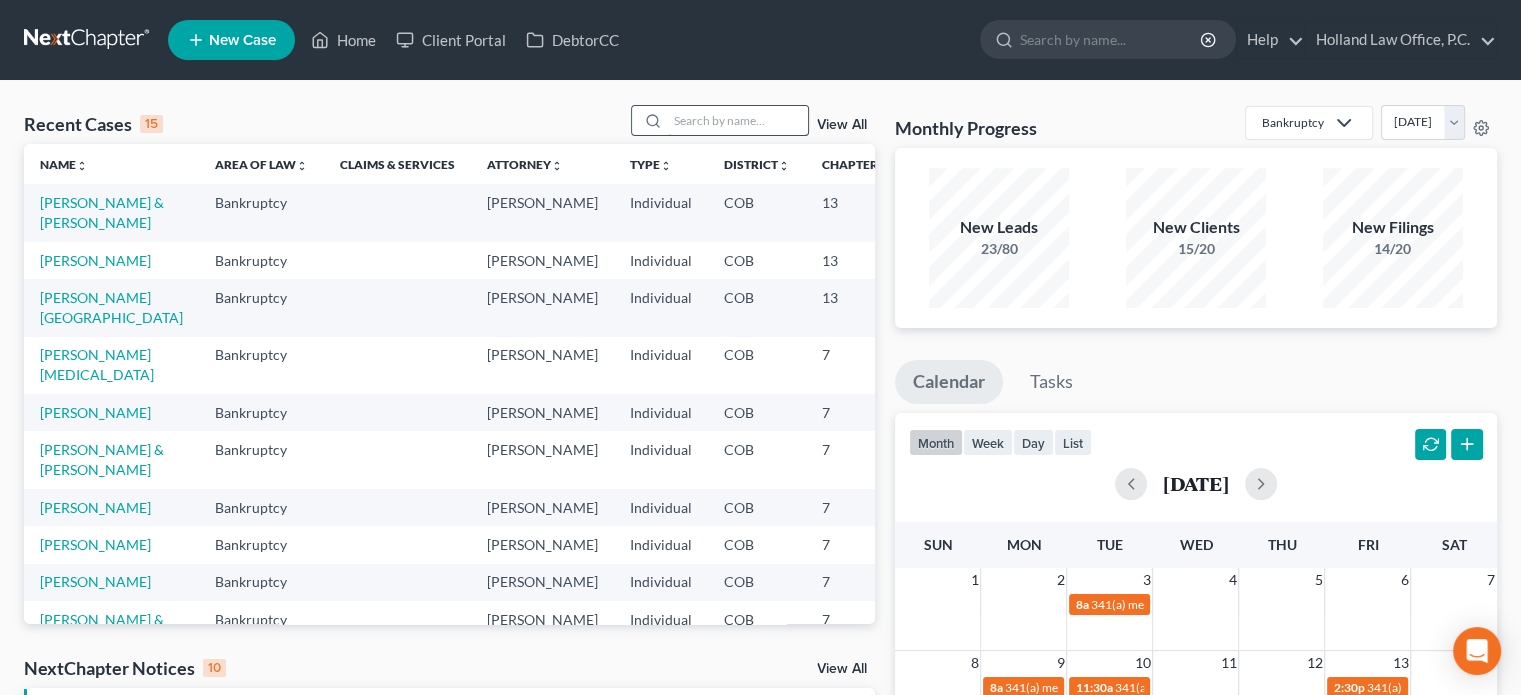 click at bounding box center [738, 120] 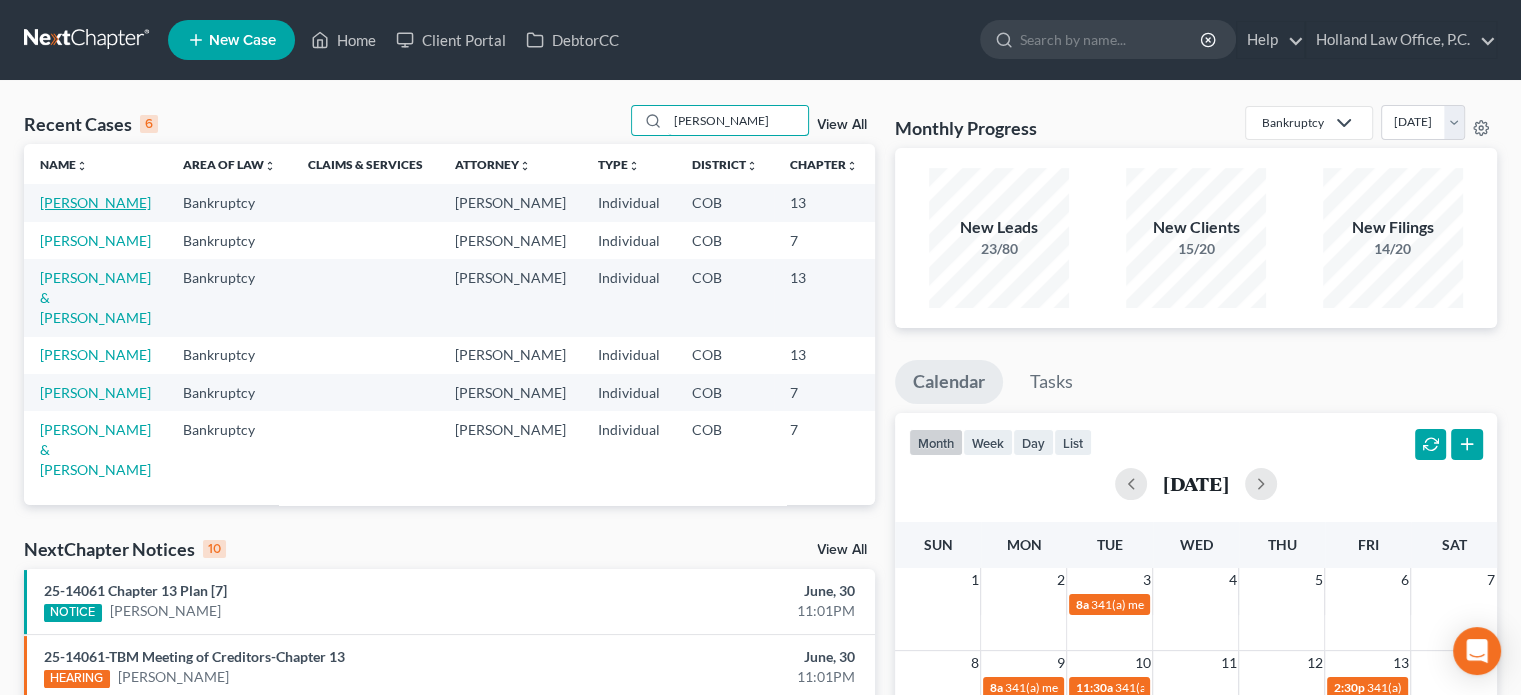type on "[PERSON_NAME]" 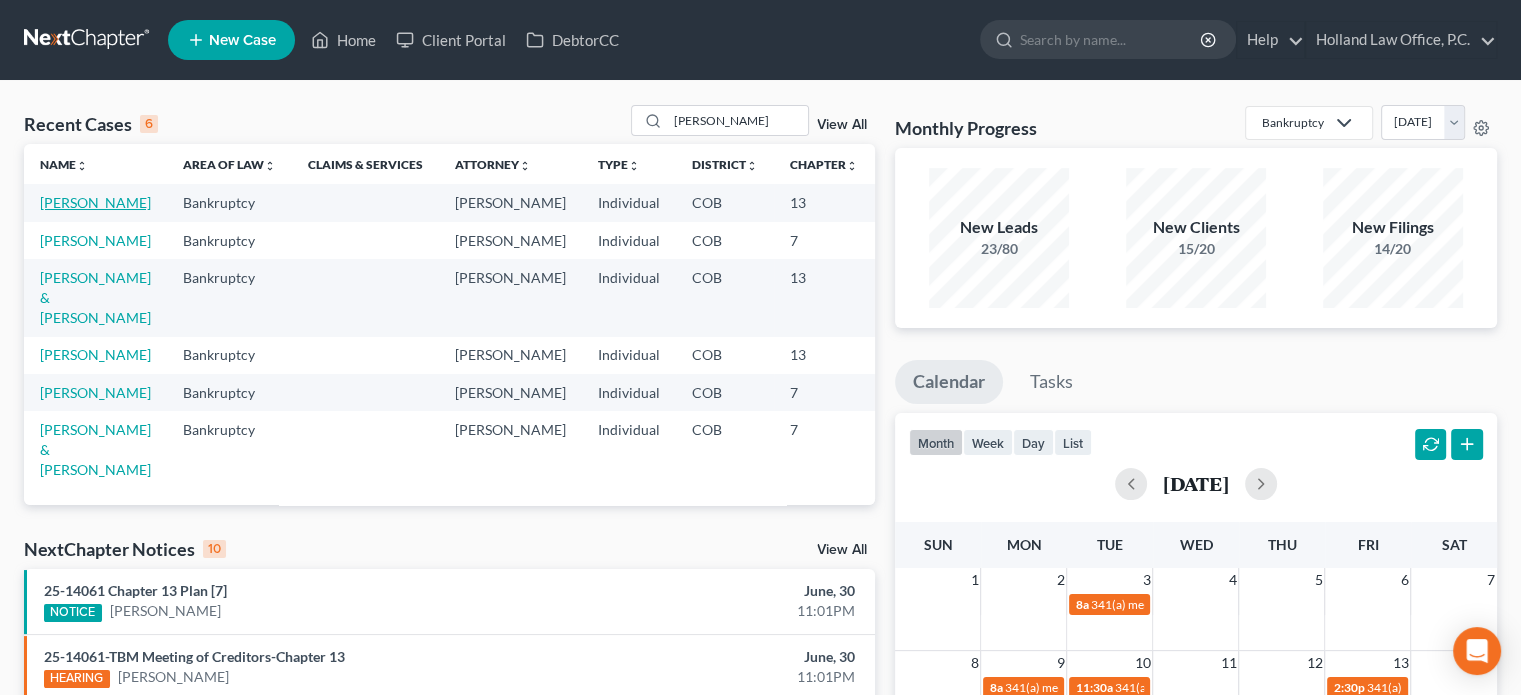 click on "[PERSON_NAME]" at bounding box center (95, 202) 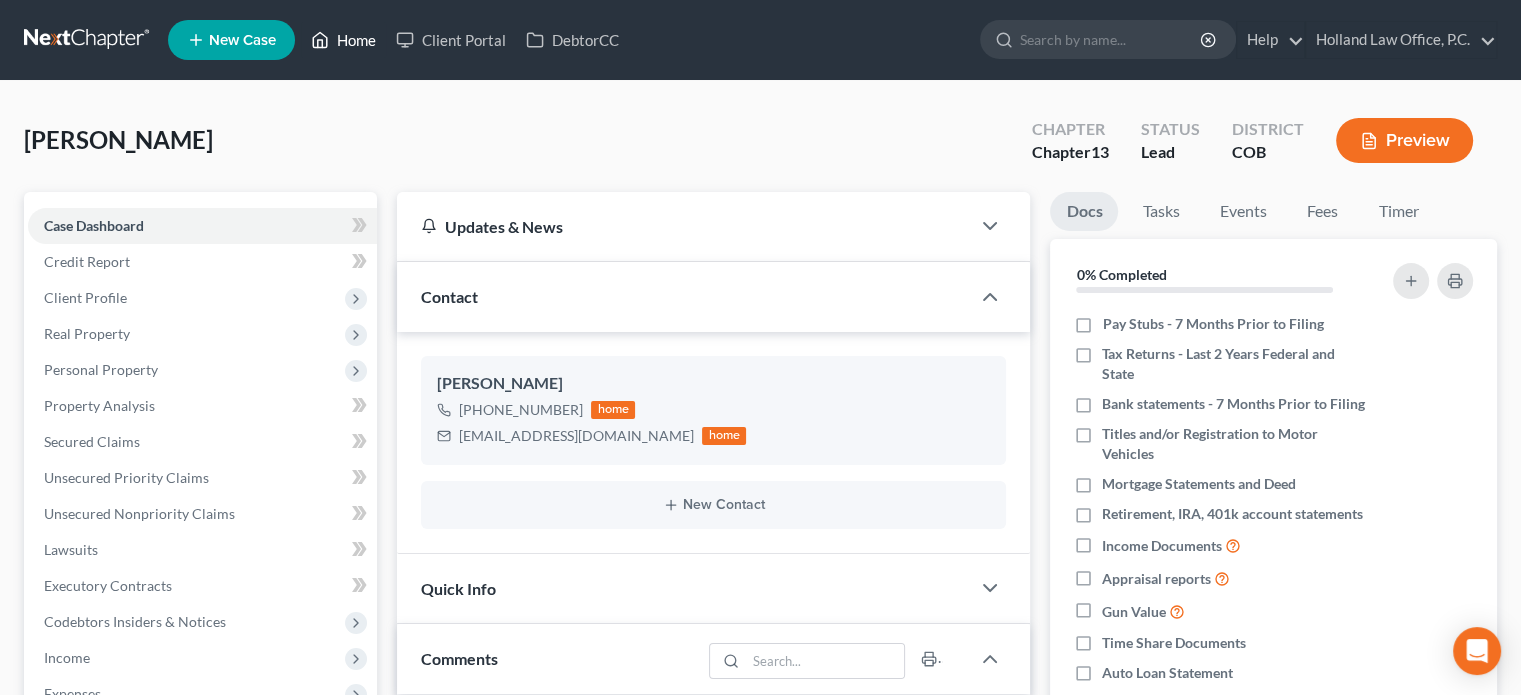 click on "Home" at bounding box center (343, 40) 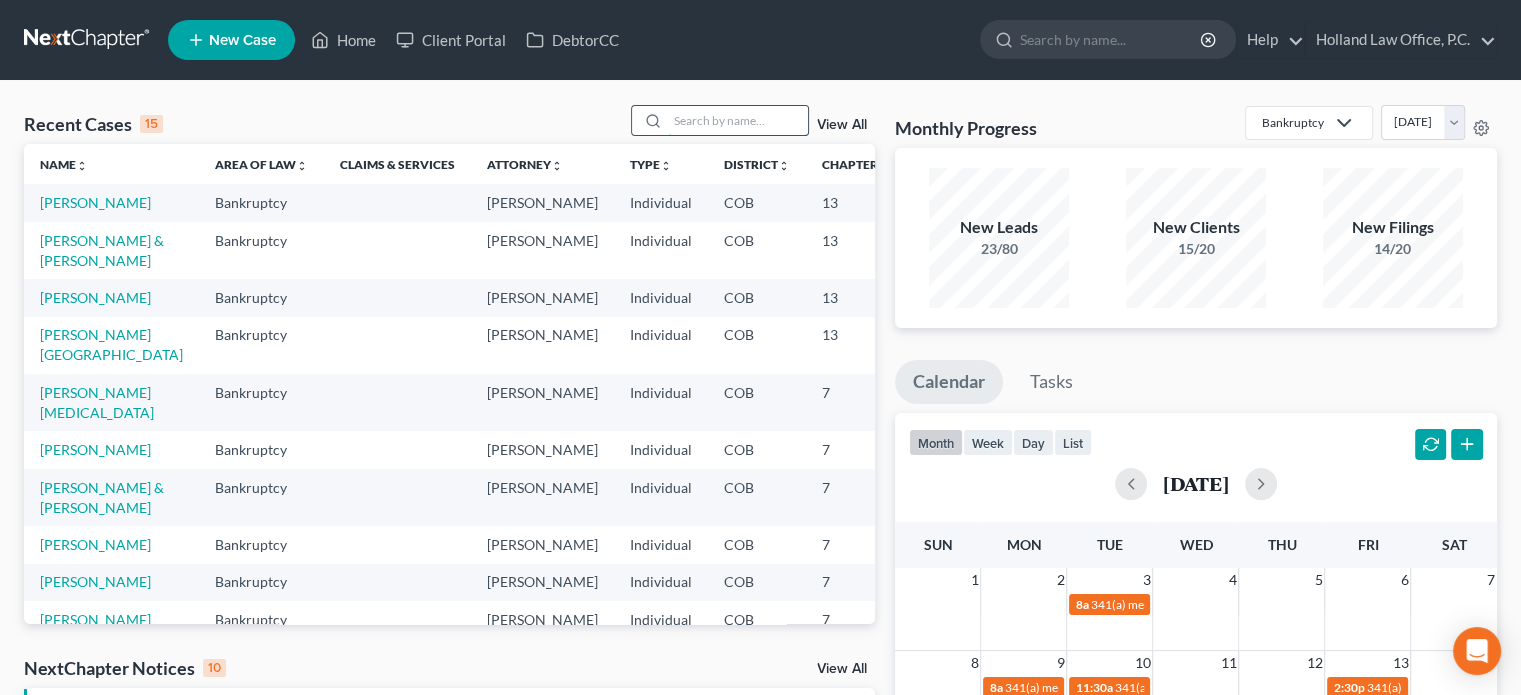 click at bounding box center [738, 120] 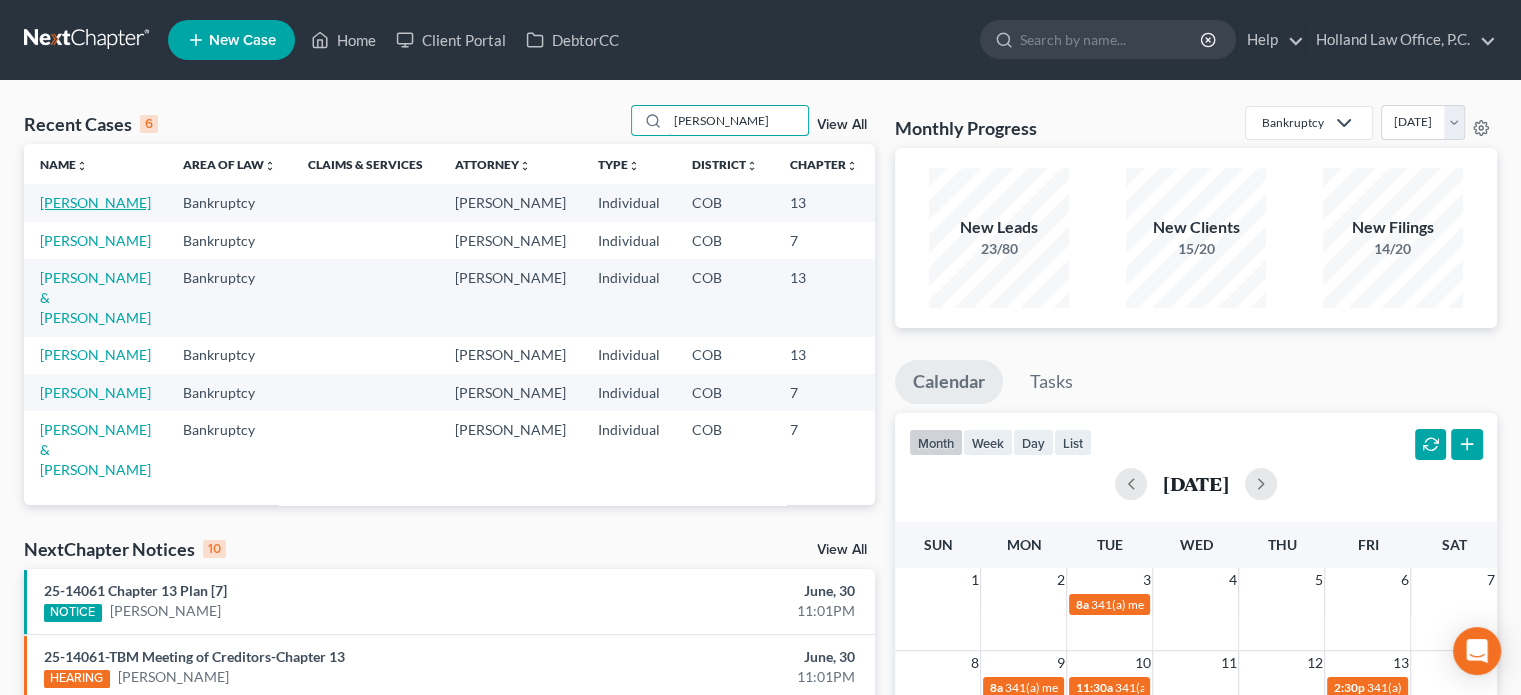type on "[PERSON_NAME]" 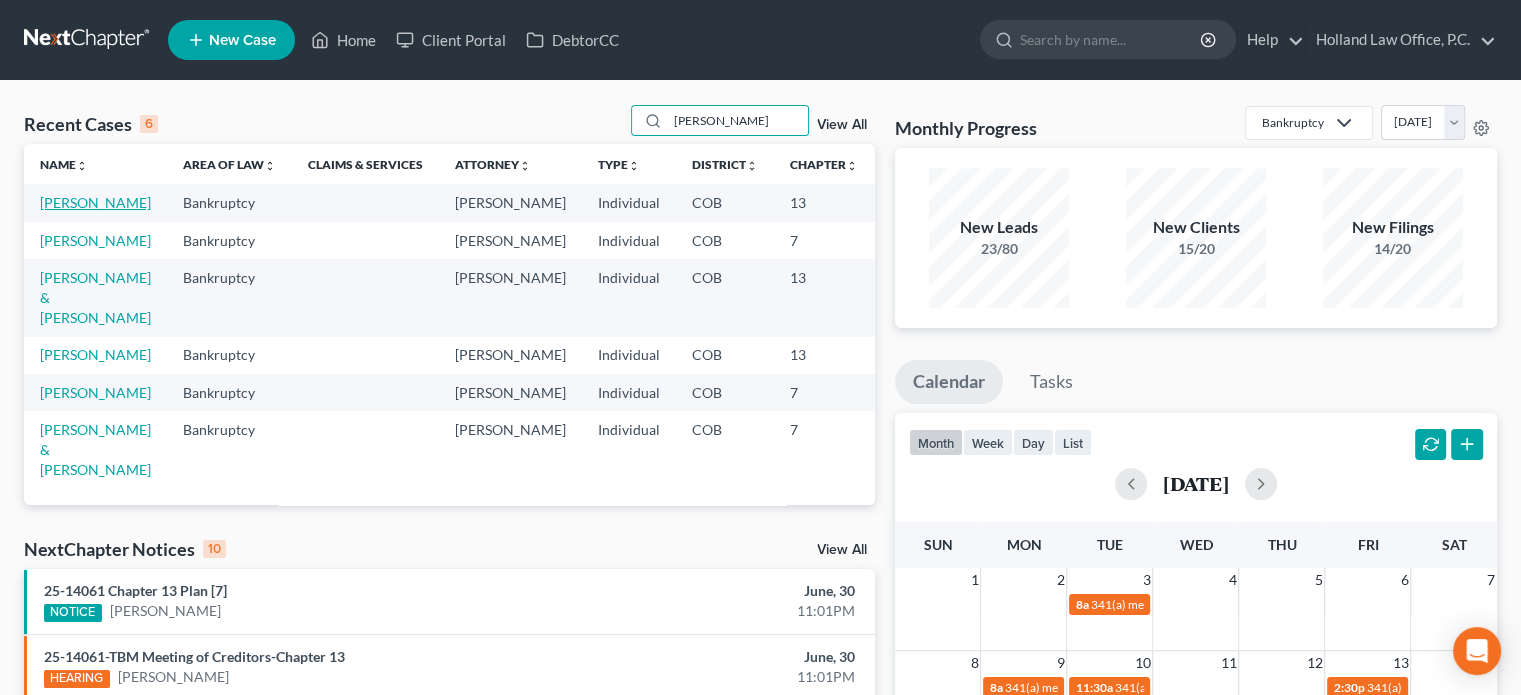 click on "[PERSON_NAME]" at bounding box center [95, 202] 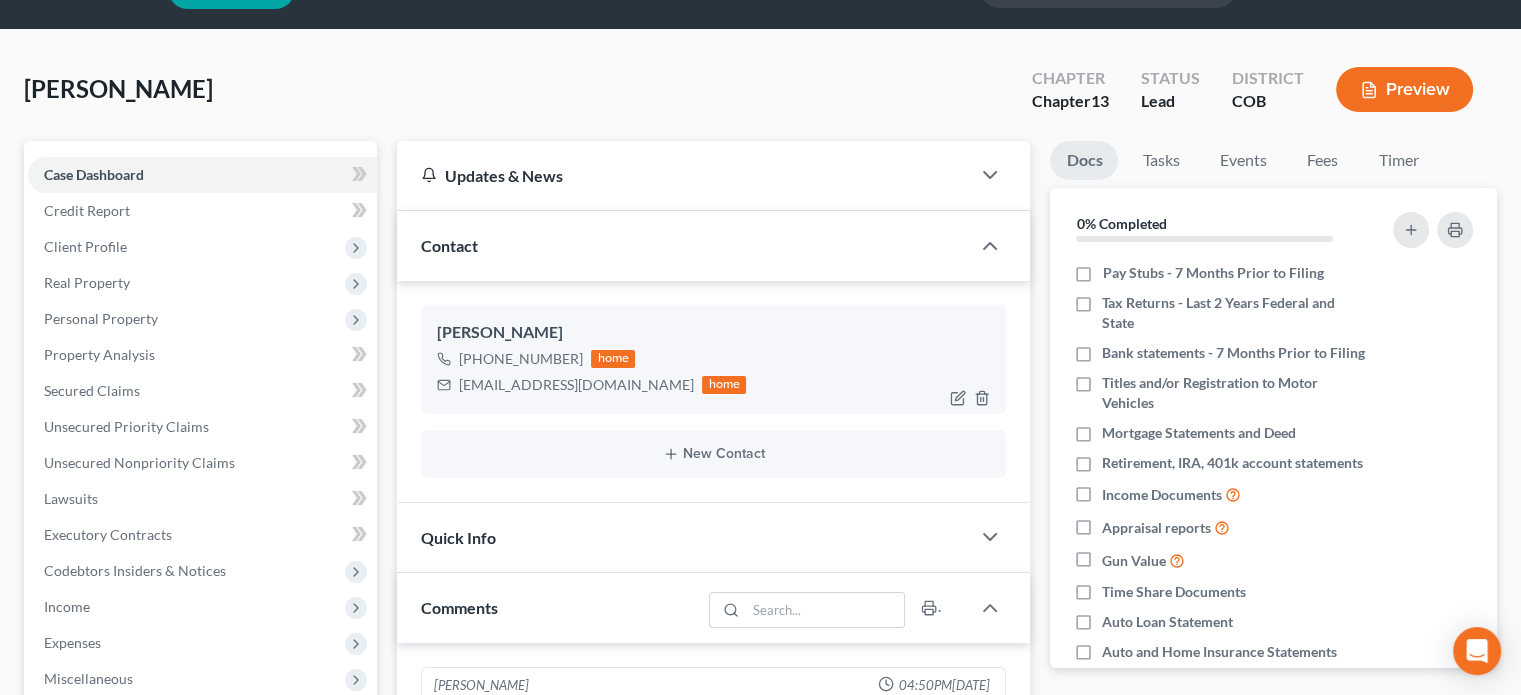 scroll, scrollTop: 100, scrollLeft: 0, axis: vertical 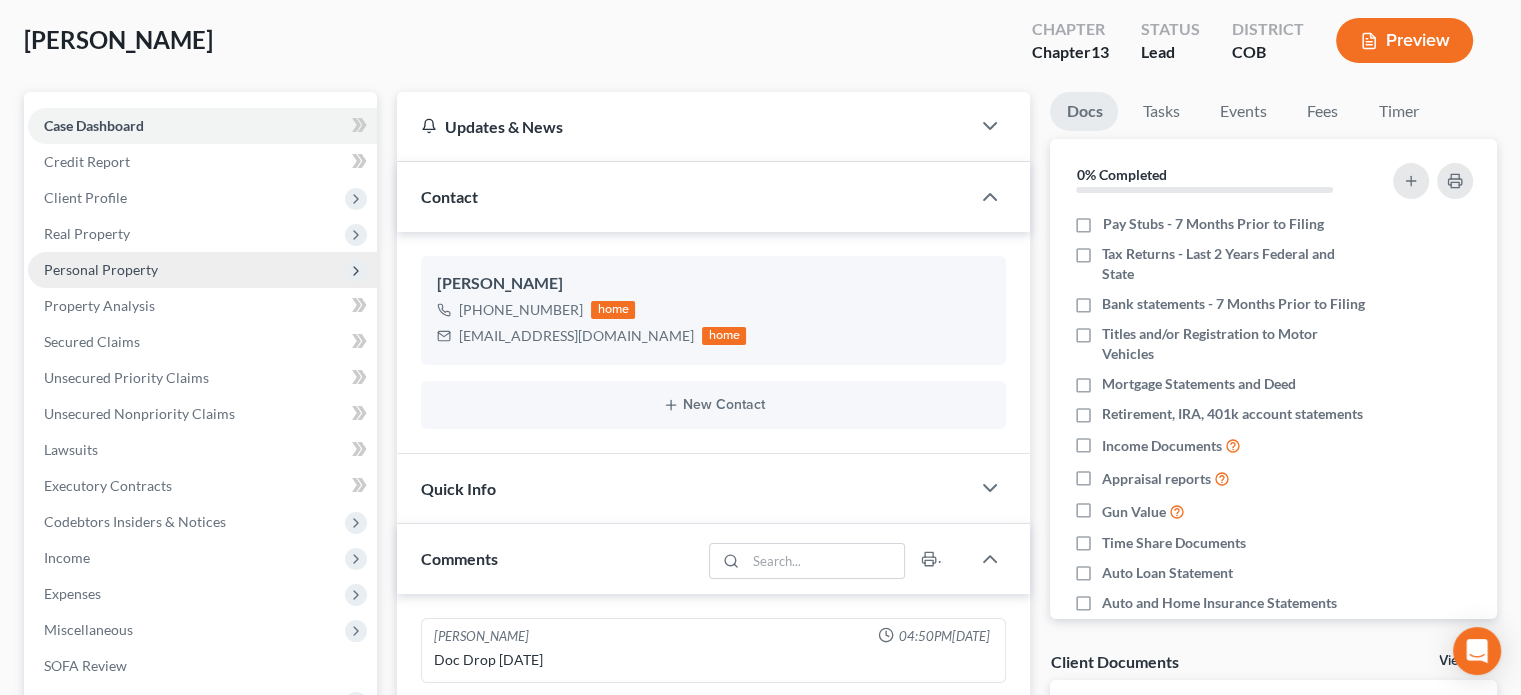 click on "Personal Property" at bounding box center [101, 269] 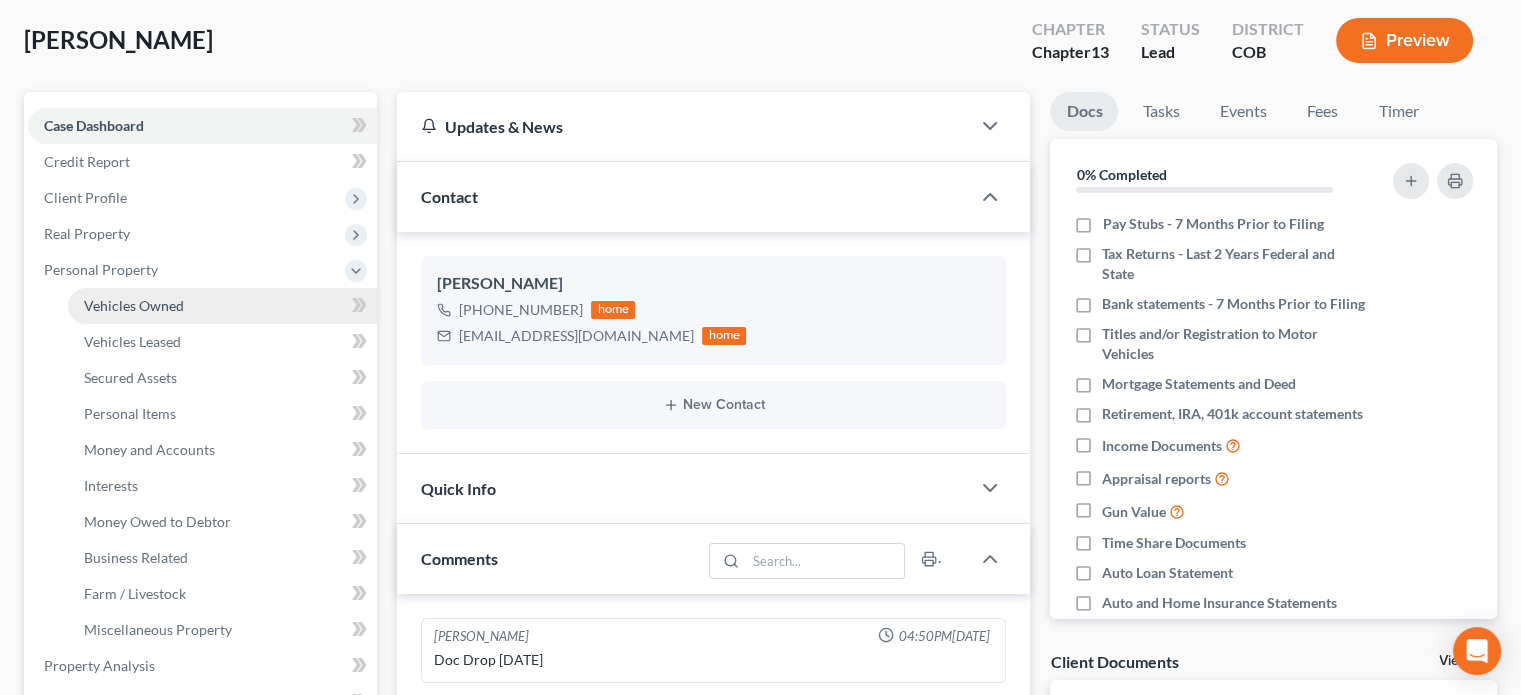 click on "Vehicles Owned" at bounding box center (134, 305) 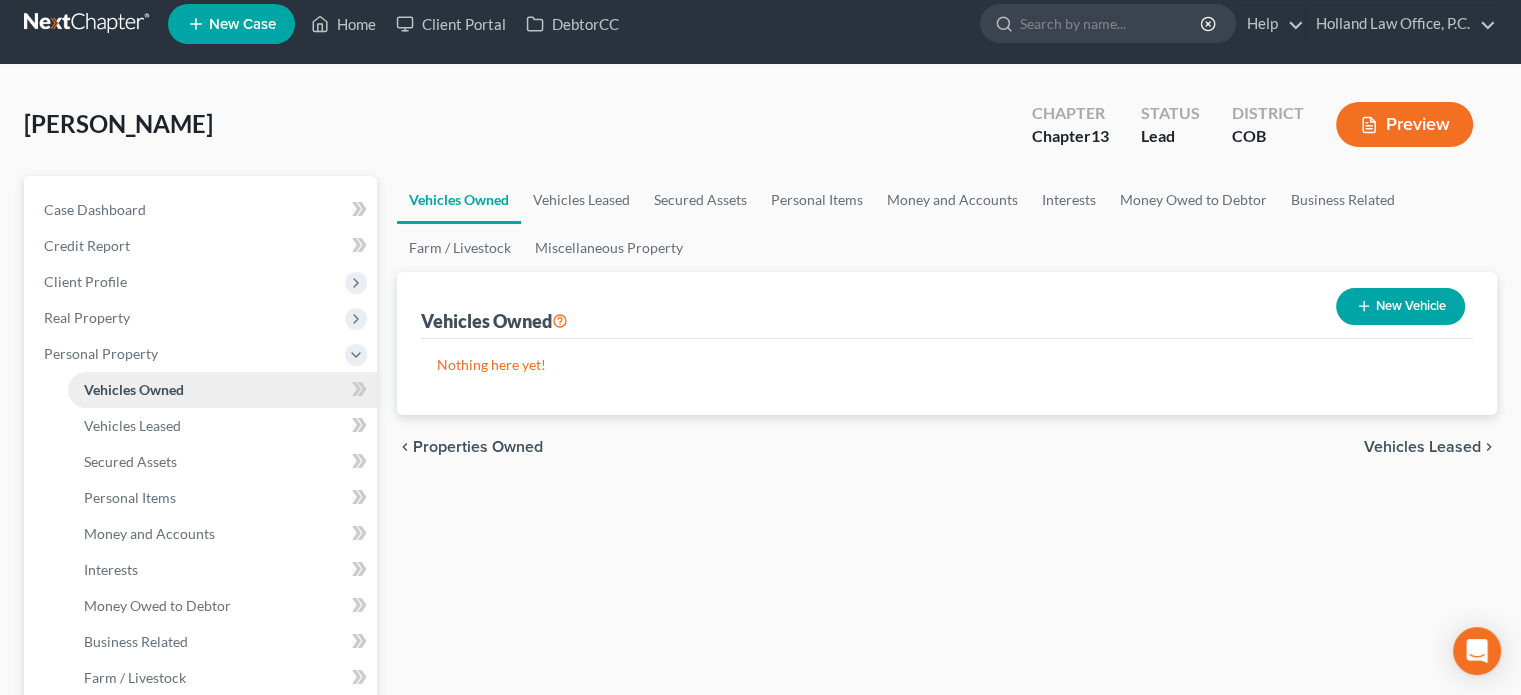 scroll, scrollTop: 0, scrollLeft: 0, axis: both 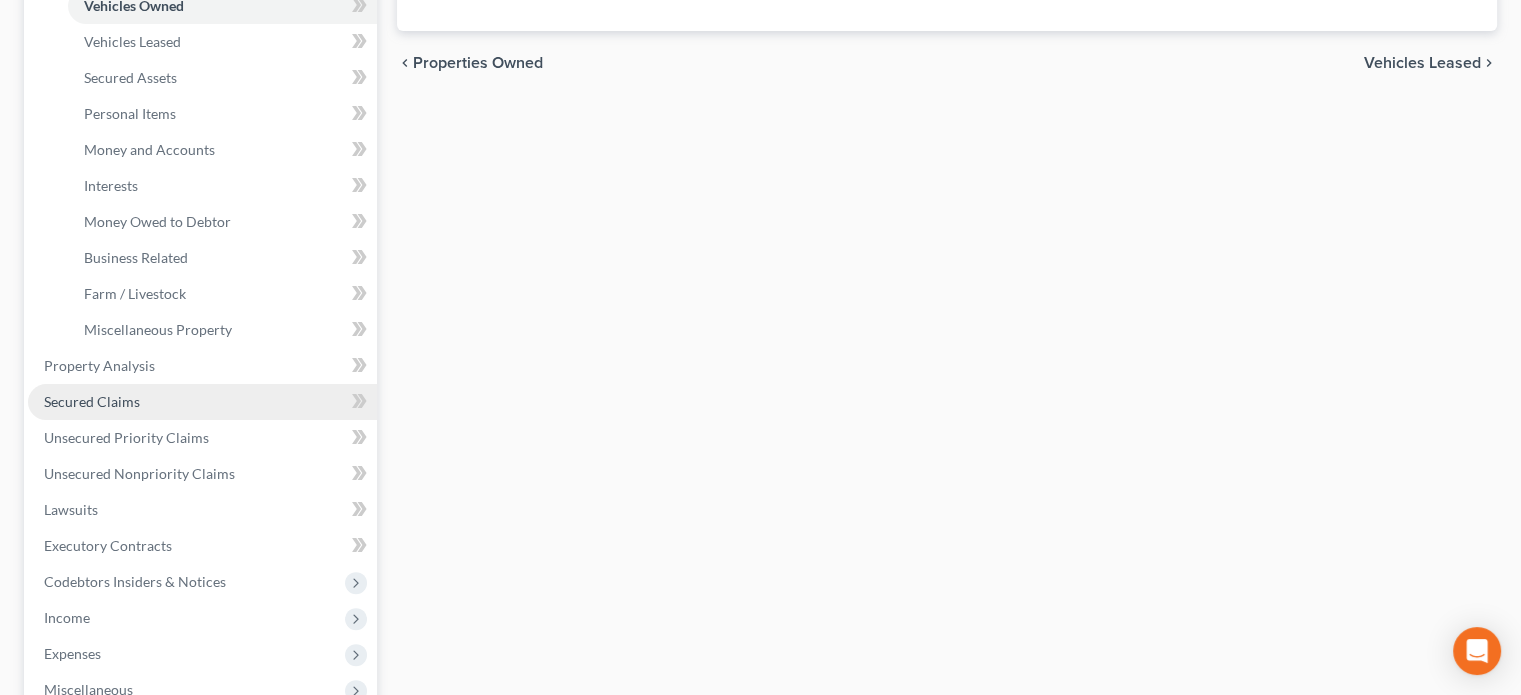 click on "Secured Claims" at bounding box center [92, 401] 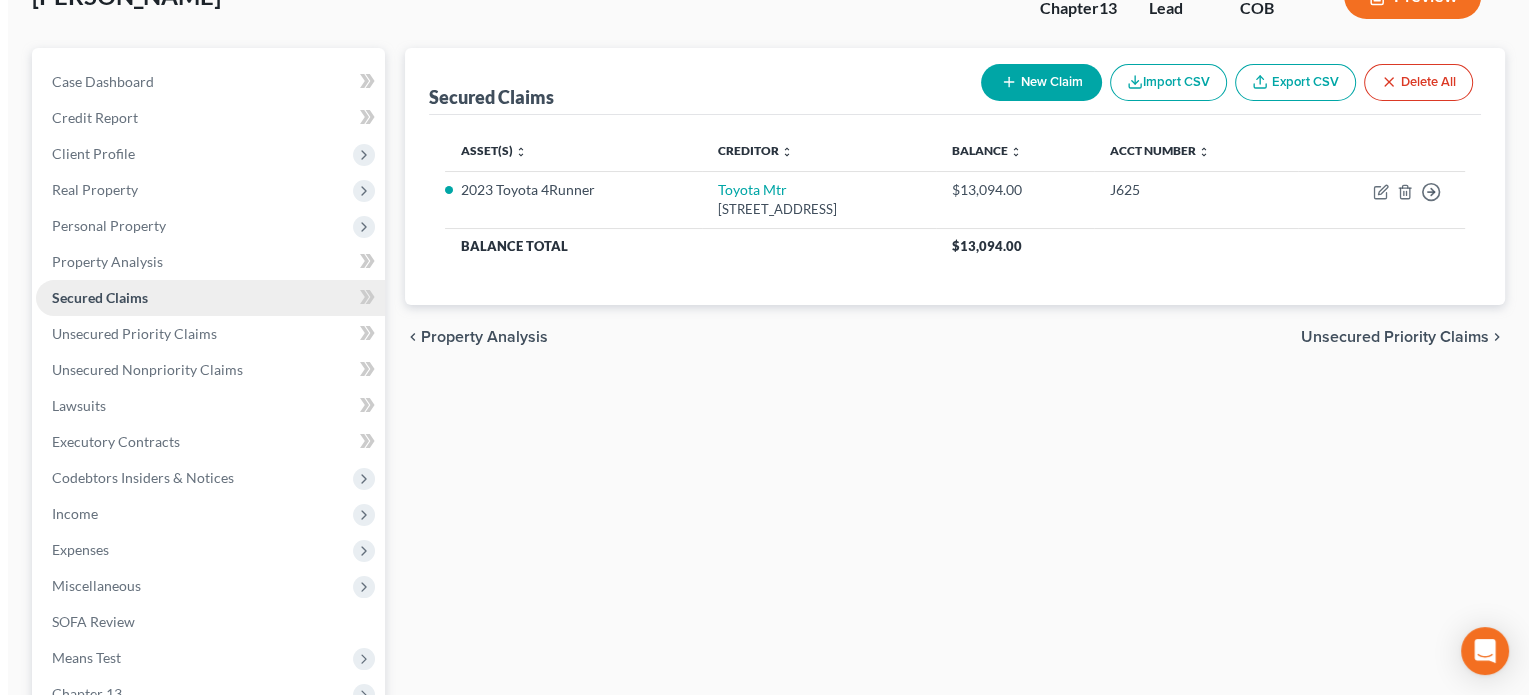 scroll, scrollTop: 0, scrollLeft: 0, axis: both 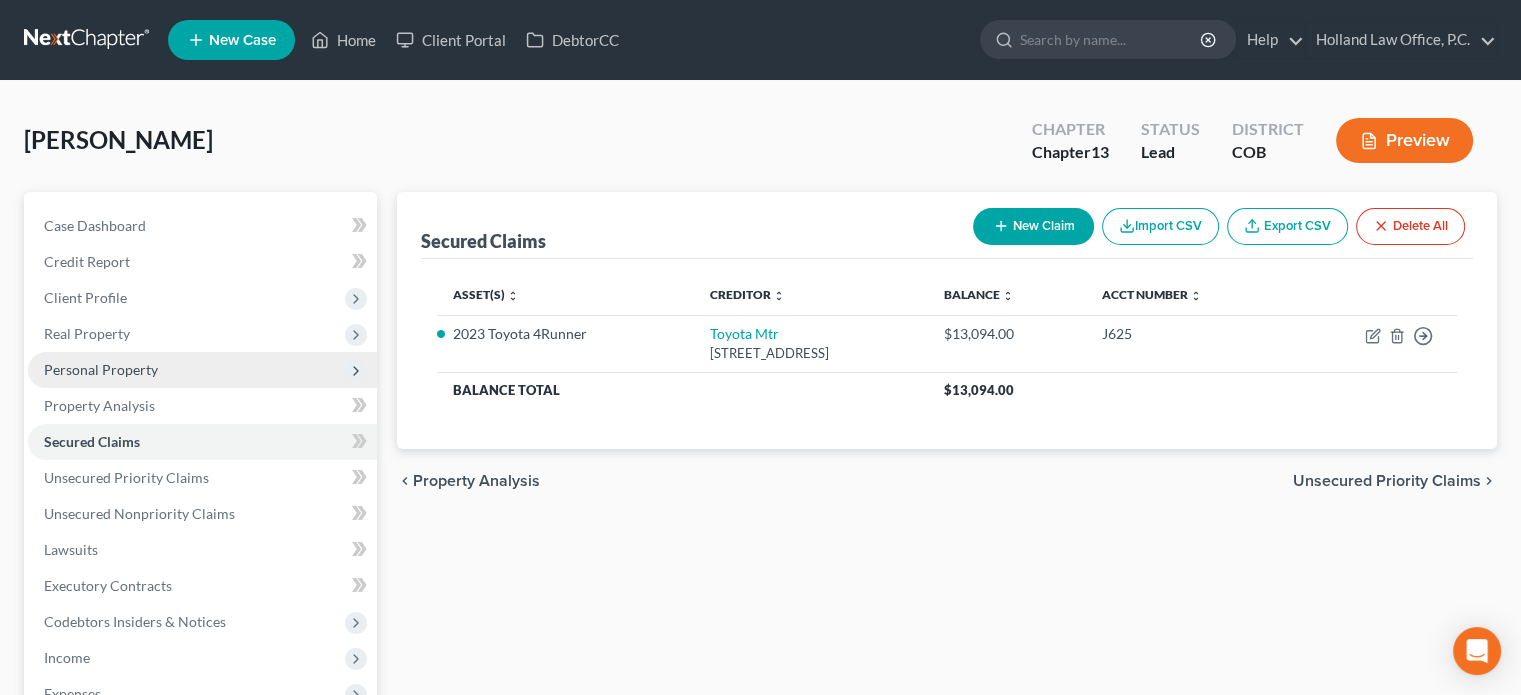 click on "Personal Property" at bounding box center [101, 369] 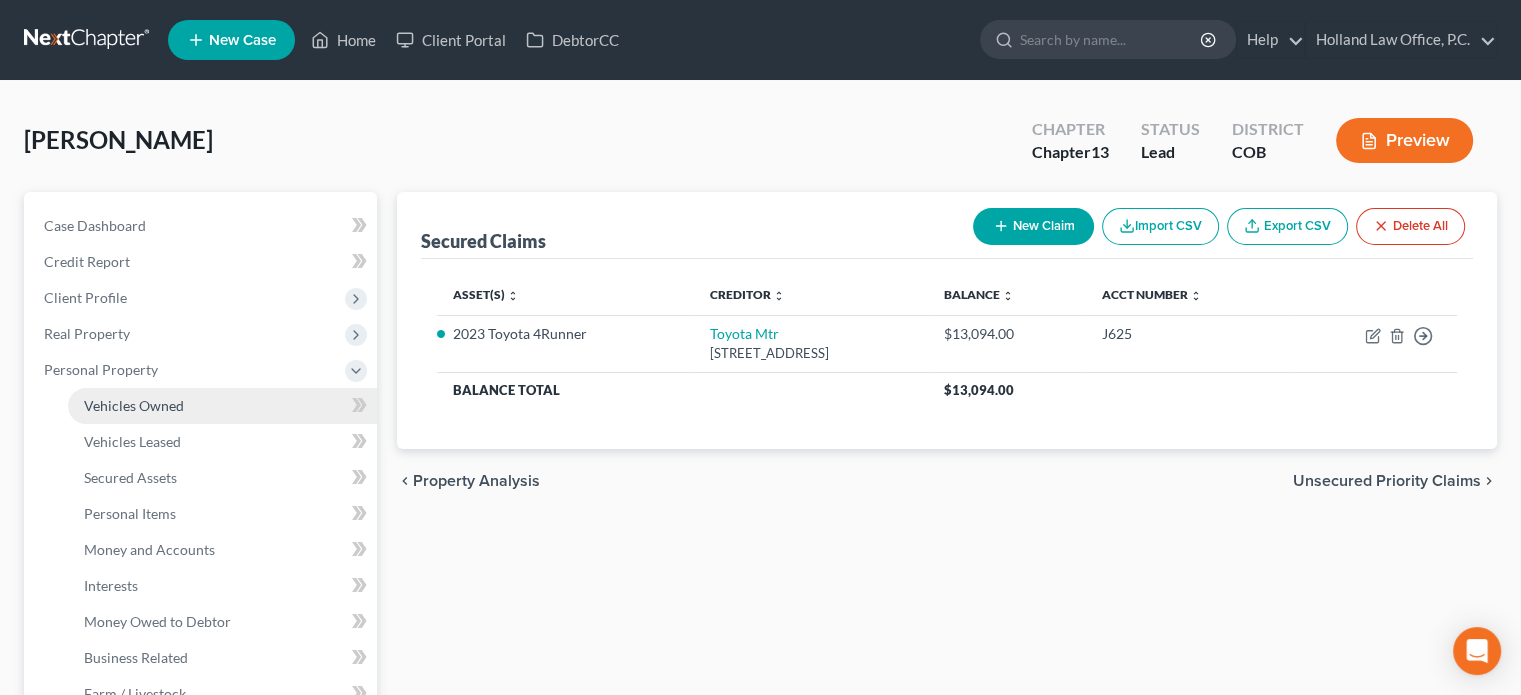 click on "Vehicles Owned" at bounding box center [134, 405] 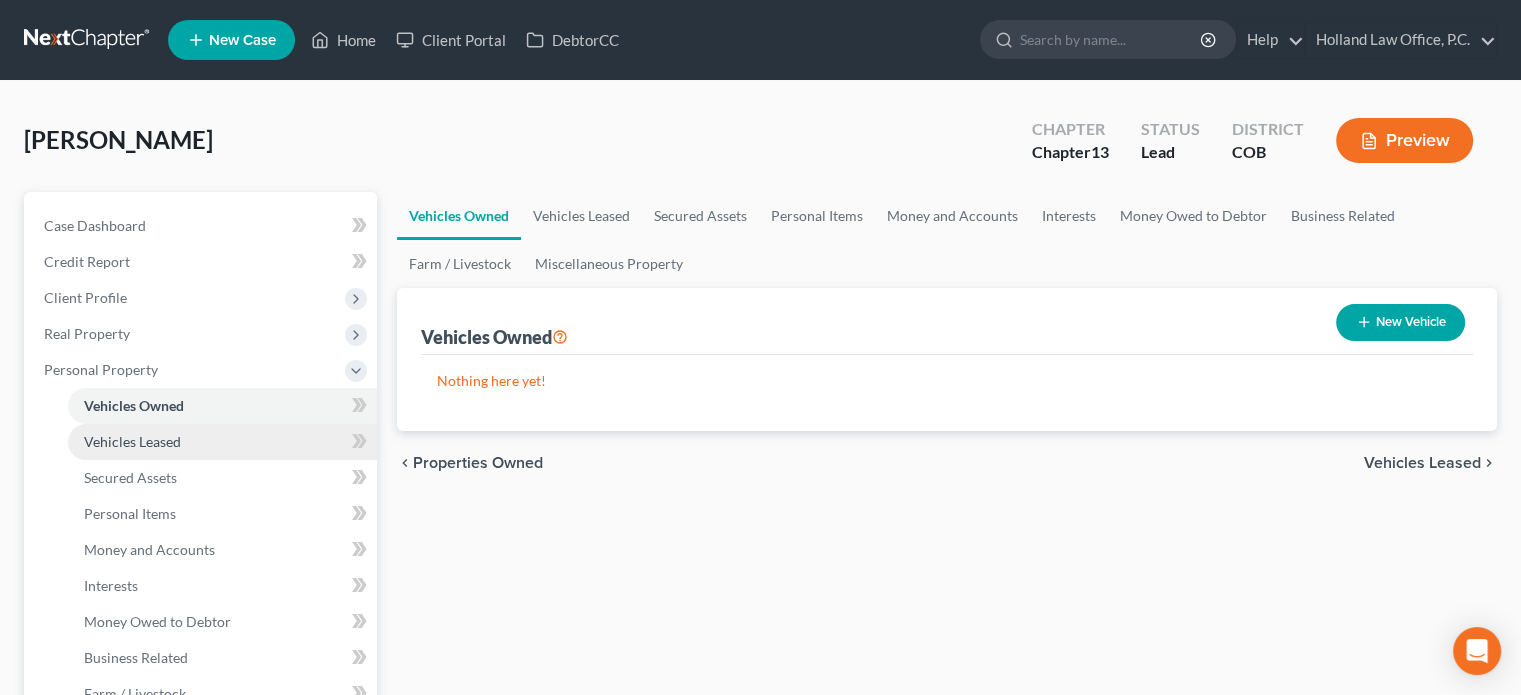 click on "Vehicles Leased" at bounding box center (132, 441) 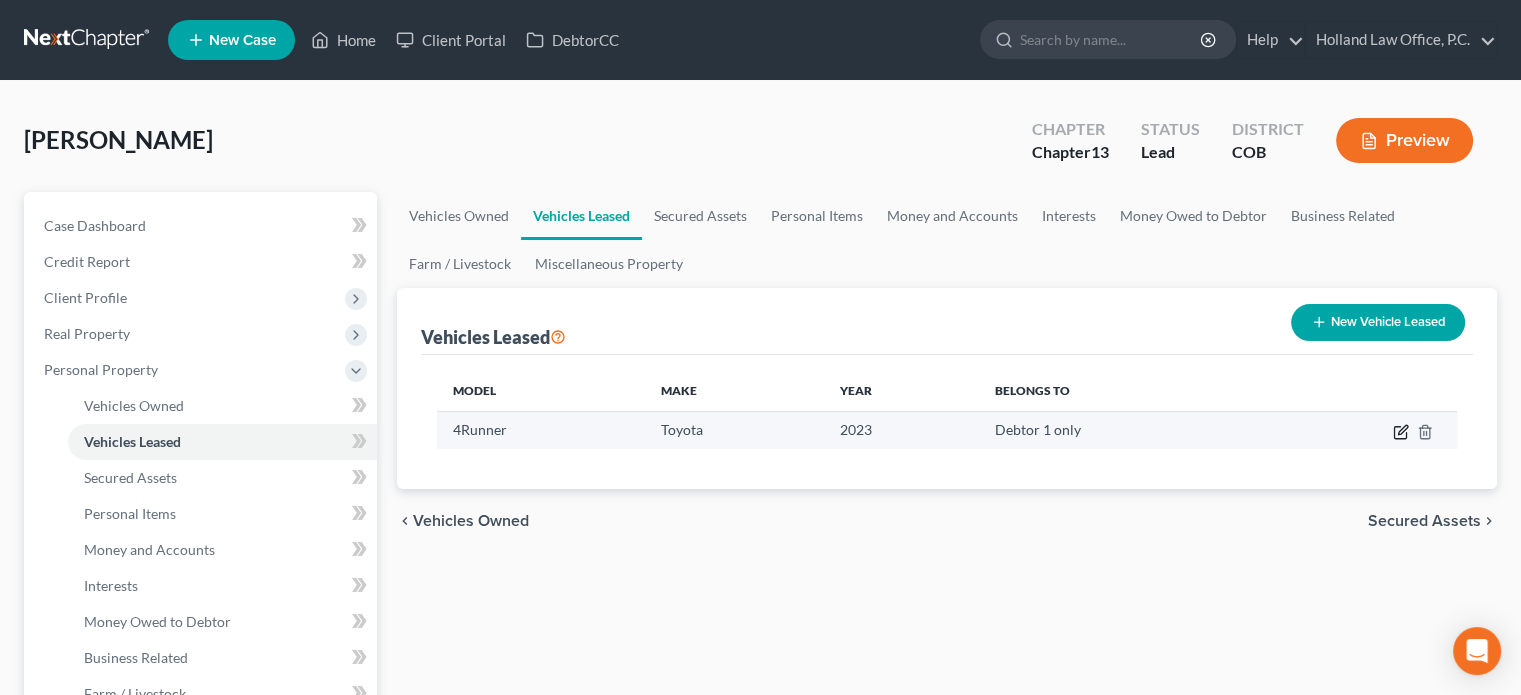 click 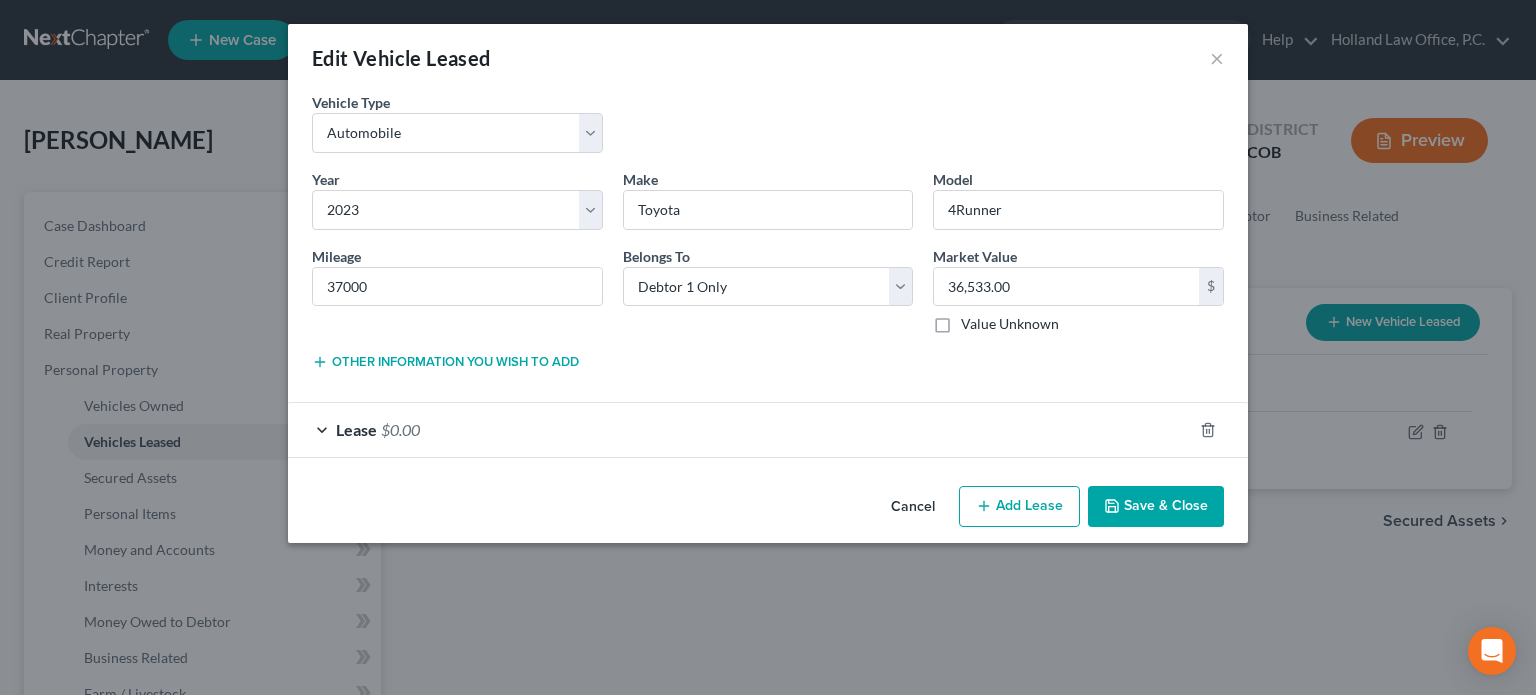 click on "Lease" at bounding box center (356, 429) 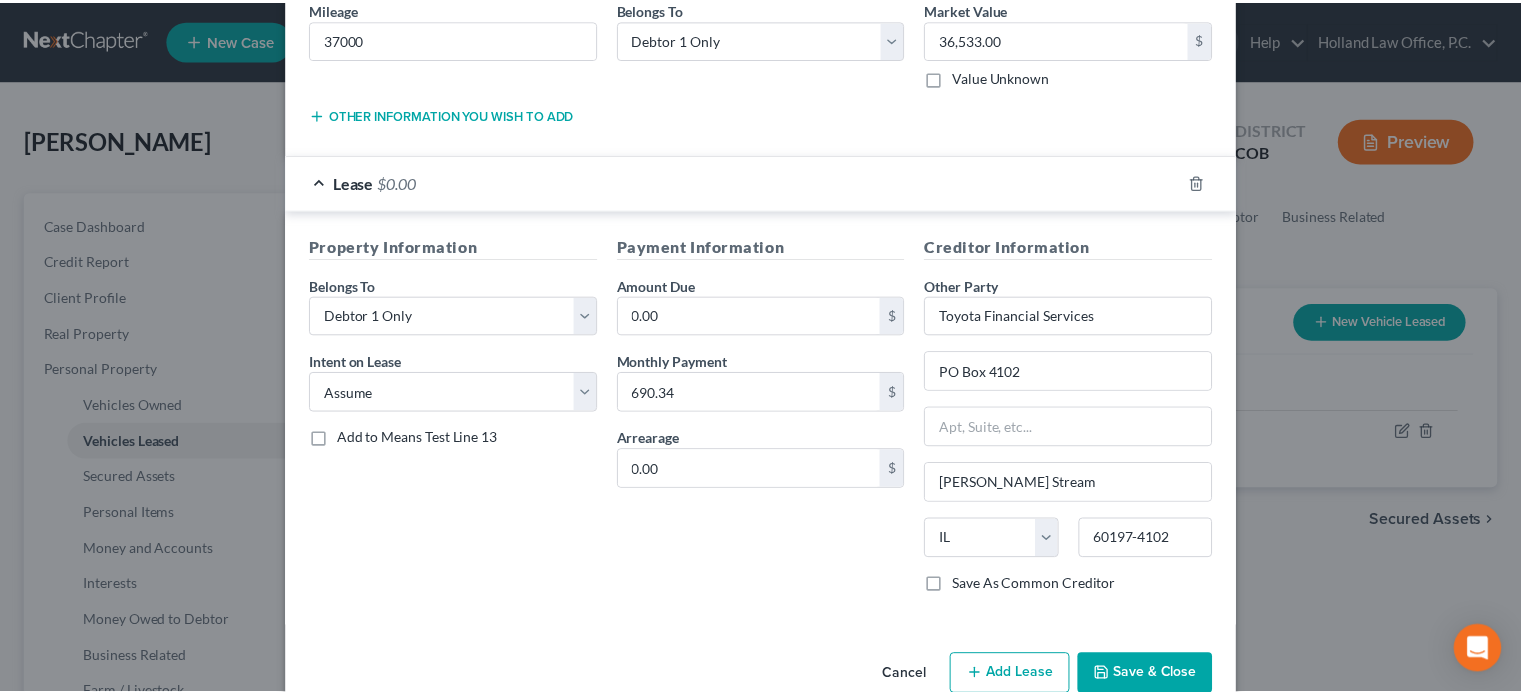 scroll, scrollTop: 285, scrollLeft: 0, axis: vertical 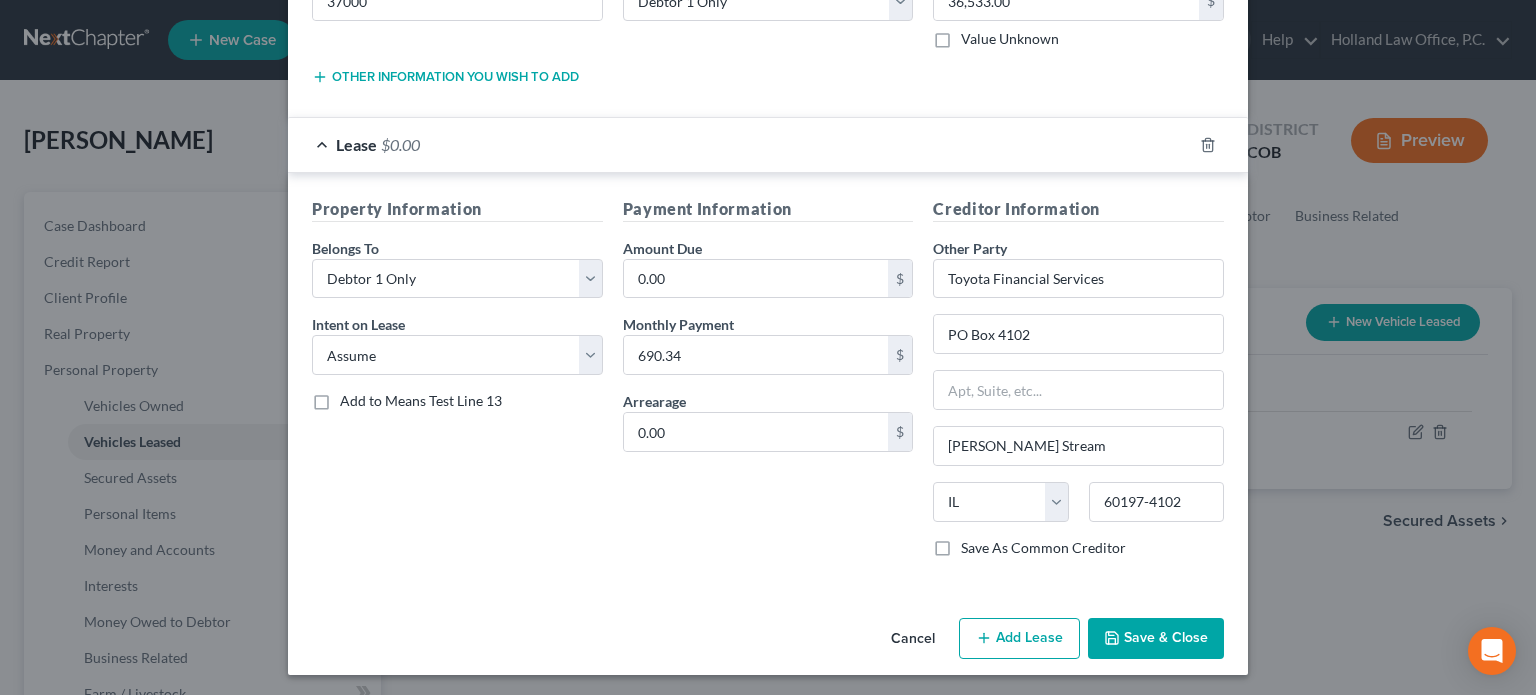 click on "Save & Close" at bounding box center (1156, 639) 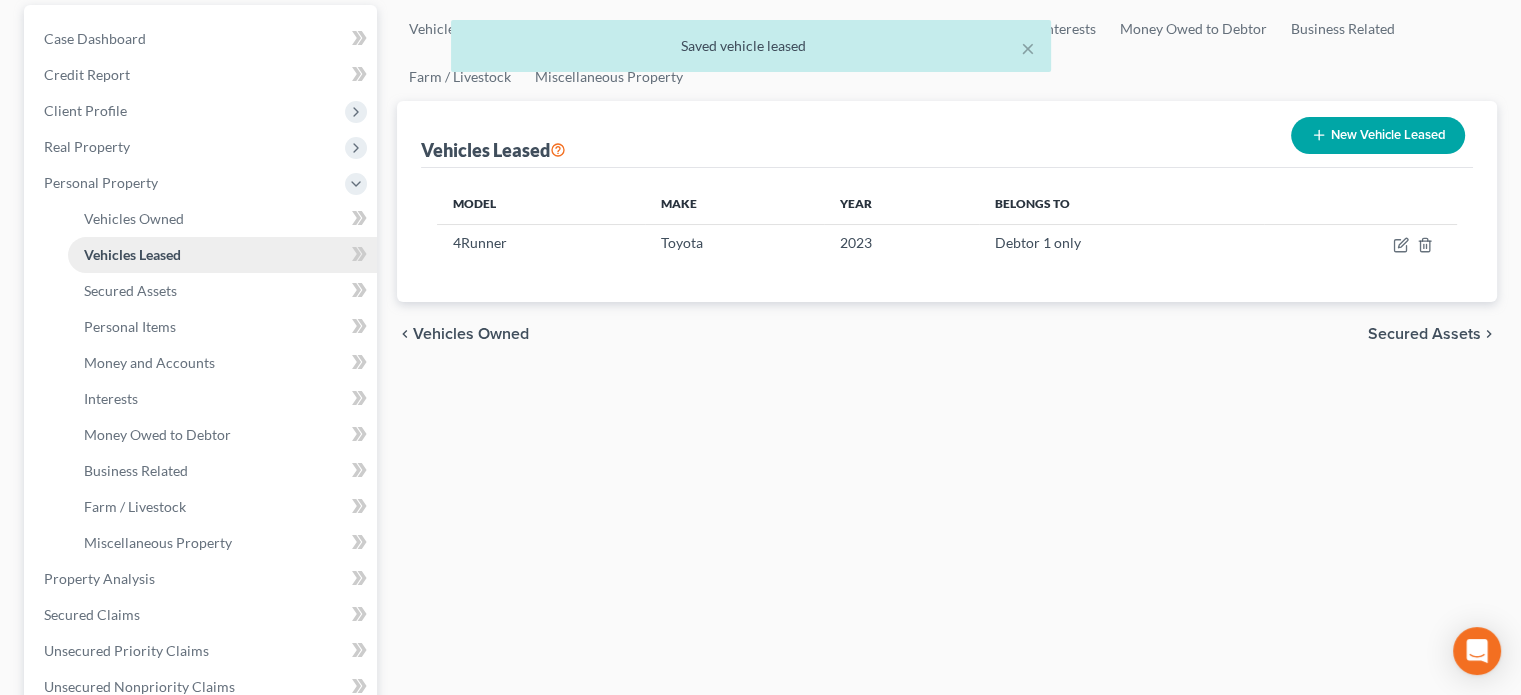 scroll, scrollTop: 200, scrollLeft: 0, axis: vertical 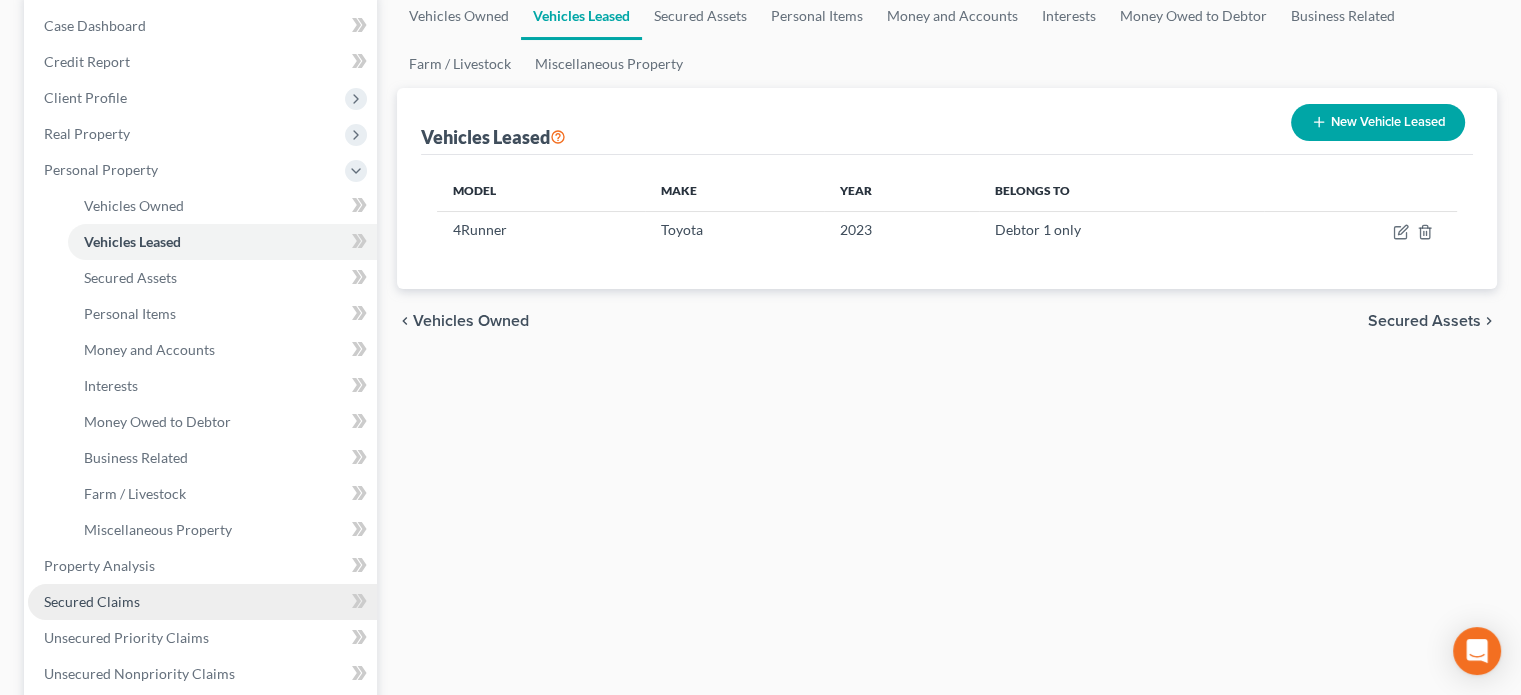 click on "Secured Claims" at bounding box center [92, 601] 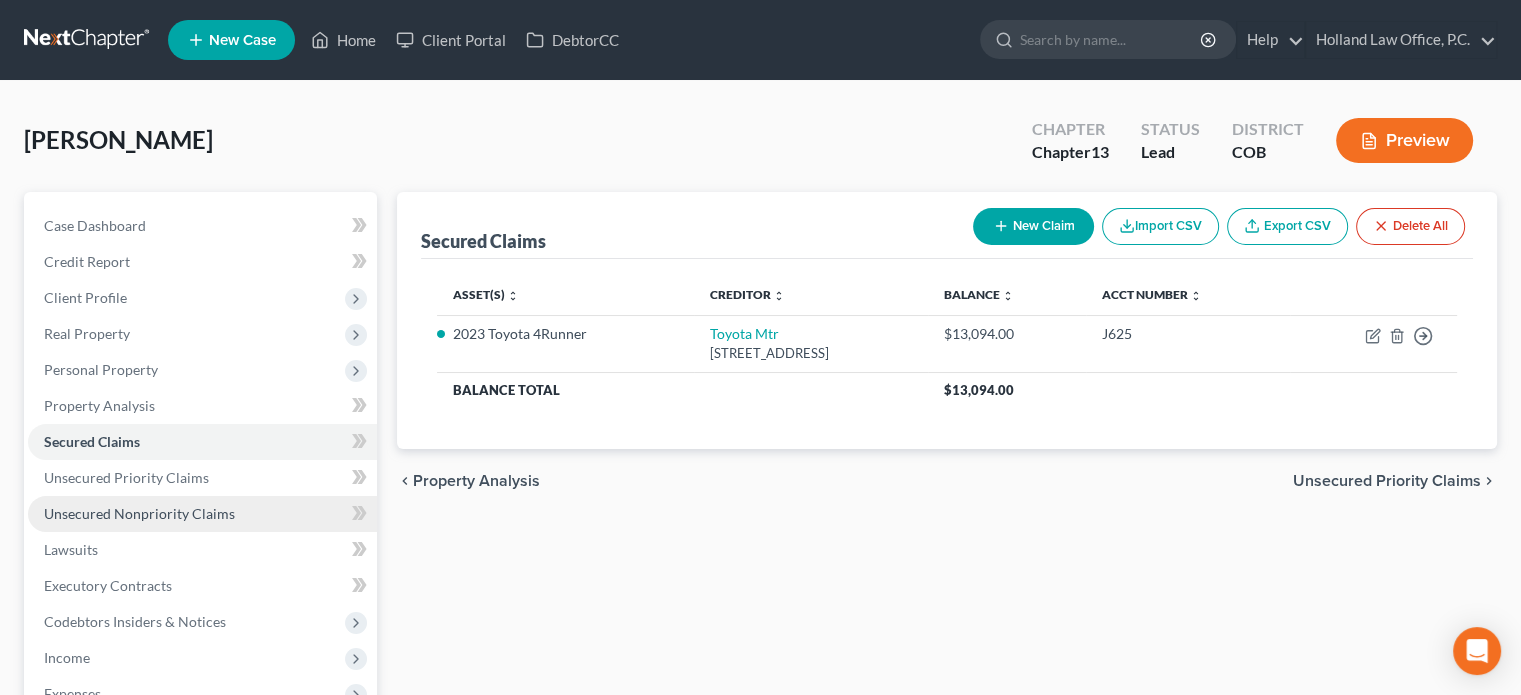 scroll, scrollTop: 0, scrollLeft: 0, axis: both 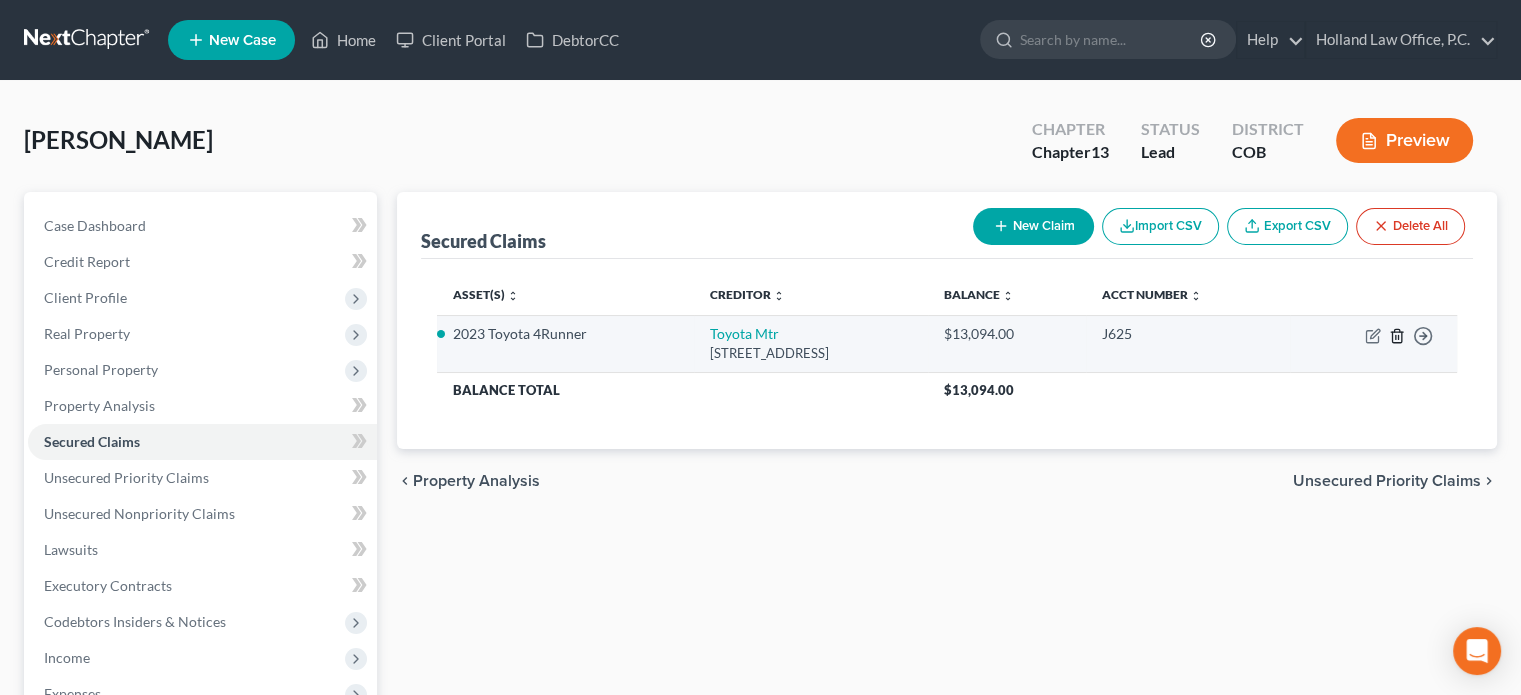 click 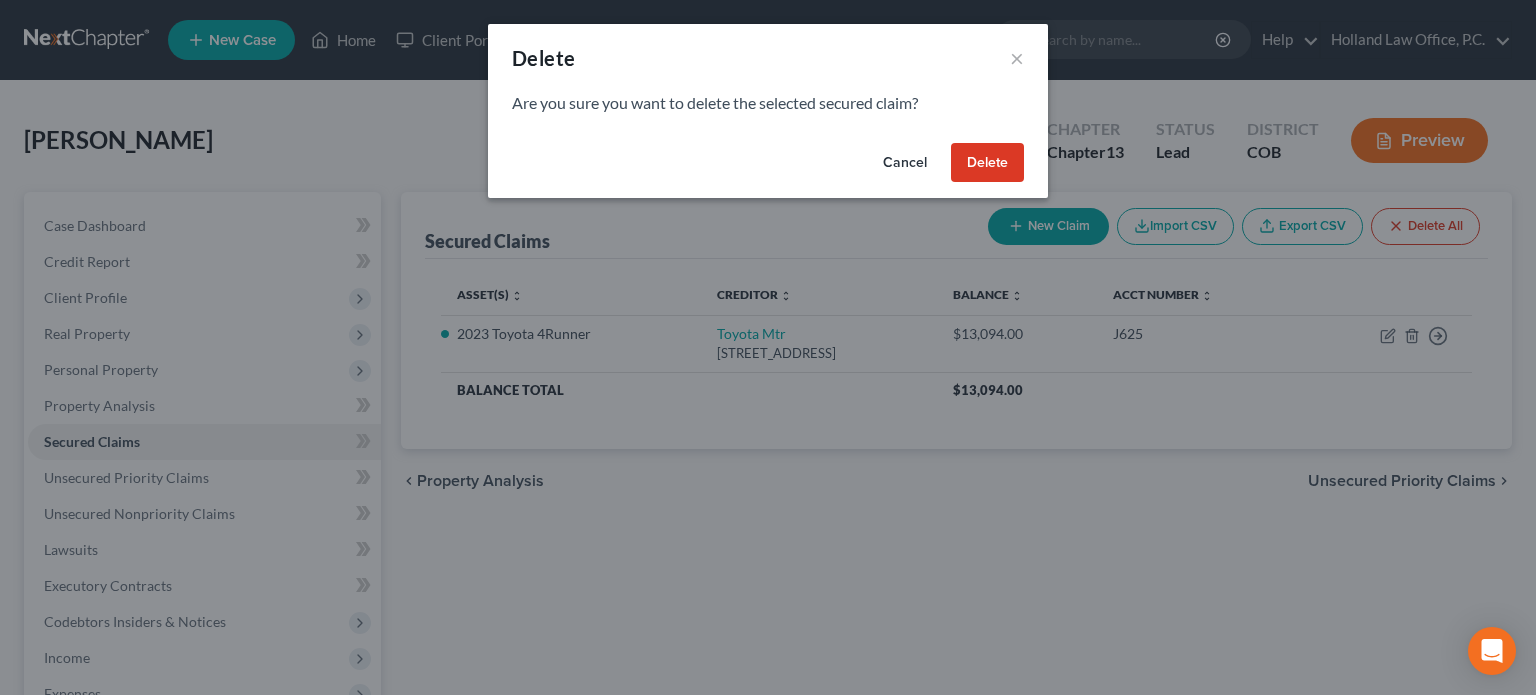 click on "Delete" at bounding box center (987, 163) 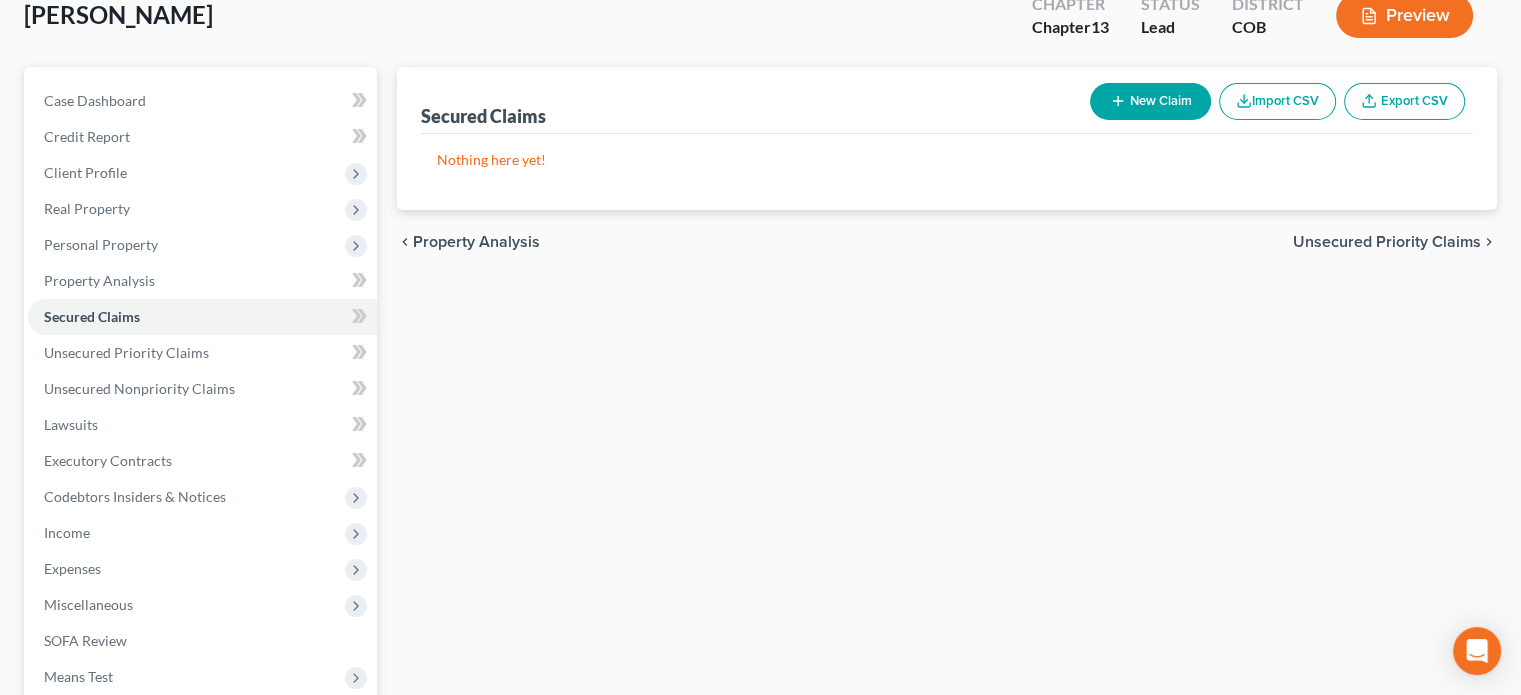 scroll, scrollTop: 400, scrollLeft: 0, axis: vertical 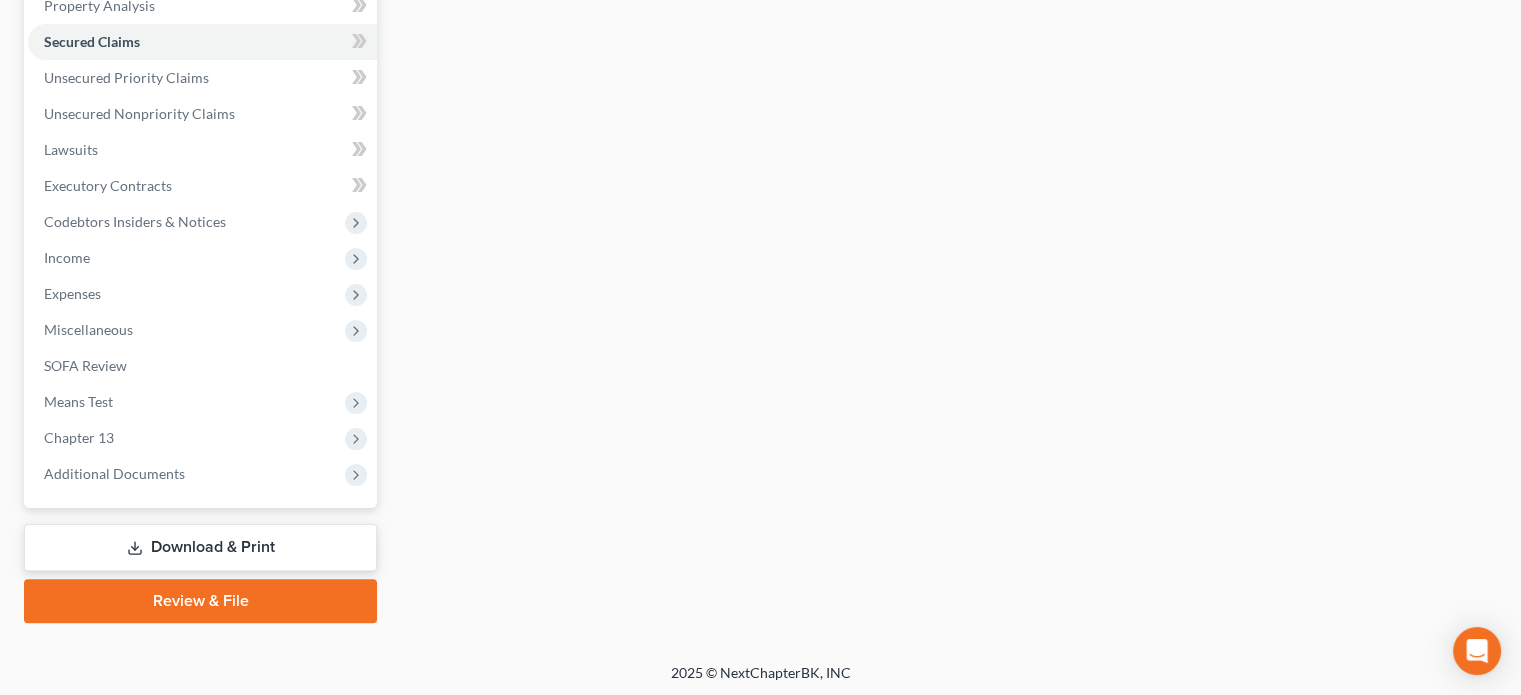click on "Review & File" at bounding box center [200, 601] 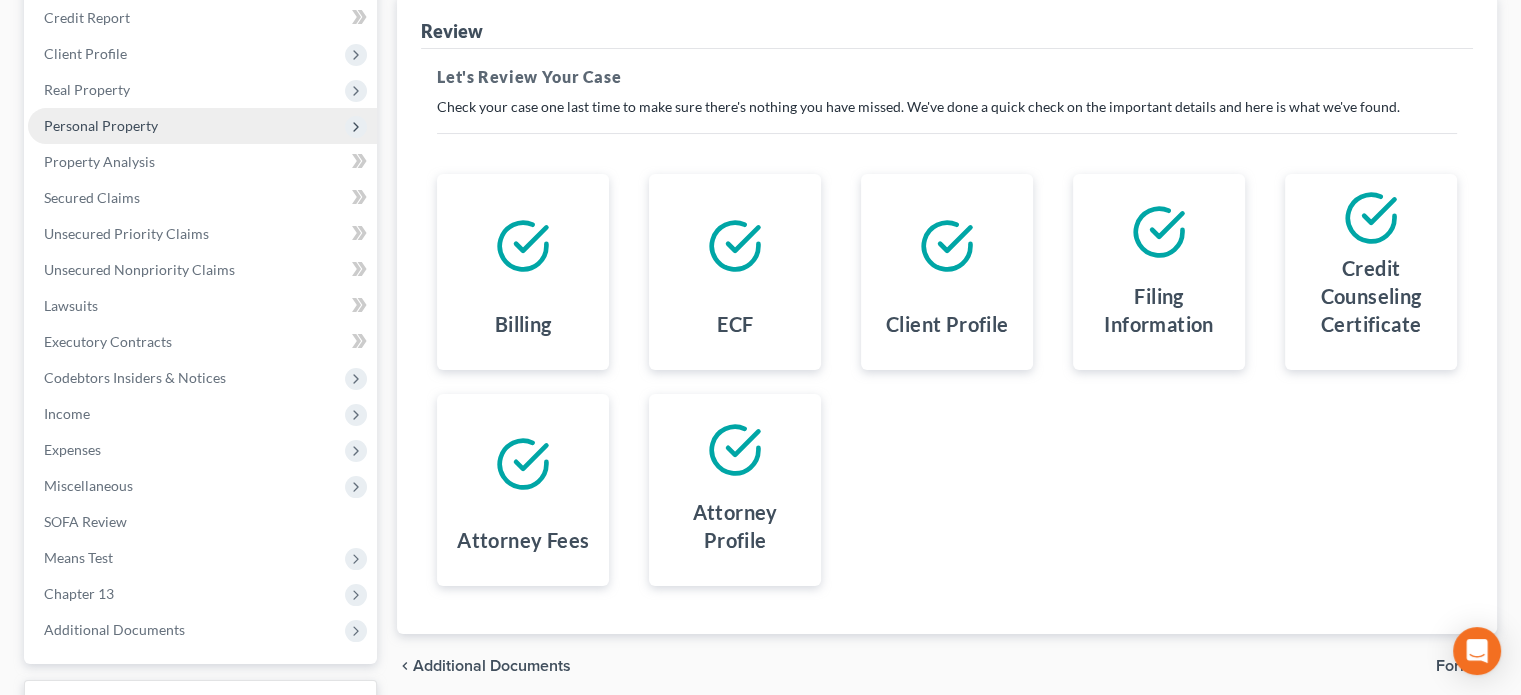 scroll, scrollTop: 300, scrollLeft: 0, axis: vertical 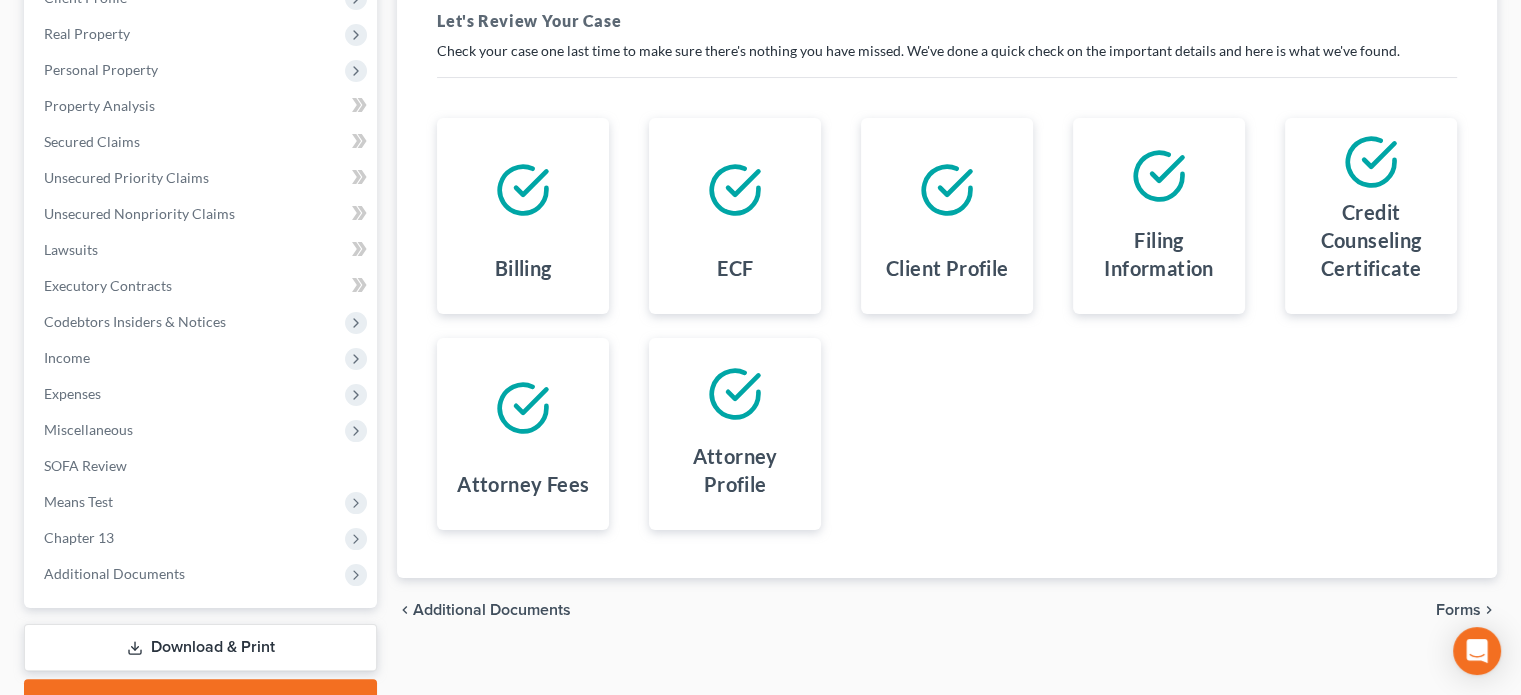 click on "Forms" at bounding box center (1458, 610) 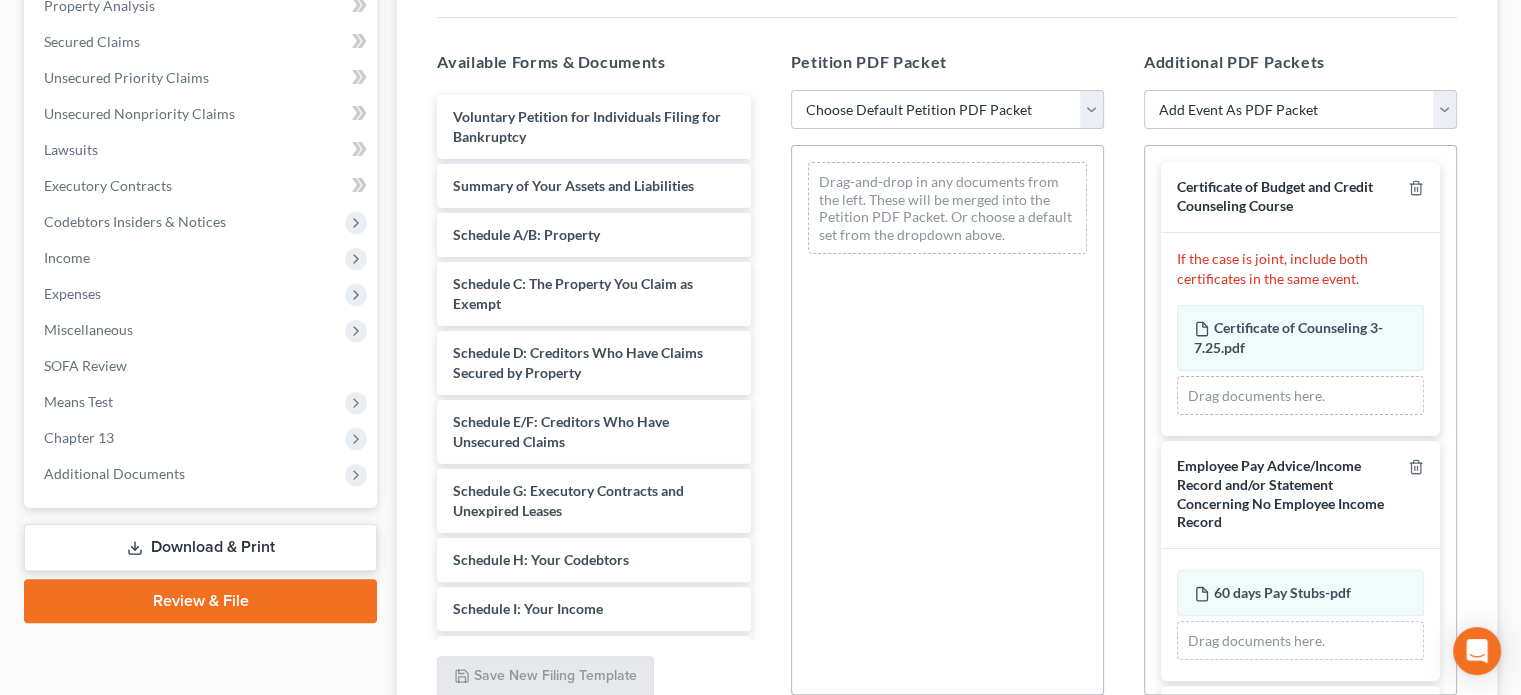 scroll, scrollTop: 300, scrollLeft: 0, axis: vertical 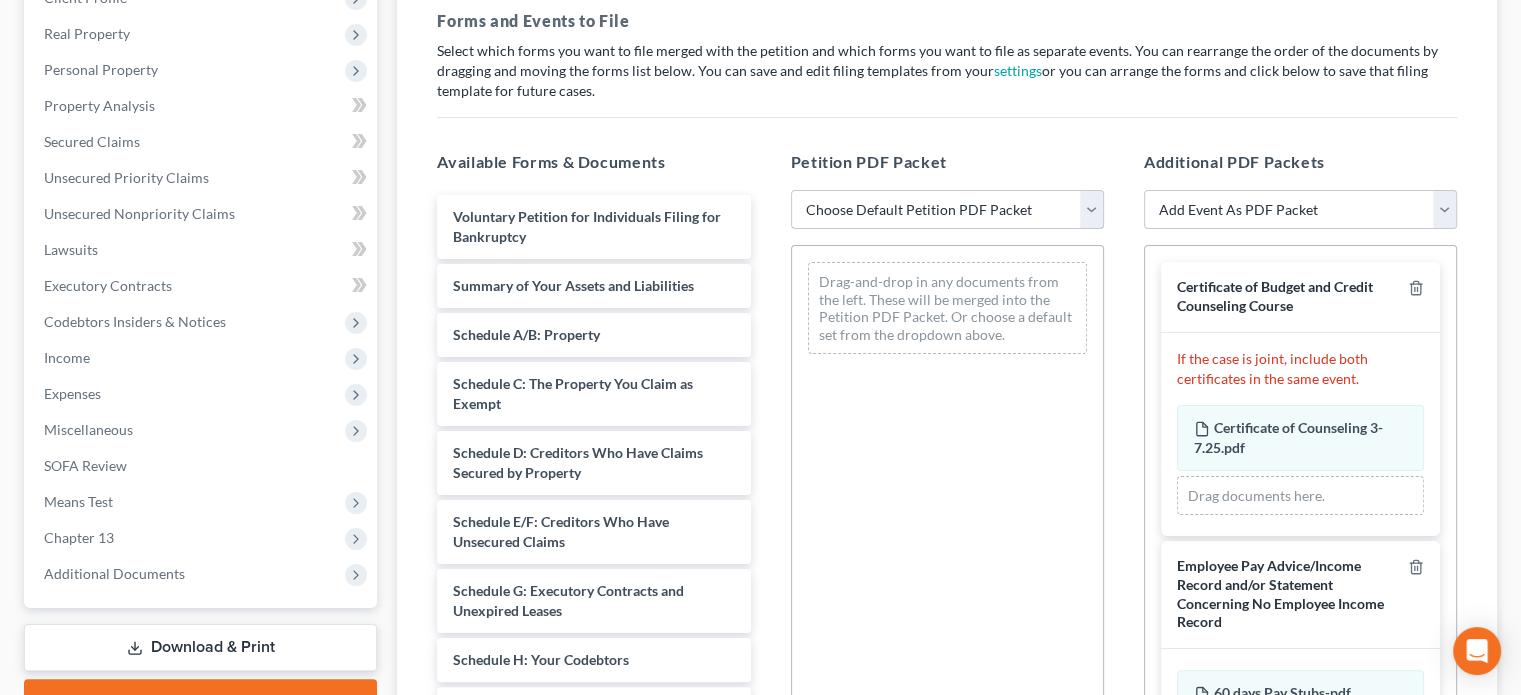 click on "Choose Default Petition PDF Packet Emergency Filing (Voluntary Petition and Creditor List Only) Chapter 13 Template CH13 above median income CH13 below median income" at bounding box center [947, 210] 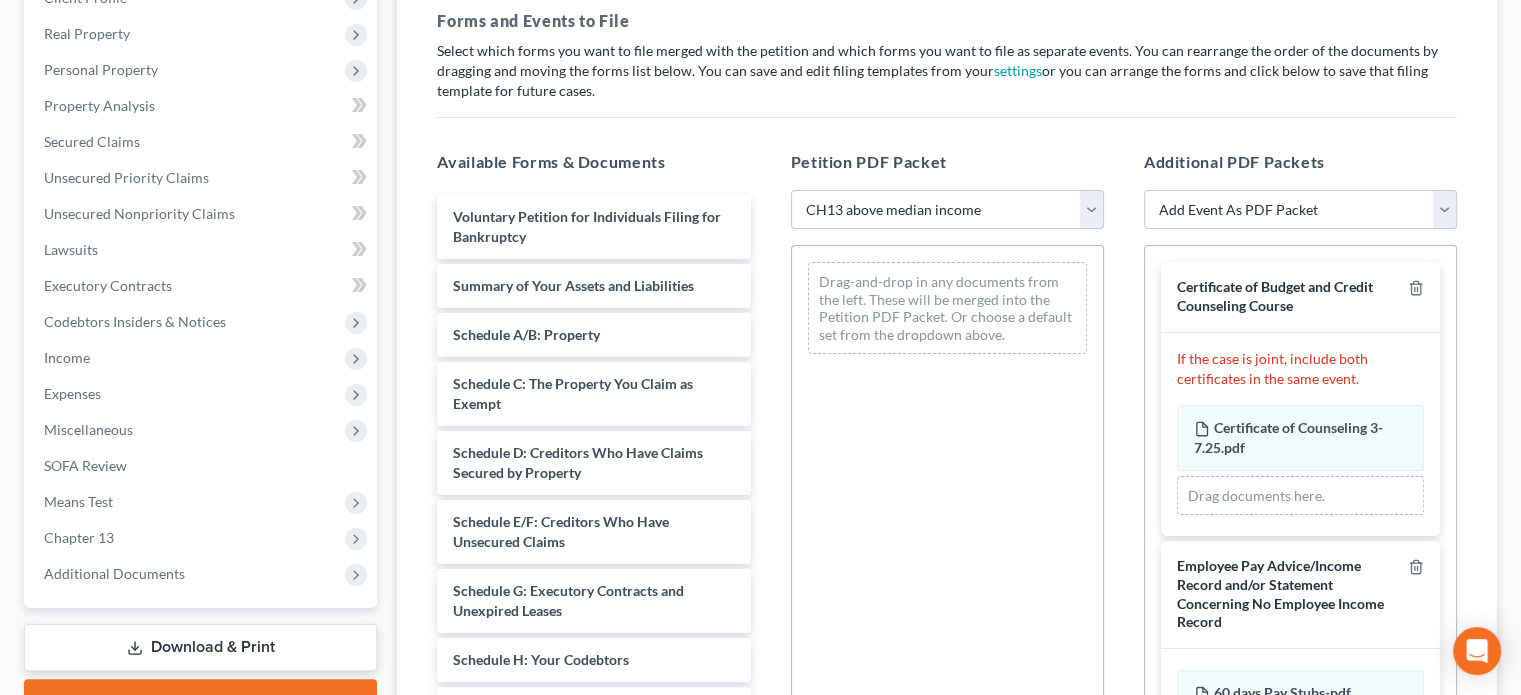 click on "Choose Default Petition PDF Packet Emergency Filing (Voluntary Petition and Creditor List Only) Chapter 13 Template CH13 above median income CH13 below median income" at bounding box center (947, 210) 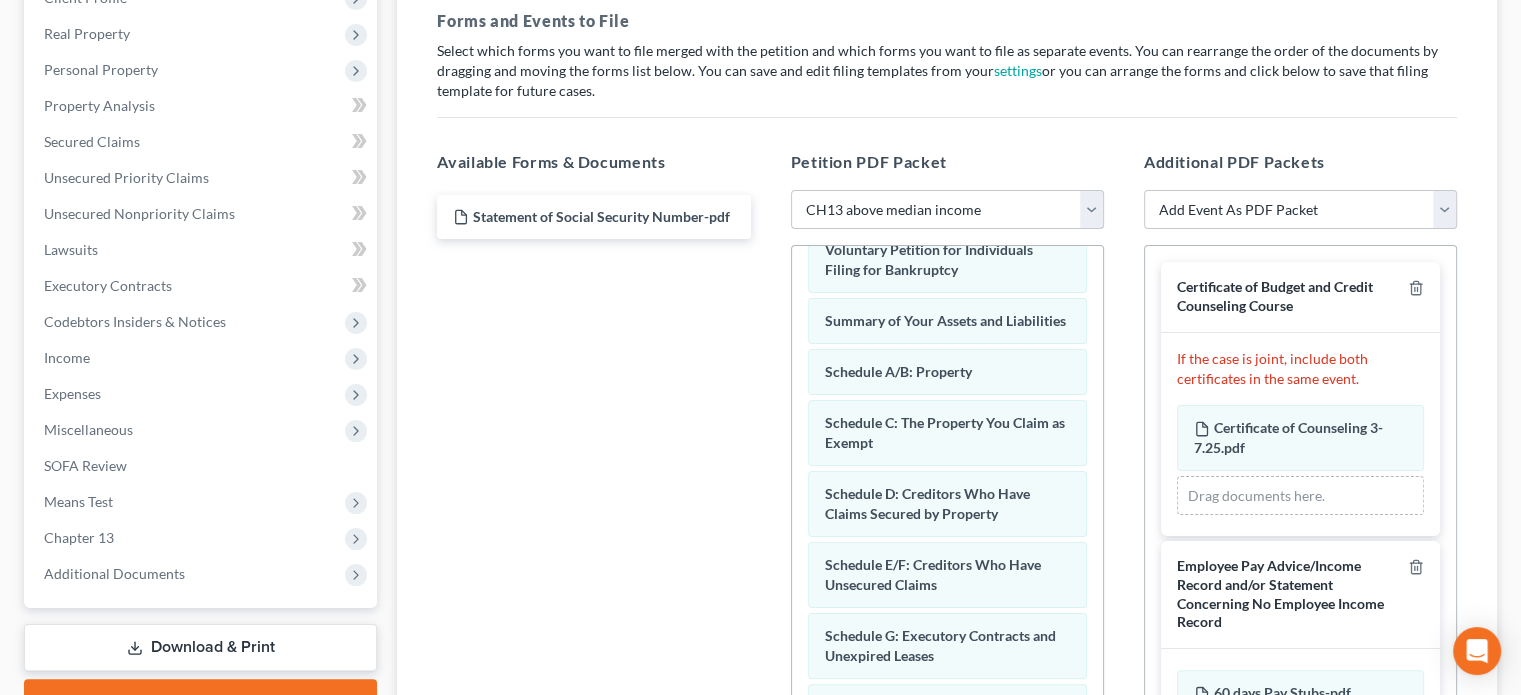 scroll, scrollTop: 0, scrollLeft: 0, axis: both 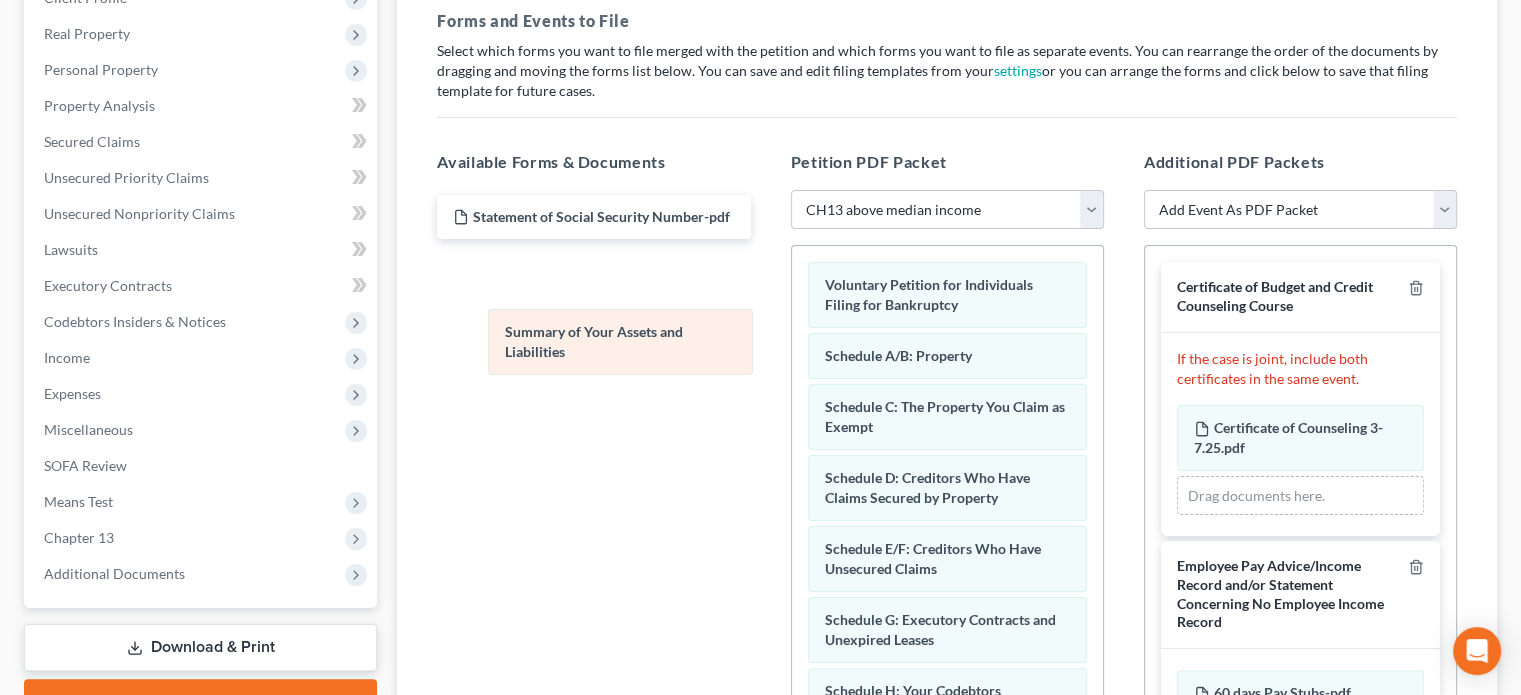 drag, startPoint x: 919, startPoint y: 351, endPoint x: 600, endPoint y: 329, distance: 319.75772 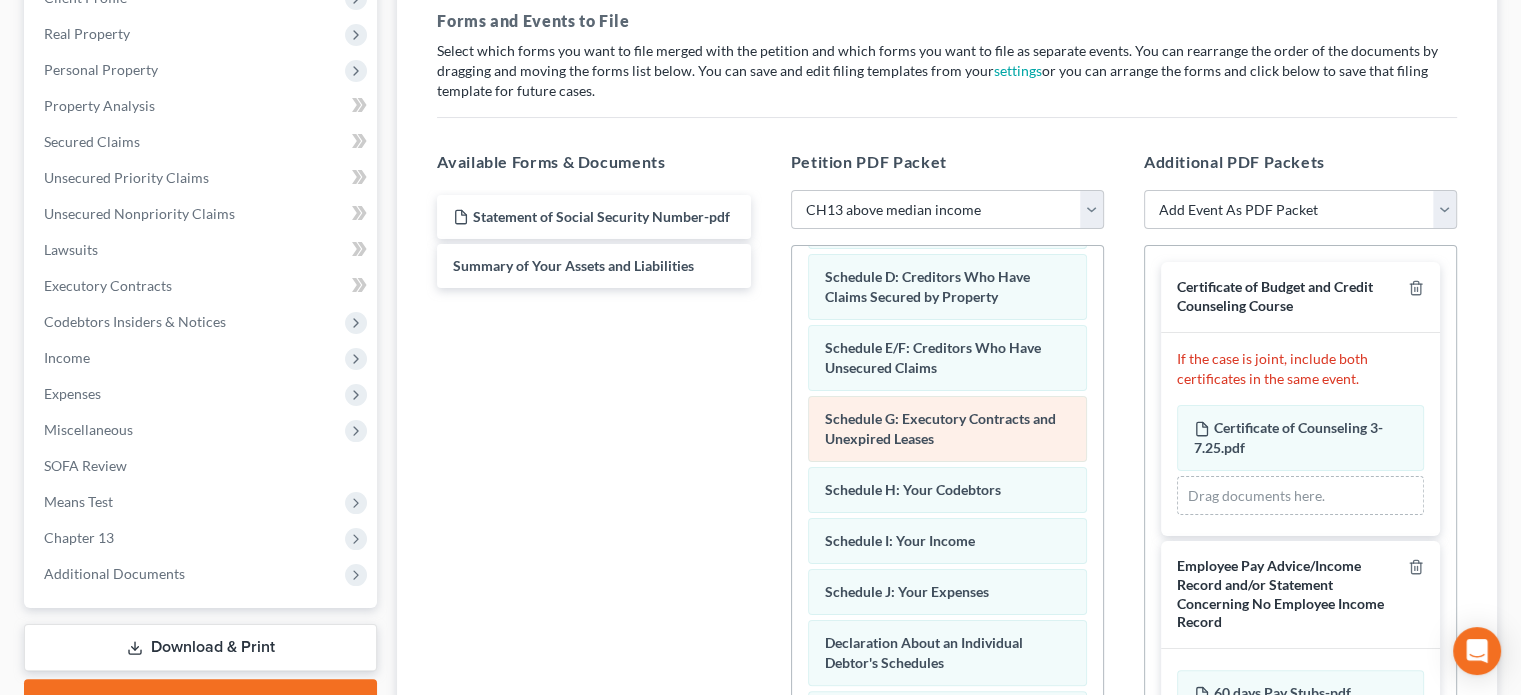 scroll, scrollTop: 200, scrollLeft: 0, axis: vertical 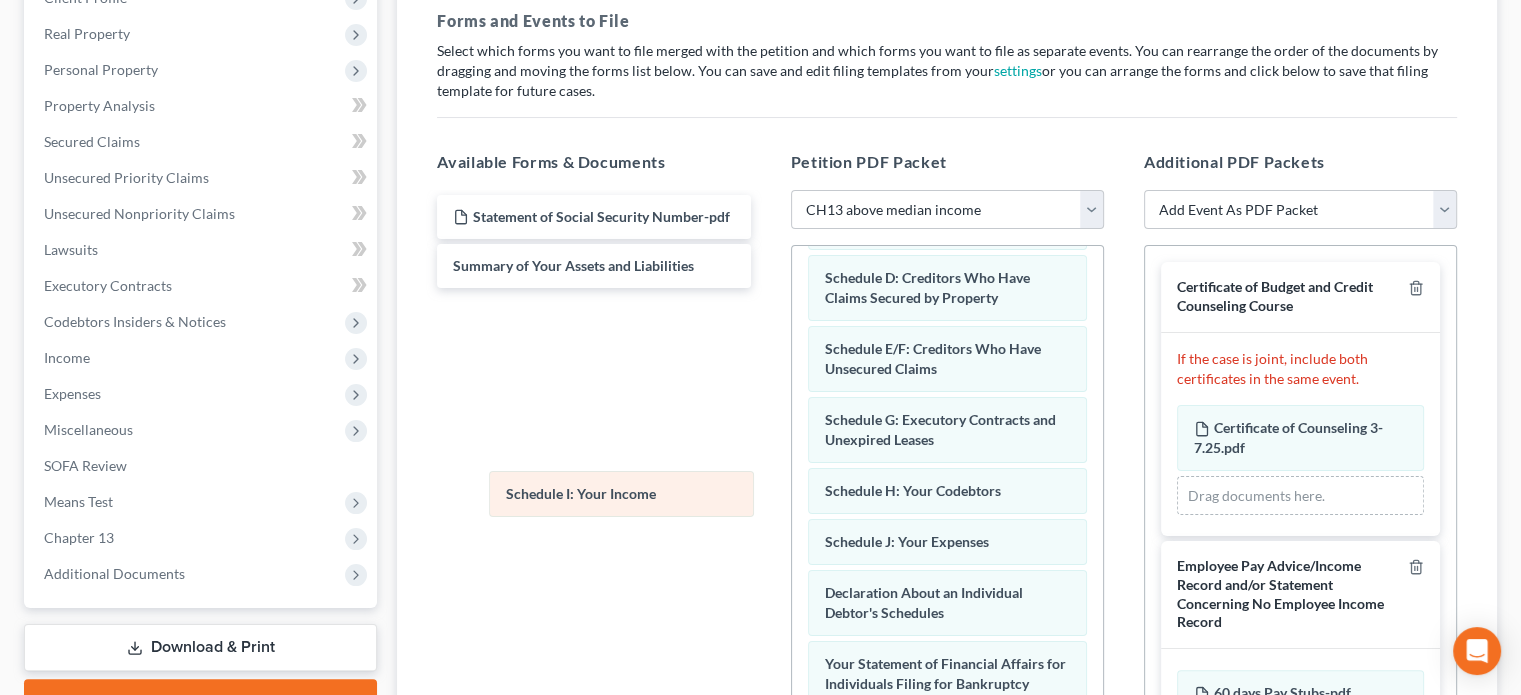drag, startPoint x: 852, startPoint y: 532, endPoint x: 534, endPoint y: 487, distance: 321.16818 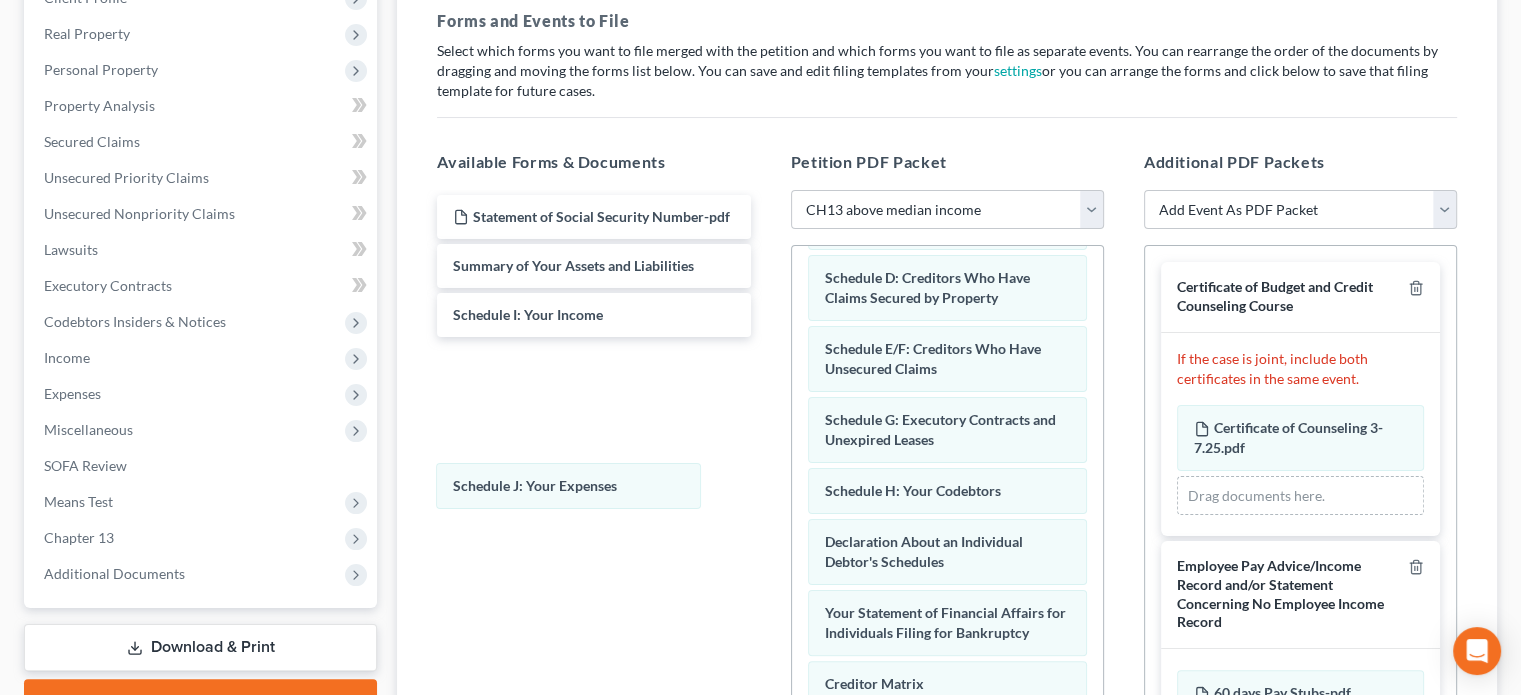 drag, startPoint x: 885, startPoint y: 531, endPoint x: 516, endPoint y: 469, distance: 374.17242 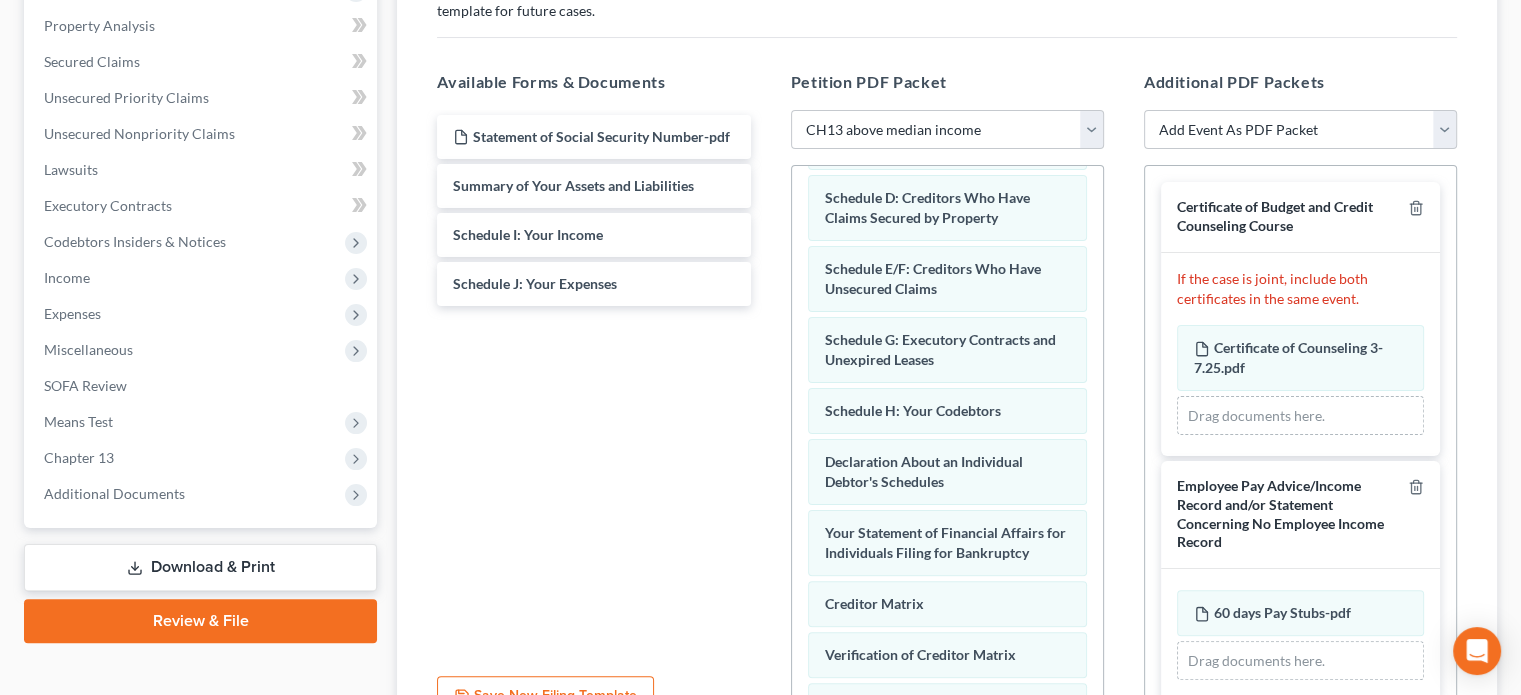 scroll, scrollTop: 500, scrollLeft: 0, axis: vertical 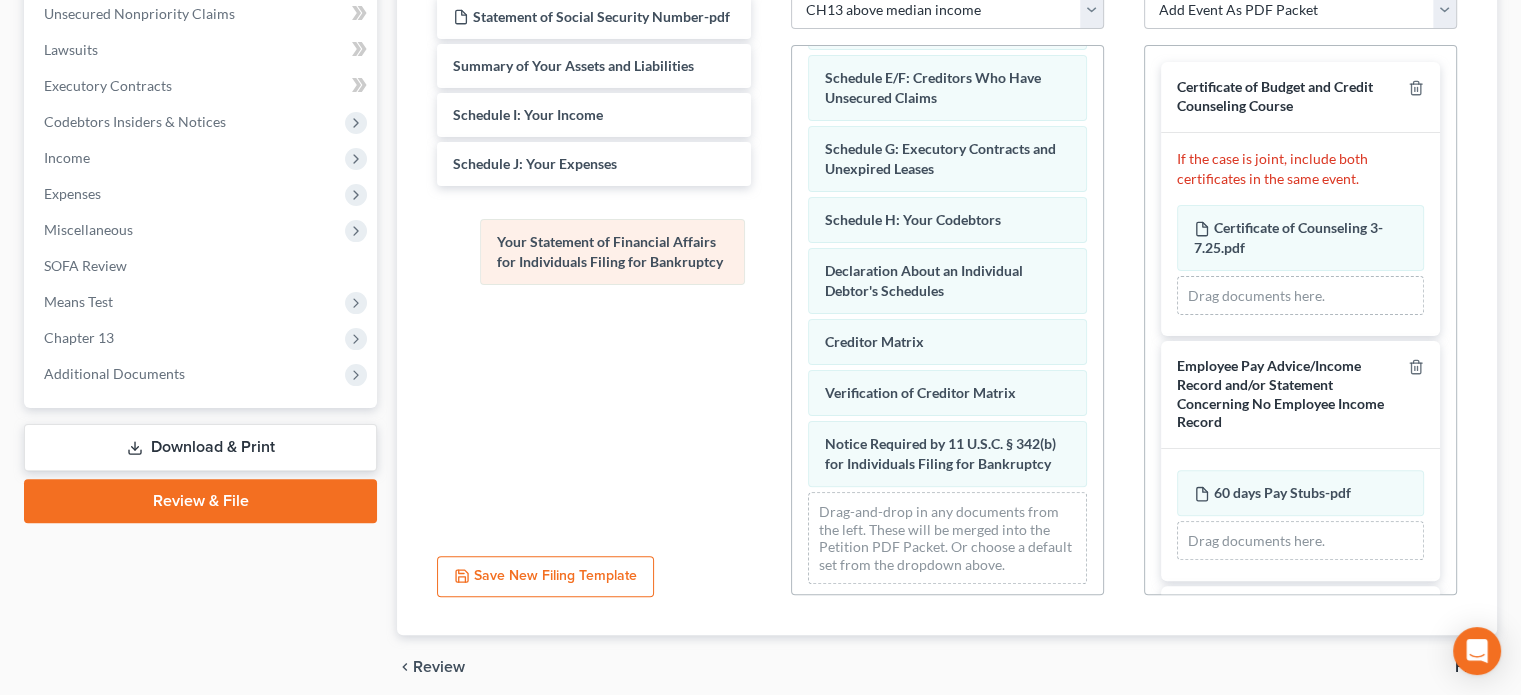 drag, startPoint x: 902, startPoint y: 308, endPoint x: 576, endPoint y: 242, distance: 332.6139 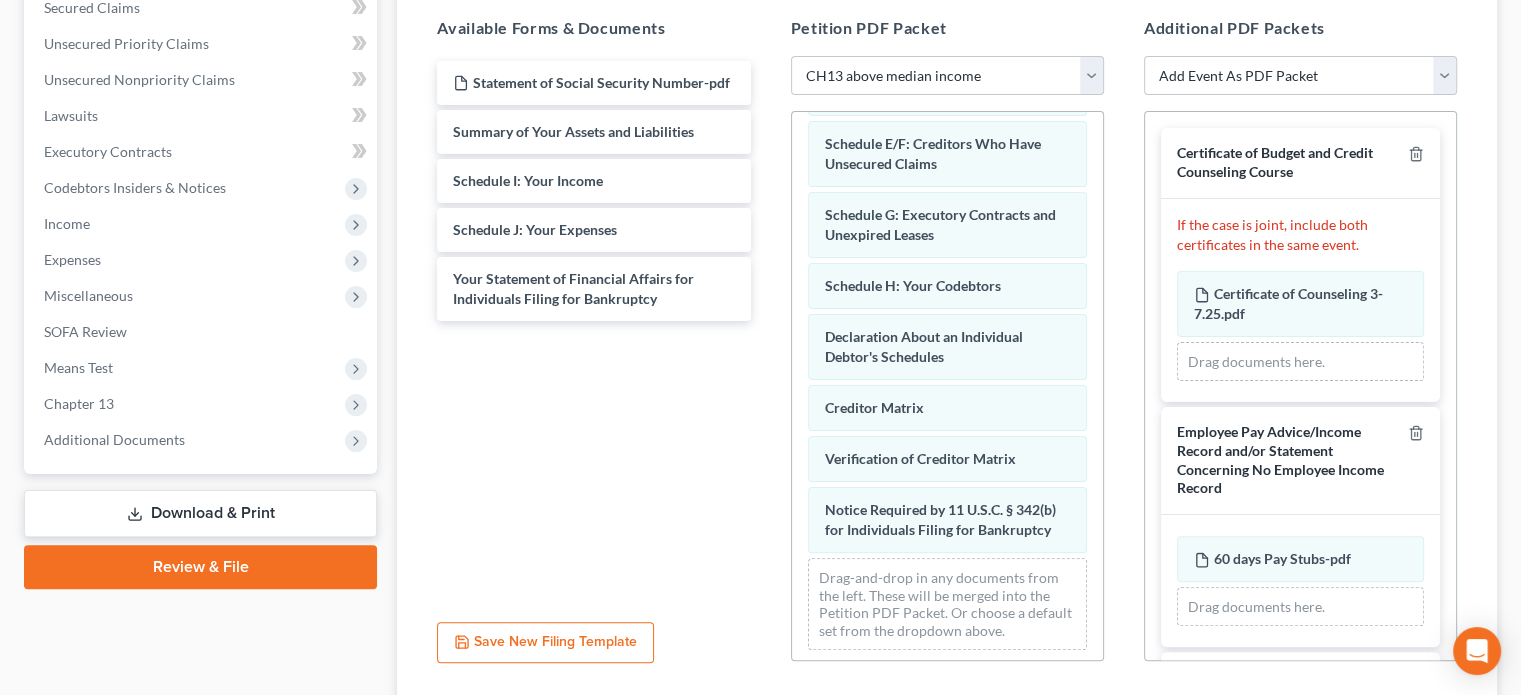 scroll, scrollTop: 300, scrollLeft: 0, axis: vertical 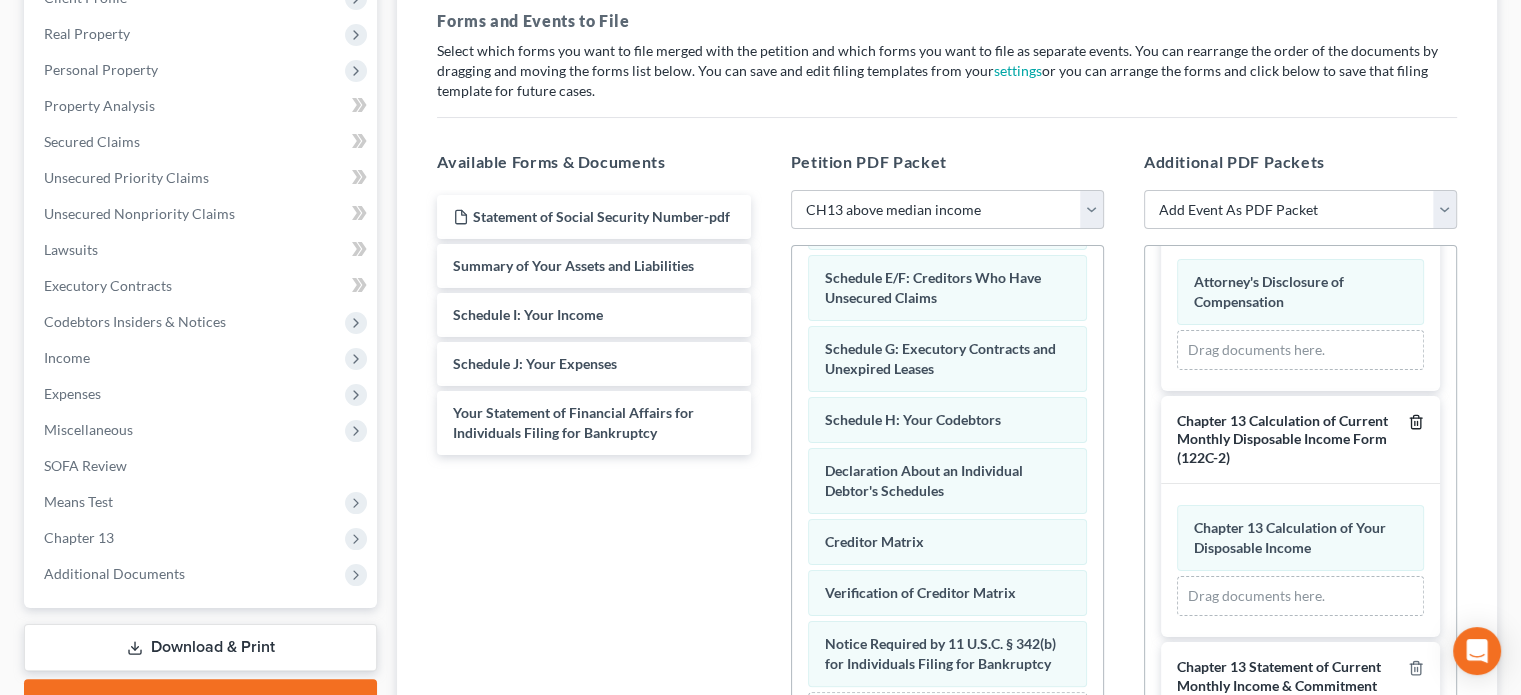 click 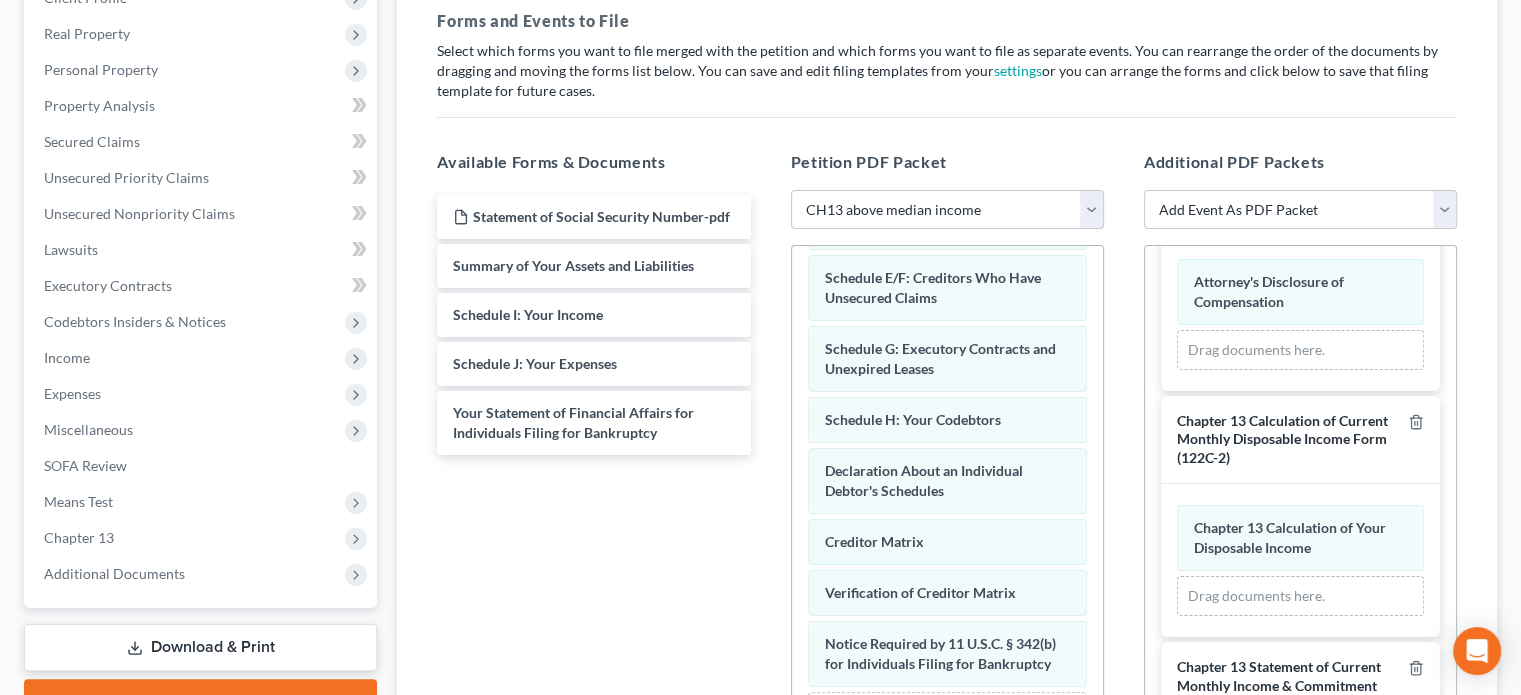 scroll, scrollTop: 592, scrollLeft: 0, axis: vertical 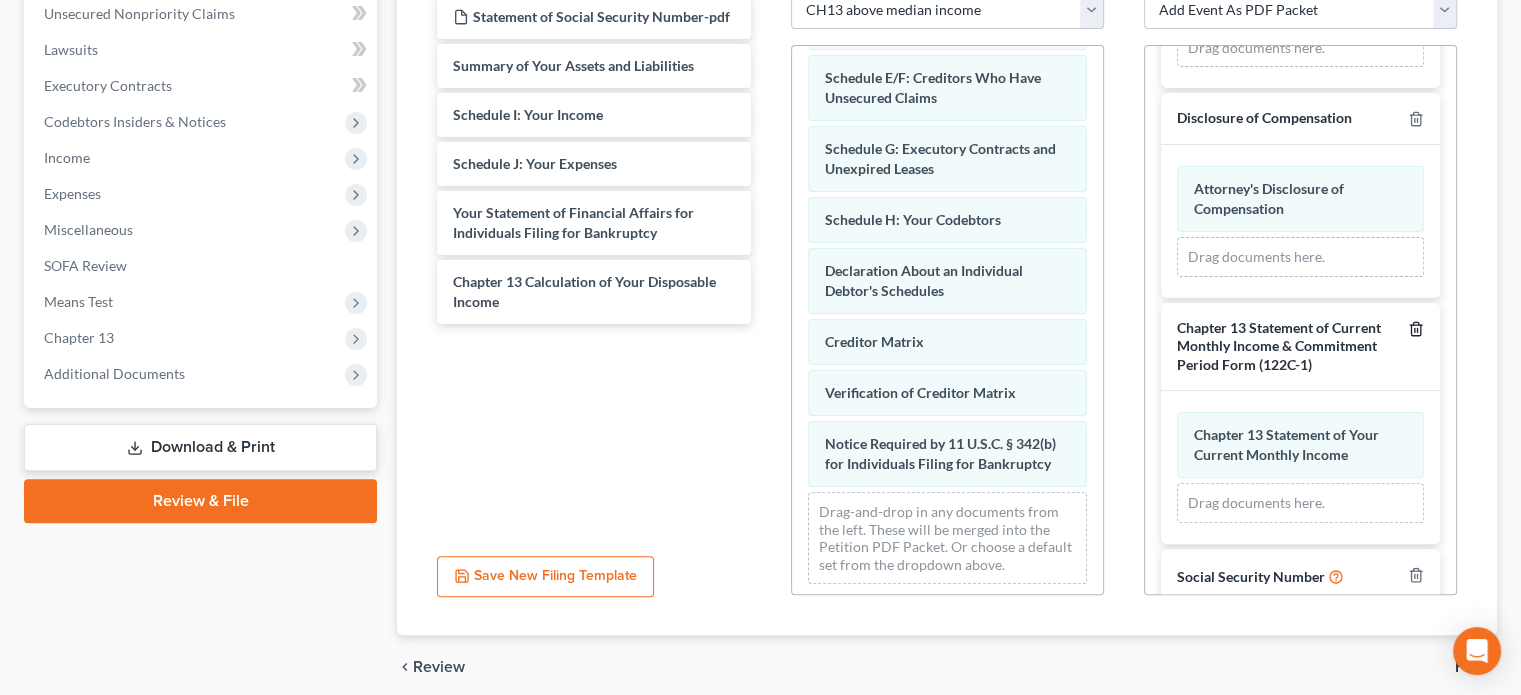 click 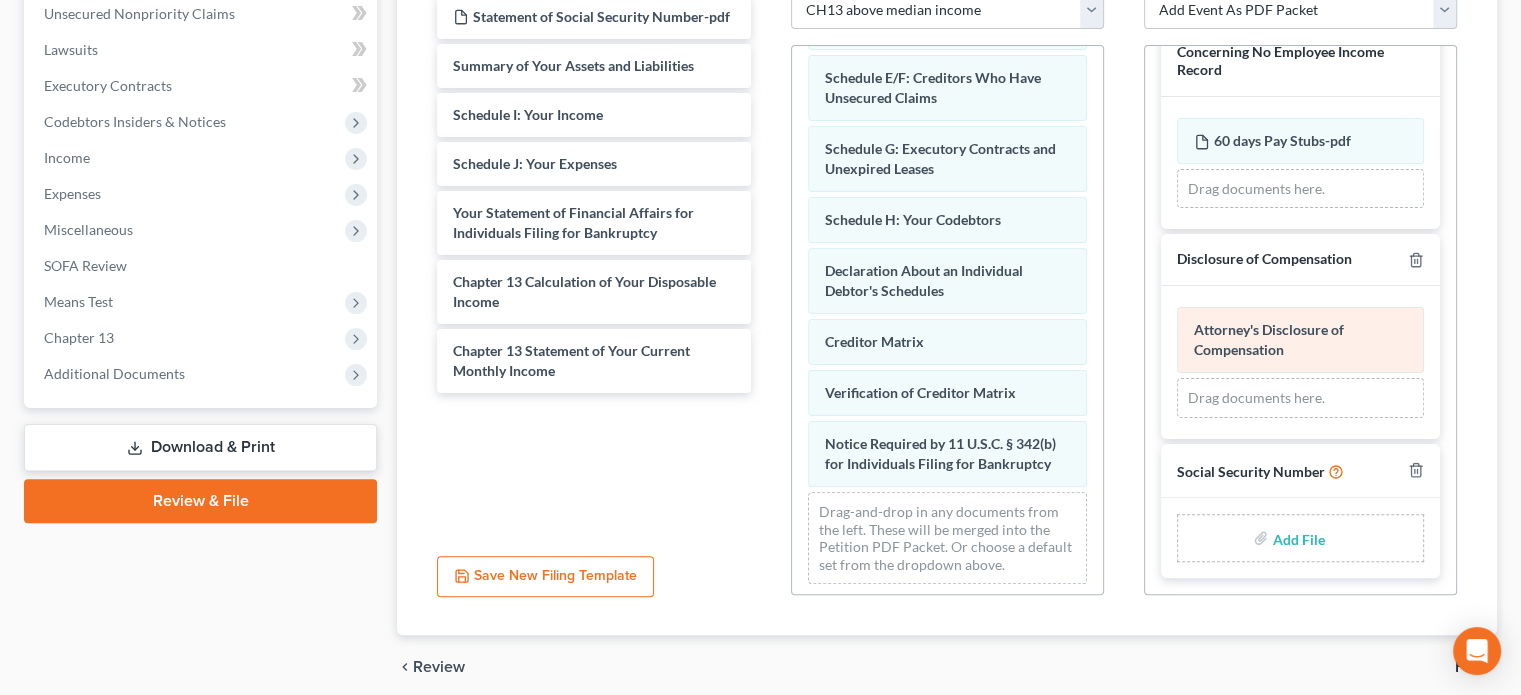scroll, scrollTop: 347, scrollLeft: 0, axis: vertical 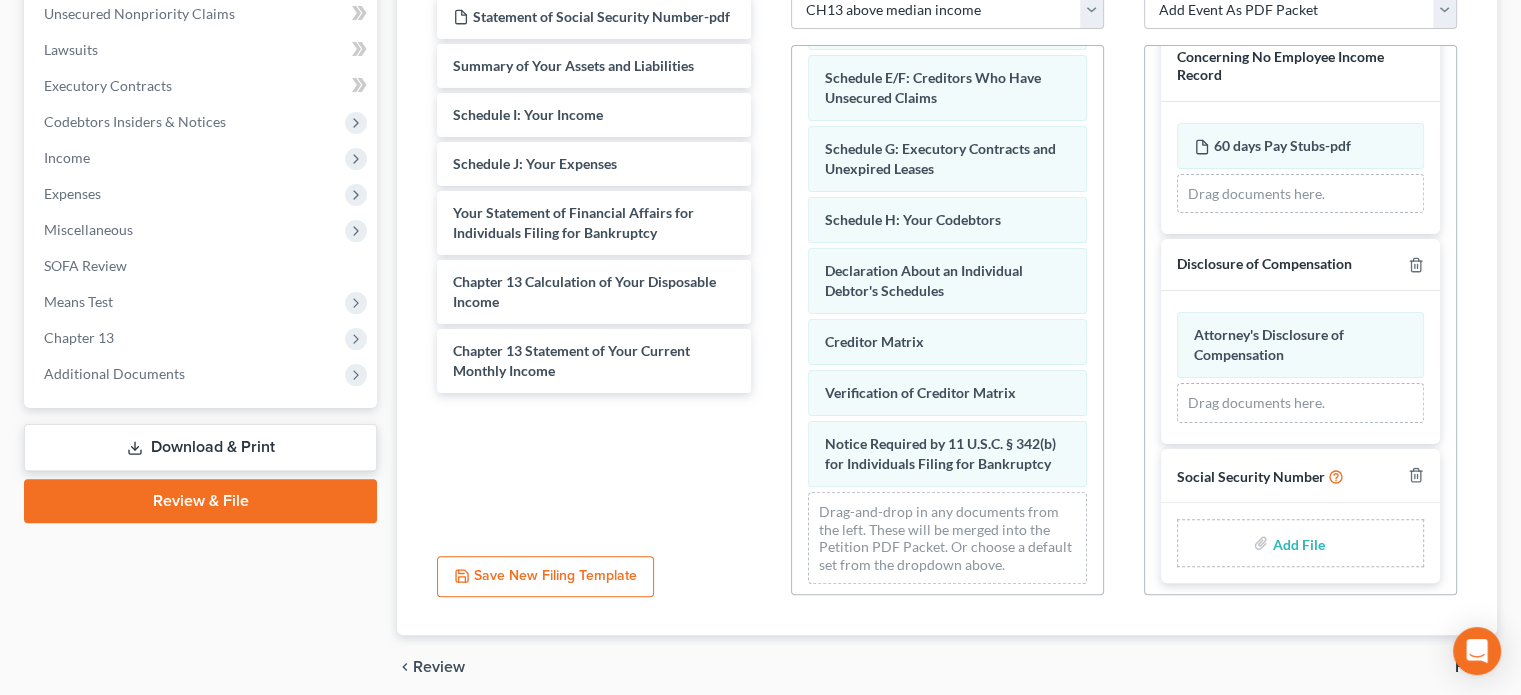 click at bounding box center [1296, 543] 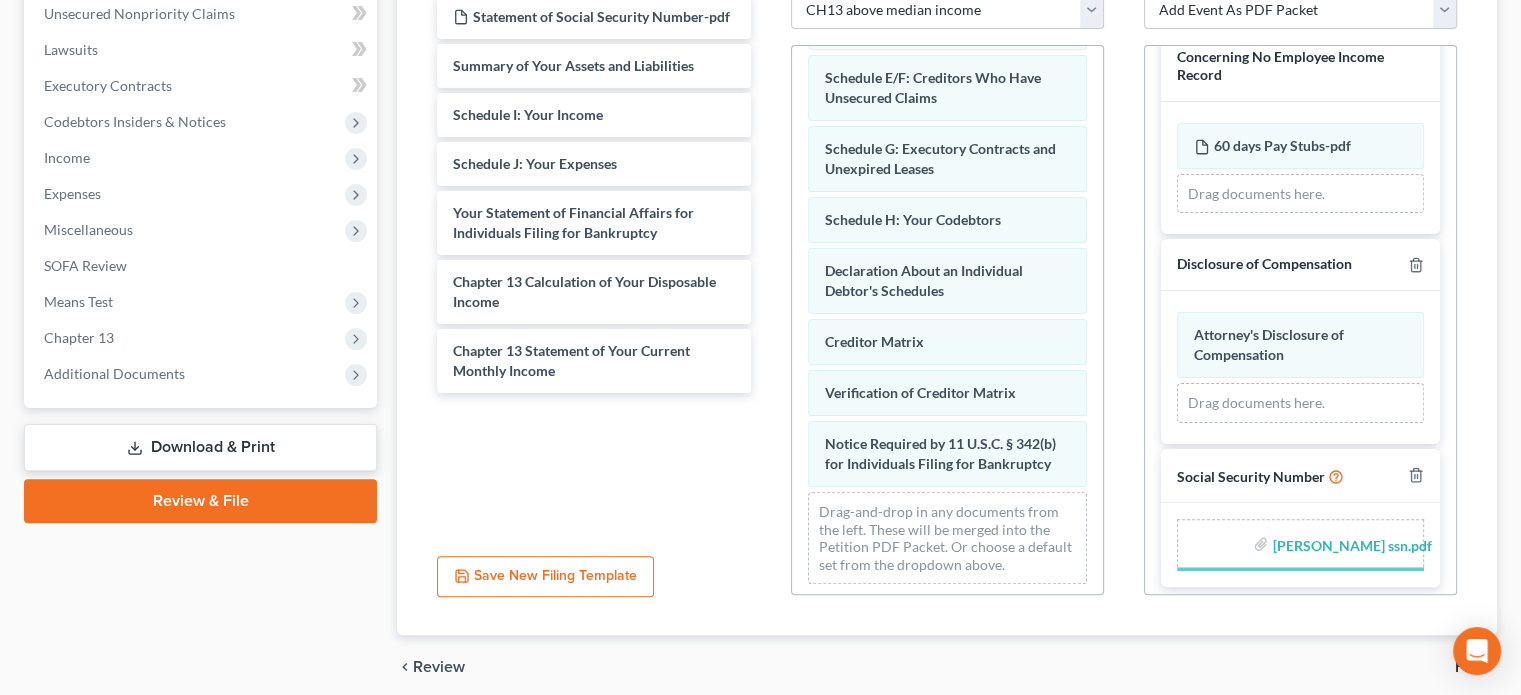 scroll, scrollTop: 319, scrollLeft: 0, axis: vertical 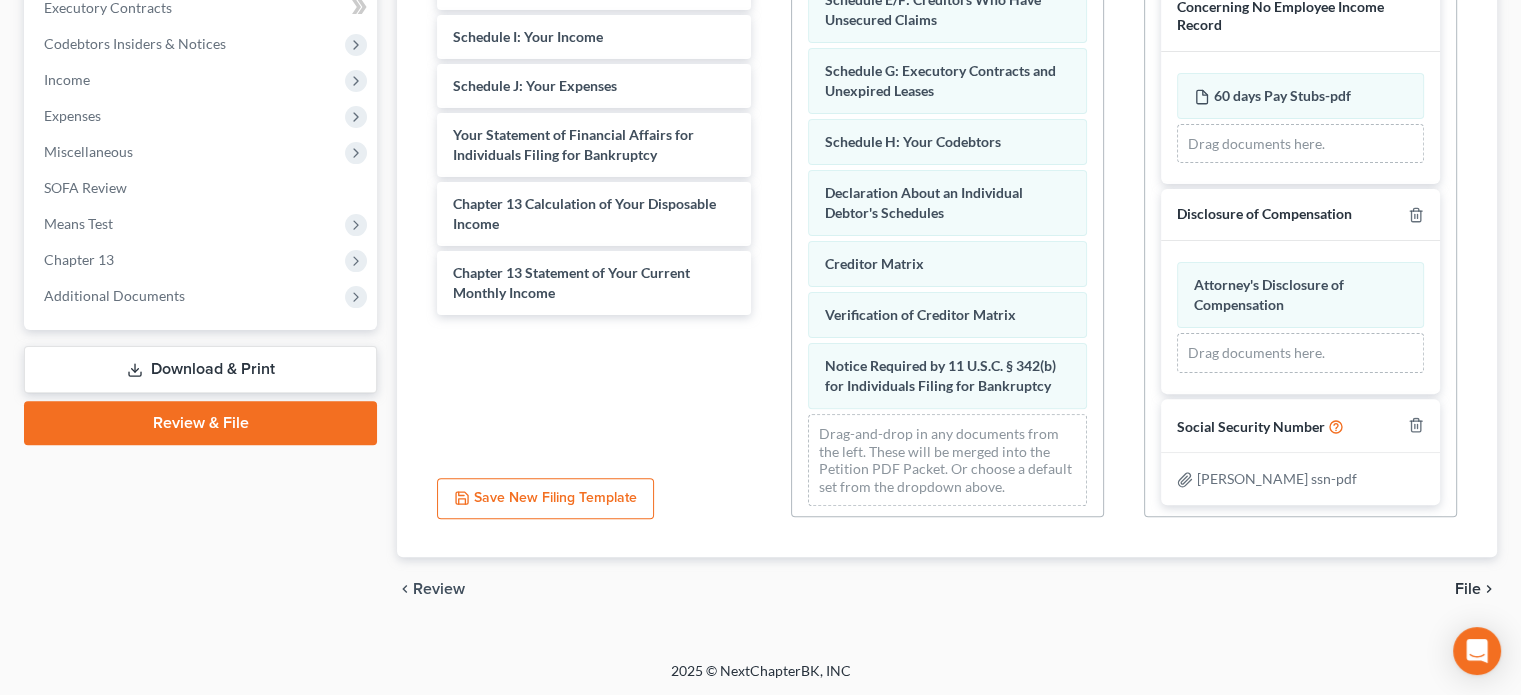click on "File" at bounding box center [1468, 589] 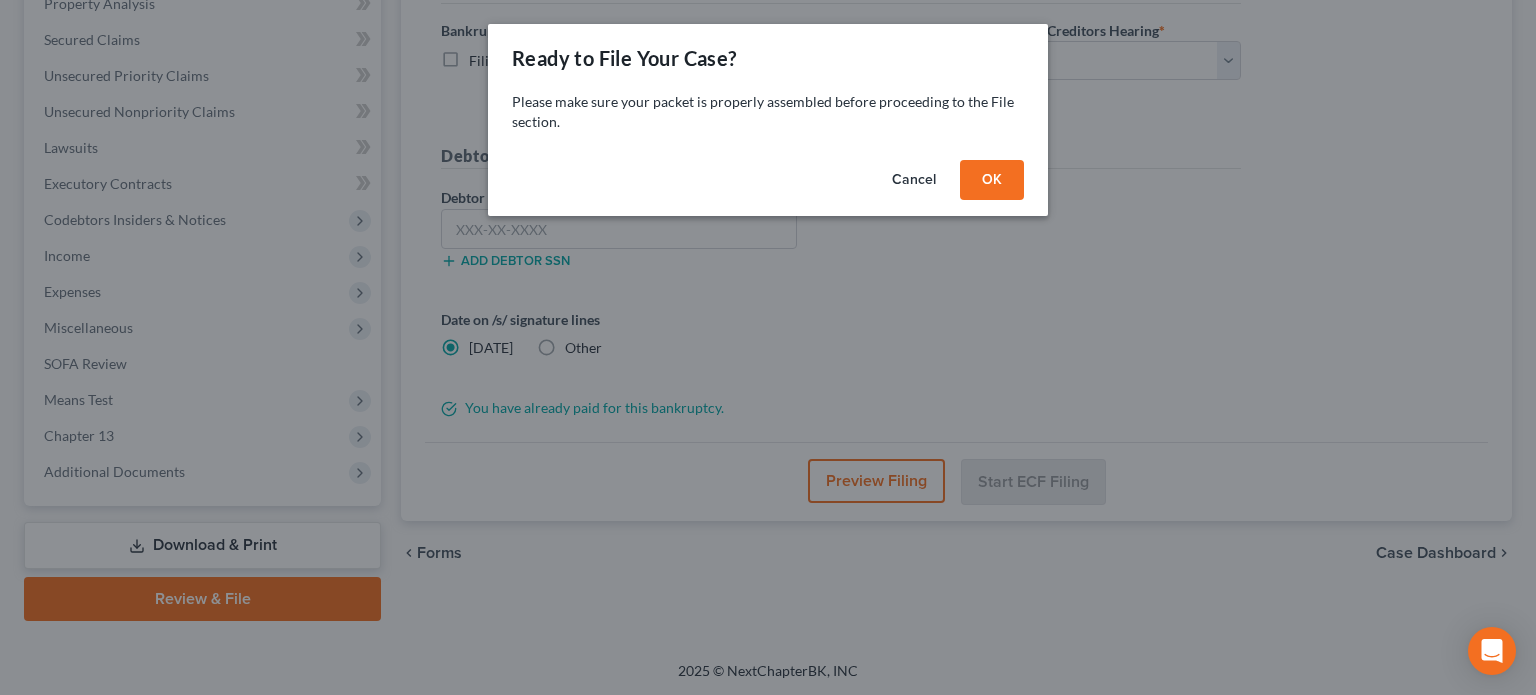 click on "OK" at bounding box center [992, 180] 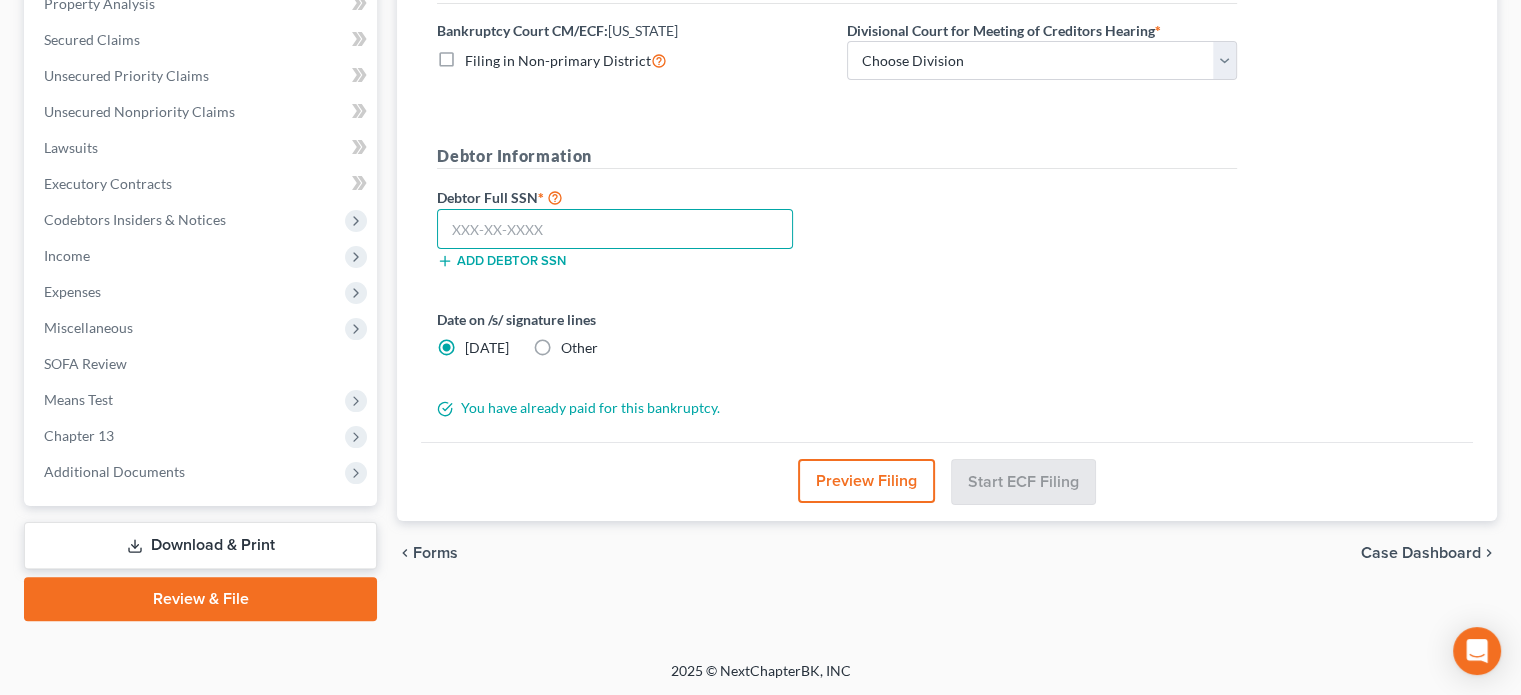 click at bounding box center [615, 229] 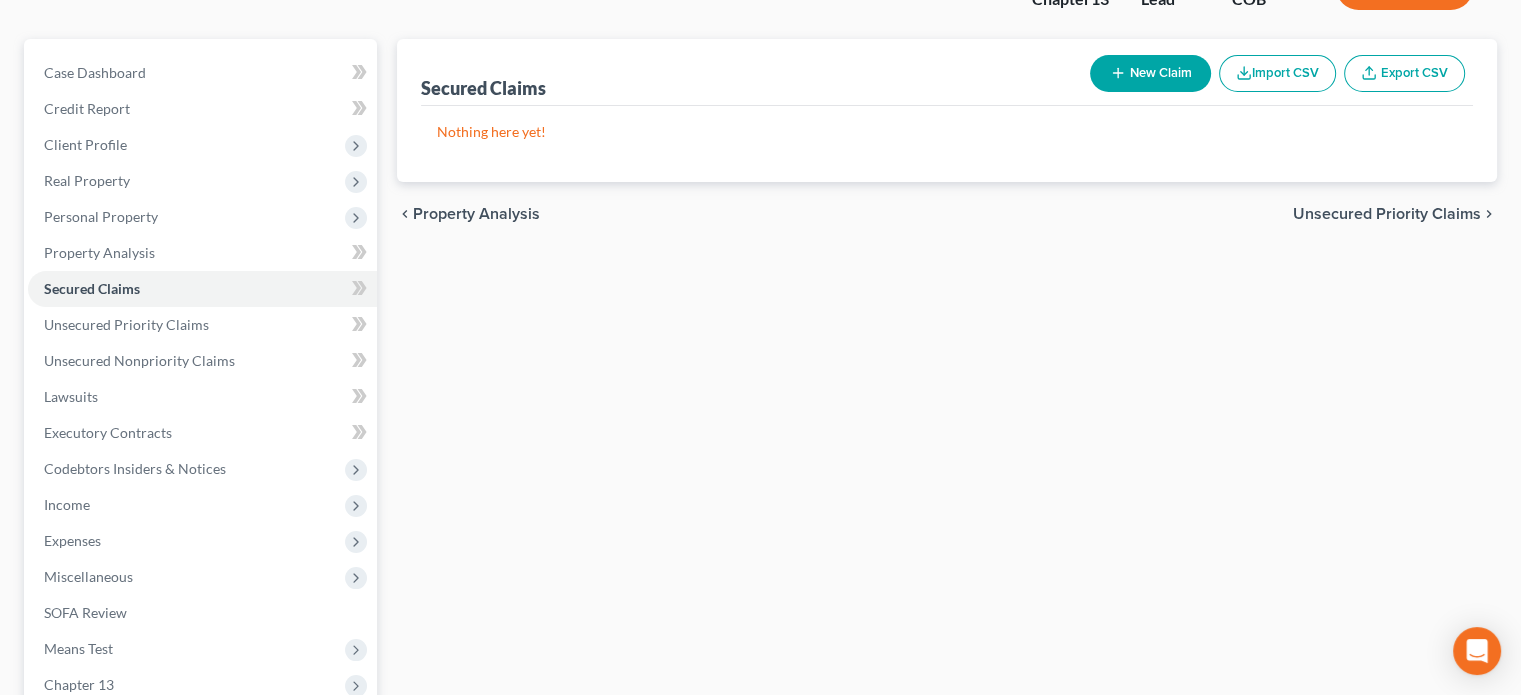 scroll, scrollTop: 400, scrollLeft: 0, axis: vertical 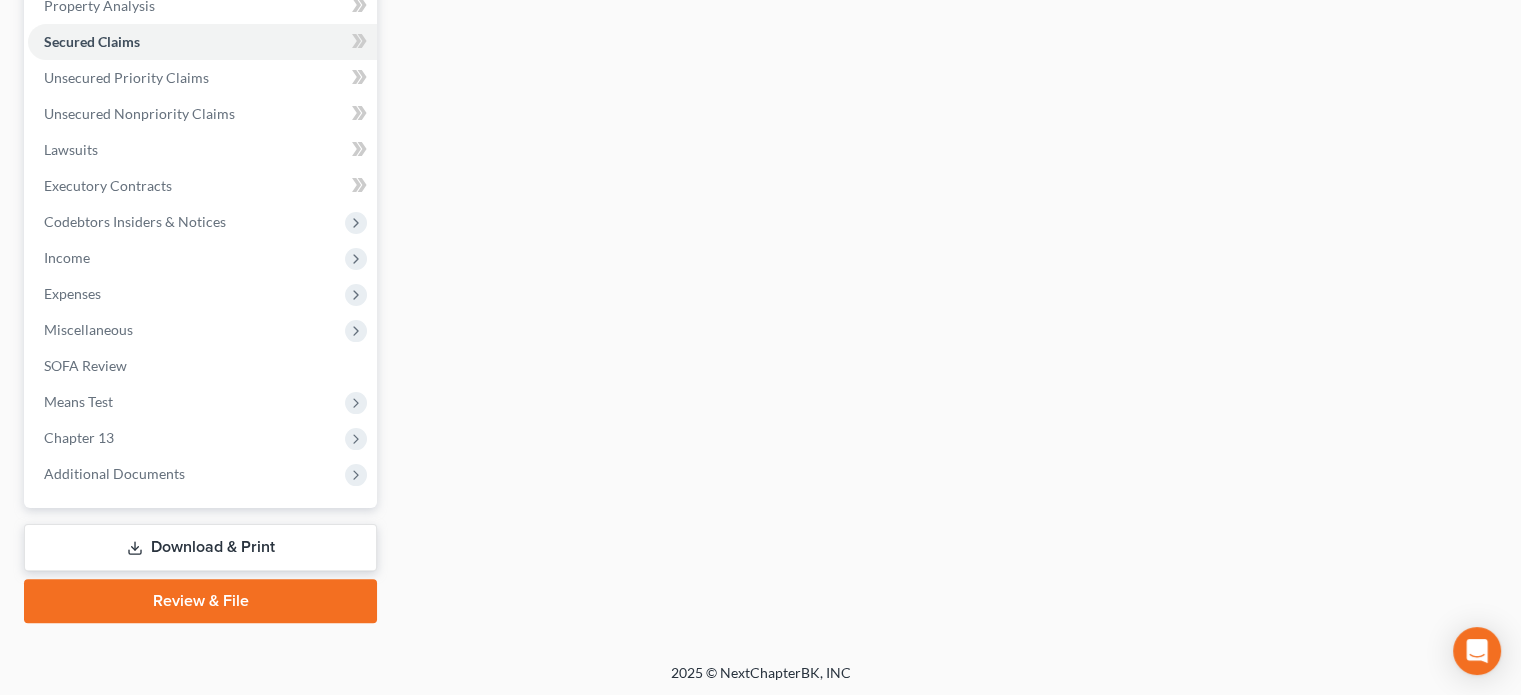 click on "Review & File" at bounding box center [200, 601] 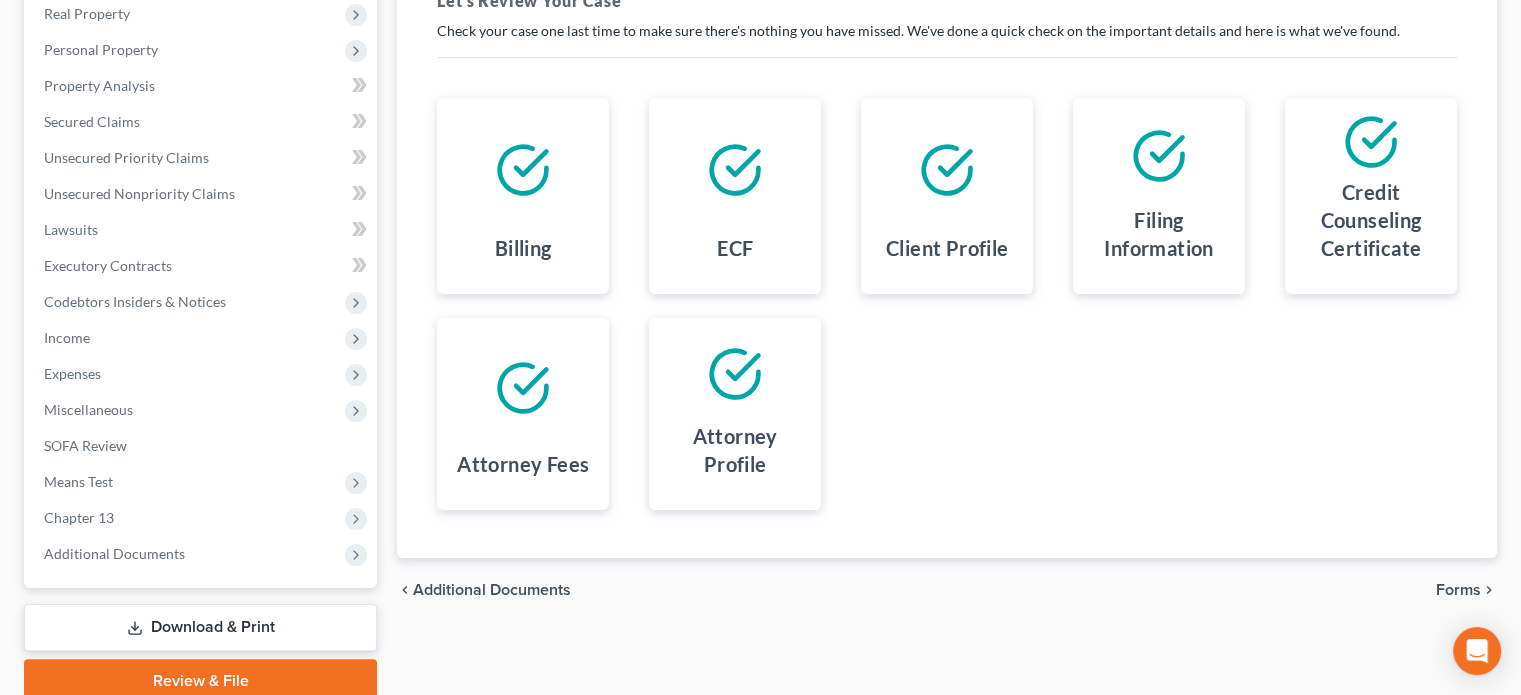 scroll, scrollTop: 402, scrollLeft: 0, axis: vertical 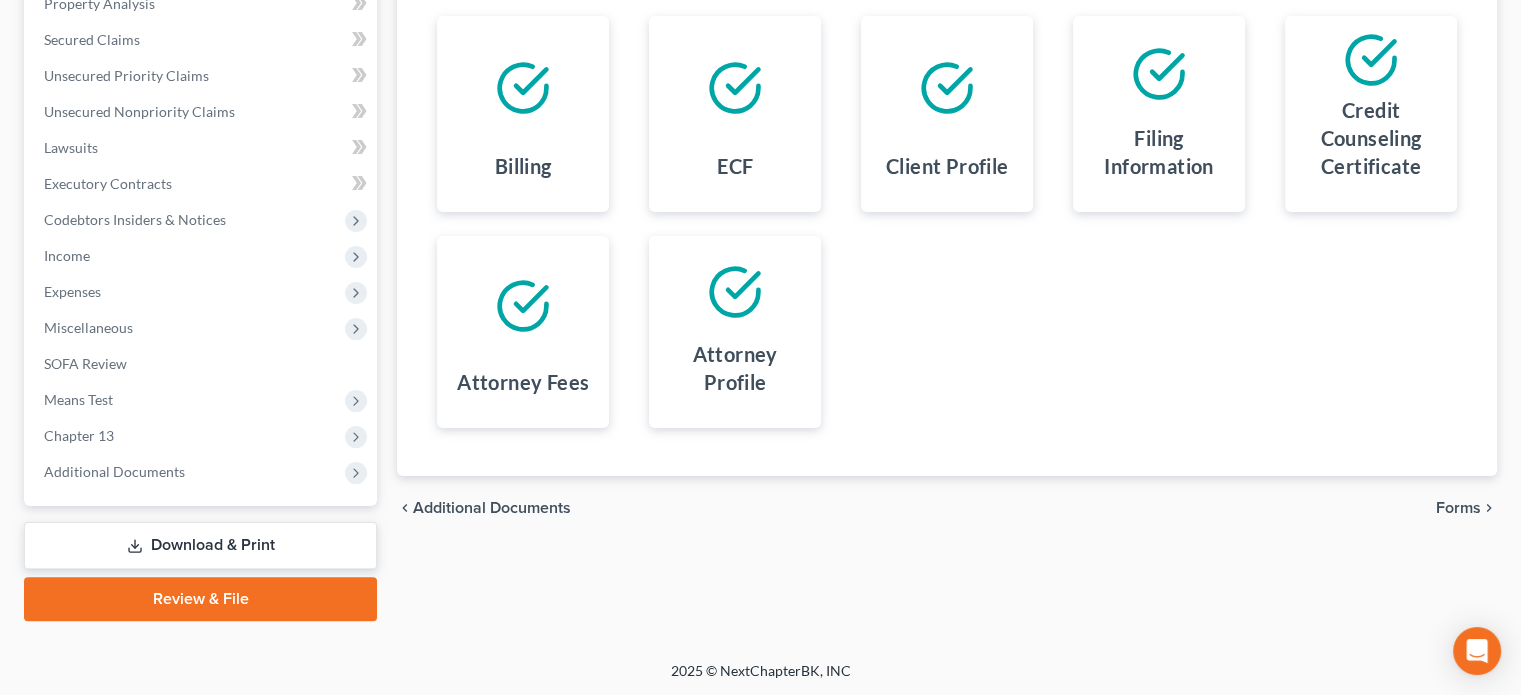 click on "Forms" at bounding box center (1458, 508) 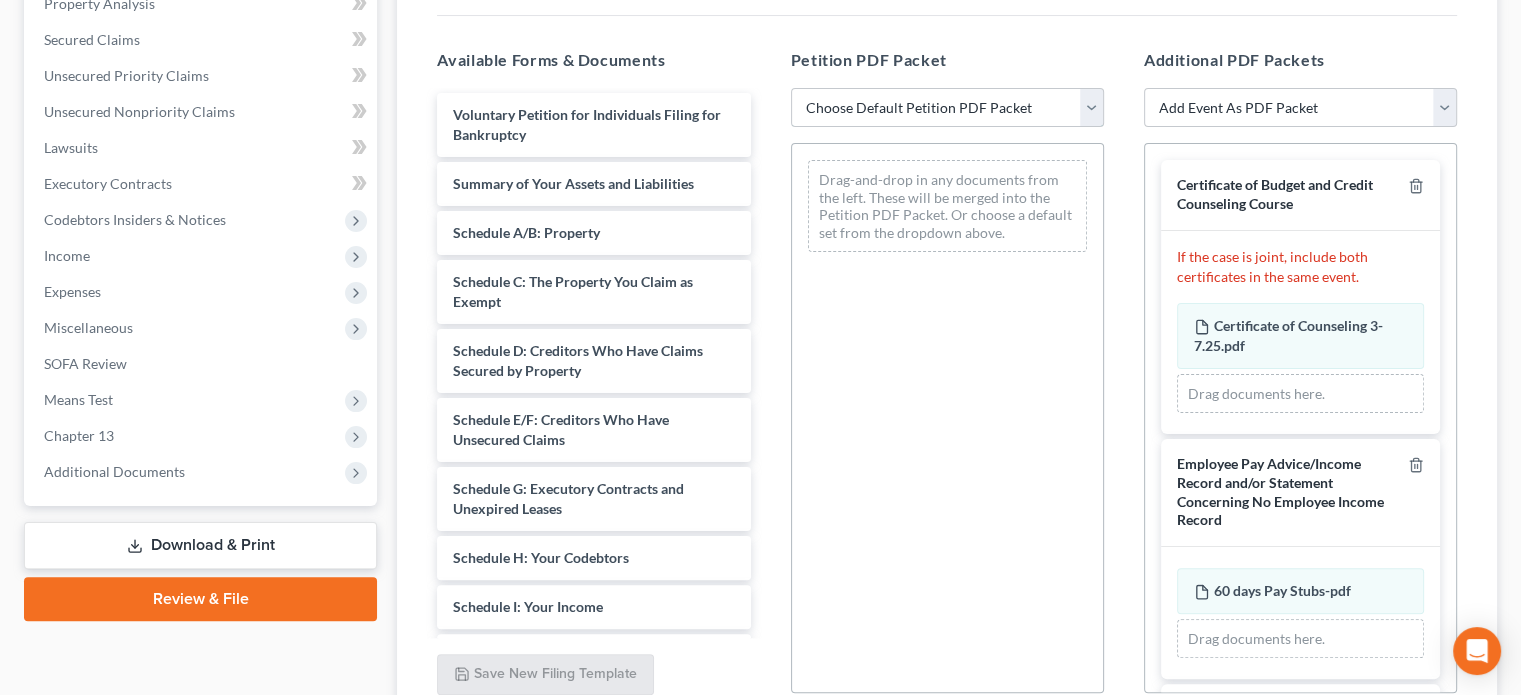 click on "Choose Default Petition PDF Packet Emergency Filing (Voluntary Petition and Creditor List Only) Chapter 13 Template CH13 above median income CH13 below median income" at bounding box center [947, 108] 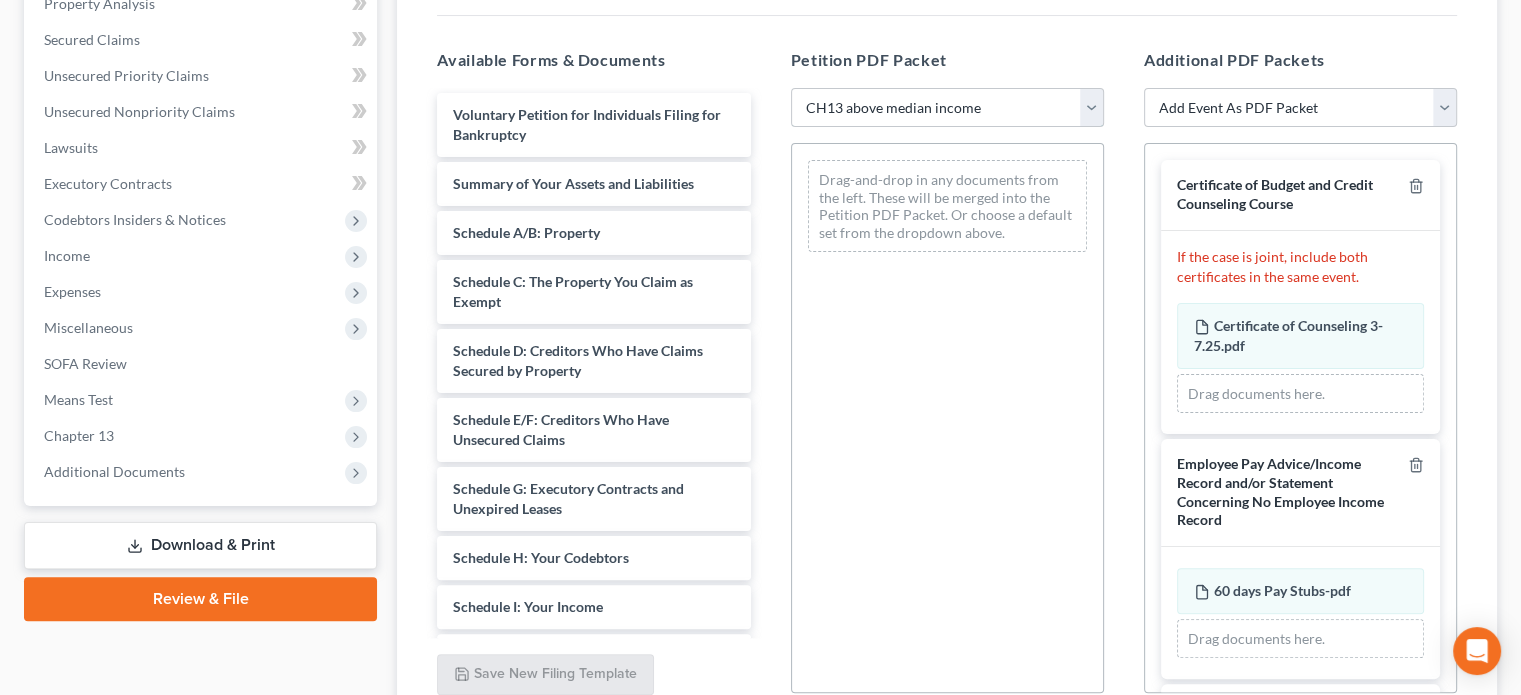 click on "Choose Default Petition PDF Packet Emergency Filing (Voluntary Petition and Creditor List Only) Chapter 13 Template CH13 above median income CH13 below median income" at bounding box center [947, 108] 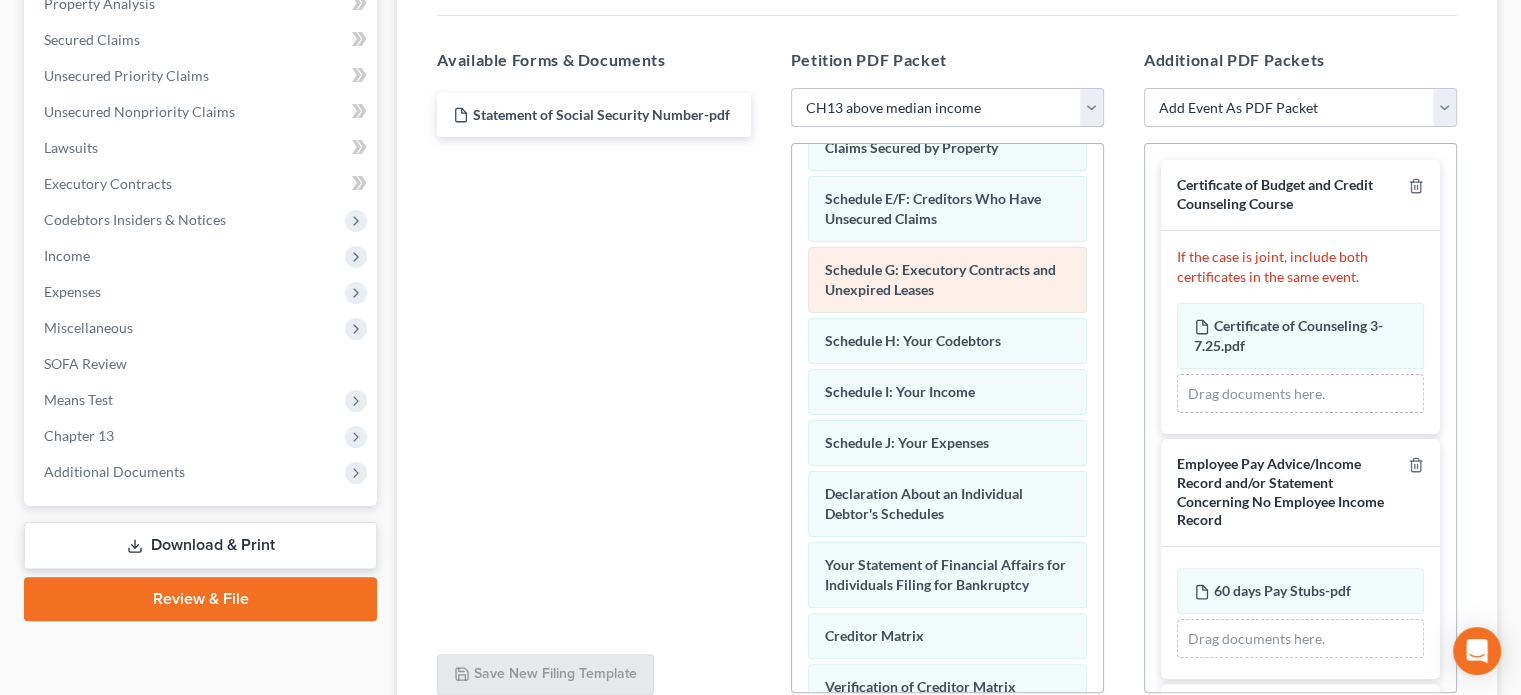 scroll, scrollTop: 300, scrollLeft: 0, axis: vertical 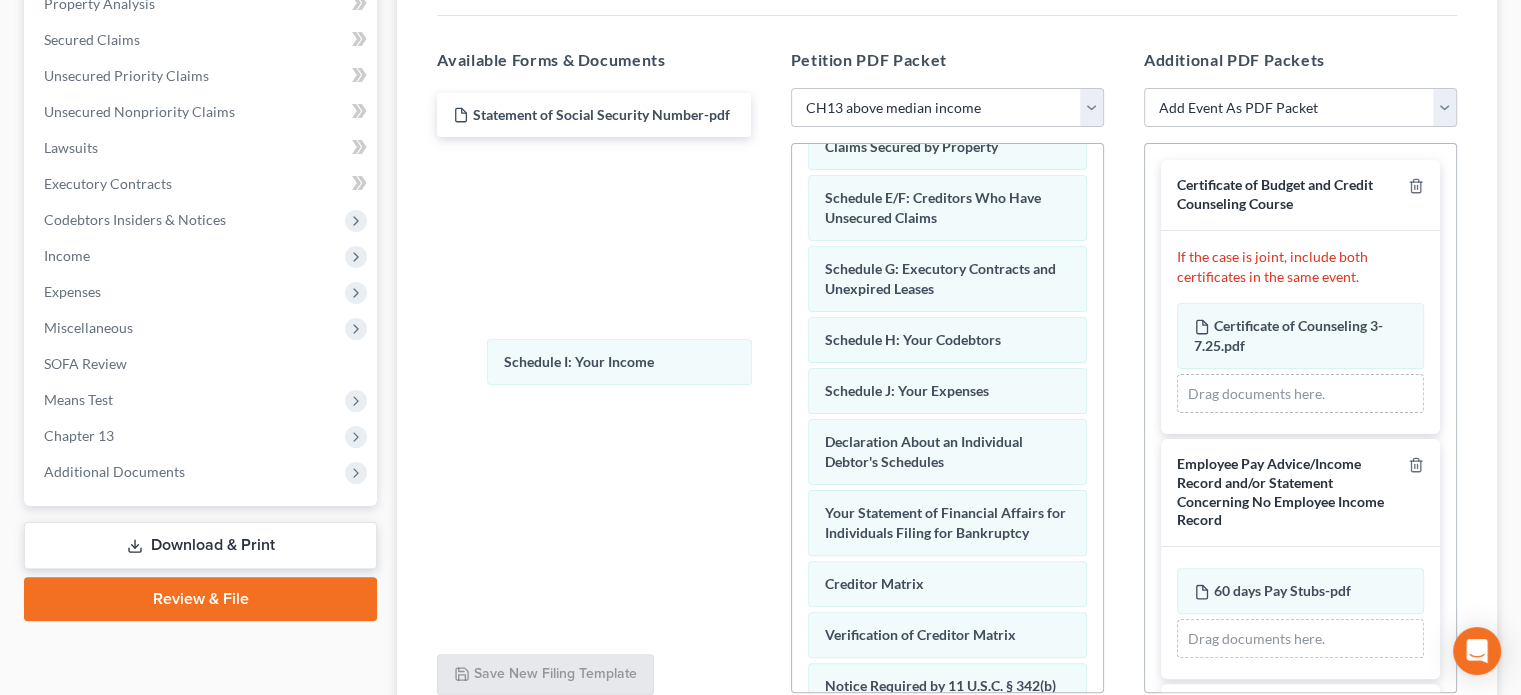 drag, startPoint x: 906, startPoint y: 415, endPoint x: 675, endPoint y: 391, distance: 232.24341 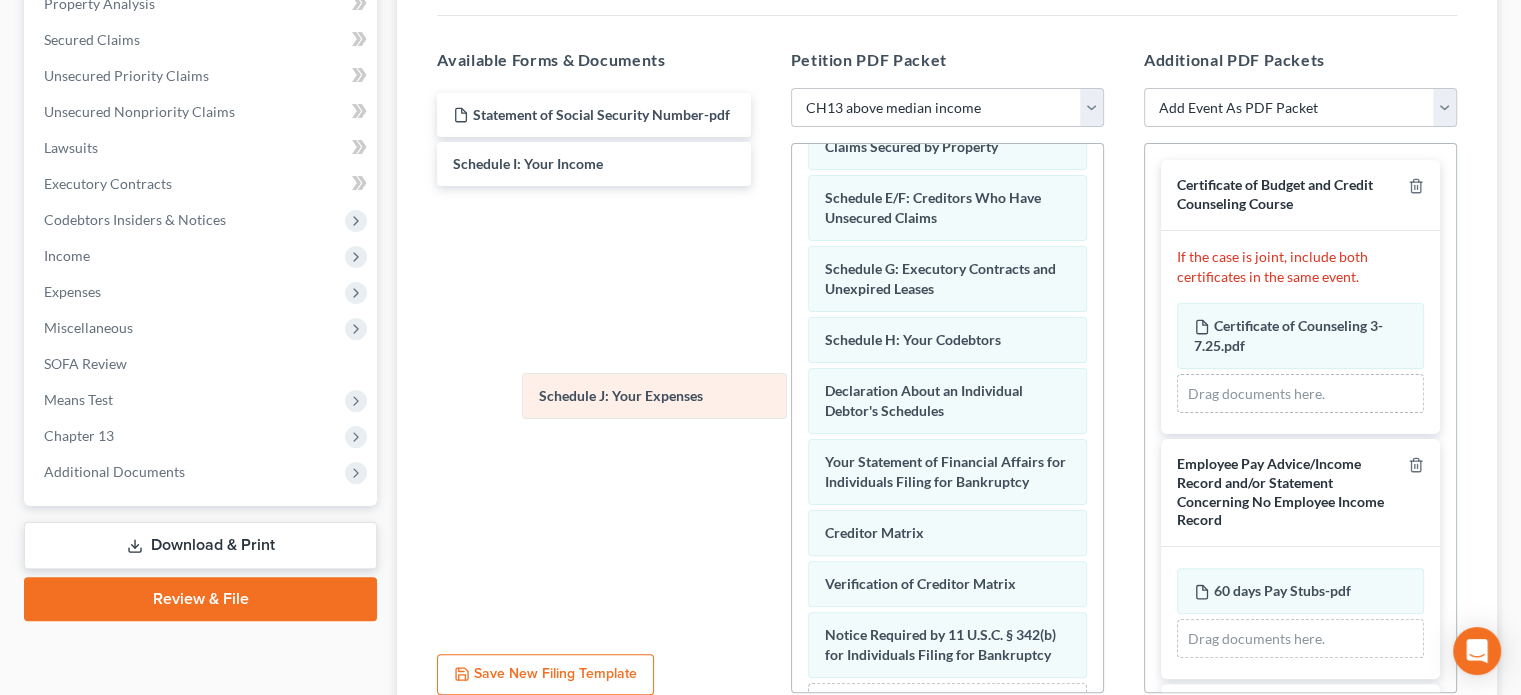 drag, startPoint x: 858, startPoint y: 410, endPoint x: 576, endPoint y: 399, distance: 282.21445 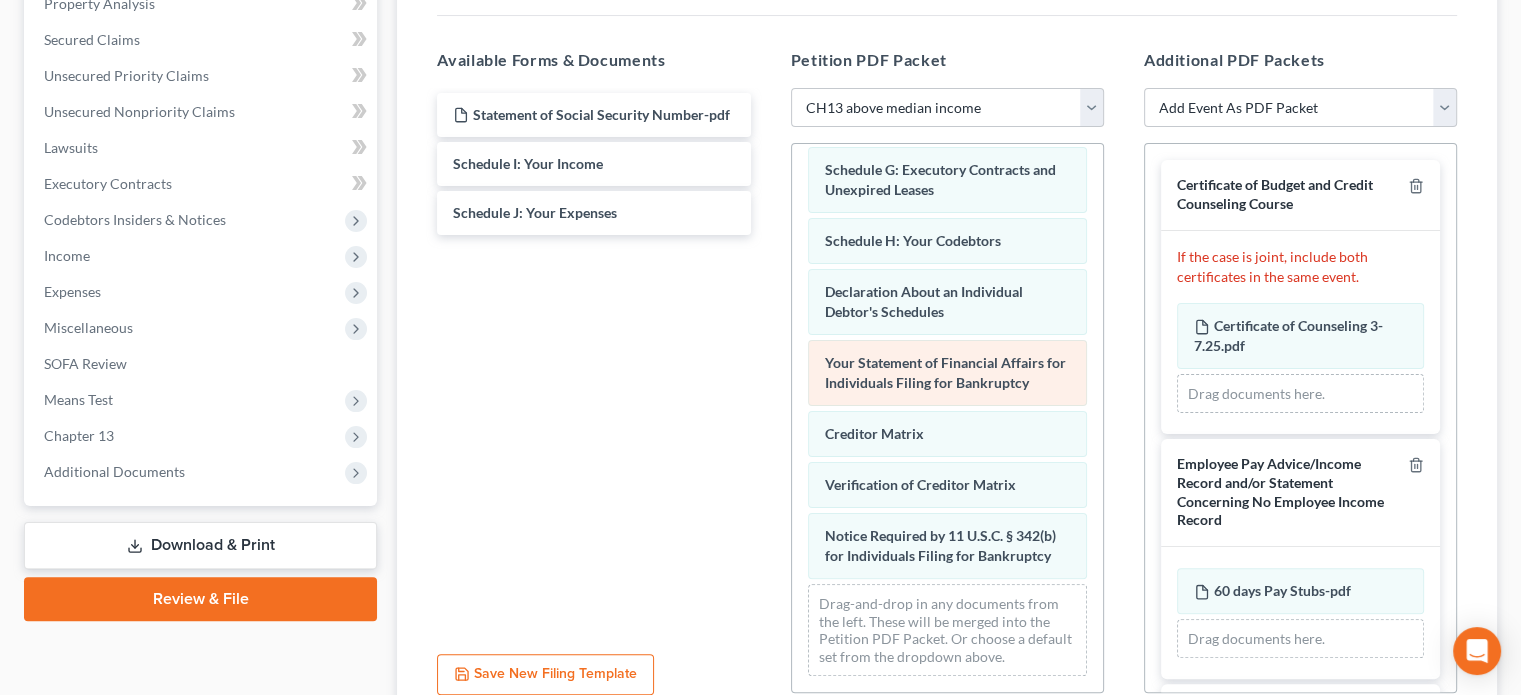 scroll, scrollTop: 412, scrollLeft: 0, axis: vertical 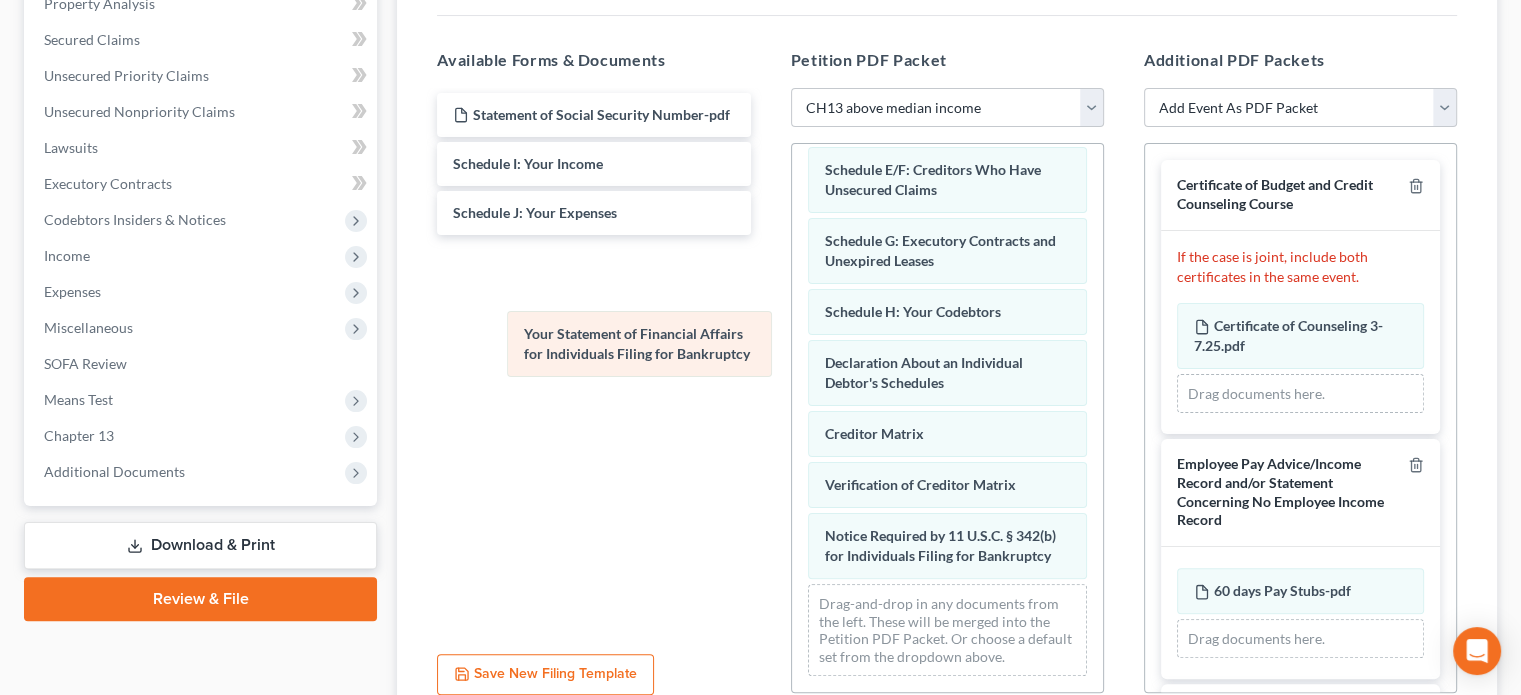 drag, startPoint x: 864, startPoint y: 382, endPoint x: 564, endPoint y: 352, distance: 301.49628 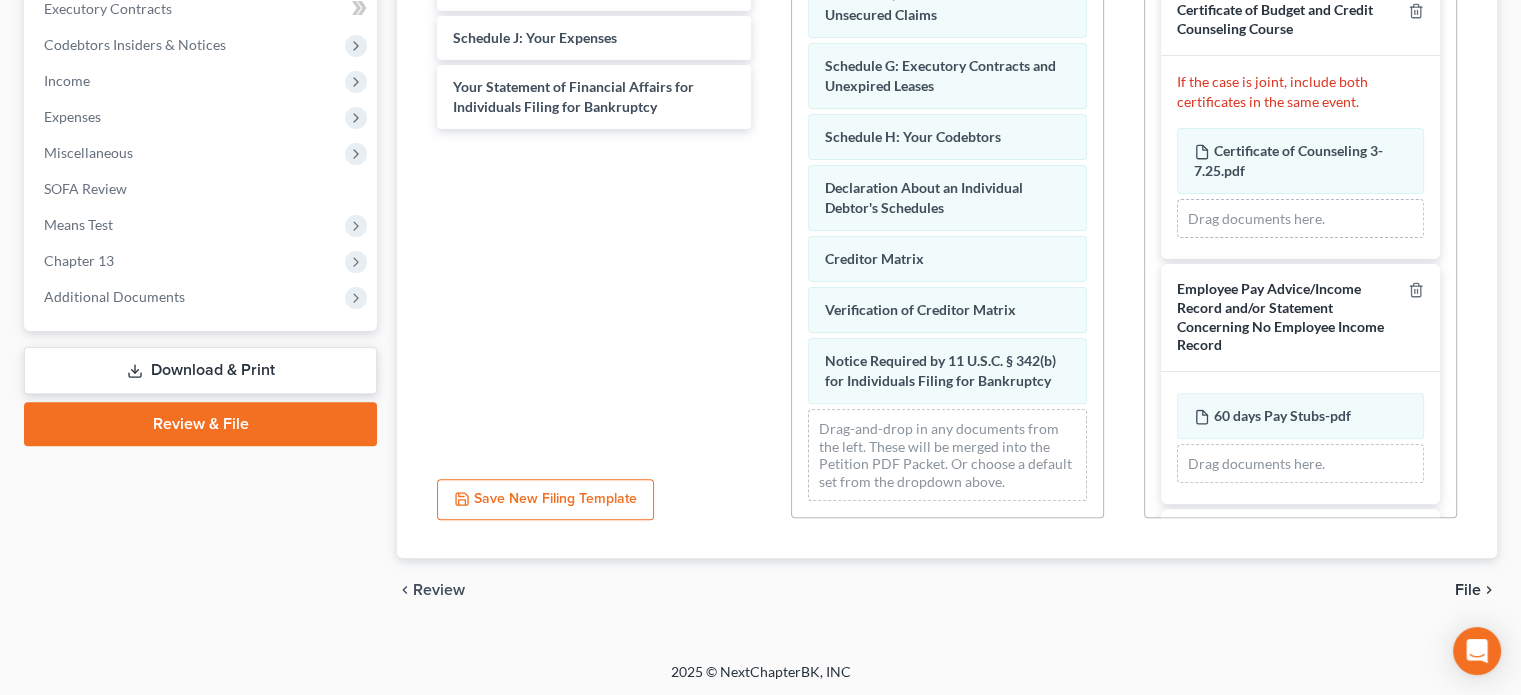 scroll, scrollTop: 578, scrollLeft: 0, axis: vertical 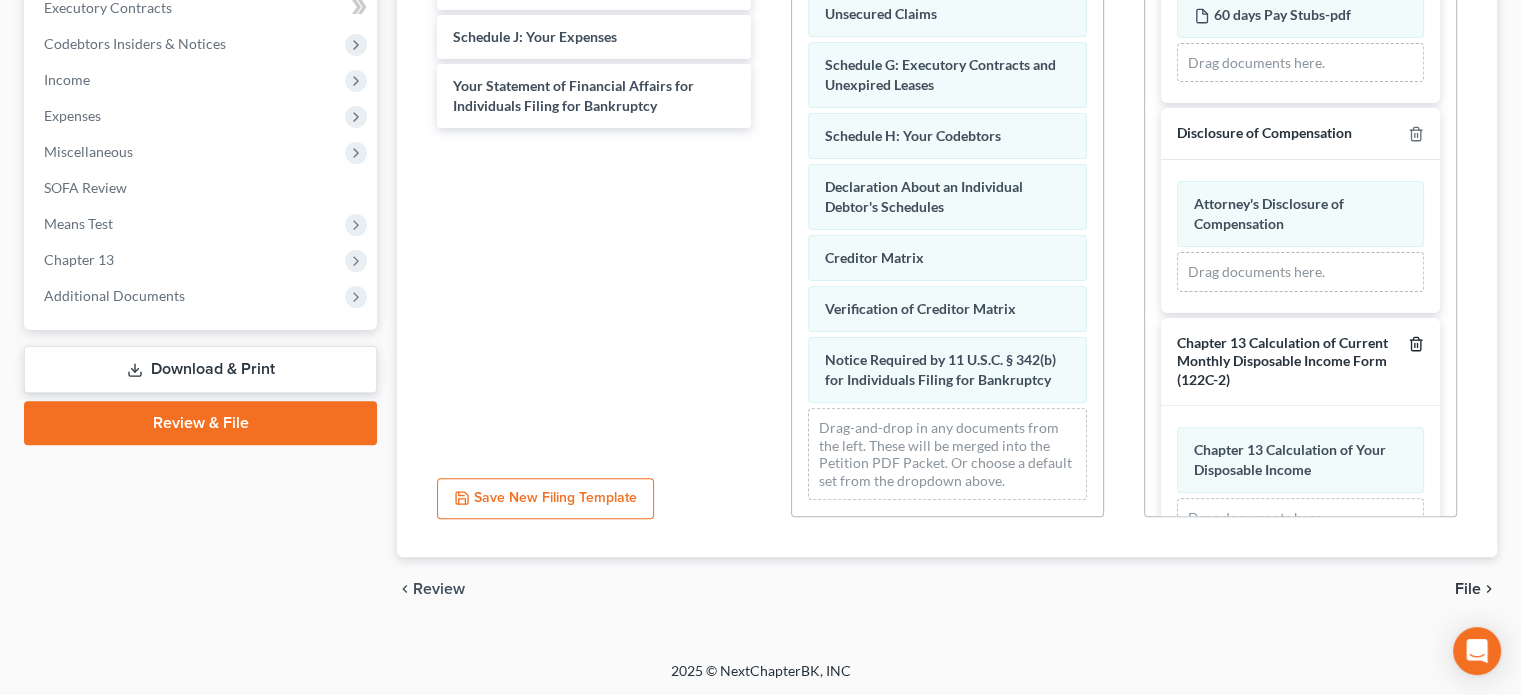 click 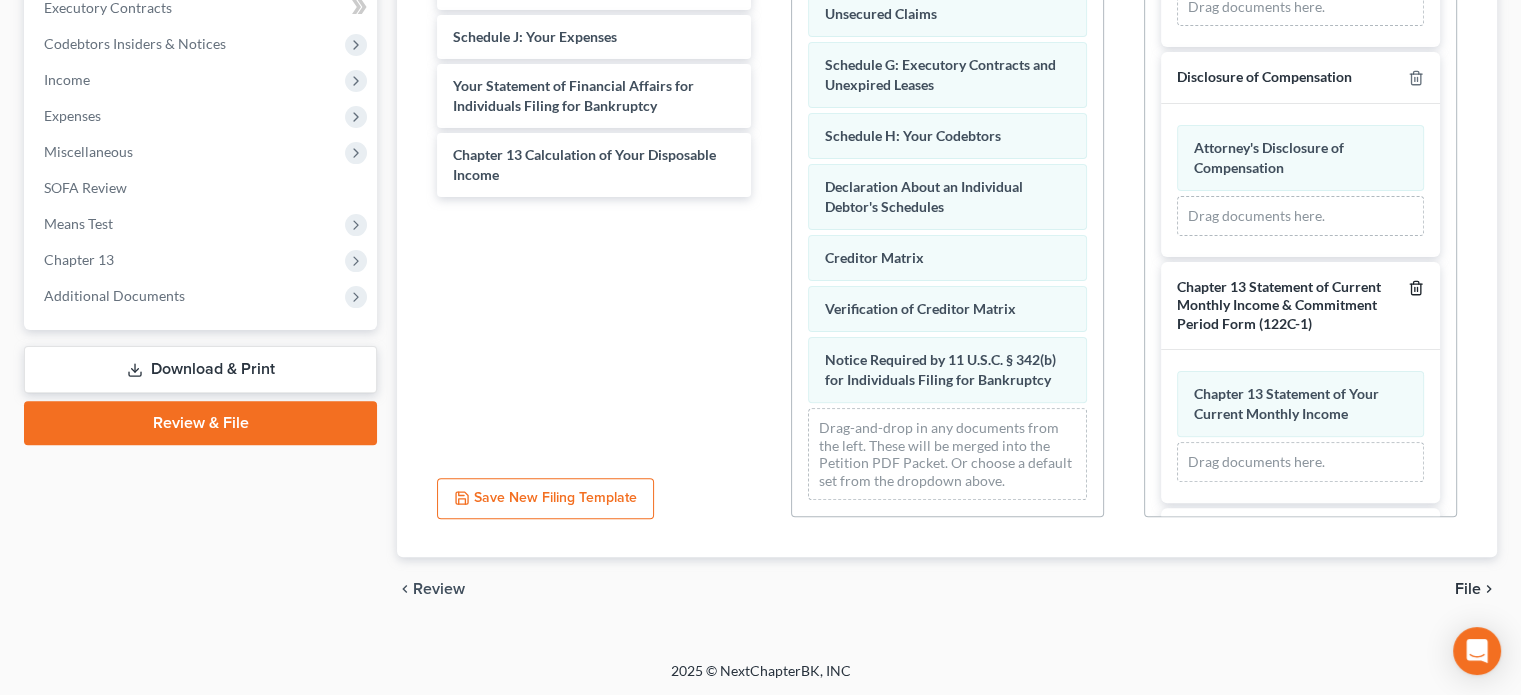 scroll, scrollTop: 500, scrollLeft: 0, axis: vertical 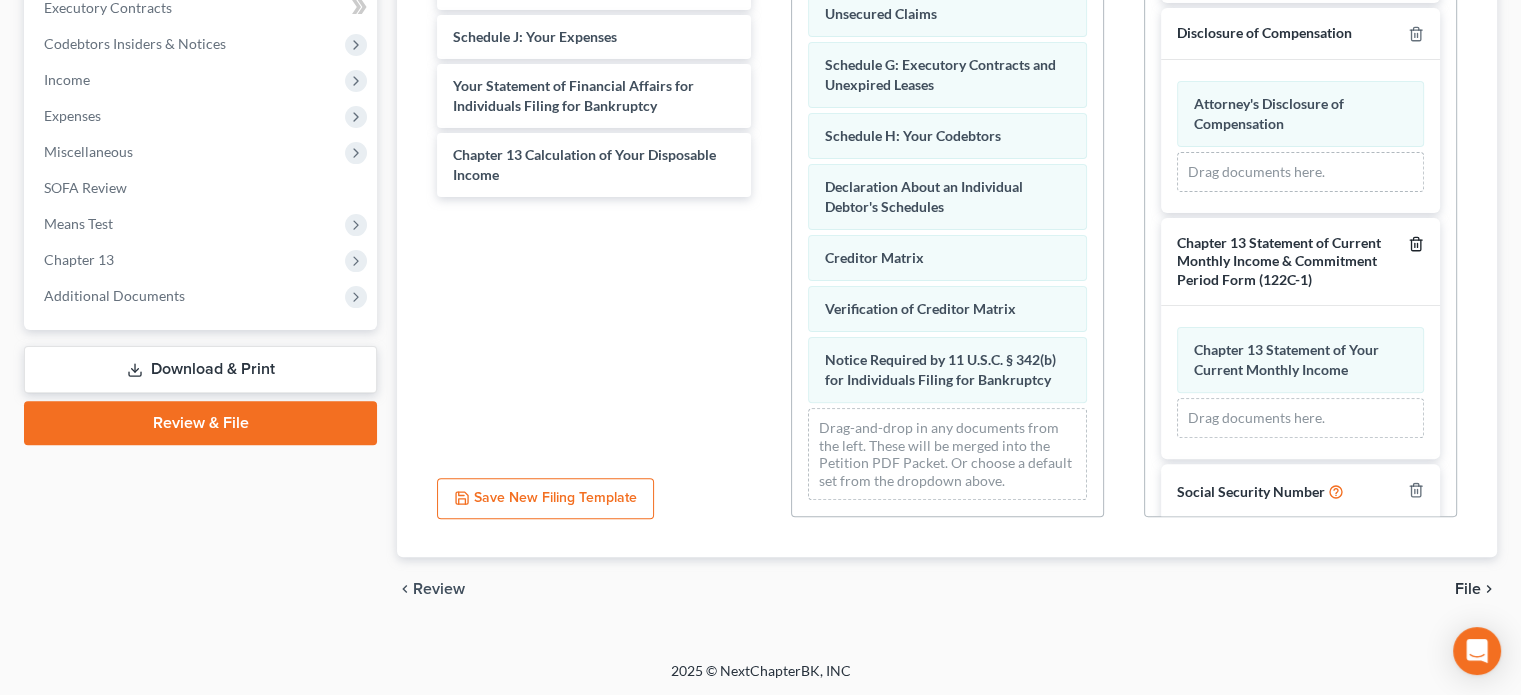 click 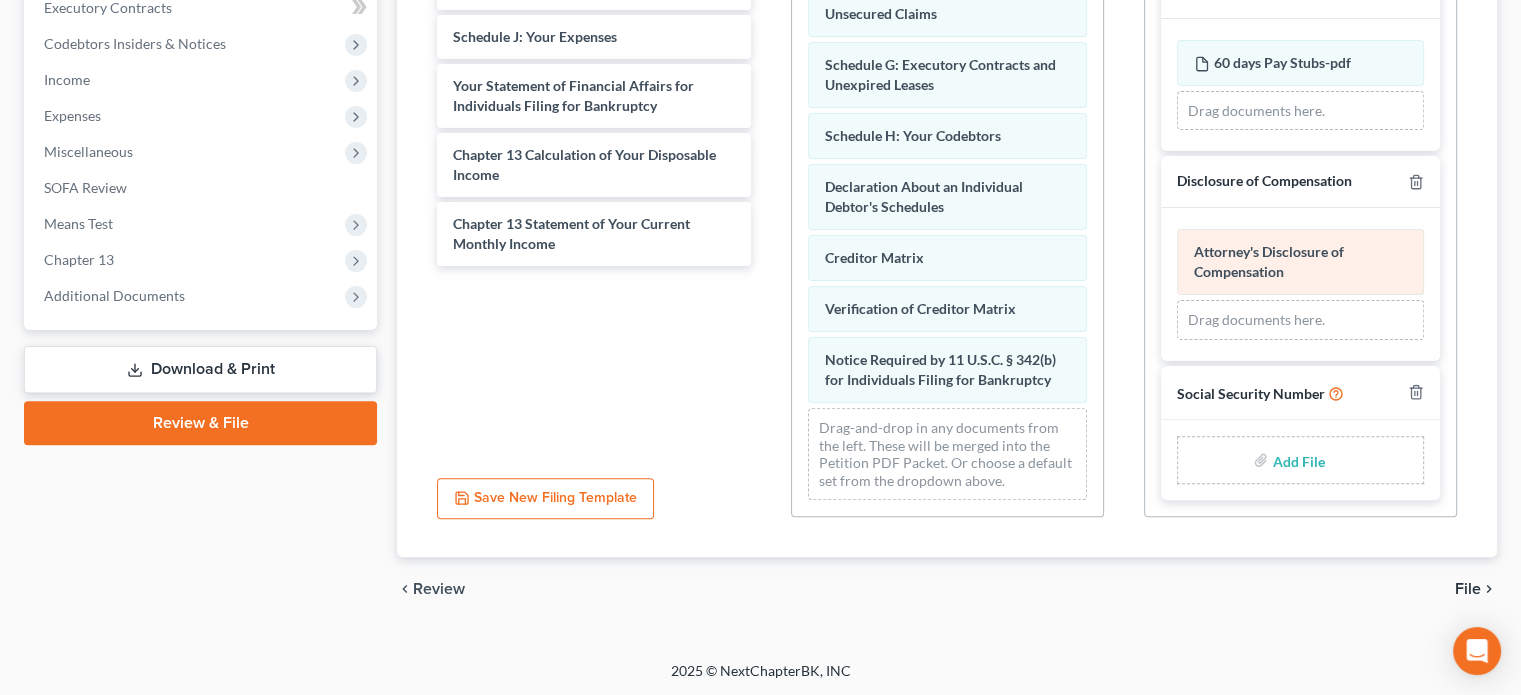 scroll, scrollTop: 347, scrollLeft: 0, axis: vertical 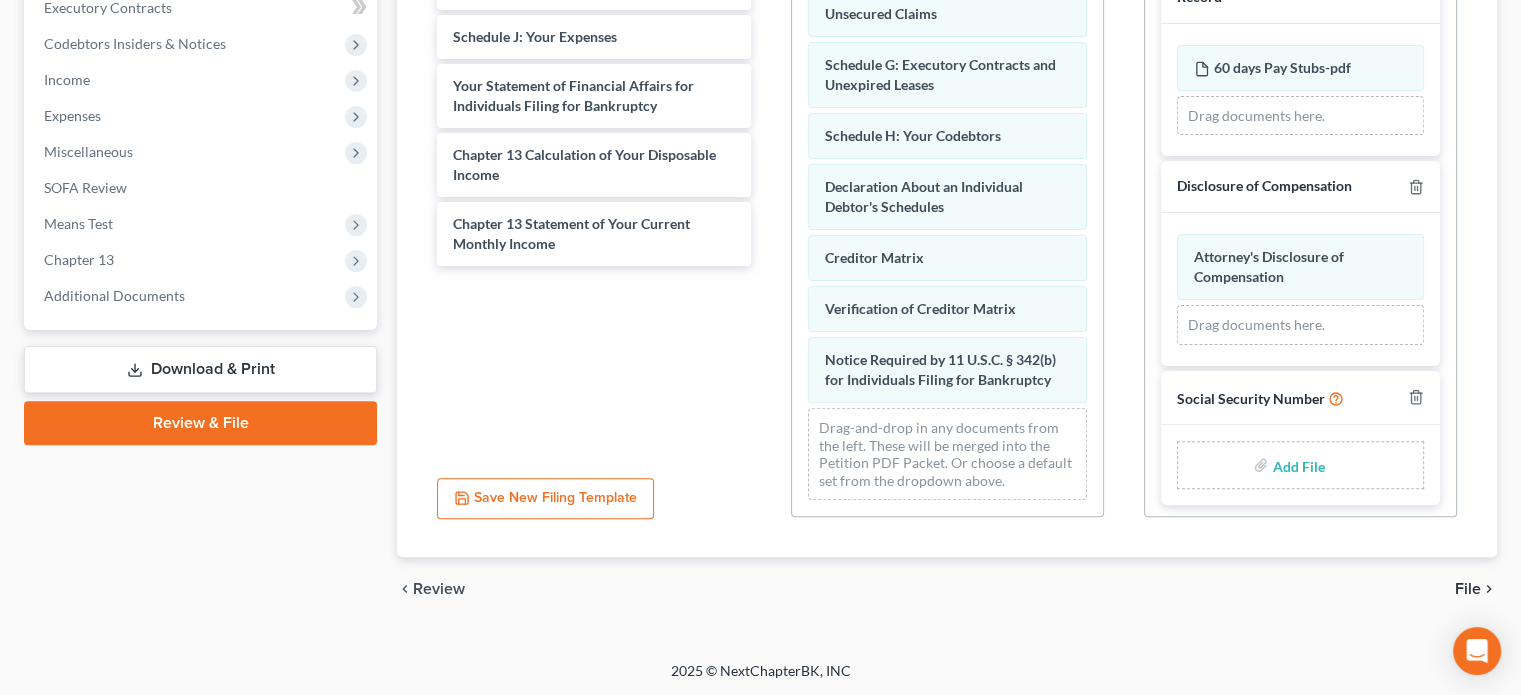 click at bounding box center [1296, 465] 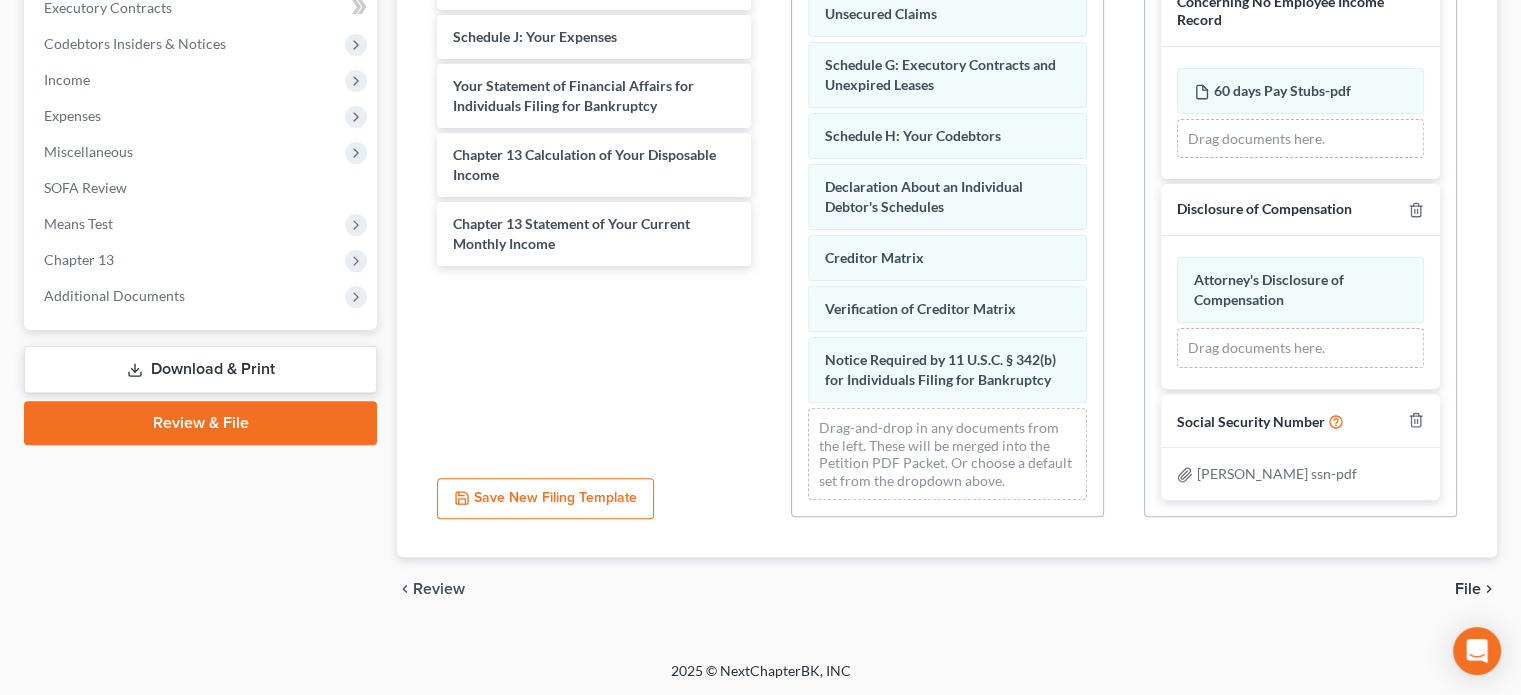 scroll, scrollTop: 319, scrollLeft: 0, axis: vertical 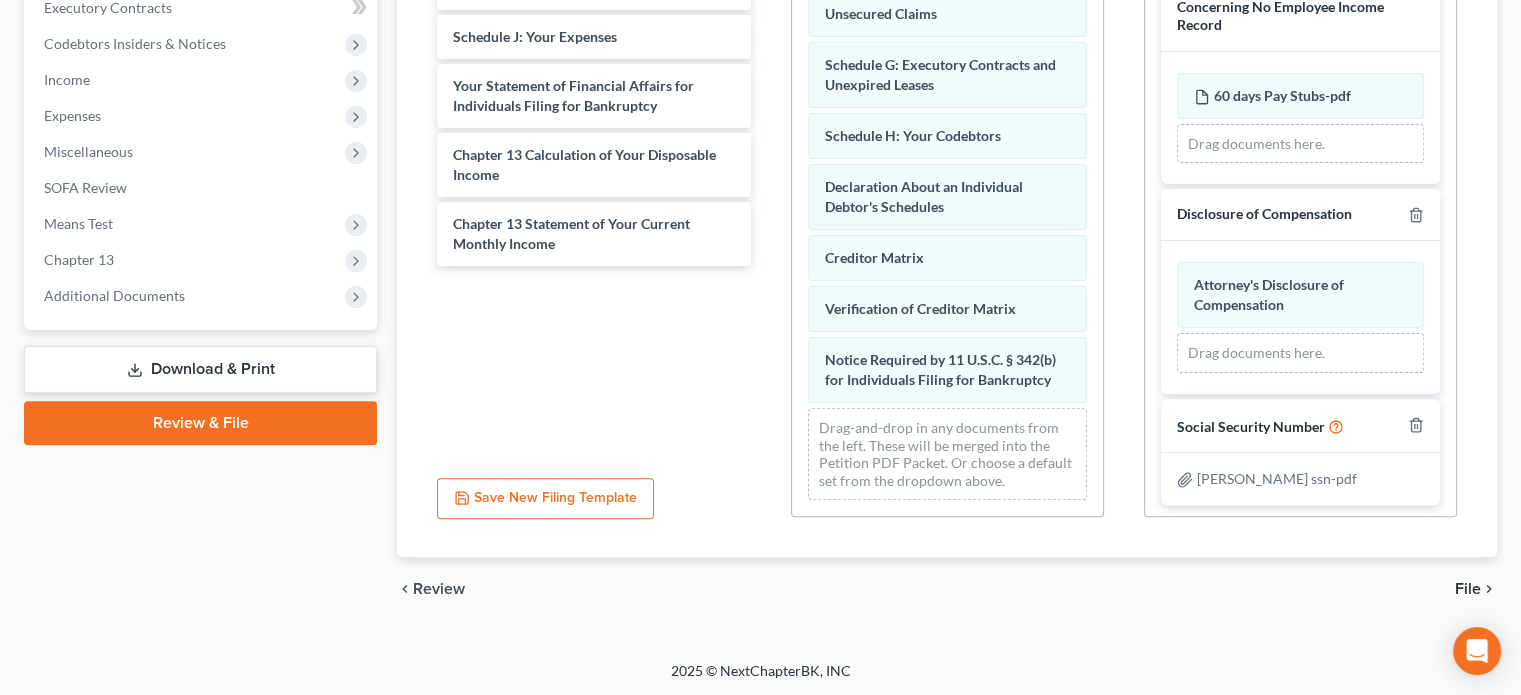 click on "File" at bounding box center (1468, 589) 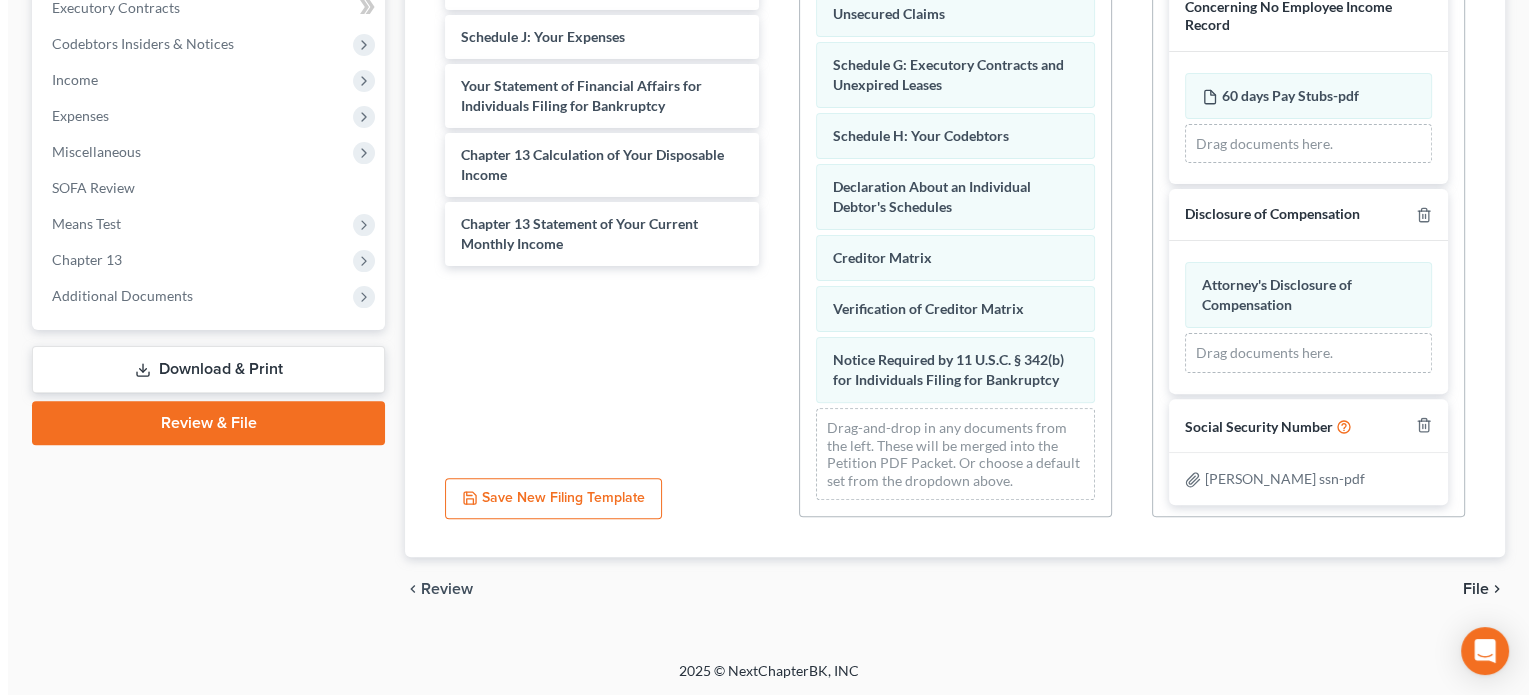 scroll, scrollTop: 402, scrollLeft: 0, axis: vertical 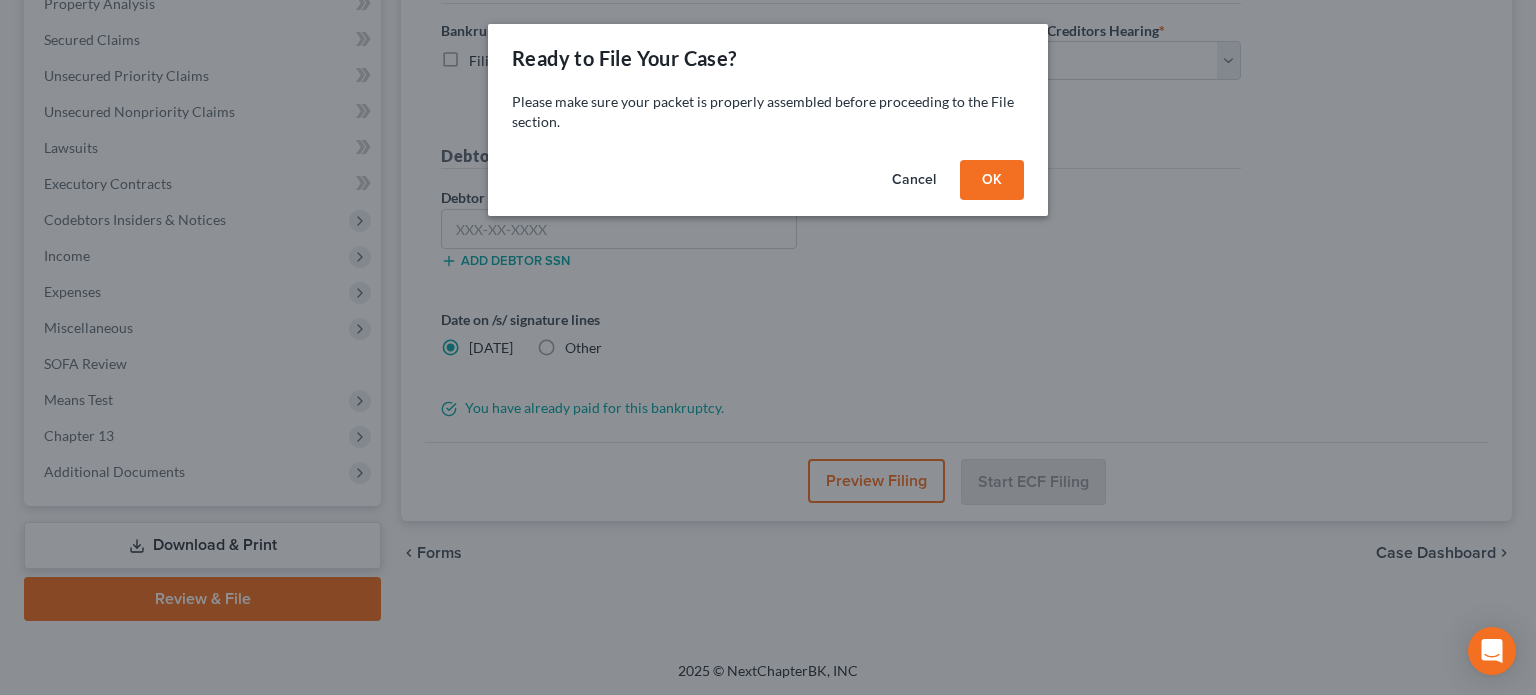 click on "OK" at bounding box center [992, 180] 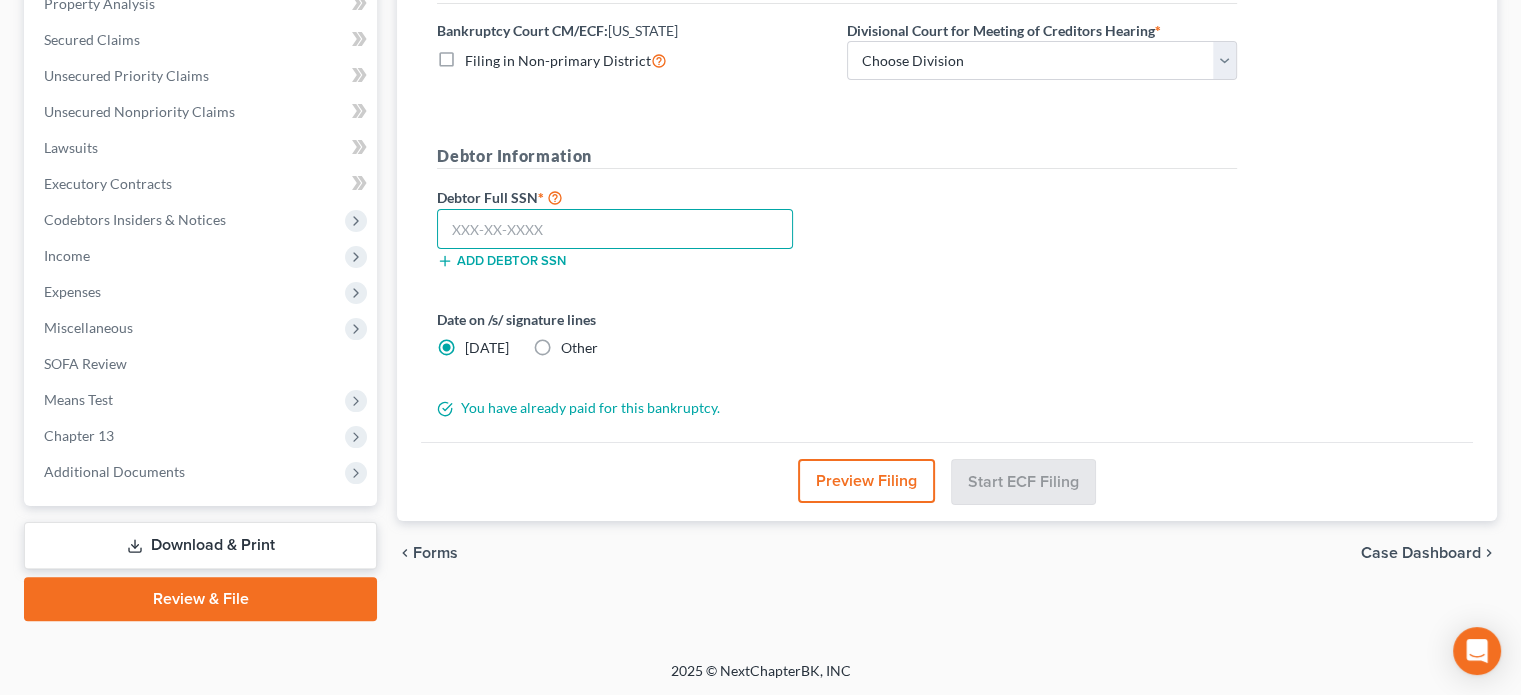 click at bounding box center (615, 229) 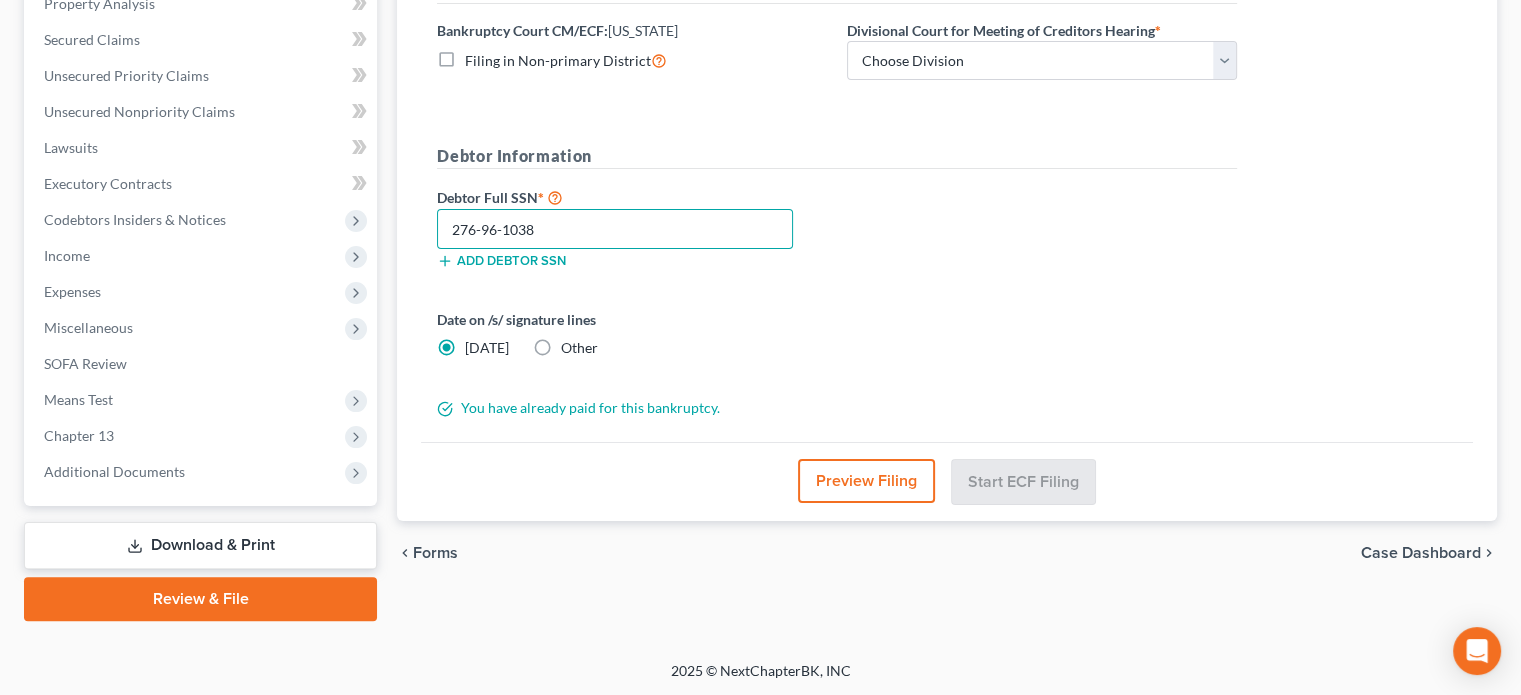 type on "276-96-1038" 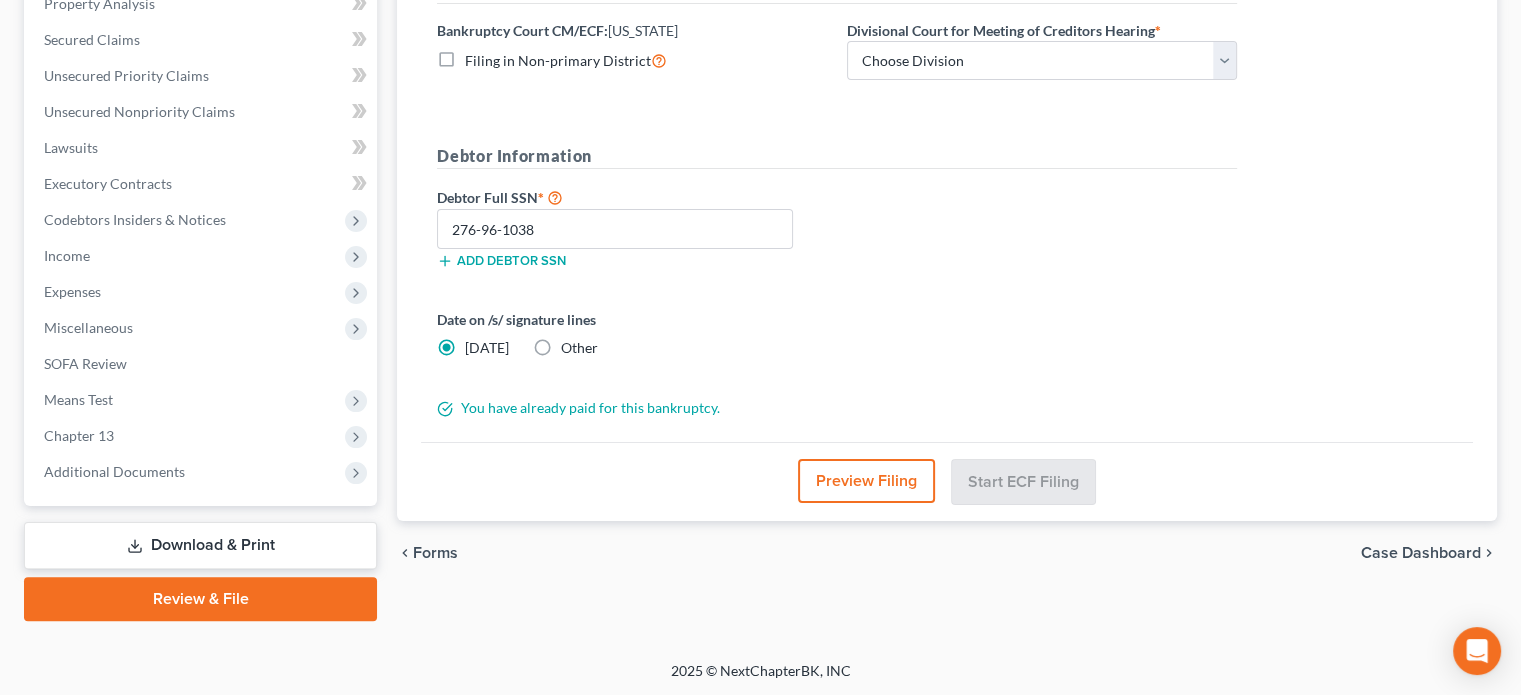 click on "Other" at bounding box center (579, 348) 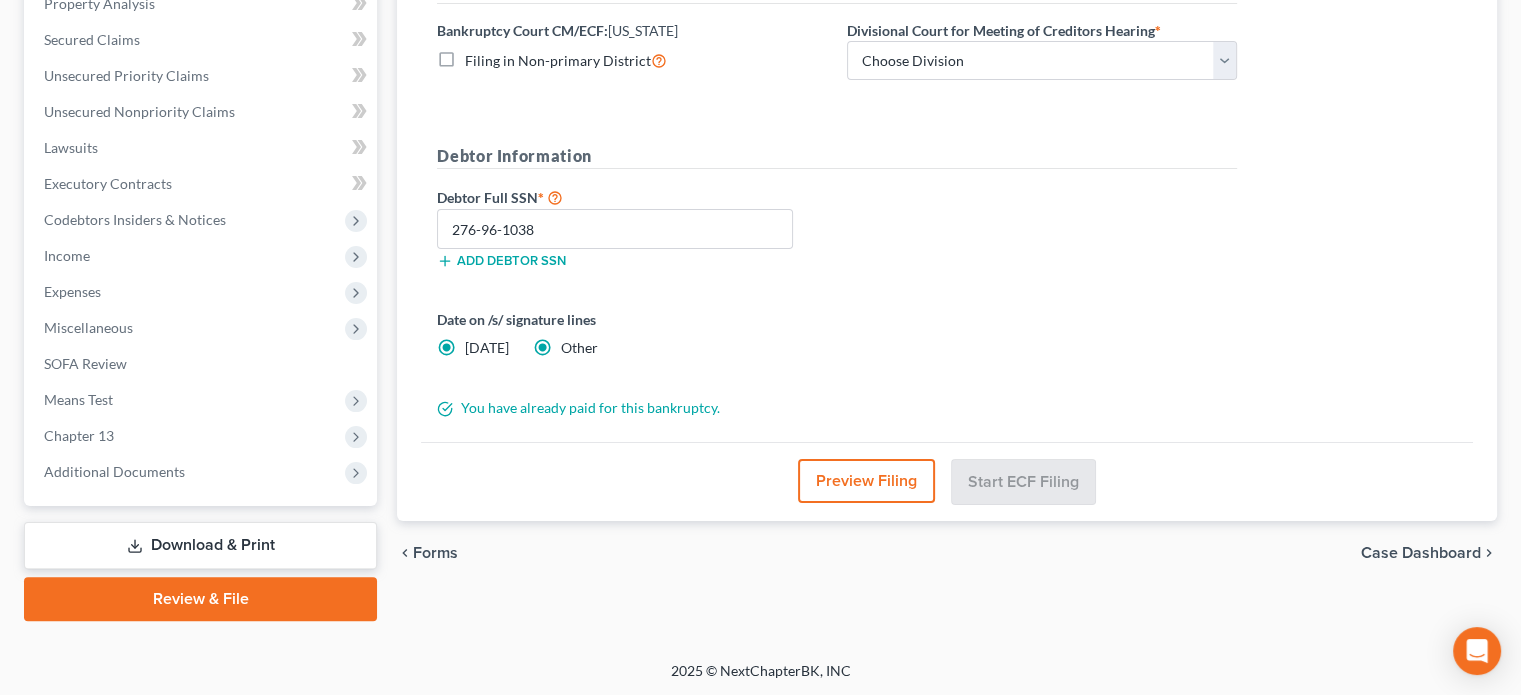 radio on "false" 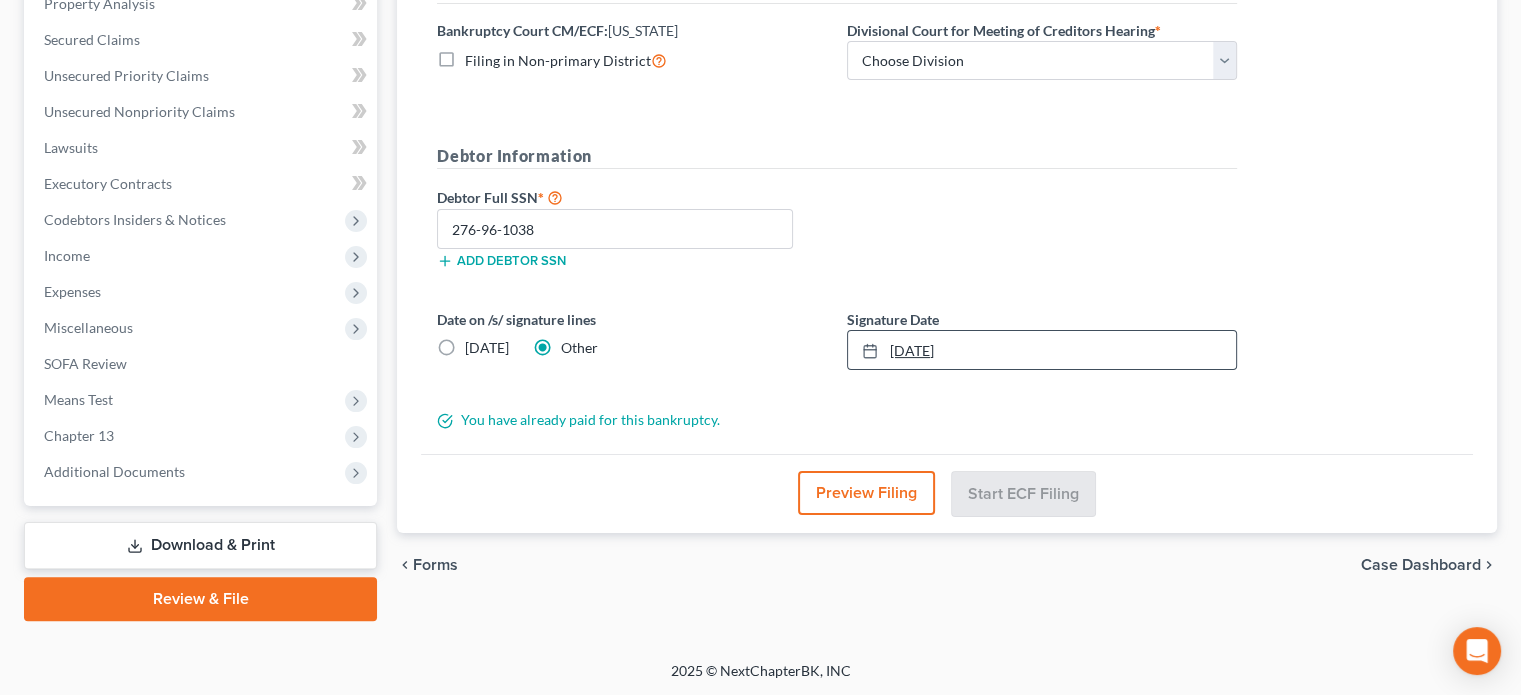 type on "[DATE]" 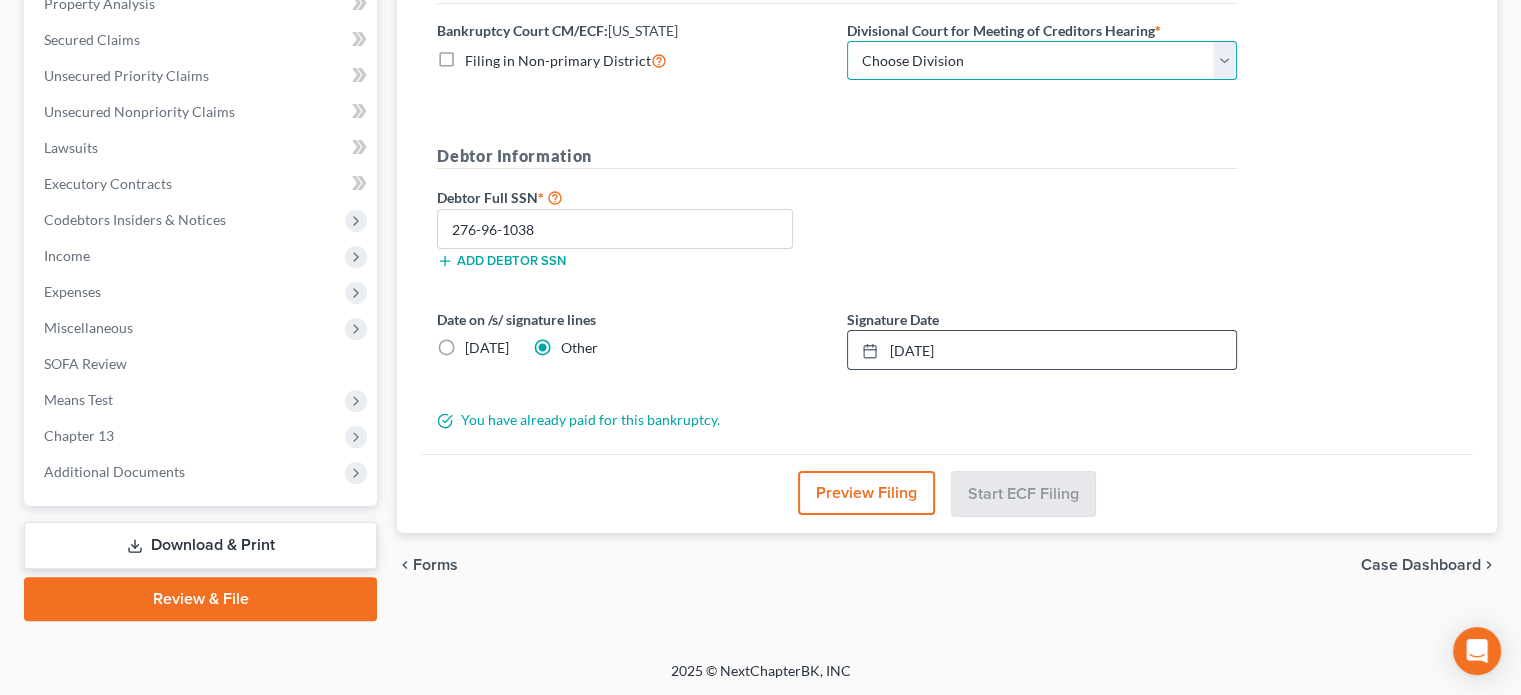 click on "Choose Division [GEOGRAPHIC_DATA]" at bounding box center [1042, 61] 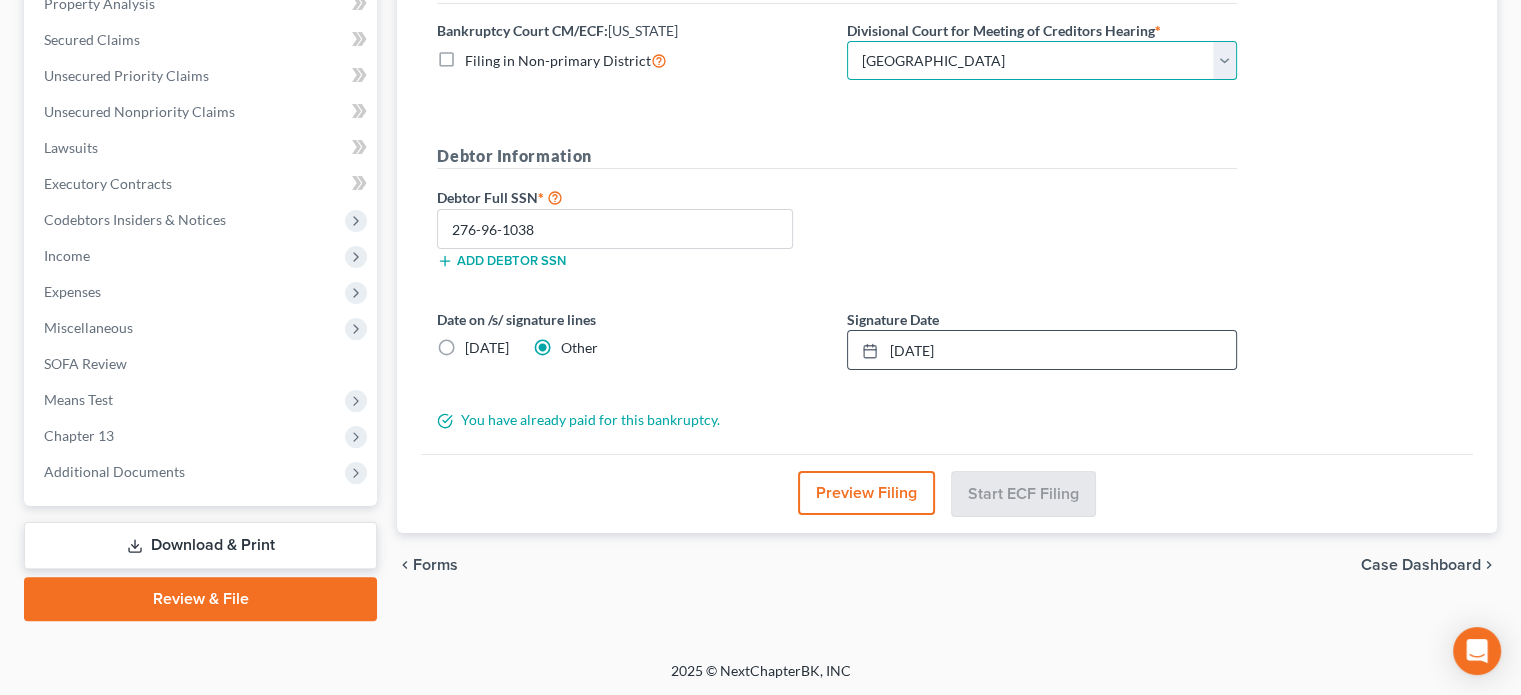 click on "Choose Division [GEOGRAPHIC_DATA]" at bounding box center (1042, 61) 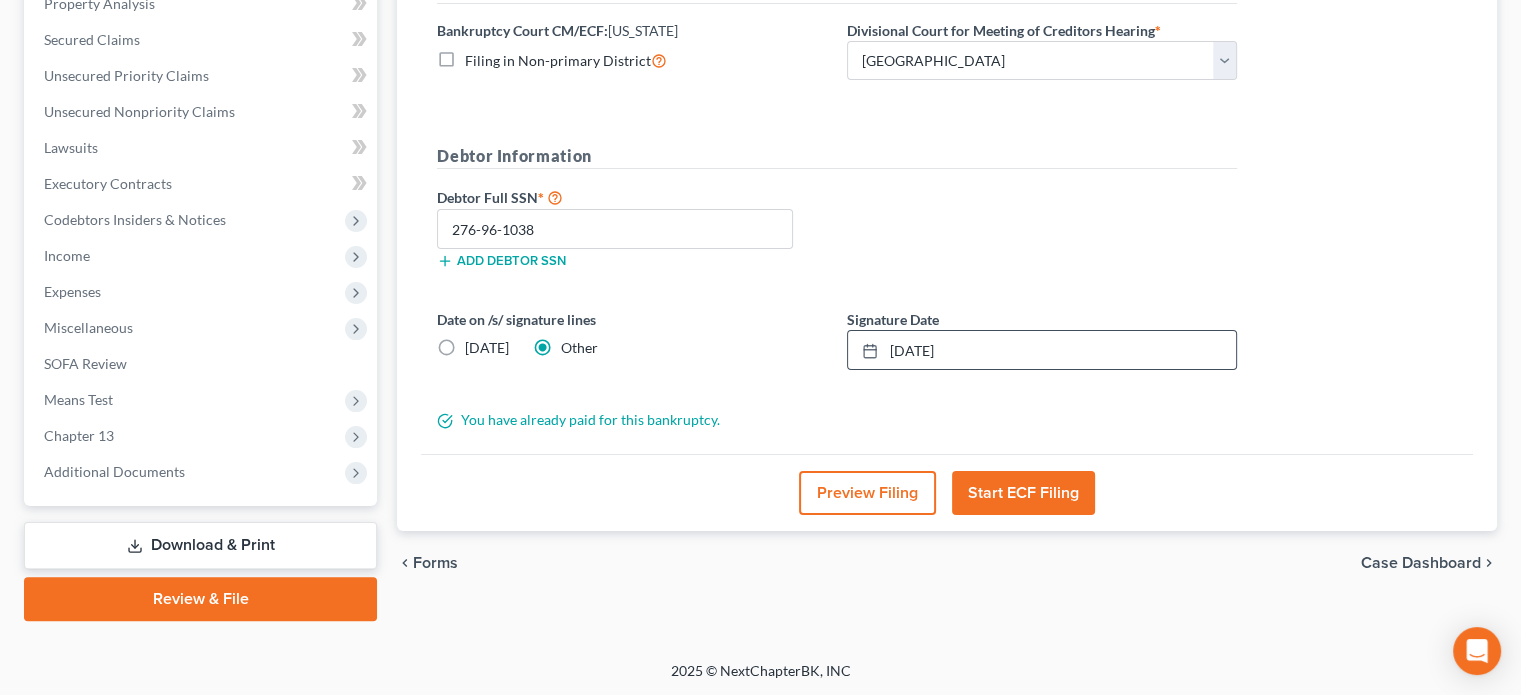 click on "Start ECF Filing" at bounding box center [1023, 493] 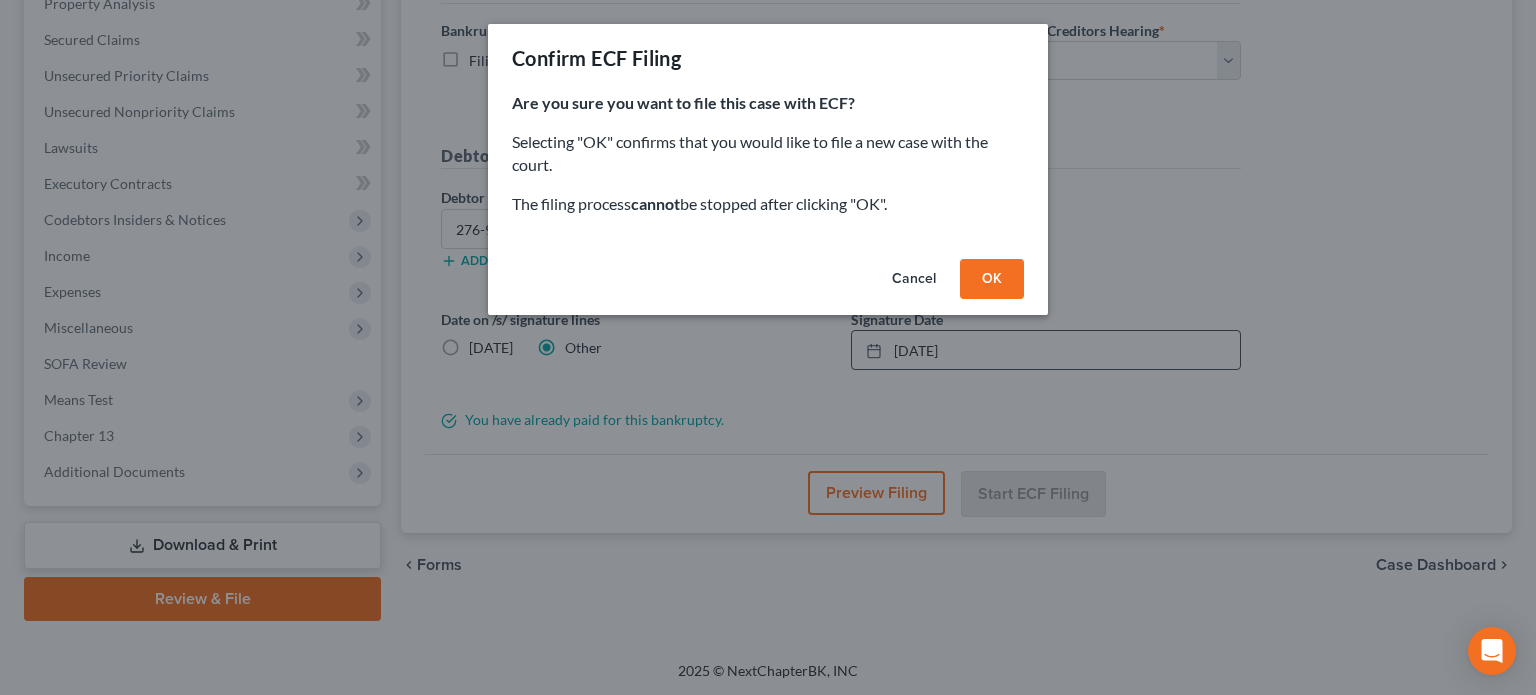 click on "OK" at bounding box center (992, 279) 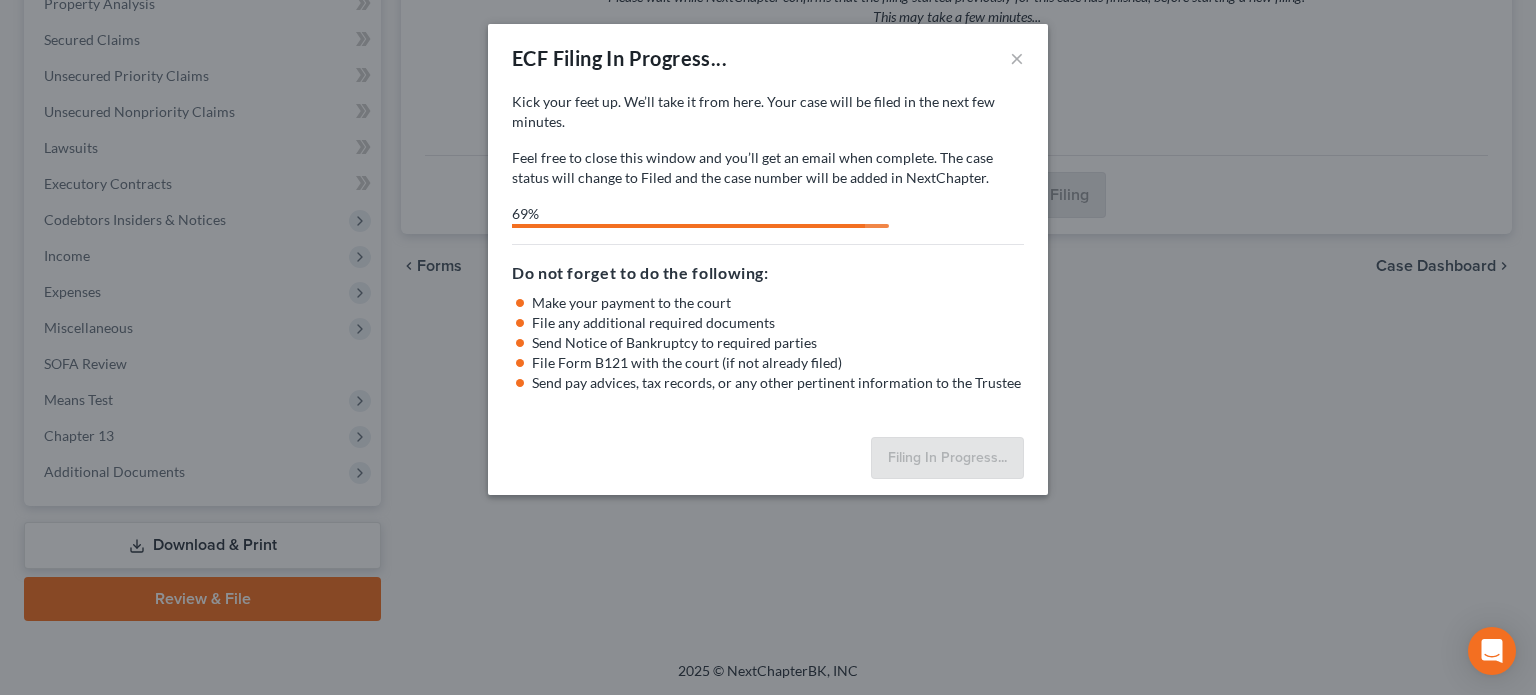 select on "0" 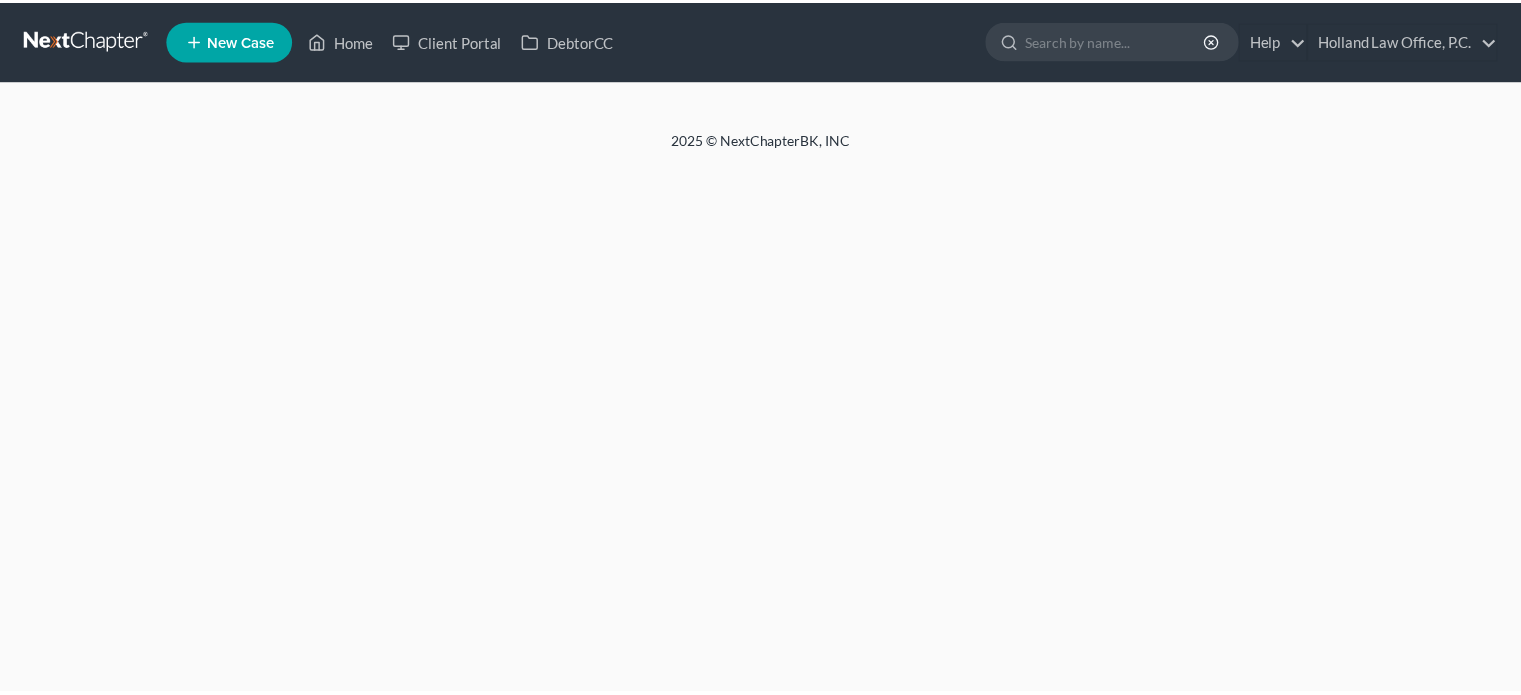 scroll, scrollTop: 0, scrollLeft: 0, axis: both 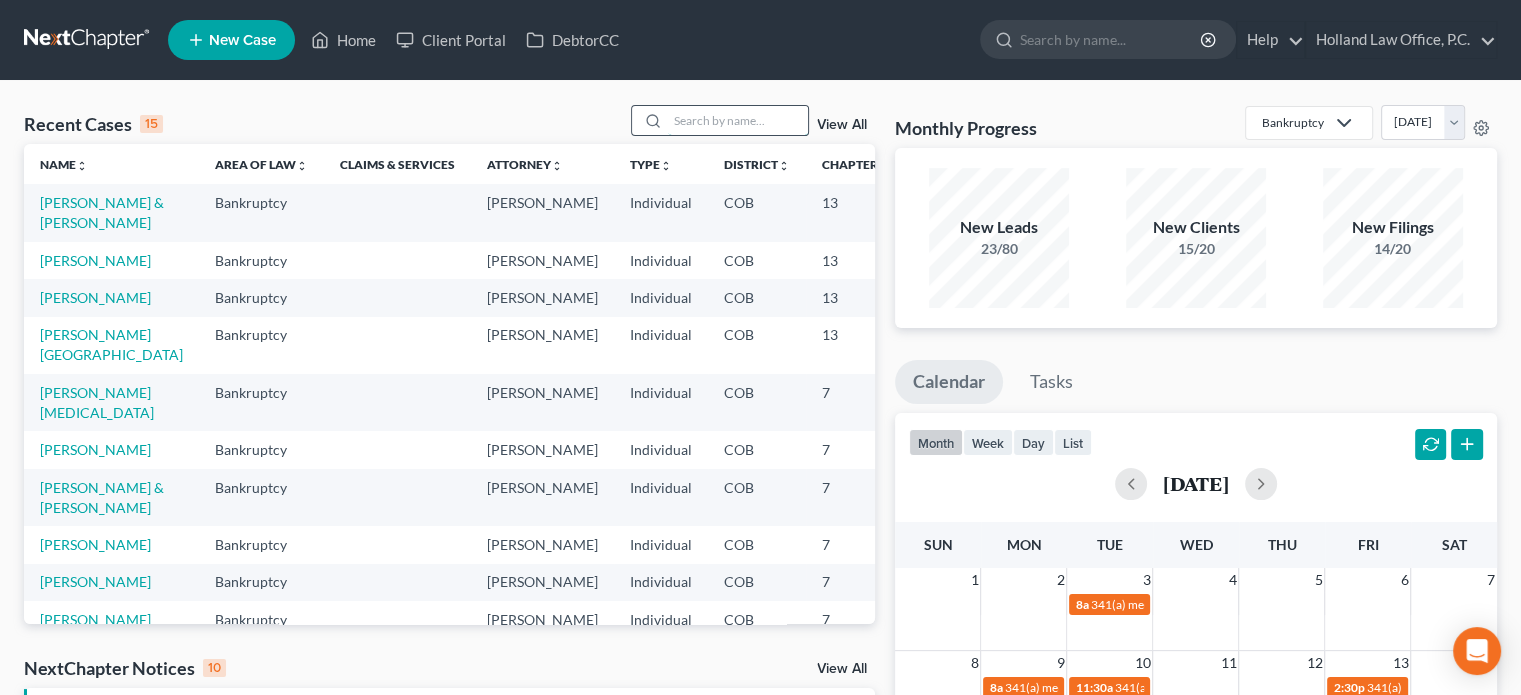 click at bounding box center [738, 120] 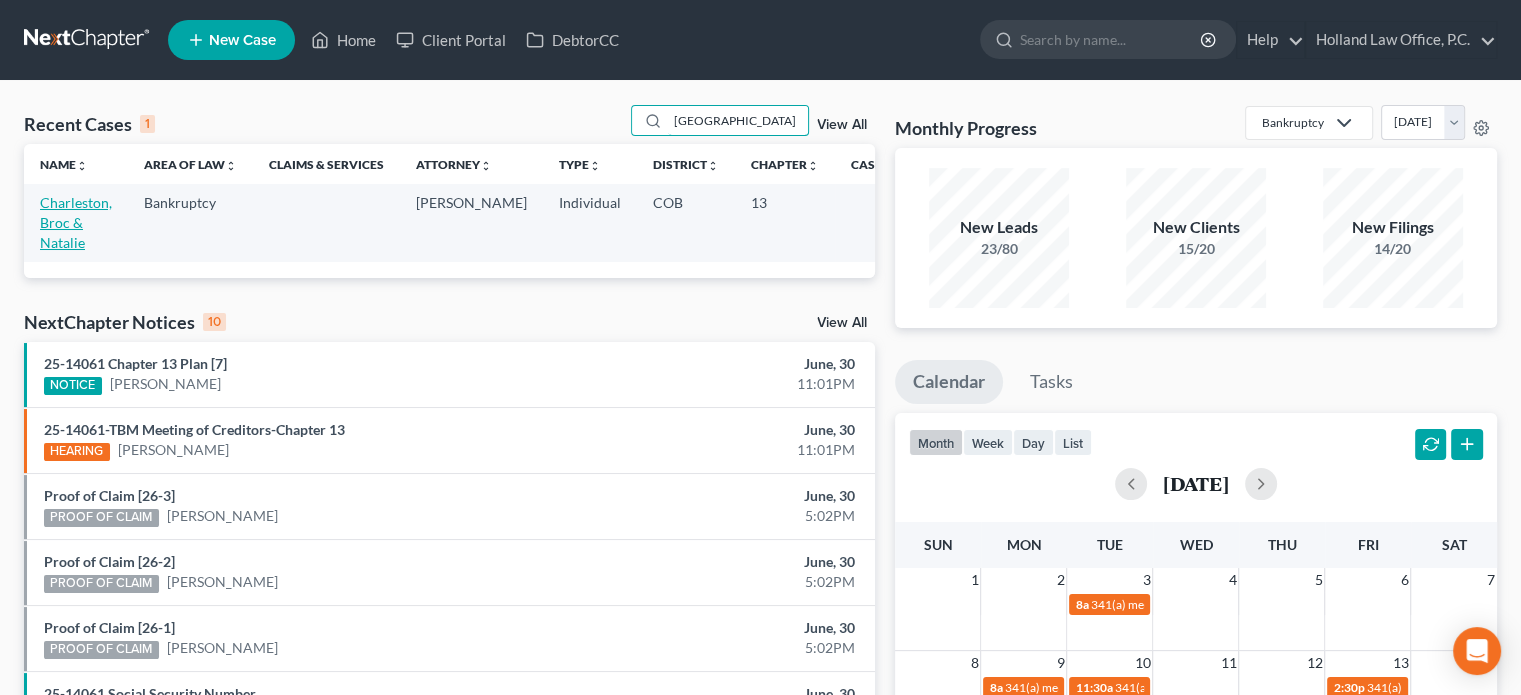 type on "[GEOGRAPHIC_DATA]" 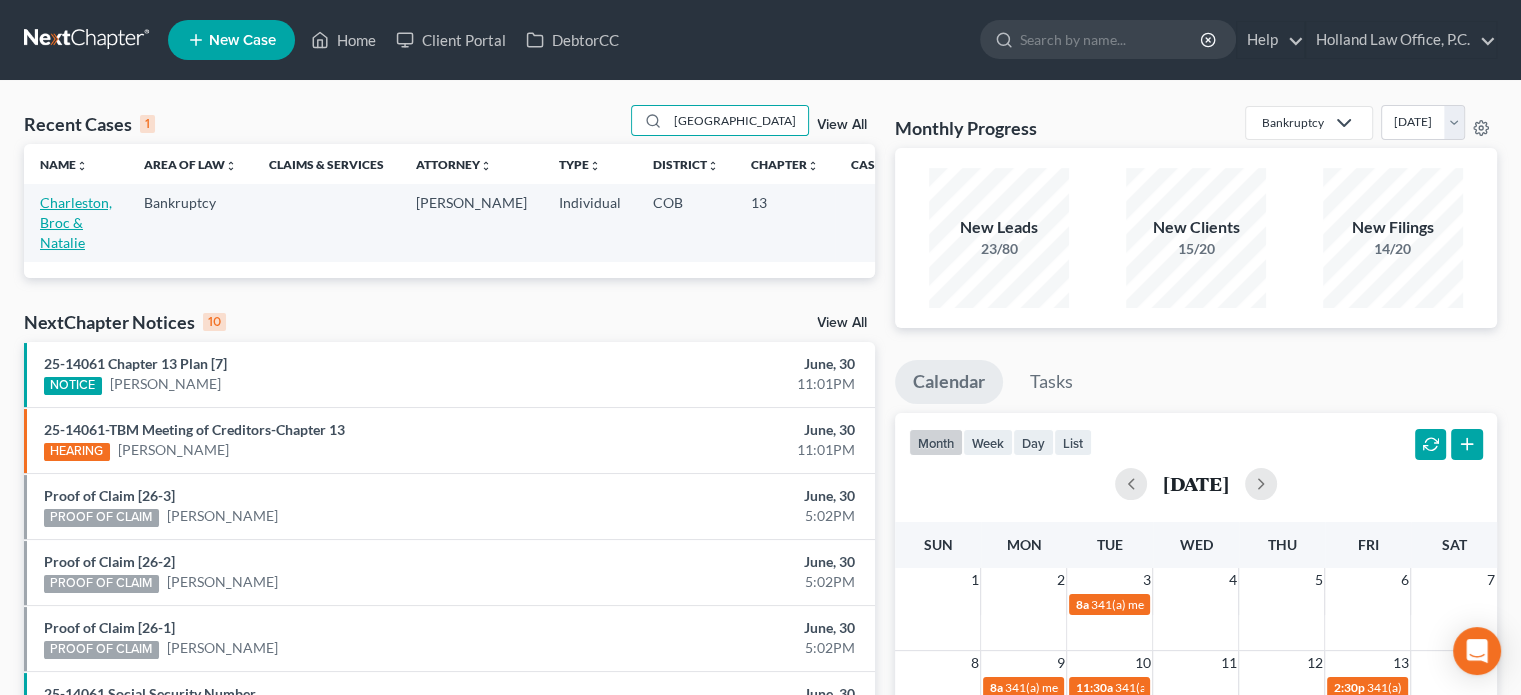 click on "Charleston, Broc & Natalie" at bounding box center [76, 222] 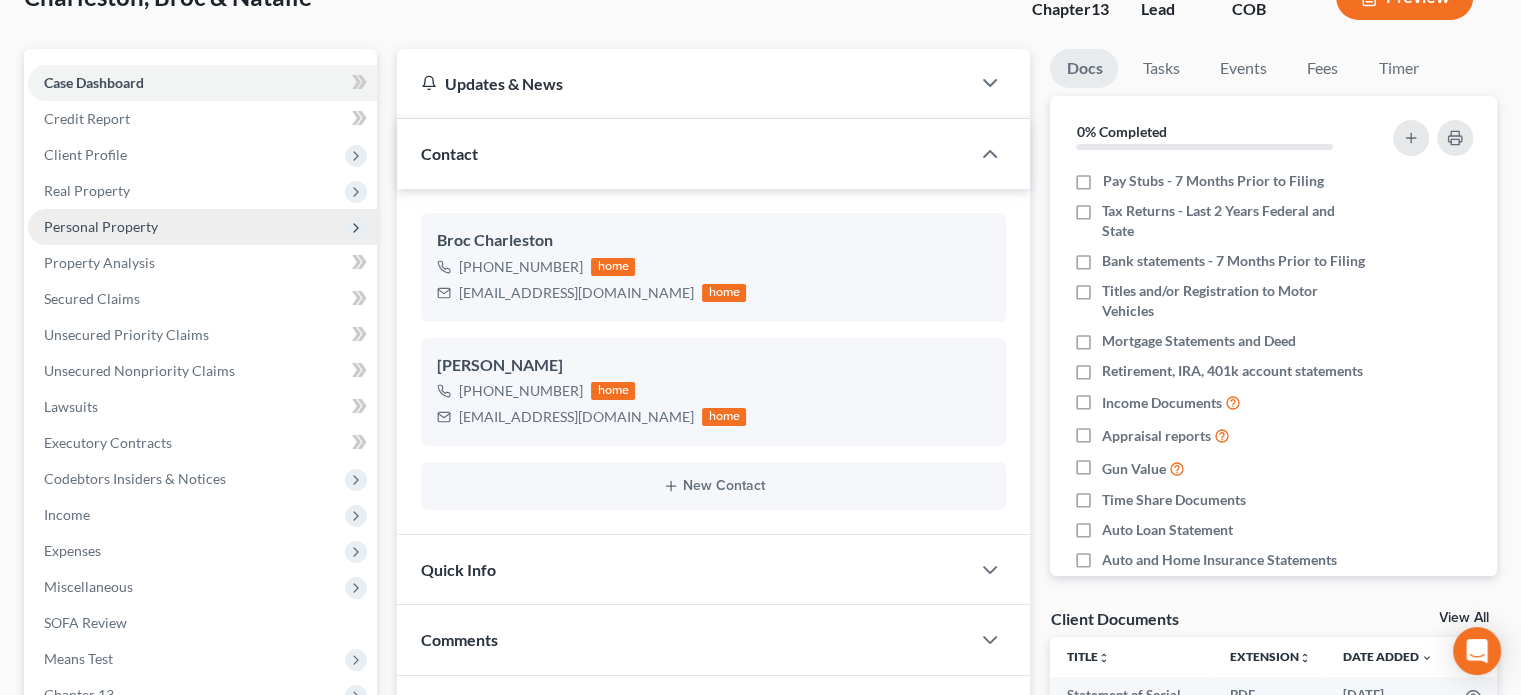 scroll, scrollTop: 200, scrollLeft: 0, axis: vertical 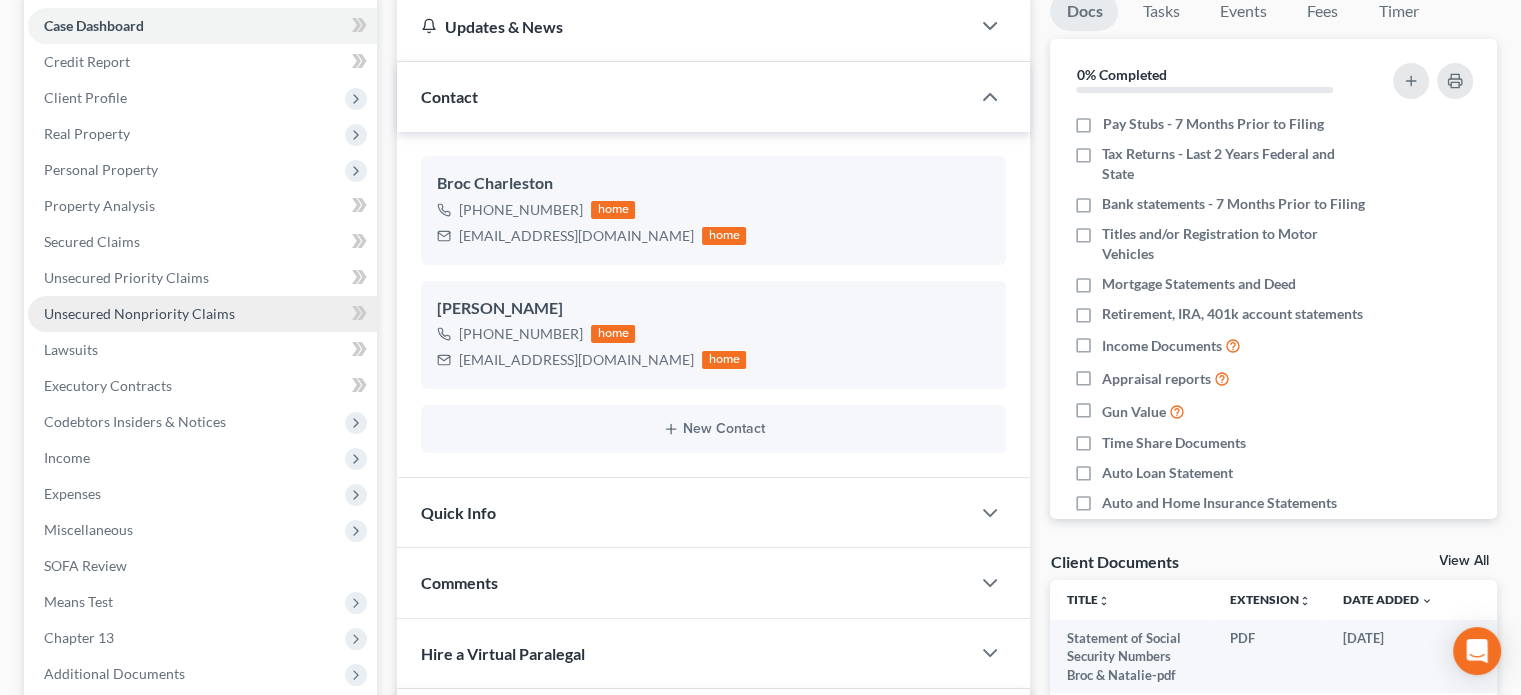 click on "Unsecured Nonpriority Claims" at bounding box center [202, 314] 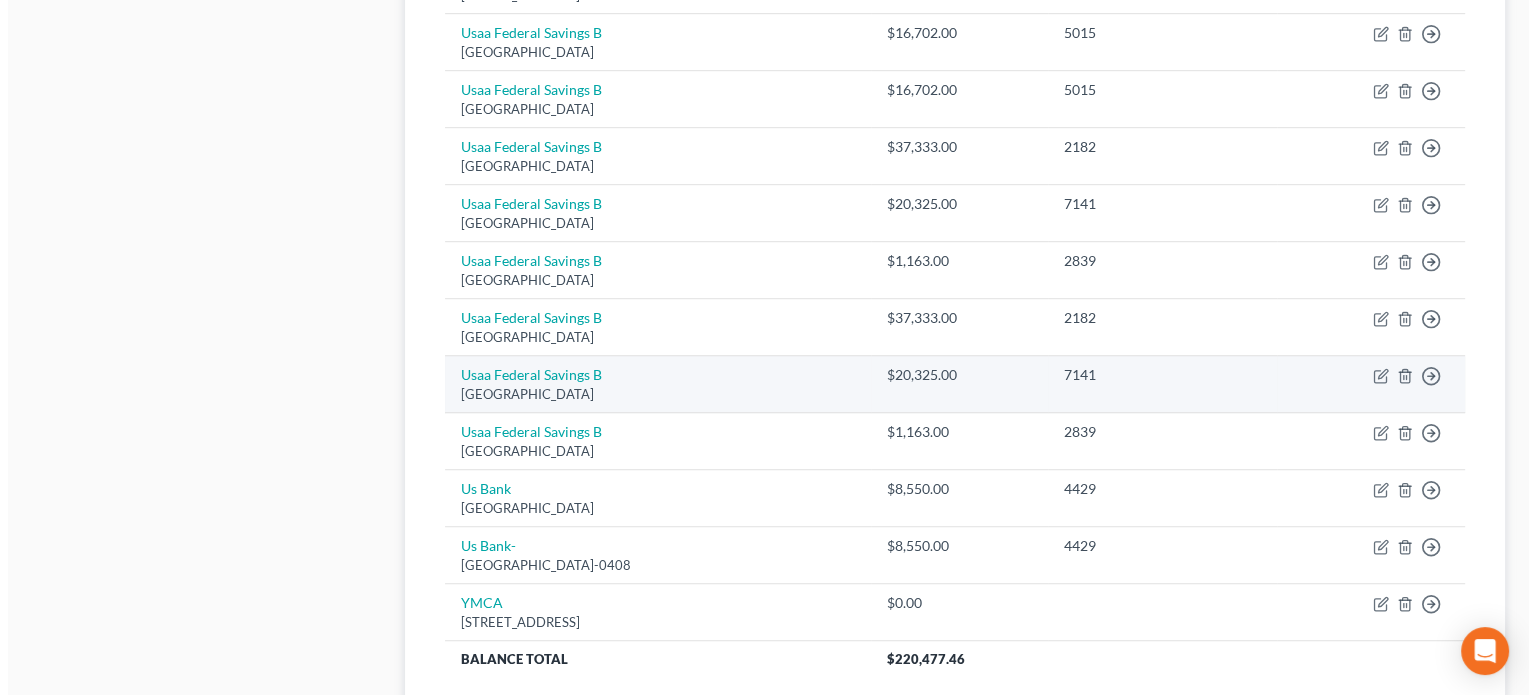 scroll, scrollTop: 1368, scrollLeft: 0, axis: vertical 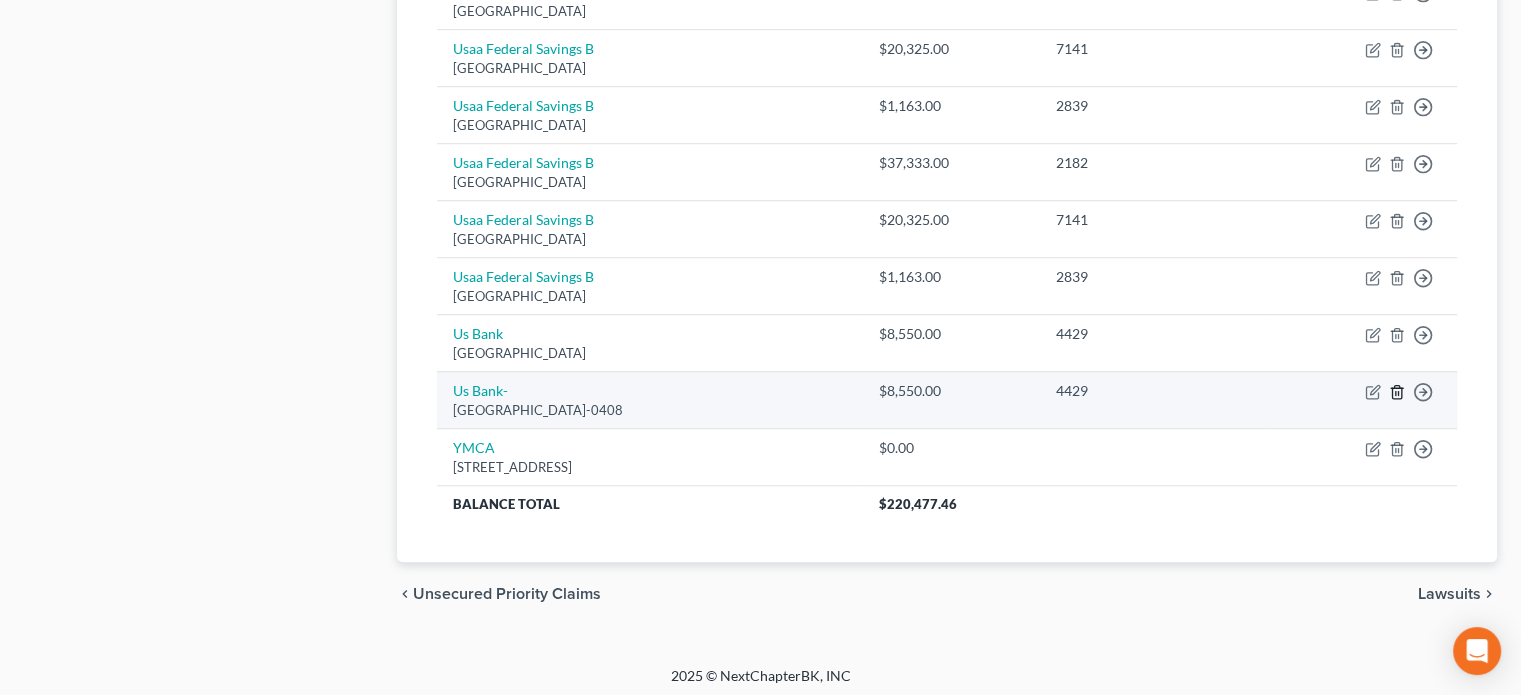 click 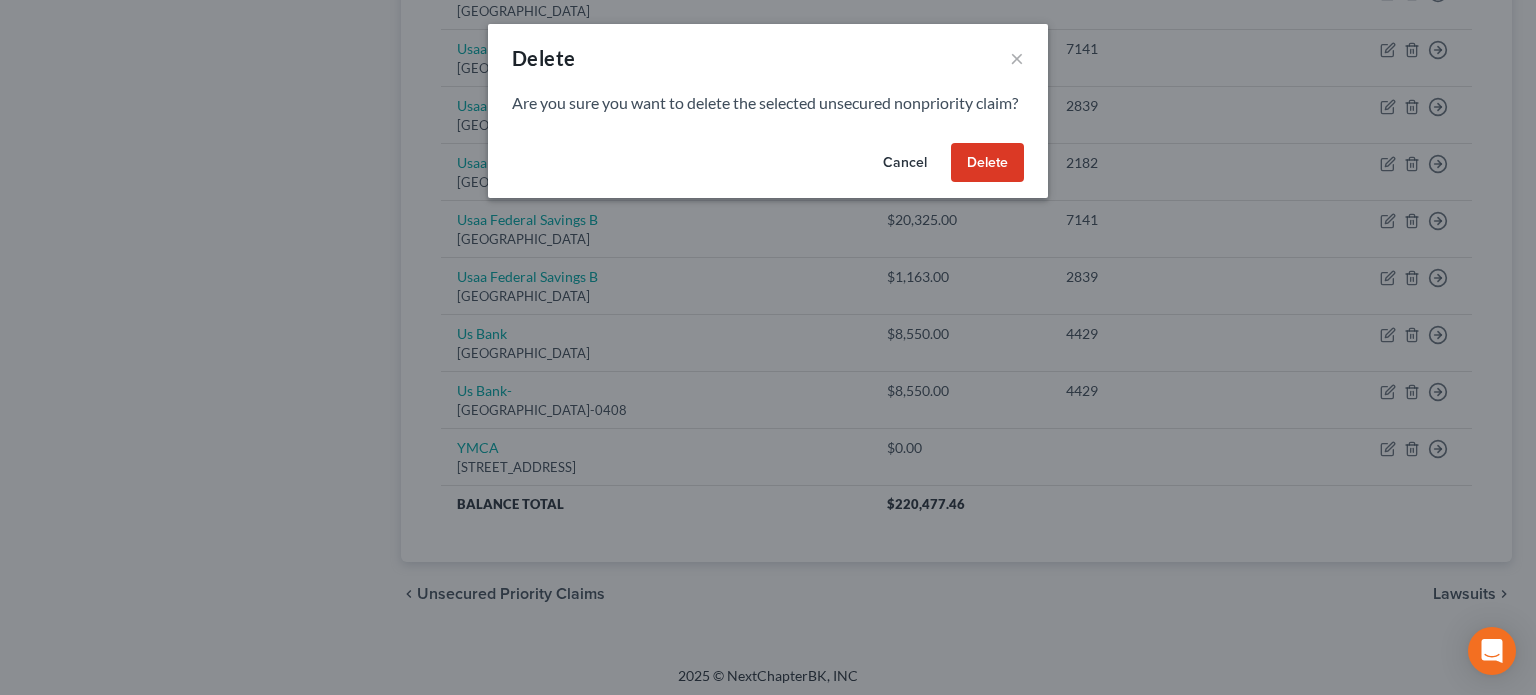 click on "Delete" at bounding box center (987, 163) 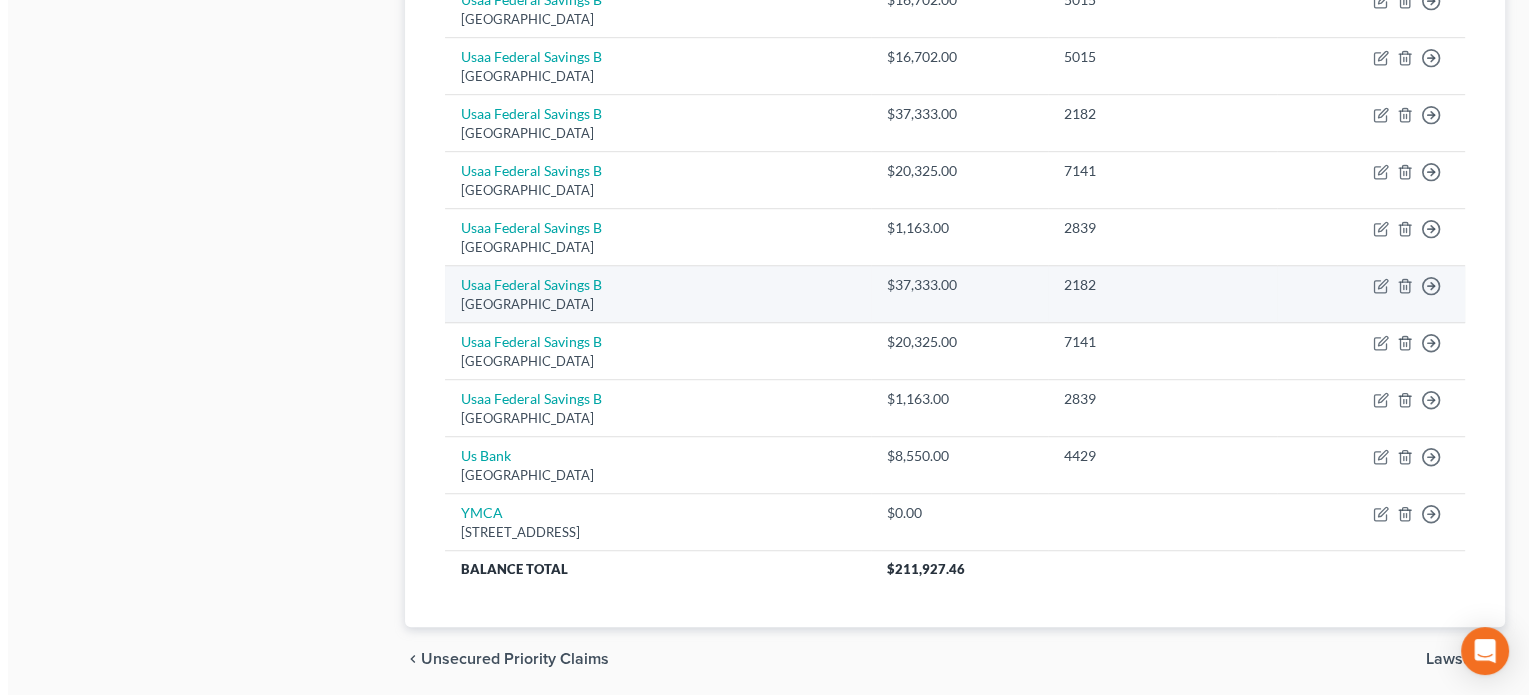 scroll, scrollTop: 1212, scrollLeft: 0, axis: vertical 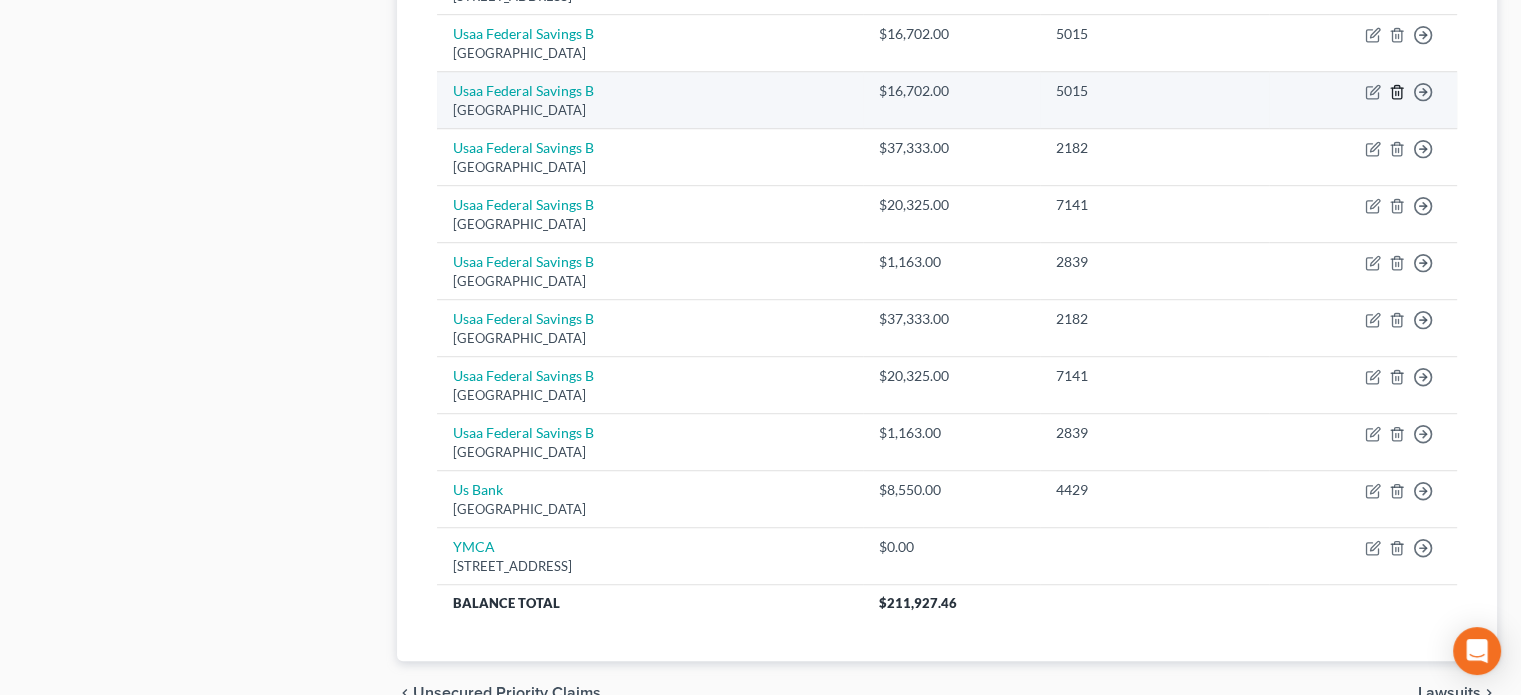 click 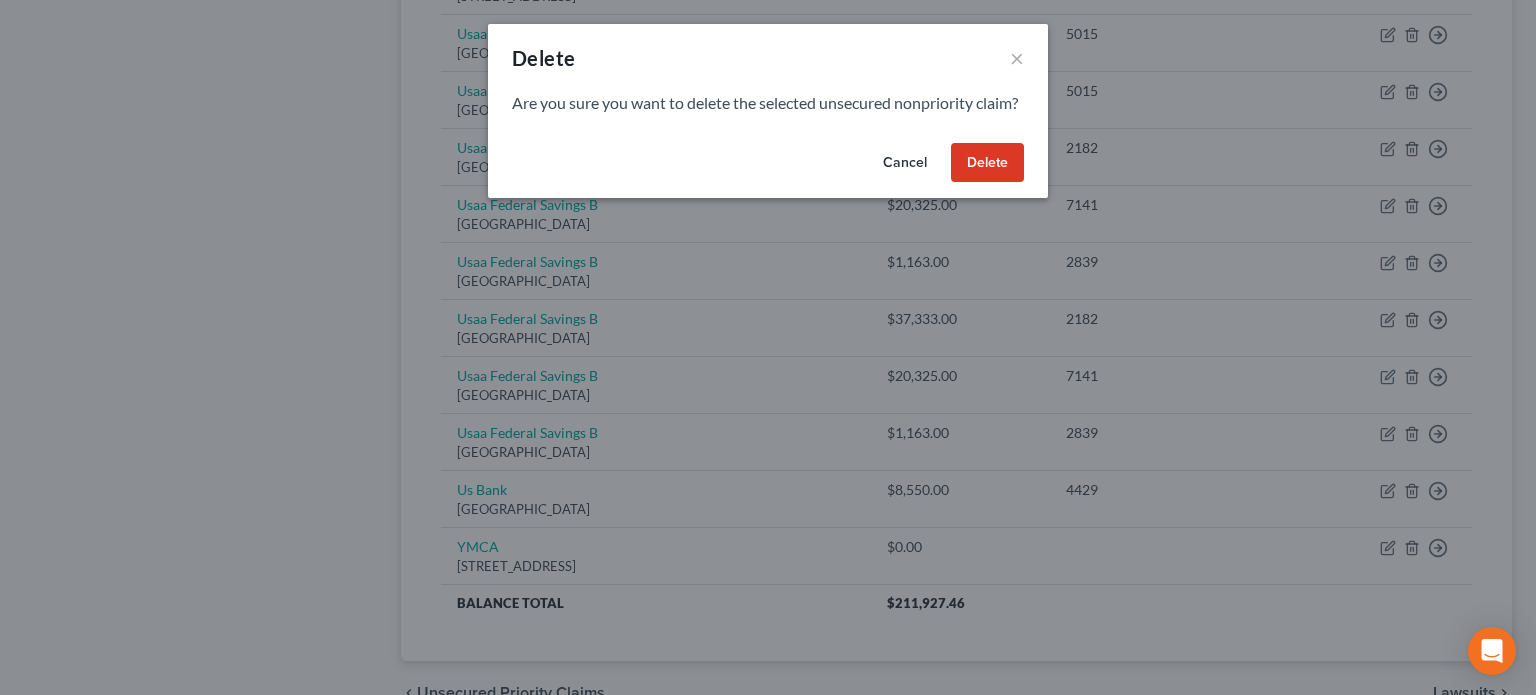 click on "Delete" at bounding box center (987, 163) 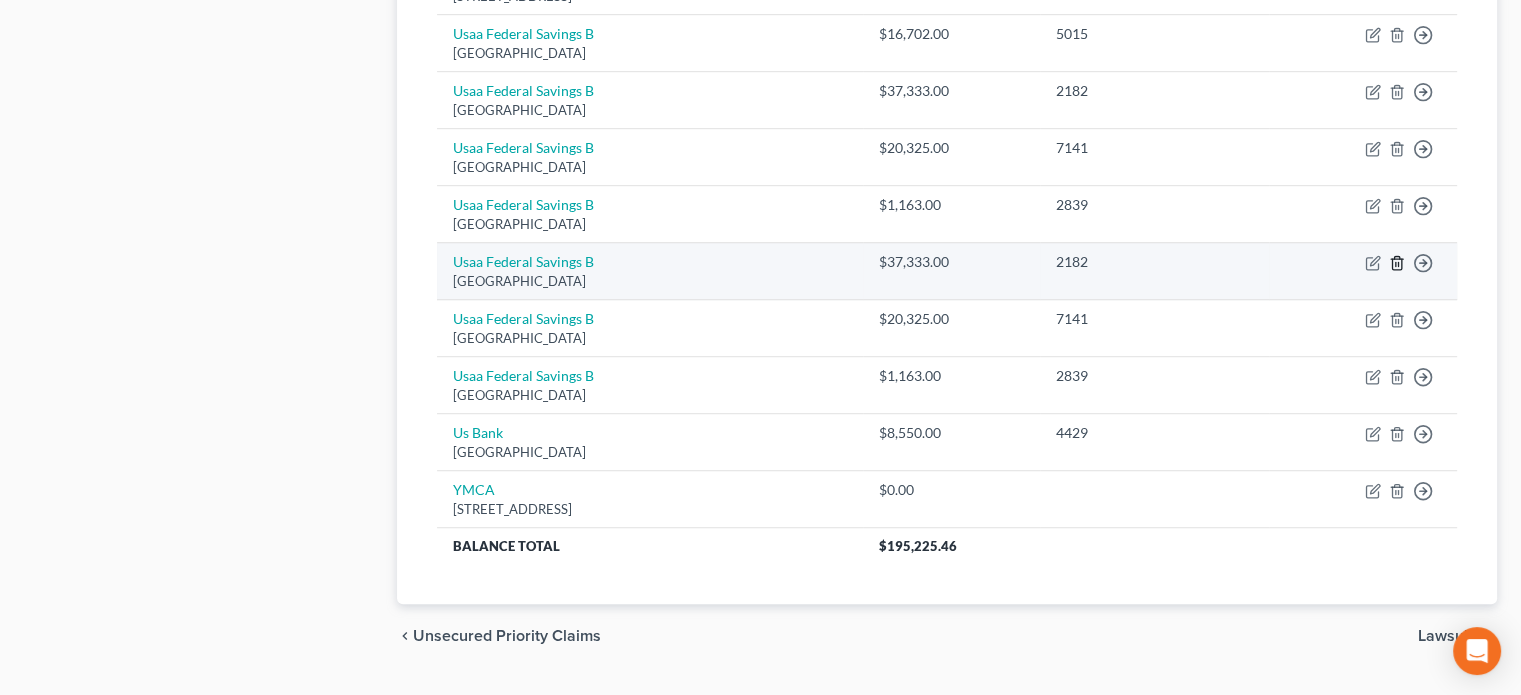 click 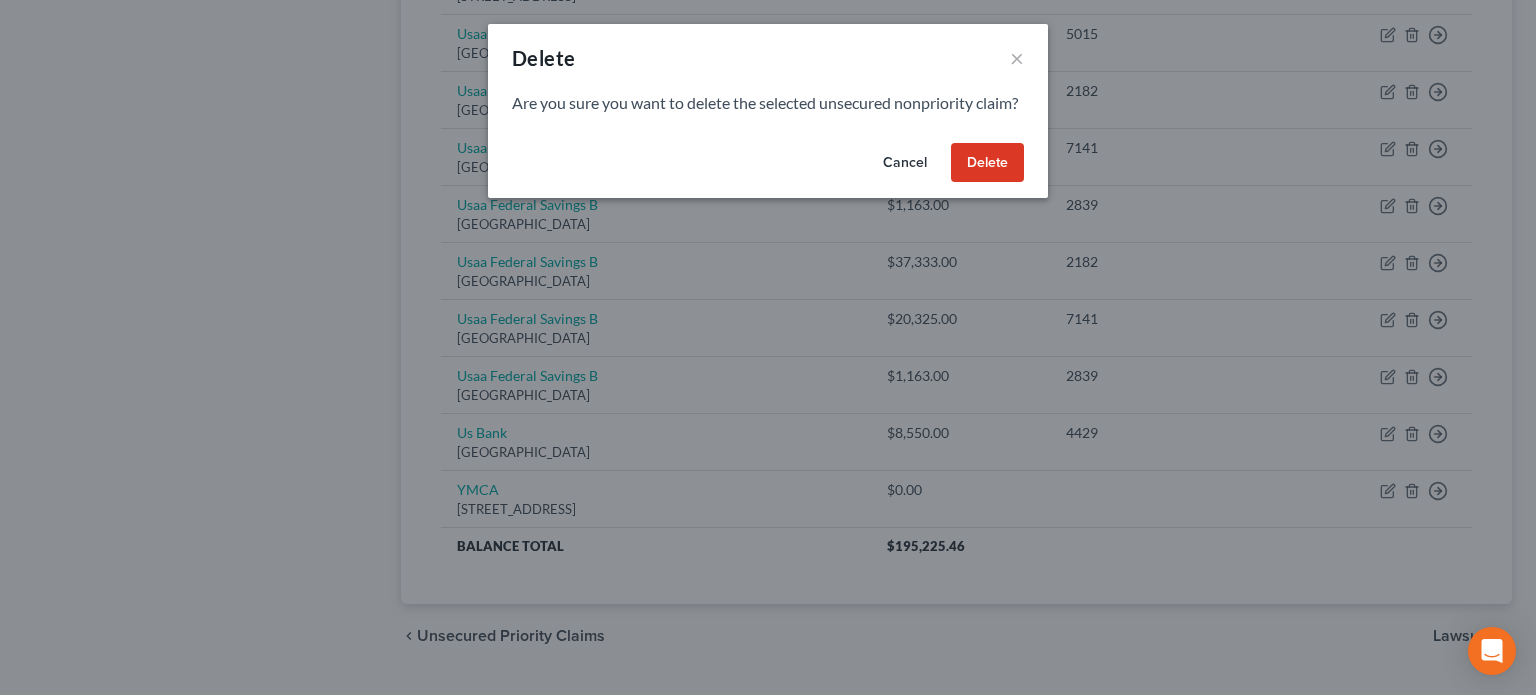 click on "Delete" at bounding box center [987, 163] 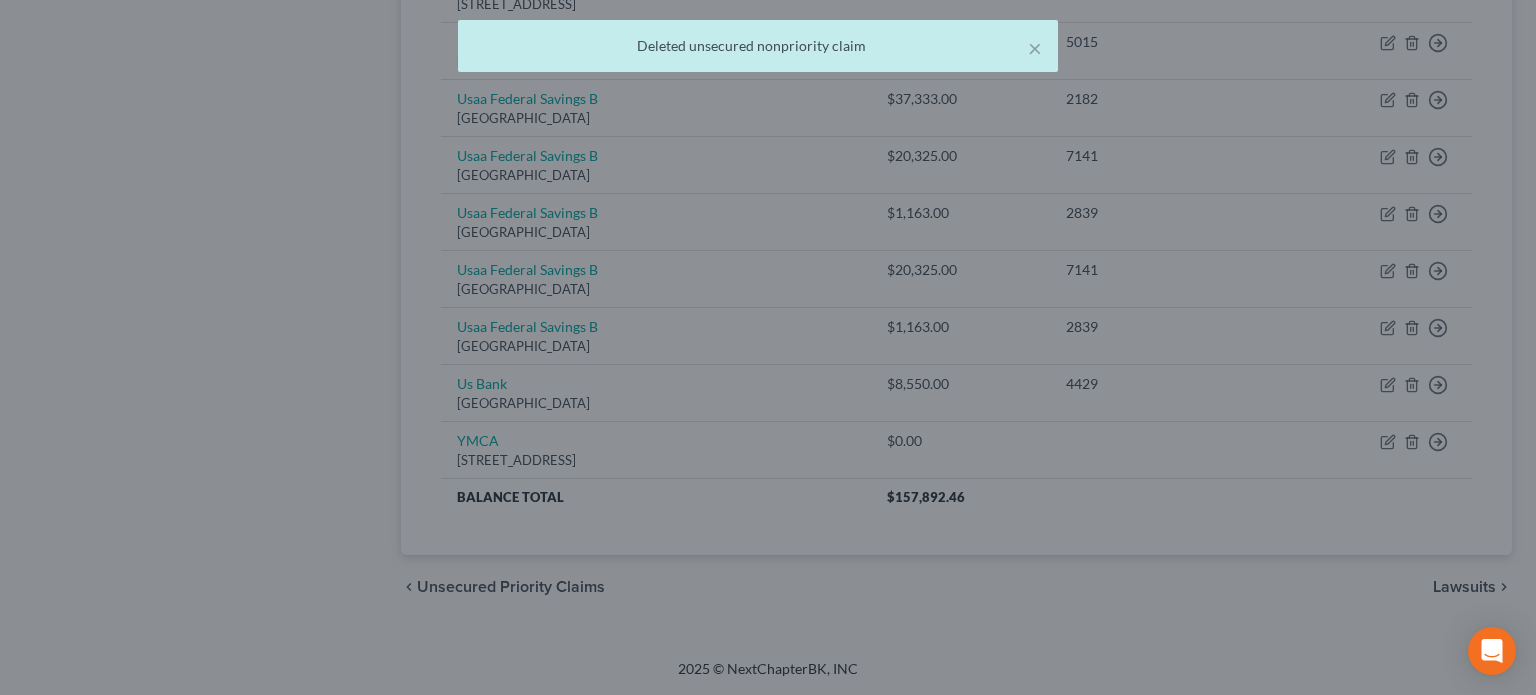 scroll, scrollTop: 1198, scrollLeft: 0, axis: vertical 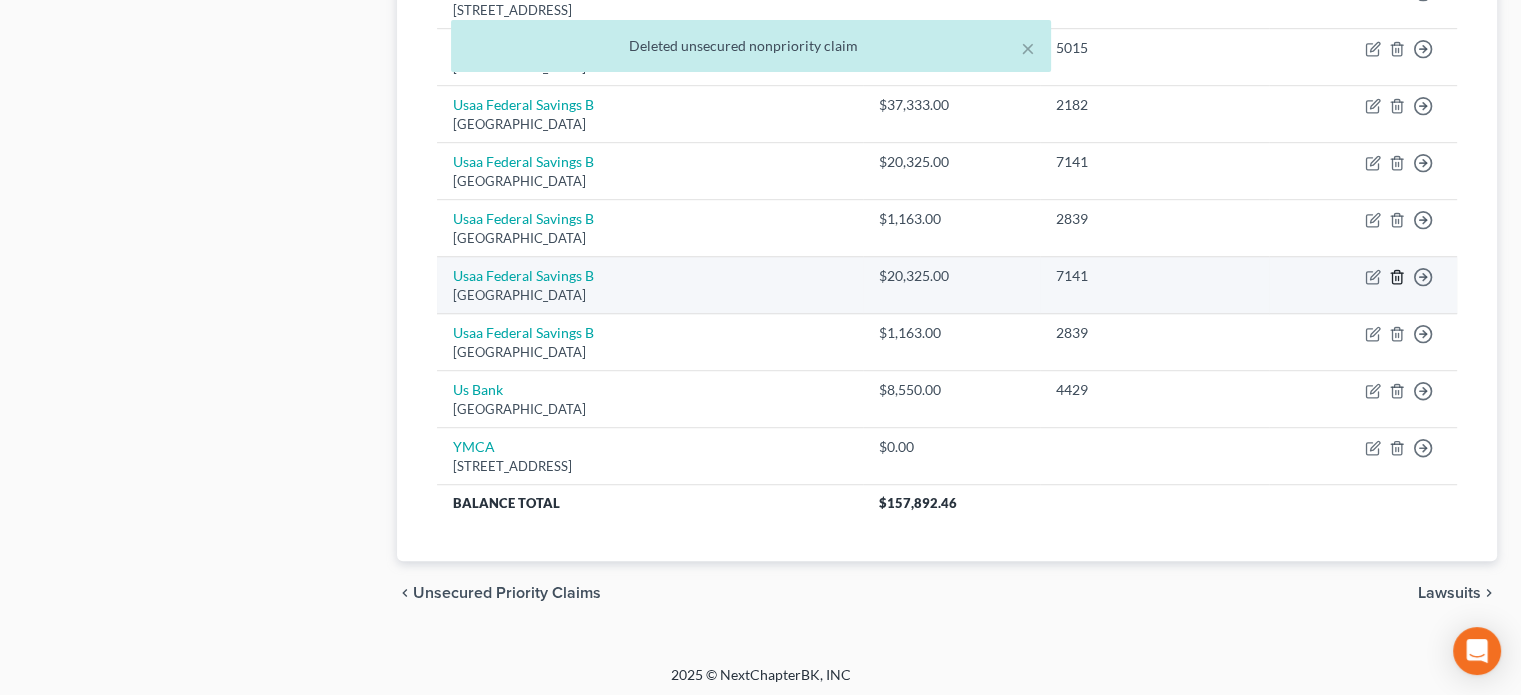click 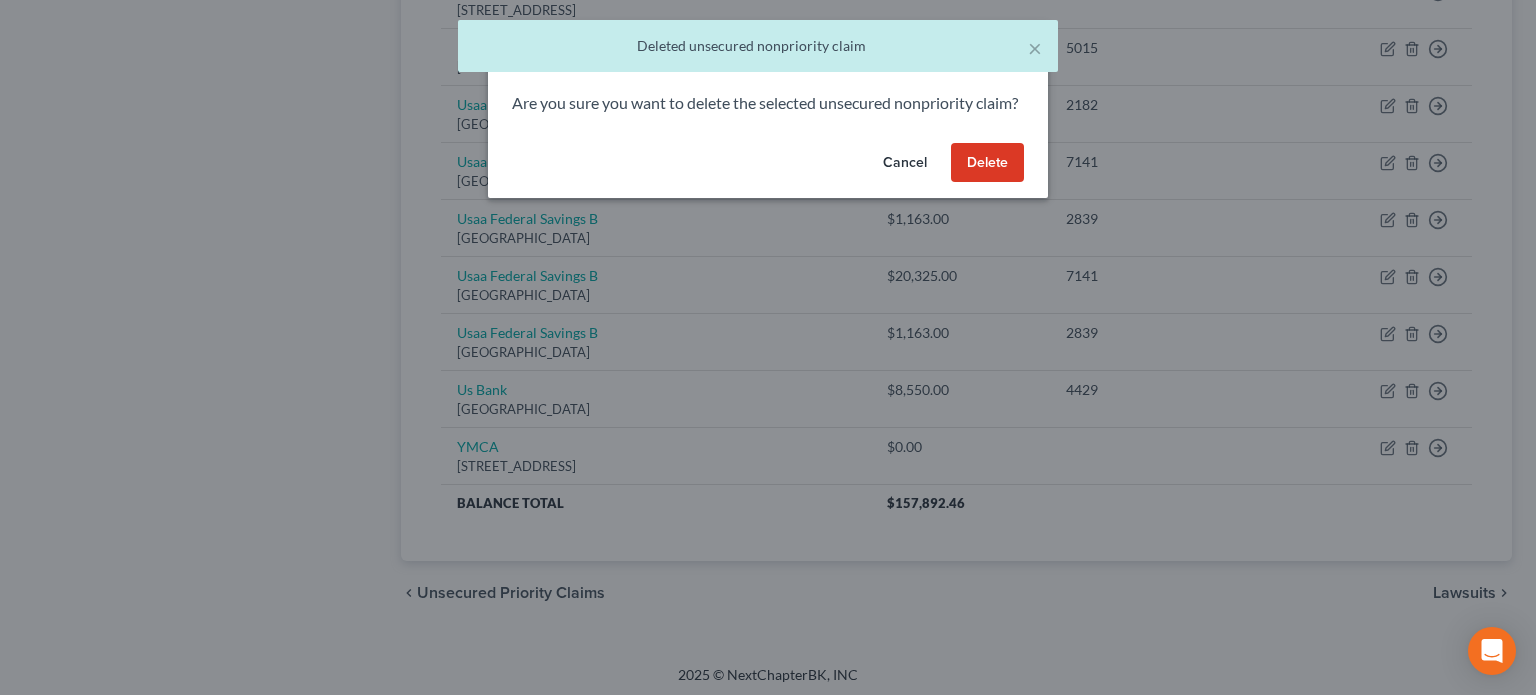 click on "Delete" at bounding box center (987, 163) 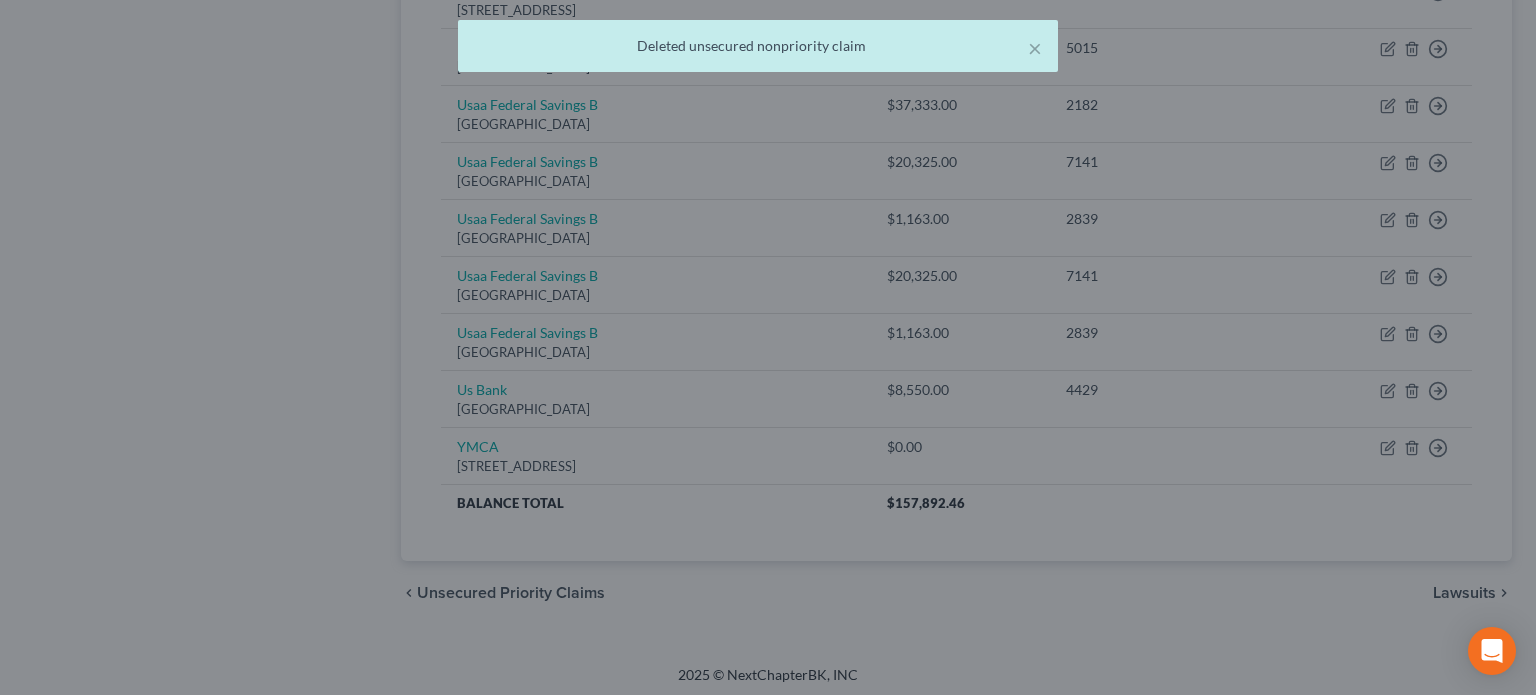 scroll, scrollTop: 1141, scrollLeft: 0, axis: vertical 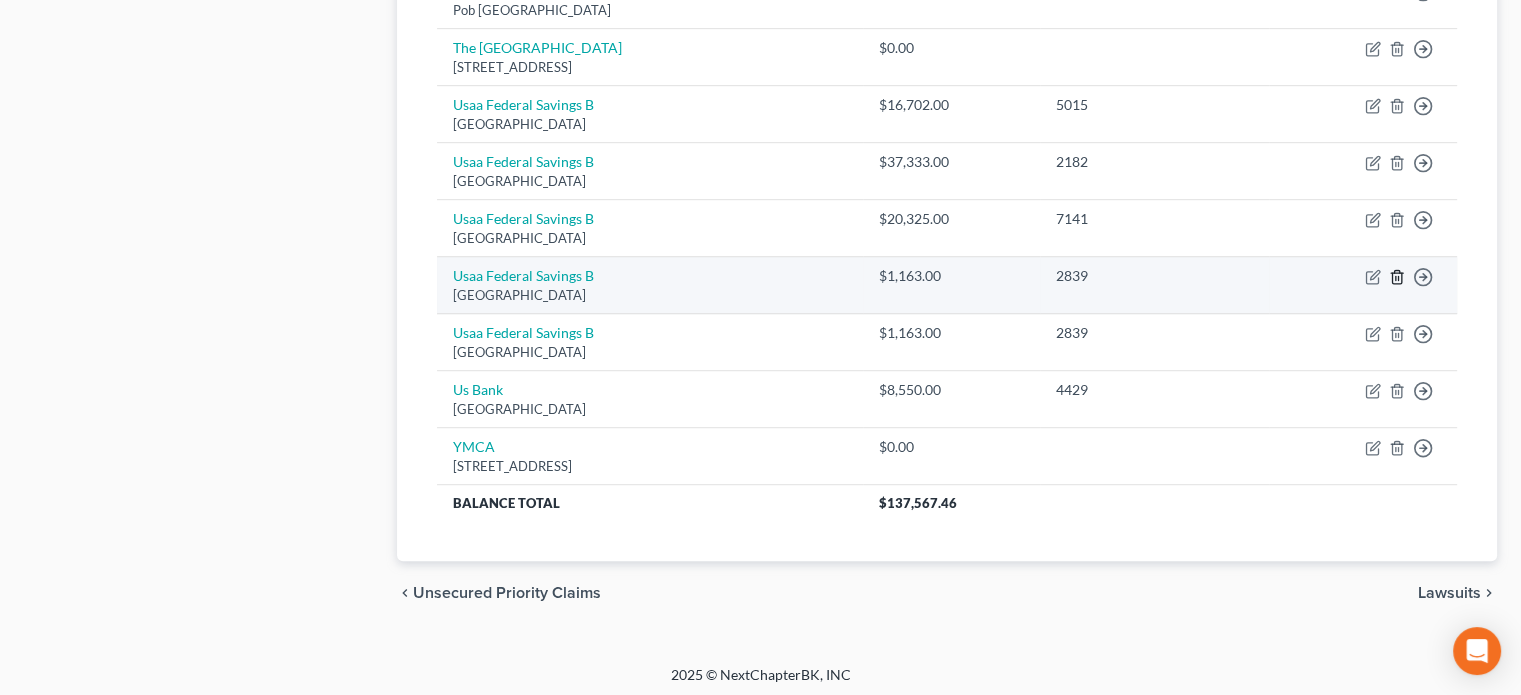 click 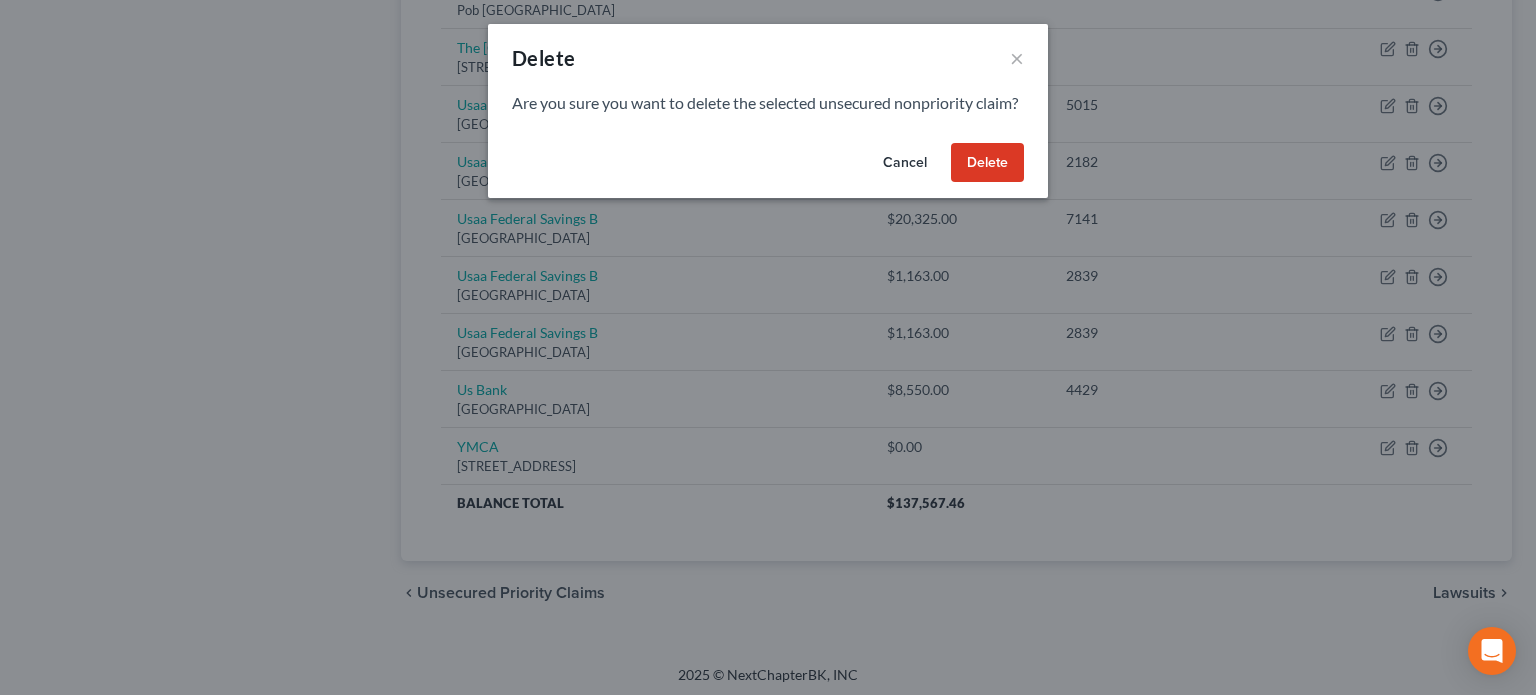 click on "Delete" at bounding box center (987, 163) 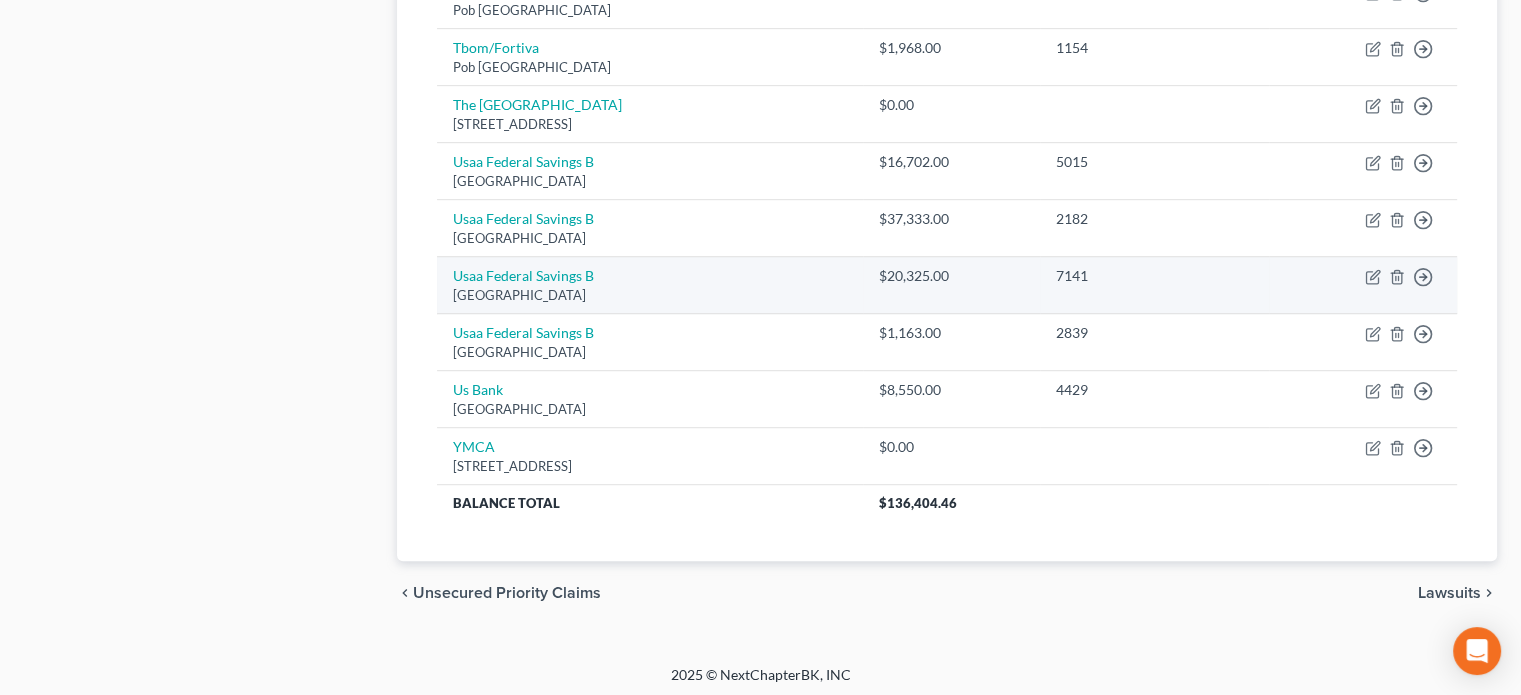 scroll, scrollTop: 984, scrollLeft: 0, axis: vertical 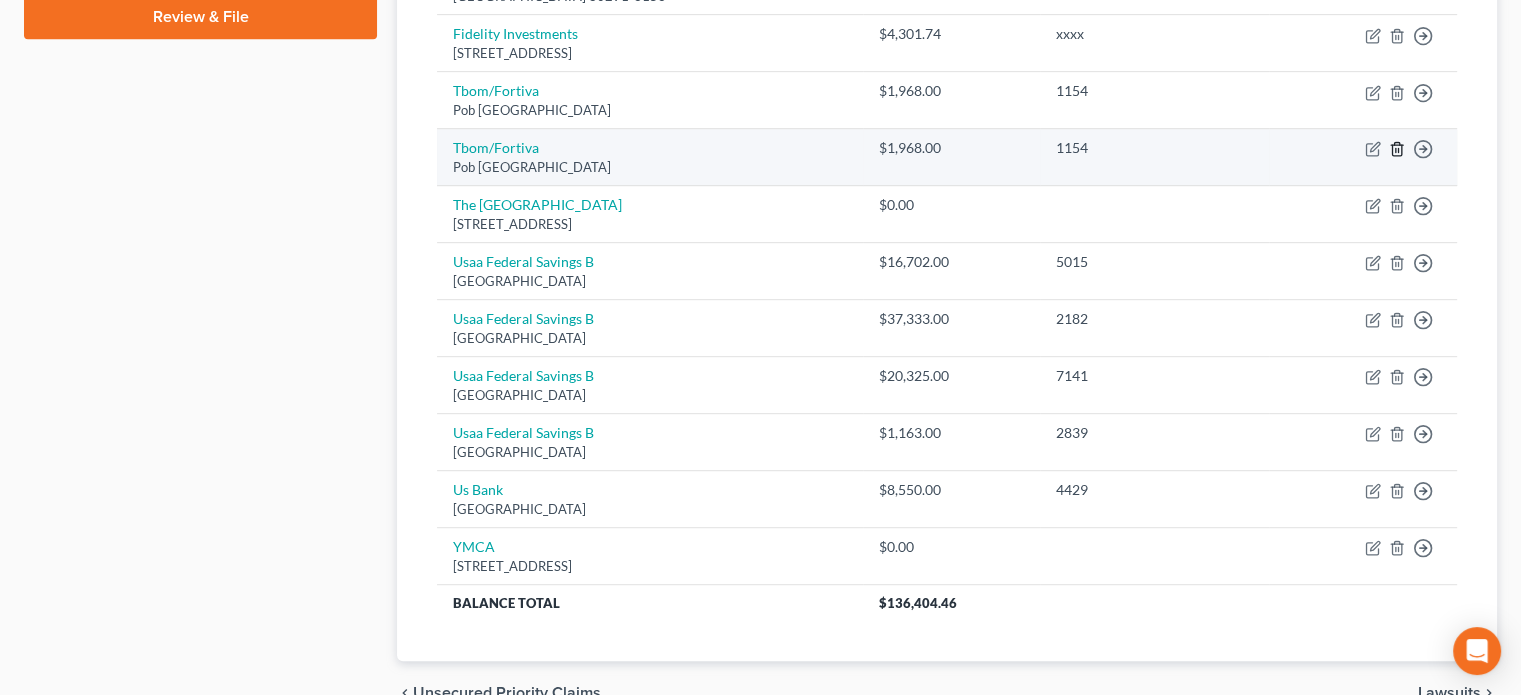 click 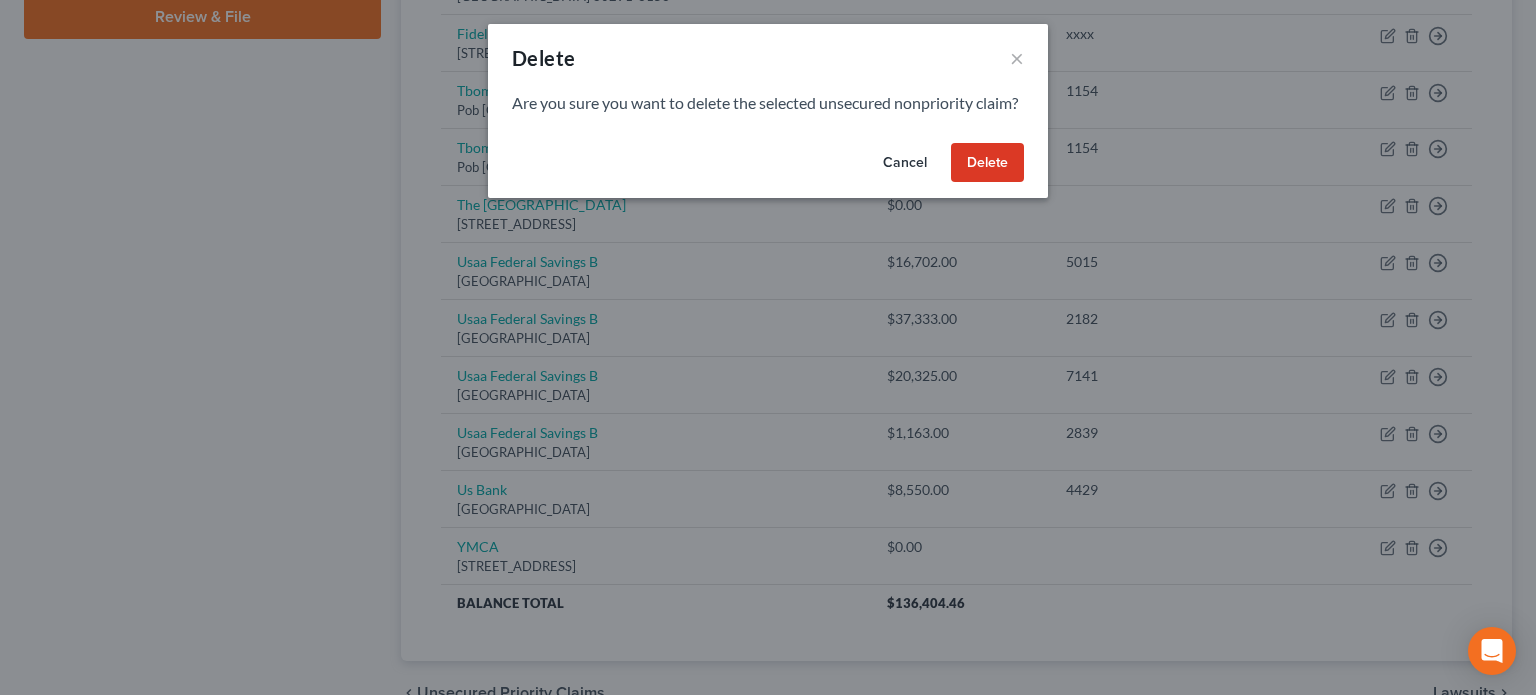 click on "Delete" at bounding box center [987, 163] 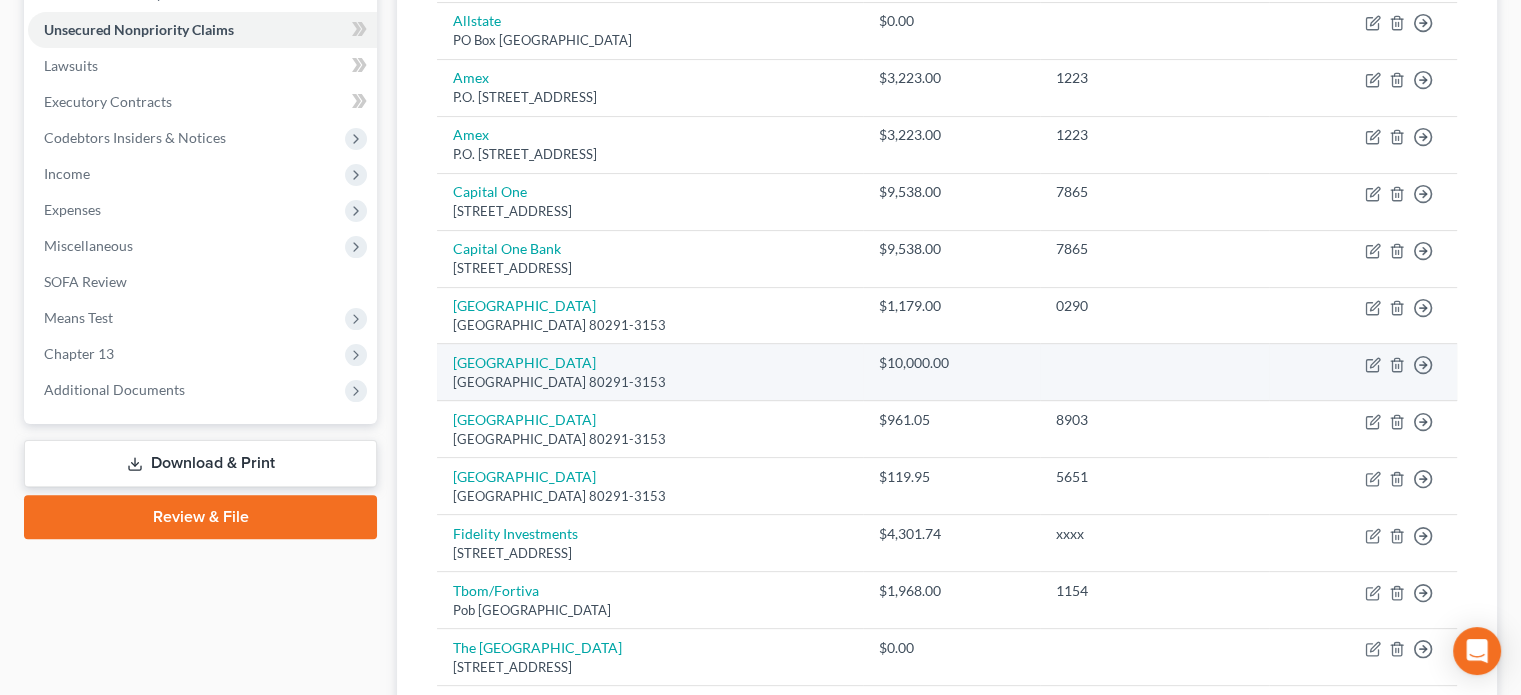 scroll, scrollTop: 384, scrollLeft: 0, axis: vertical 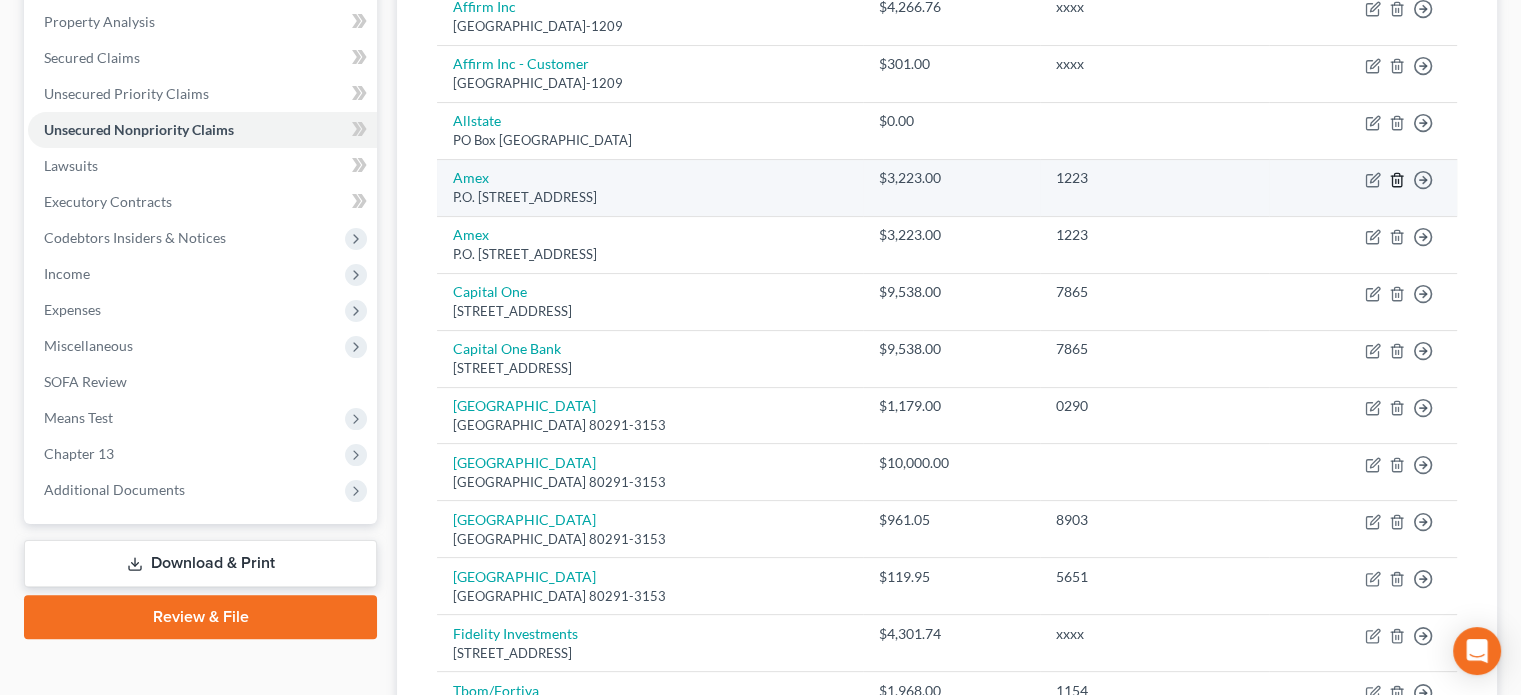 click 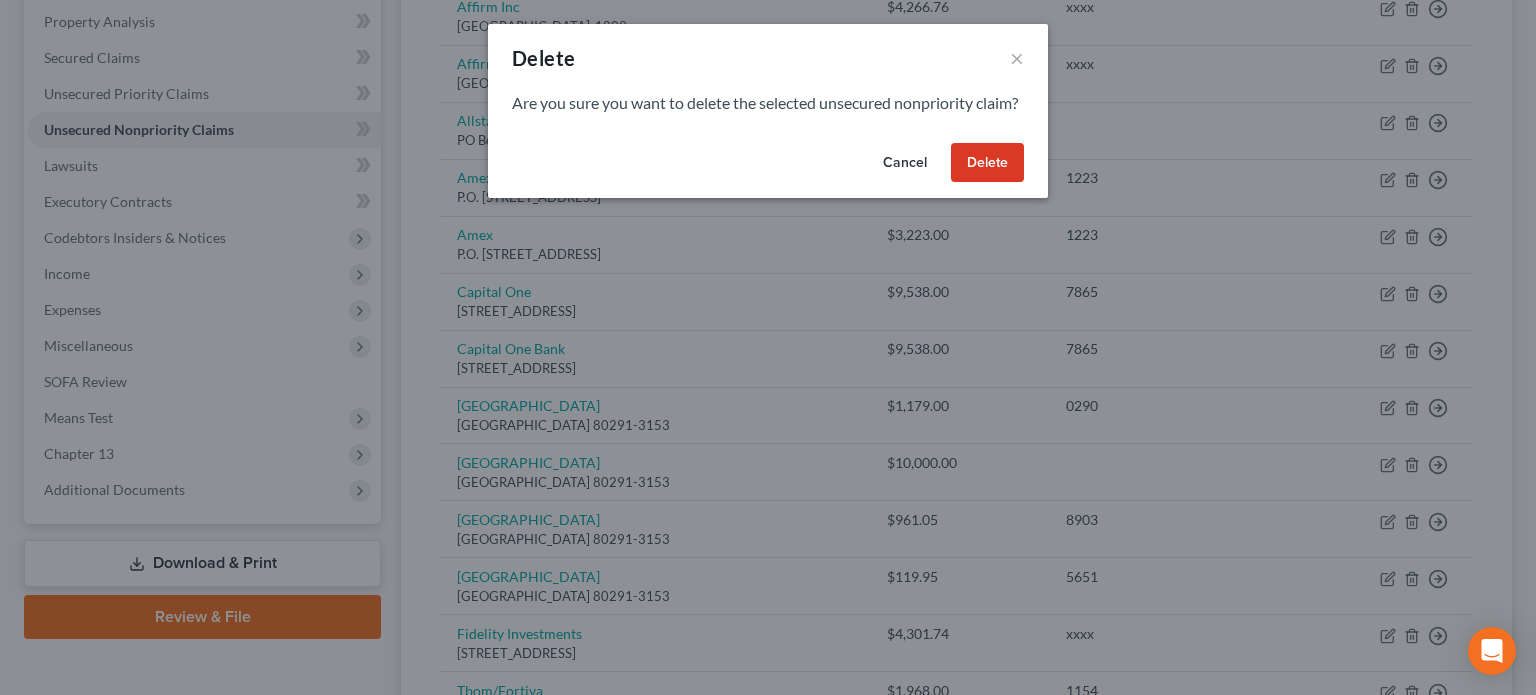 click on "Delete" at bounding box center (987, 163) 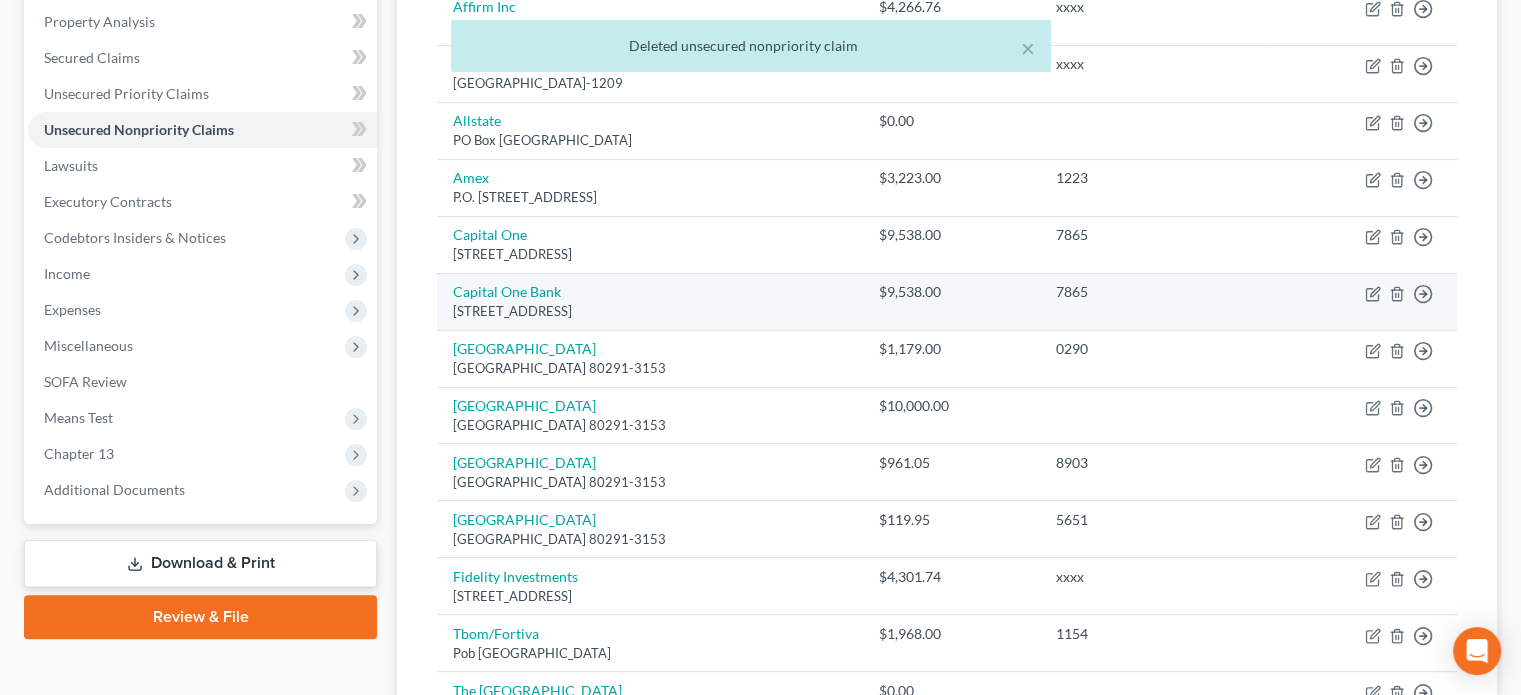 click on "Move to D Move to E Move to G Move to Notice Only" at bounding box center (1363, 301) 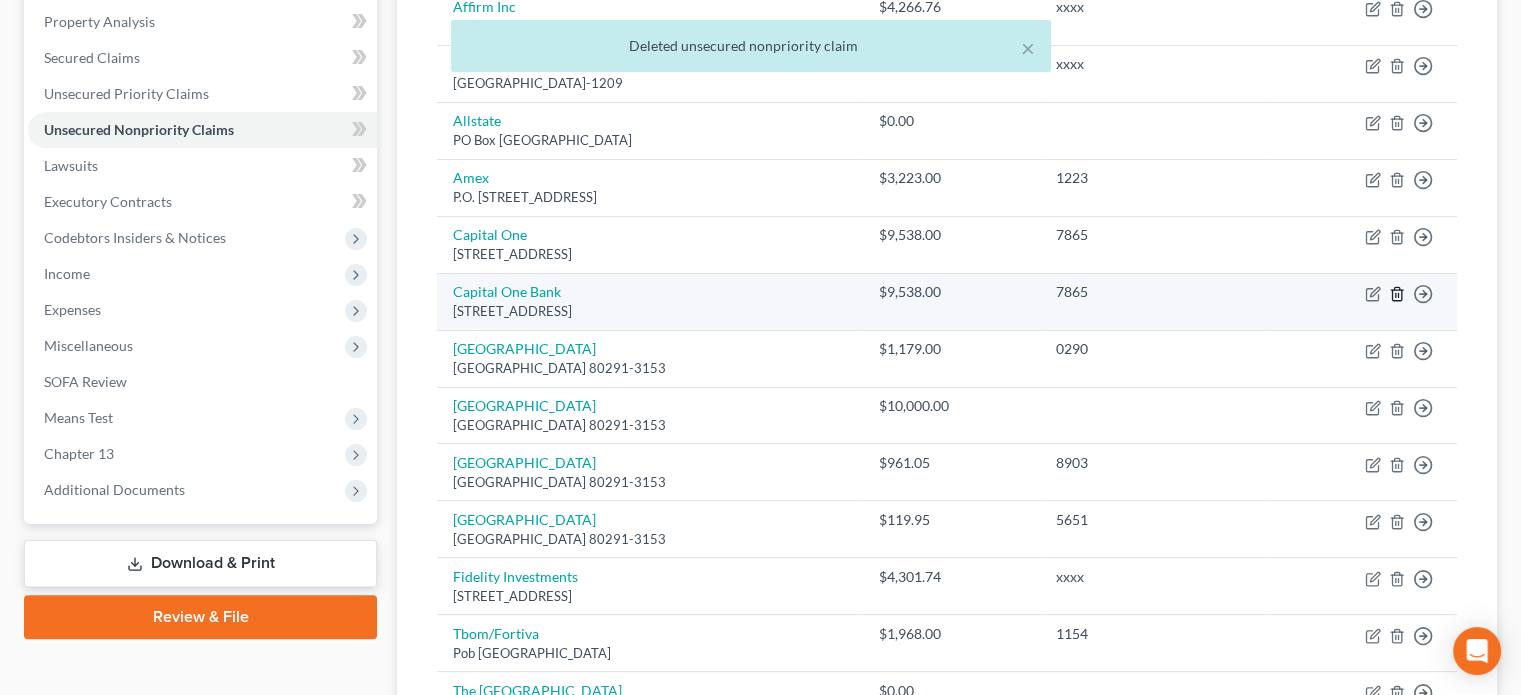 click 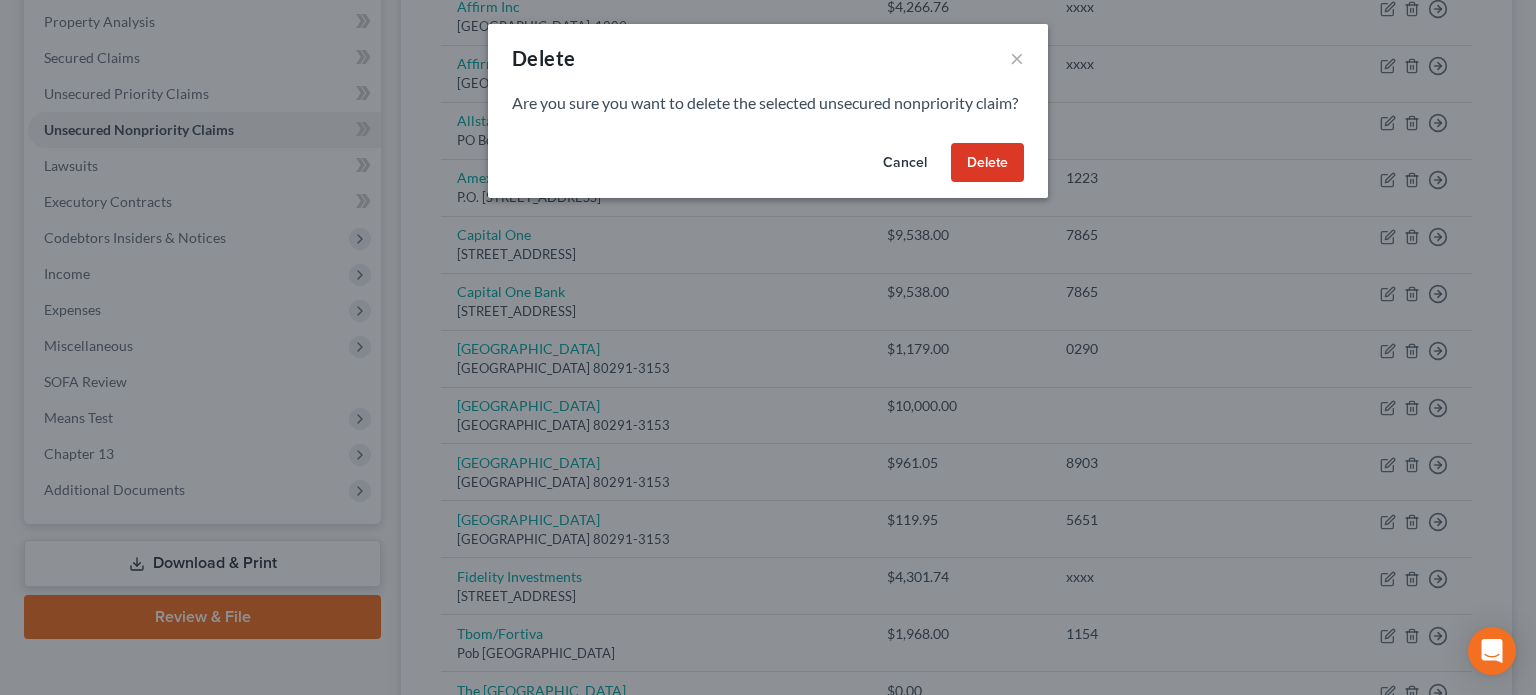 click on "Delete" at bounding box center [987, 163] 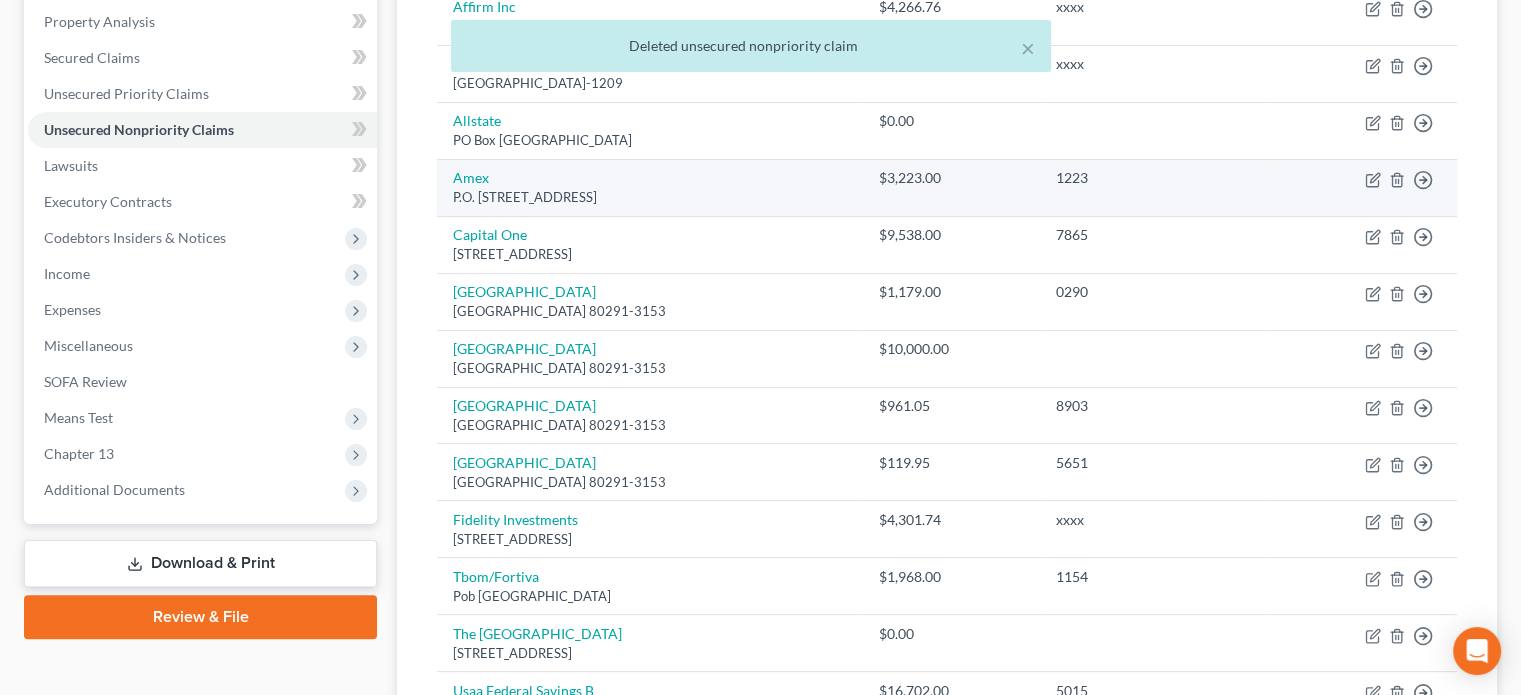 scroll, scrollTop: 484, scrollLeft: 0, axis: vertical 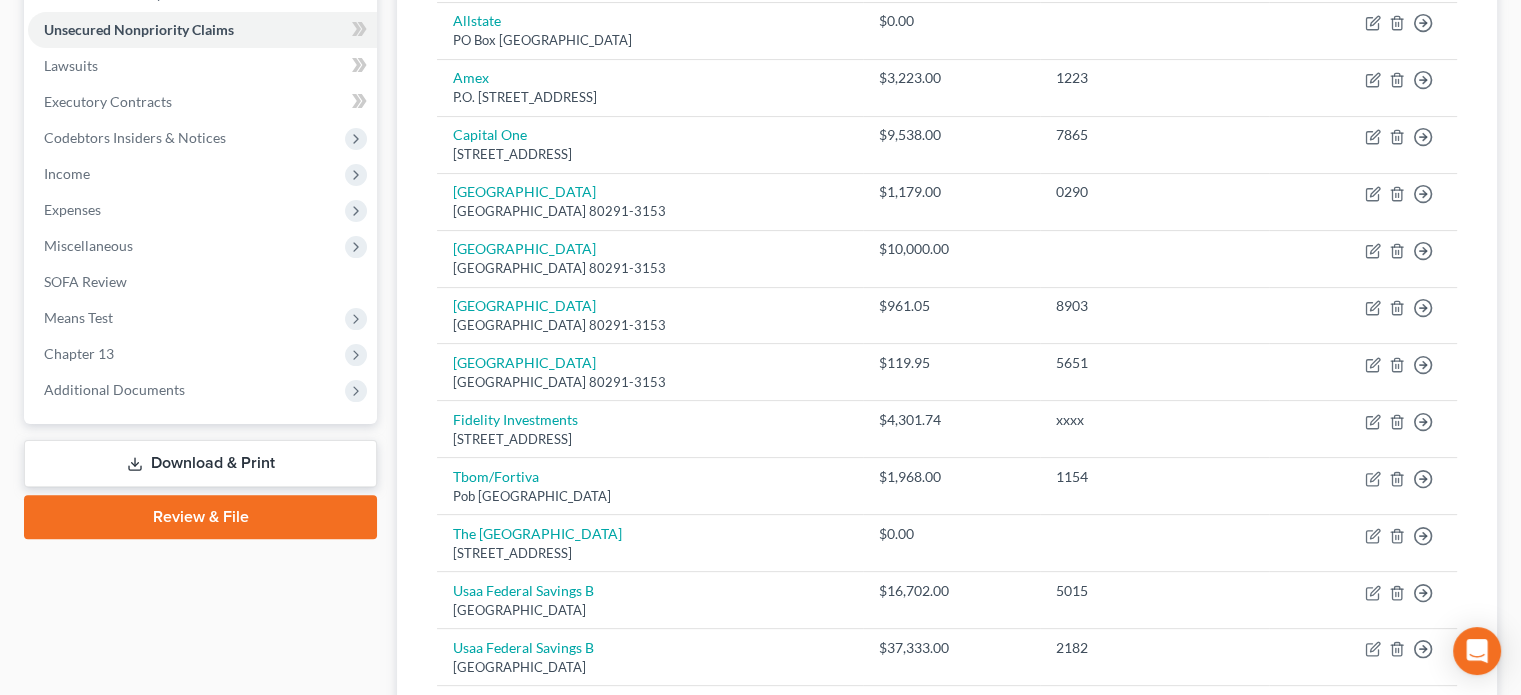click on "Review & File" at bounding box center (200, 517) 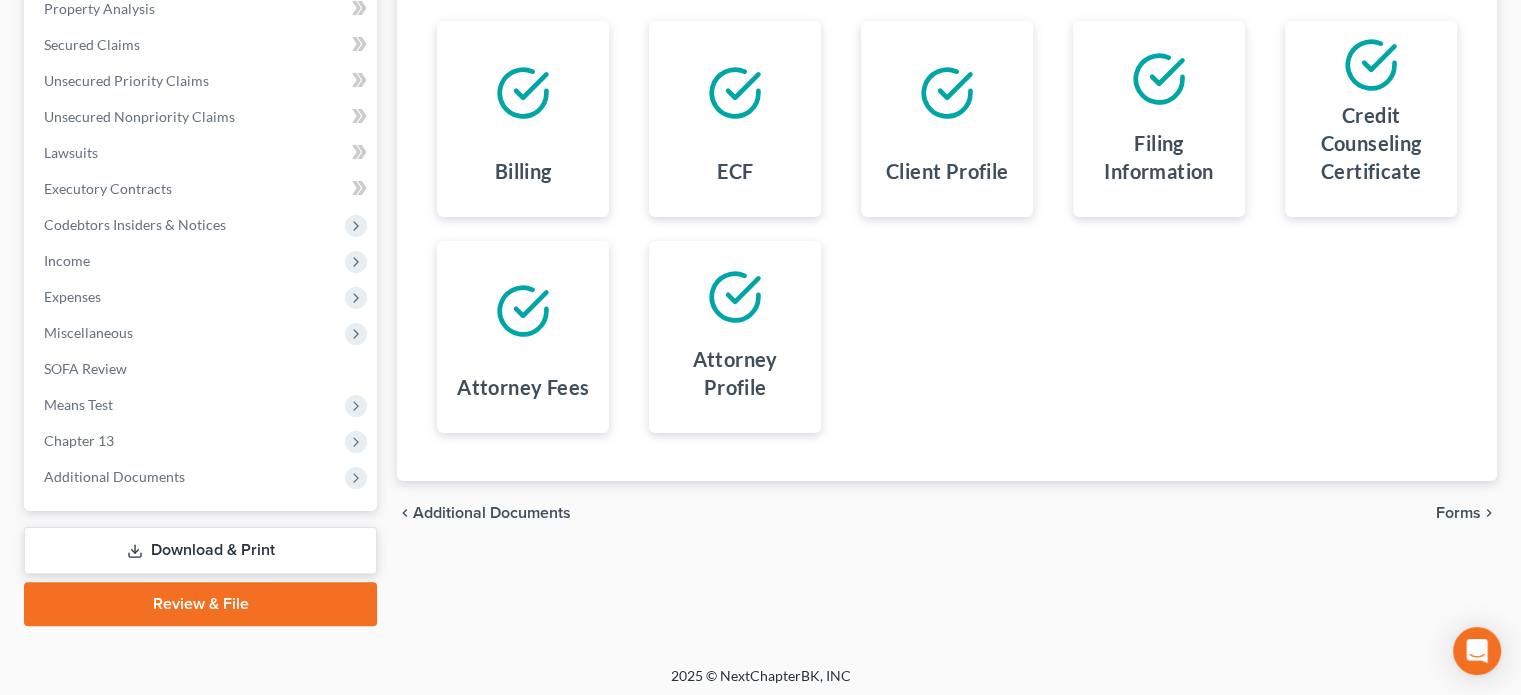 scroll, scrollTop: 402, scrollLeft: 0, axis: vertical 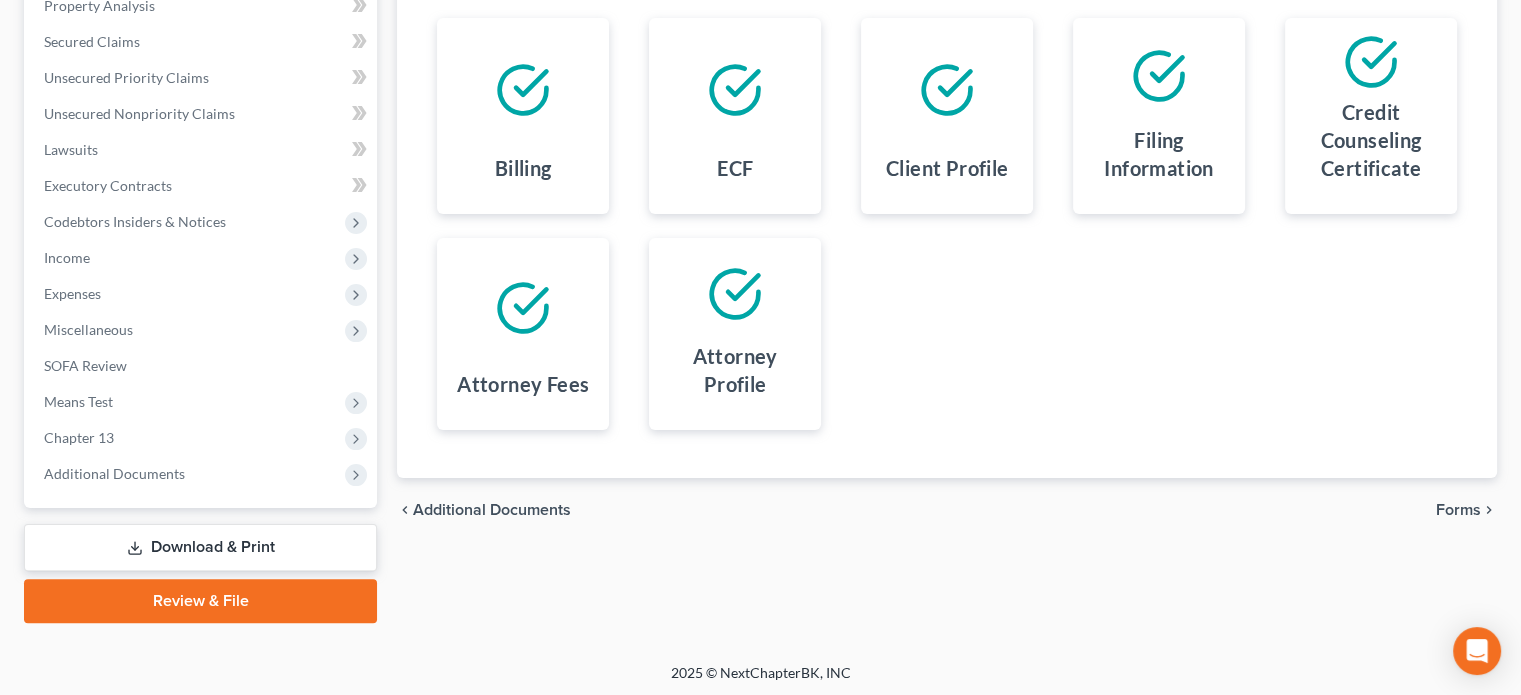 click on "Forms" at bounding box center (1458, 510) 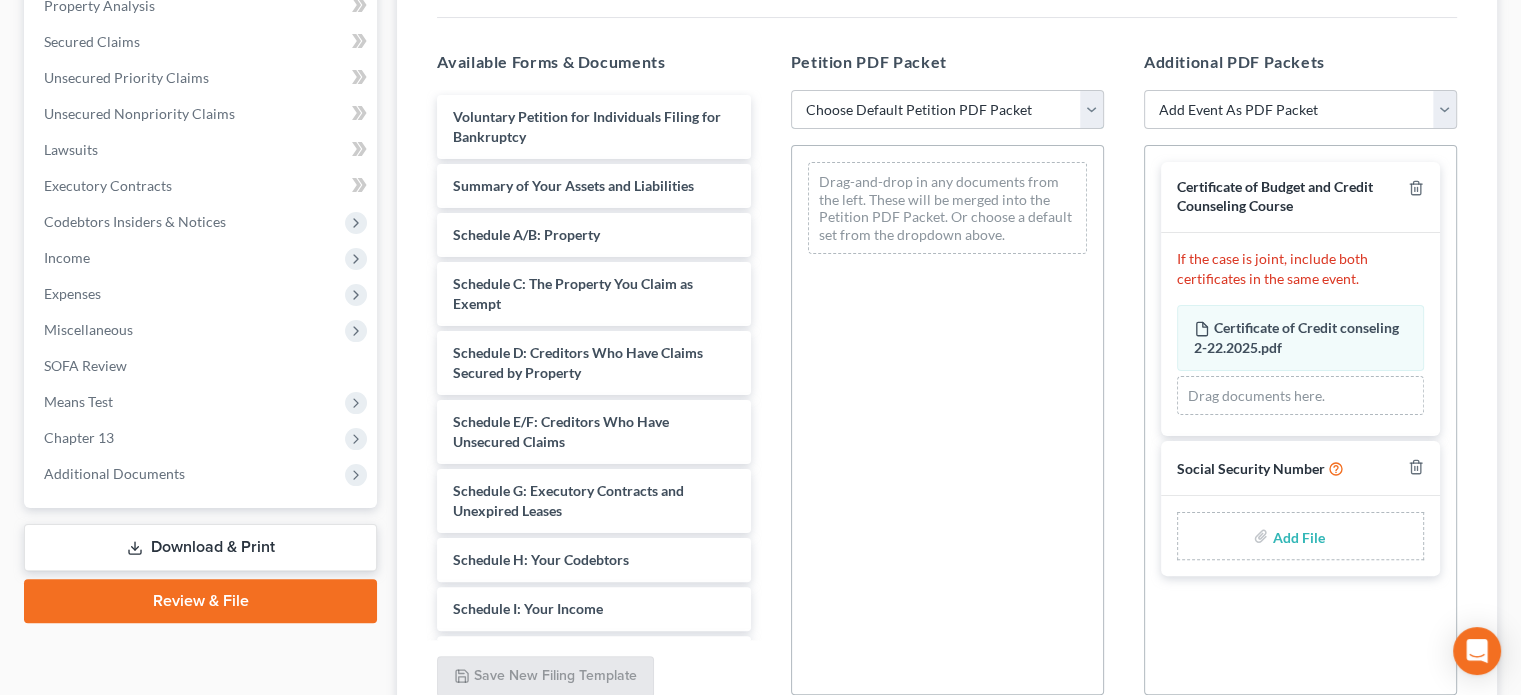 click on "Choose Default Petition PDF Packet Emergency Filing (Voluntary Petition and Creditor List Only) Chapter 13 Template CH13 above median income CH13 below median income" at bounding box center (947, 110) 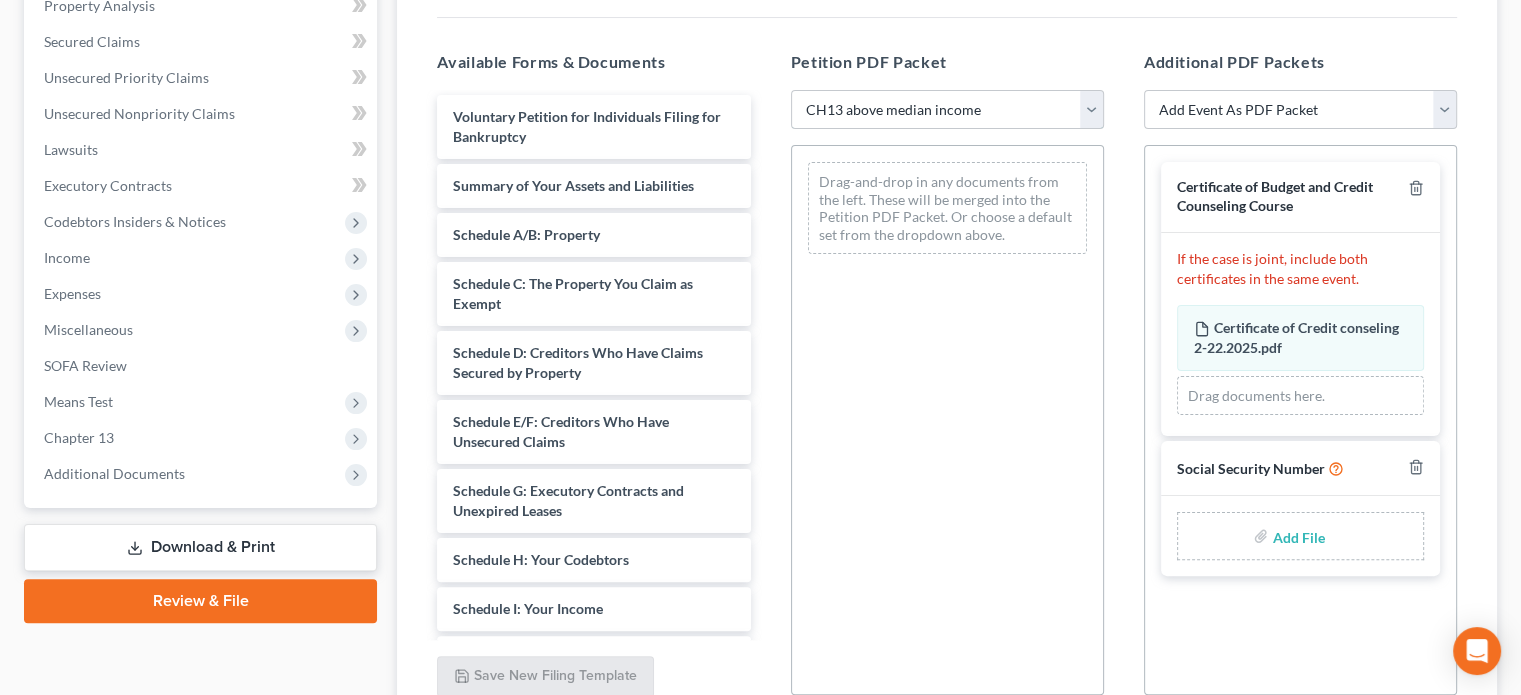 click on "Choose Default Petition PDF Packet Emergency Filing (Voluntary Petition and Creditor List Only) Chapter 13 Template CH13 above median income CH13 below median income" at bounding box center [947, 110] 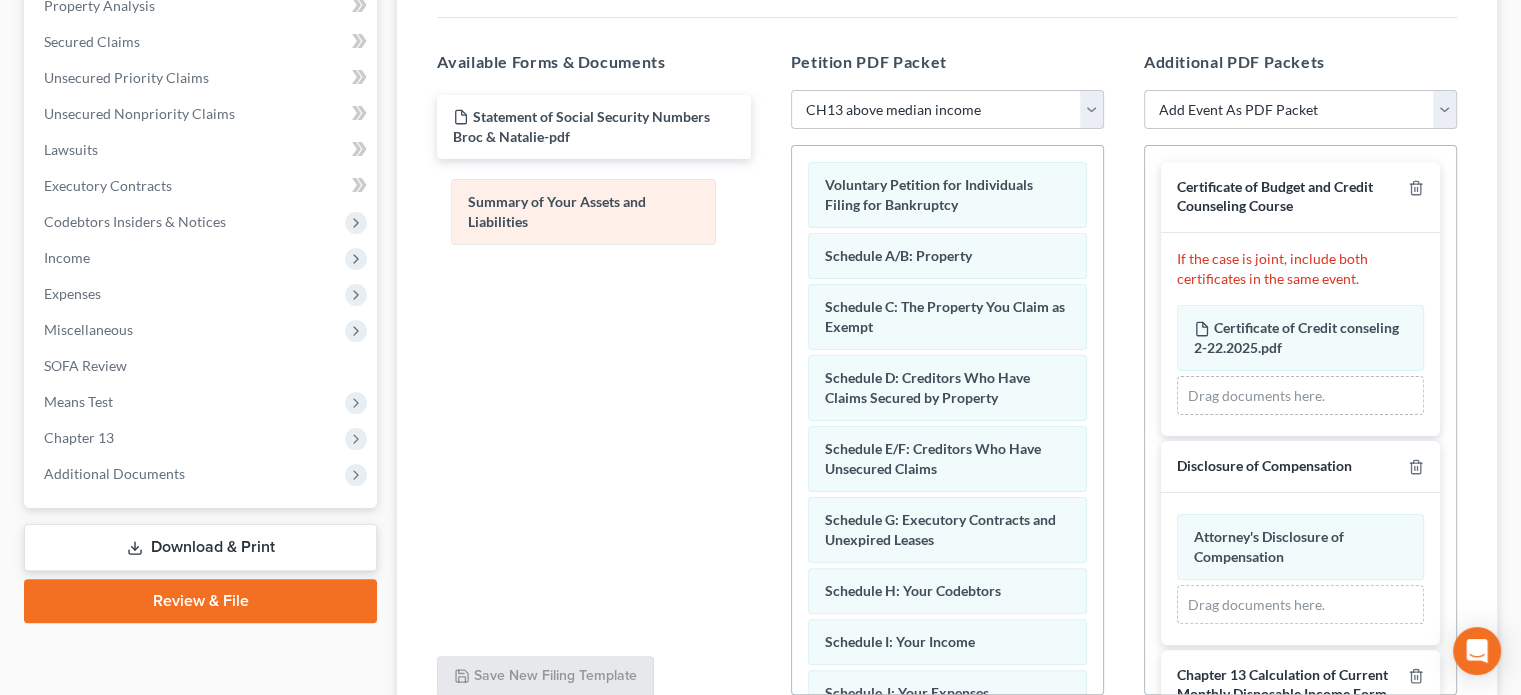 drag, startPoint x: 921, startPoint y: 255, endPoint x: 564, endPoint y: 202, distance: 360.91272 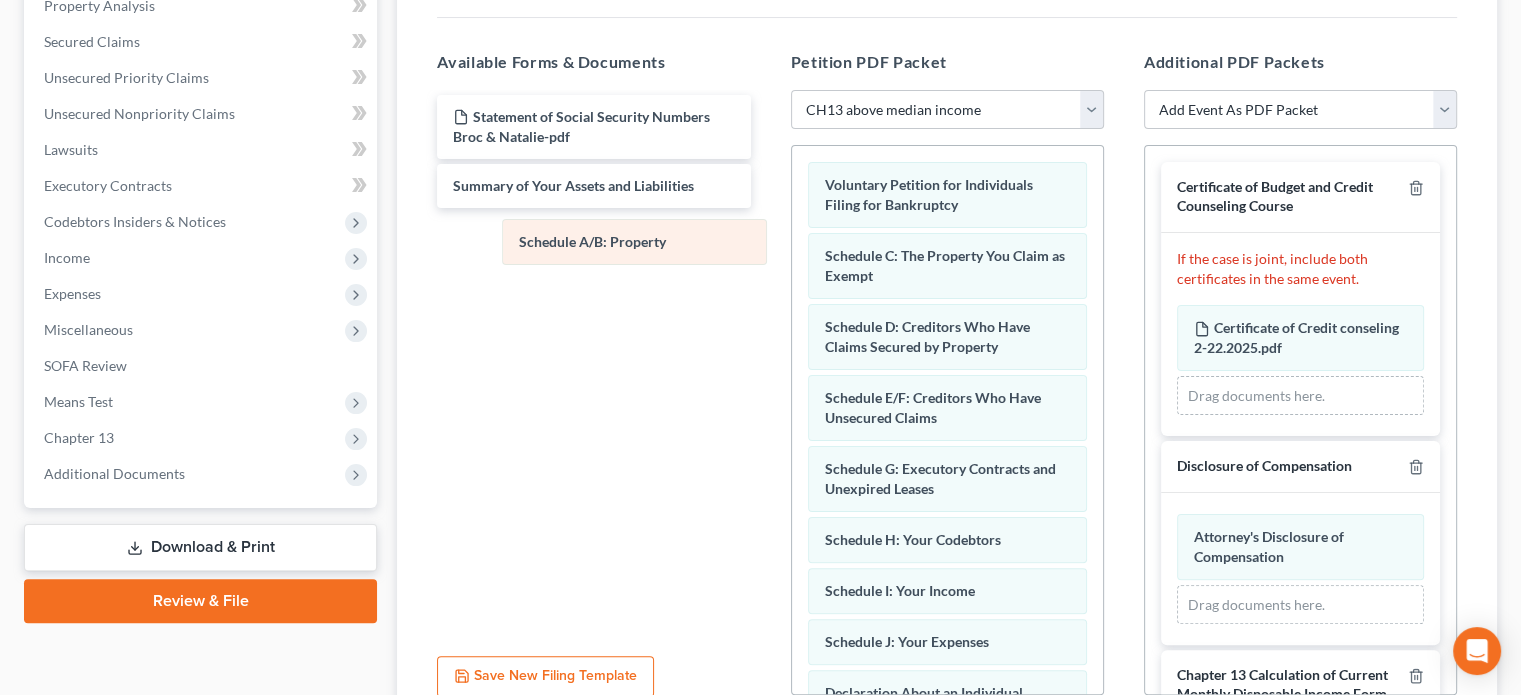 drag, startPoint x: 856, startPoint y: 263, endPoint x: 557, endPoint y: 247, distance: 299.4278 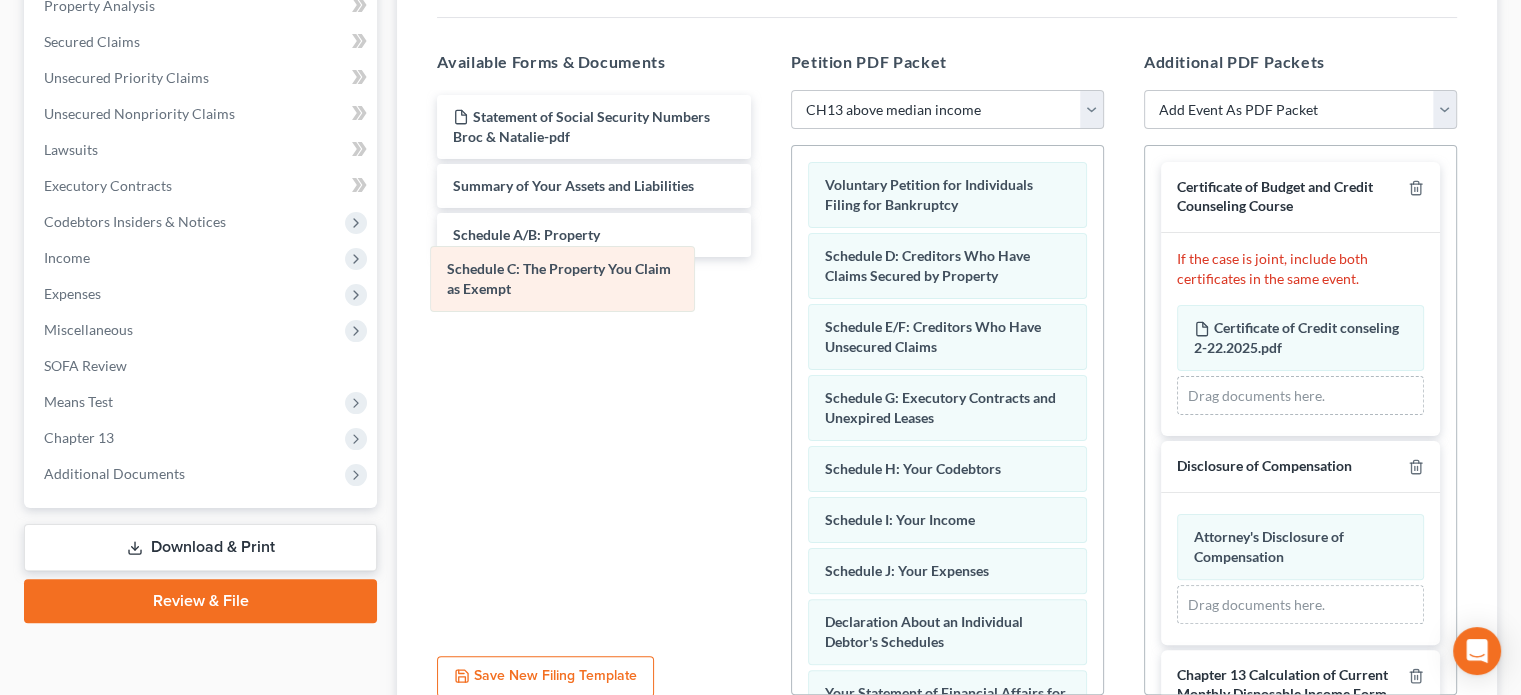 drag, startPoint x: 900, startPoint y: 269, endPoint x: 528, endPoint y: 276, distance: 372.06586 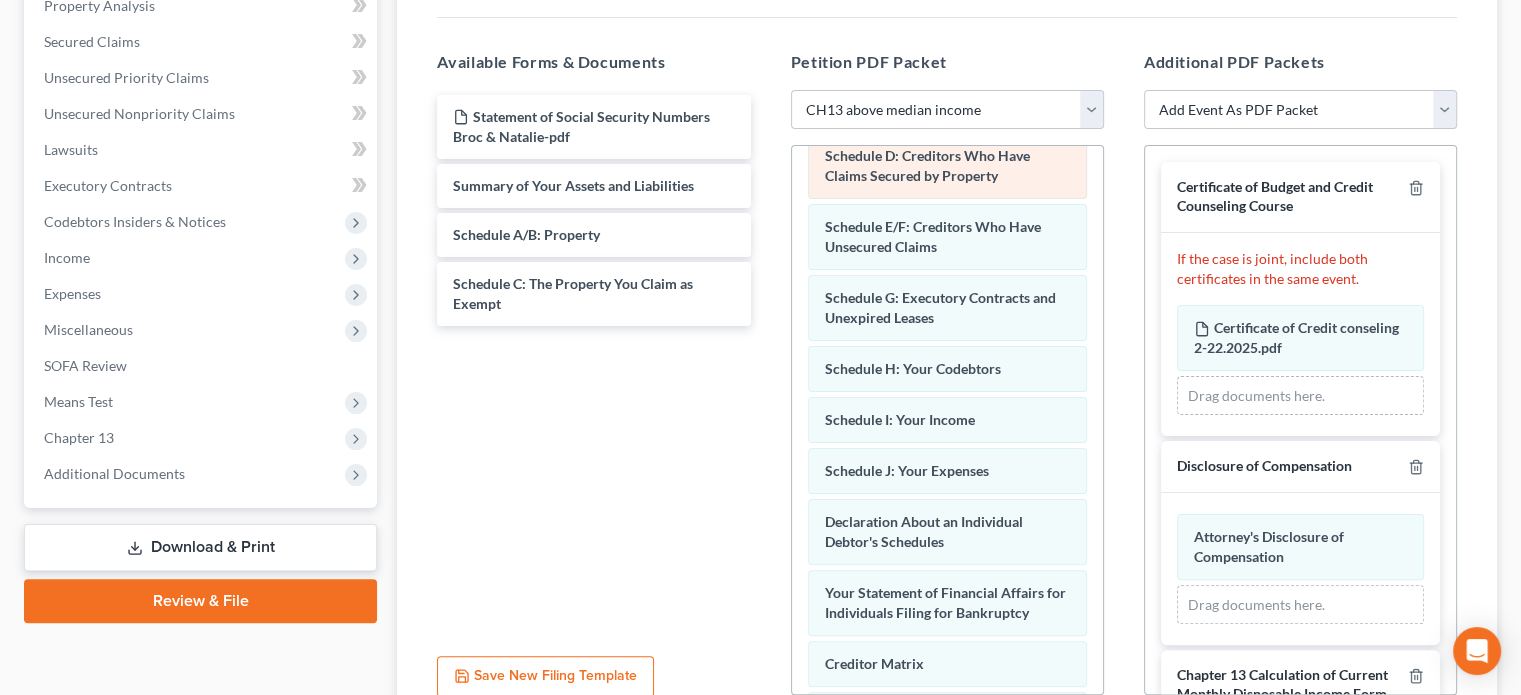 scroll, scrollTop: 200, scrollLeft: 0, axis: vertical 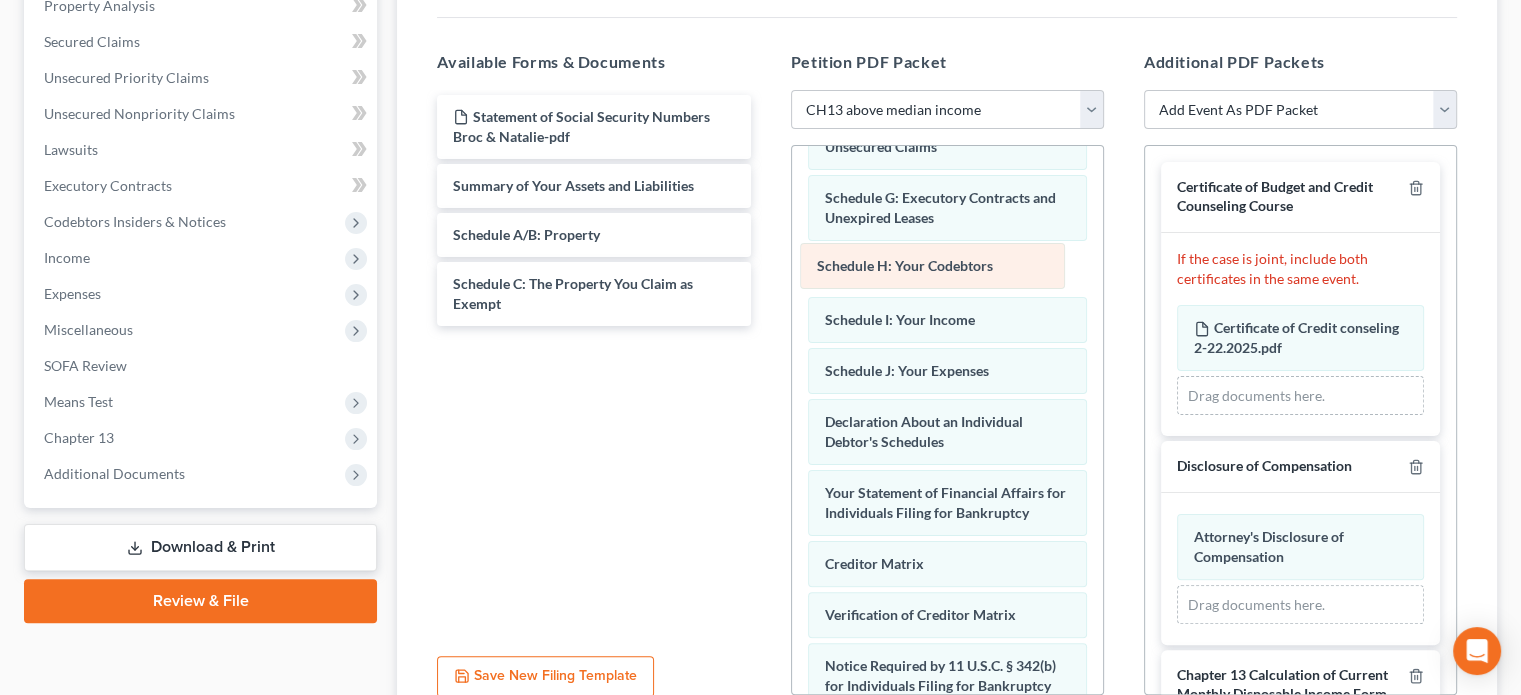 click on "Schedule H: Your Codebtors Voluntary Petition for Individuals Filing for Bankruptcy Schedule D: Creditors Who Have Claims Secured by Property Schedule E/F: Creditors Who Have Unsecured Claims Schedule G: Executory Contracts and Unexpired Leases Schedule H: Your Codebtors Schedule H: Your Codebtors Schedule I: Your Income Schedule J: Your Expenses Declaration About an Individual Debtor's Schedules Your Statement of Financial Affairs for Individuals Filing for Bankruptcy Creditor Matrix Verification of Creditor Matrix Notice Required by 11 U.S.C. § 342(b) for Individuals Filing for Bankruptcy Drag-and-drop in any documents from the left. These will be merged into the Petition PDF Packet. Or choose a default set from the dropdown above." at bounding box center [947, 384] 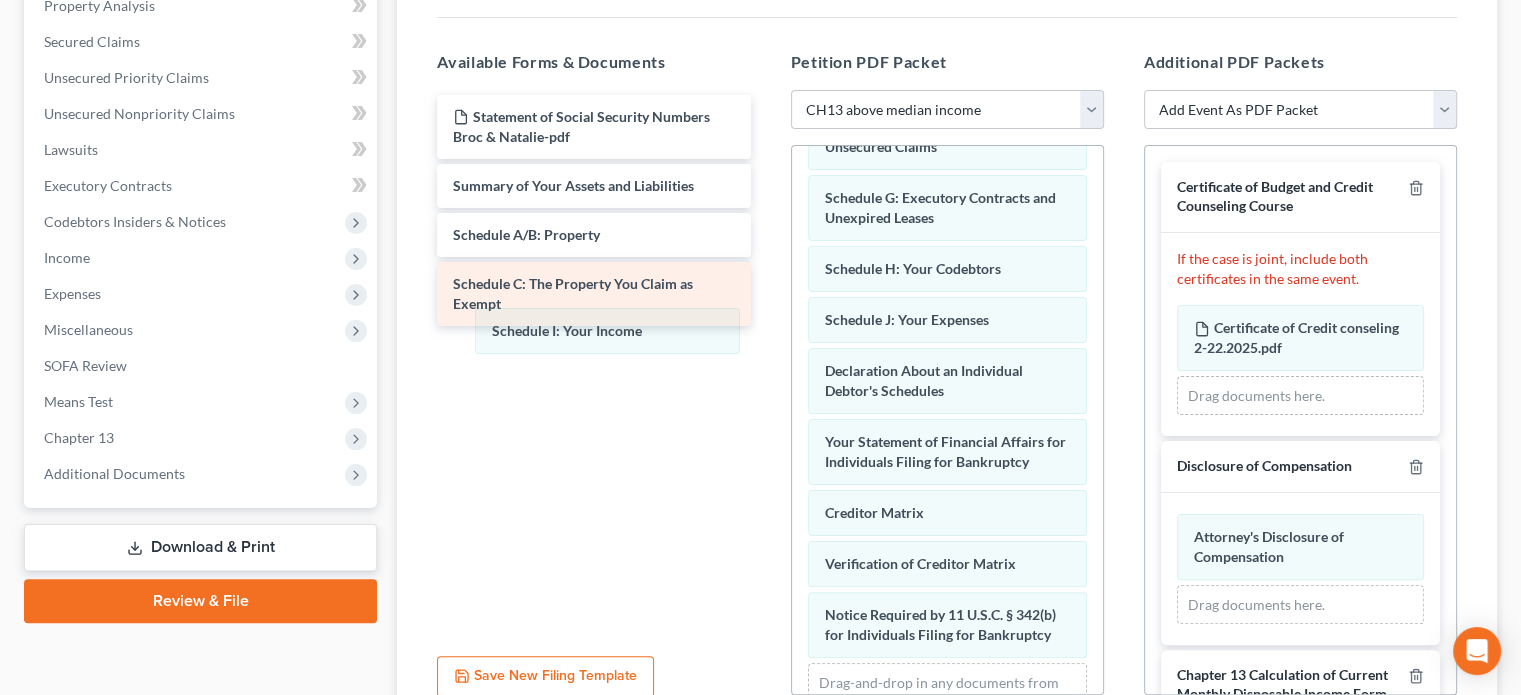 drag, startPoint x: 905, startPoint y: 314, endPoint x: 579, endPoint y: 319, distance: 326.03833 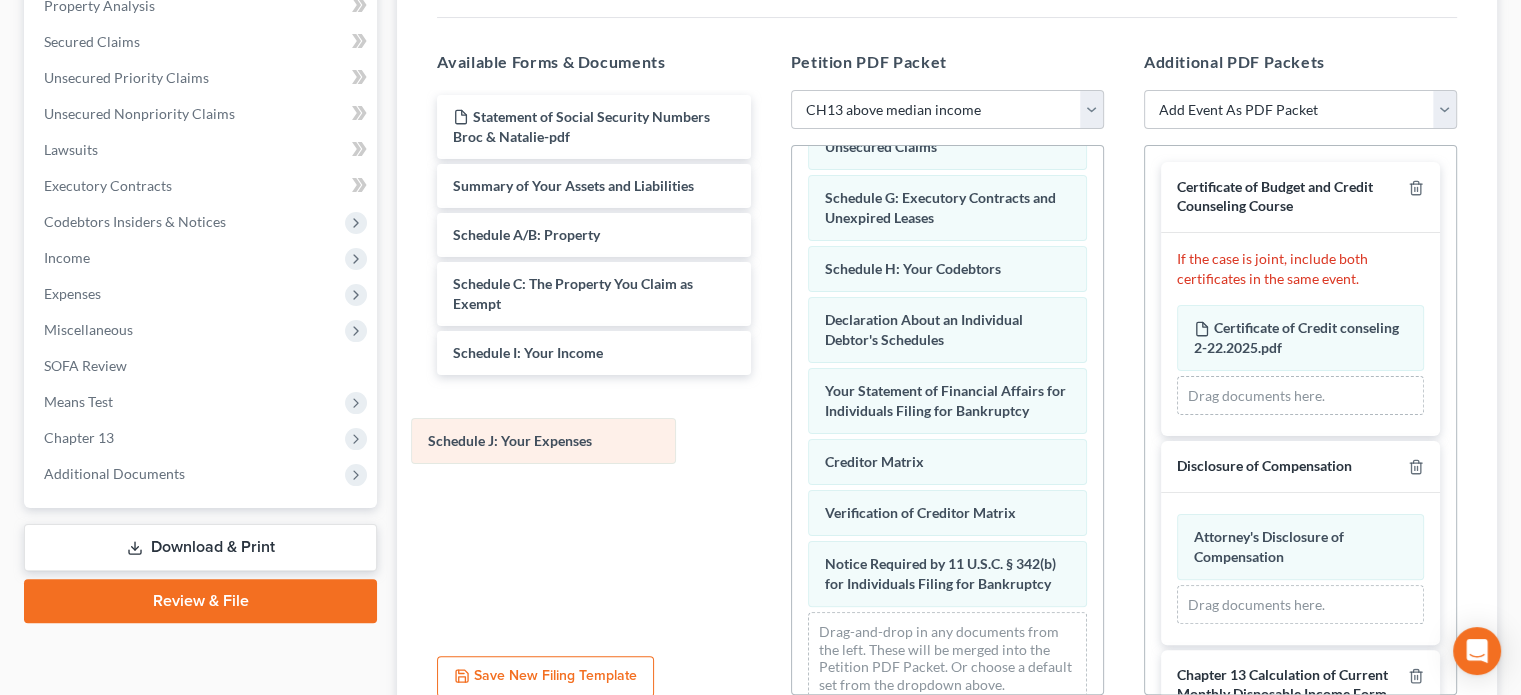 drag, startPoint x: 854, startPoint y: 322, endPoint x: 459, endPoint y: 442, distance: 412.82562 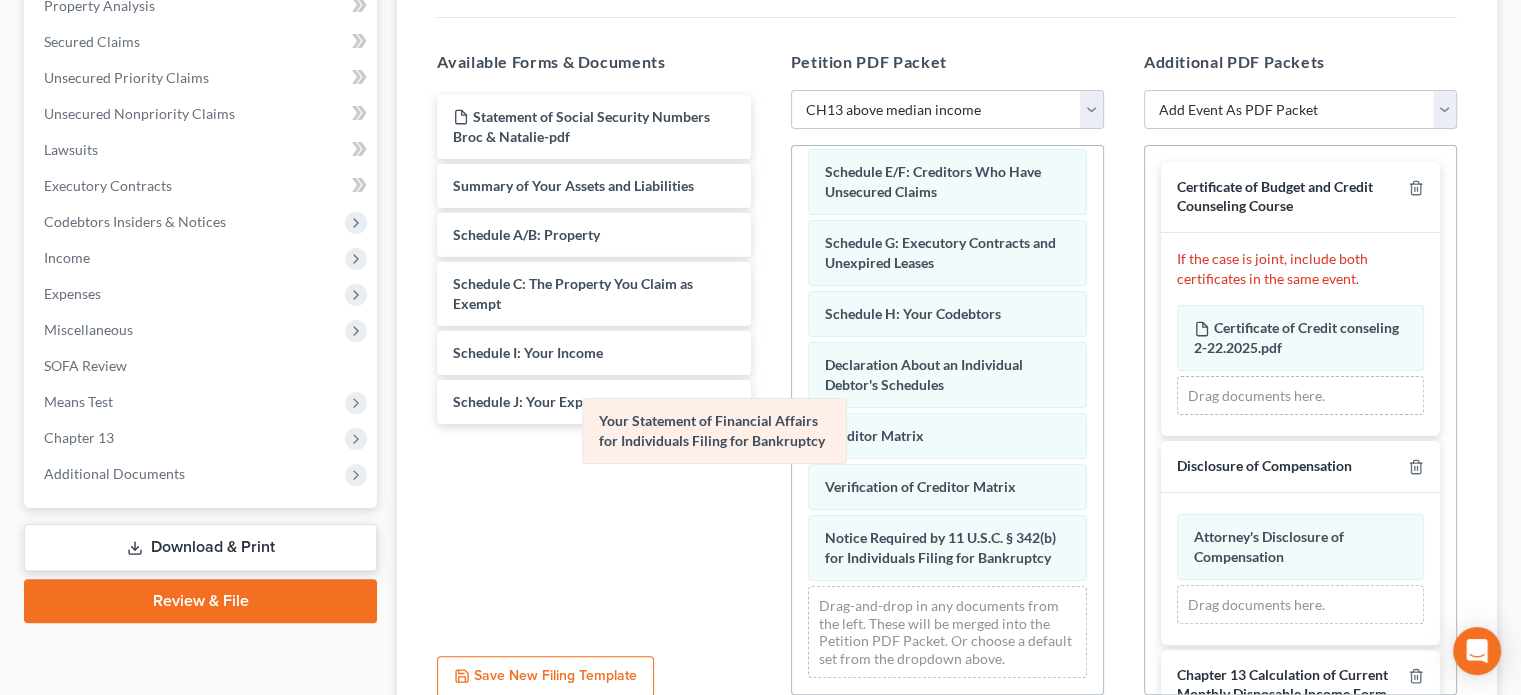 scroll, scrollTop: 150, scrollLeft: 0, axis: vertical 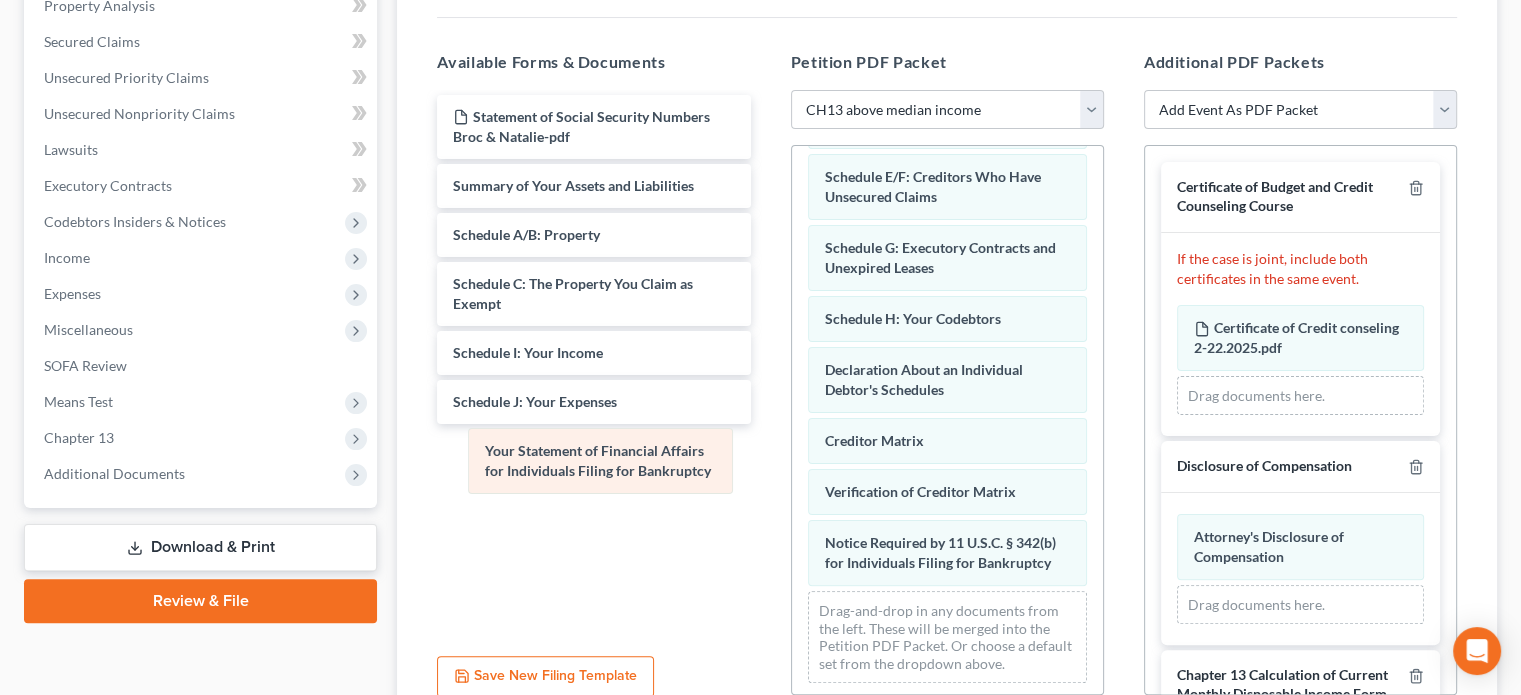 drag, startPoint x: 889, startPoint y: 405, endPoint x: 553, endPoint y: 454, distance: 339.5541 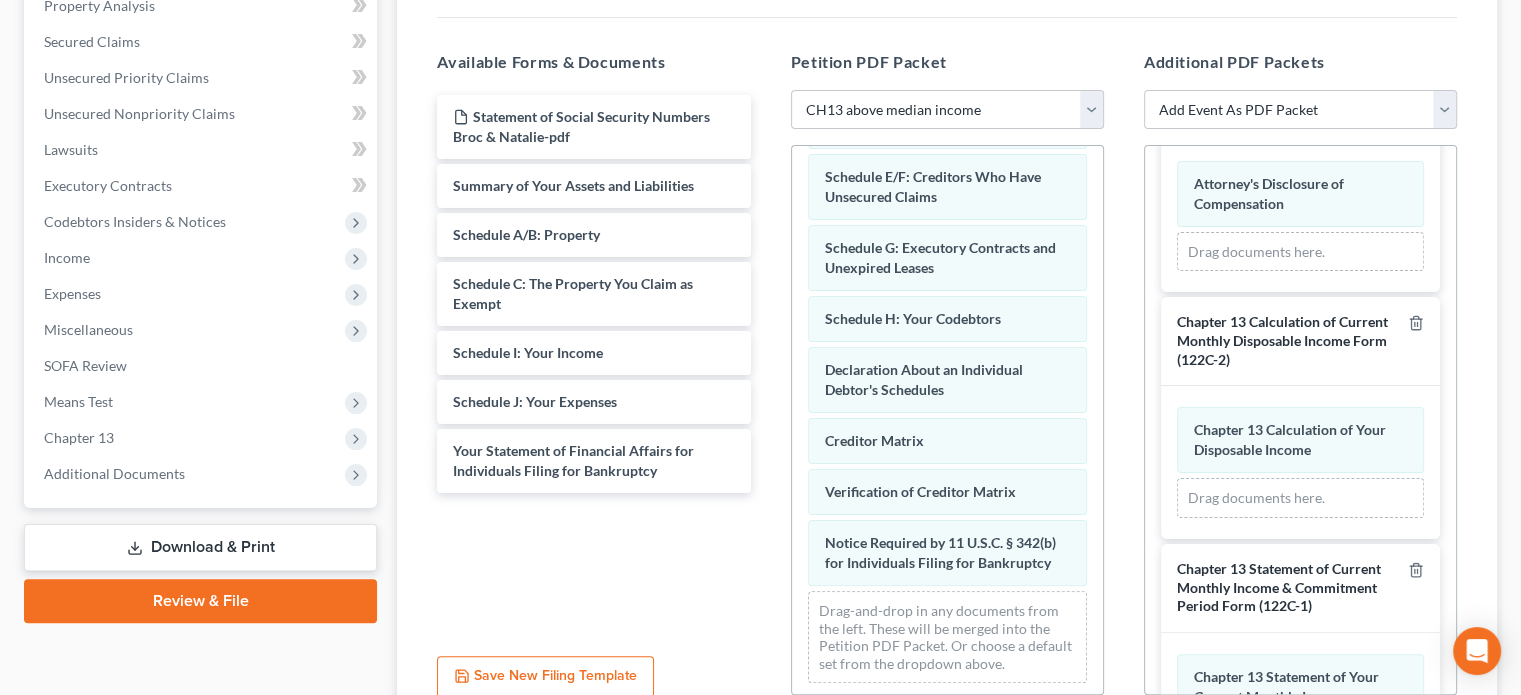 scroll, scrollTop: 400, scrollLeft: 0, axis: vertical 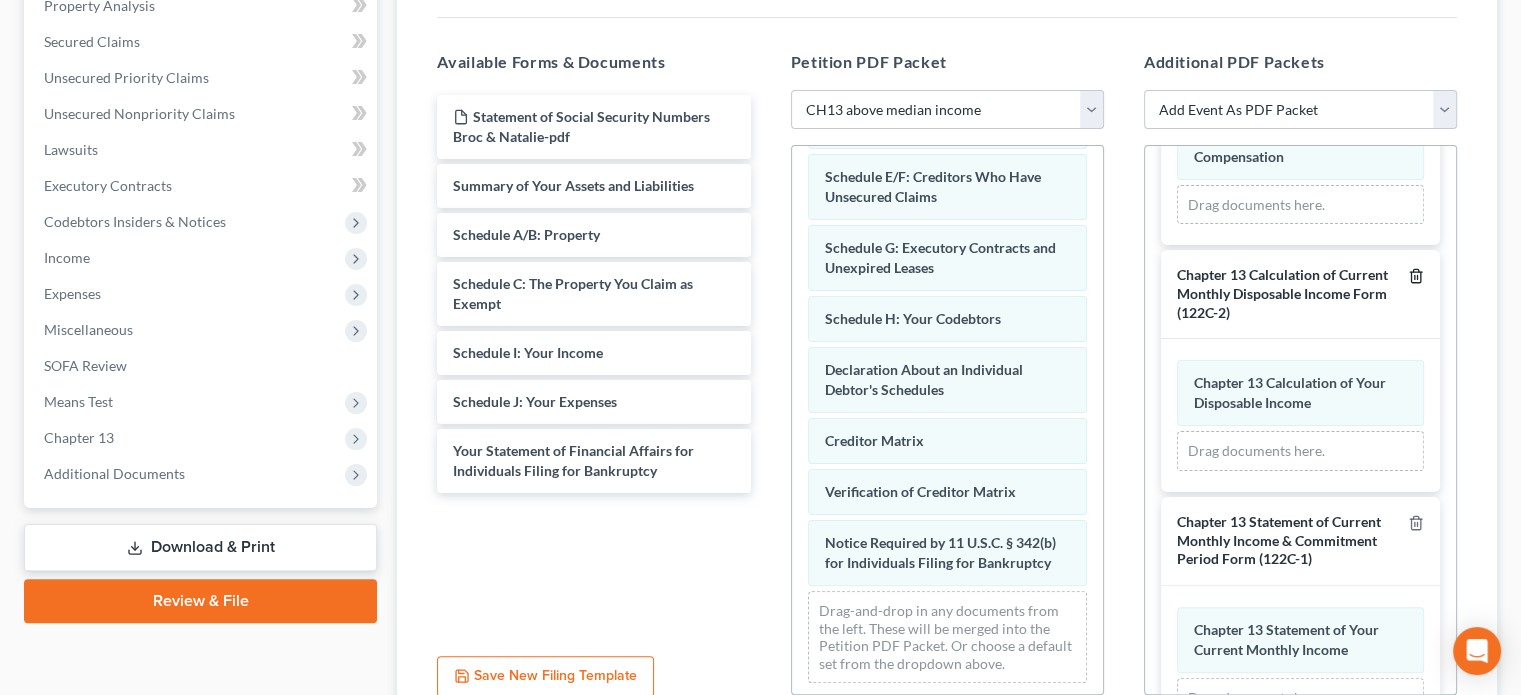 click 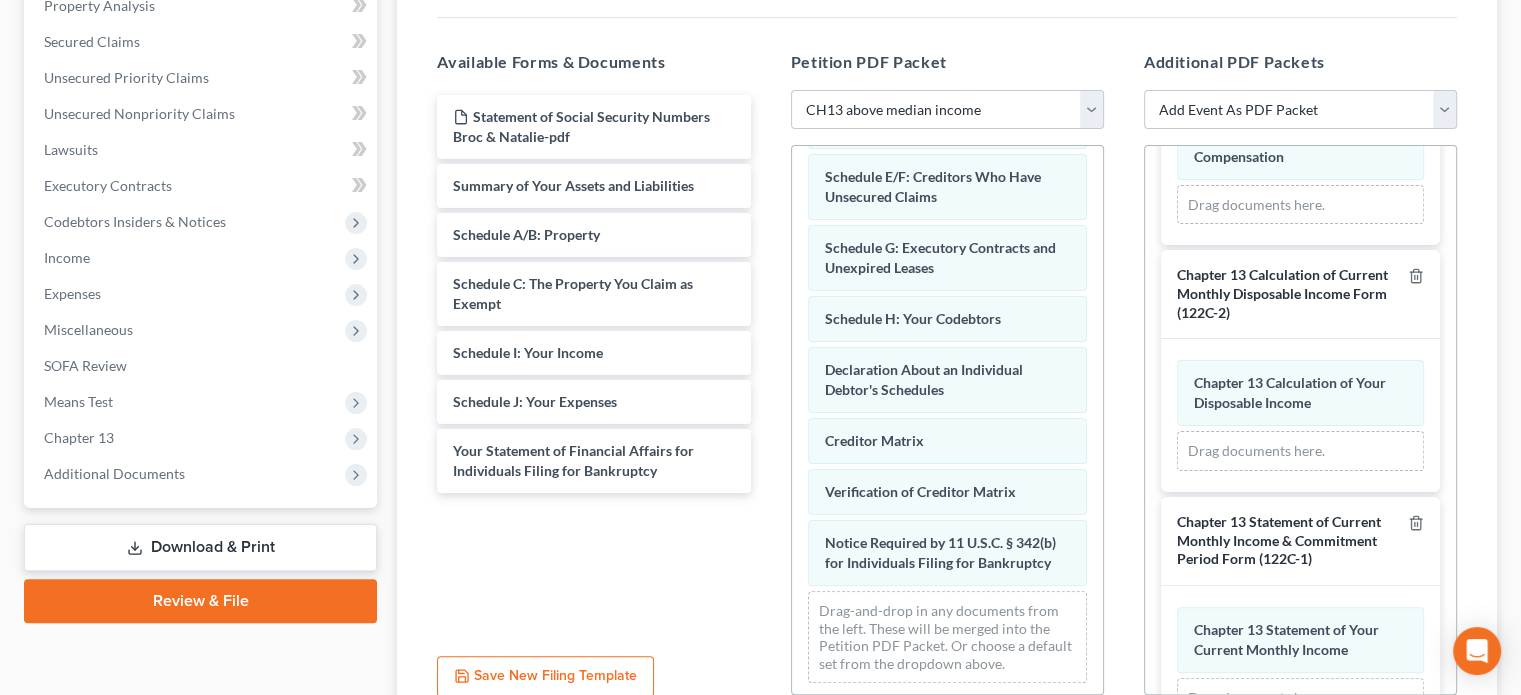 scroll, scrollTop: 348, scrollLeft: 0, axis: vertical 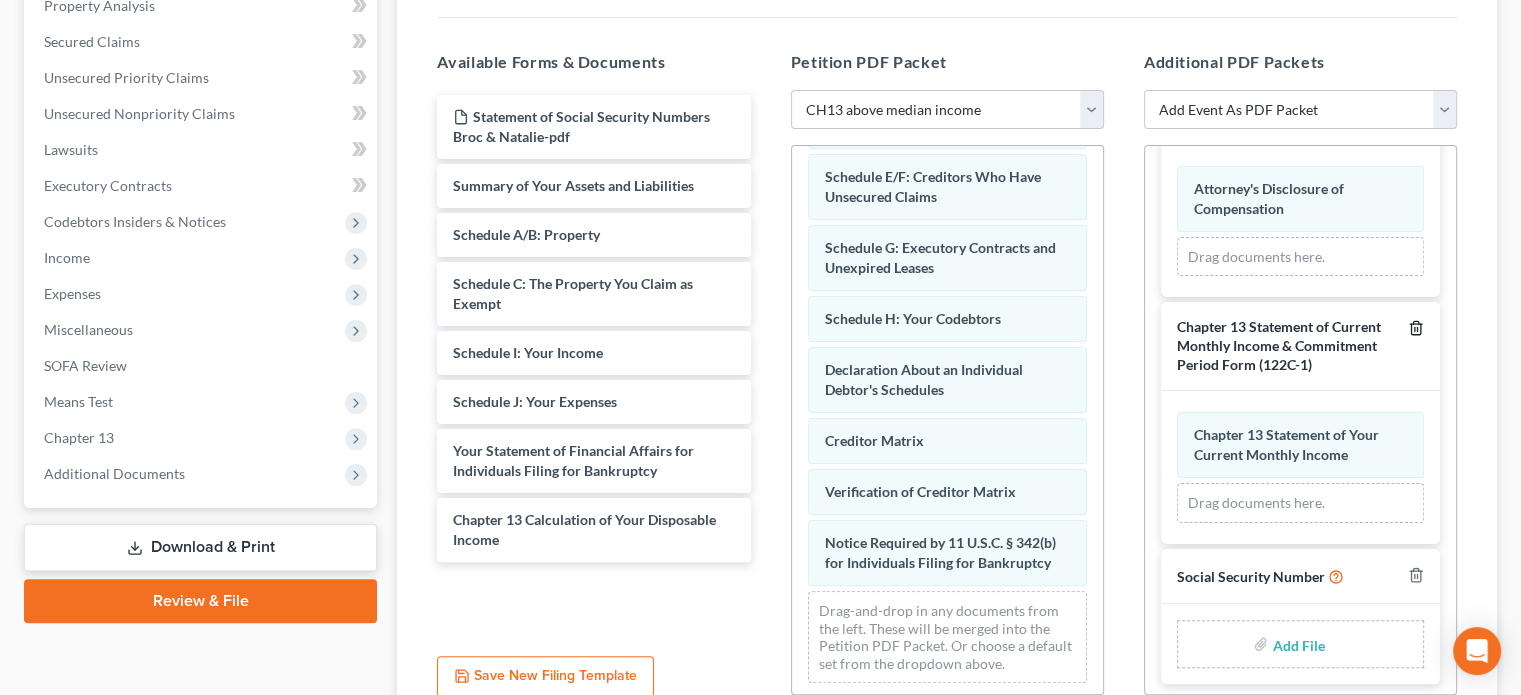 click 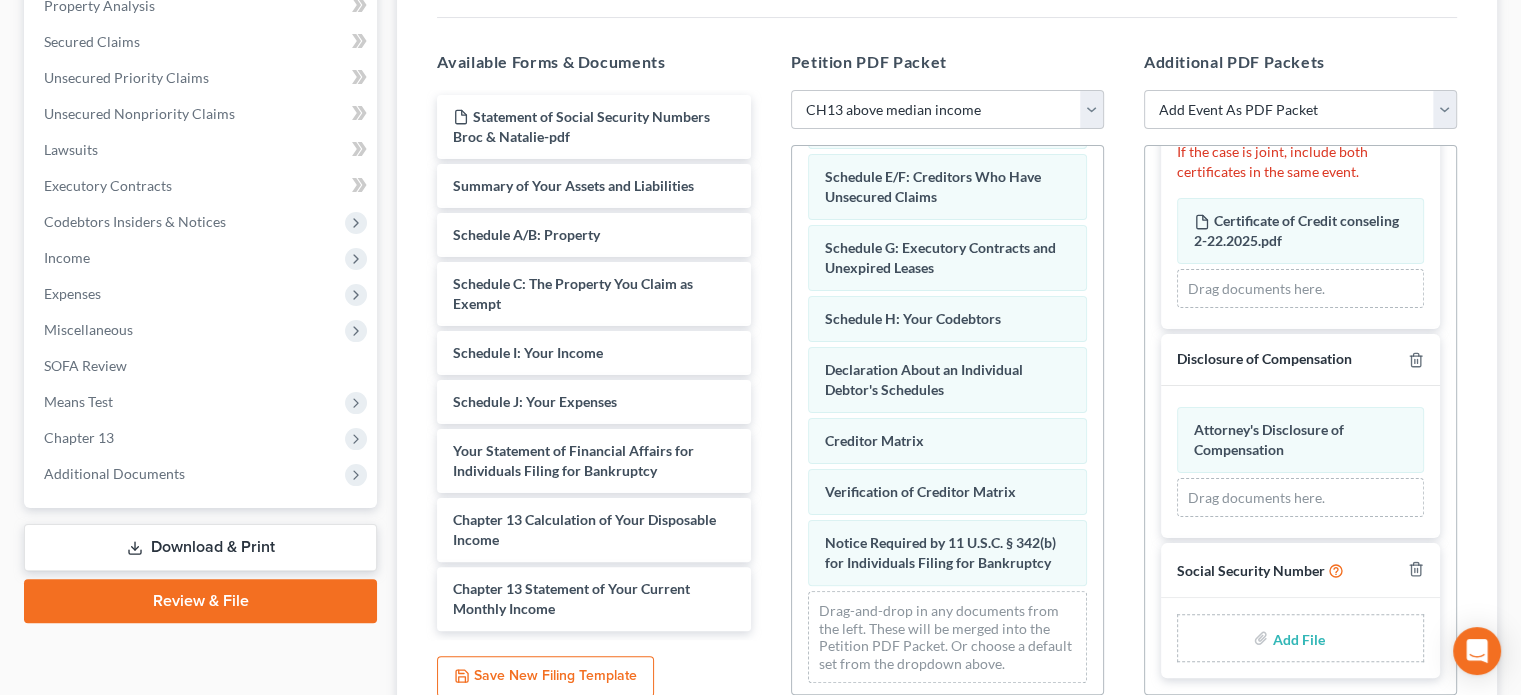 scroll, scrollTop: 103, scrollLeft: 0, axis: vertical 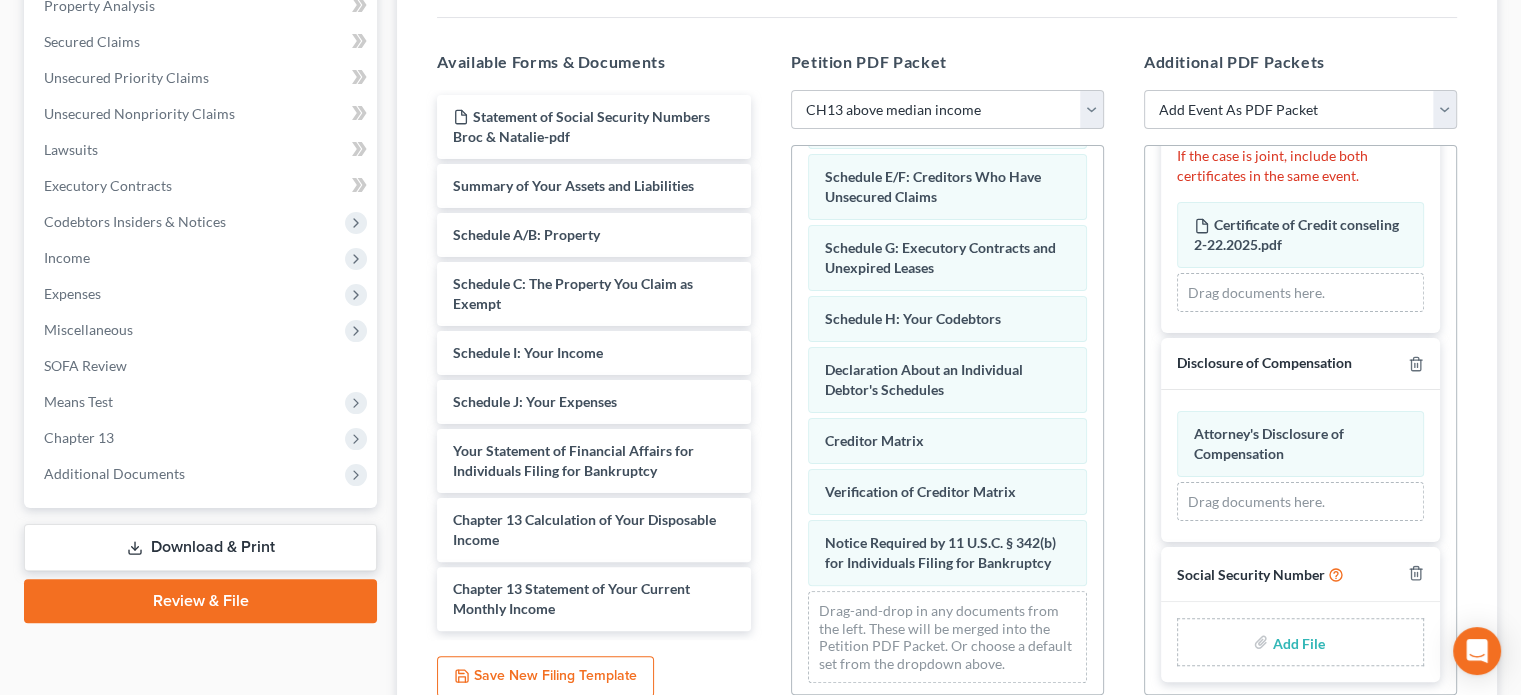 click at bounding box center (1296, 642) 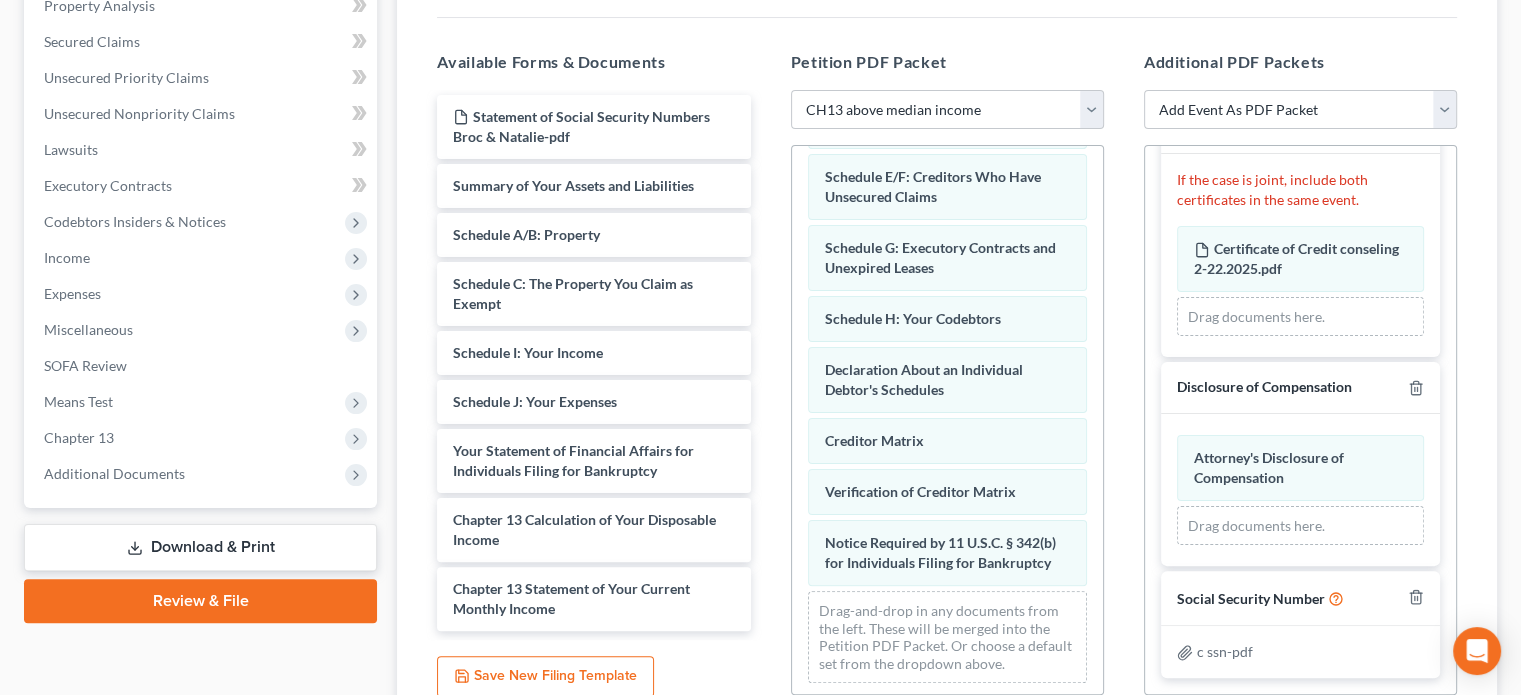 scroll, scrollTop: 75, scrollLeft: 0, axis: vertical 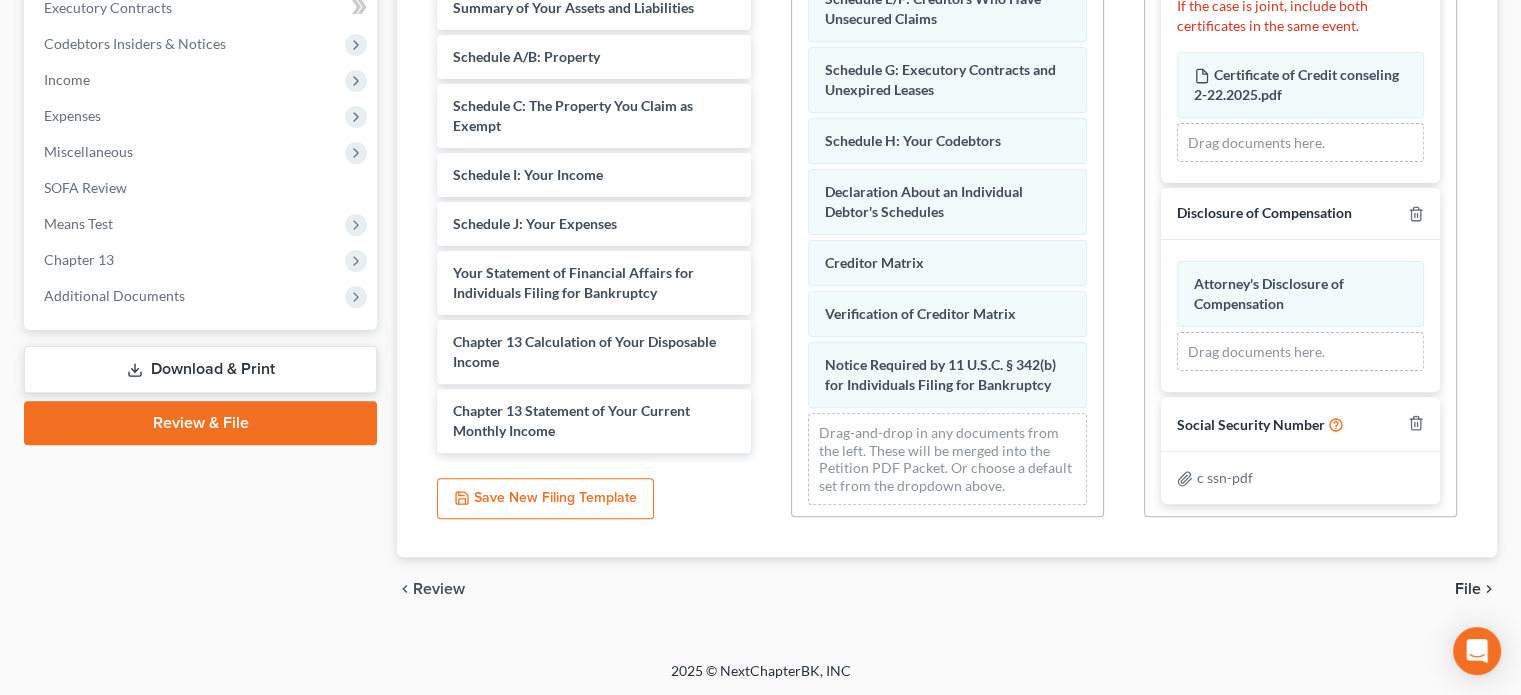 click on "File" at bounding box center (1468, 589) 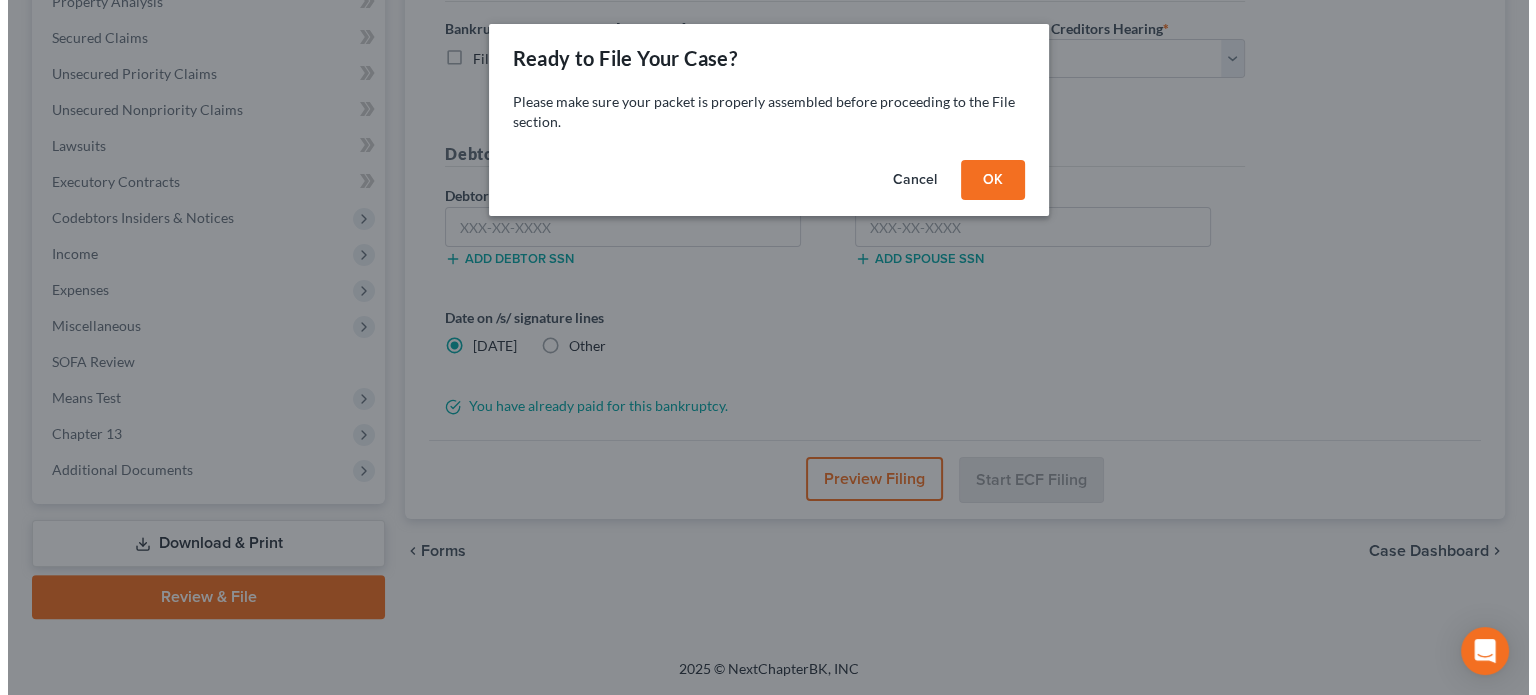 scroll, scrollTop: 402, scrollLeft: 0, axis: vertical 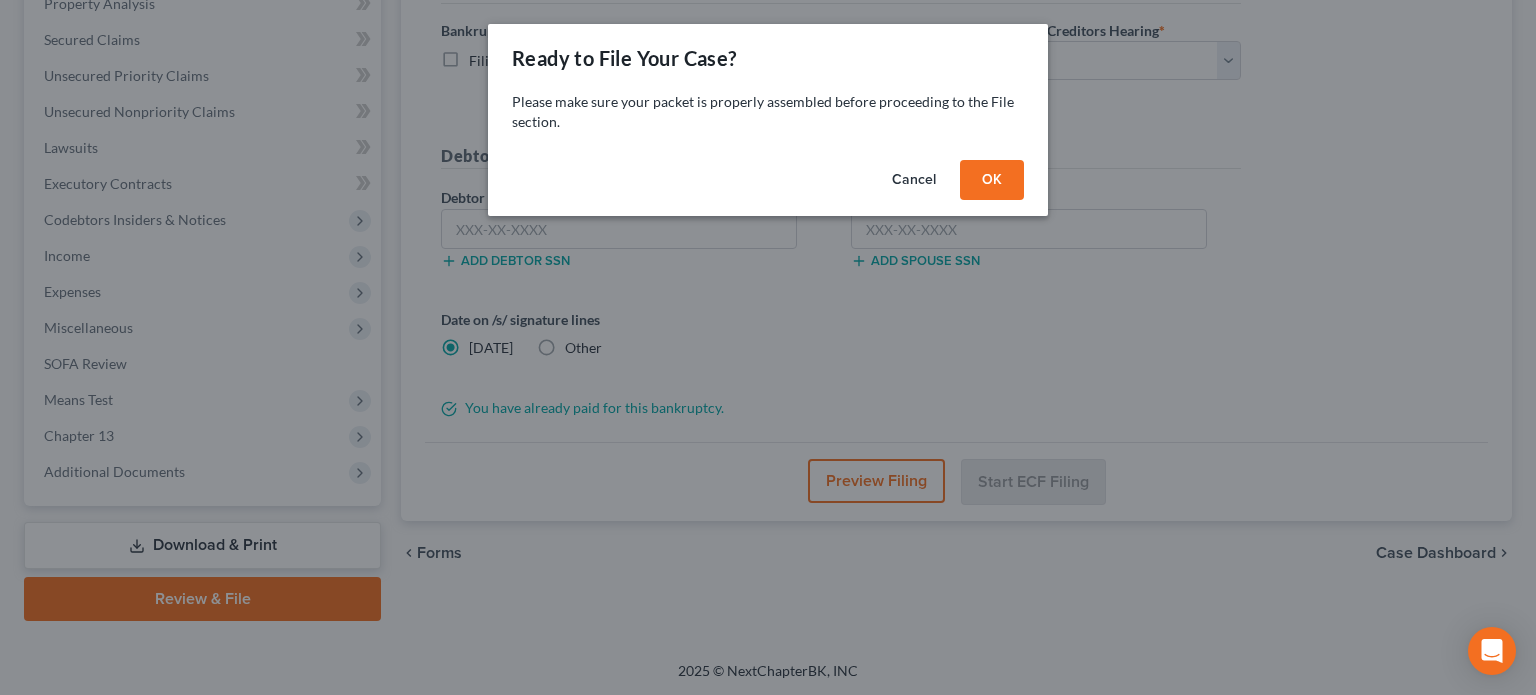 click on "OK" at bounding box center (992, 180) 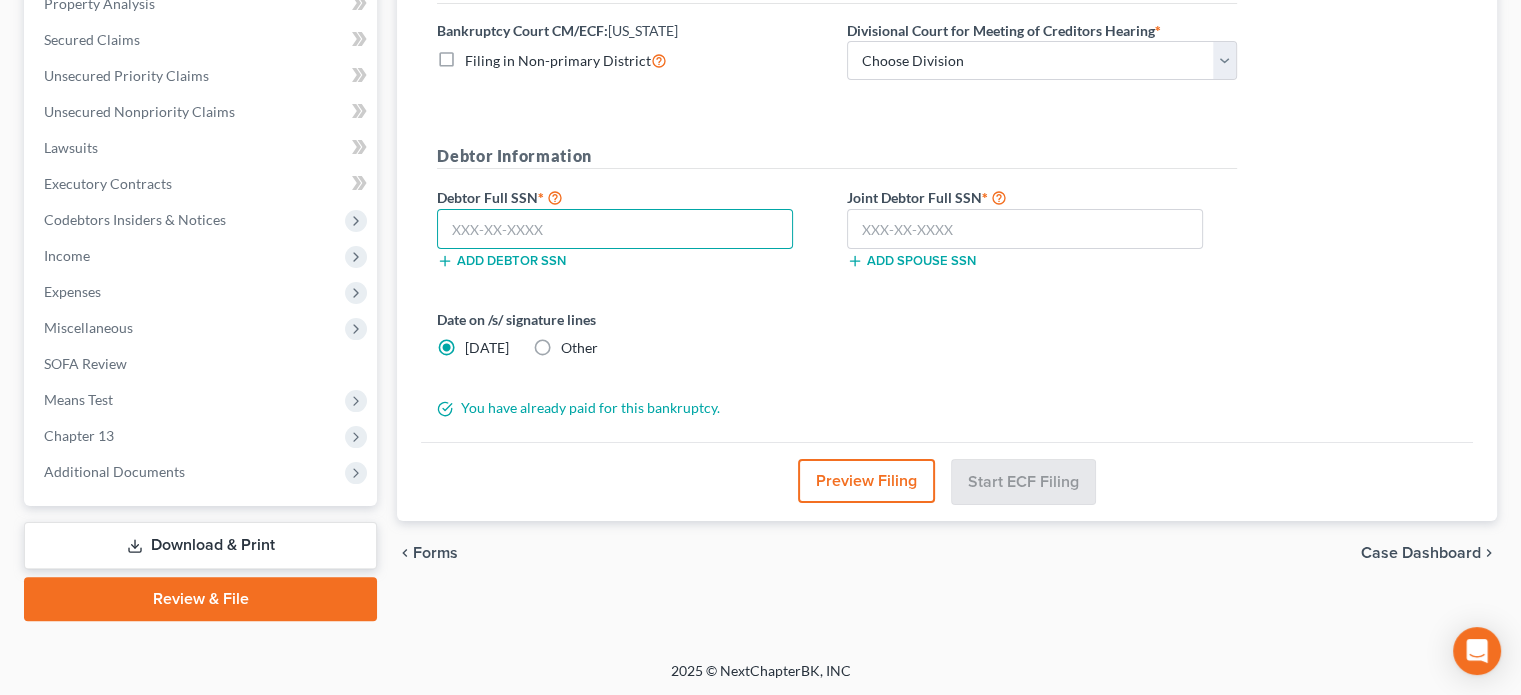 click at bounding box center (615, 229) 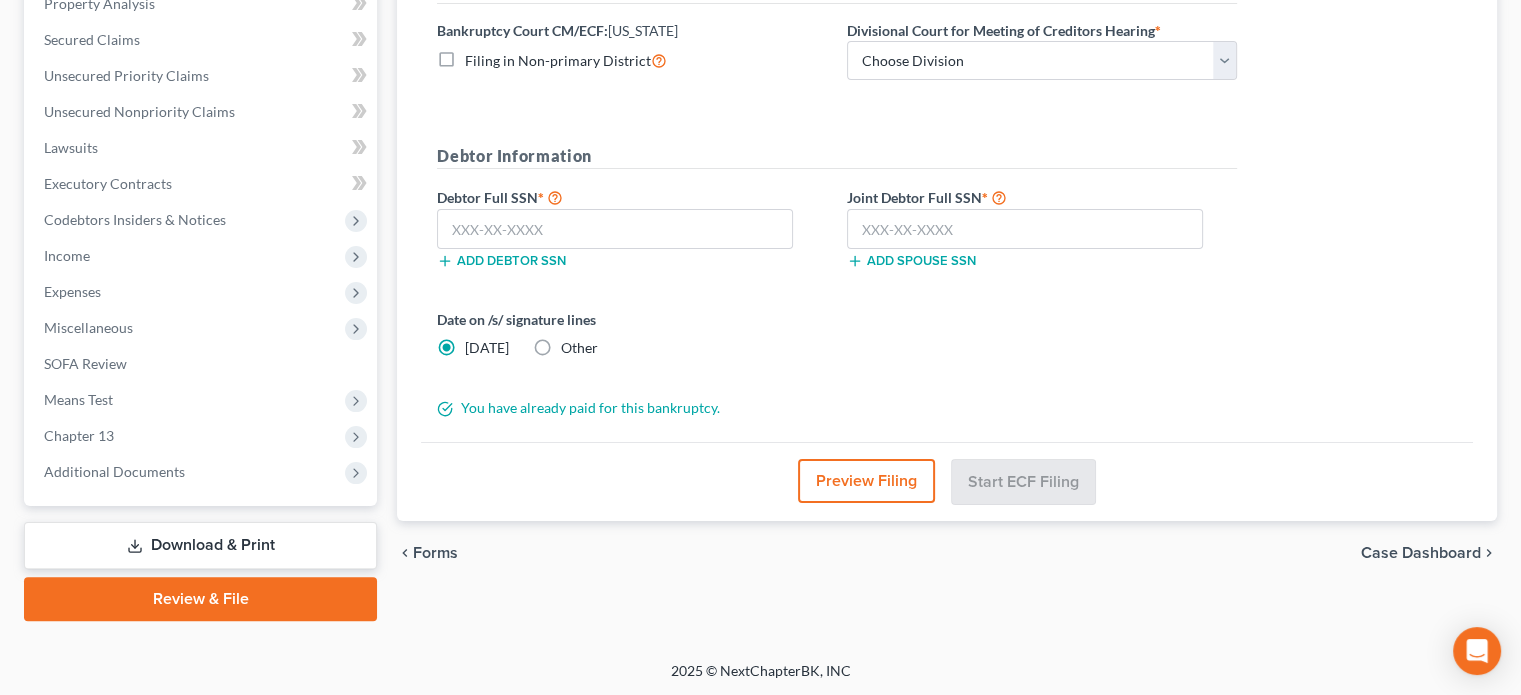 click on "Other" at bounding box center [579, 348] 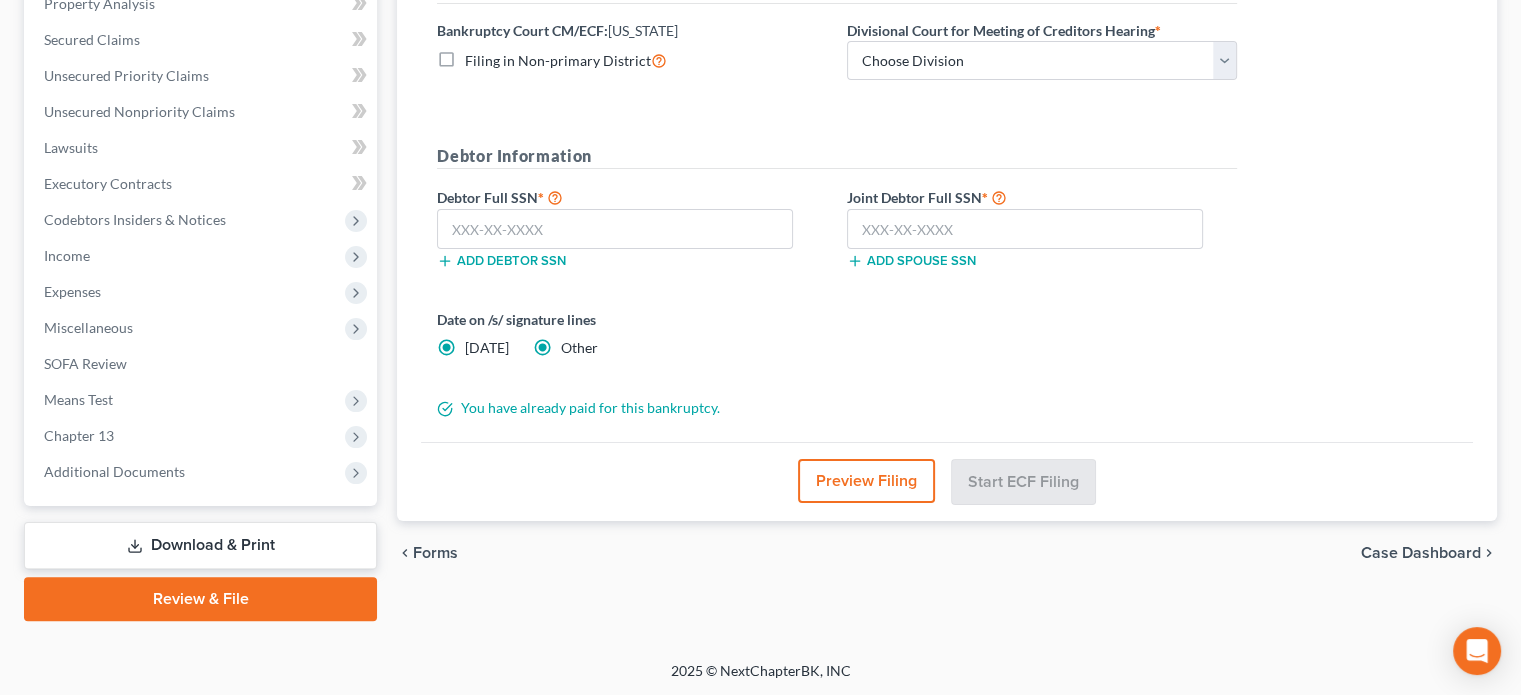 radio on "false" 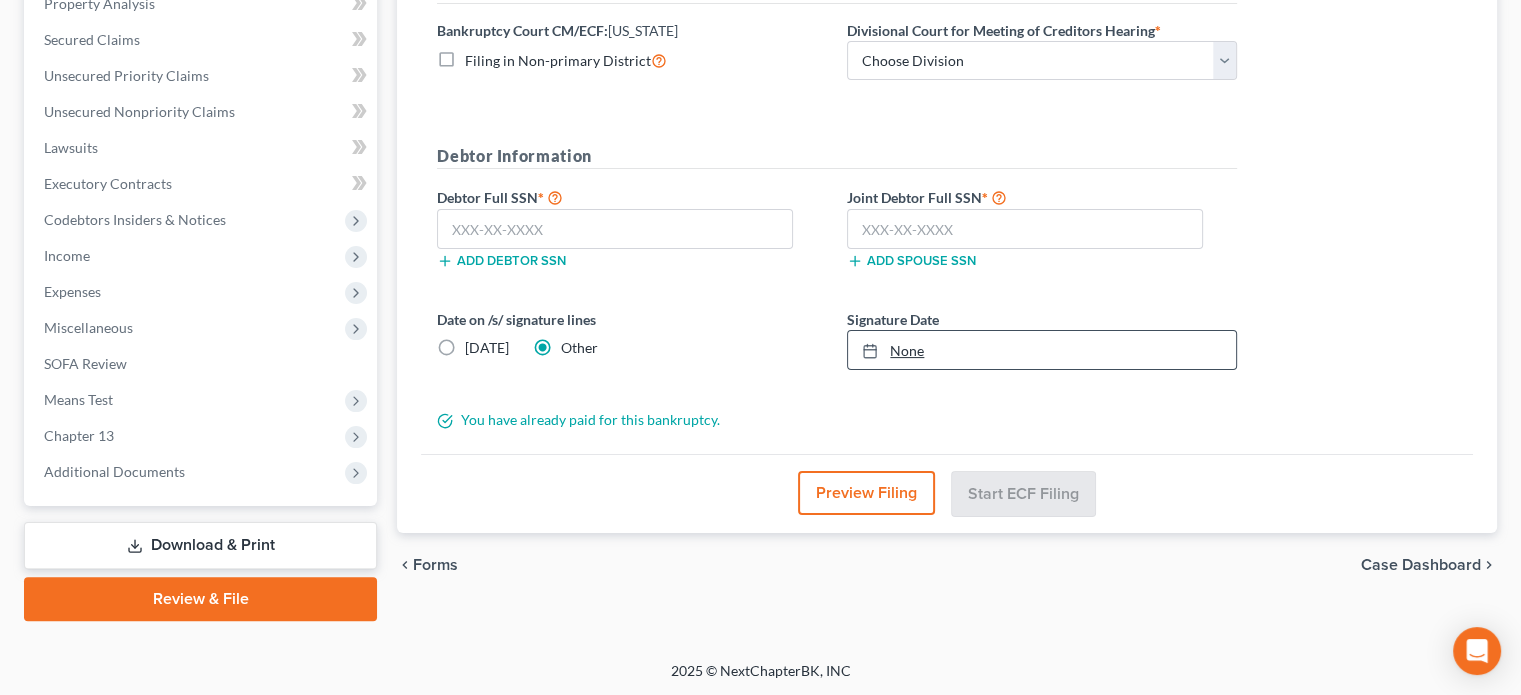 click on "None" at bounding box center (1042, 350) 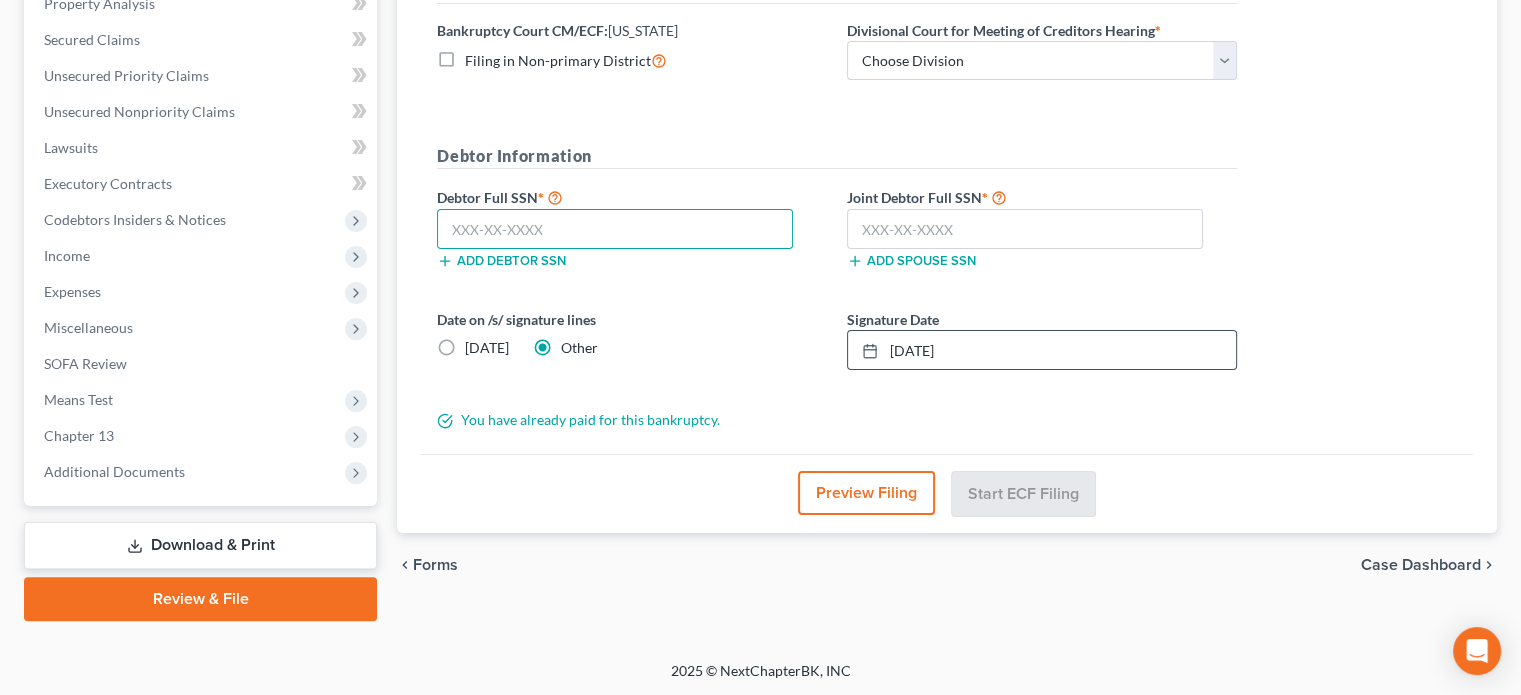 click at bounding box center [615, 229] 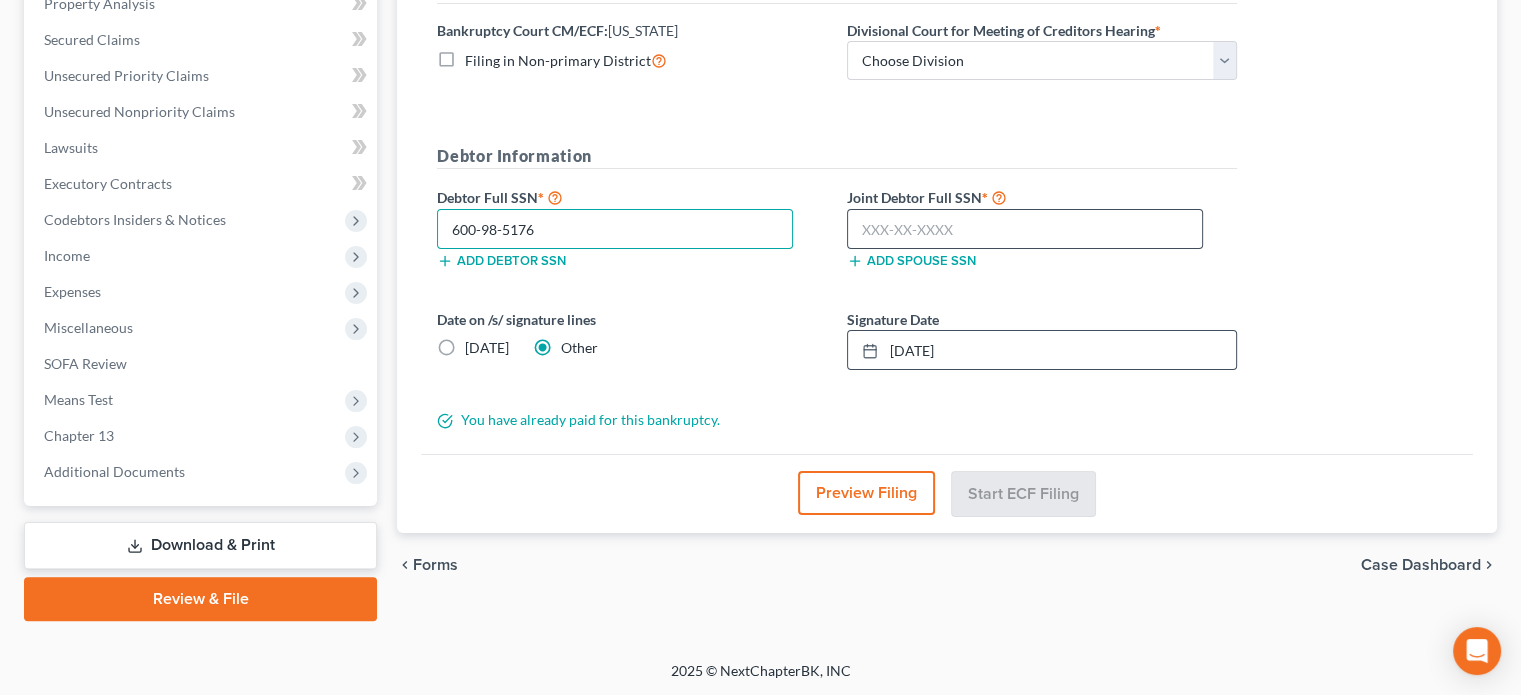 type on "600-98-5176" 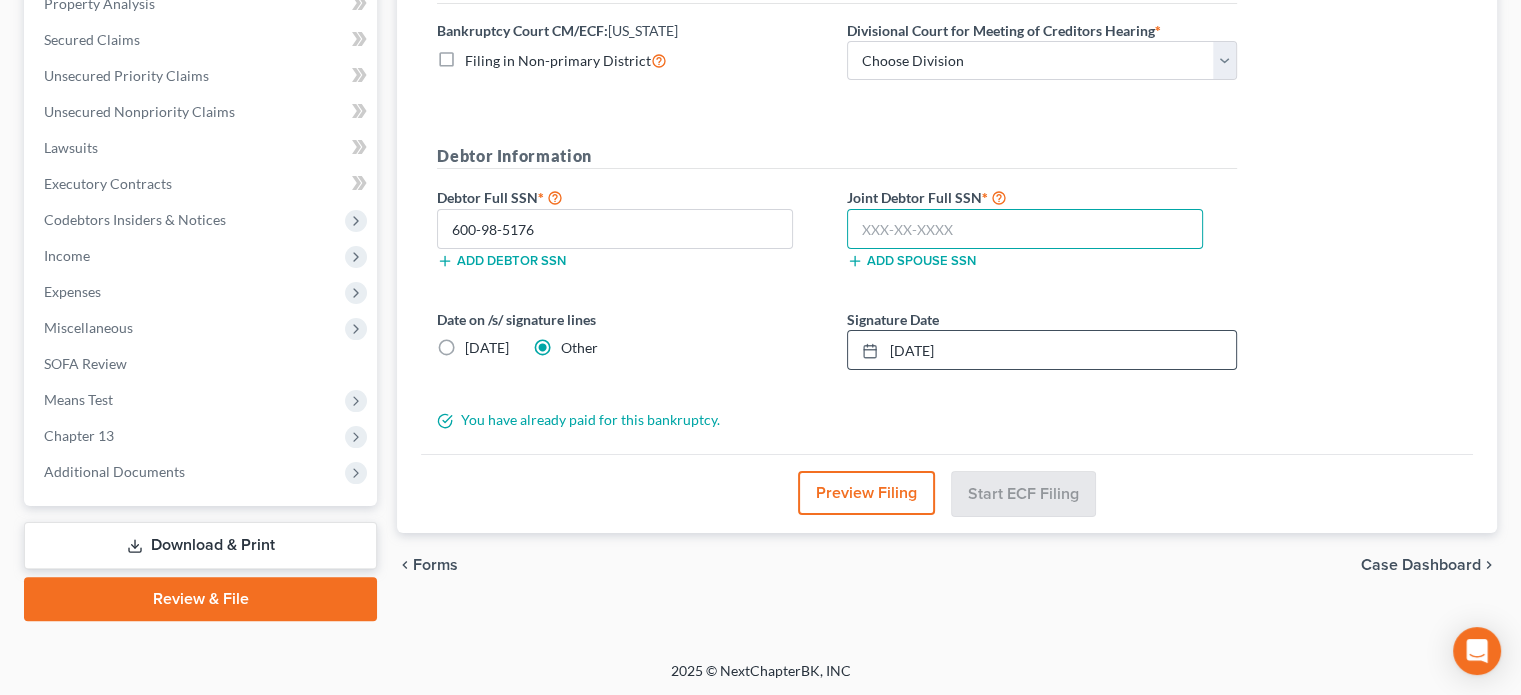 click at bounding box center [1025, 229] 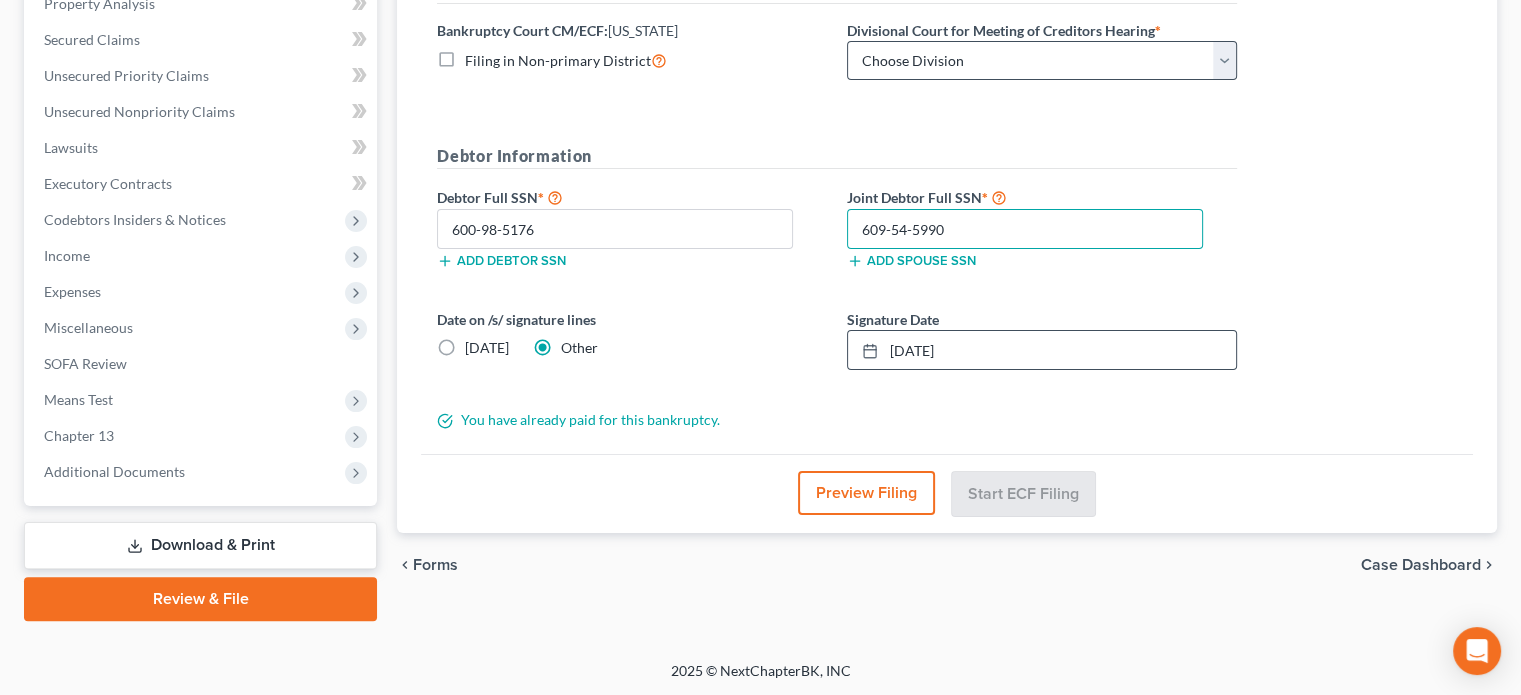 type on "609-54-5990" 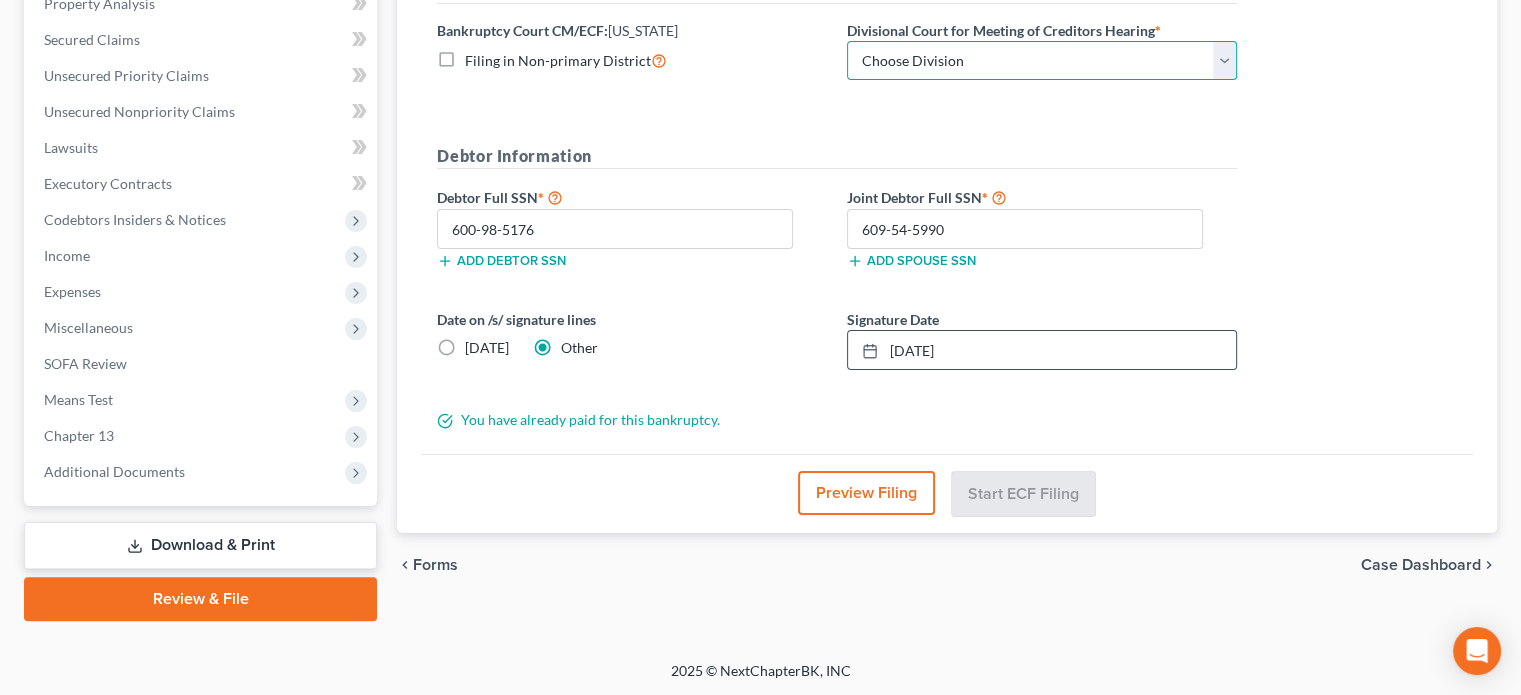 click on "Choose Division [GEOGRAPHIC_DATA]" at bounding box center [1042, 61] 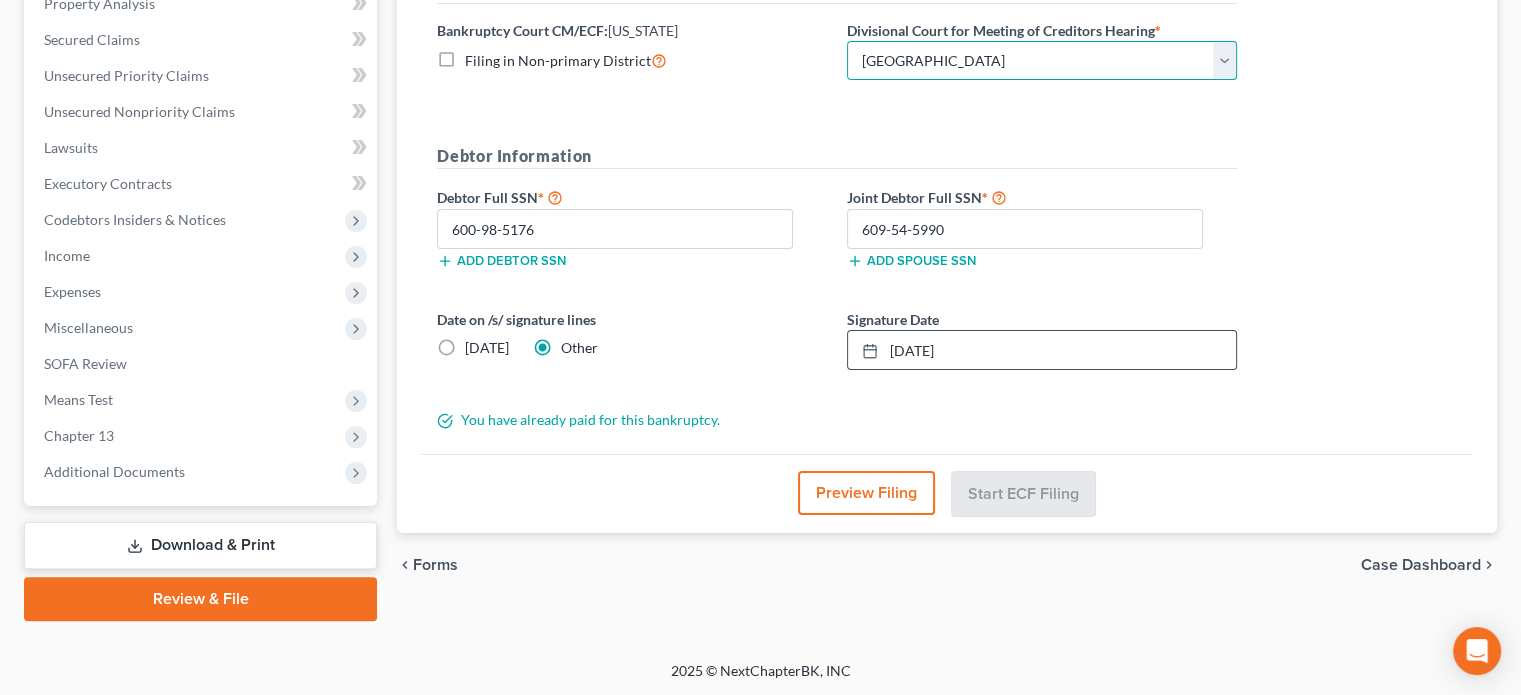 click on "Choose Division [GEOGRAPHIC_DATA]" at bounding box center [1042, 61] 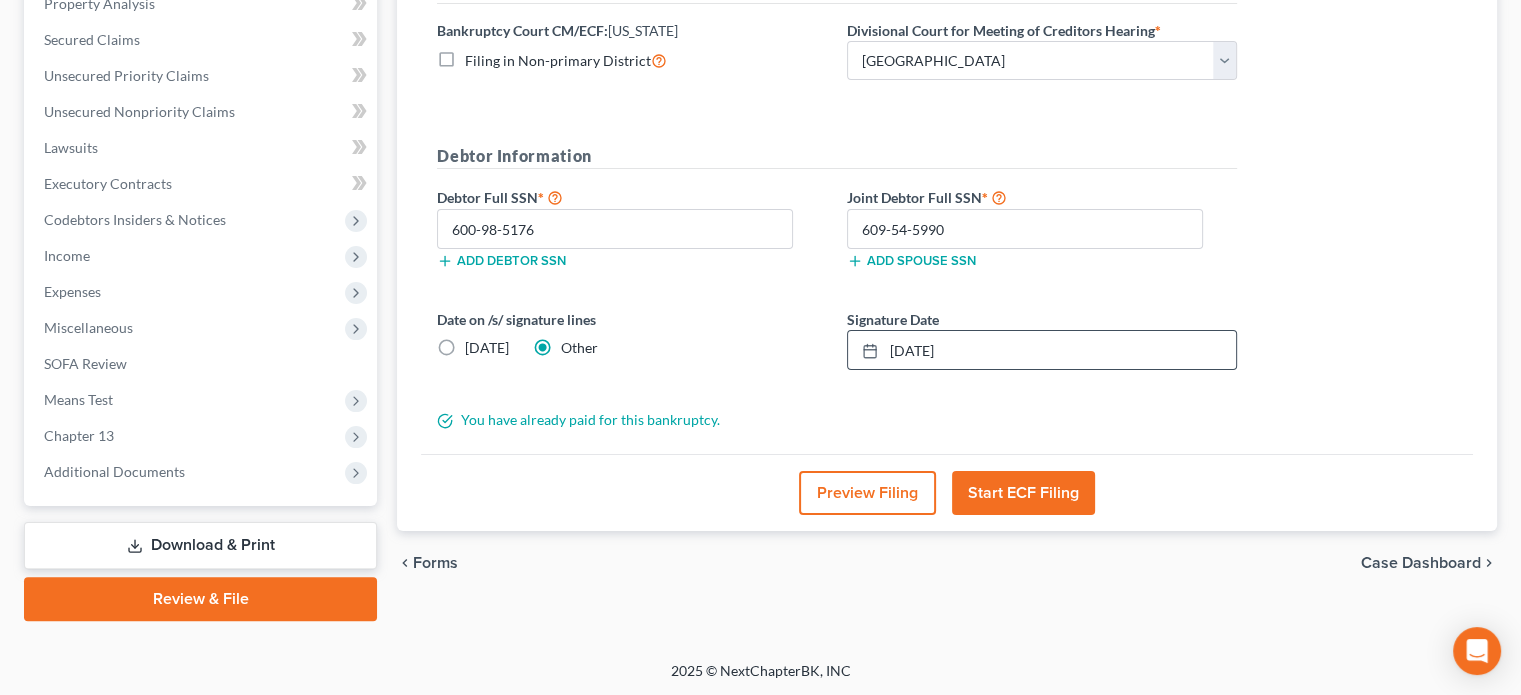 click on "Start ECF Filing" at bounding box center [1023, 493] 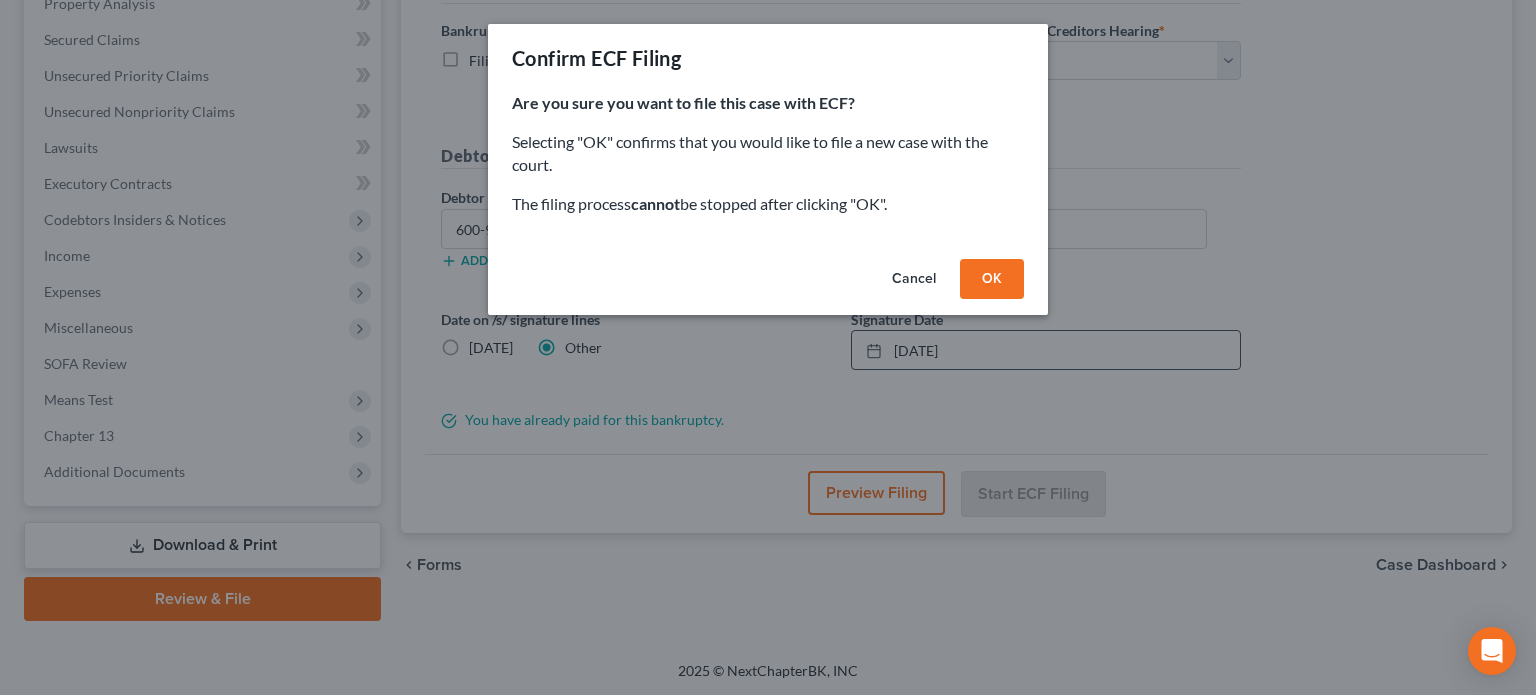 click on "OK" at bounding box center [992, 279] 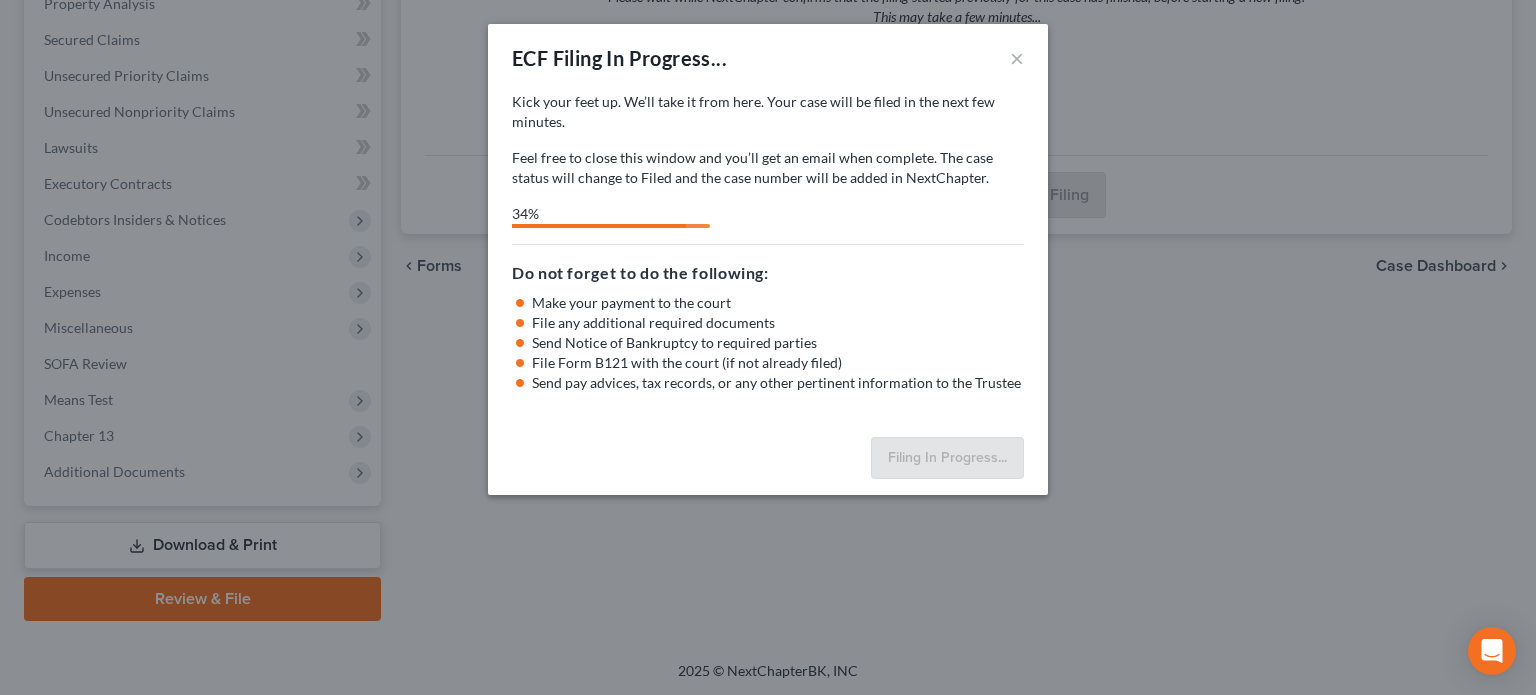 select on "0" 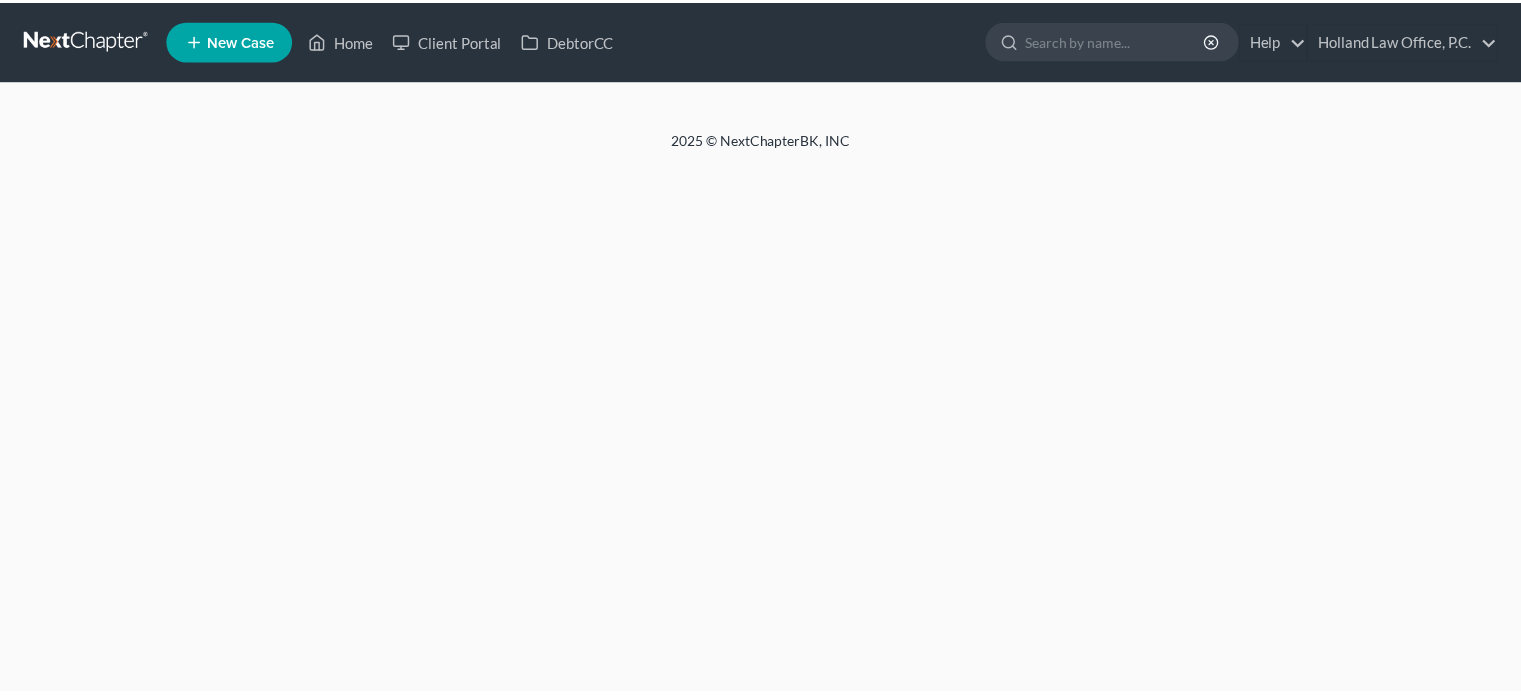 scroll, scrollTop: 0, scrollLeft: 0, axis: both 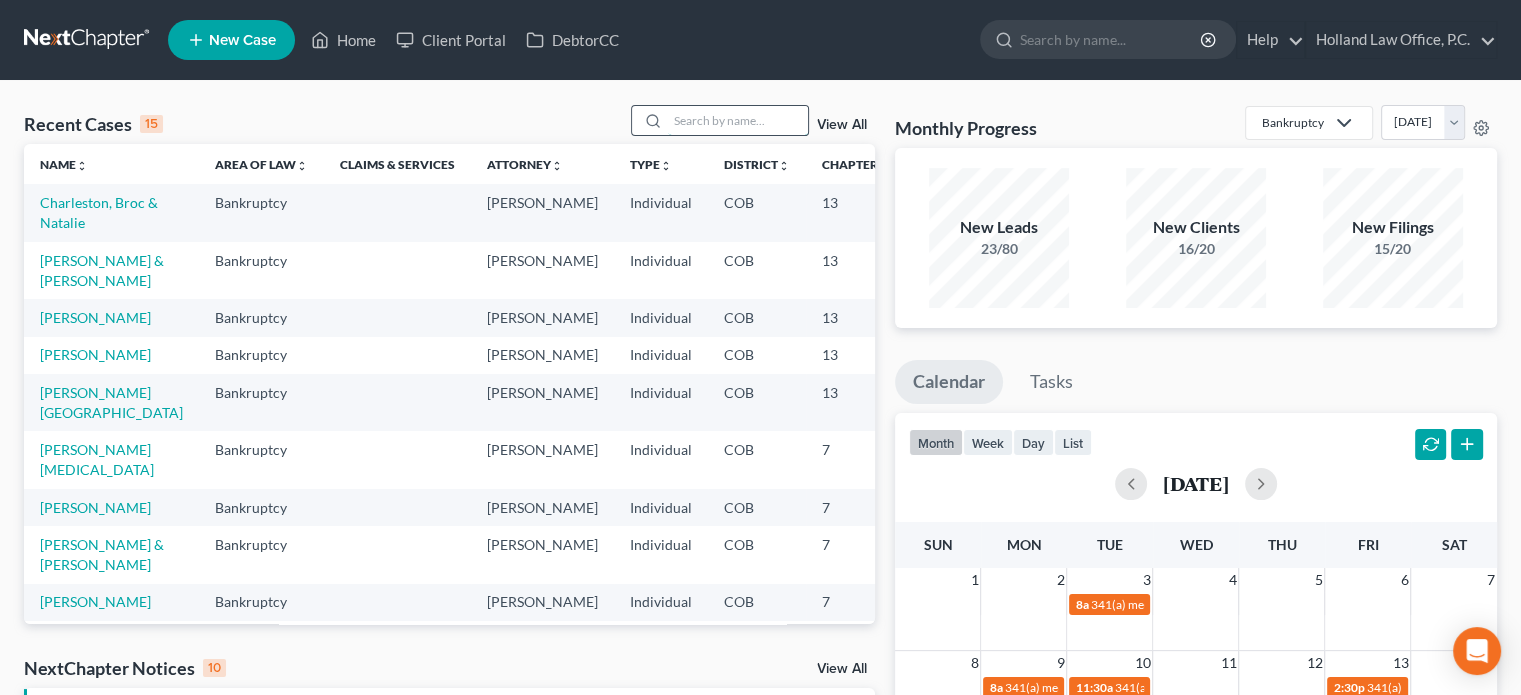 click at bounding box center [738, 120] 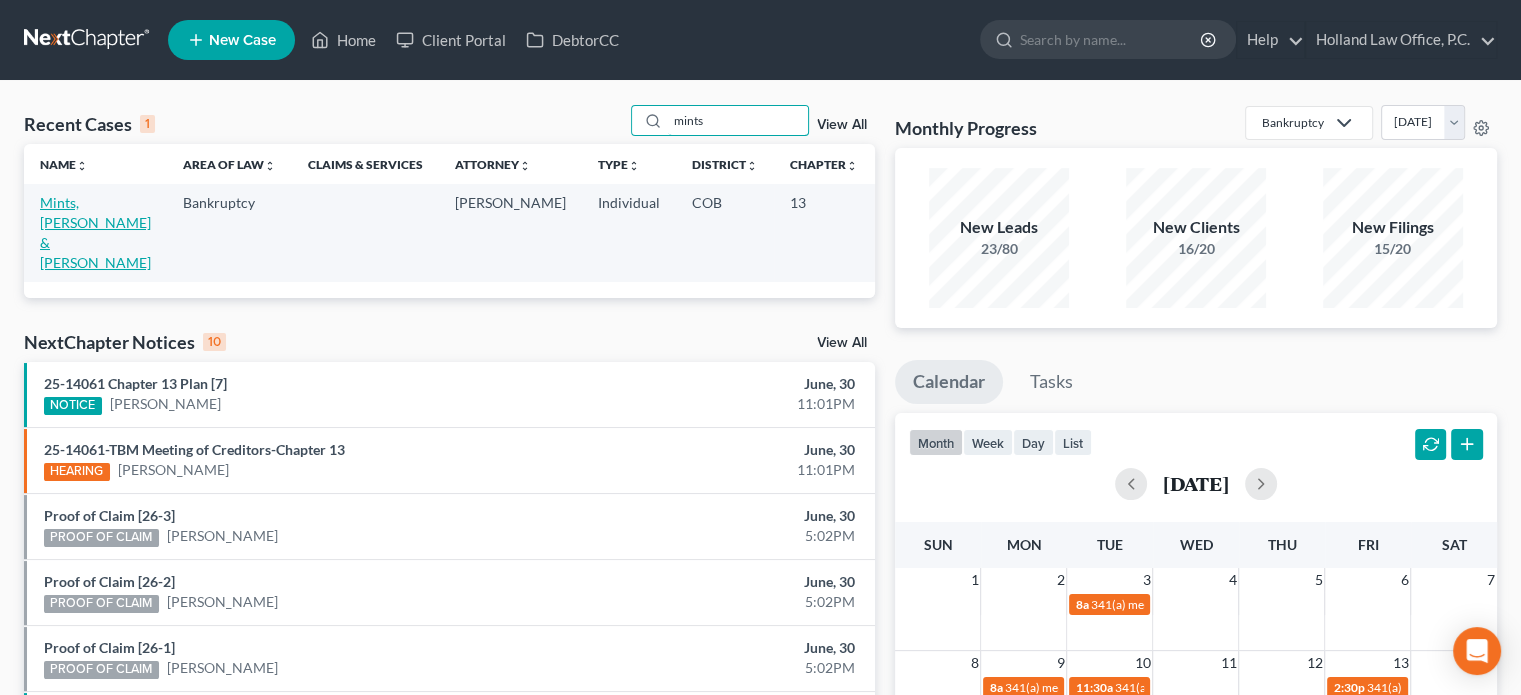 type on "mints" 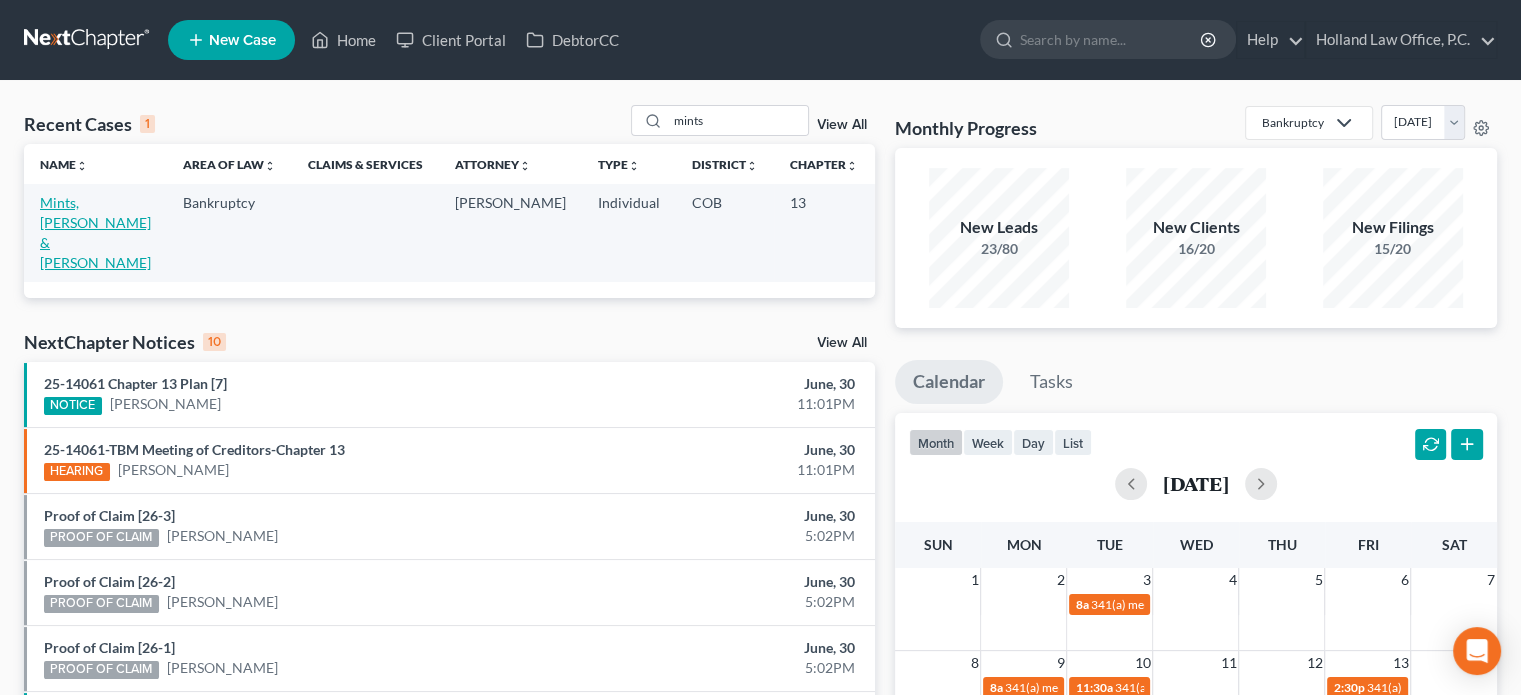 click on "Mints, [PERSON_NAME] & [PERSON_NAME]" at bounding box center (95, 232) 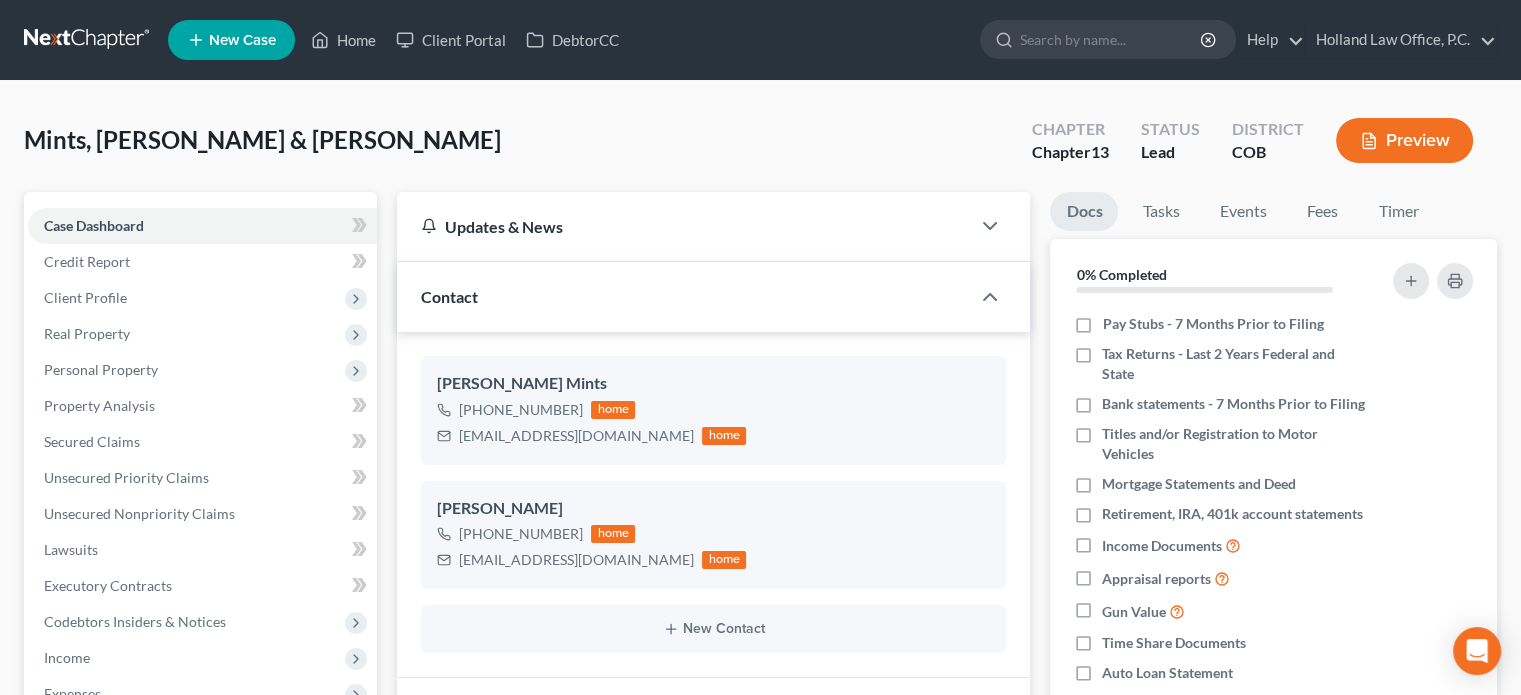 click on "Preview" at bounding box center [1404, 140] 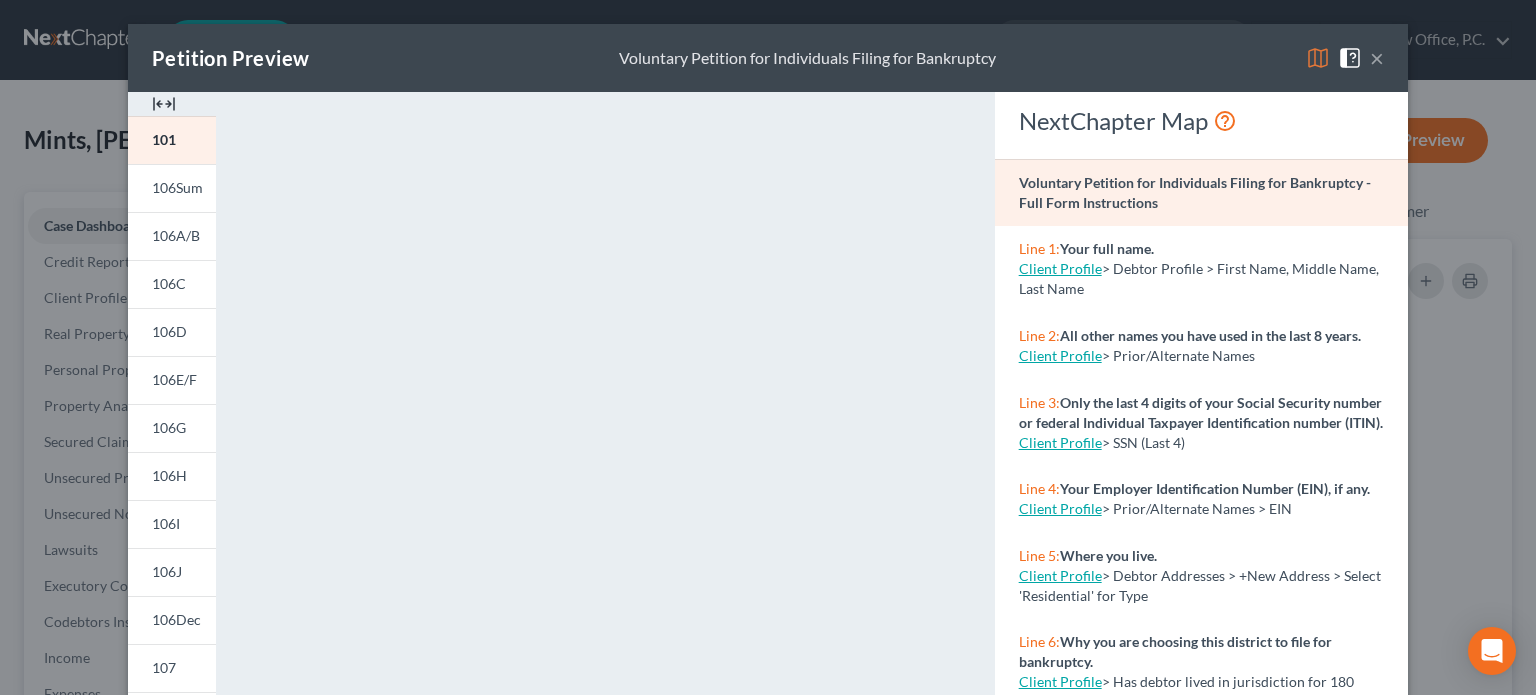 click on "×" at bounding box center [1377, 58] 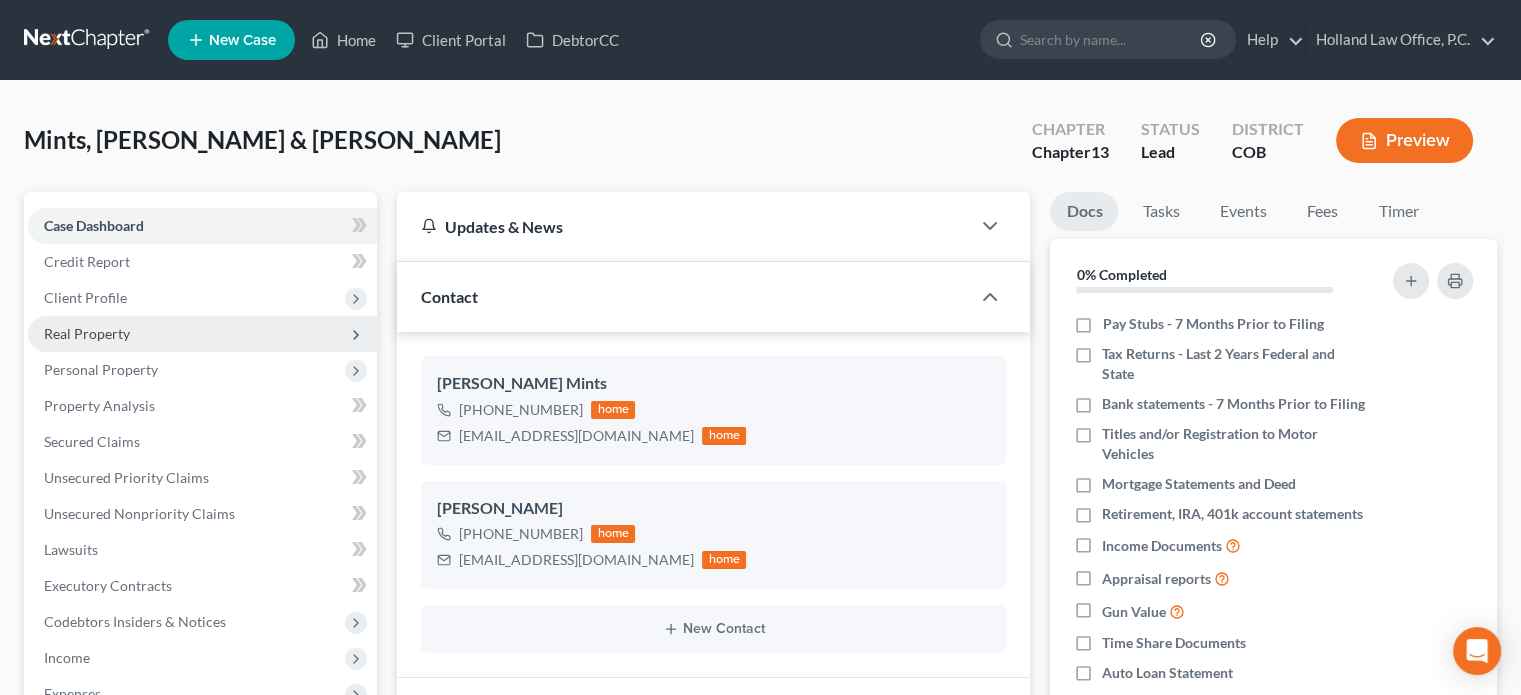 click on "Real Property" at bounding box center (87, 333) 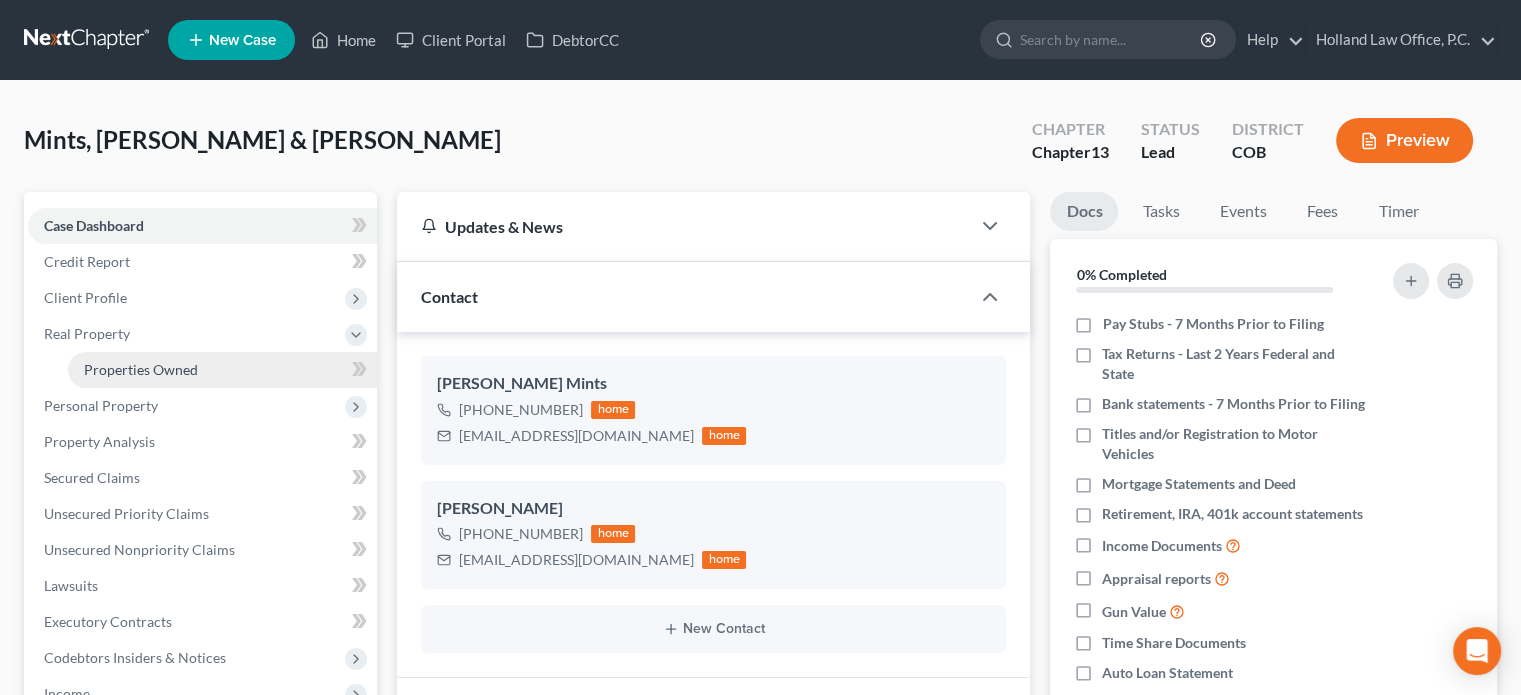 click on "Properties Owned" at bounding box center (141, 369) 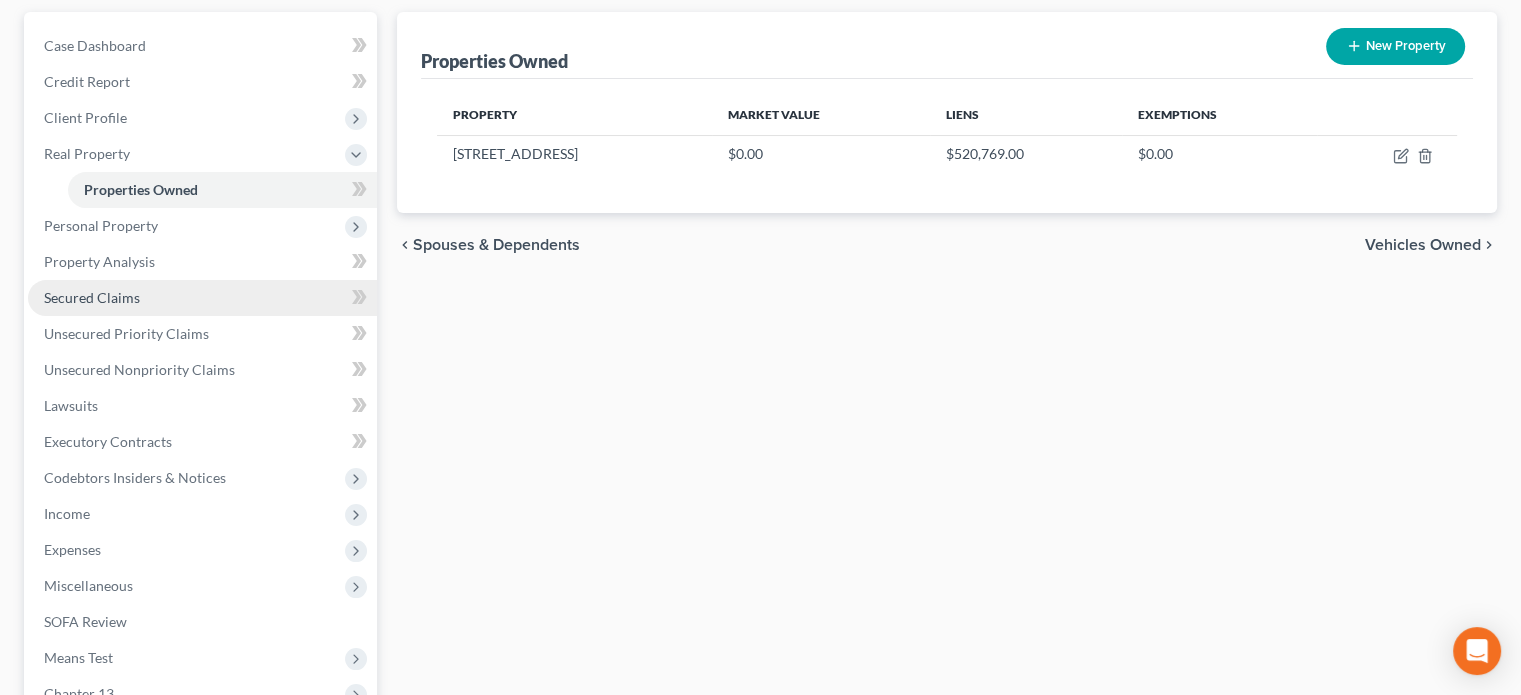 scroll, scrollTop: 200, scrollLeft: 0, axis: vertical 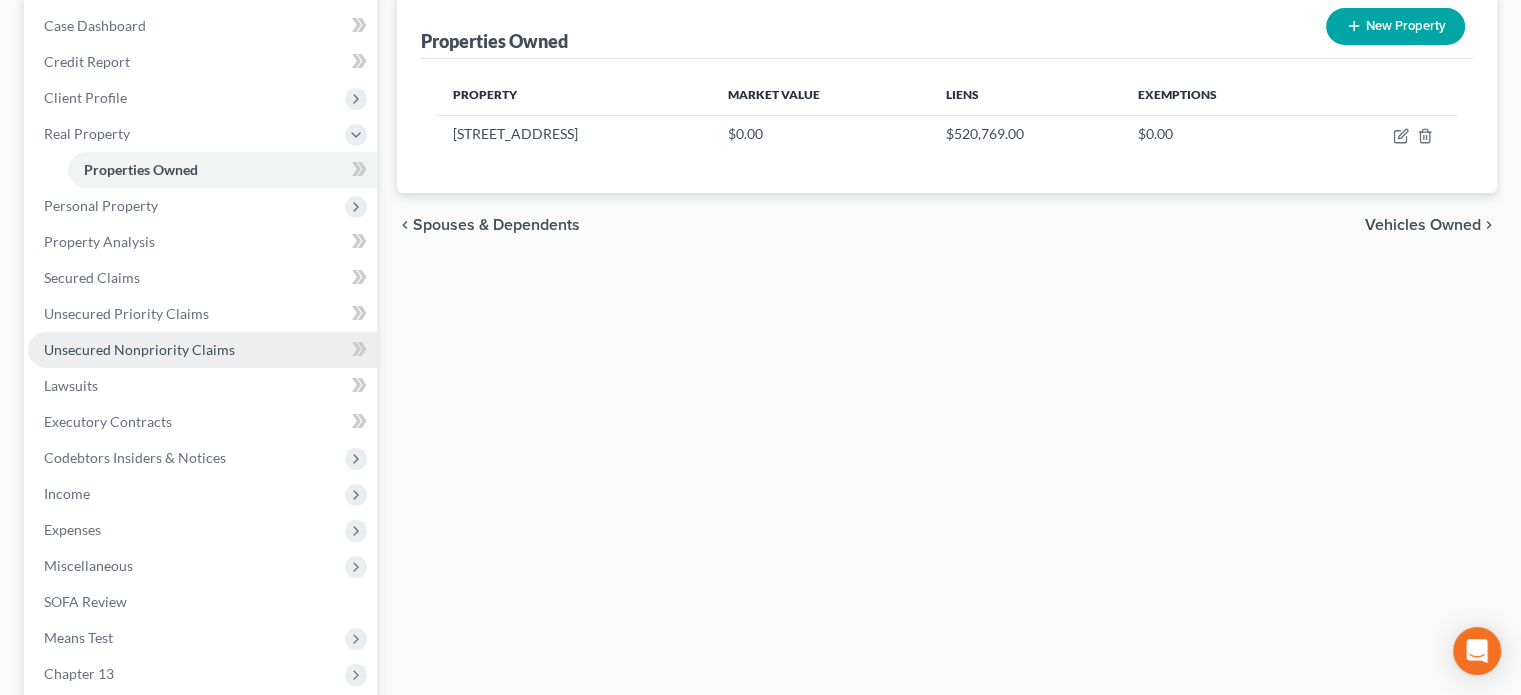 click on "Unsecured Nonpriority Claims" at bounding box center (139, 349) 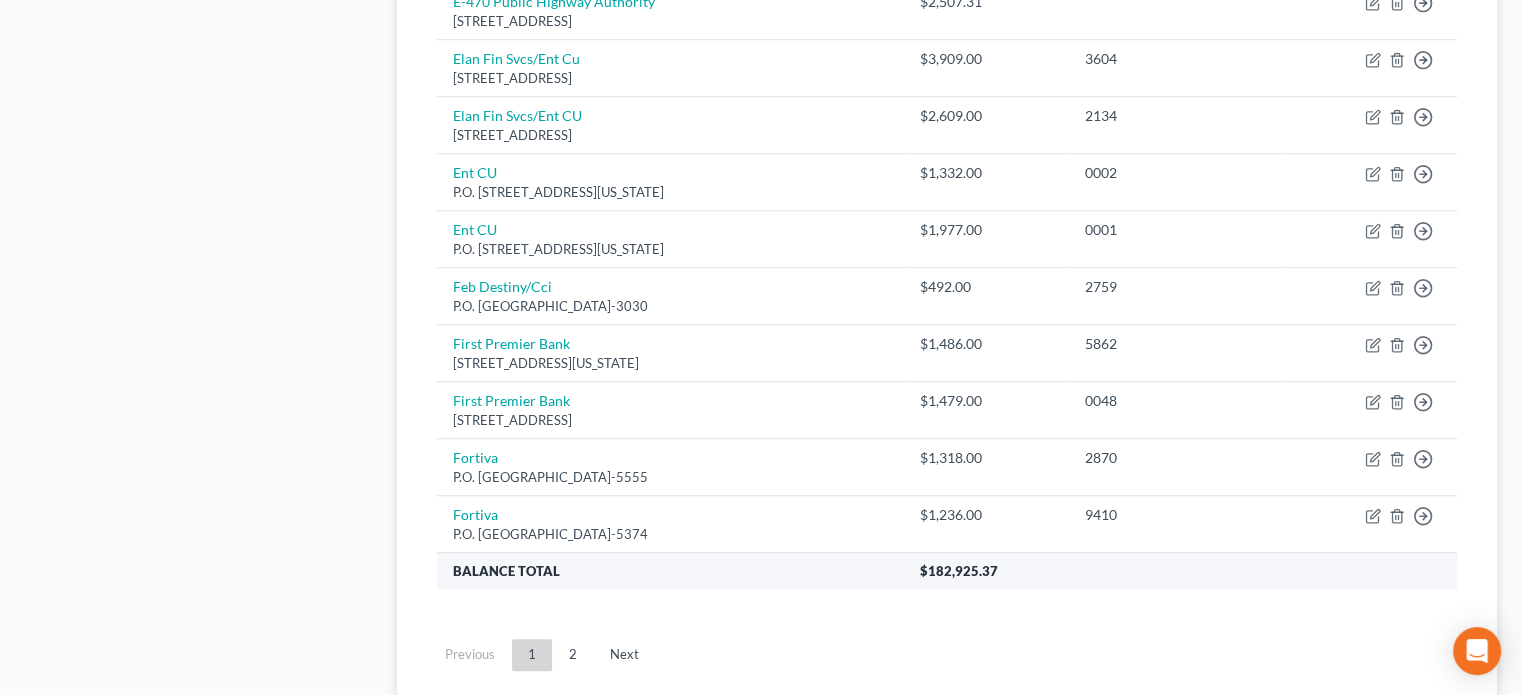 scroll, scrollTop: 1607, scrollLeft: 0, axis: vertical 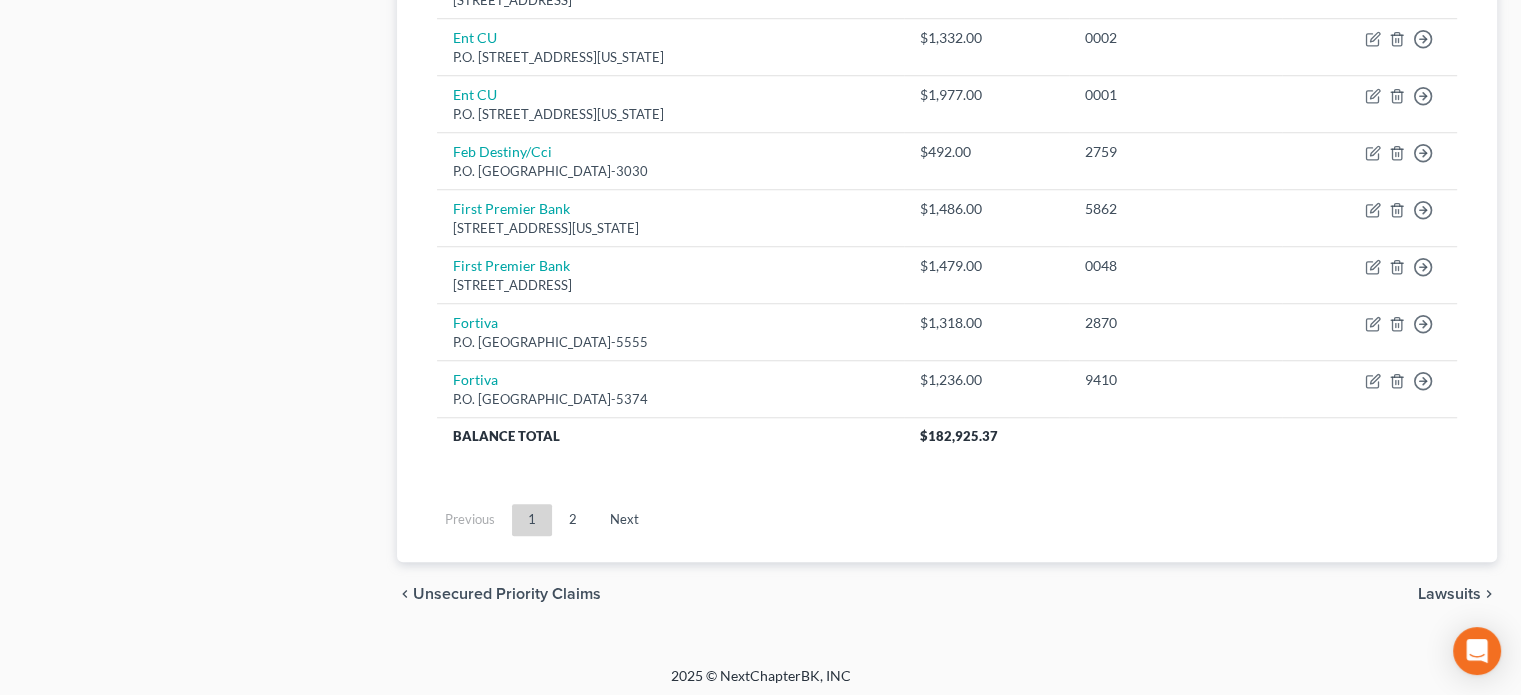 click on "2" at bounding box center [573, 520] 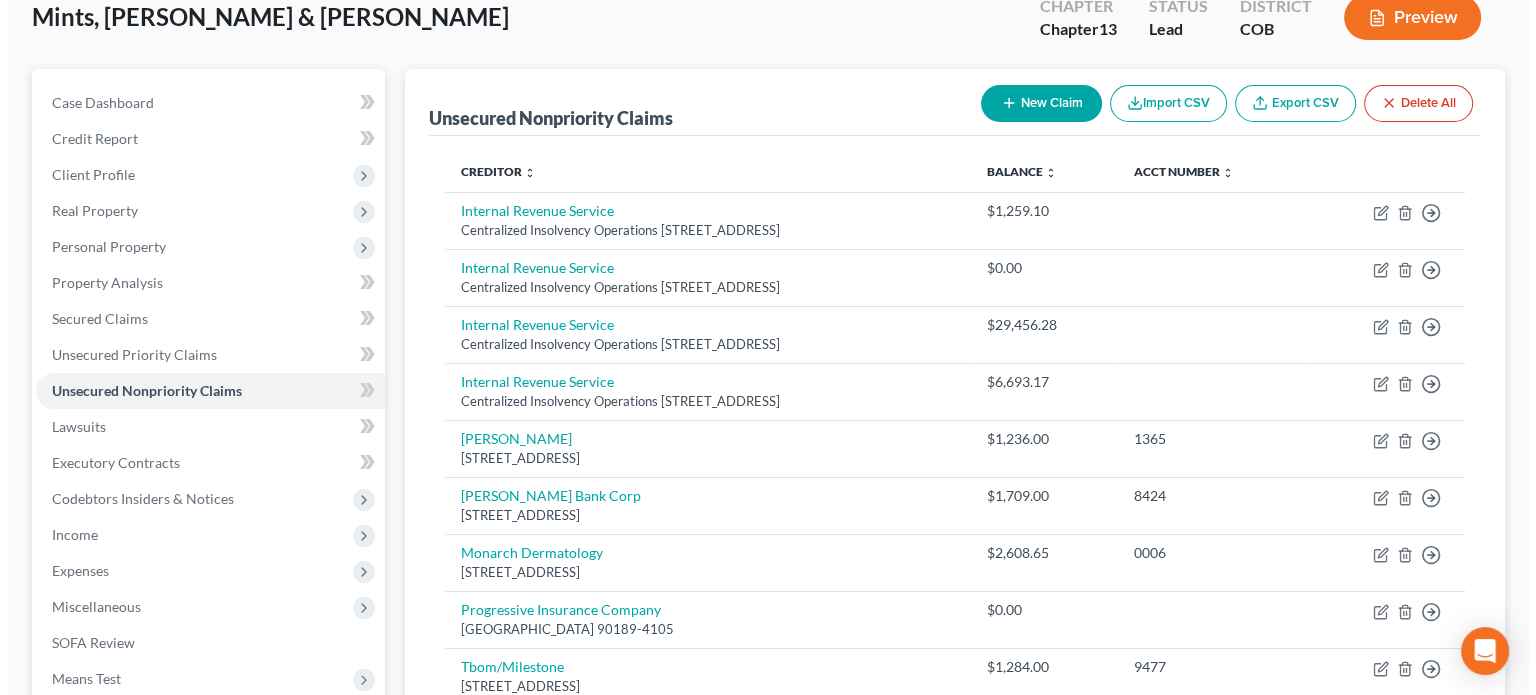 scroll, scrollTop: 112, scrollLeft: 0, axis: vertical 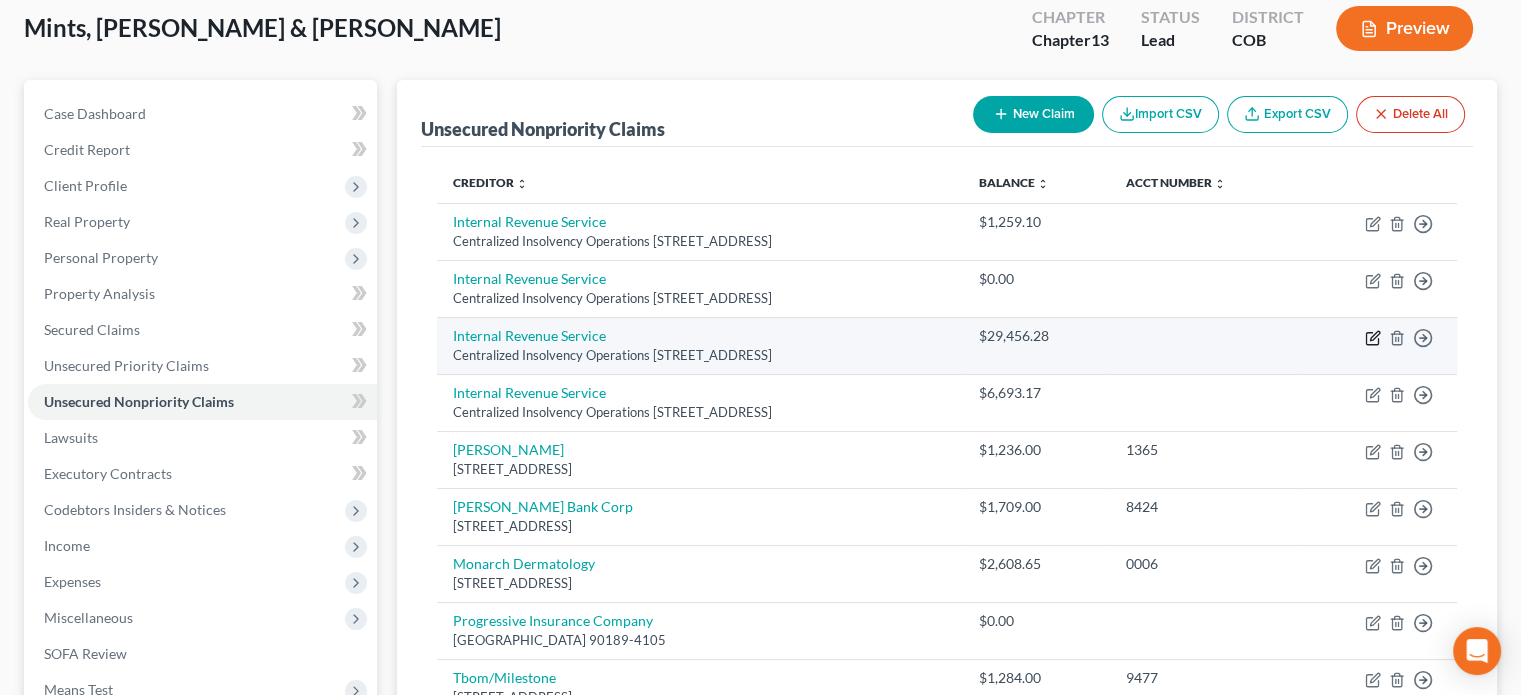click 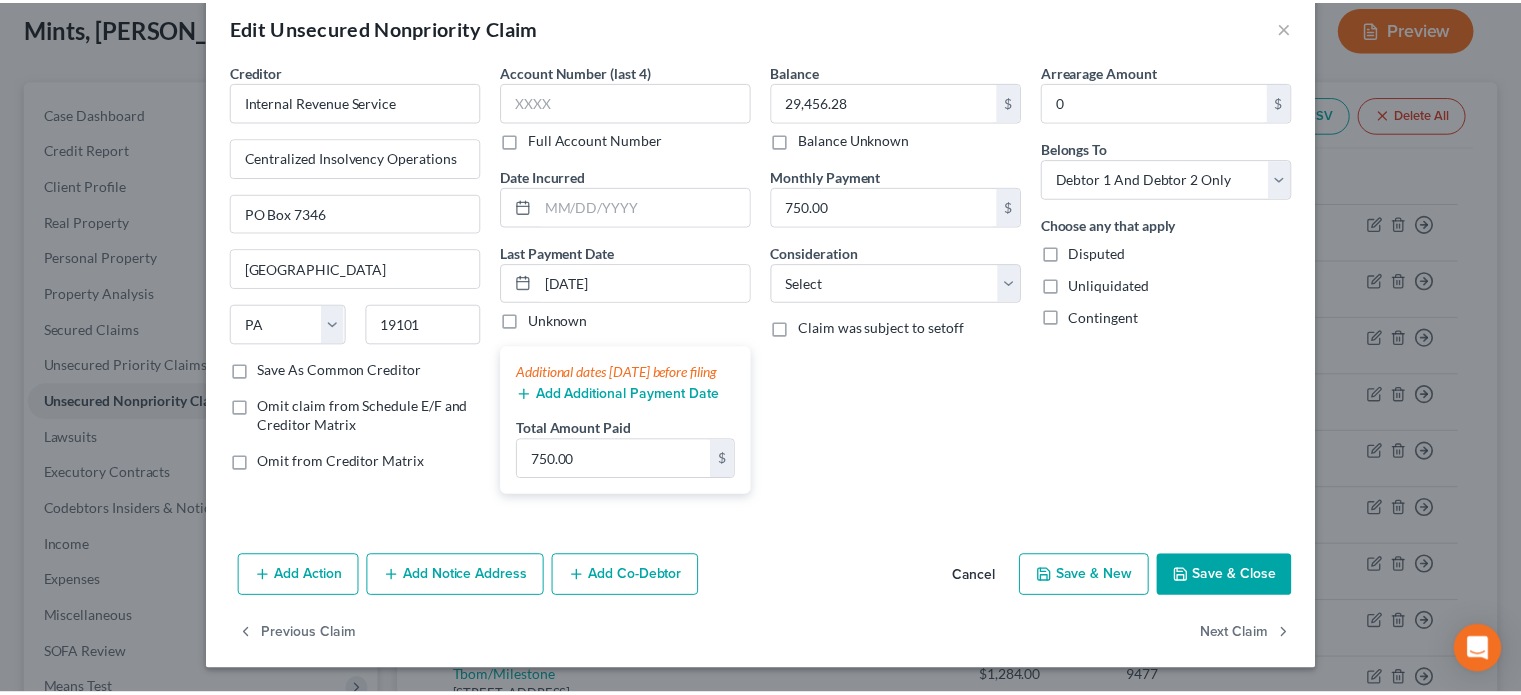 scroll, scrollTop: 49, scrollLeft: 0, axis: vertical 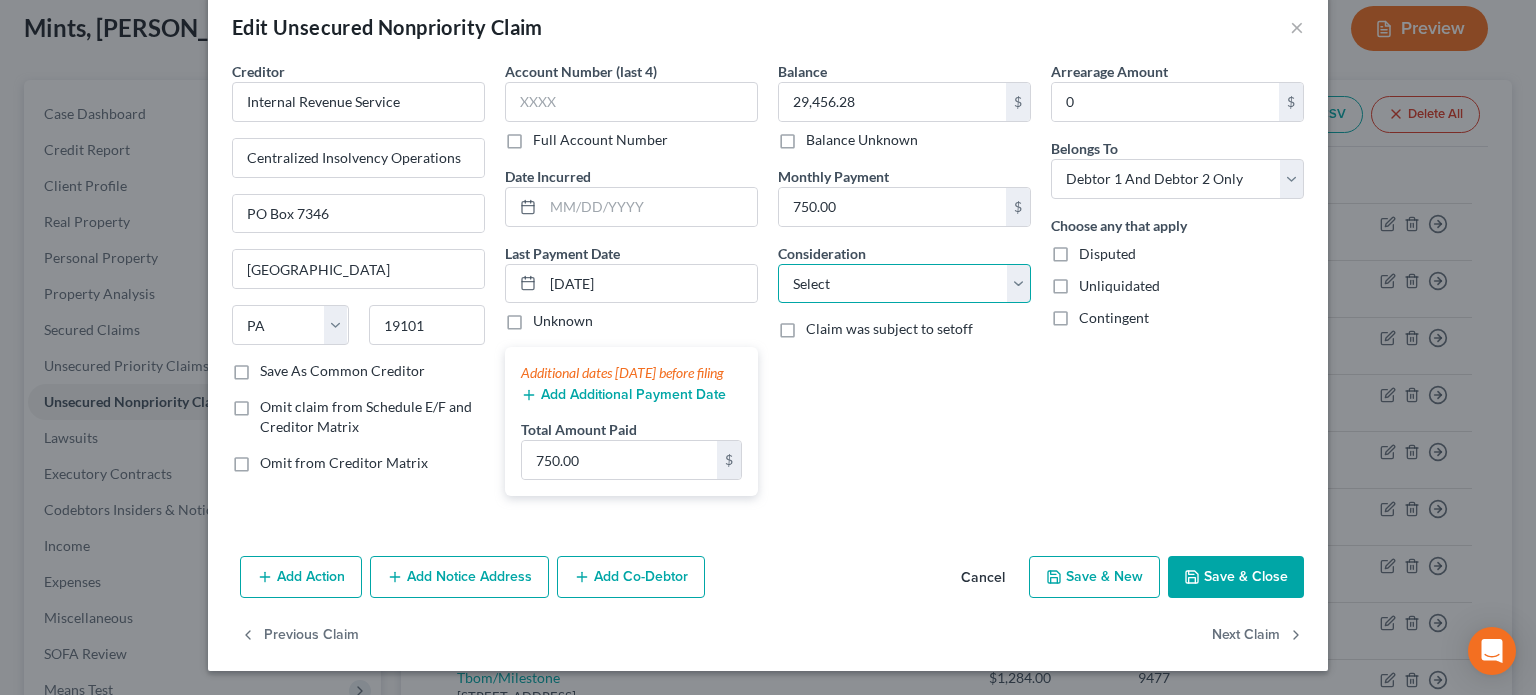click on "Select Cable / Satellite Services Collection Agency Credit Card Debt Debt Counseling / Attorneys Deficiency Balance Domestic Support Obligations Home / Car Repairs Income Taxes Judgment Liens Medical Services Monies Loaned / Advanced Mortgage Obligation From Divorce Or Separation Obligation To Pensions Other Overdrawn Bank Account Promised To Help Pay Creditors Student Loans Suppliers And Vendors Telephone / Internet Services Utility Services" at bounding box center [904, 284] 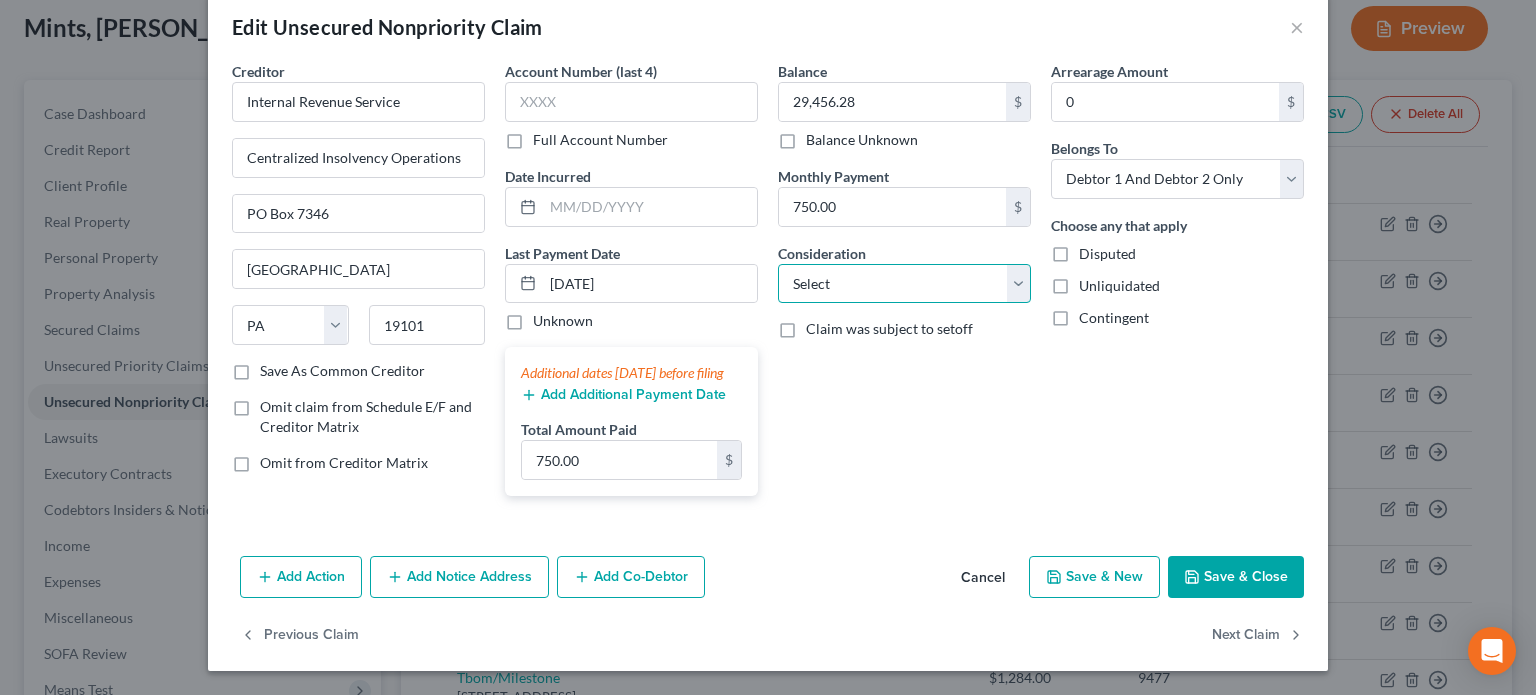 select on "14" 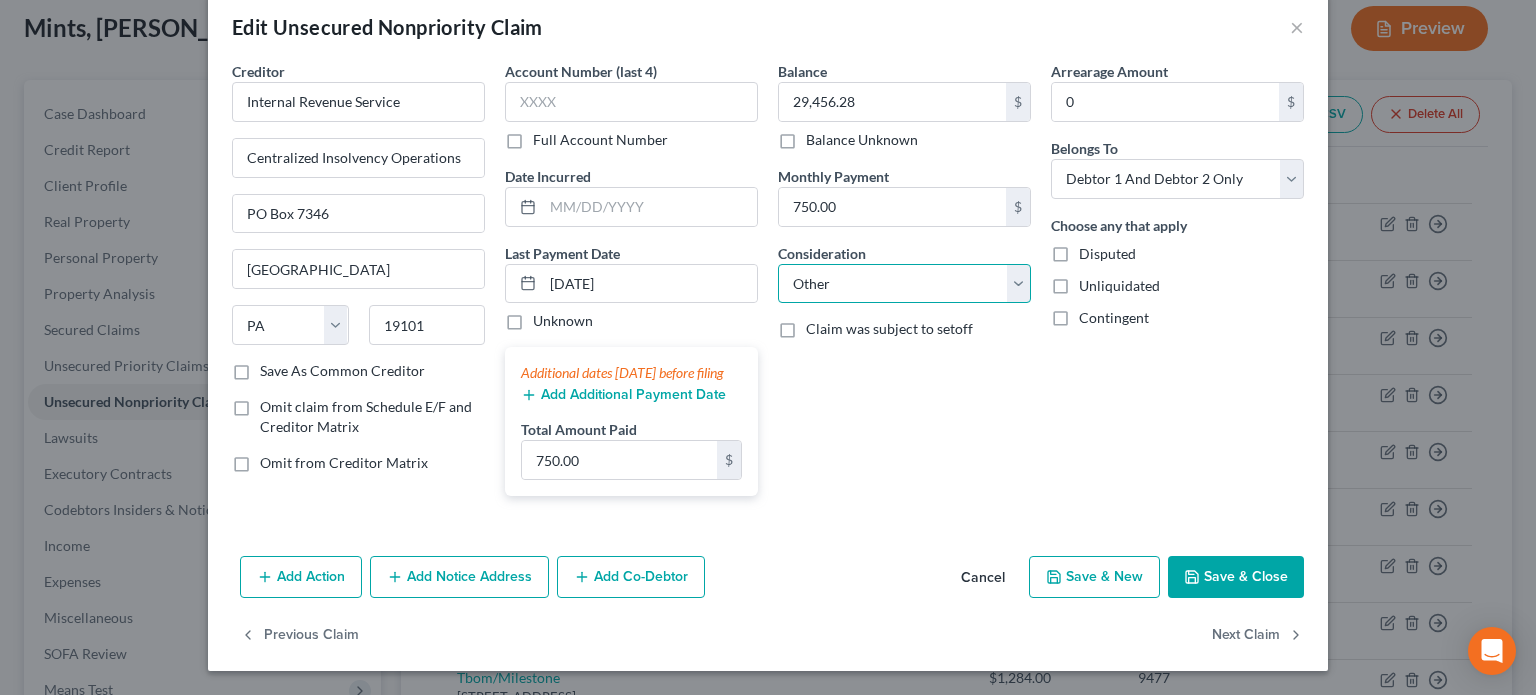 click on "Select Cable / Satellite Services Collection Agency Credit Card Debt Debt Counseling / Attorneys Deficiency Balance Domestic Support Obligations Home / Car Repairs Income Taxes Judgment Liens Medical Services Monies Loaned / Advanced Mortgage Obligation From Divorce Or Separation Obligation To Pensions Other Overdrawn Bank Account Promised To Help Pay Creditors Student Loans Suppliers And Vendors Telephone / Internet Services Utility Services" at bounding box center (904, 284) 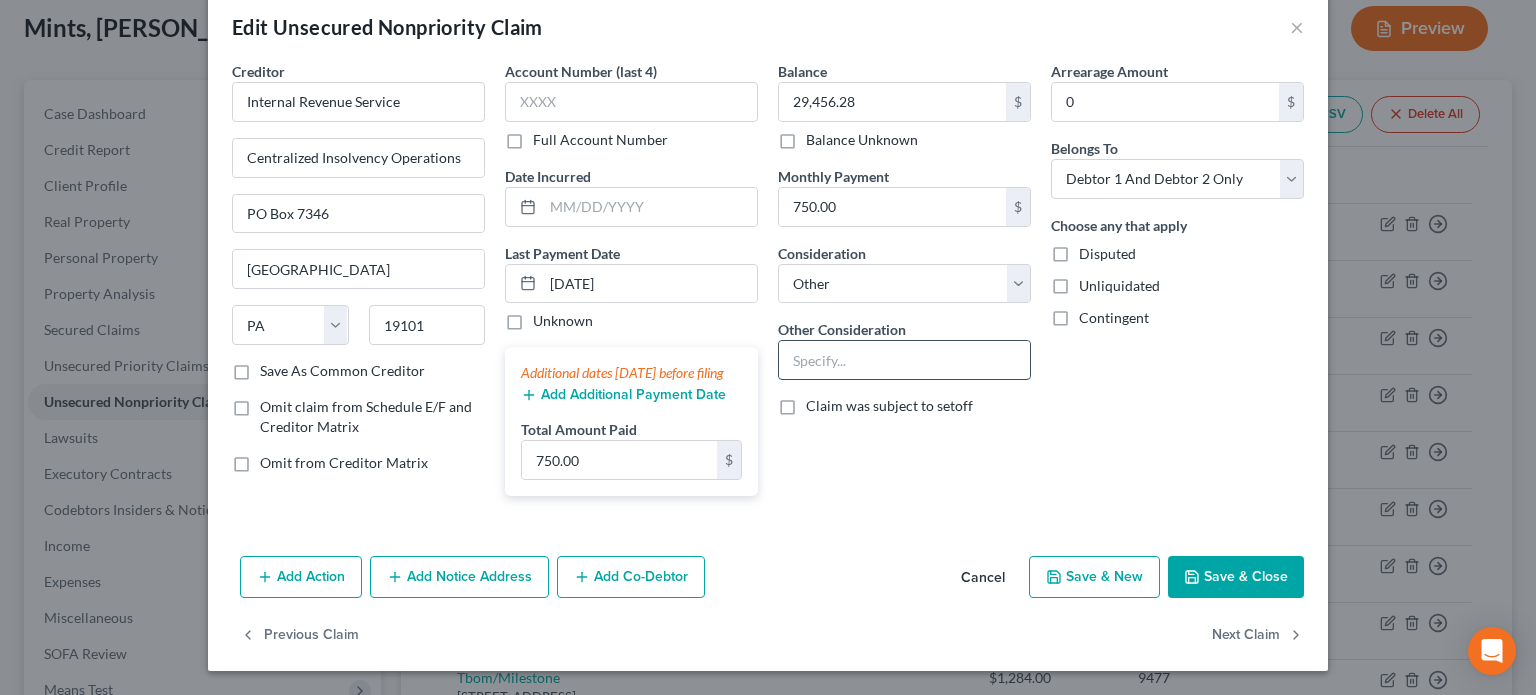 click at bounding box center (904, 360) 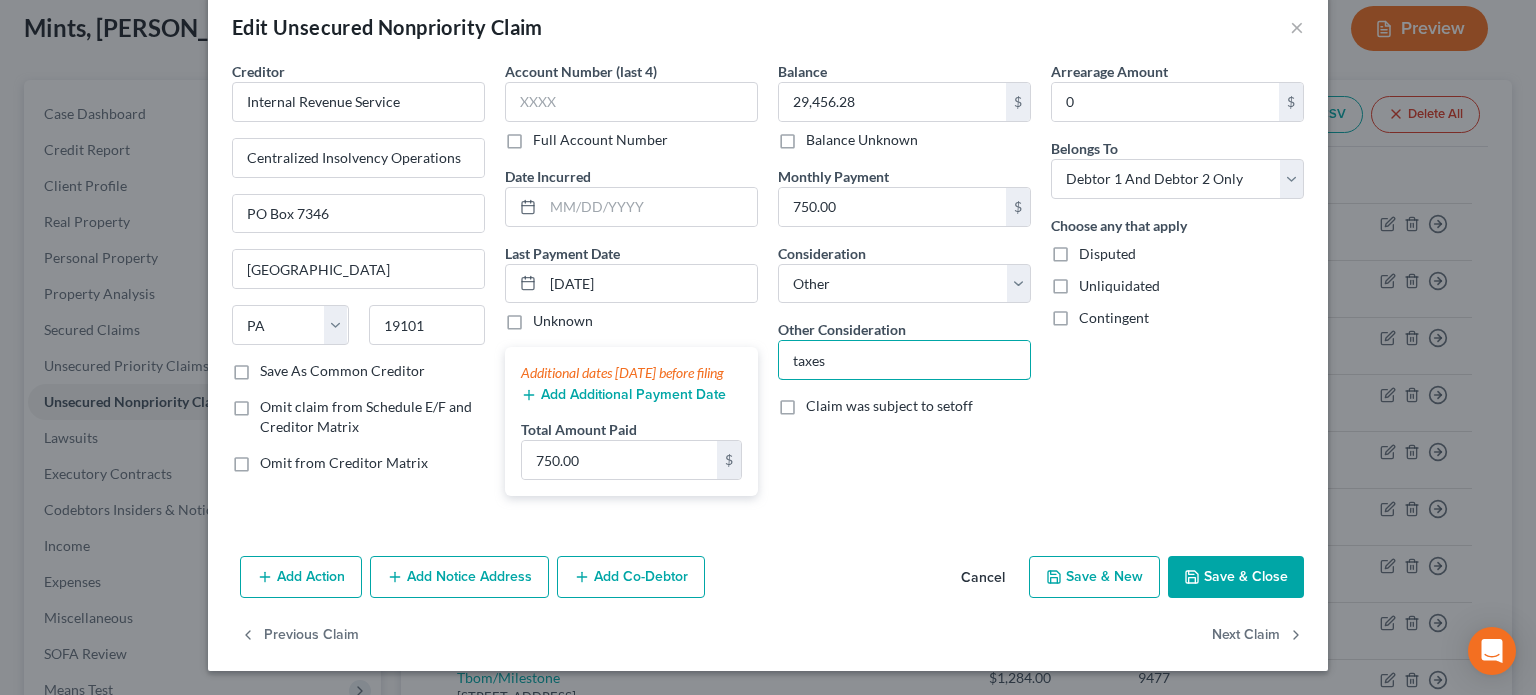 type on "taxes" 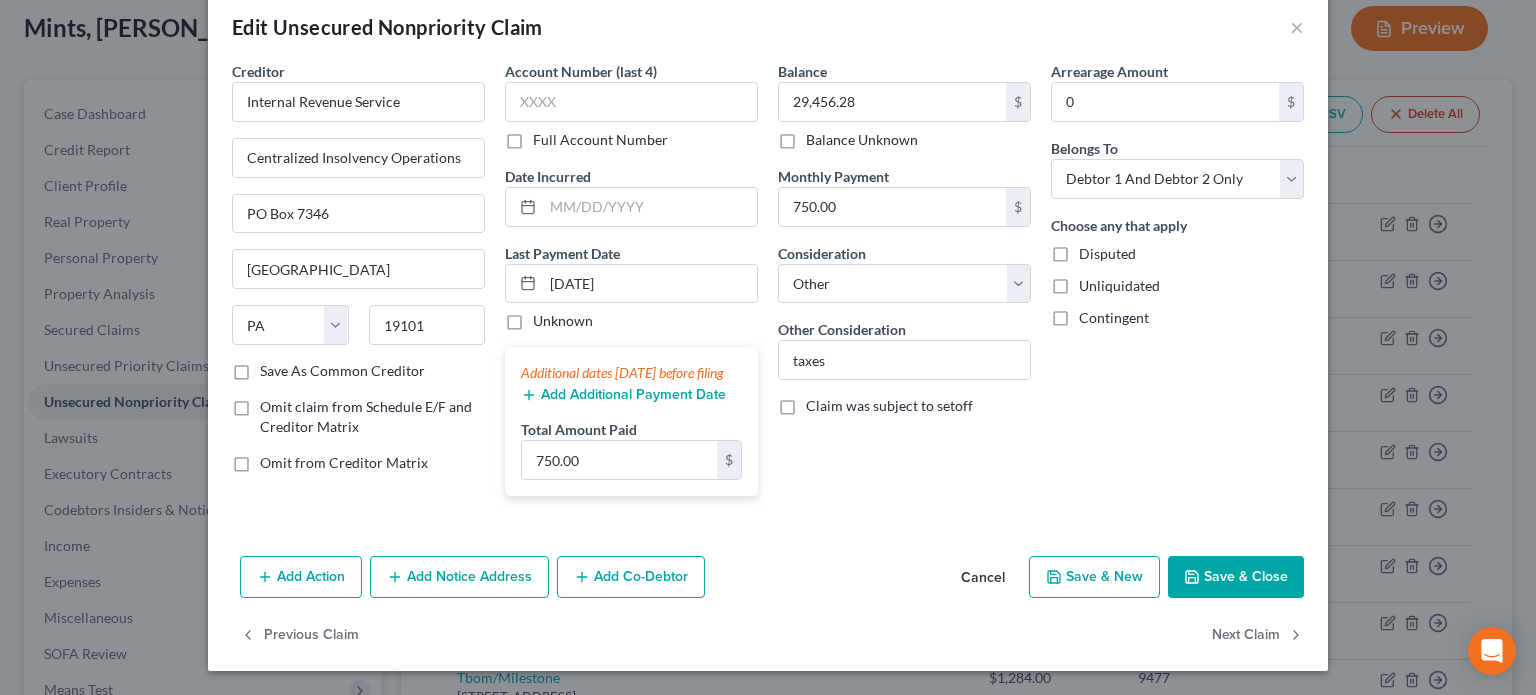 click on "Save & Close" at bounding box center [1236, 577] 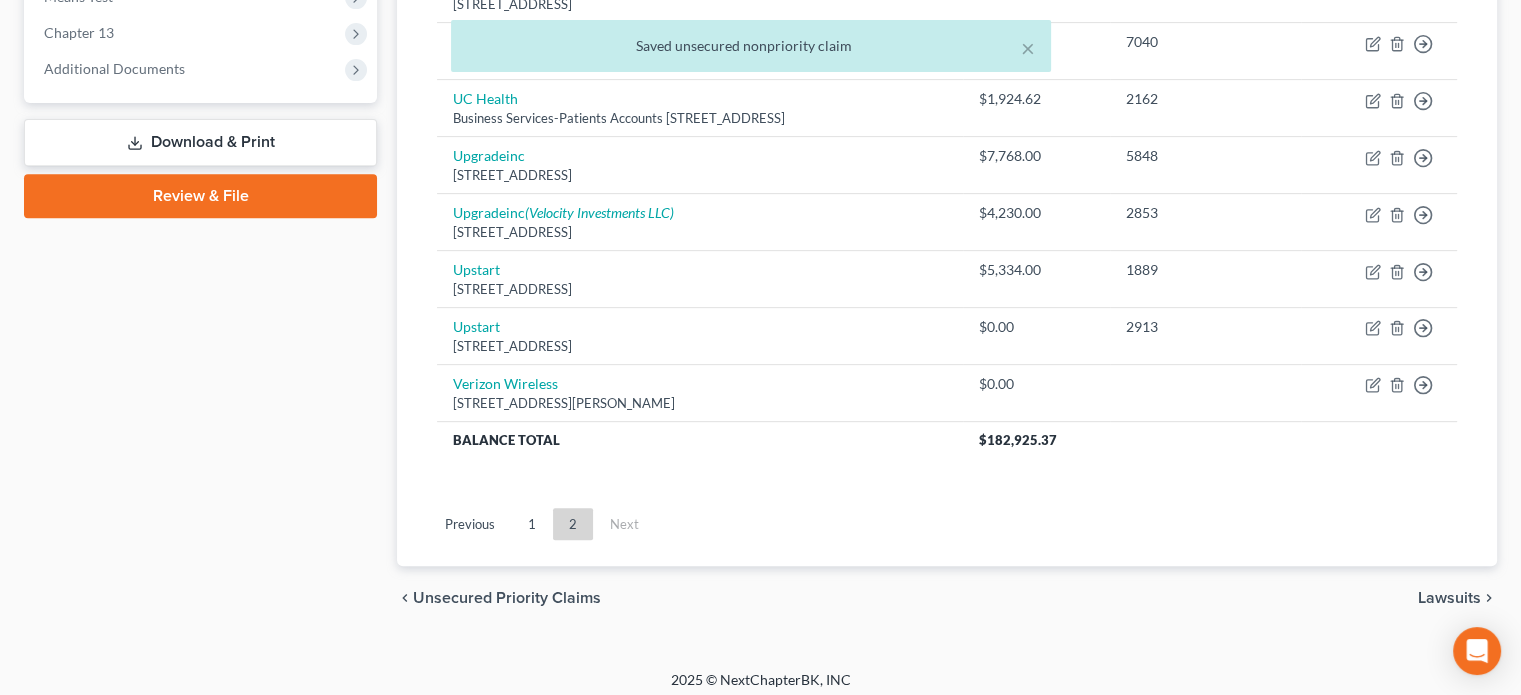 scroll, scrollTop: 812, scrollLeft: 0, axis: vertical 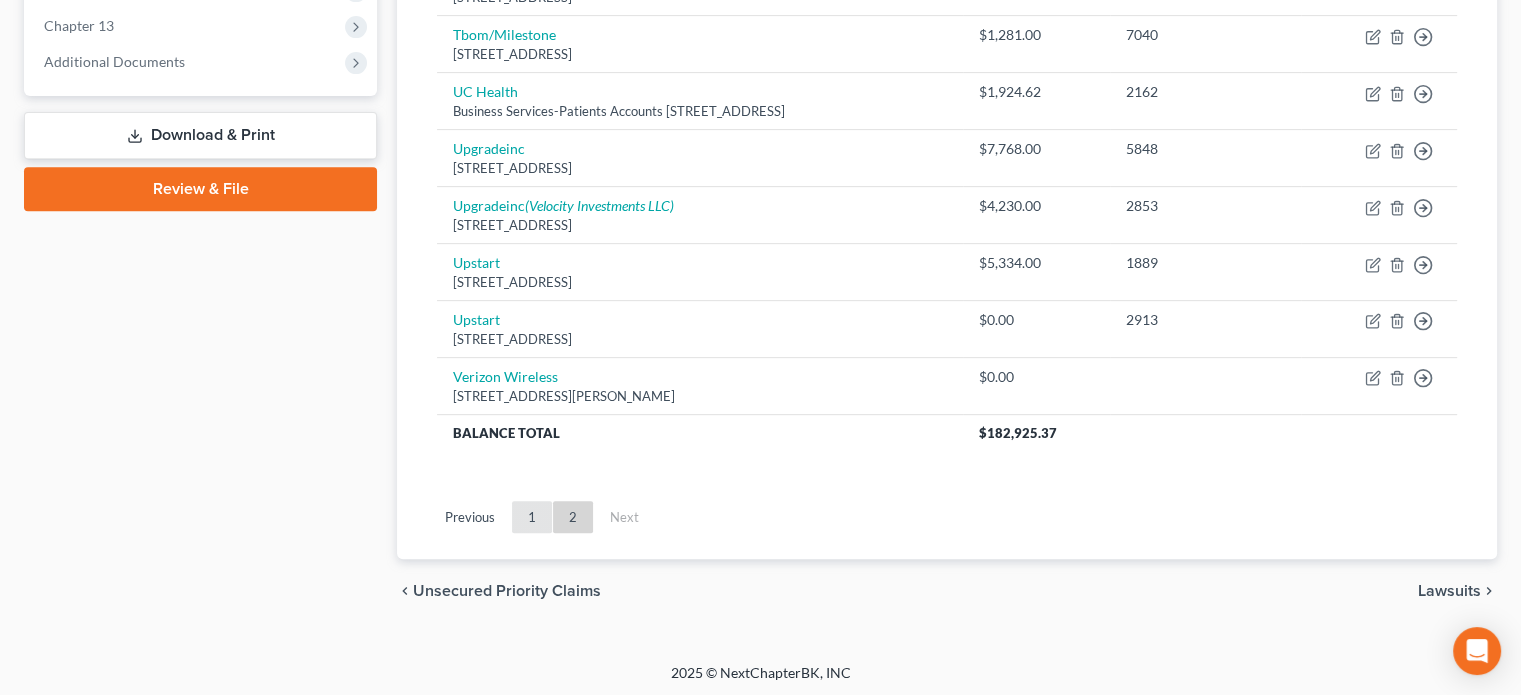 click on "1" at bounding box center (532, 517) 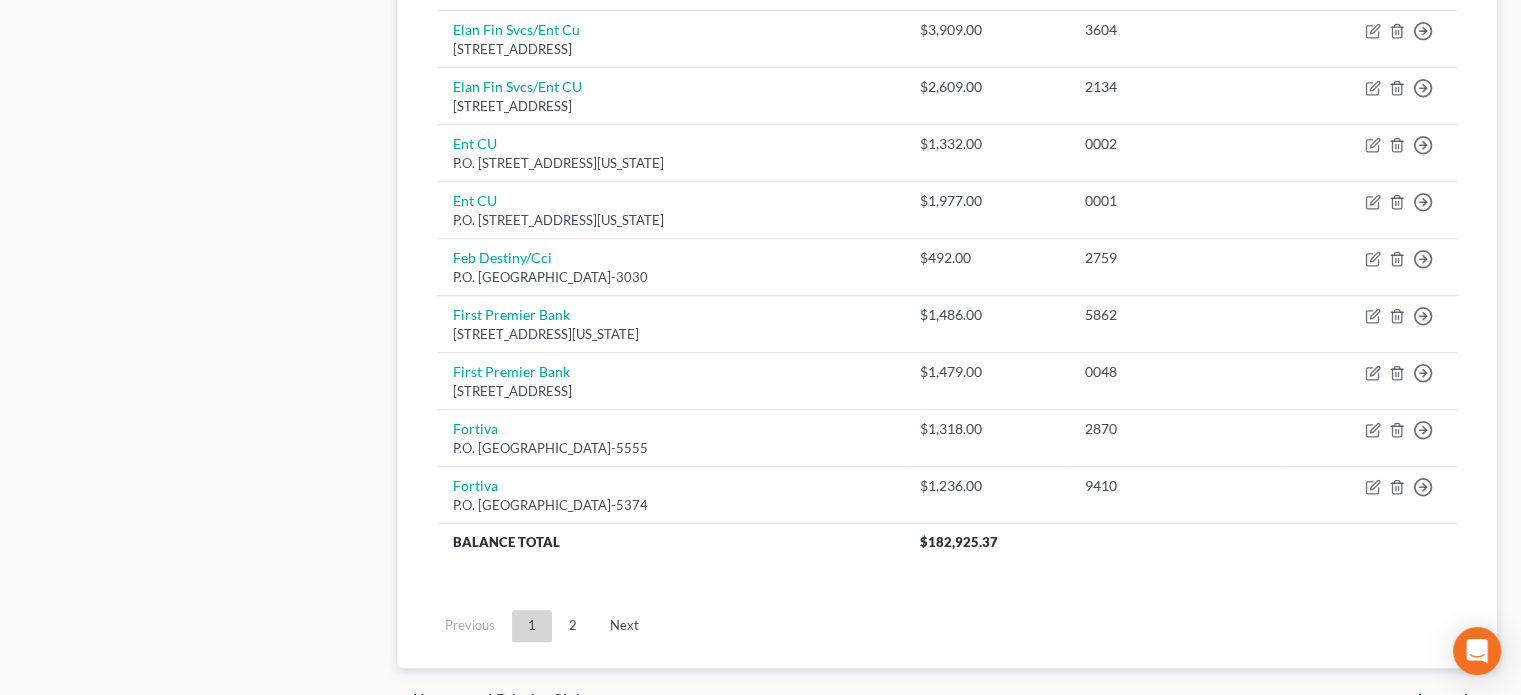 scroll, scrollTop: 1512, scrollLeft: 0, axis: vertical 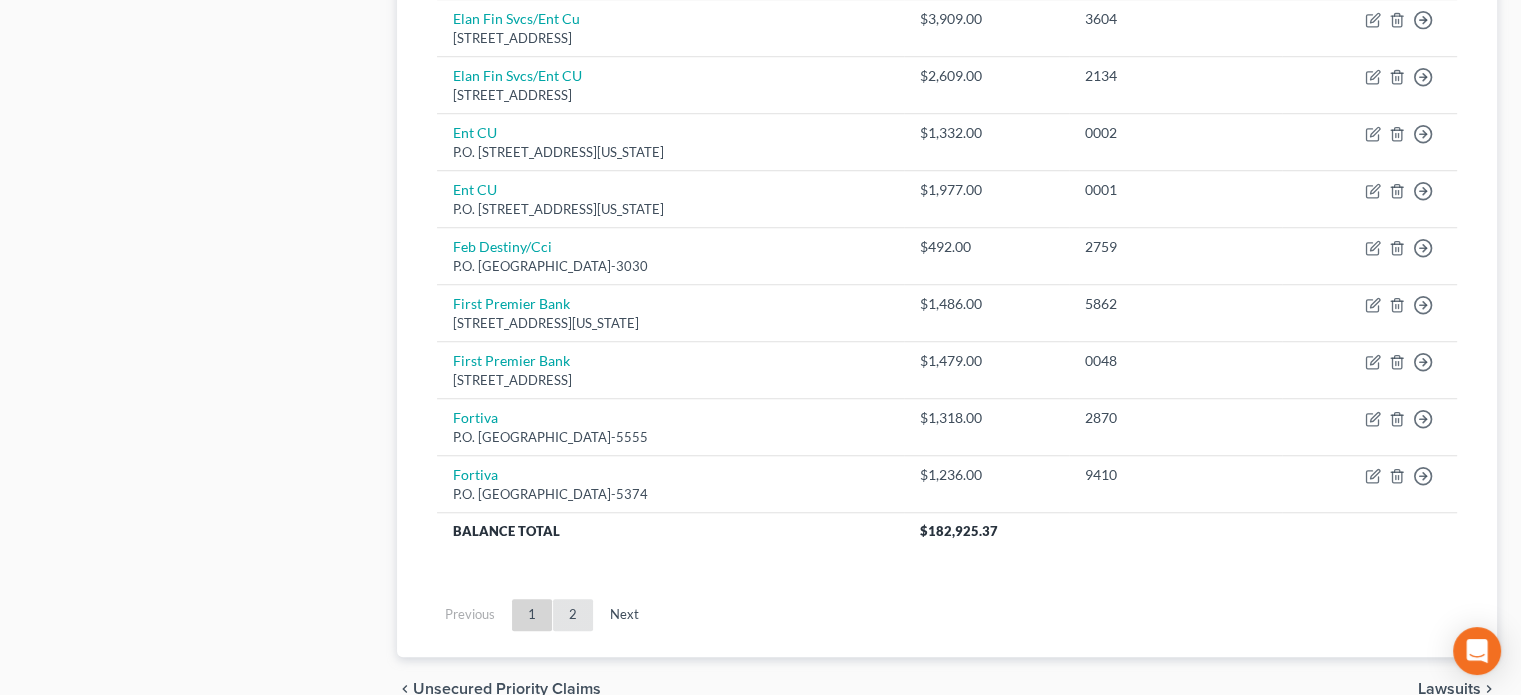 click on "2" at bounding box center (573, 615) 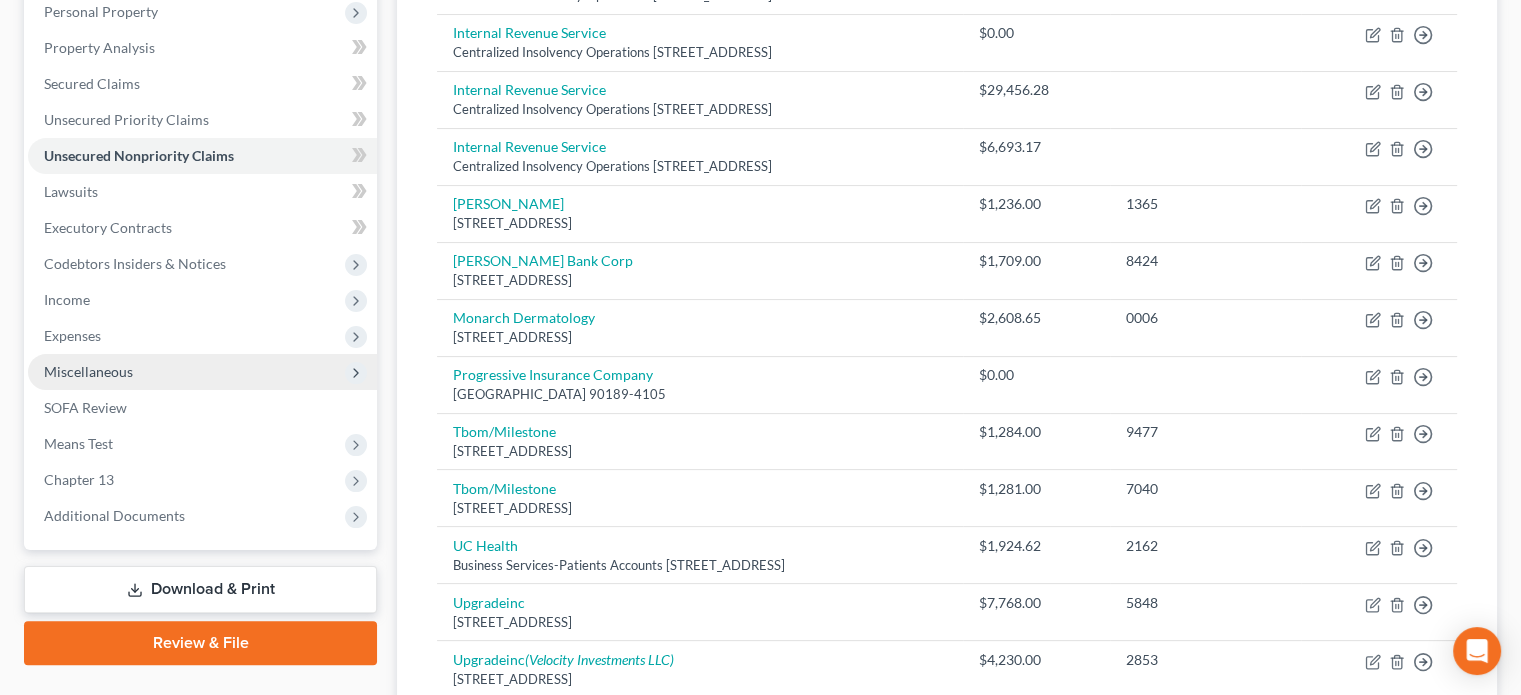 scroll, scrollTop: 312, scrollLeft: 0, axis: vertical 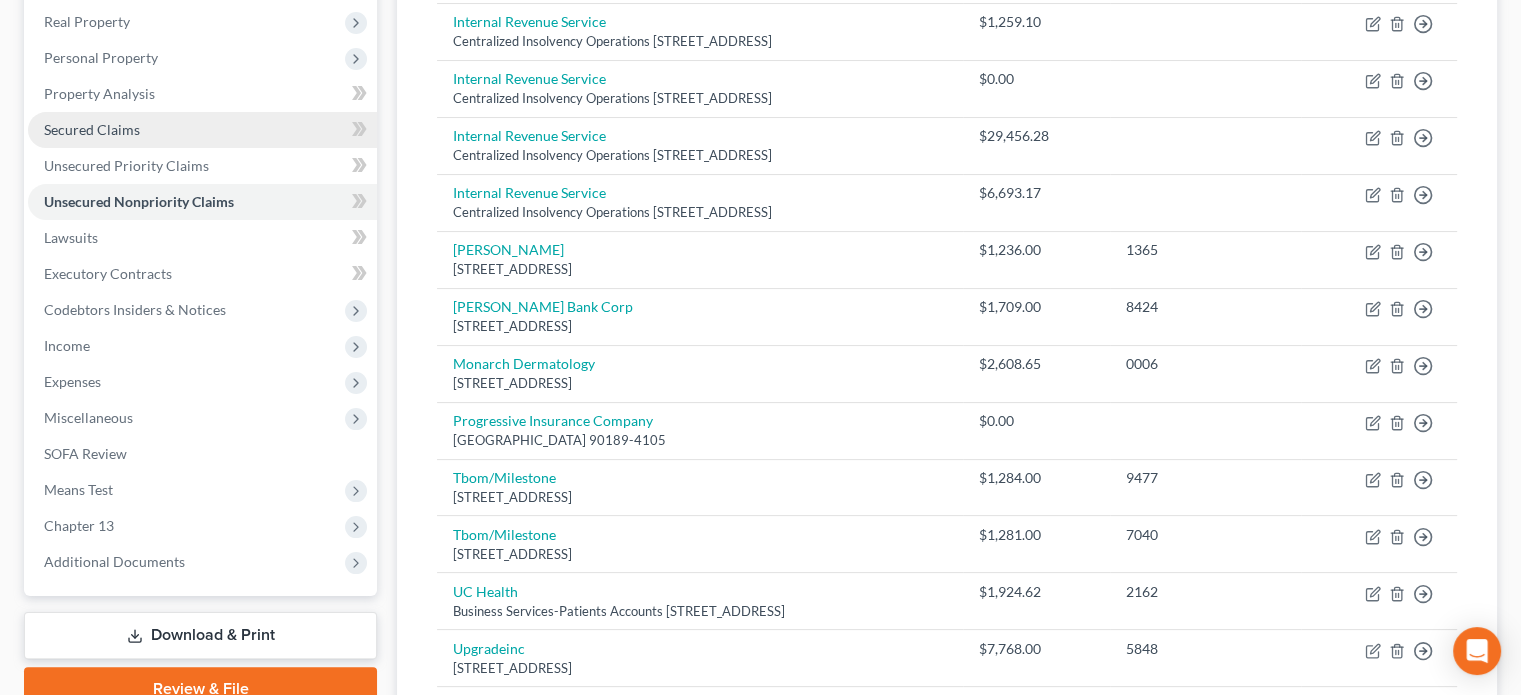 click on "Secured Claims" at bounding box center (92, 129) 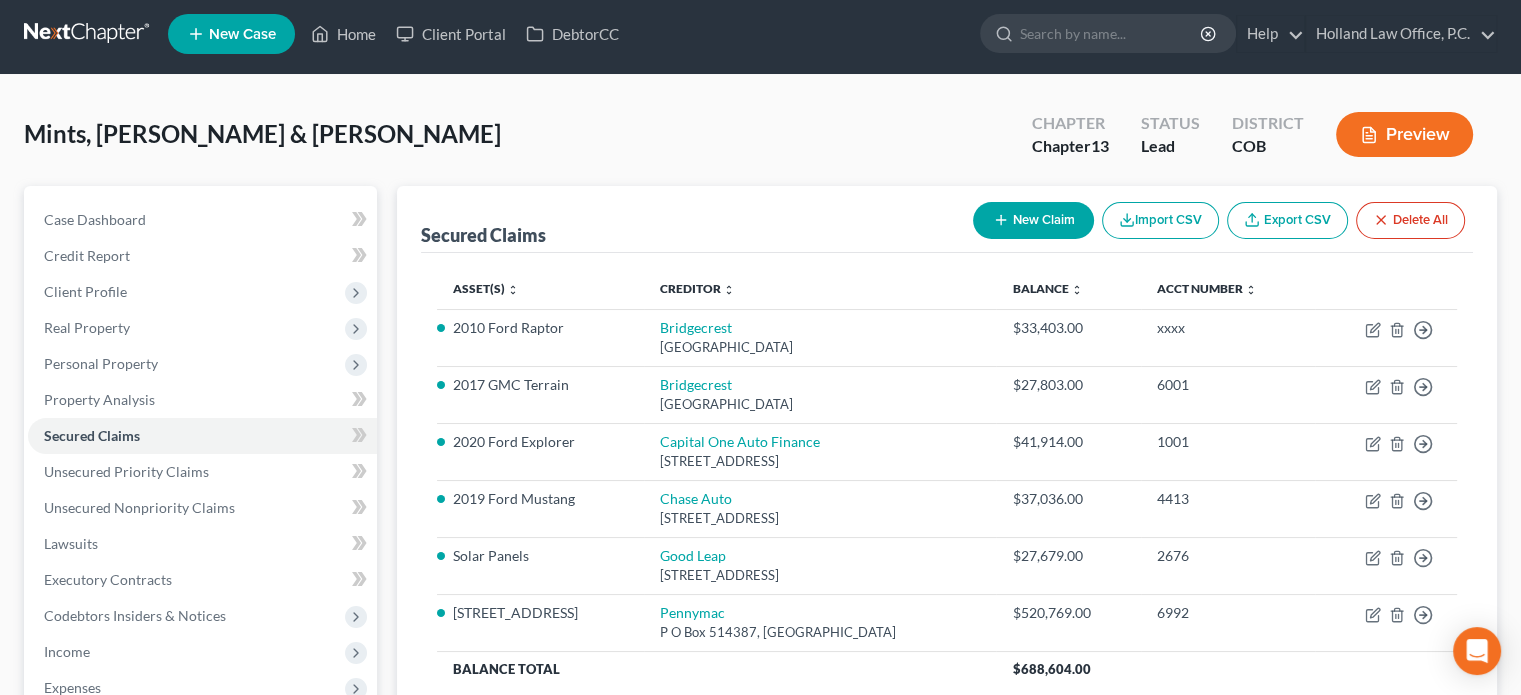 scroll, scrollTop: 200, scrollLeft: 0, axis: vertical 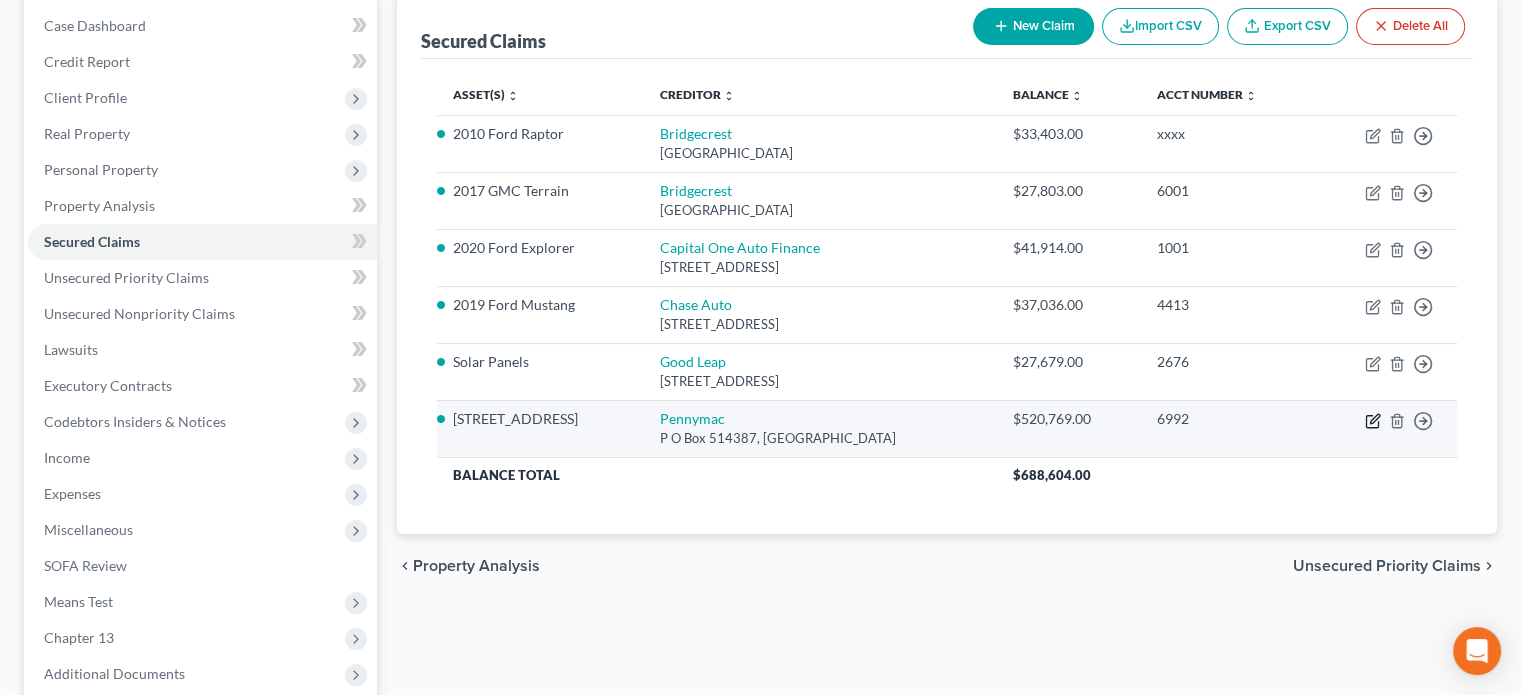 click 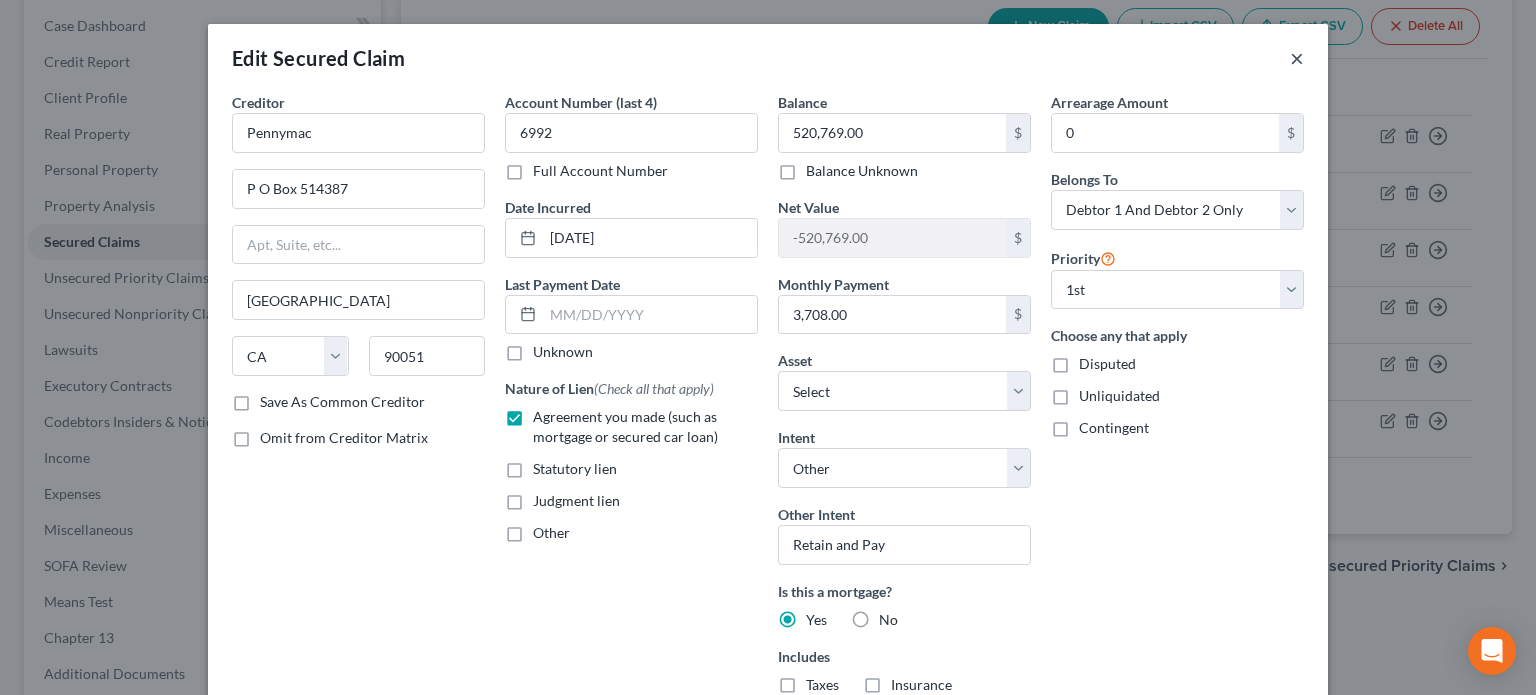 click on "×" at bounding box center (1297, 58) 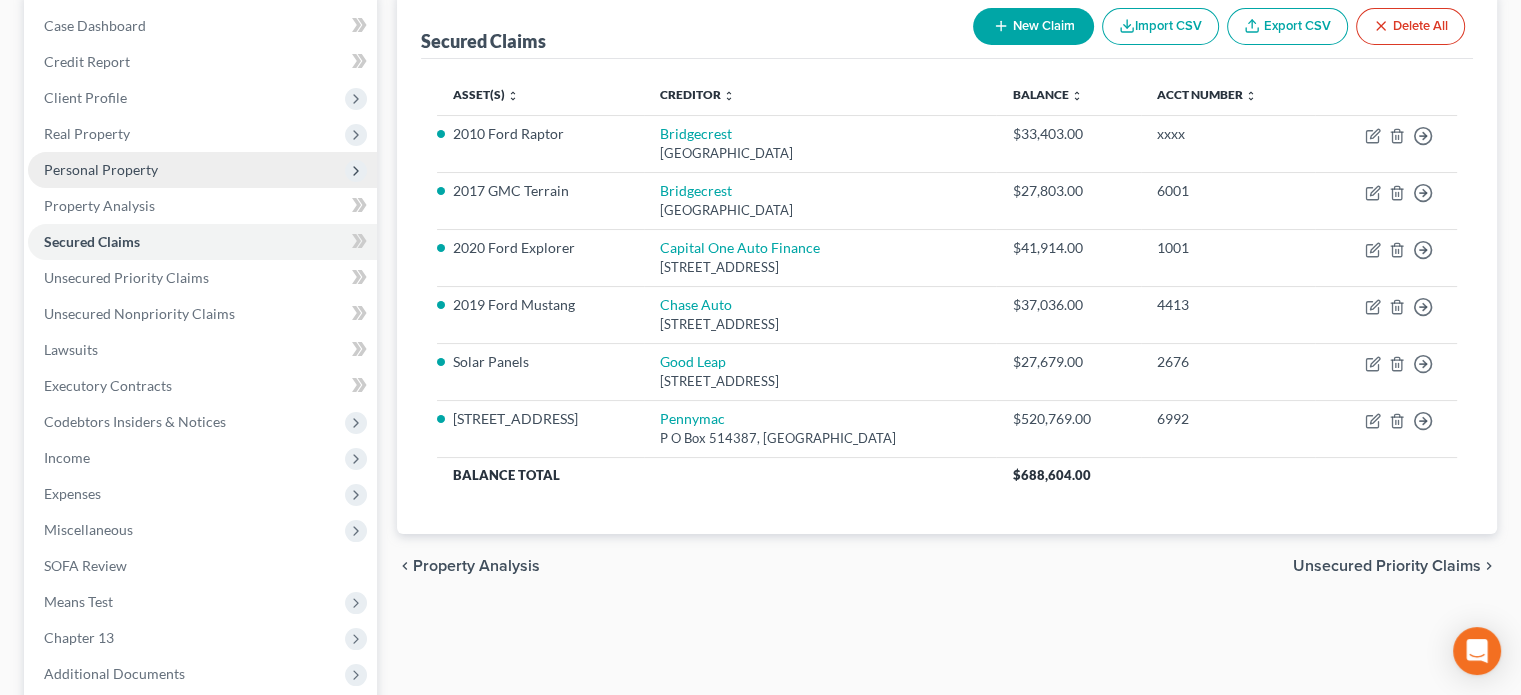 click on "Personal Property" at bounding box center (101, 169) 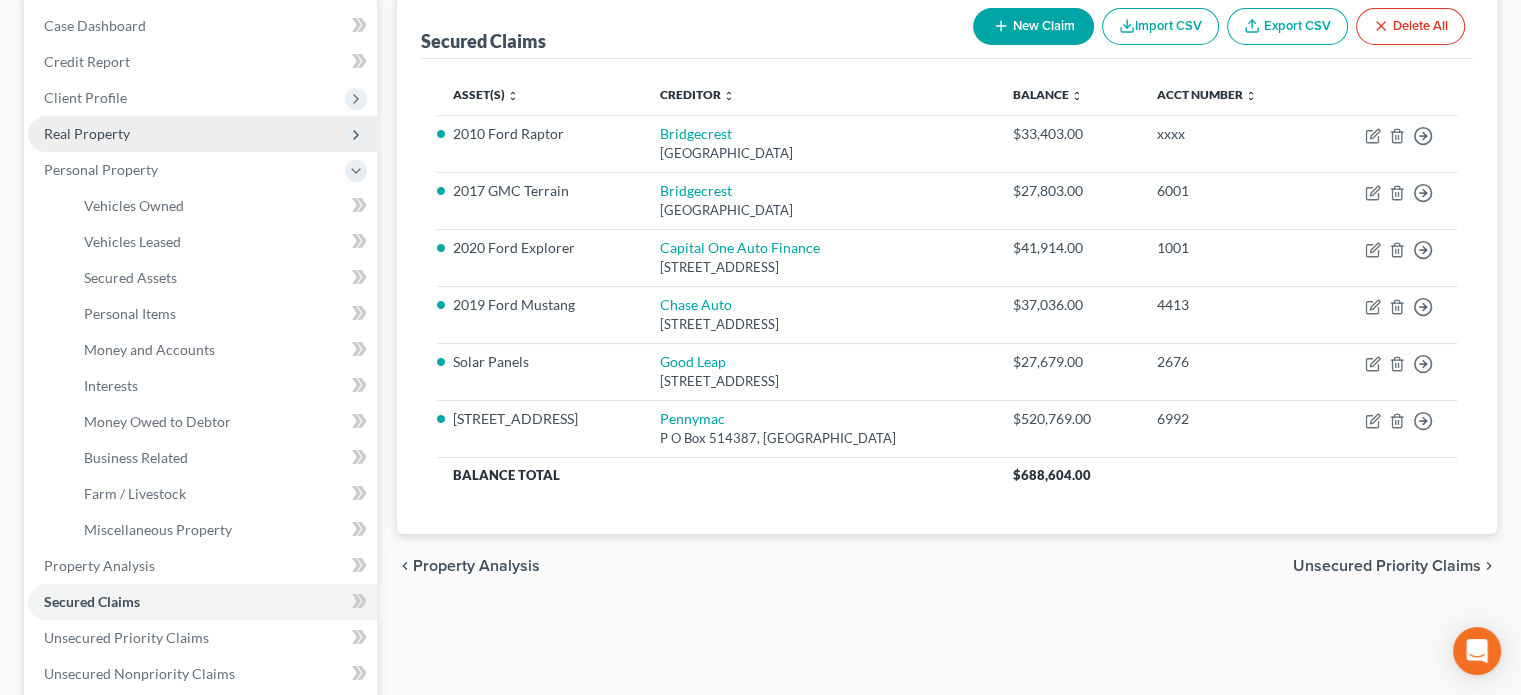 click on "Real Property" at bounding box center (87, 133) 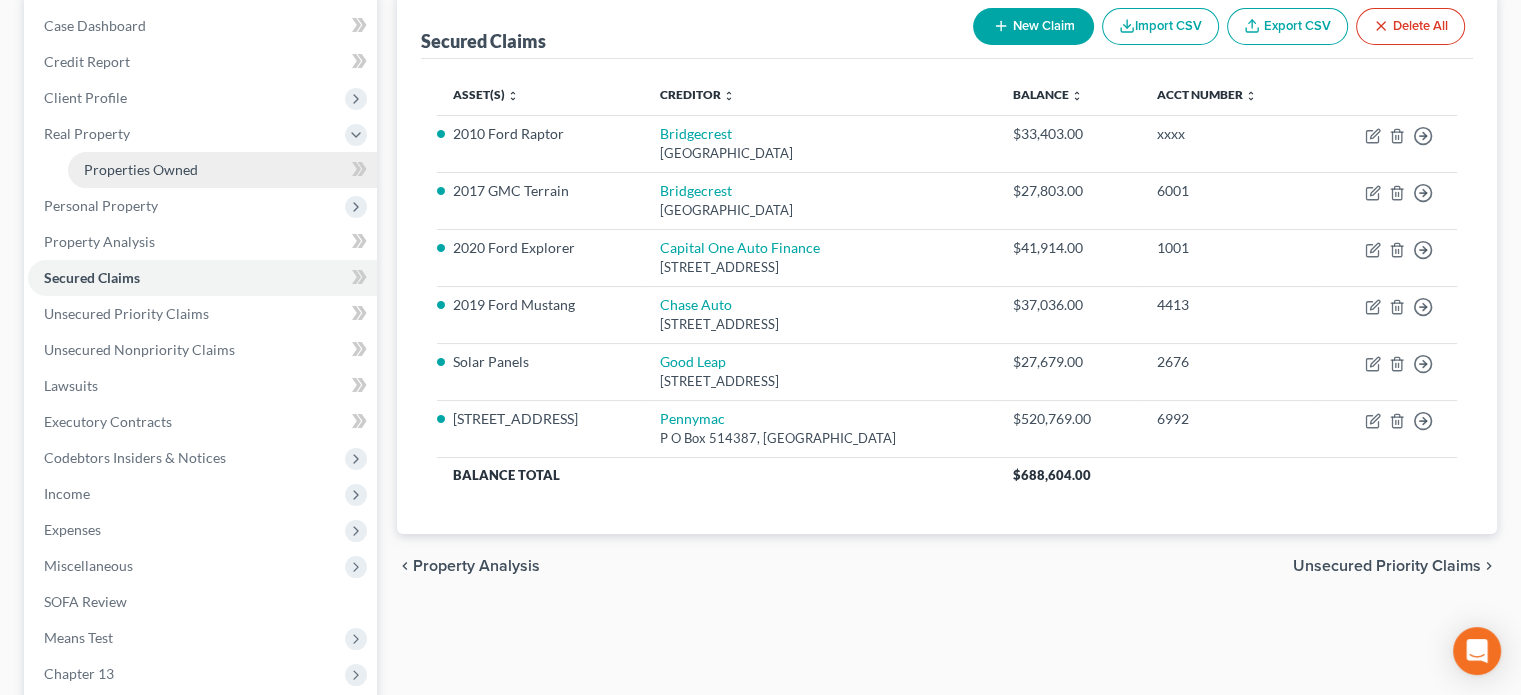 click on "Properties Owned" at bounding box center (141, 169) 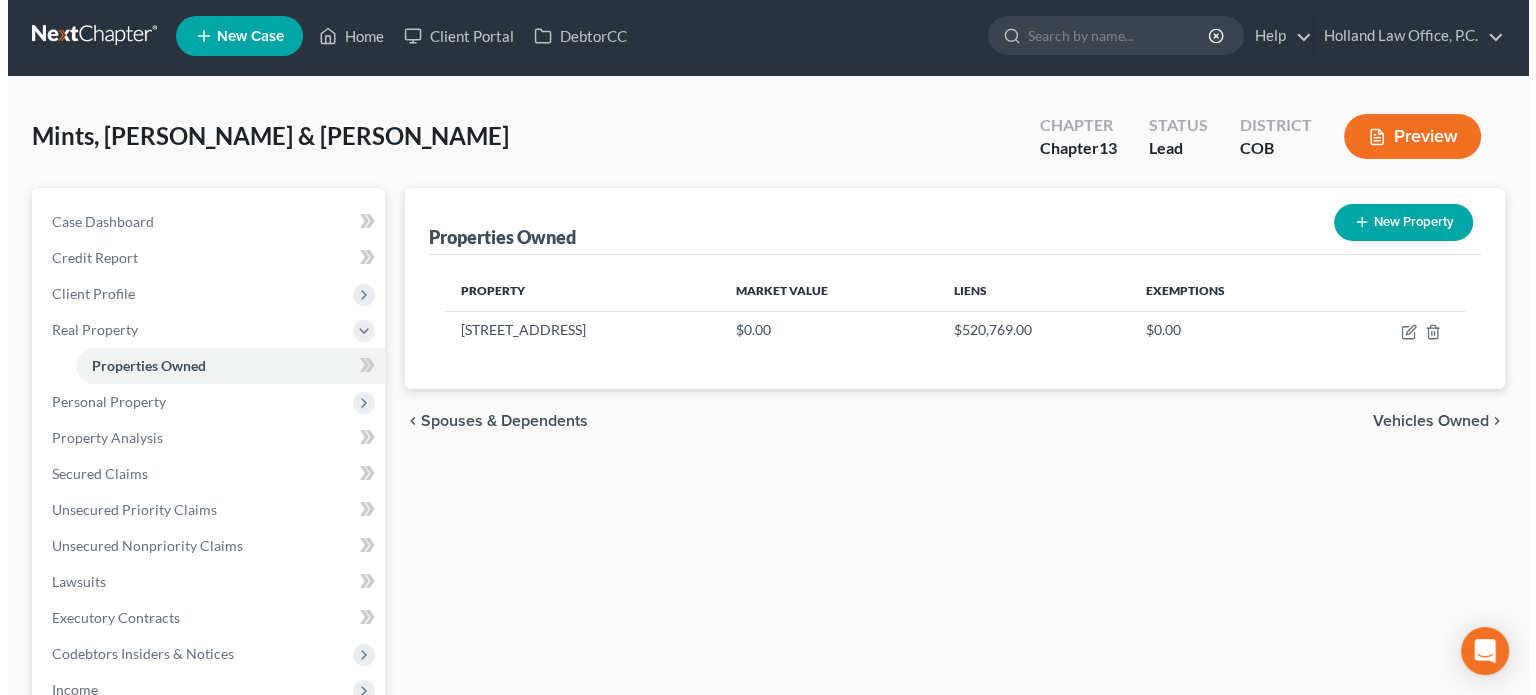 scroll, scrollTop: 0, scrollLeft: 0, axis: both 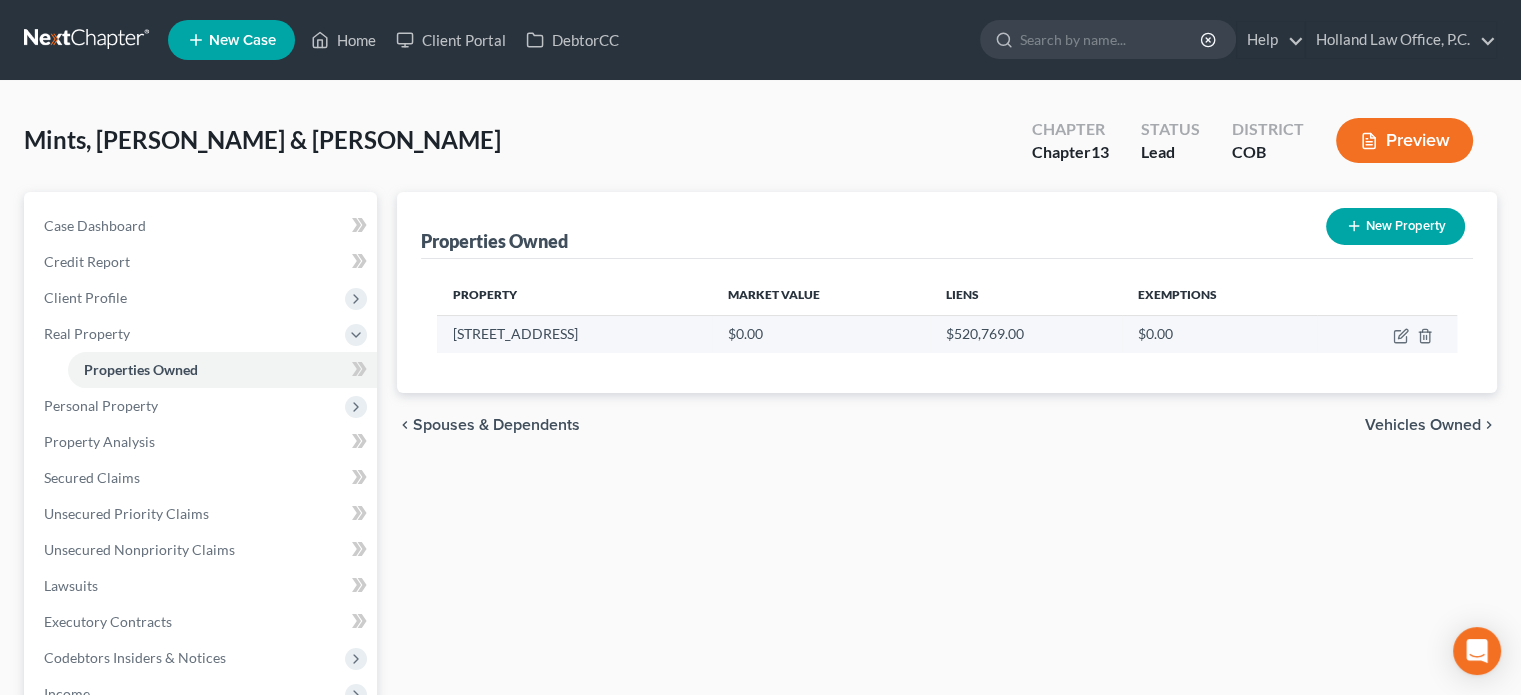 drag, startPoint x: 453, startPoint y: 331, endPoint x: 596, endPoint y: 344, distance: 143.58969 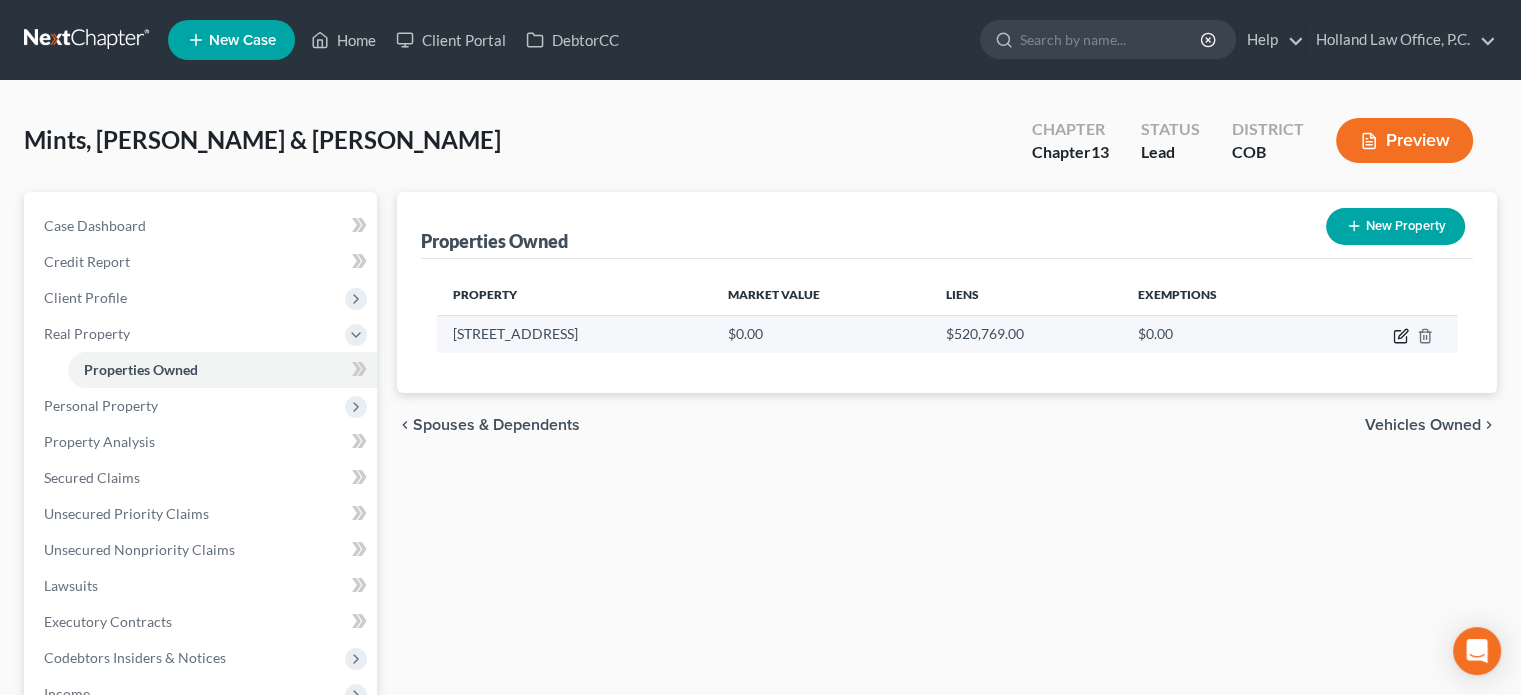 click 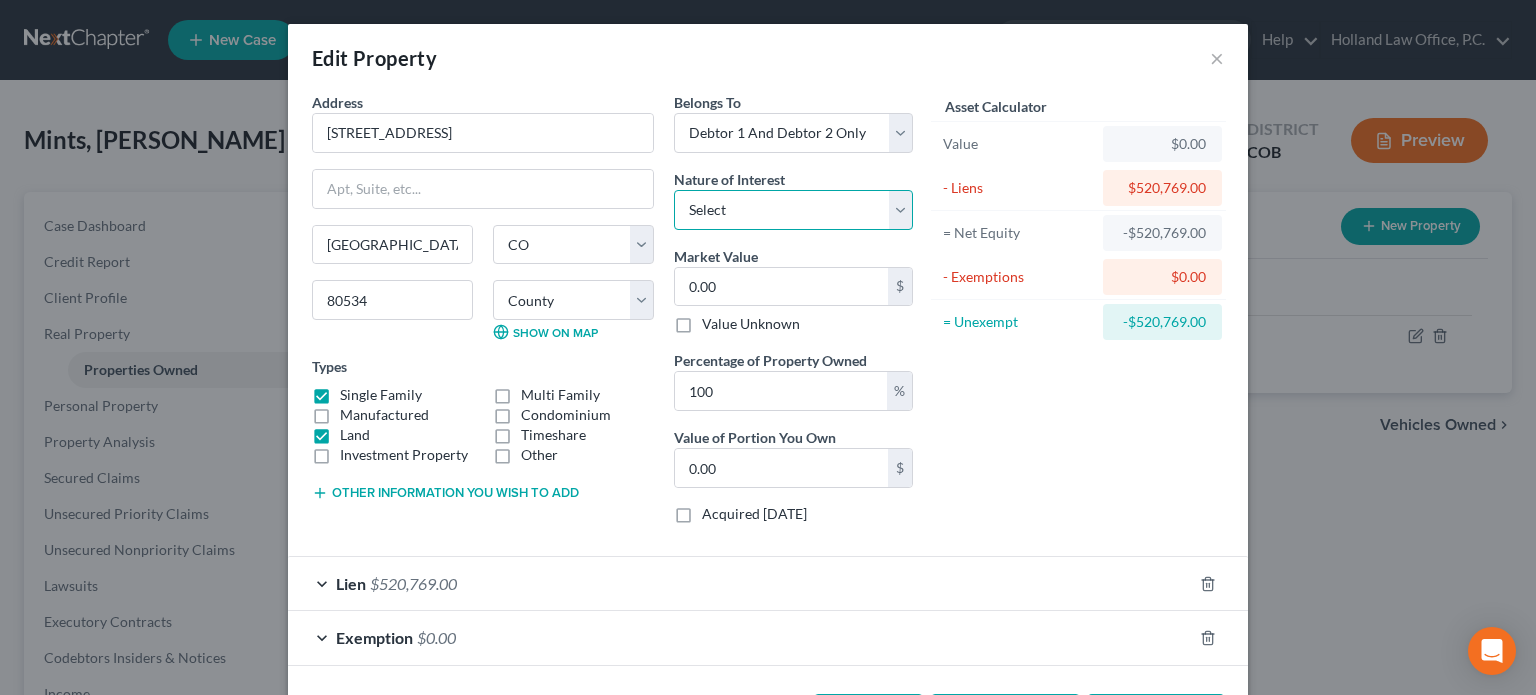 click on "Select Fee Simple Joint Tenant Life Estate Equitable Interest Future Interest Tenancy By The Entireties Tenants In Common Other" at bounding box center [793, 210] 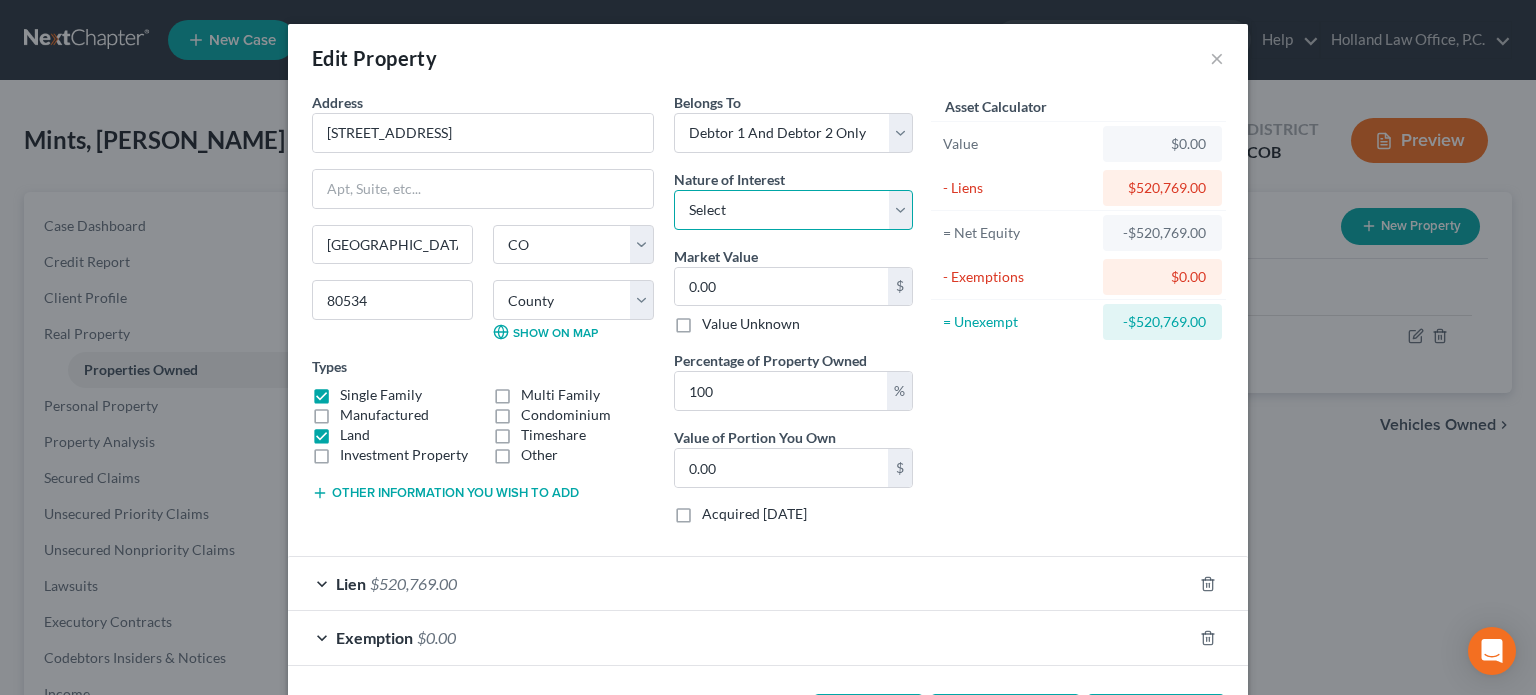 select on "1" 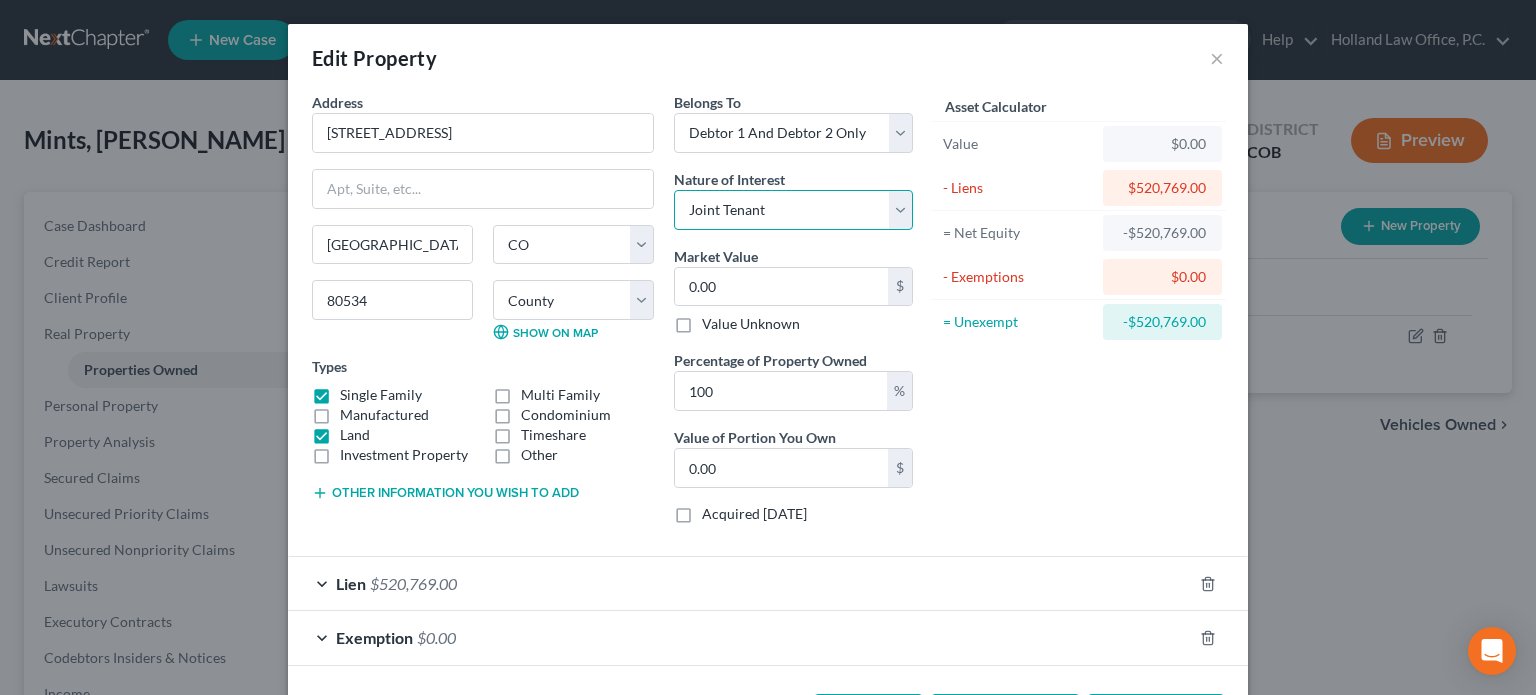 click on "Select Fee Simple Joint Tenant Life Estate Equitable Interest Future Interest Tenancy By The Entireties Tenants In Common Other" at bounding box center (793, 210) 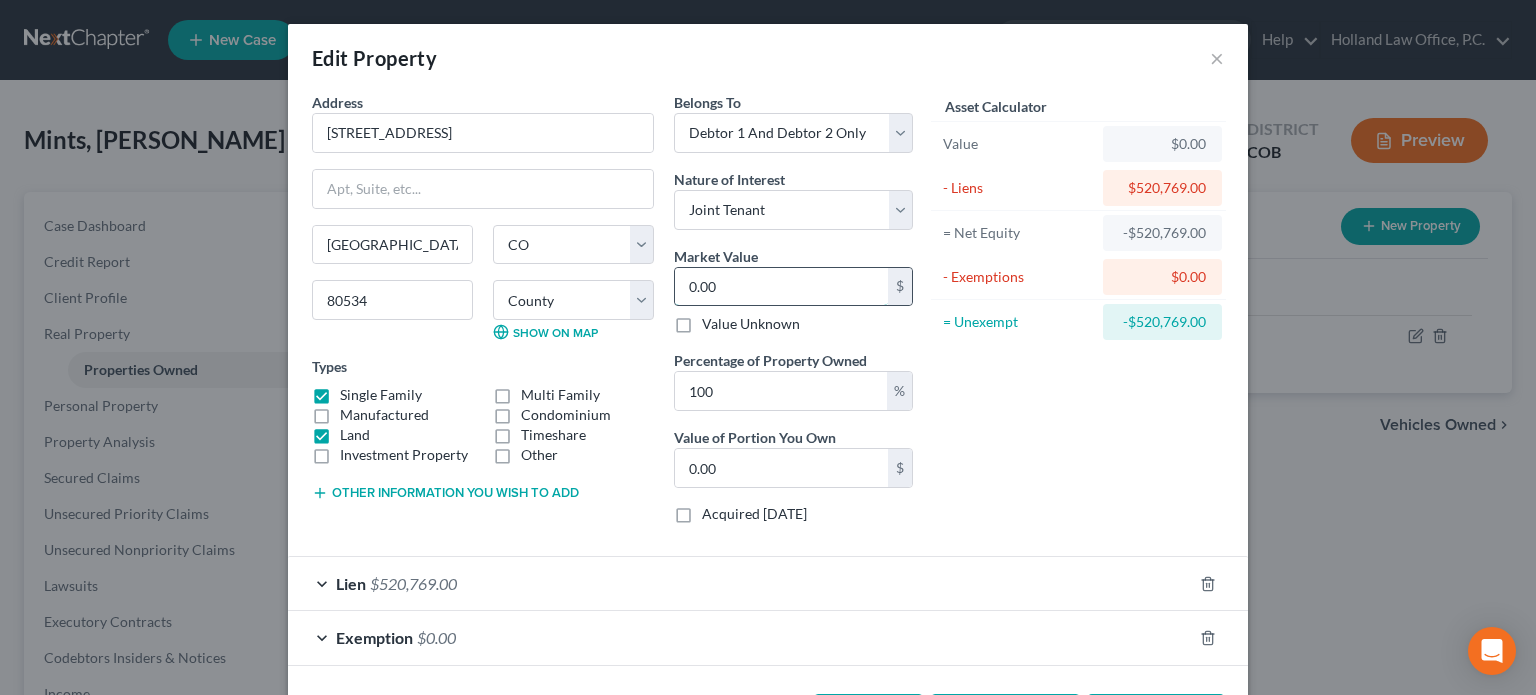 click on "0.00" at bounding box center (781, 287) 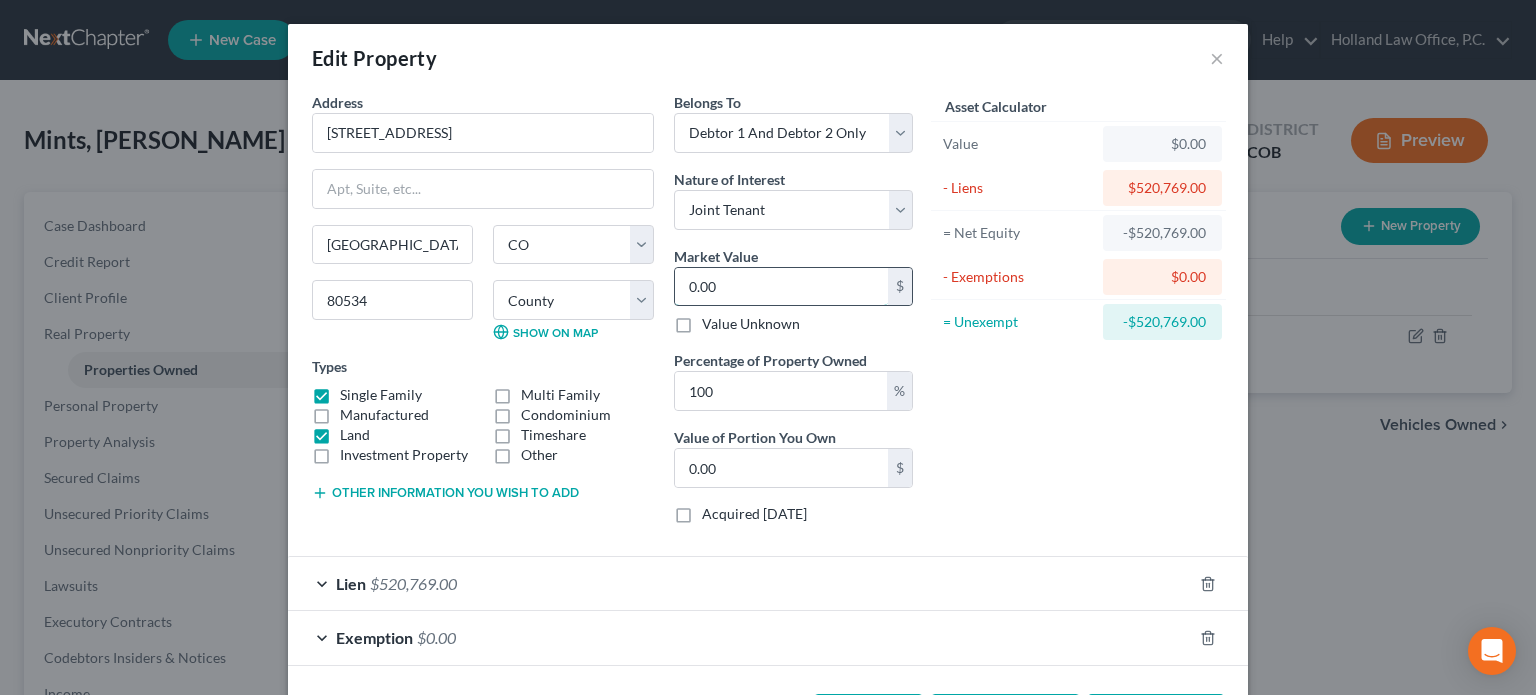 type 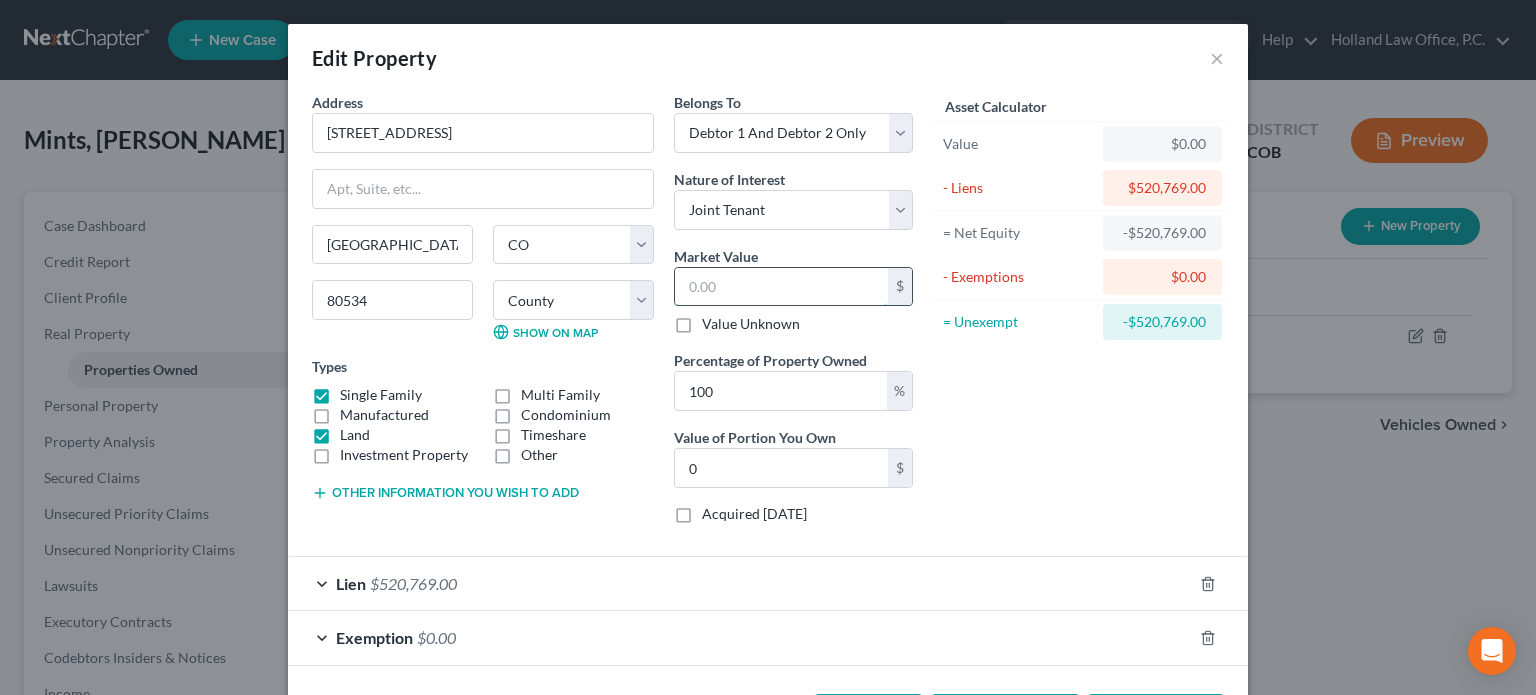 type on "5" 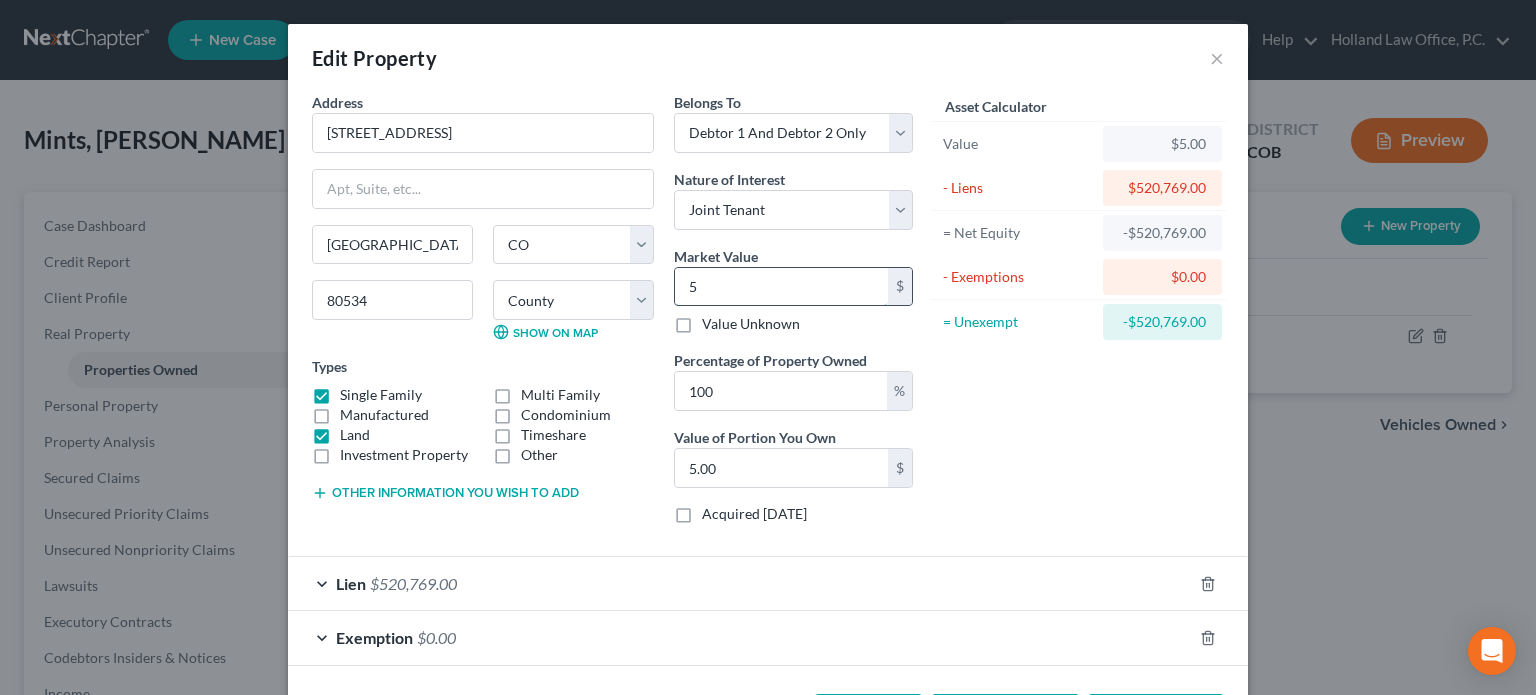 type on "53" 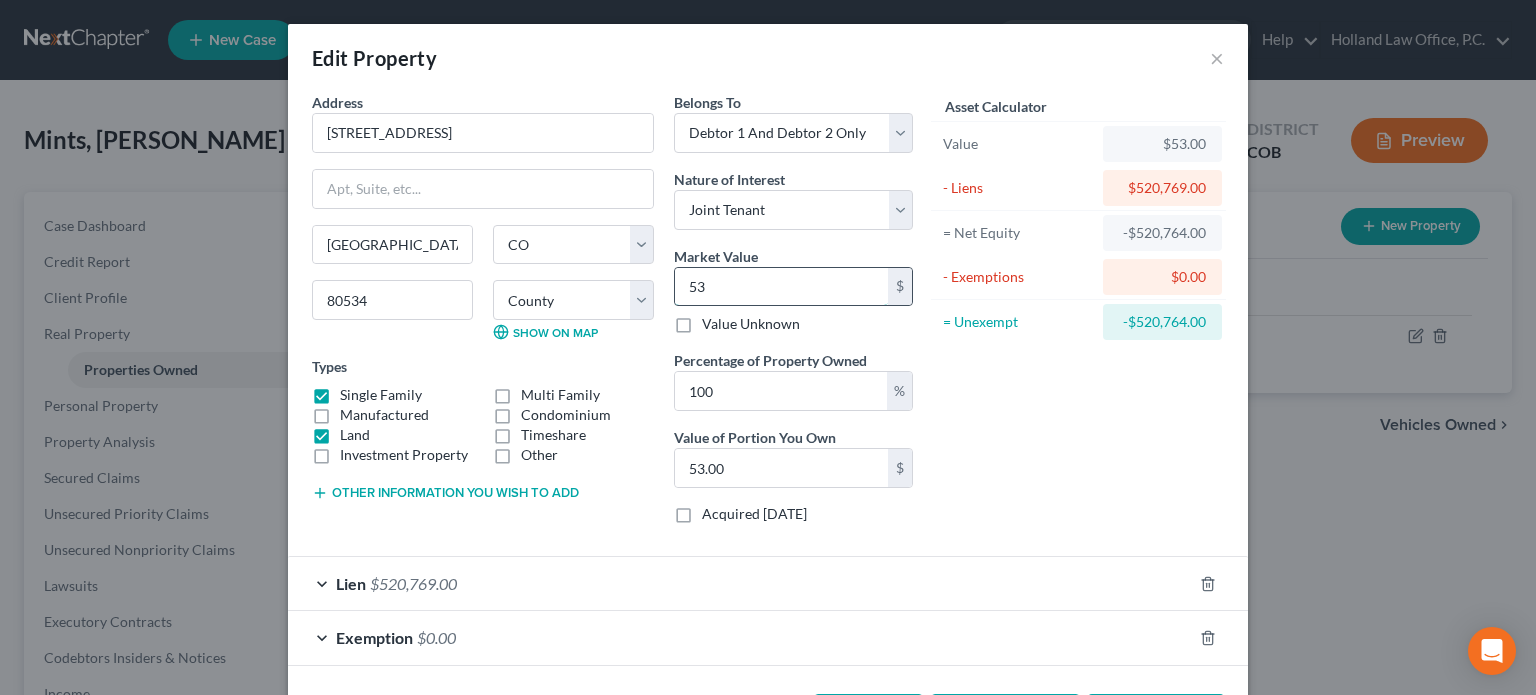 type on "539" 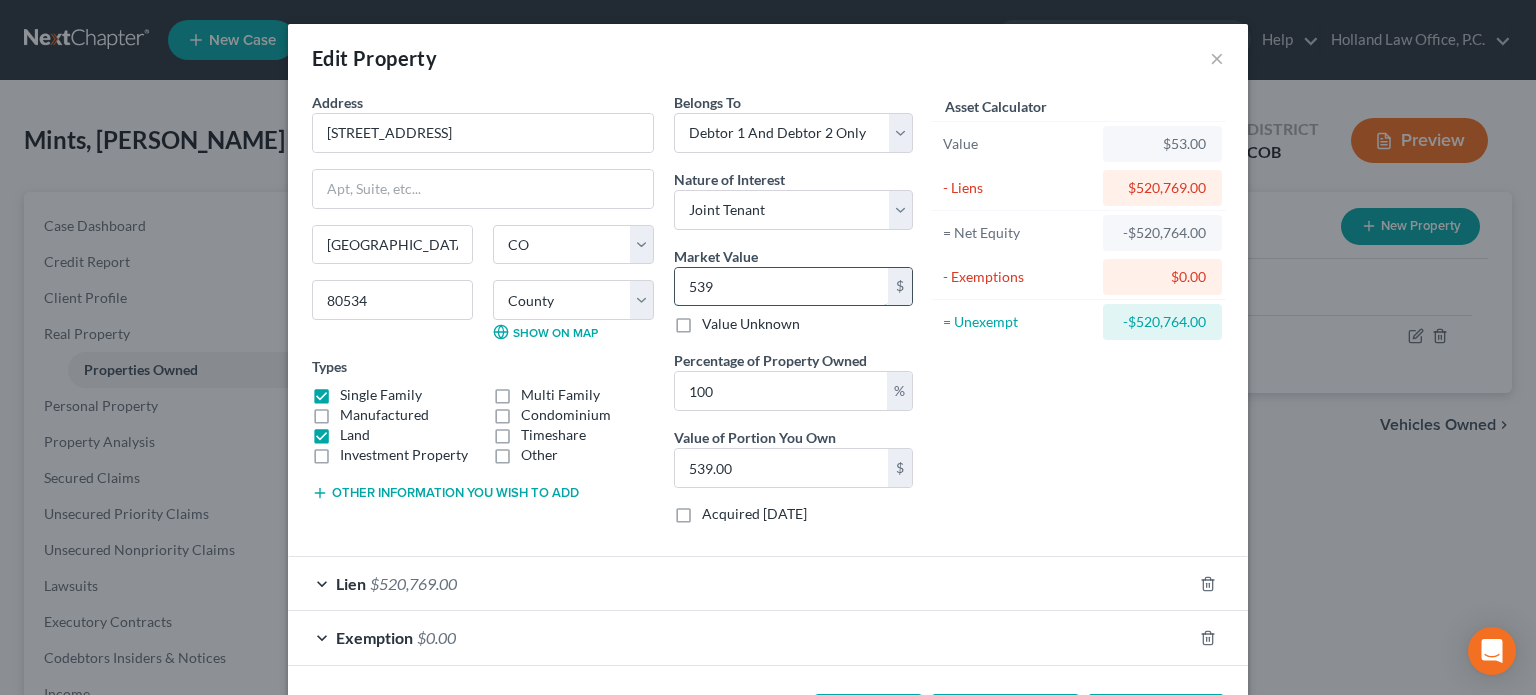 type on "5399" 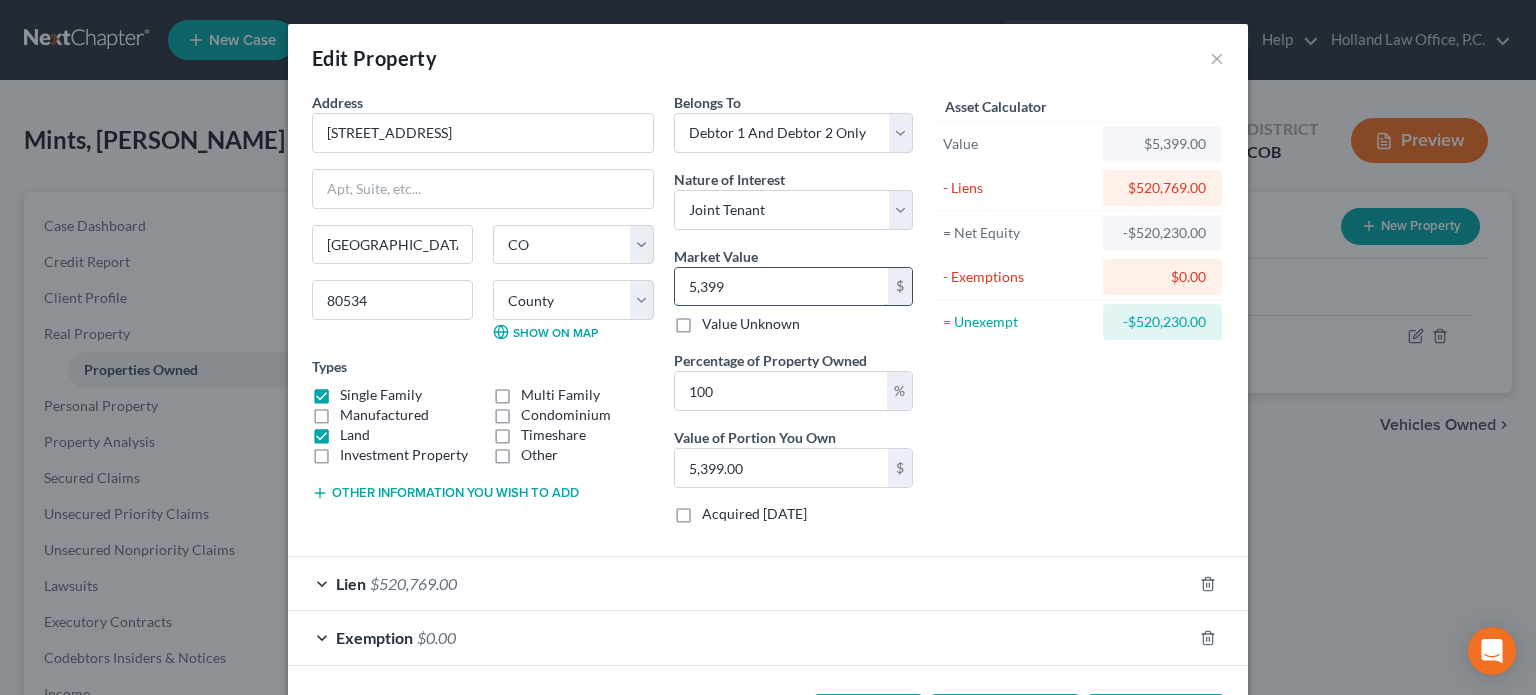 type on "5,3995" 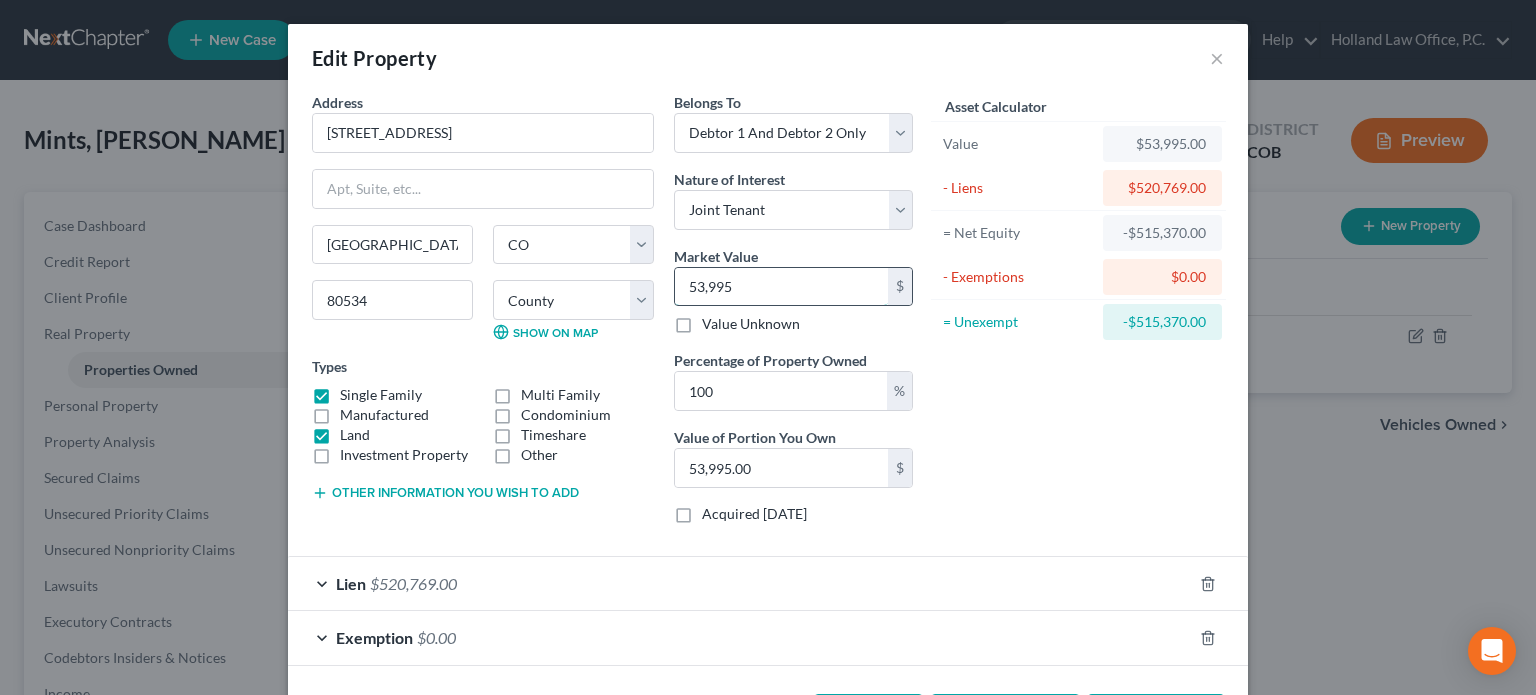 type on "53,9950" 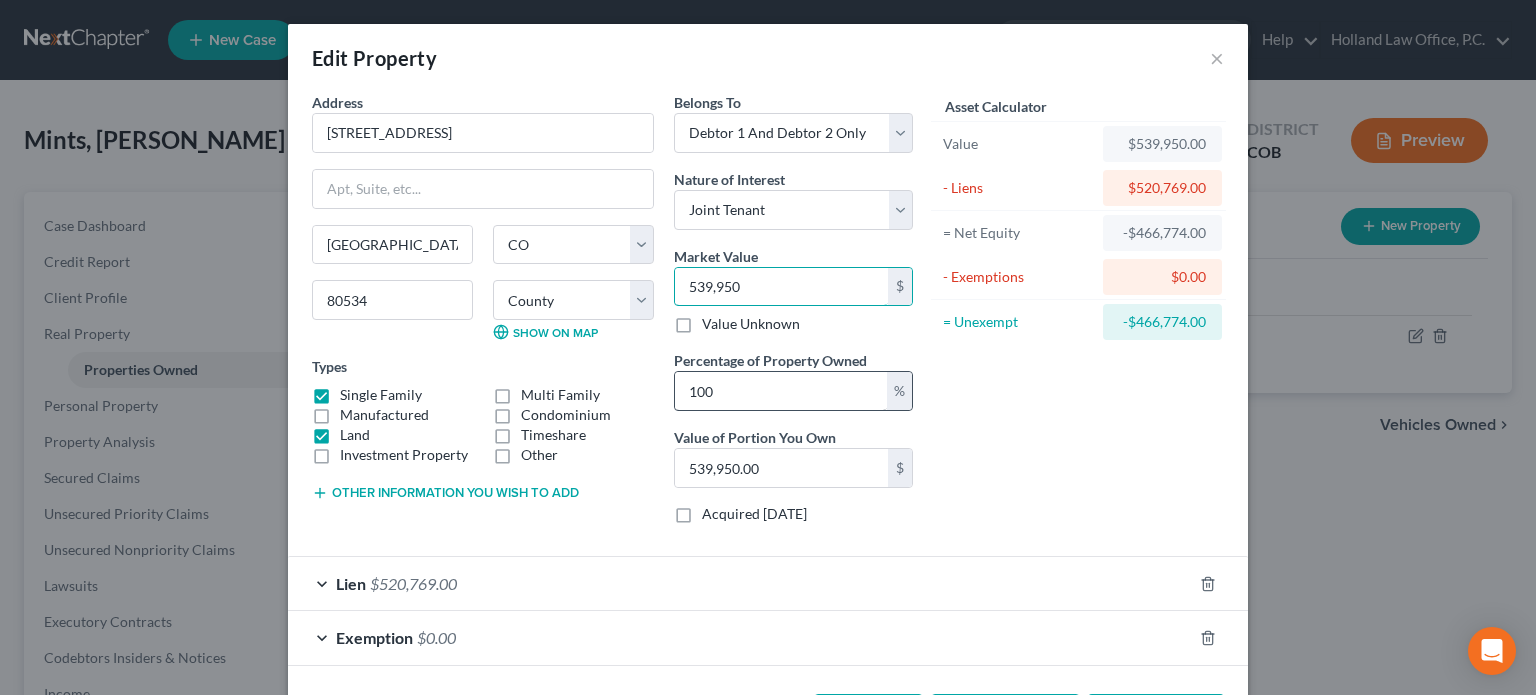 scroll, scrollTop: 77, scrollLeft: 0, axis: vertical 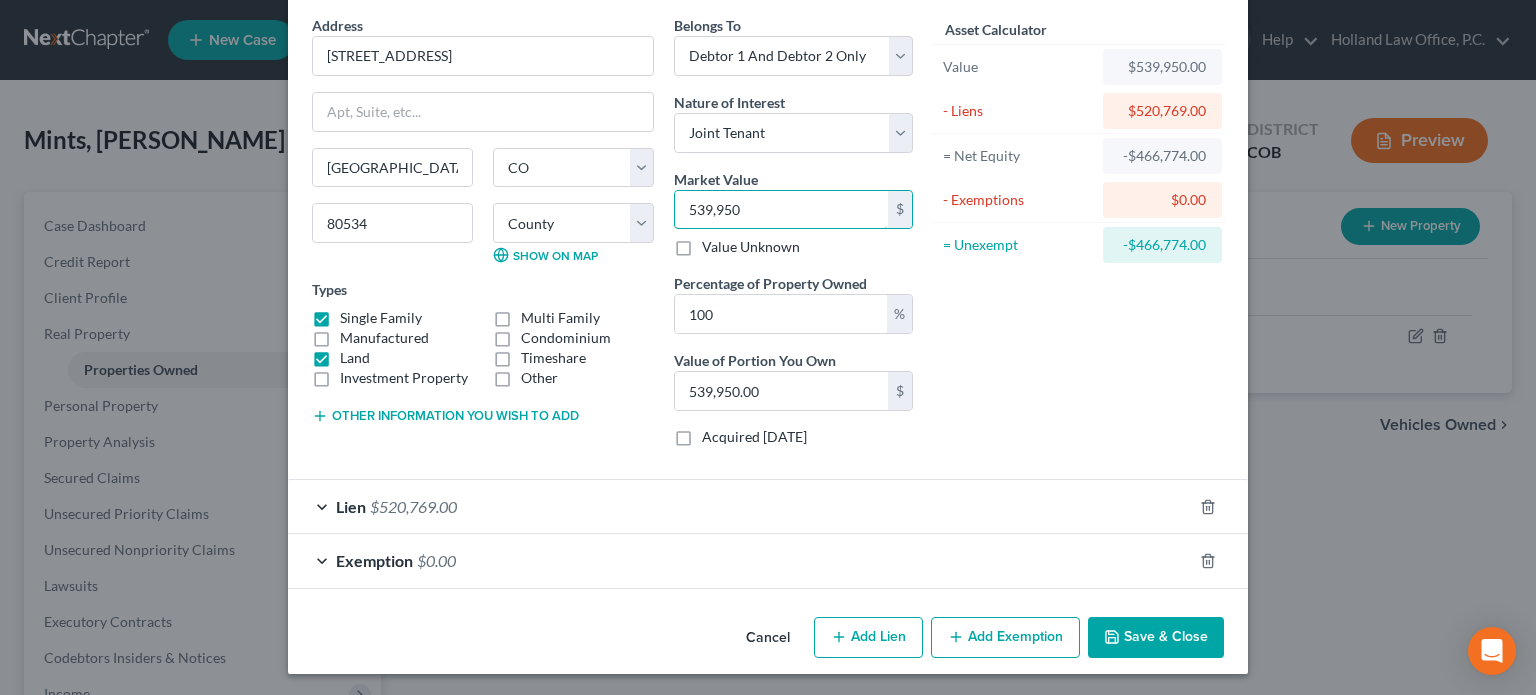 type on "539,950" 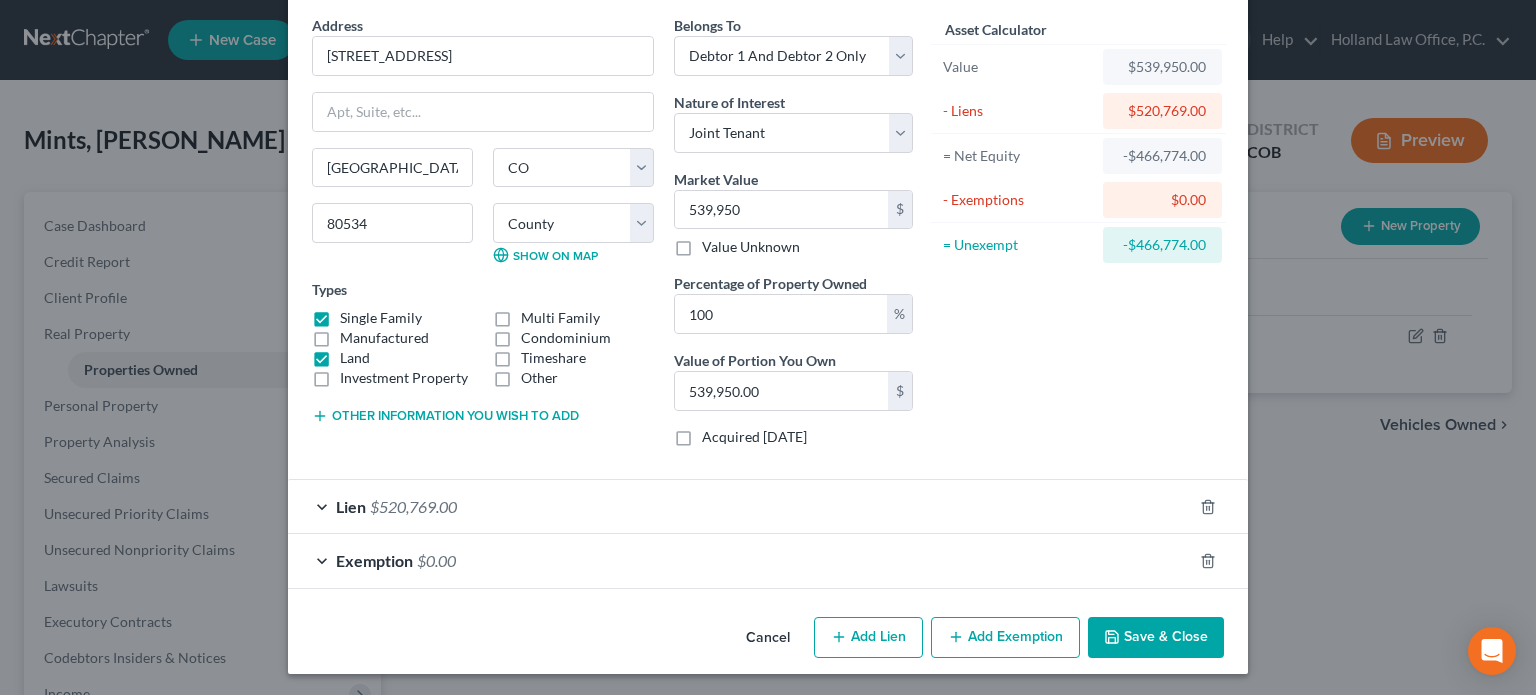 click on "Save & Close" at bounding box center (1156, 638) 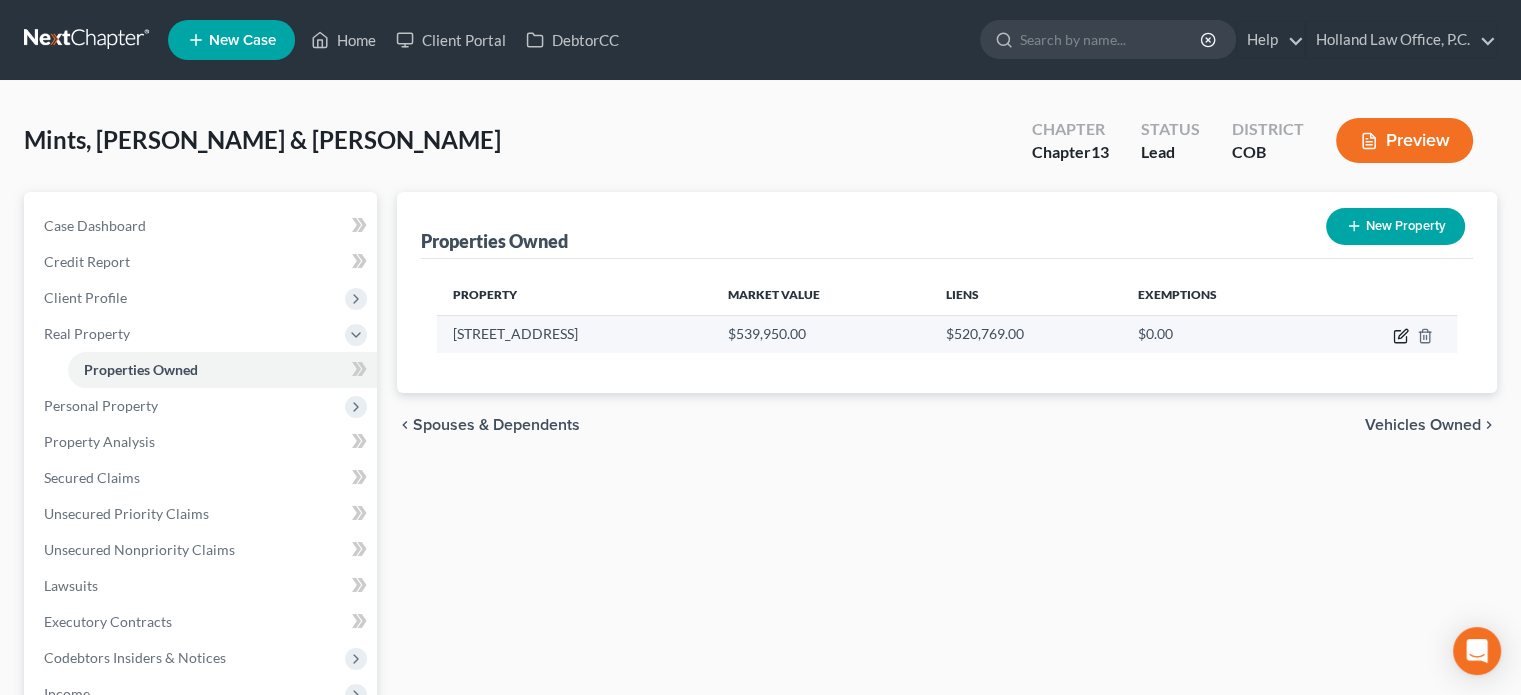 click 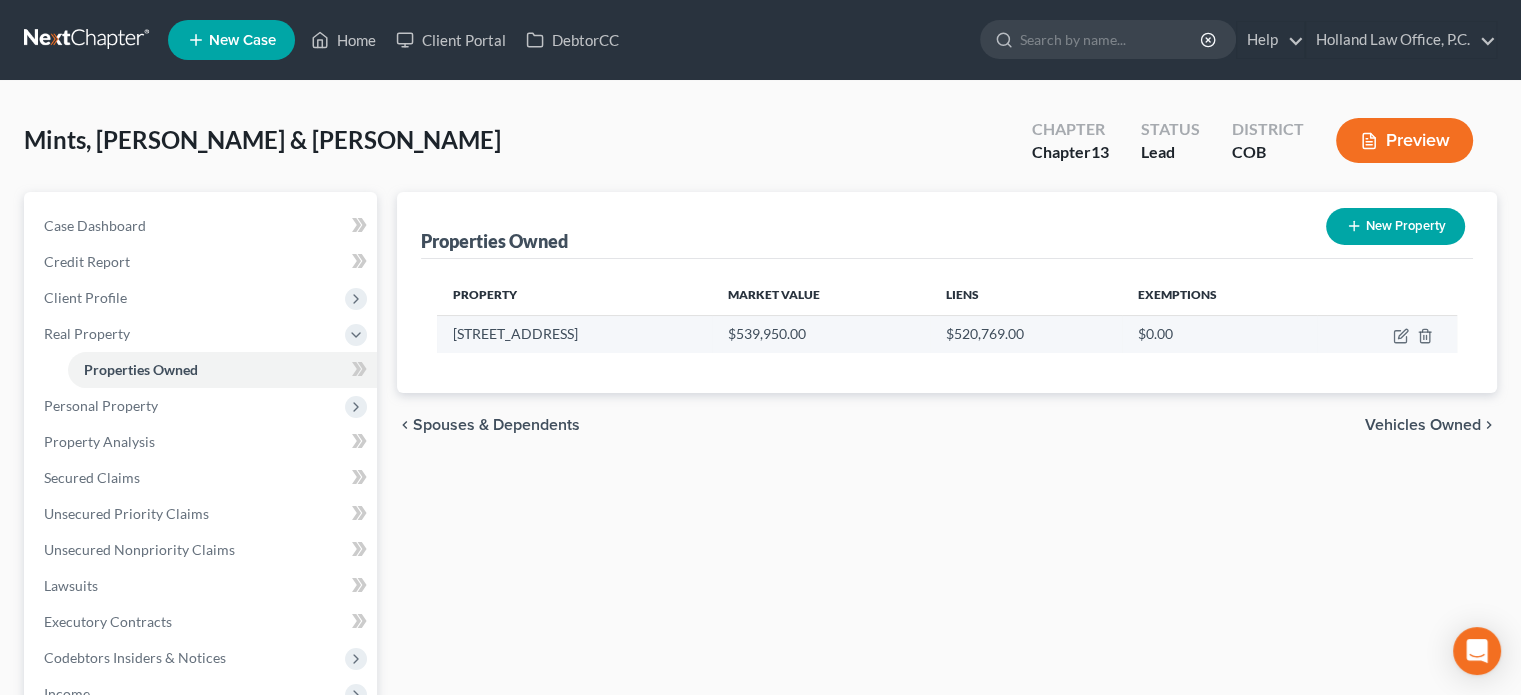 select on "5" 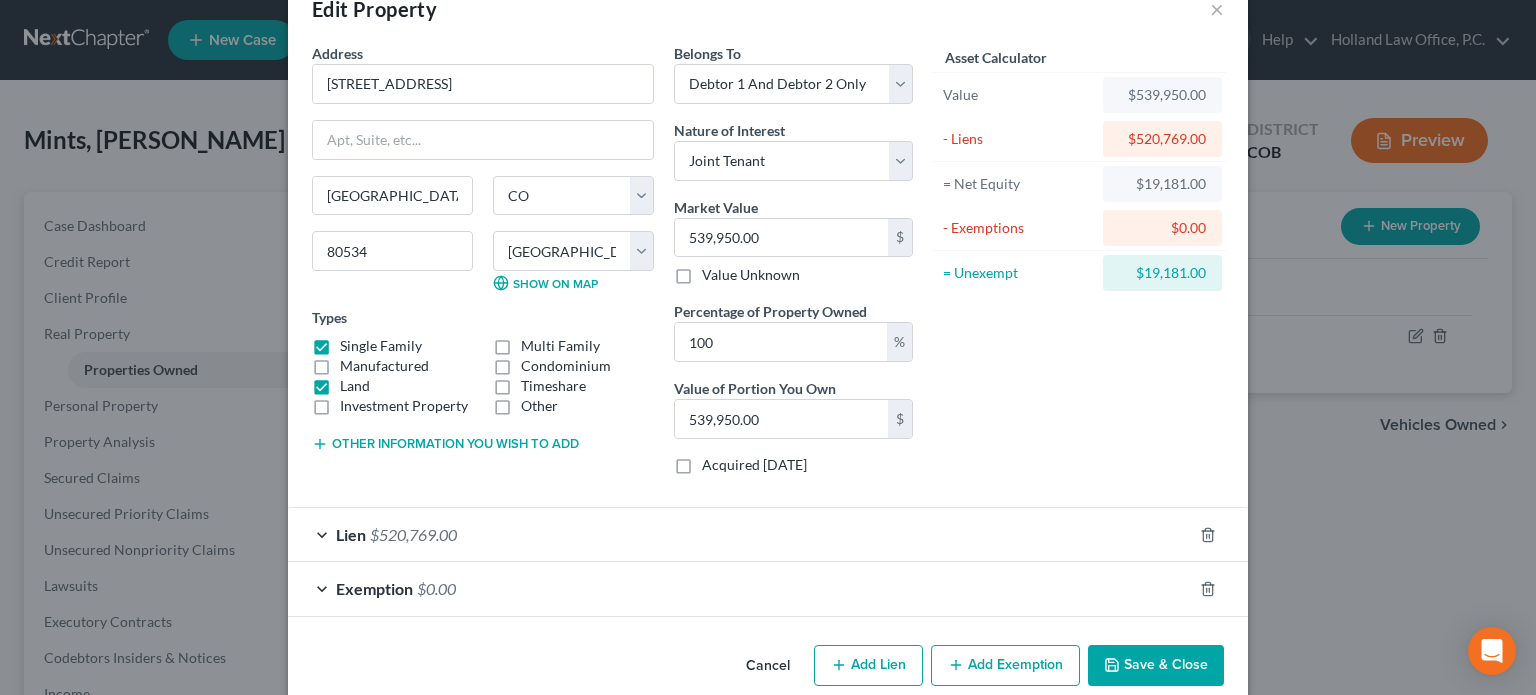 scroll, scrollTop: 77, scrollLeft: 0, axis: vertical 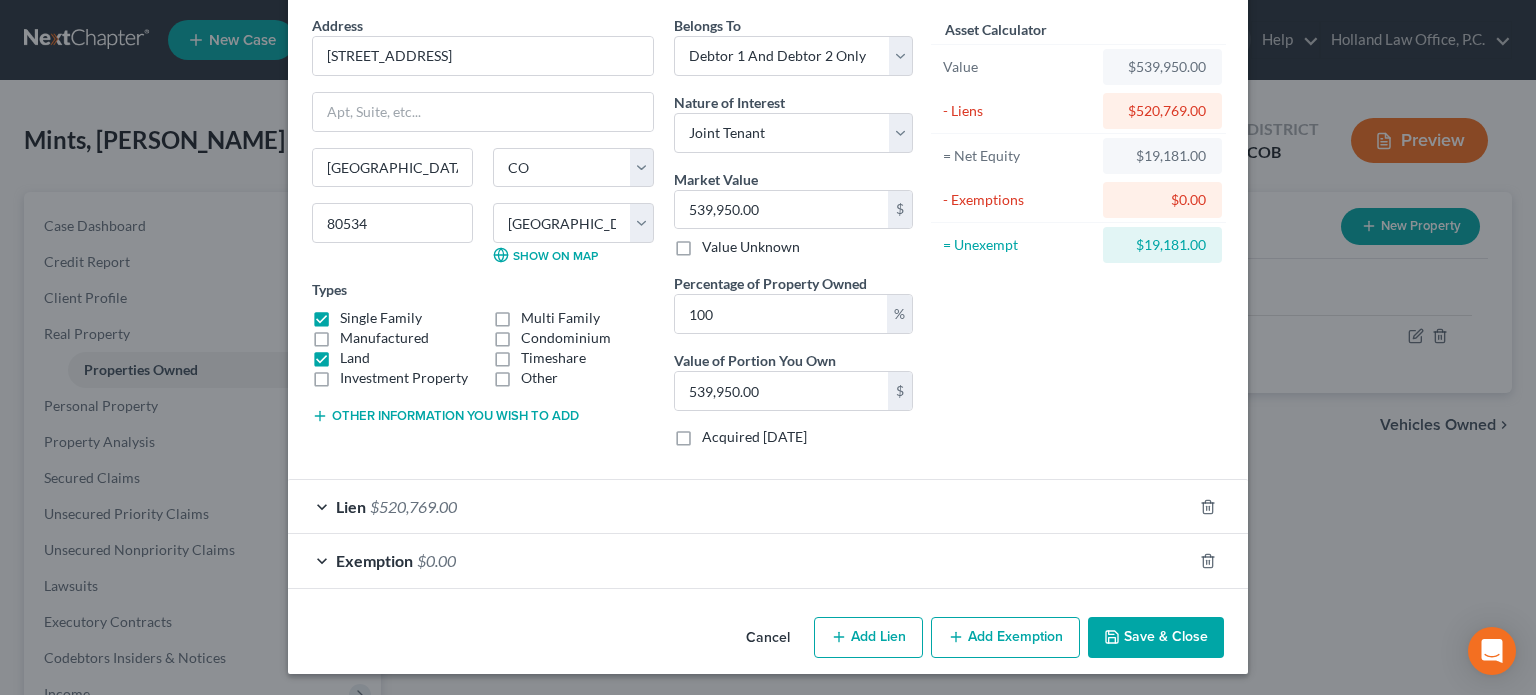 click on "Exemption $0.00" at bounding box center (740, 560) 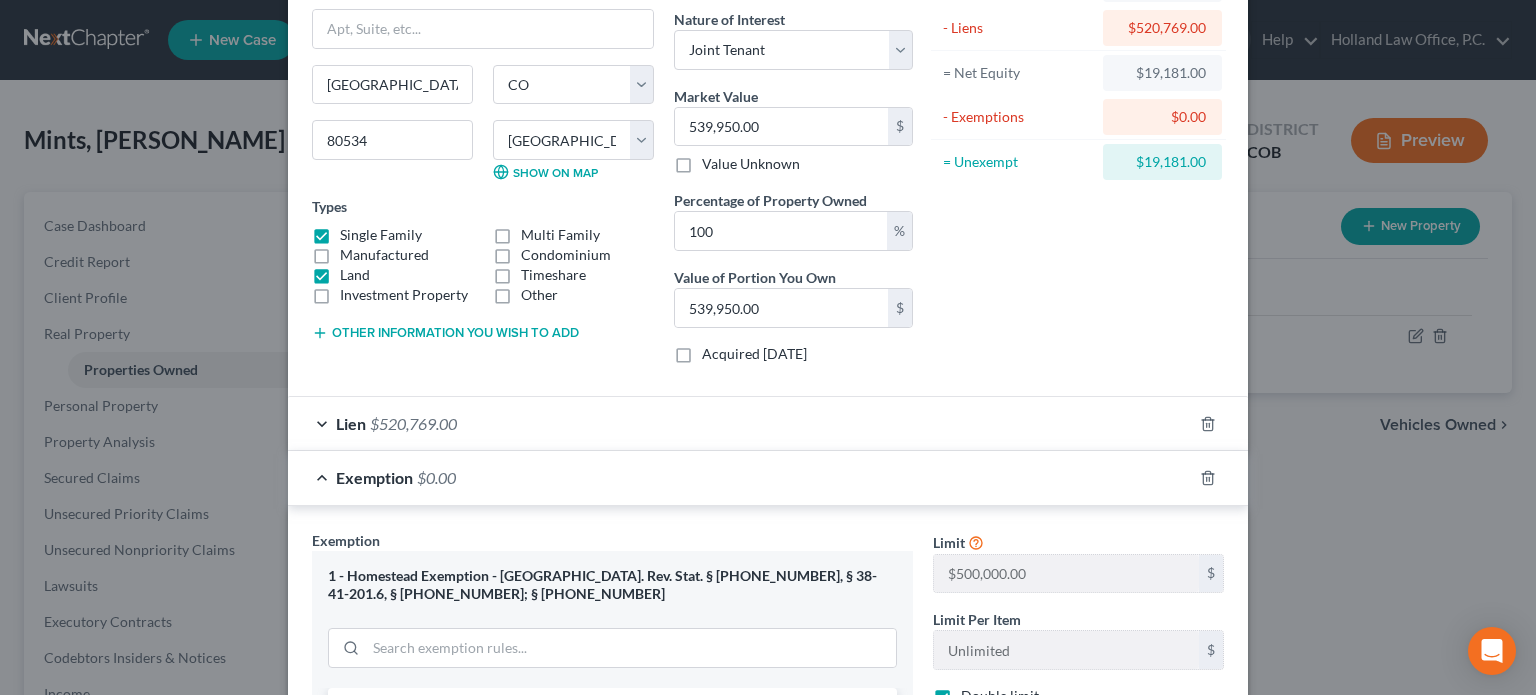 scroll, scrollTop: 277, scrollLeft: 0, axis: vertical 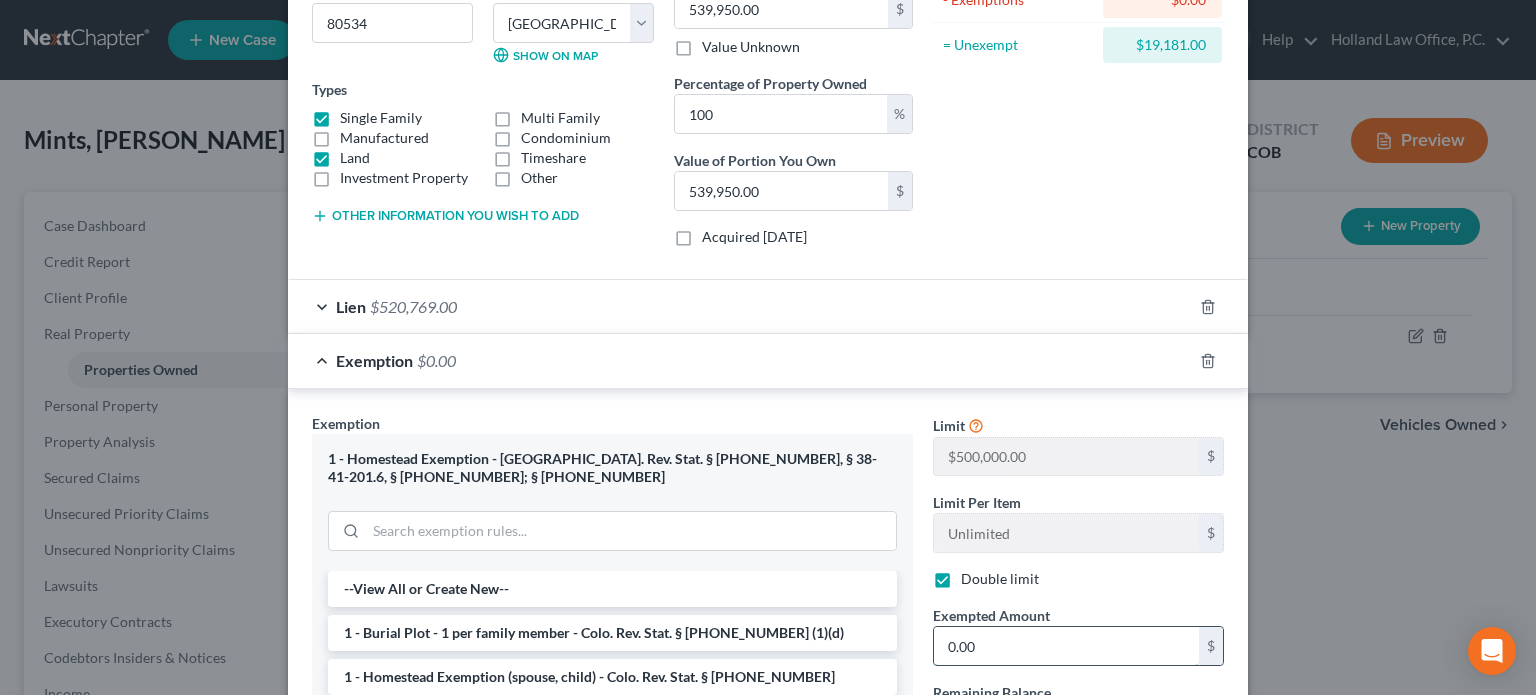 click on "0.00" at bounding box center (1066, 646) 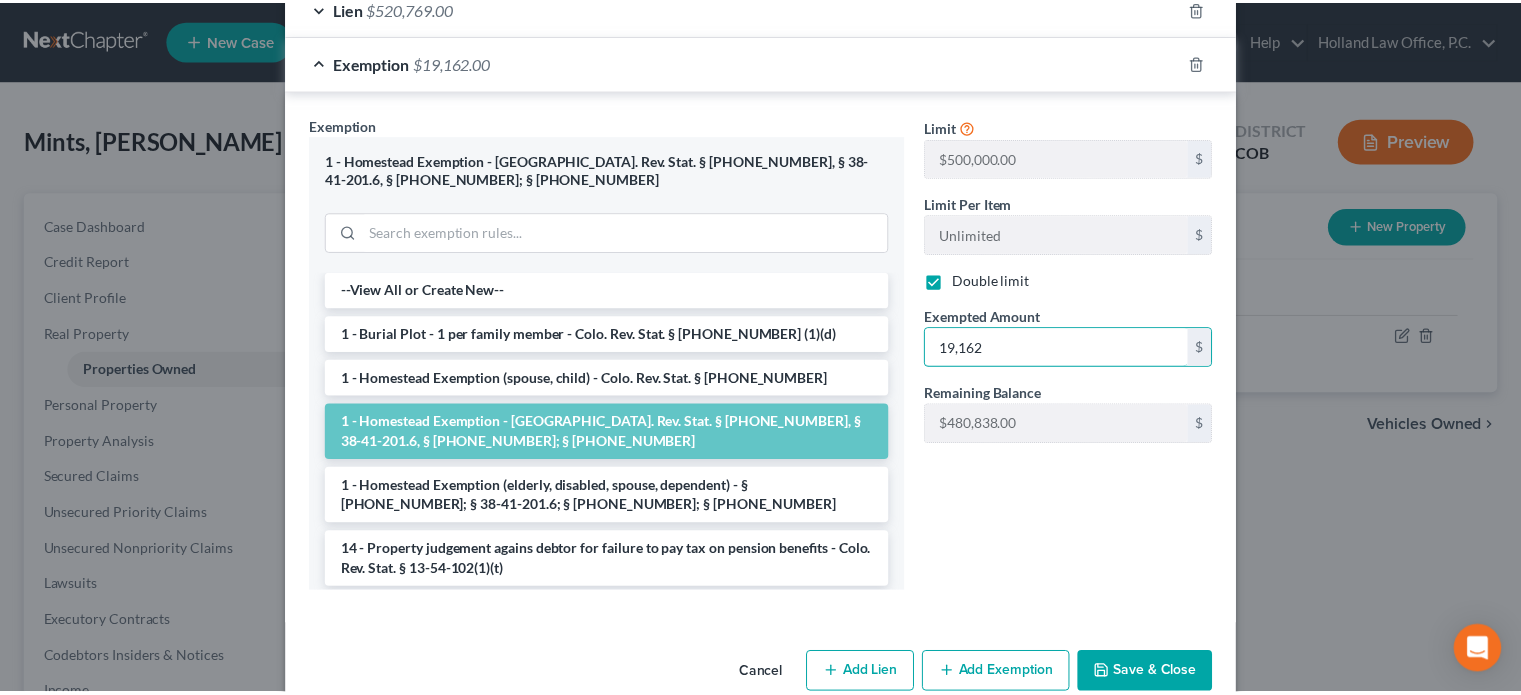 scroll, scrollTop: 577, scrollLeft: 0, axis: vertical 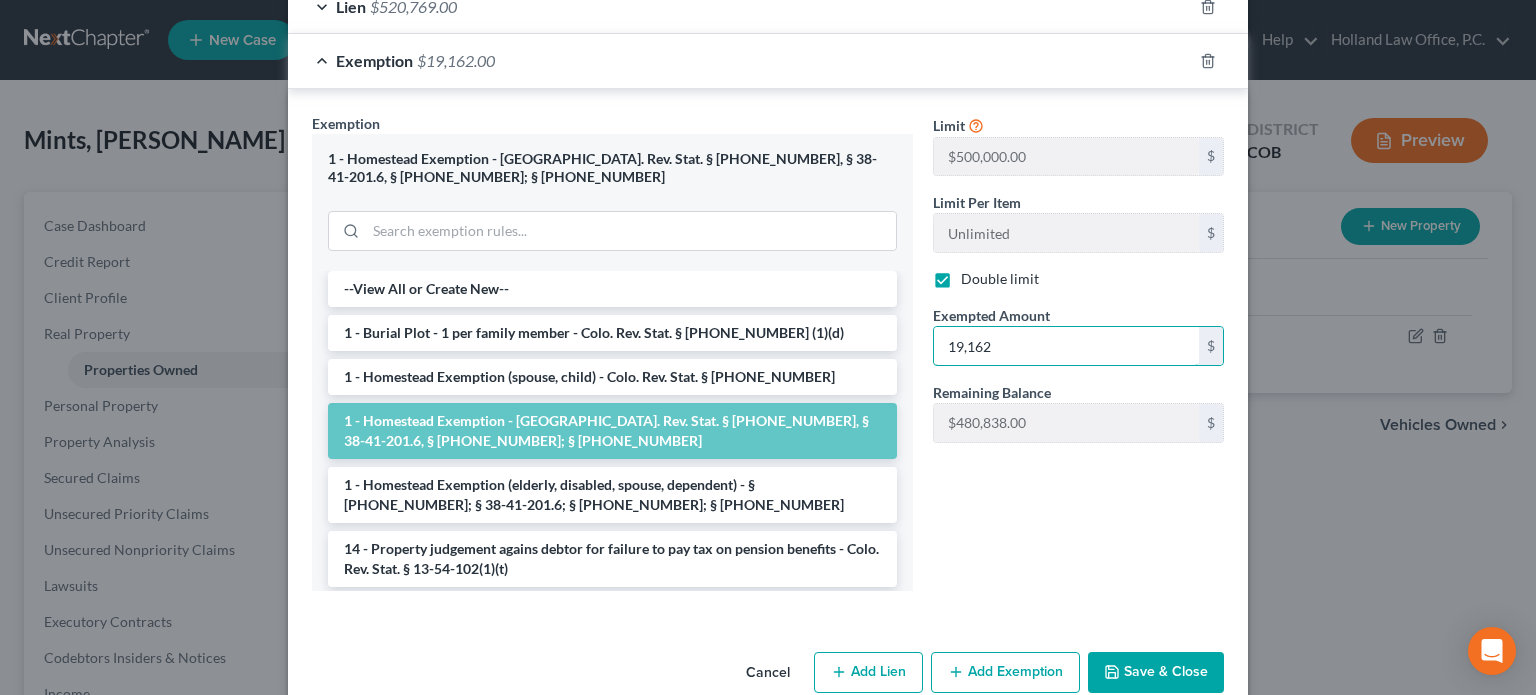type on "19,162" 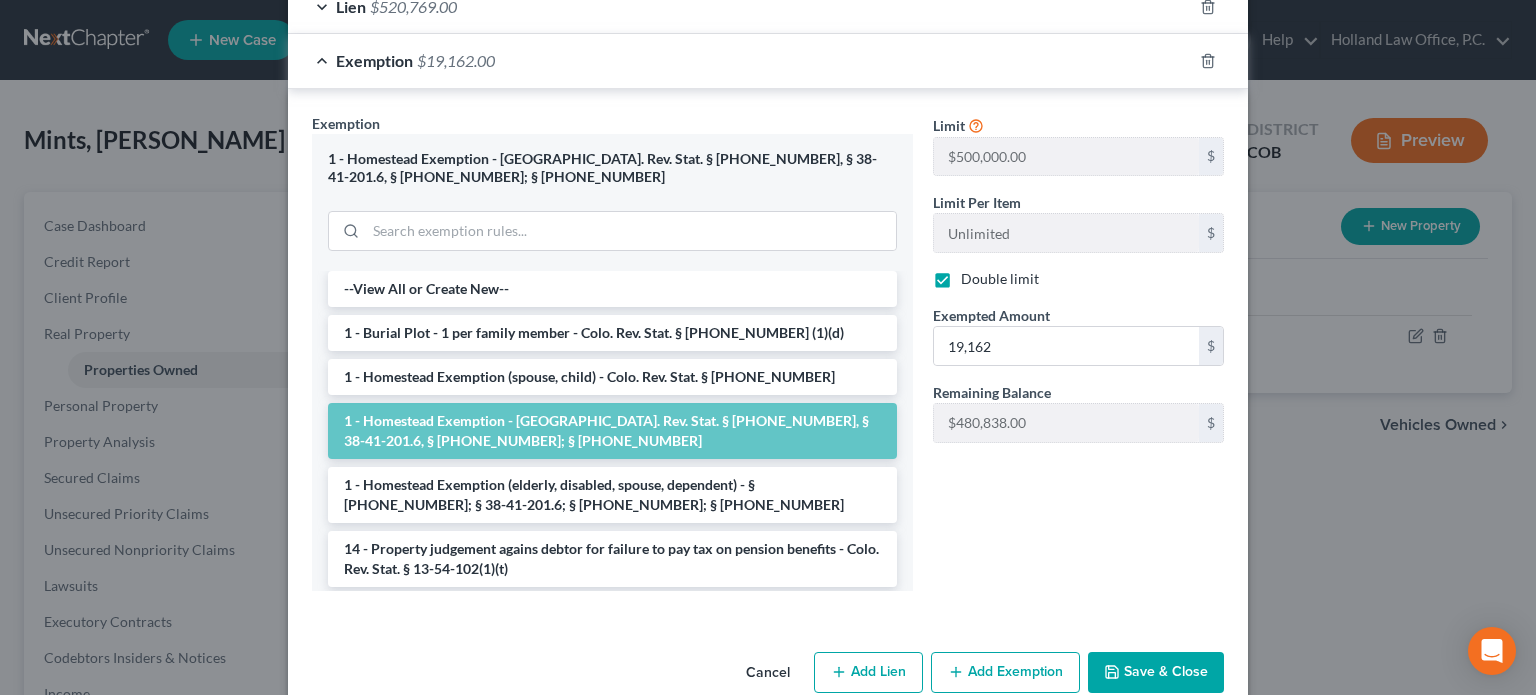 click on "Save & Close" at bounding box center [1156, 673] 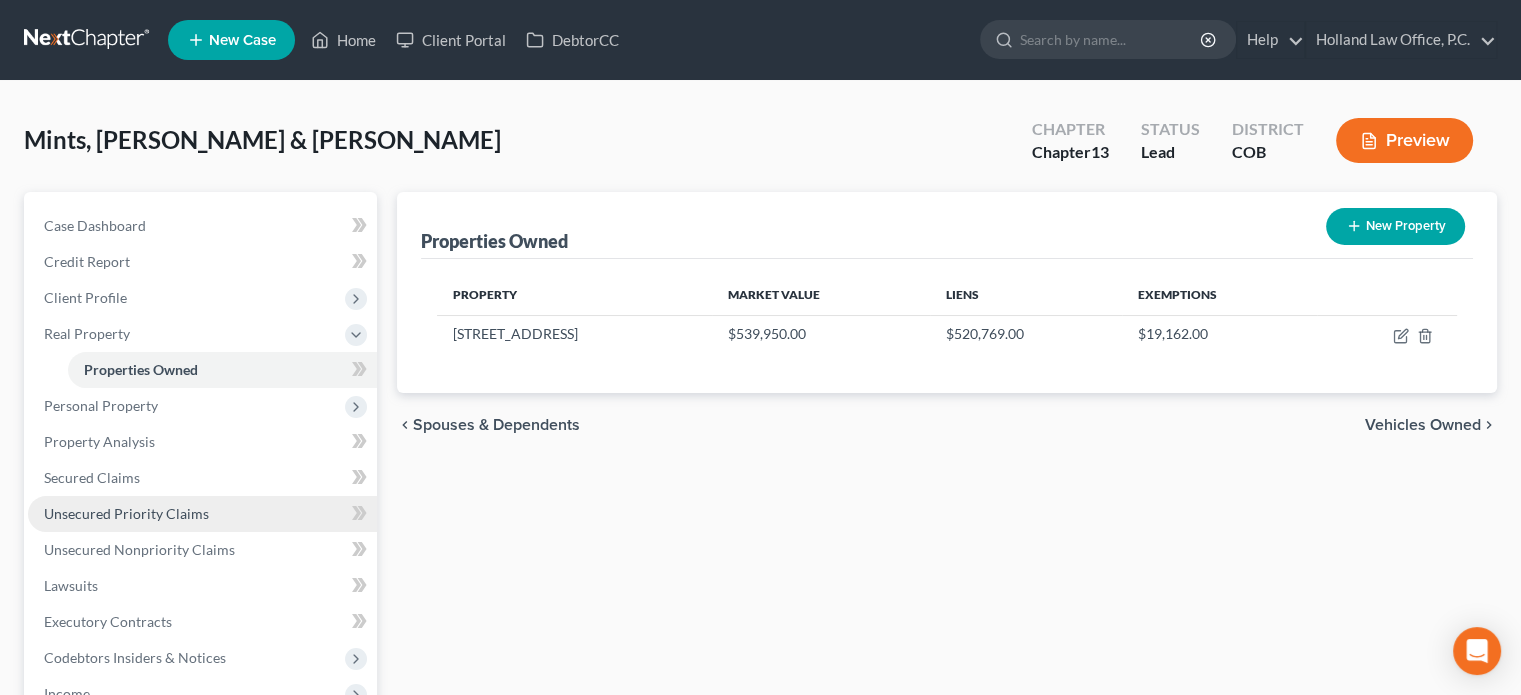 click on "Unsecured Priority Claims" at bounding box center [126, 513] 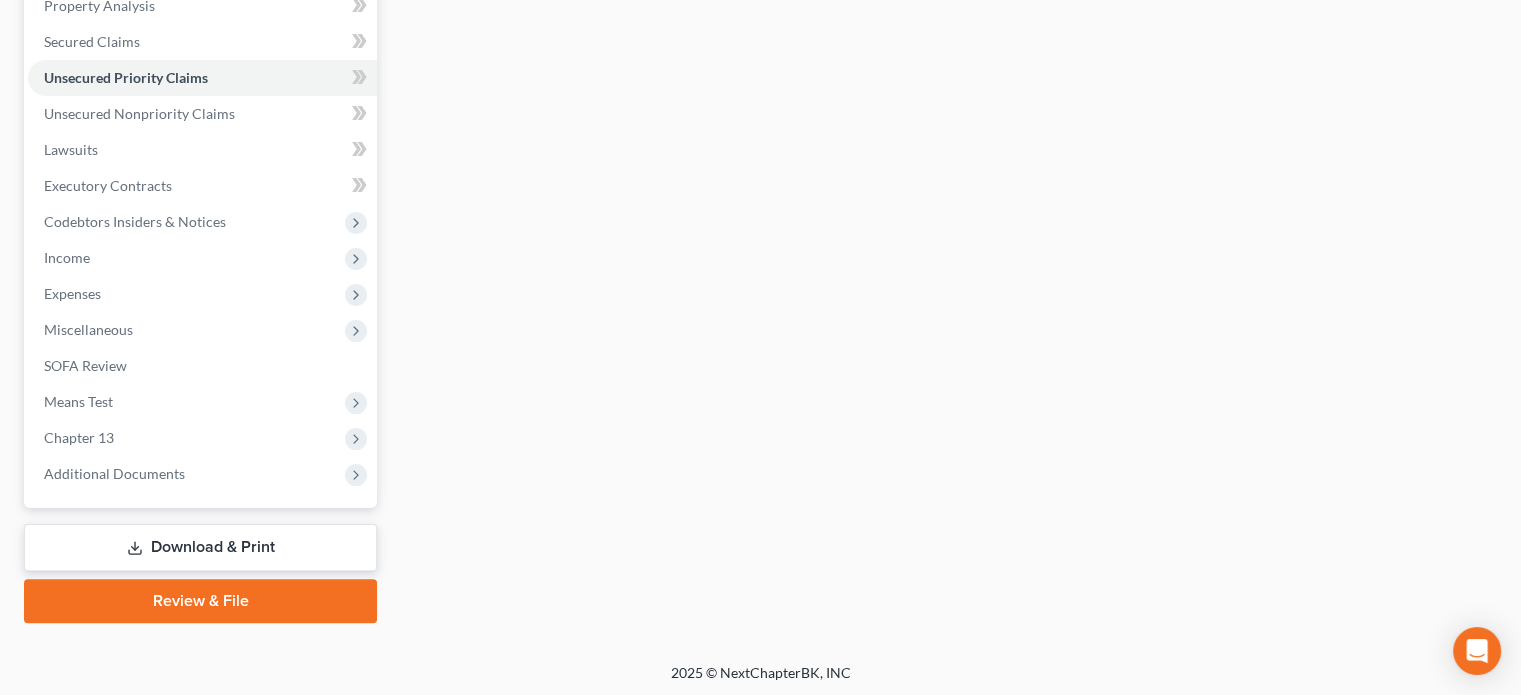 scroll, scrollTop: 402, scrollLeft: 0, axis: vertical 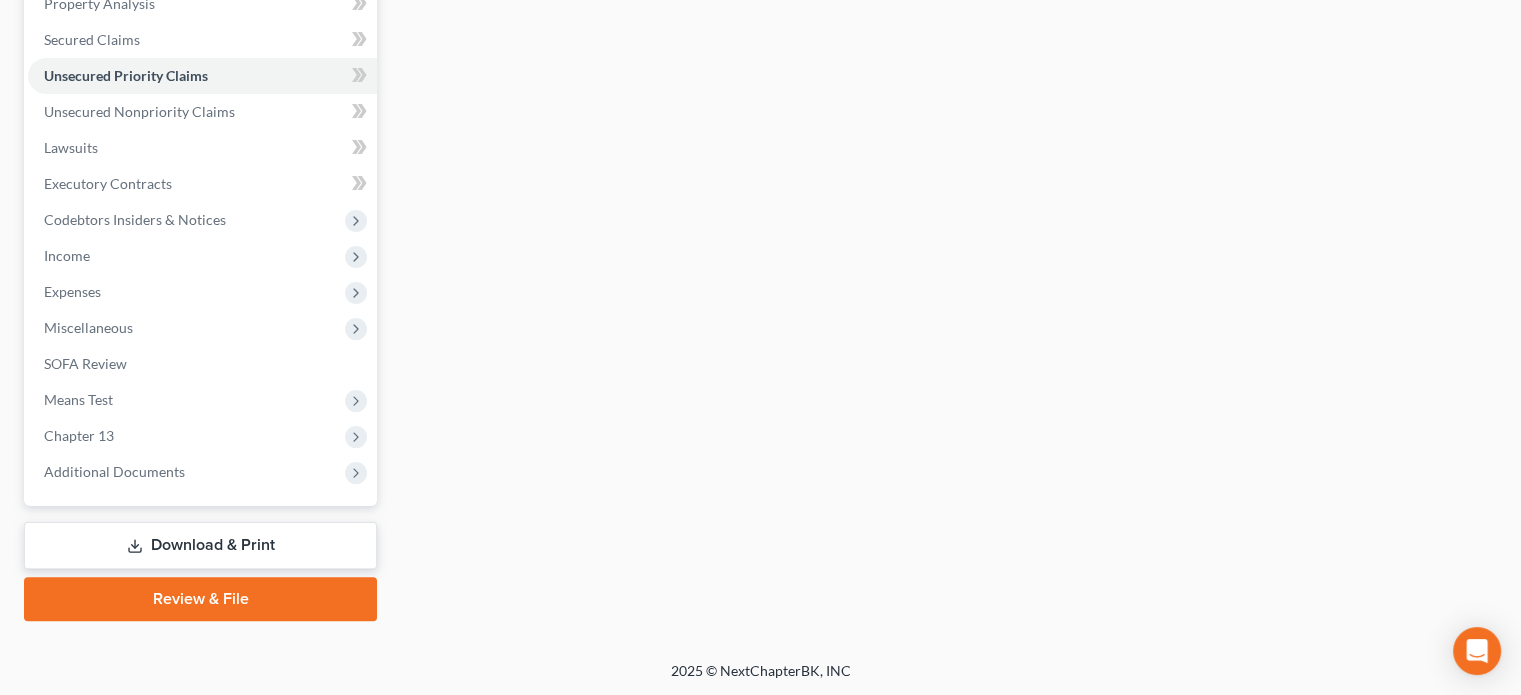 click on "Review & File" at bounding box center [200, 599] 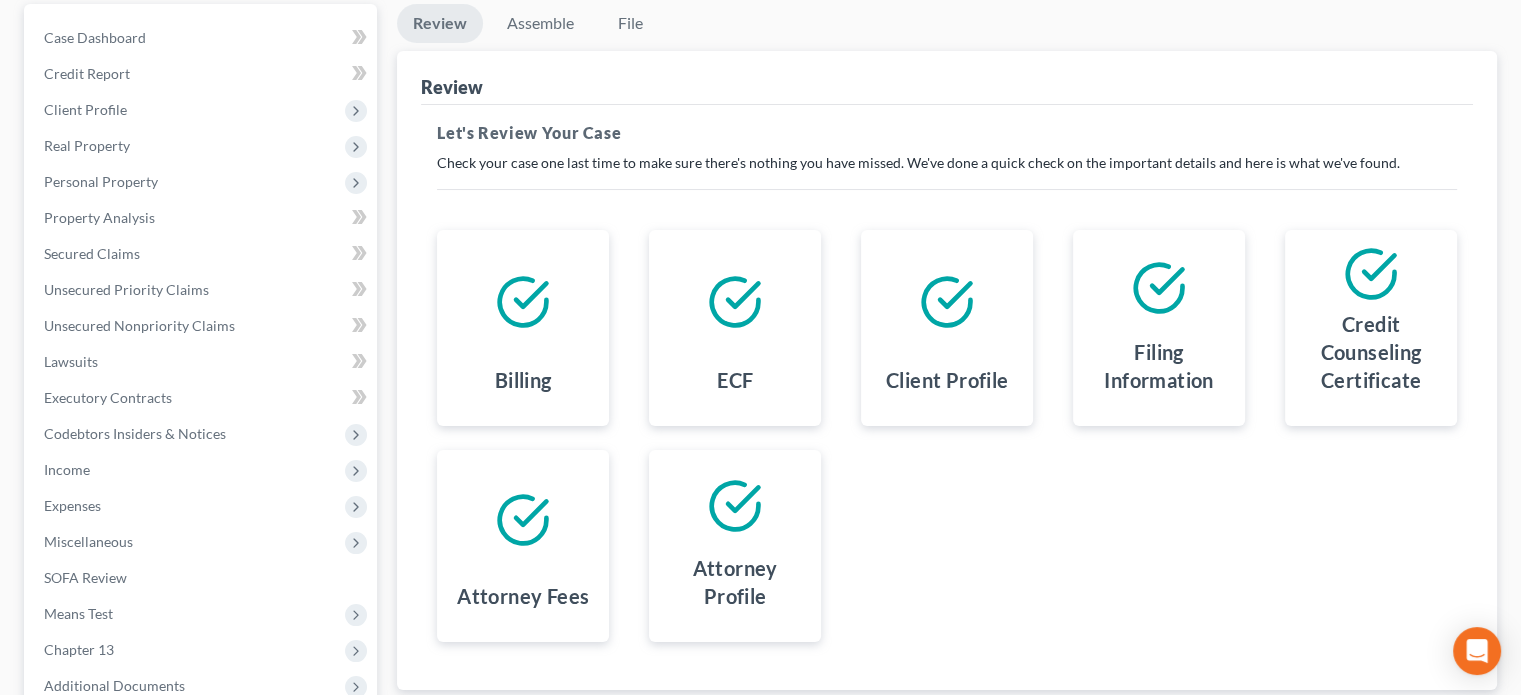 scroll, scrollTop: 200, scrollLeft: 0, axis: vertical 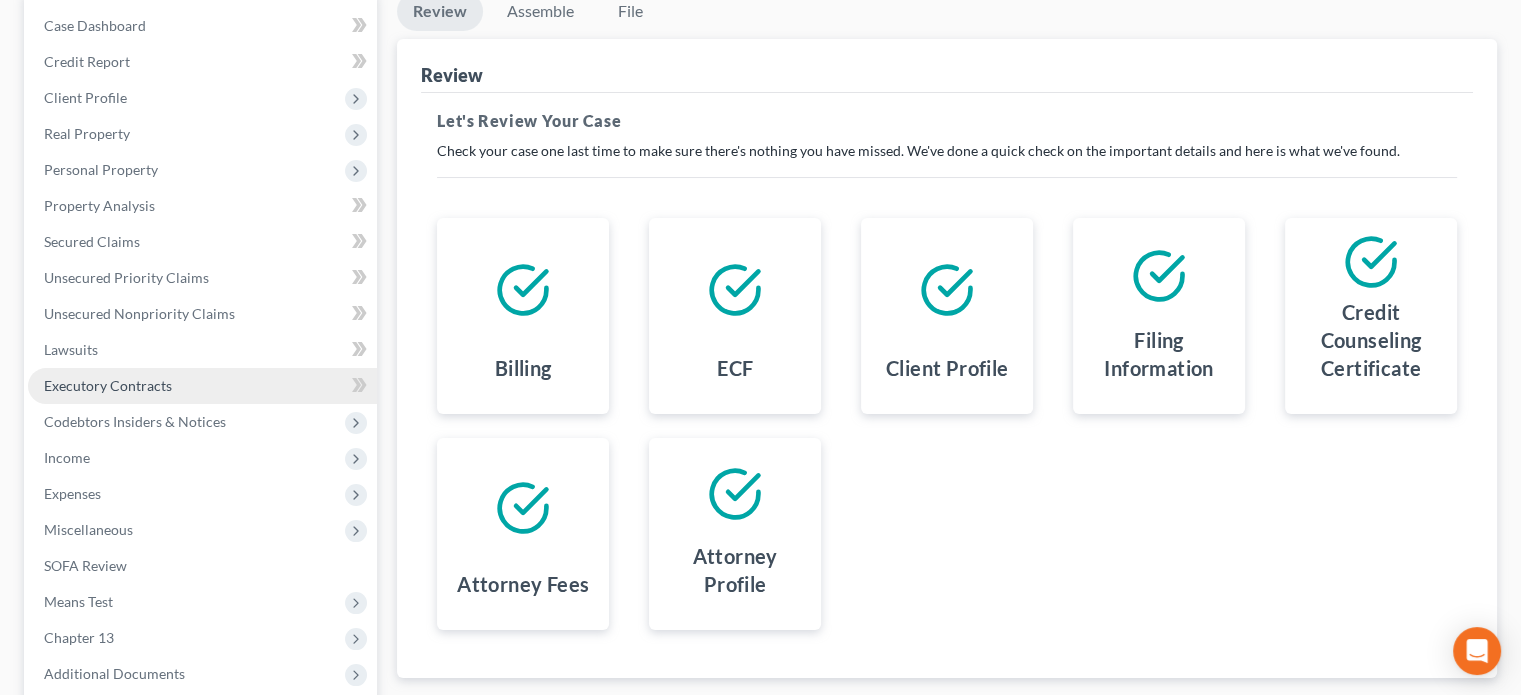 click on "Executory Contracts" at bounding box center [108, 385] 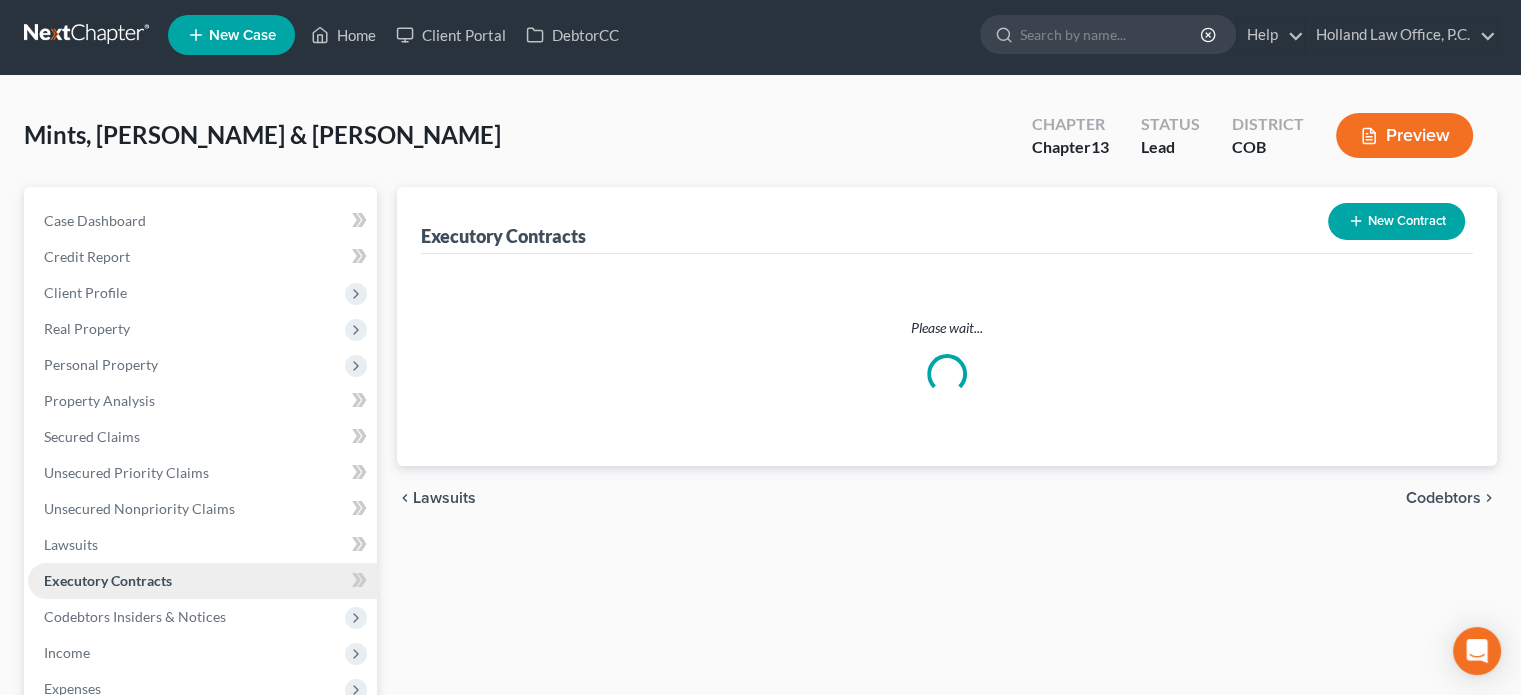 scroll, scrollTop: 0, scrollLeft: 0, axis: both 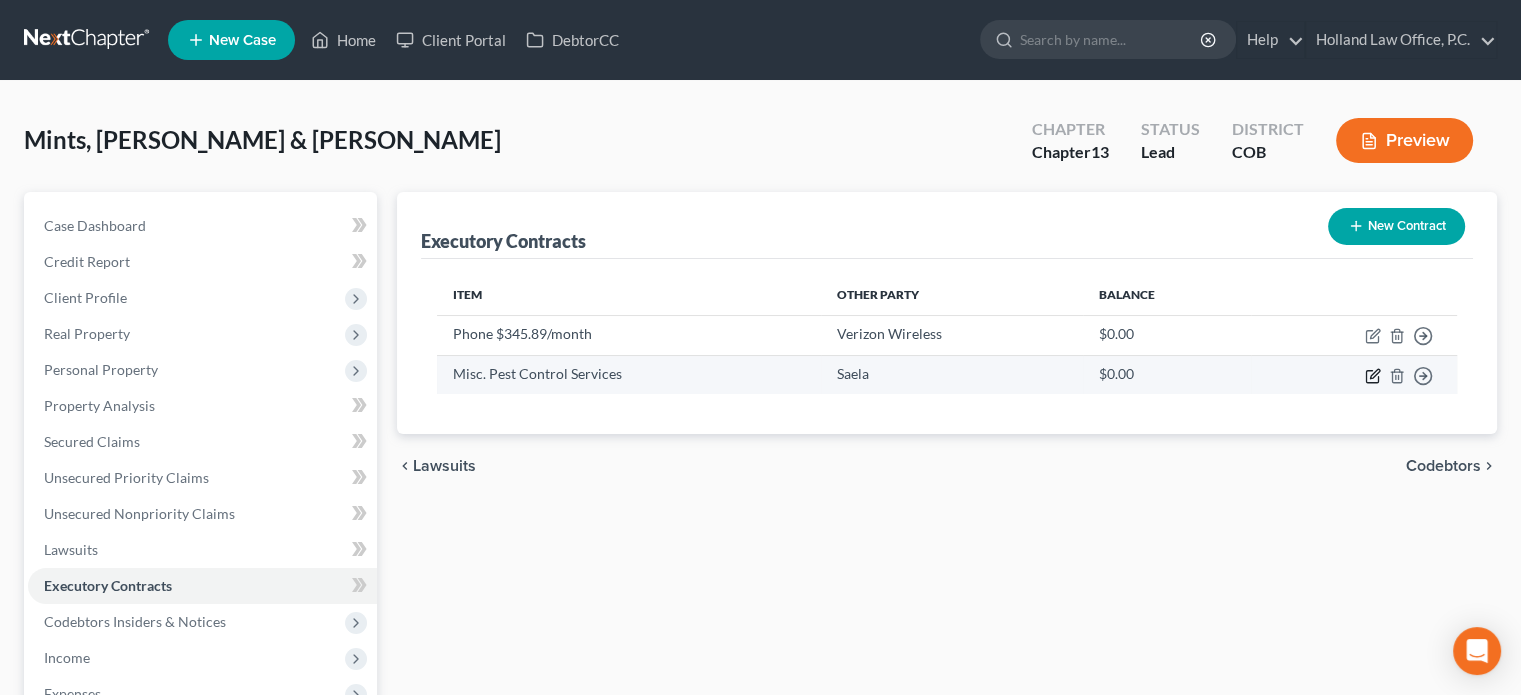 click 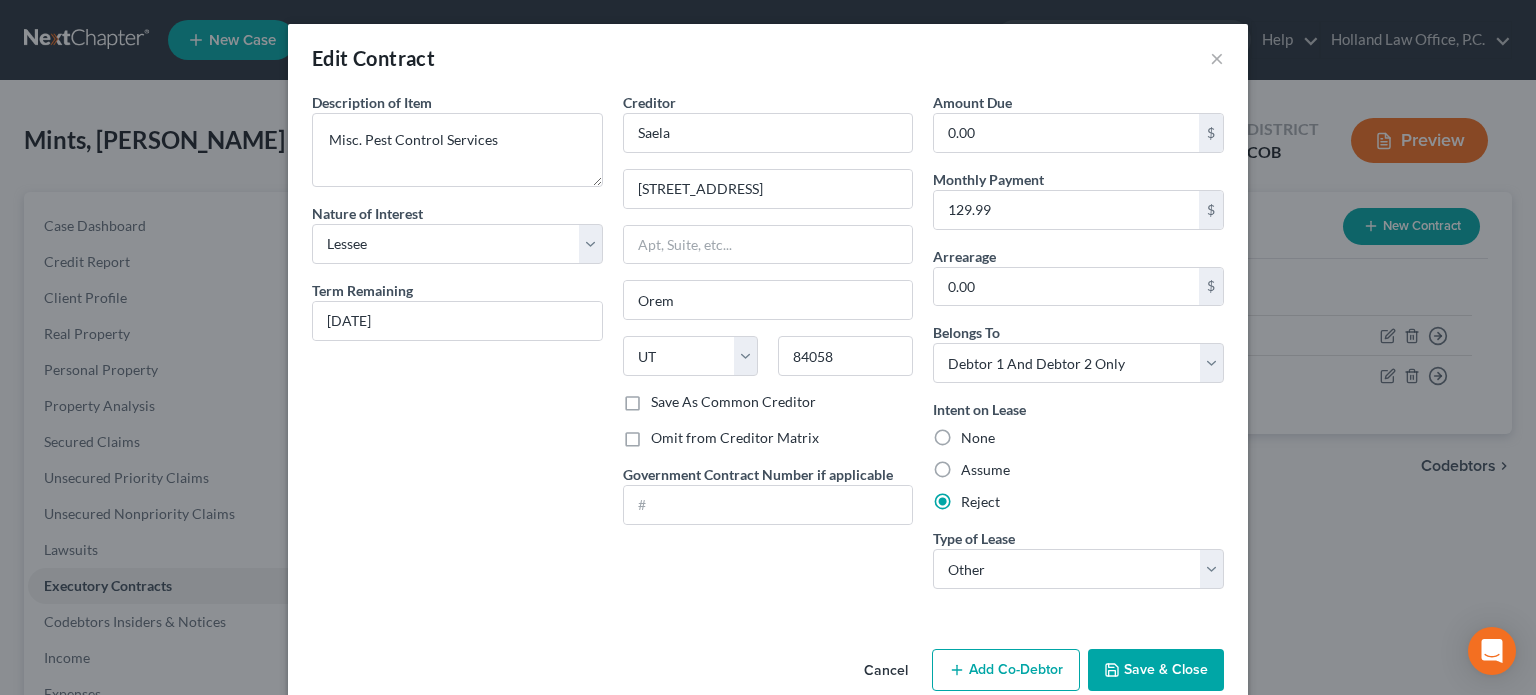 click on "Save & Close" at bounding box center [1156, 670] 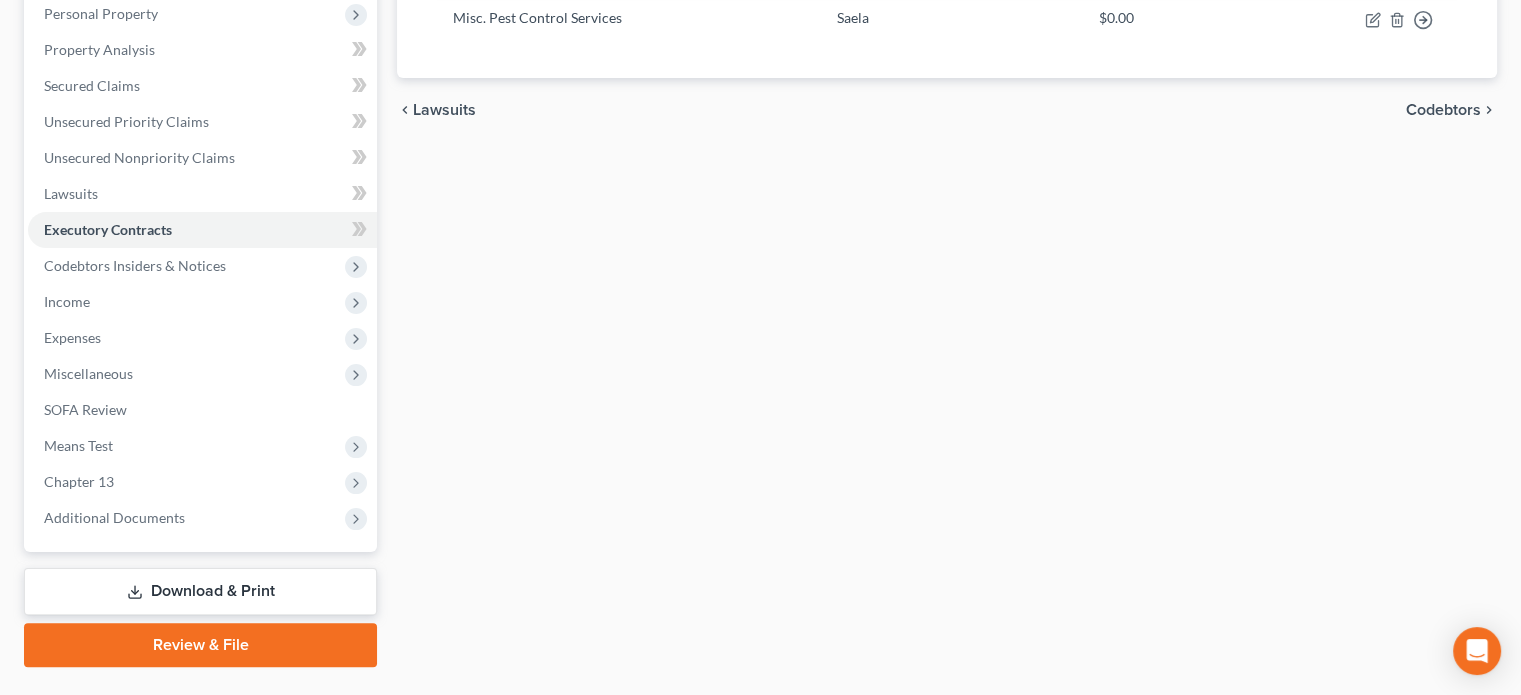 scroll, scrollTop: 402, scrollLeft: 0, axis: vertical 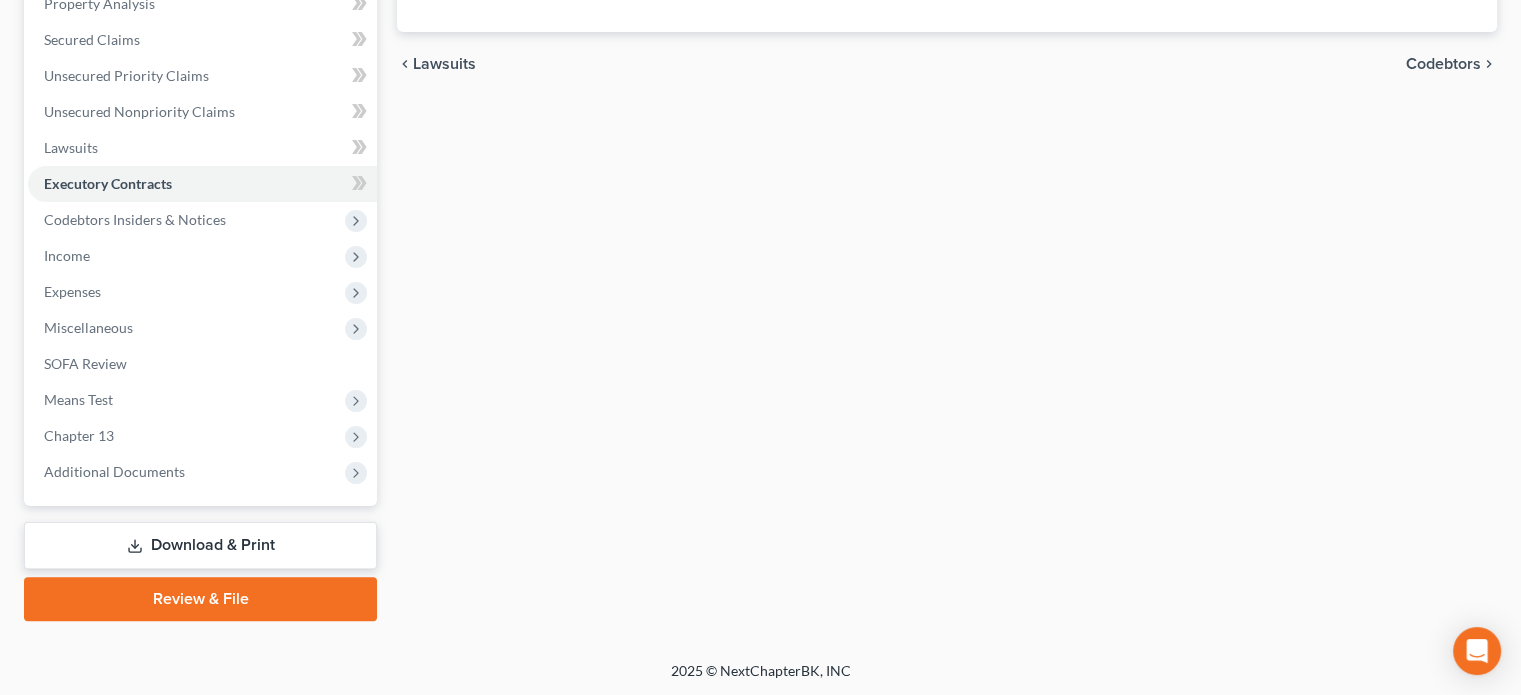 click on "Review & File" at bounding box center [200, 599] 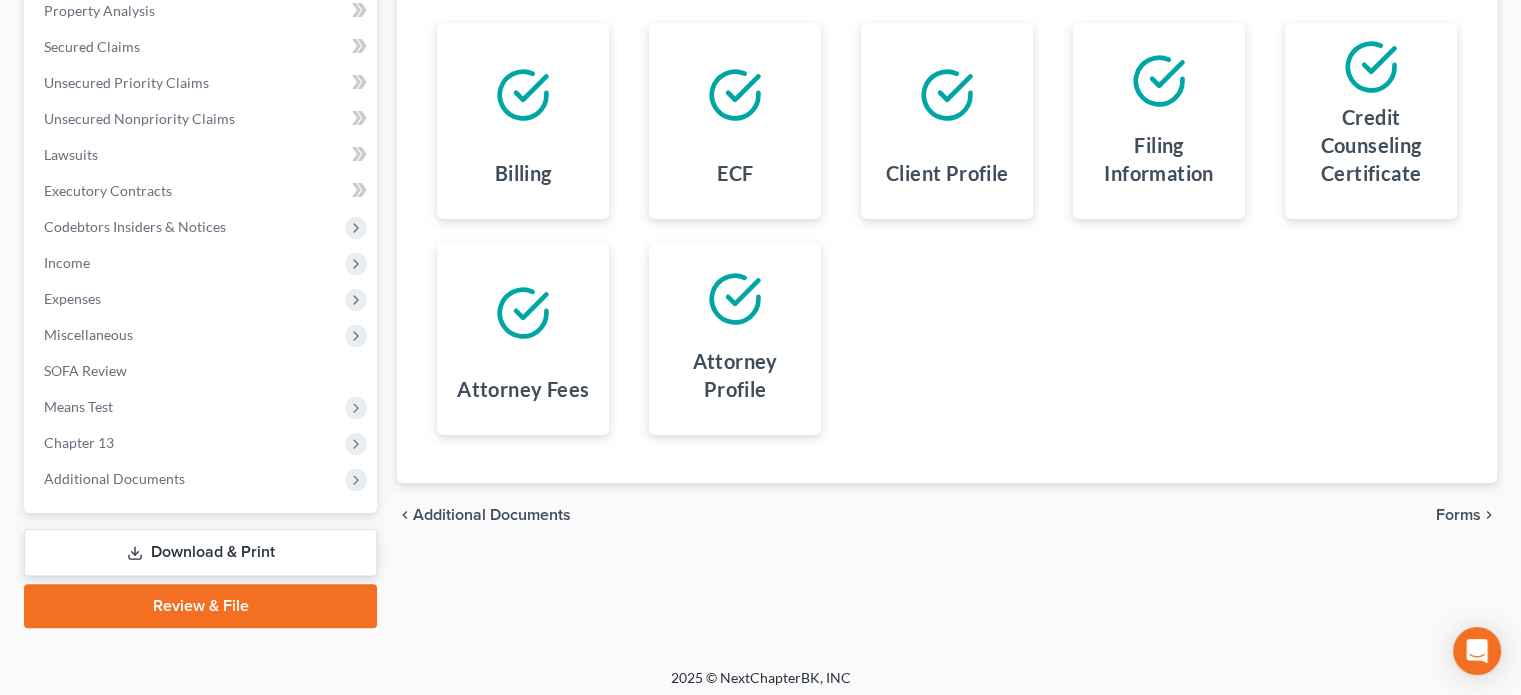 scroll, scrollTop: 400, scrollLeft: 0, axis: vertical 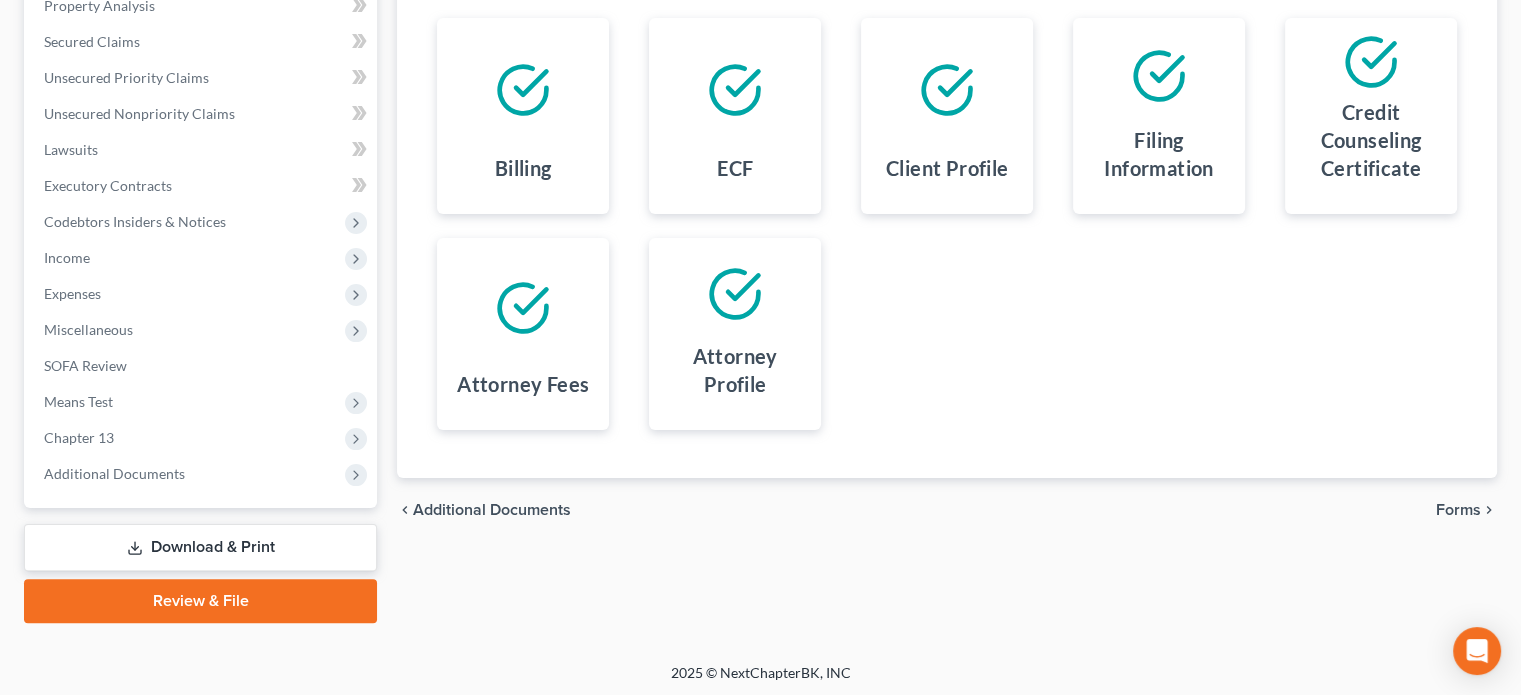 click on "Forms" at bounding box center [1458, 510] 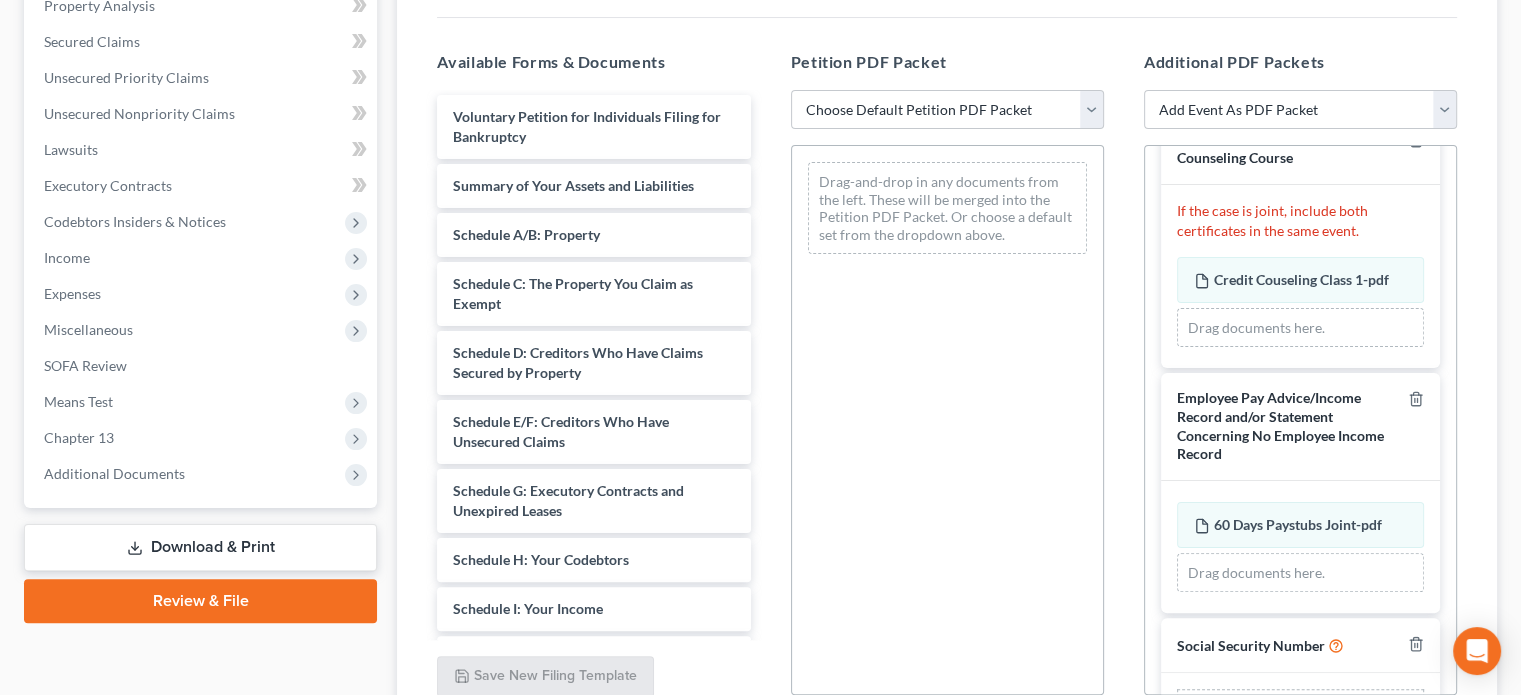 scroll, scrollTop: 119, scrollLeft: 0, axis: vertical 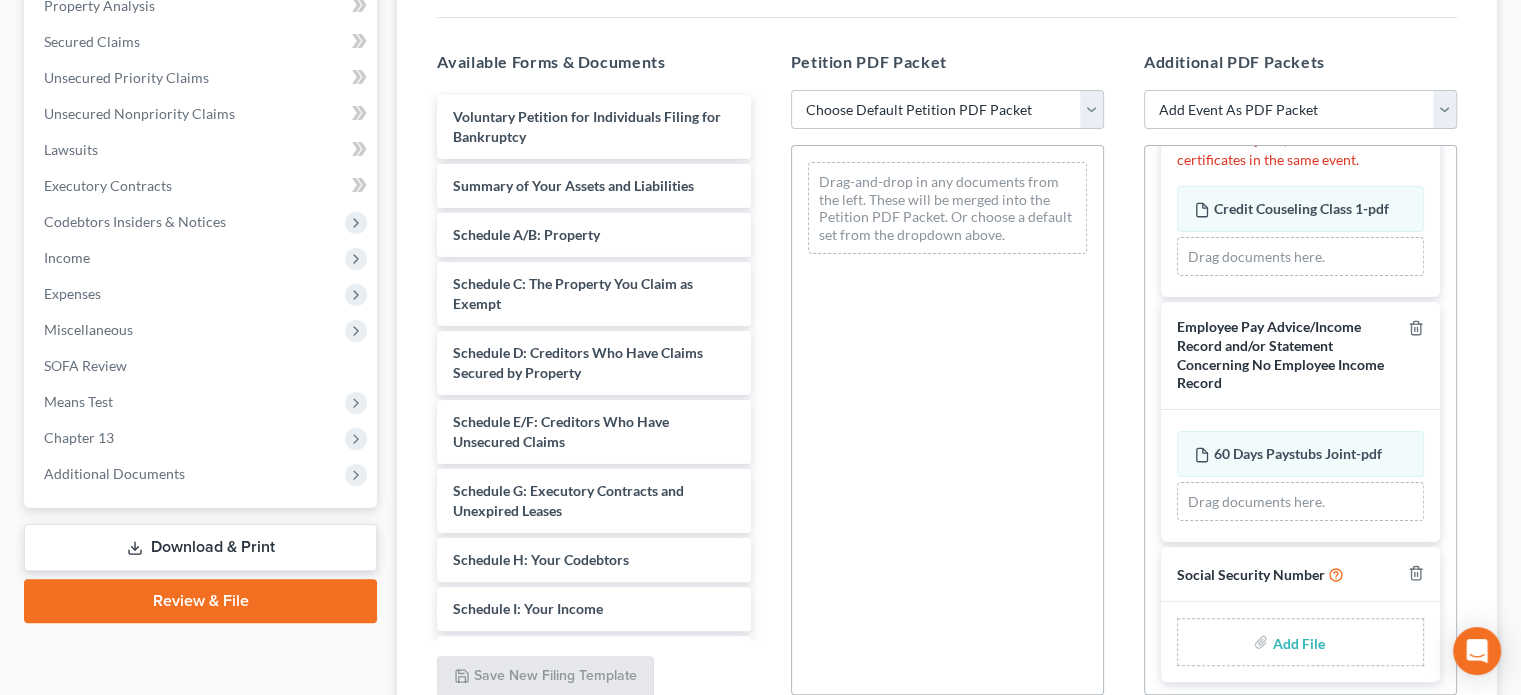 click at bounding box center (1296, 642) 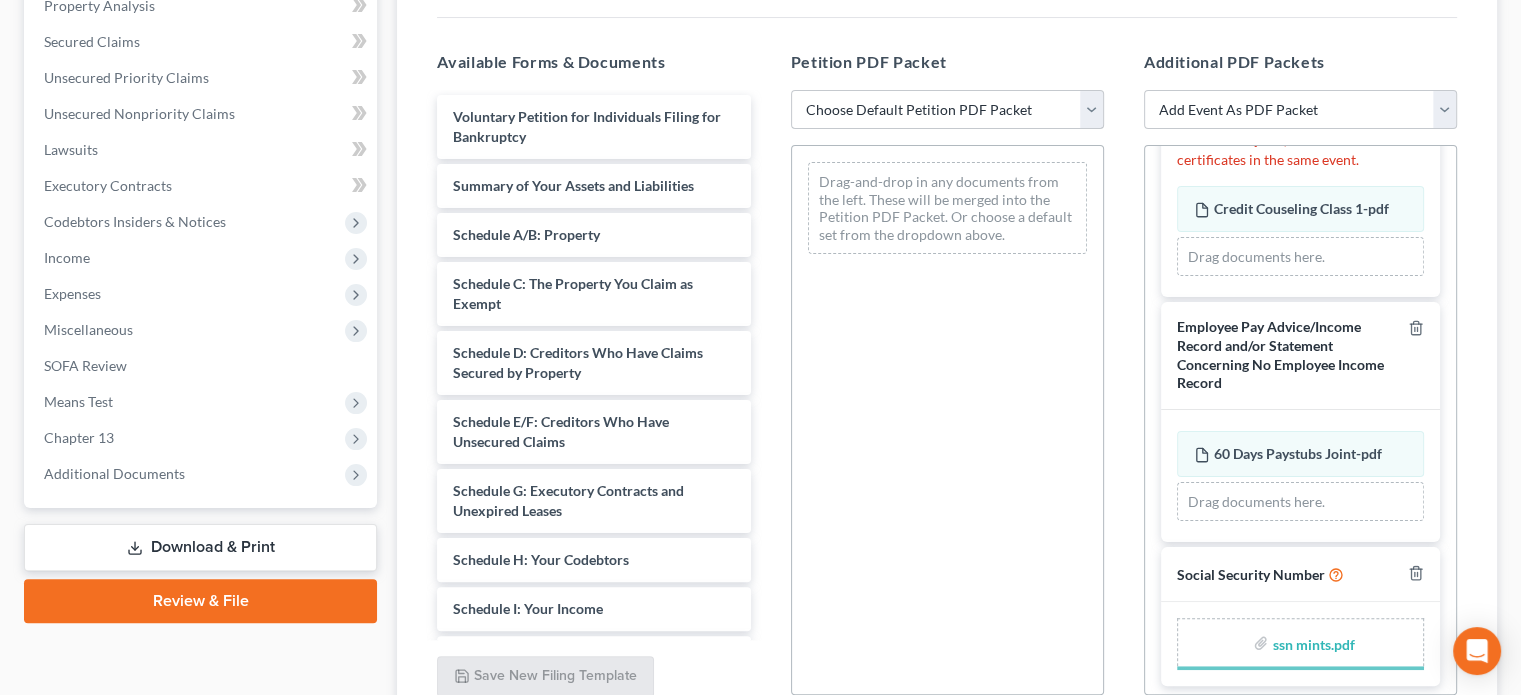 scroll, scrollTop: 91, scrollLeft: 0, axis: vertical 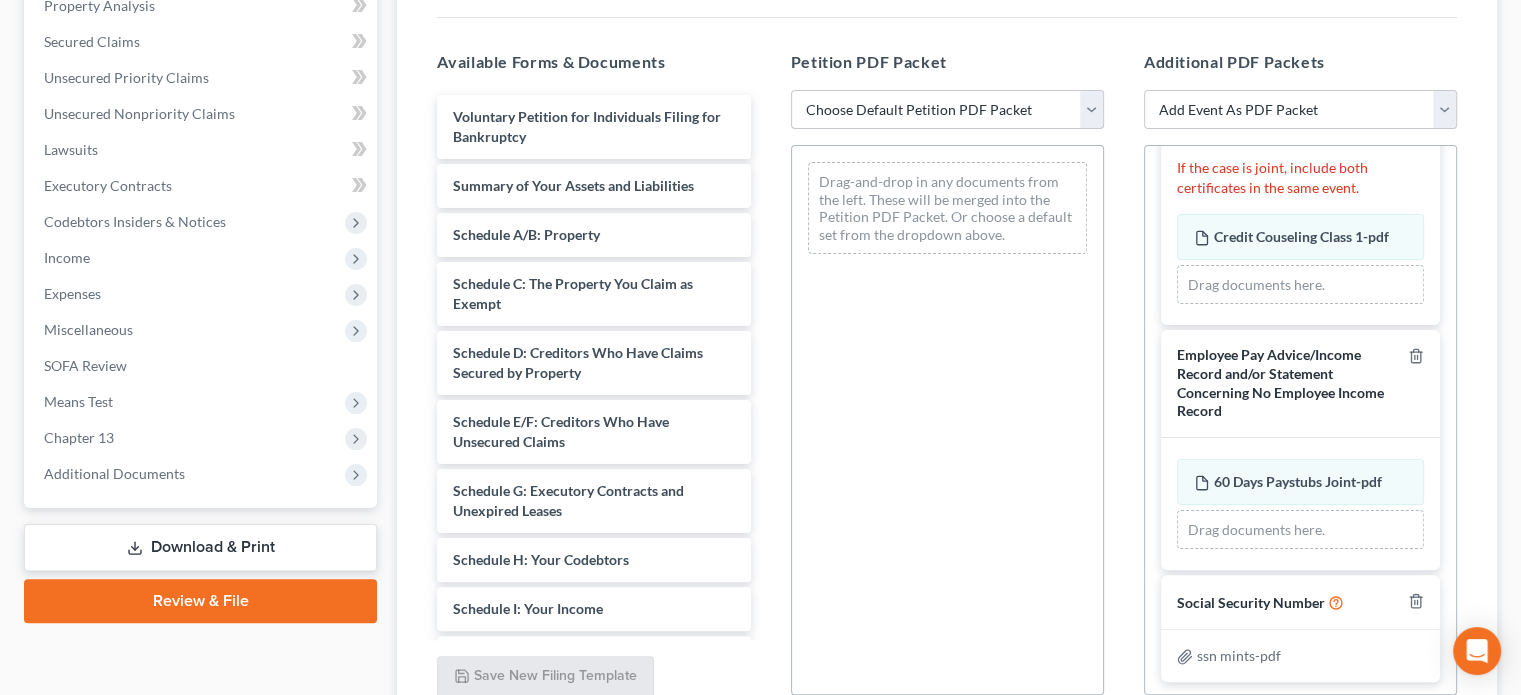click on "Choose Default Petition PDF Packet Emergency Filing (Voluntary Petition and Creditor List Only) Chapter 13 Template CH13 above median income CH13 below median income" at bounding box center (947, 110) 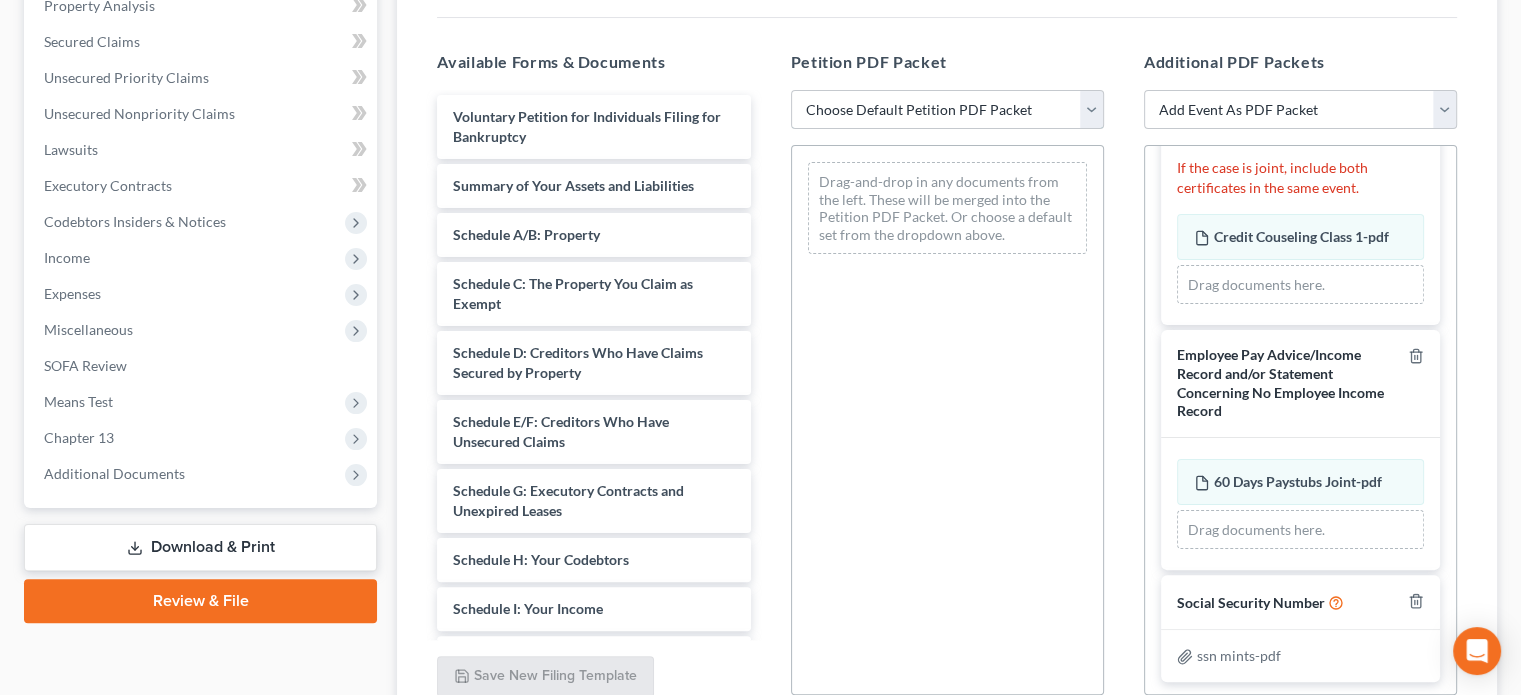 select on "2" 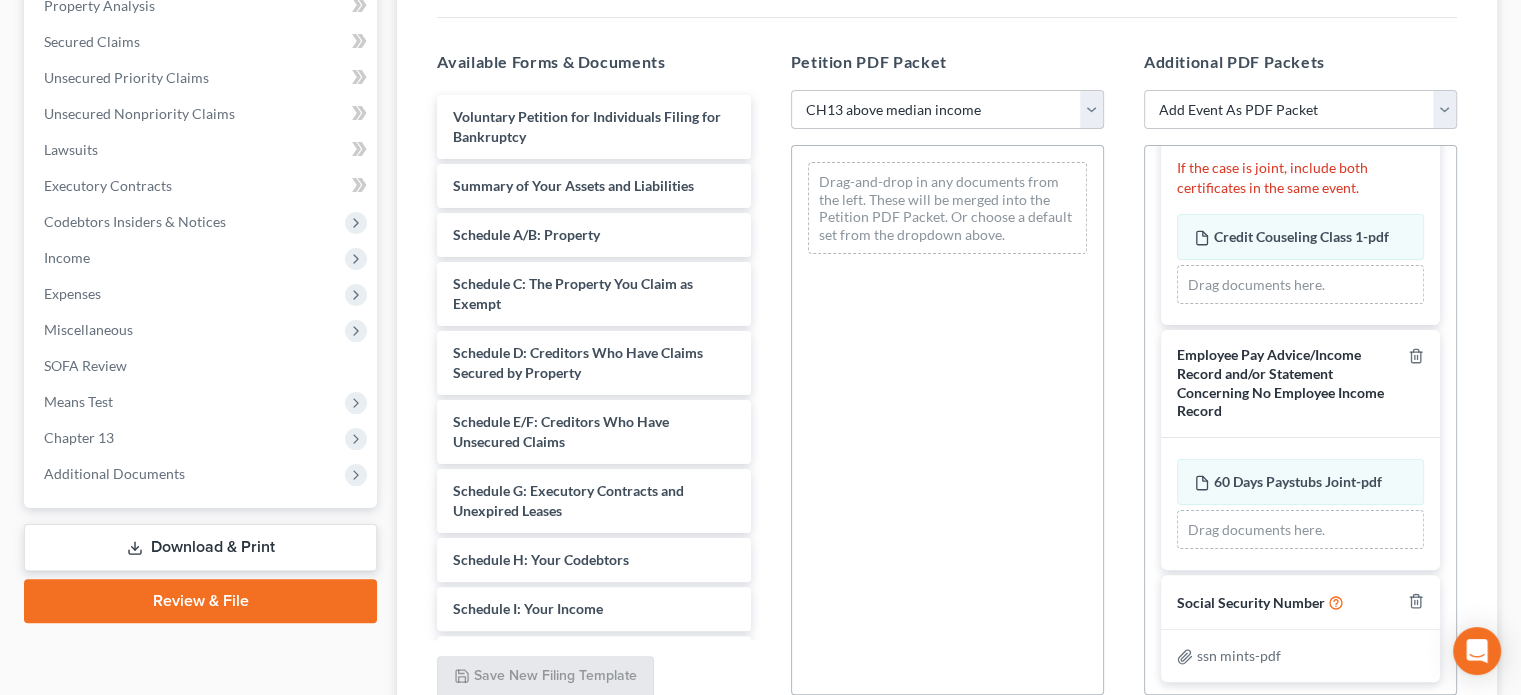 click on "Choose Default Petition PDF Packet Emergency Filing (Voluntary Petition and Creditor List Only) Chapter 13 Template CH13 above median income CH13 below median income" at bounding box center [947, 110] 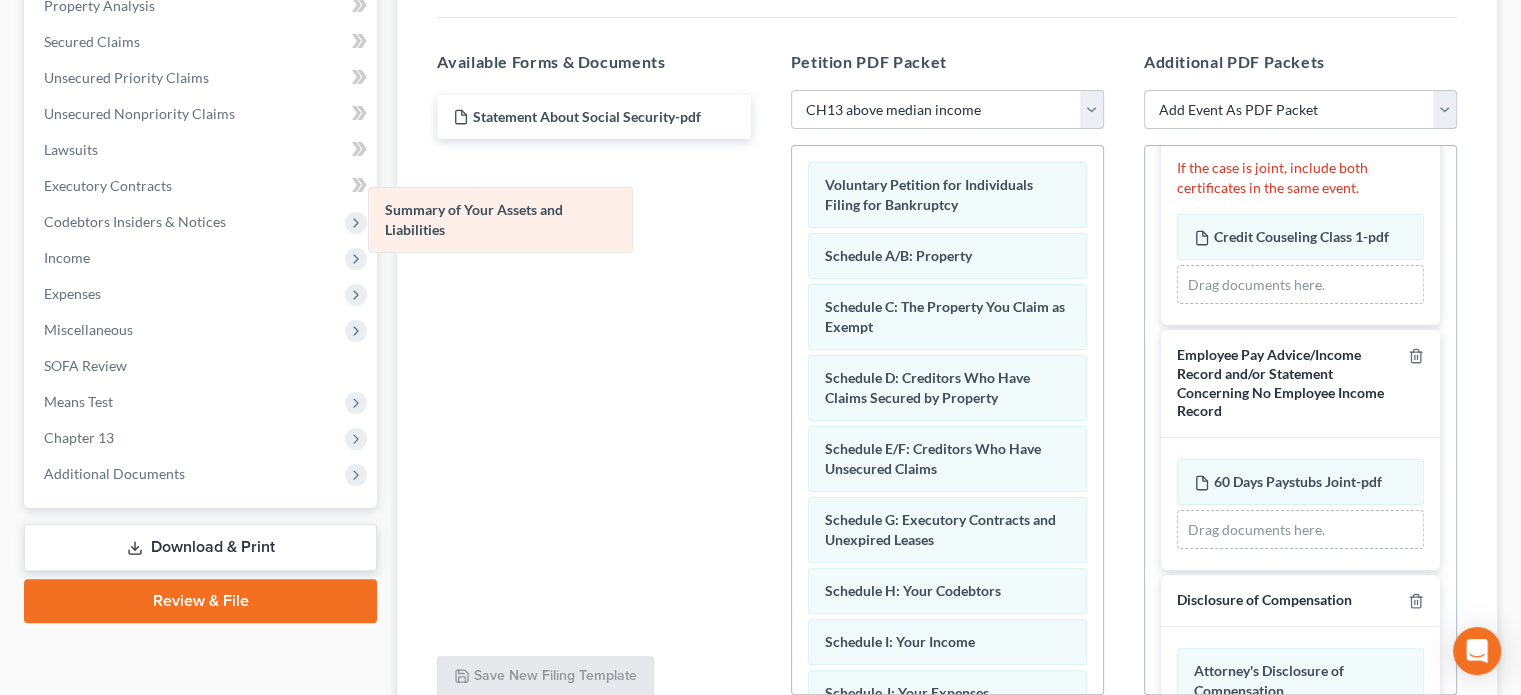 drag, startPoint x: 970, startPoint y: 274, endPoint x: 531, endPoint y: 230, distance: 441.1995 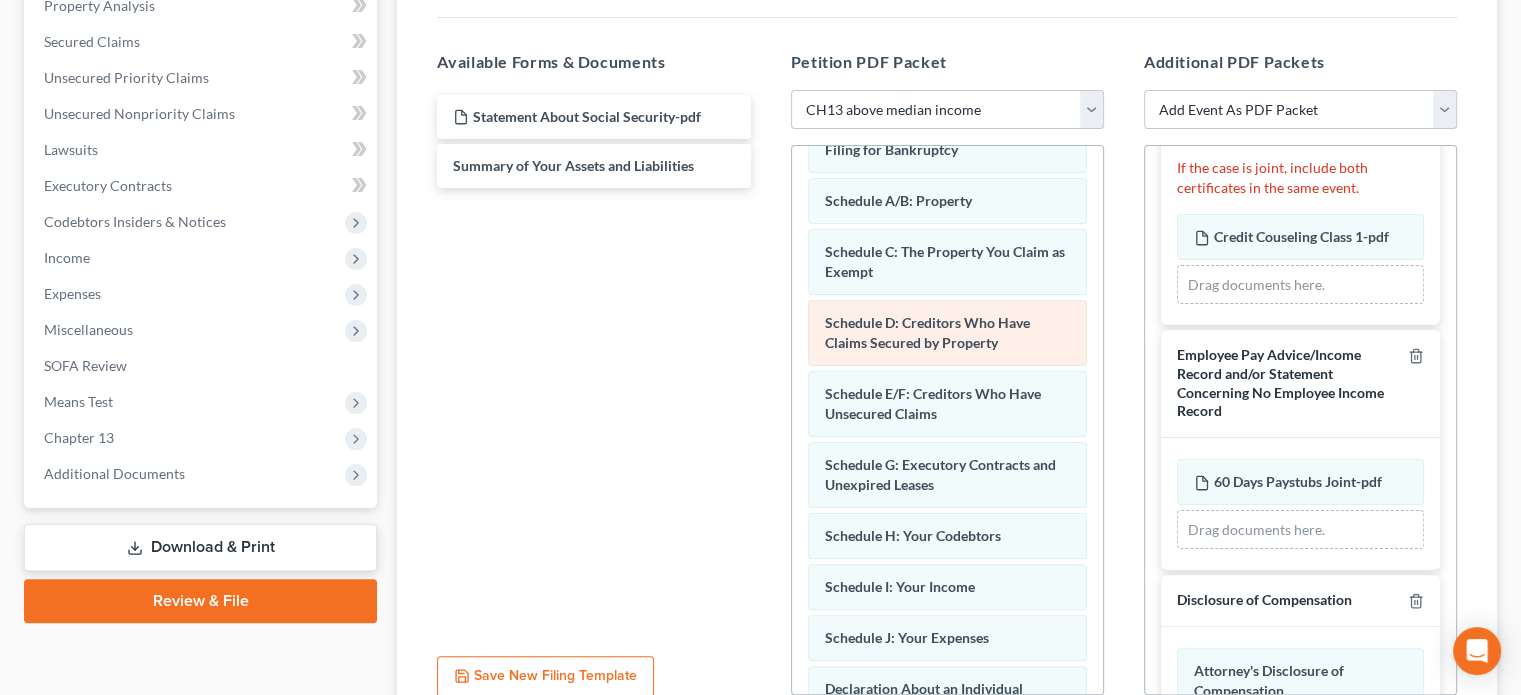 scroll, scrollTop: 100, scrollLeft: 0, axis: vertical 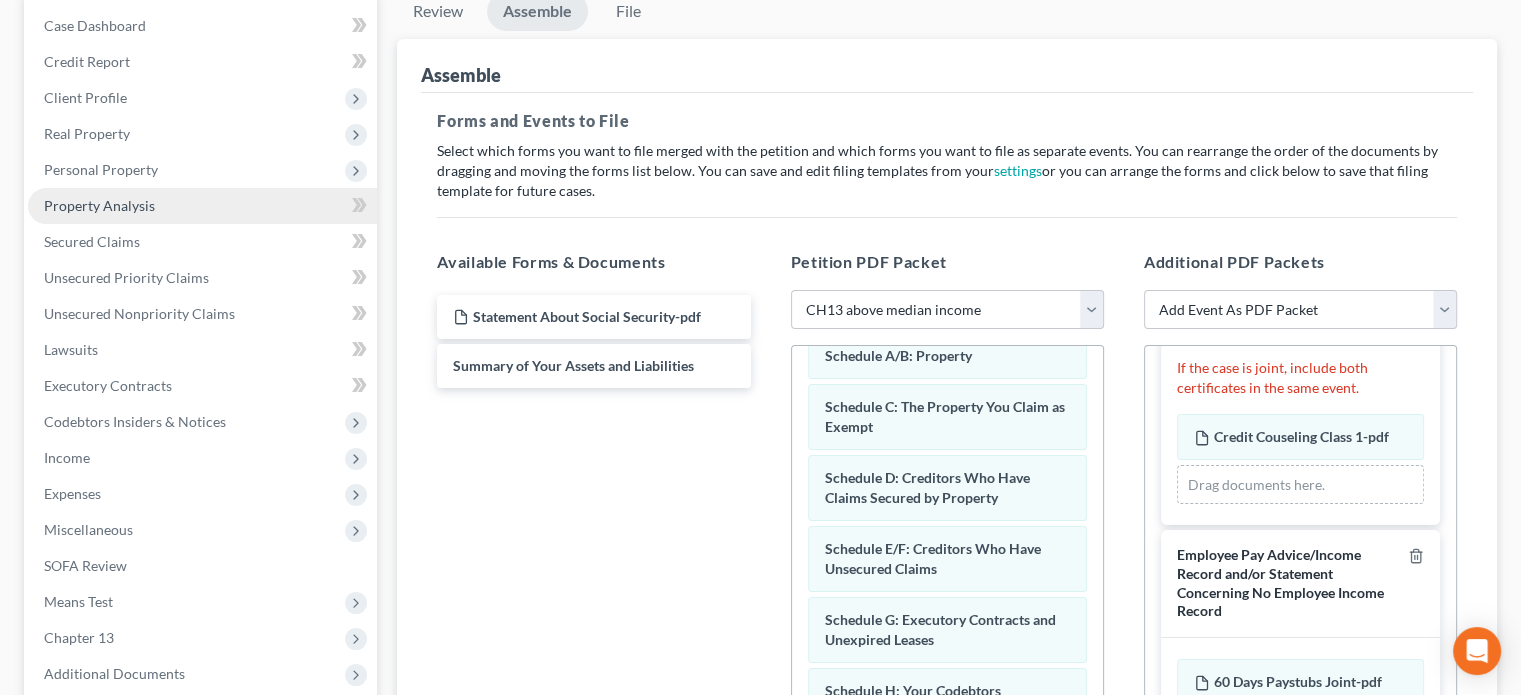 click on "Property Analysis" at bounding box center [99, 205] 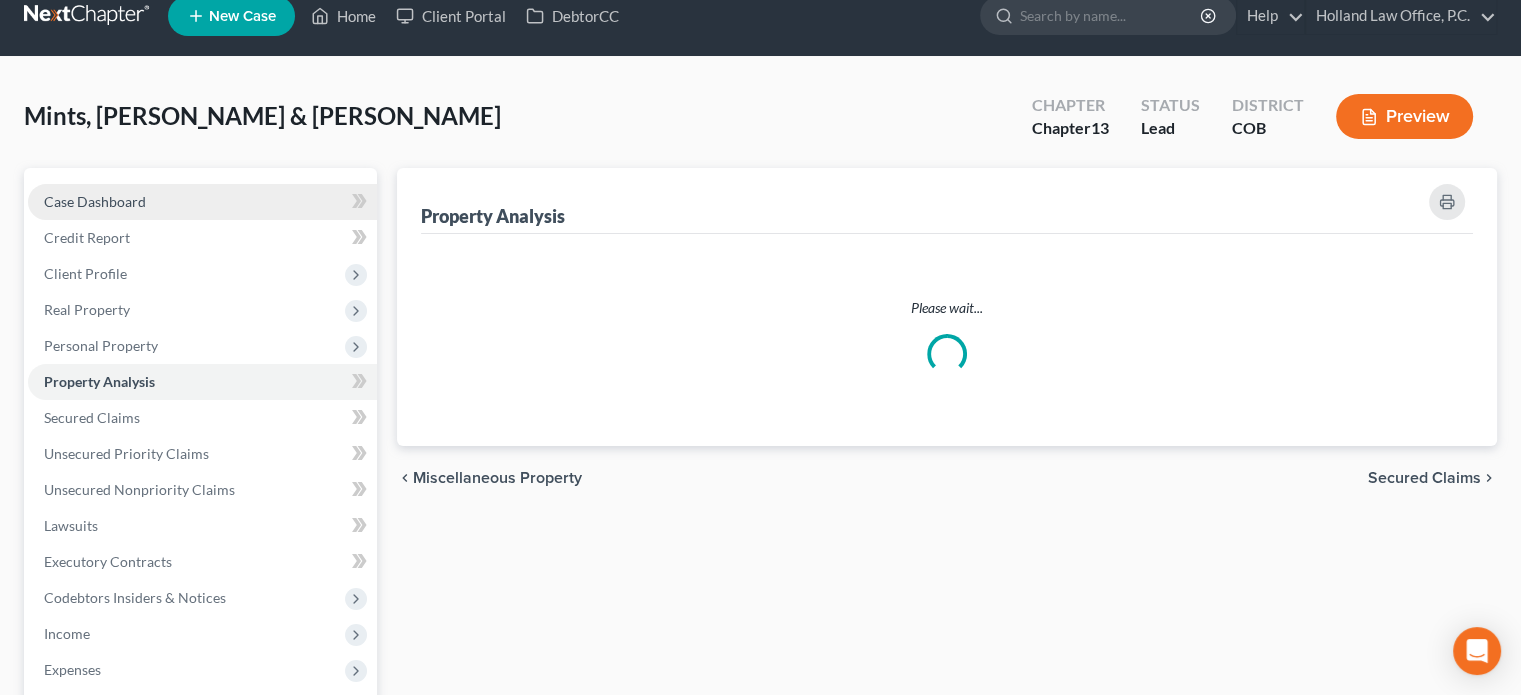 scroll, scrollTop: 0, scrollLeft: 0, axis: both 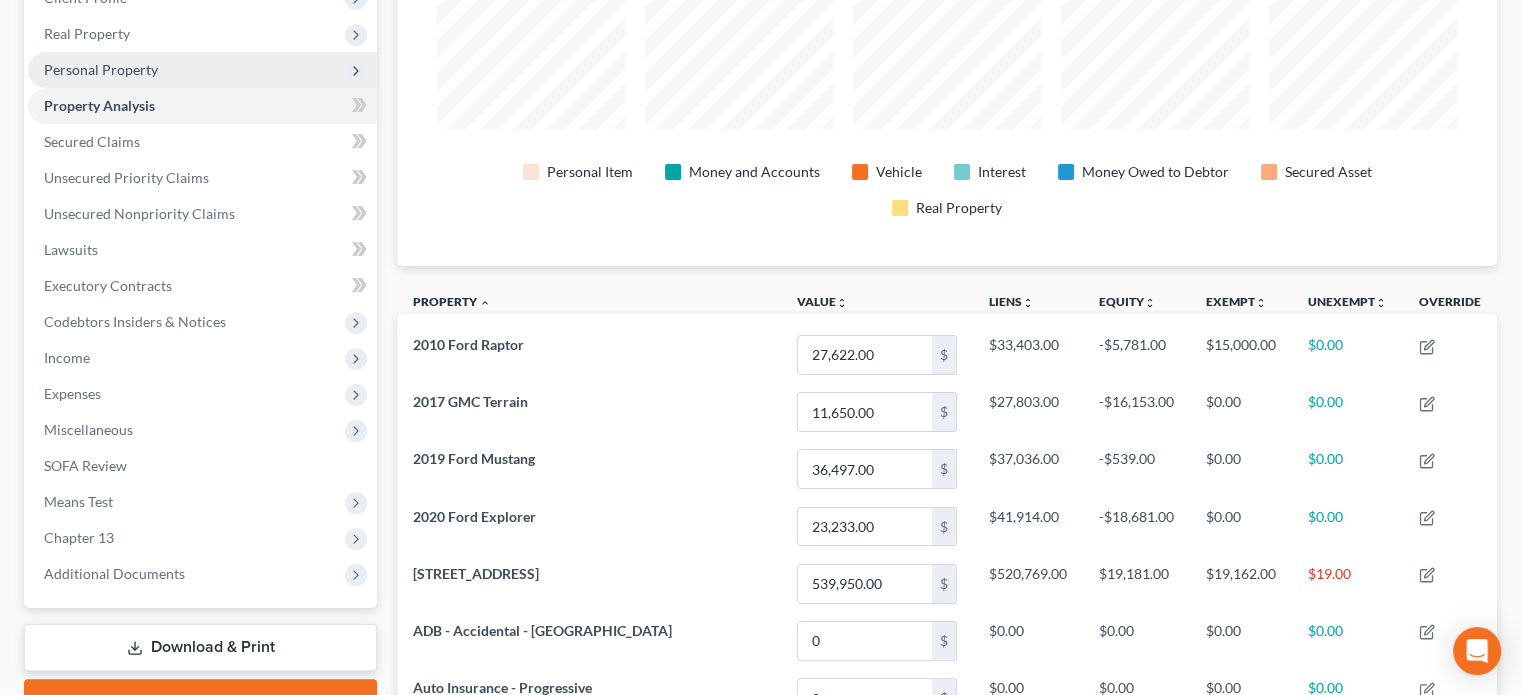 click on "Personal Property" at bounding box center (101, 69) 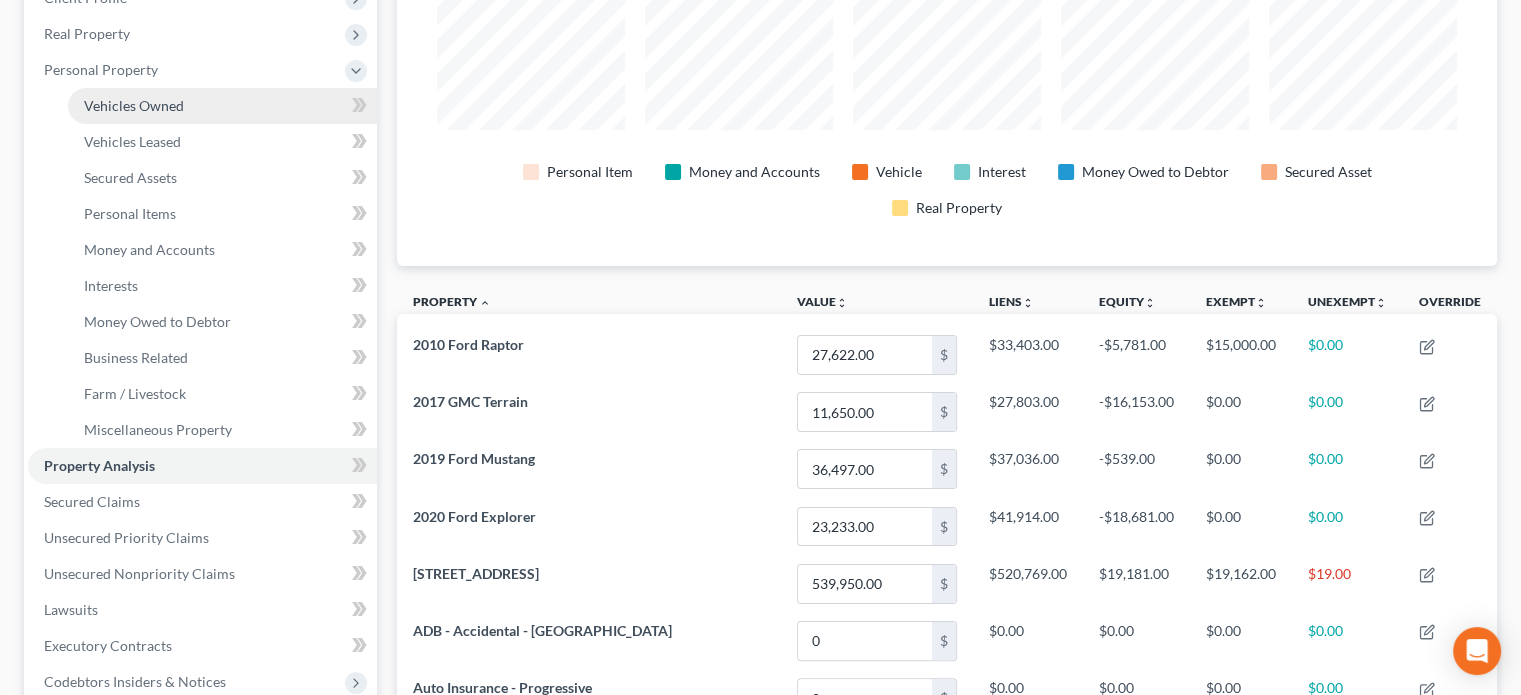 click on "Vehicles Owned" at bounding box center (222, 106) 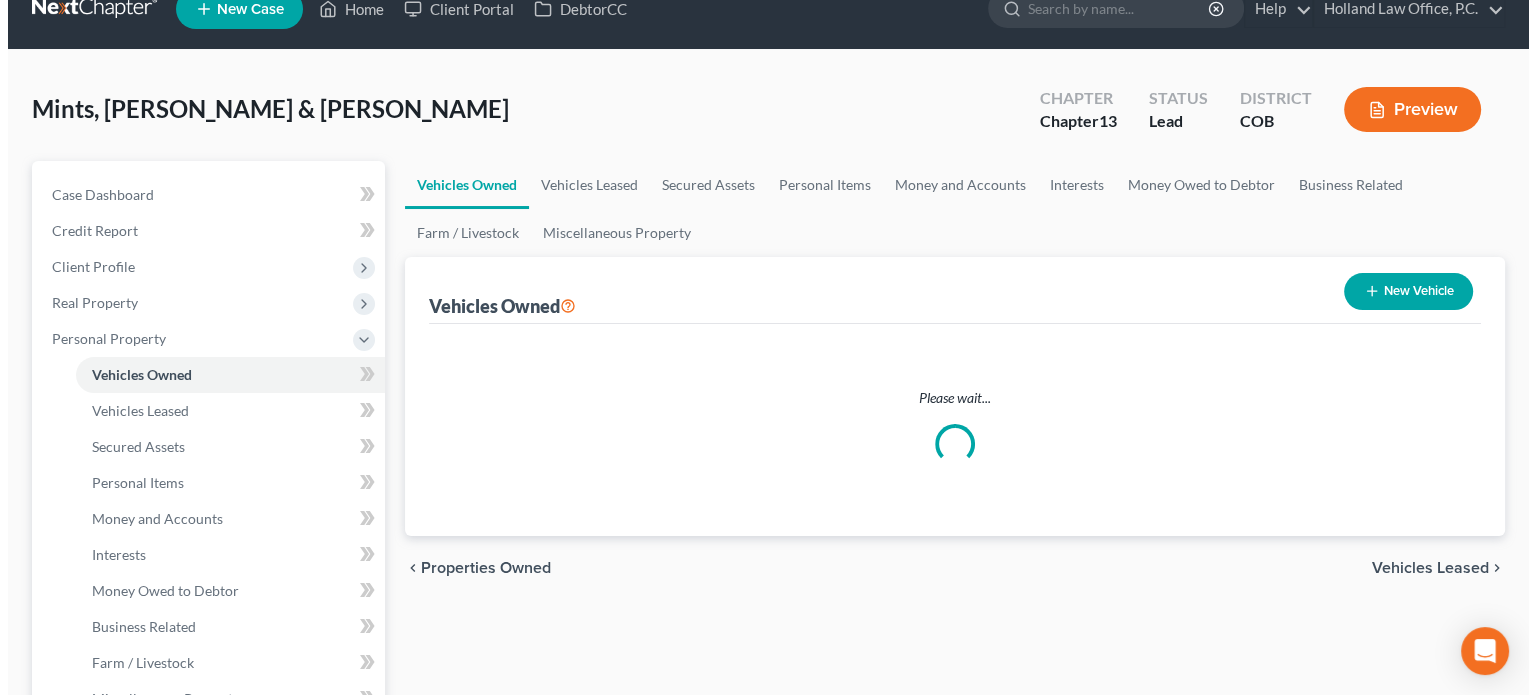 scroll, scrollTop: 0, scrollLeft: 0, axis: both 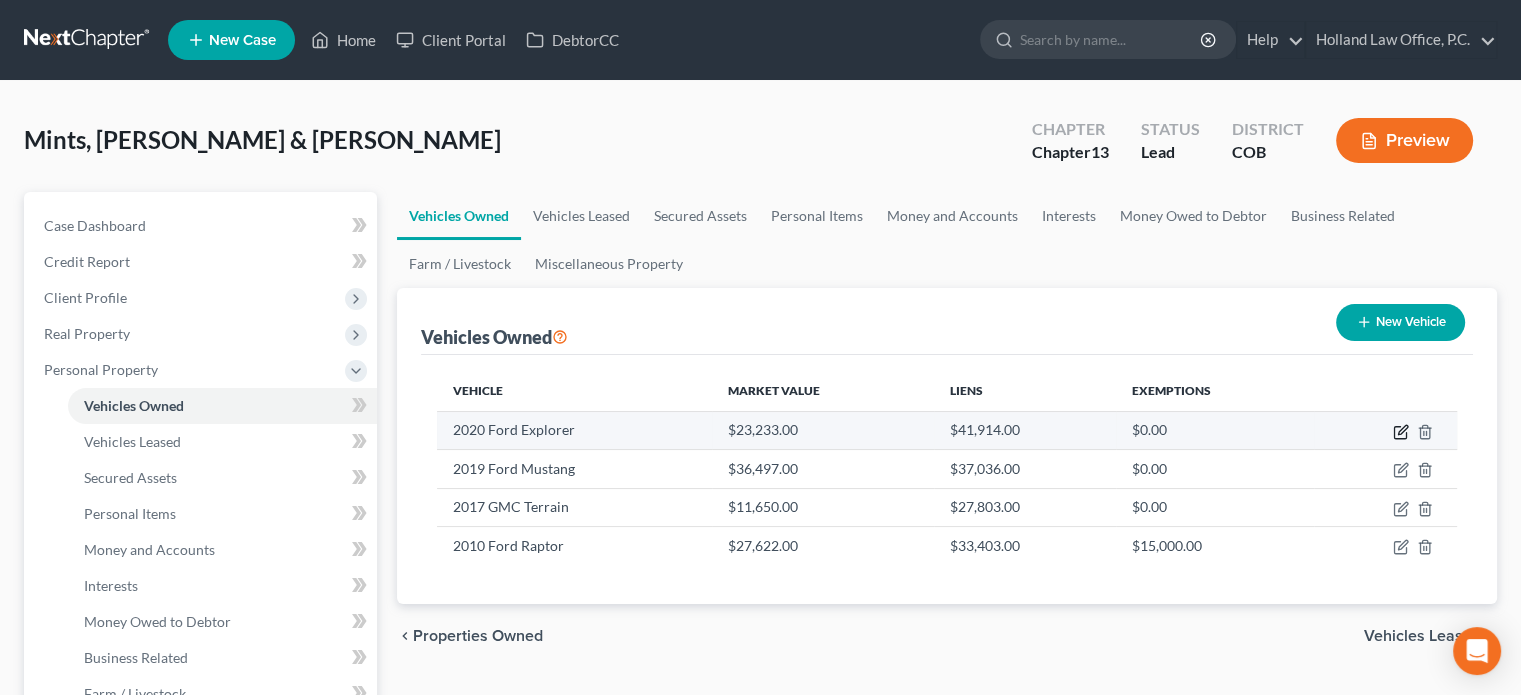 click 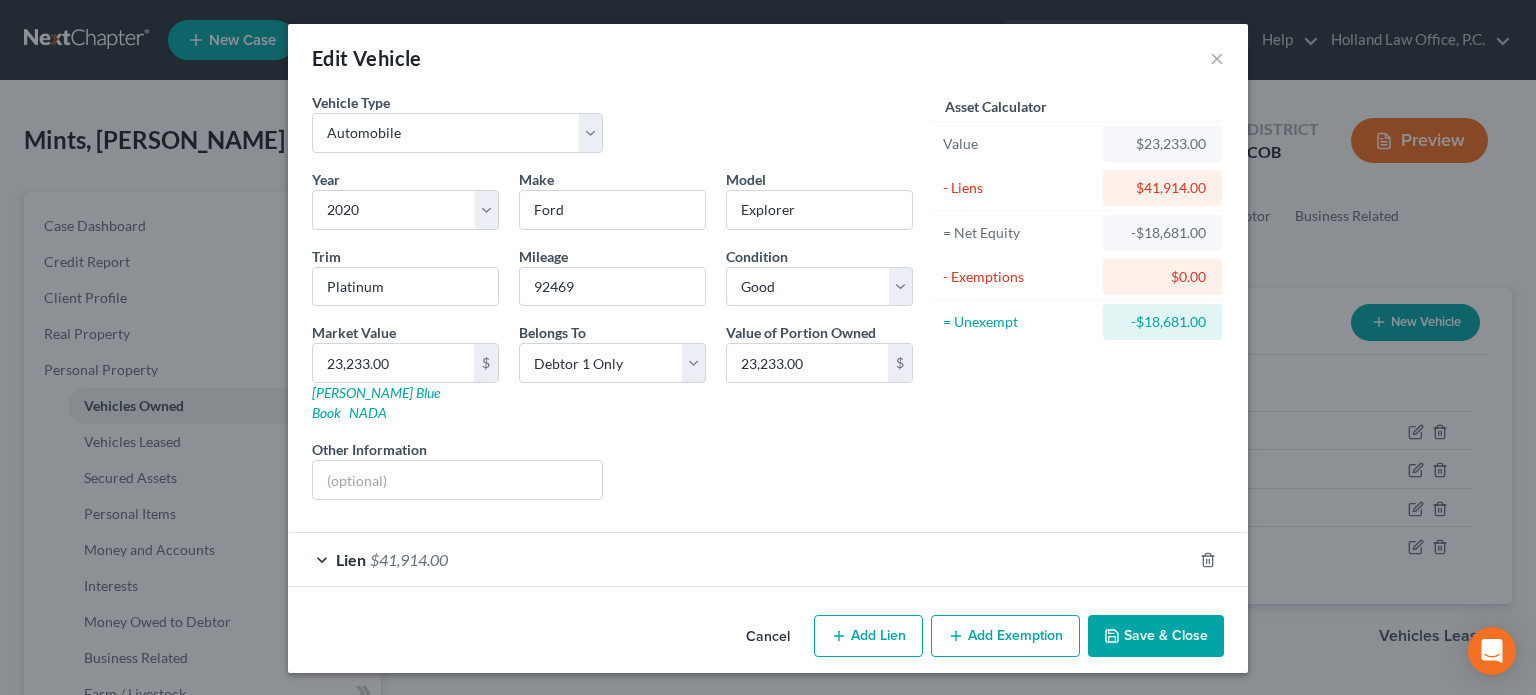 click on "Save & Close" at bounding box center (1156, 636) 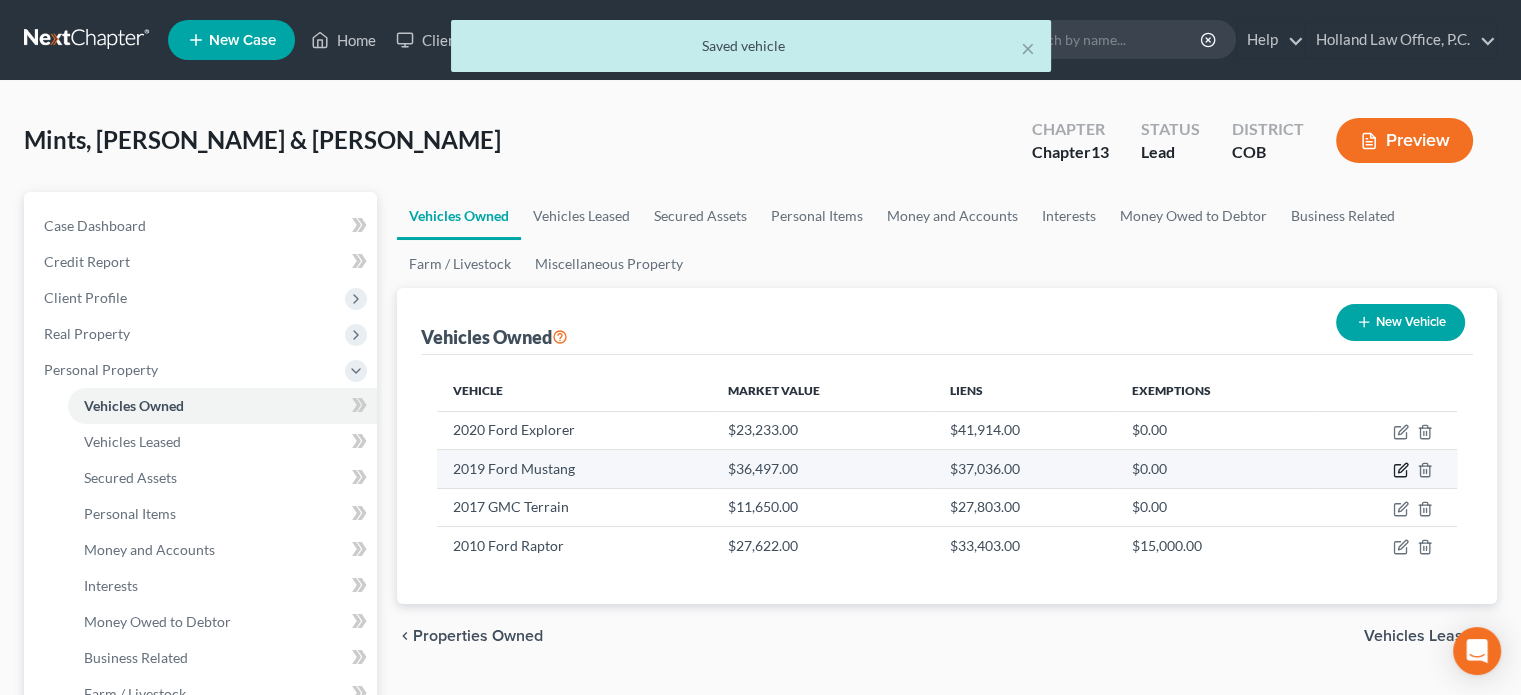 click 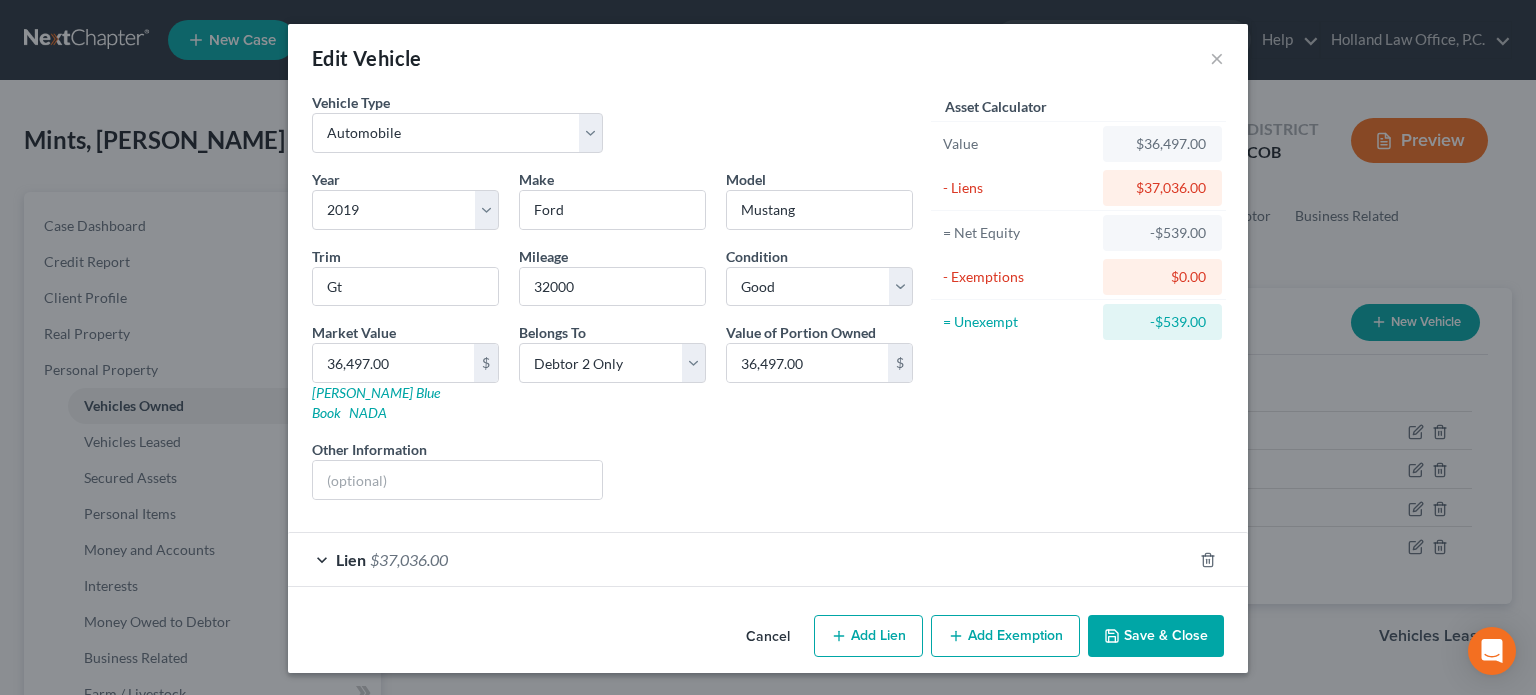 click on "Save & Close" at bounding box center [1156, 636] 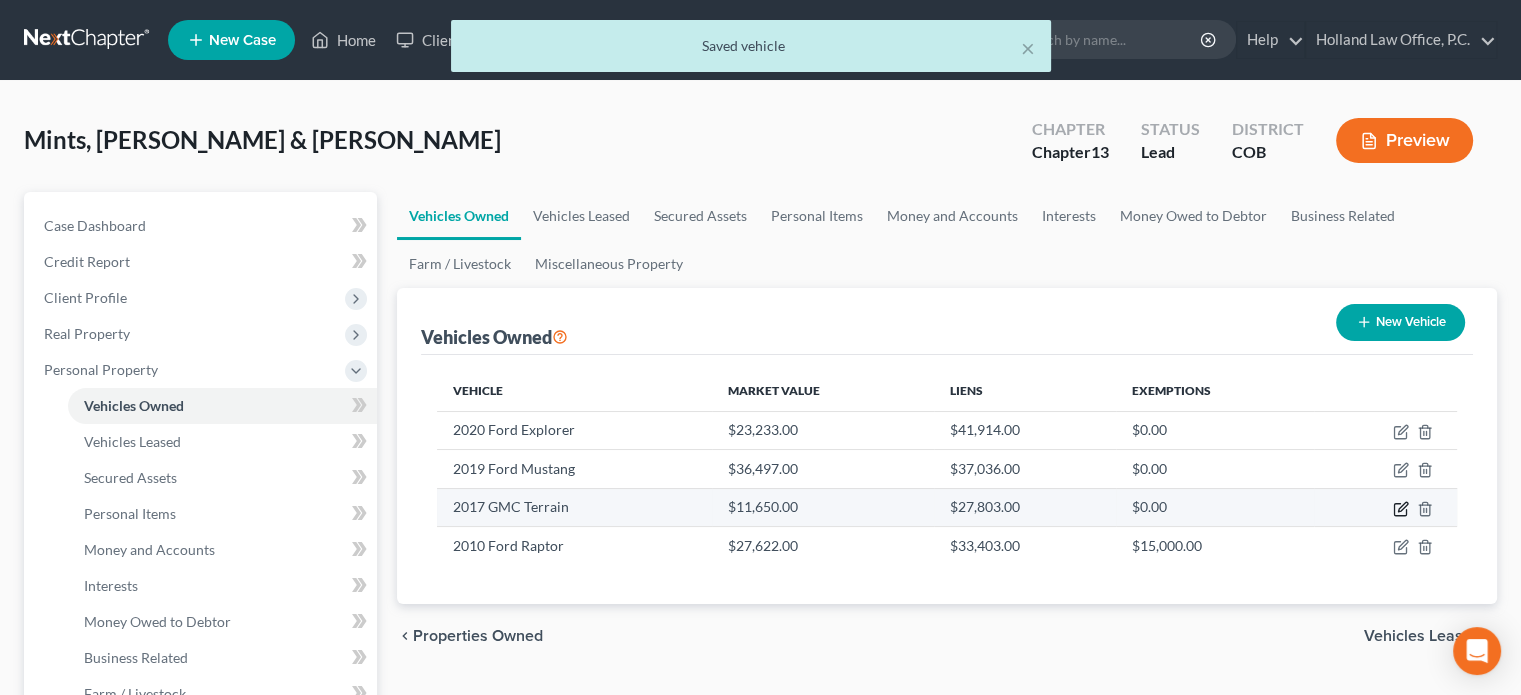 click 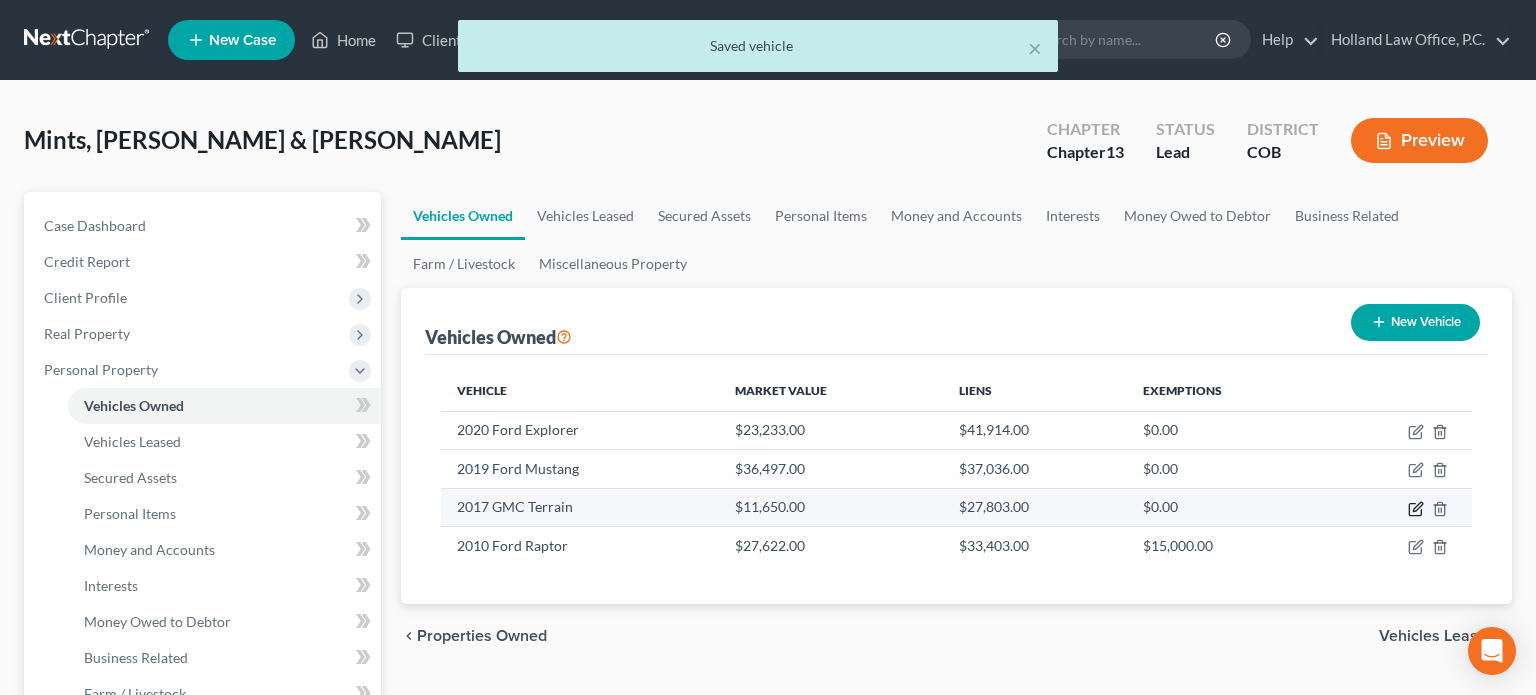 select on "0" 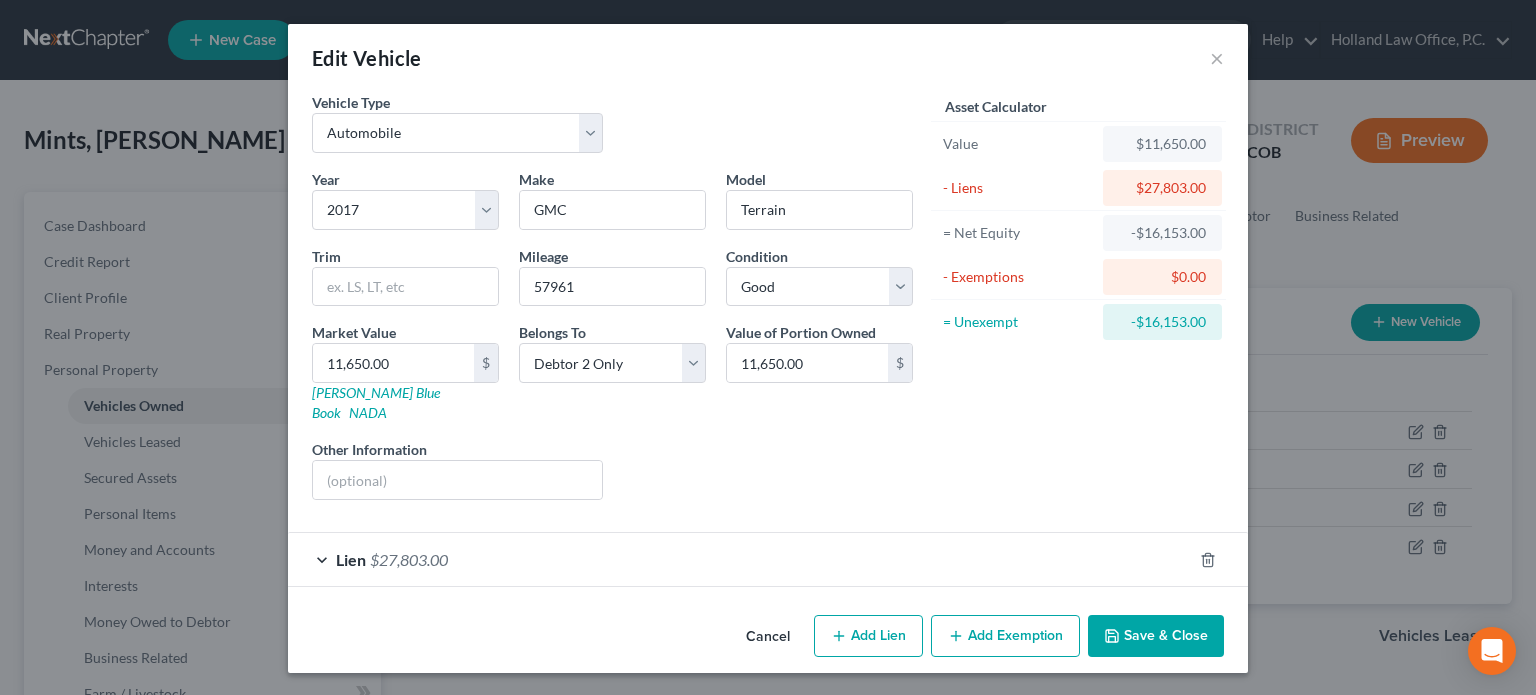 click on "Save & Close" at bounding box center (1156, 636) 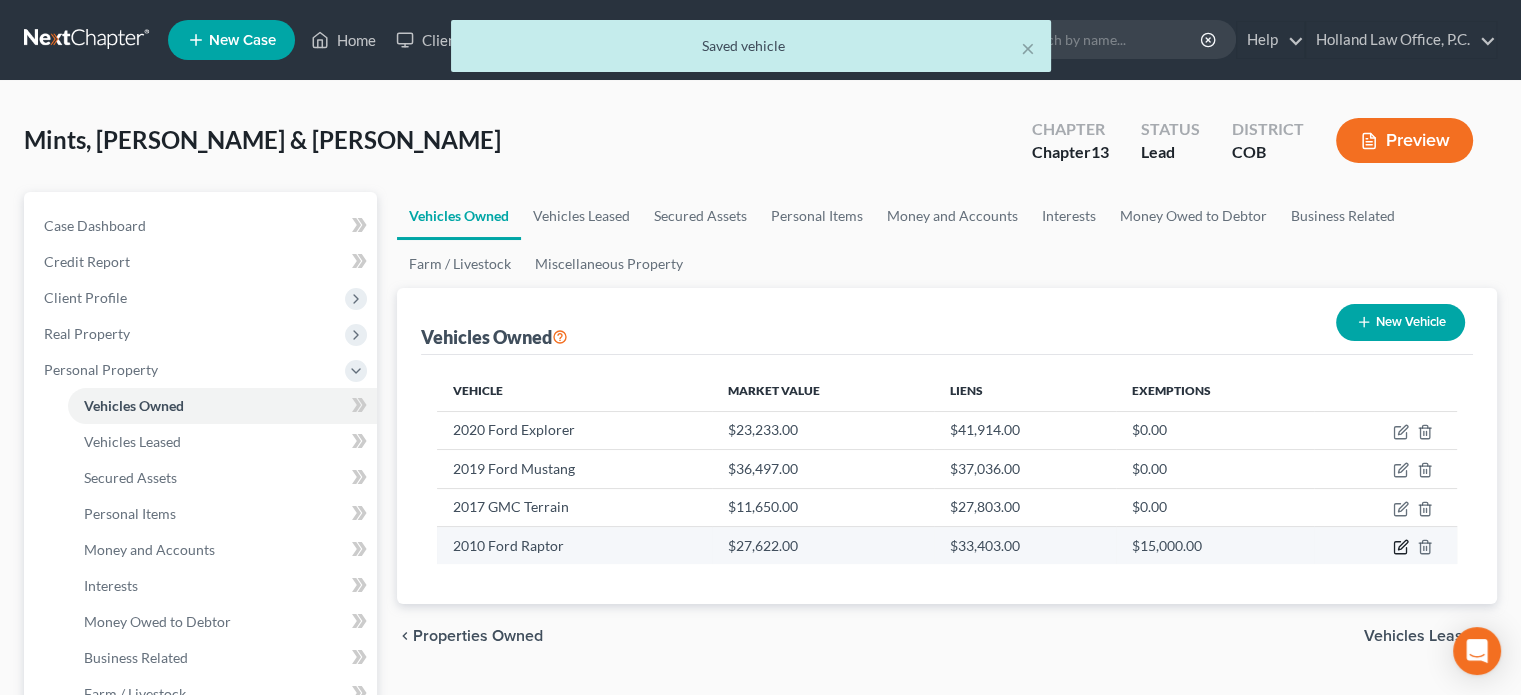 click at bounding box center (1385, 545) 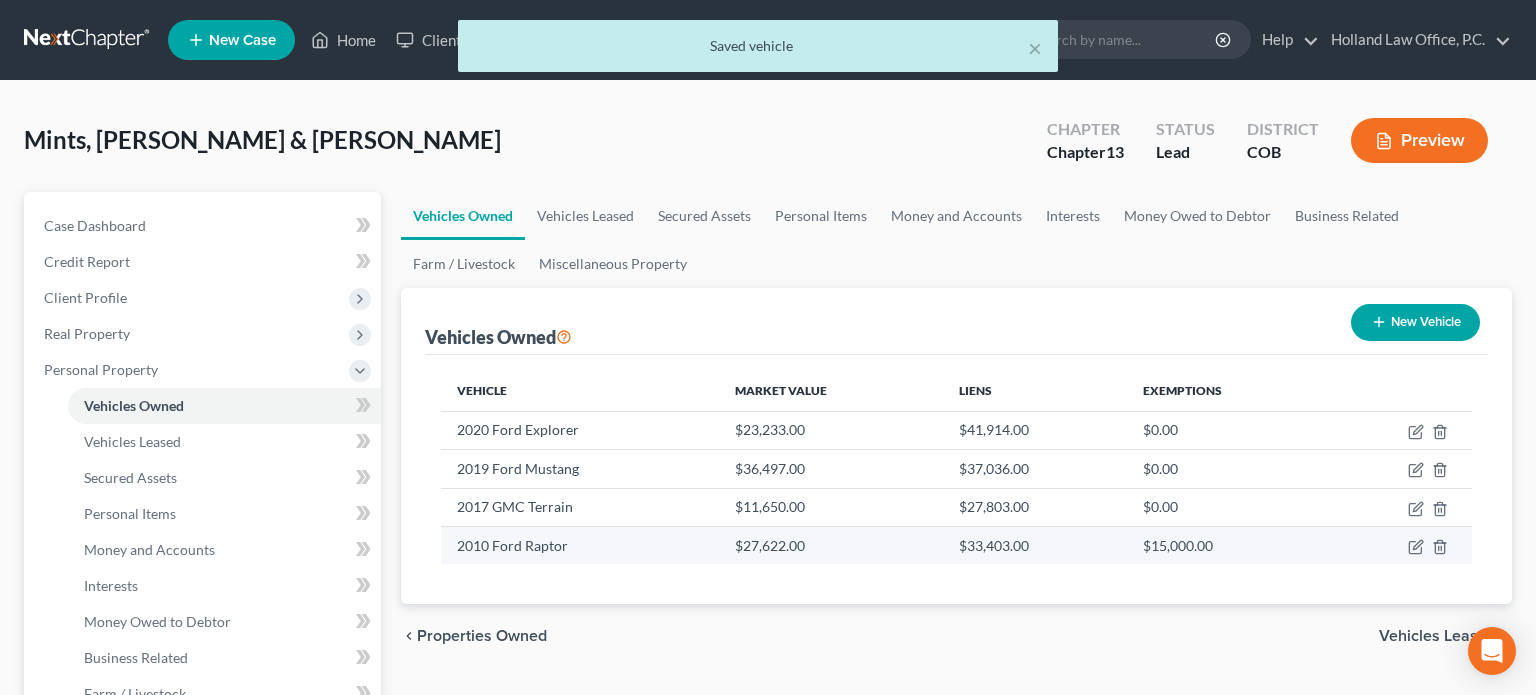 select on "0" 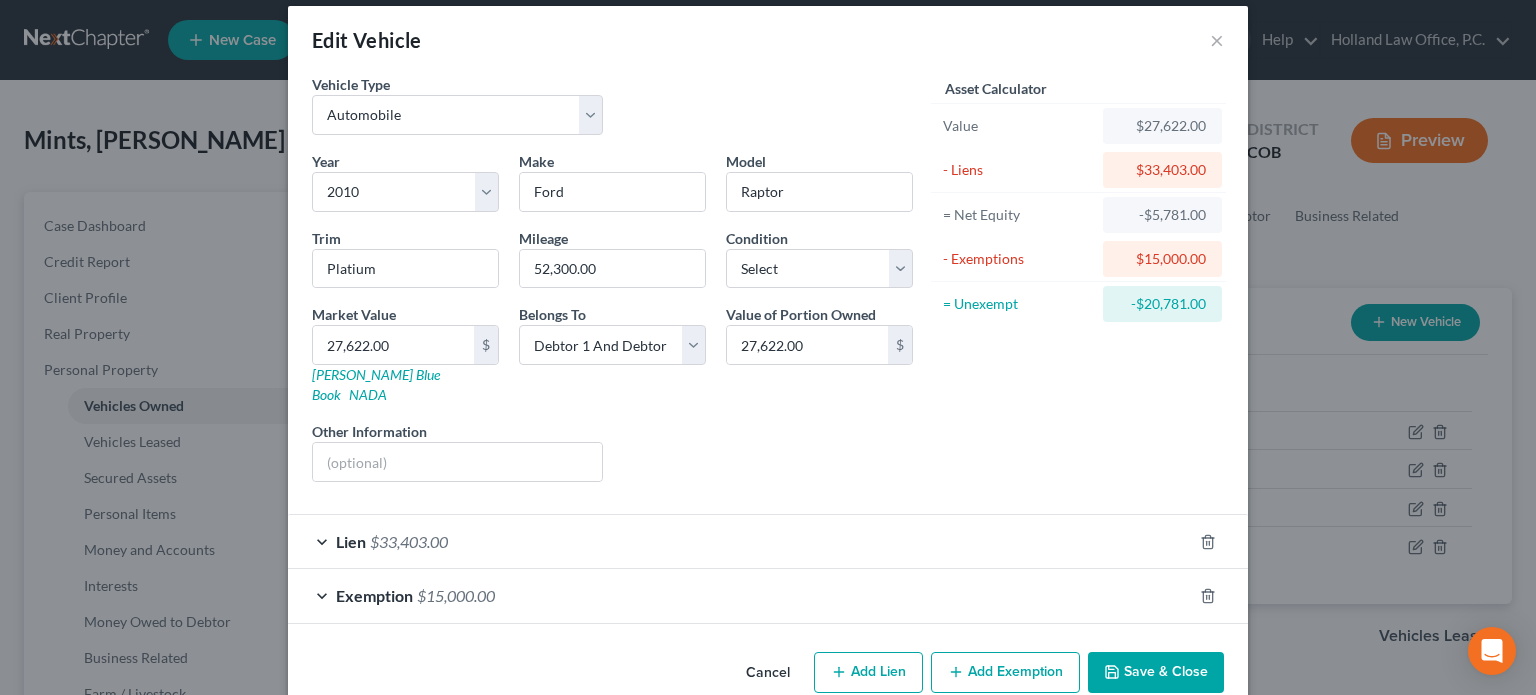 scroll, scrollTop: 33, scrollLeft: 0, axis: vertical 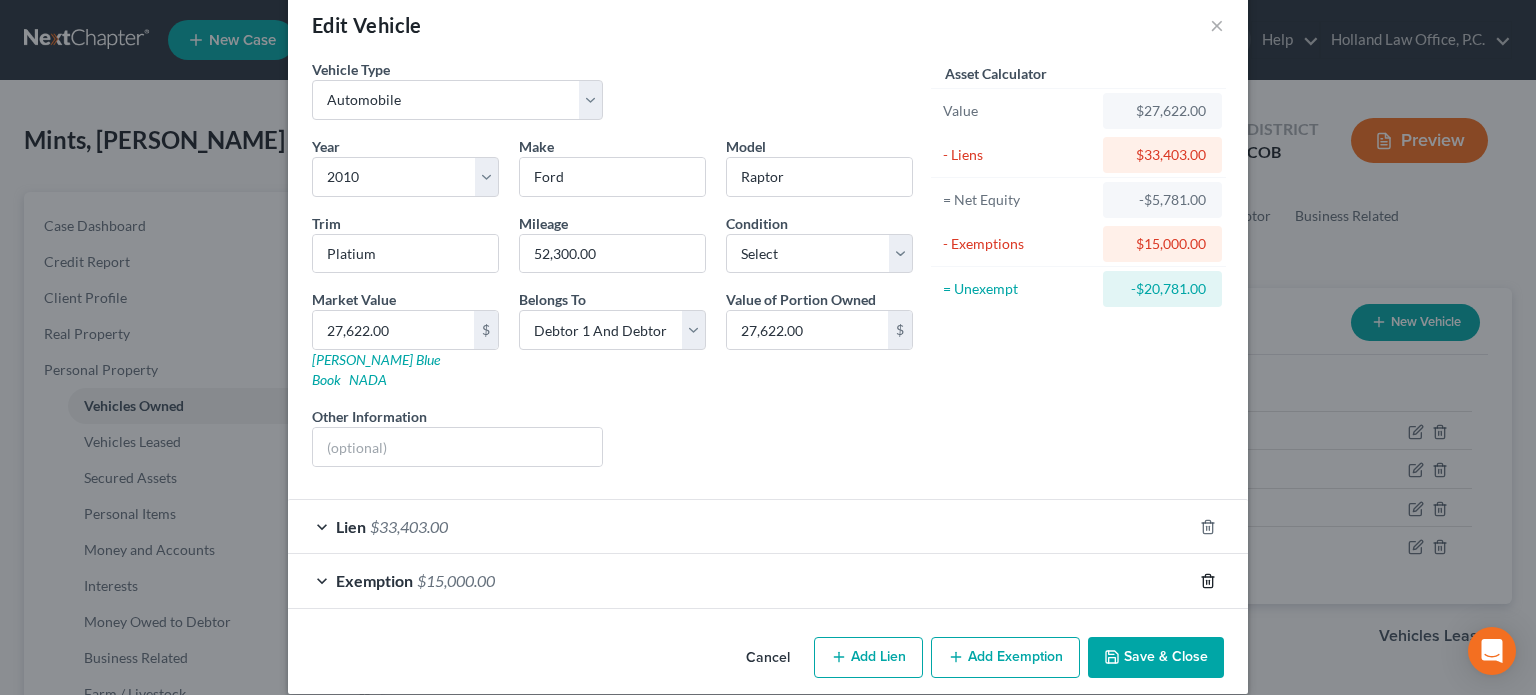 click 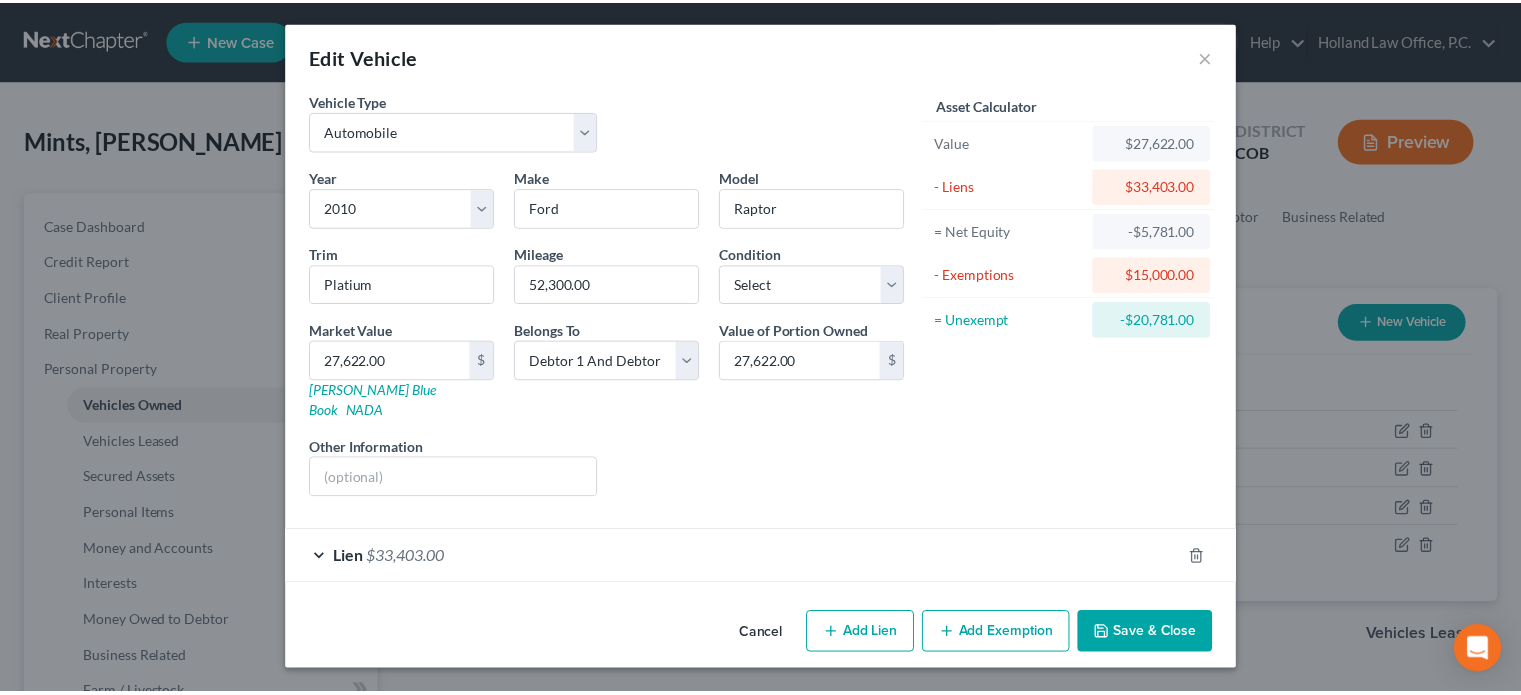 scroll, scrollTop: 0, scrollLeft: 0, axis: both 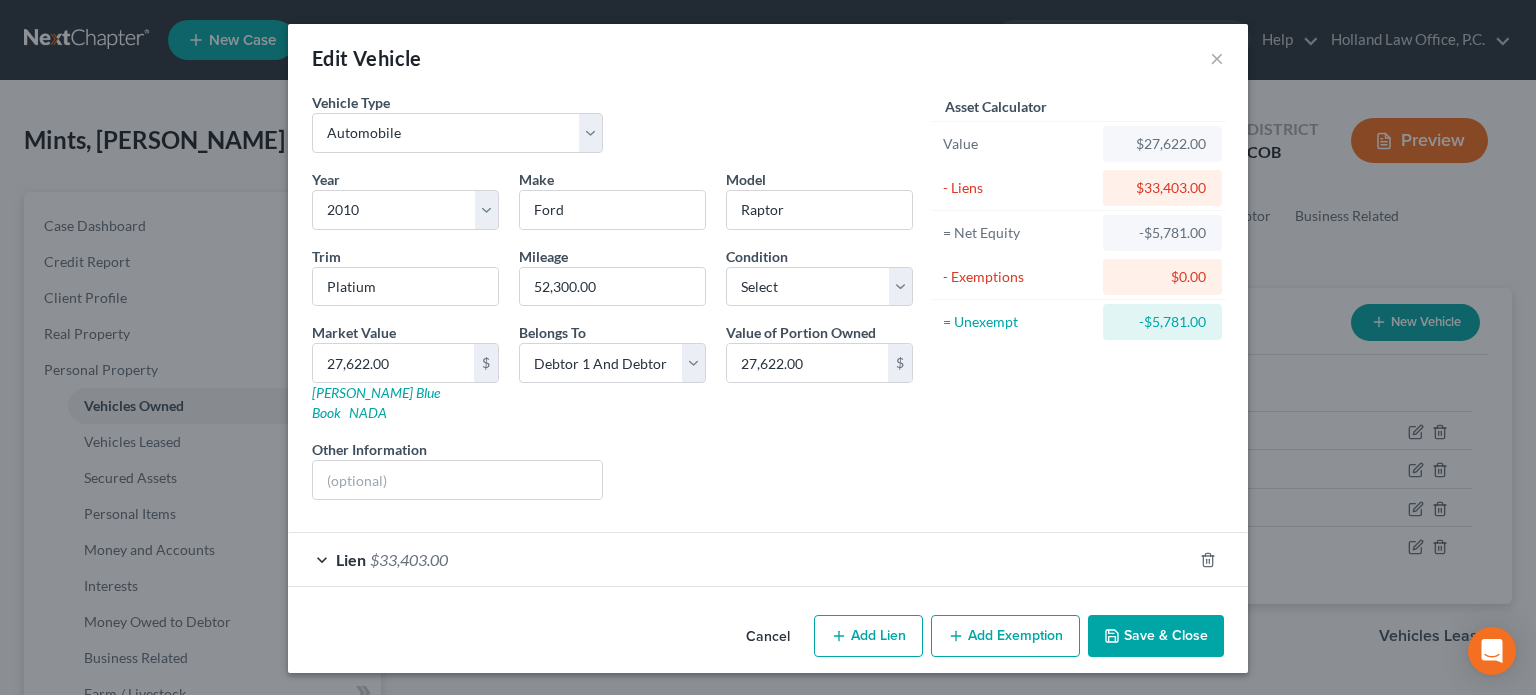 click on "Save & Close" at bounding box center [1156, 636] 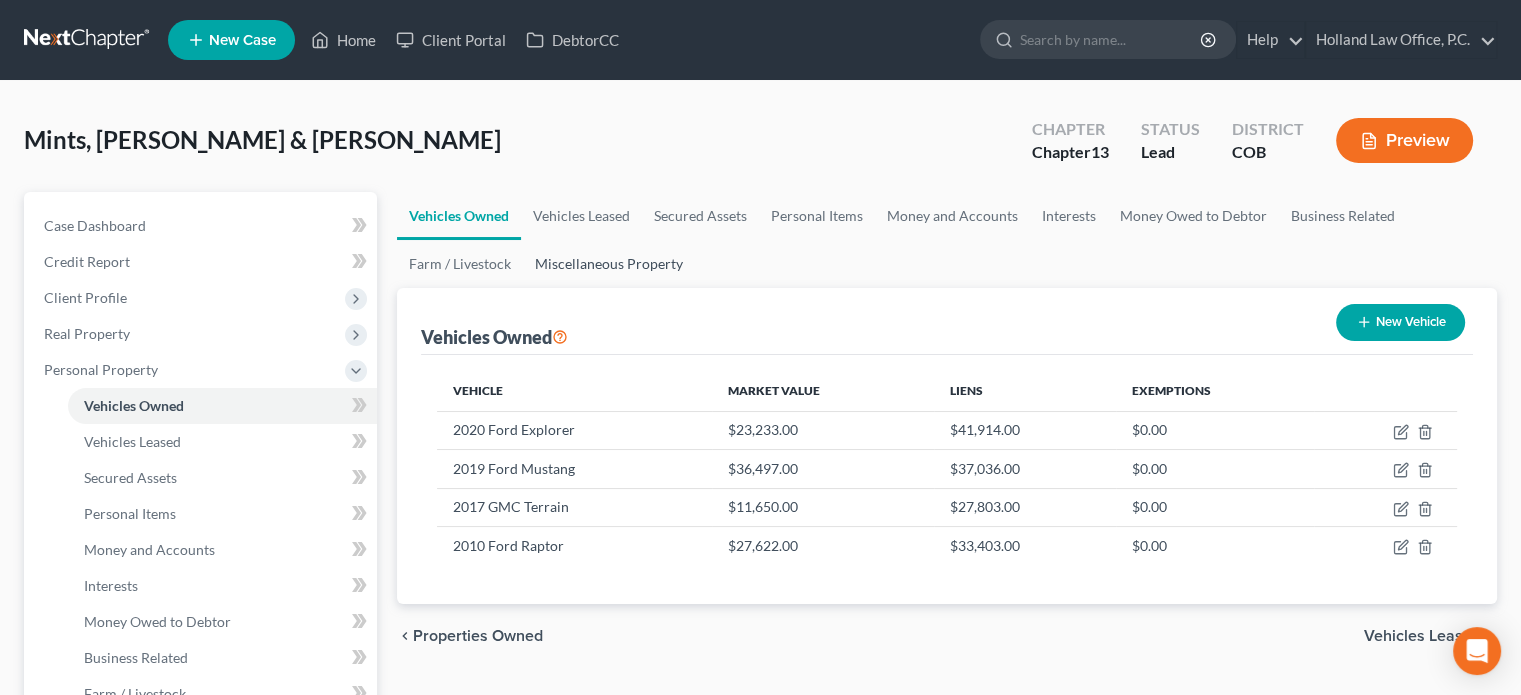 click on "Miscellaneous Property" at bounding box center [609, 264] 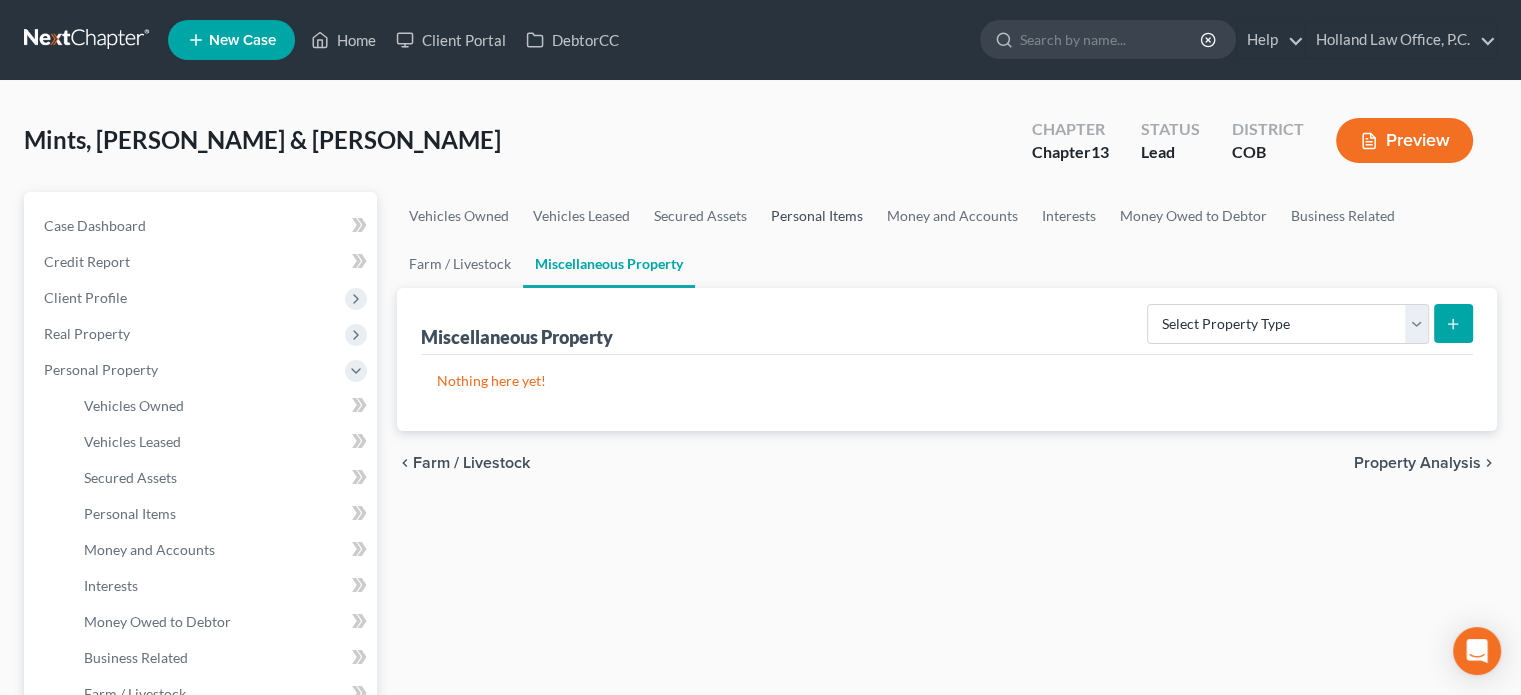 click on "Personal Items" at bounding box center (817, 216) 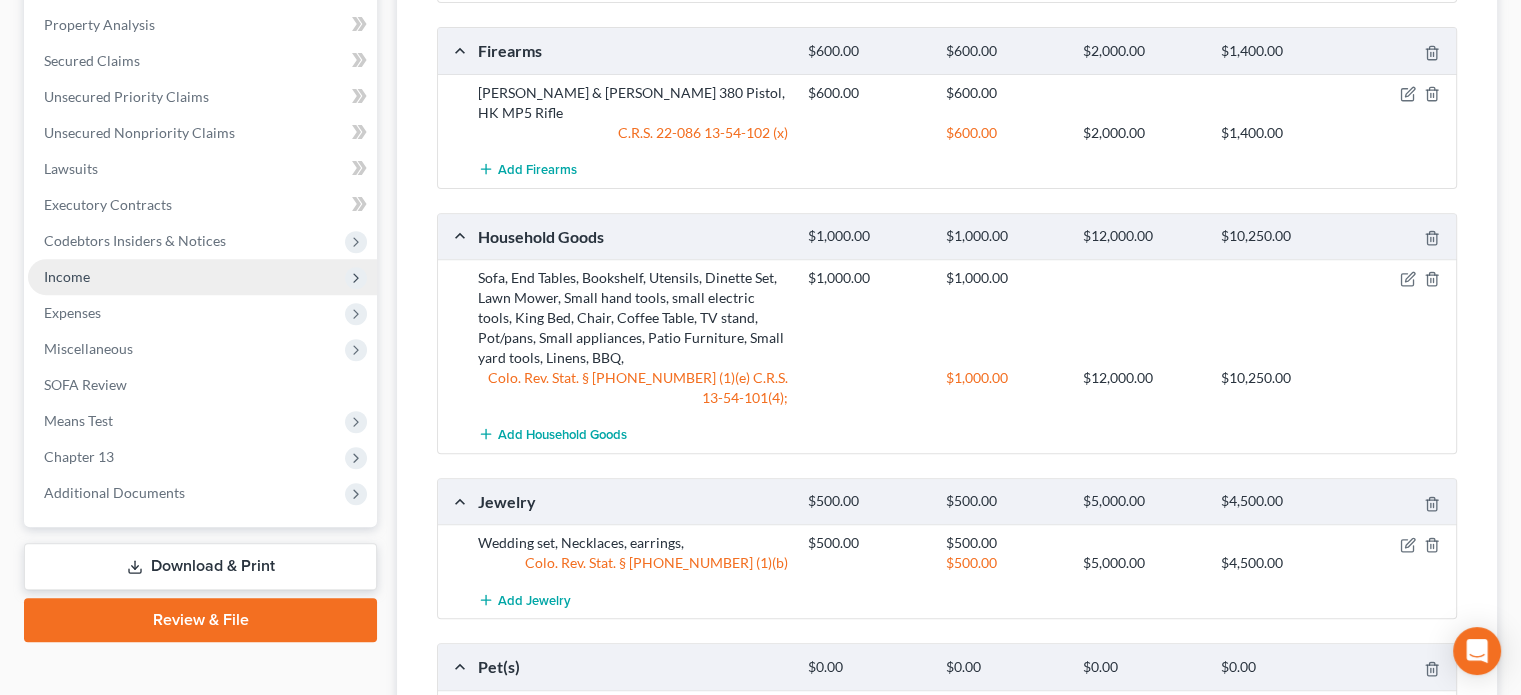 scroll, scrollTop: 618, scrollLeft: 0, axis: vertical 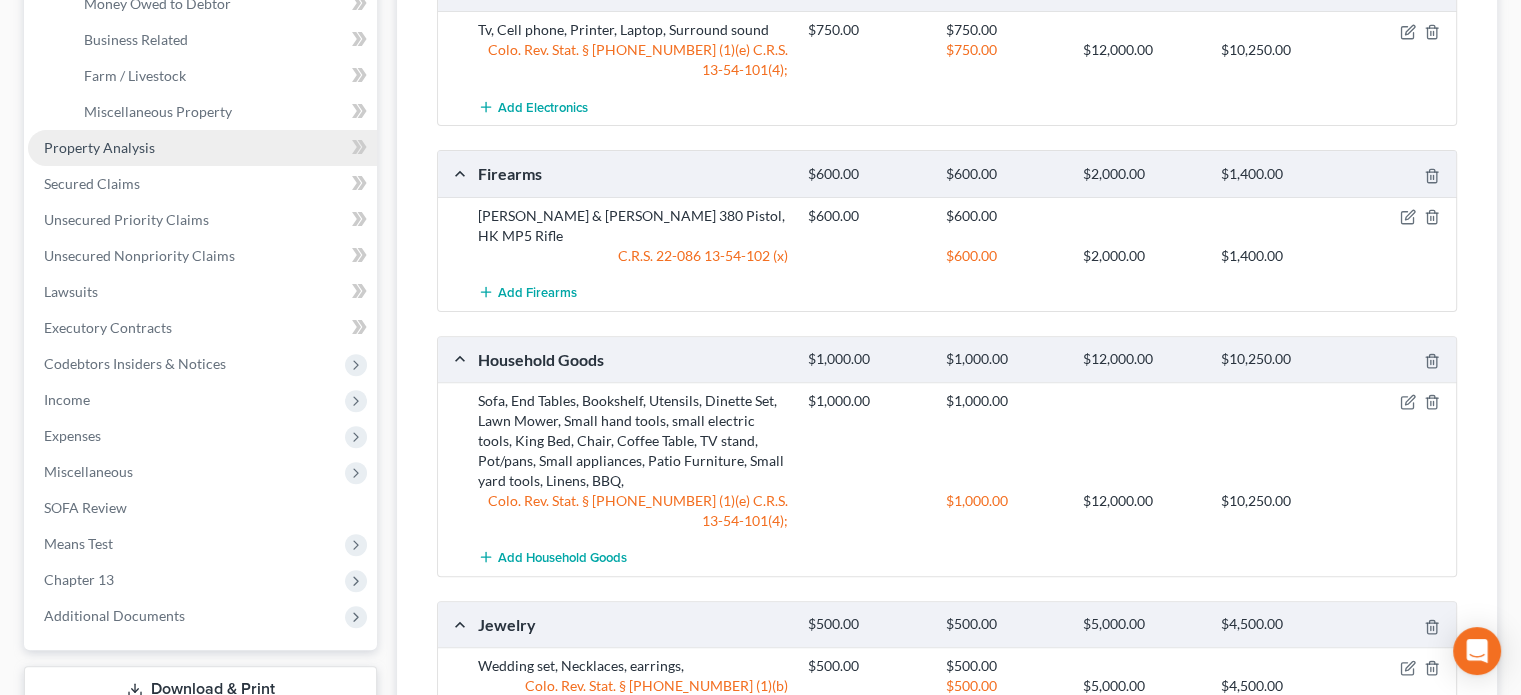 click on "Property Analysis" at bounding box center (99, 147) 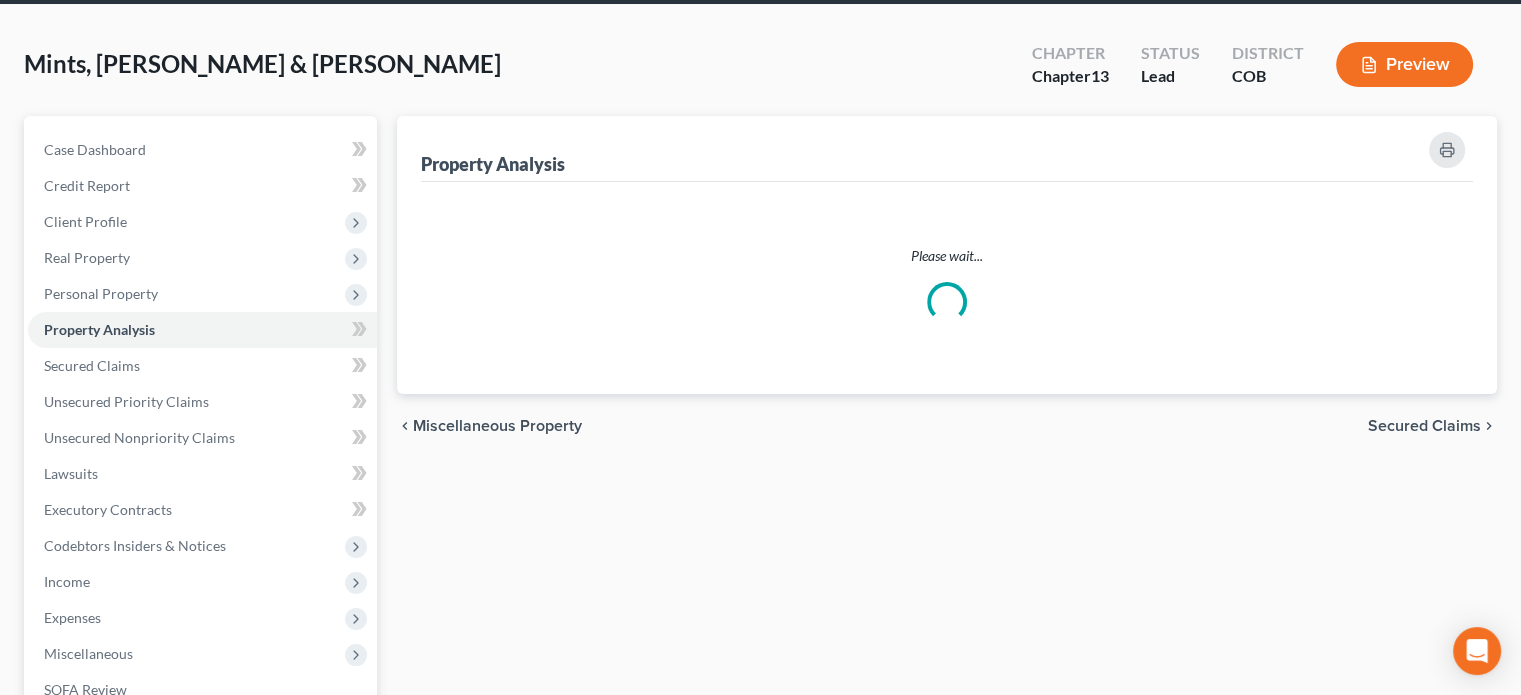 scroll, scrollTop: 0, scrollLeft: 0, axis: both 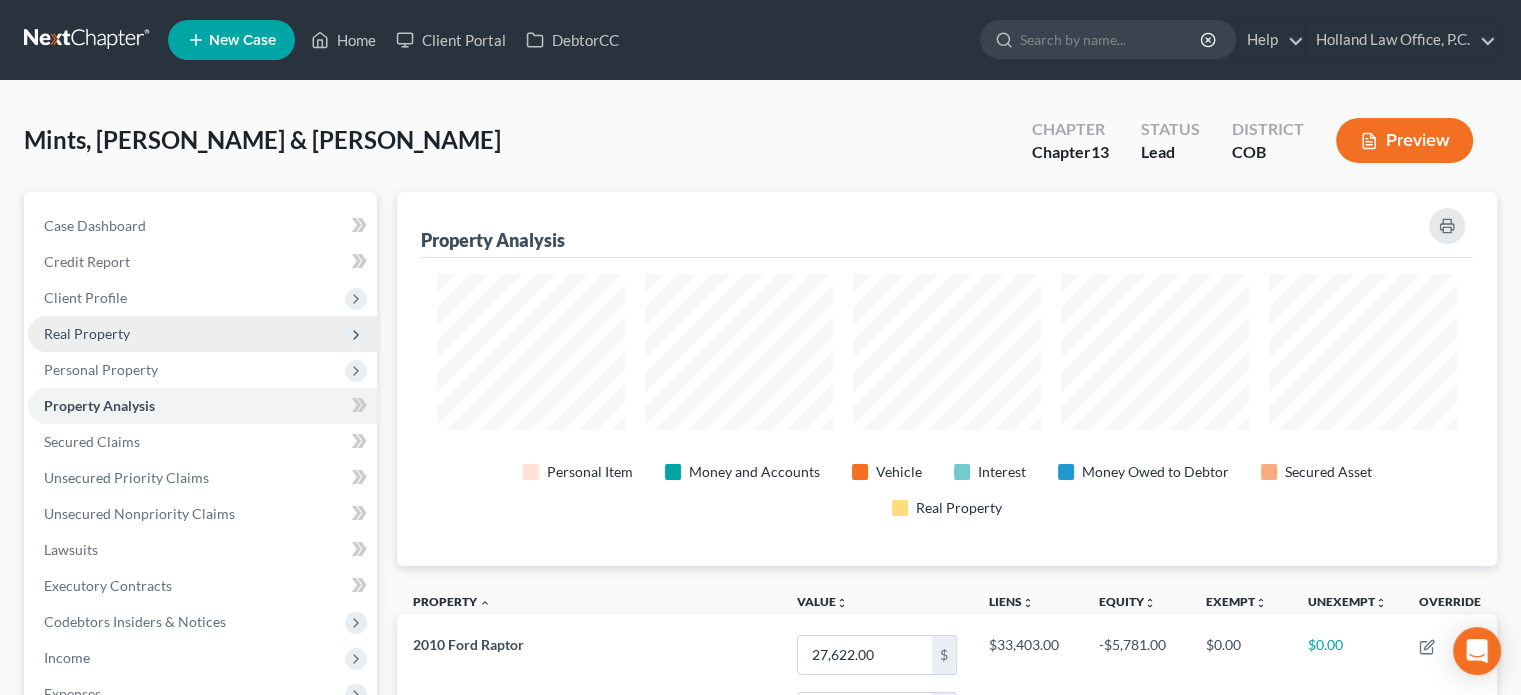 click on "Real Property" at bounding box center (202, 334) 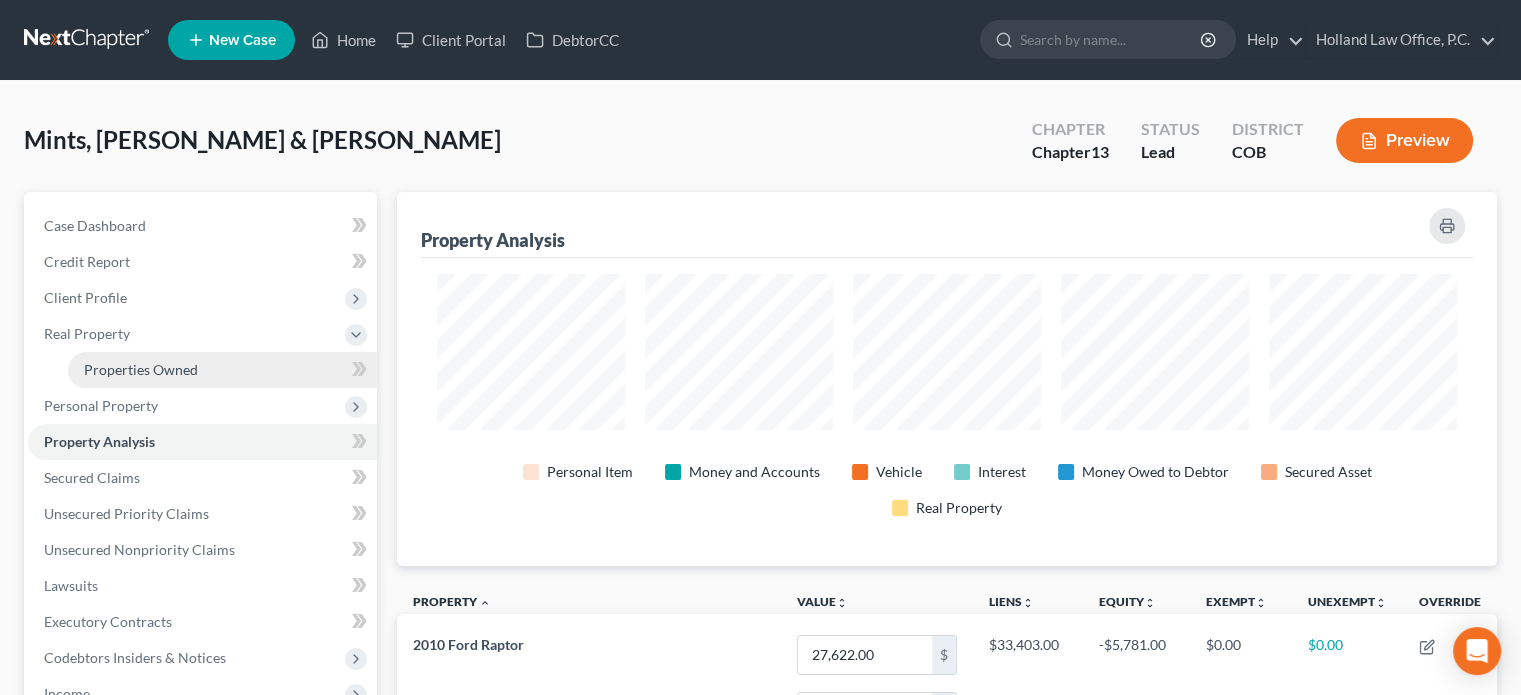 click on "Properties Owned" at bounding box center [141, 369] 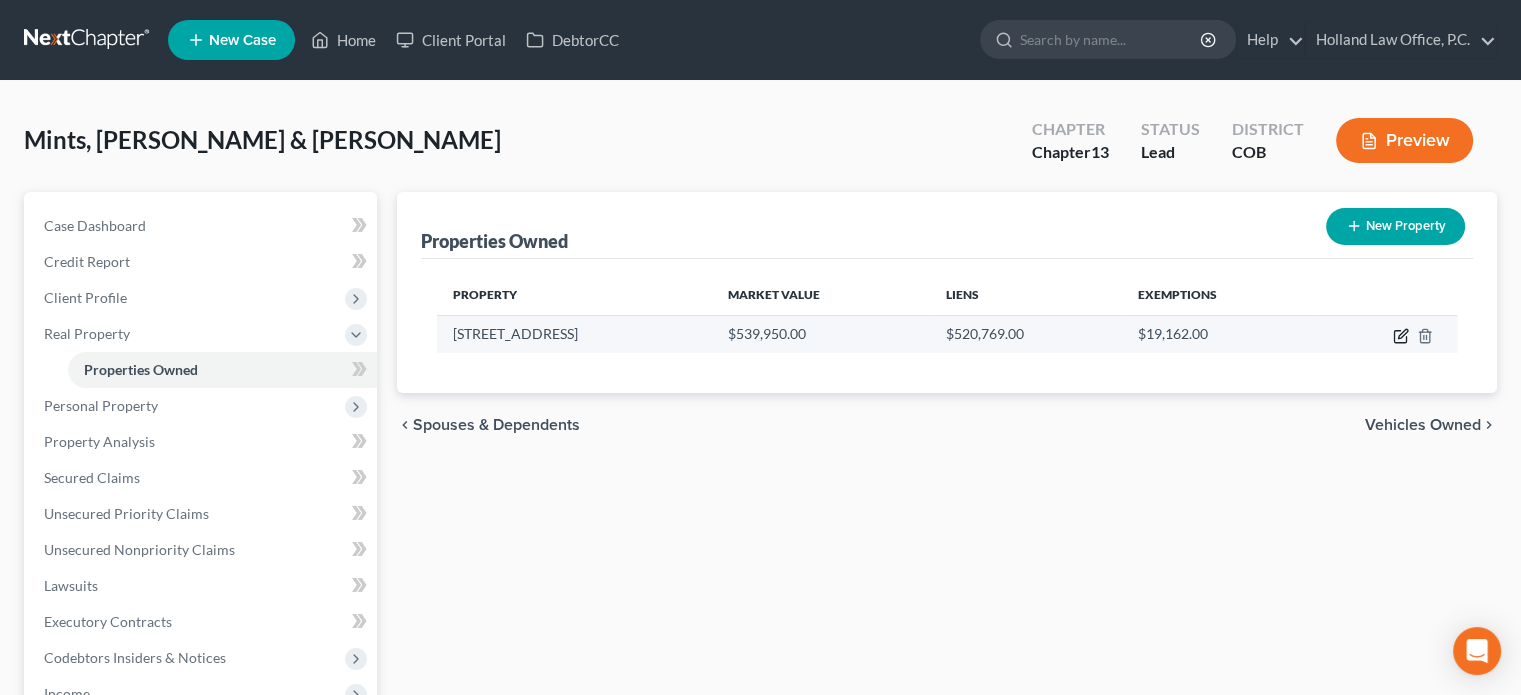 click 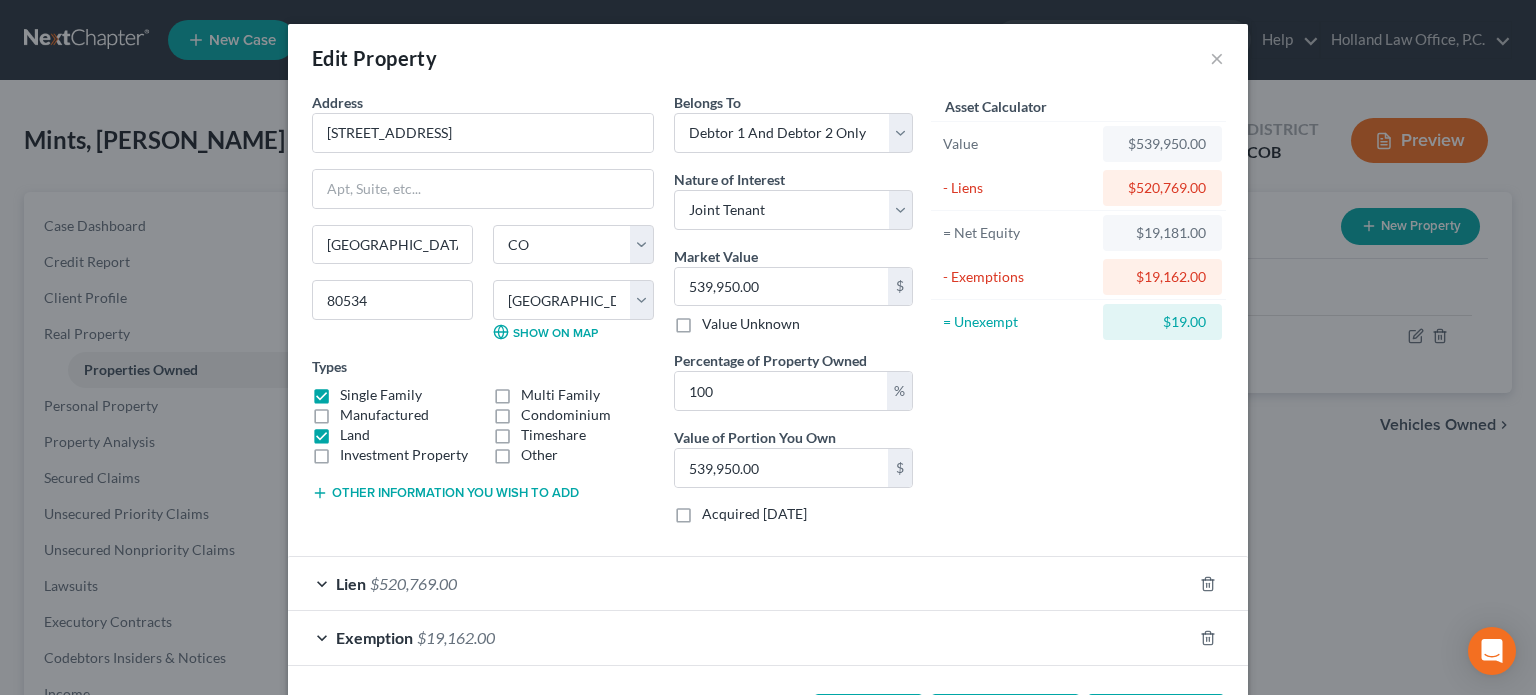 scroll, scrollTop: 77, scrollLeft: 0, axis: vertical 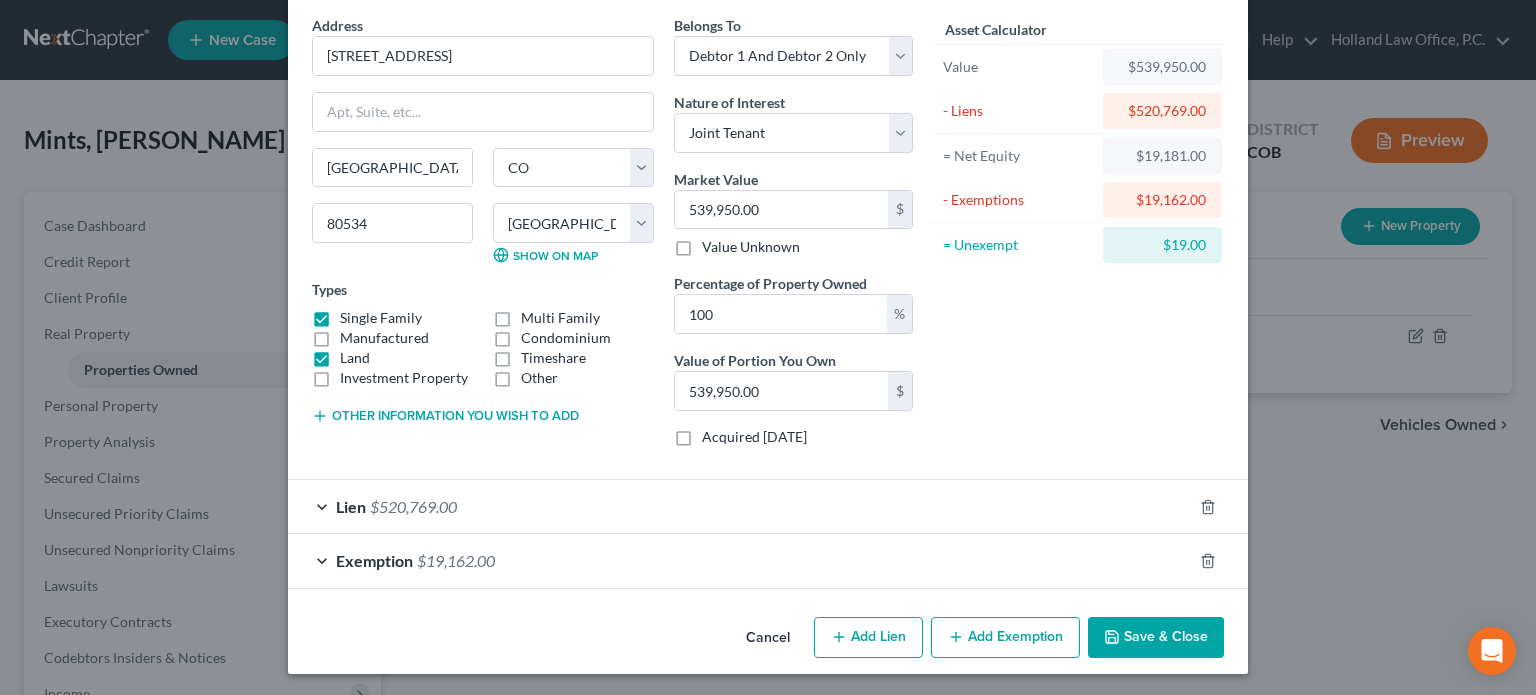 click on "Exemption $19,162.00" at bounding box center [740, 560] 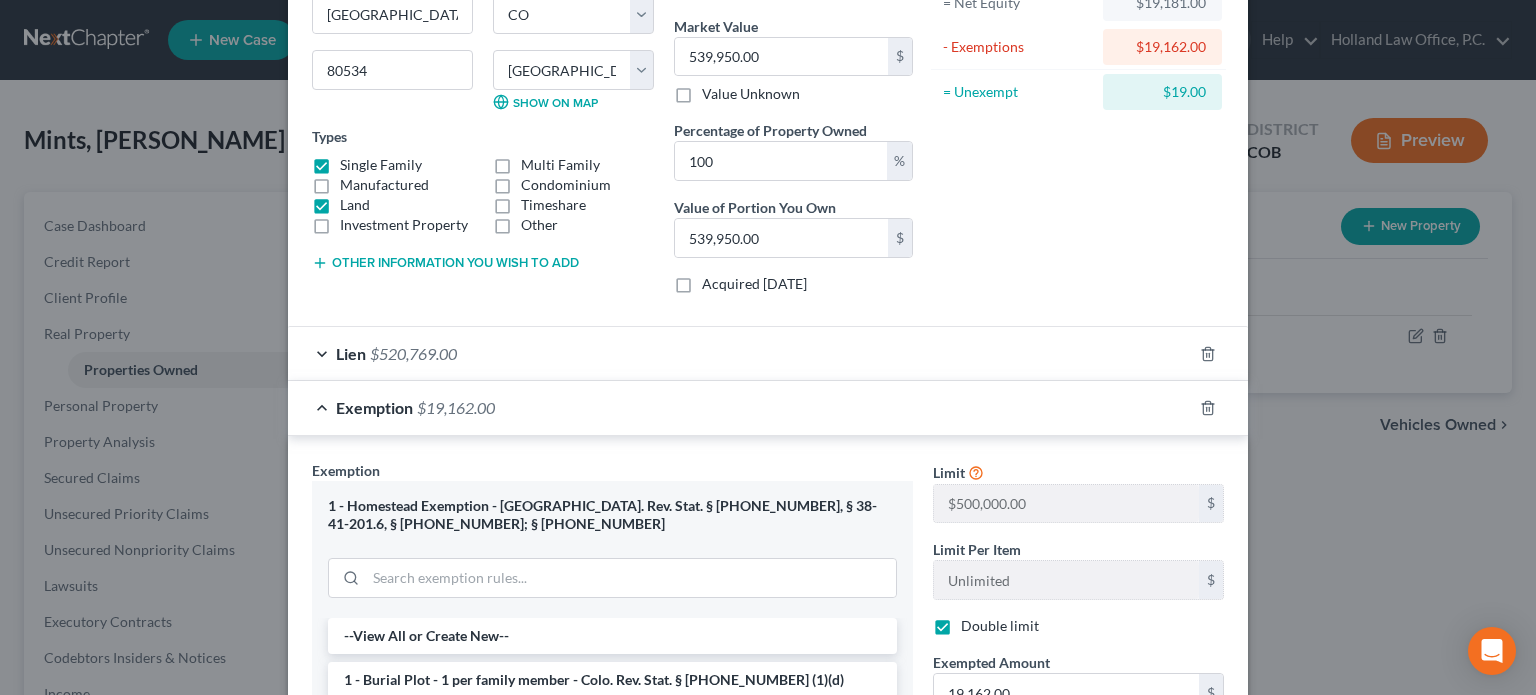 scroll, scrollTop: 277, scrollLeft: 0, axis: vertical 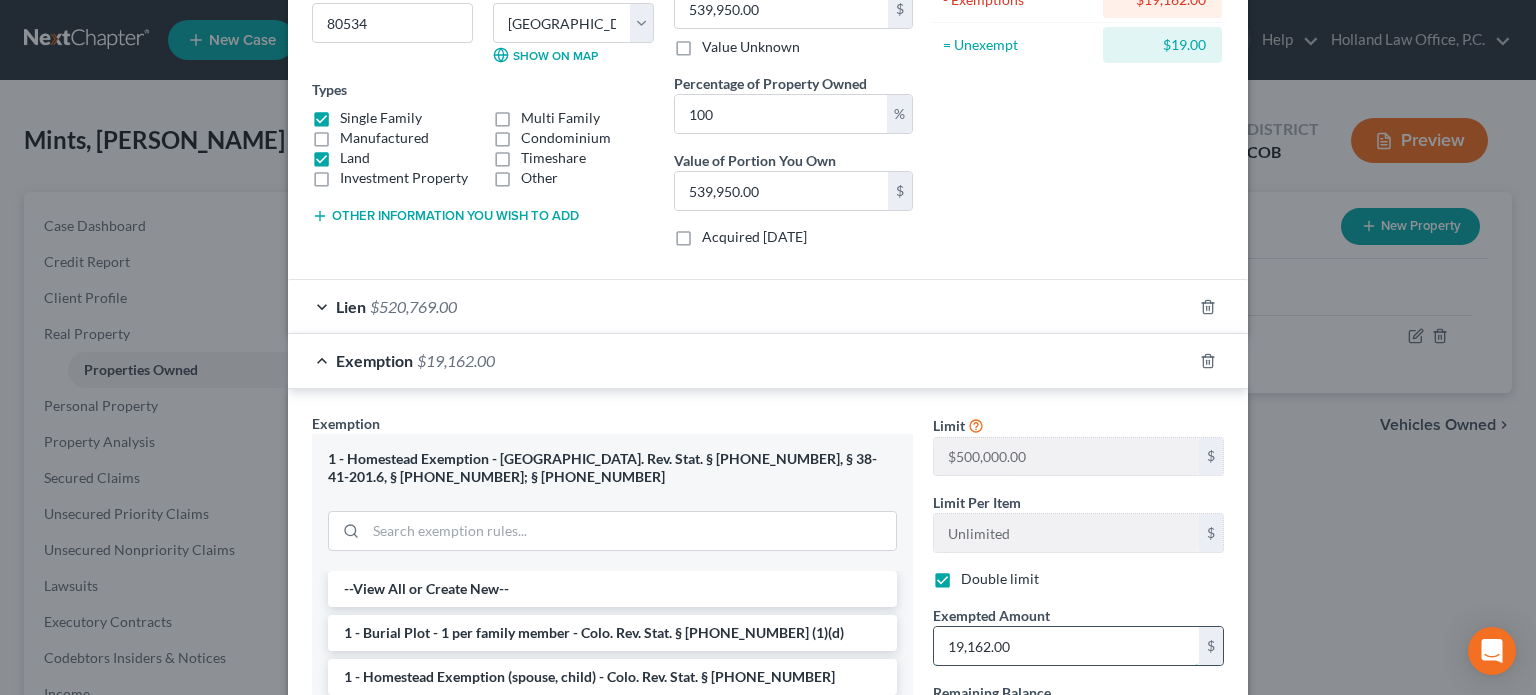 click on "19,162.00" at bounding box center [1066, 646] 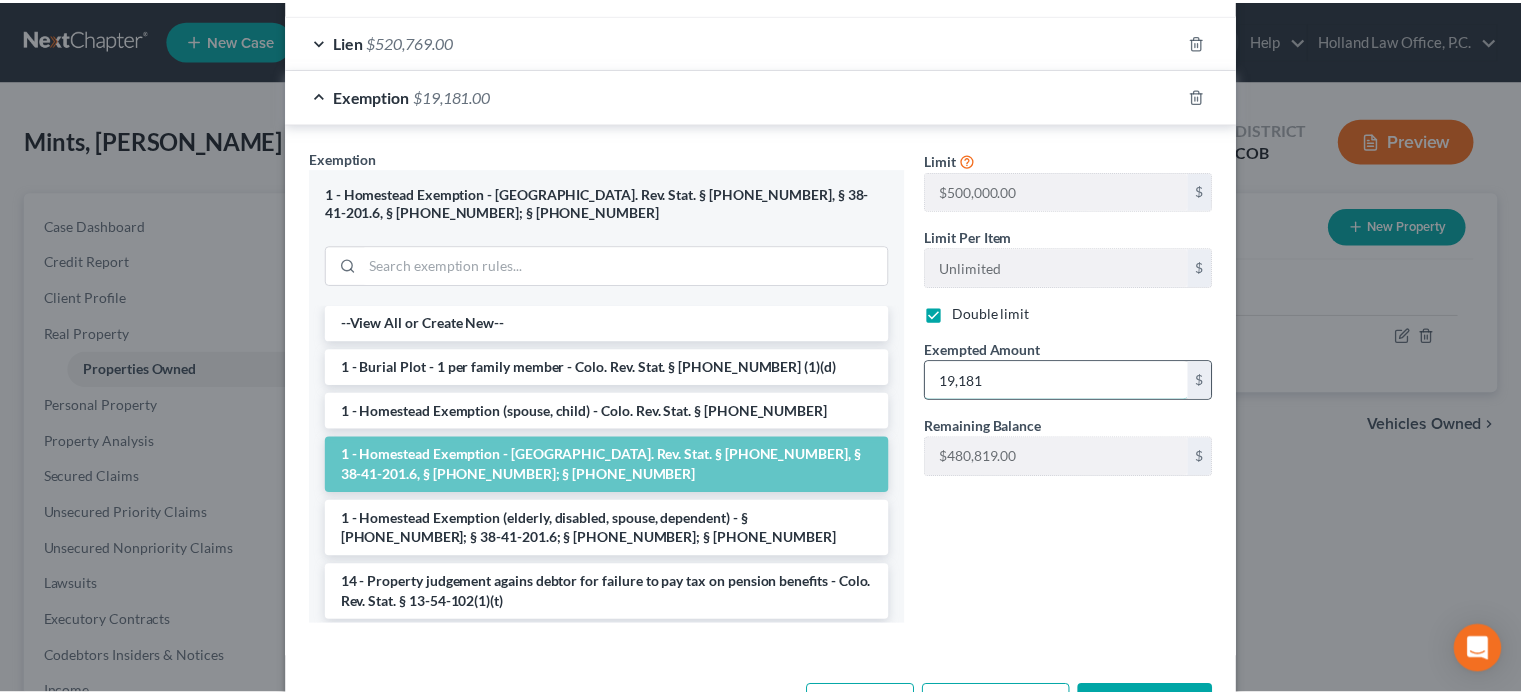scroll, scrollTop: 577, scrollLeft: 0, axis: vertical 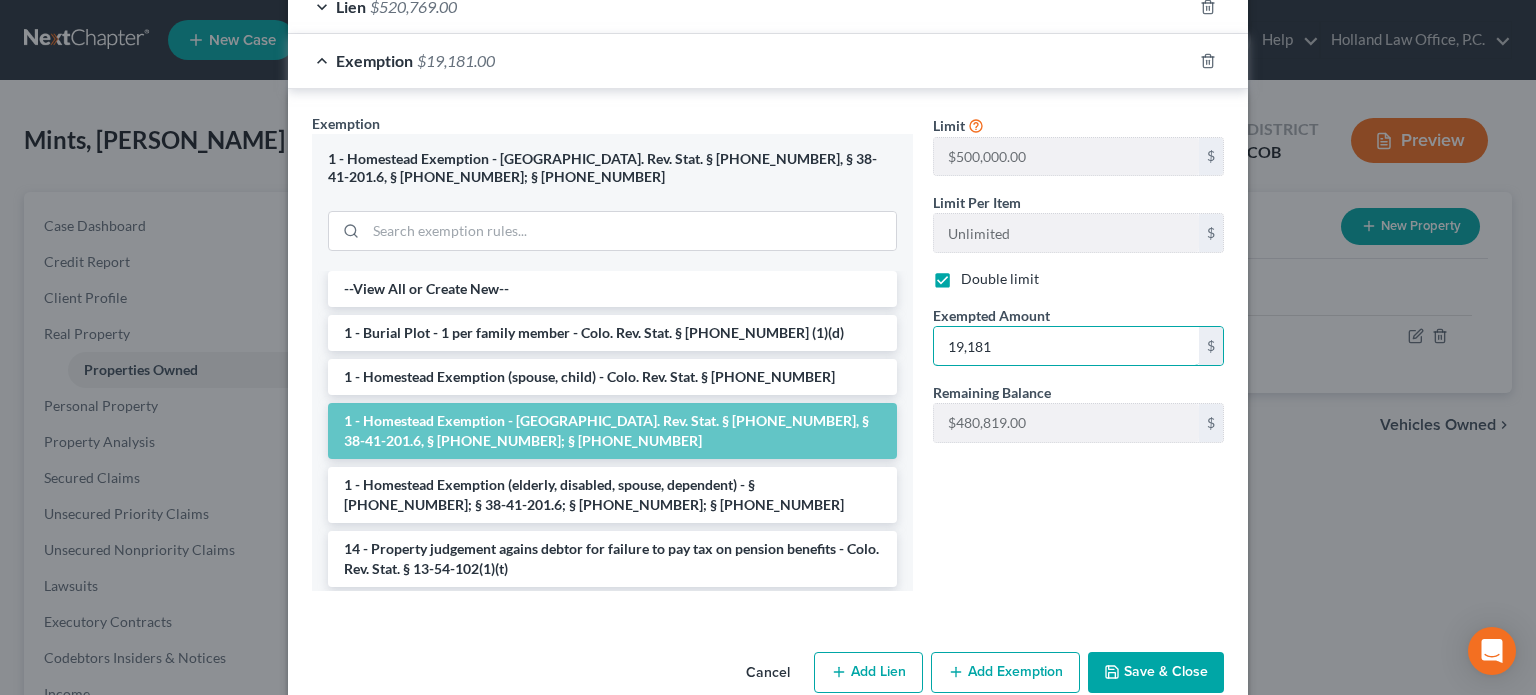type on "19,181" 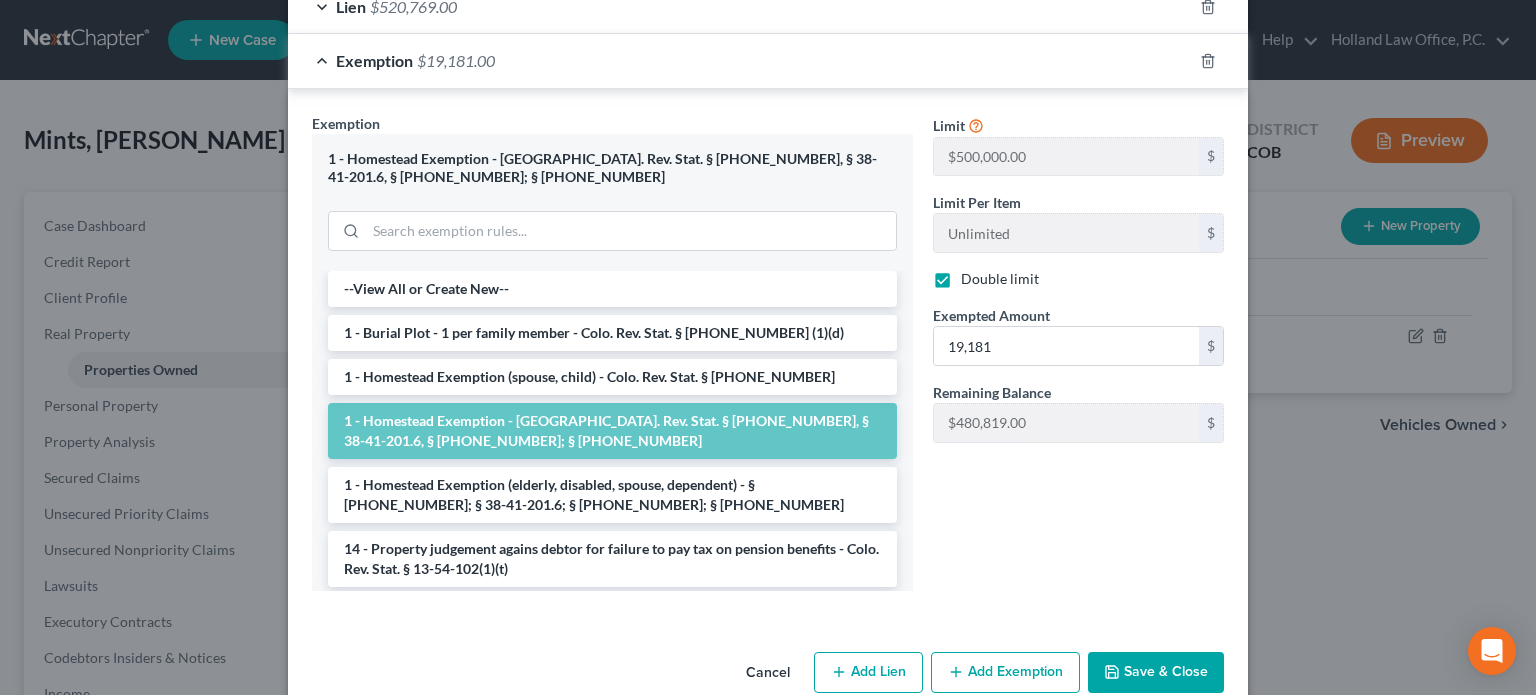 click on "Save & Close" at bounding box center (1156, 673) 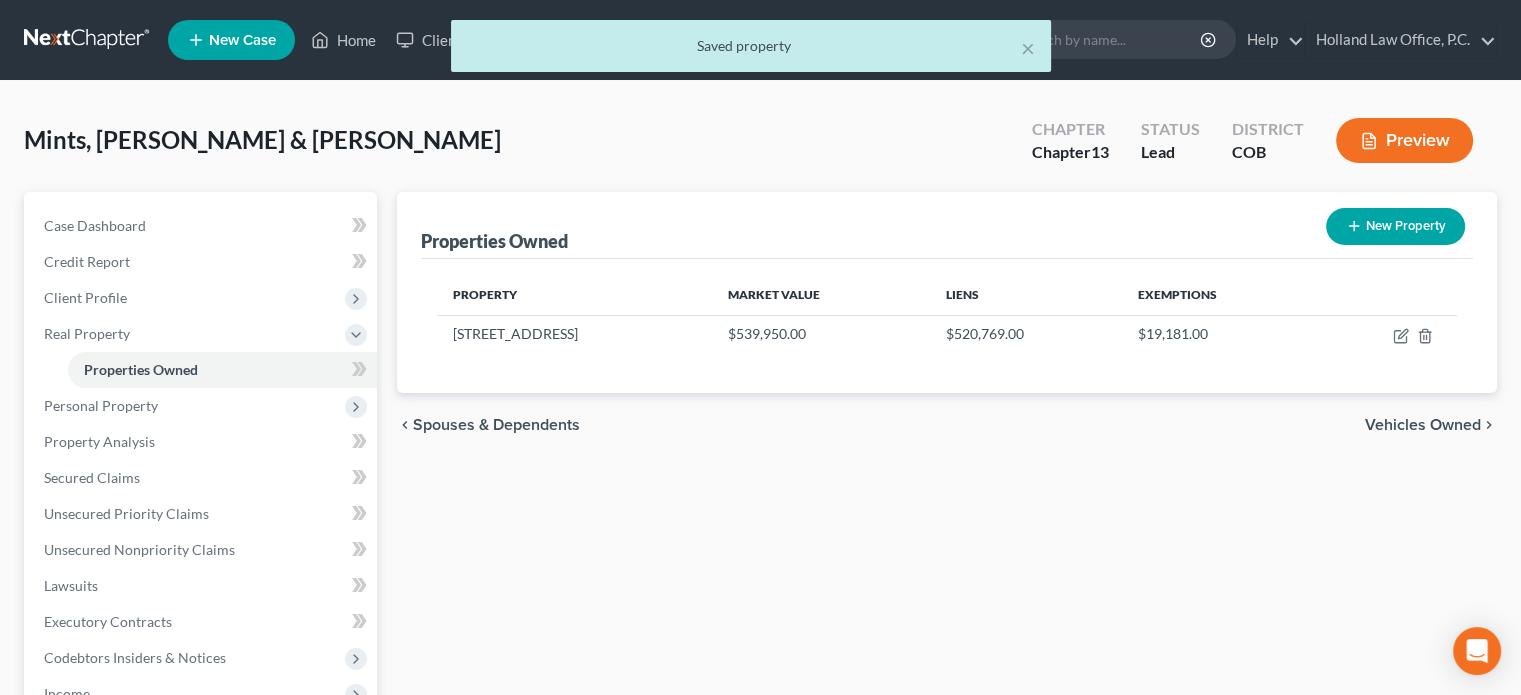 scroll, scrollTop: 100, scrollLeft: 0, axis: vertical 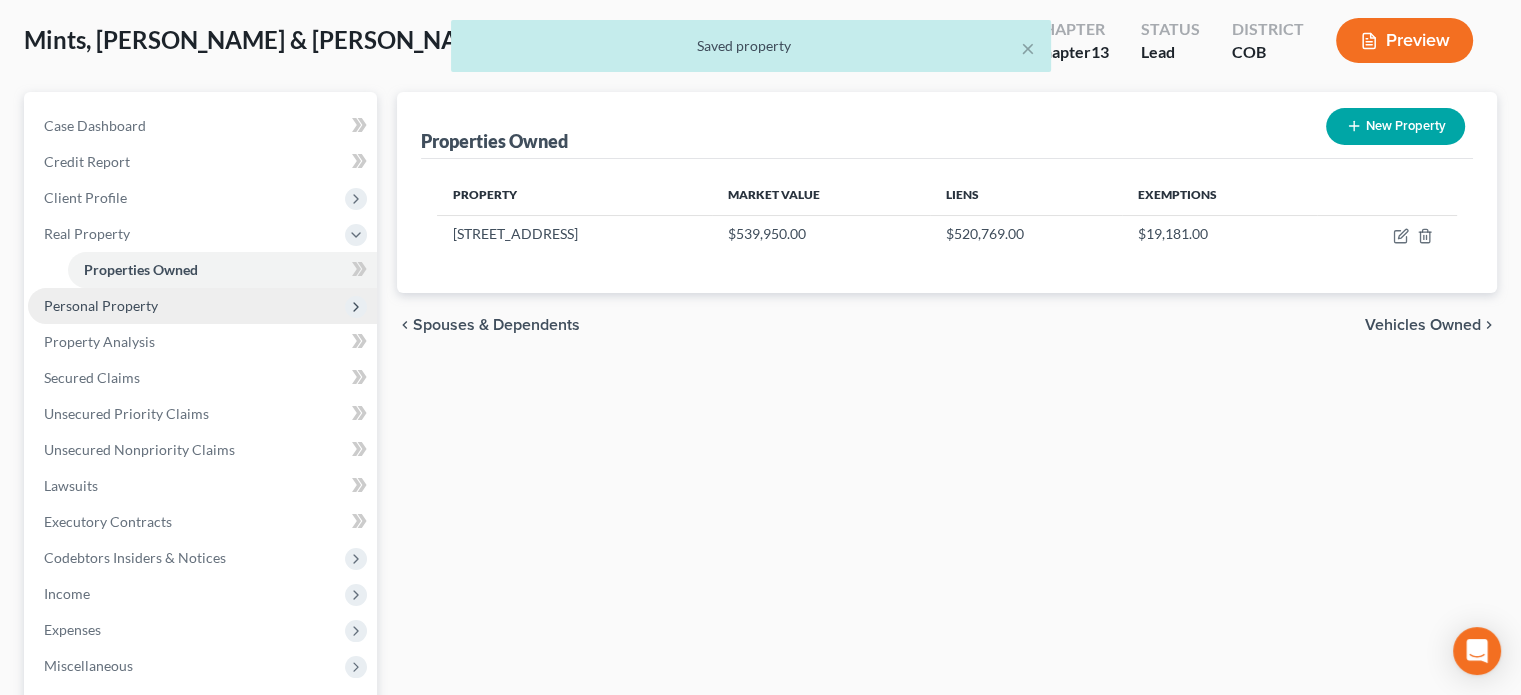click on "Personal Property" at bounding box center [101, 305] 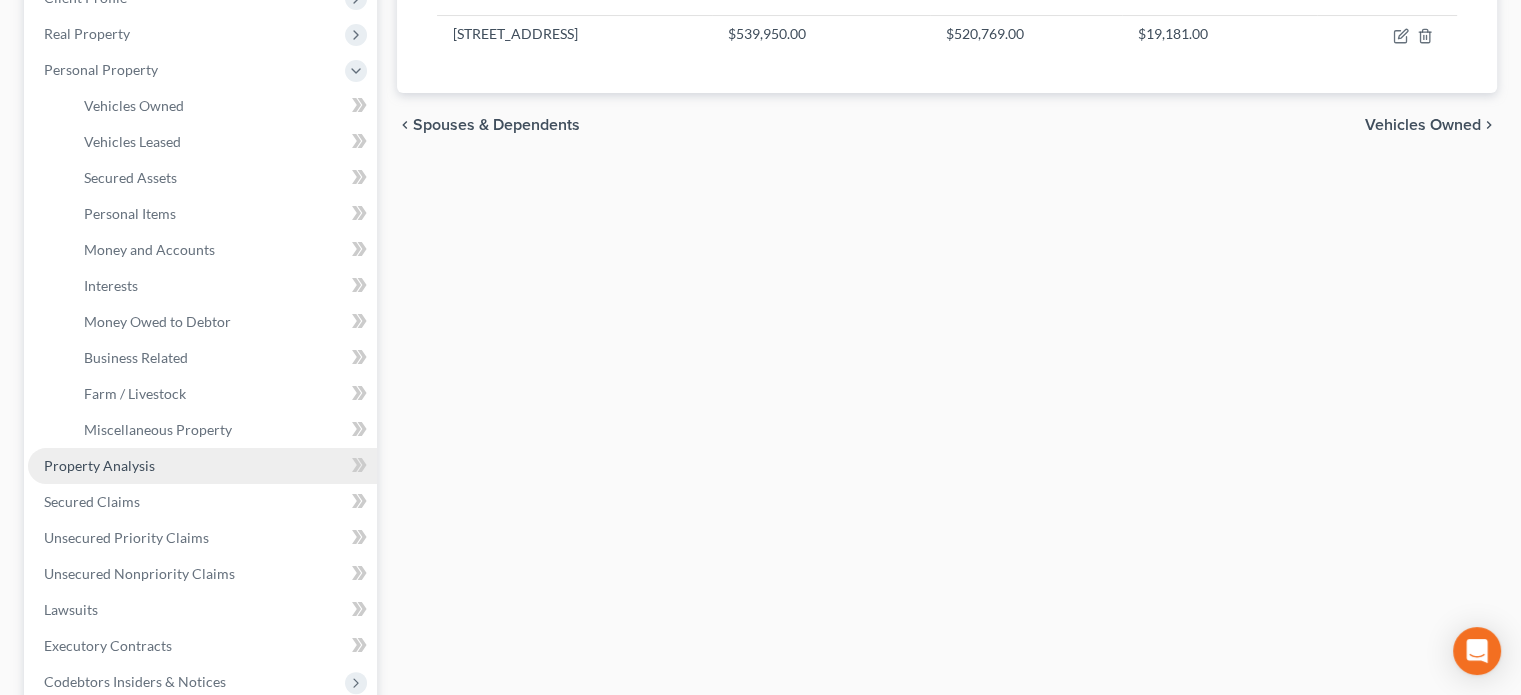 click on "Property Analysis" at bounding box center [99, 465] 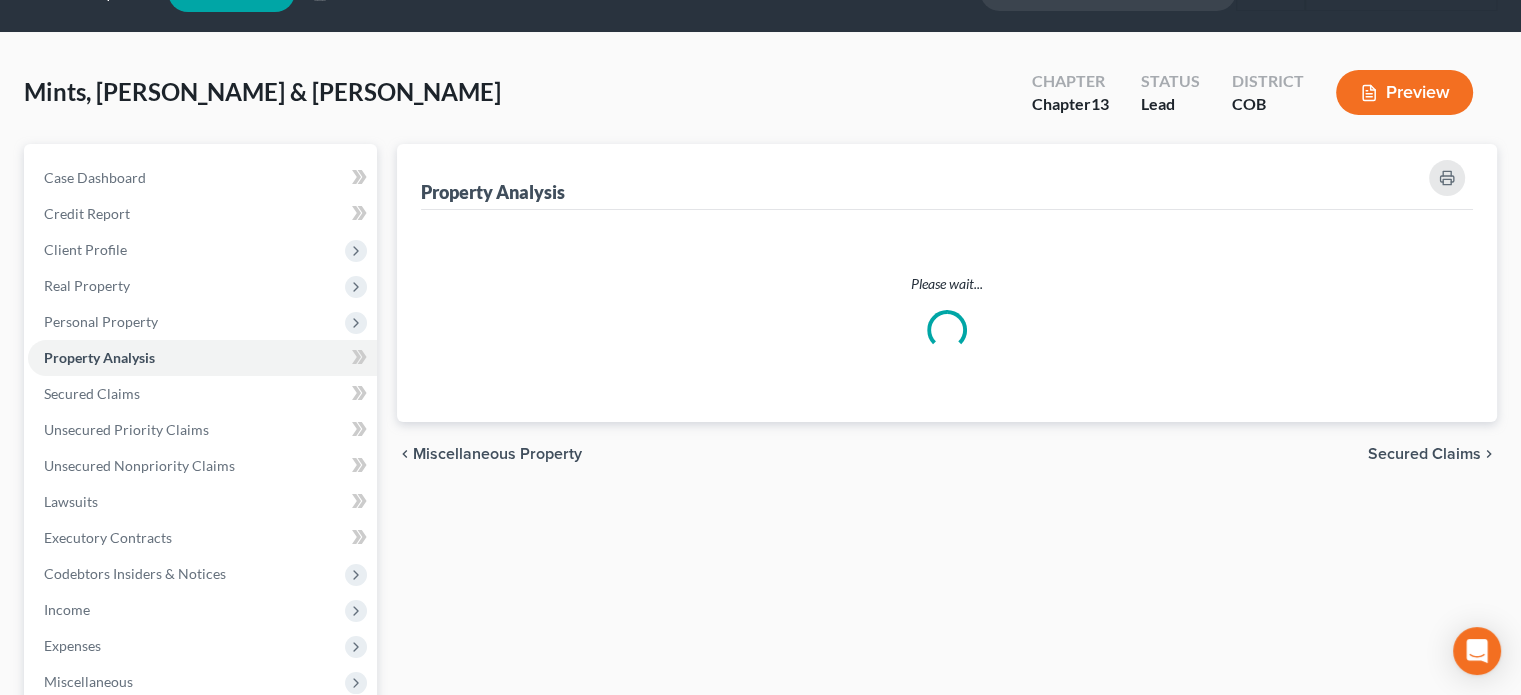 scroll, scrollTop: 0, scrollLeft: 0, axis: both 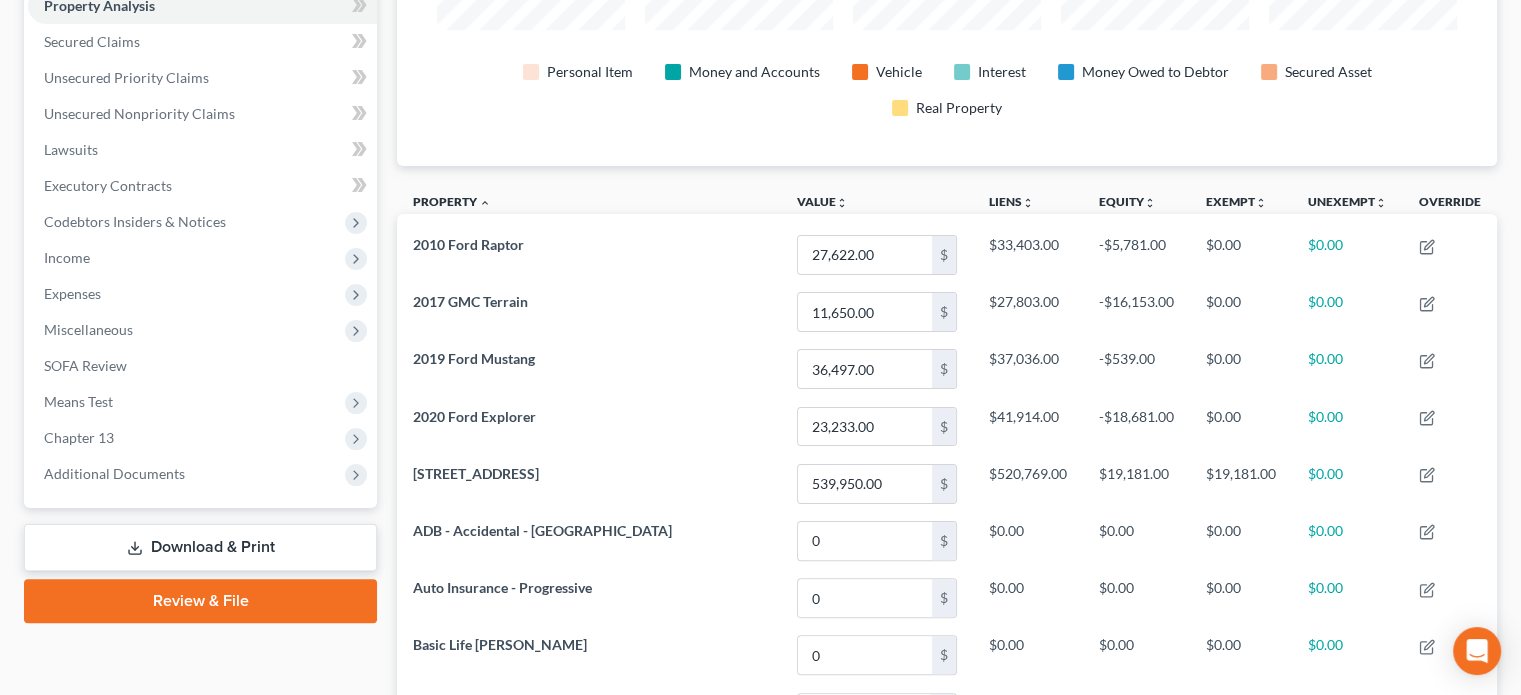 click on "Review & File" at bounding box center [200, 601] 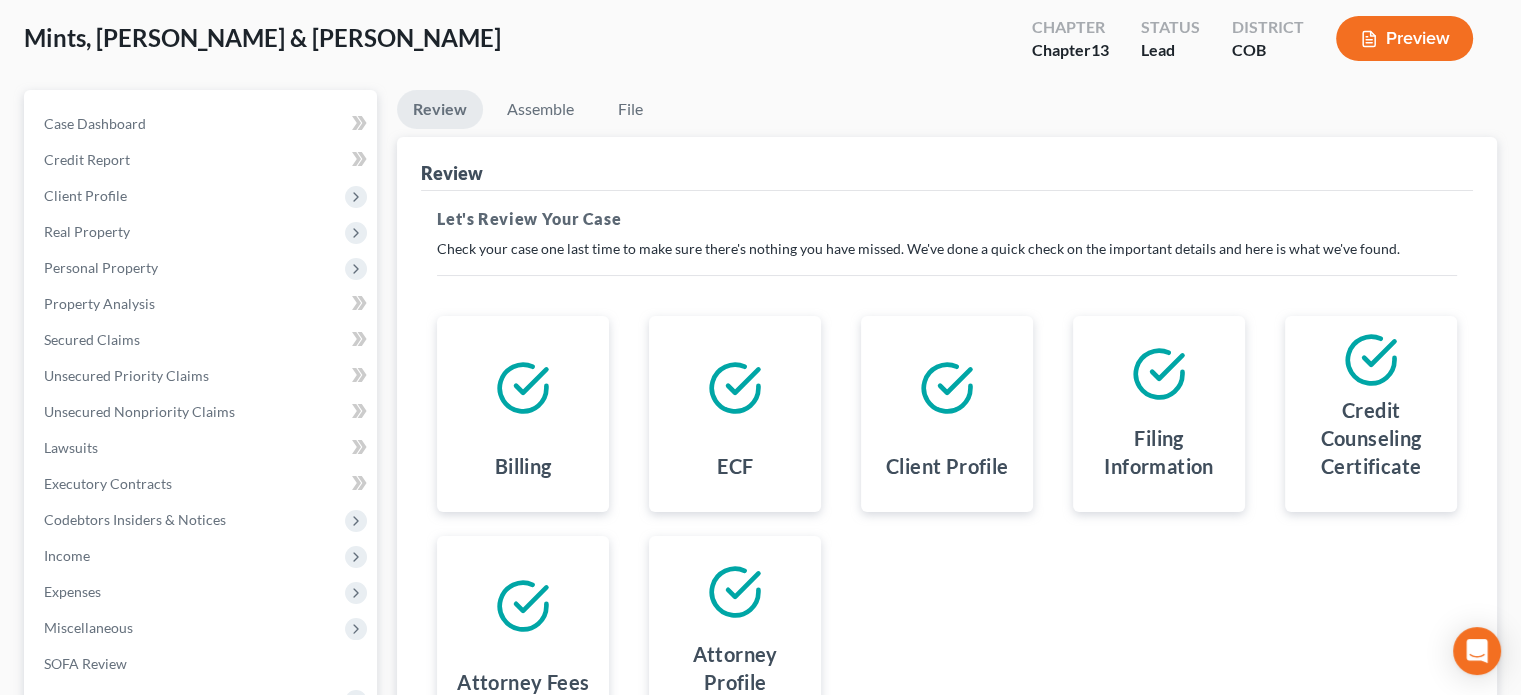 scroll, scrollTop: 402, scrollLeft: 0, axis: vertical 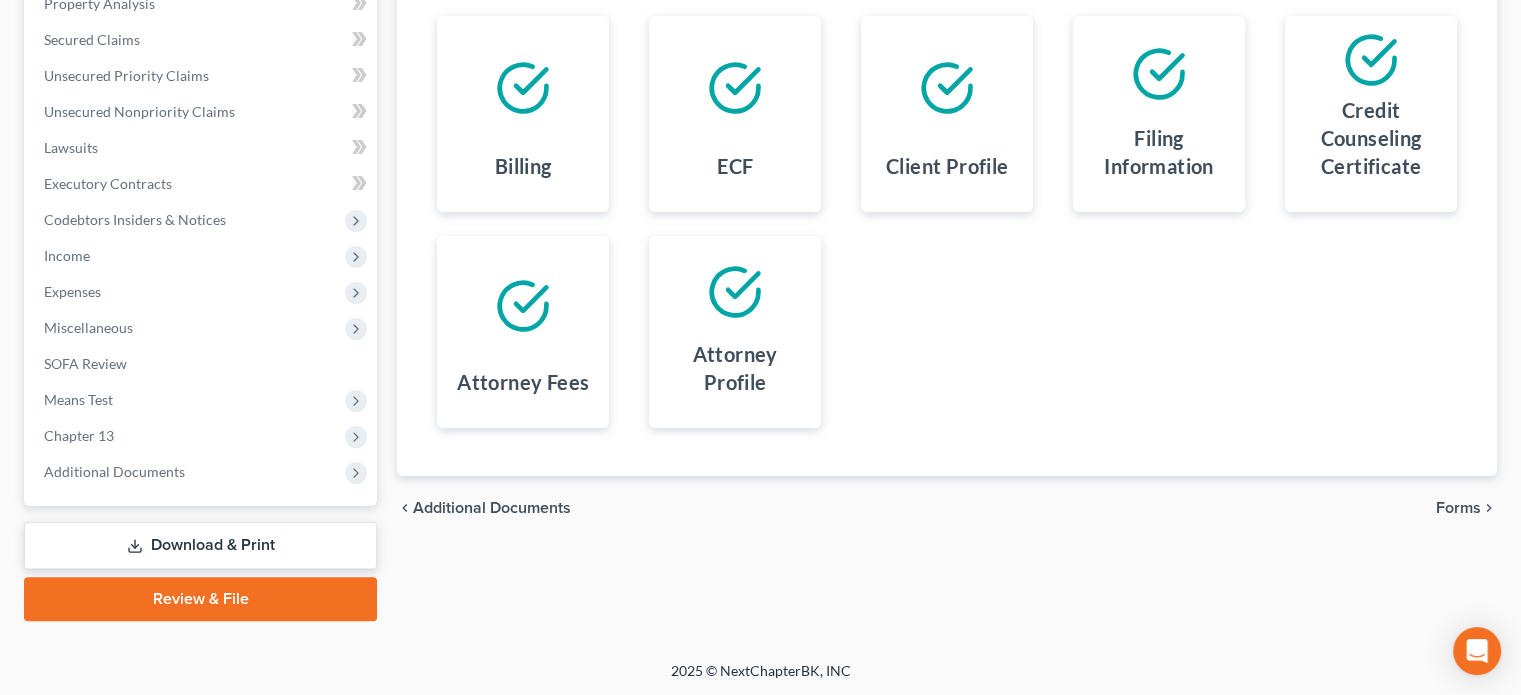click on "Forms" at bounding box center [1458, 508] 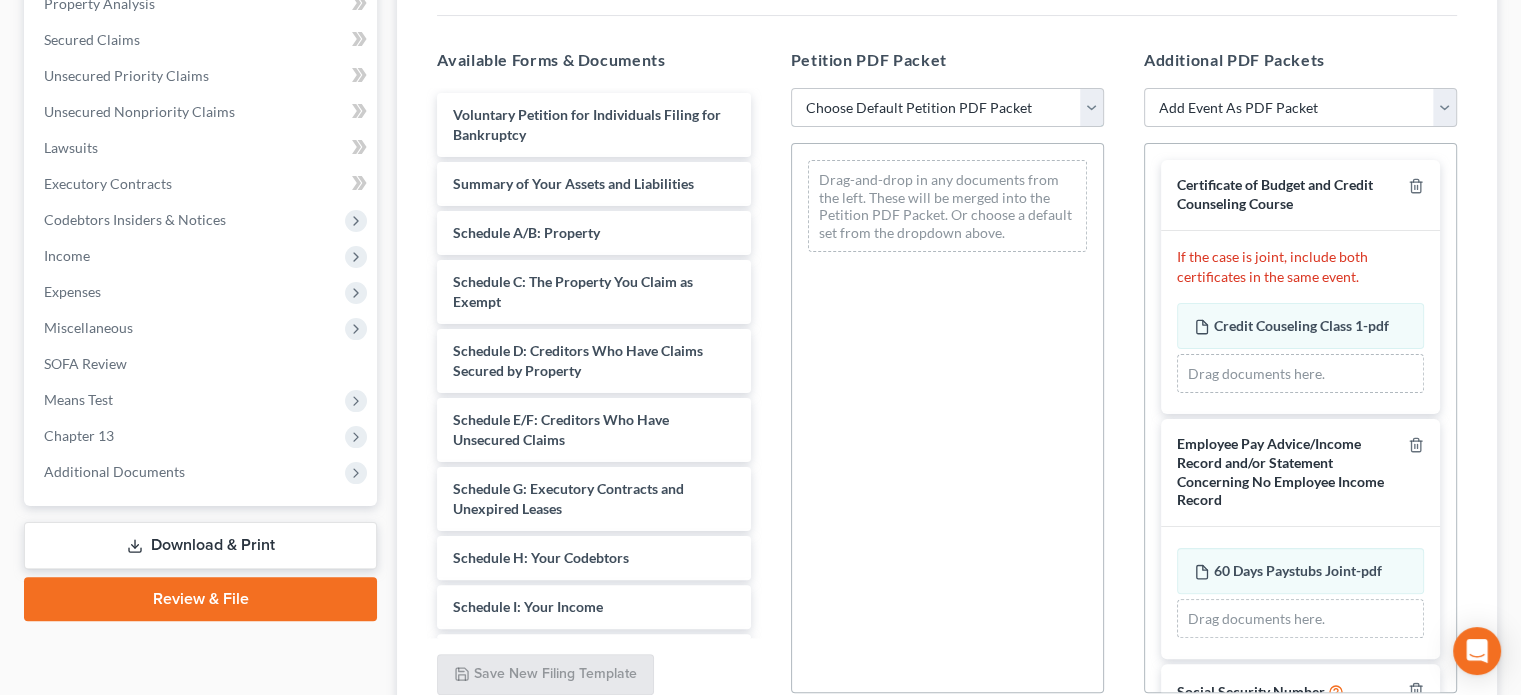 click on "Choose Default Petition PDF Packet Emergency Filing (Voluntary Petition and Creditor List Only) Chapter 13 Template CH13 above median income CH13 below median income" at bounding box center [947, 108] 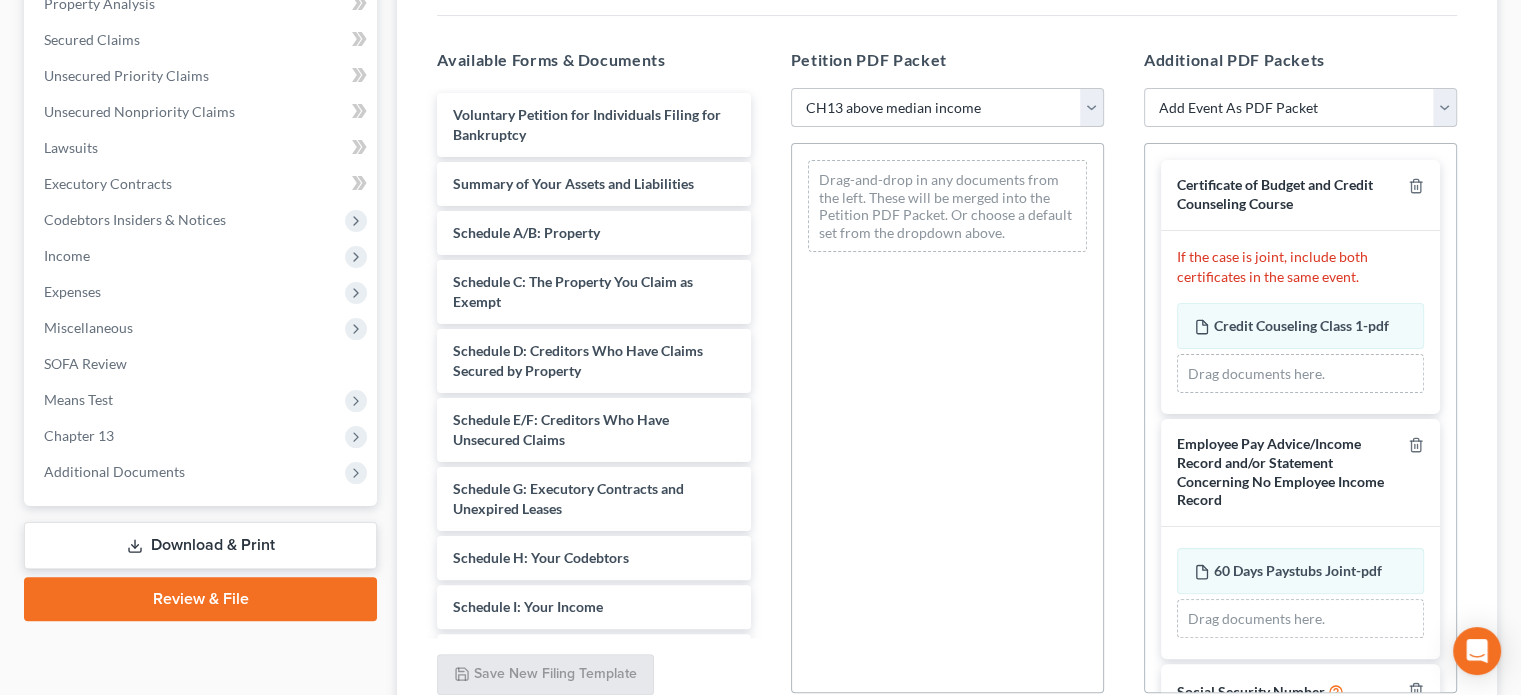 click on "Choose Default Petition PDF Packet Emergency Filing (Voluntary Petition and Creditor List Only) Chapter 13 Template CH13 above median income CH13 below median income" at bounding box center [947, 108] 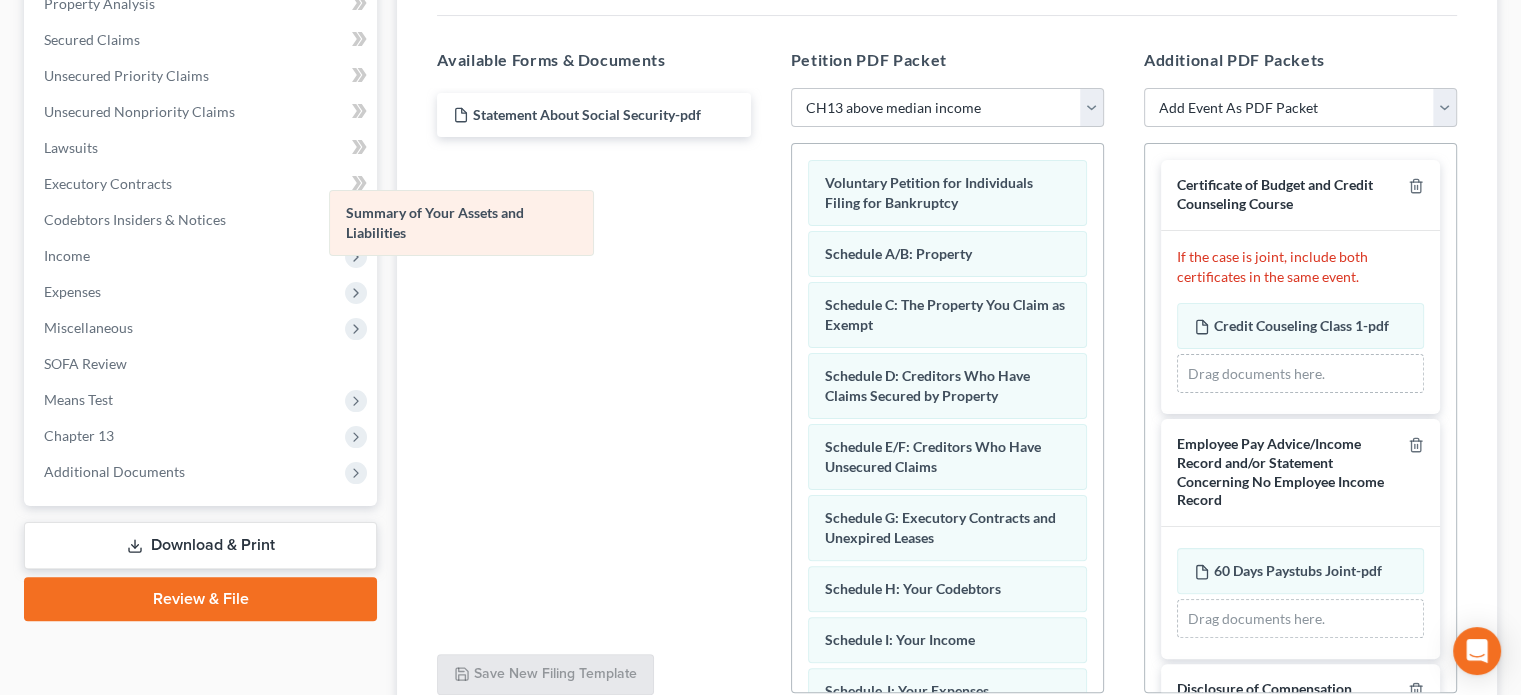 drag, startPoint x: 986, startPoint y: 266, endPoint x: 508, endPoint y: 227, distance: 479.58838 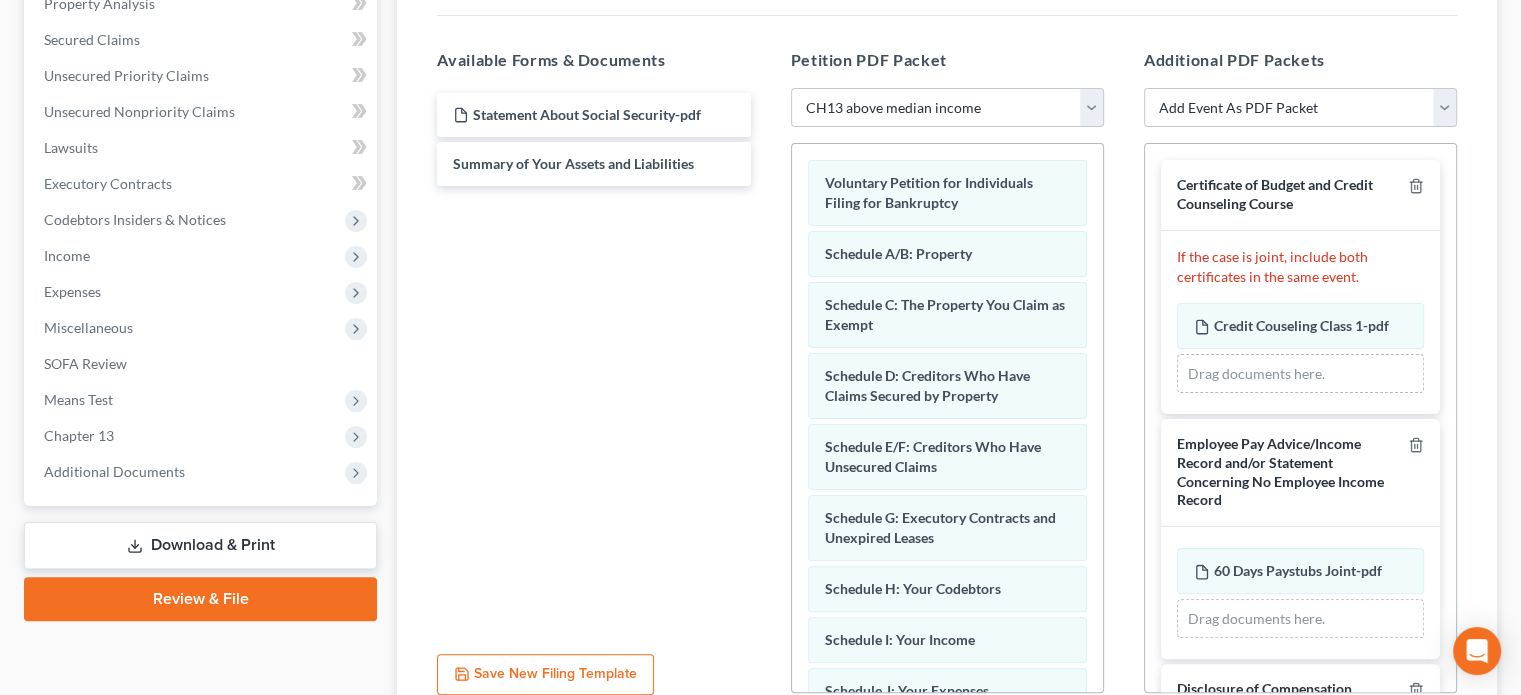 click on "Statement About Social Security-pdf Summary of Your Assets and Liabilities" at bounding box center [593, 363] 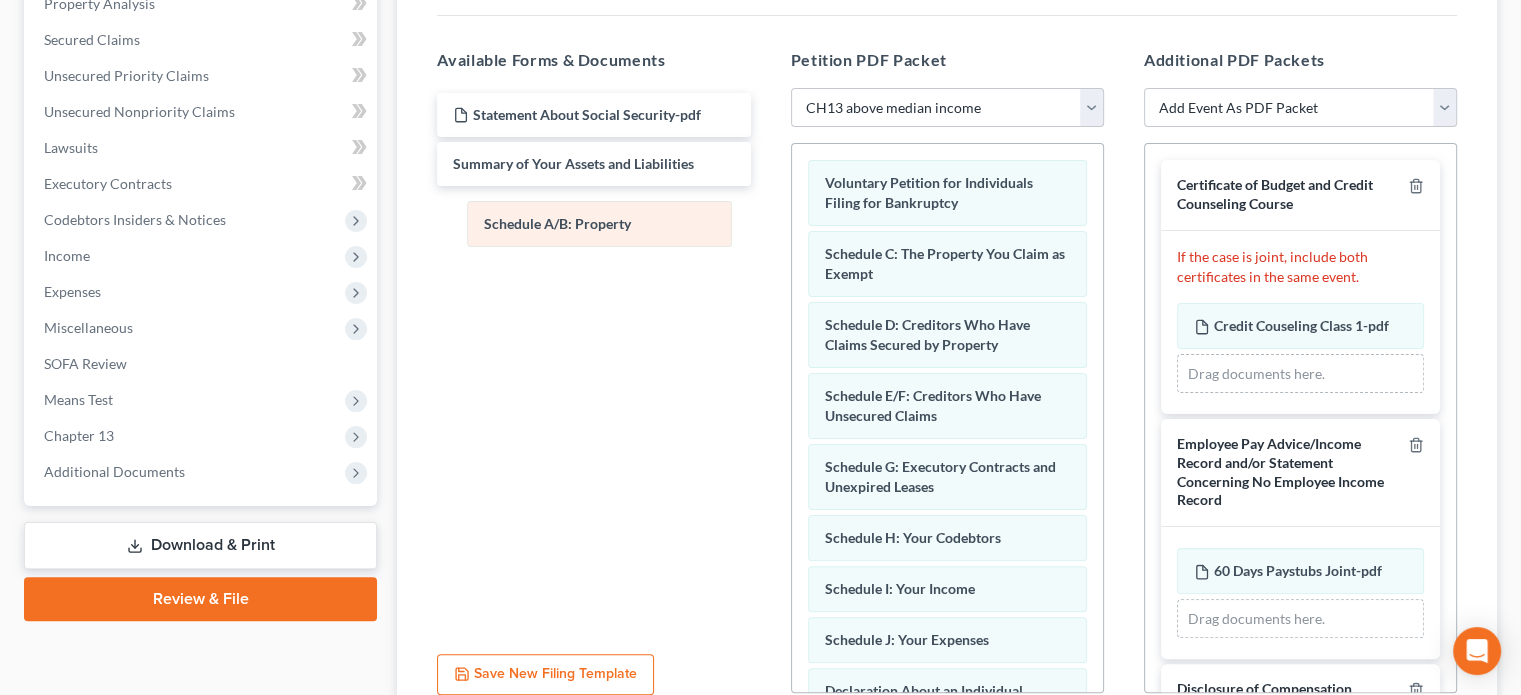 drag, startPoint x: 882, startPoint y: 254, endPoint x: 544, endPoint y: 225, distance: 339.2418 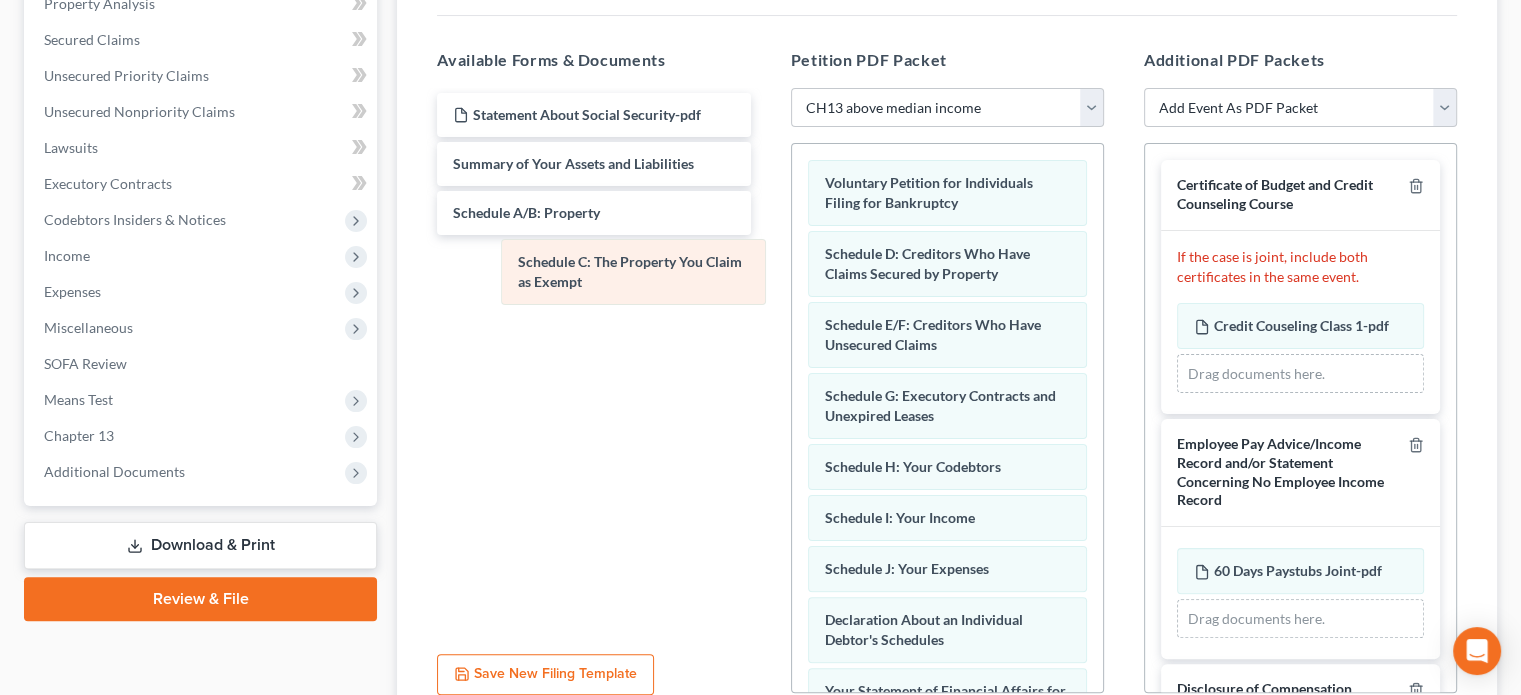 drag, startPoint x: 859, startPoint y: 268, endPoint x: 525, endPoint y: 278, distance: 334.14966 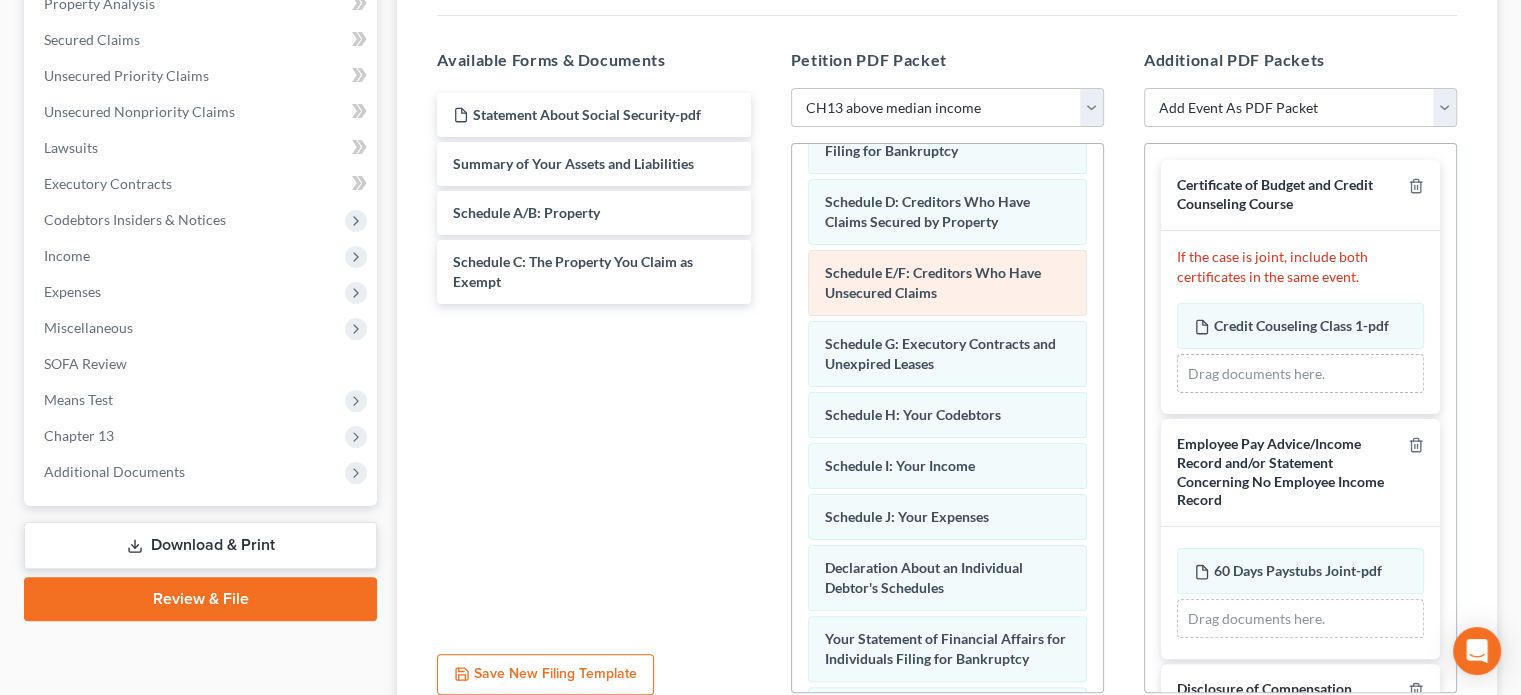 scroll, scrollTop: 100, scrollLeft: 0, axis: vertical 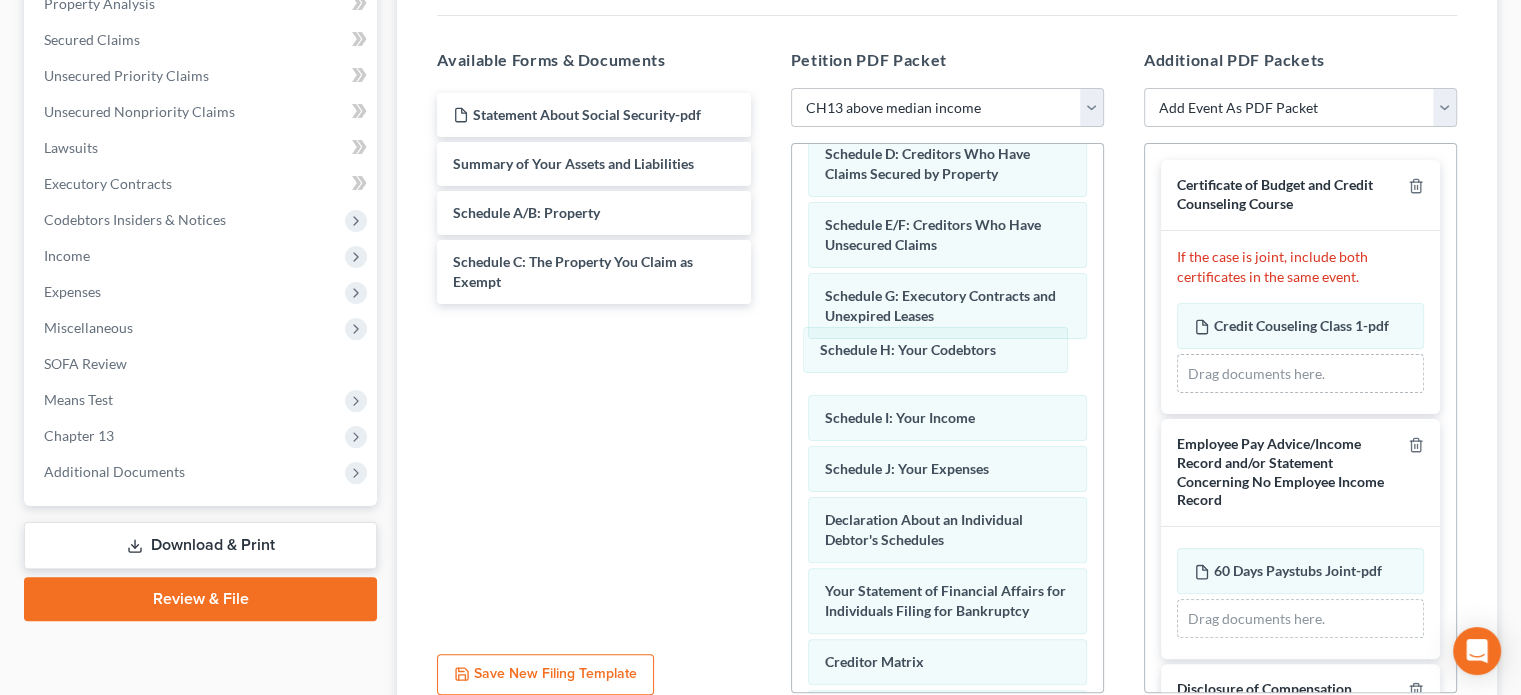 drag, startPoint x: 903, startPoint y: 363, endPoint x: 903, endPoint y: 347, distance: 16 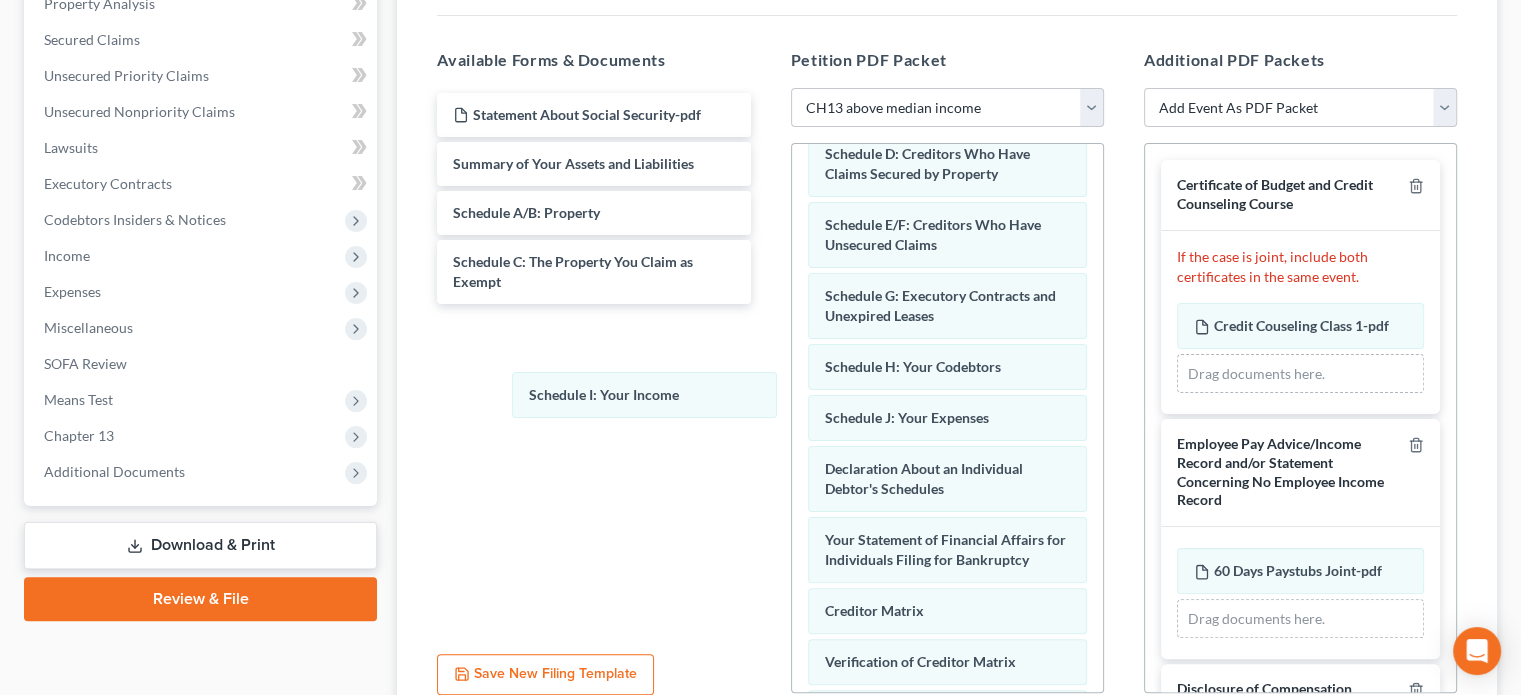 drag, startPoint x: 901, startPoint y: 410, endPoint x: 607, endPoint y: 387, distance: 294.8983 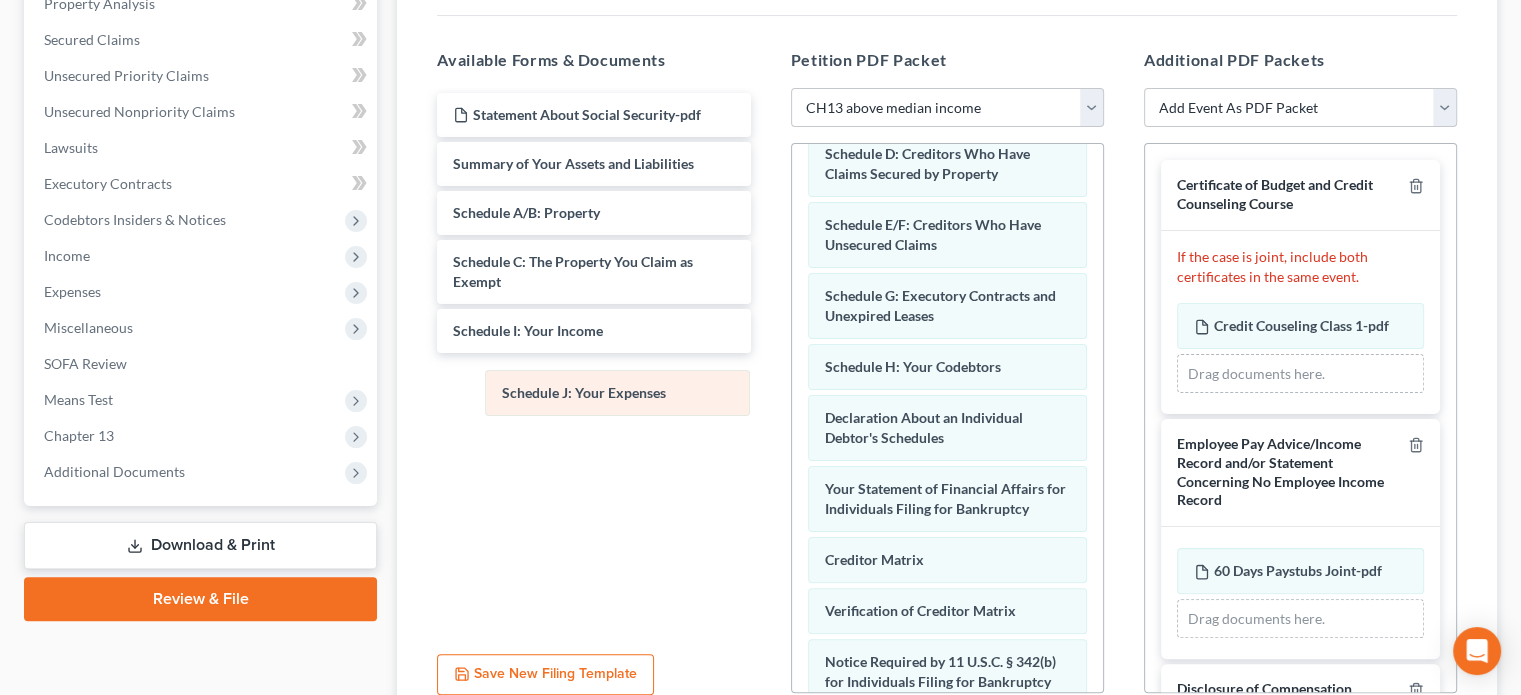drag, startPoint x: 864, startPoint y: 416, endPoint x: 543, endPoint y: 394, distance: 321.75302 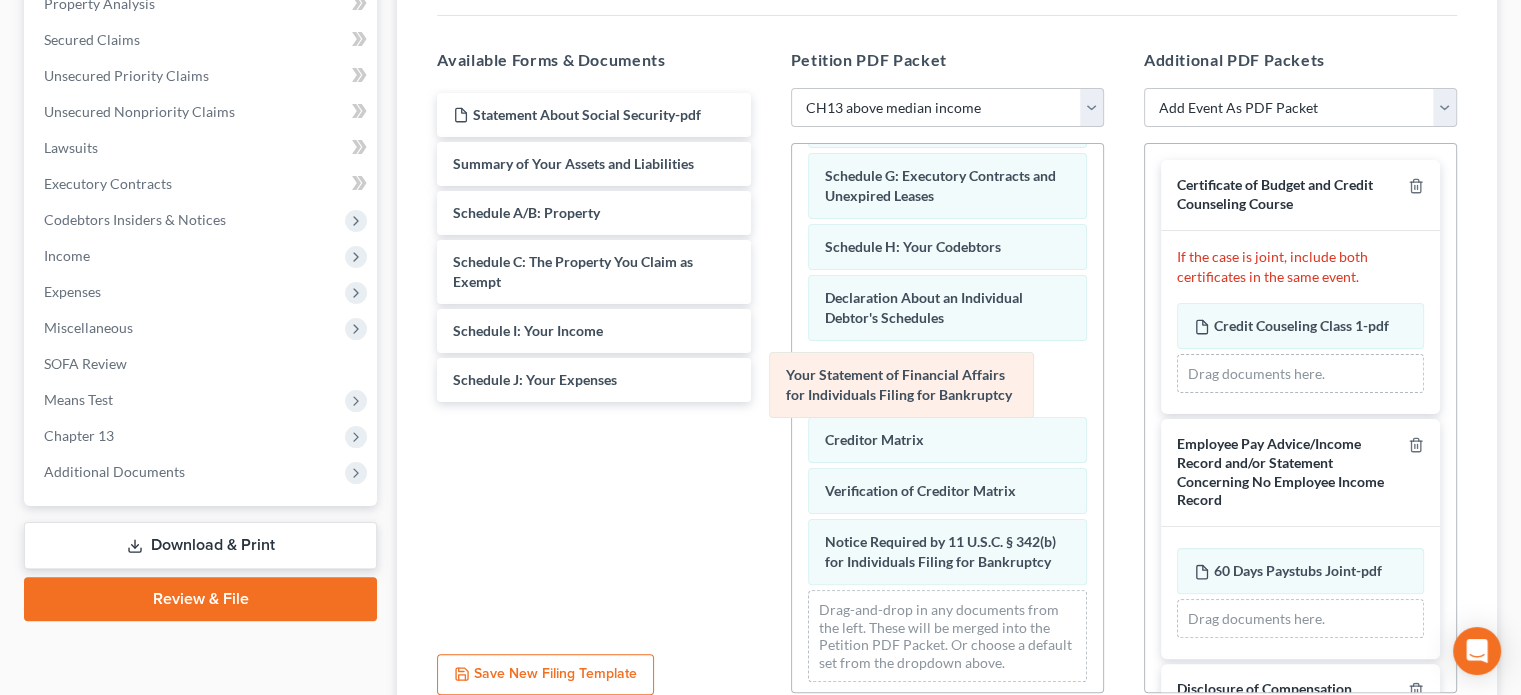 scroll, scrollTop: 150, scrollLeft: 0, axis: vertical 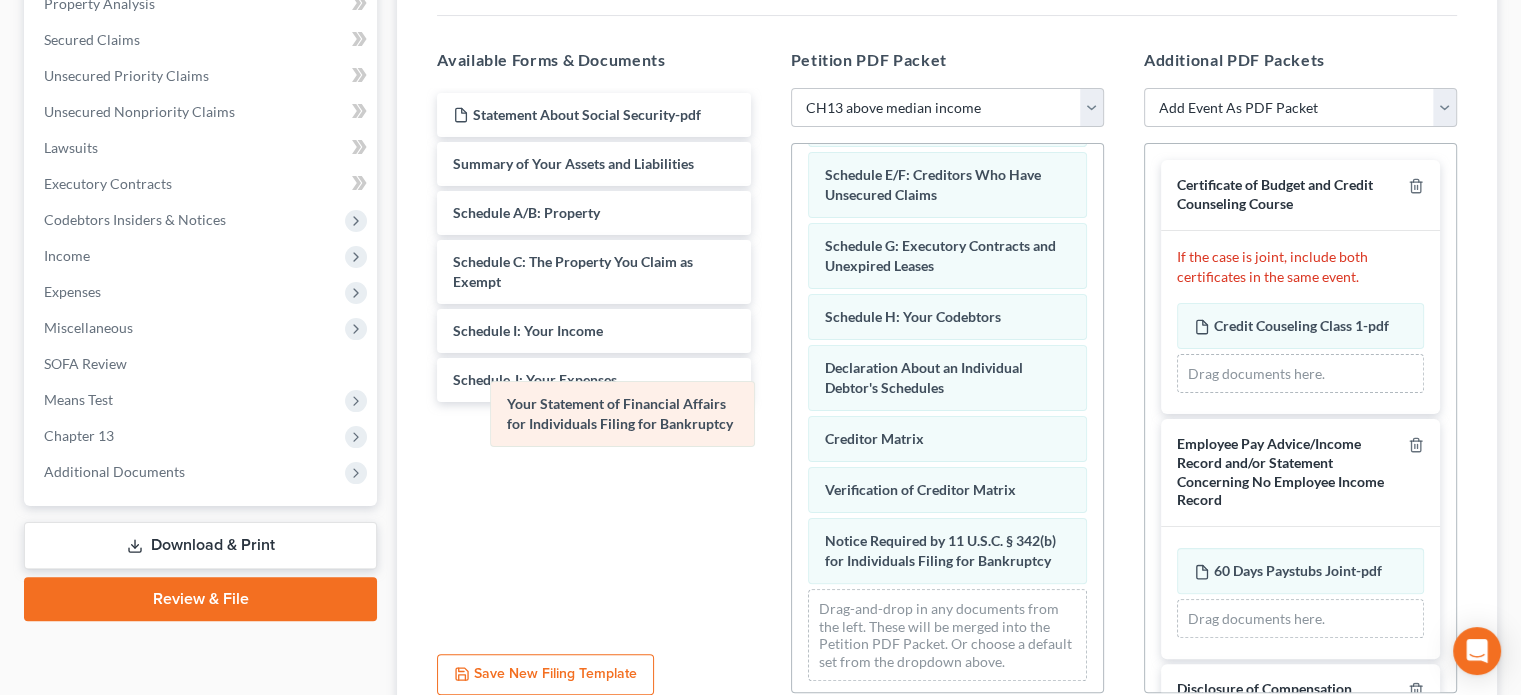 drag, startPoint x: 852, startPoint y: 383, endPoint x: 540, endPoint y: 417, distance: 313.8471 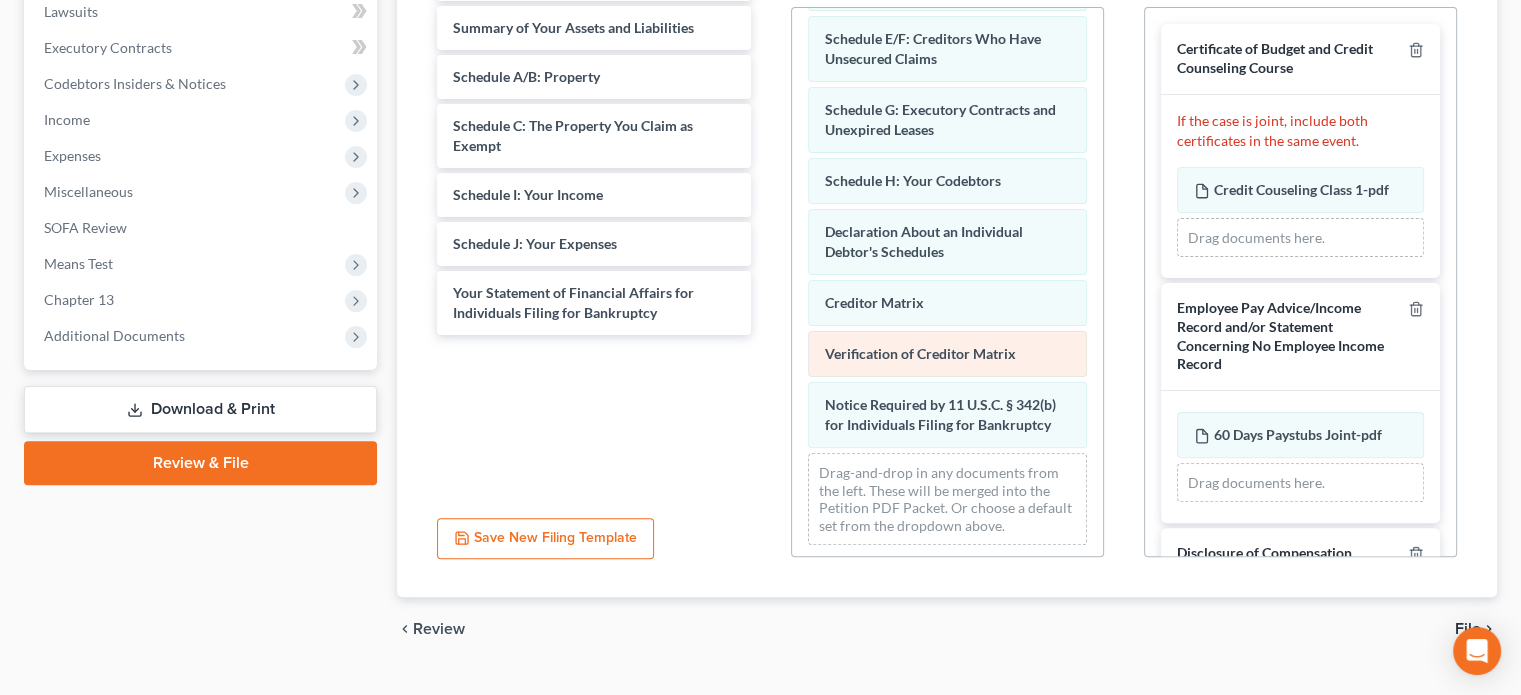 scroll, scrollTop: 578, scrollLeft: 0, axis: vertical 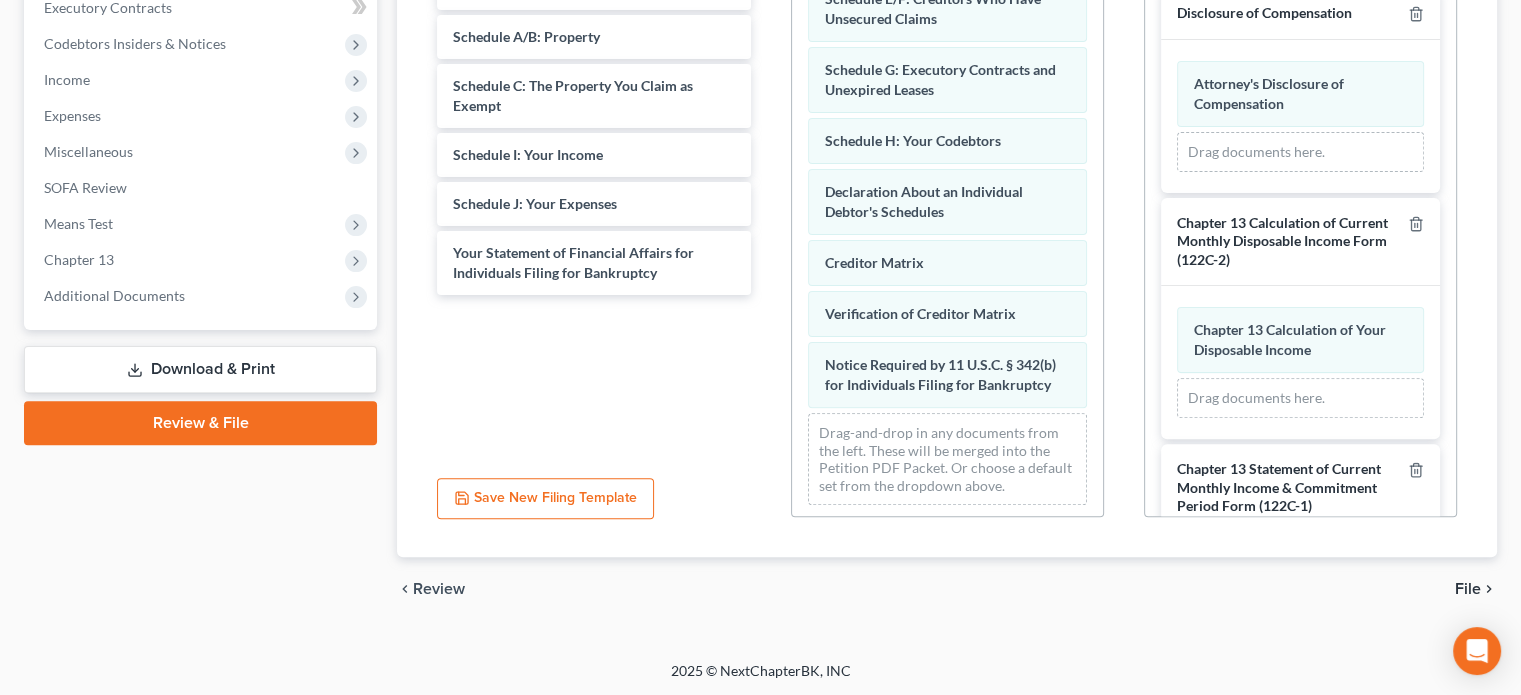 click at bounding box center (1412, 242) 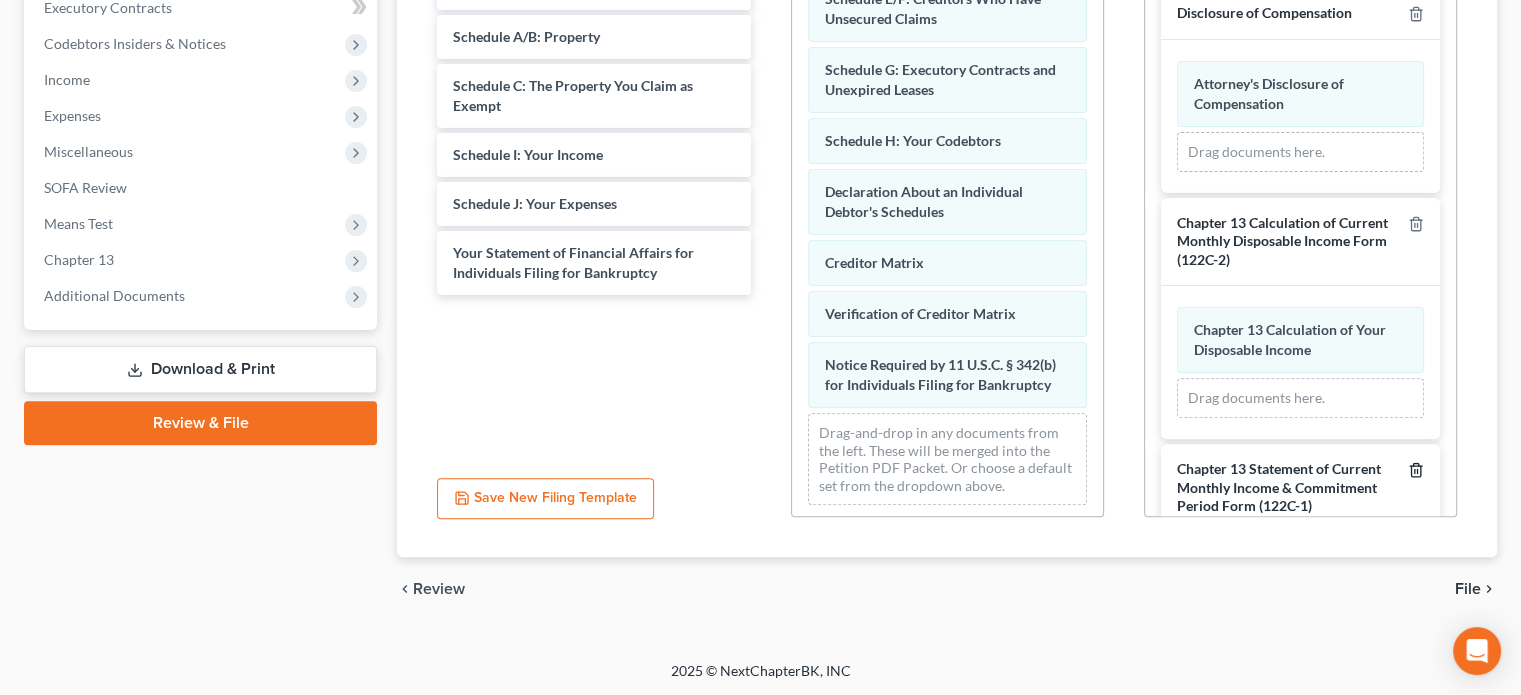 click 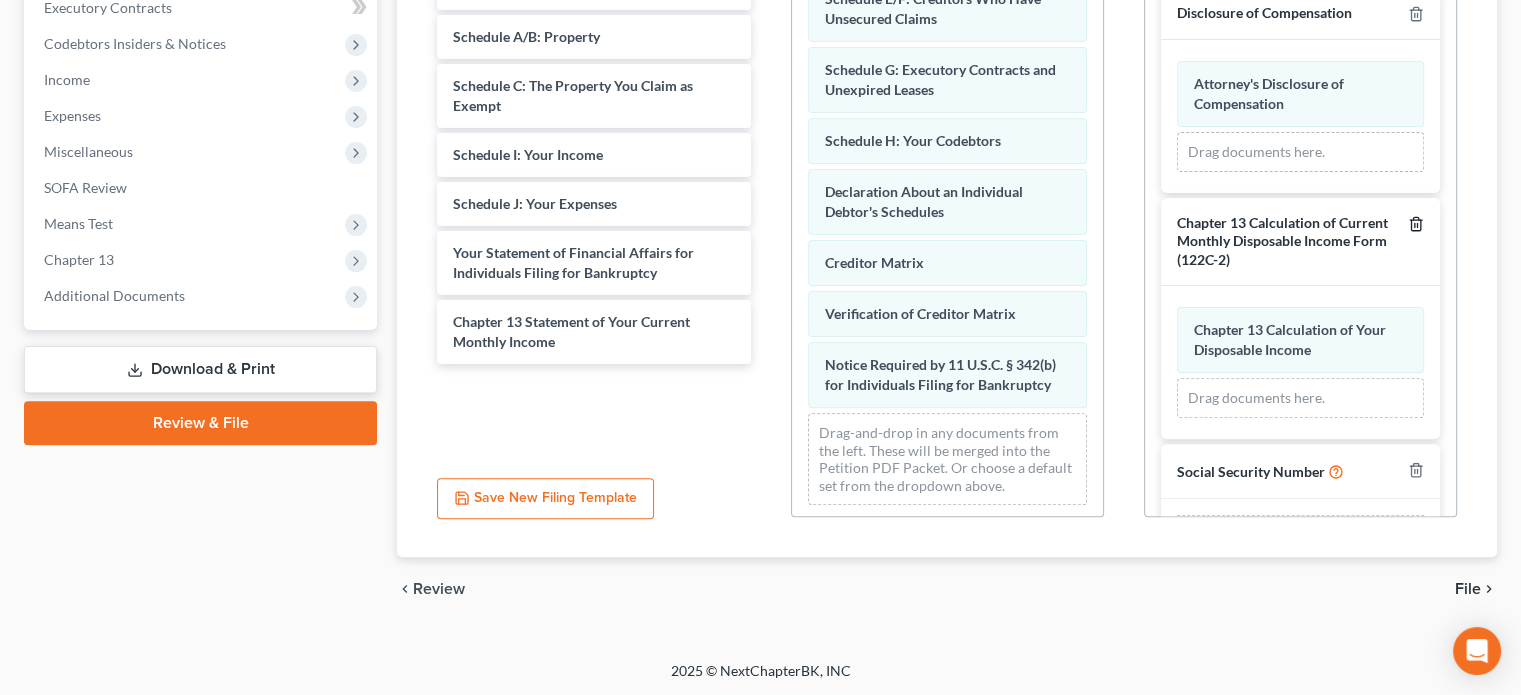 click 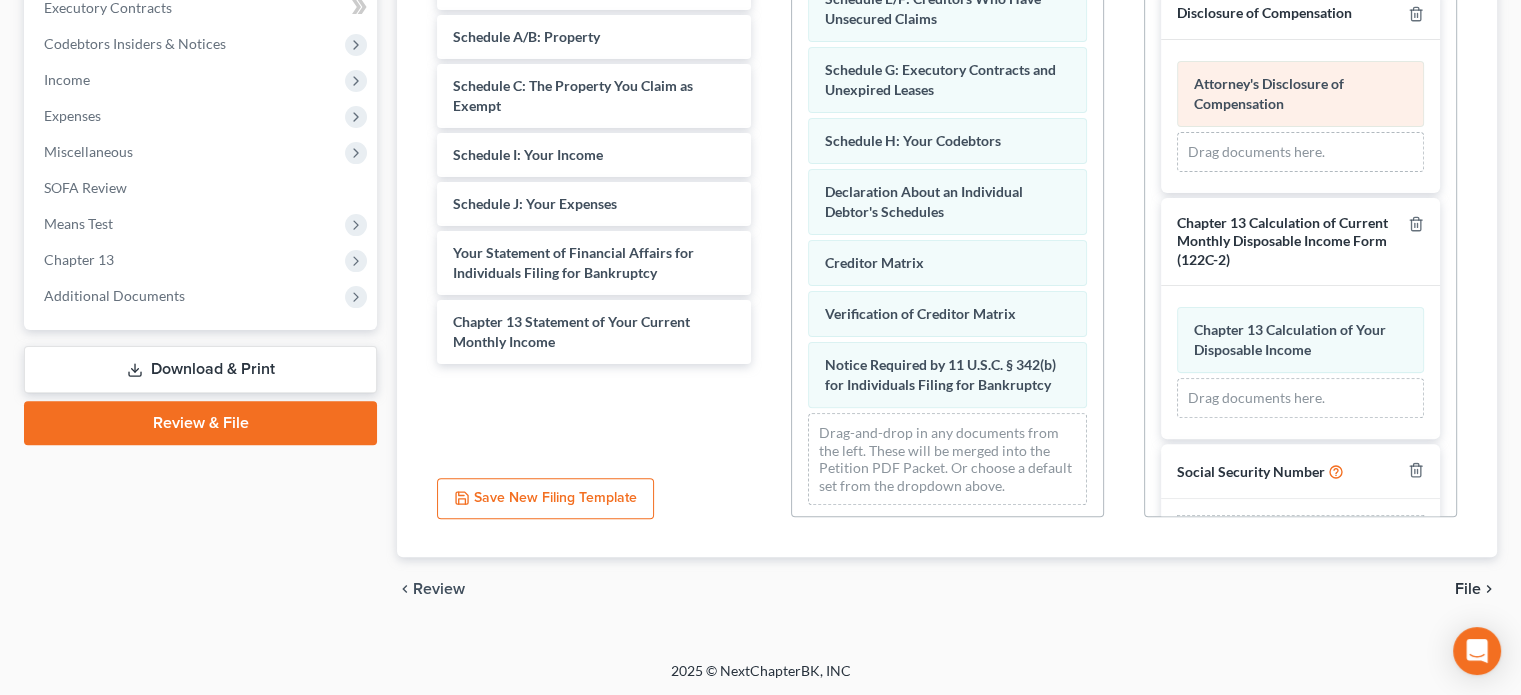 scroll, scrollTop: 327, scrollLeft: 0, axis: vertical 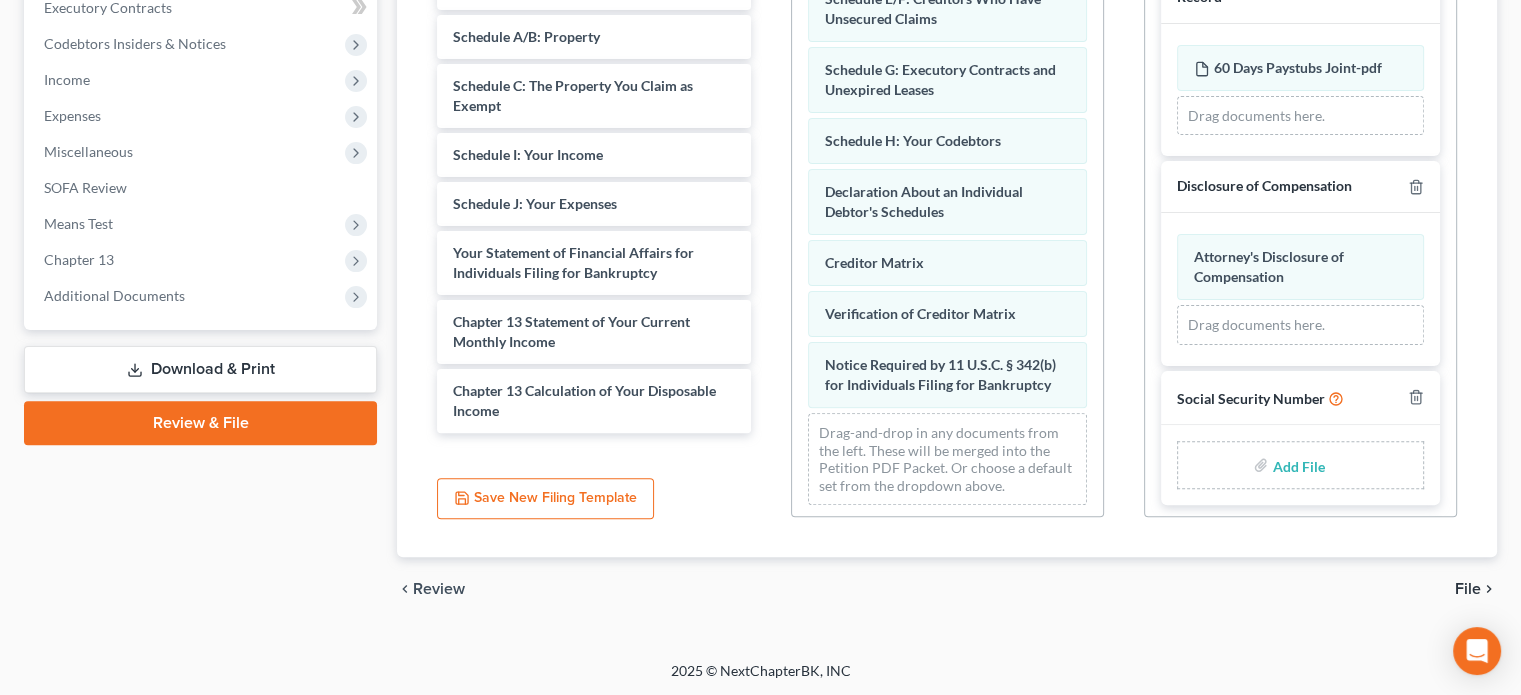 click at bounding box center (1296, 465) 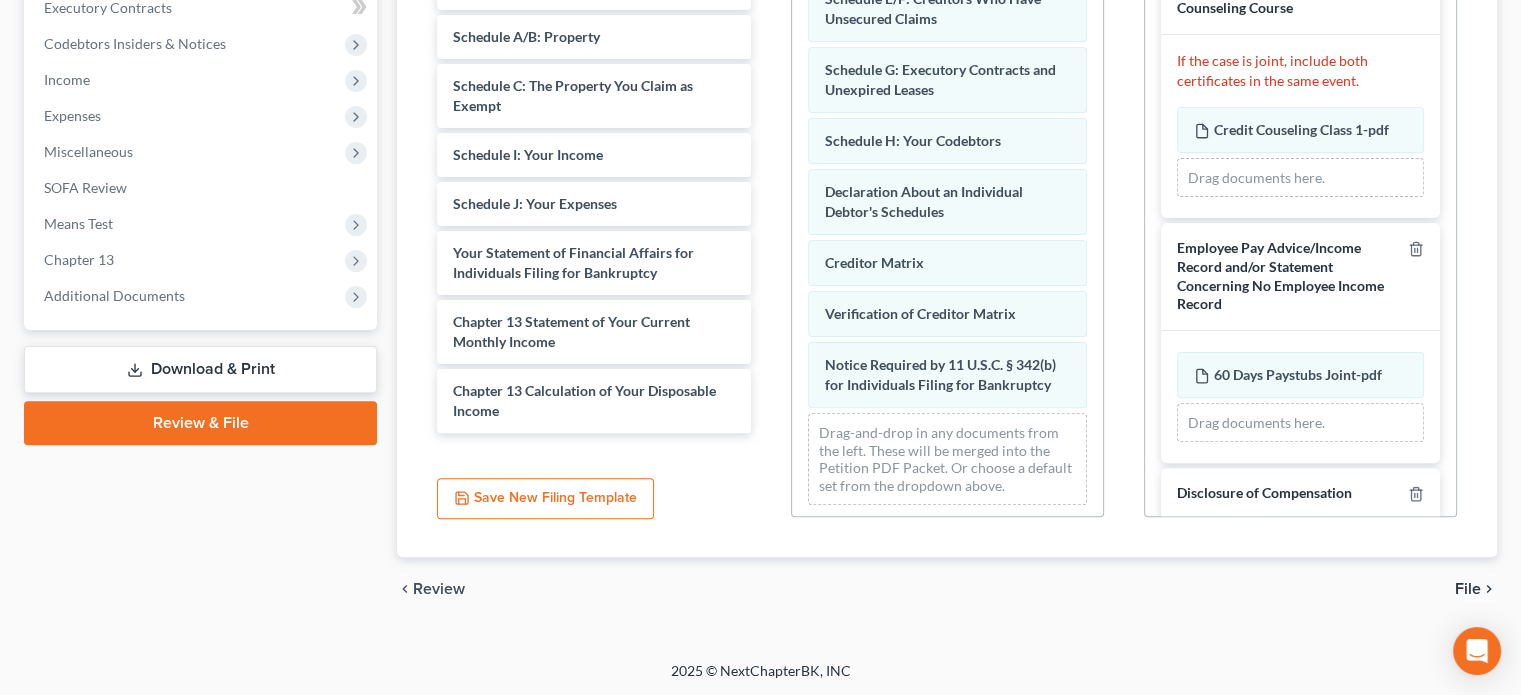 scroll, scrollTop: 0, scrollLeft: 0, axis: both 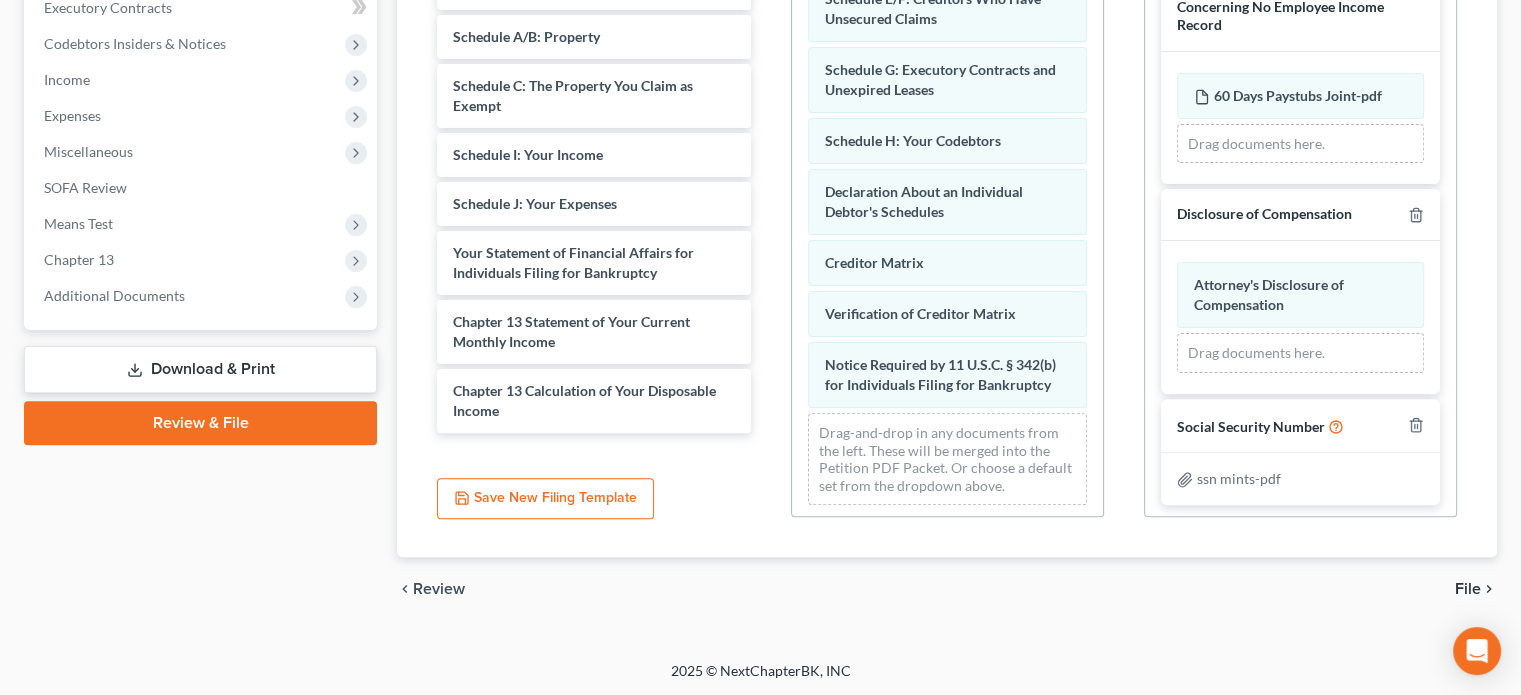 click on "File" at bounding box center [1468, 589] 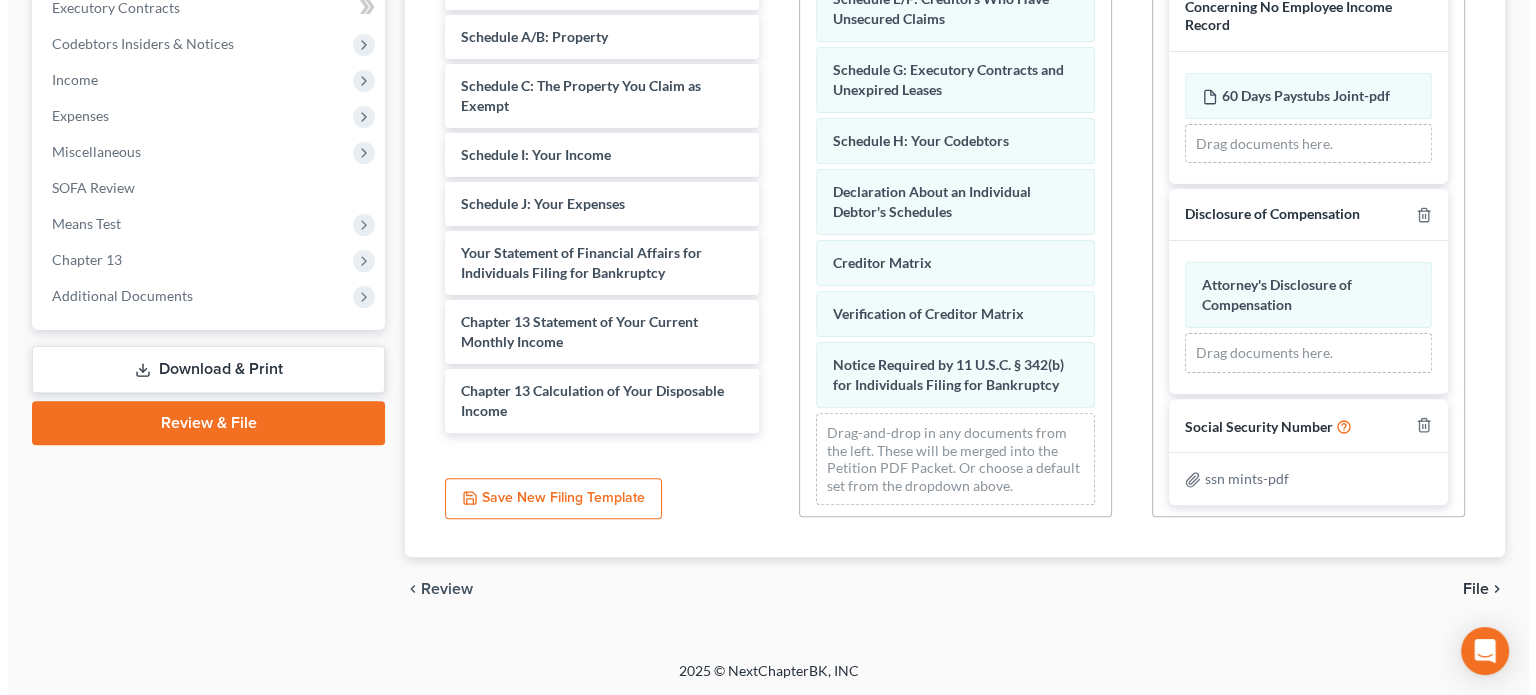 scroll, scrollTop: 402, scrollLeft: 0, axis: vertical 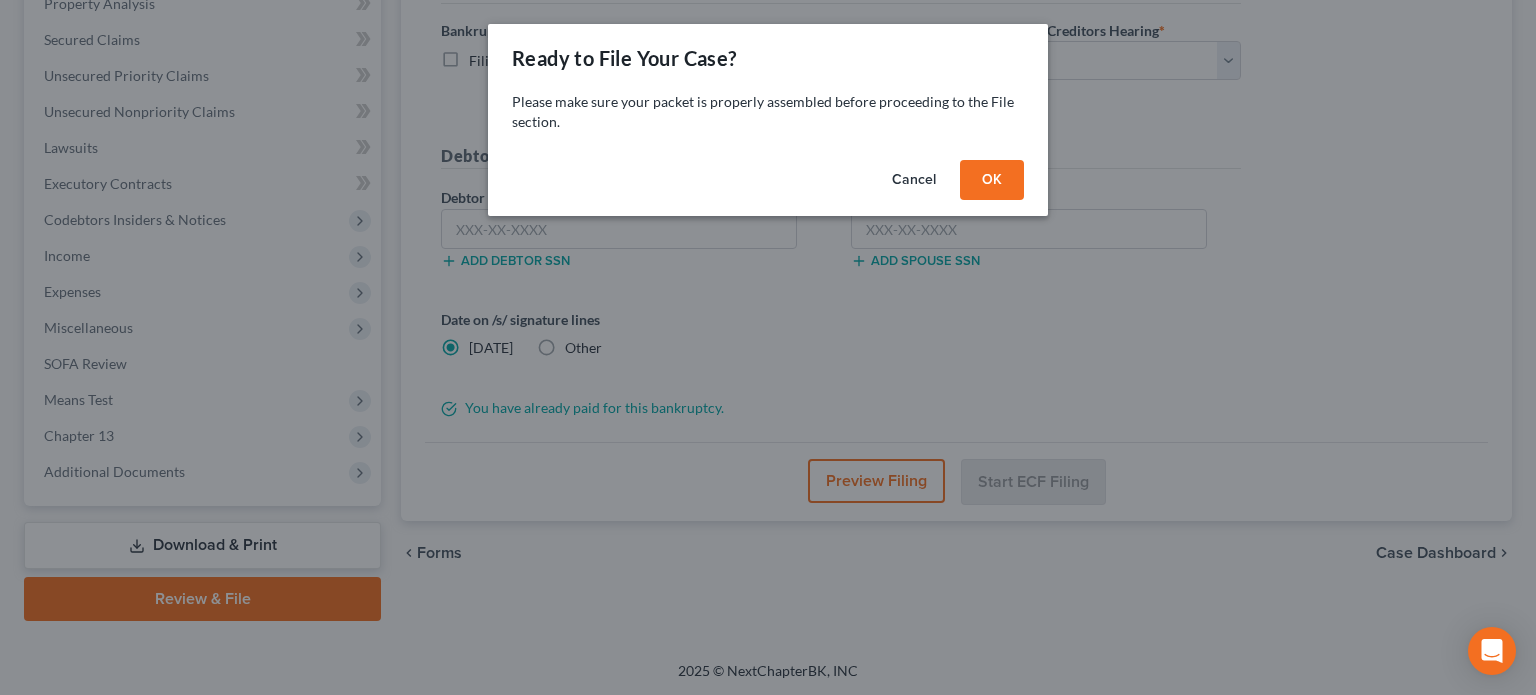 click on "OK" at bounding box center [992, 180] 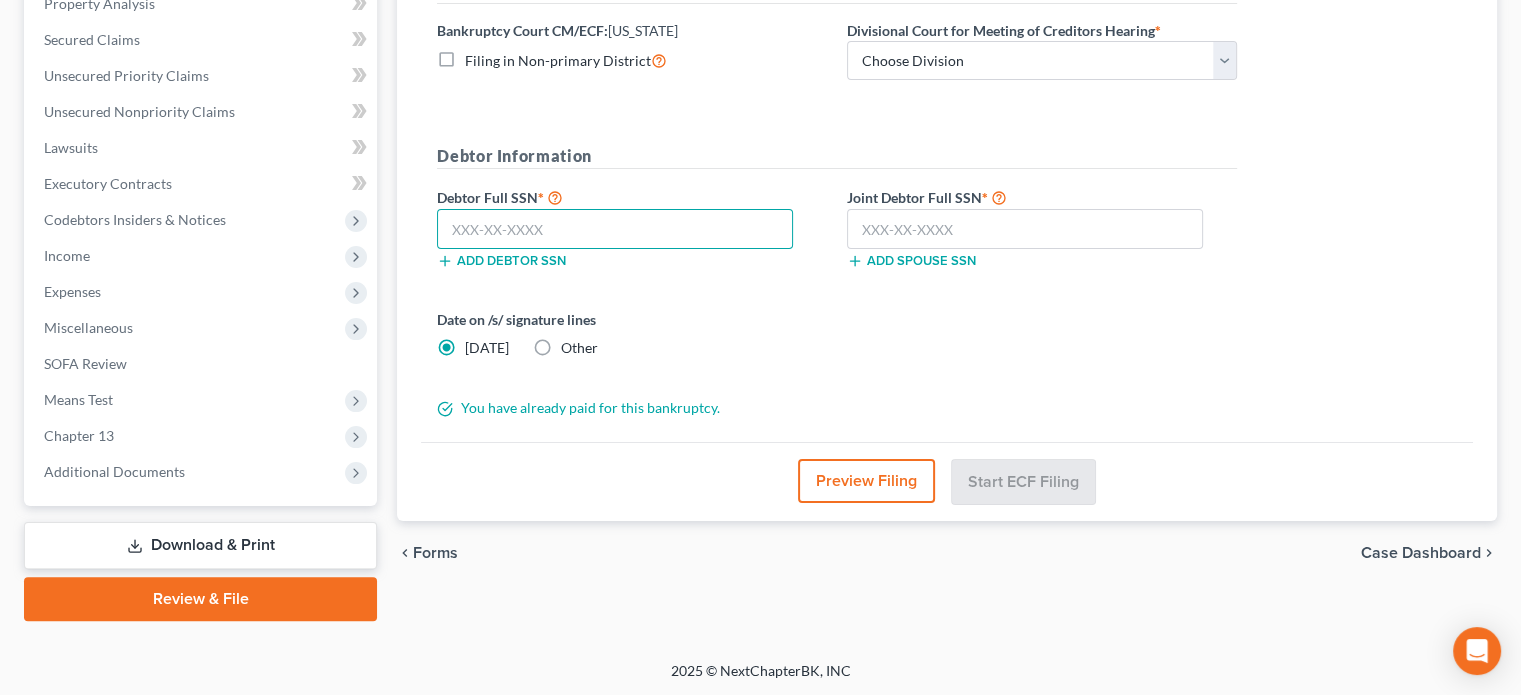 click at bounding box center (615, 229) 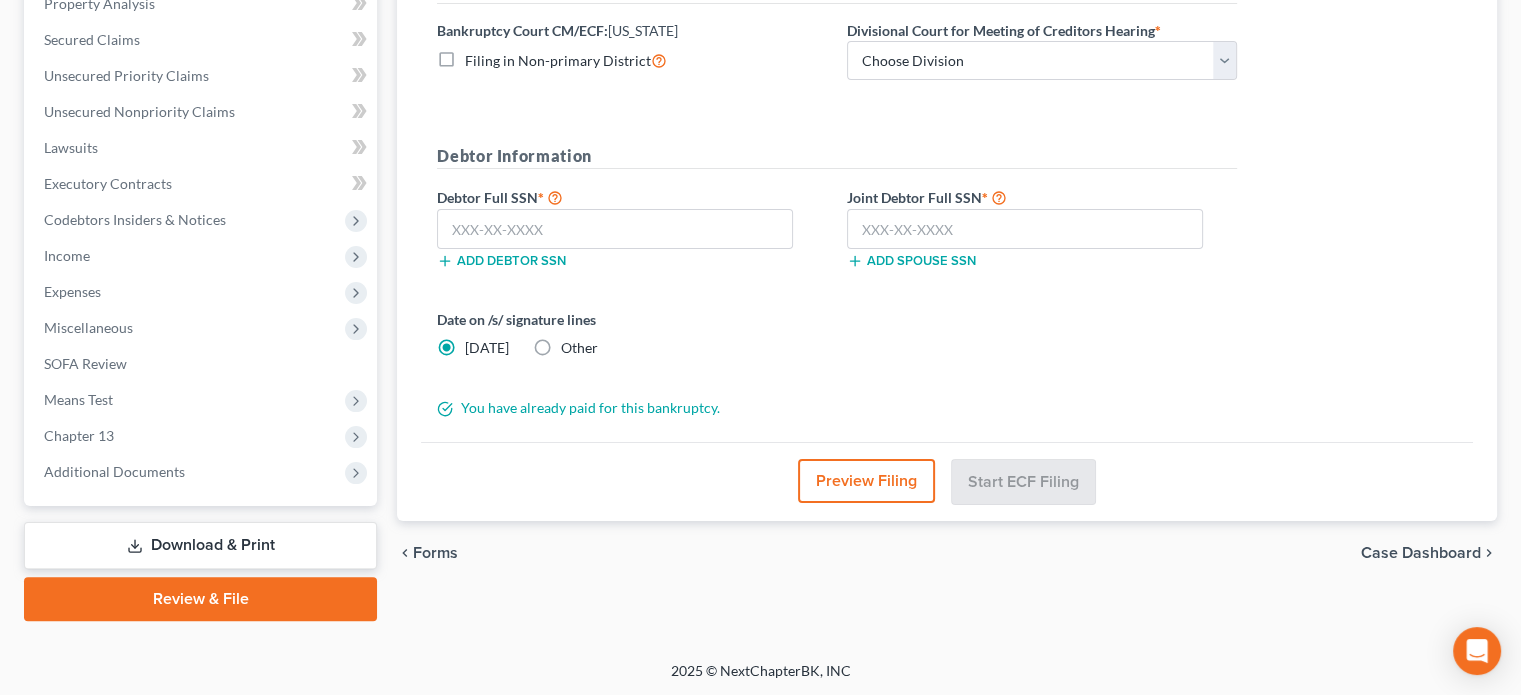 click on "Other" at bounding box center (579, 348) 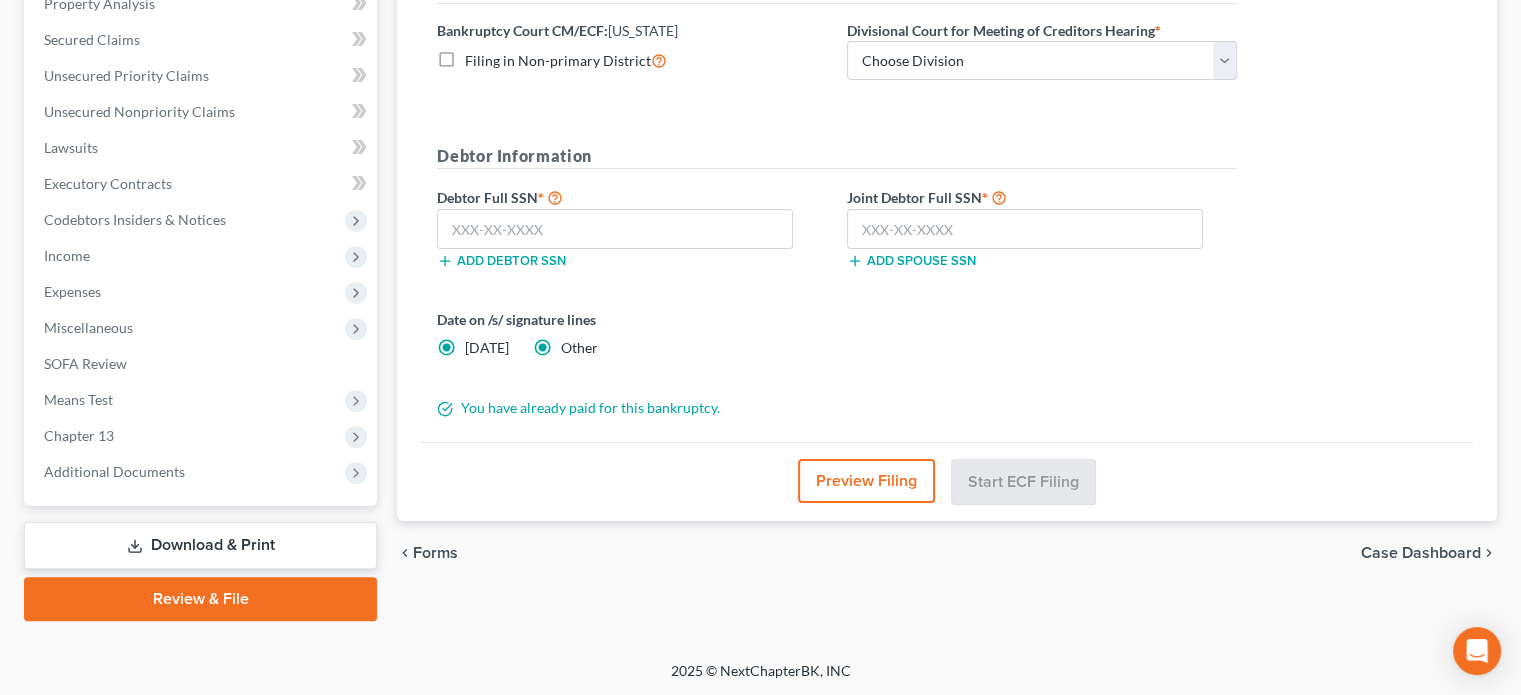 radio on "false" 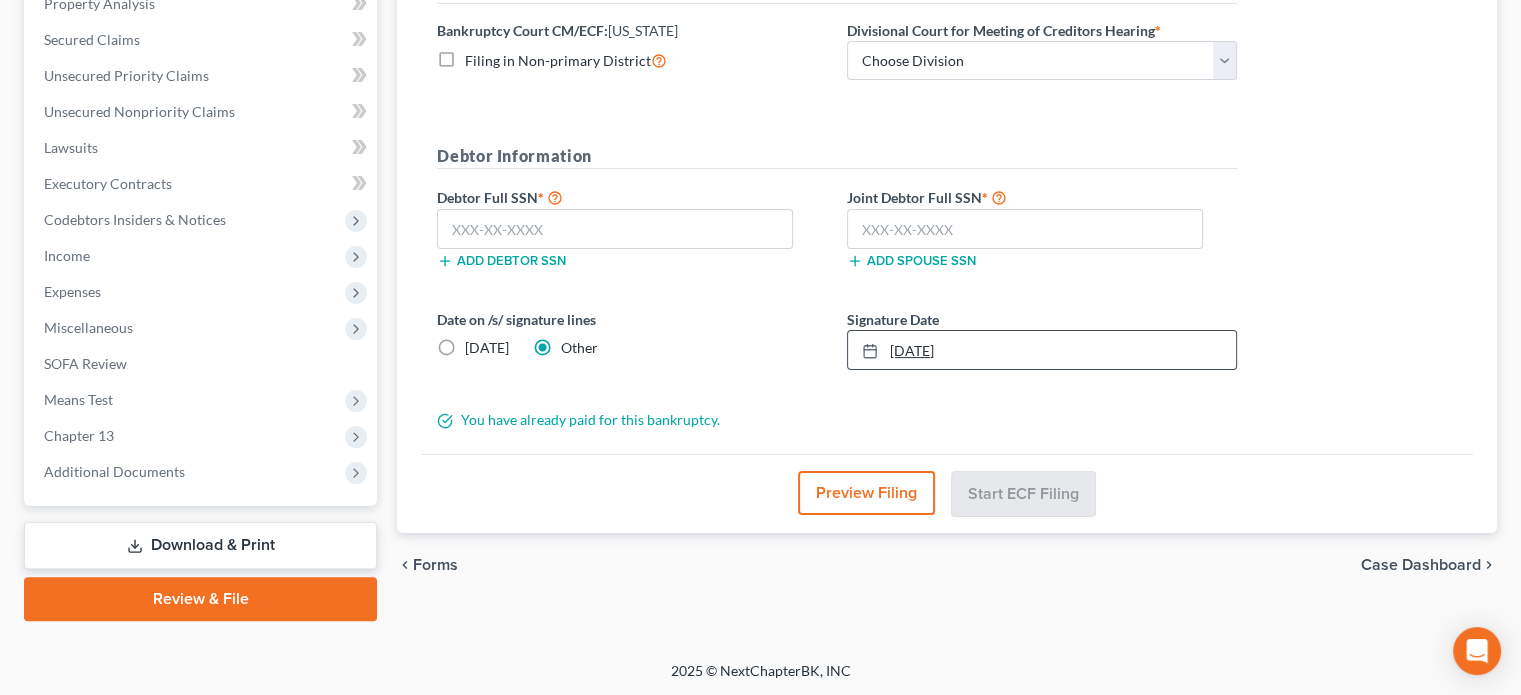 click at bounding box center [876, 350] 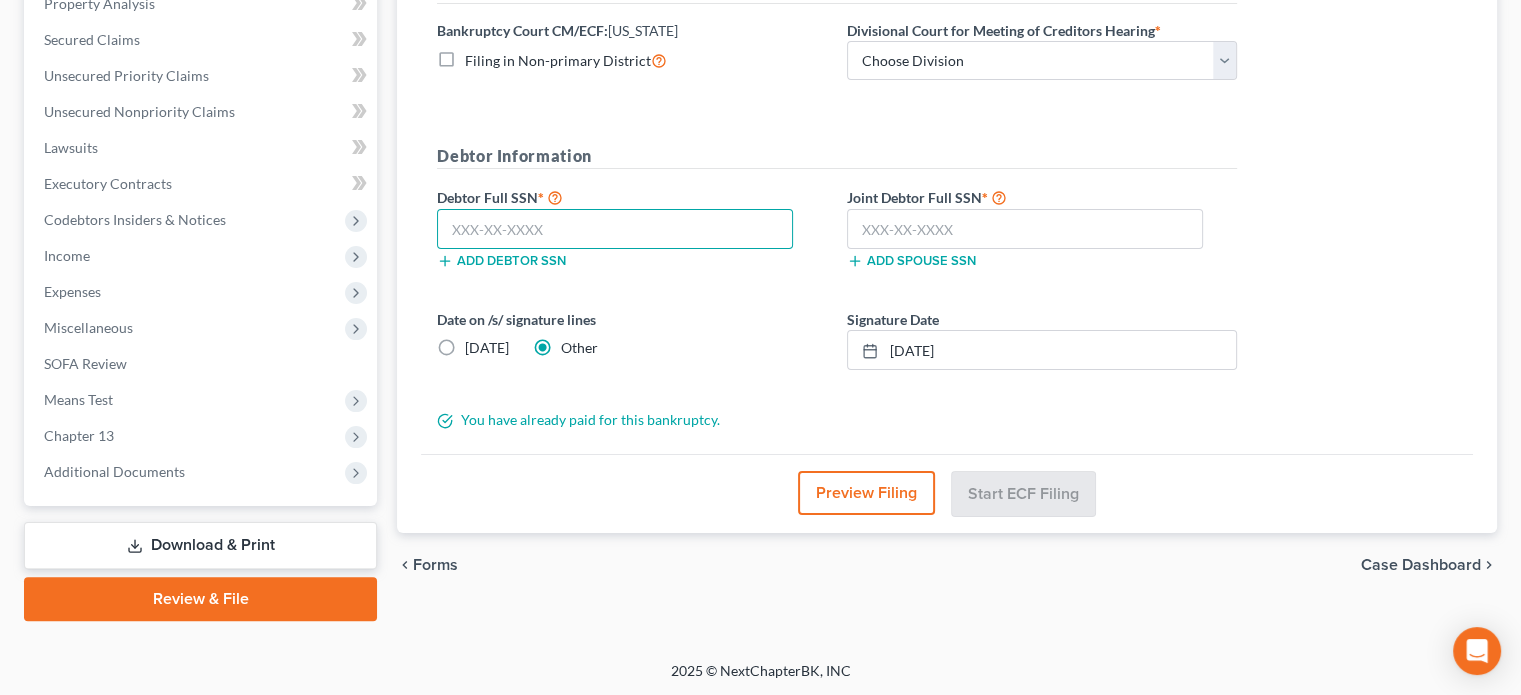 click at bounding box center [615, 229] 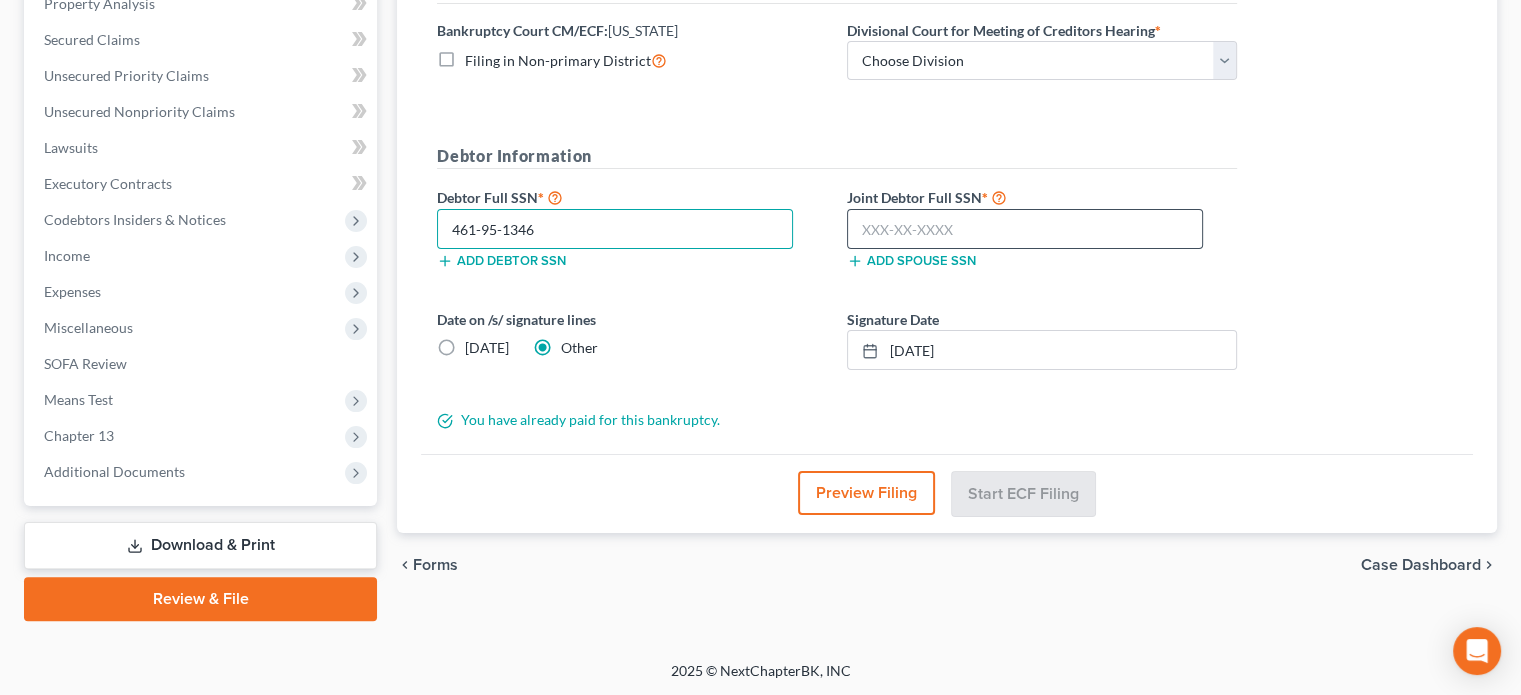type on "461-95-1346" 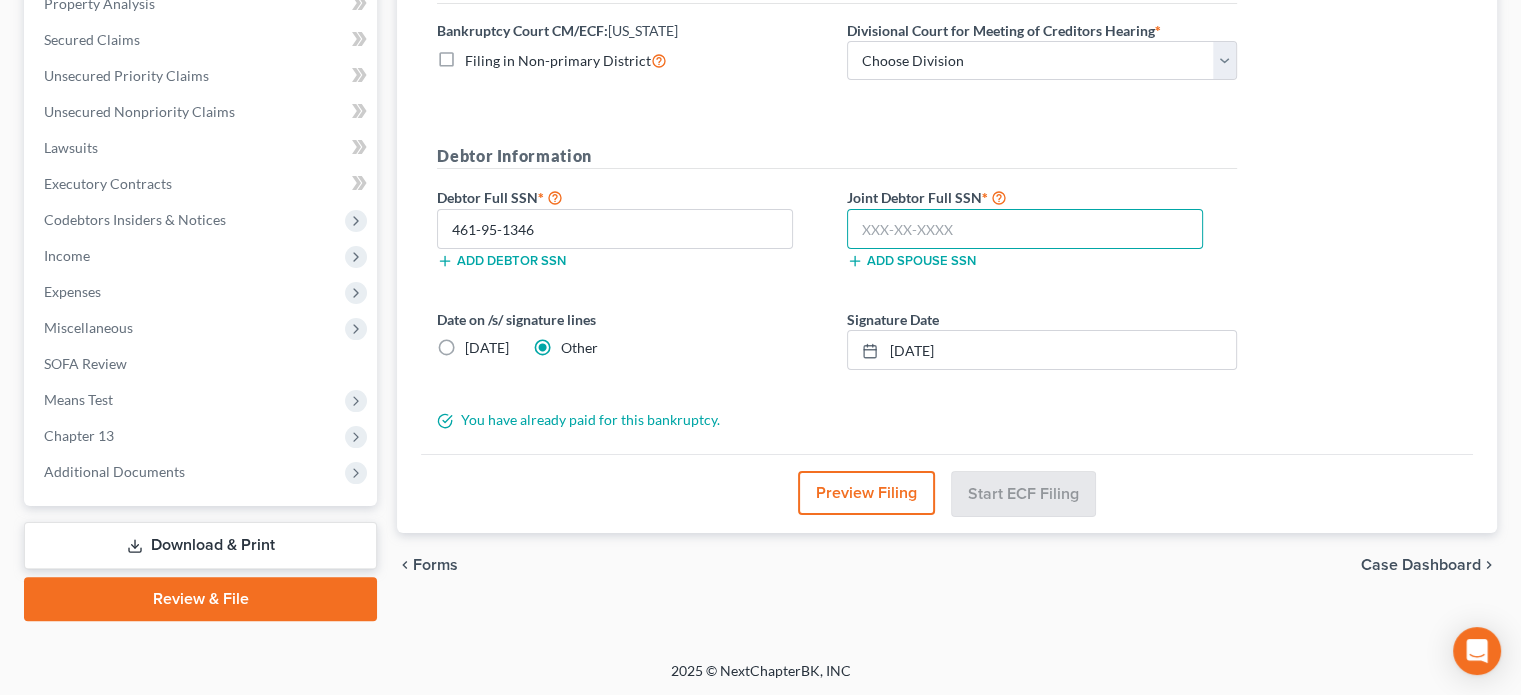 click at bounding box center (1025, 229) 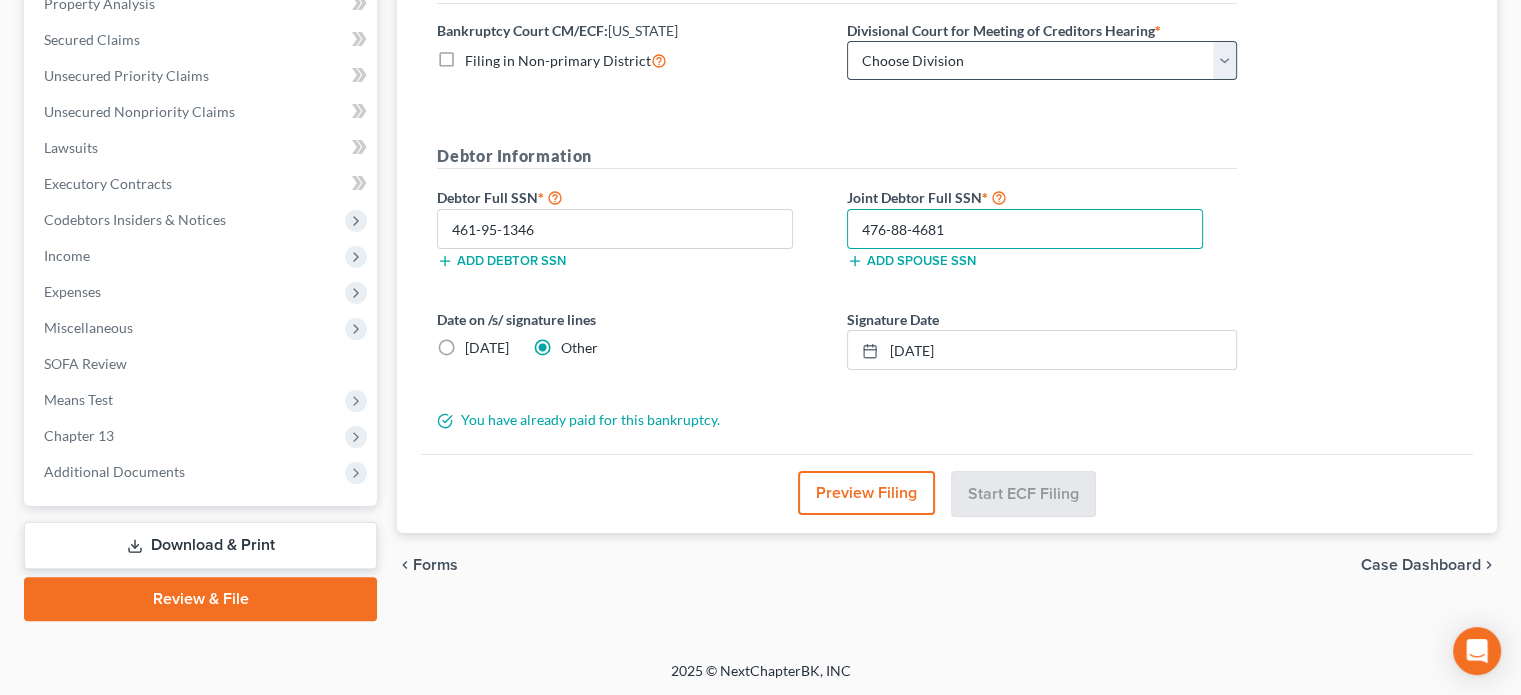 type on "476-88-4681" 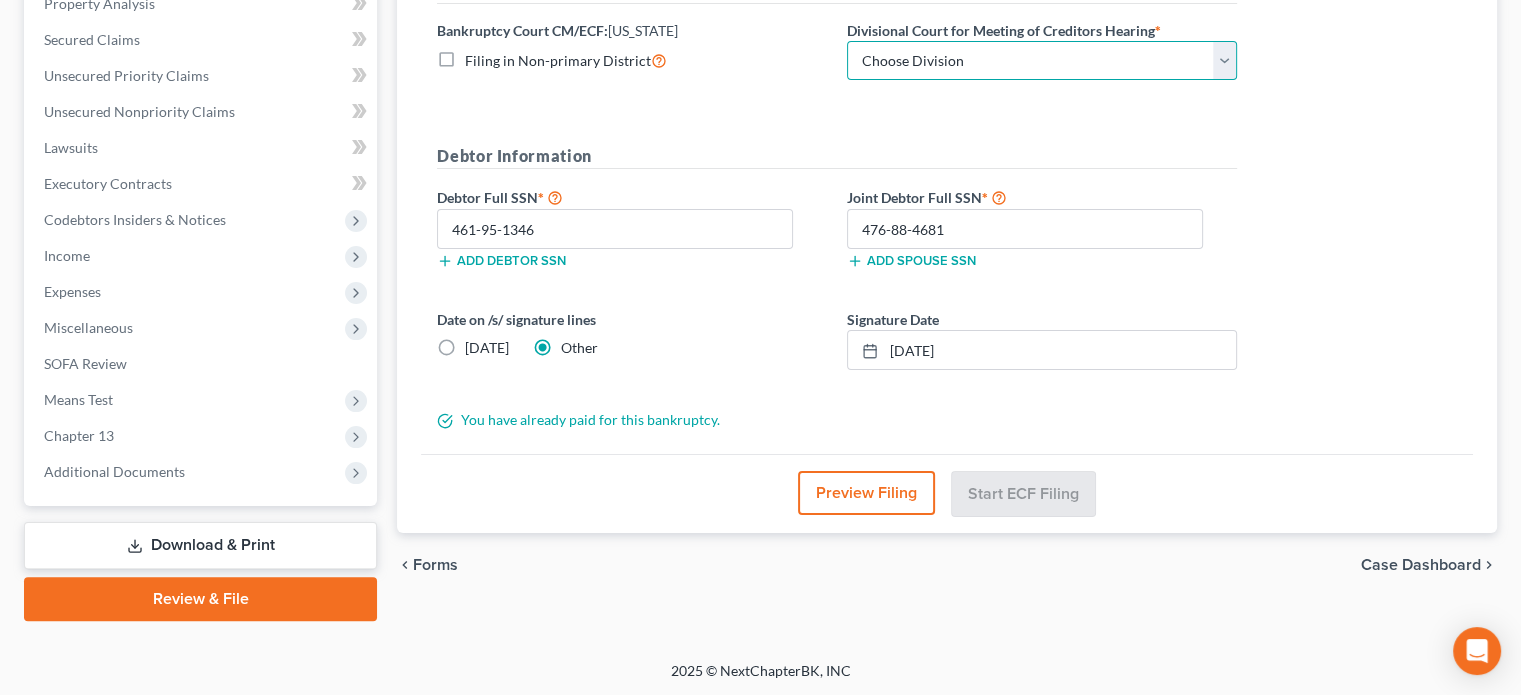 click on "Choose Division [GEOGRAPHIC_DATA]" at bounding box center [1042, 61] 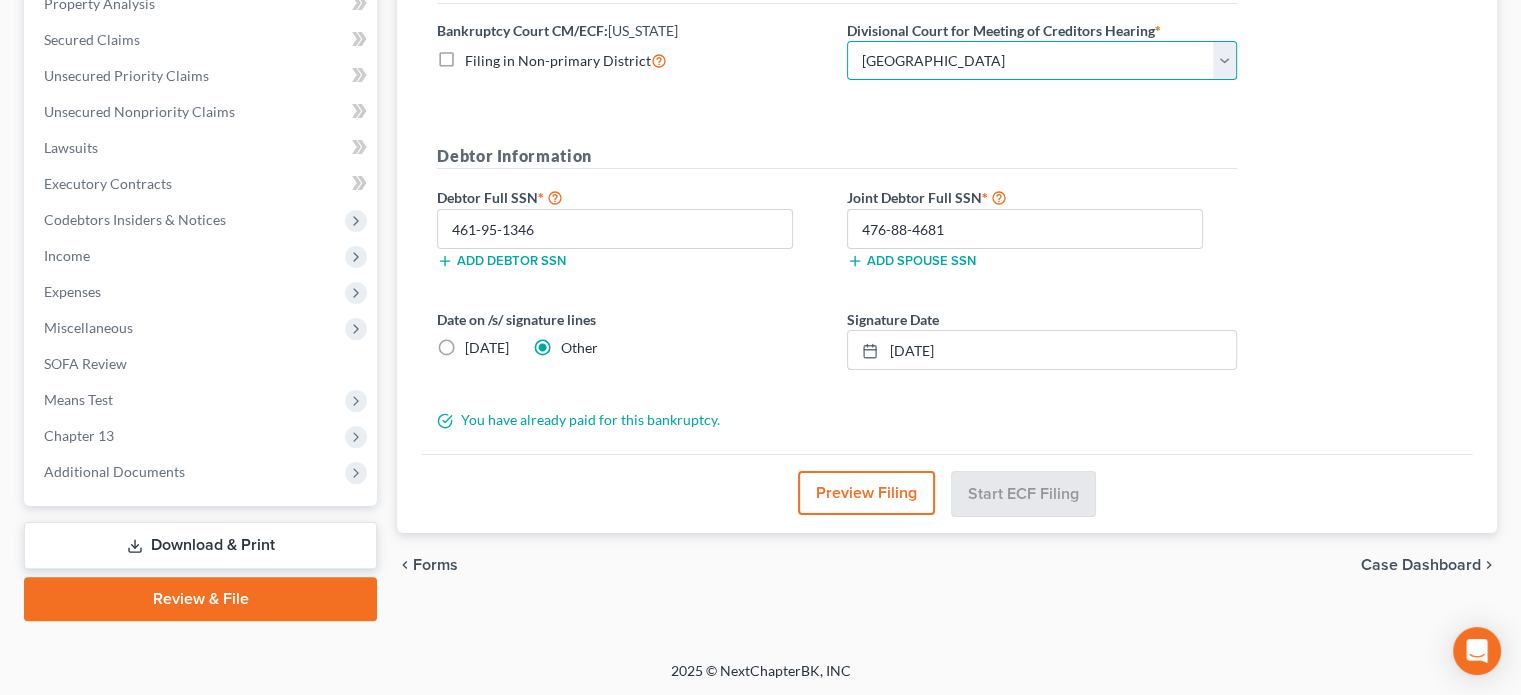 click on "Choose Division [GEOGRAPHIC_DATA]" at bounding box center [1042, 61] 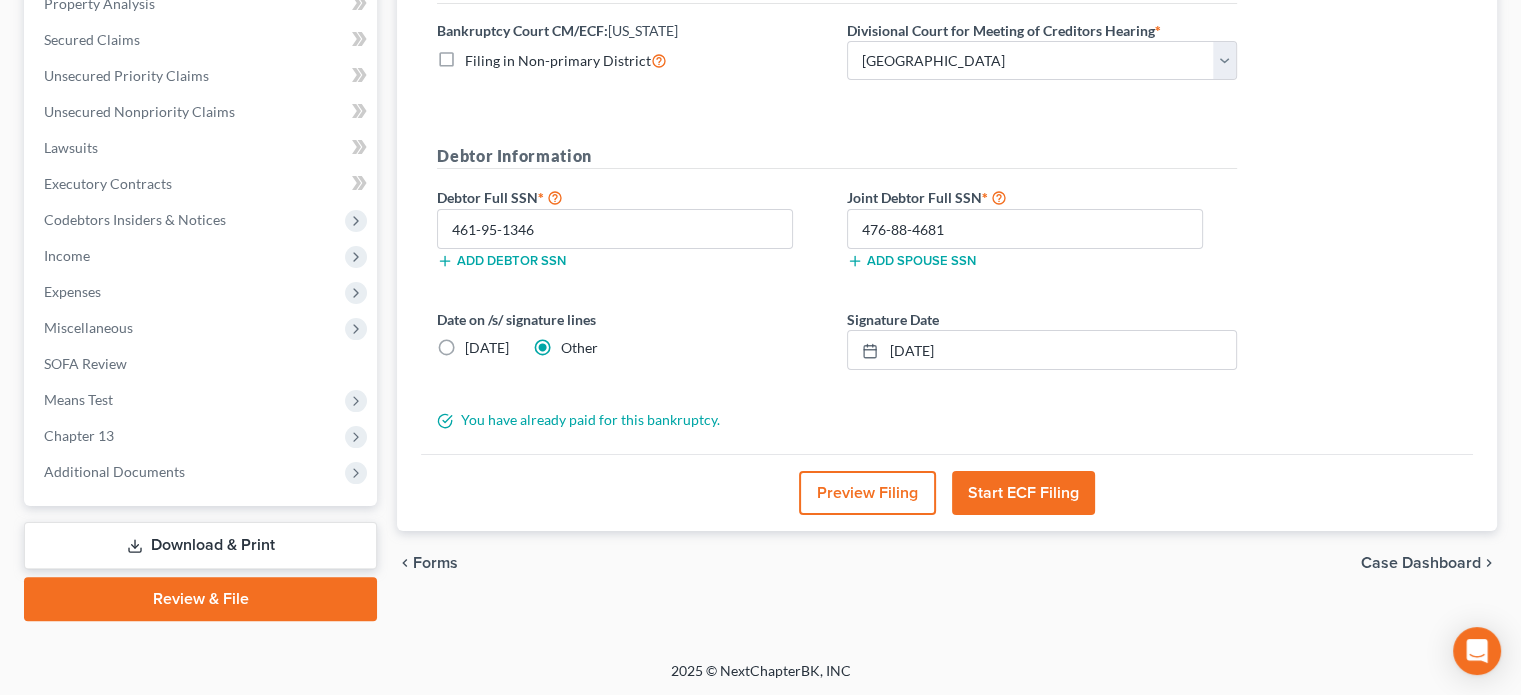 click on "Start ECF Filing" at bounding box center [1023, 493] 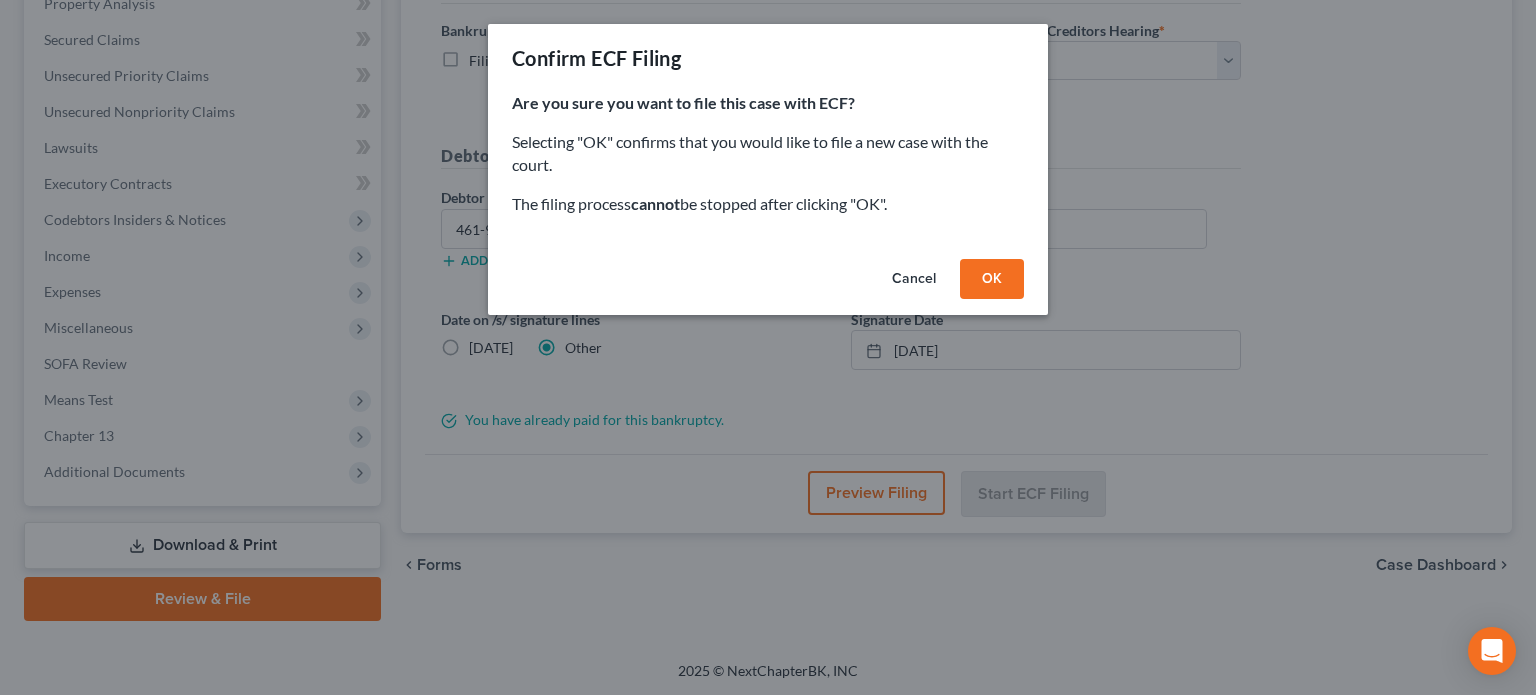 click on "OK" at bounding box center (992, 279) 